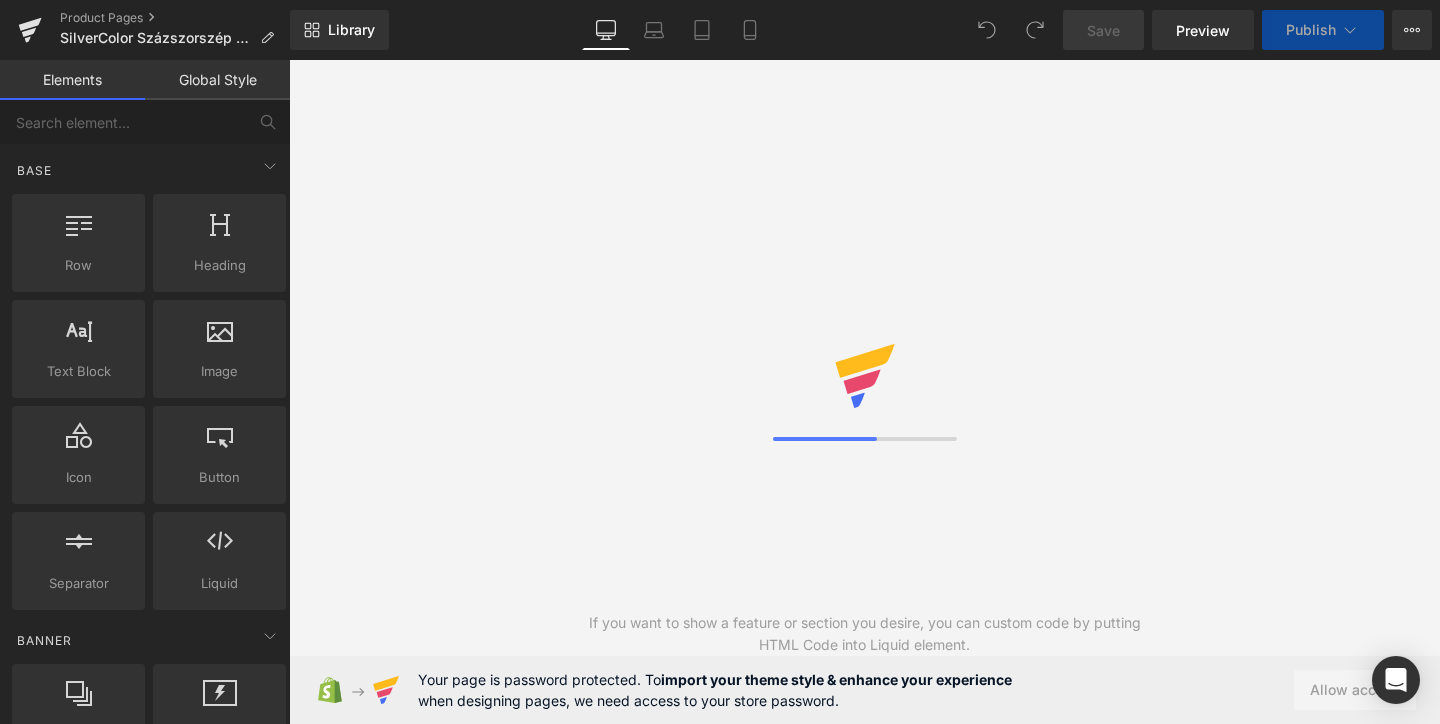 scroll, scrollTop: 0, scrollLeft: 0, axis: both 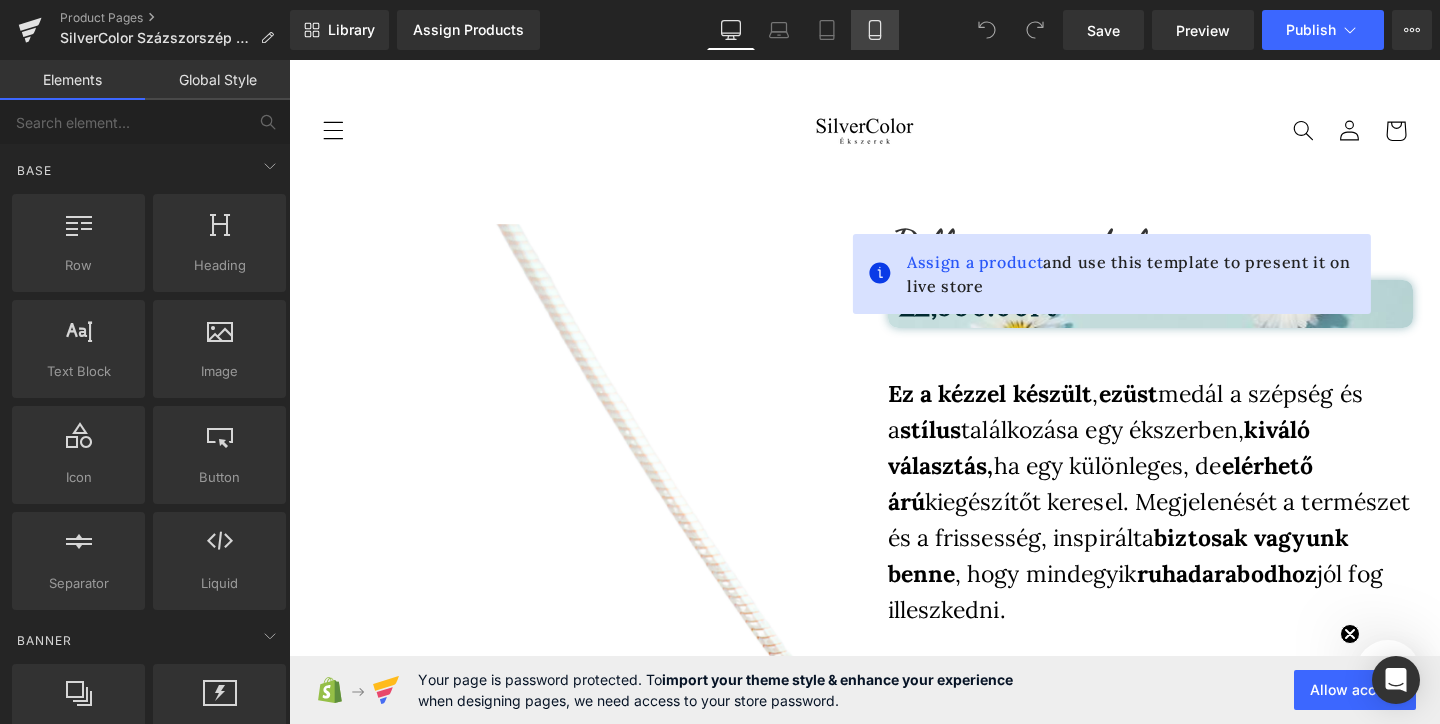 click on "Mobile" at bounding box center (875, 30) 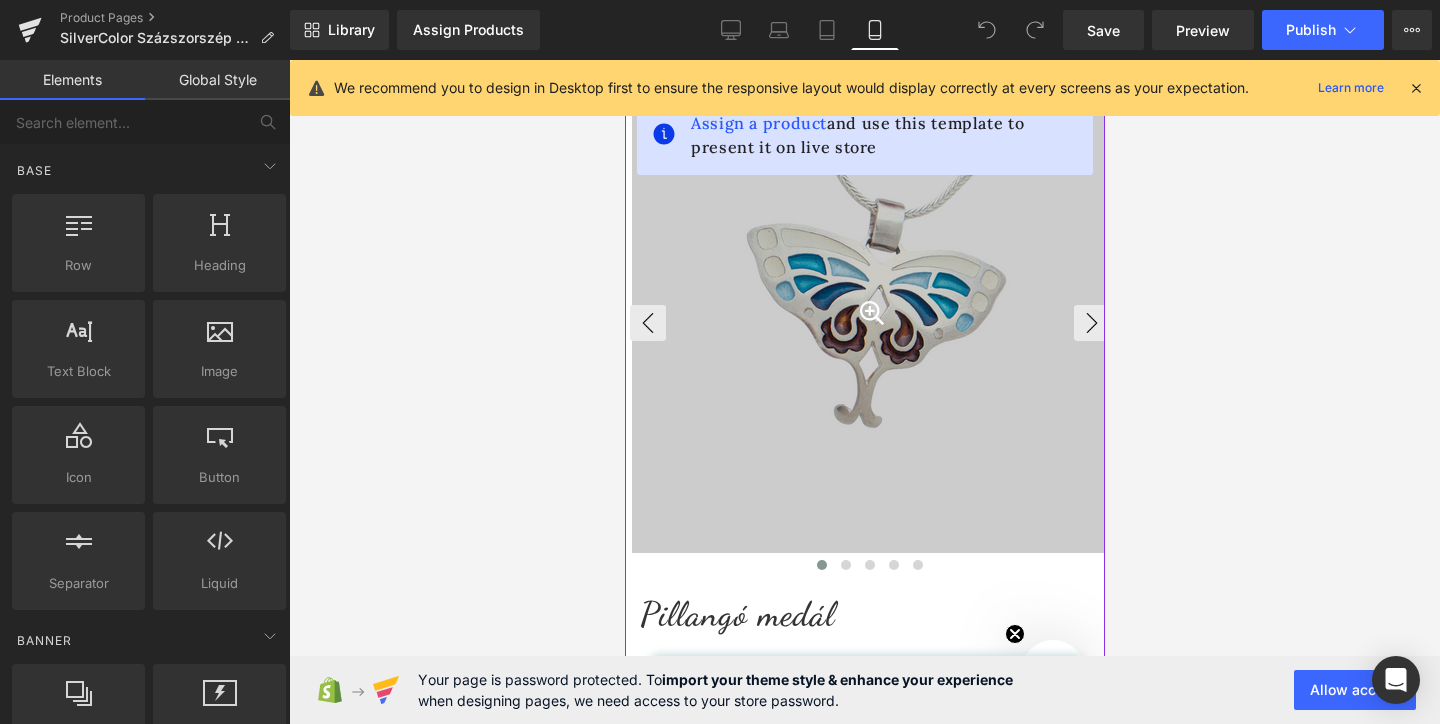 scroll, scrollTop: 139, scrollLeft: 0, axis: vertical 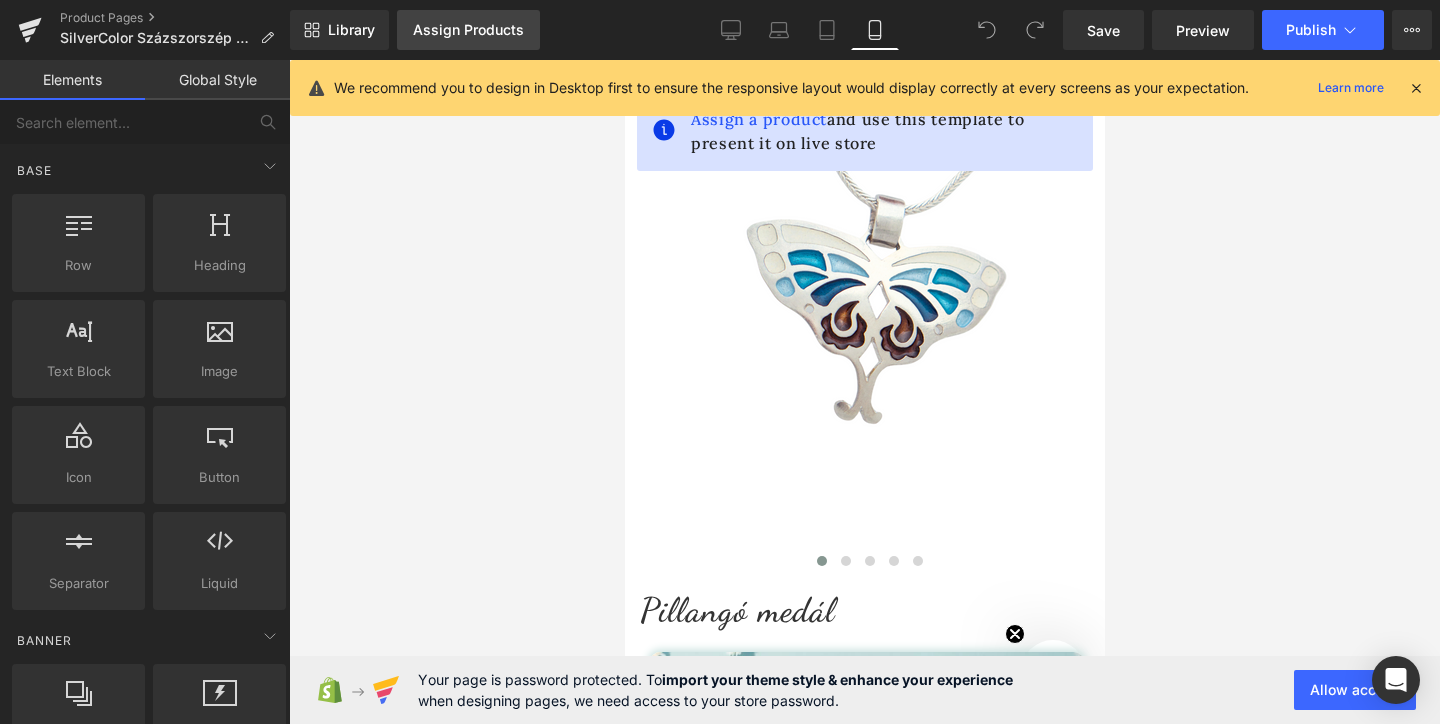 click on "Assign Products" at bounding box center [468, 30] 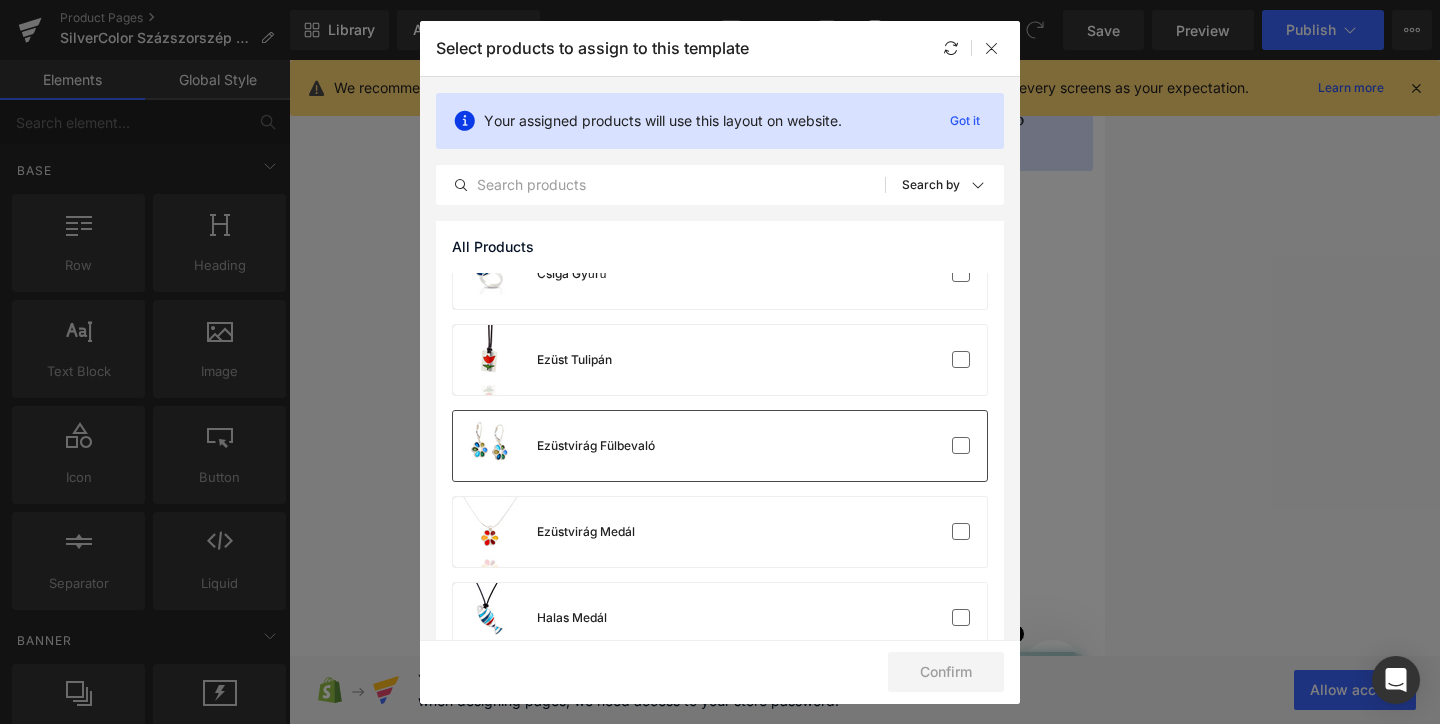 scroll, scrollTop: 174, scrollLeft: 0, axis: vertical 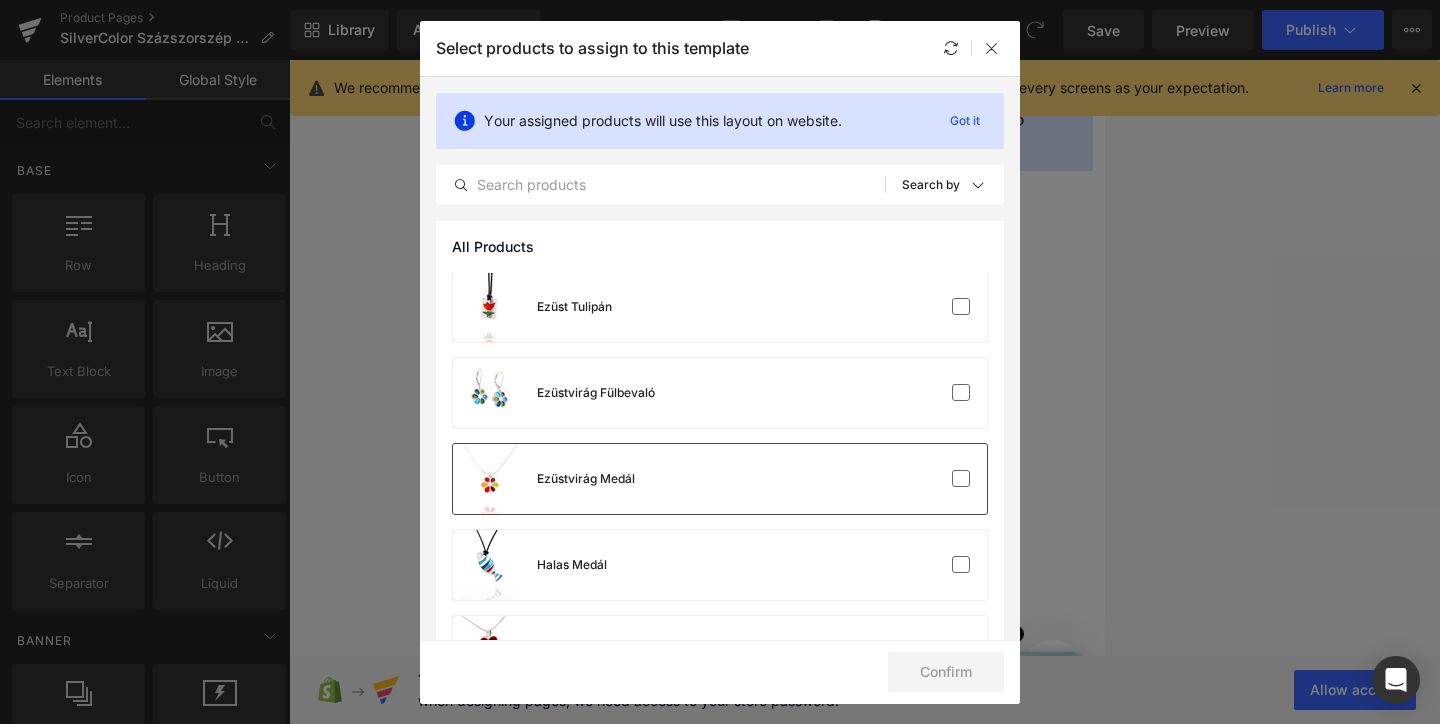 click on "Ezüstvirág Medál" at bounding box center (720, 479) 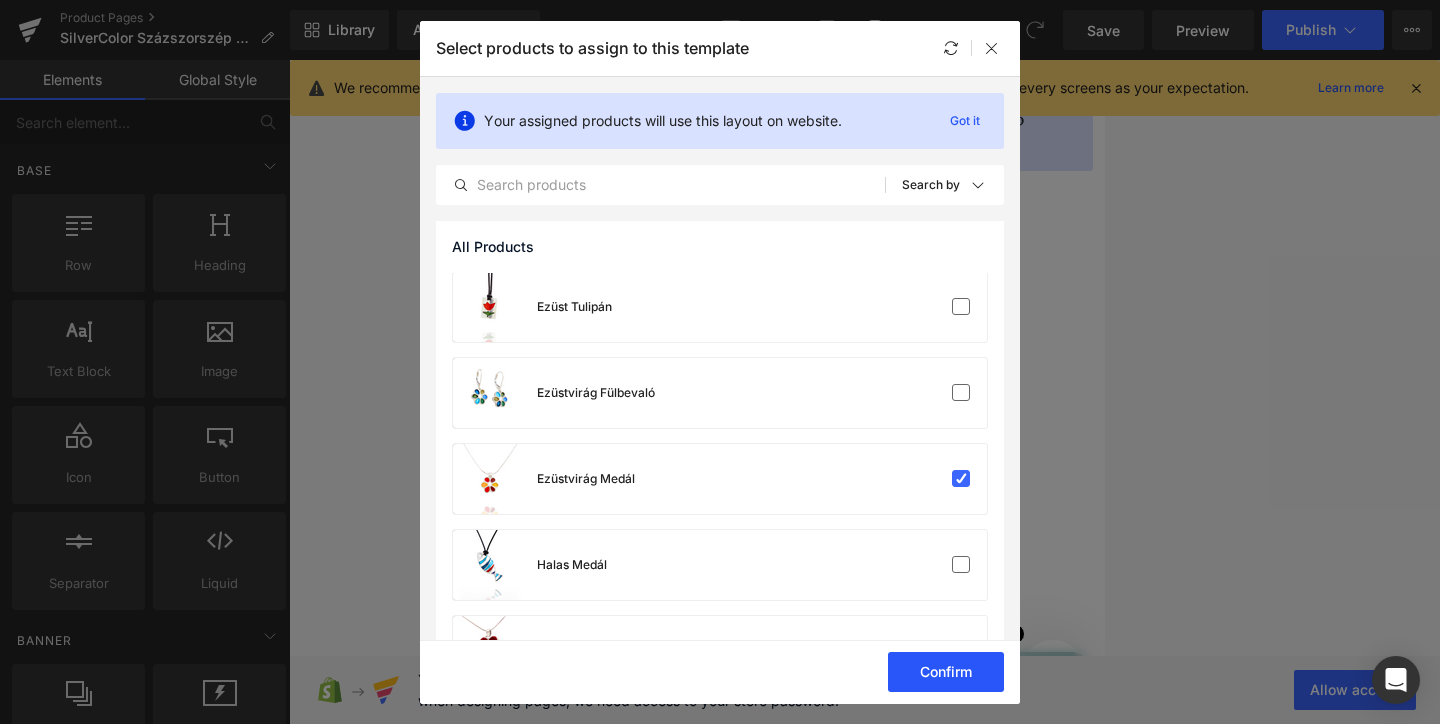 click on "Confirm" at bounding box center (946, 672) 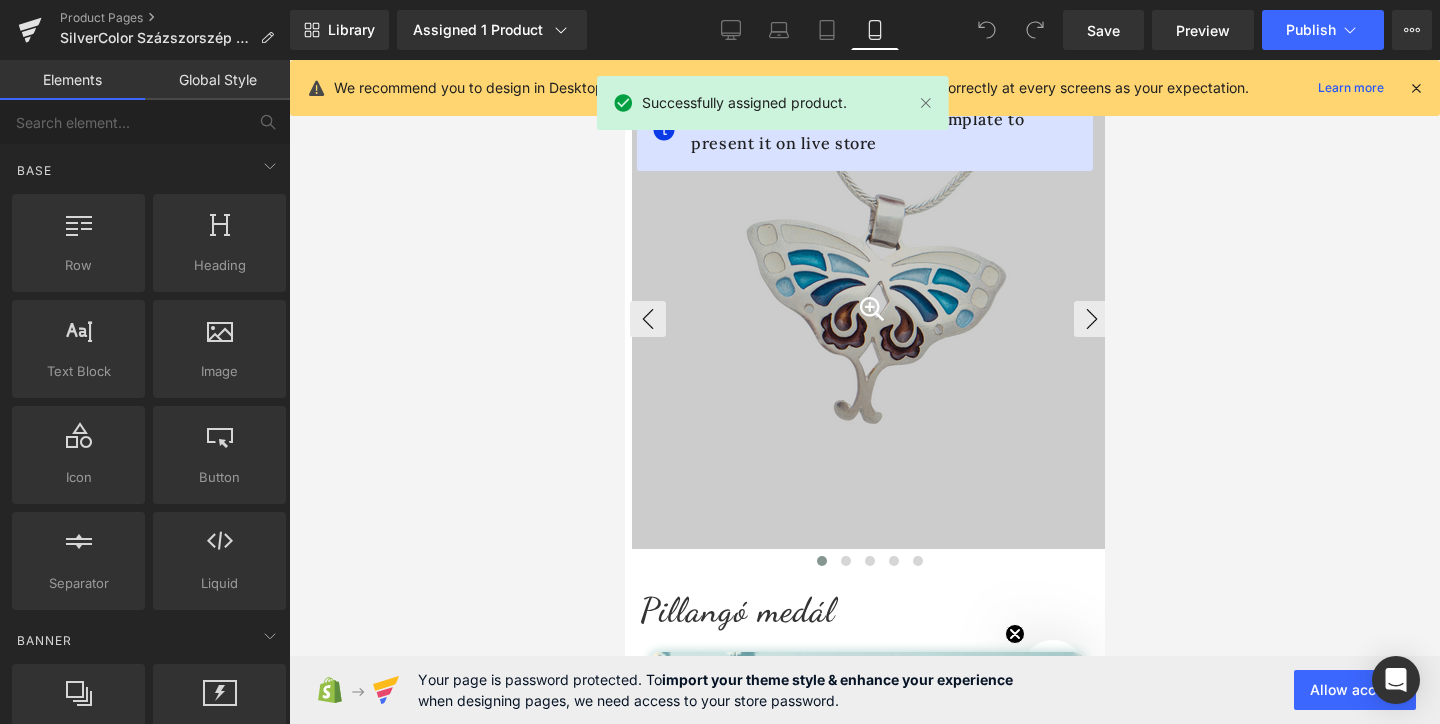 select on "Világos kék" 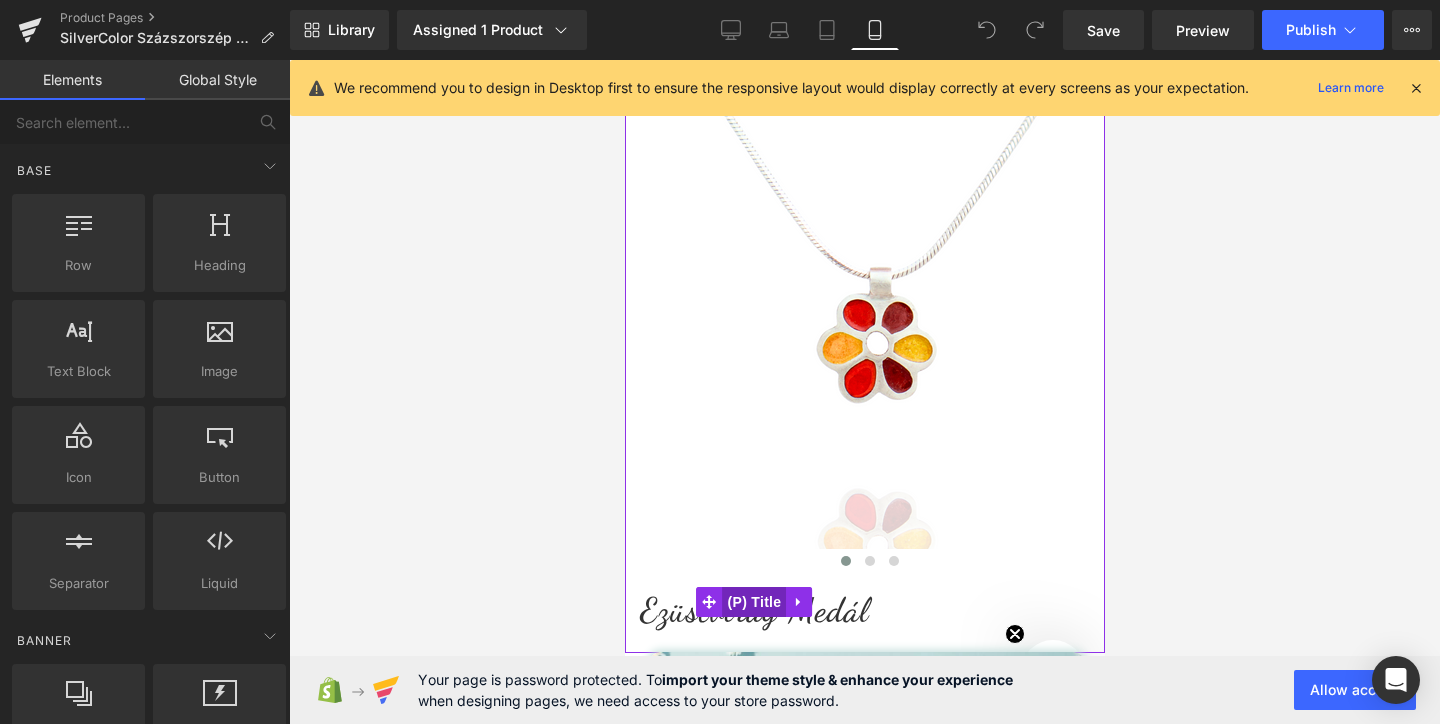 scroll, scrollTop: 157, scrollLeft: 0, axis: vertical 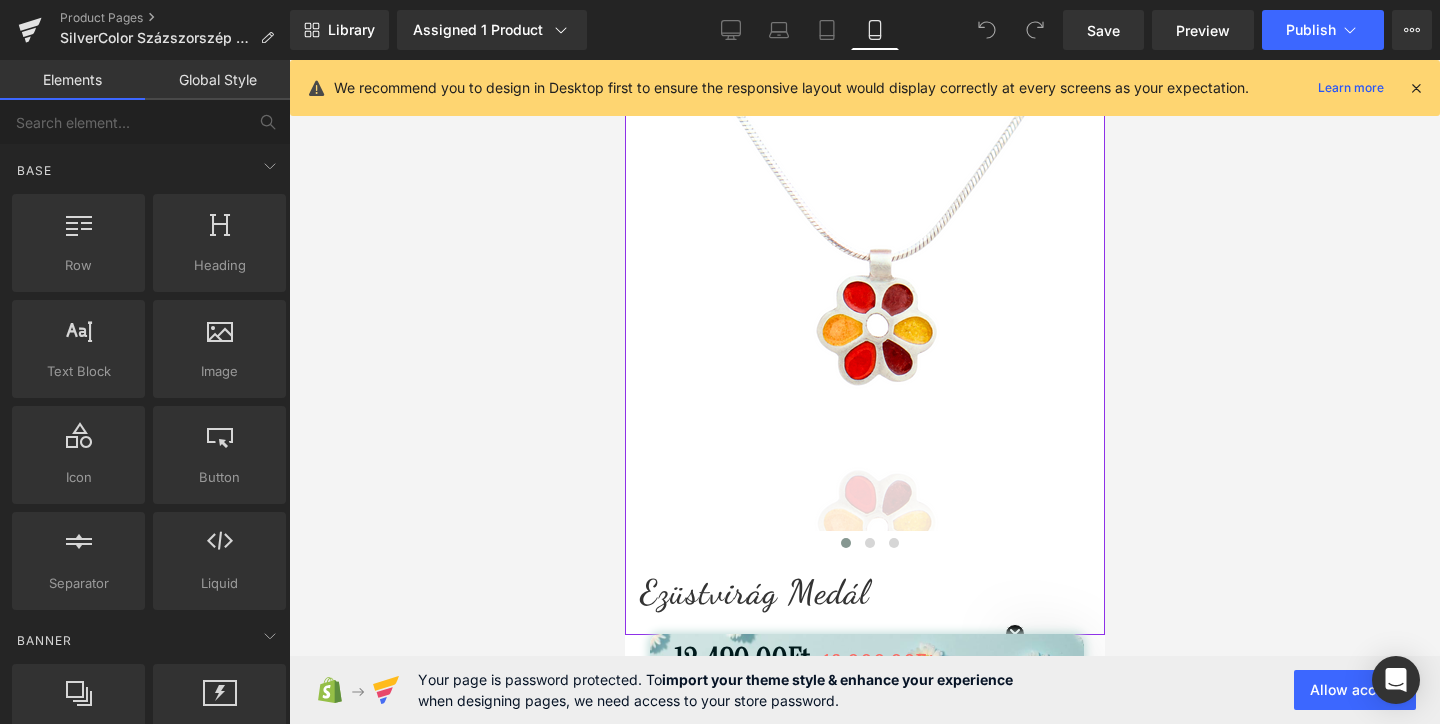 click on "(P) Title" at bounding box center (753, 584) 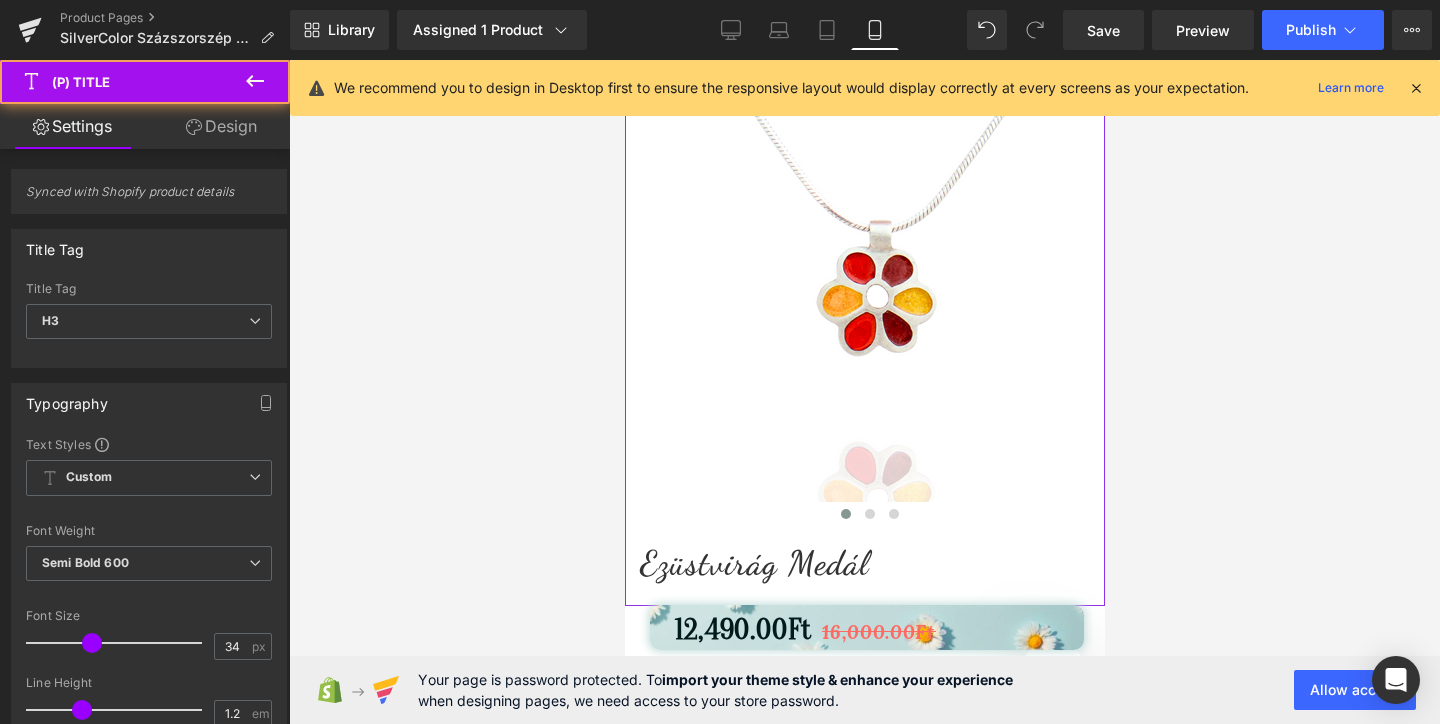 scroll, scrollTop: 240, scrollLeft: 0, axis: vertical 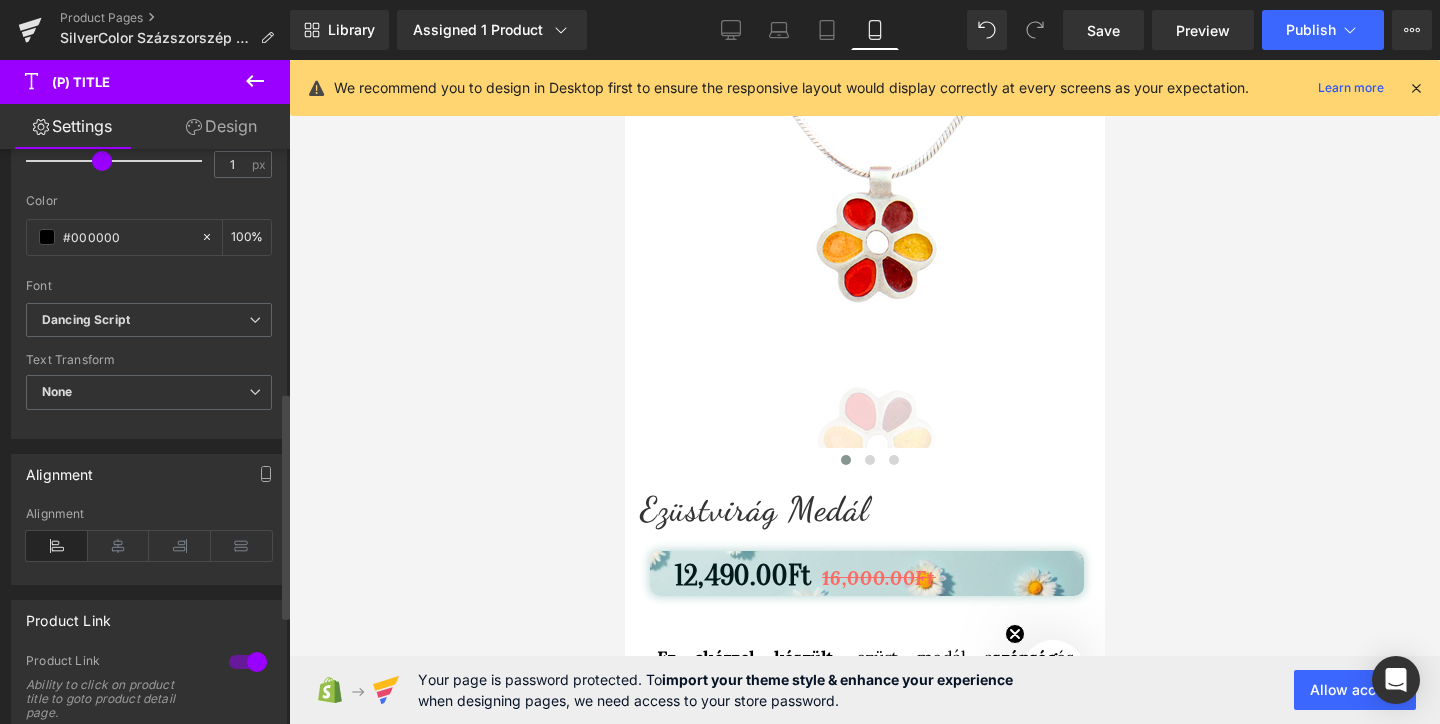 click on "Alignment" at bounding box center (149, 545) 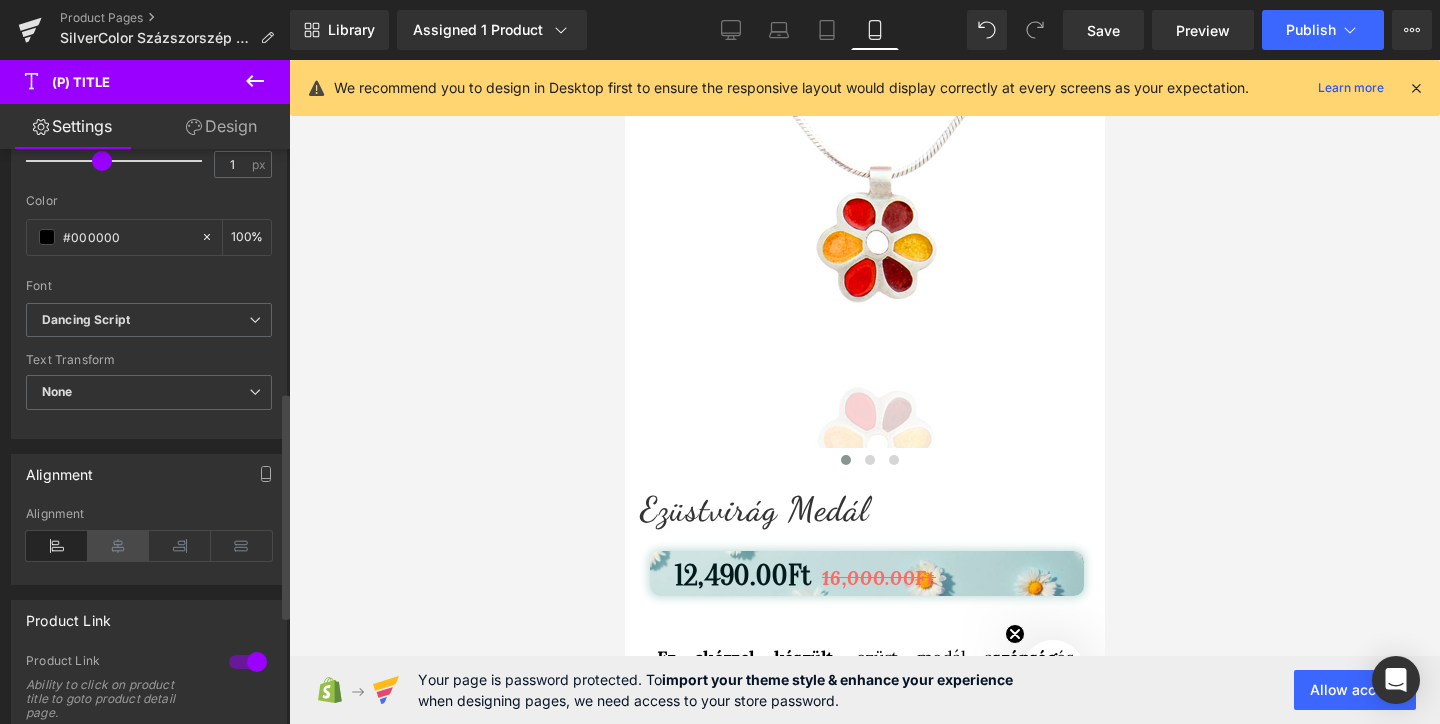 click at bounding box center (119, 546) 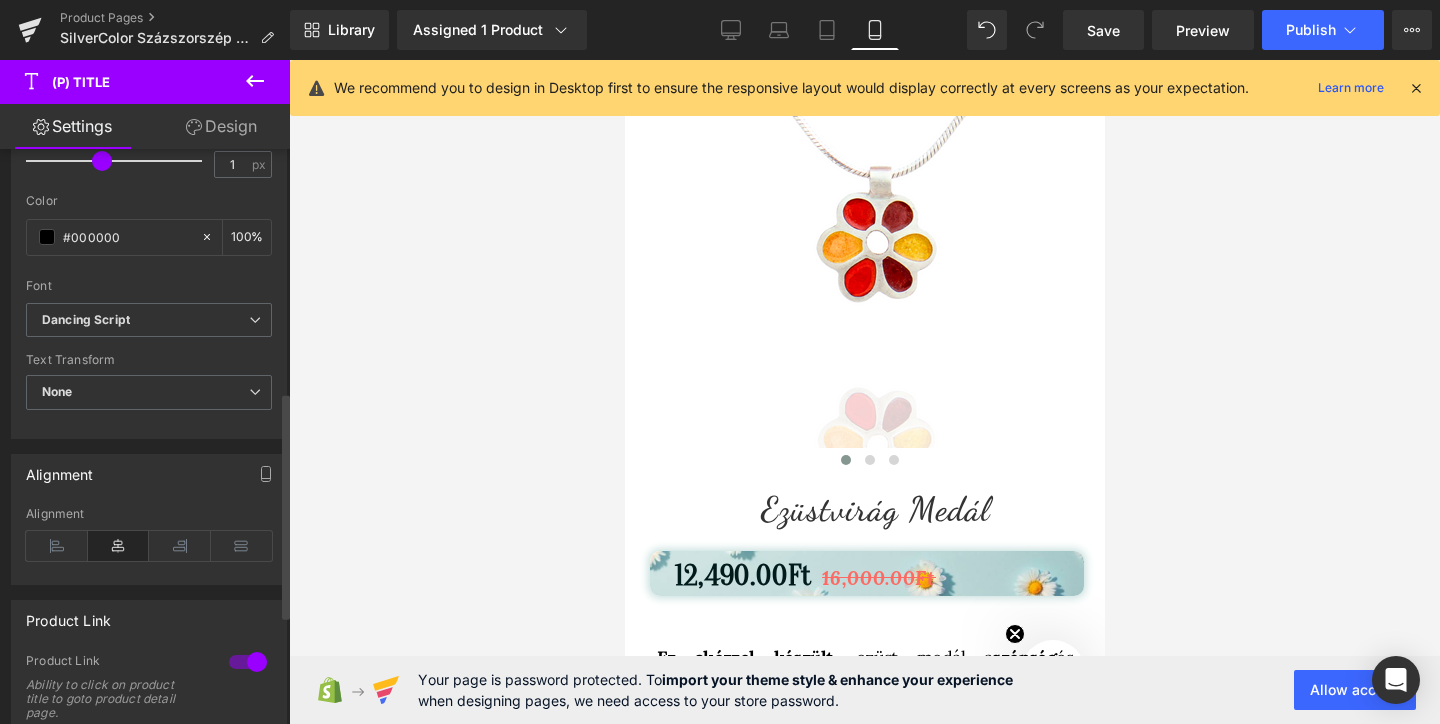 click at bounding box center [119, 546] 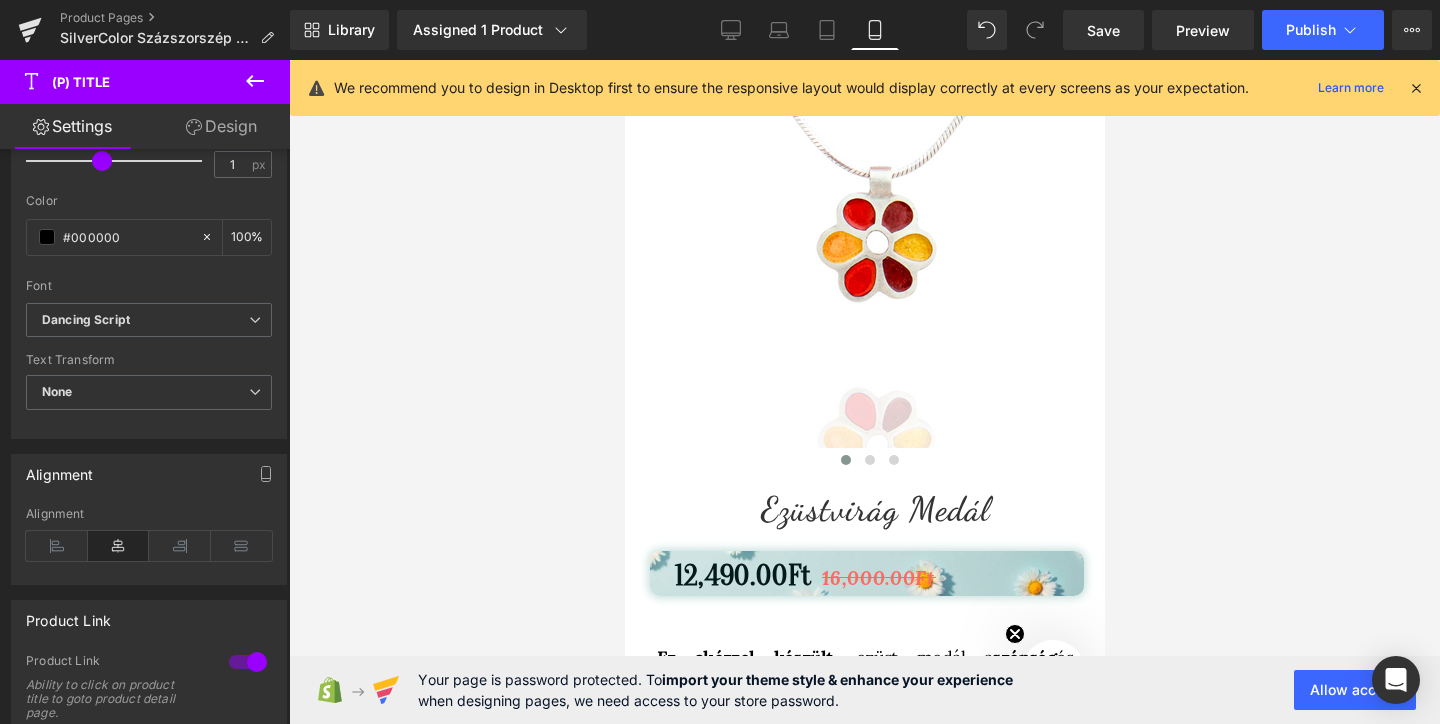 click on "Design" at bounding box center [221, 126] 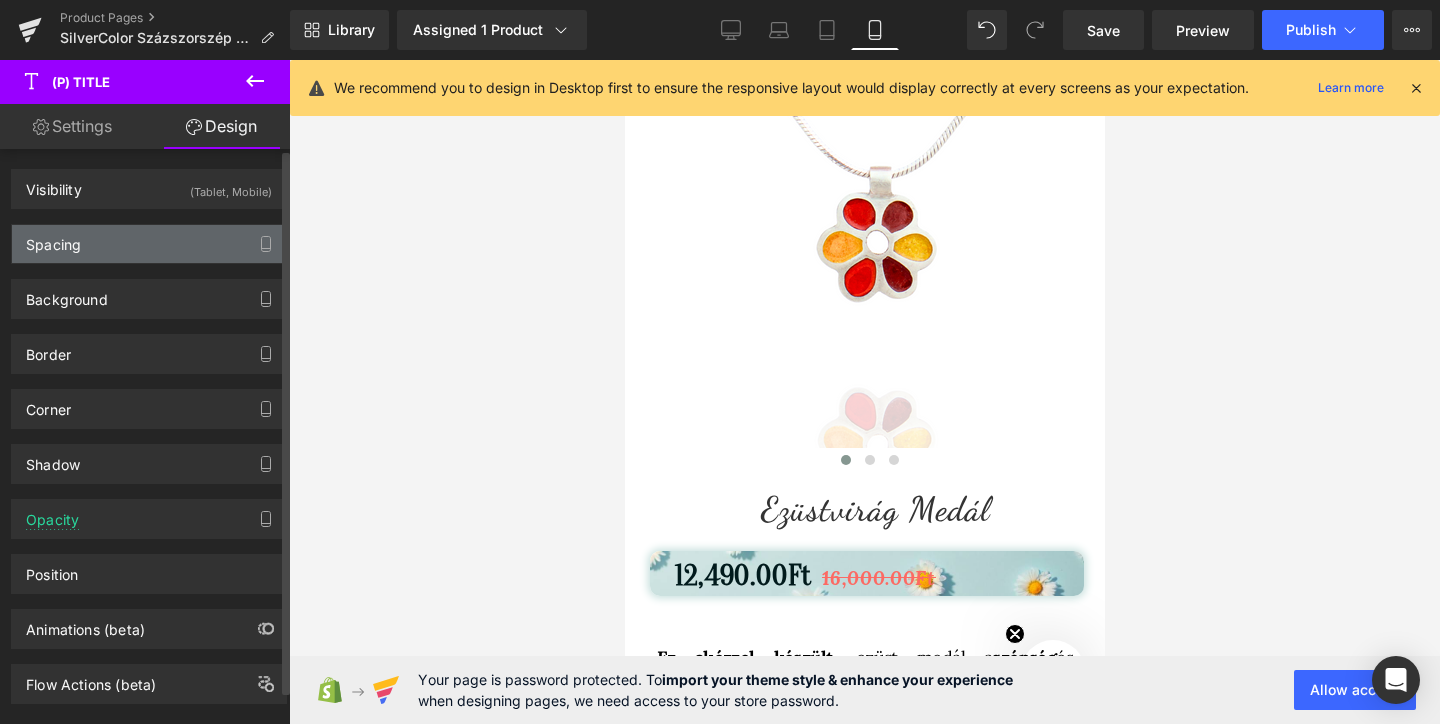 click on "Spacing" at bounding box center [149, 244] 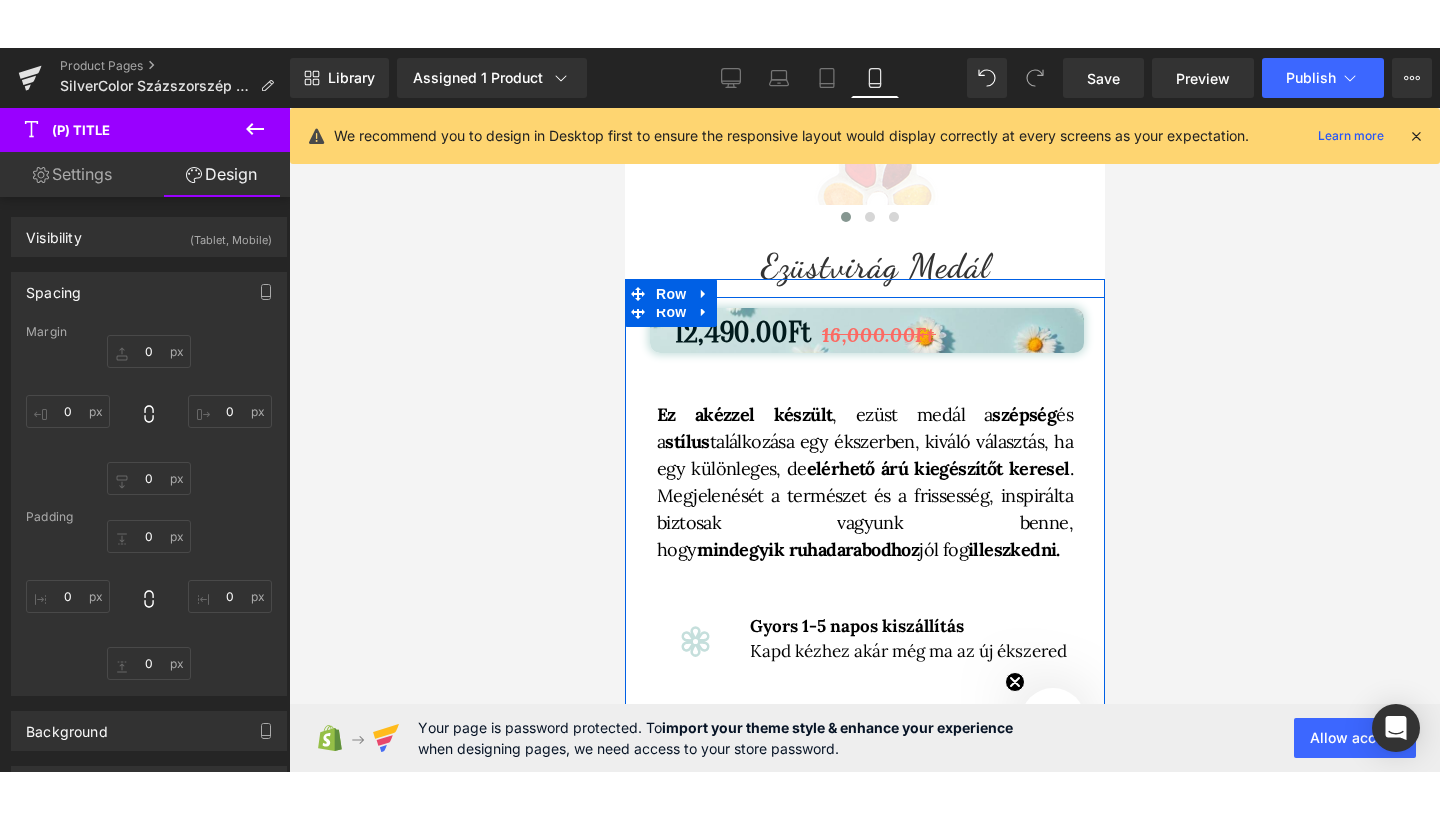 scroll, scrollTop: 555, scrollLeft: 0, axis: vertical 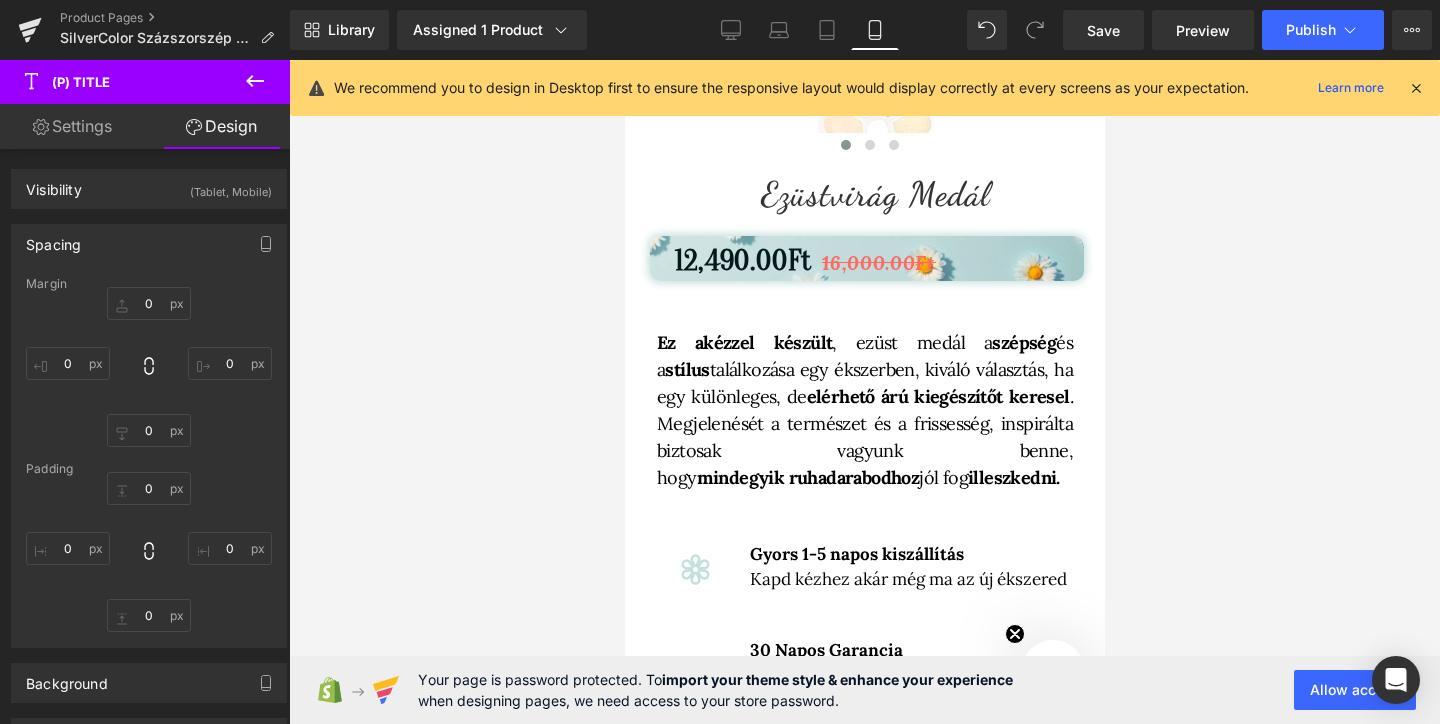 click at bounding box center [1416, 88] 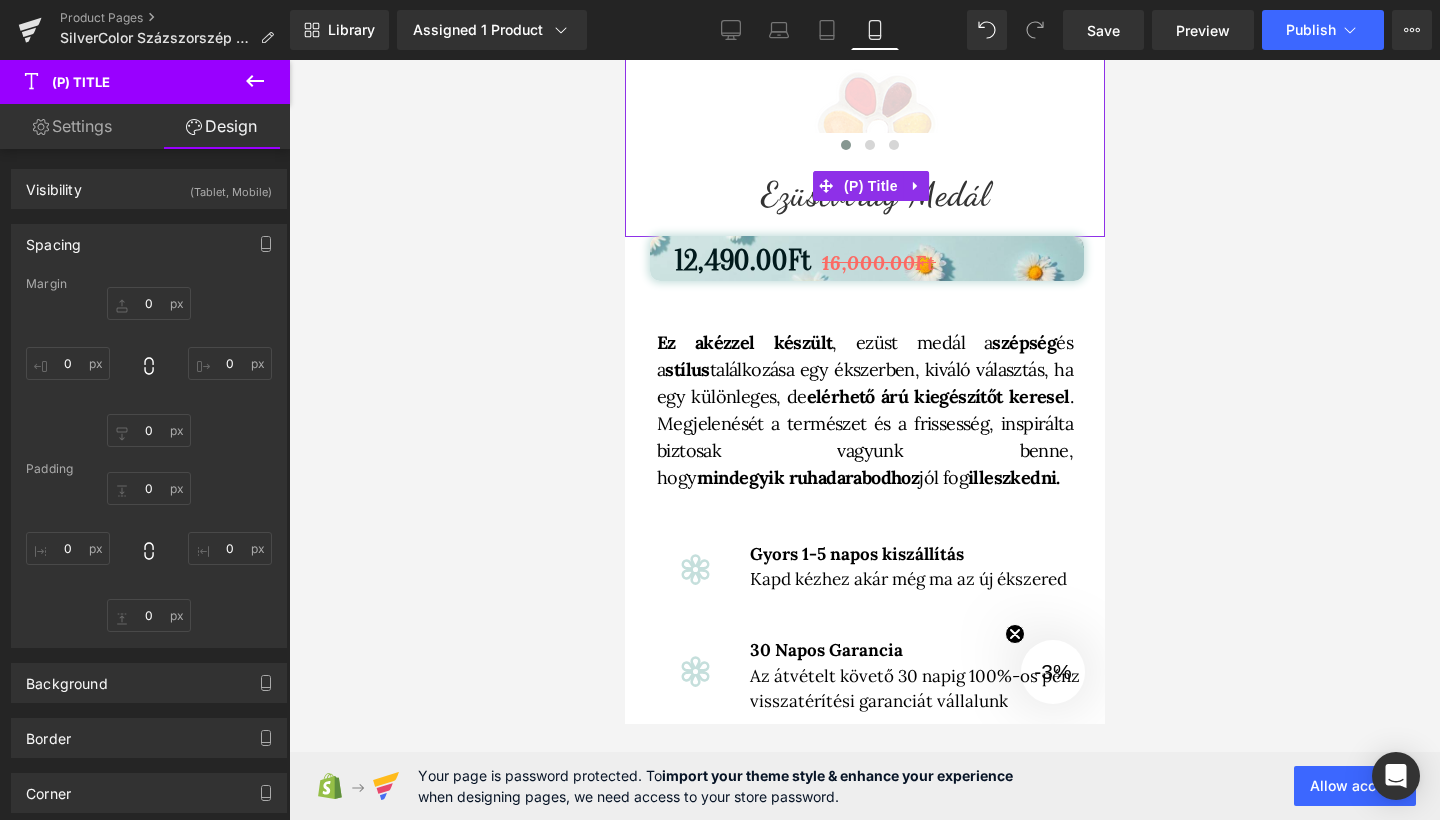 click on "Ezüstvirág Medál" at bounding box center [869, 186] 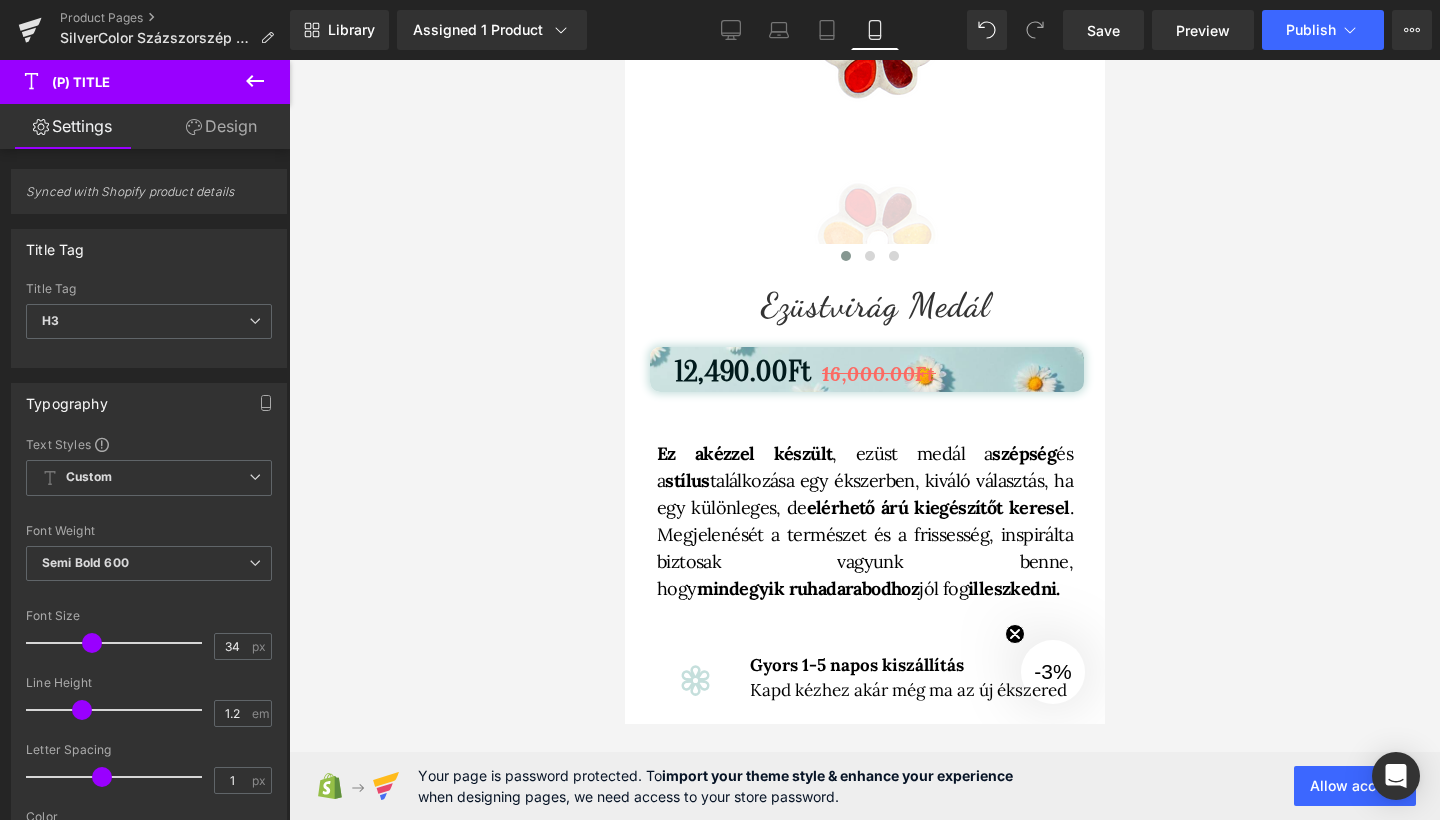 scroll, scrollTop: 412, scrollLeft: 0, axis: vertical 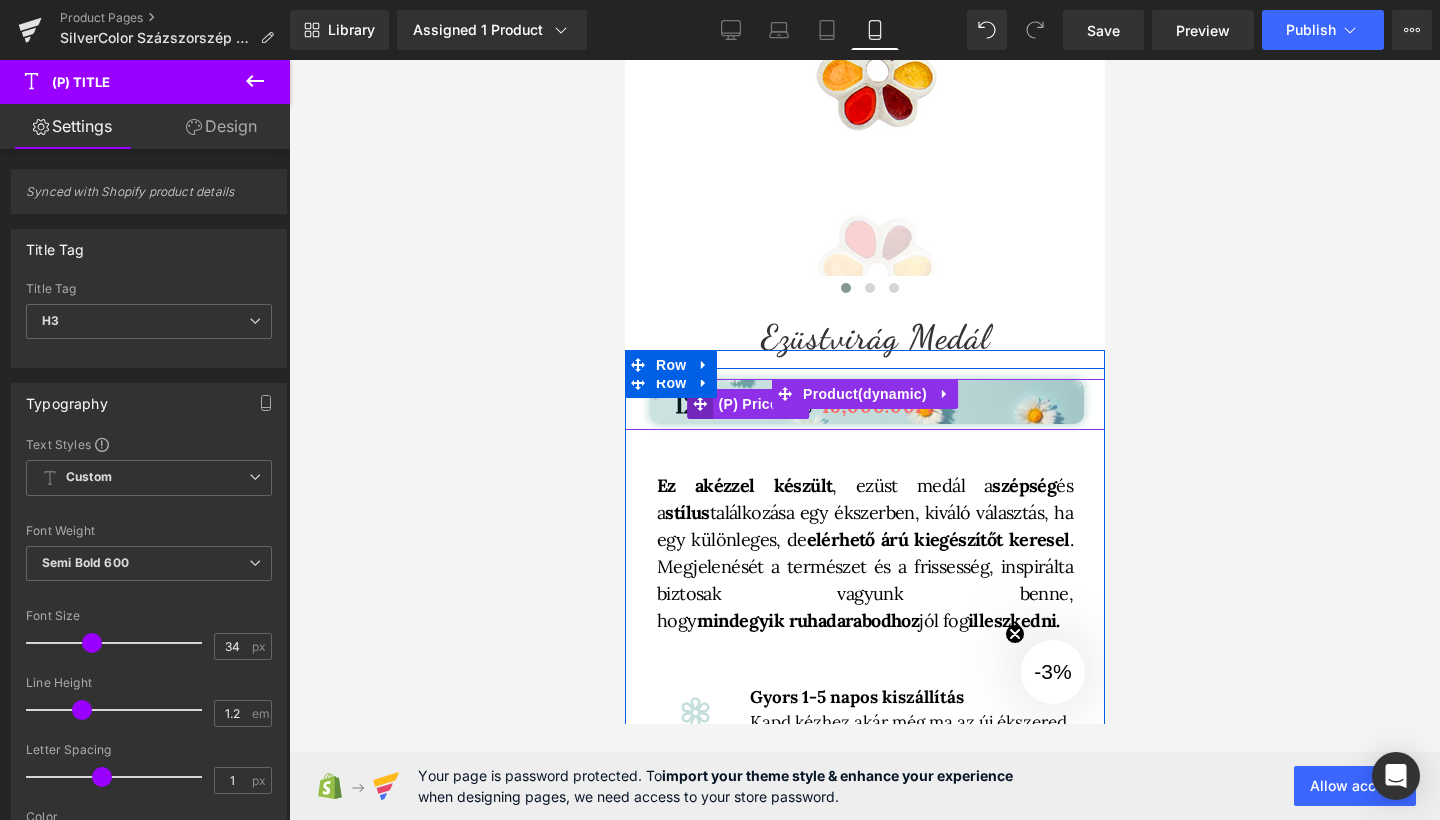 click at bounding box center [700, 404] 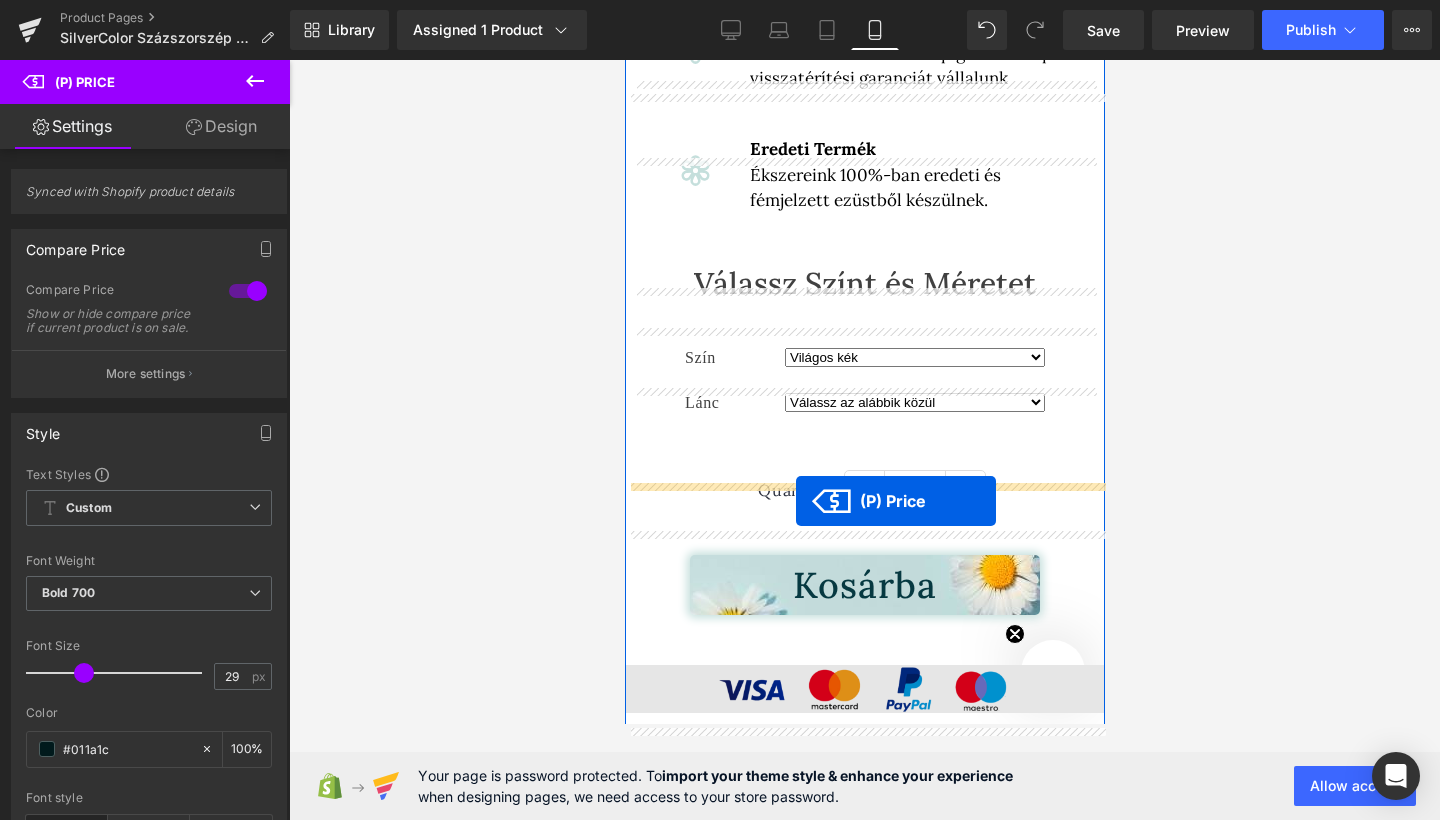 scroll, scrollTop: 1350, scrollLeft: 0, axis: vertical 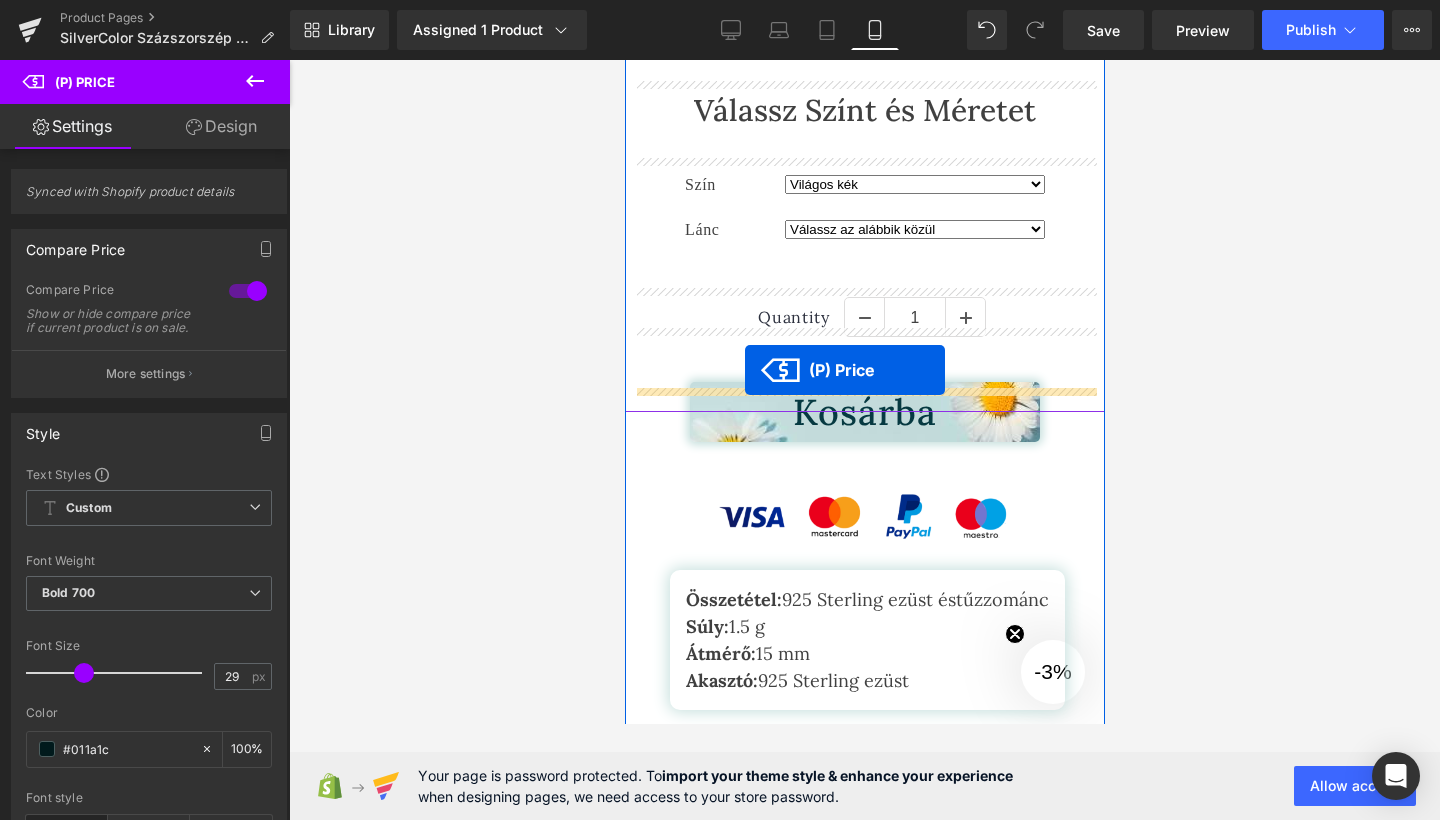 drag, startPoint x: 697, startPoint y: 402, endPoint x: 738, endPoint y: 370, distance: 52.009613 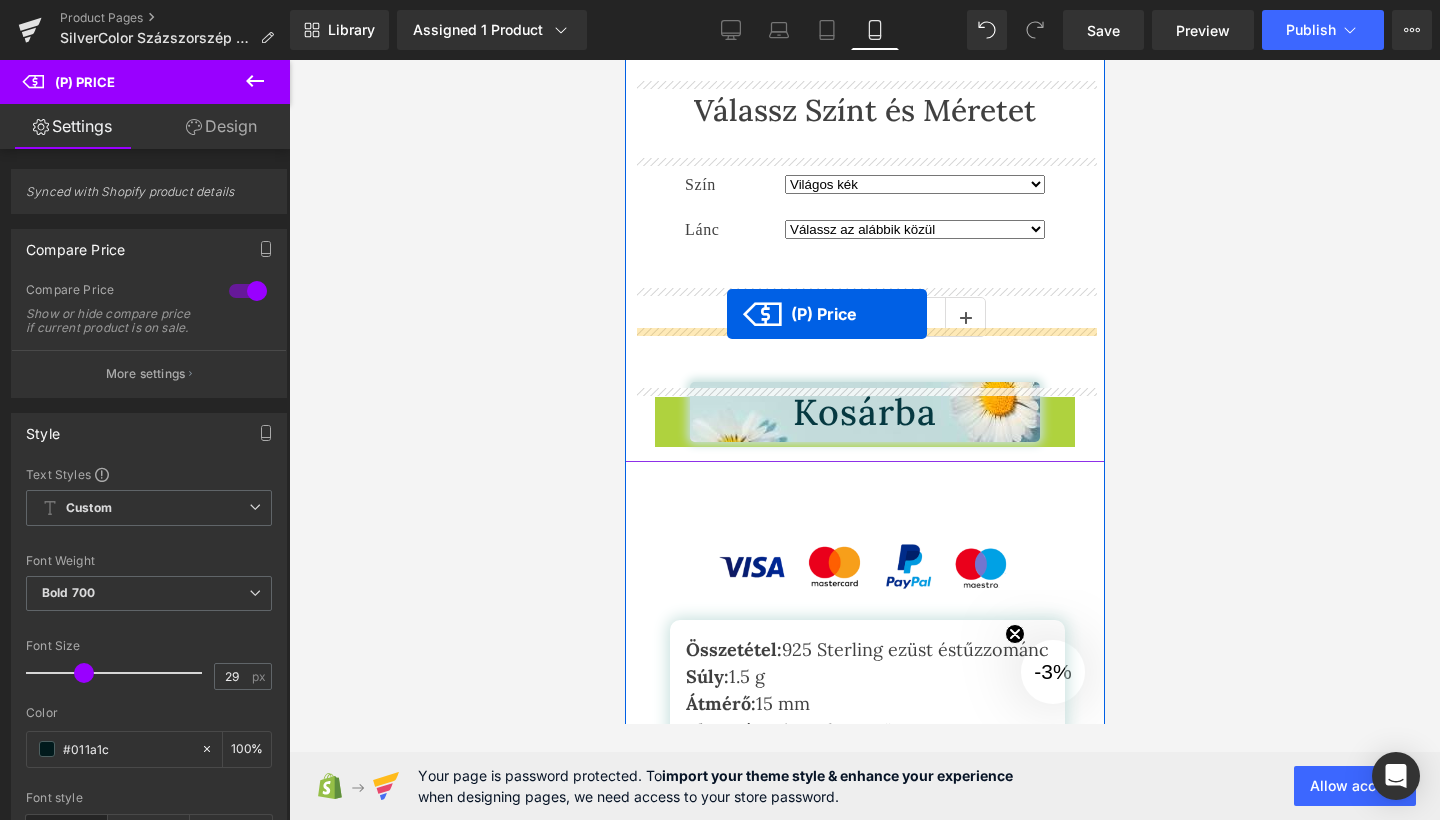 drag, startPoint x: 688, startPoint y: 412, endPoint x: 726, endPoint y: 314, distance: 105.10947 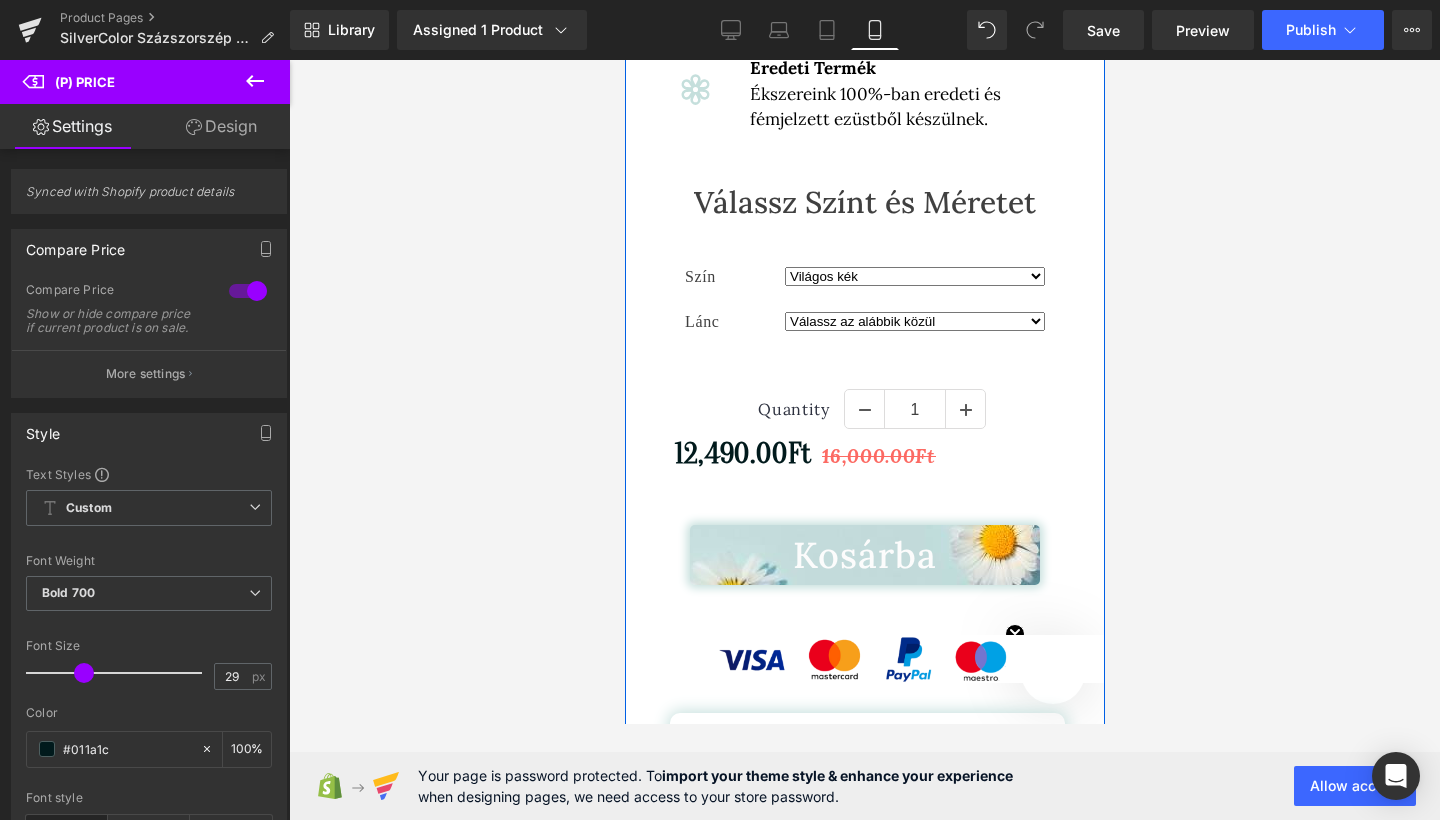 scroll, scrollTop: 1423, scrollLeft: 0, axis: vertical 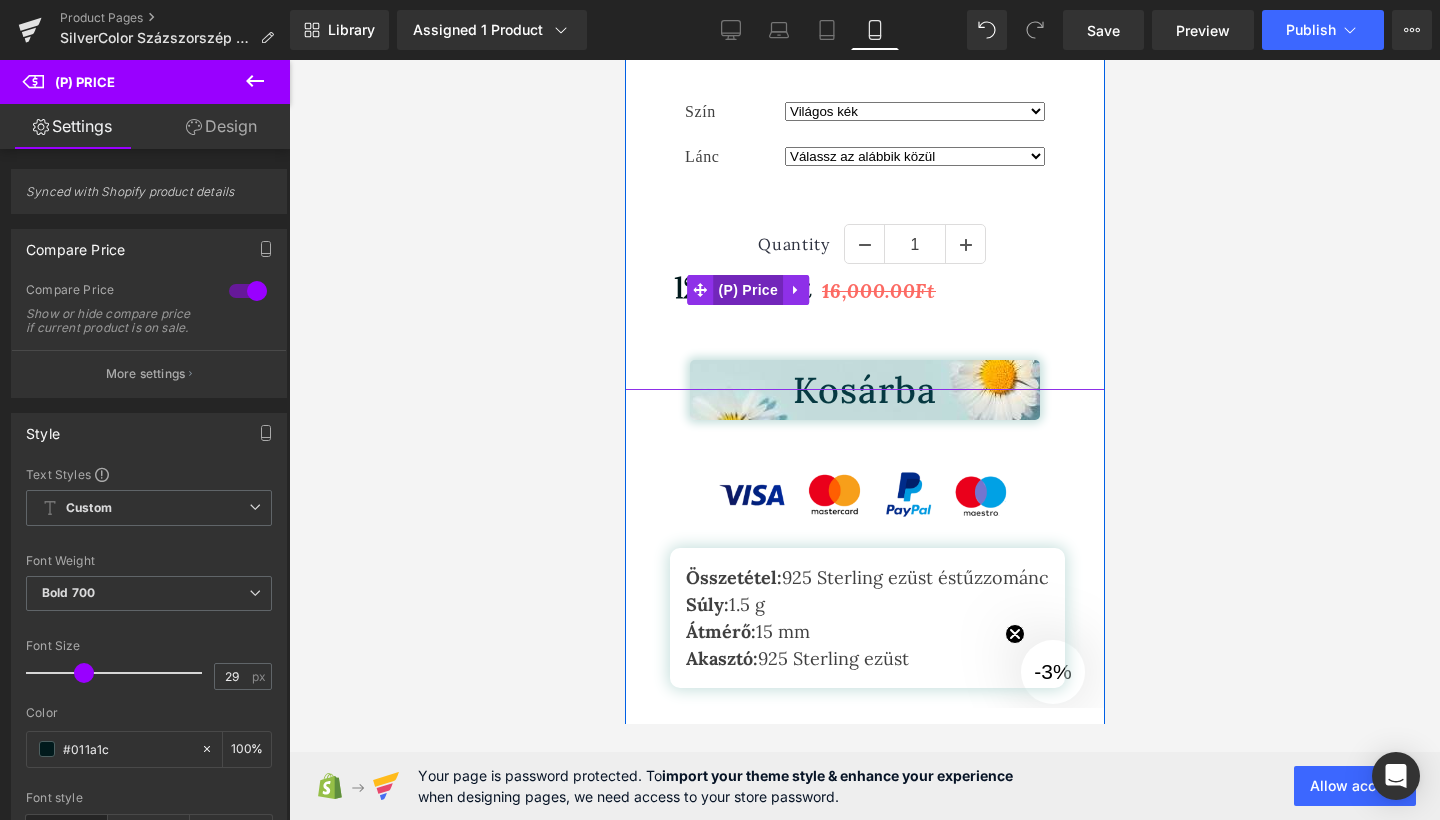 click on "(P) Price" at bounding box center [748, 290] 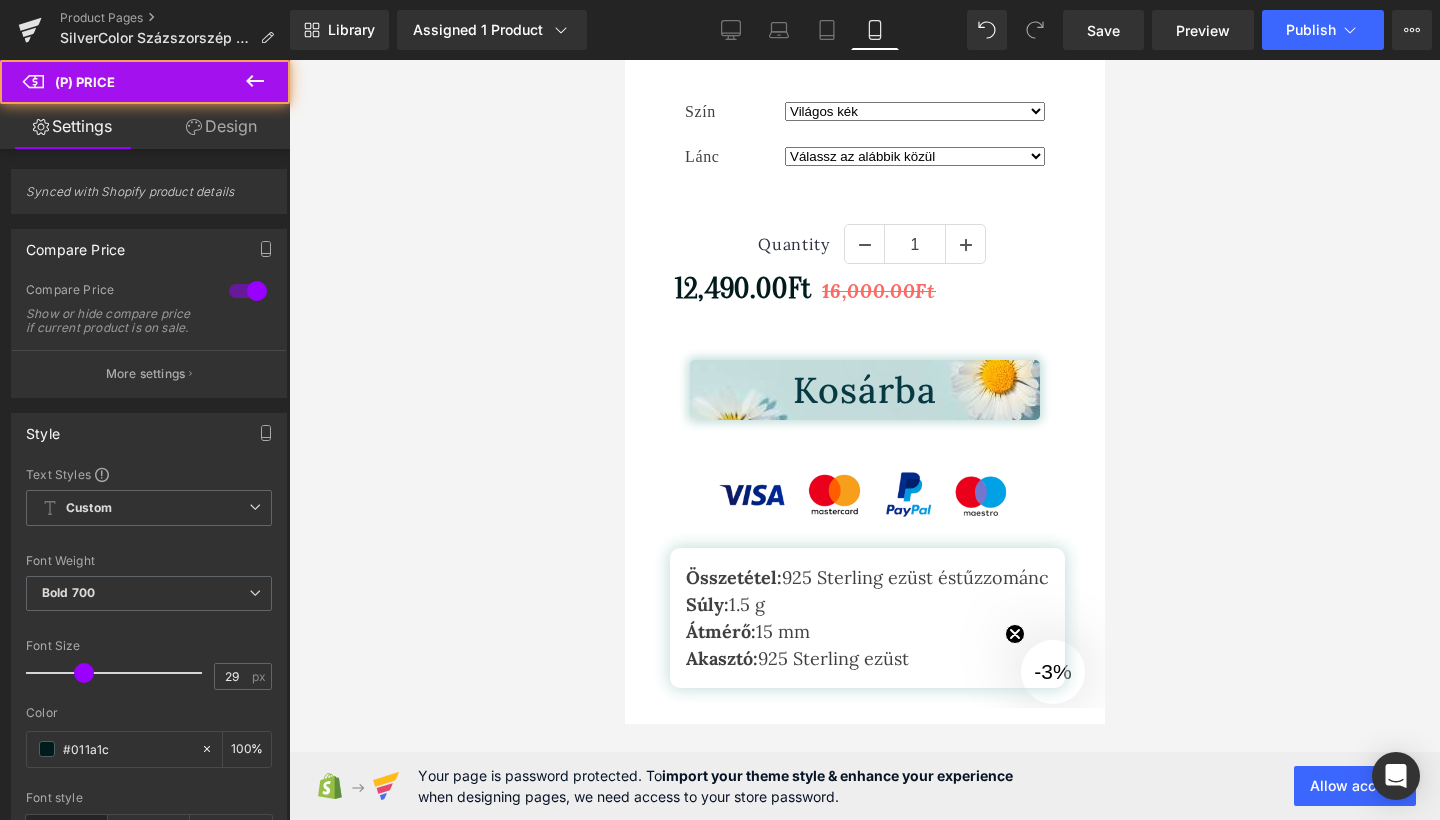 click on "Design" at bounding box center (221, 126) 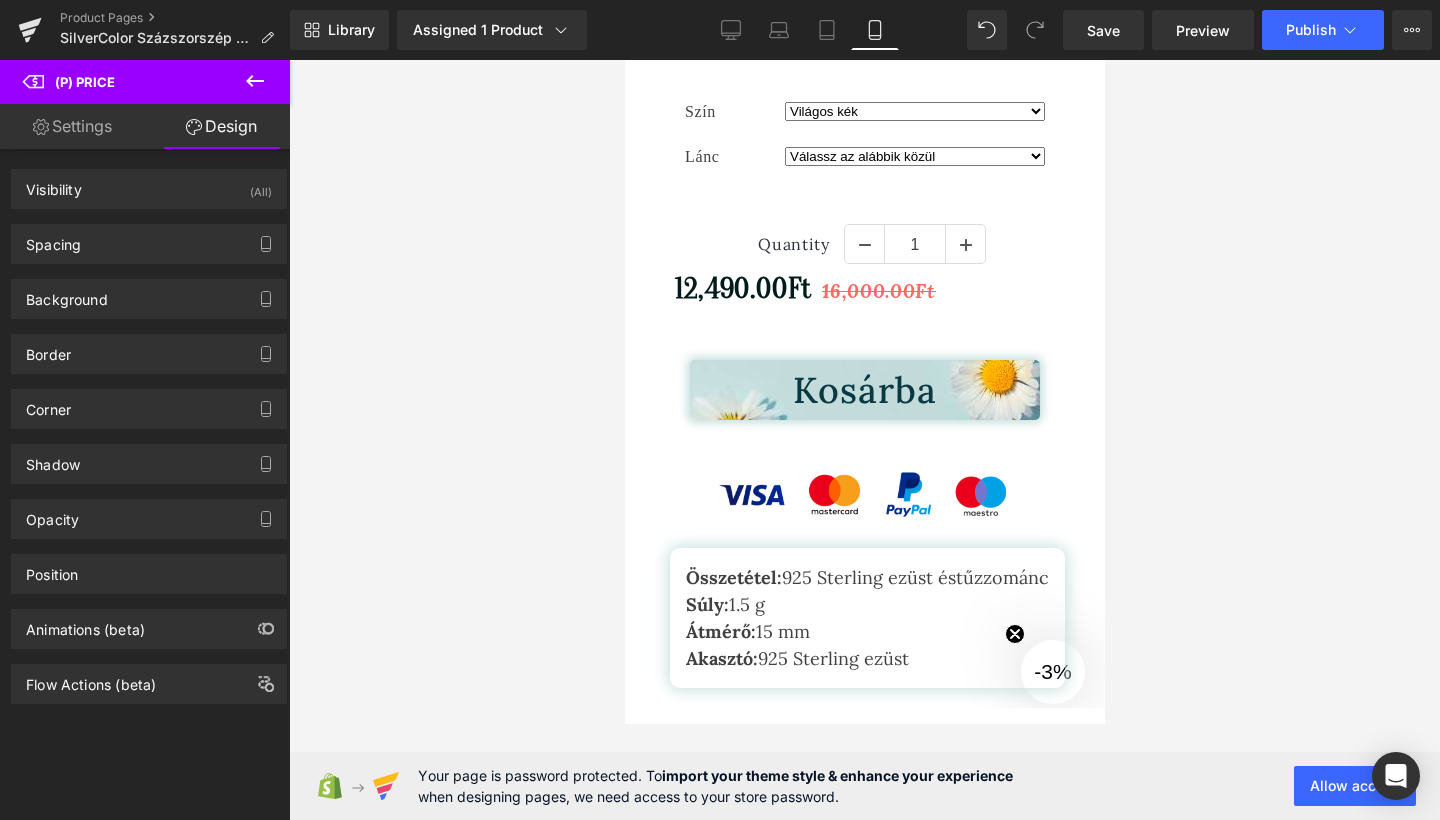 click 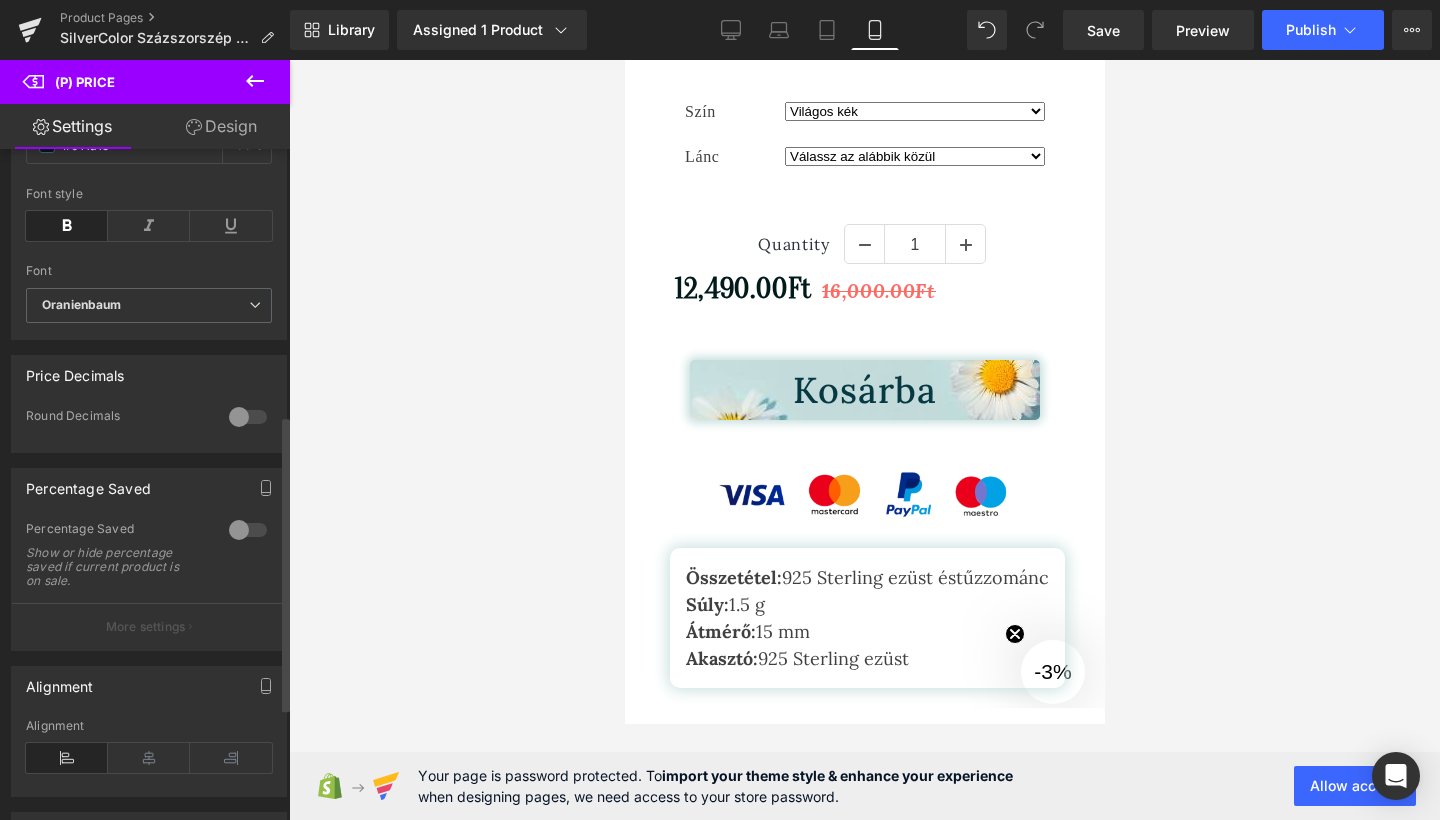 scroll, scrollTop: 721, scrollLeft: 0, axis: vertical 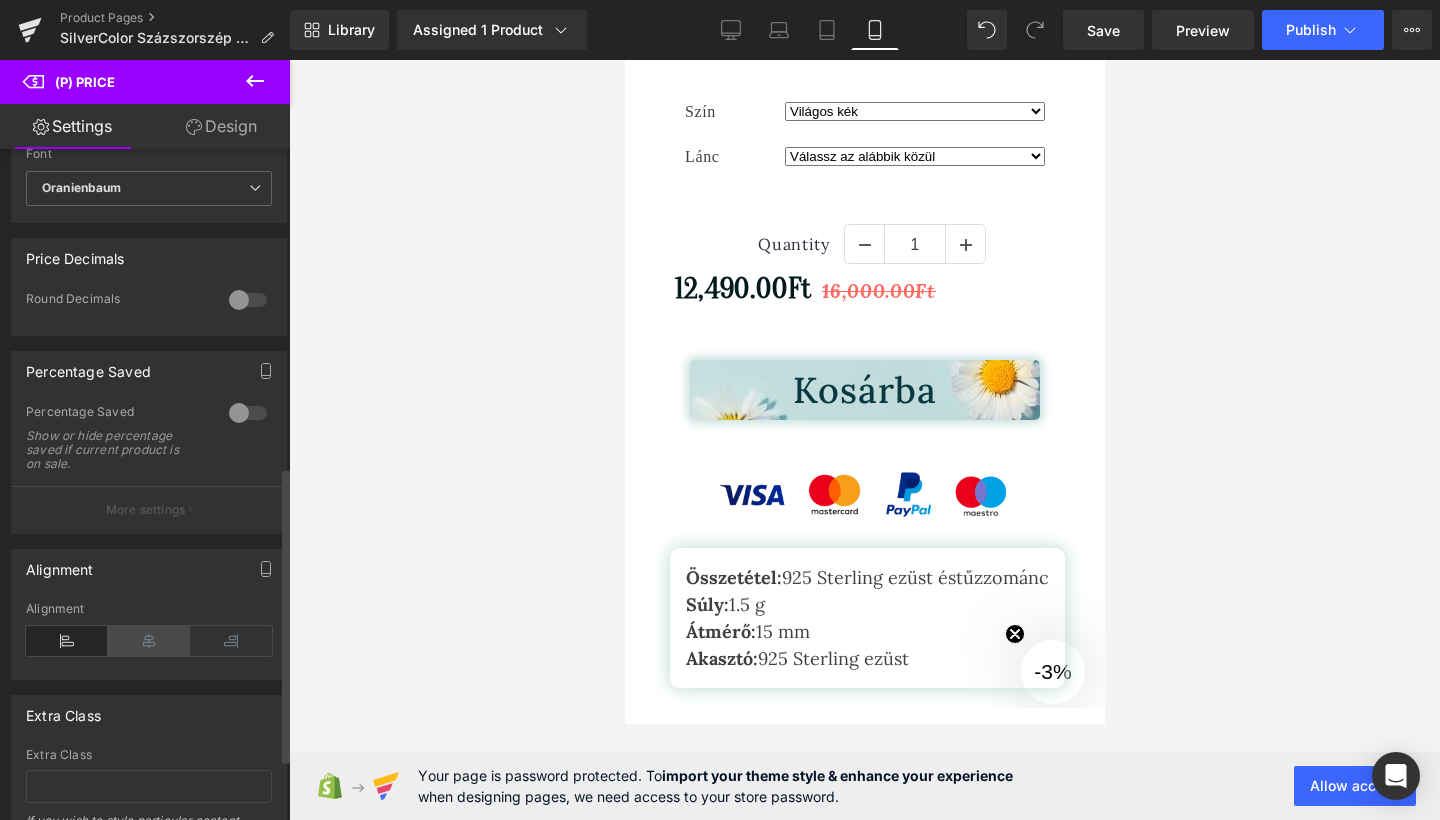 click at bounding box center [149, 641] 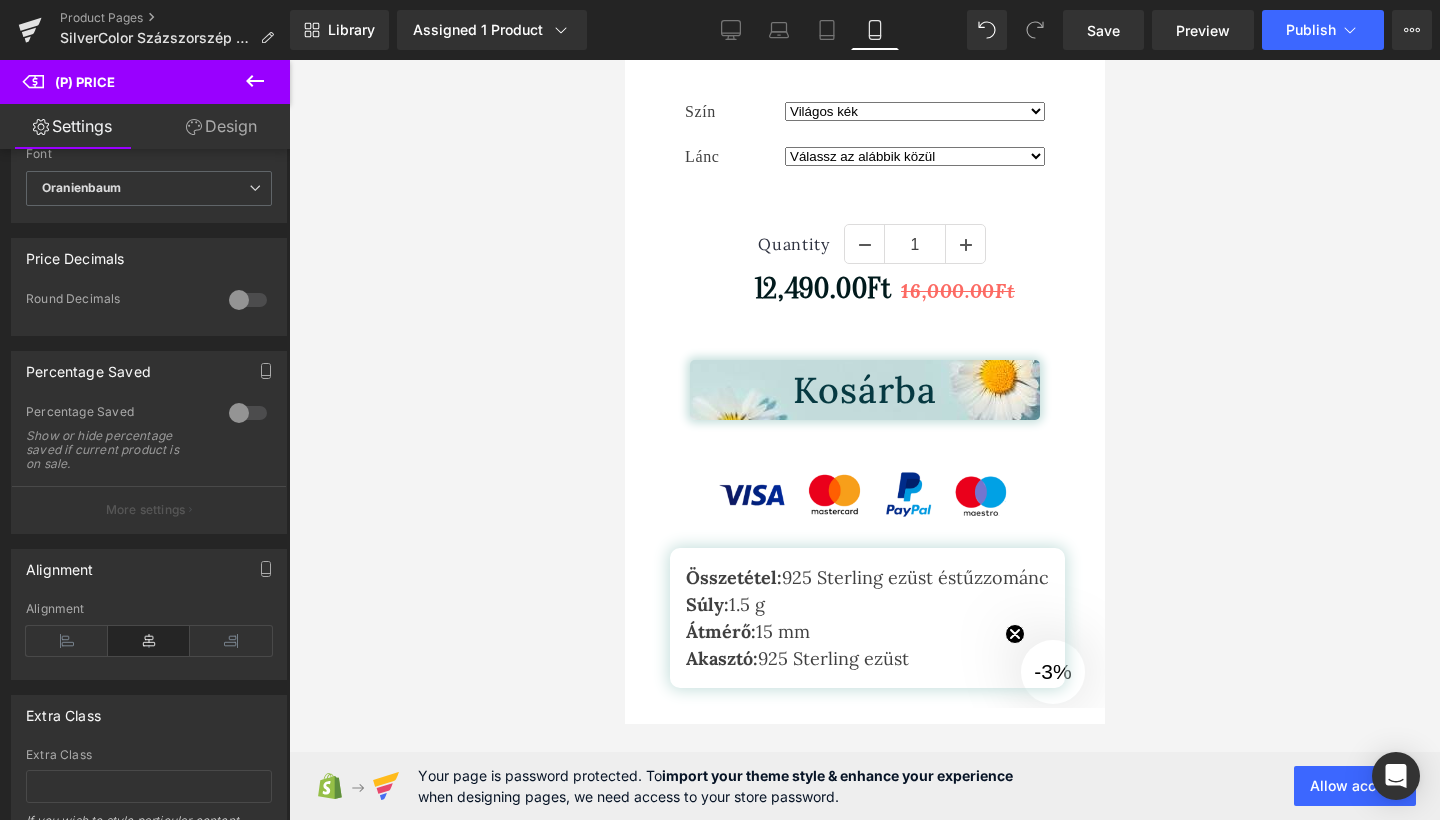 click on "Design" at bounding box center [221, 126] 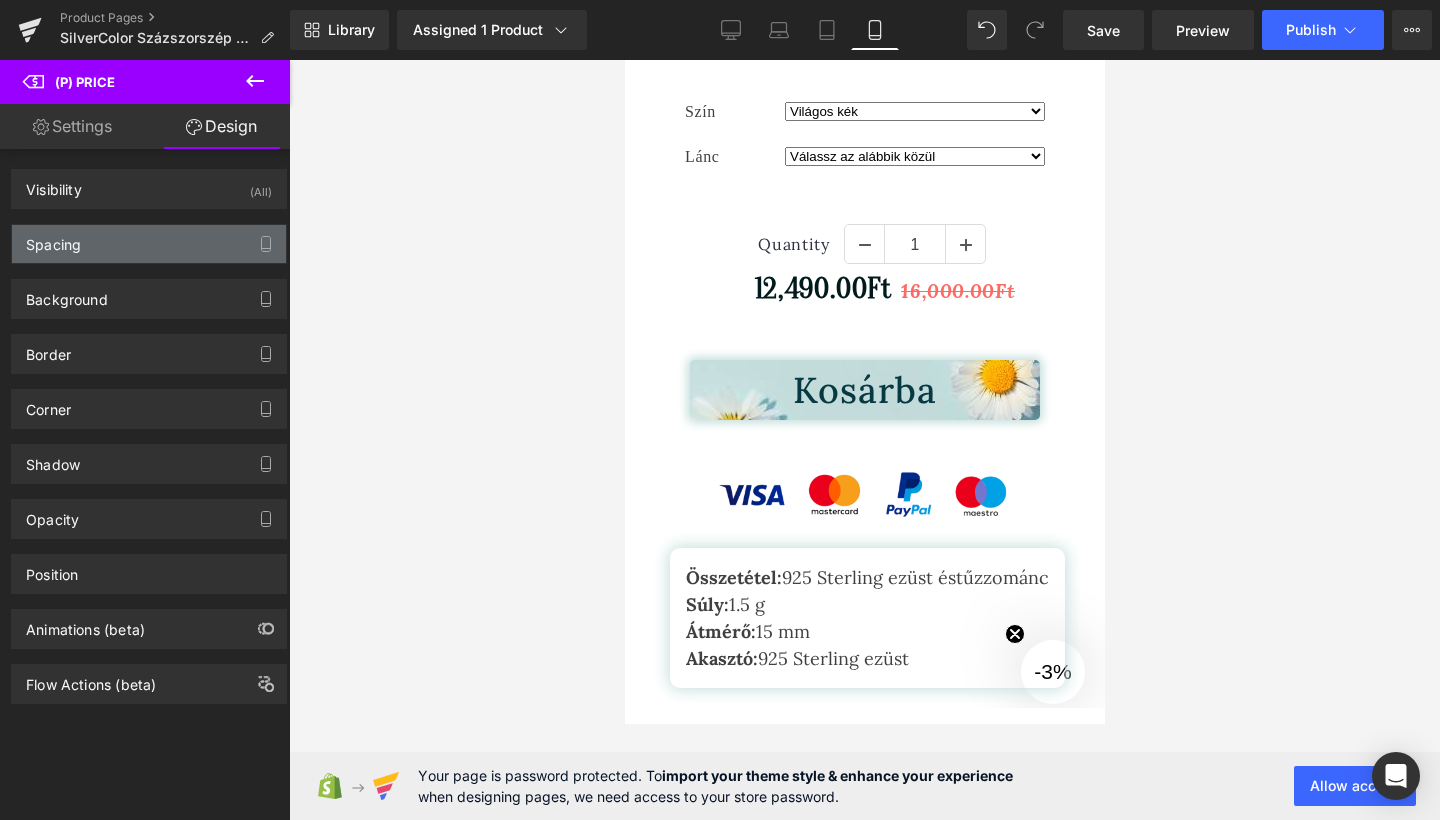 click on "Spacing" at bounding box center (149, 244) 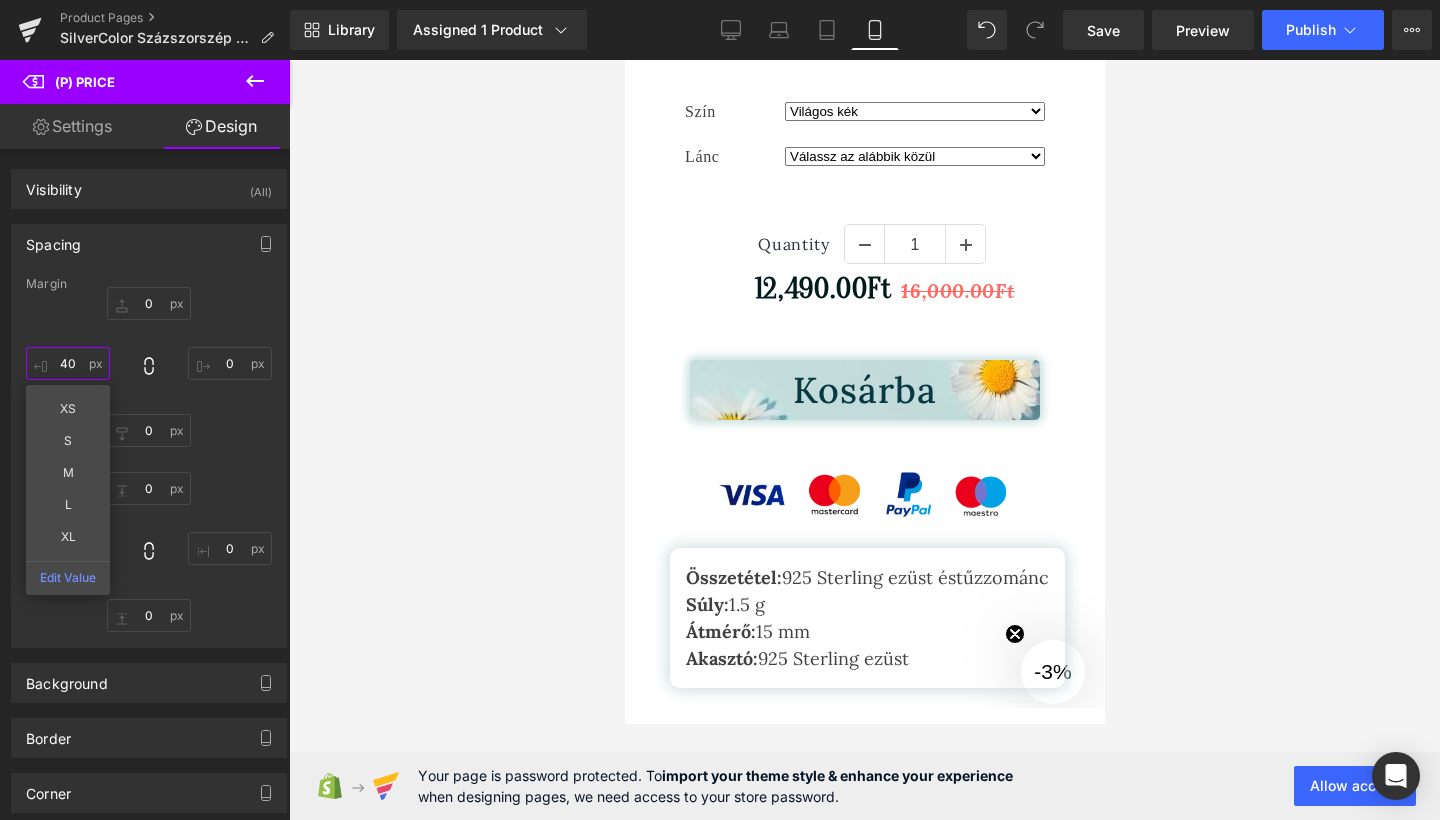 click at bounding box center [68, 363] 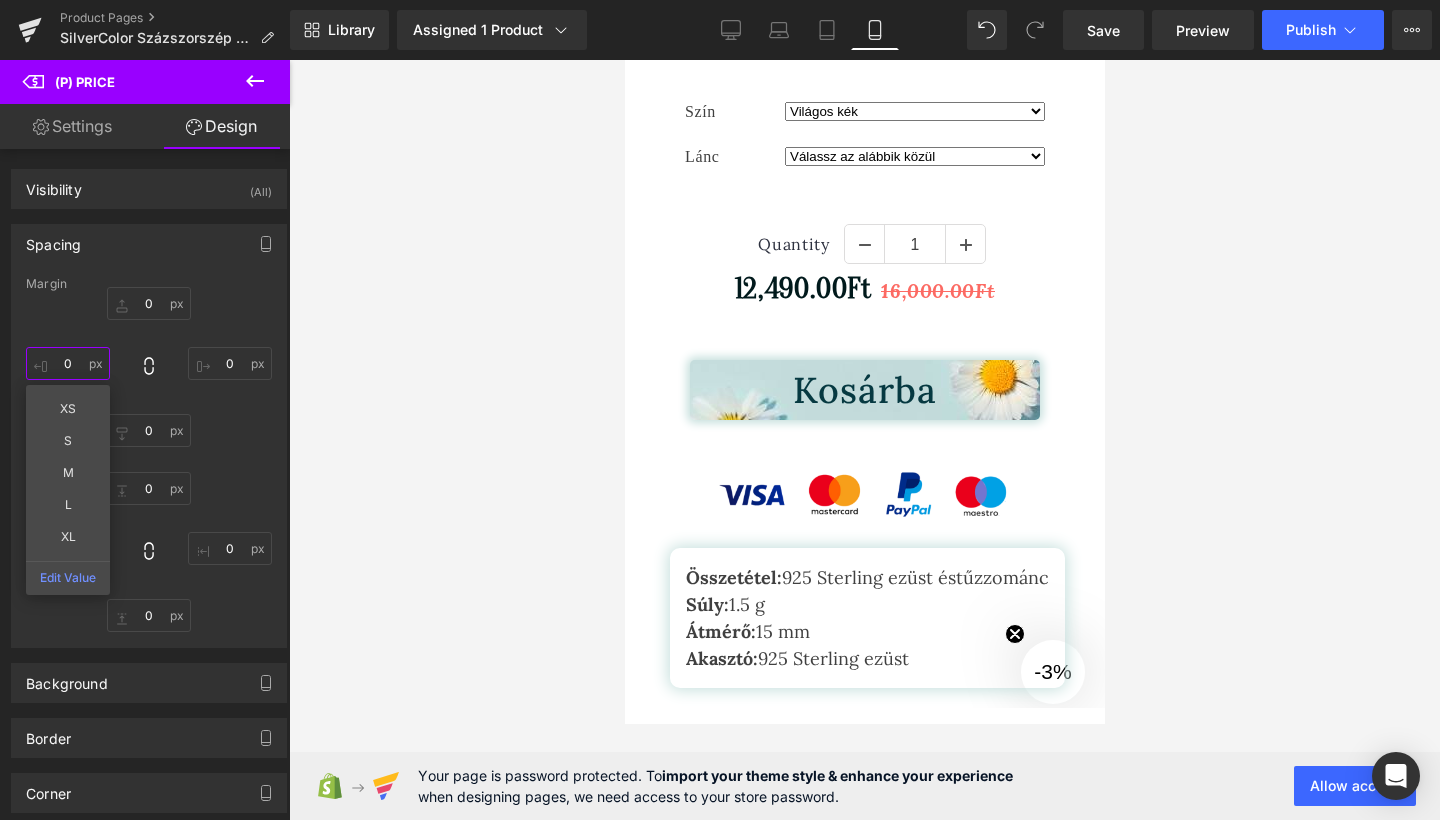 type 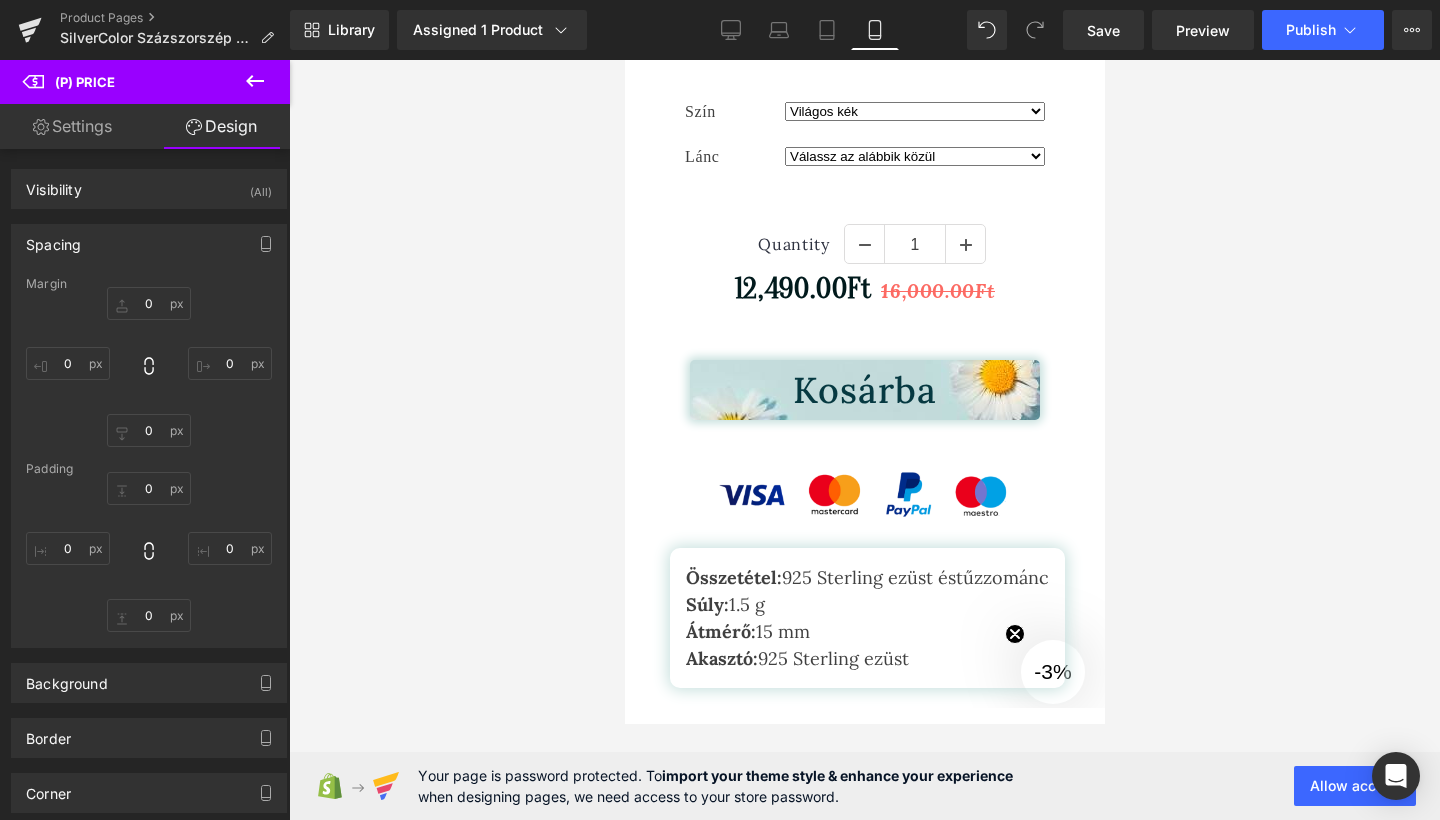 click at bounding box center (149, 552) 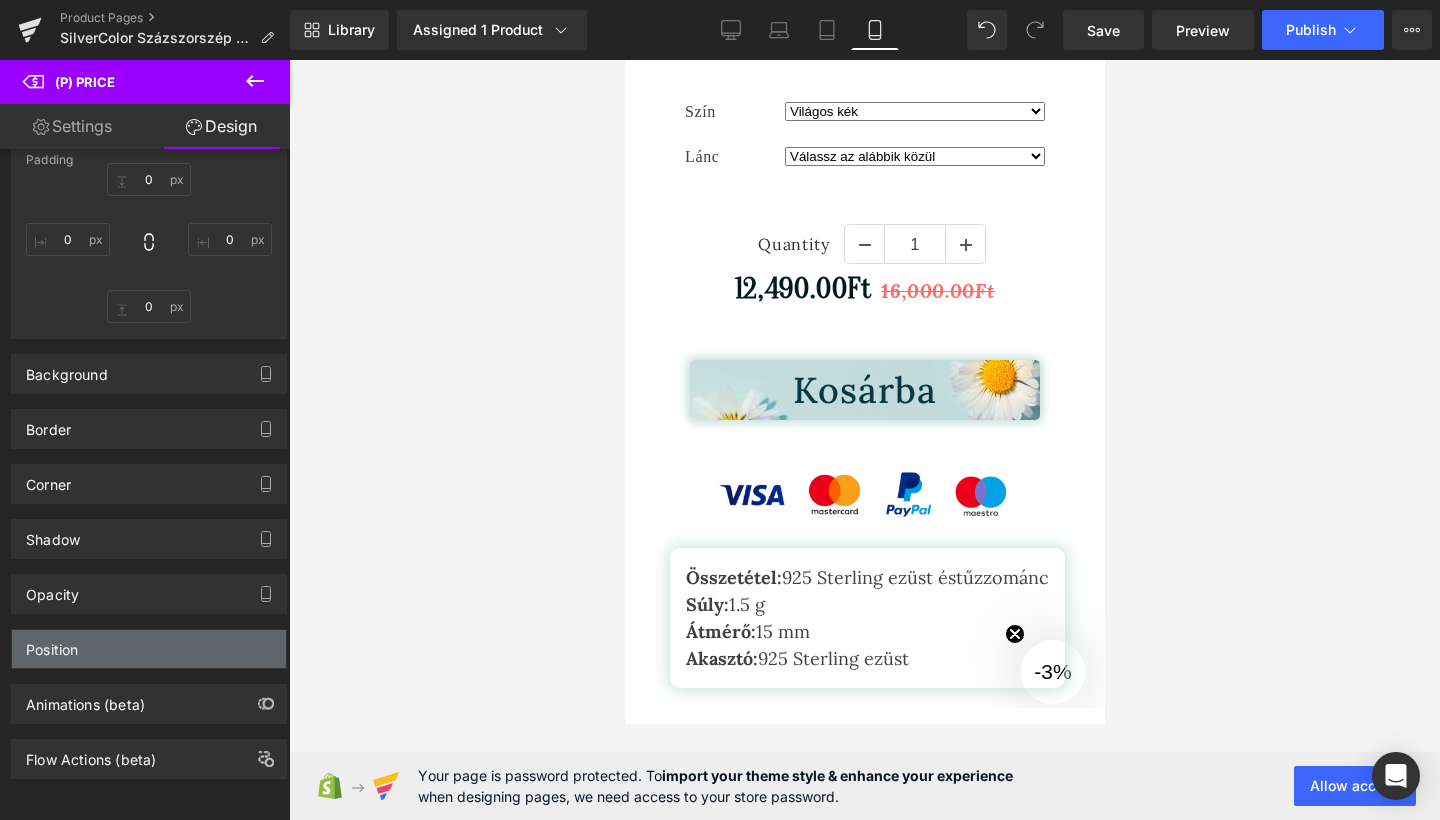 click on "Position" at bounding box center [149, 649] 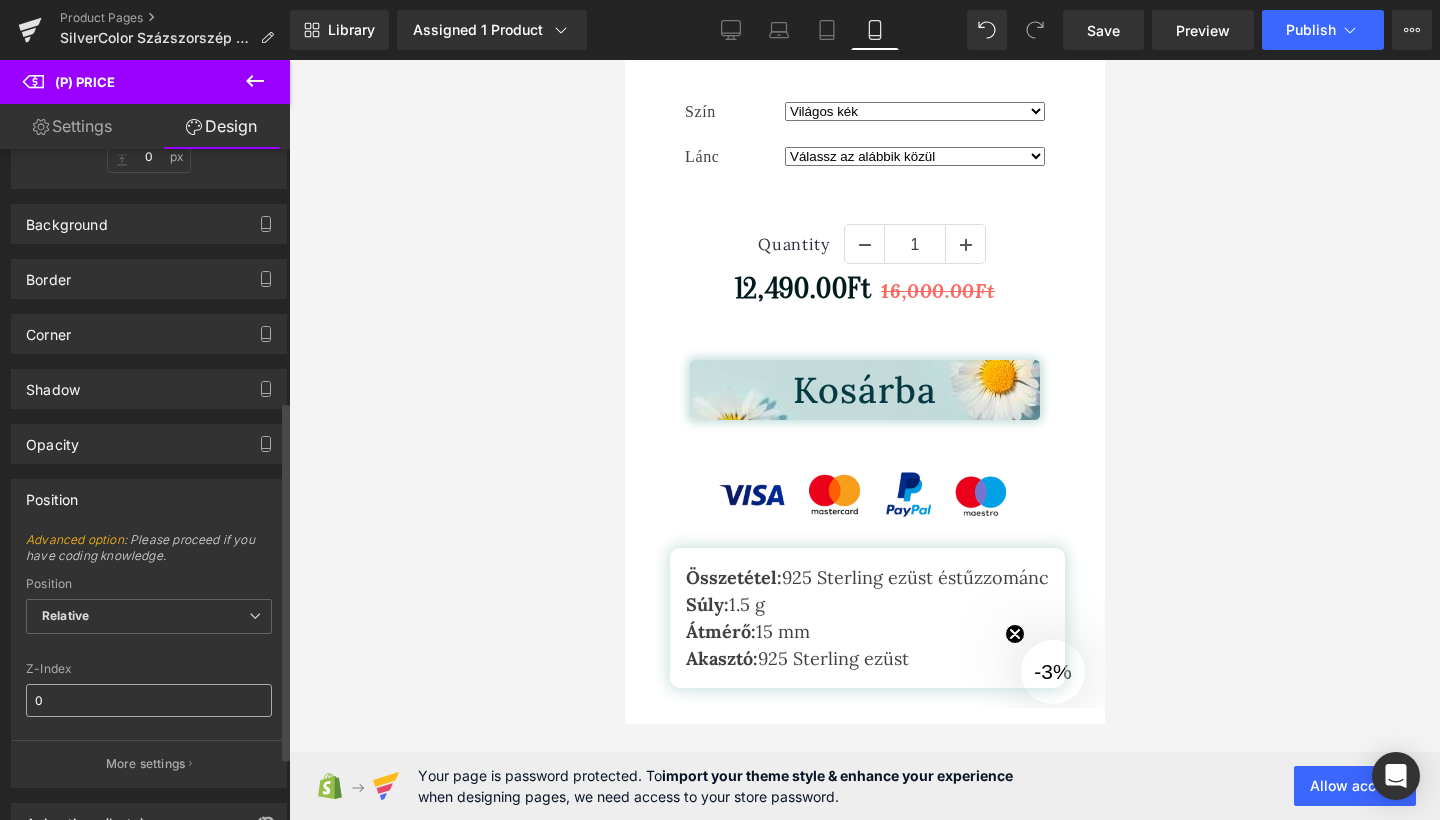scroll, scrollTop: 472, scrollLeft: 0, axis: vertical 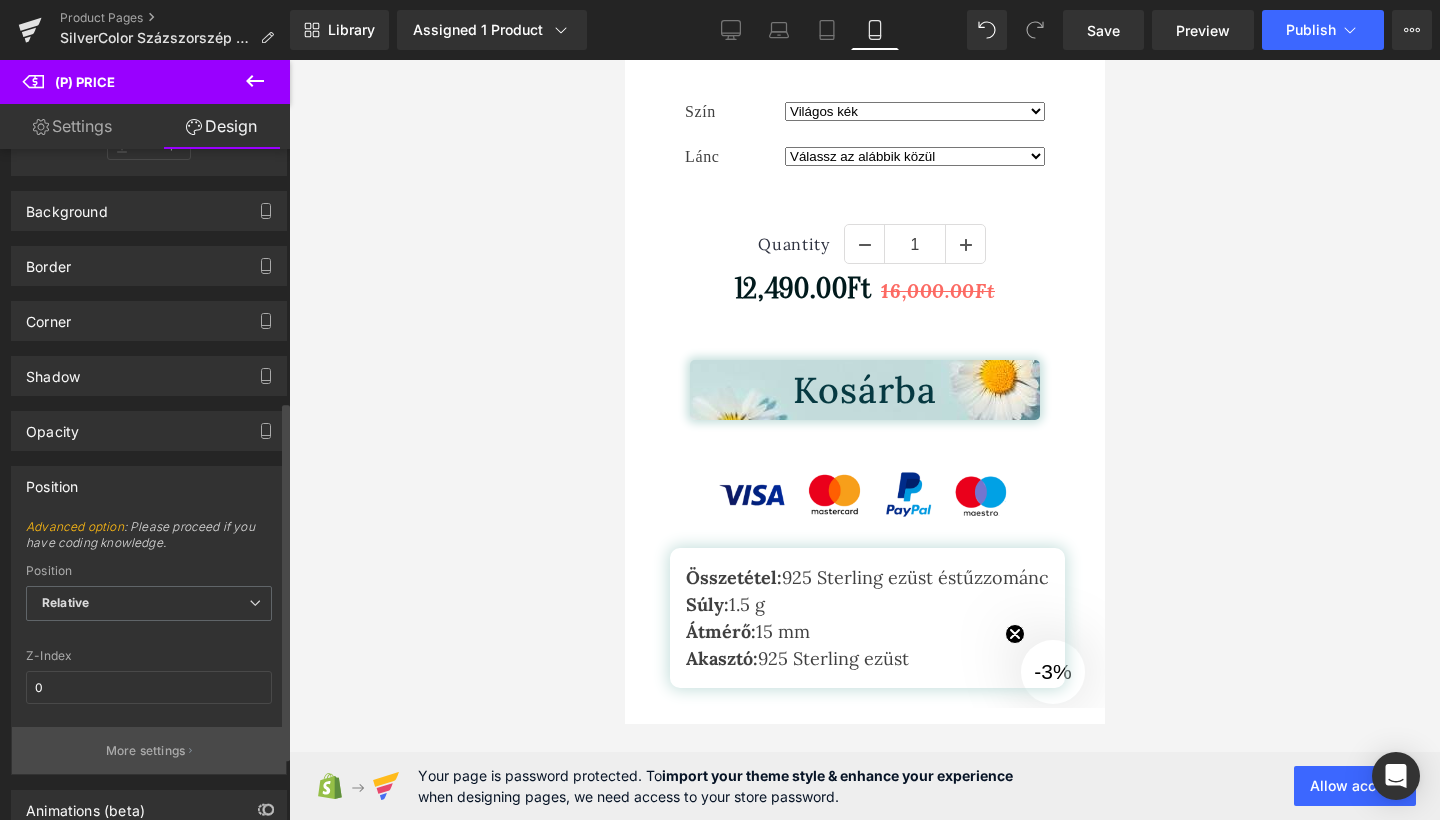 click on "More settings" at bounding box center (146, 751) 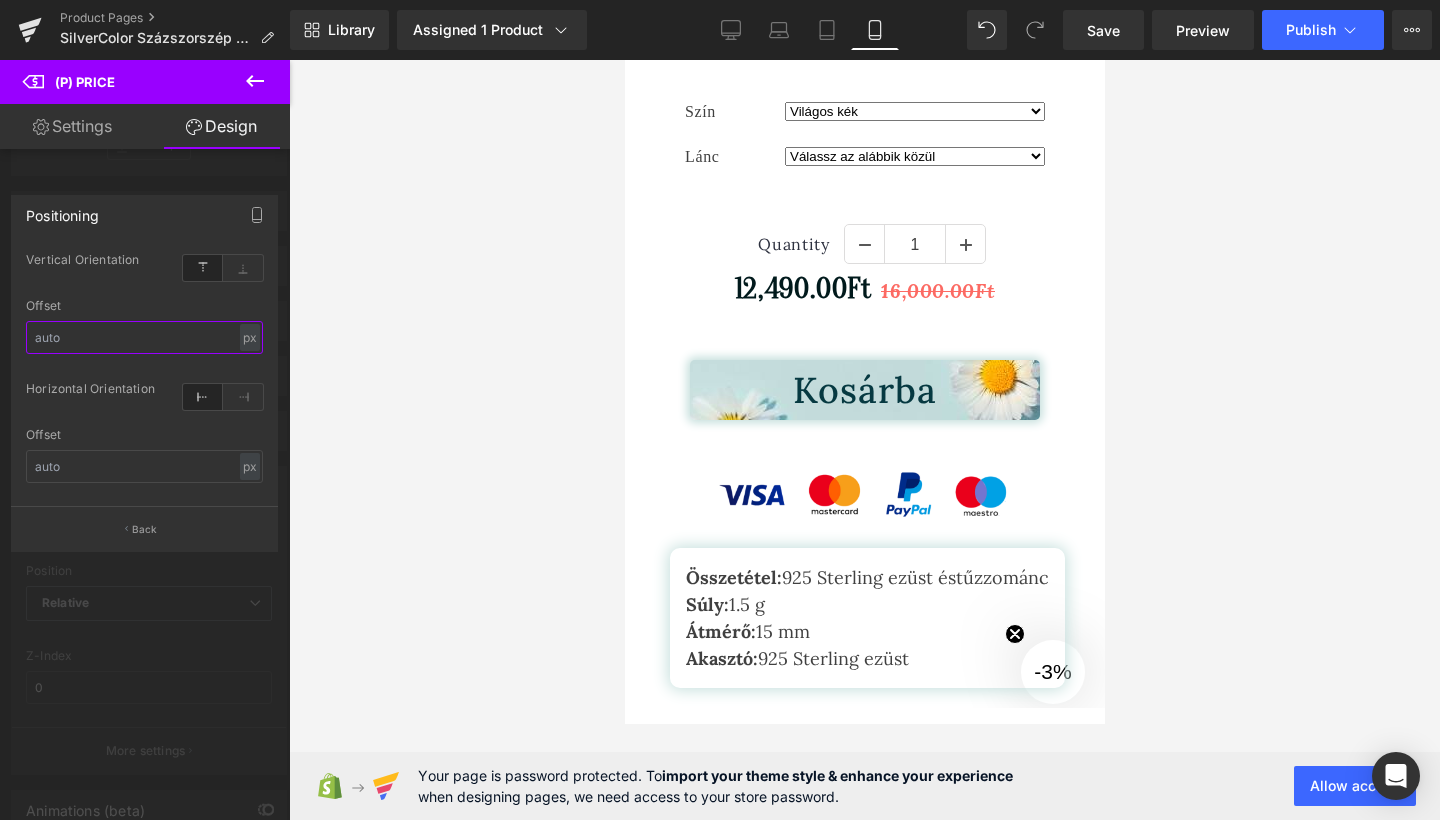 click at bounding box center (144, 337) 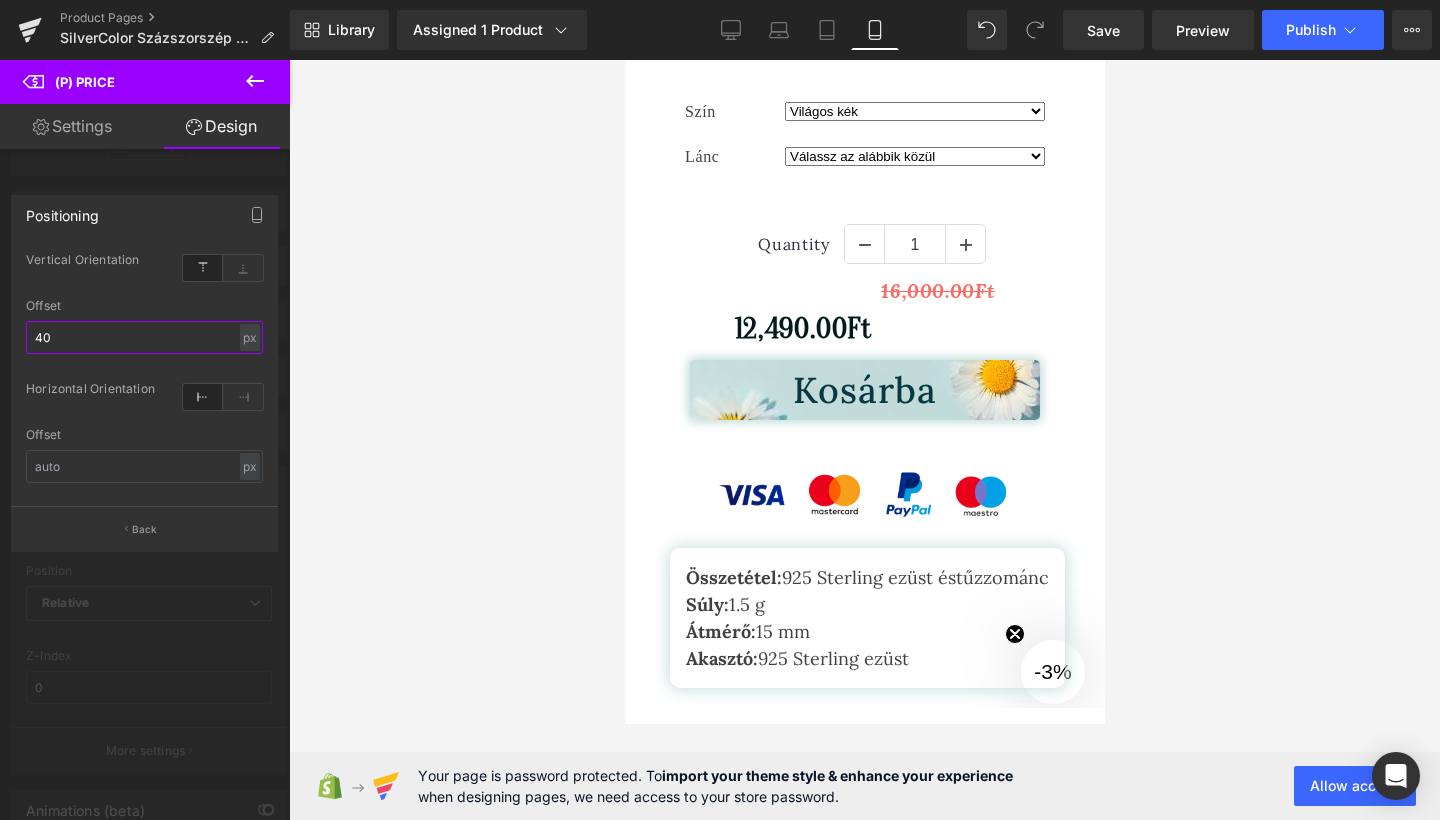 type on "4" 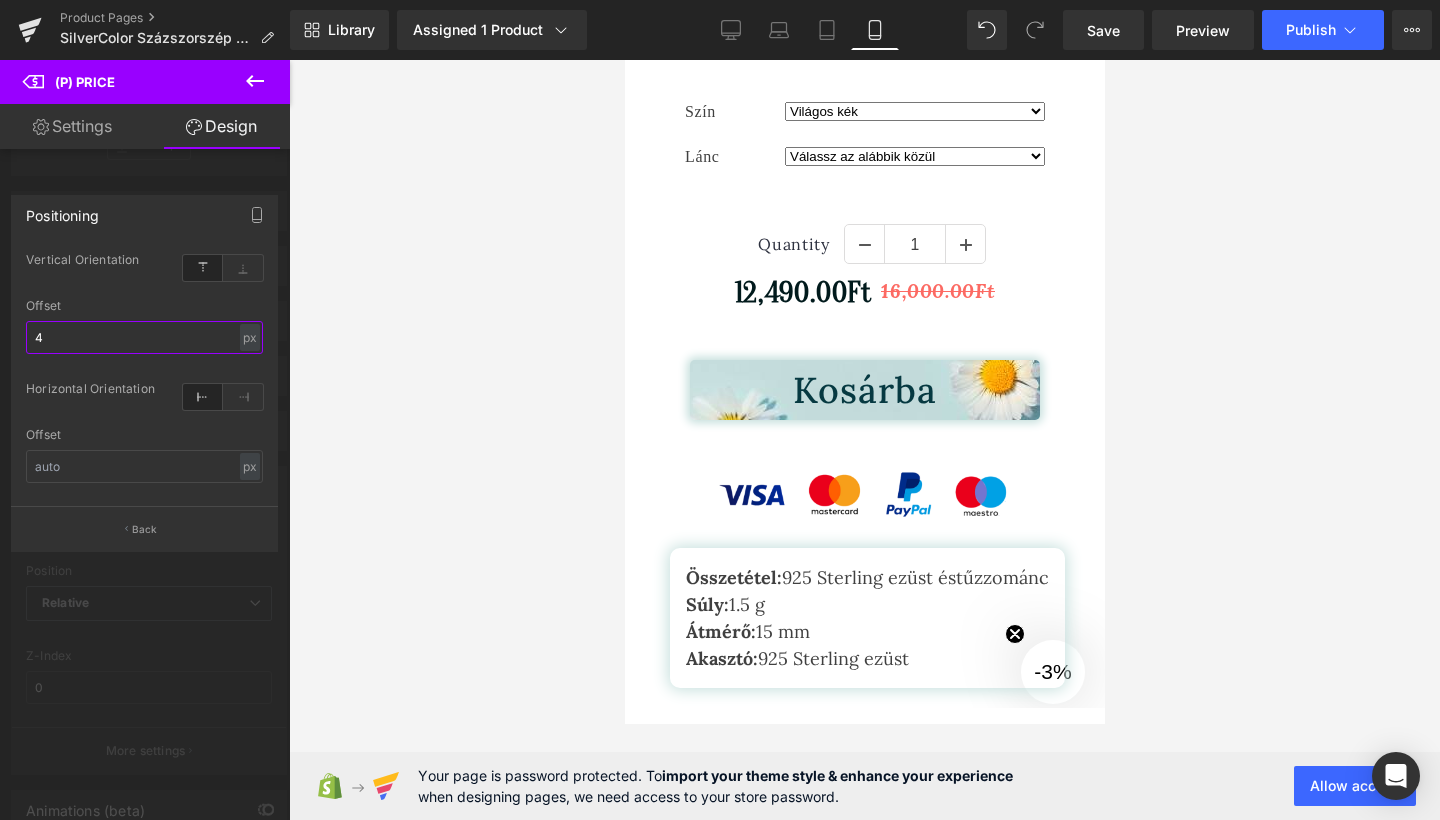 type 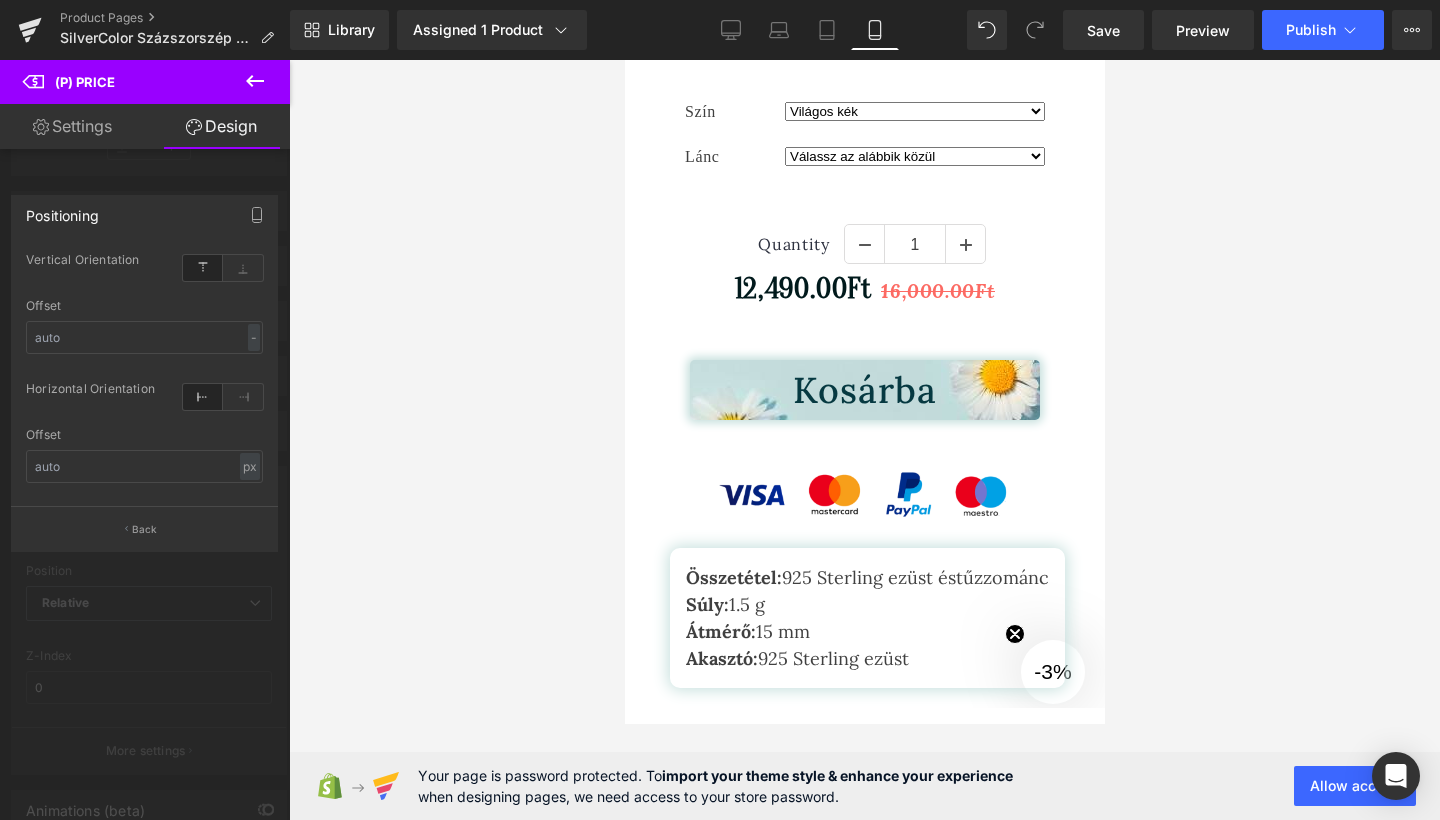 click on "Ugrás a tartalomhoz
Főoldal
Ékszereink
Ékszereink
Fülbevalók
Medálok" at bounding box center (864, 2045) 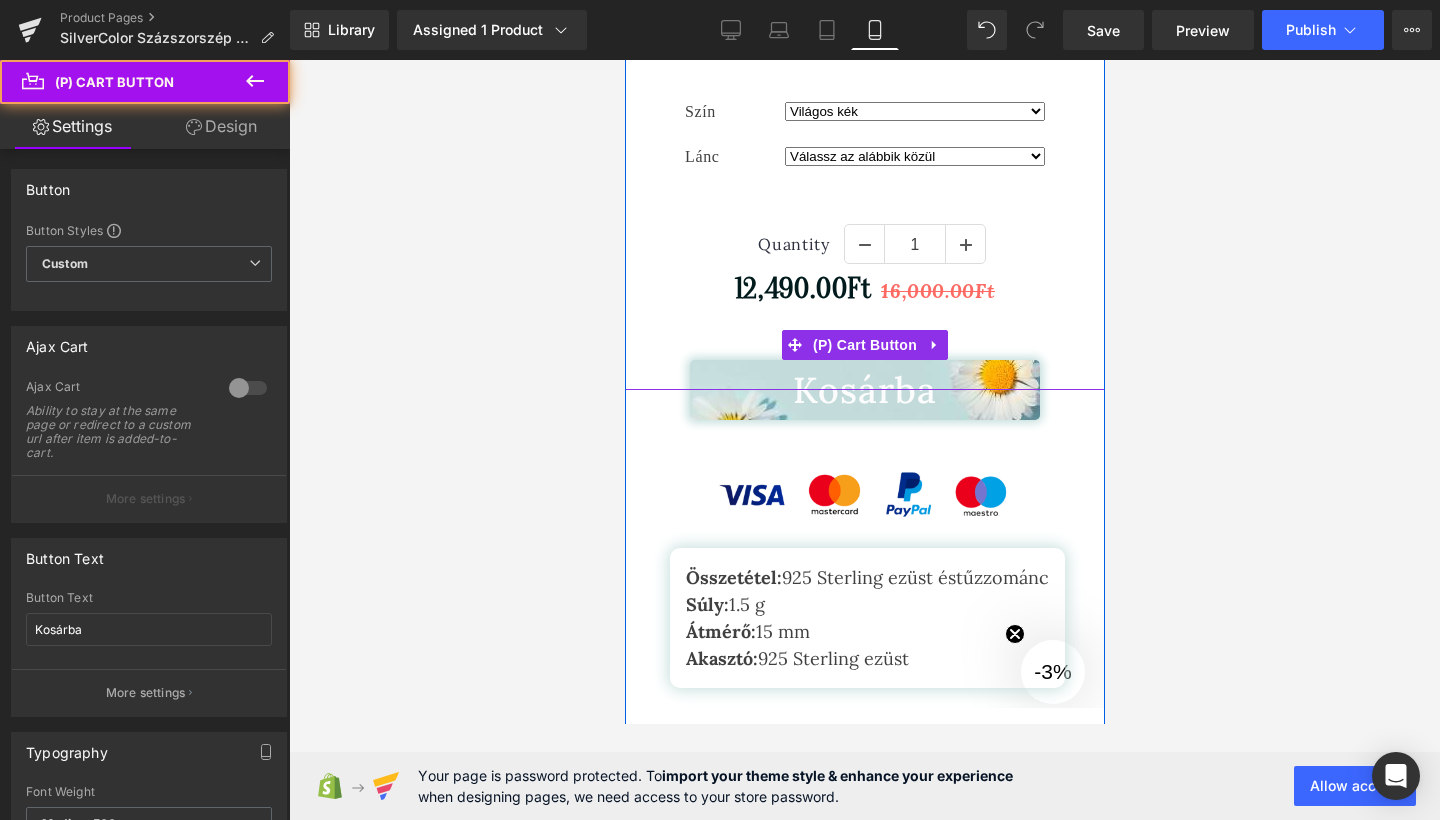 drag, startPoint x: 861, startPoint y: 356, endPoint x: 1116, endPoint y: 320, distance: 257.52863 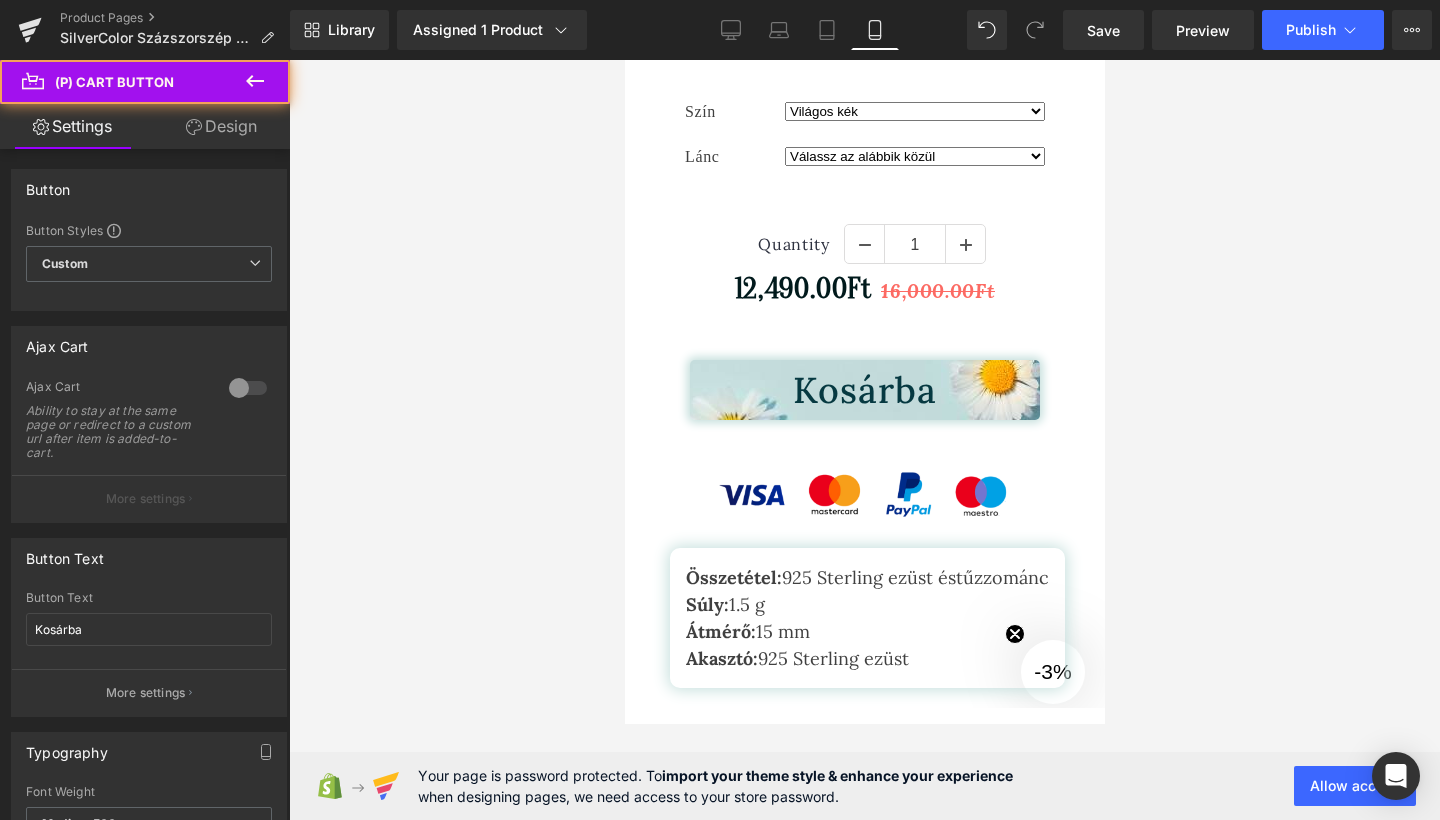 click on "Design" at bounding box center [221, 126] 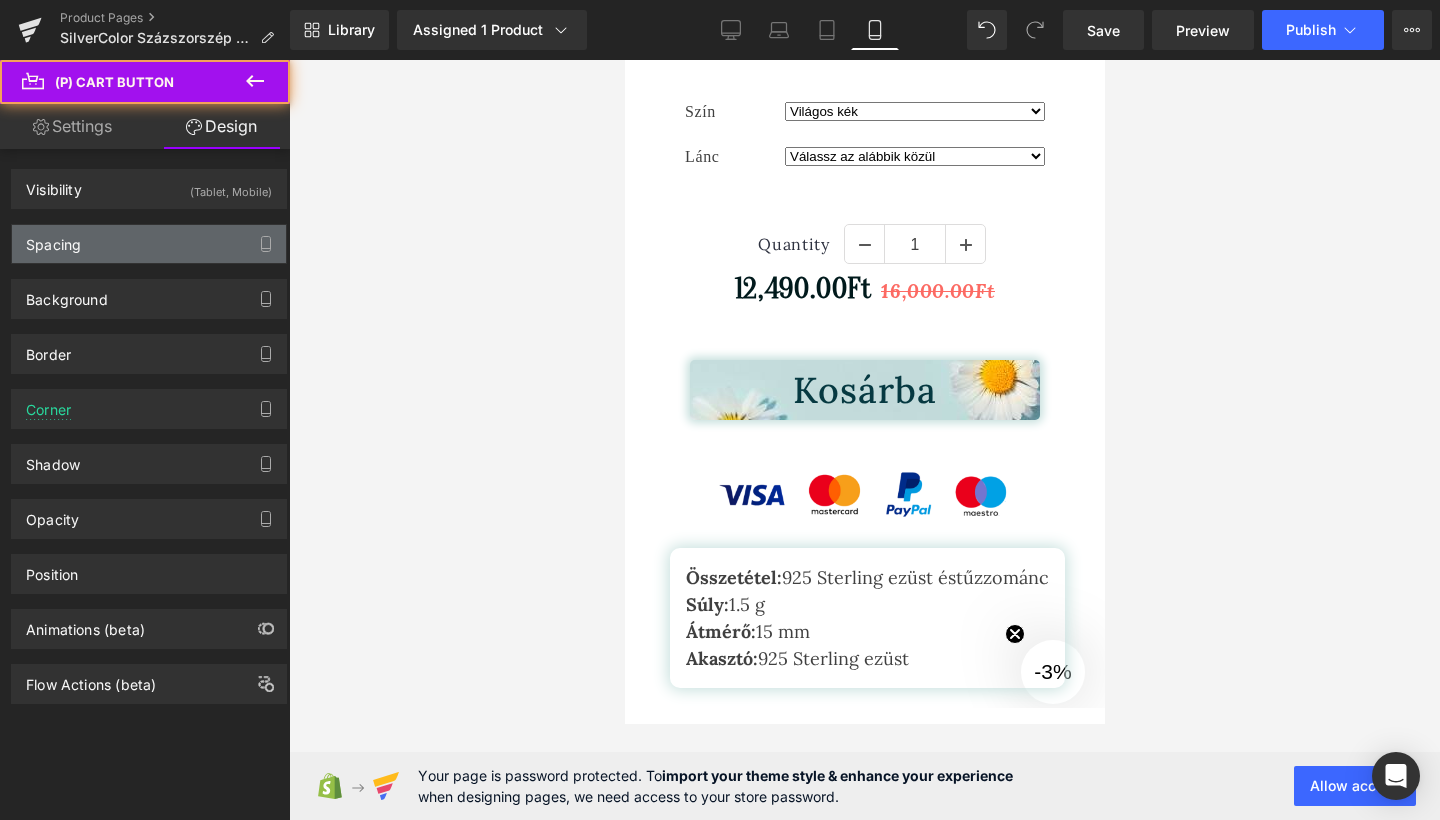click on "Spacing" at bounding box center (53, 239) 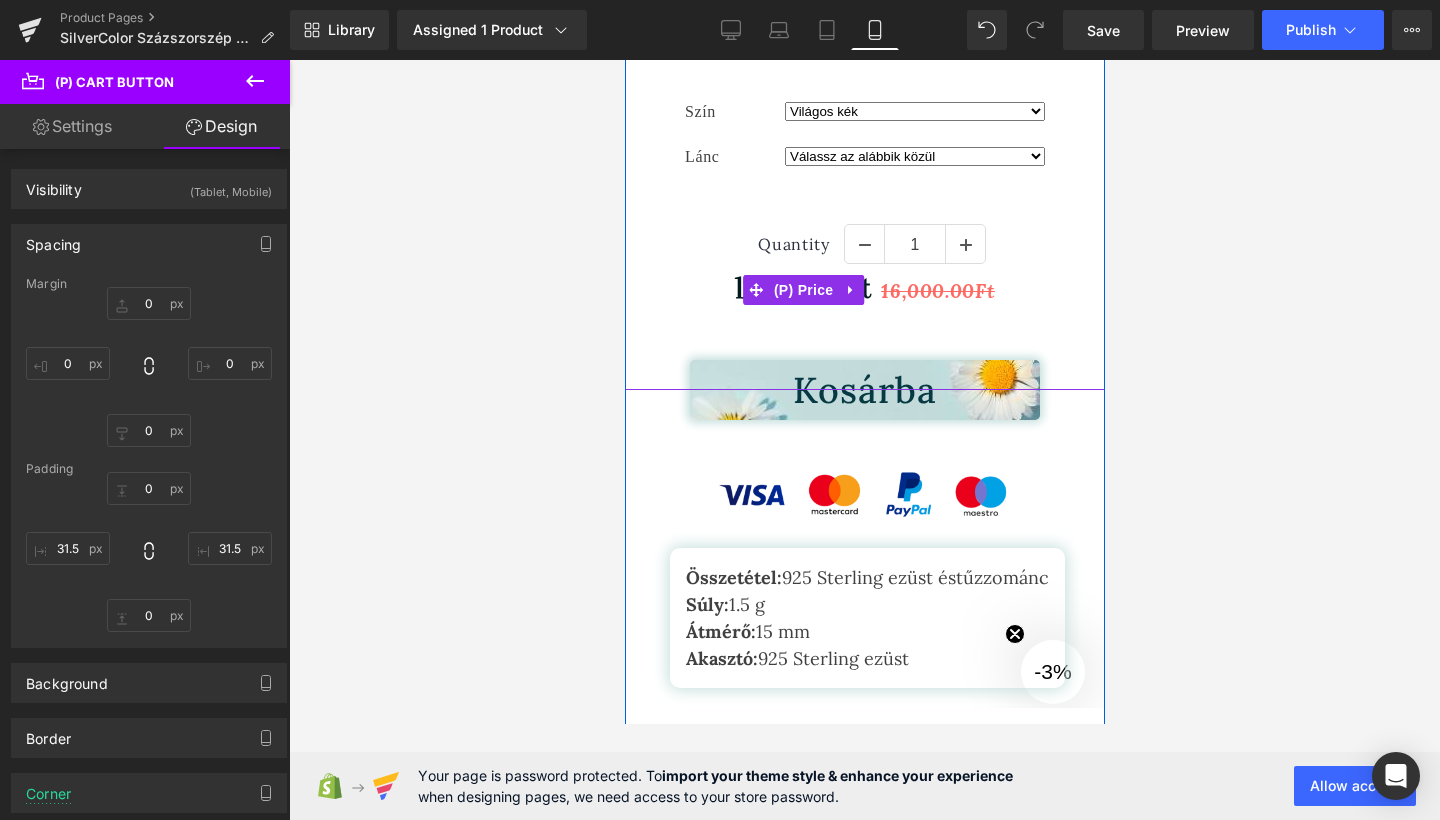 click on "(P) Cart Button" at bounding box center [863, 345] 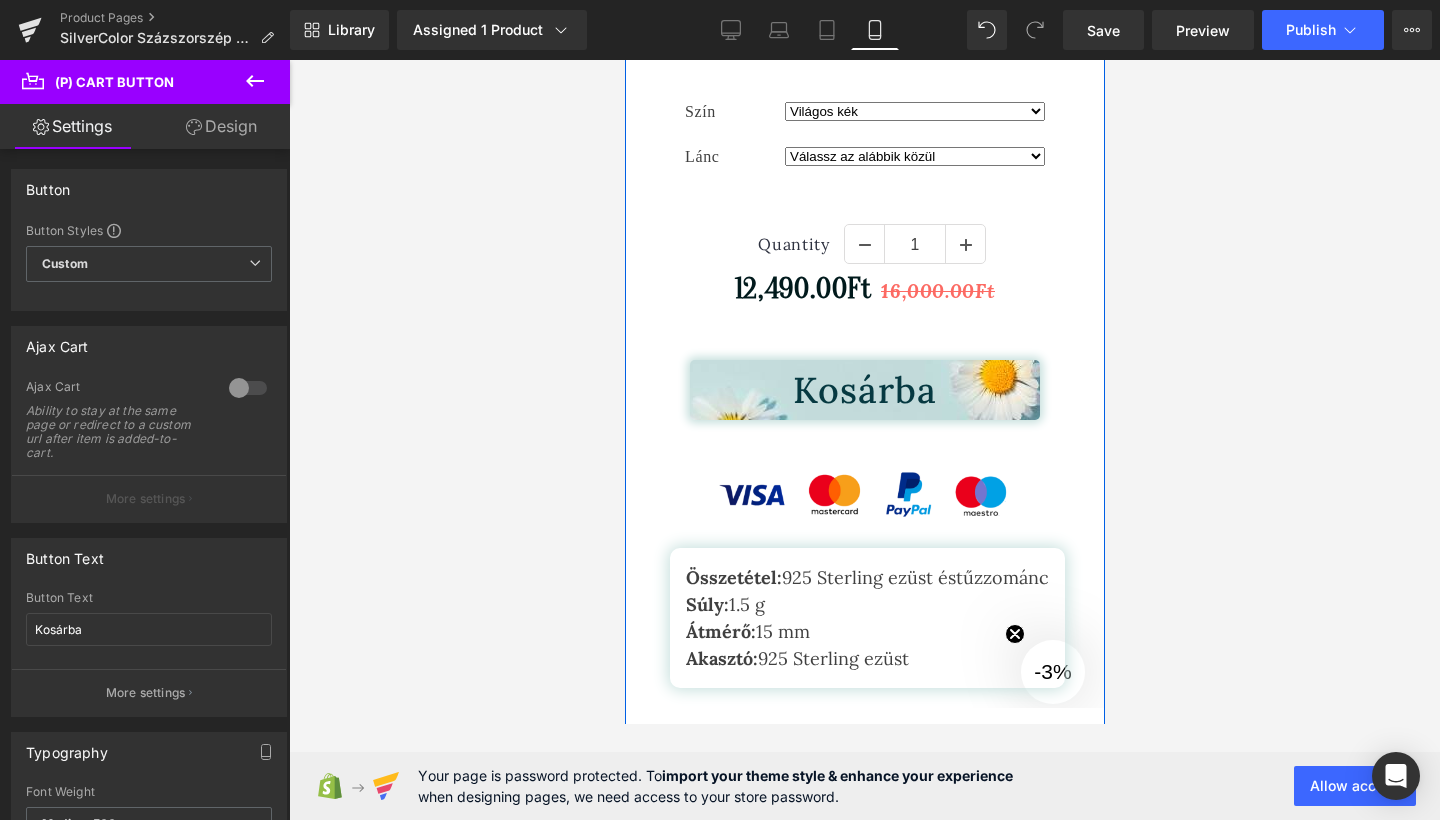 click on "Product         Ez a  kézzel készült , ezüst medál a  szépség  és a  stílus  találkozása egy ékszerben, kiváló választás, ha egy különleges, de  elérhető árú kiegészítőt keresel . Megjelenését a természet és a frissesség, inspirálta biztosak vagyunk benne, hogy  mindegyik ruhadarabodhoz  jól fog  illeszkedni.  Text Block         Gyors 1-5 napos kiszállítás Kapd kézhez akár még ma az új ékszered Text Block         Icon         30 Napos Garancia Az átvételt követő 30 napig 100%-os pénz visszatérítési garanciát vállalunk Text Block         Icon         Eredeti Termék Ékszereink 100%-ban eredeti és fémjelzett ezüstből készülnek. Text Block
Icon
Válassz Színt és Méretet
Text Block" at bounding box center (864, 1395) 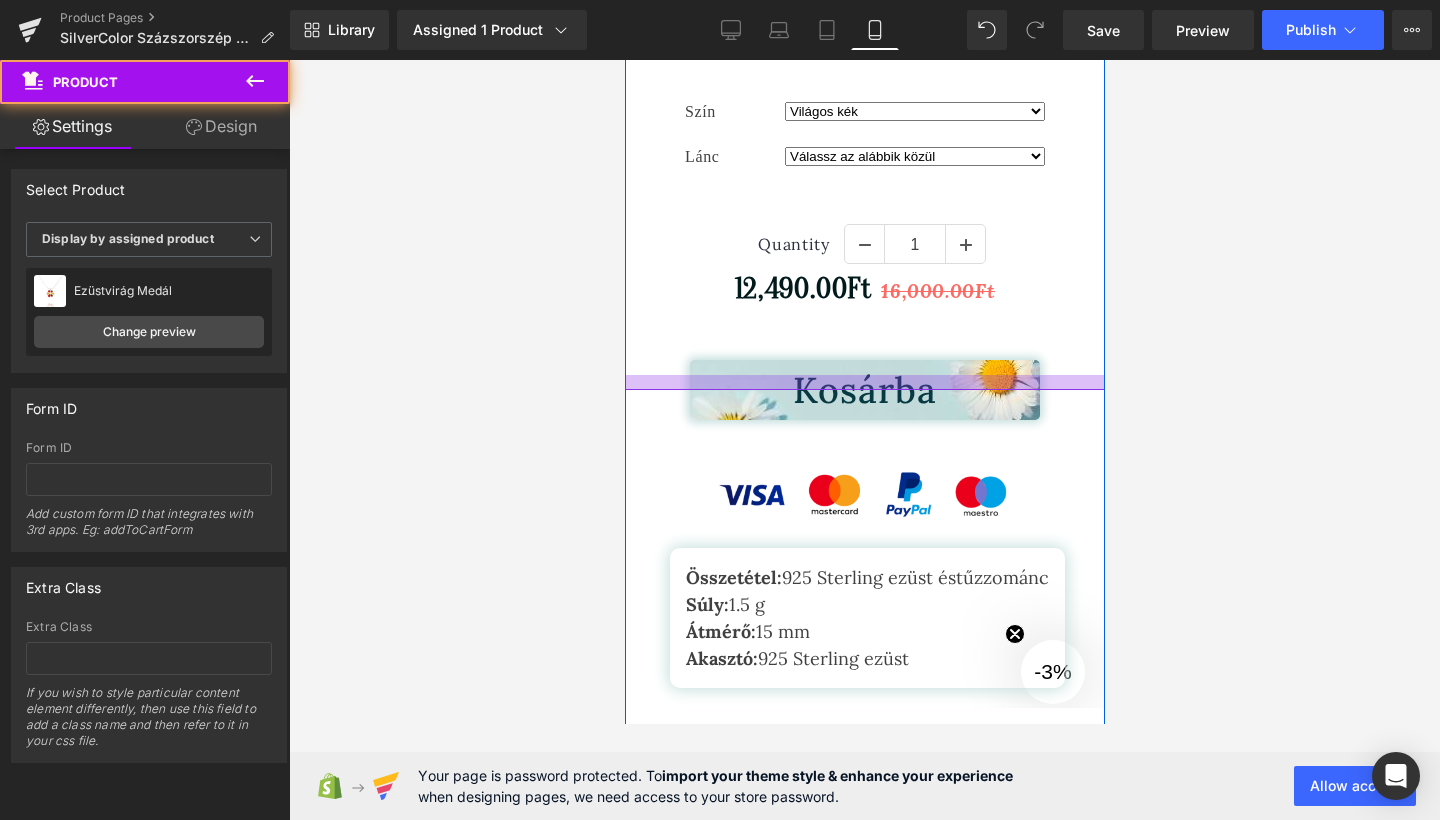 click at bounding box center [864, 382] 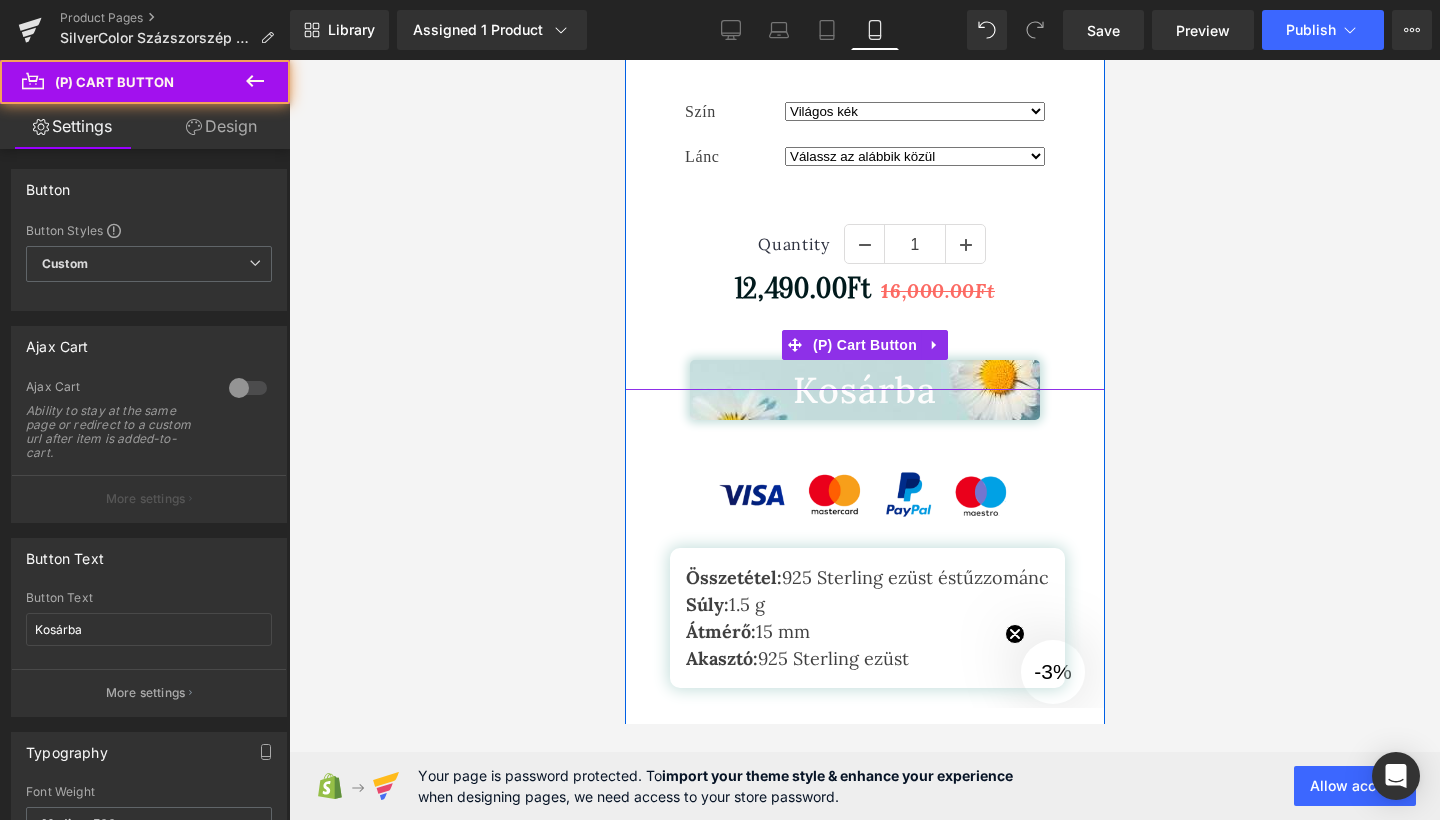 click on "Kosárba" at bounding box center [864, 390] 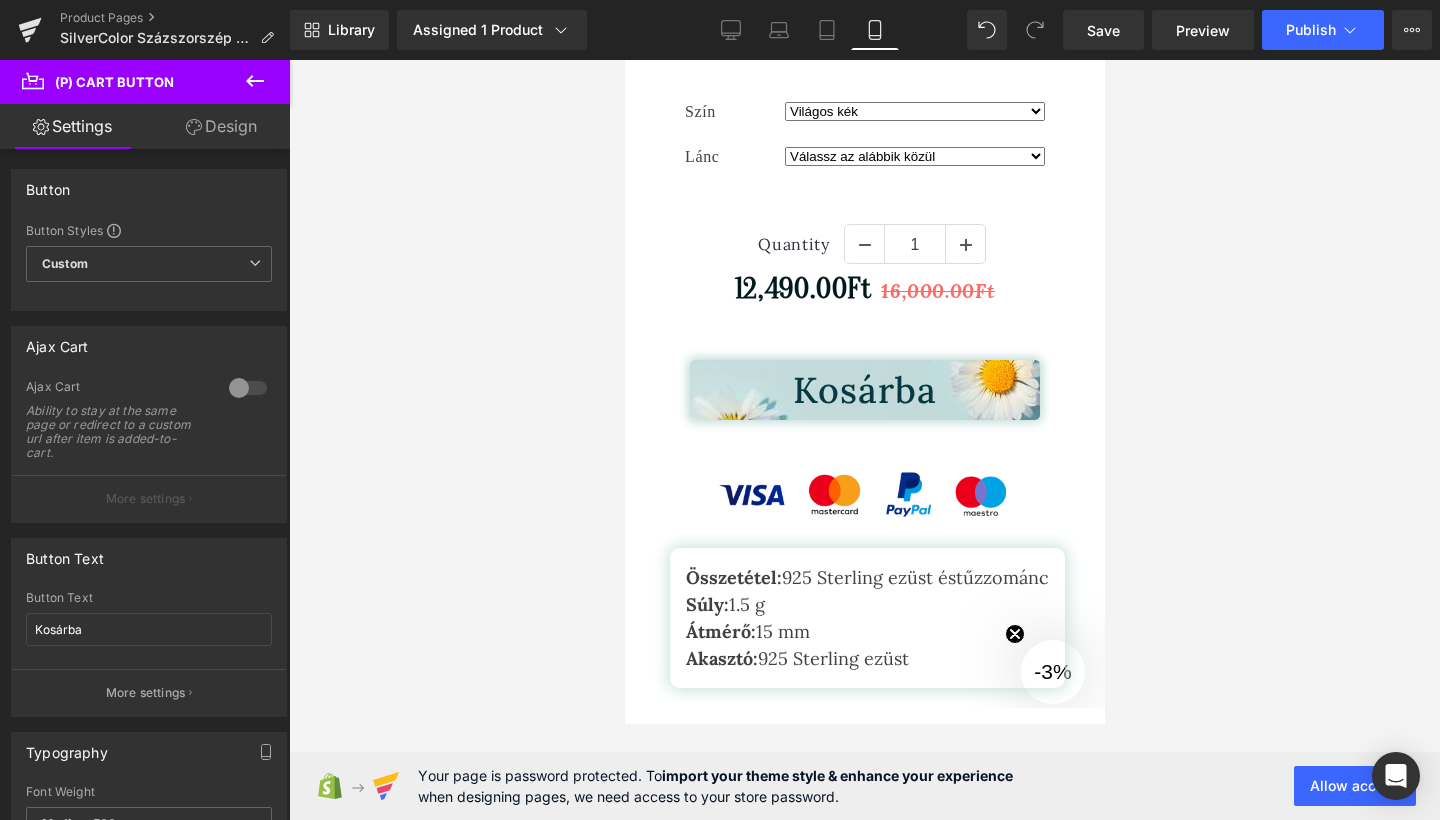 click on "Design" at bounding box center (221, 126) 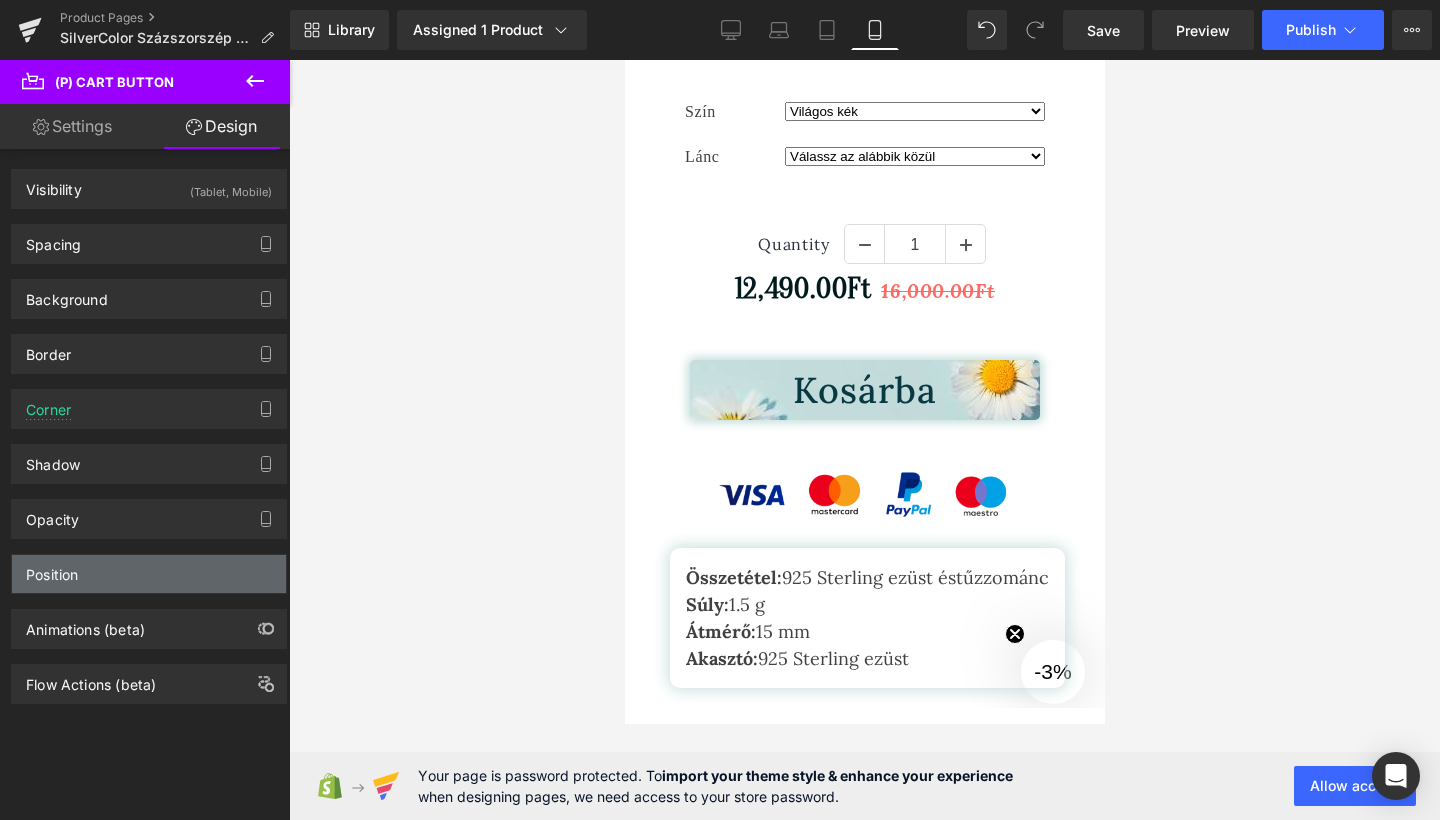 click on "Position" at bounding box center (52, 569) 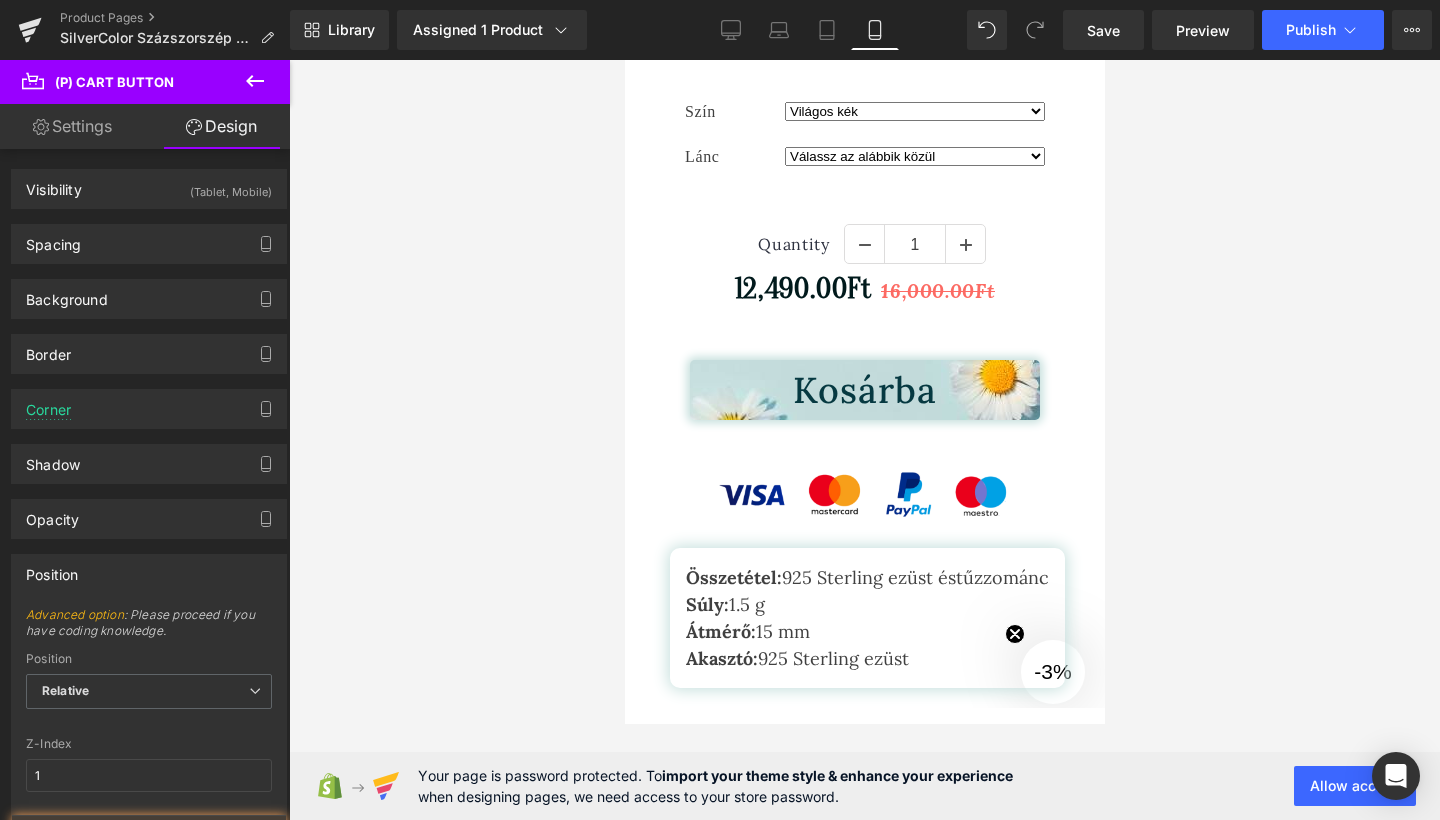 scroll, scrollTop: 69, scrollLeft: 0, axis: vertical 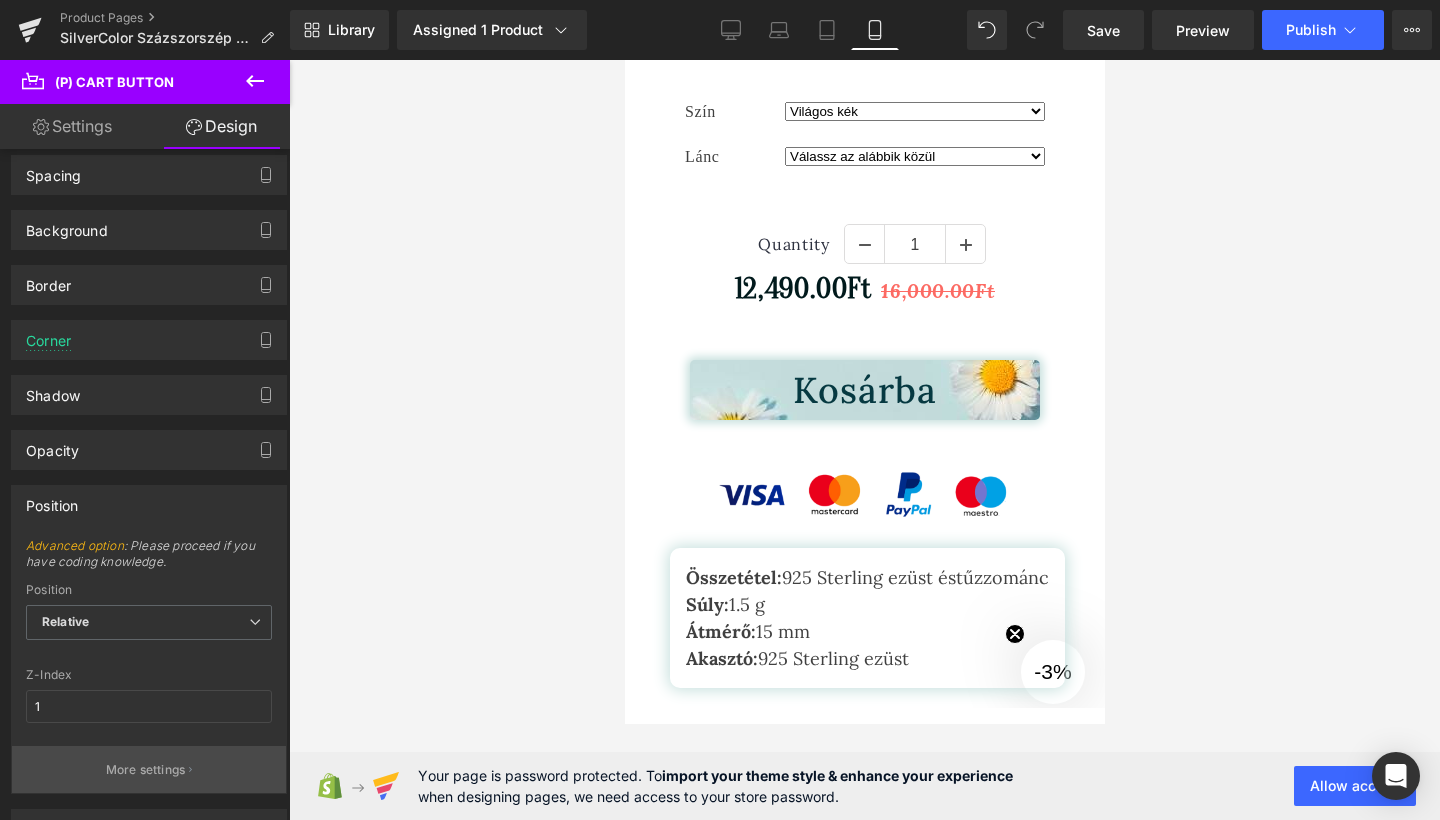 click on "More settings" at bounding box center [149, 769] 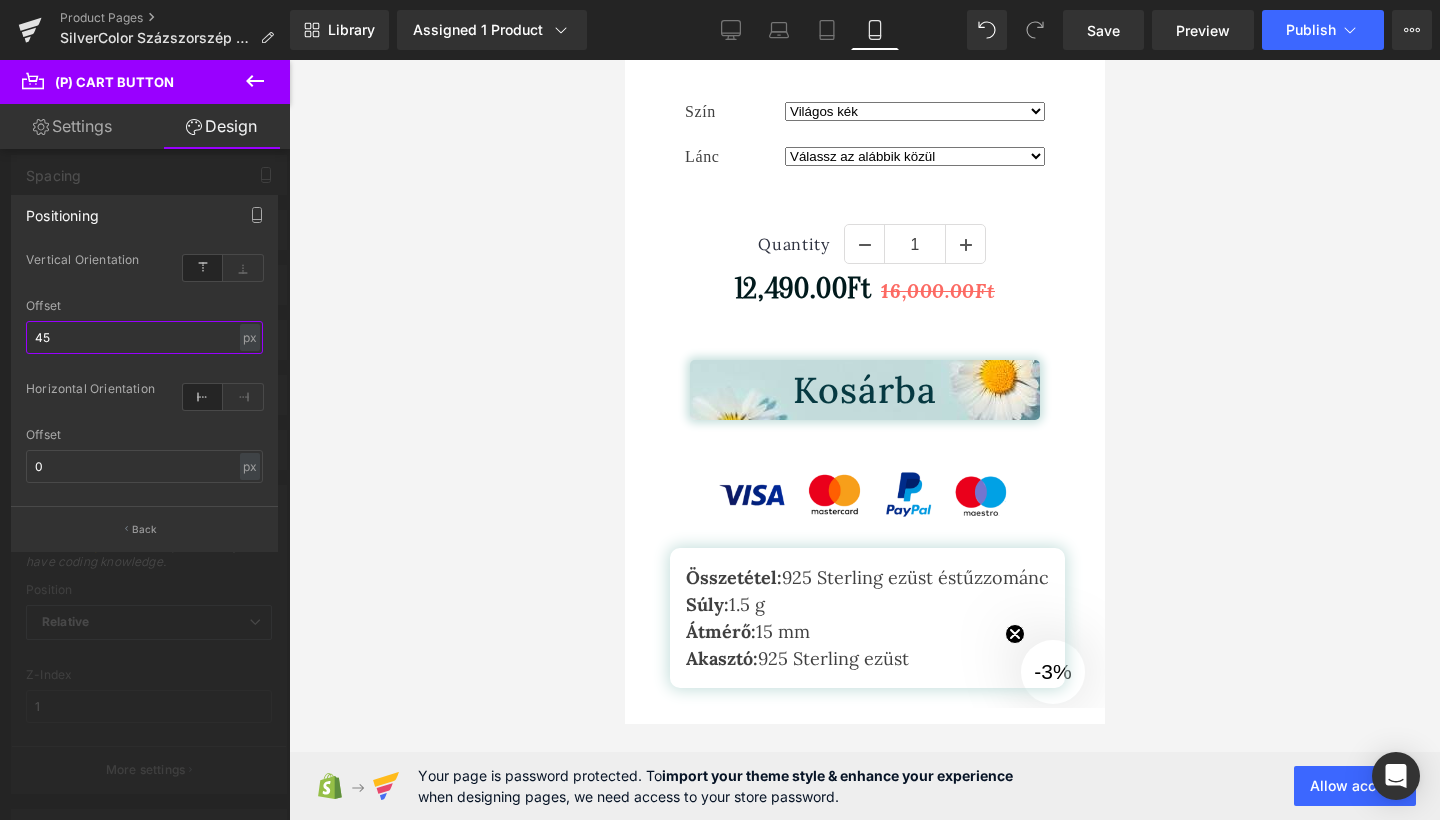 click on "45" at bounding box center [144, 337] 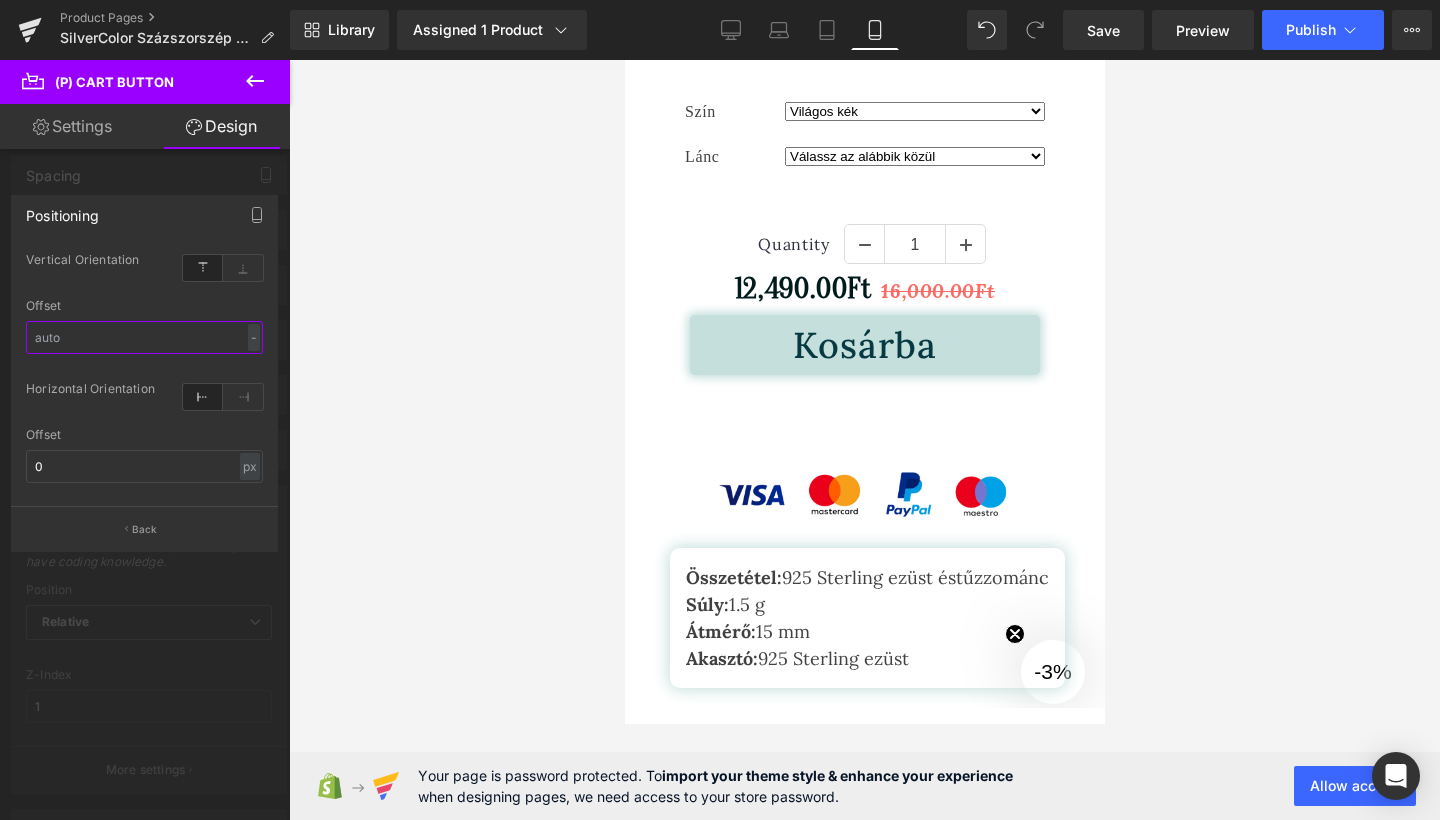 type 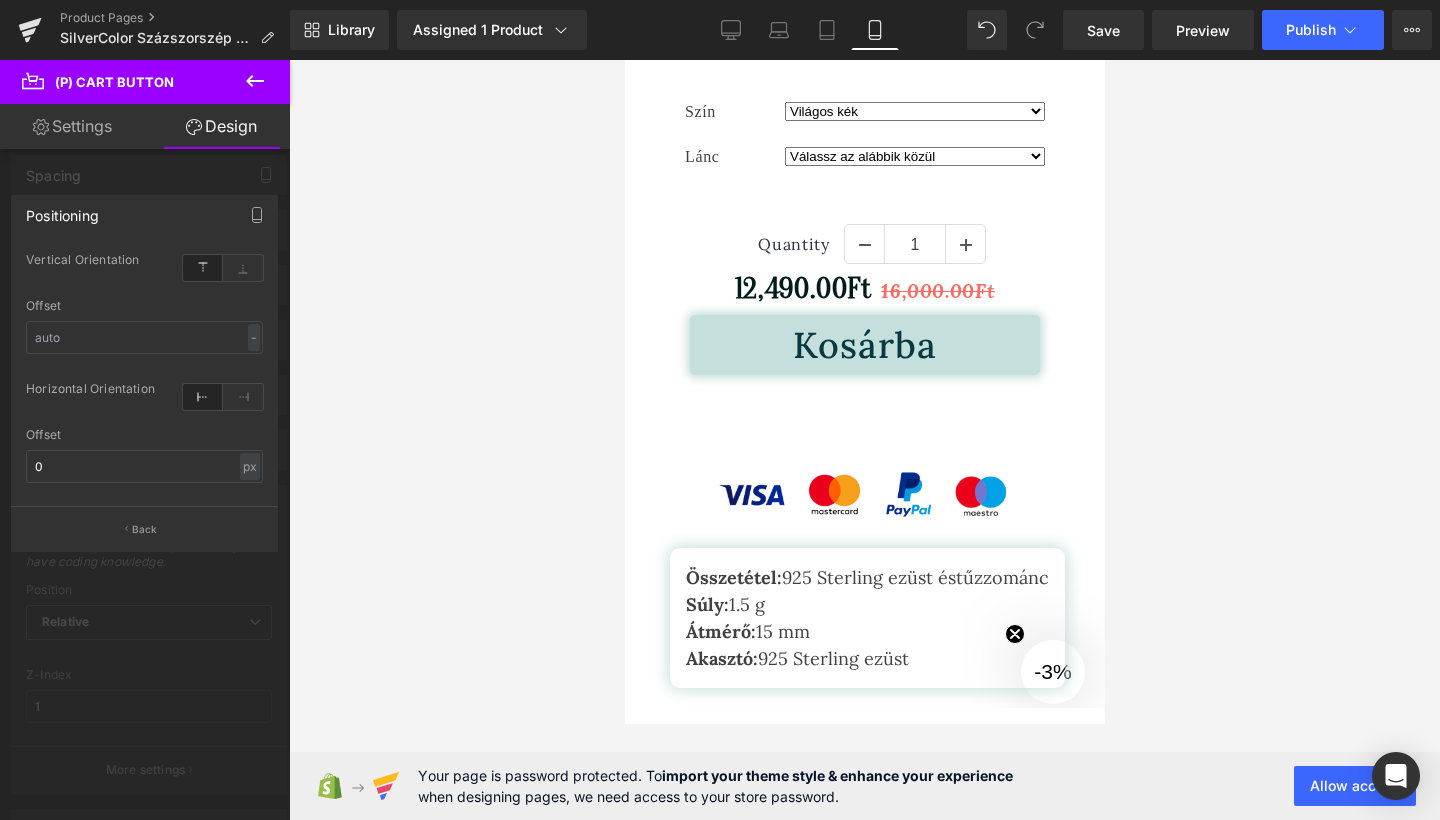click on "Design" at bounding box center (221, 126) 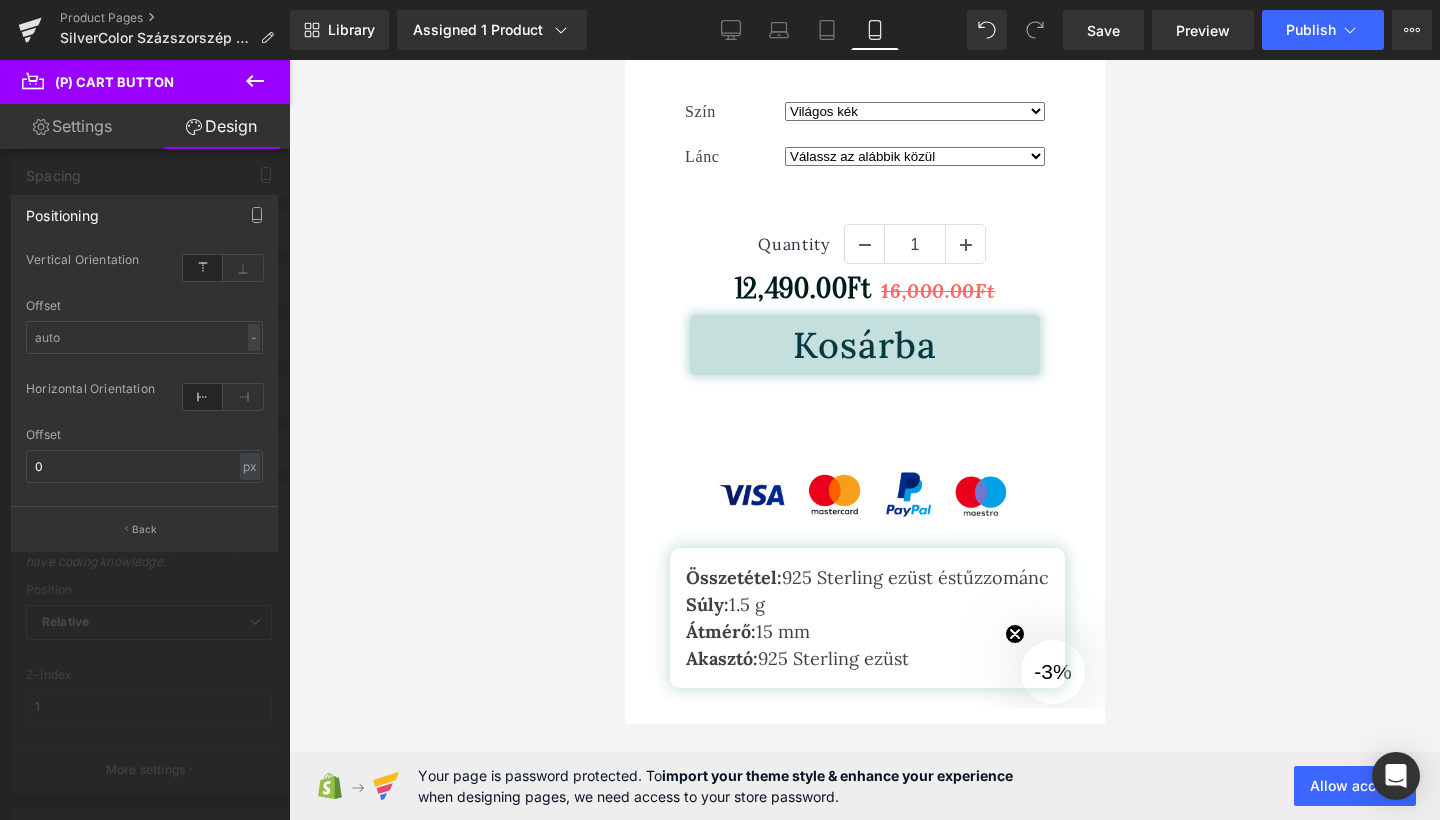 scroll, scrollTop: 0, scrollLeft: 0, axis: both 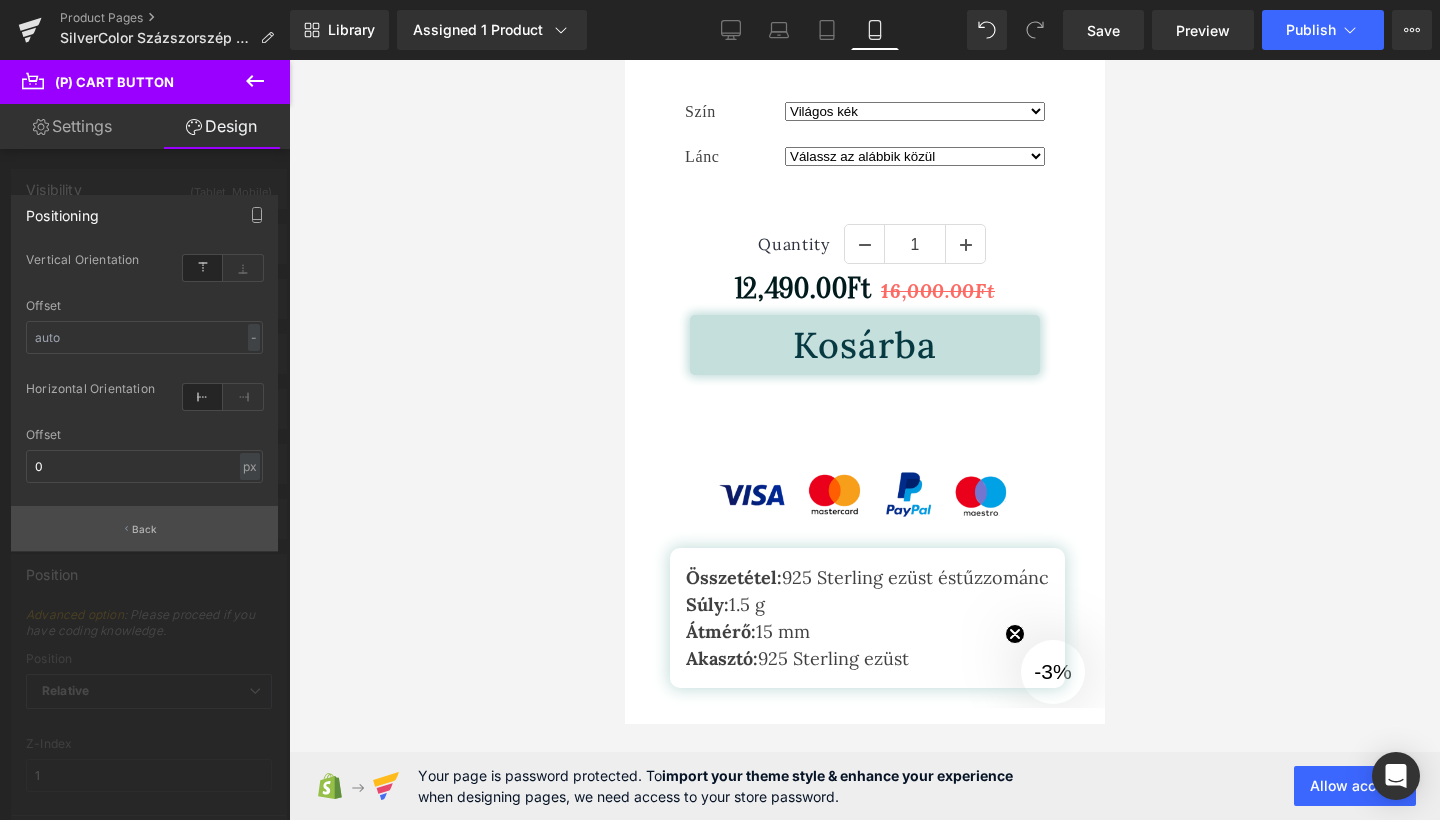 click on "Back" at bounding box center [144, 528] 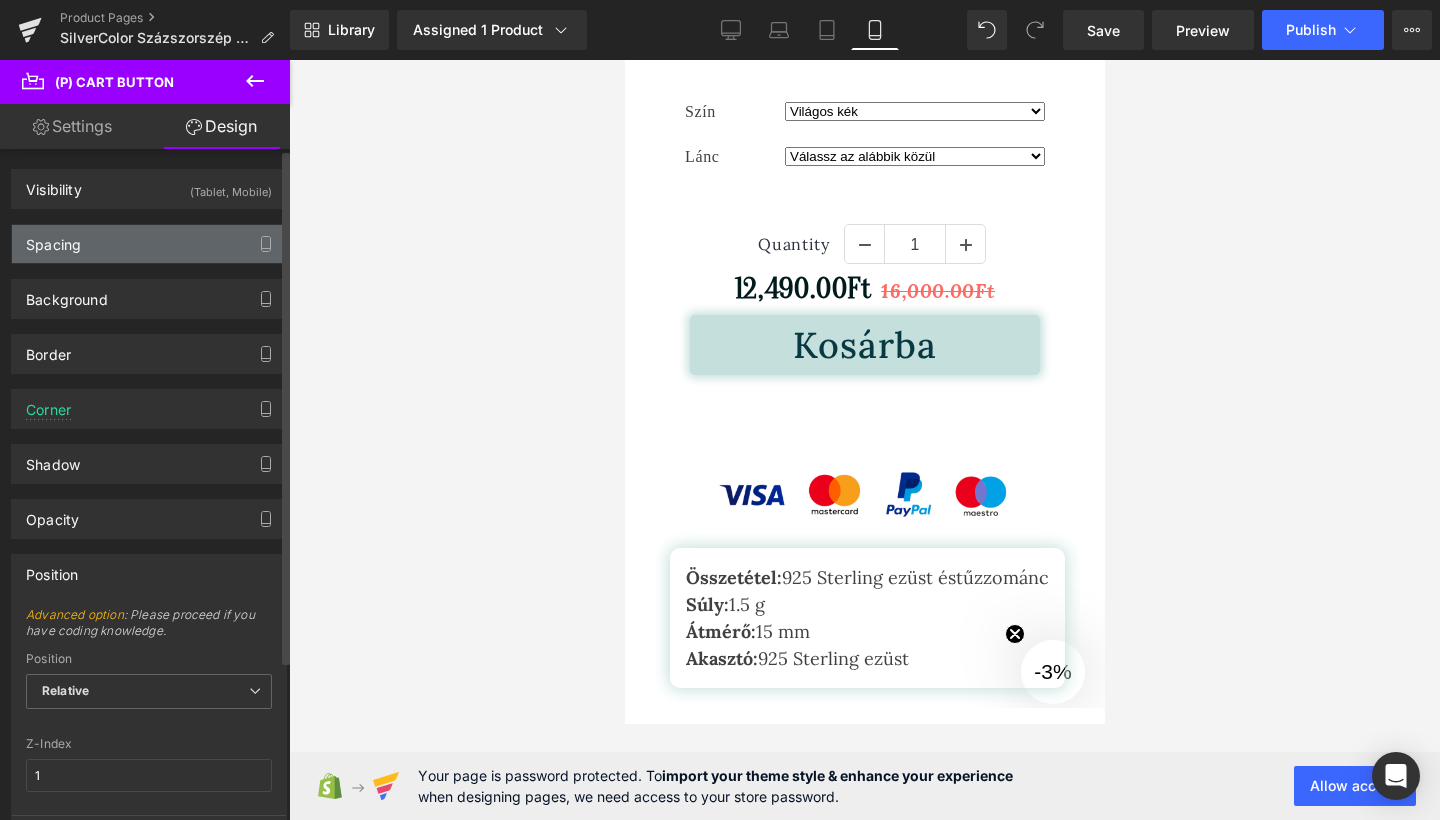 click on "Spacing" at bounding box center (149, 244) 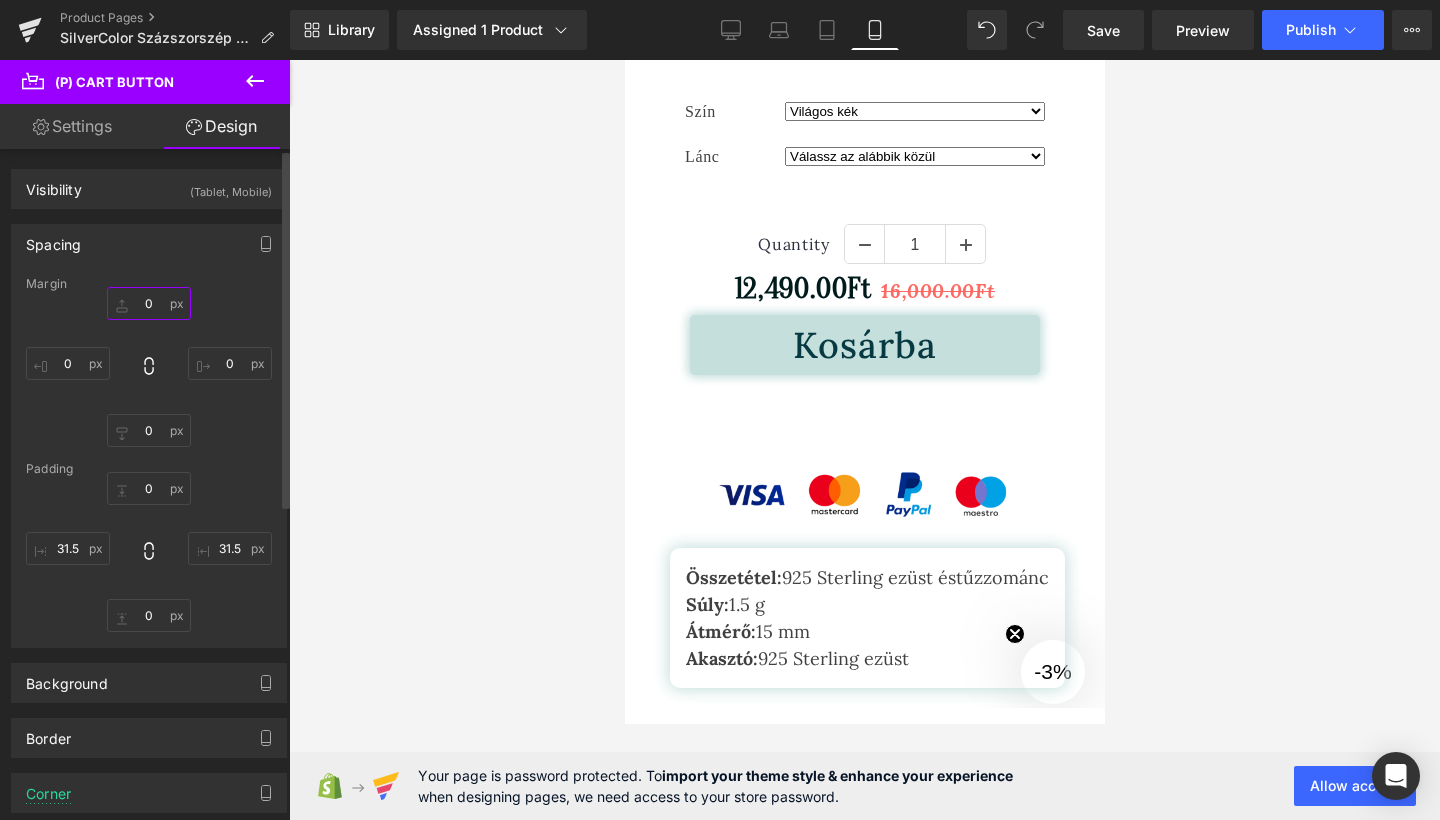 click on "0" at bounding box center (149, 303) 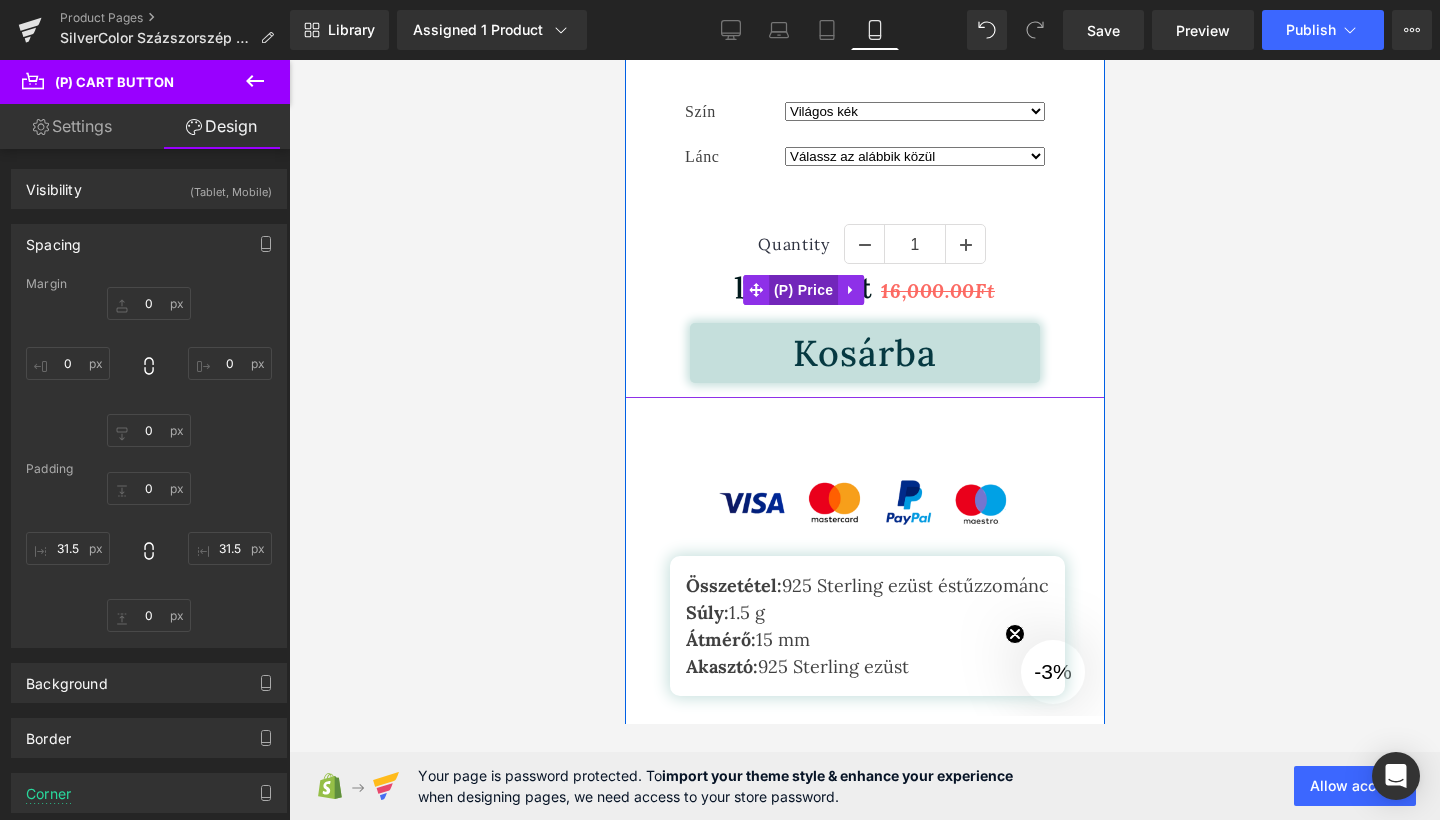 click on "(P) Price" at bounding box center [803, 290] 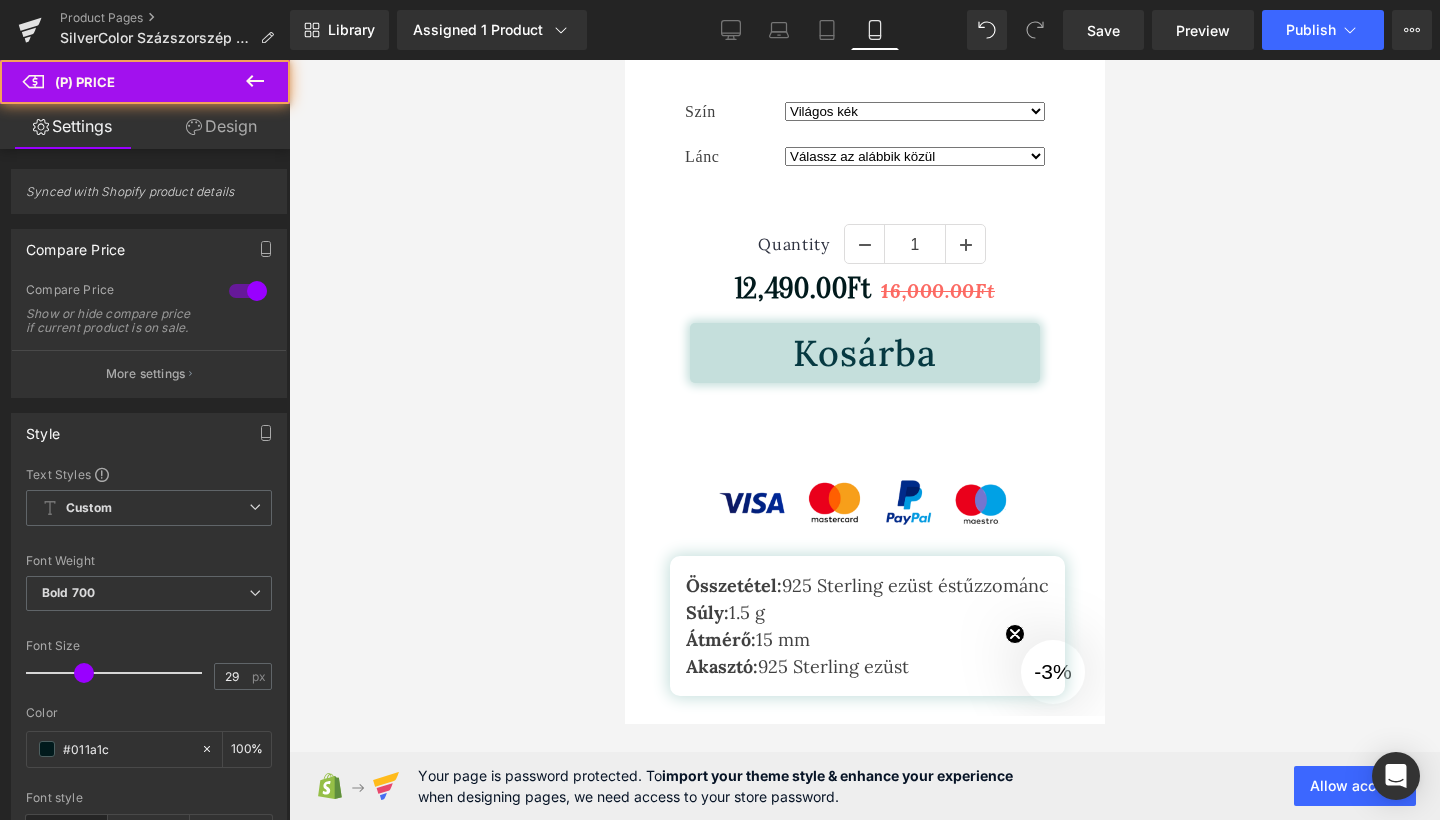 drag, startPoint x: 237, startPoint y: 143, endPoint x: 184, endPoint y: 181, distance: 65.21503 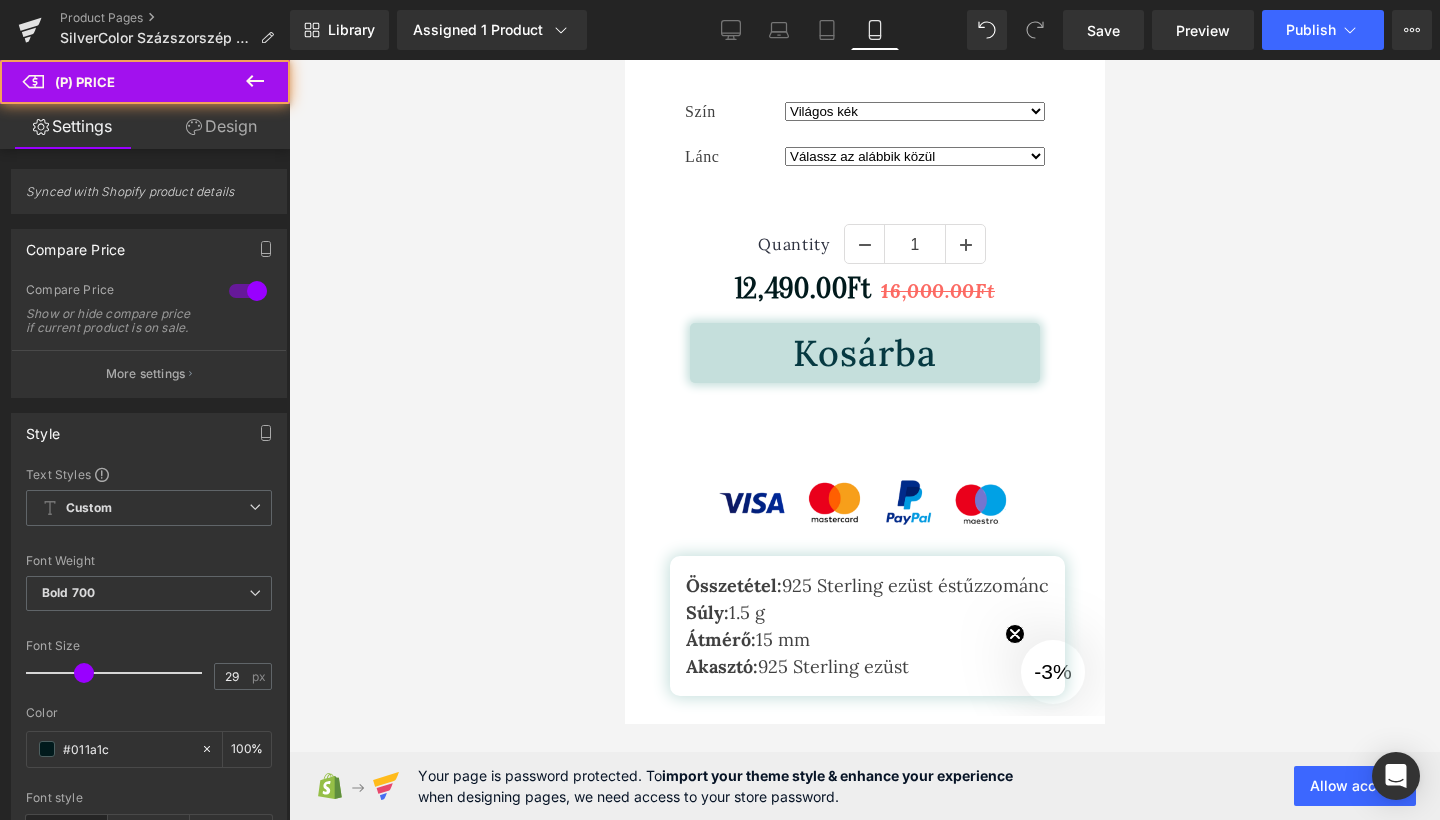 click on "Design" at bounding box center [221, 126] 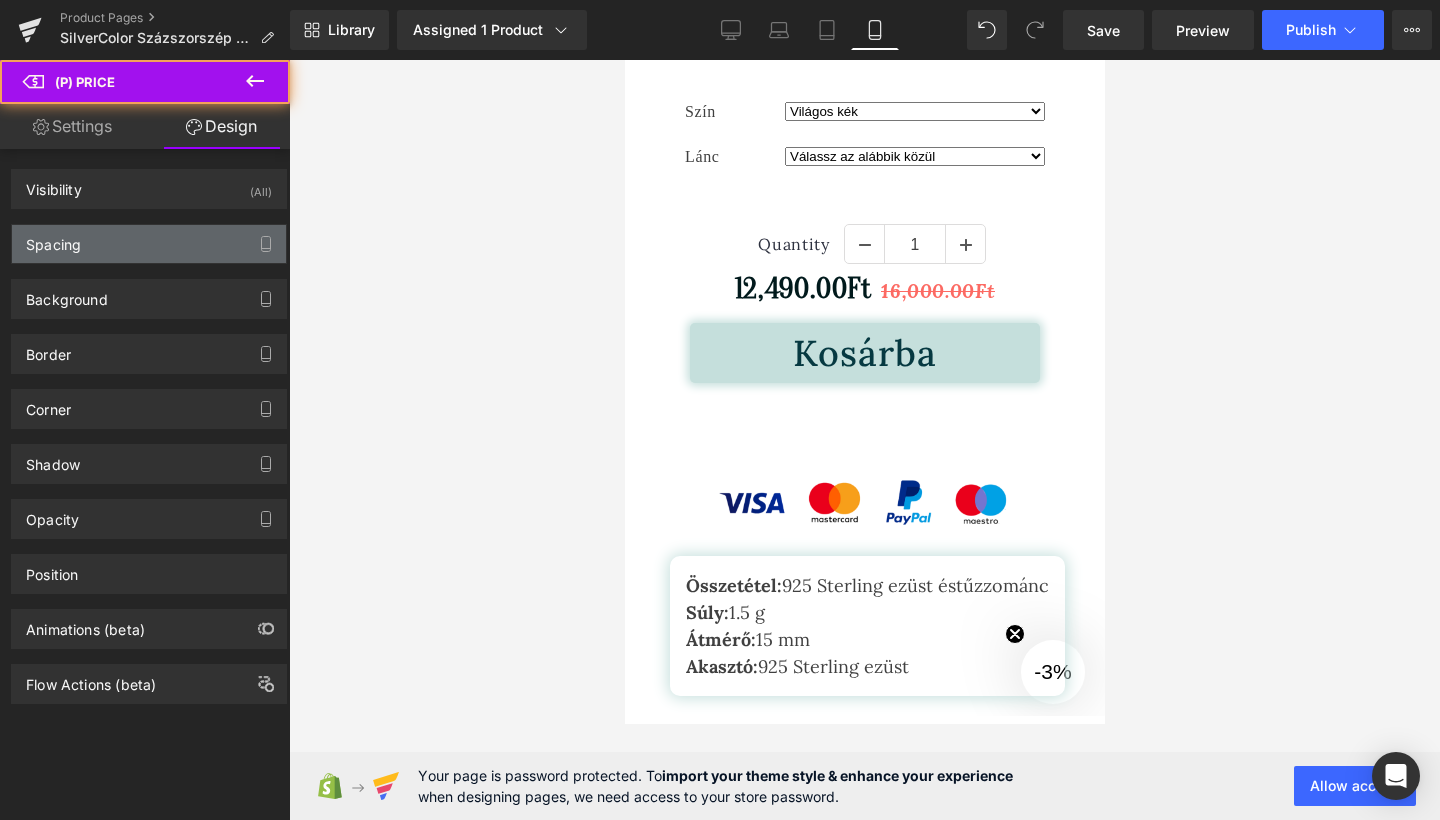 click on "Spacing" at bounding box center [149, 244] 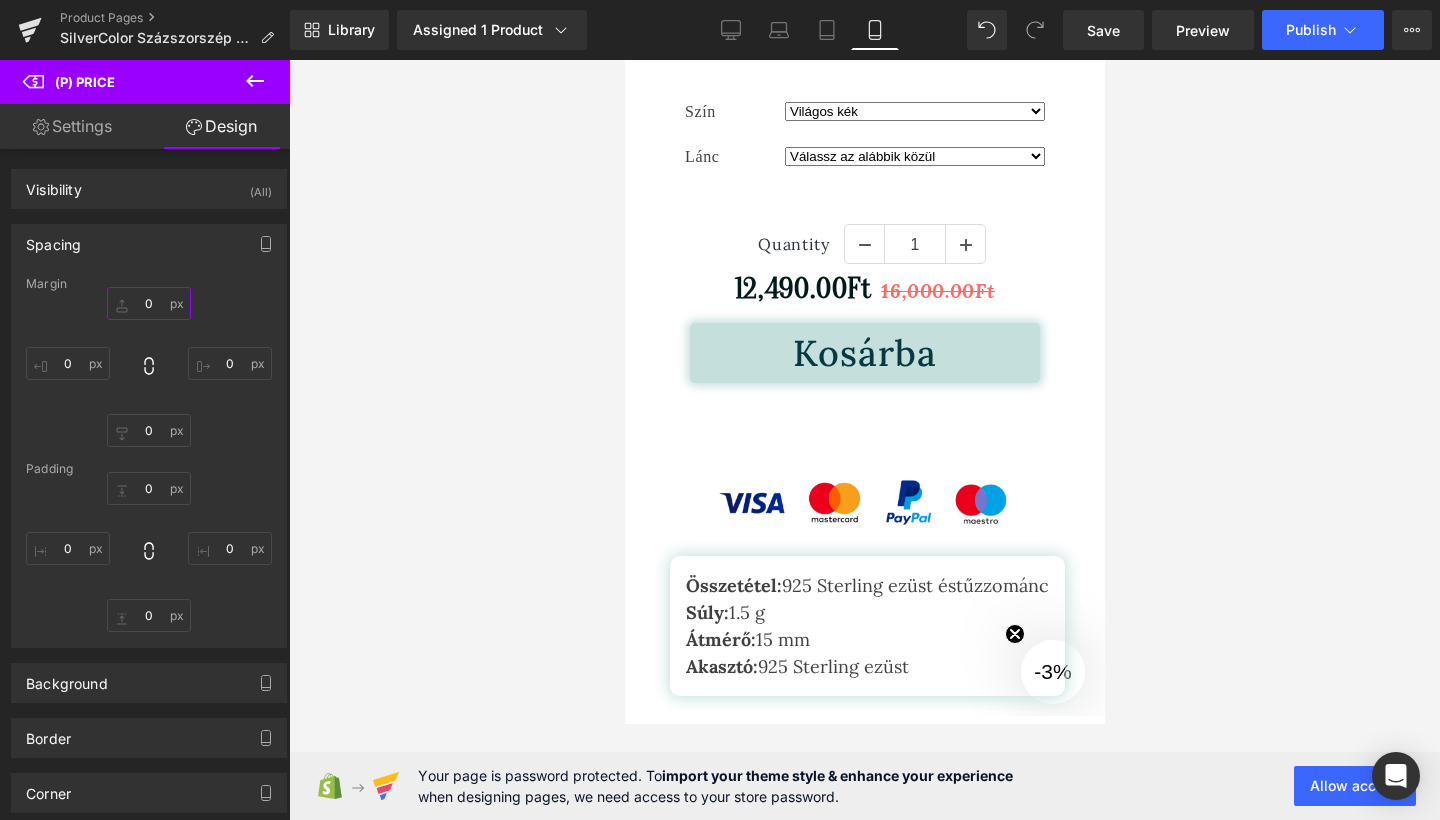 click on "0" at bounding box center (149, 303) 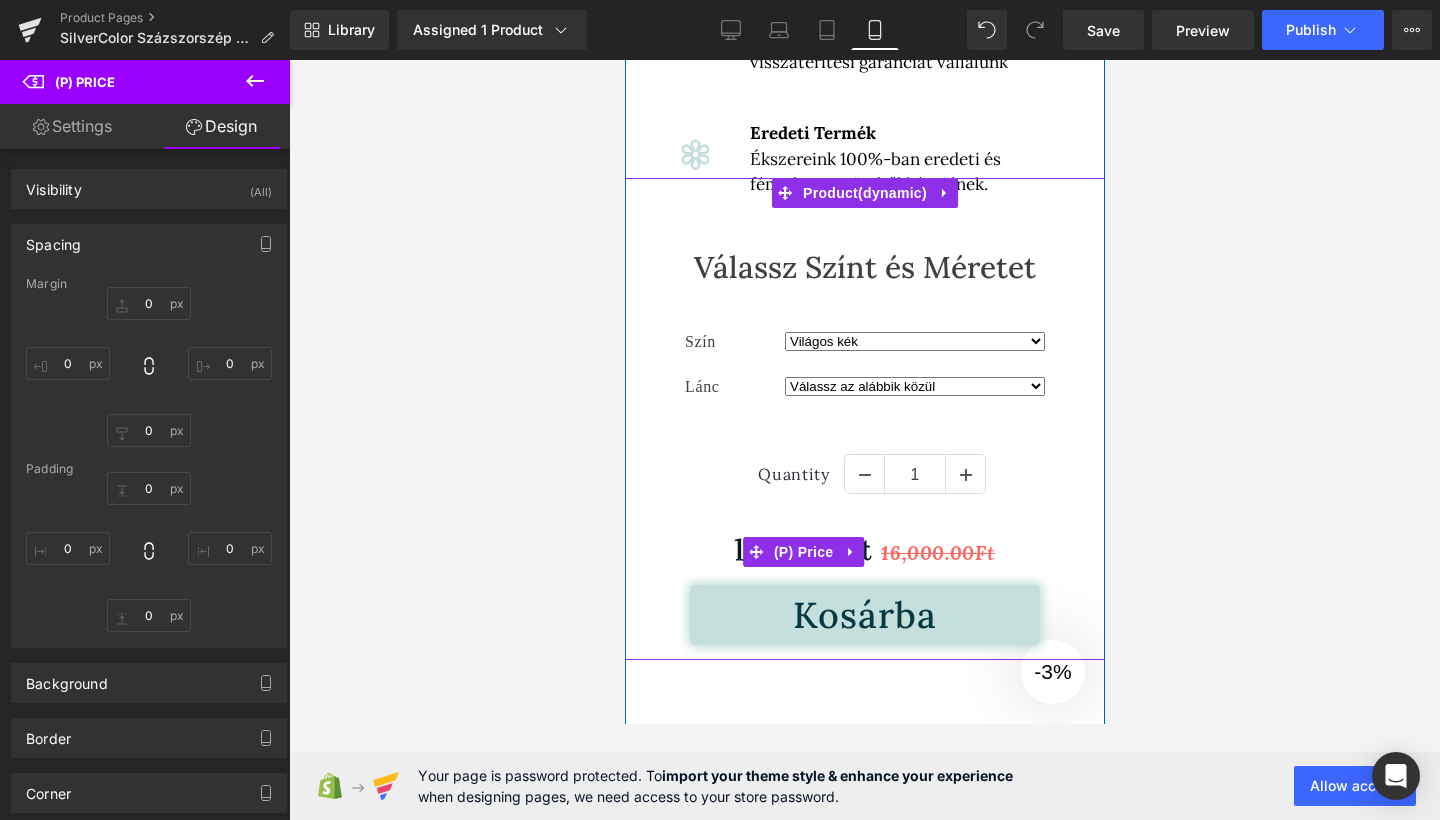 scroll, scrollTop: 1187, scrollLeft: 0, axis: vertical 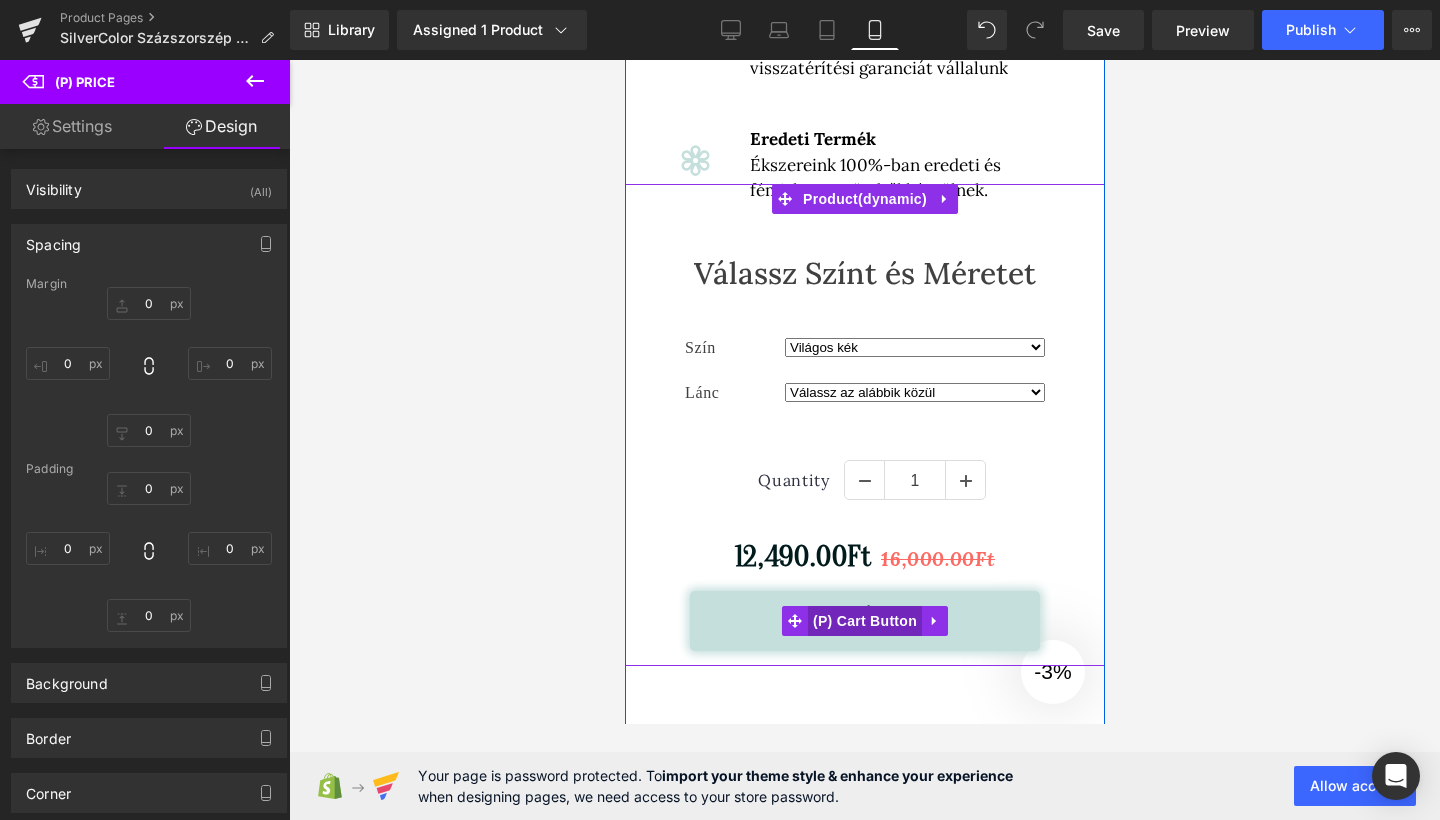 click on "(P) Cart Button" at bounding box center [864, 621] 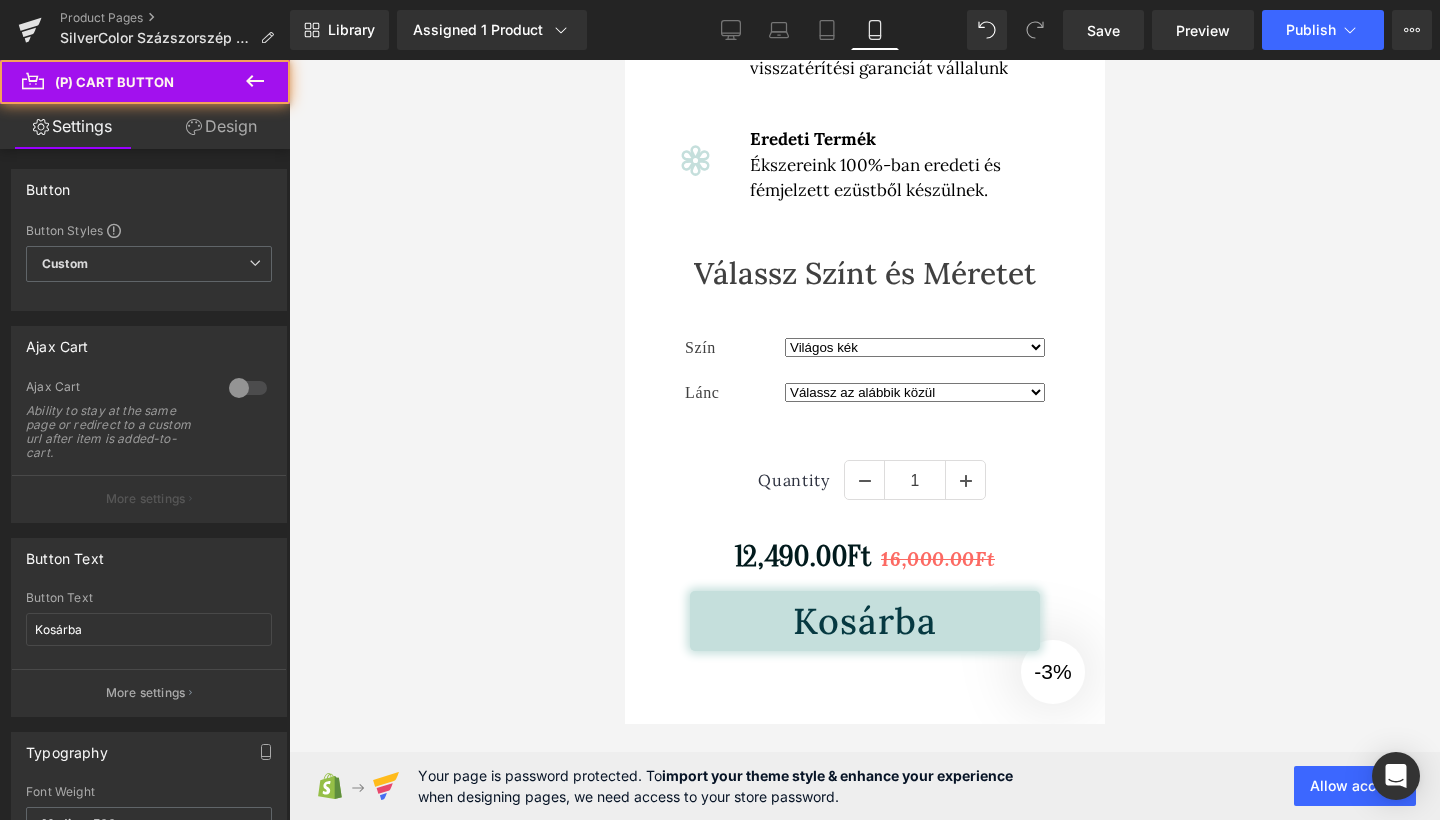 click on "Design" at bounding box center (221, 126) 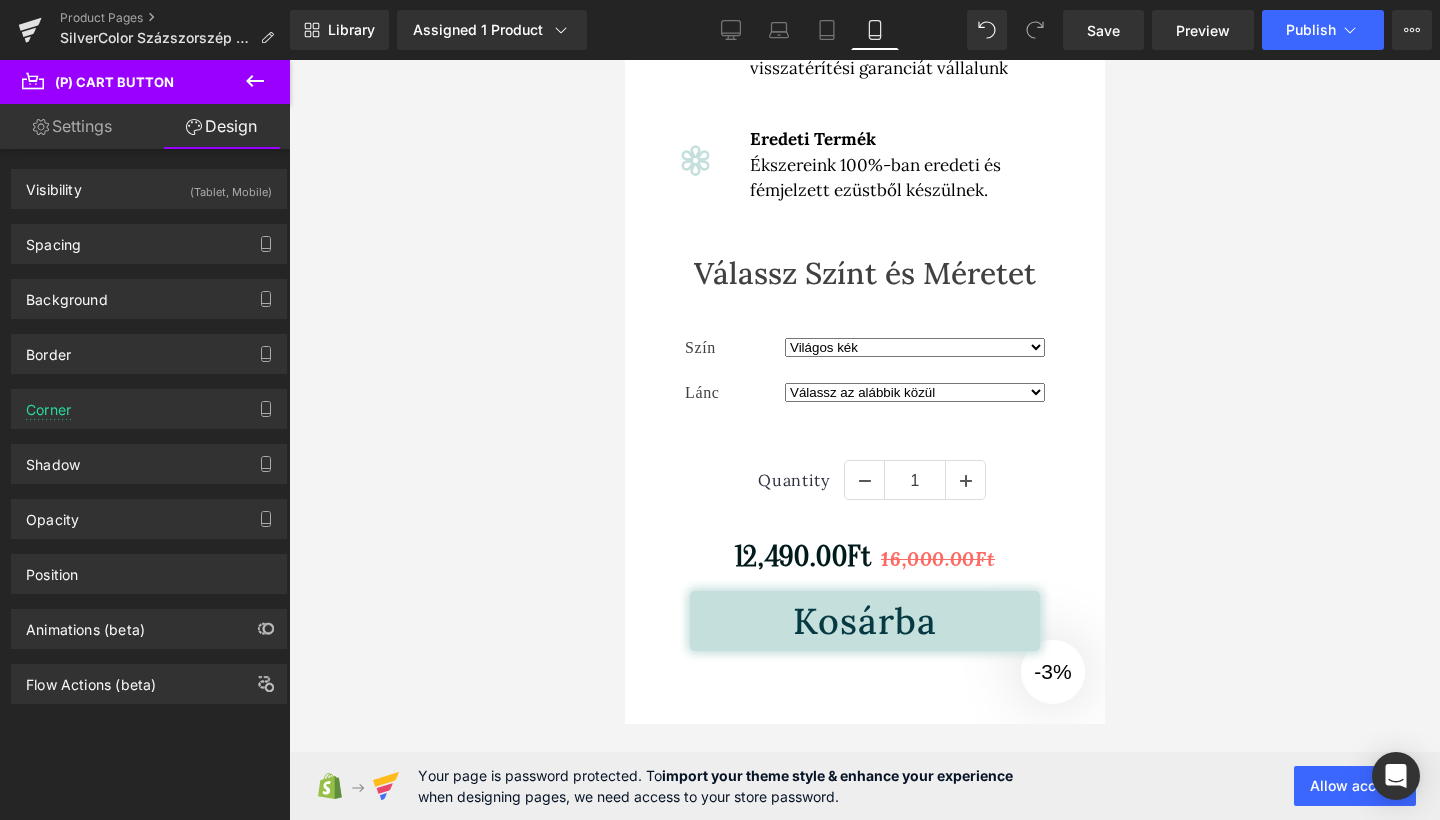 click on "Border
Border Style Custom Border Solid Border Dashed Border Dotted
Custom
Custom
Border Solid
Border Dashed
Border Dotted
Border Design
Border Color %
Border Thickness px
More settings" at bounding box center (149, 346) 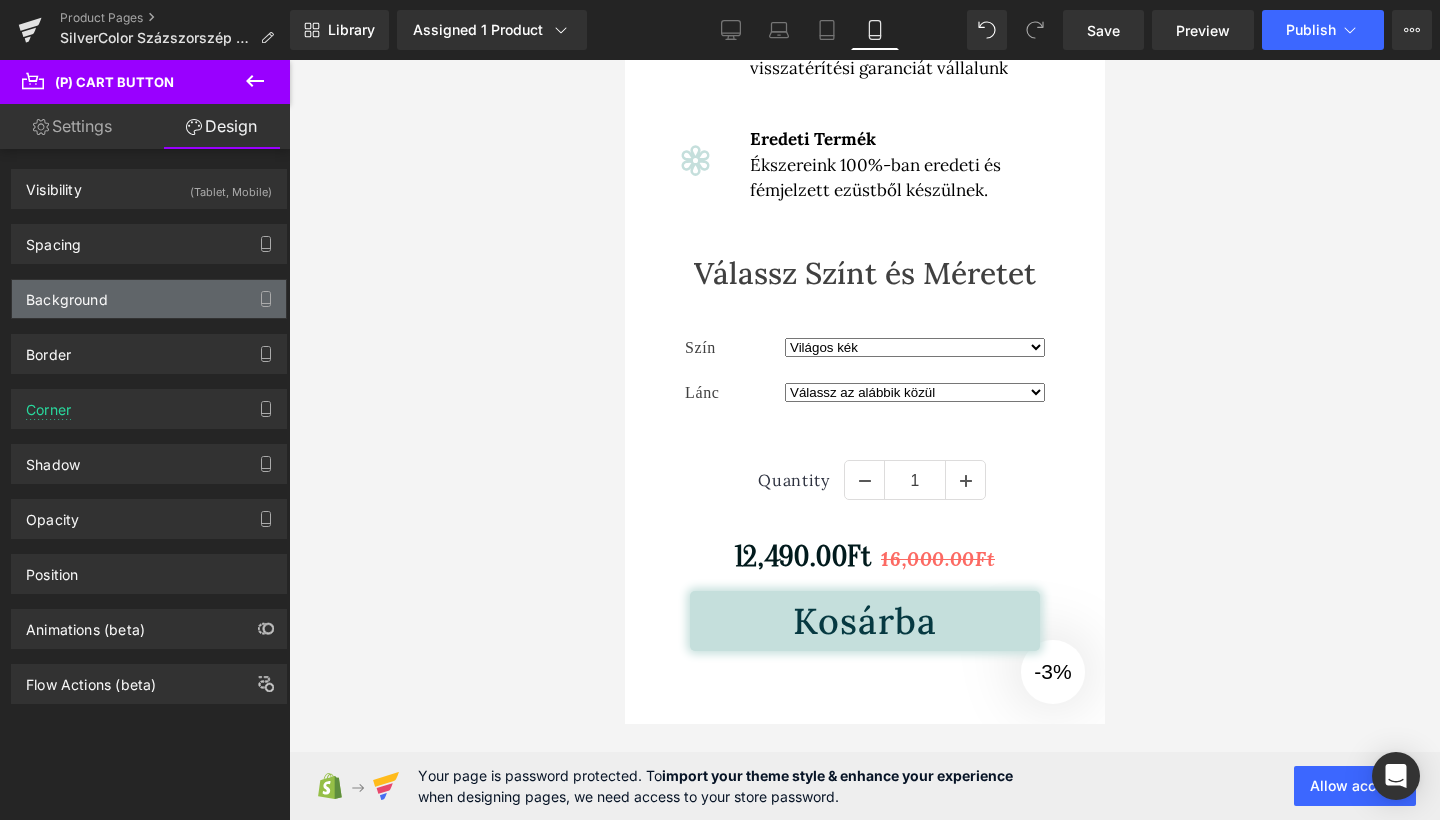 click on "Background" at bounding box center [149, 299] 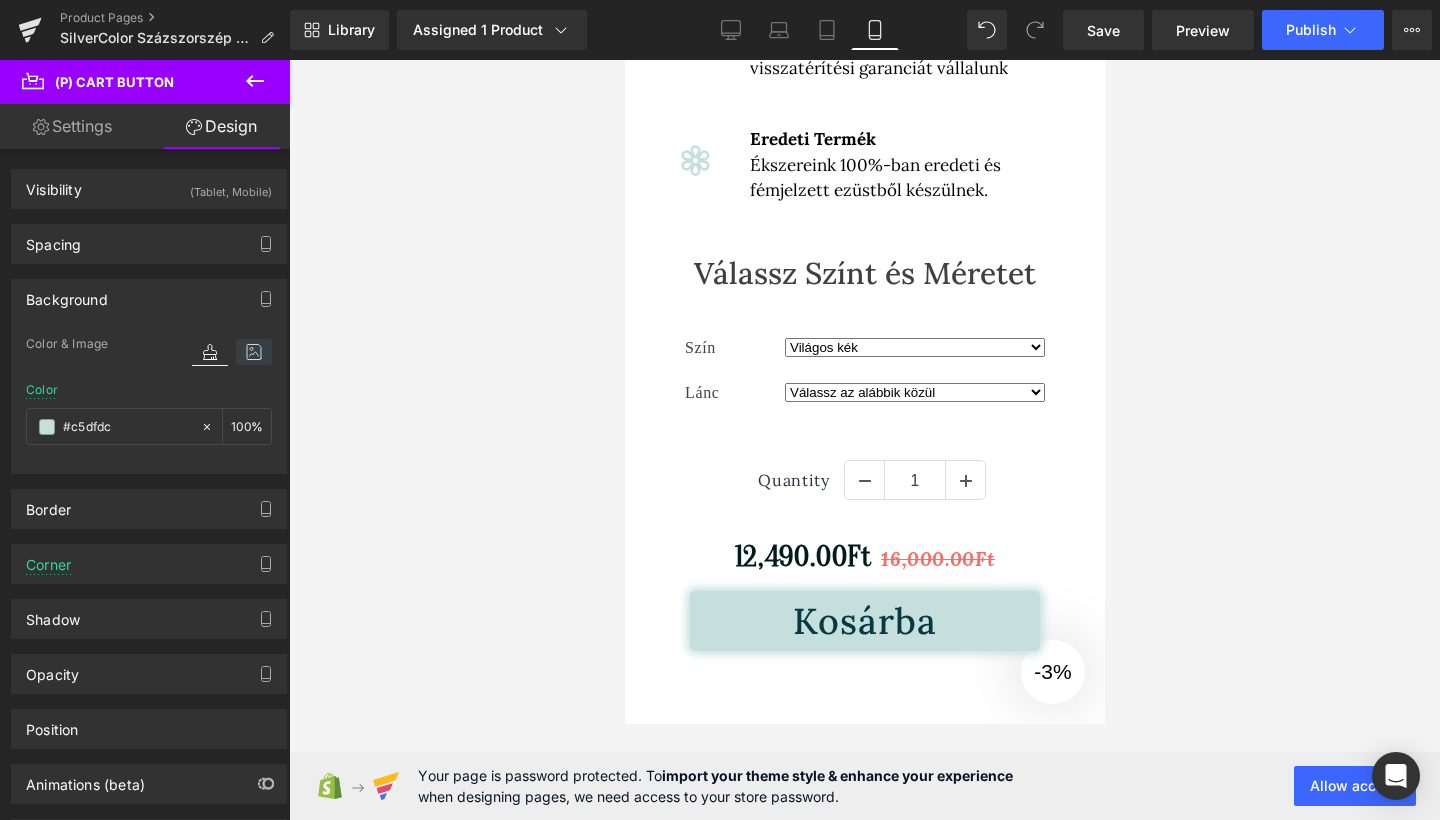 click at bounding box center (254, 352) 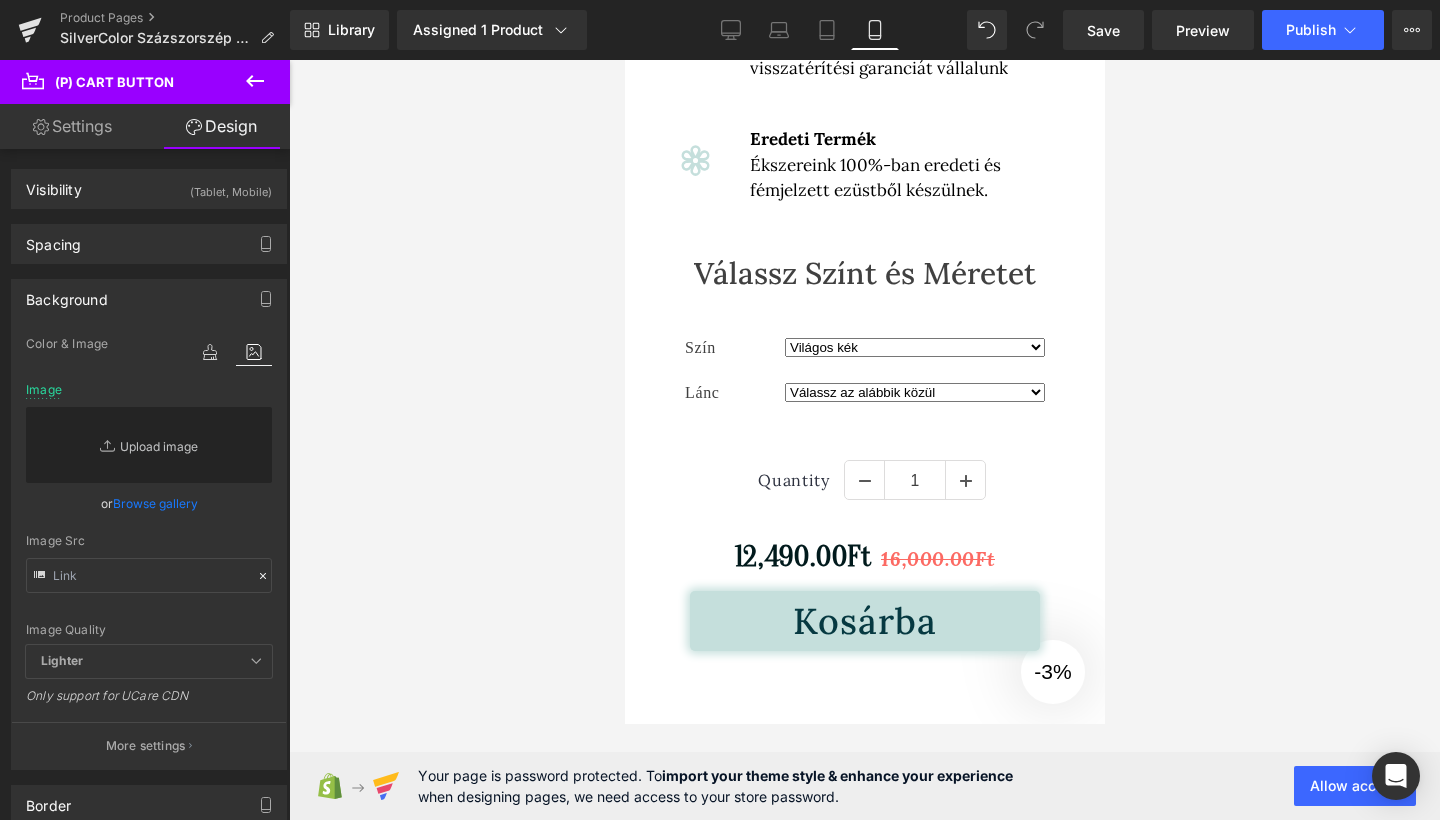 click on "Replace Image" at bounding box center (149, 445) 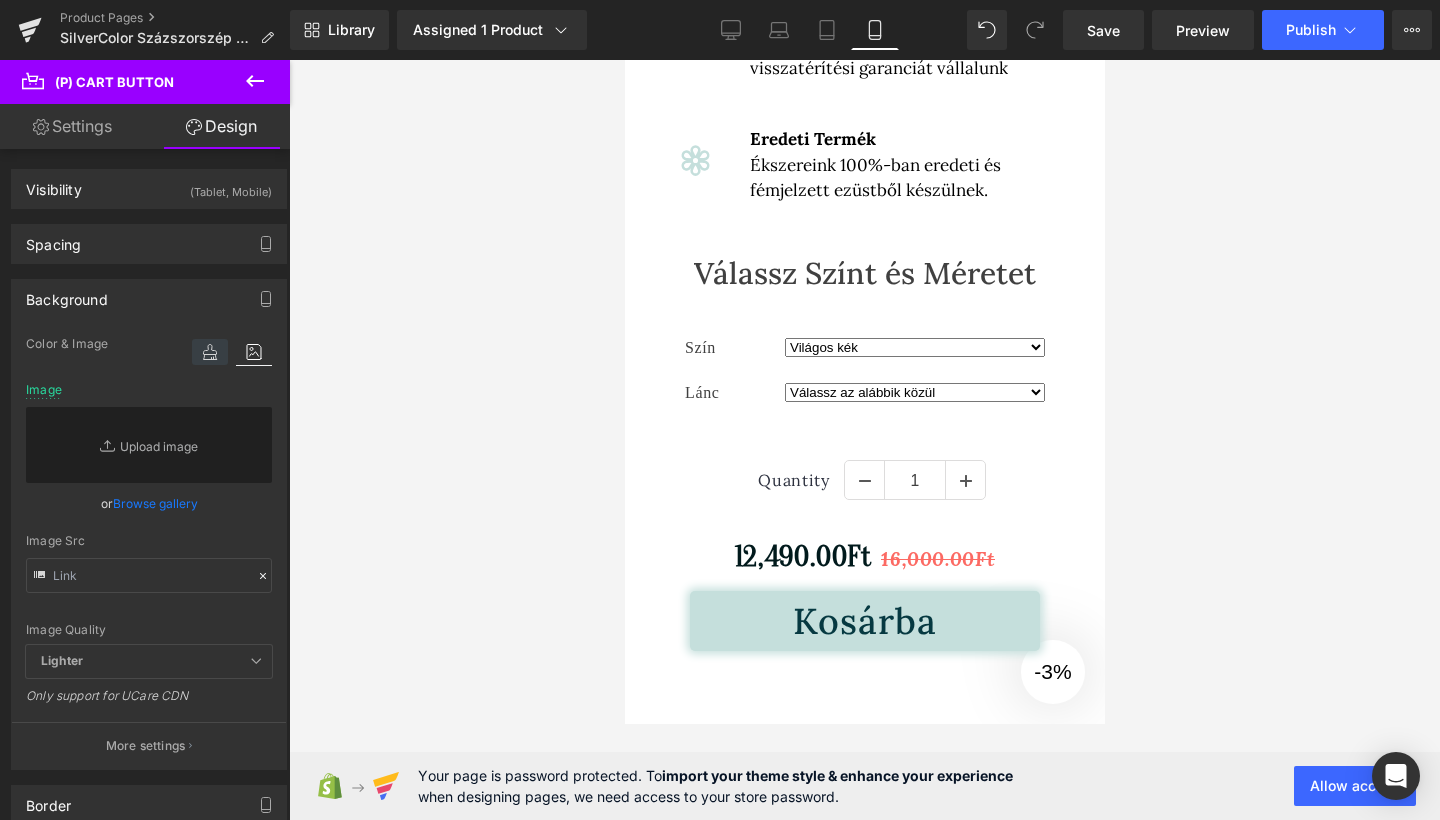 click at bounding box center (210, 352) 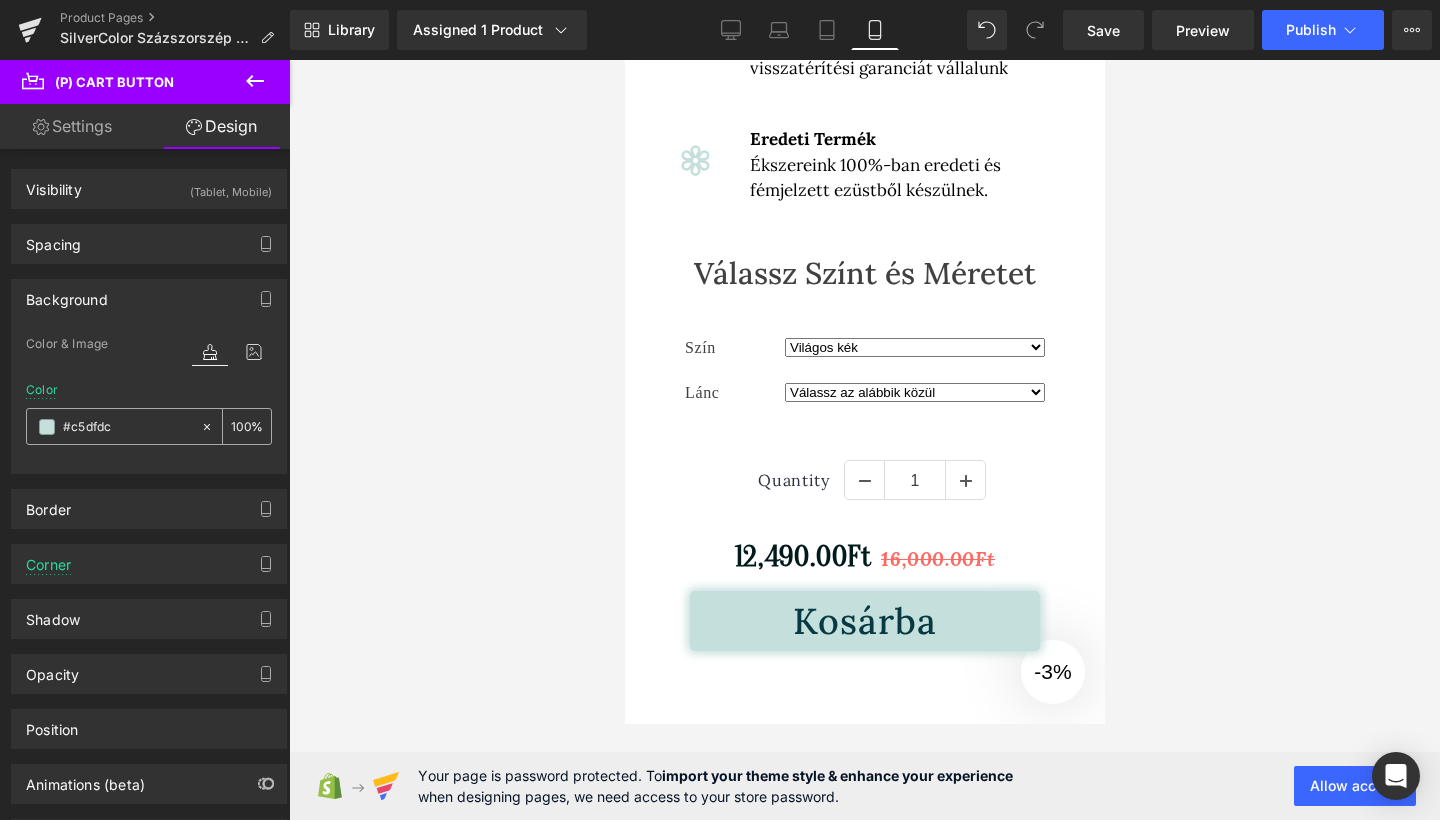 click at bounding box center [47, 427] 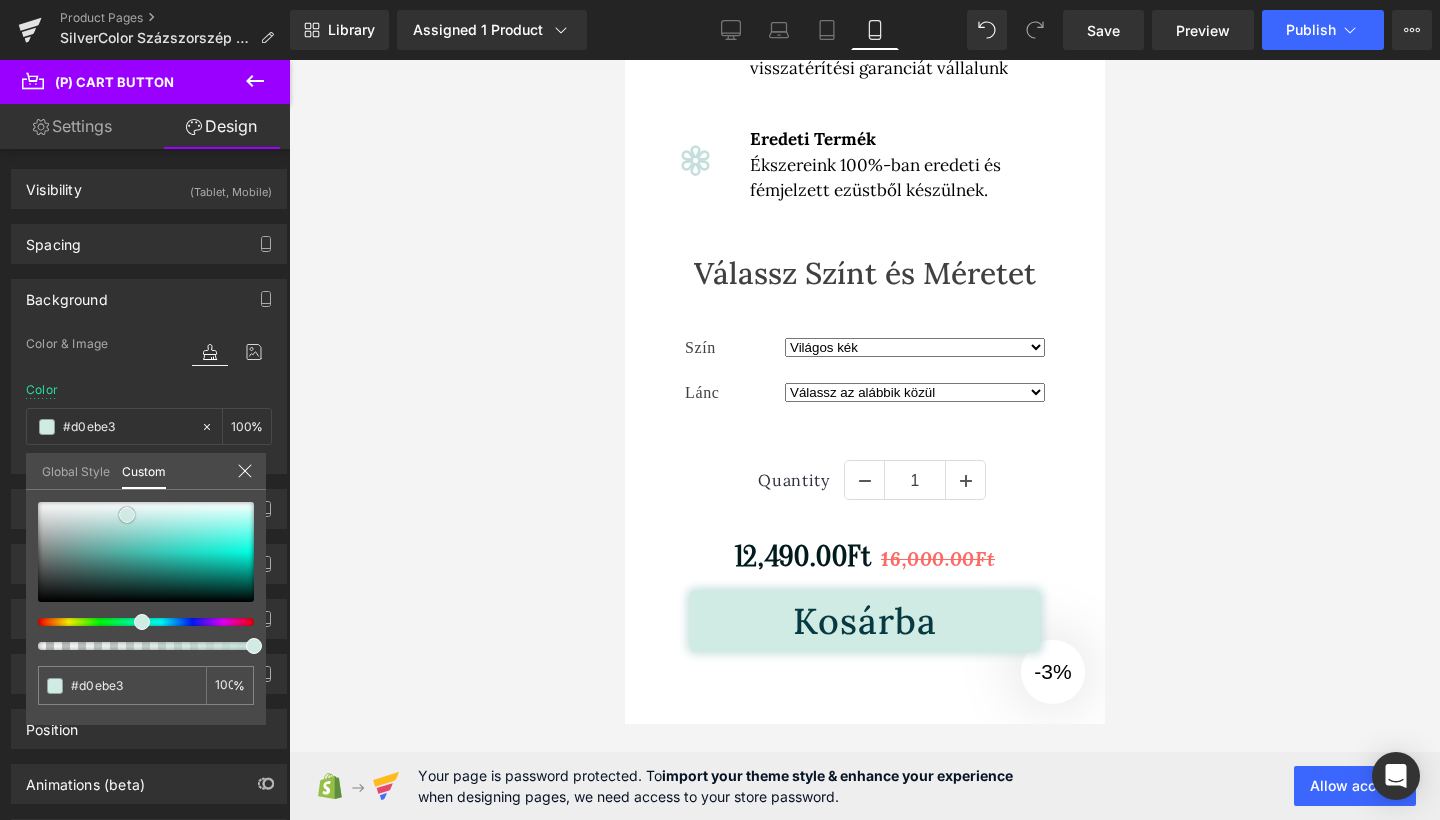 drag, startPoint x: 88, startPoint y: 530, endPoint x: 127, endPoint y: 515, distance: 41.785164 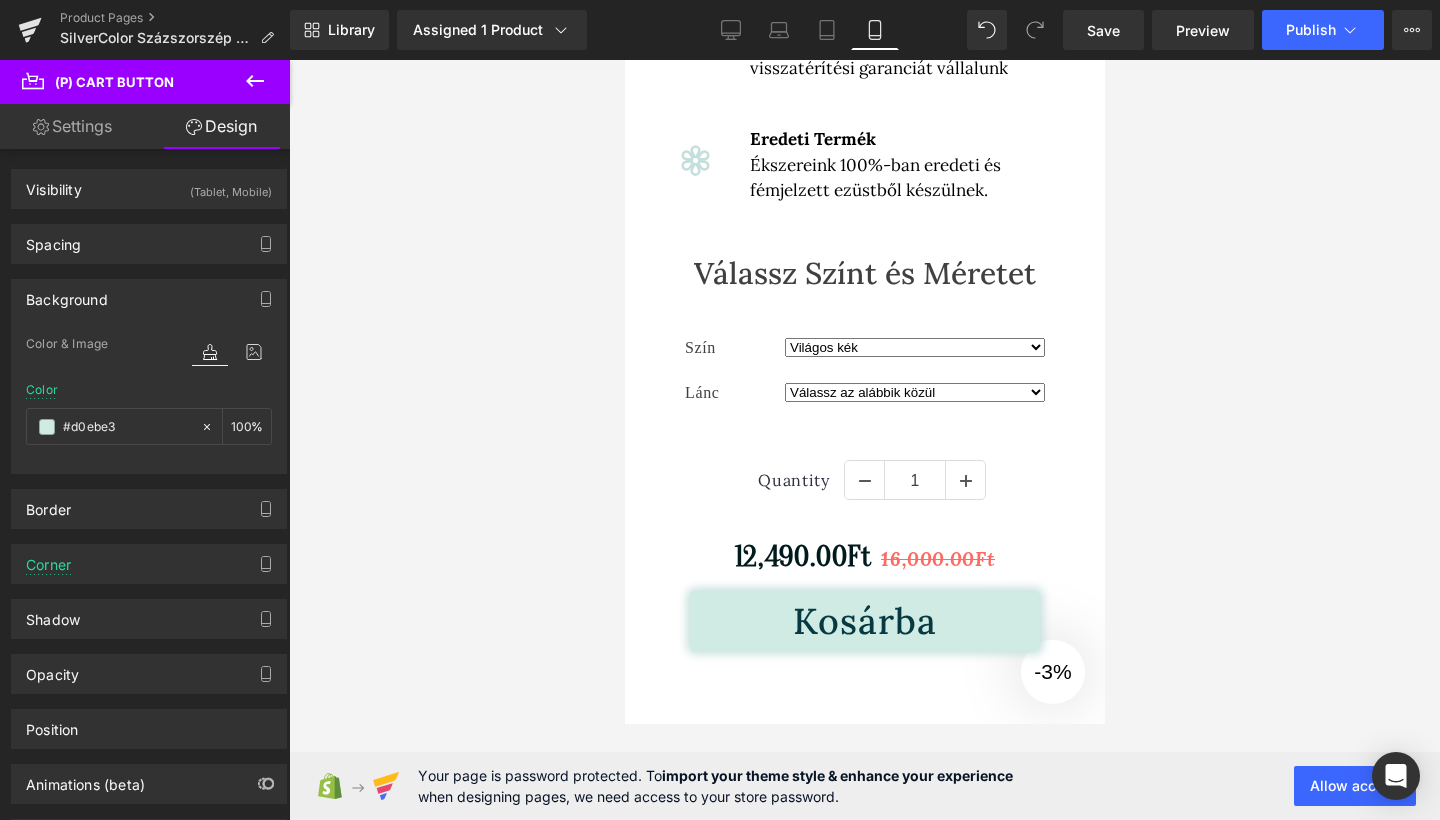 click at bounding box center (864, 440) 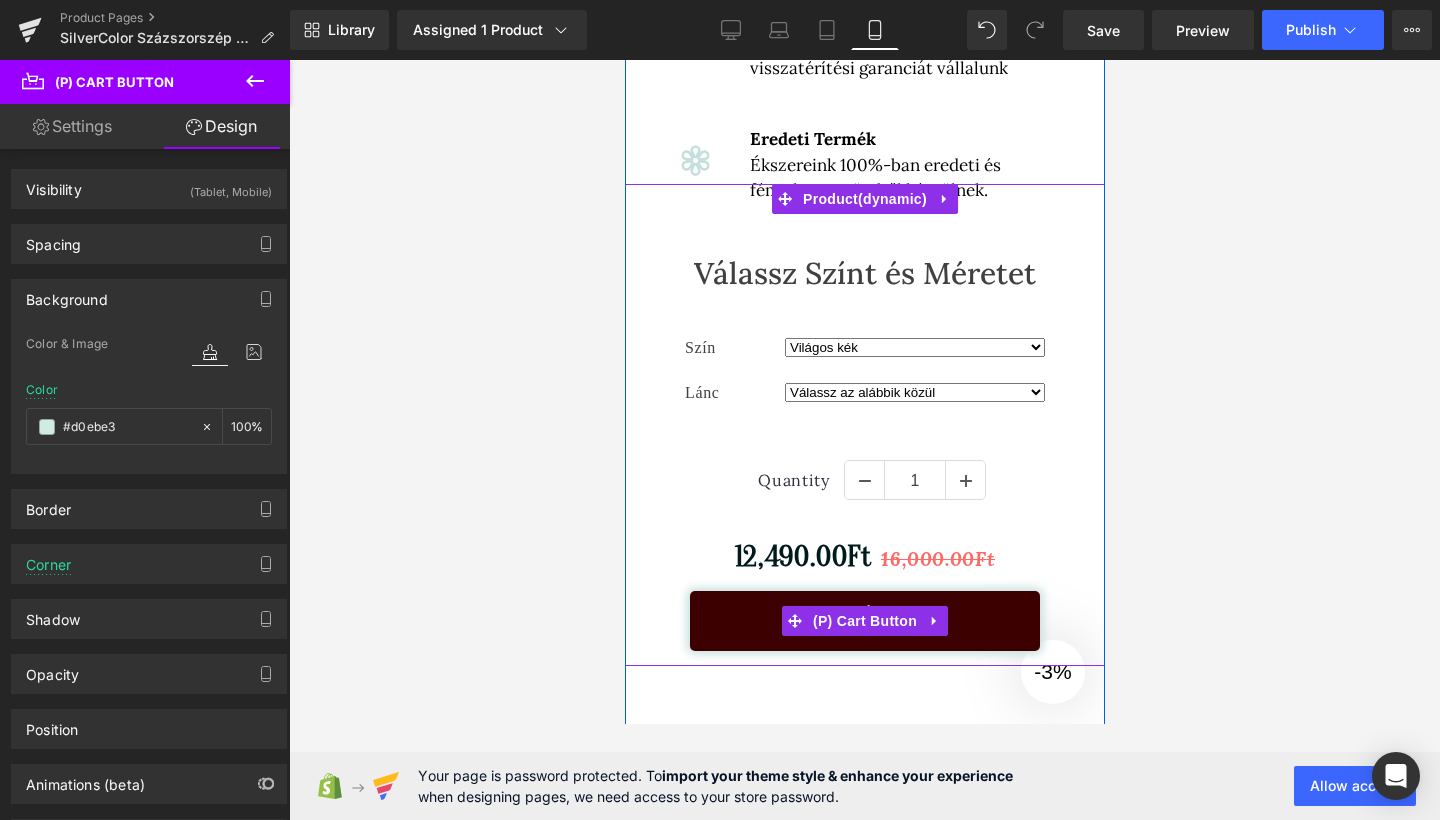 click on "Kosárba" at bounding box center (864, 621) 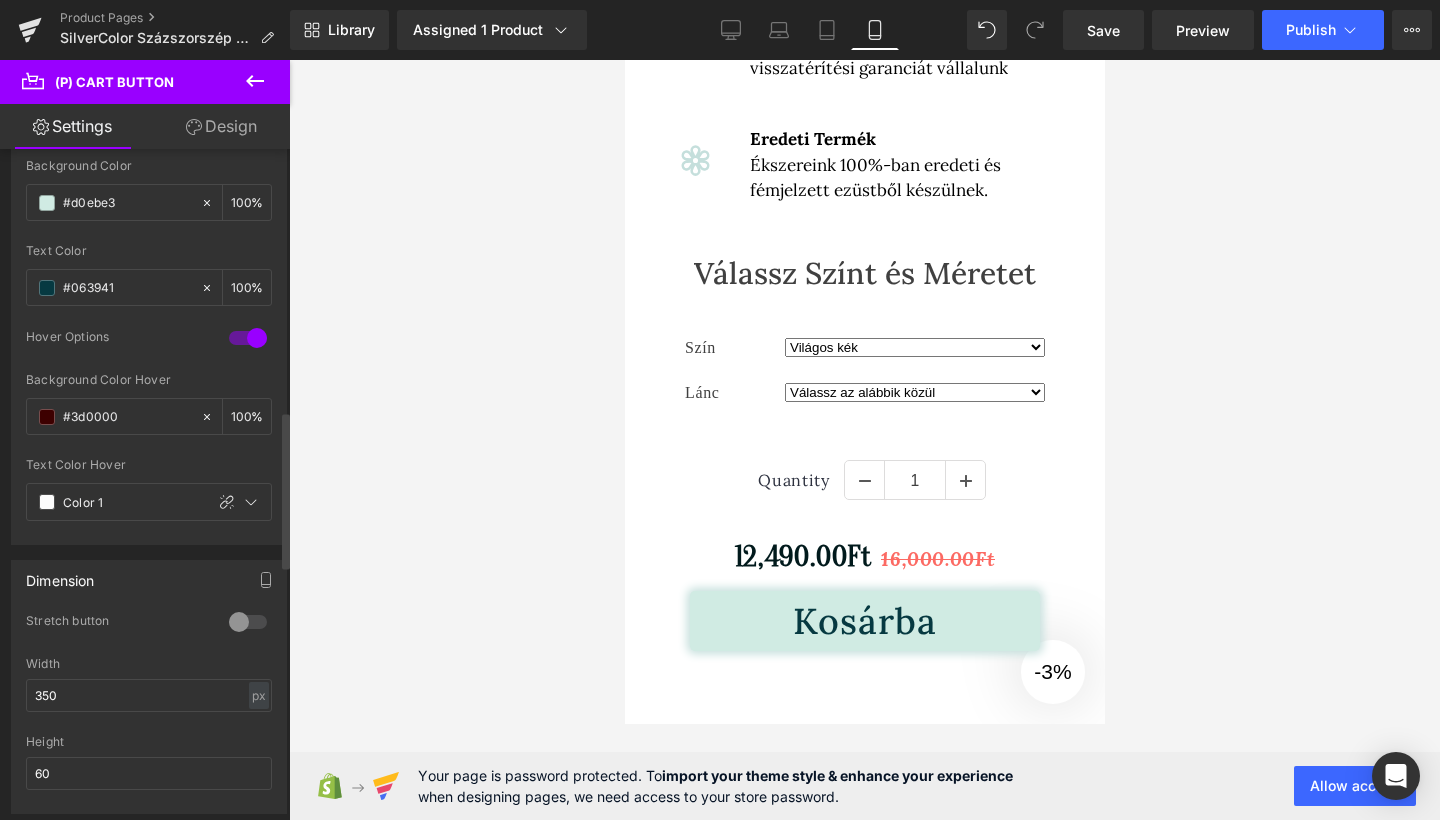 scroll, scrollTop: 1125, scrollLeft: 0, axis: vertical 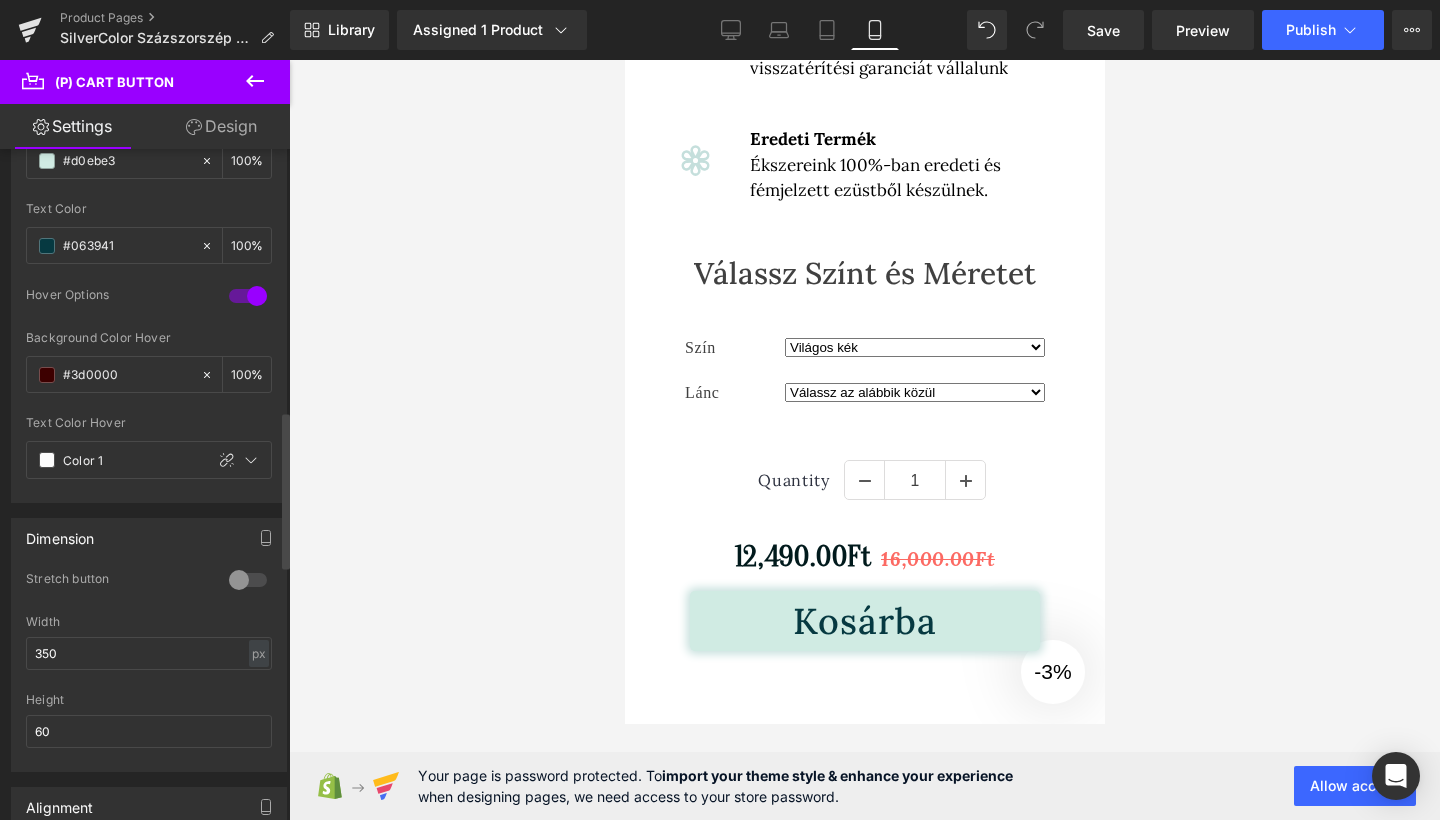 click at bounding box center [248, 296] 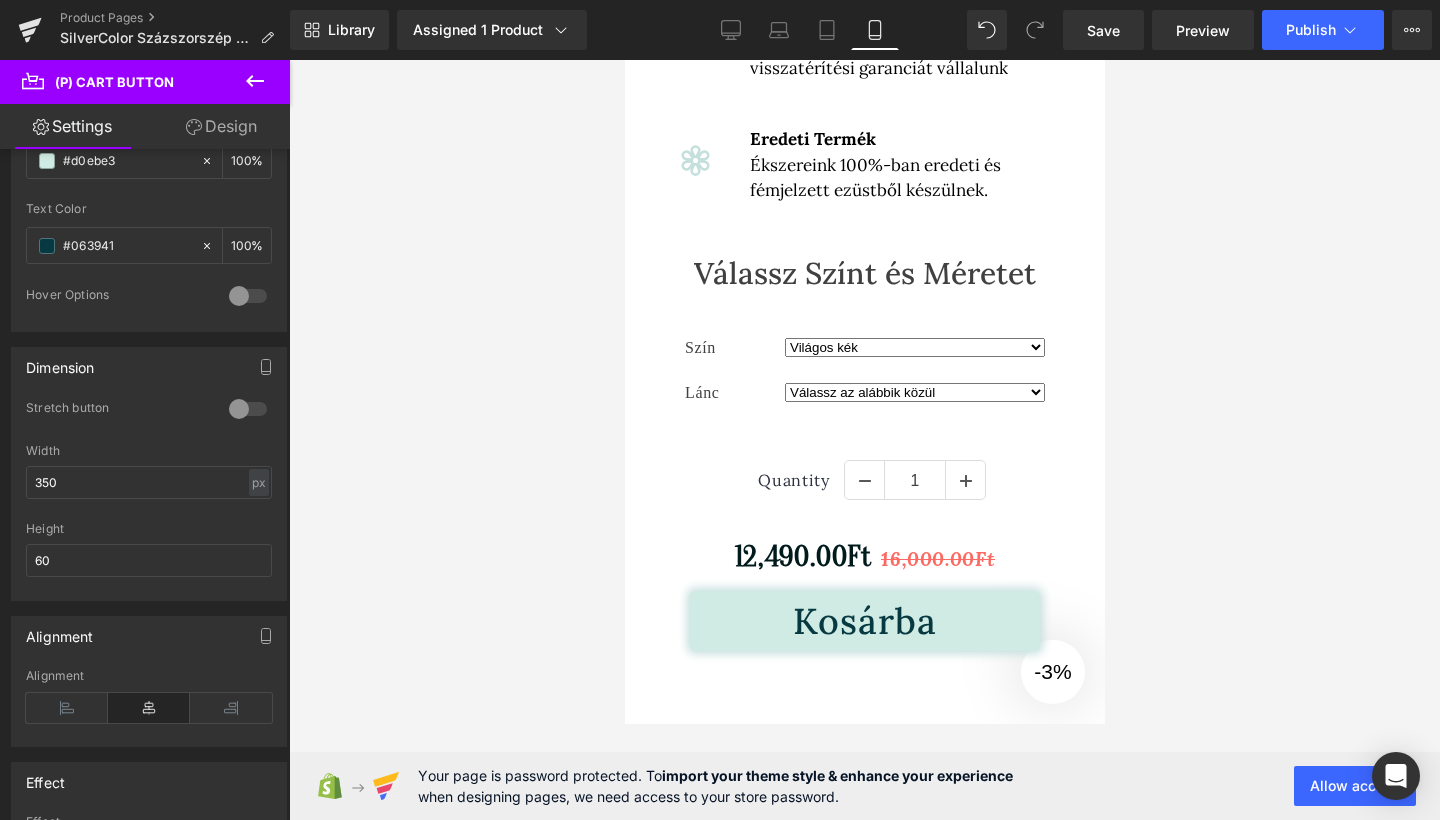 click on "Design" at bounding box center (221, 126) 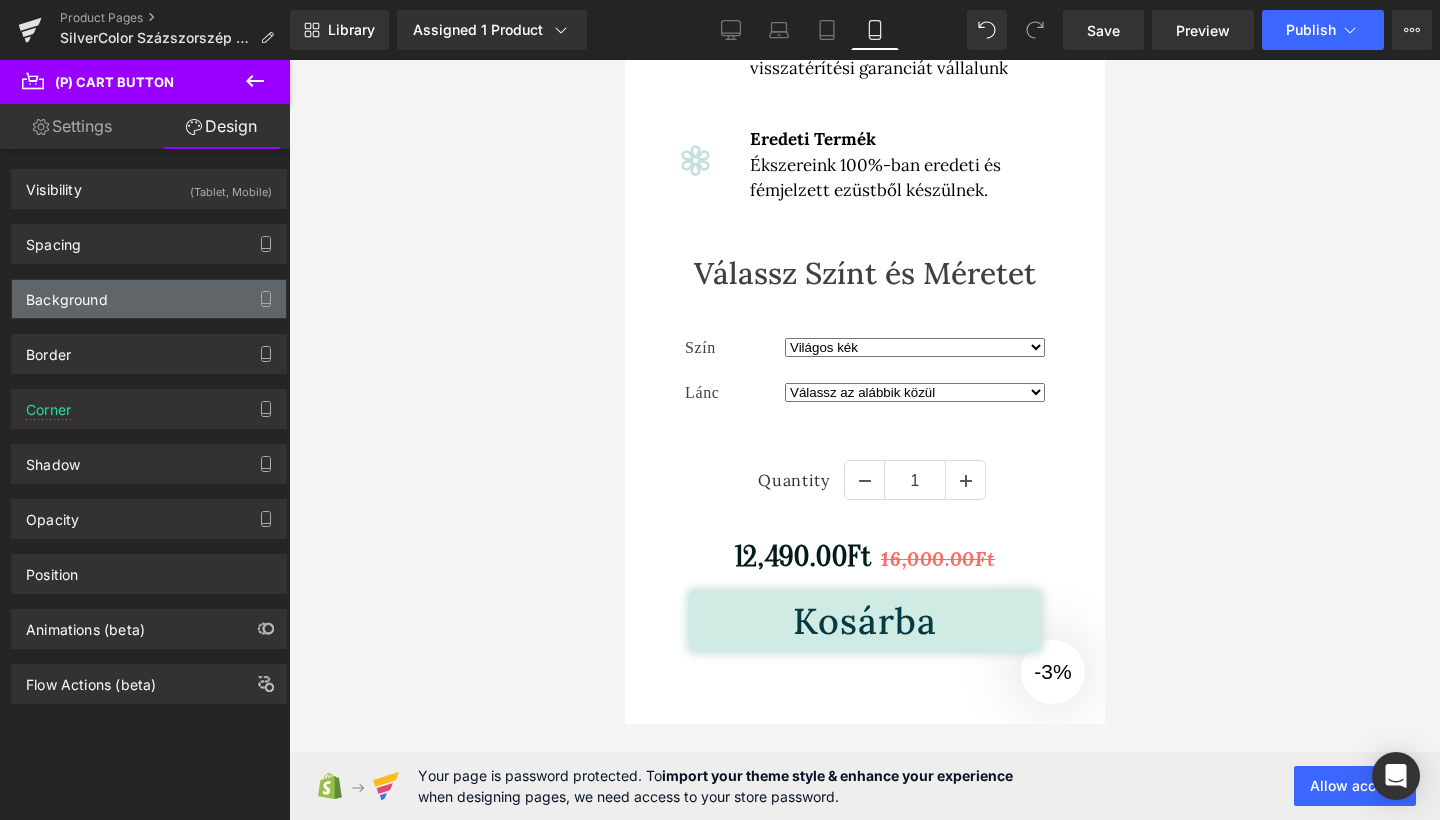 click on "Background" at bounding box center (67, 294) 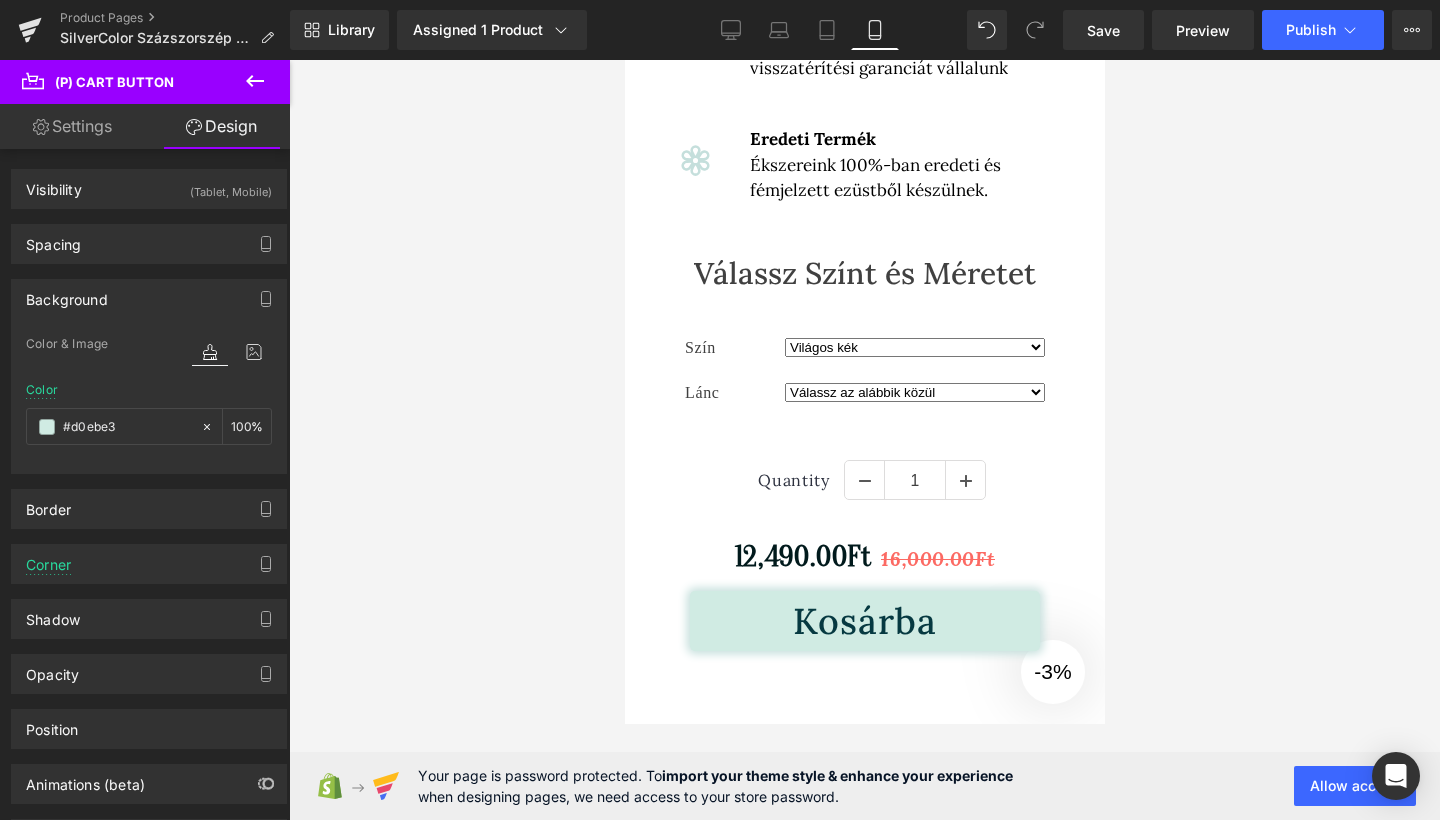 click on "Background" at bounding box center [67, 294] 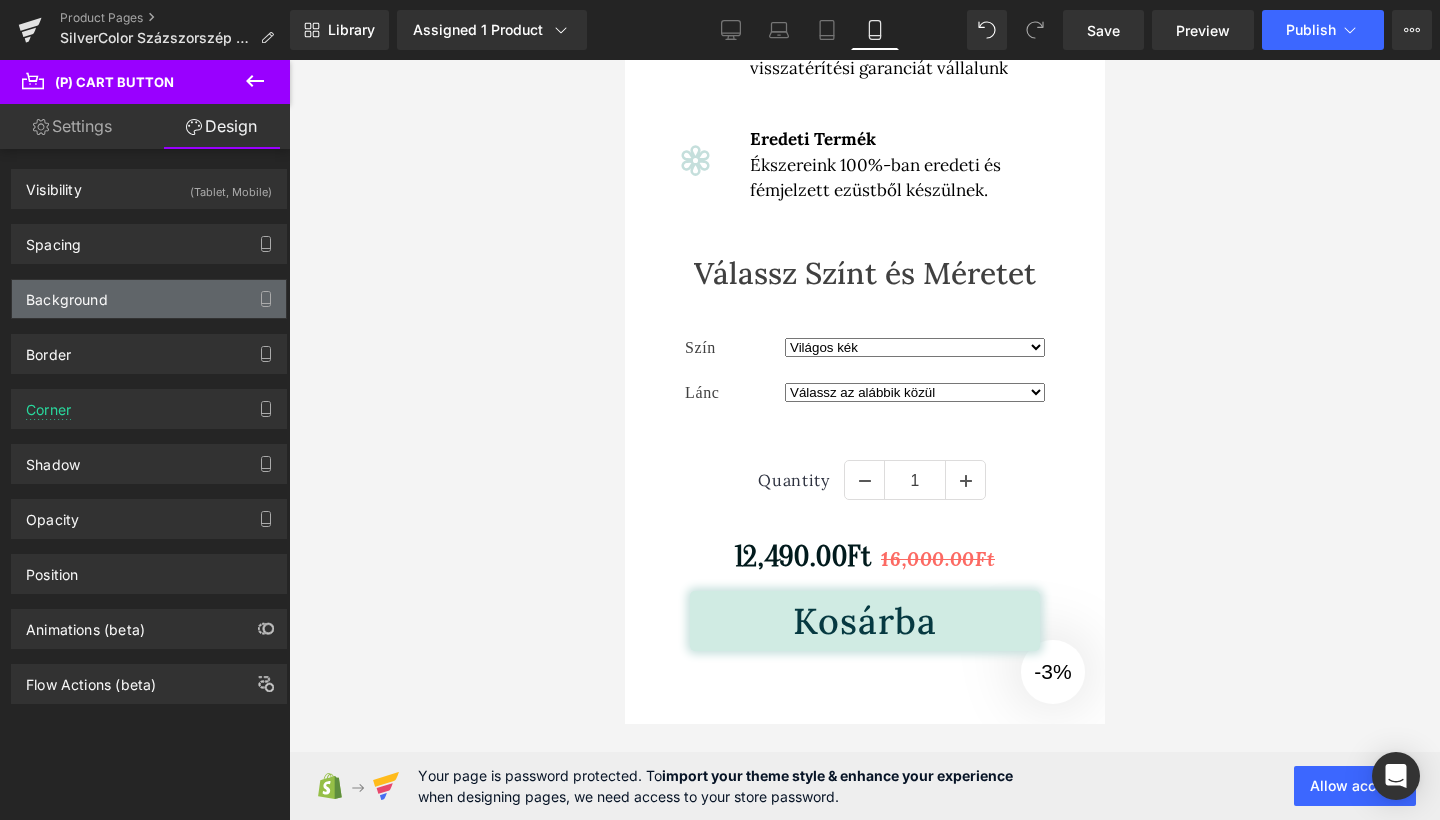 click on "Background" at bounding box center [67, 294] 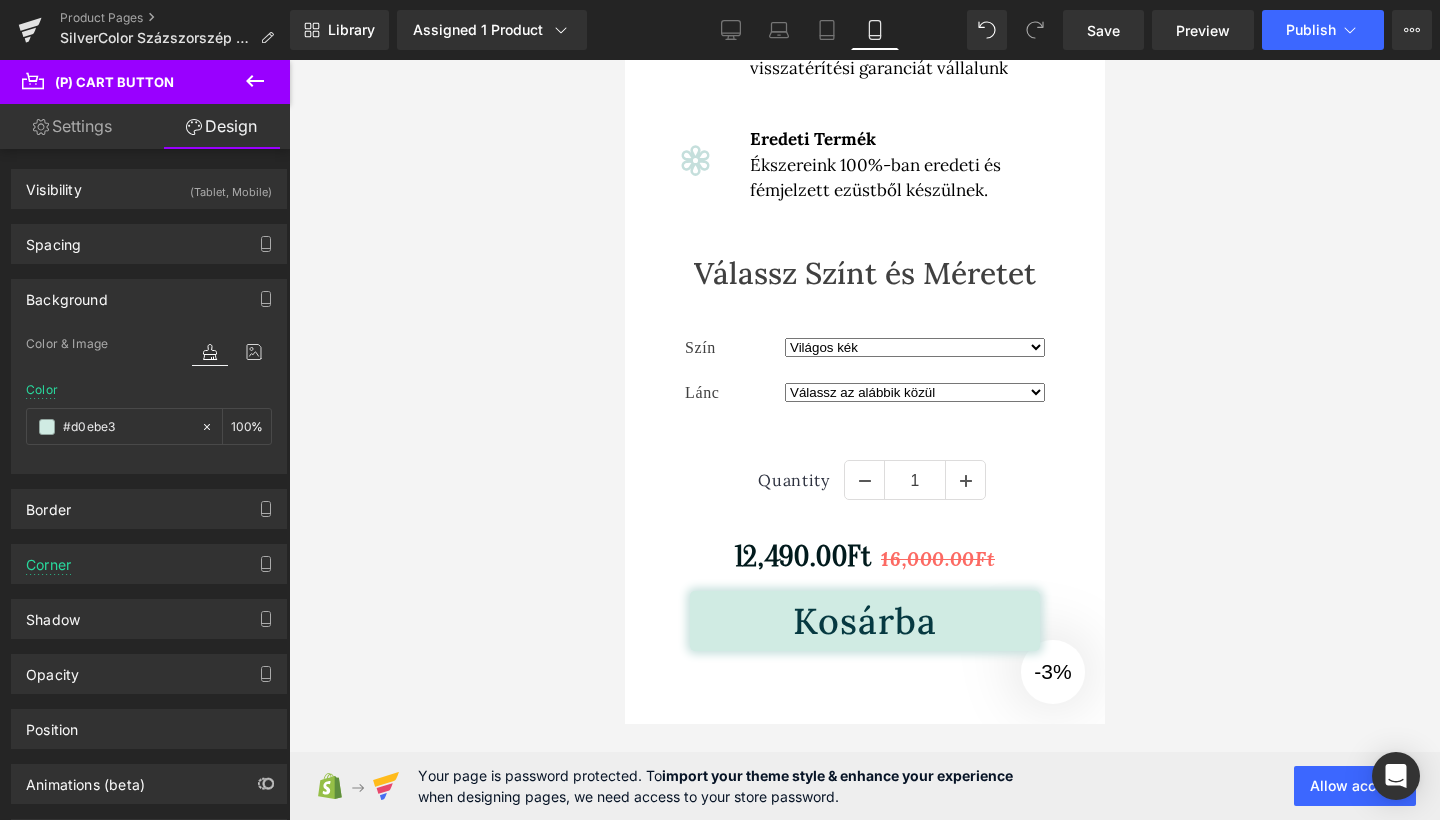 click on "Background" at bounding box center [67, 294] 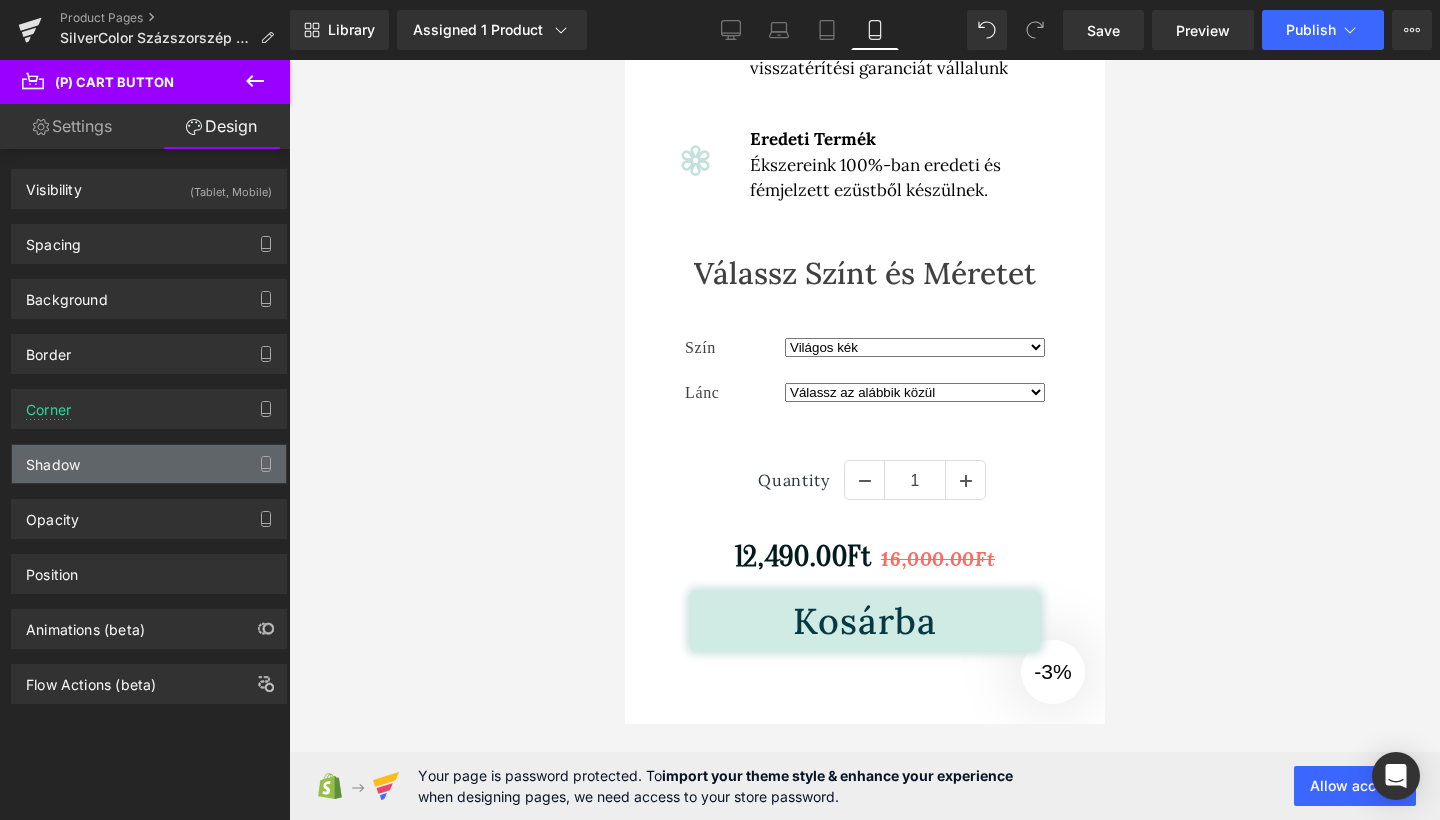 click on "Shadow" at bounding box center (149, 464) 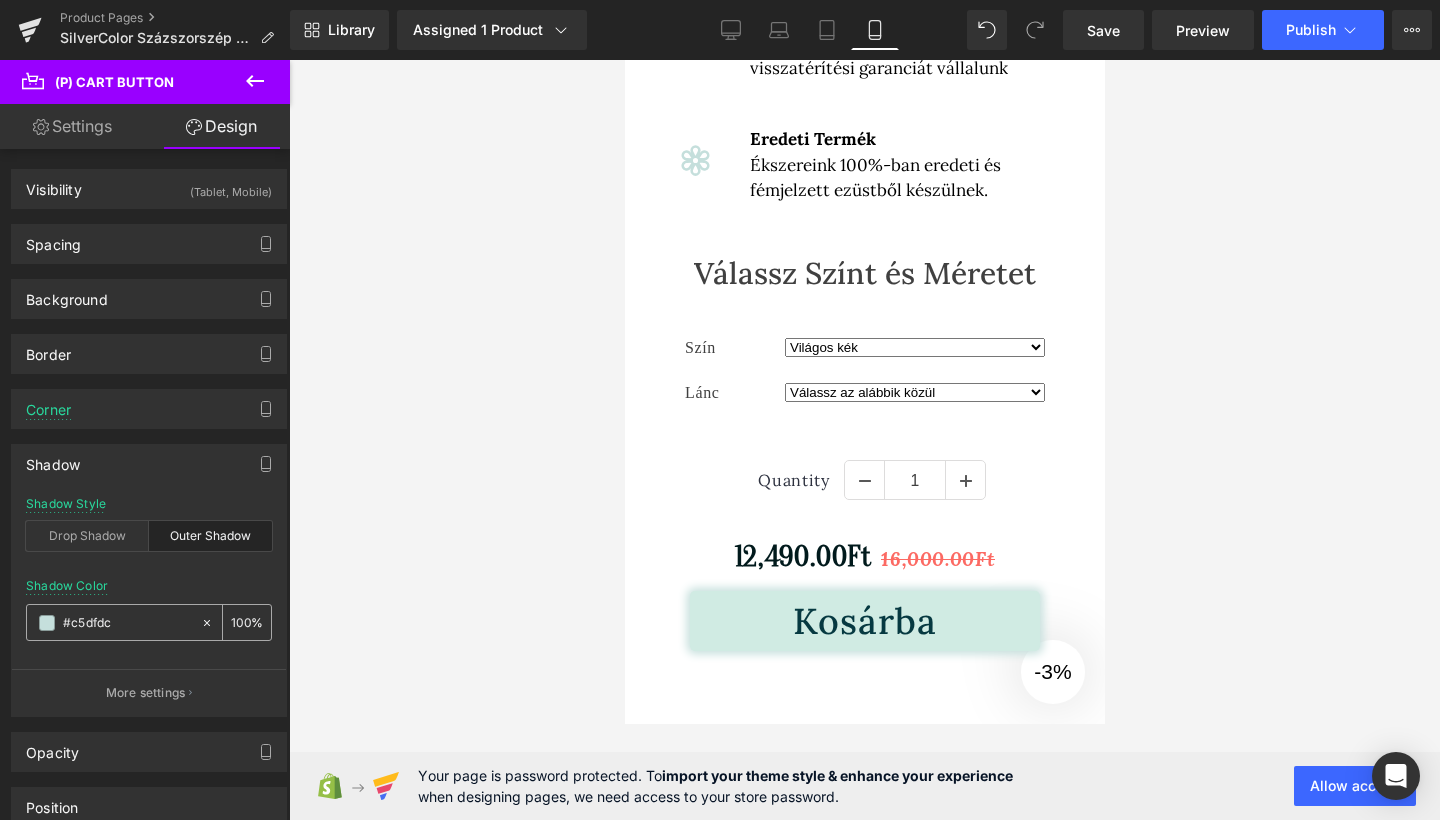 click at bounding box center (47, 623) 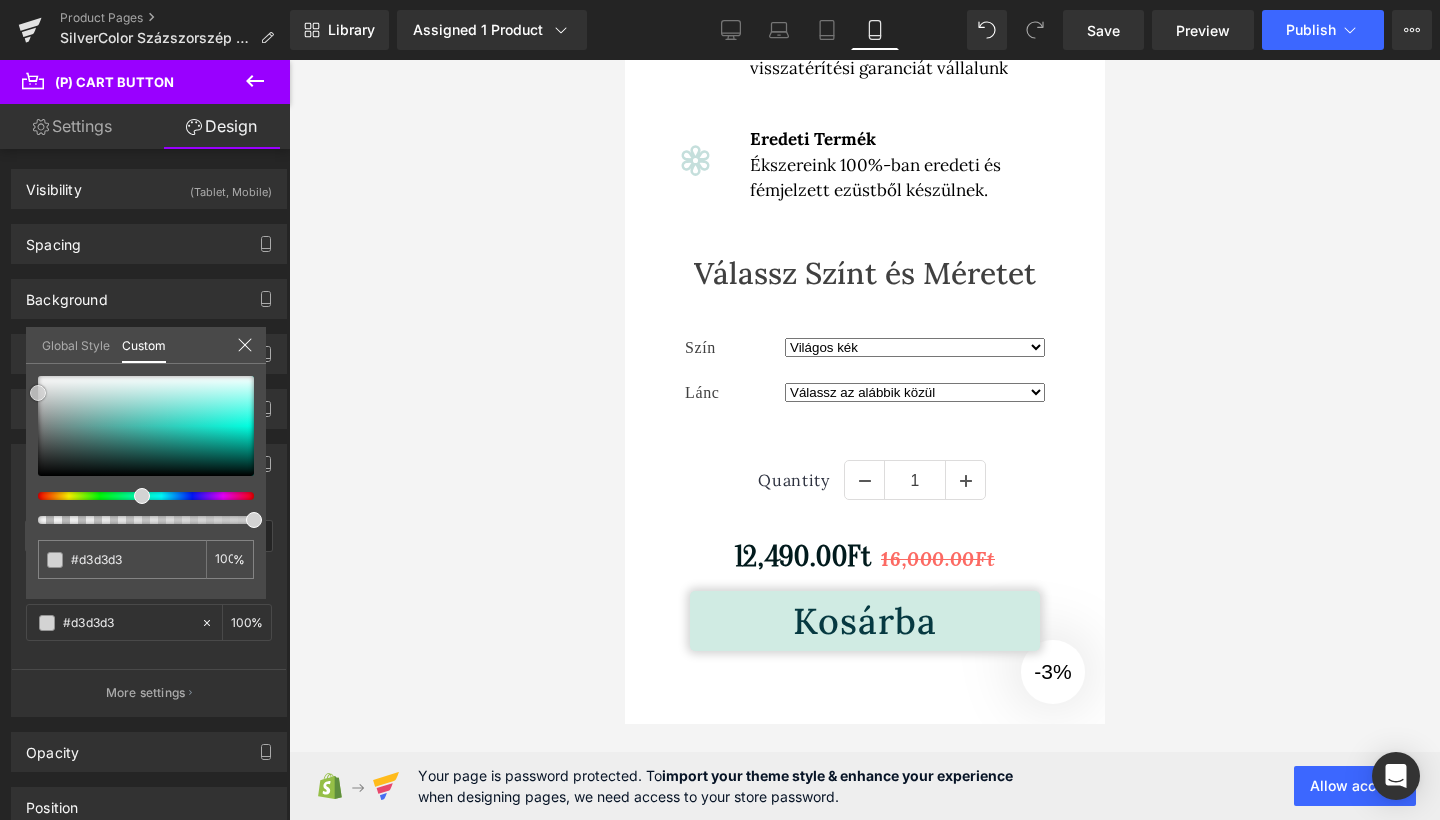 drag, startPoint x: 94, startPoint y: 453, endPoint x: 28, endPoint y: 393, distance: 89.19641 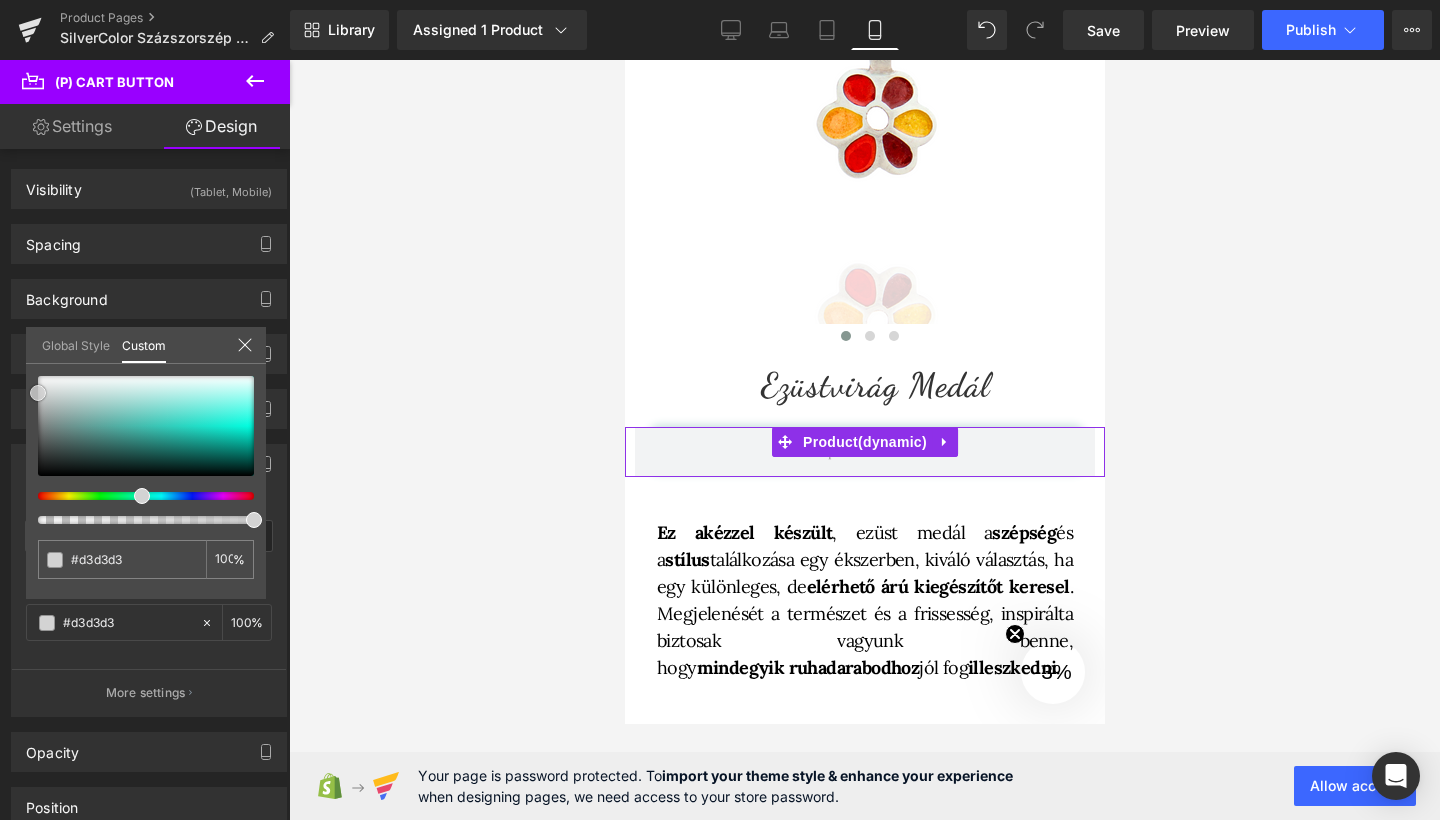 scroll, scrollTop: 310, scrollLeft: 0, axis: vertical 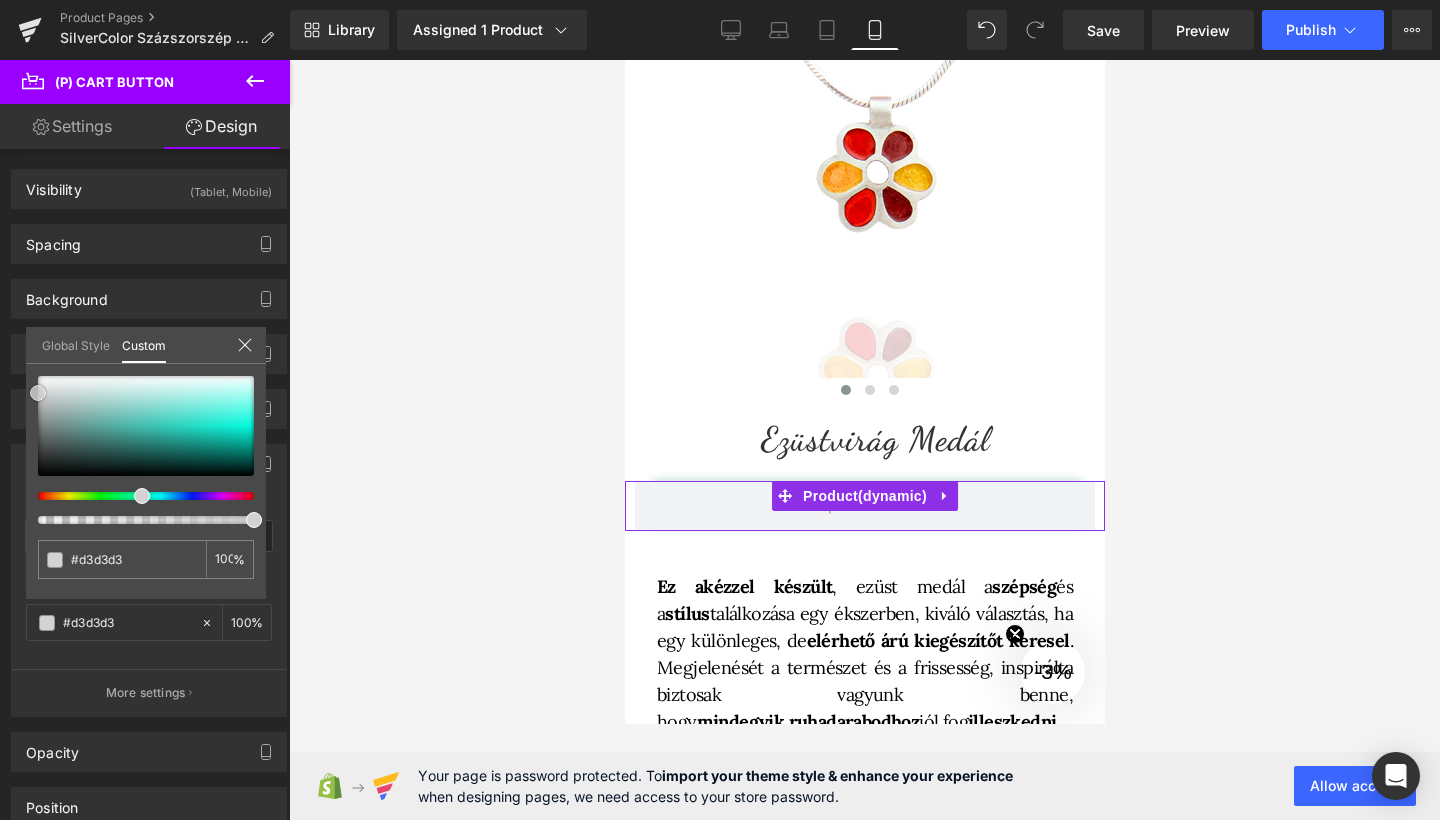 drag, startPoint x: 1735, startPoint y: 513, endPoint x: 1081, endPoint y: 453, distance: 656.7465 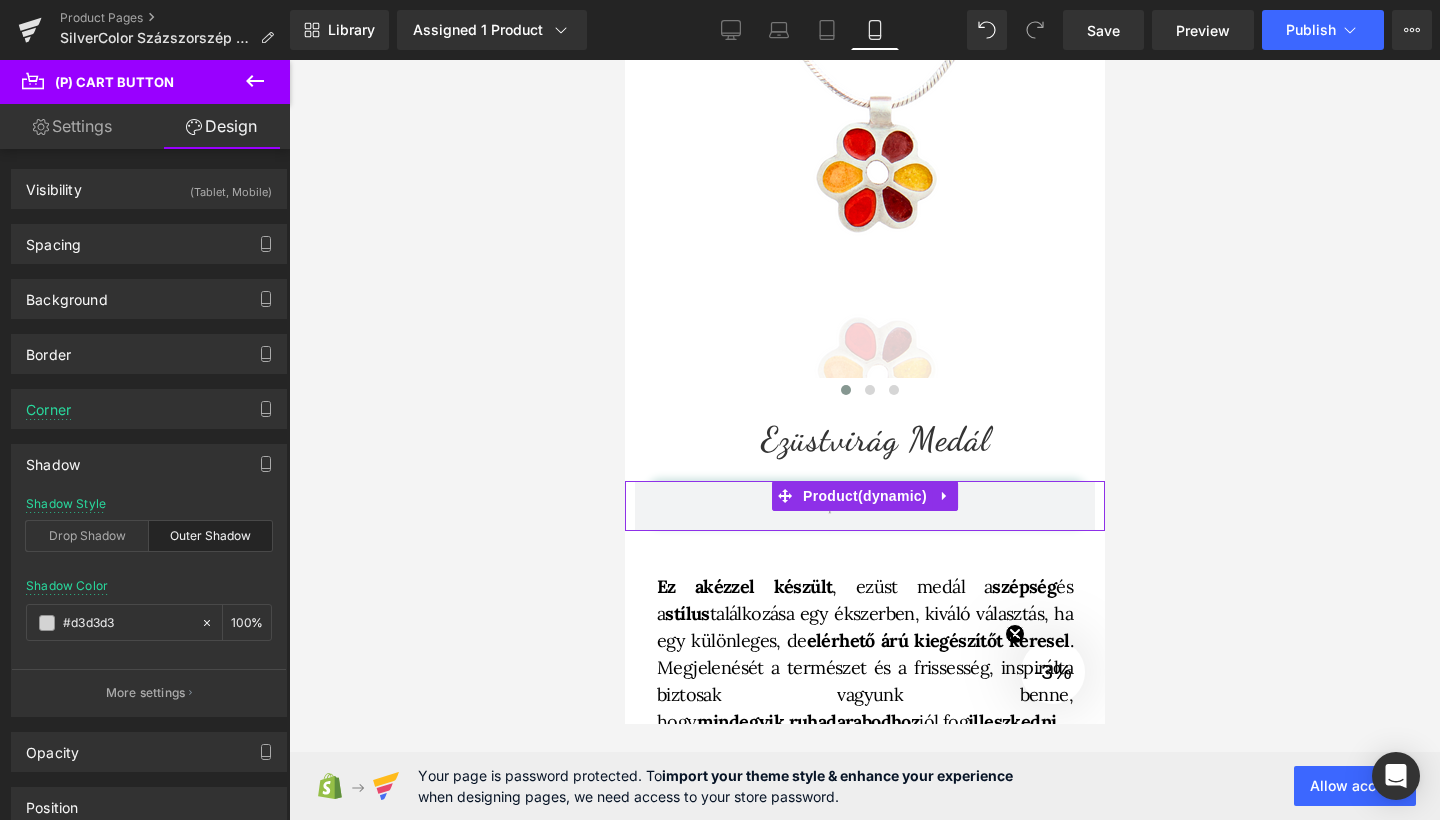 click at bounding box center (864, 440) 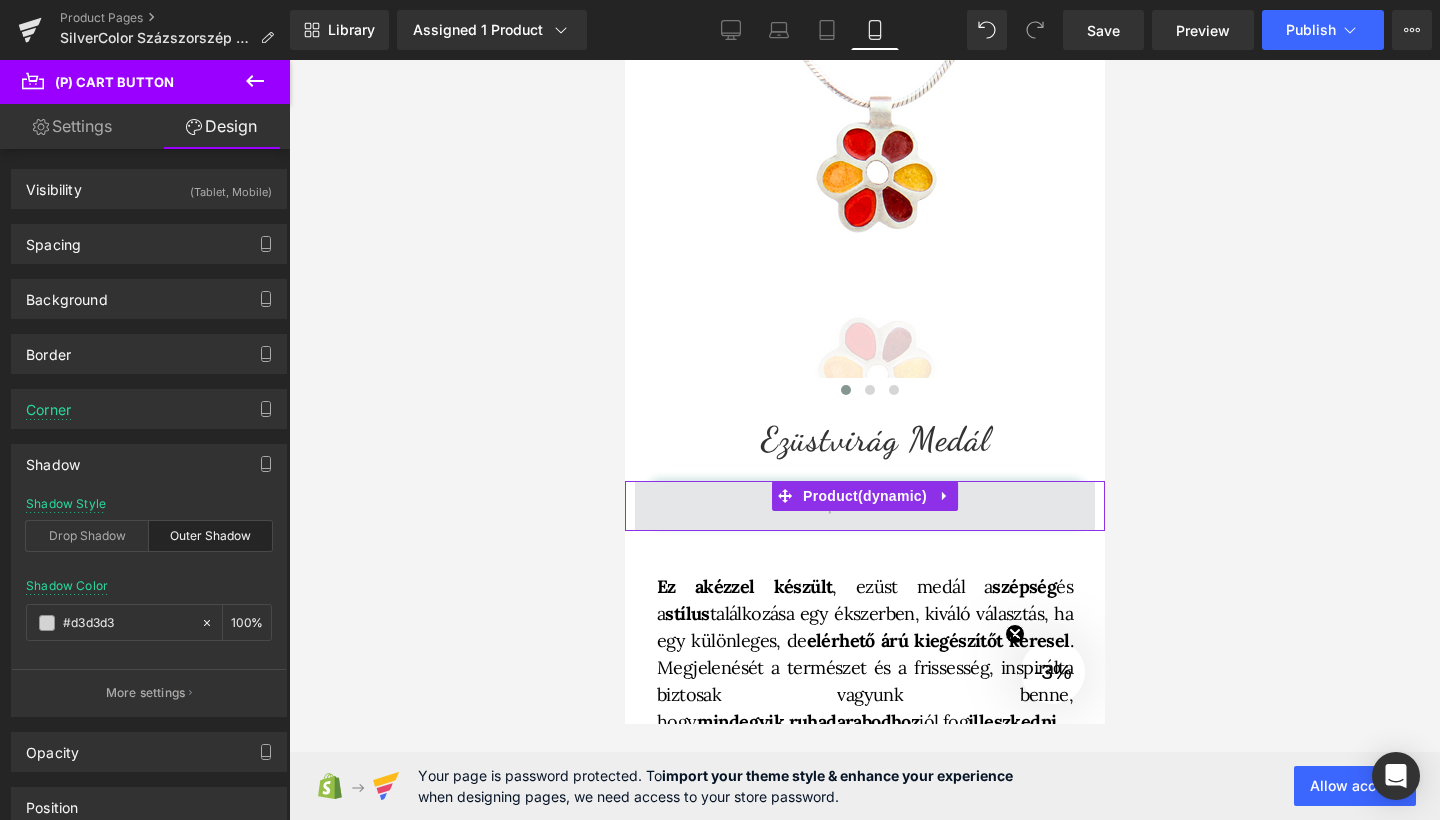 click at bounding box center [864, 506] 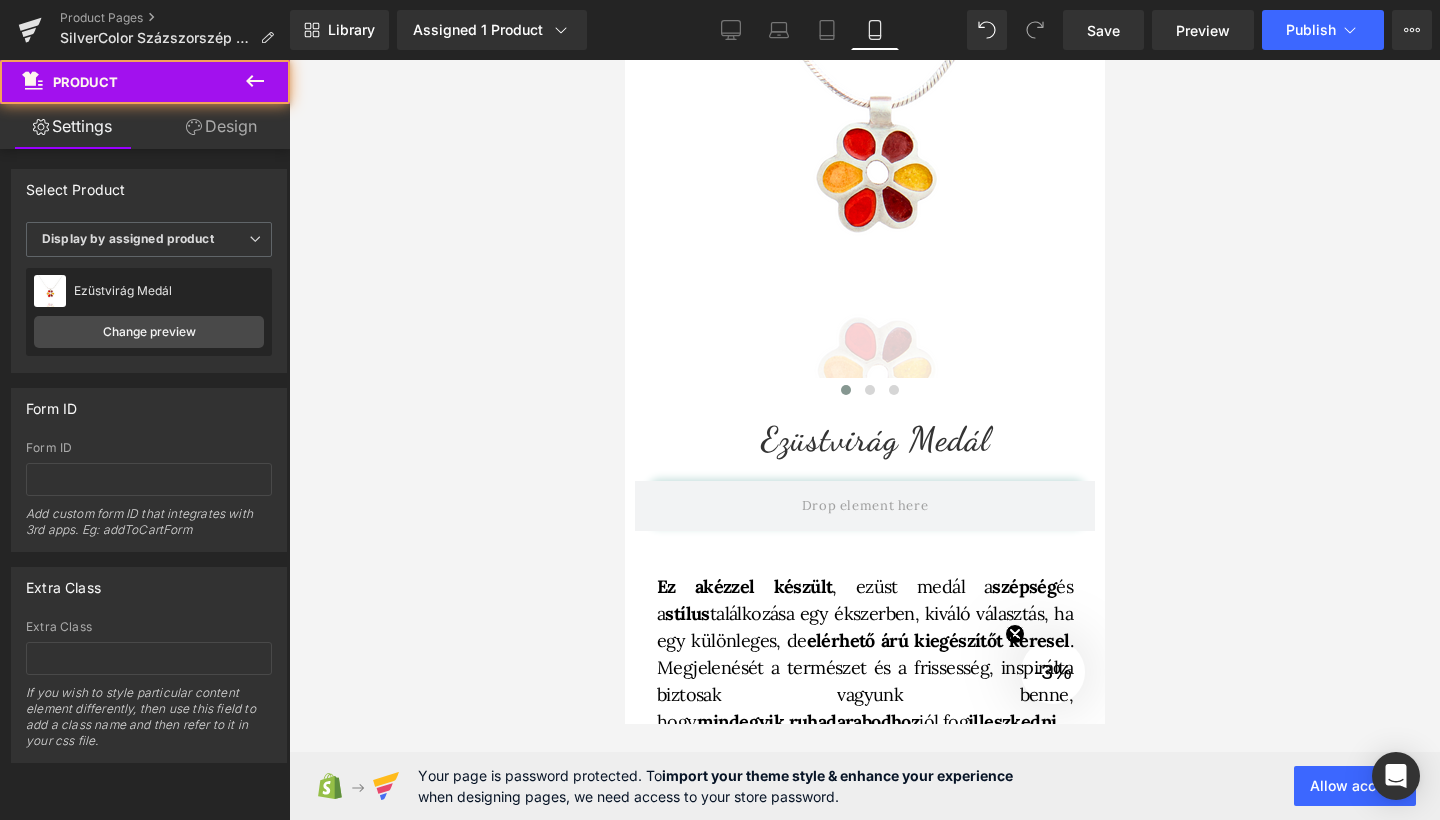 click at bounding box center (864, 440) 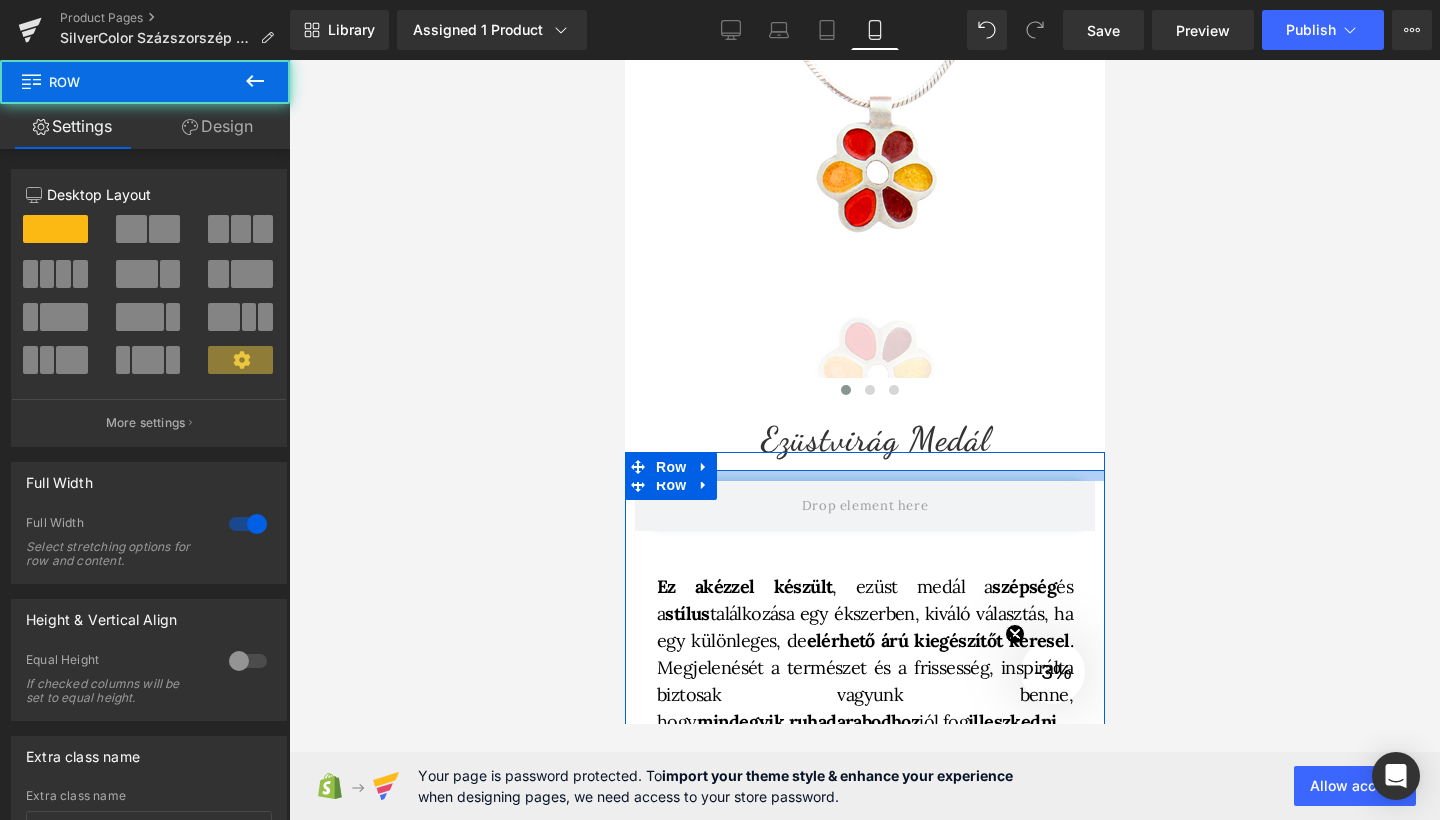 click at bounding box center (864, 475) 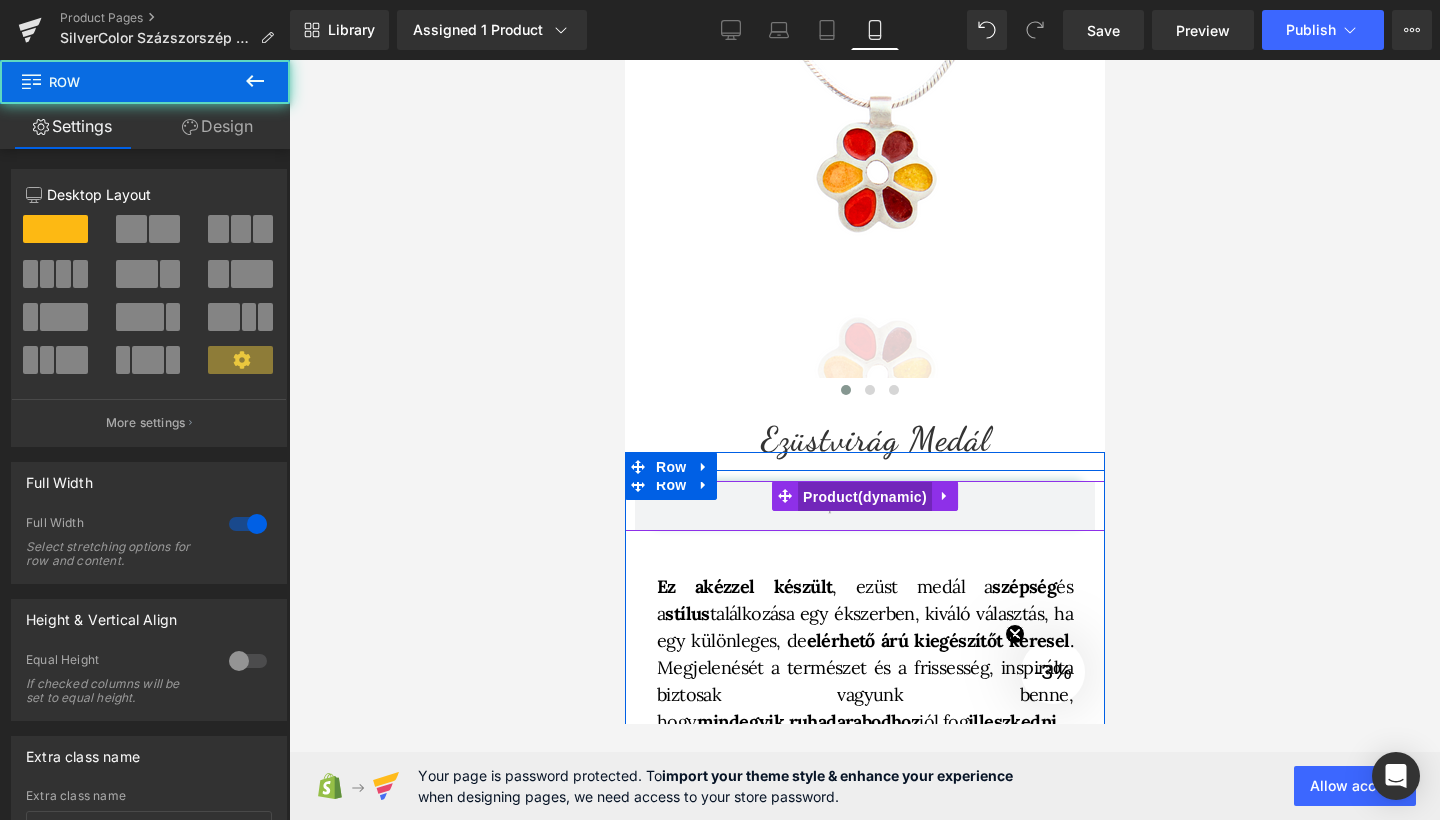 click on "Product" at bounding box center [864, 497] 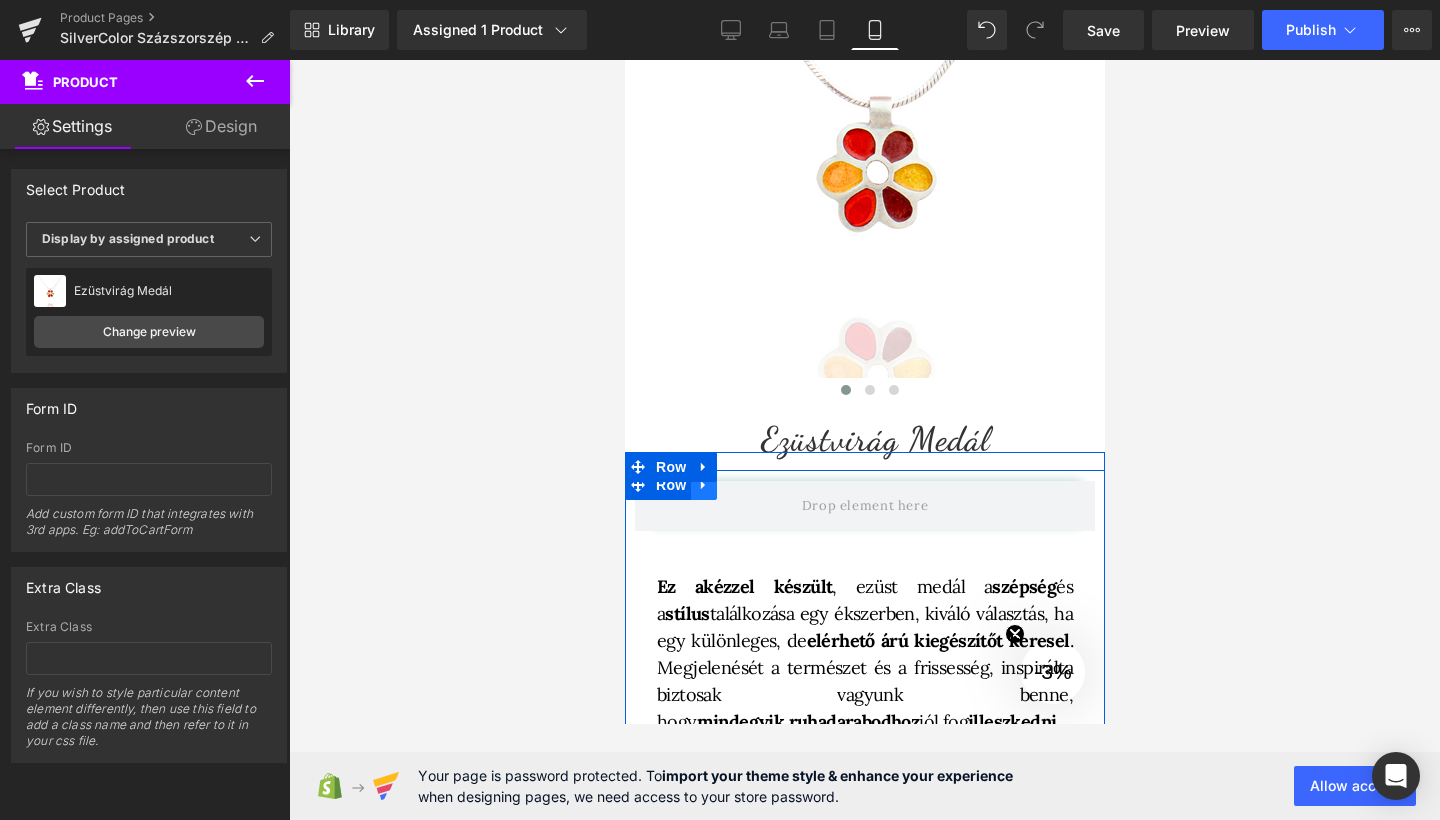 click at bounding box center [703, 485] 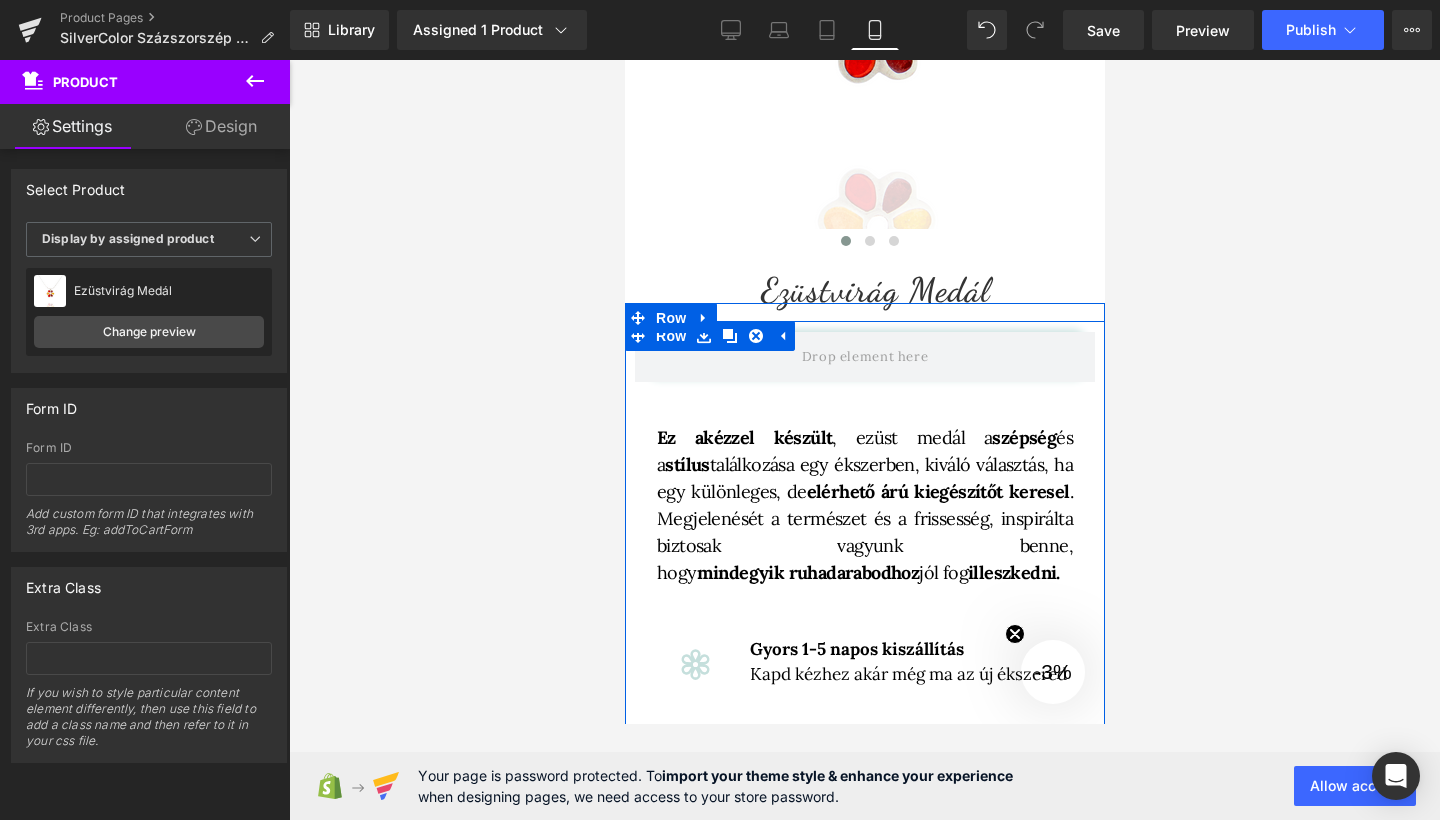 scroll, scrollTop: 428, scrollLeft: 0, axis: vertical 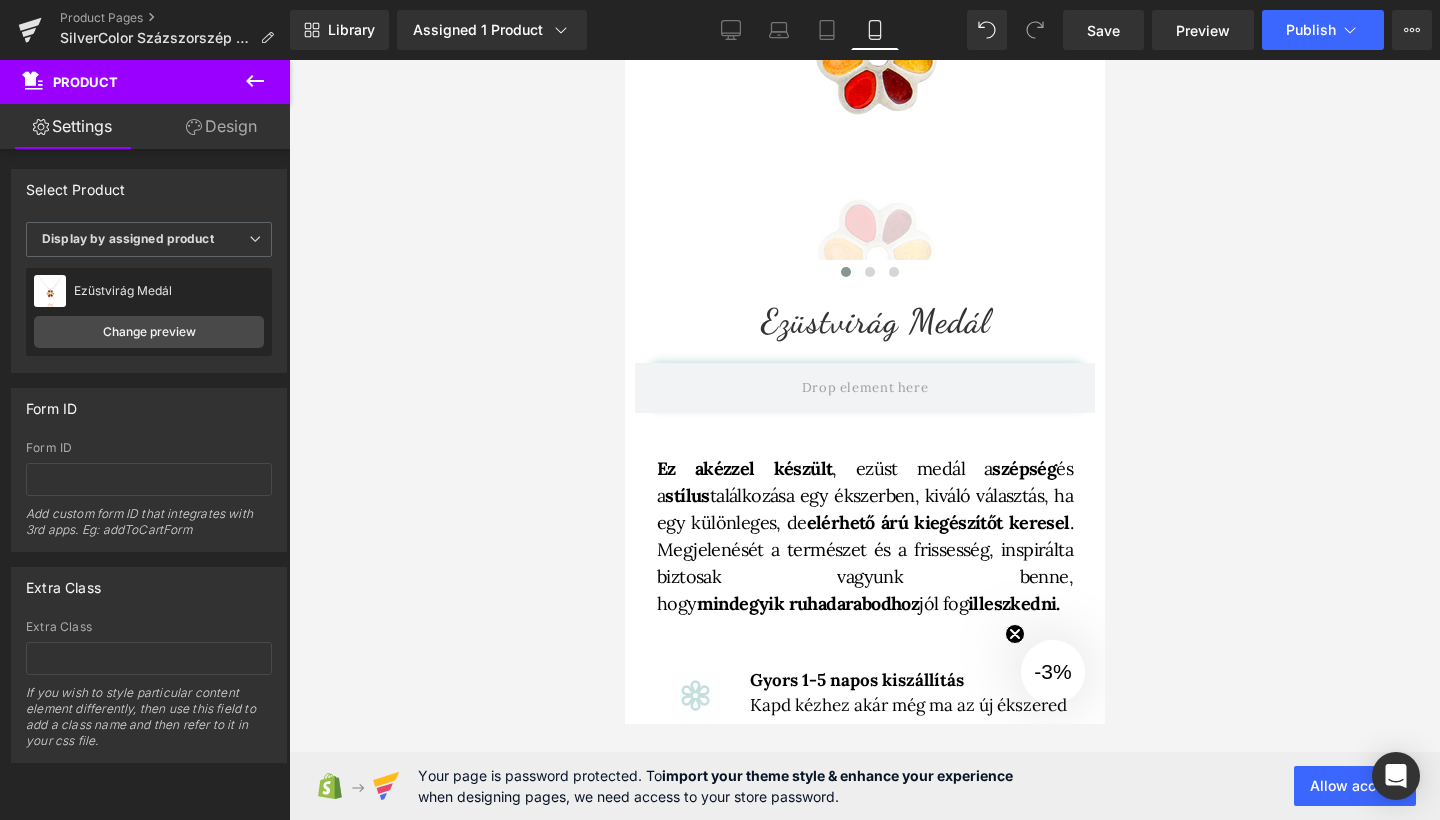 click on "Library Assigned 1 Product  Product Preview
Ezüstvirág Medál Manage assigned products Mobile Desktop Laptop Tablet Mobile Save Preview Publish Scheduled View Live Page View with current Template Save Template to Library Schedule Publish  Optimize  Publish Settings Shortcuts  Your page can’t be published   You've reached the maximum number of published pages on your plan  (24/999999).  You need to upgrade your plan or unpublish all your pages to get 1 publish slot.   Unpublish pages   Upgrade plan" at bounding box center (865, 30) 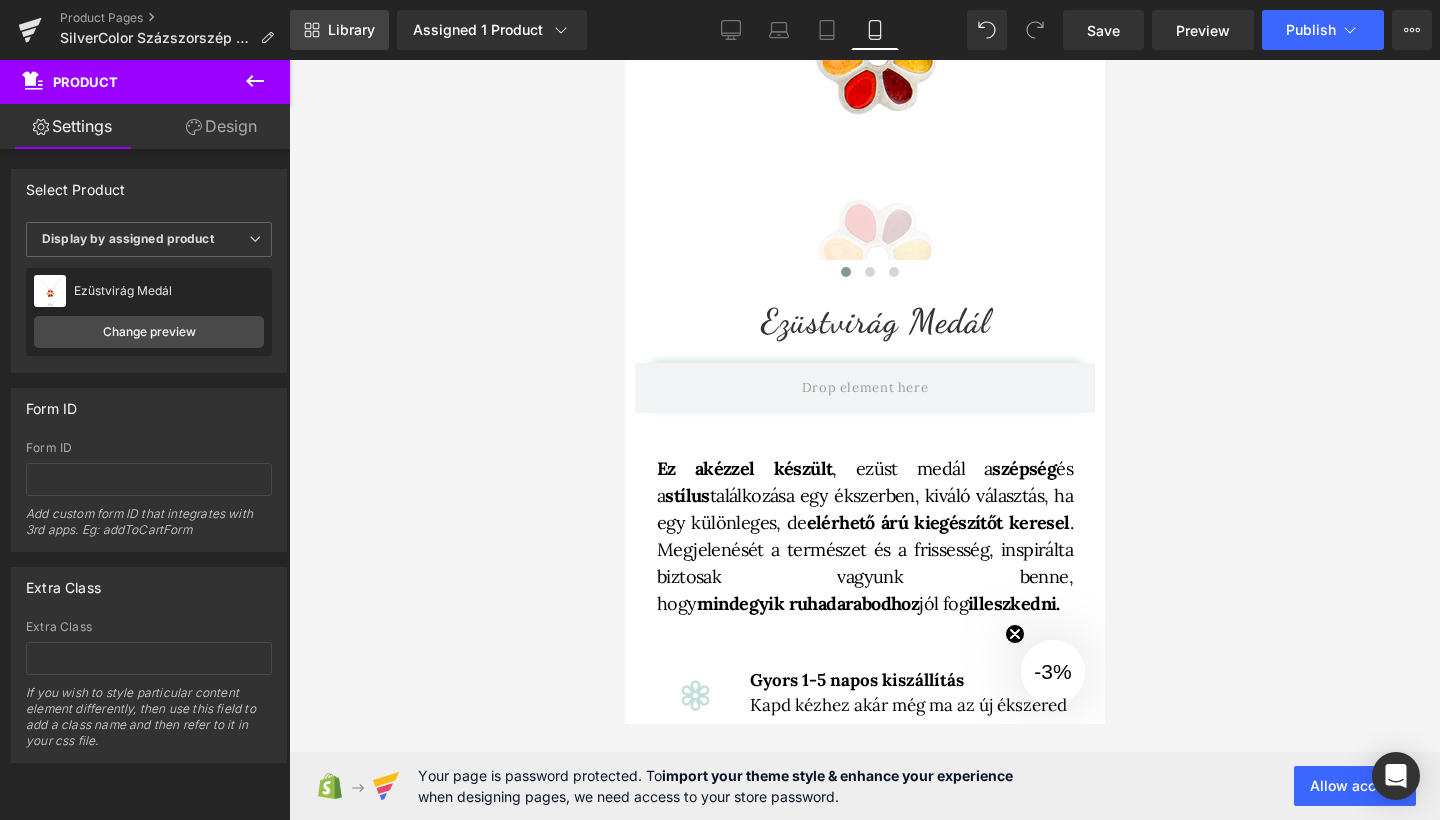 click on "Library" at bounding box center [339, 30] 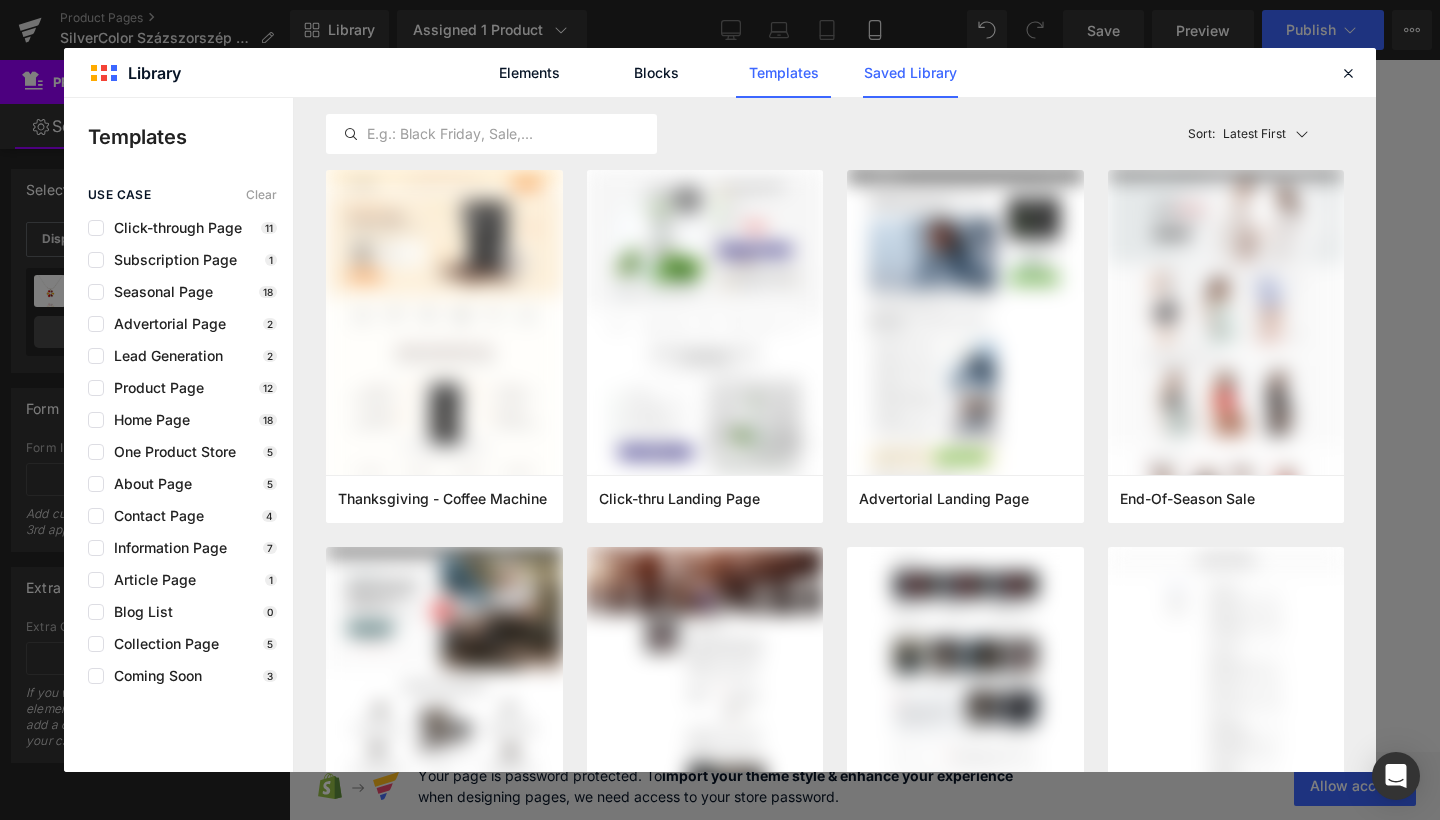 click on "Saved Library" 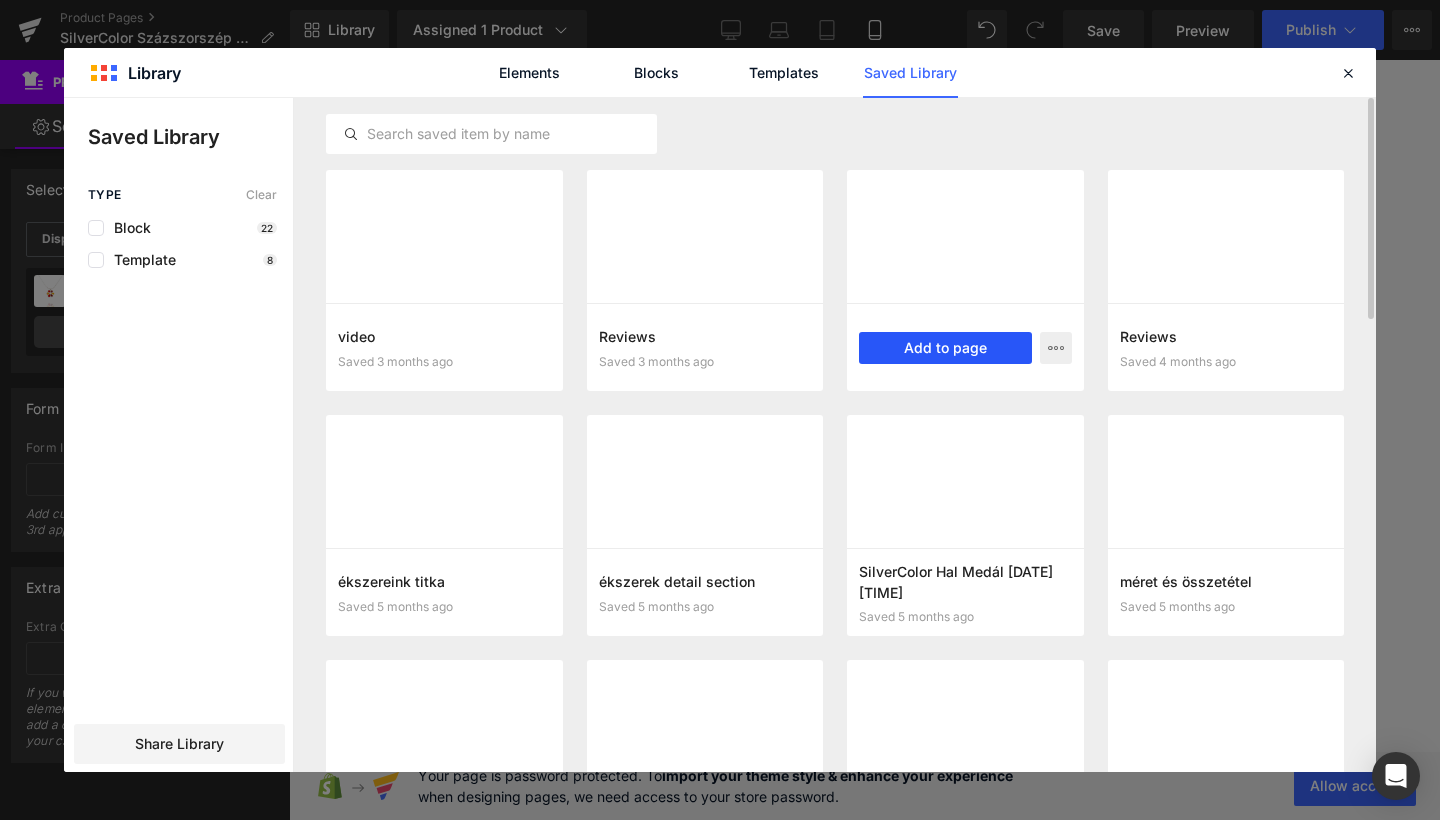 click on "Add to page" at bounding box center [945, 348] 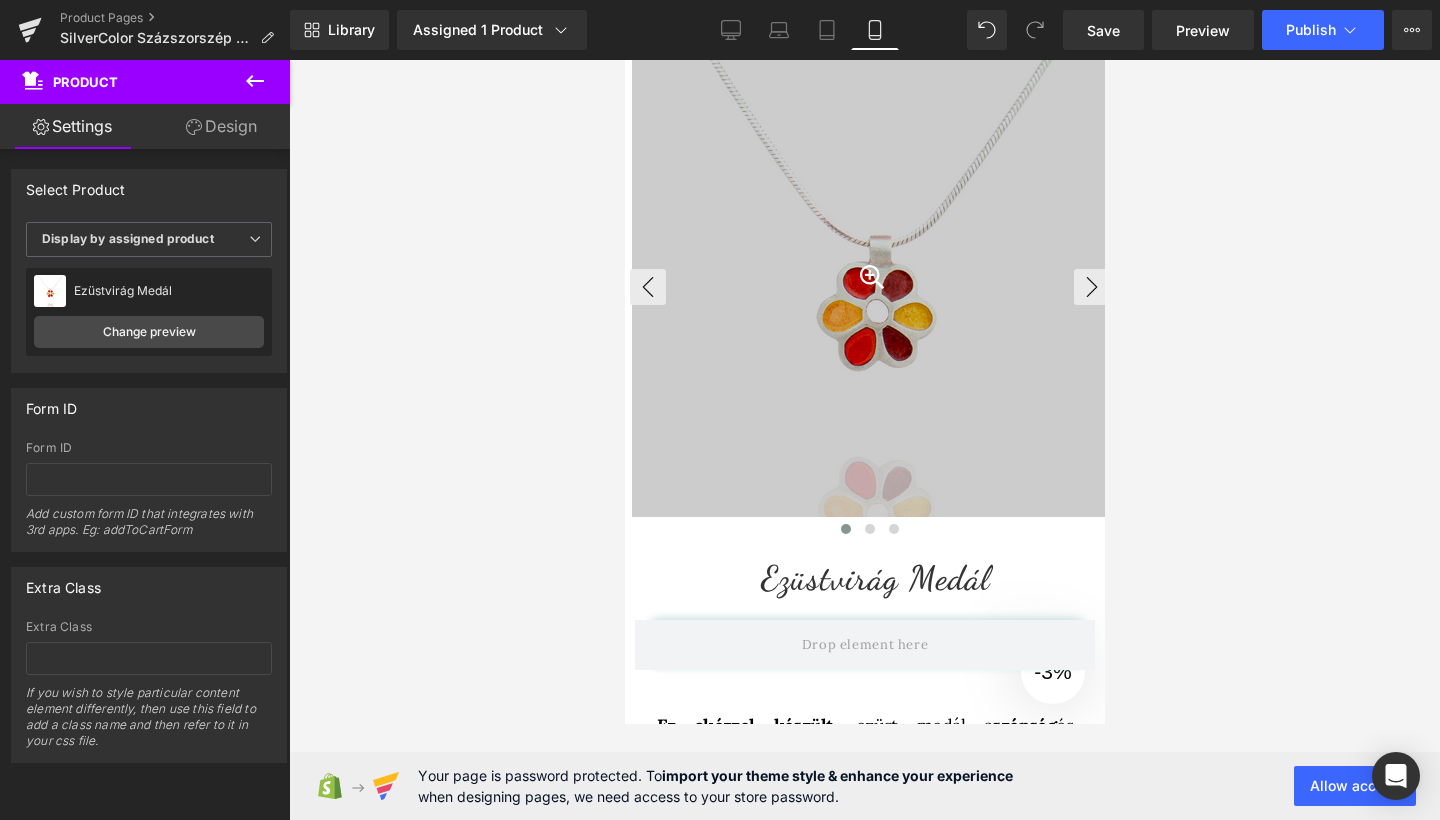 scroll, scrollTop: 181, scrollLeft: 0, axis: vertical 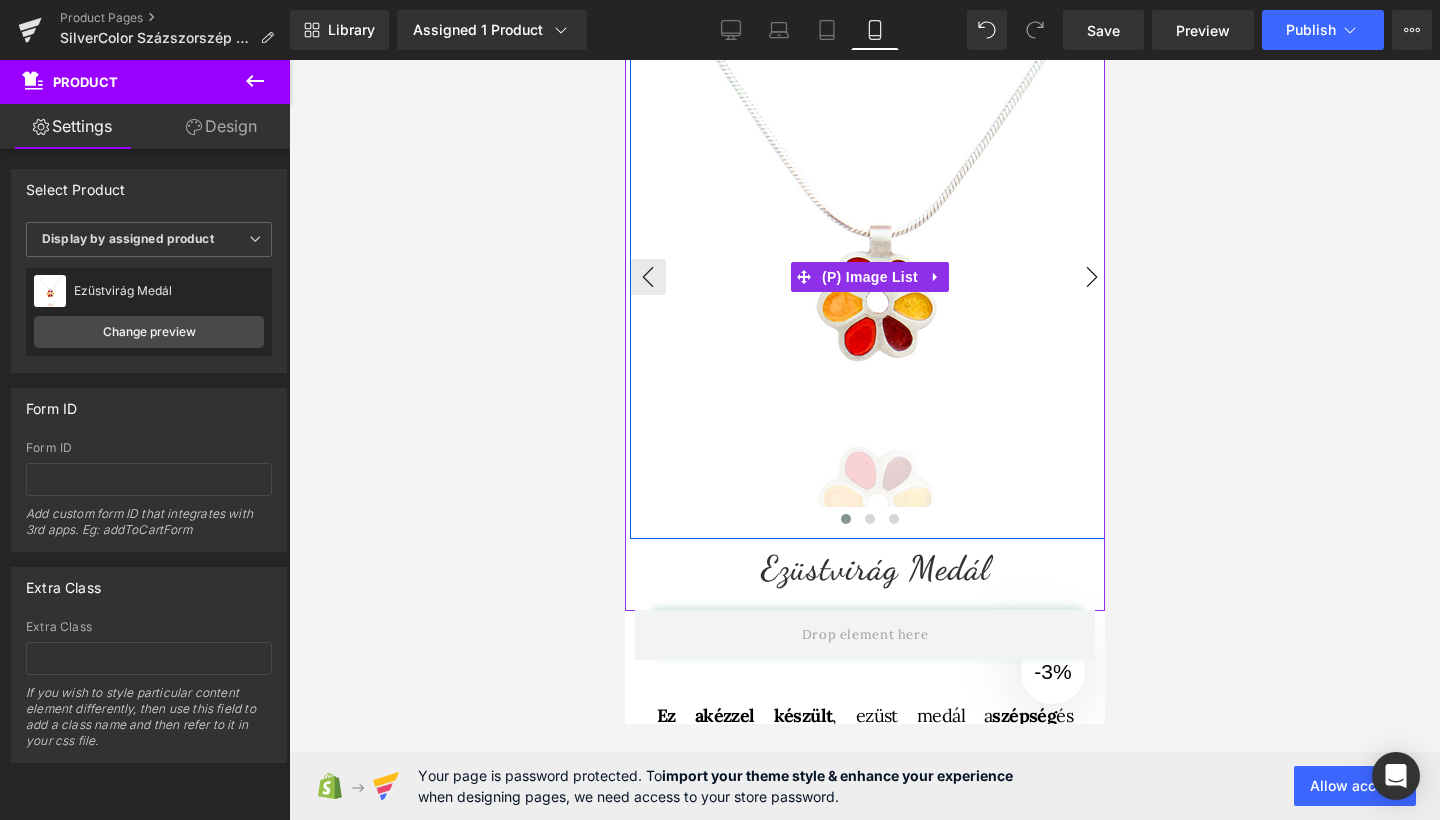 click on "›" at bounding box center [1091, 277] 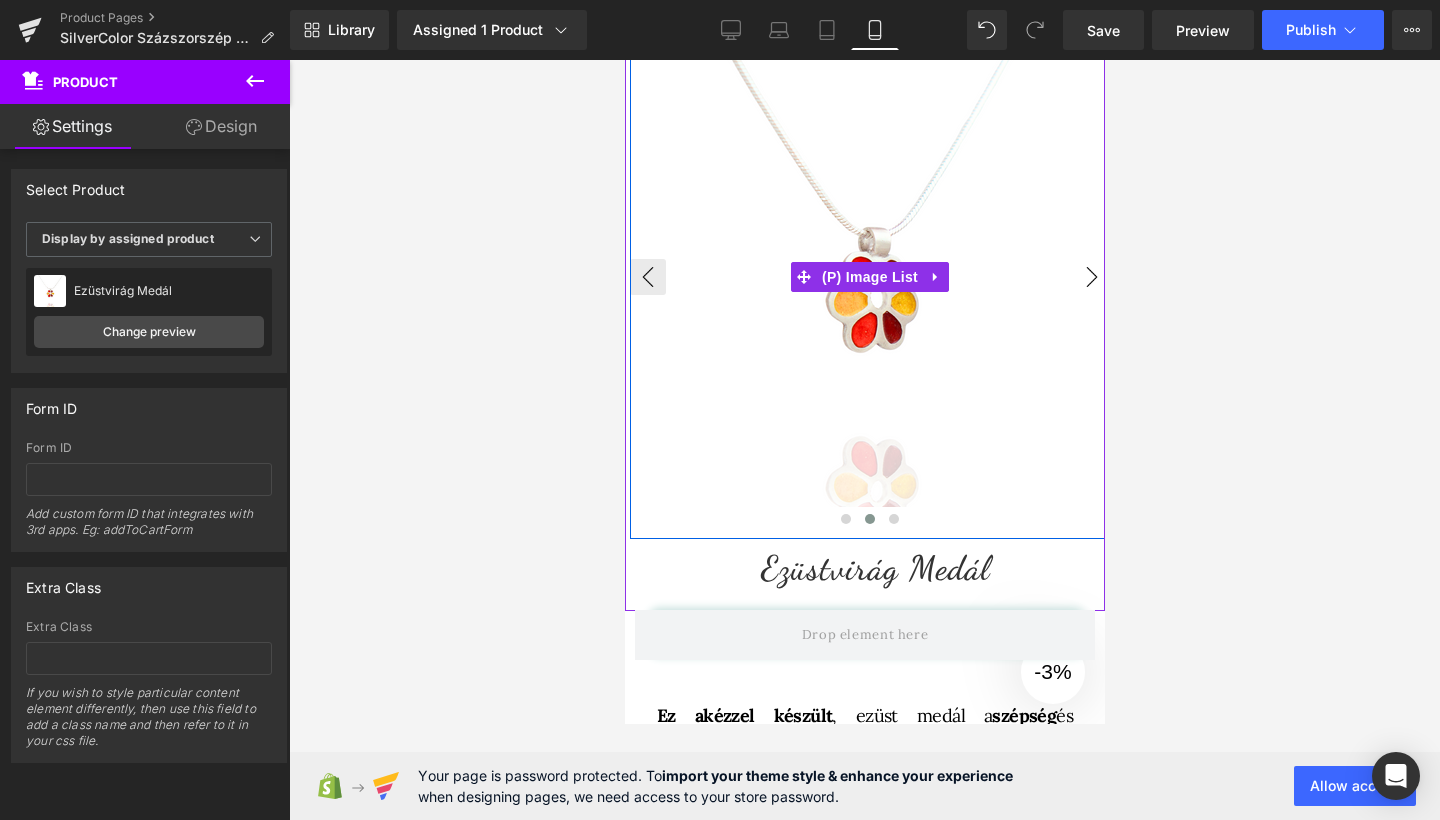 click on "›" at bounding box center [1091, 277] 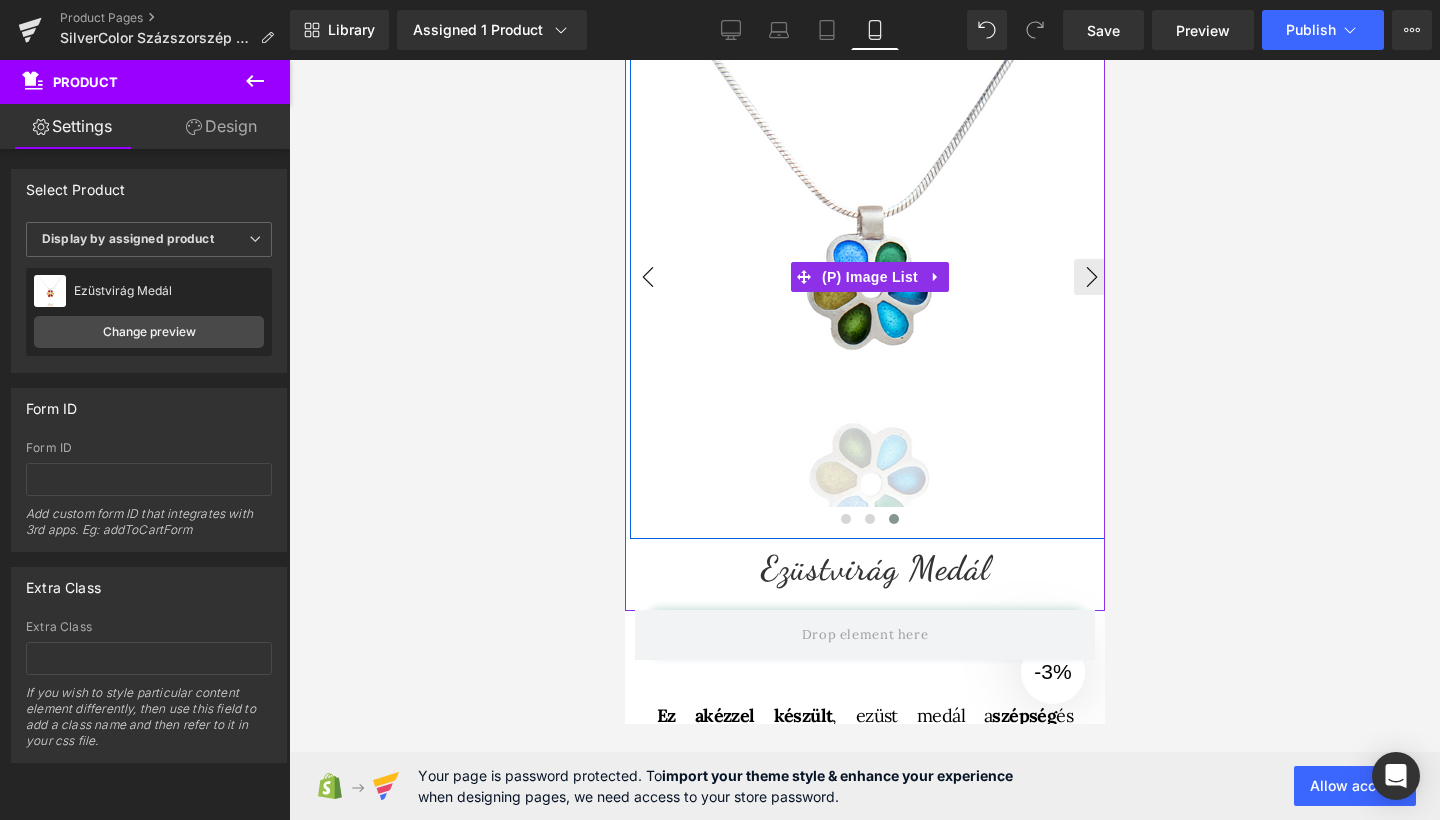click on "‹" at bounding box center (647, 277) 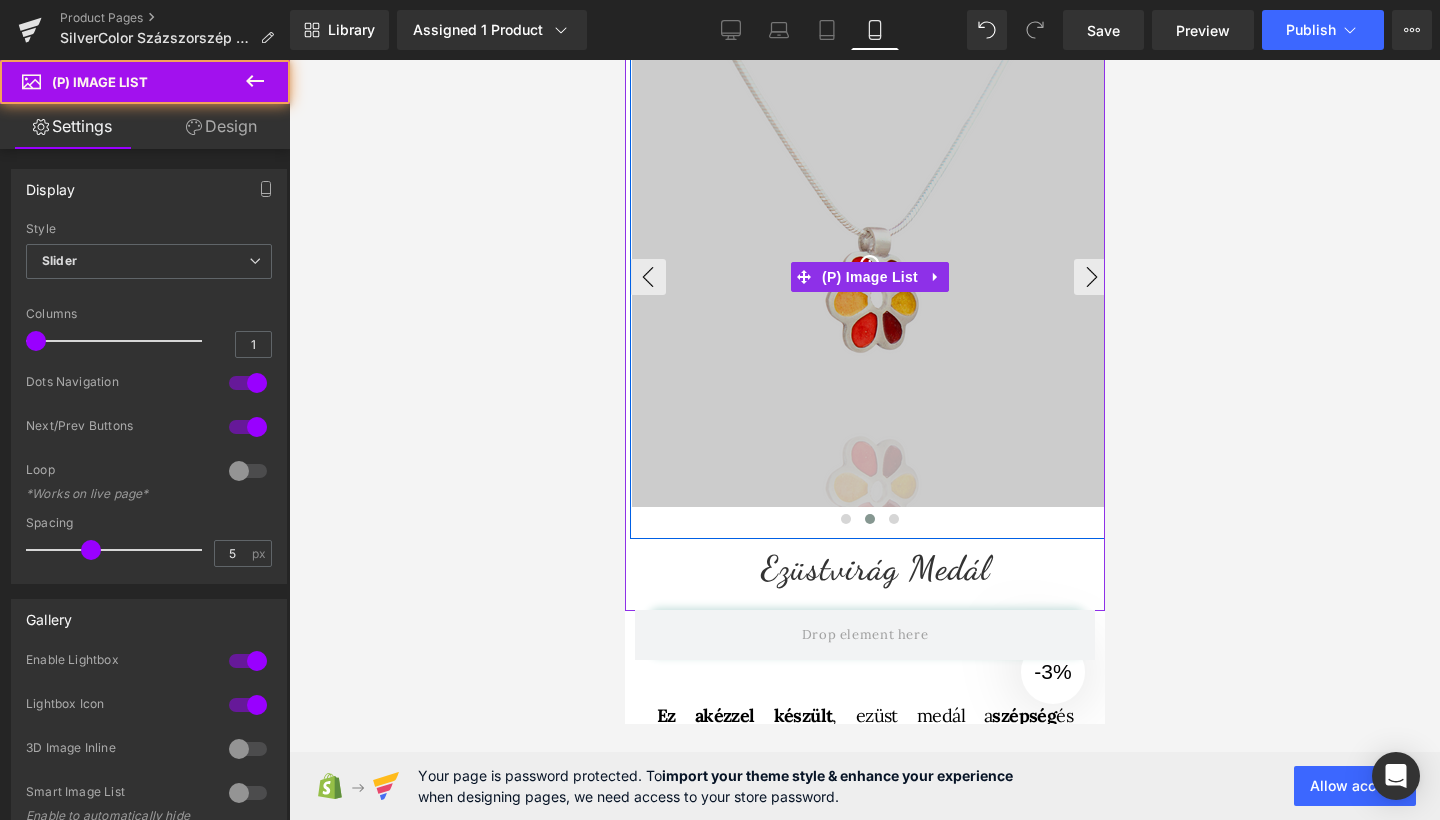 click at bounding box center [871, 267] 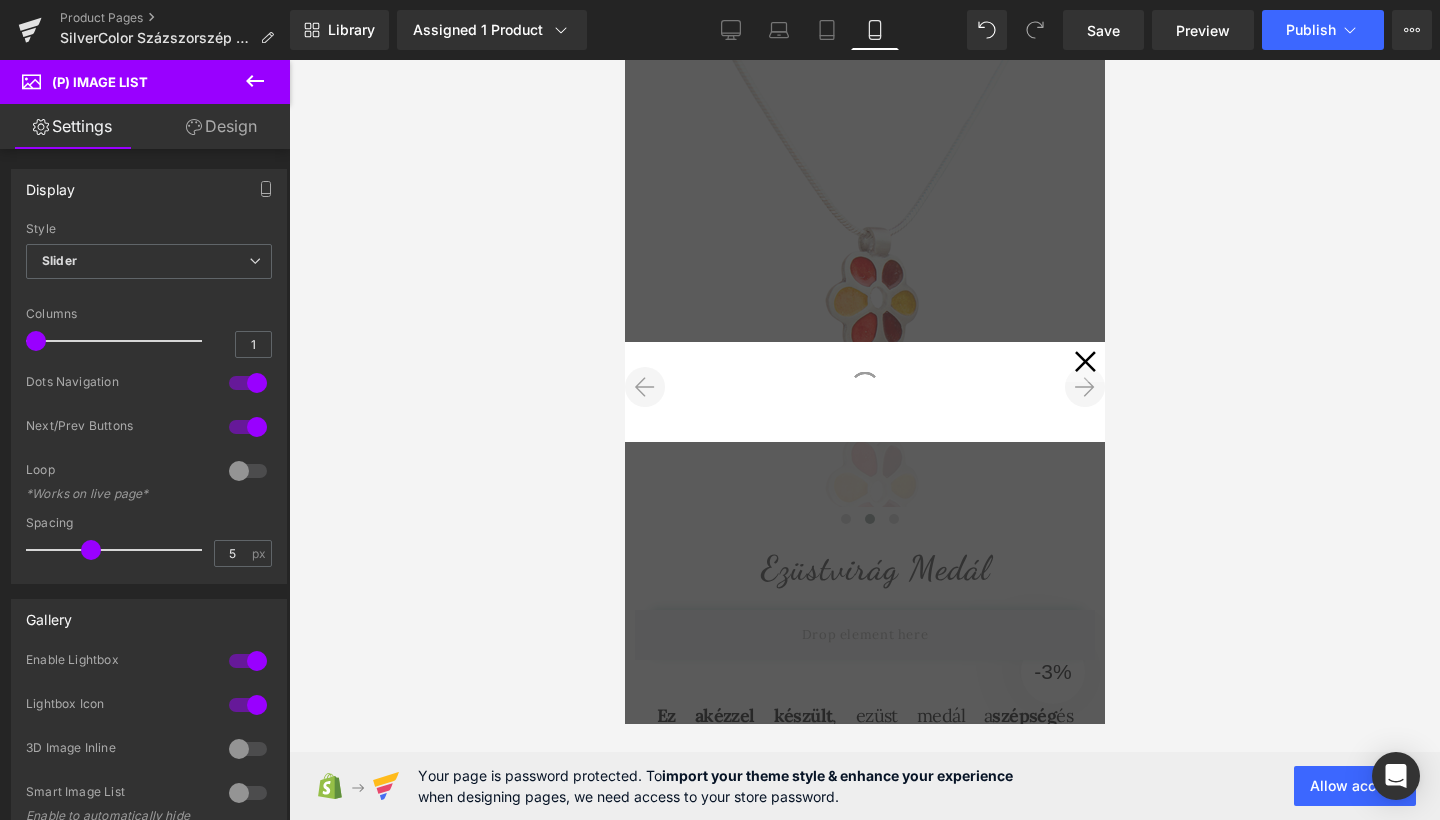 click at bounding box center [864, 440] 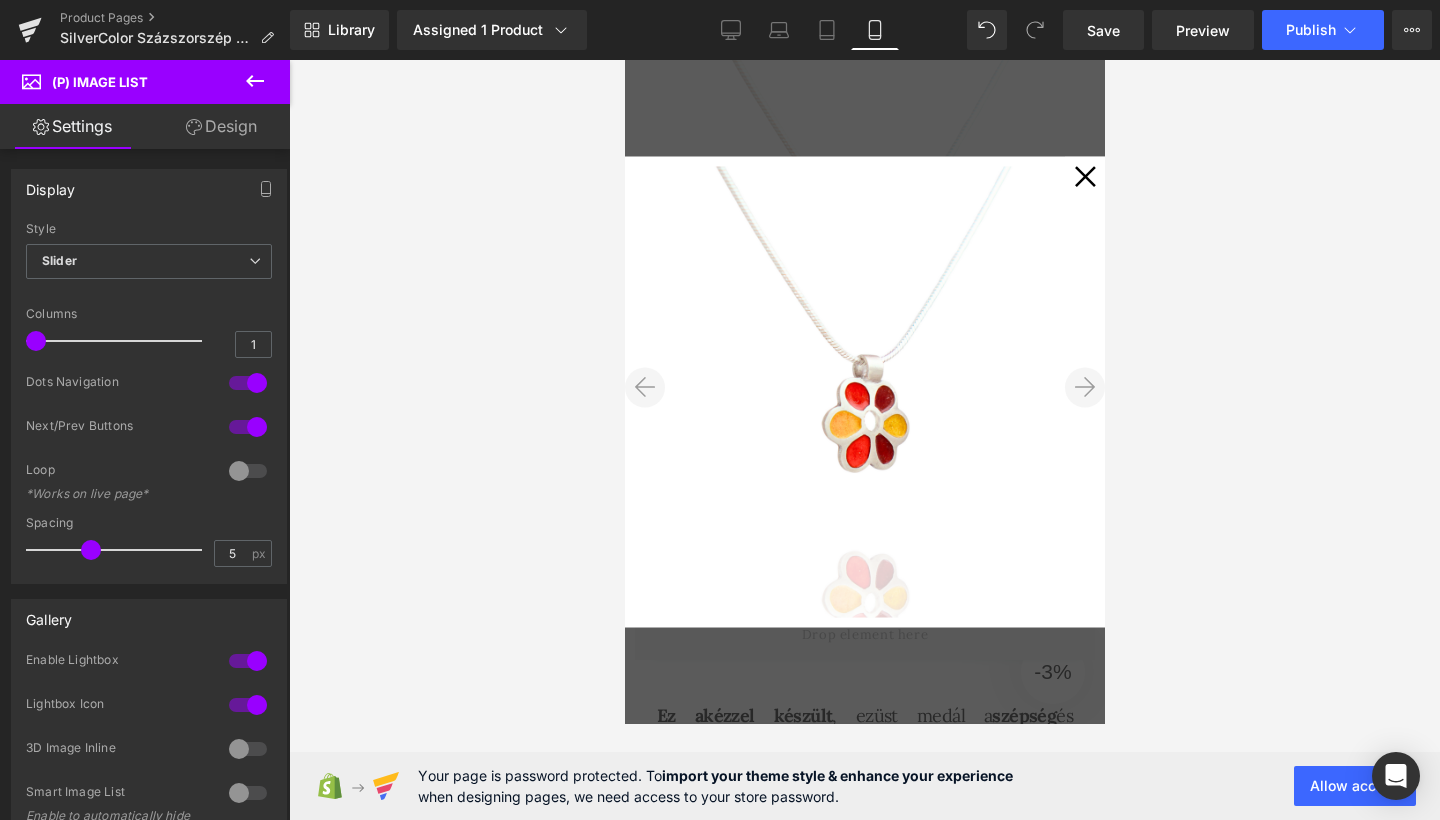 click at bounding box center [864, 392] 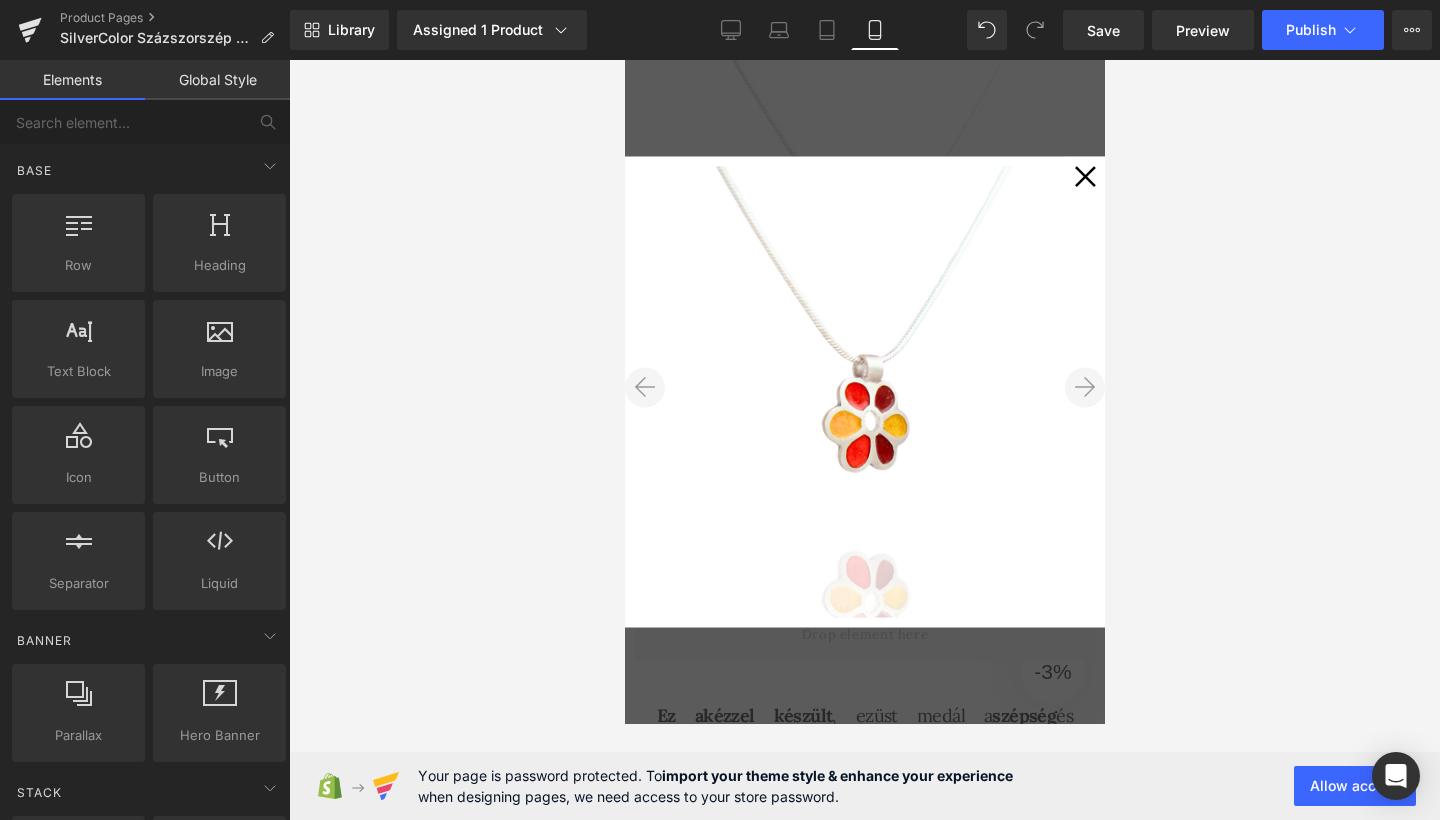 click on "✕" at bounding box center (1084, 177) 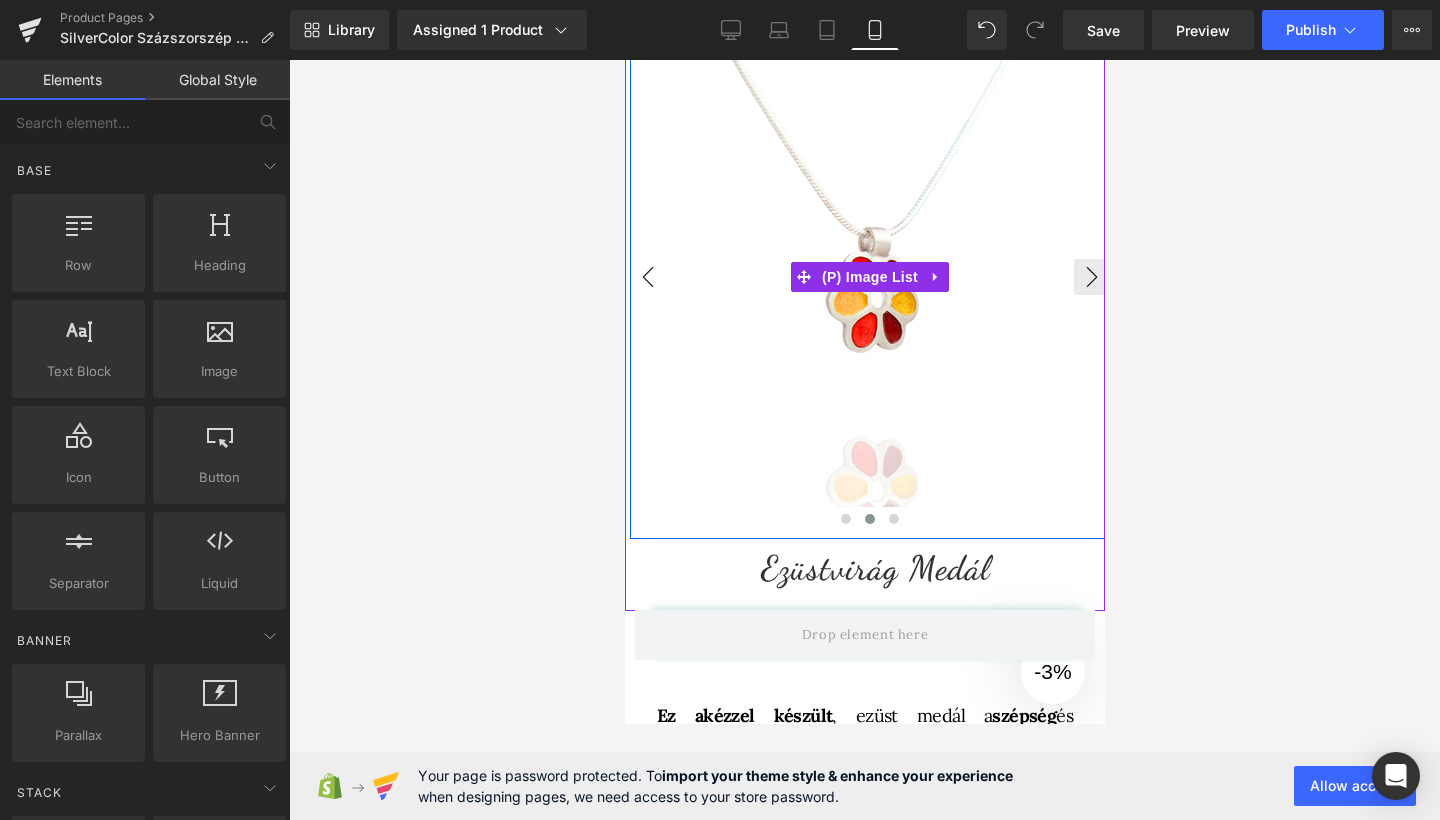 click on "‹" at bounding box center [647, 277] 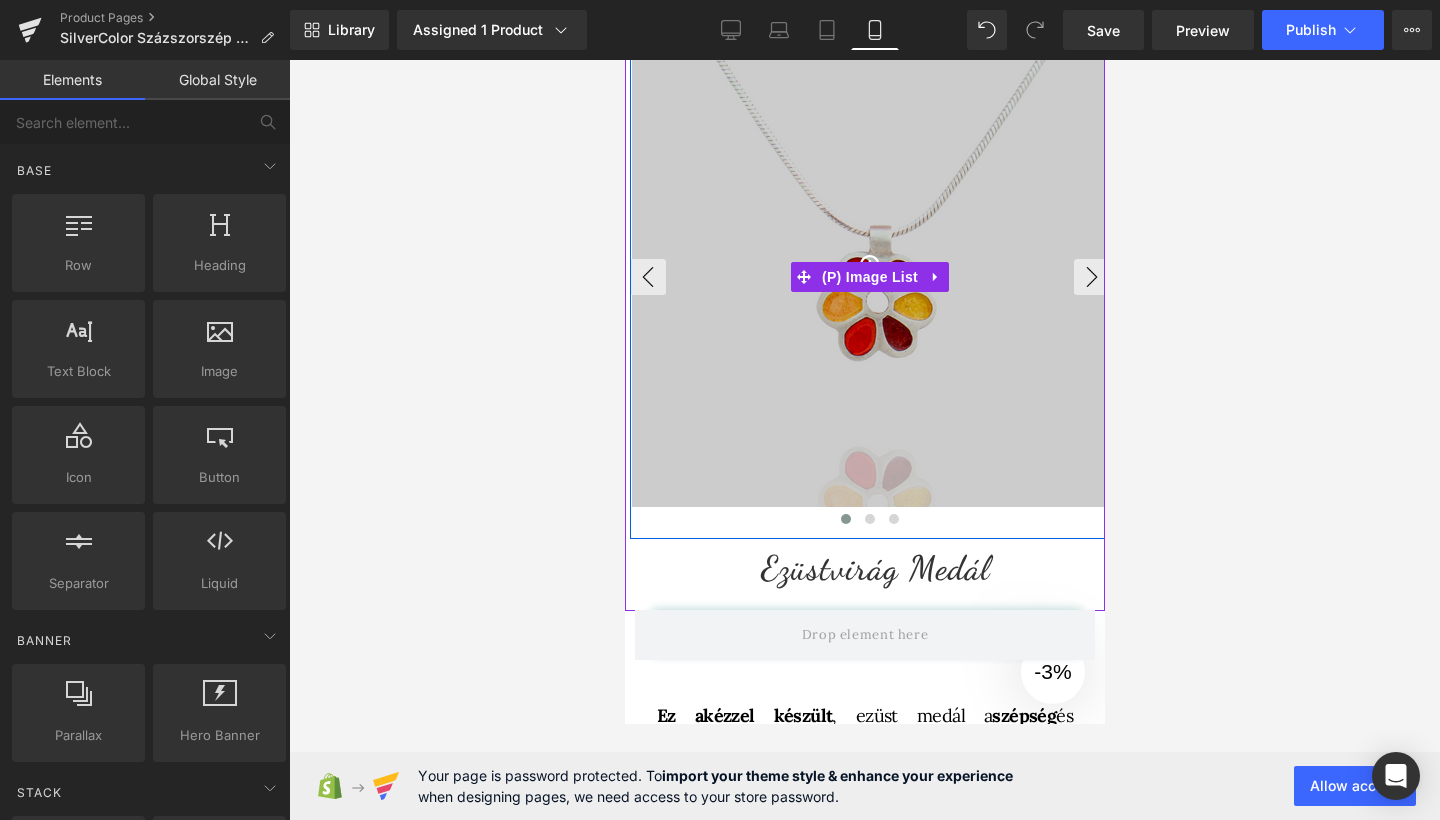 click at bounding box center [871, 267] 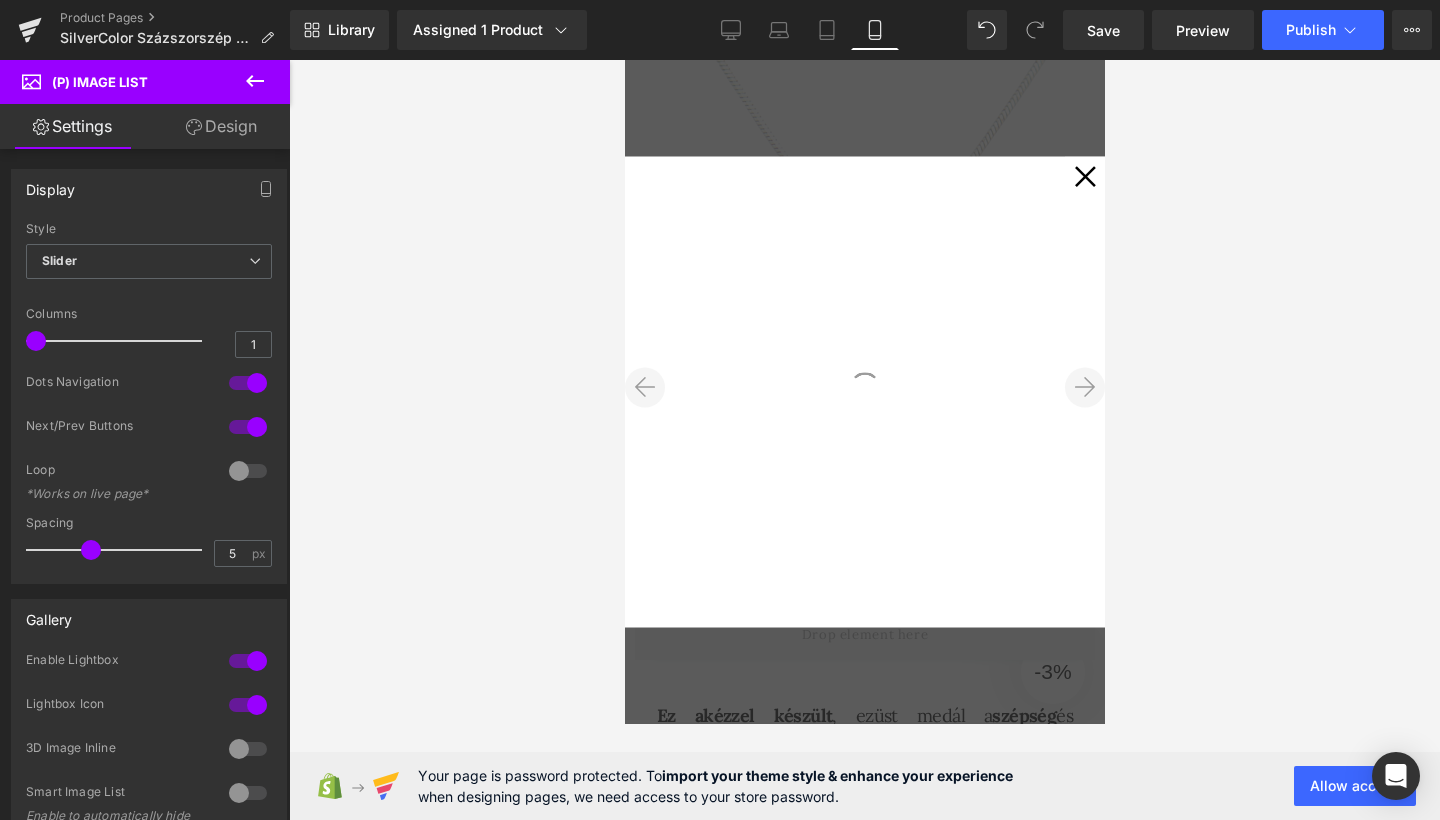 click on "✕" at bounding box center (1084, 177) 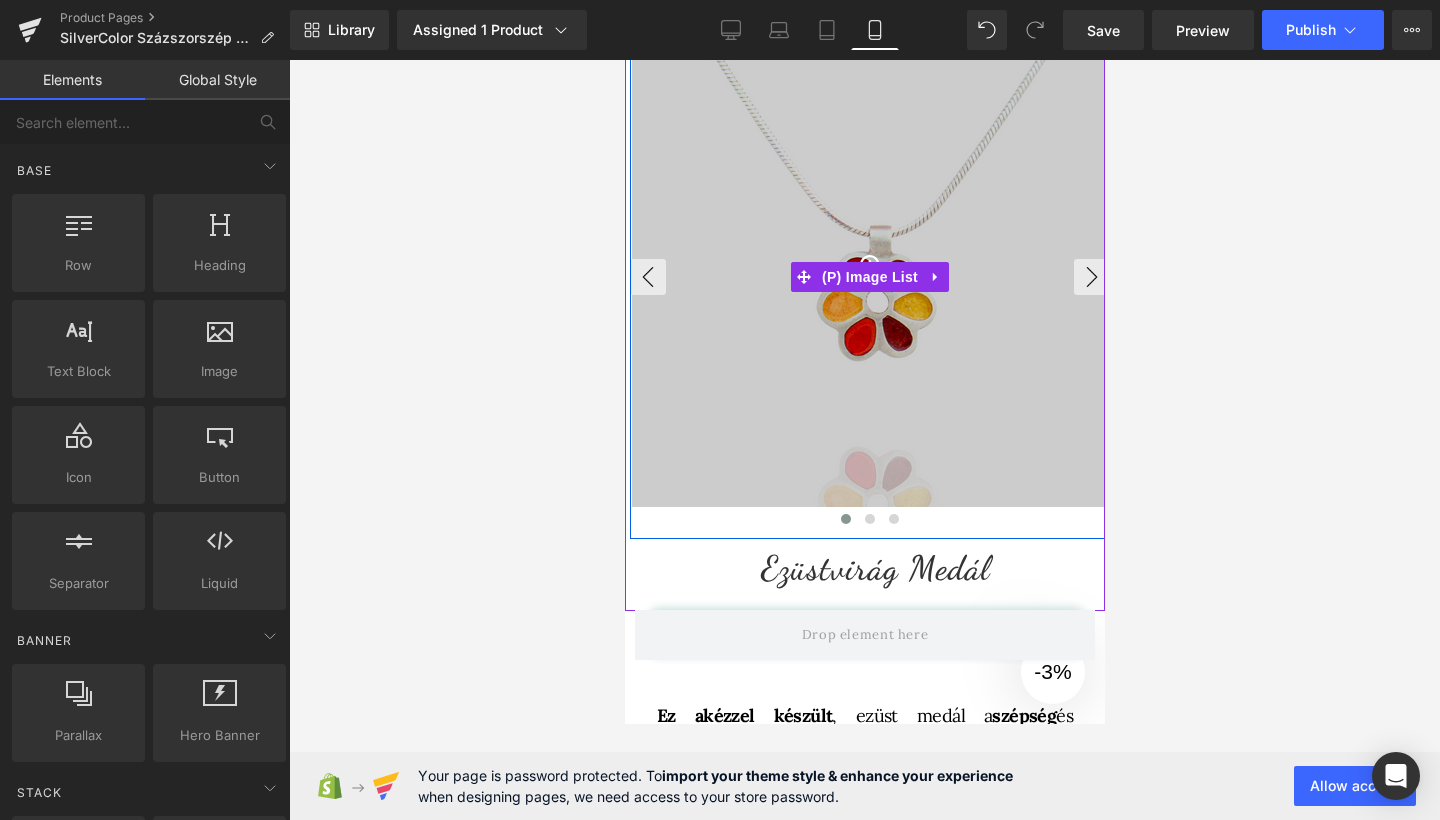 scroll, scrollTop: 0, scrollLeft: 0, axis: both 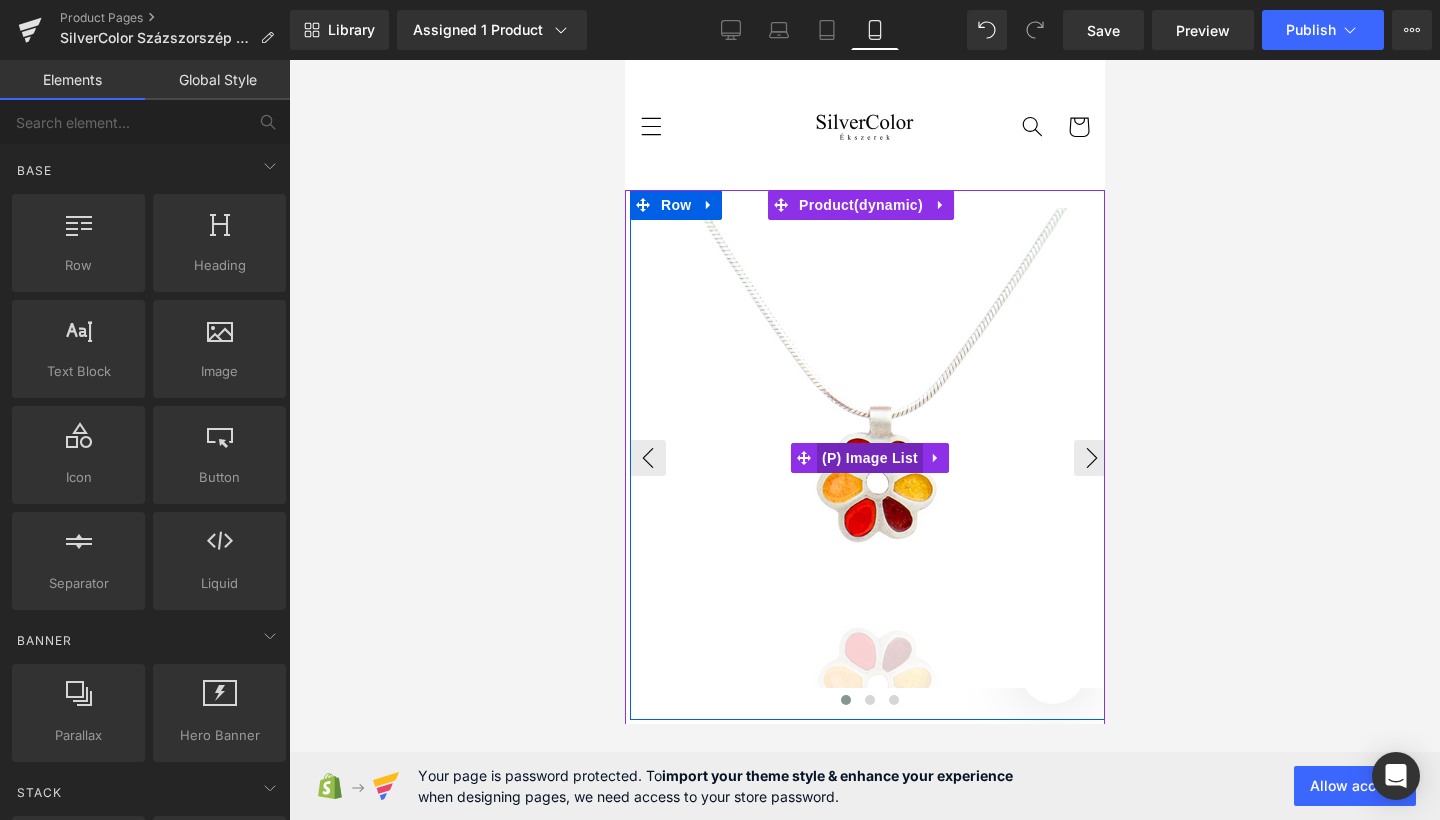 click on "(P) Image List" at bounding box center (869, 458) 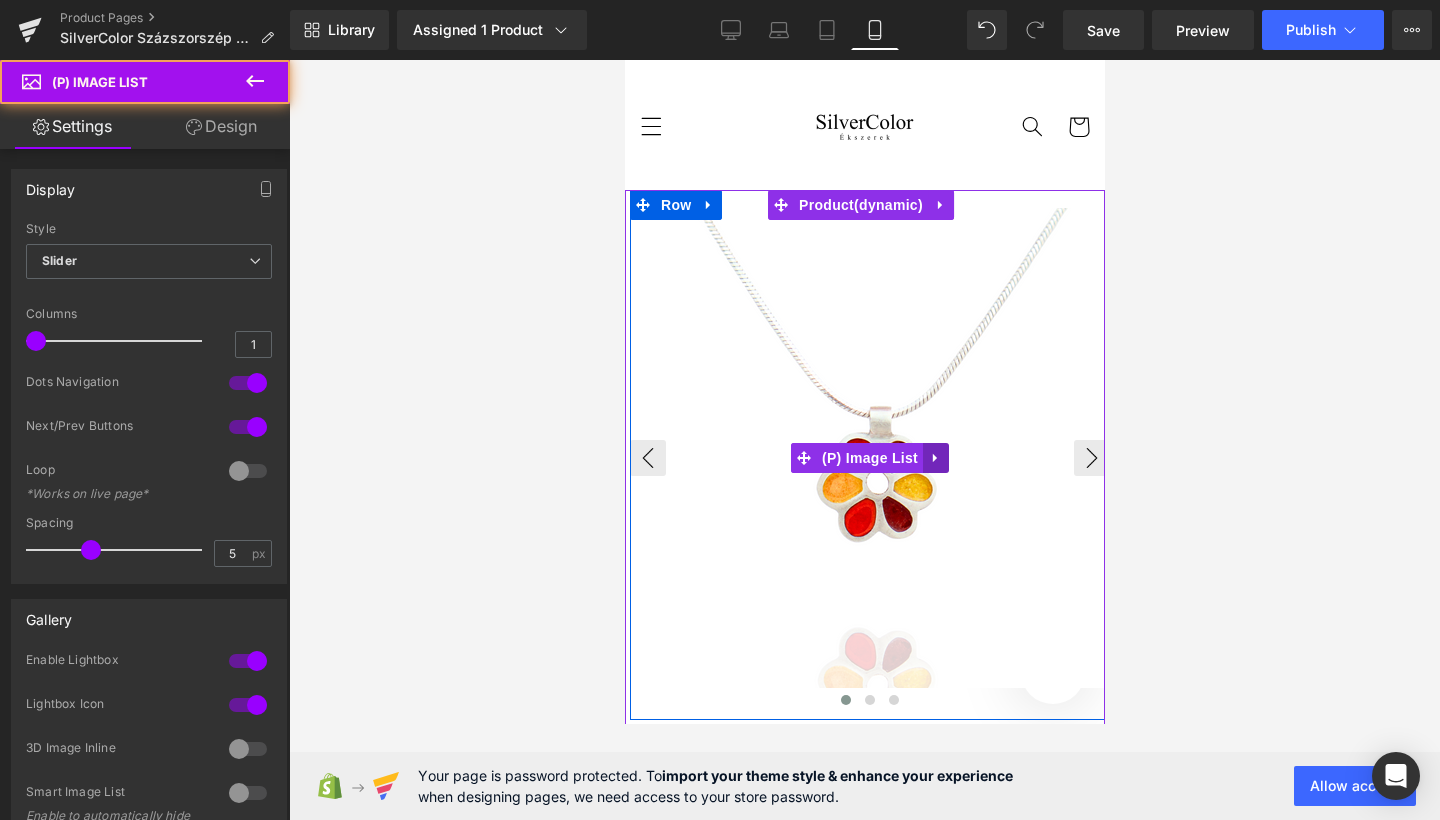click 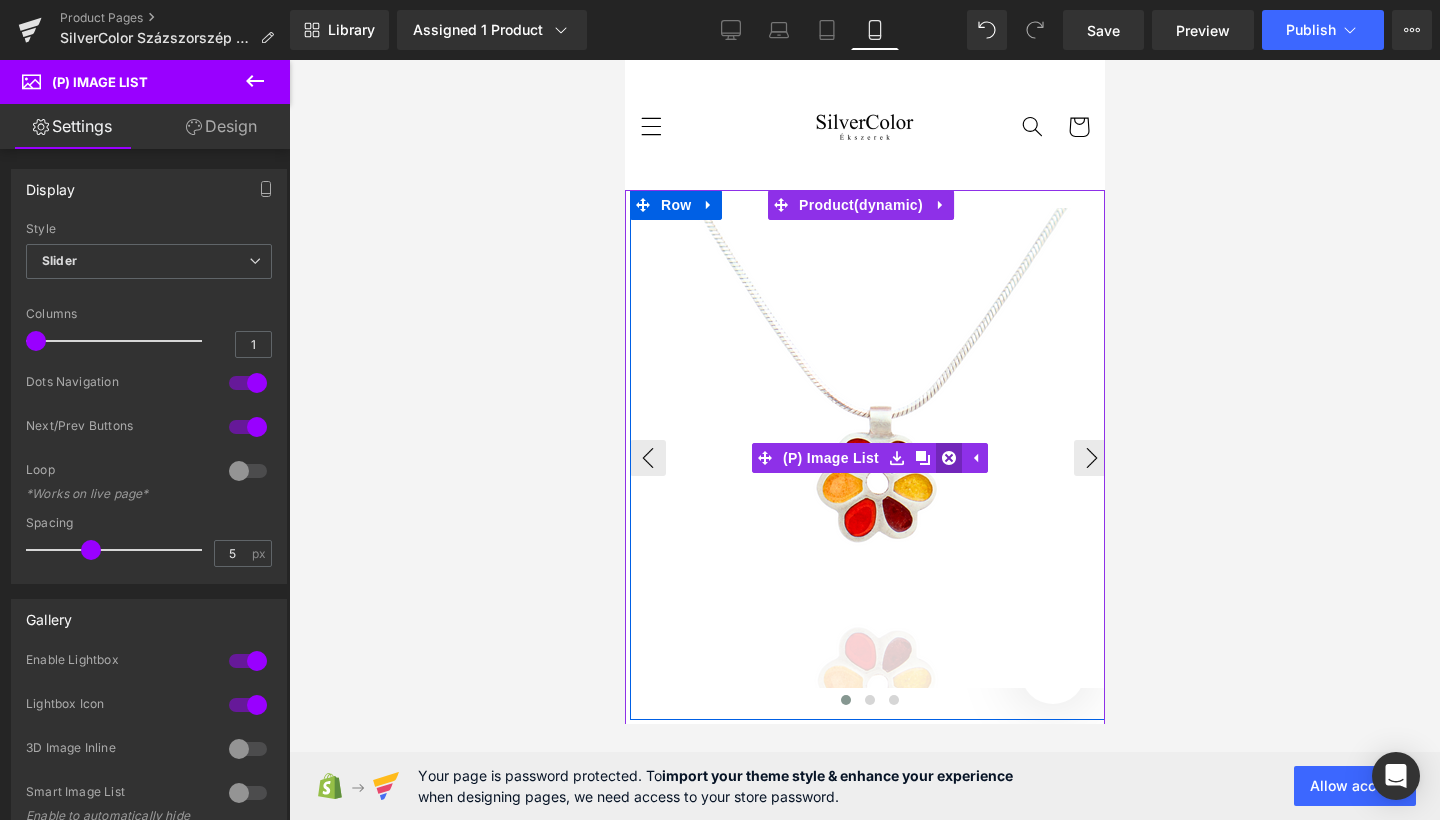 click 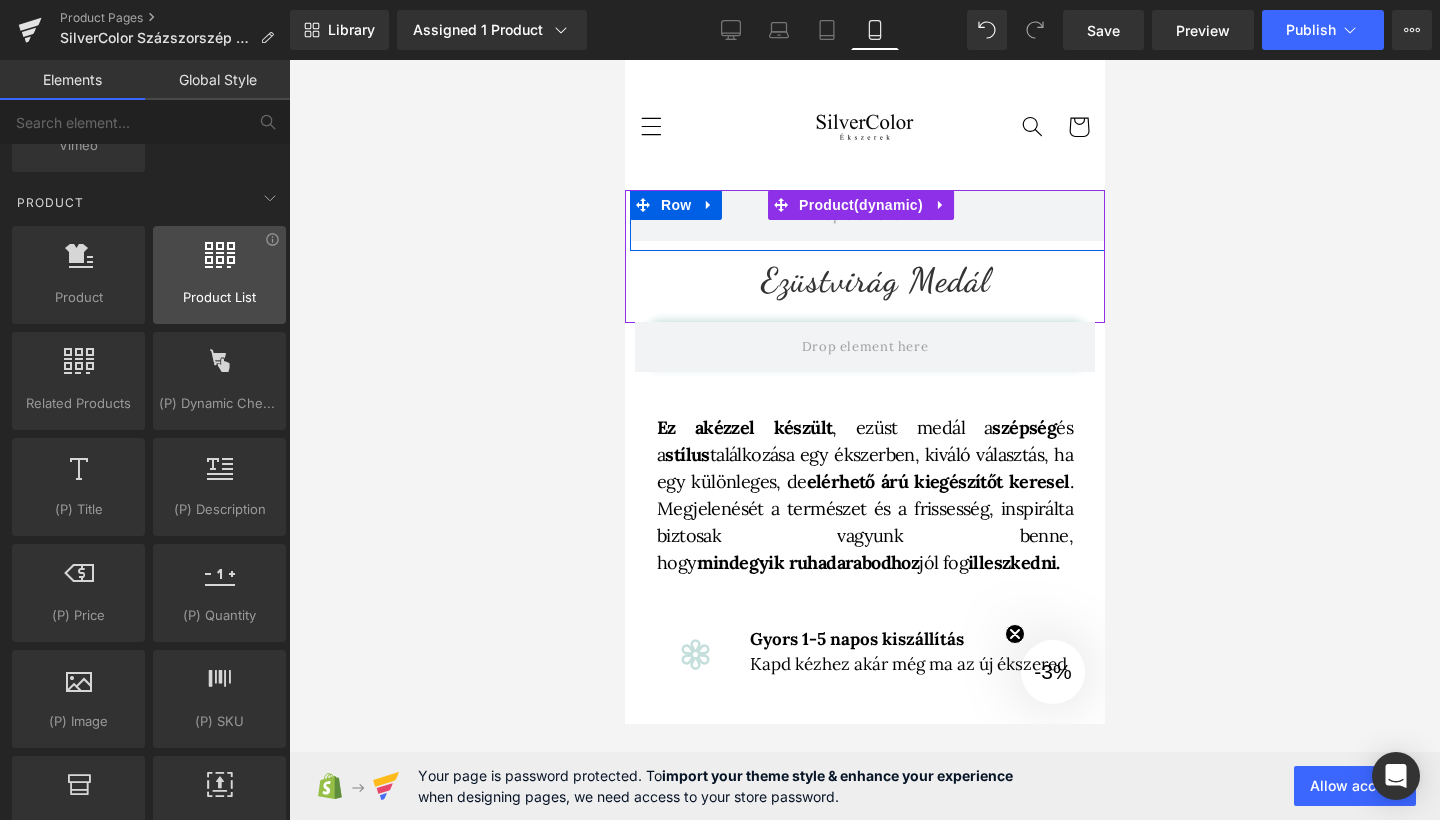 scroll, scrollTop: 1673, scrollLeft: 0, axis: vertical 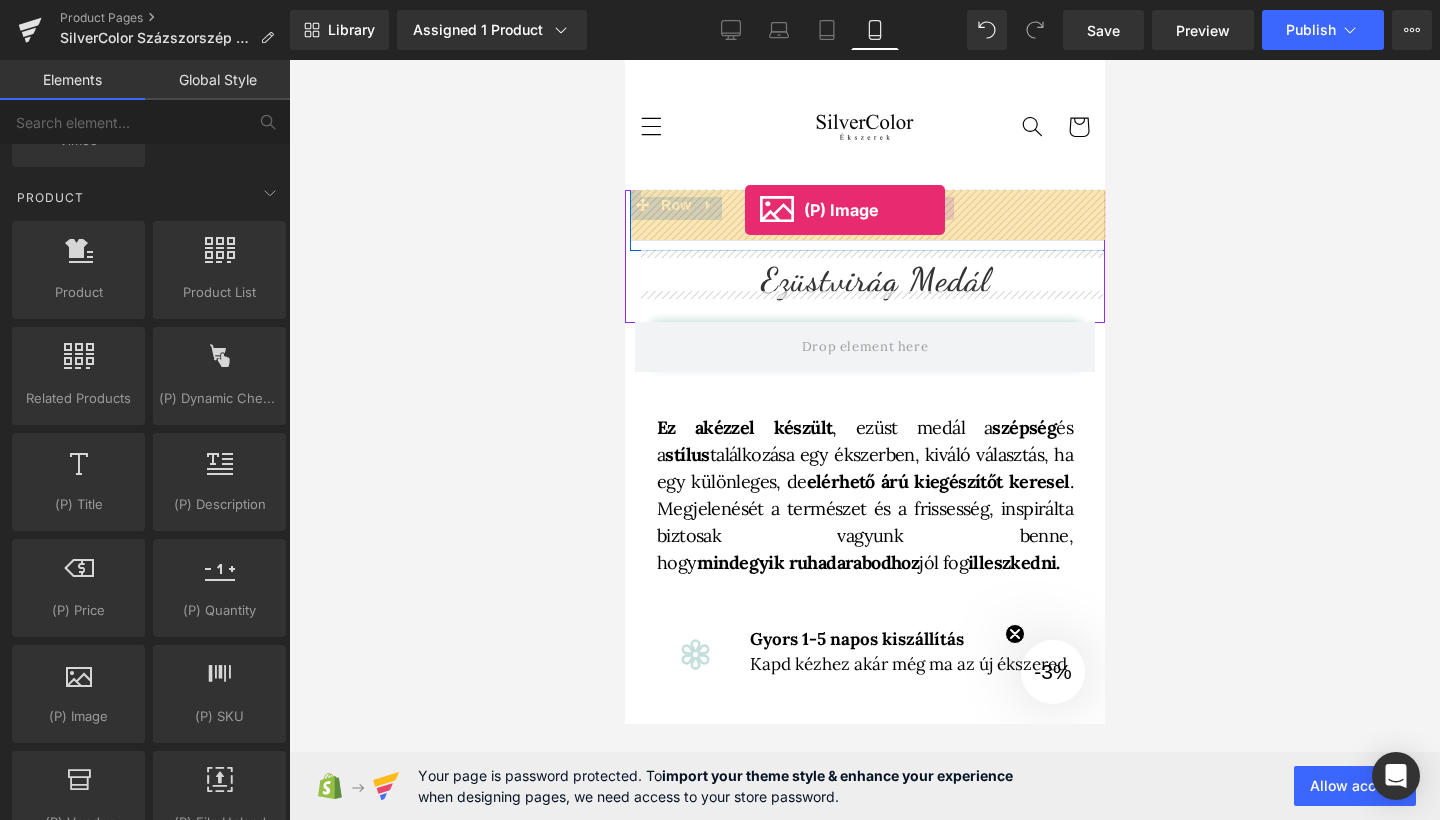 drag, startPoint x: 694, startPoint y: 792, endPoint x: 742, endPoint y: 213, distance: 580.9862 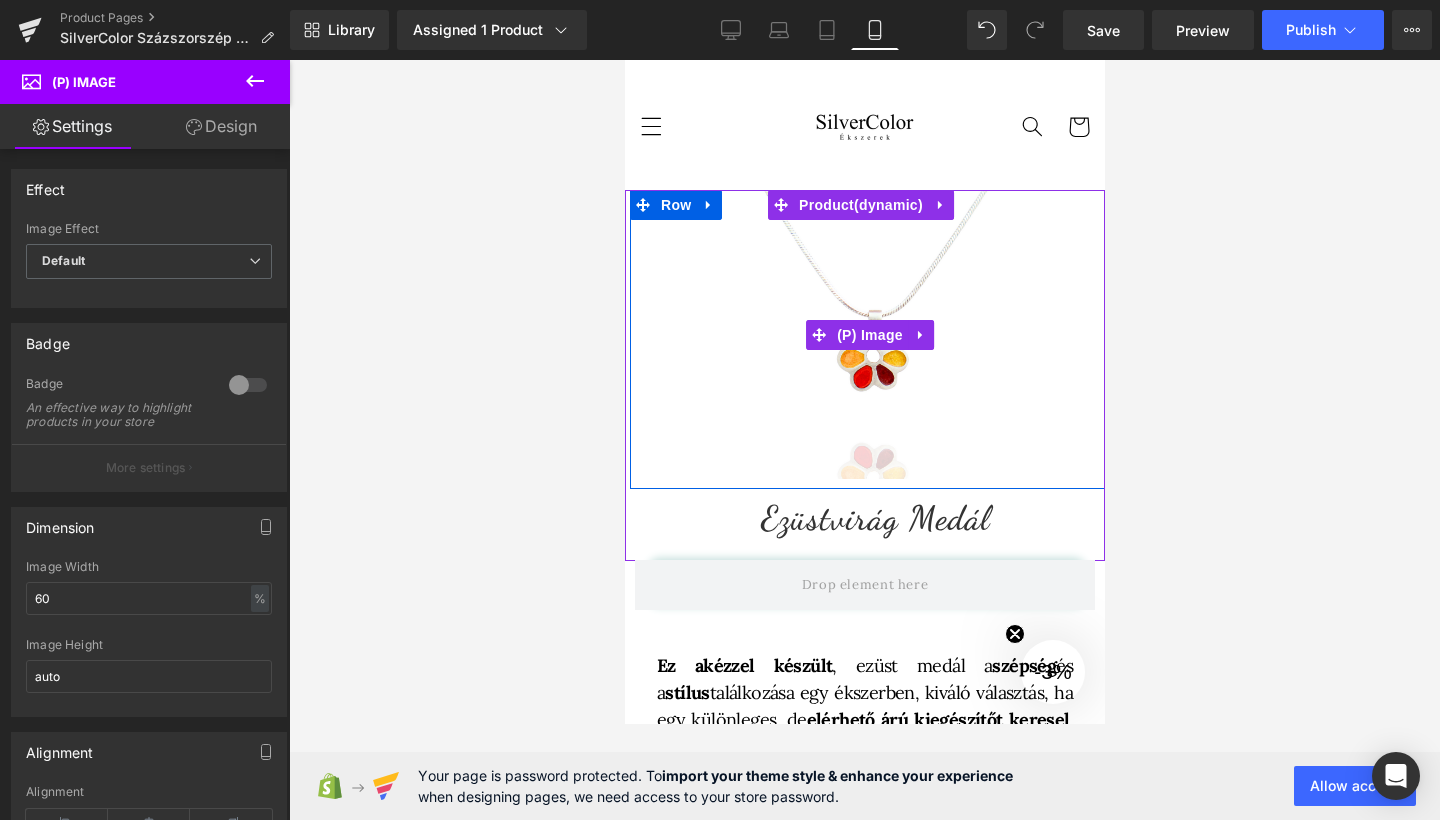 click at bounding box center (869, 335) 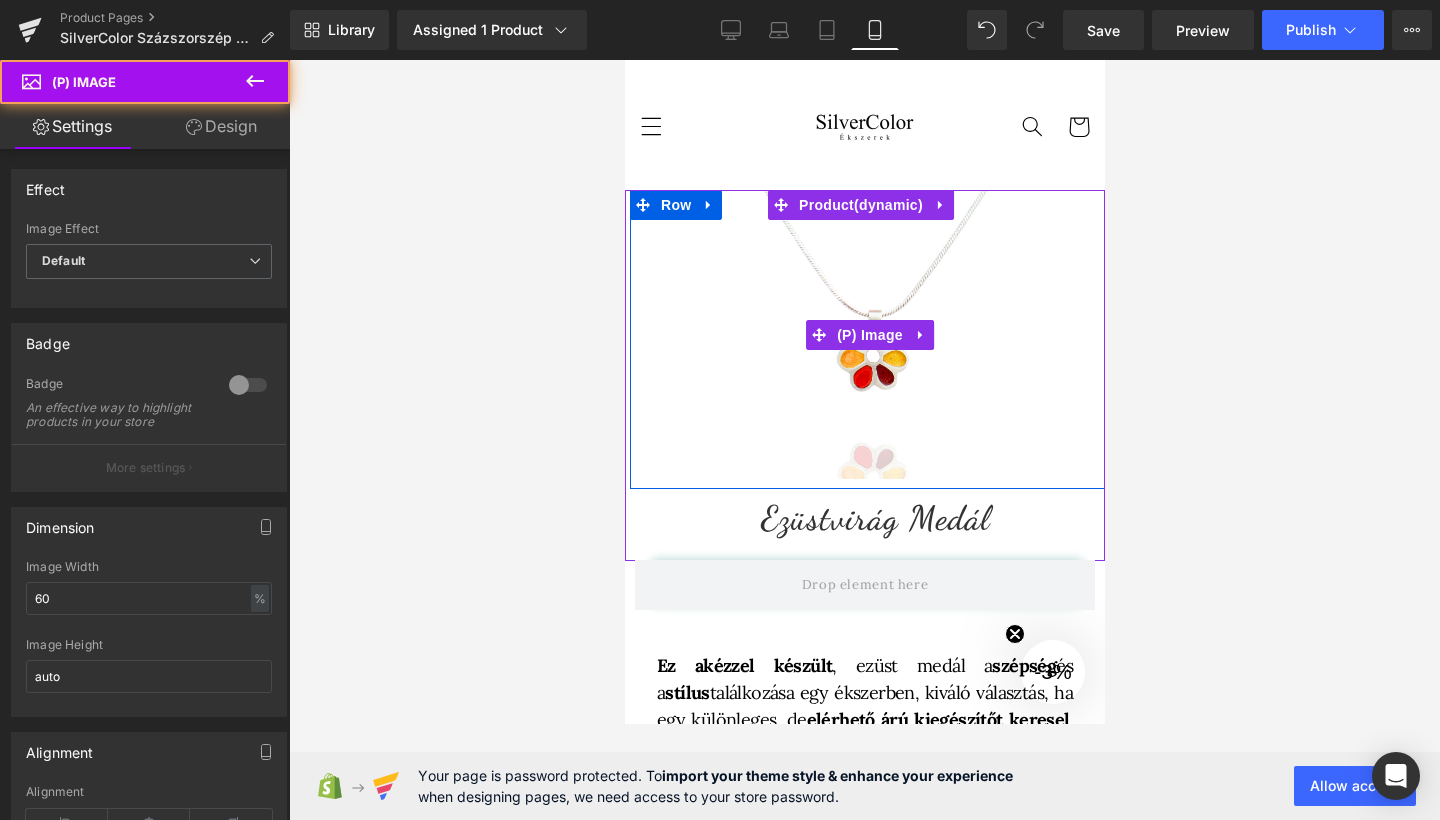click at bounding box center (869, 335) 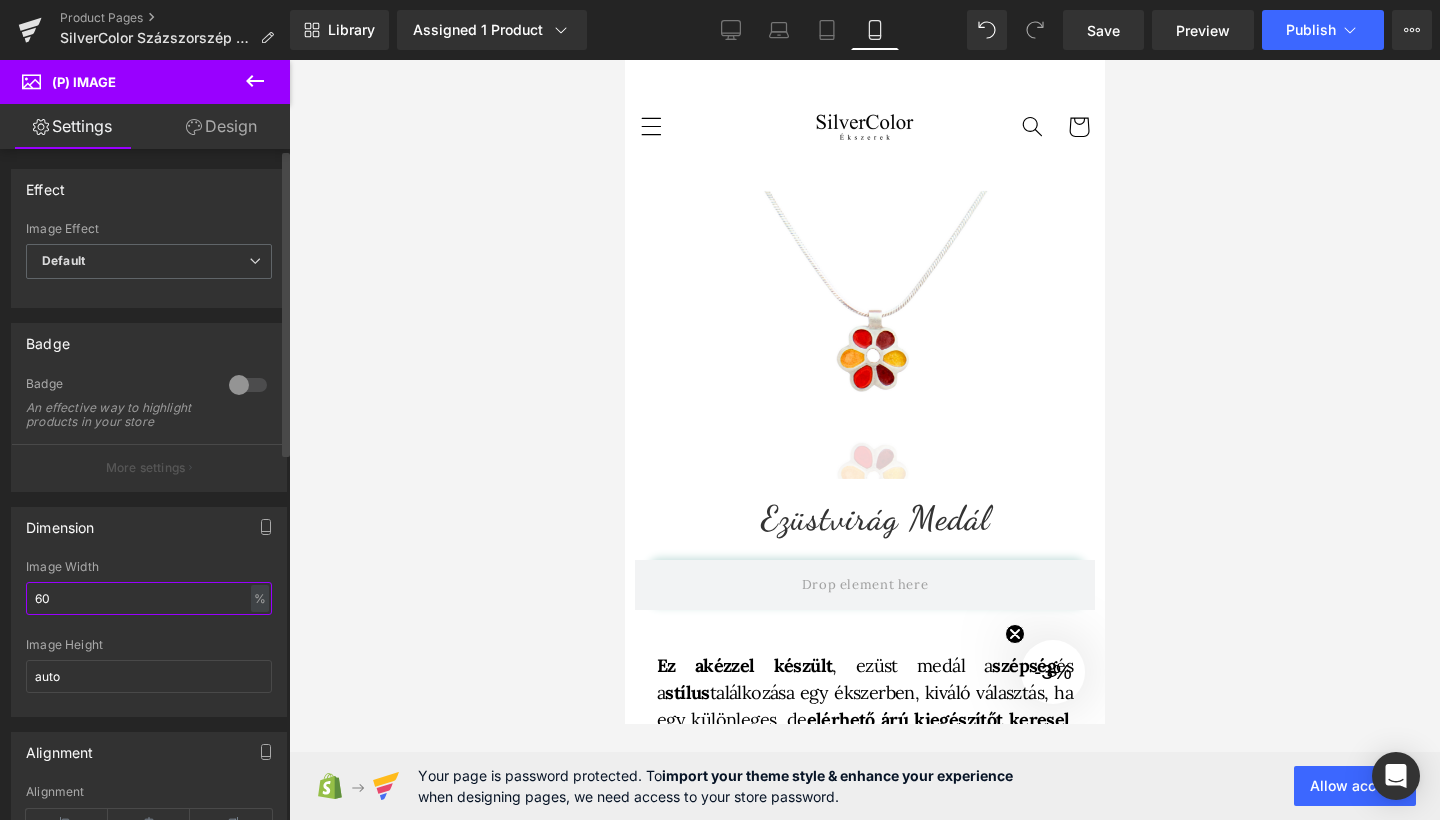 click on "60" at bounding box center [149, 598] 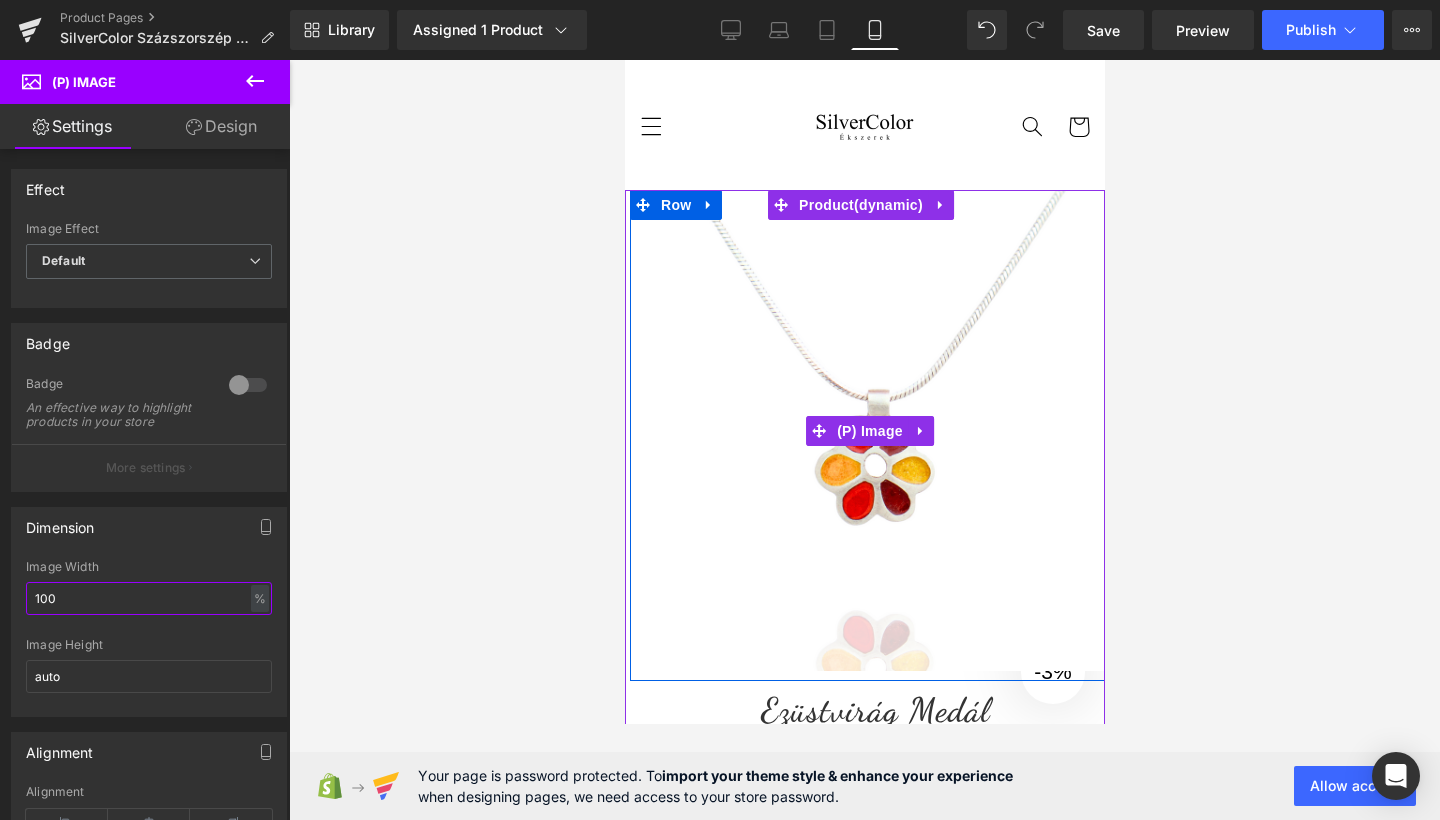type on "100" 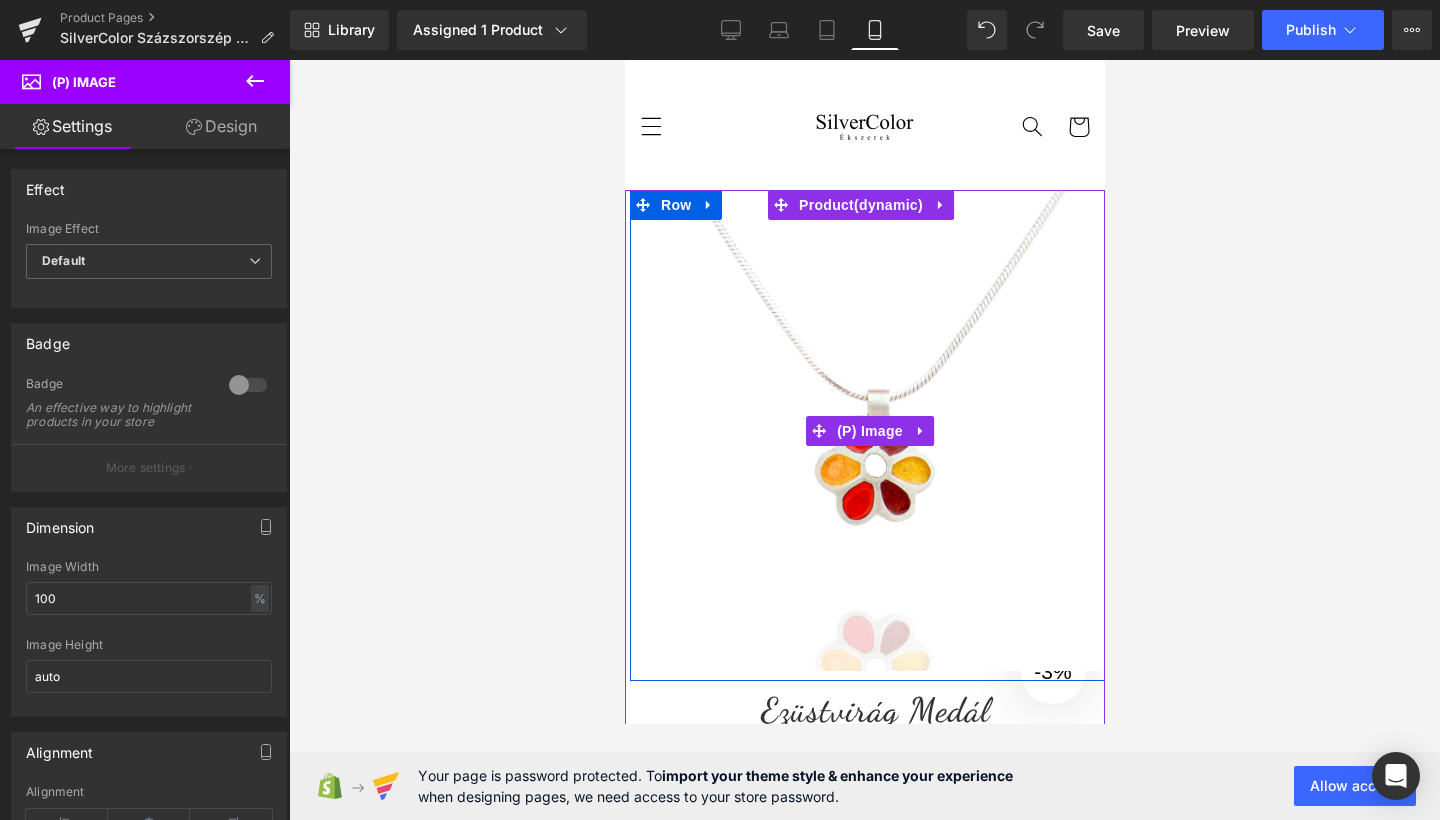 click at bounding box center (869, 431) 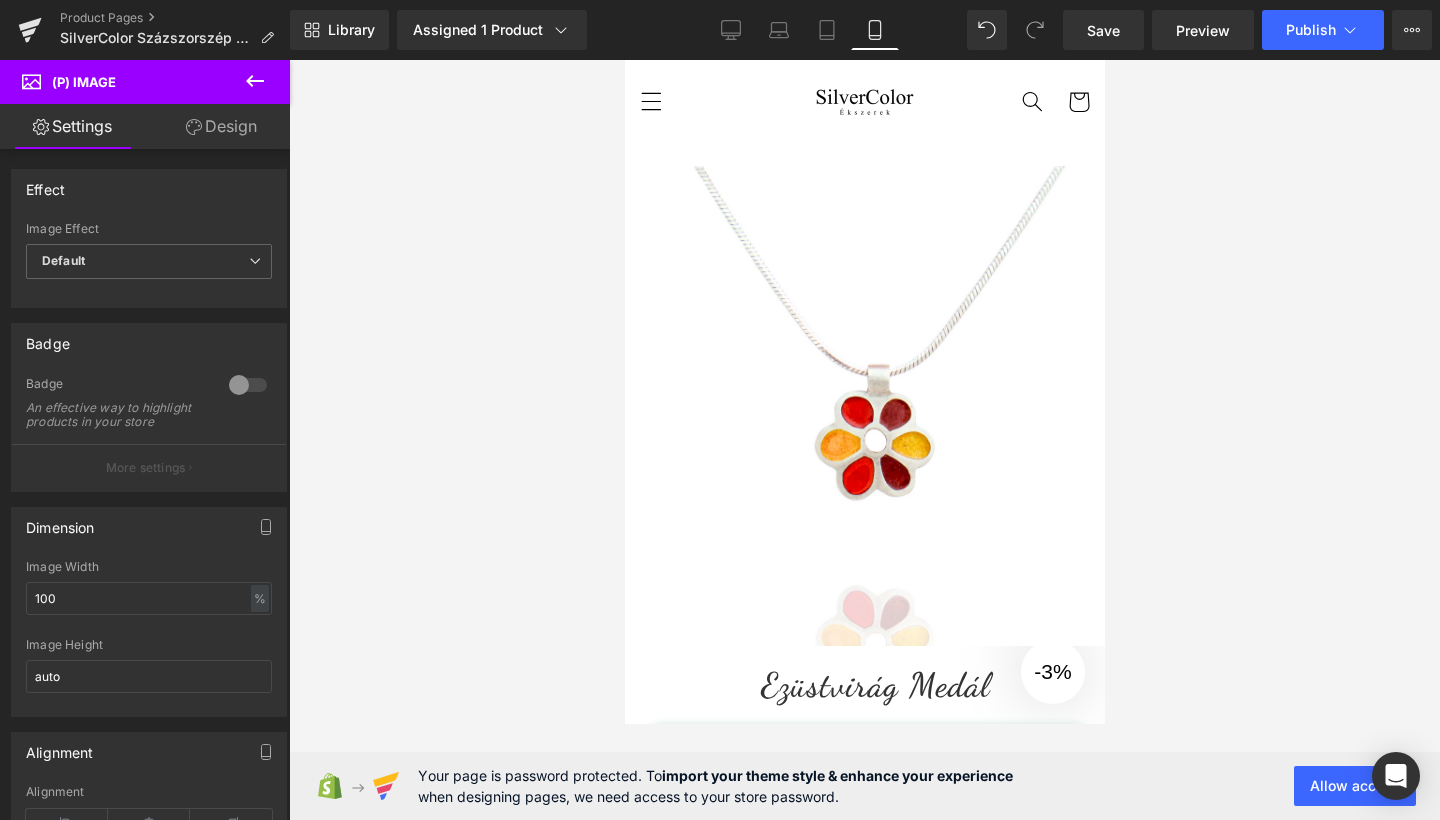 scroll, scrollTop: 24, scrollLeft: 0, axis: vertical 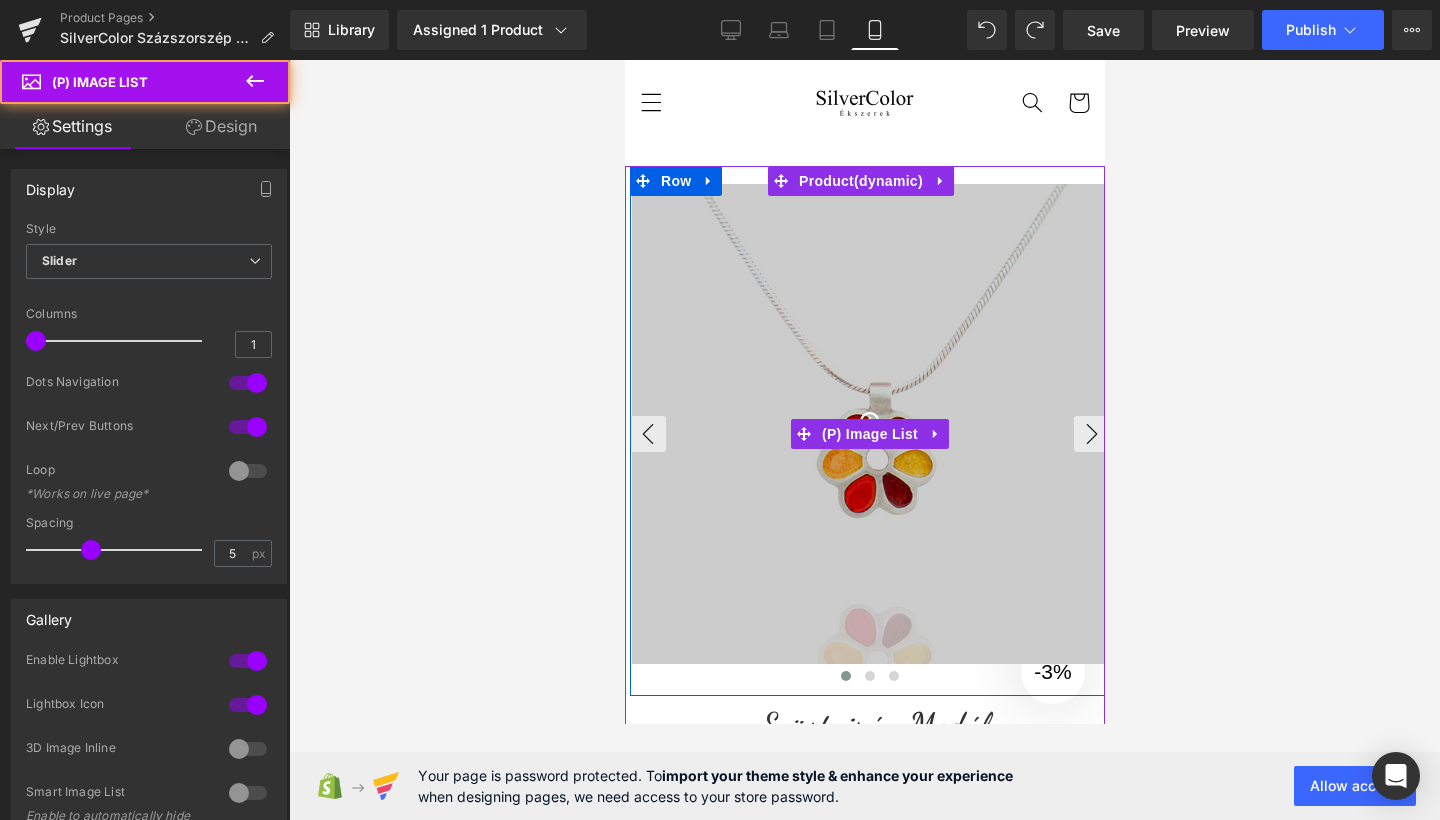 click at bounding box center [871, 424] 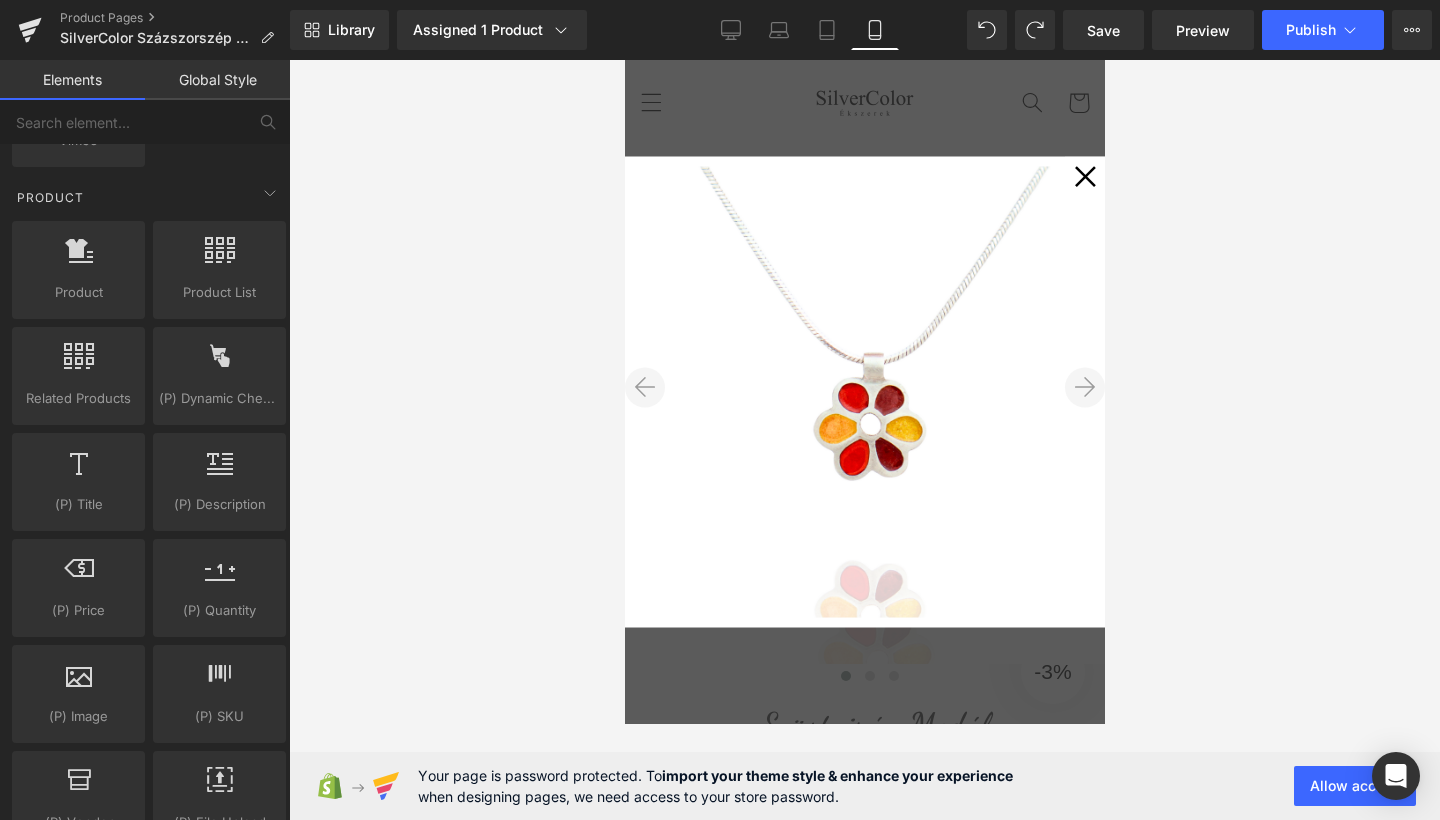 click on "✕" at bounding box center [1084, 177] 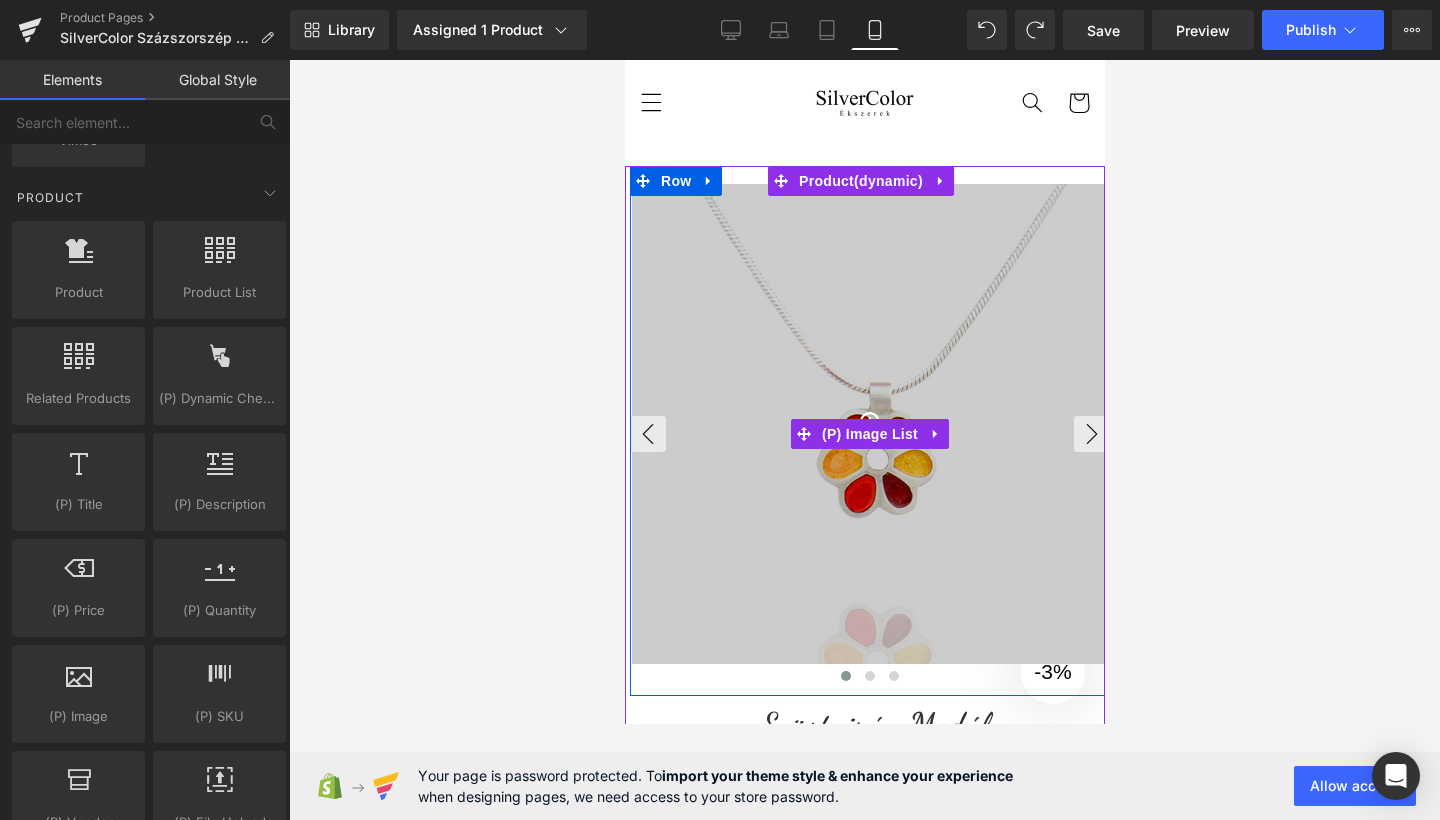 click at bounding box center (871, 424) 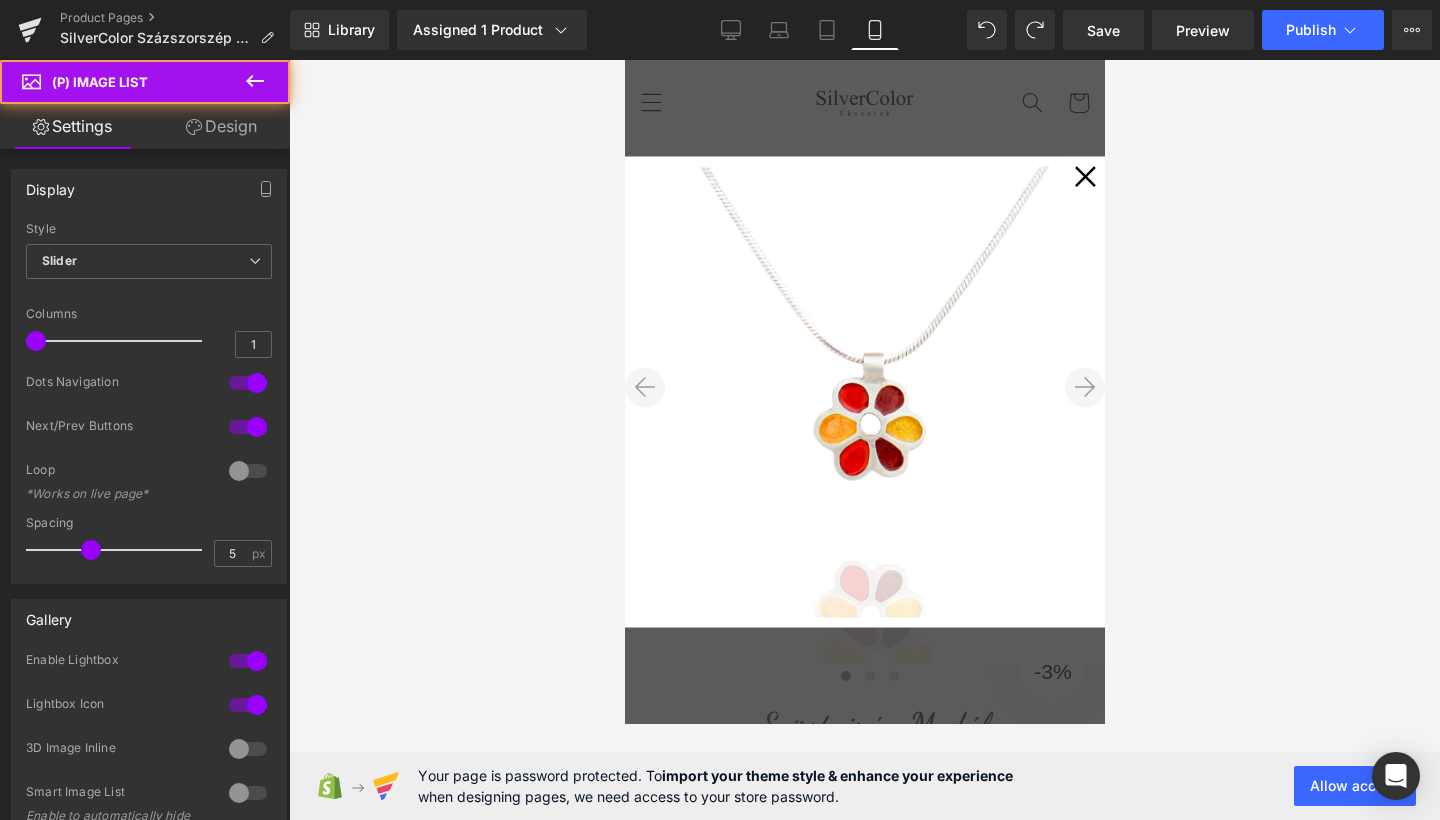 click on "✕" at bounding box center (1084, 177) 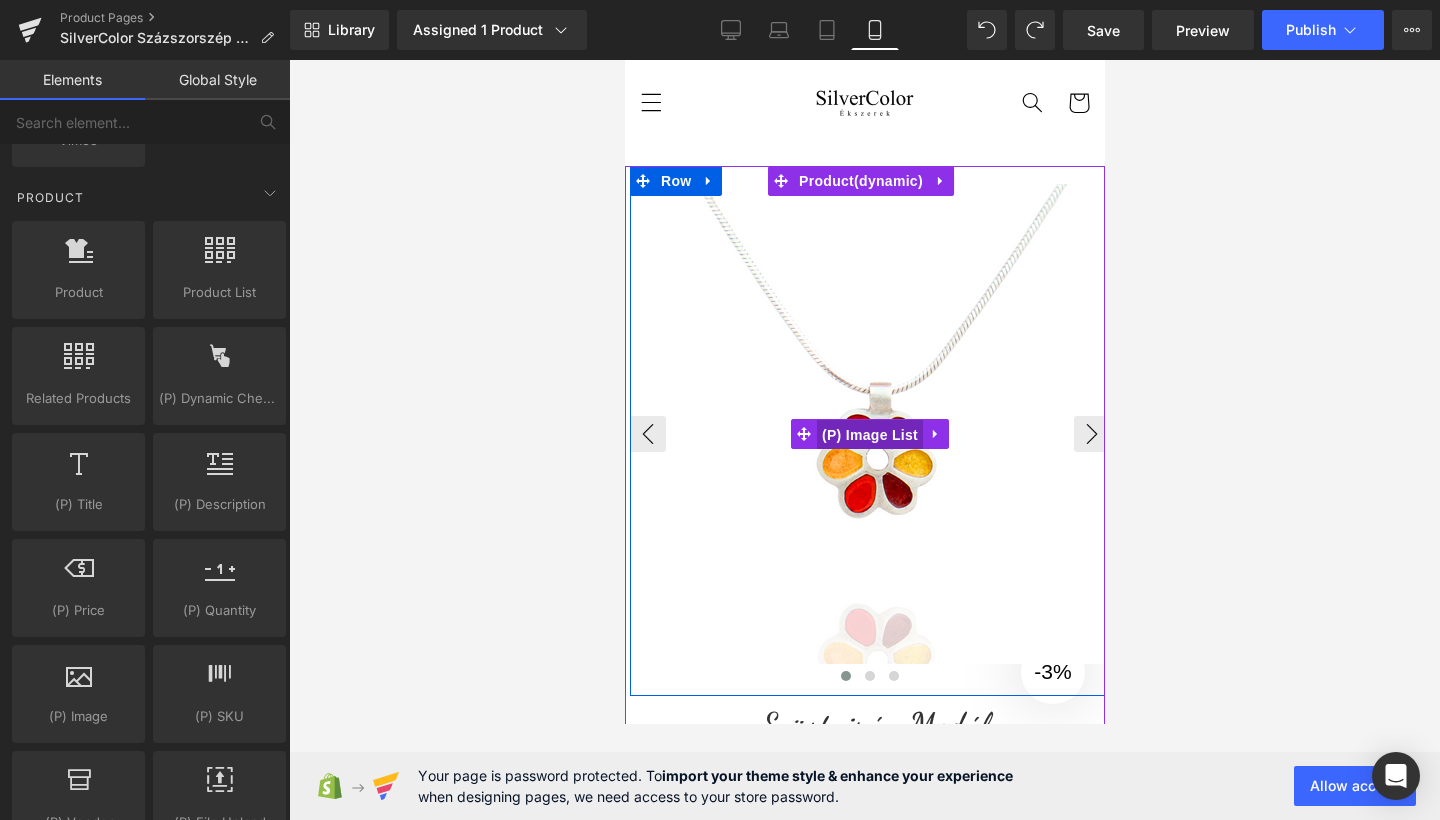 click on "(P) Image List" at bounding box center [869, 435] 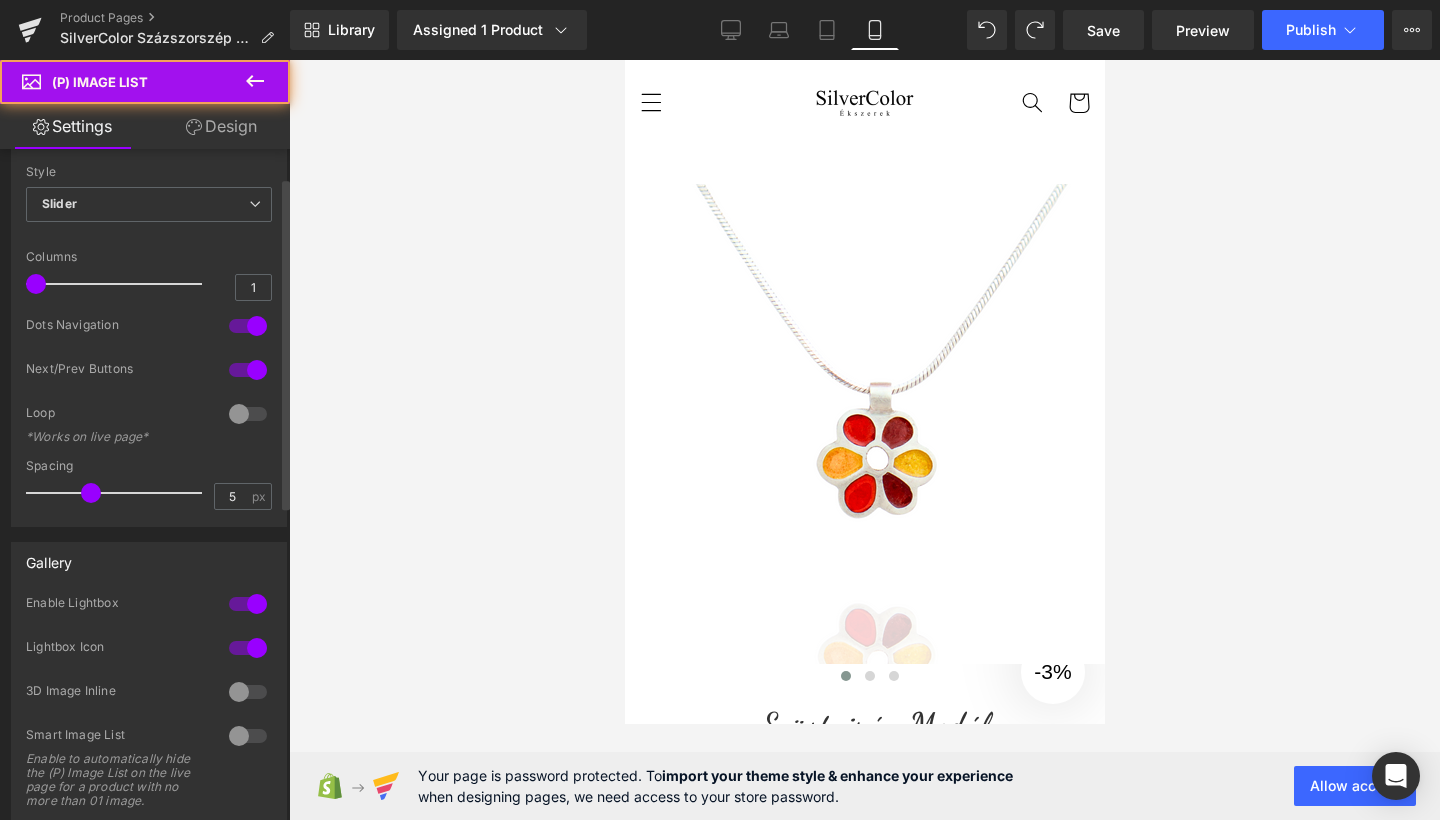 scroll, scrollTop: 64, scrollLeft: 0, axis: vertical 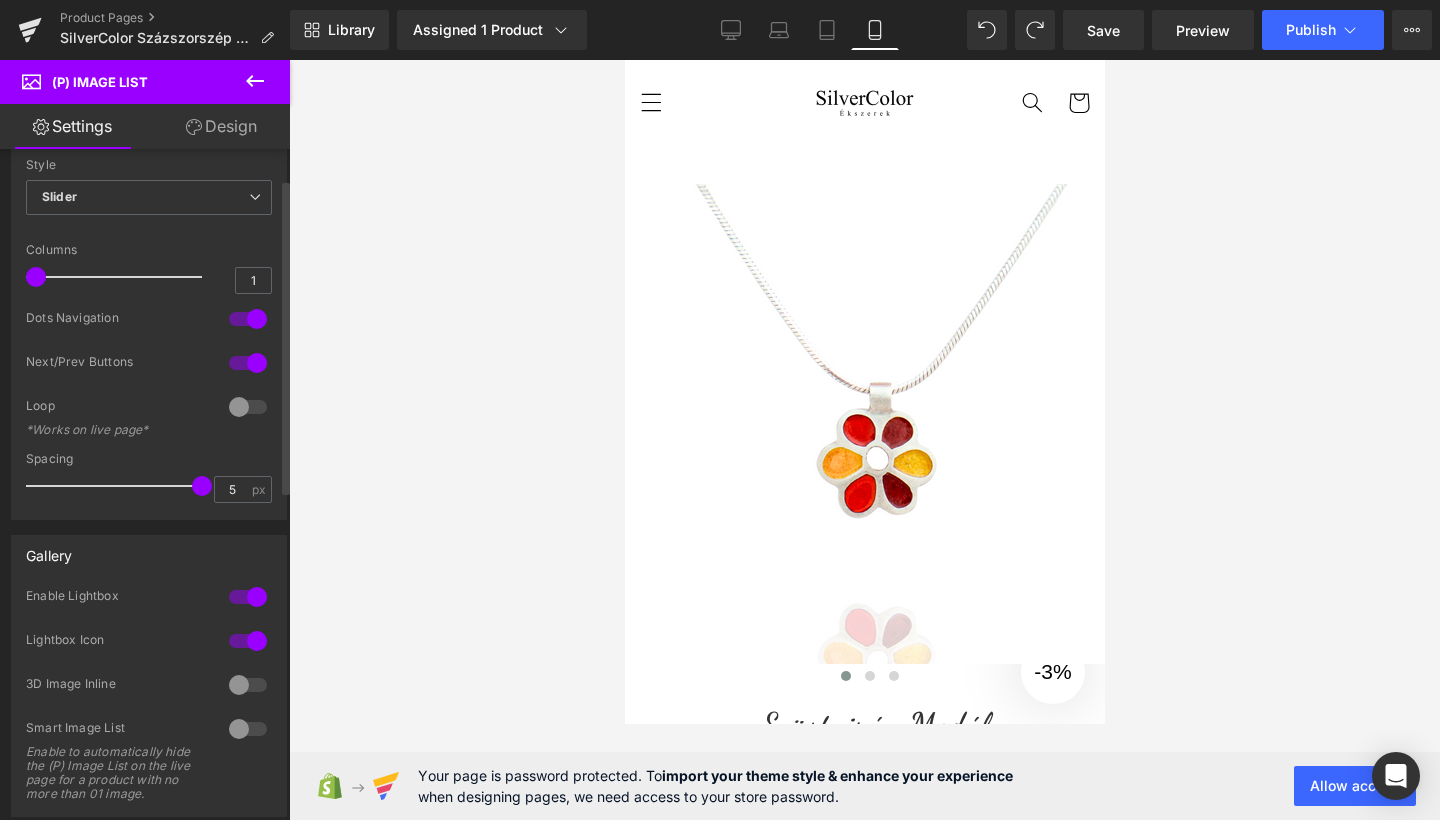 drag, startPoint x: 65, startPoint y: 489, endPoint x: 192, endPoint y: 489, distance: 127 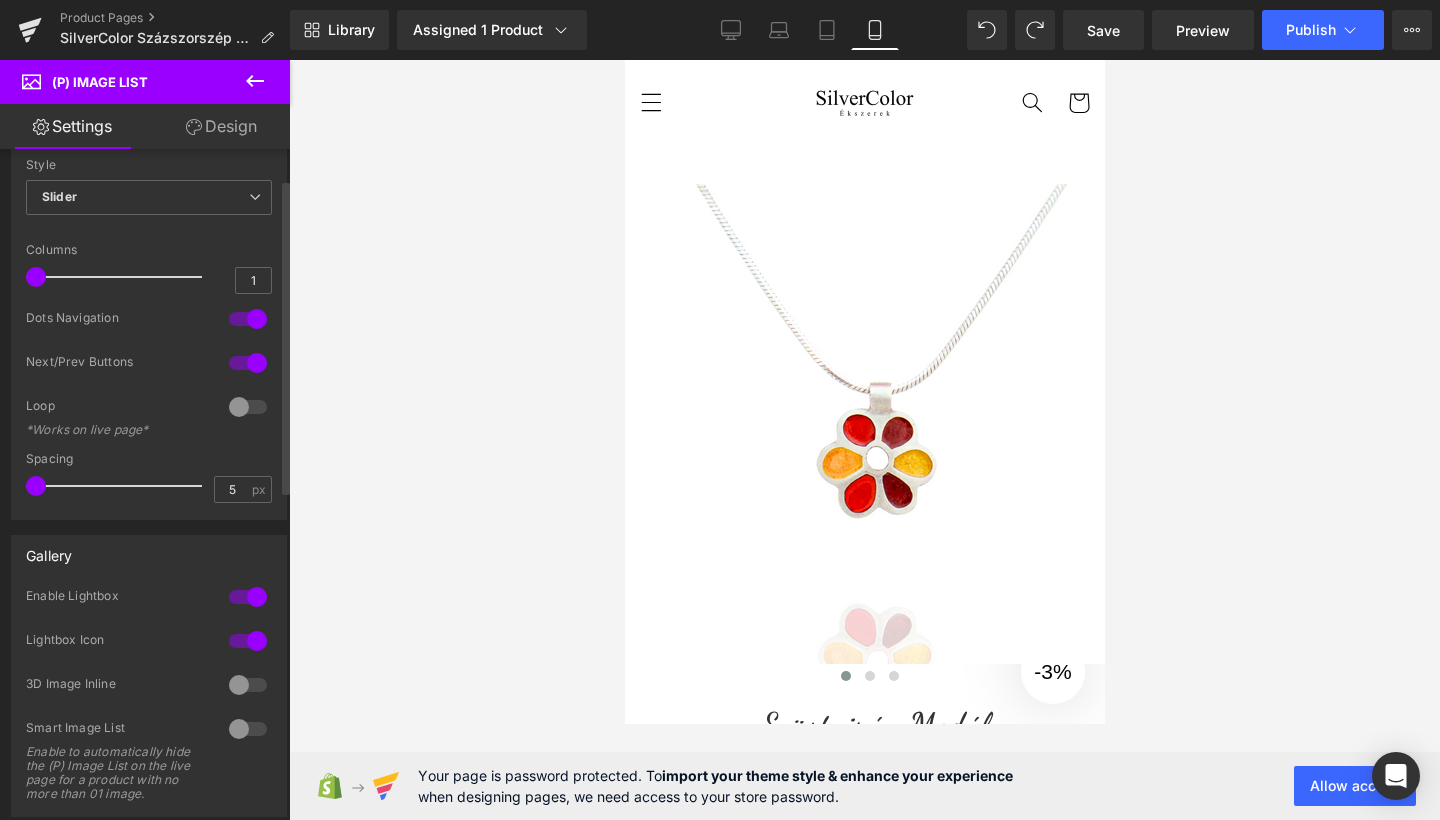 drag, startPoint x: 142, startPoint y: 489, endPoint x: 6, endPoint y: 489, distance: 136 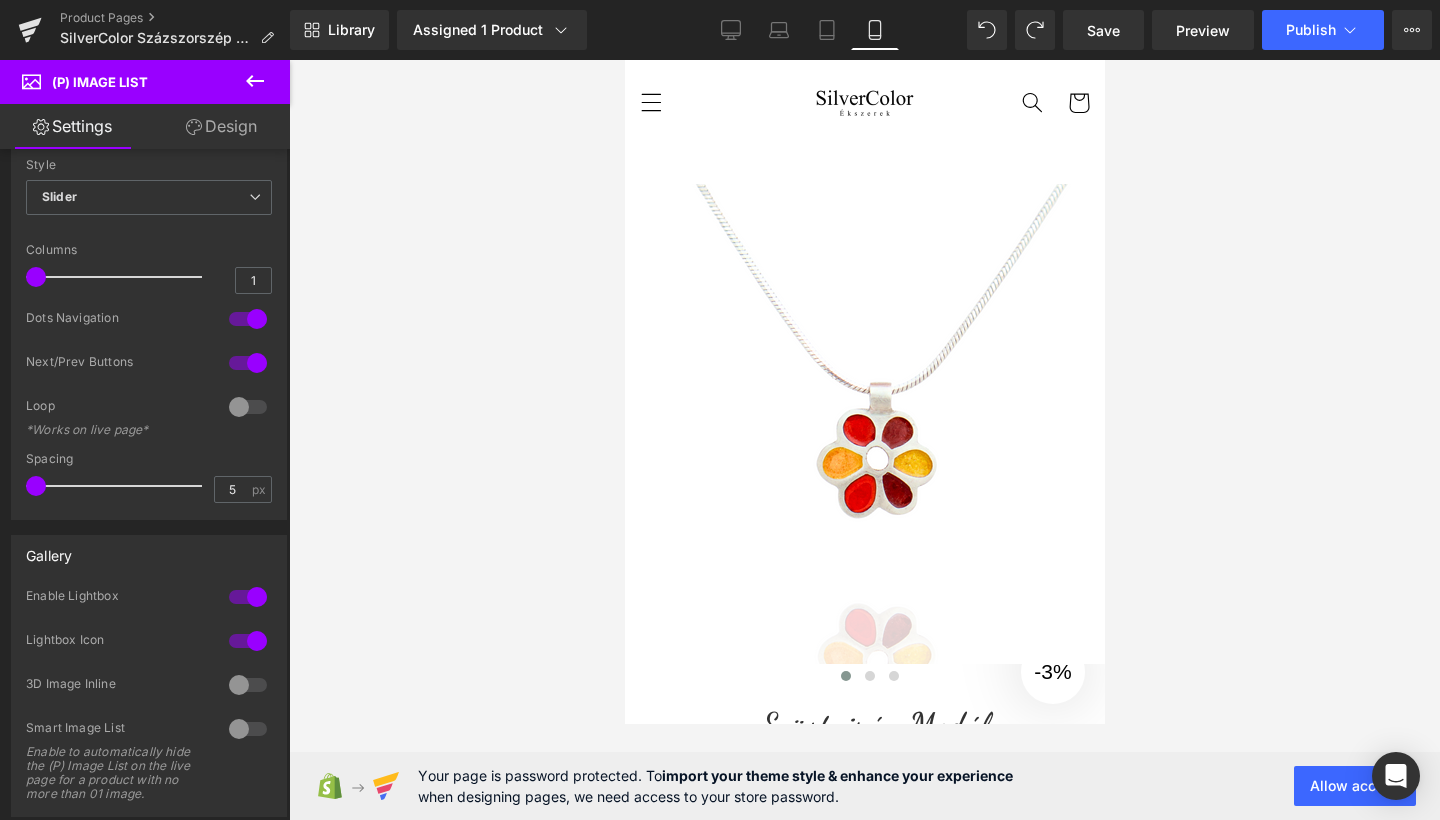 click 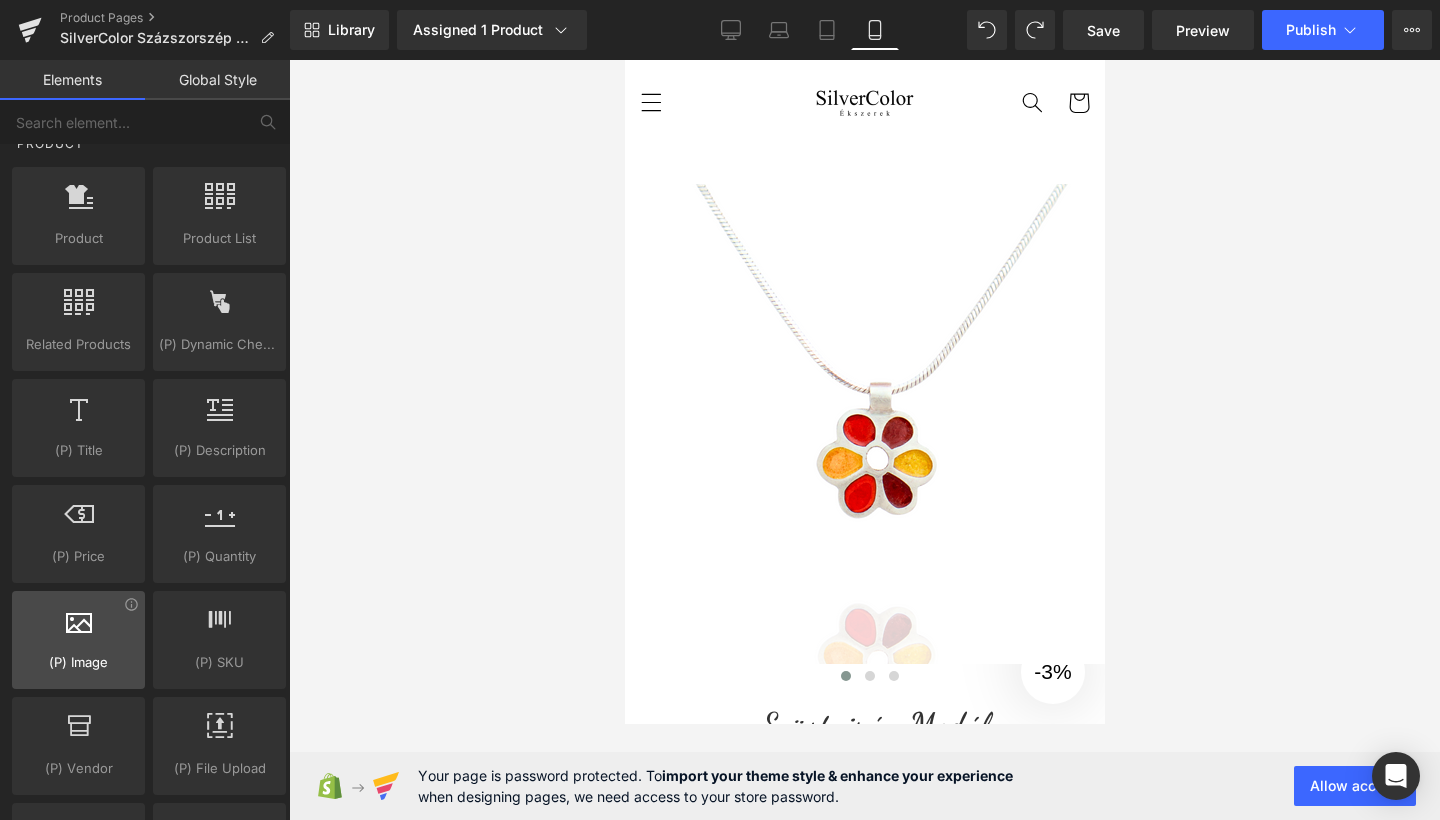 scroll, scrollTop: 1730, scrollLeft: 0, axis: vertical 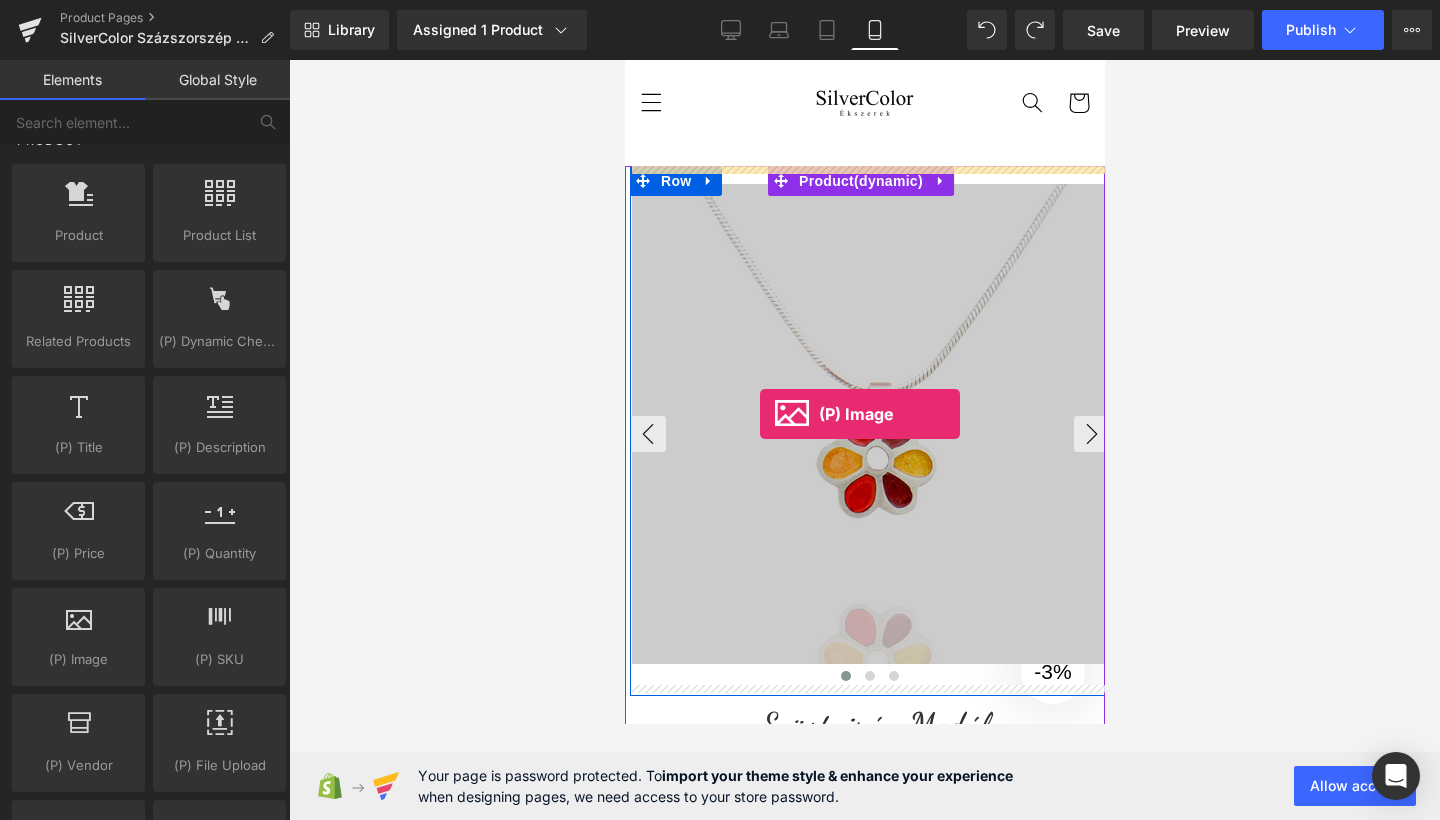 drag, startPoint x: 711, startPoint y: 701, endPoint x: 759, endPoint y: 414, distance: 290.98627 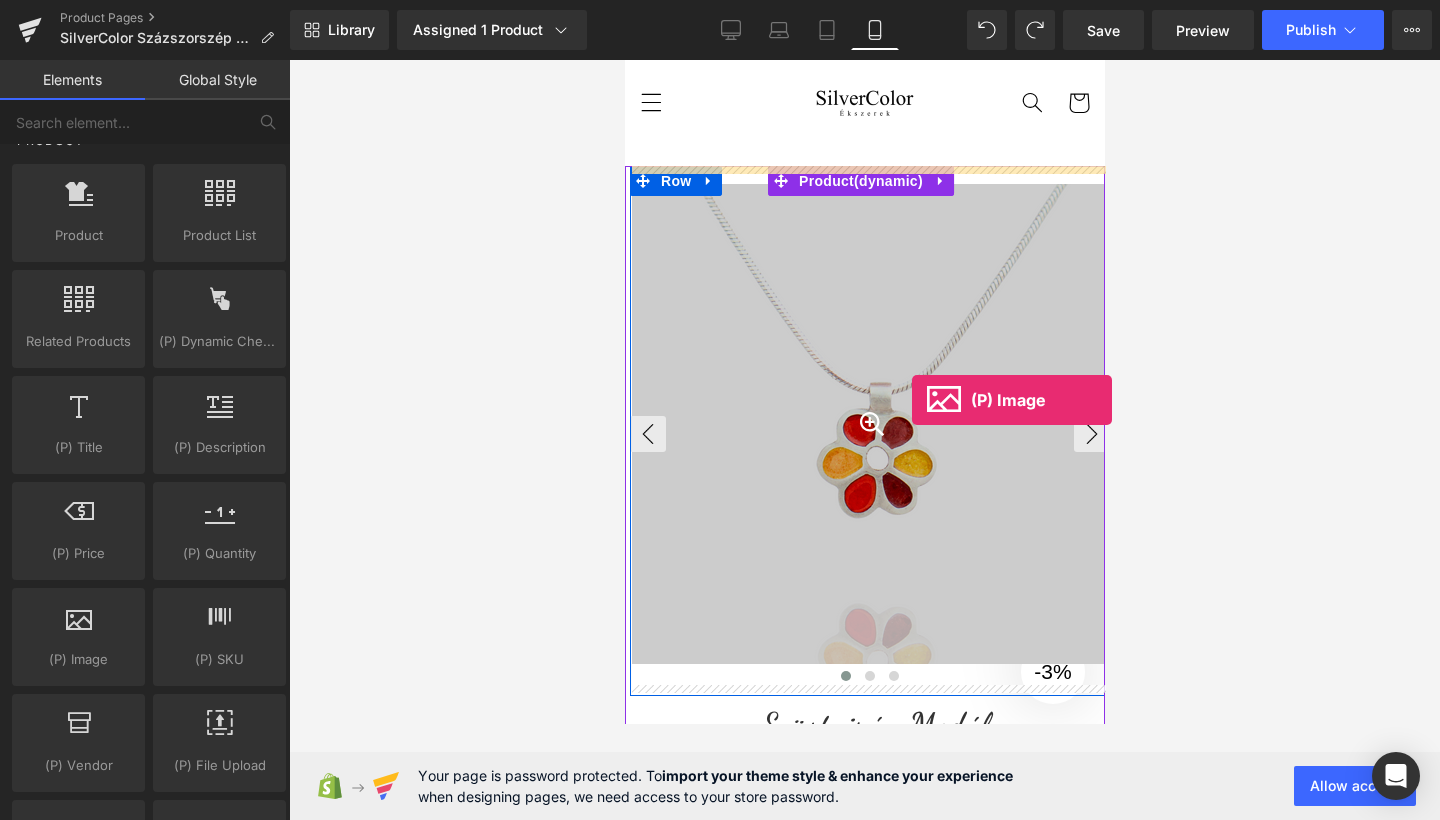 click at bounding box center [871, 424] 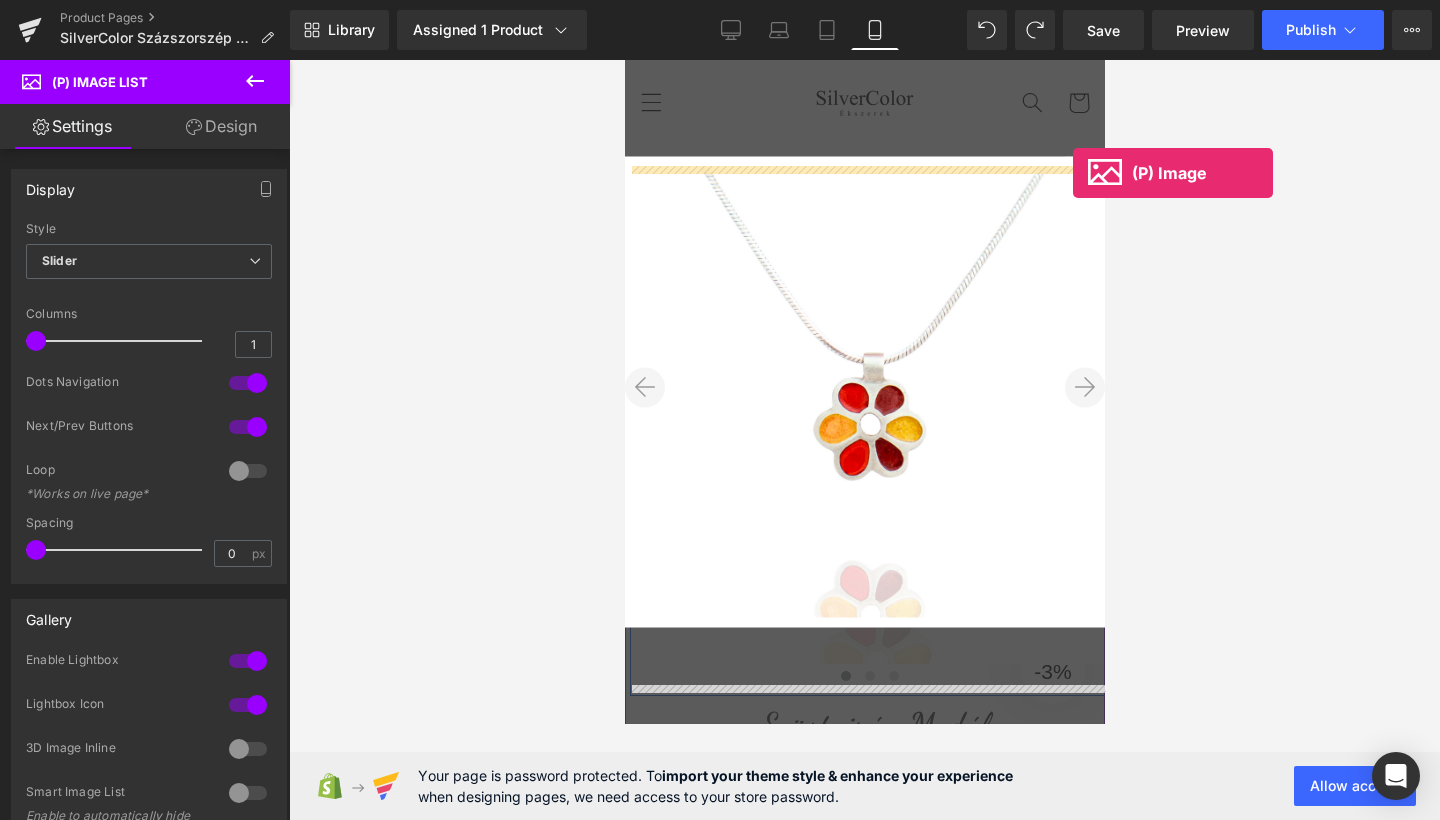 click on "✕" at bounding box center (1084, 177) 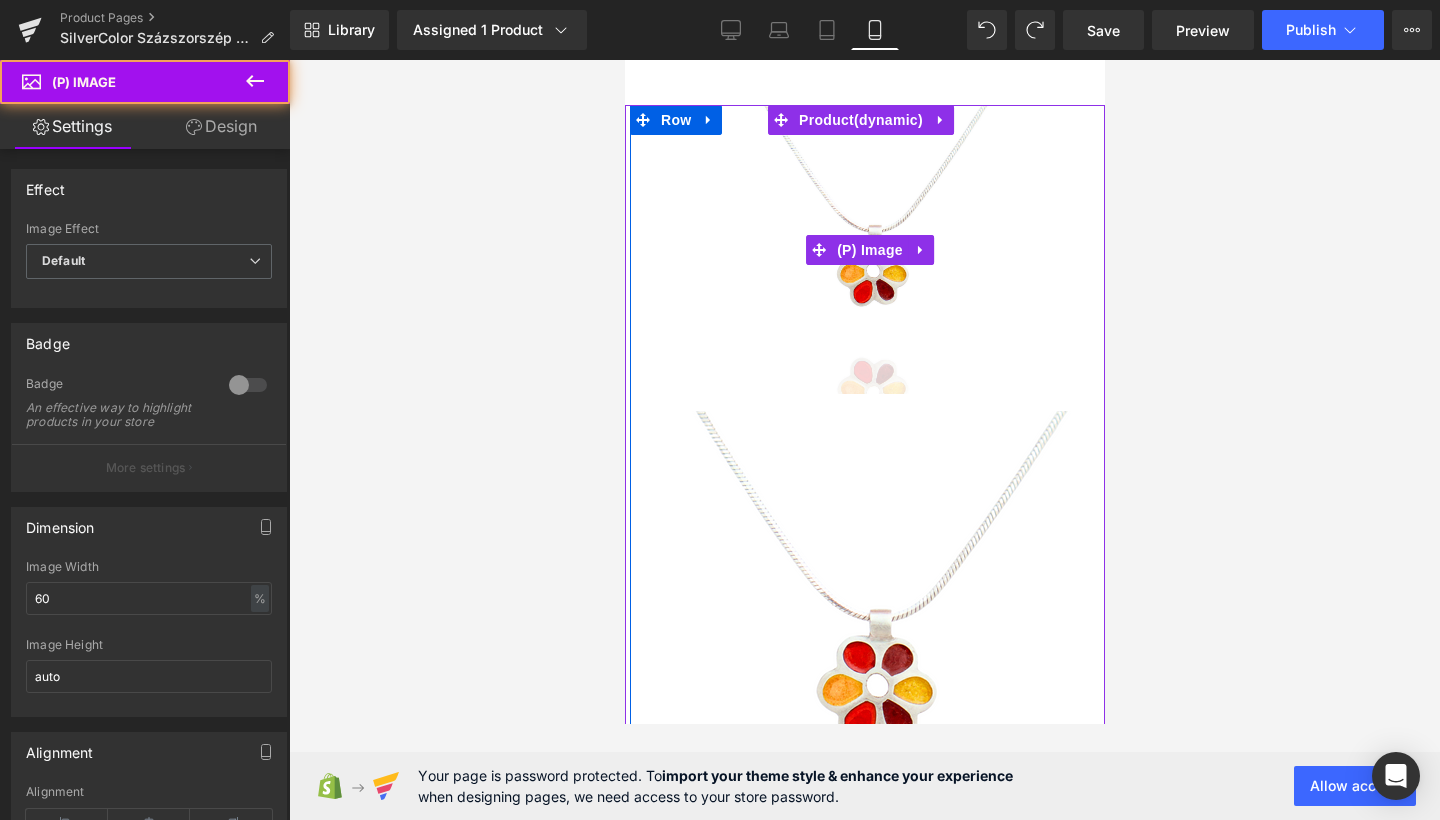 scroll, scrollTop: 109, scrollLeft: 0, axis: vertical 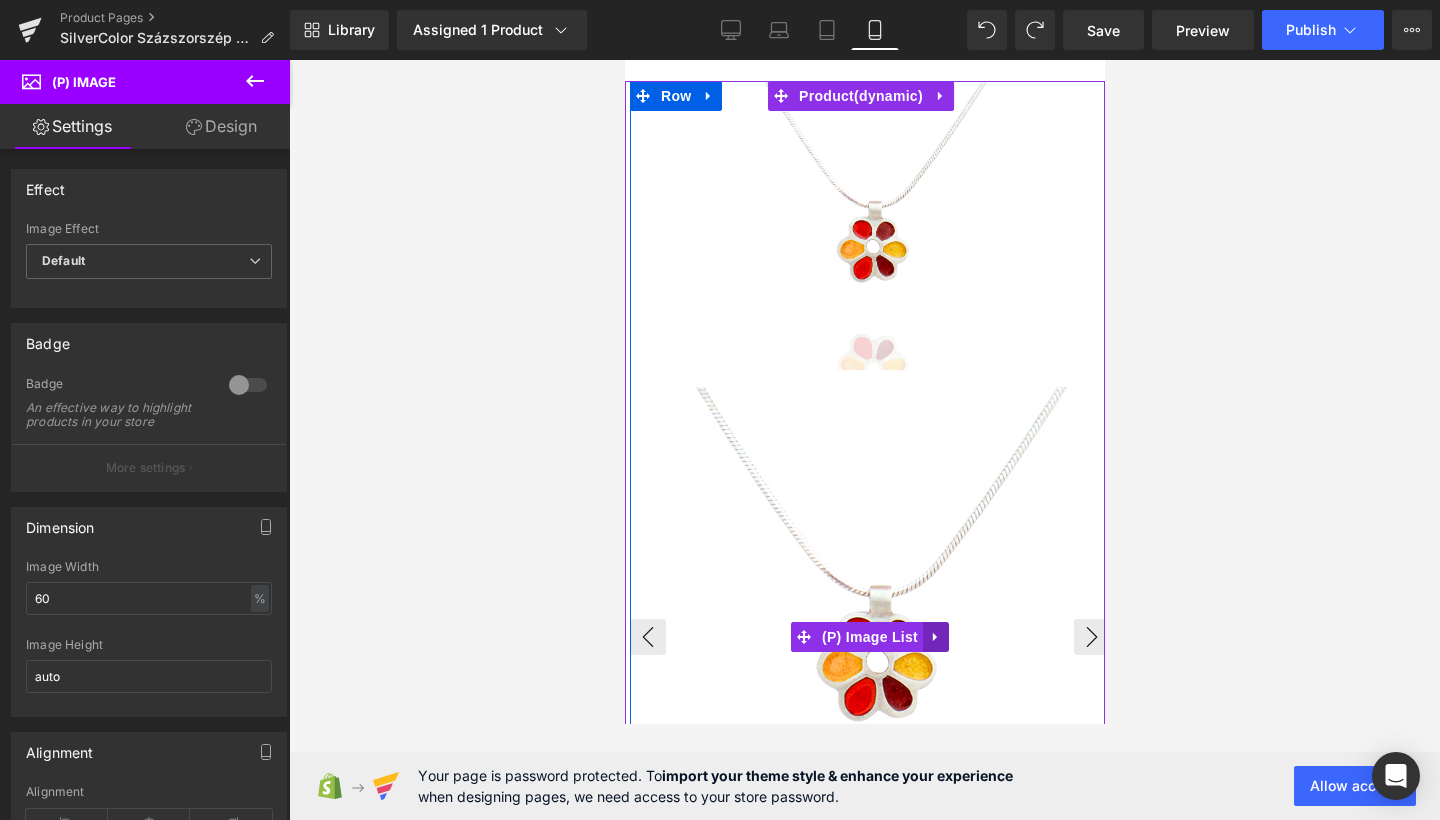 click at bounding box center [935, 637] 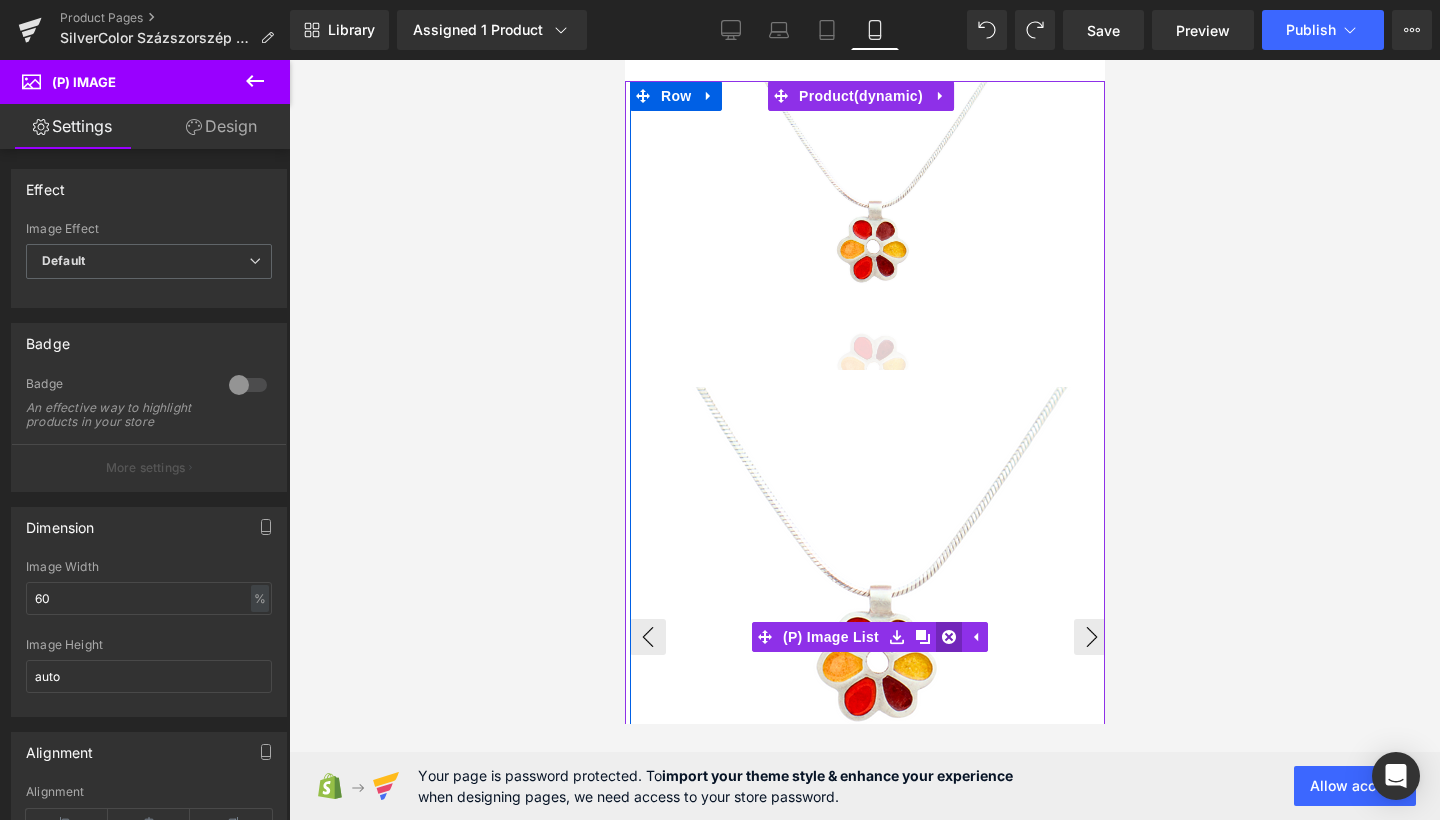 click 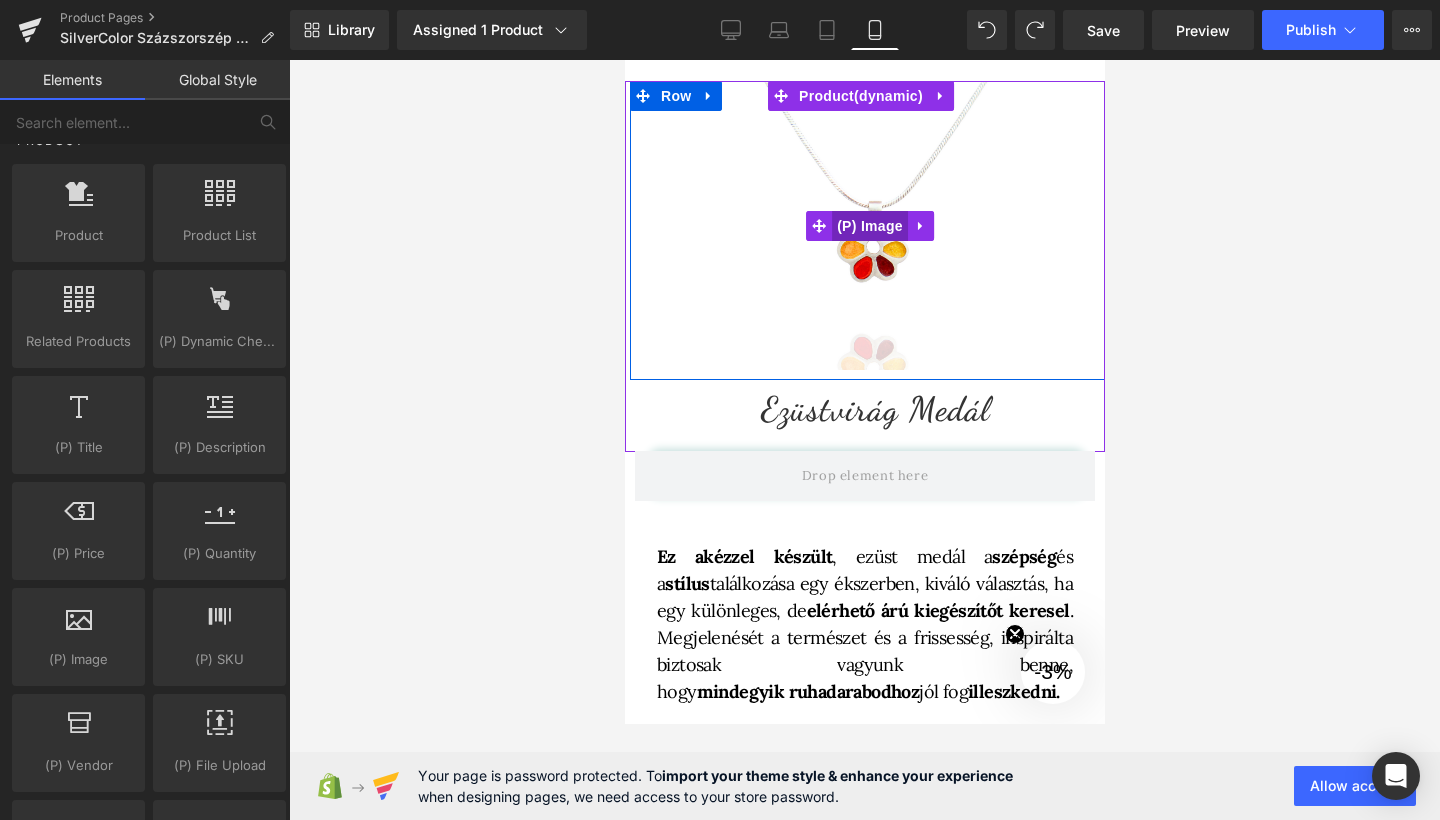 click on "(P) Image" at bounding box center (869, 226) 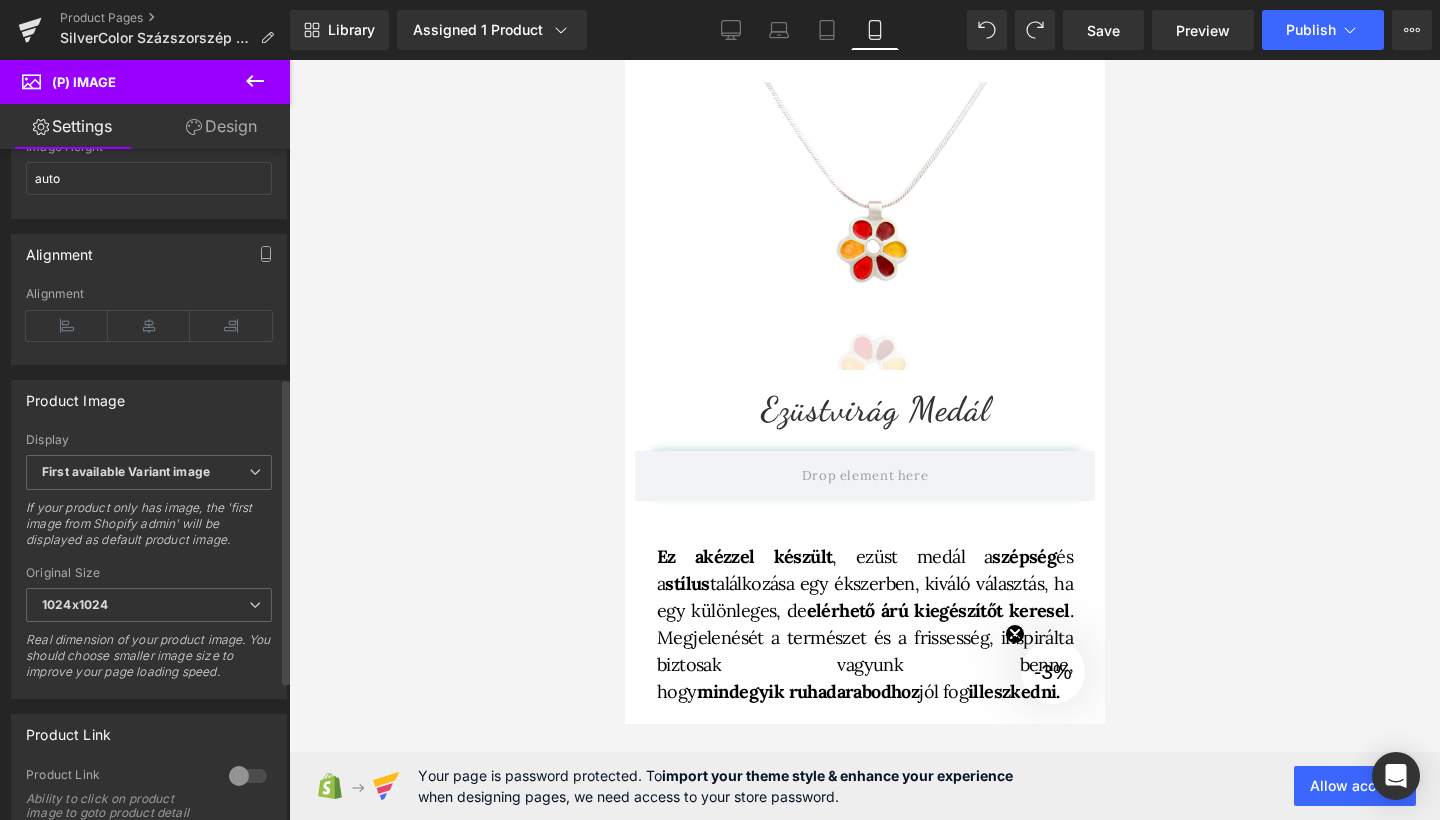 scroll, scrollTop: 500, scrollLeft: 0, axis: vertical 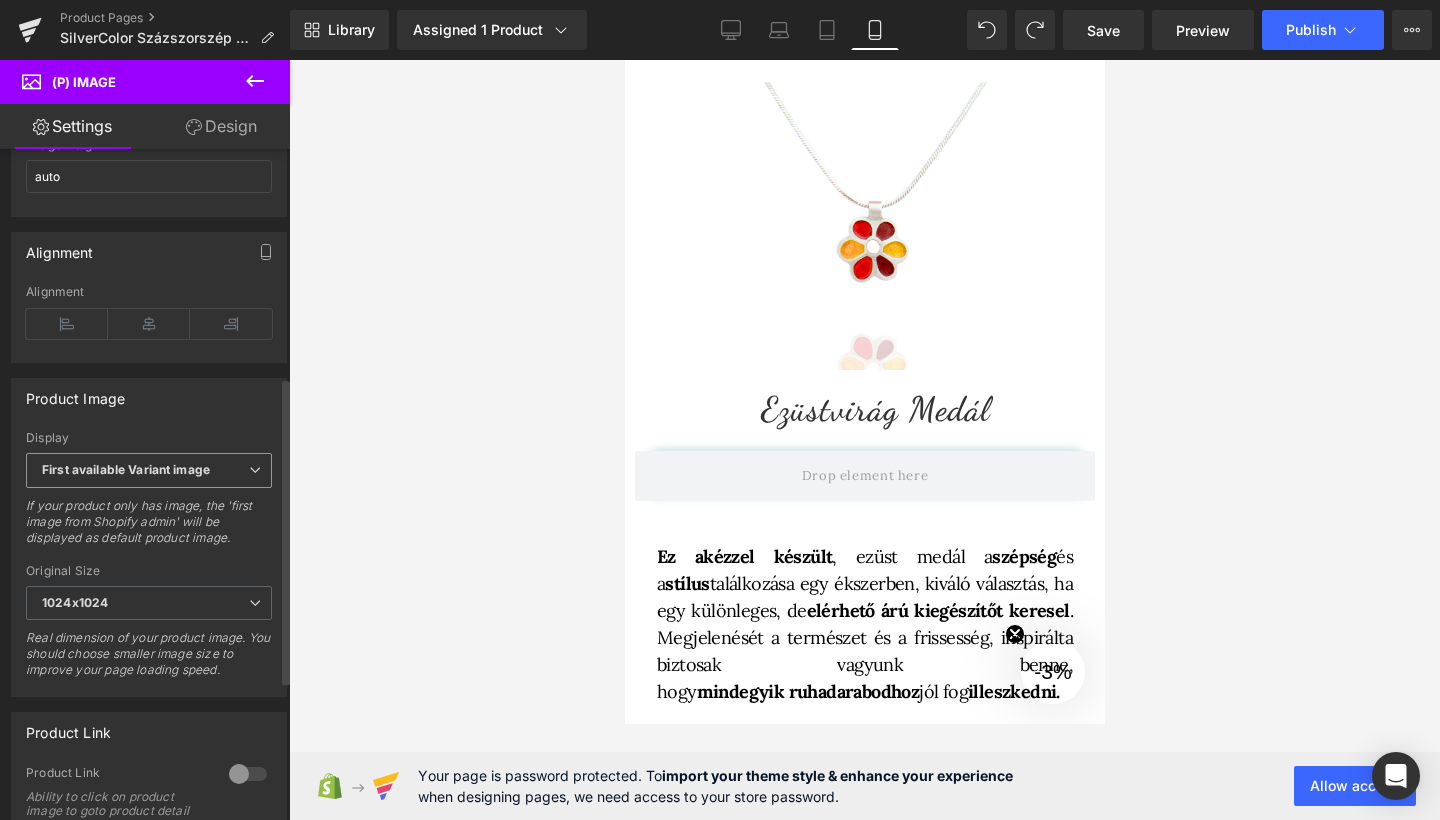 click on "First available Variant image" at bounding box center (126, 469) 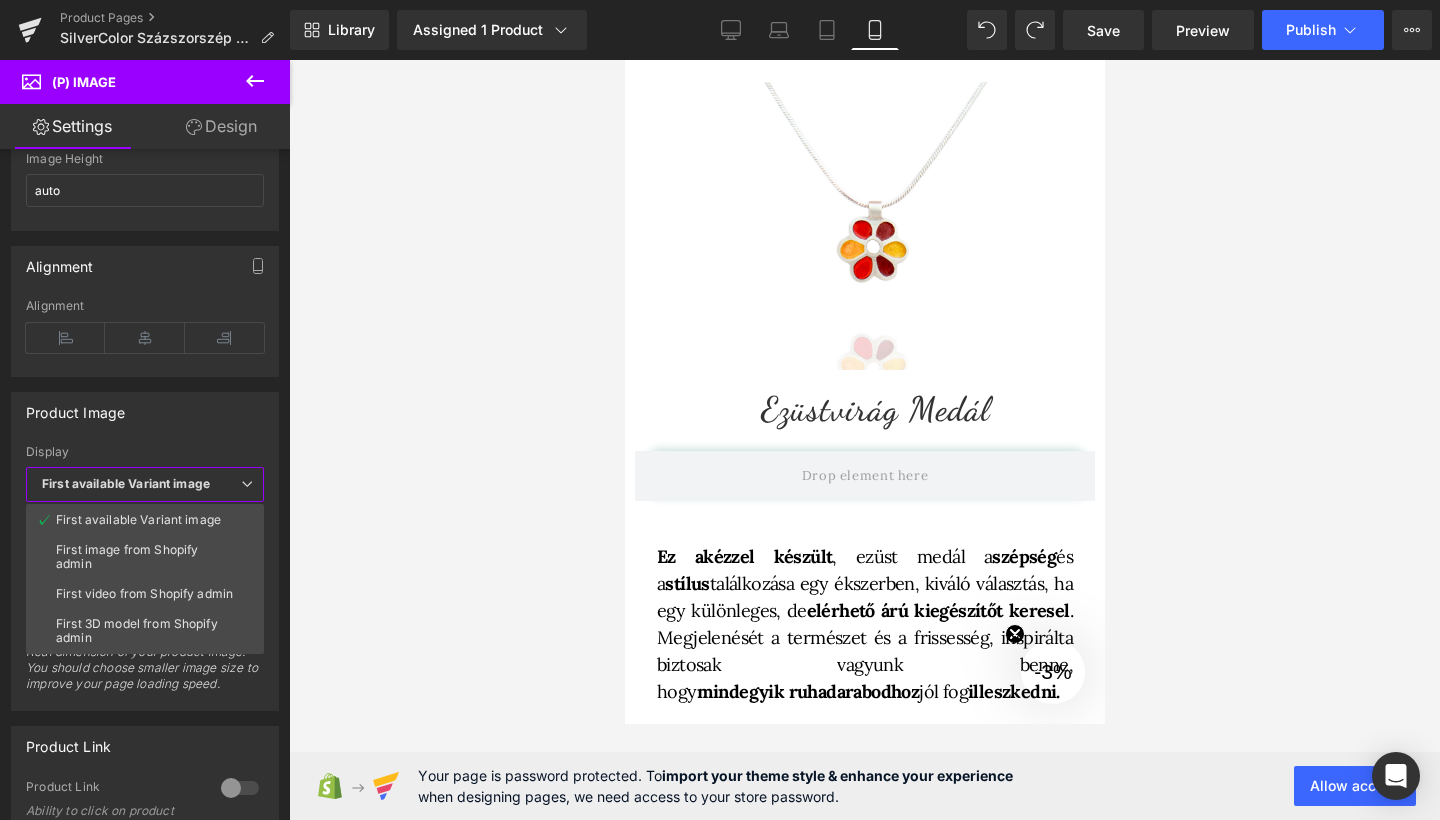 click at bounding box center [864, 440] 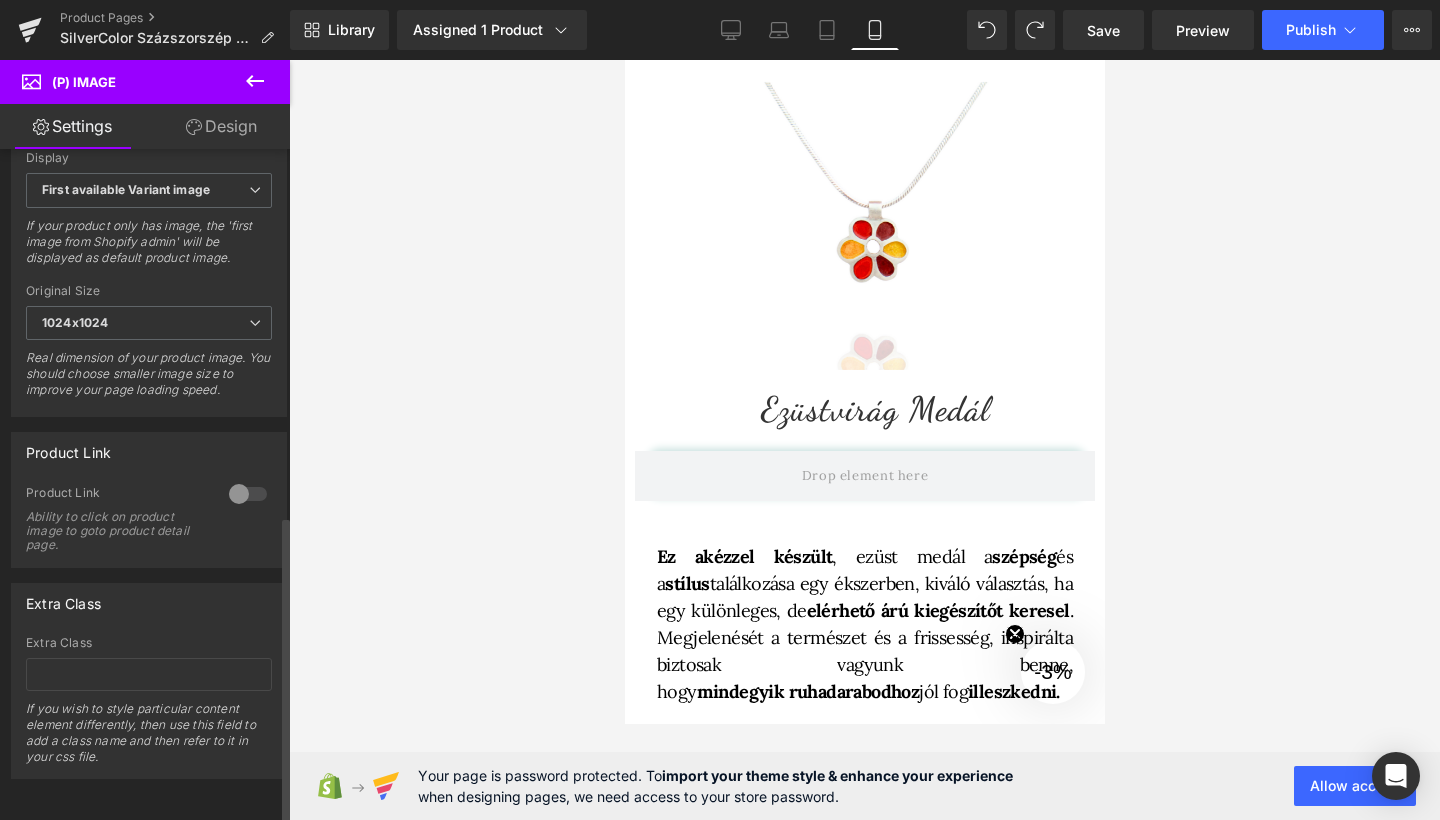scroll, scrollTop: 805, scrollLeft: 0, axis: vertical 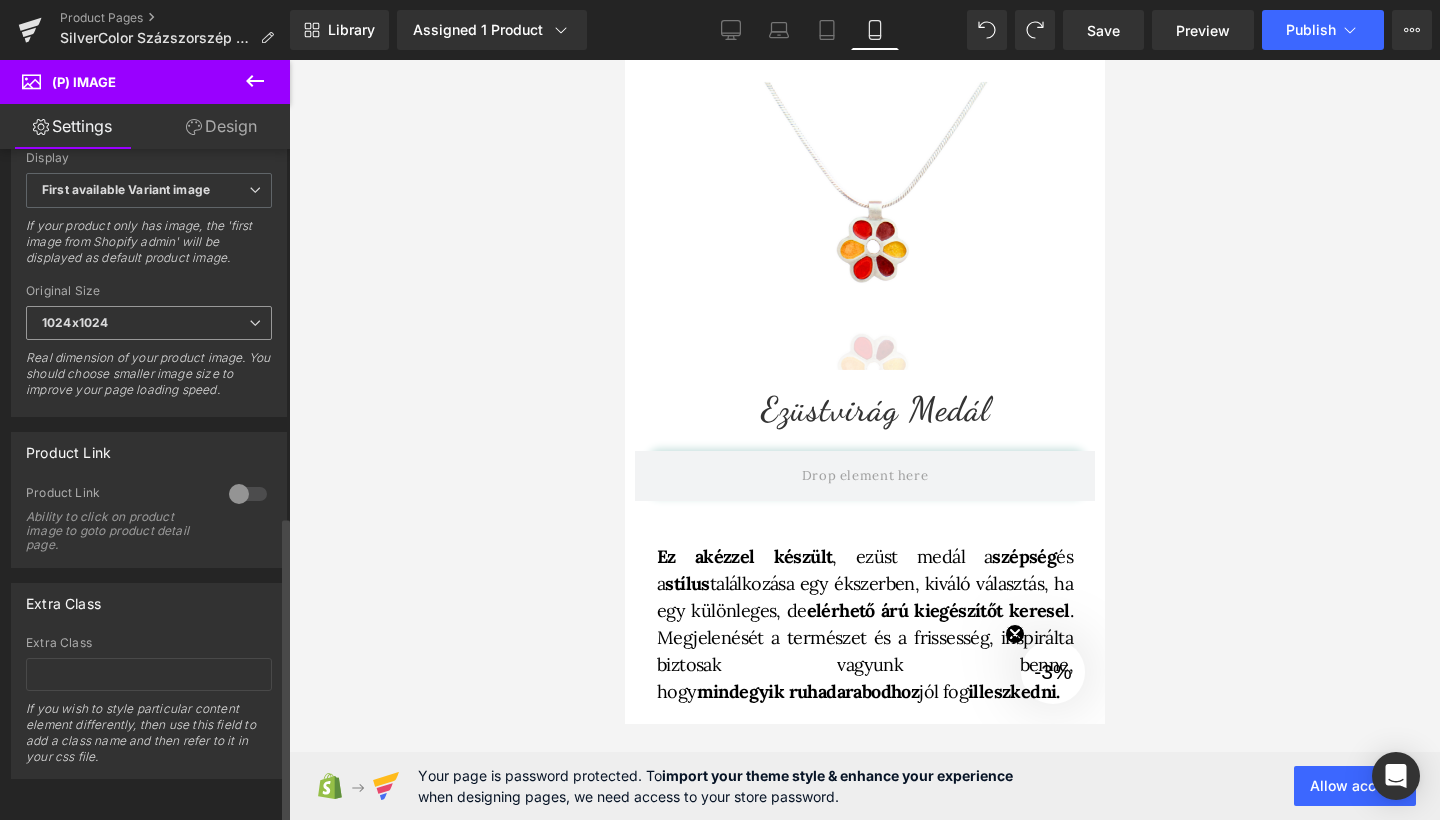 click on "1024x1024" at bounding box center [149, 323] 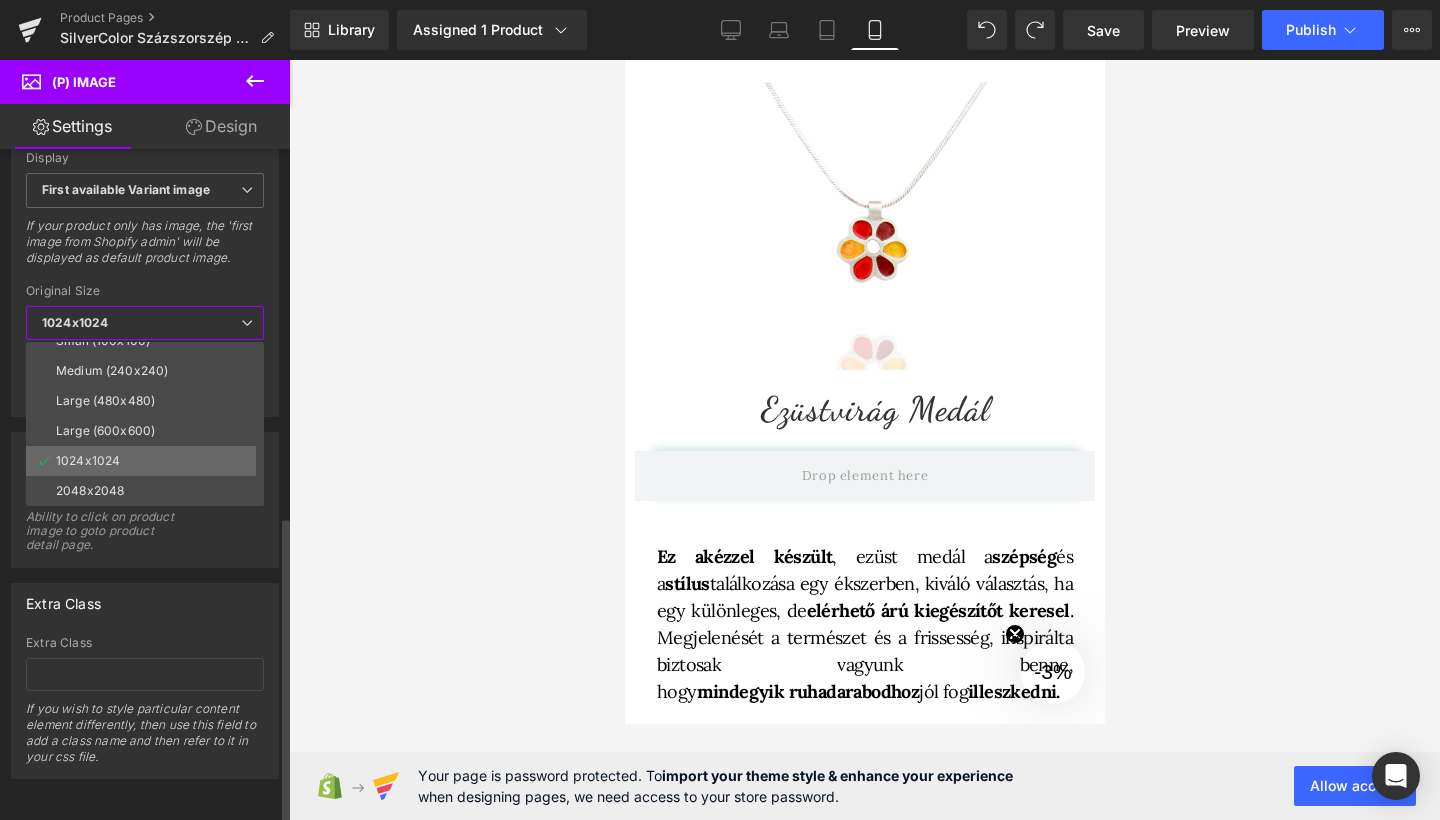 scroll, scrollTop: 16, scrollLeft: 0, axis: vertical 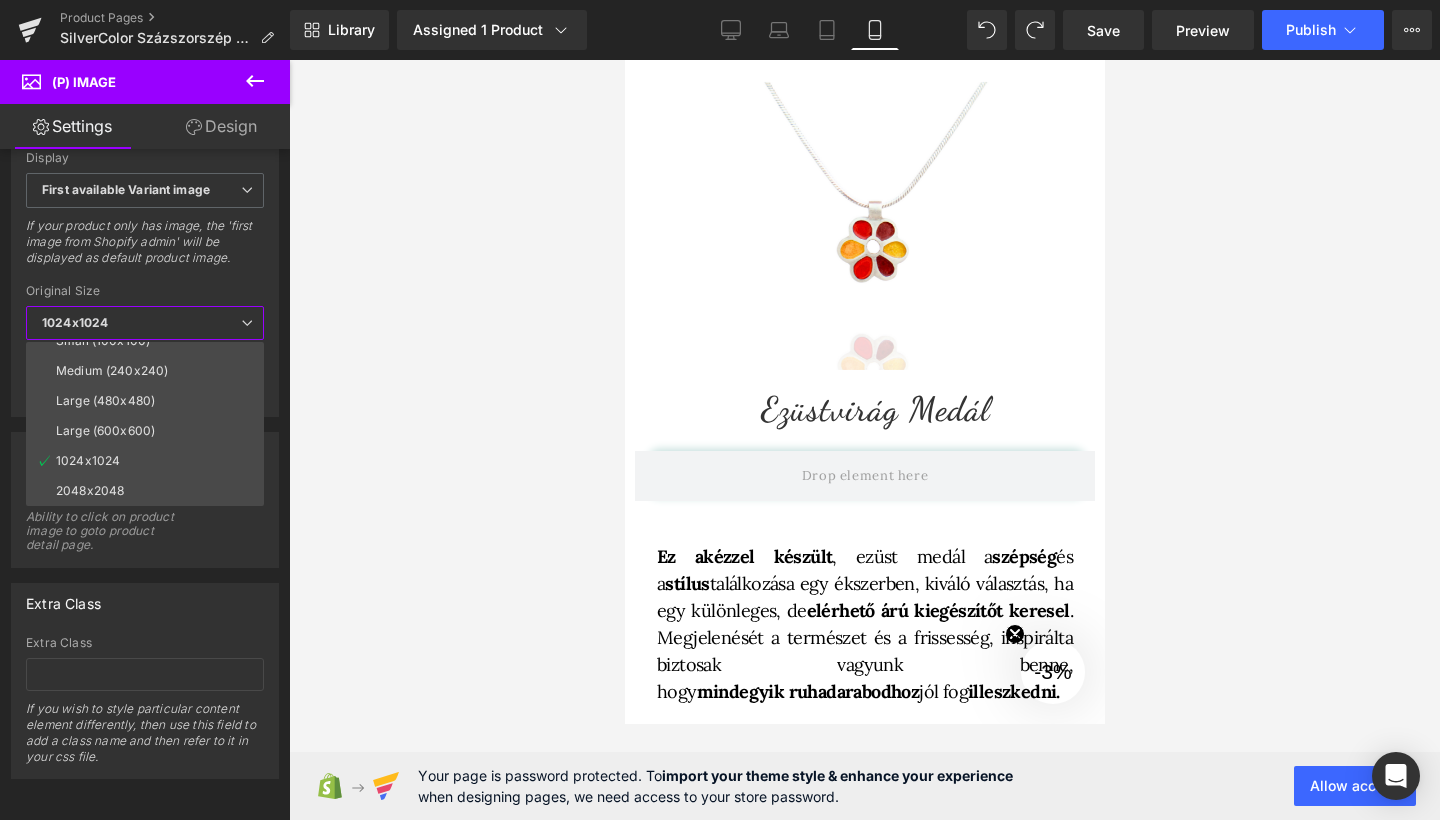 click on "Ugrás a tartalomhoz
Főoldal
Ékszereink
Ékszereink
Fülbevalók
Medálok" at bounding box center (864, 3263) 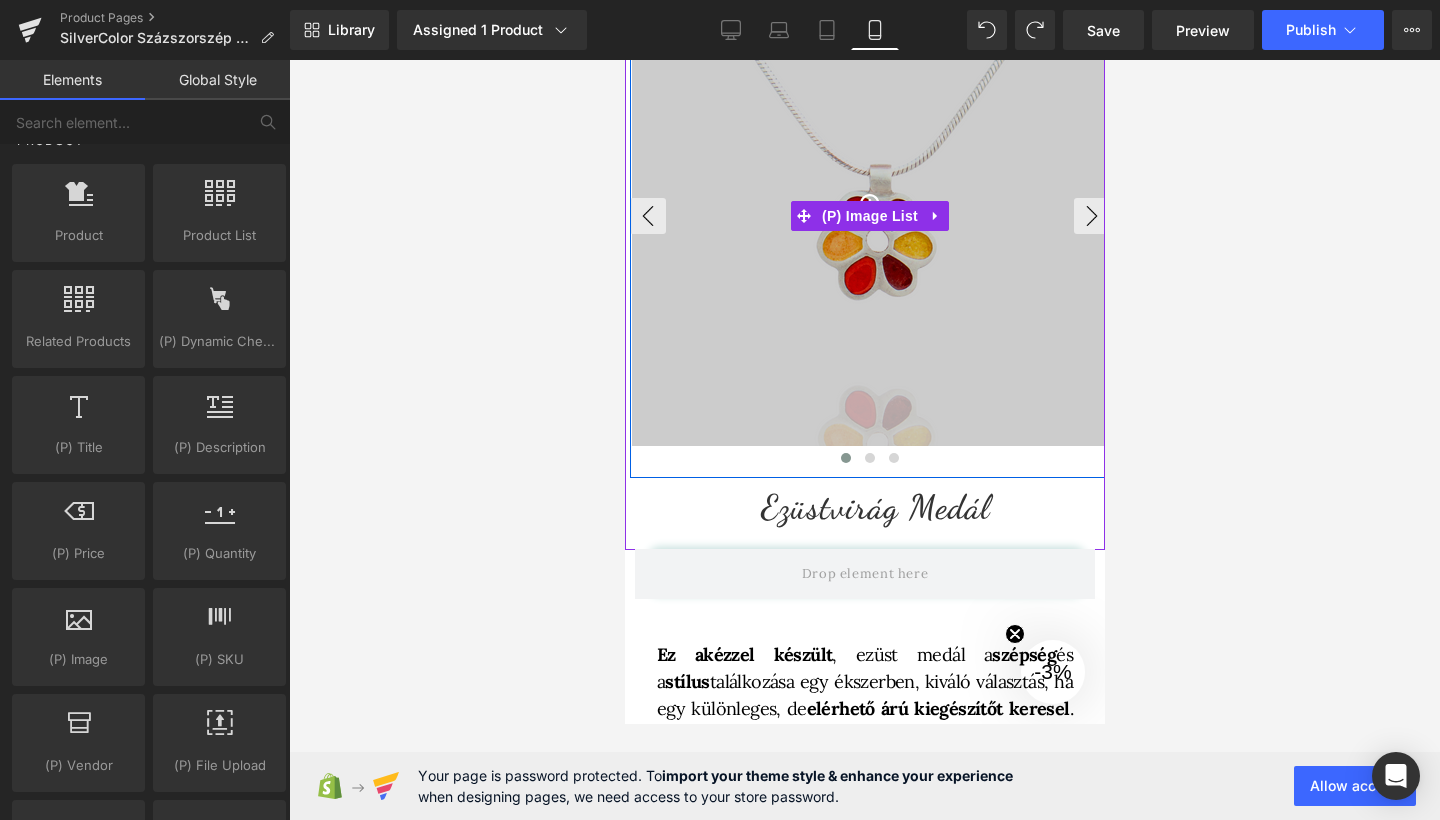 scroll, scrollTop: 332, scrollLeft: 0, axis: vertical 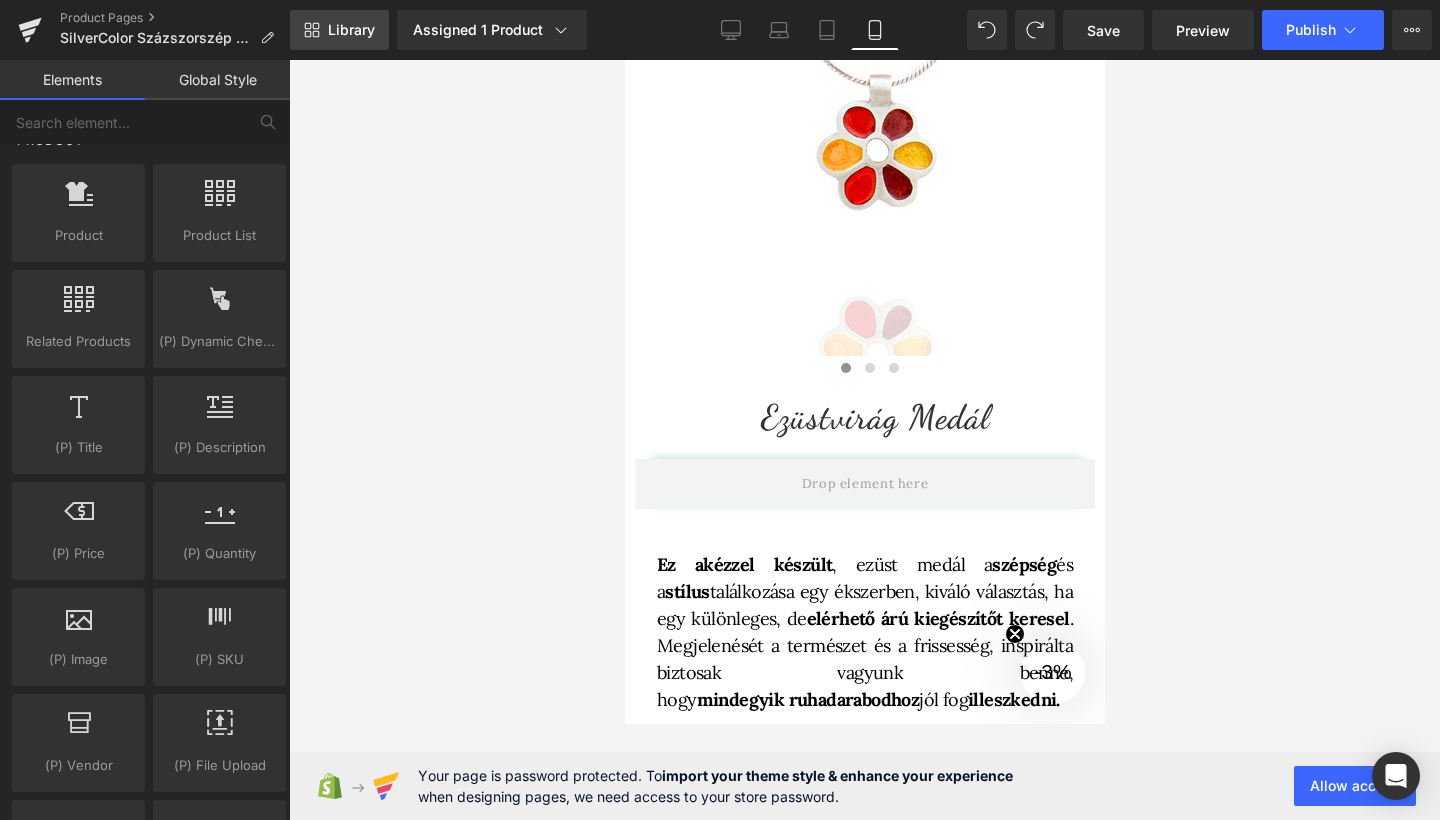 click on "Library" at bounding box center [339, 30] 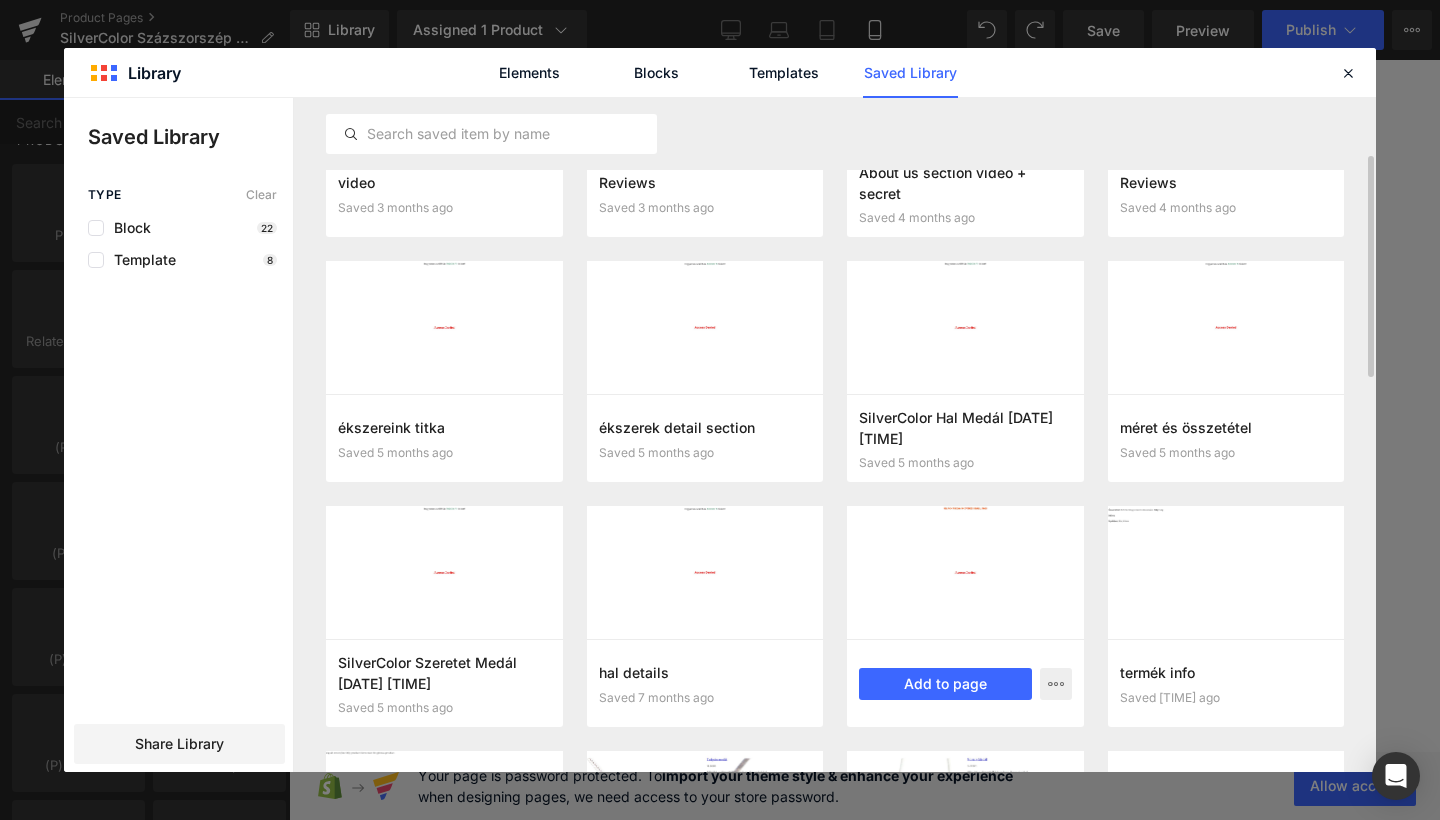 scroll, scrollTop: 159, scrollLeft: 0, axis: vertical 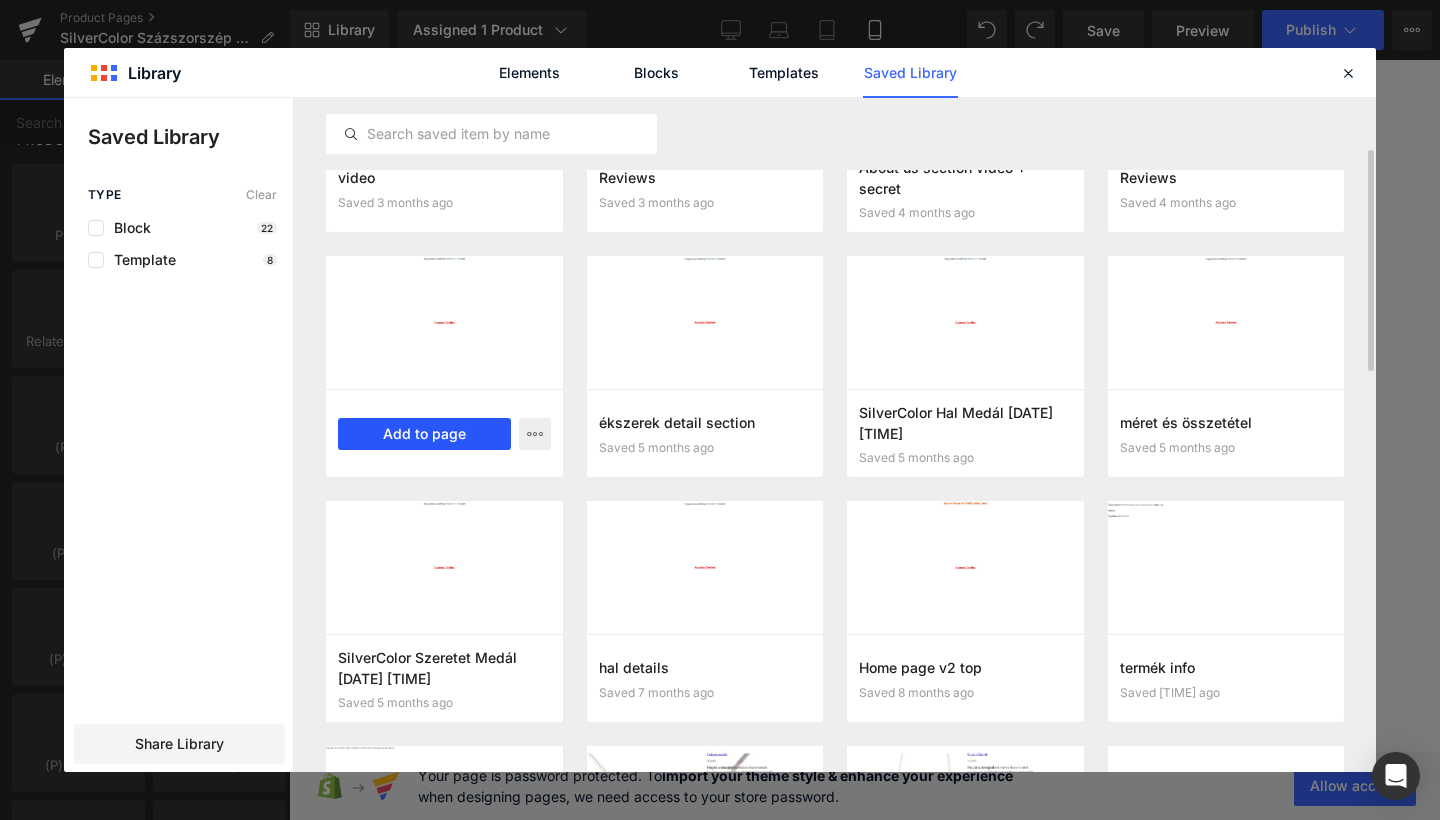 click on "Add to page" at bounding box center (424, 434) 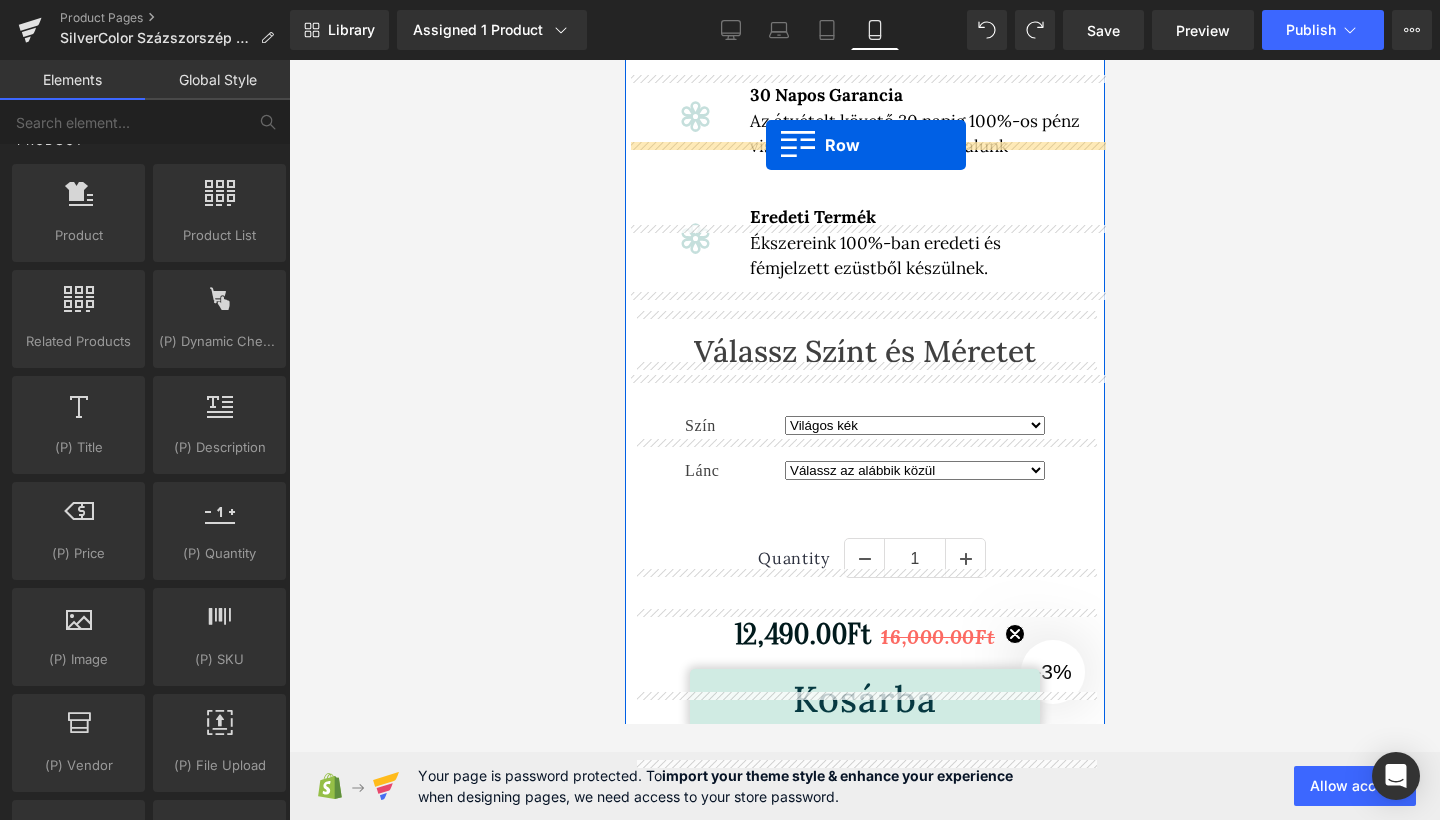scroll, scrollTop: 1009, scrollLeft: 0, axis: vertical 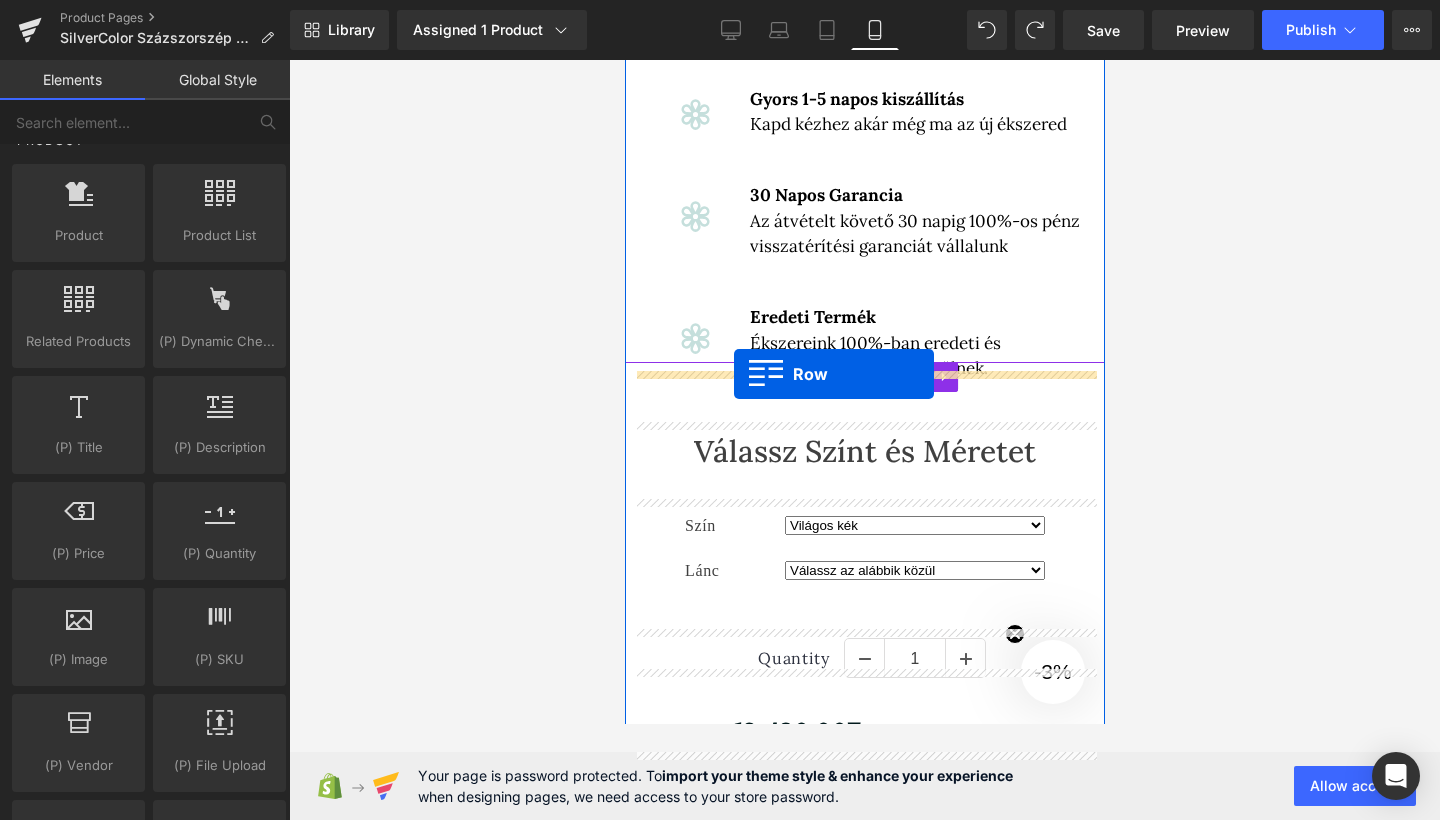 drag, startPoint x: 639, startPoint y: 255, endPoint x: 733, endPoint y: 374, distance: 151.64761 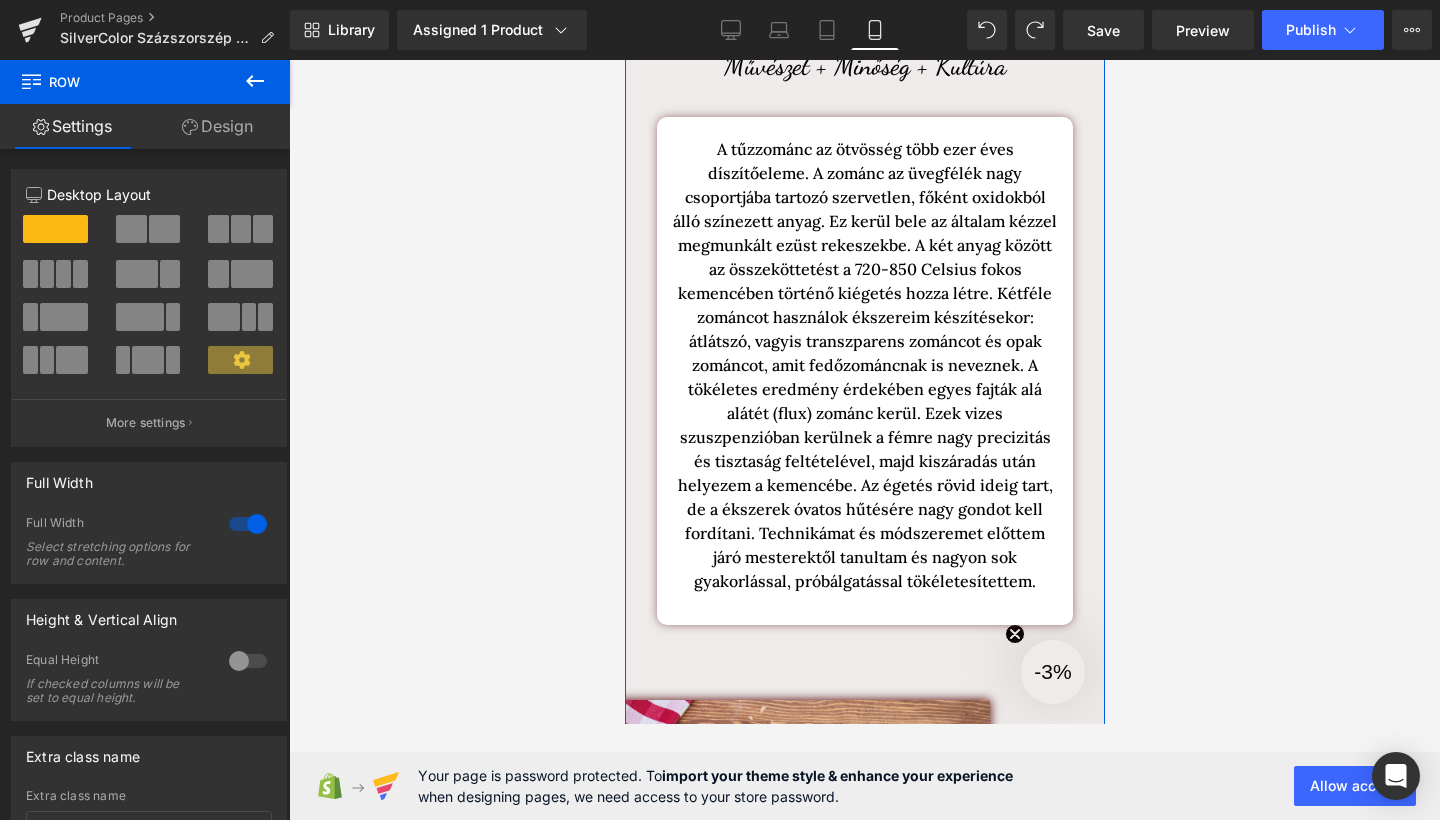 scroll, scrollTop: 2889, scrollLeft: 0, axis: vertical 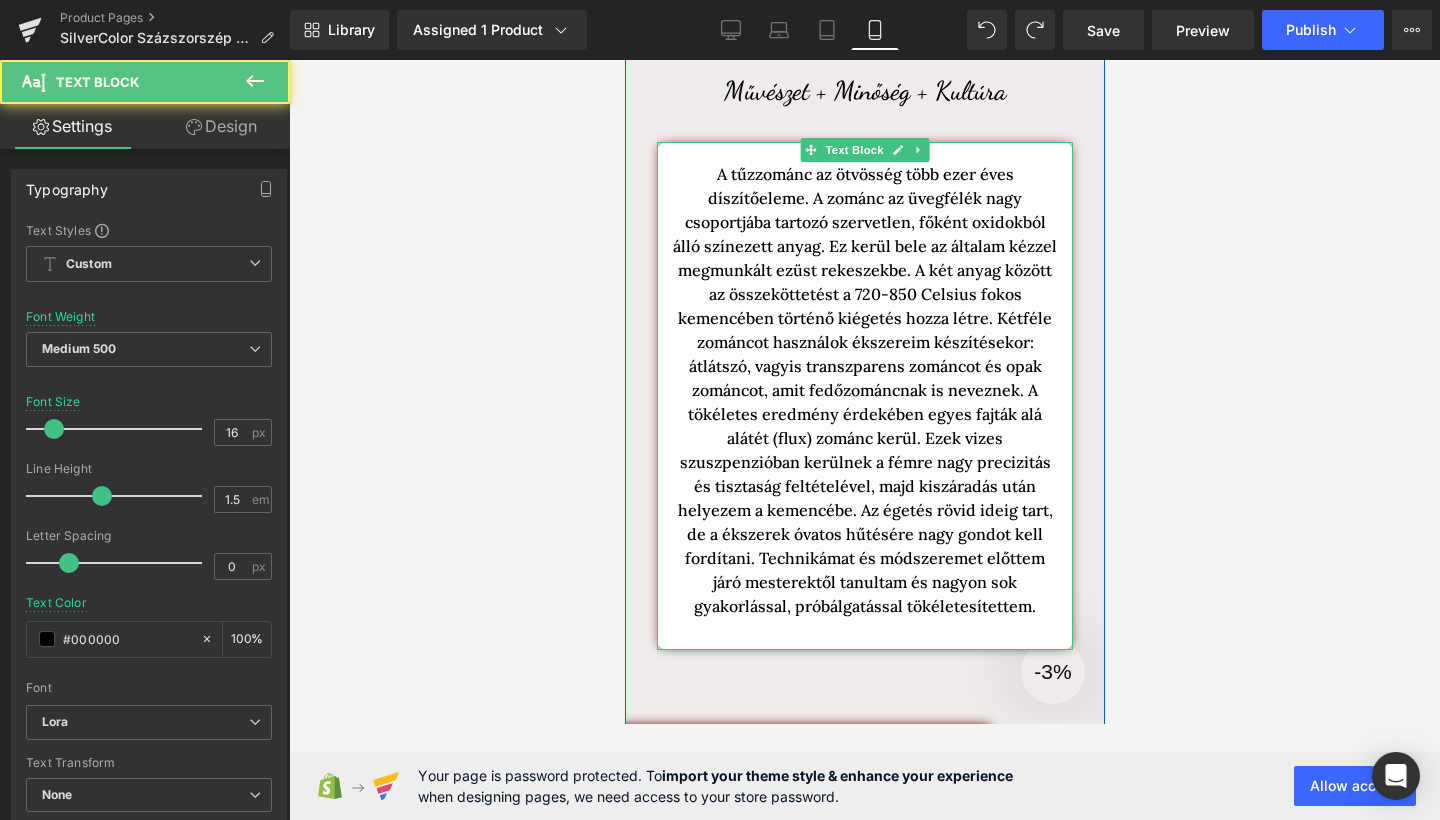click on "A tűzzománc az ötvösség több ezer éves díszítőeleme. A zománc az üvegfélék nagy csoportjába tartozó szervetlen, főként oxidokból álló színezett anyag. Ez kerül bele az általam kézzel megmunkált ezüst rekeszekbe. A két anyag között az összeköttetést a 720-850 Celsius fokos kemencében történő kiégetés hozza létre. Kétféle zománcot használok ékszereim készítésekor: átlátszó, vagyis transzparens zománcot és opak zománcot, amit fedőzománcnak is neveznek. A tökéletes eredmény érdekében egyes fajták alá alátét (flux) zománc kerül. Ezek vizes szuszpenzióban kerülnek a fémre nagy precizitás és tisztaság feltételével, majd kiszáradás után helyezem a kemencébe. Az égetés rövid ideig tart, de a ékszerek óvatos hűtésére nagy gondot kell fordítani. Technikámat és módszeremet előttem járó mesterektől tanultam és nagyon sok gyakorlással, próbálgatással tökéletesítettem." at bounding box center (864, 390) 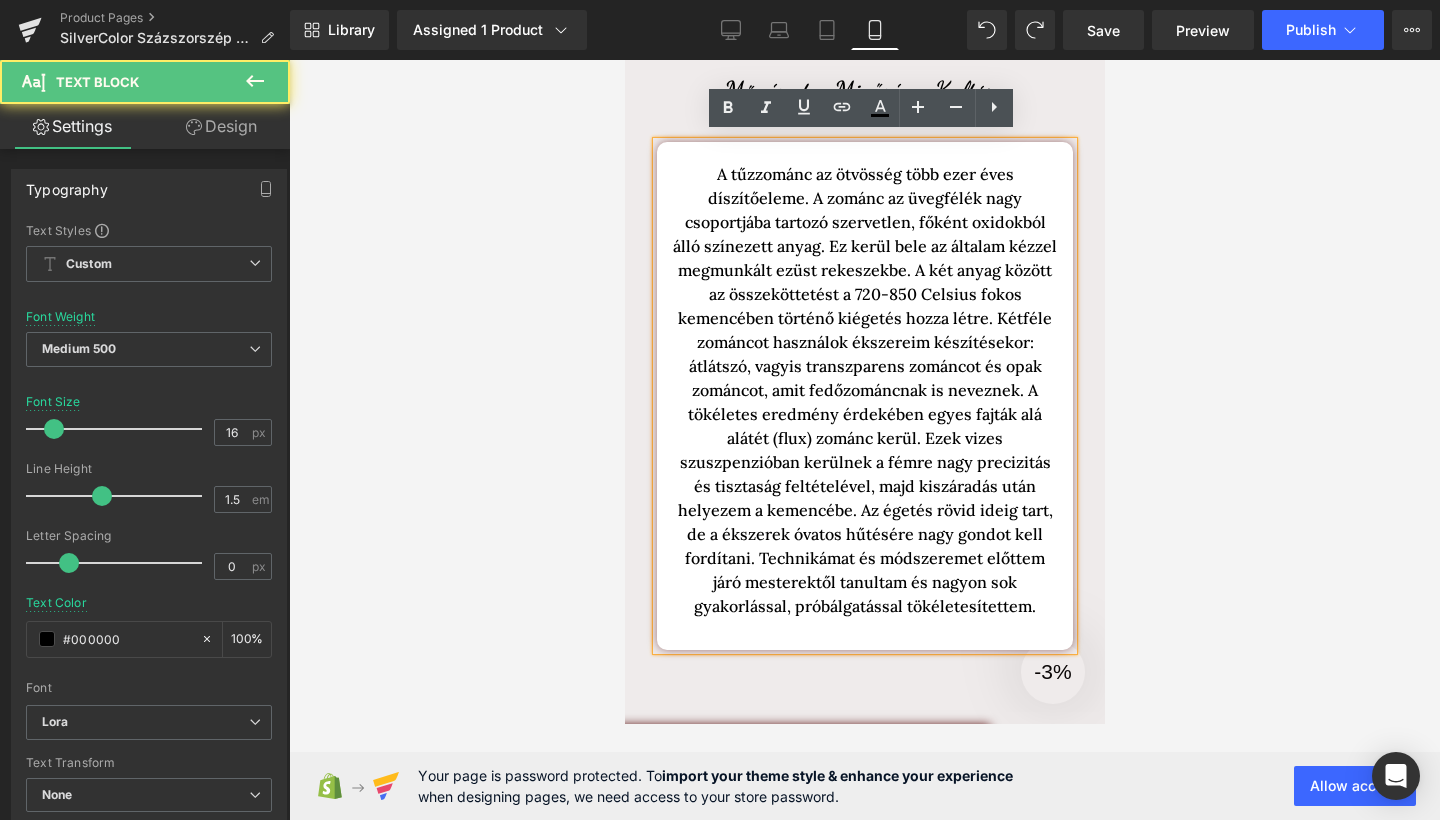 click on "A tűzzománc az ötvösség több ezer éves díszítőeleme. A zománc az üvegfélék nagy csoportjába tartozó szervetlen, főként oxidokból álló színezett anyag. Ez kerül bele az általam kézzel megmunkált ezüst rekeszekbe. A két anyag között az összeköttetést a 720-850 Celsius fokos kemencében történő kiégetés hozza létre. Kétféle zománcot használok ékszereim készítésekor: átlátszó, vagyis transzparens zománcot és opak zománcot, amit fedőzománcnak is neveznek. A tökéletes eredmény érdekében egyes fajták alá alátét (flux) zománc kerül. Ezek vizes szuszpenzióban kerülnek a fémre nagy precizitás és tisztaság feltételével, majd kiszáradás után helyezem a kemencébe. Az égetés rövid ideig tart, de a ékszerek óvatos hűtésére nagy gondot kell fordítani. Technikámat és módszeremet előttem járó mesterektől tanultam és nagyon sok gyakorlással, próbálgatással tökéletesítettem." at bounding box center [864, 390] 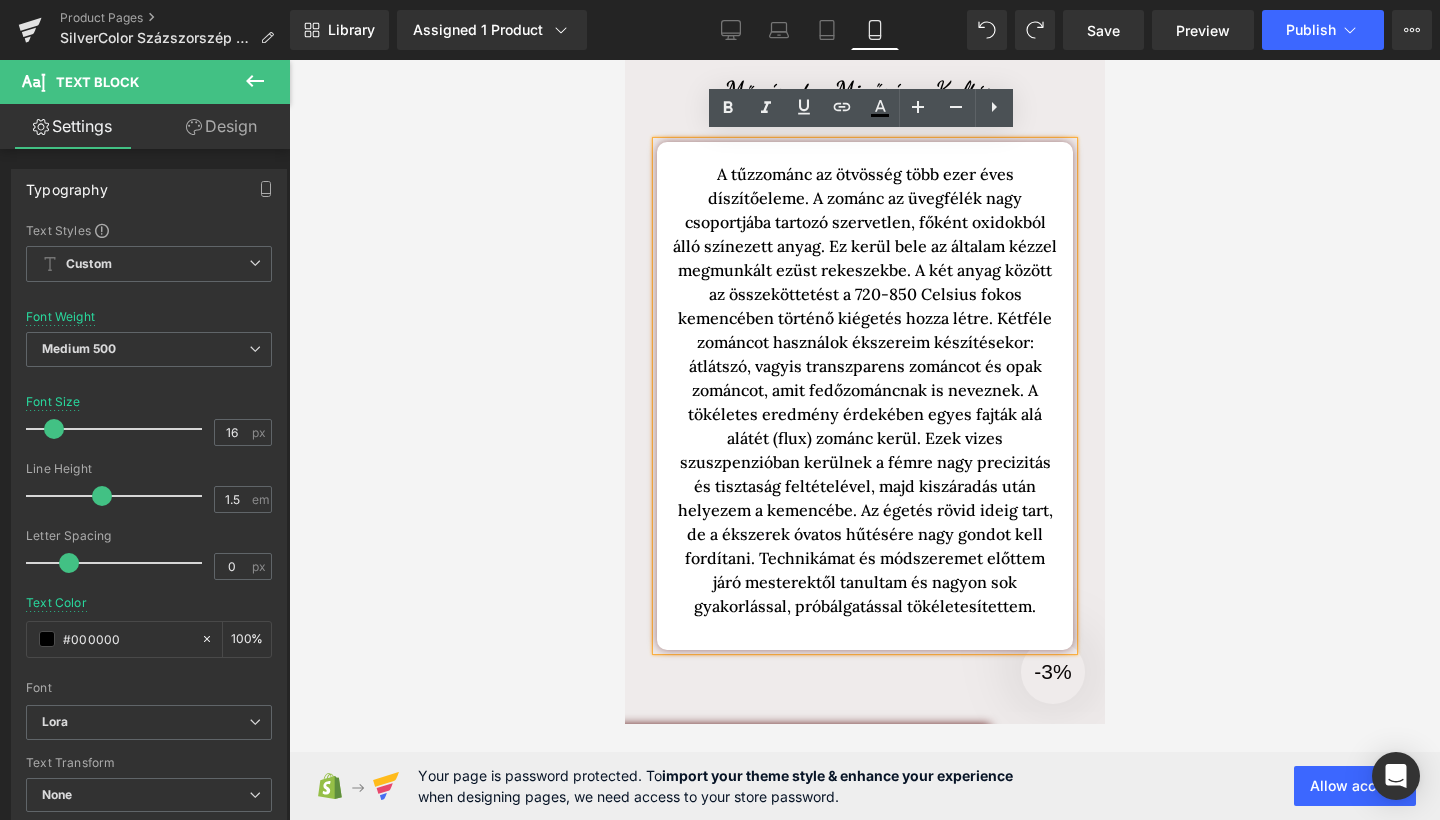 click on "A tűzzománc az ötvösség több ezer éves díszítőeleme. A zománc az üvegfélék nagy csoportjába tartozó szervetlen, főként oxidokból álló színezett anyag. Ez kerül bele az általam kézzel megmunkált ezüst rekeszekbe. A két anyag között az összeköttetést a 720-850 Celsius fokos kemencében történő kiégetés hozza létre. Kétféle zománcot használok ékszereim készítésekor: átlátszó, vagyis transzparens zománcot és opak zománcot, amit fedőzománcnak is neveznek. A tökéletes eredmény érdekében egyes fajták alá alátét (flux) zománc kerül. Ezek vizes szuszpenzióban kerülnek a fémre nagy precizitás és tisztaság feltételével, majd kiszáradás után helyezem a kemencébe. Az égetés rövid ideig tart, de a ékszerek óvatos hűtésére nagy gondot kell fordítani. Technikámat és módszeremet előttem járó mesterektől tanultam és nagyon sok gyakorlással, próbálgatással tökéletesítettem." at bounding box center (864, 390) 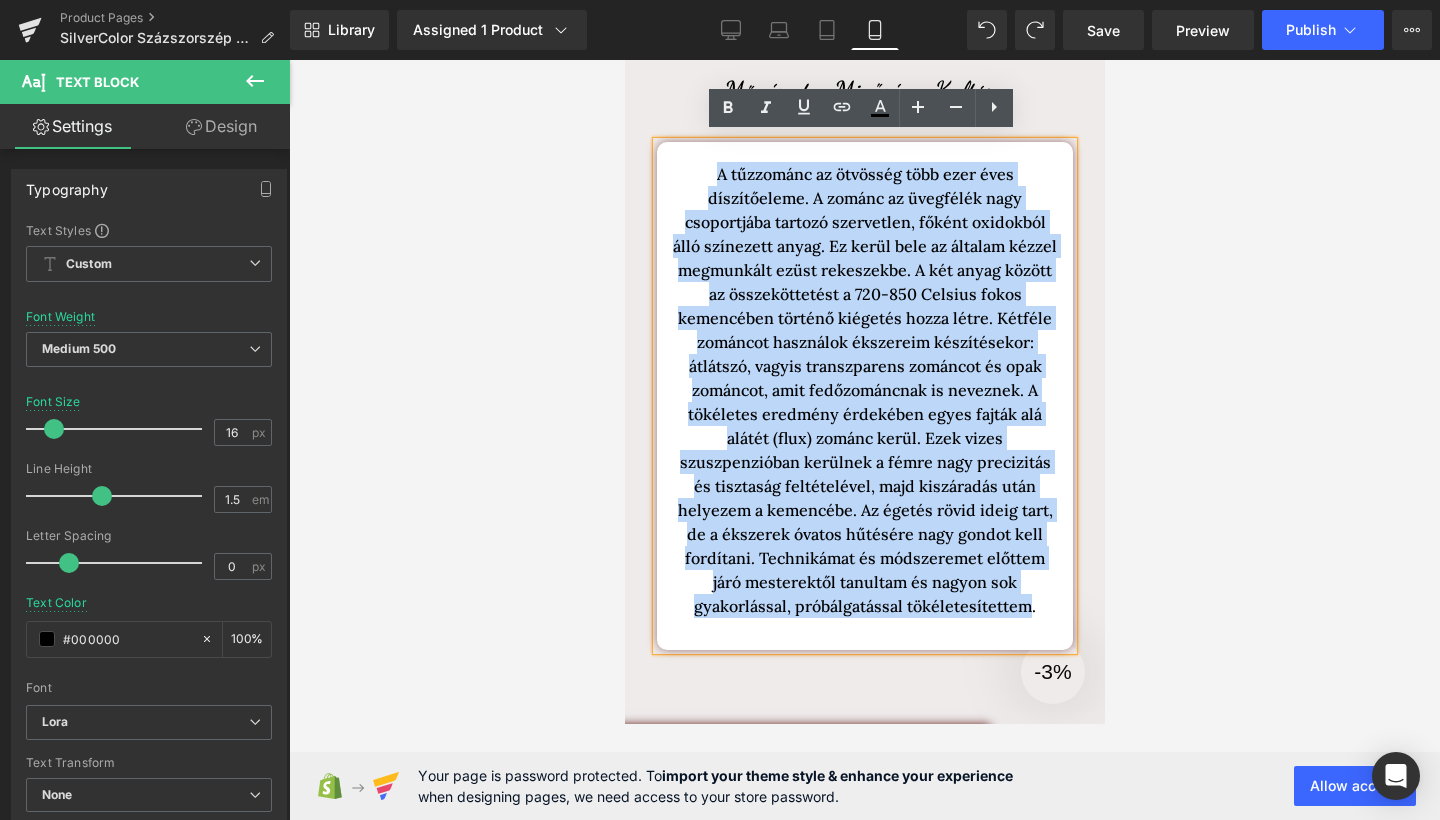 drag, startPoint x: 705, startPoint y: 165, endPoint x: 1026, endPoint y: 602, distance: 542.22687 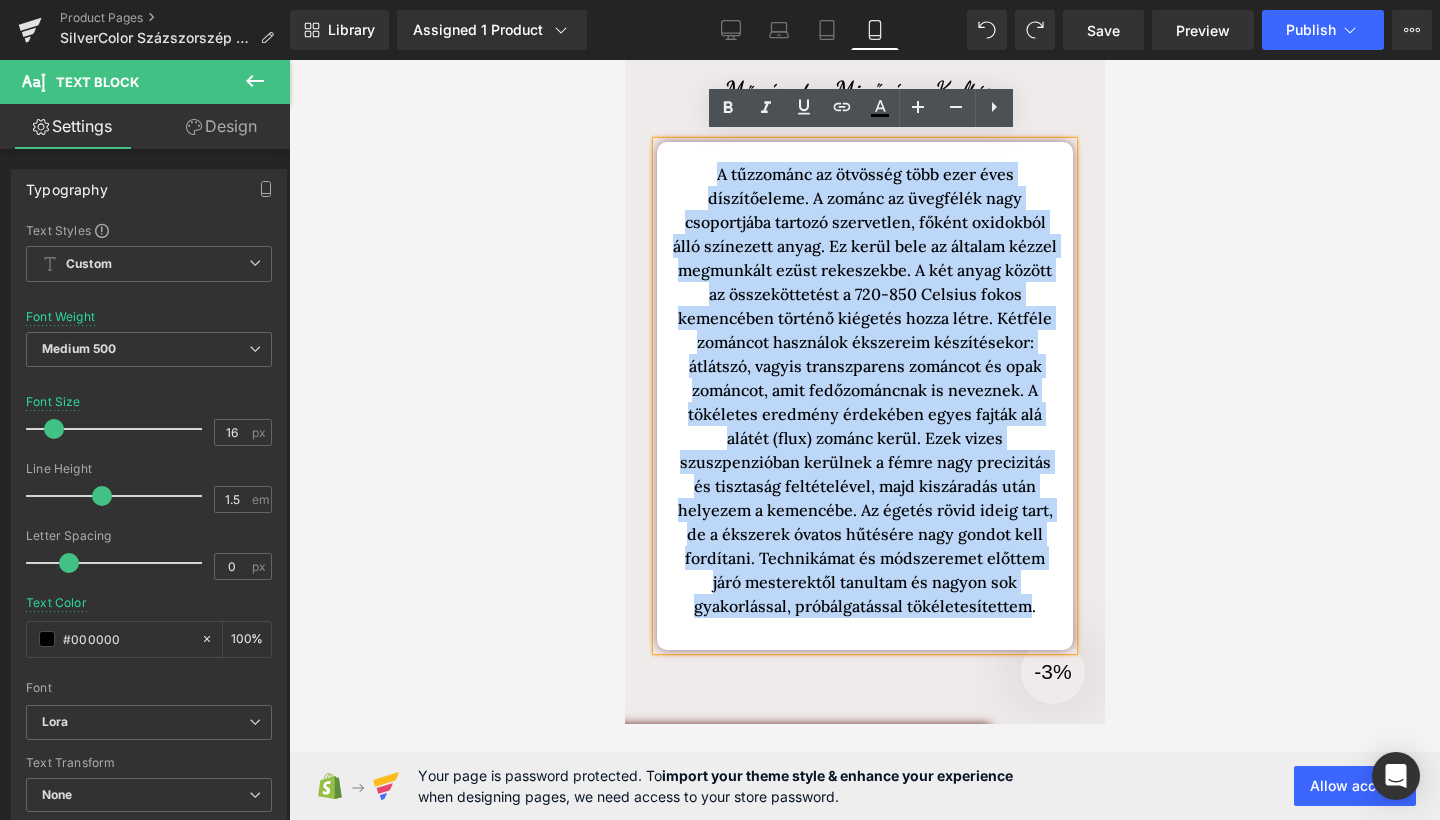 click on "A tűzzománc az ötvösség több ezer éves díszítőeleme. A zománc az üvegfélék nagy csoportjába tartozó szervetlen, főként oxidokból álló színezett anyag. Ez kerül bele az általam kézzel megmunkált ezüst rekeszekbe. A két anyag között az összeköttetést a 720-850 Celsius fokos kemencében történő kiégetés hozza létre. Kétféle zománcot használok ékszereim készítésekor: átlátszó, vagyis transzparens zománcot és opak zománcot, amit fedőzománcnak is neveznek. A tökéletes eredmény érdekében egyes fajták alá alátét (flux) zománc kerül. Ezek vizes szuszpenzióban kerülnek a fémre nagy precizitás és tisztaság feltételével, majd kiszáradás után helyezem a kemencébe. Az égetés rövid ideig tart, de a ékszerek óvatos hűtésére nagy gondot kell fordítani. Technikámat és módszeremet előttem járó mesterektől tanultam és nagyon sok gyakorlással, próbálgatással tökéletesítettem." at bounding box center (864, 390) 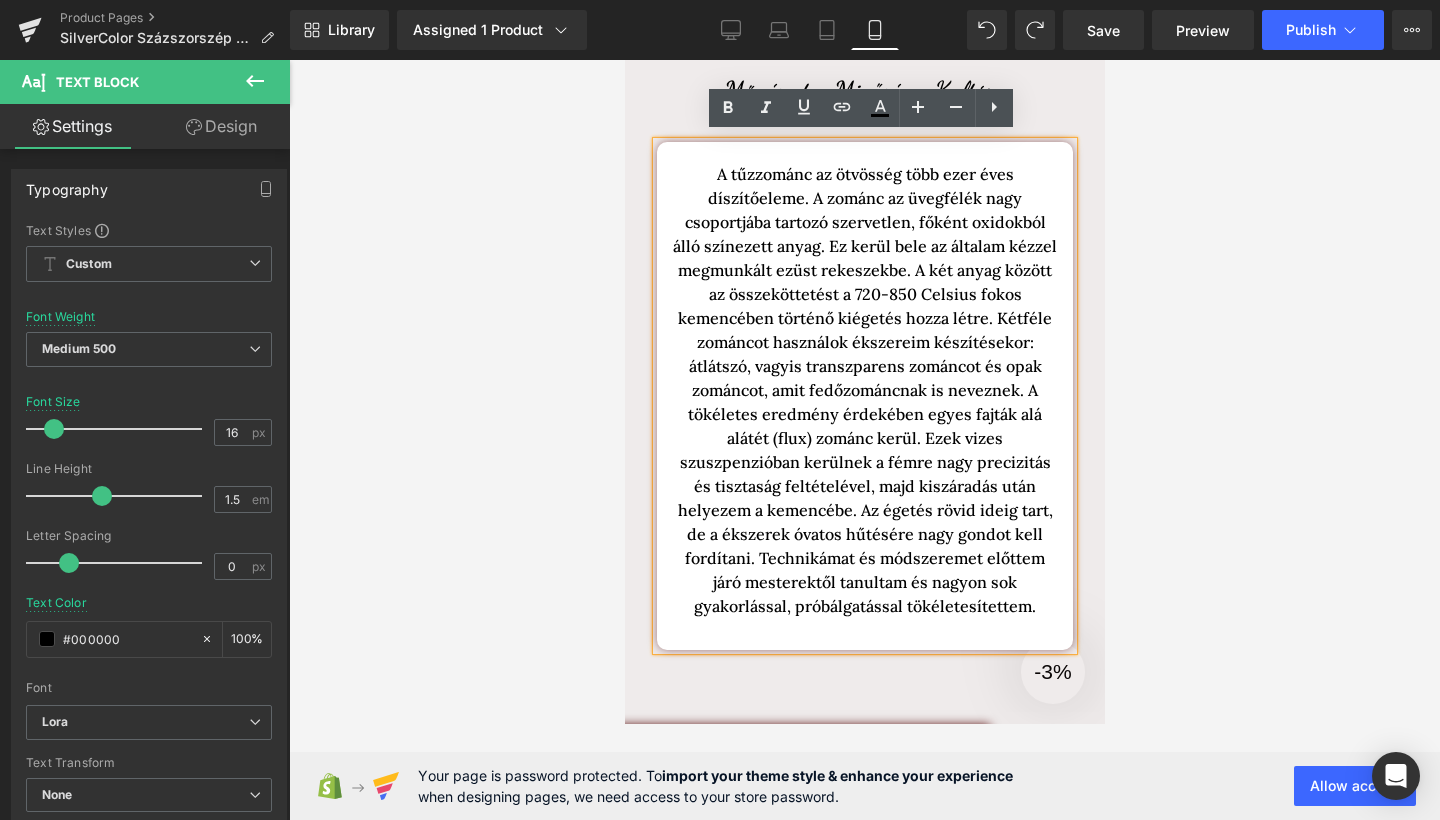click on "A tűzzománc az ötvösség több ezer éves díszítőeleme. A zománc az üvegfélék nagy csoportjába tartozó szervetlen, főként oxidokból álló színezett anyag. Ez kerül bele az általam kézzel megmunkált ezüst rekeszekbe. A két anyag között az összeköttetést a 720-850 Celsius fokos kemencében történő kiégetés hozza létre. Kétféle zománcot használok ékszereim készítésekor: átlátszó, vagyis transzparens zománcot és opak zománcot, amit fedőzománcnak is neveznek. A tökéletes eredmény érdekében egyes fajták alá alátét (flux) zománc kerül. Ezek vizes szuszpenzióban kerülnek a fémre nagy precizitás és tisztaság feltételével, majd kiszáradás után helyezem a kemencébe. Az égetés rövid ideig tart, de a ékszerek óvatos hűtésére nagy gondot kell fordítani. Technikámat és módszeremet előttem járó mesterektől tanultam és nagyon sok gyakorlással, próbálgatással tökéletesítettem." at bounding box center [864, 390] 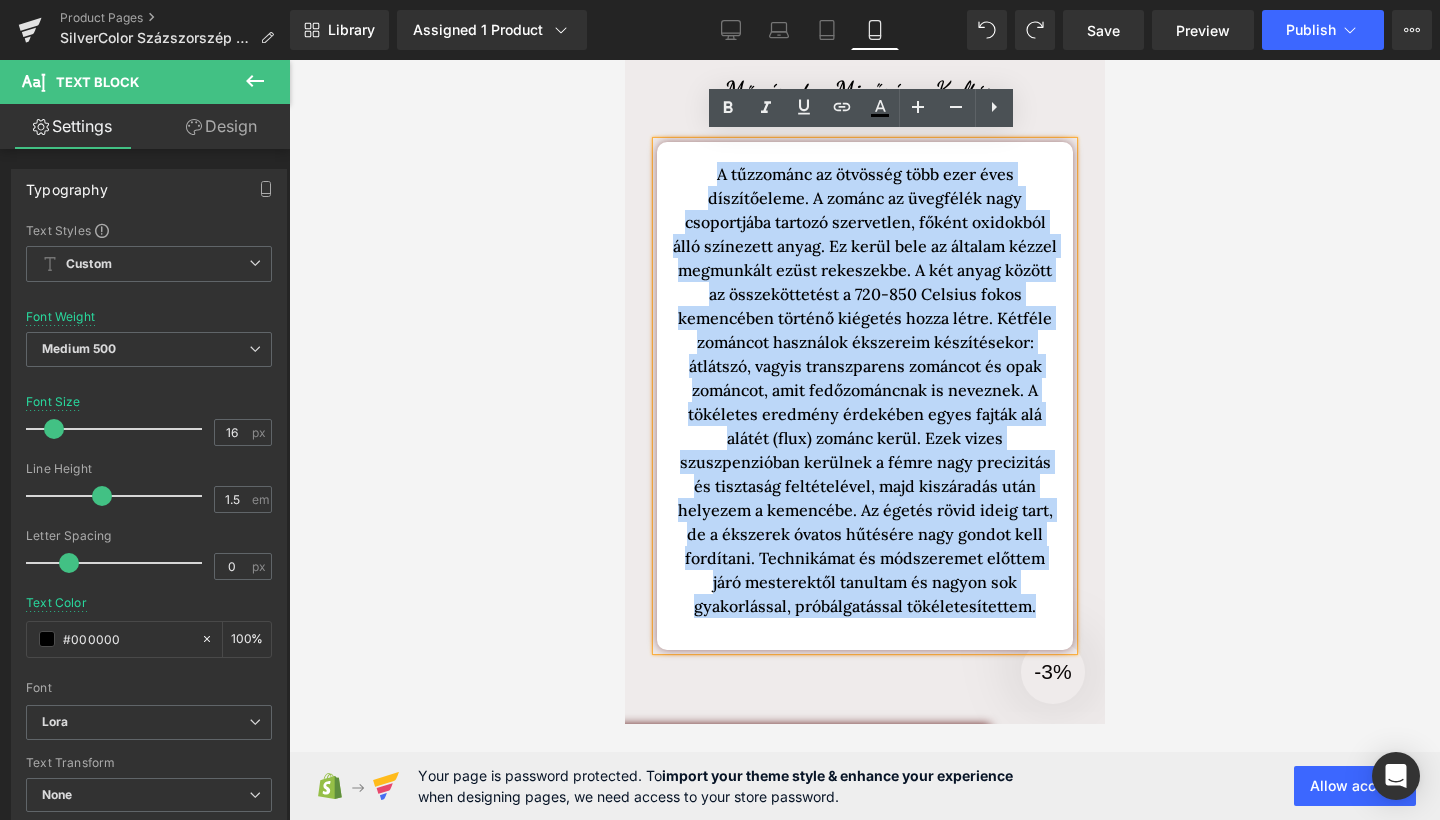 drag, startPoint x: 1046, startPoint y: 601, endPoint x: 710, endPoint y: 165, distance: 550.4471 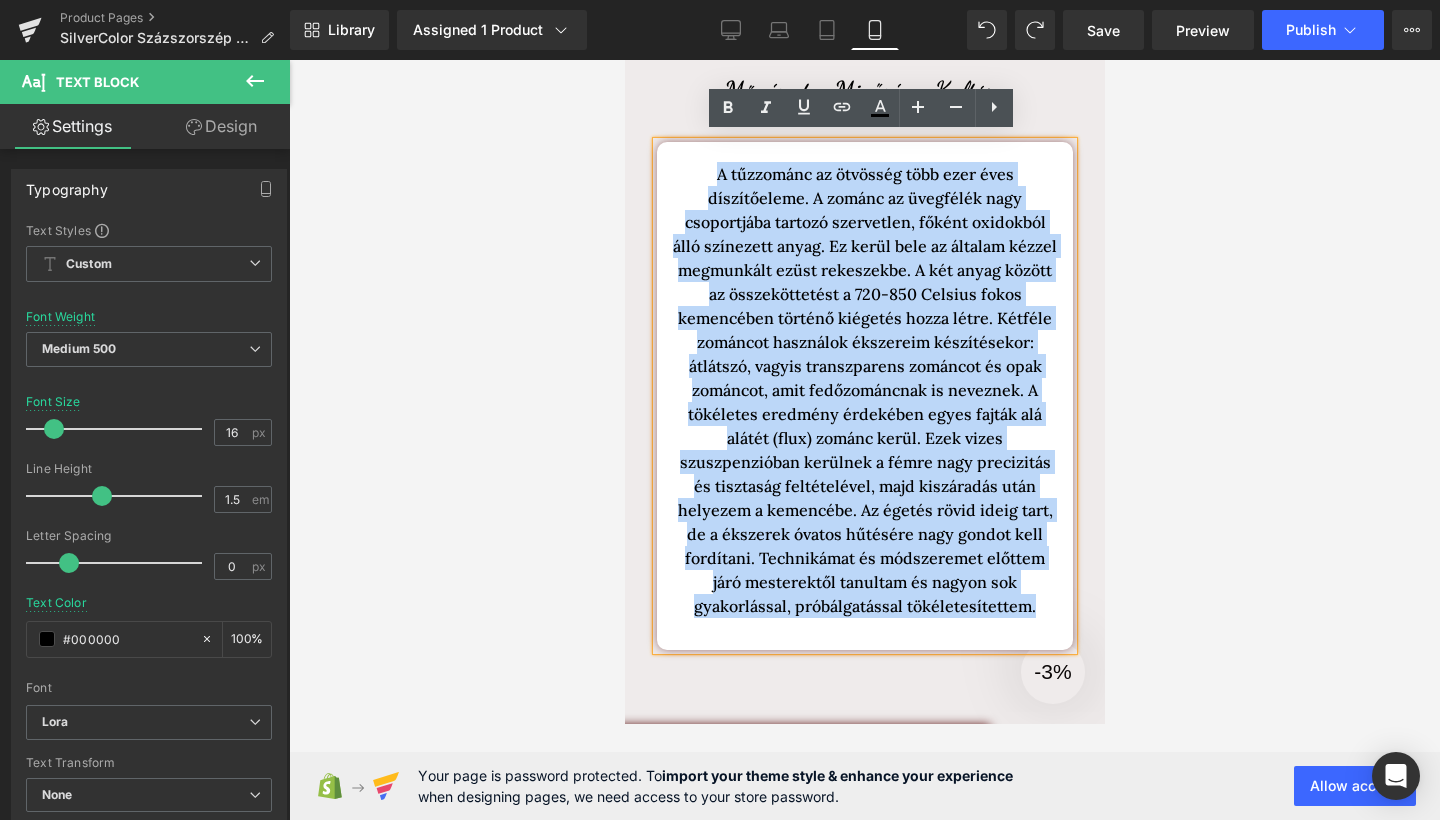 click on "A tűzzománc az ötvösség több ezer éves díszítőeleme. A zománc az üvegfélék nagy csoportjába tartozó szervetlen, főként oxidokból álló színezett anyag. Ez kerül bele az általam kézzel megmunkált ezüst rekeszekbe. A két anyag között az összeköttetést a 720-850 Celsius fokos kemencében történő kiégetés hozza létre. Kétféle zománcot használok ékszereim készítésekor: átlátszó, vagyis transzparens zománcot és opak zománcot, amit fedőzománcnak is neveznek. A tökéletes eredmény érdekében egyes fajták alá alátét (flux) zománc kerül. Ezek vizes szuszpenzióban kerülnek a fémre nagy precizitás és tisztaság feltételével, majd kiszáradás után helyezem a kemencébe. Az égetés rövid ideig tart, de a ékszerek óvatos hűtésére nagy gondot kell fordítani. Technikámat és módszeremet előttem járó mesterektől tanultam és nagyon sok gyakorlással, próbálgatással tökéletesítettem." at bounding box center [864, 390] 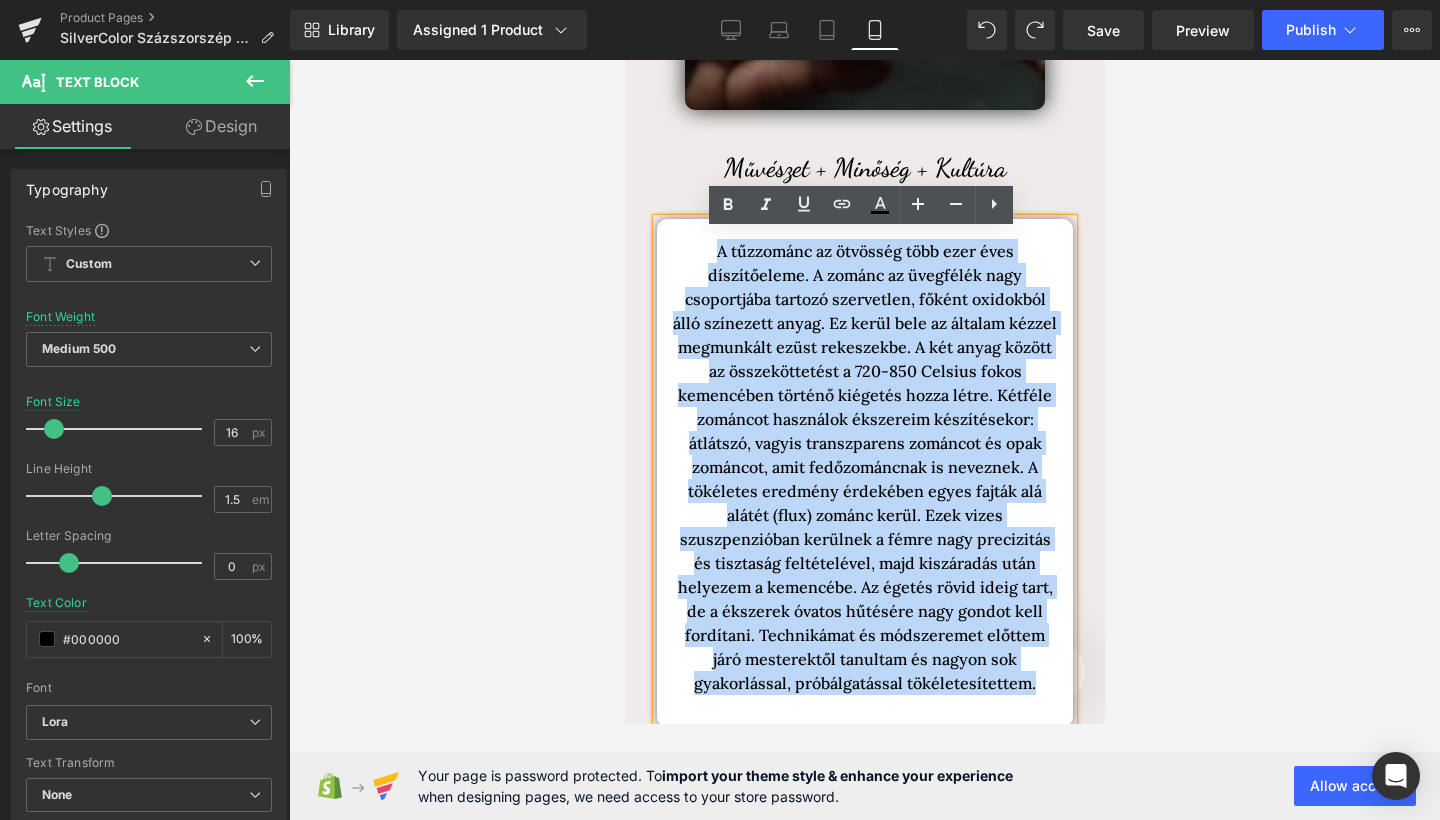 scroll, scrollTop: 2781, scrollLeft: 0, axis: vertical 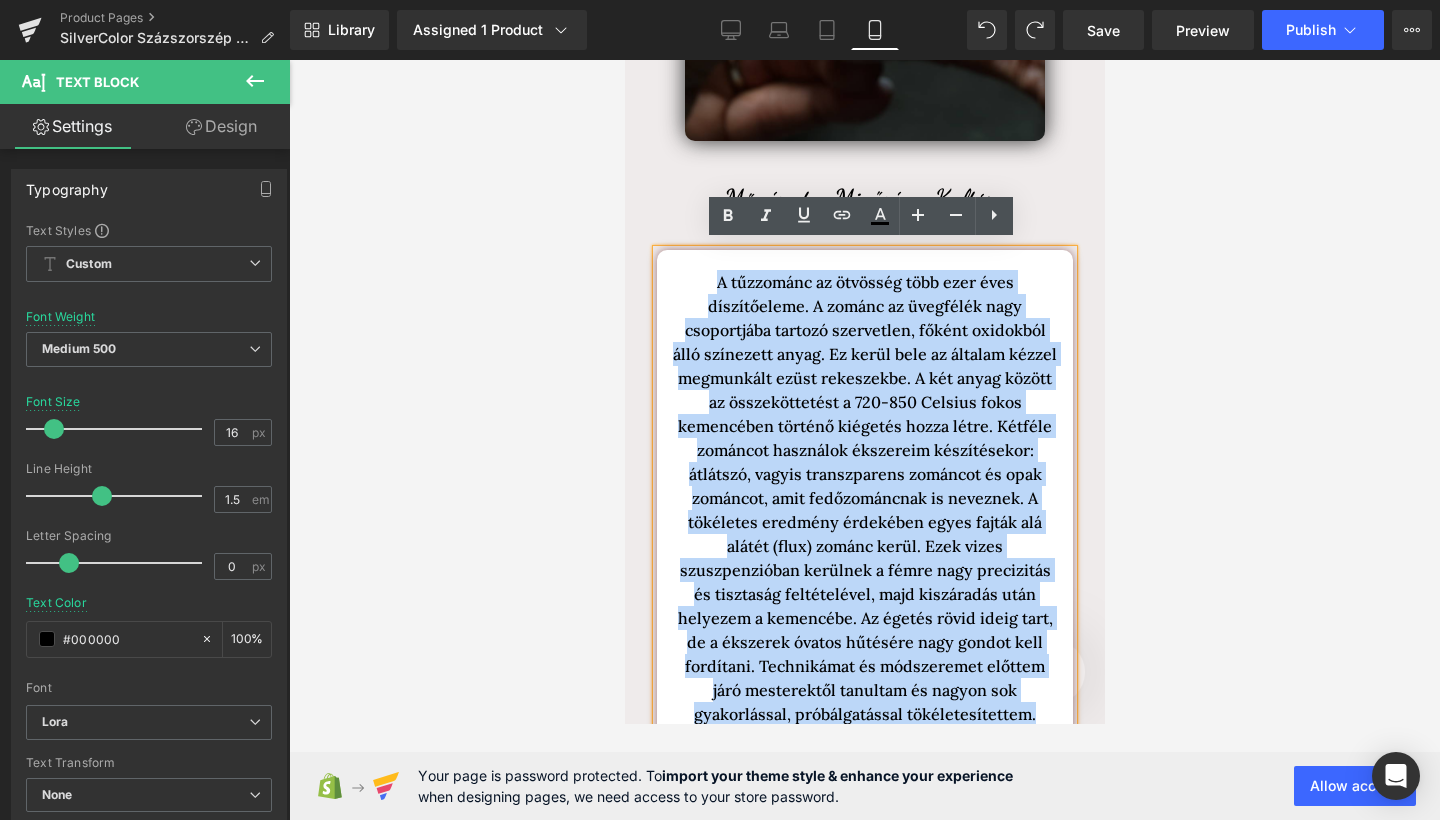 copy on "A tűzzománc az ötvösség több ezer éves díszítőeleme. A zománc az üvegfélék nagy csoportjába tartozó szervetlen, főként oxidokból álló színezett anyag. Ez kerül bele az általam kézzel megmunkált ezüst rekeszekbe. A két anyag között az összeköttetést a 720-850 Celsius fokos kemencében történő kiégetés hozza létre. Kétféle zománcot használok ékszereim készítésekor: átlátszó, vagyis transzparens zománcot és opak zománcot, amit fedőzománcnak is neveznek. A tökéletes eredmény érdekében egyes fajták alá alátét (flux) zománc kerül. Ezek vizes szuszpenzióban kerülnek a fémre nagy precizitás és tisztaság feltételével, majd kiszáradás után helyezem a kemencébe. Az égetés rövid ideig tart, de a ékszerek óvatos hűtésére nagy gondot kell fordítani. Technikámat és módszeremet előttem járó mesterektől tanultam és nagyon sok gyakorlással, próbálgatással tökéletesítettem." 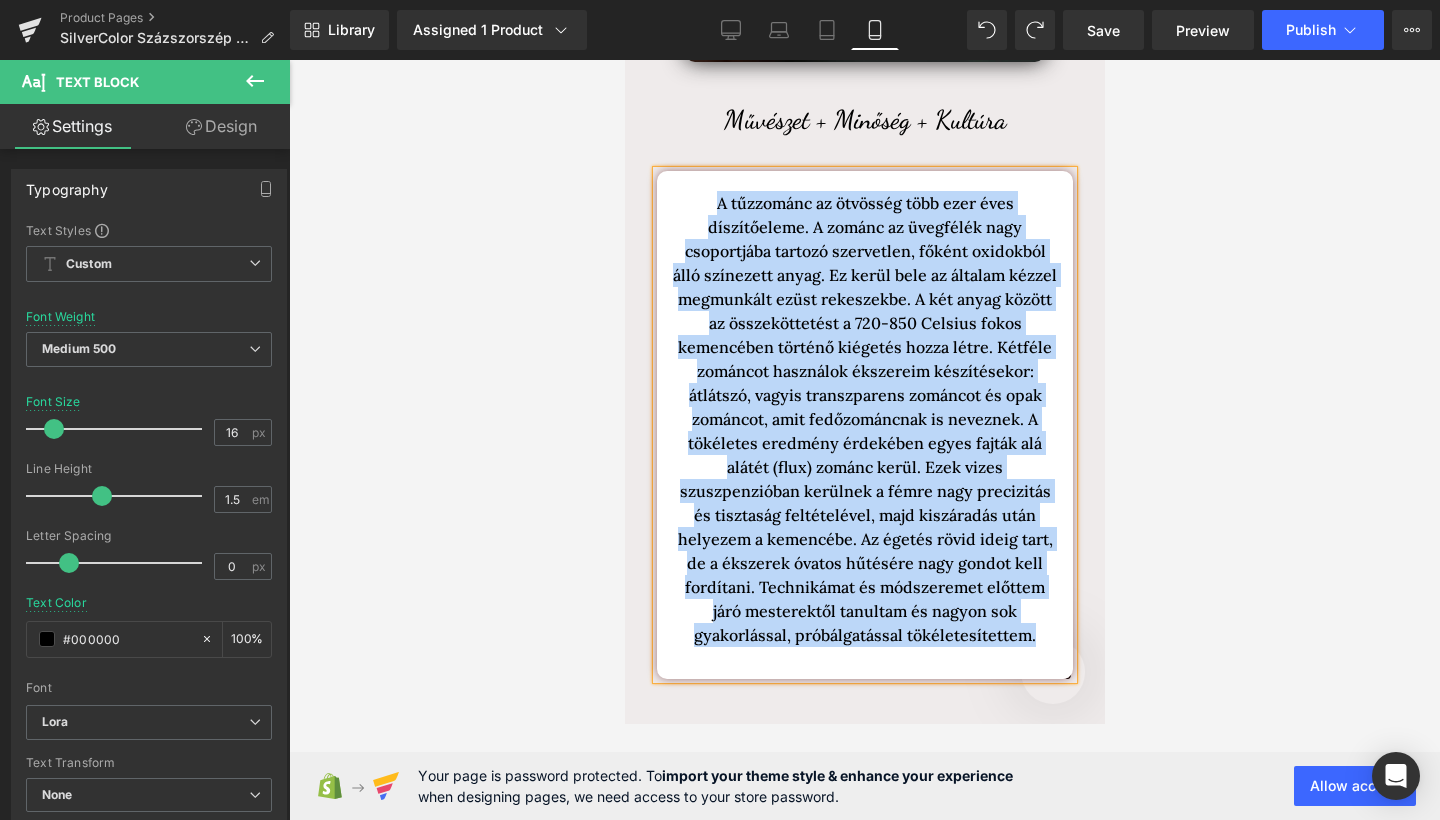 scroll, scrollTop: 2873, scrollLeft: 0, axis: vertical 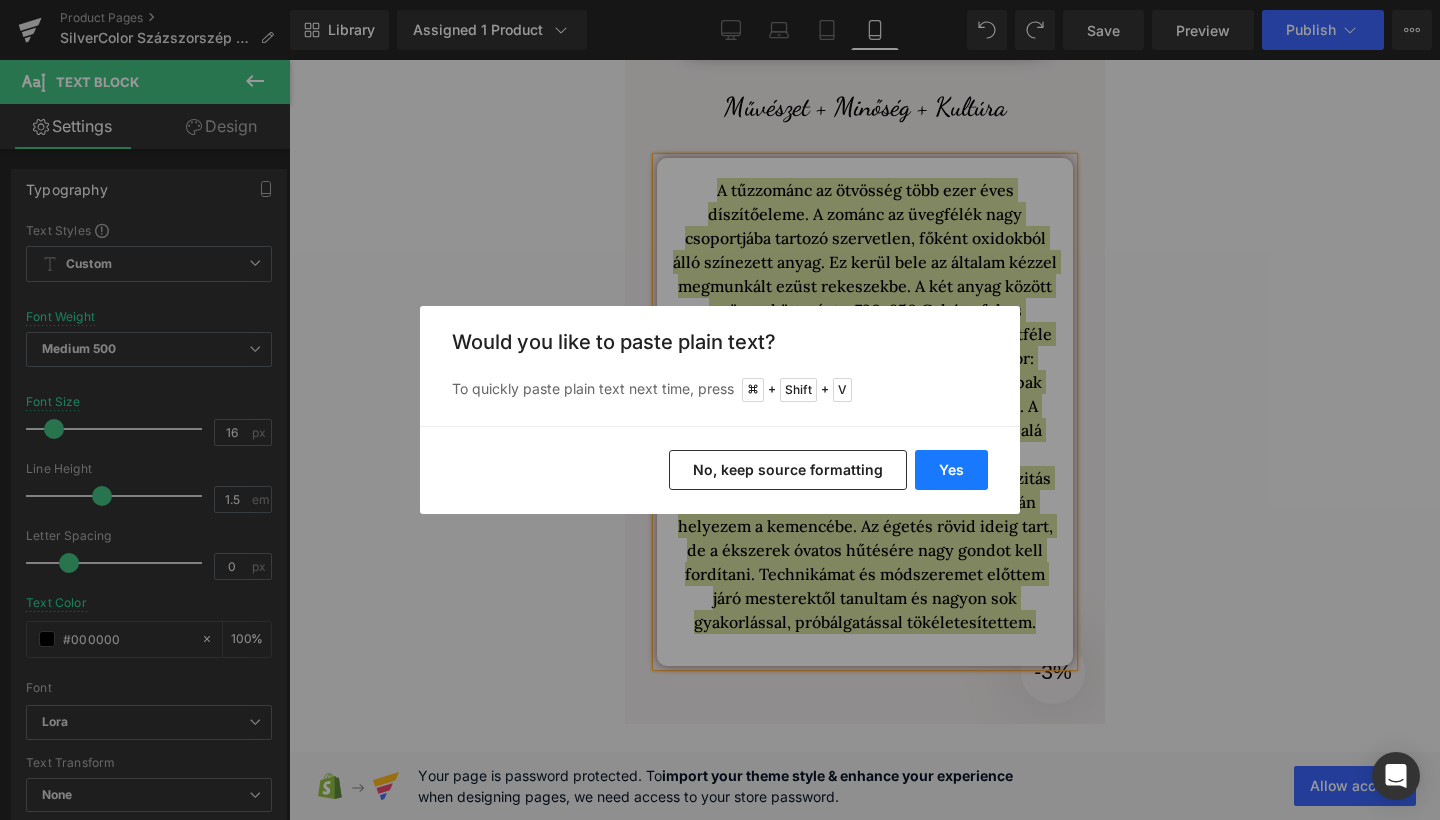 click on "Yes" at bounding box center (951, 470) 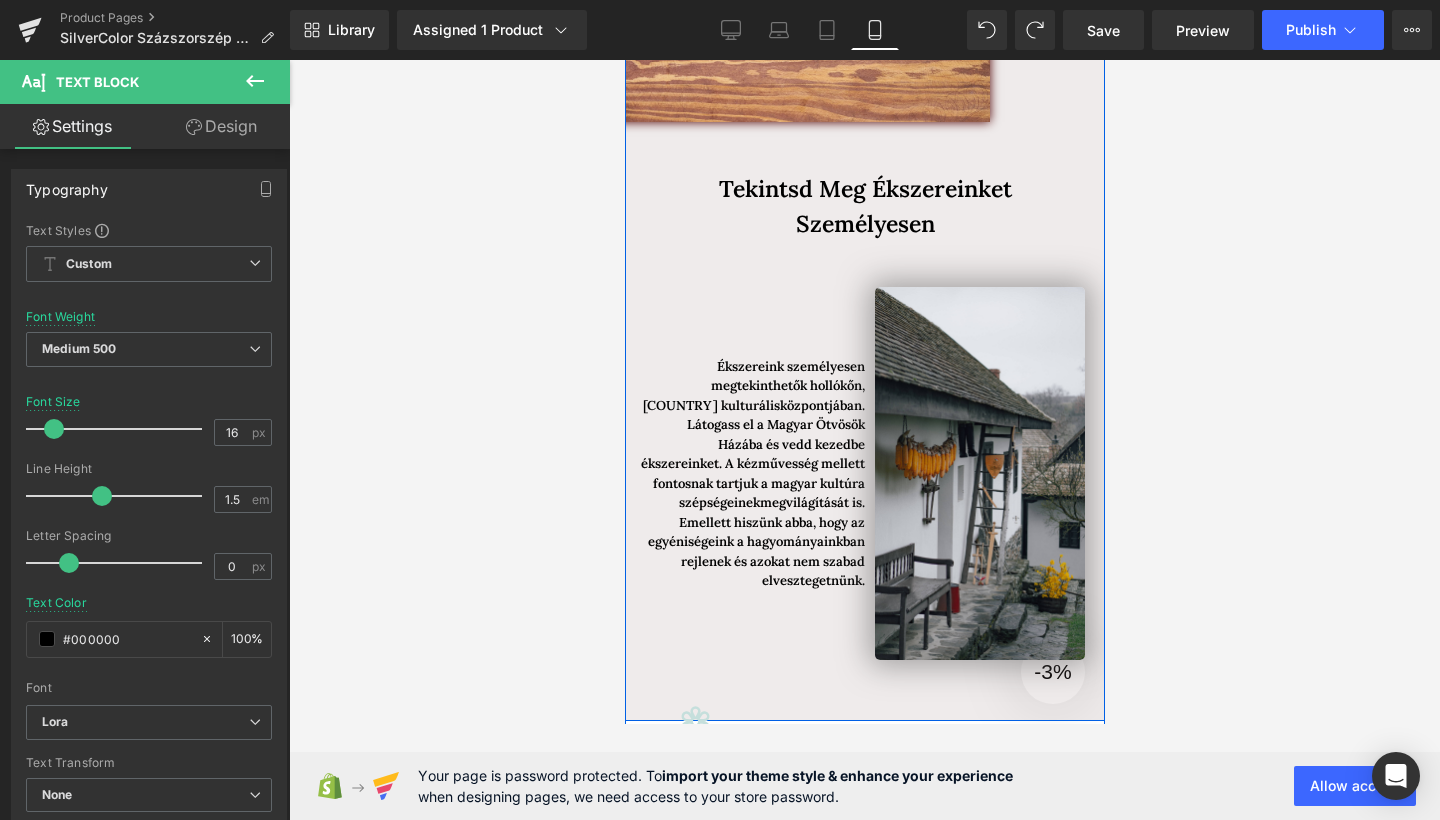 scroll, scrollTop: 3615, scrollLeft: 0, axis: vertical 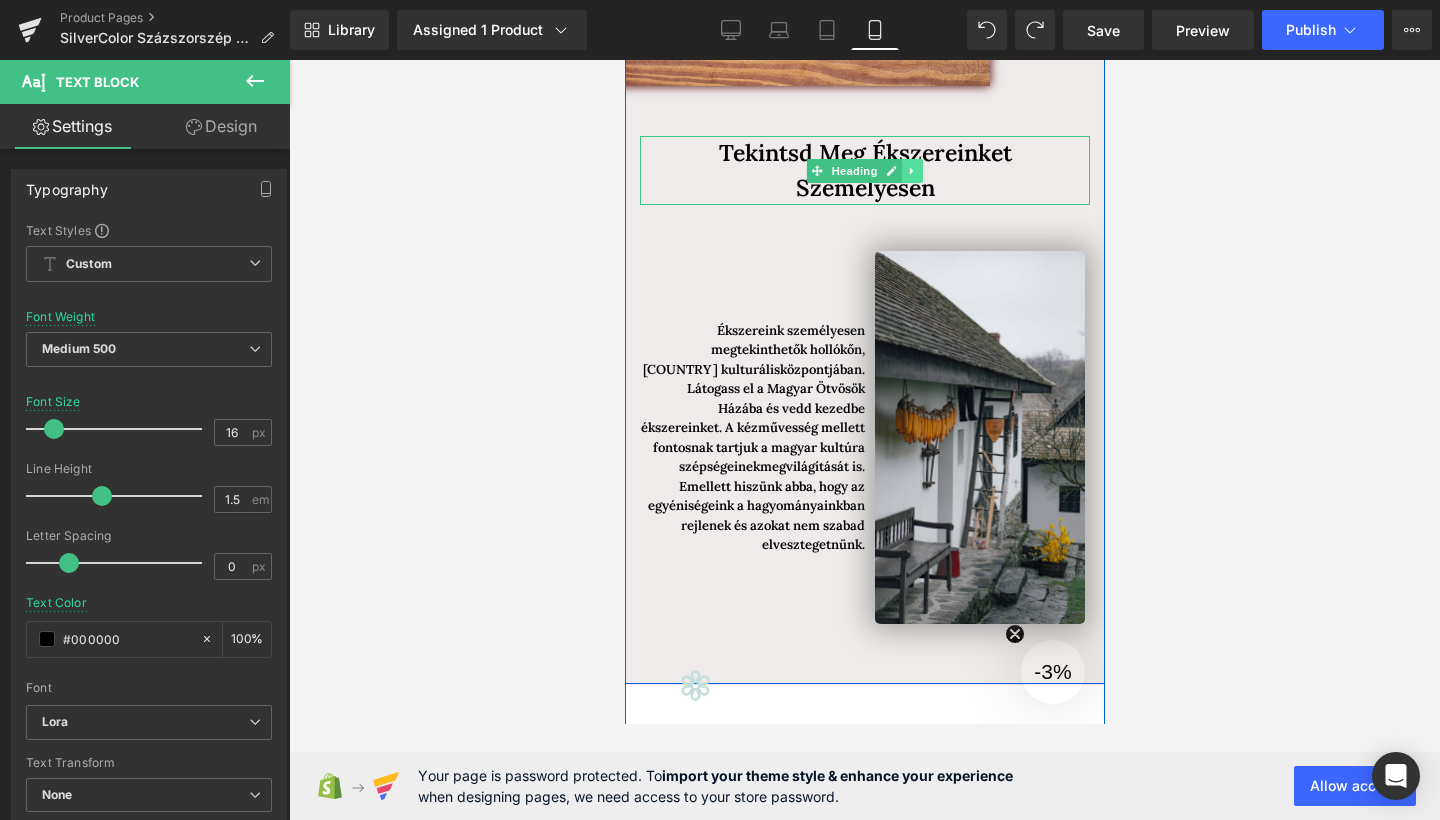 click 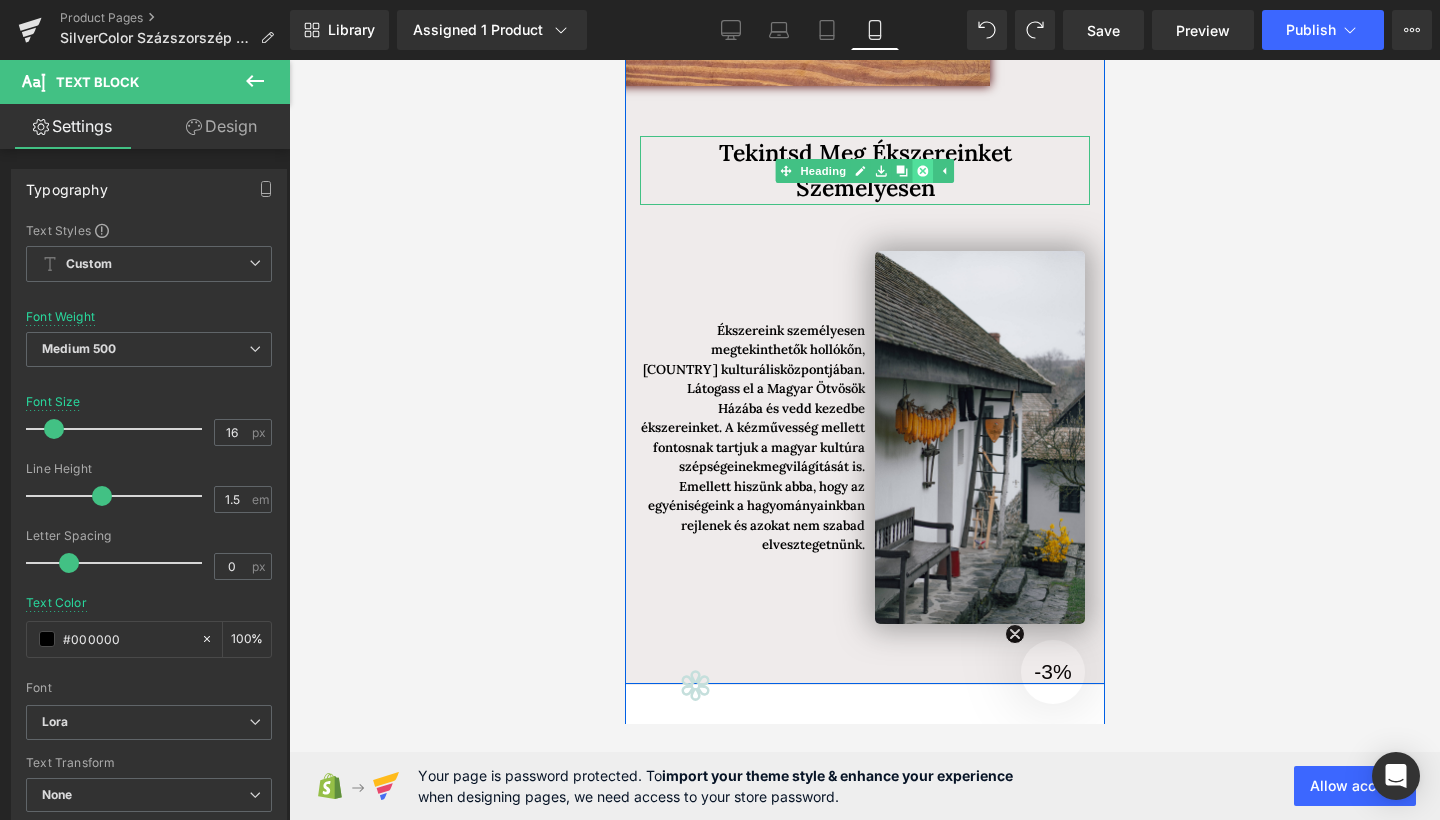 click at bounding box center [922, 171] 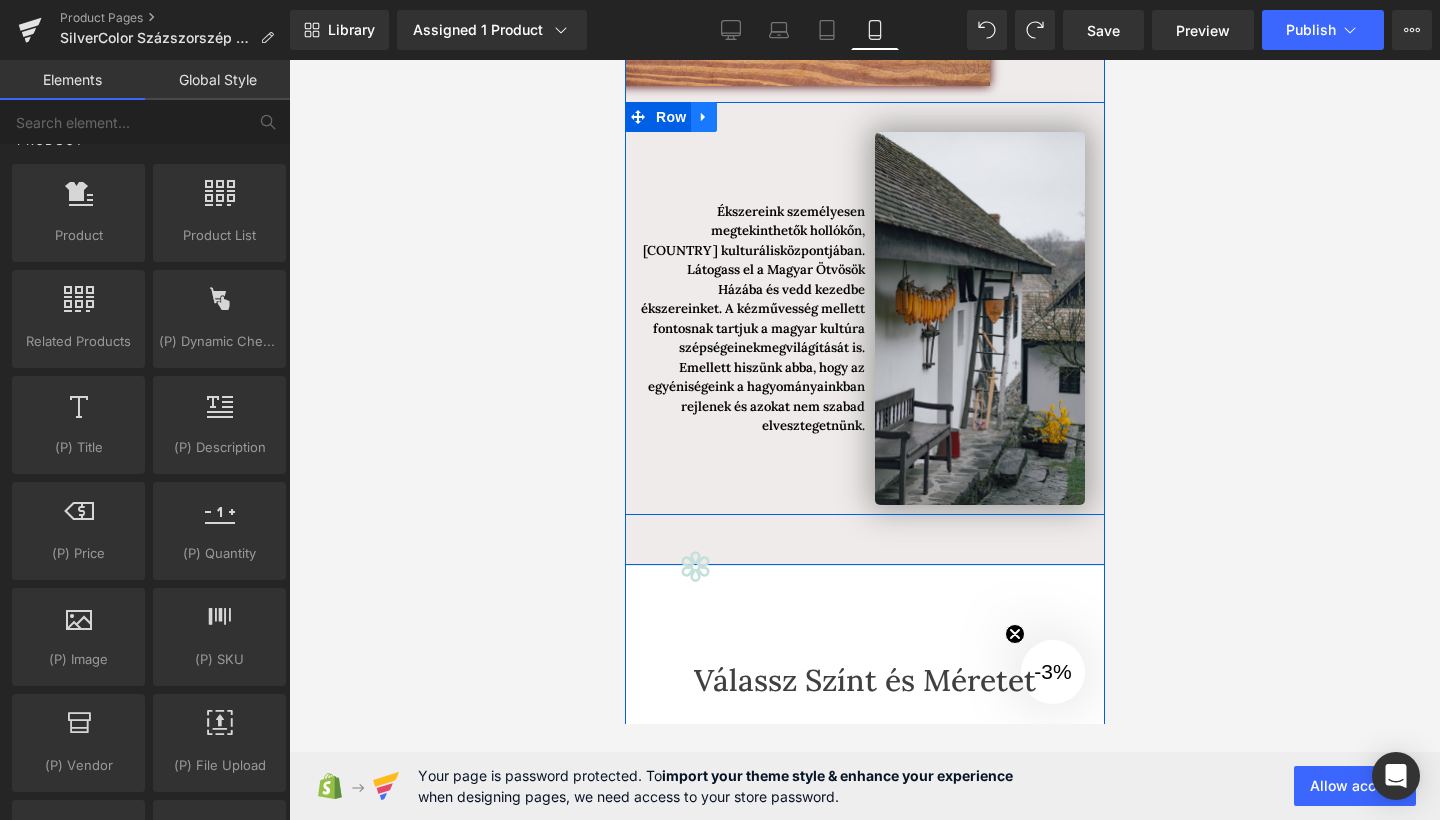 click 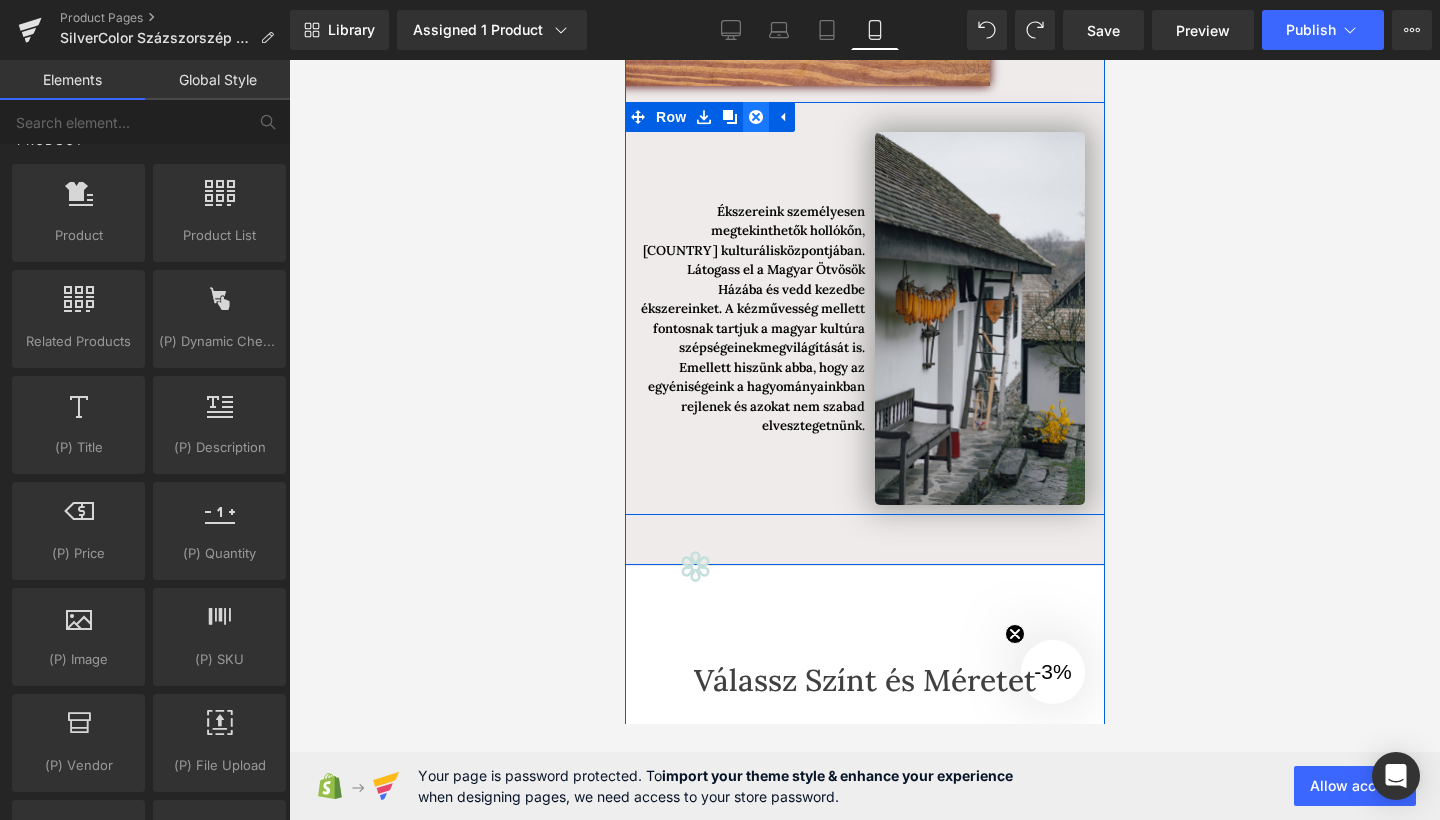 click 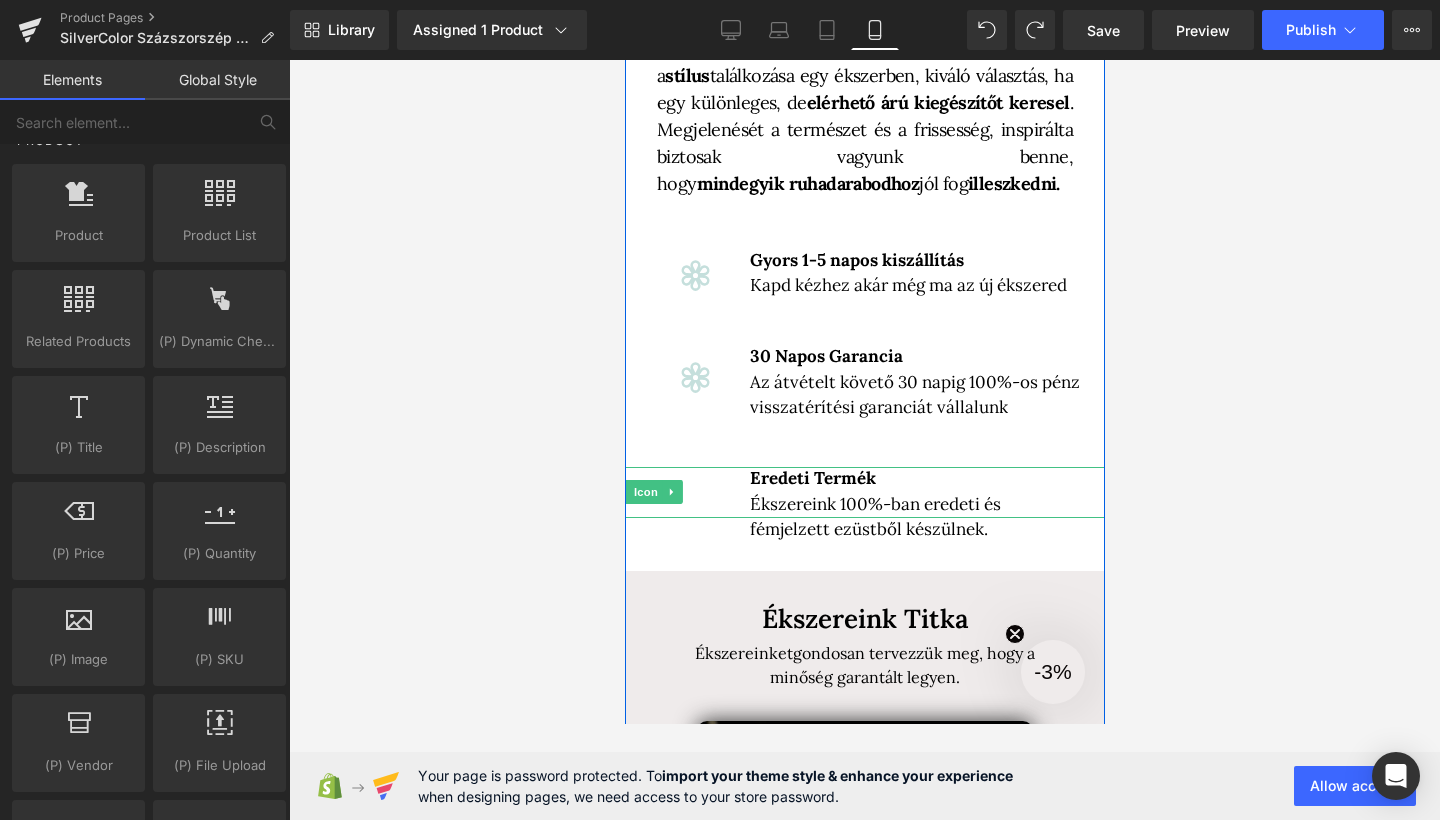 scroll, scrollTop: 882, scrollLeft: 0, axis: vertical 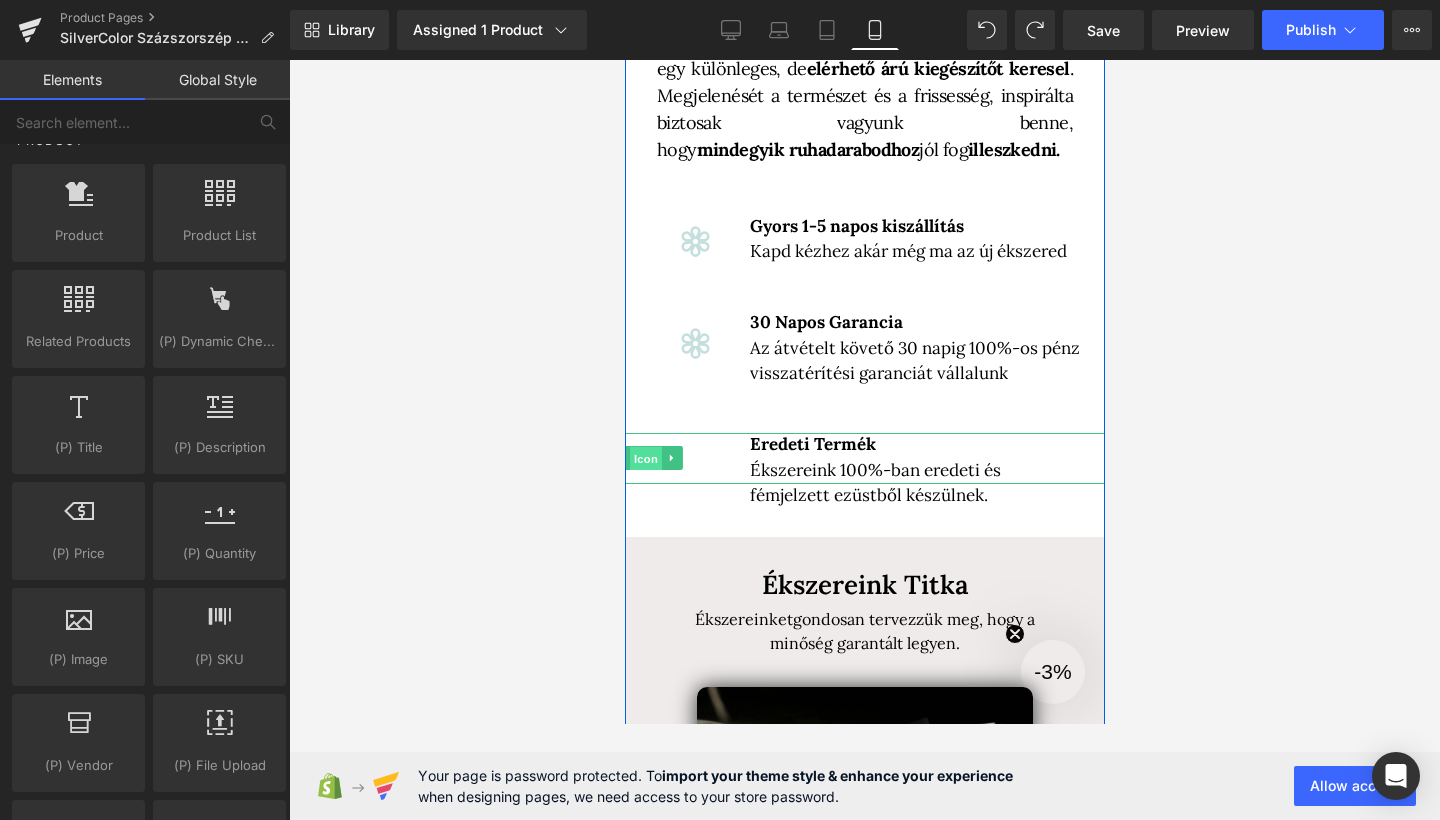 click on "Icon" at bounding box center [645, 459] 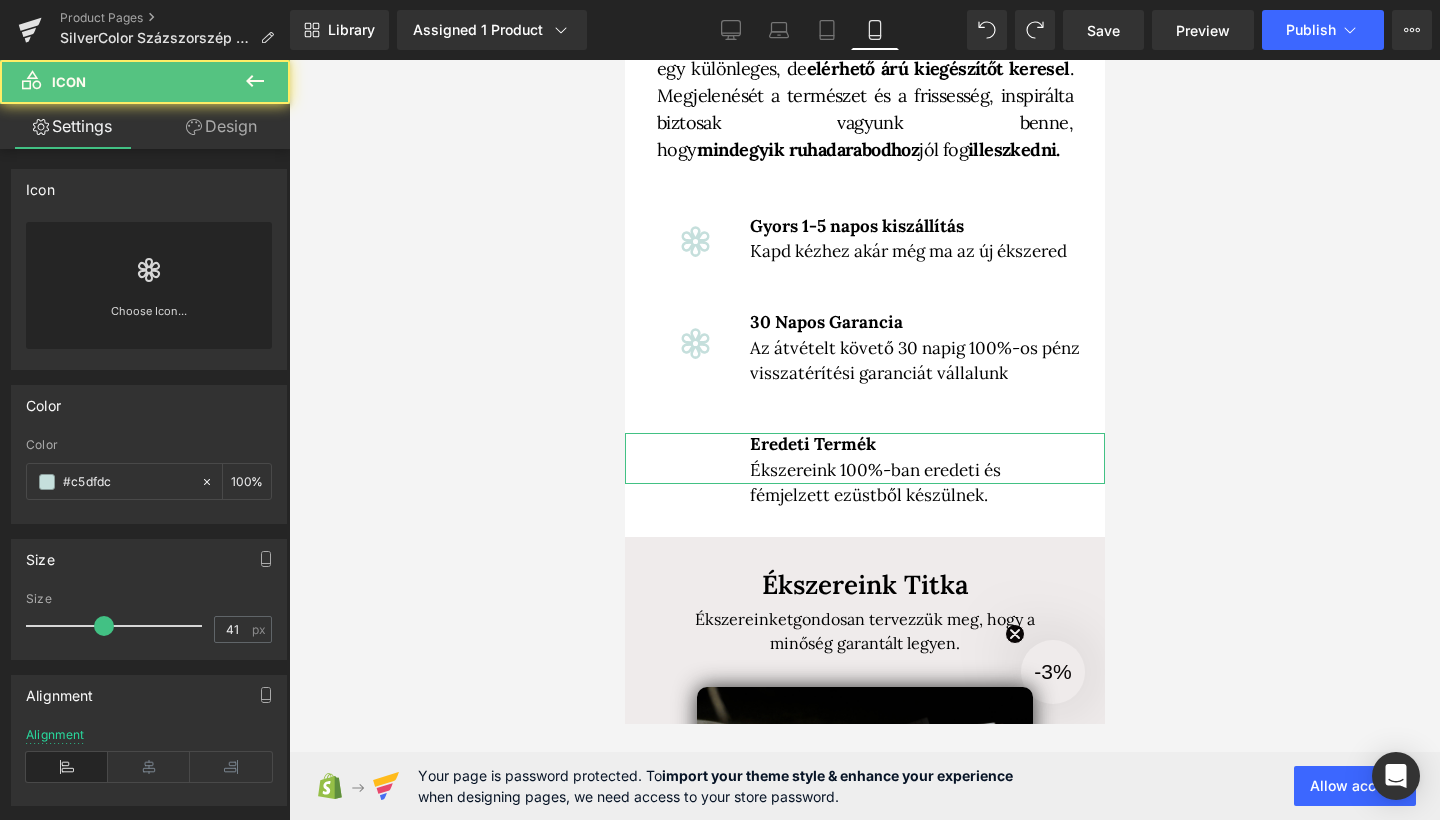 click on "Design" at bounding box center (221, 126) 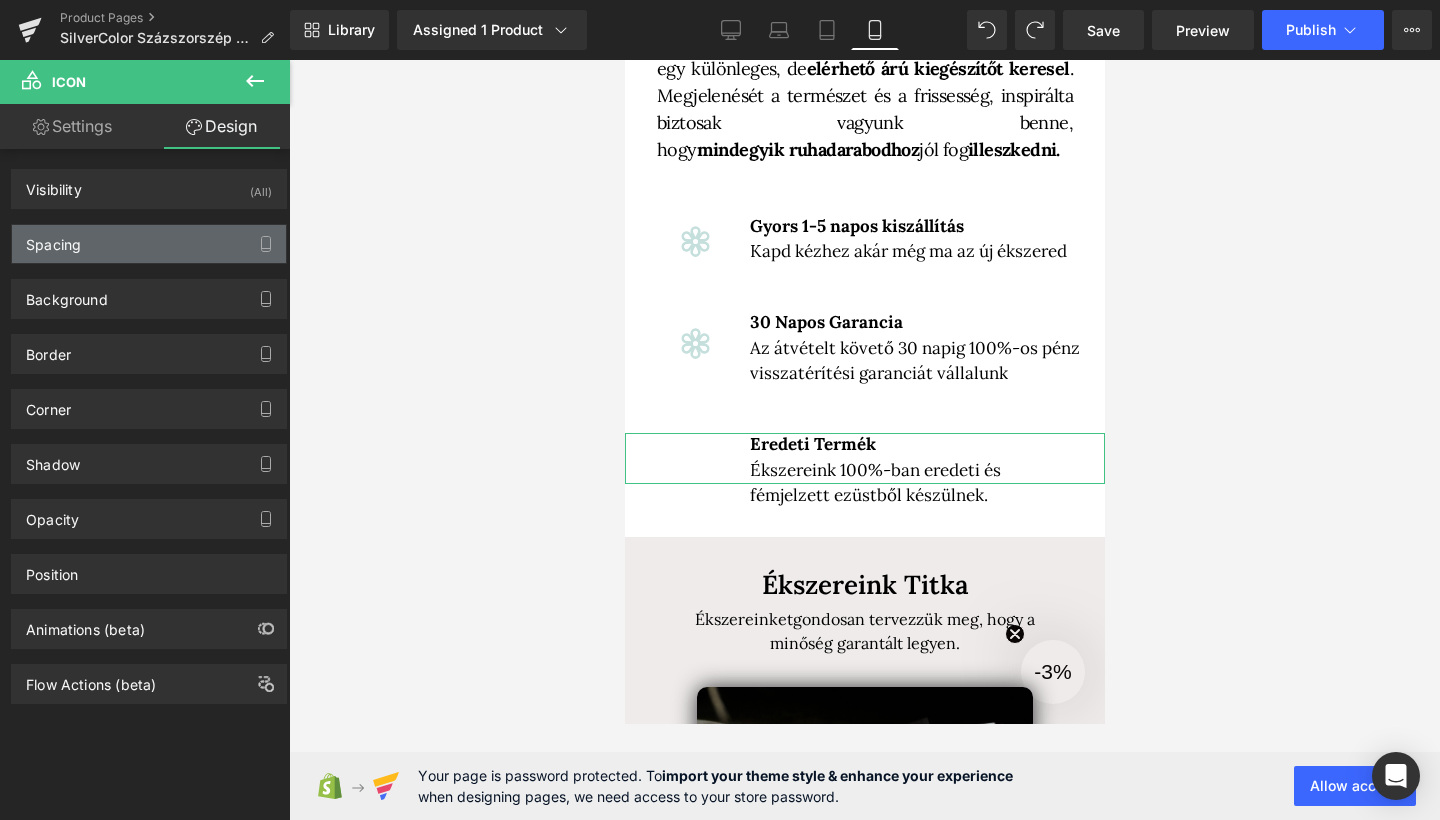 click on "Spacing" at bounding box center [149, 244] 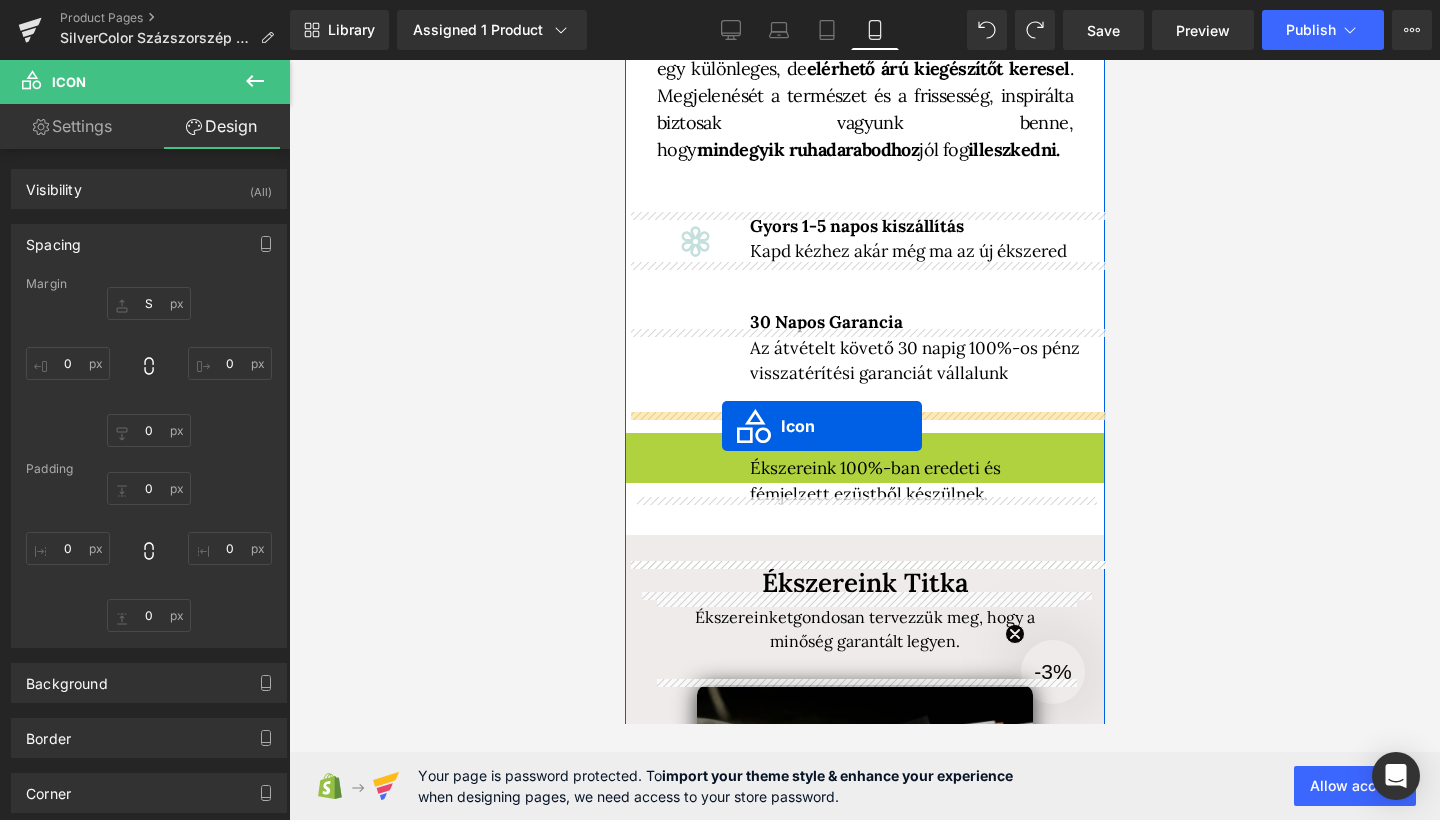 drag, startPoint x: 629, startPoint y: 456, endPoint x: 728, endPoint y: 428, distance: 102.88343 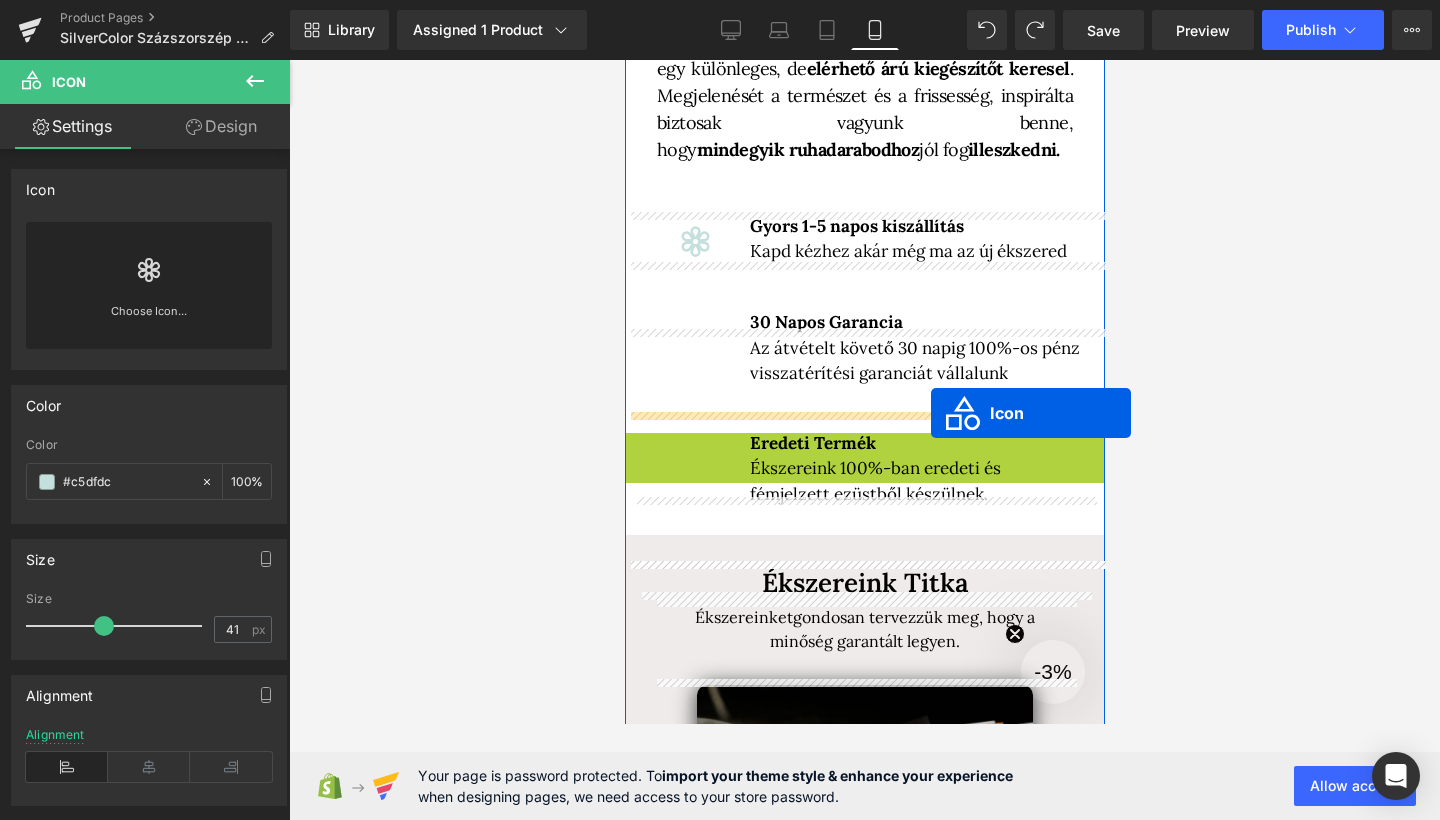 drag, startPoint x: 643, startPoint y: 454, endPoint x: 930, endPoint y: 411, distance: 290.20337 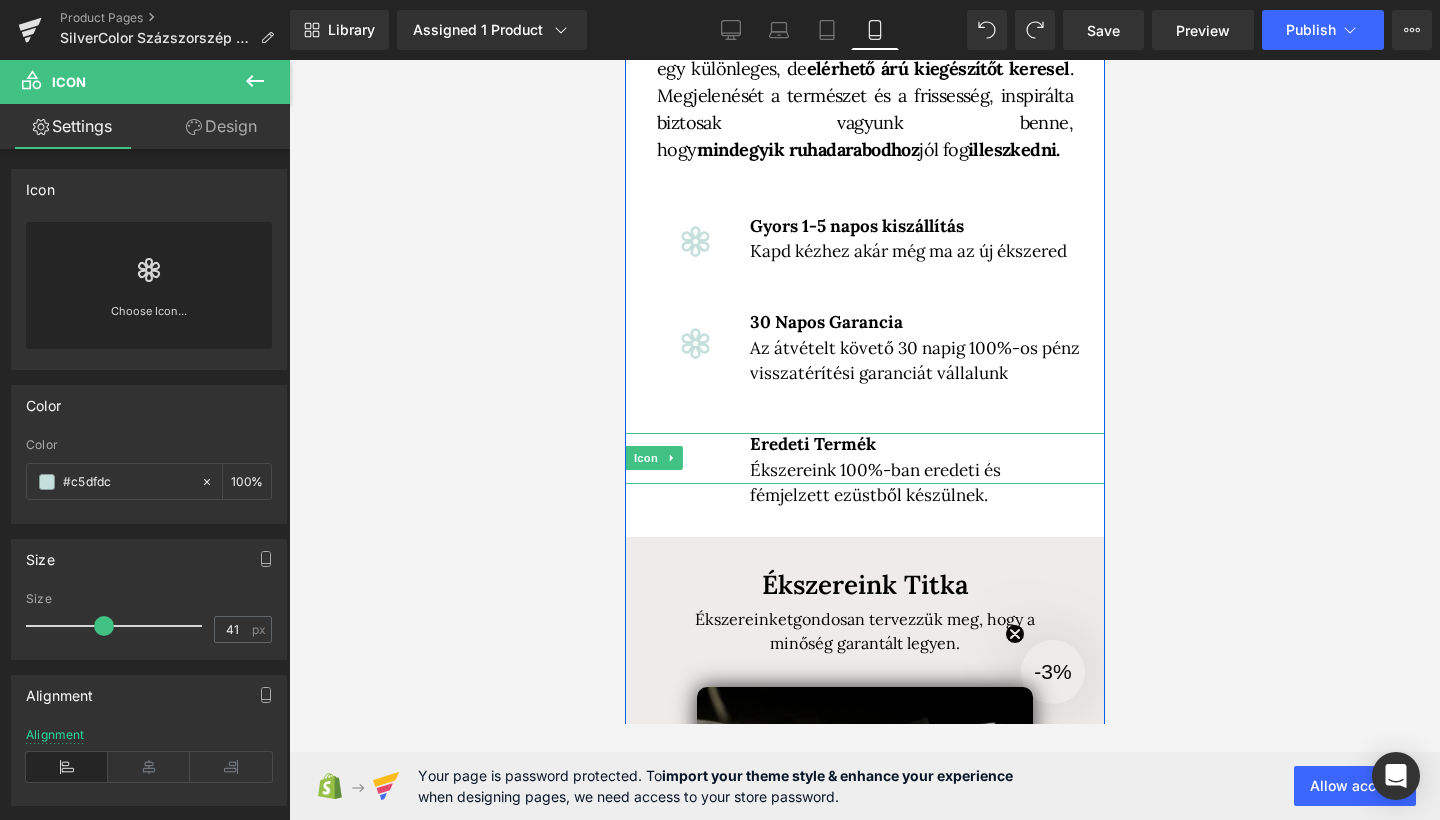 click on "Icon" at bounding box center [645, 458] 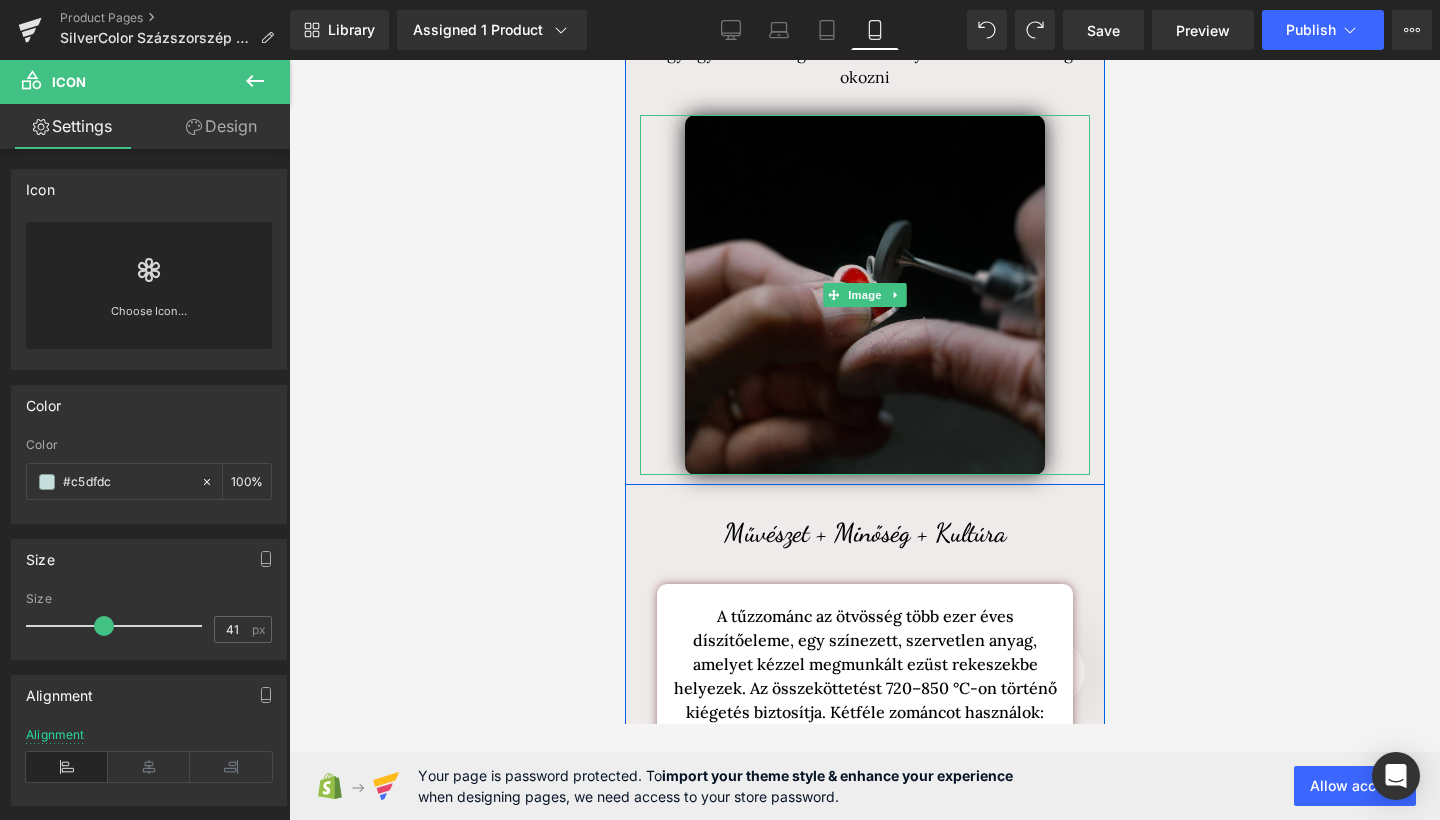 scroll, scrollTop: 2453, scrollLeft: 0, axis: vertical 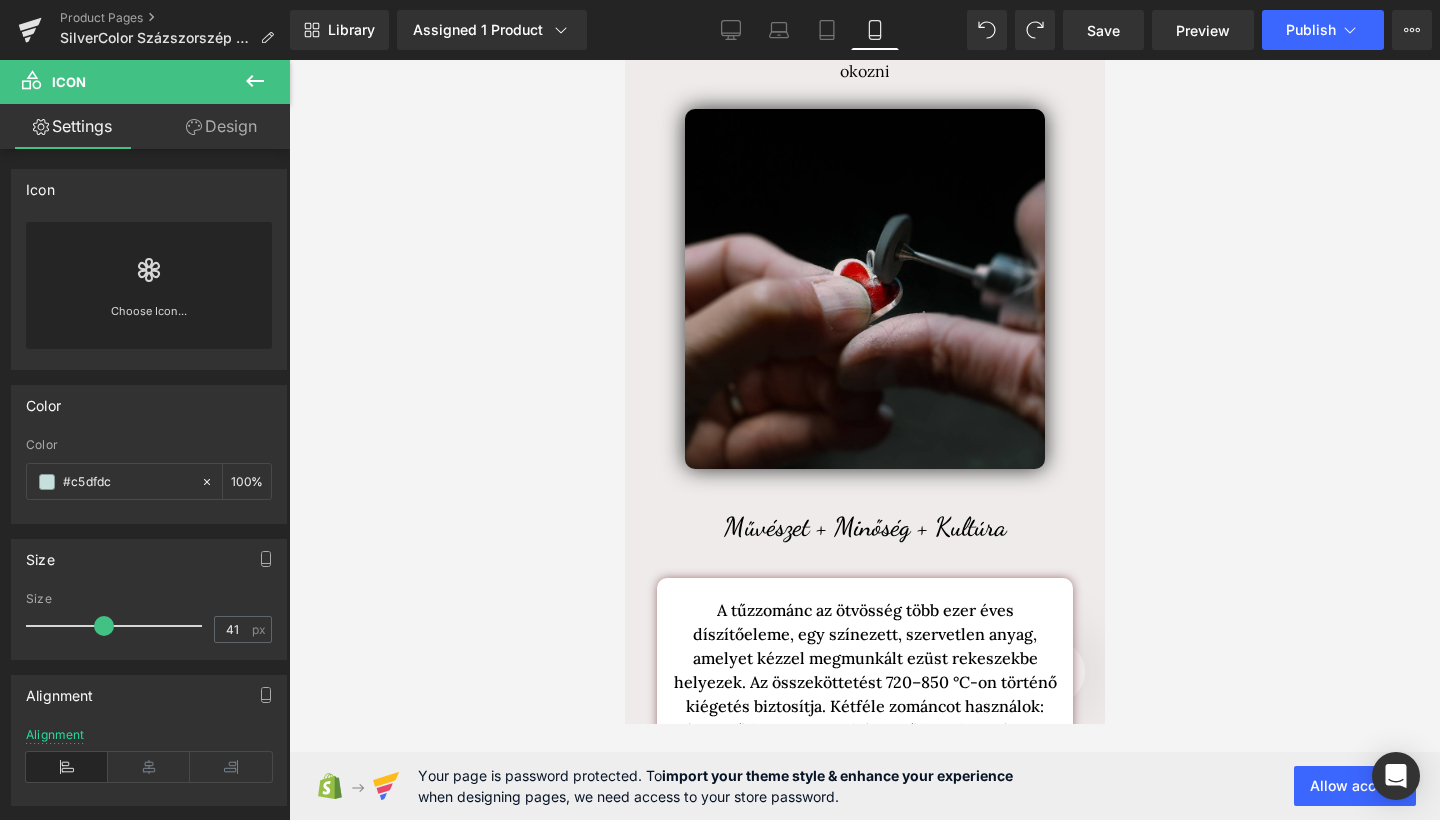 click at bounding box center (255, 82) 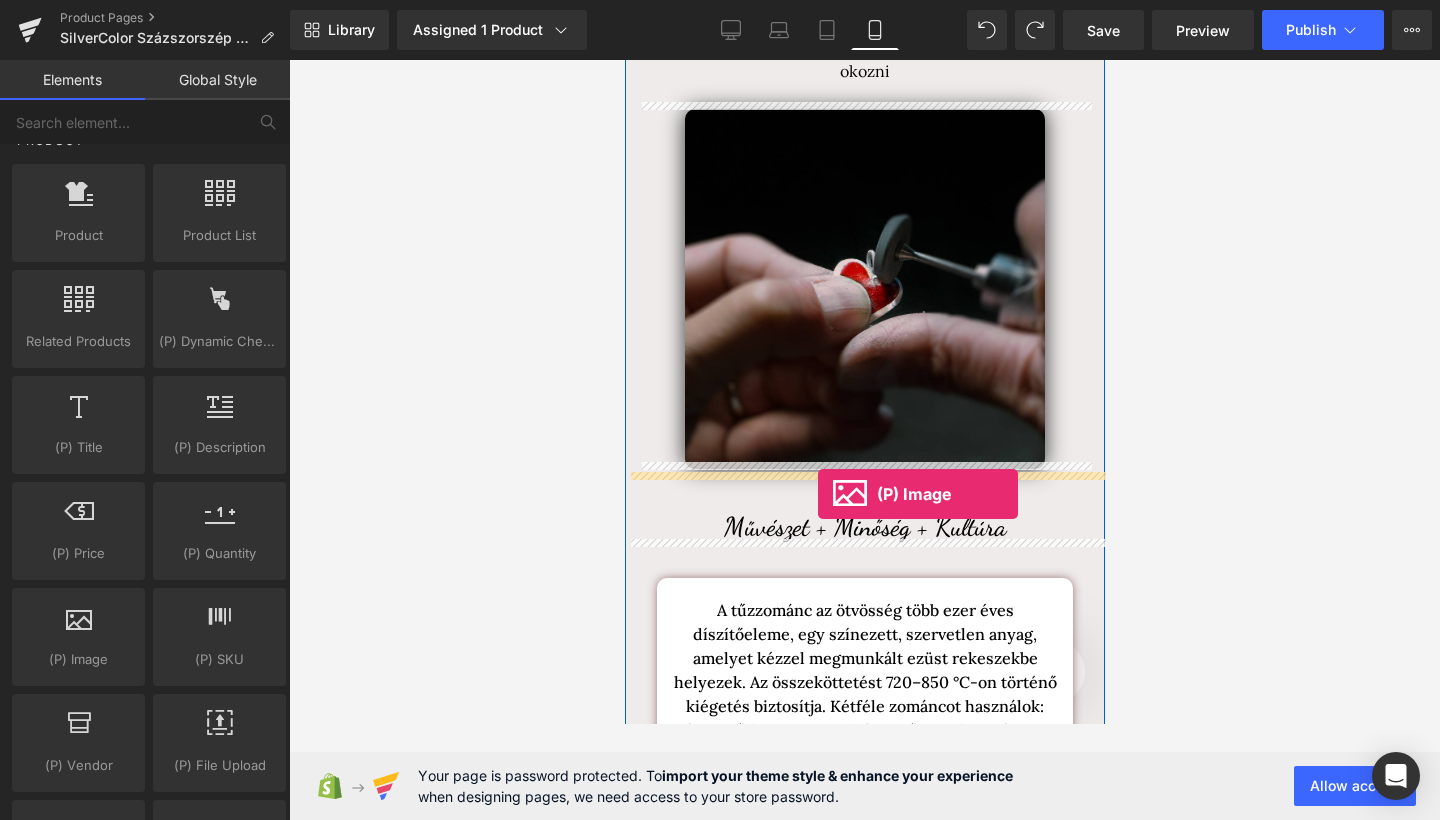 drag, startPoint x: 720, startPoint y: 682, endPoint x: 817, endPoint y: 494, distance: 211.54904 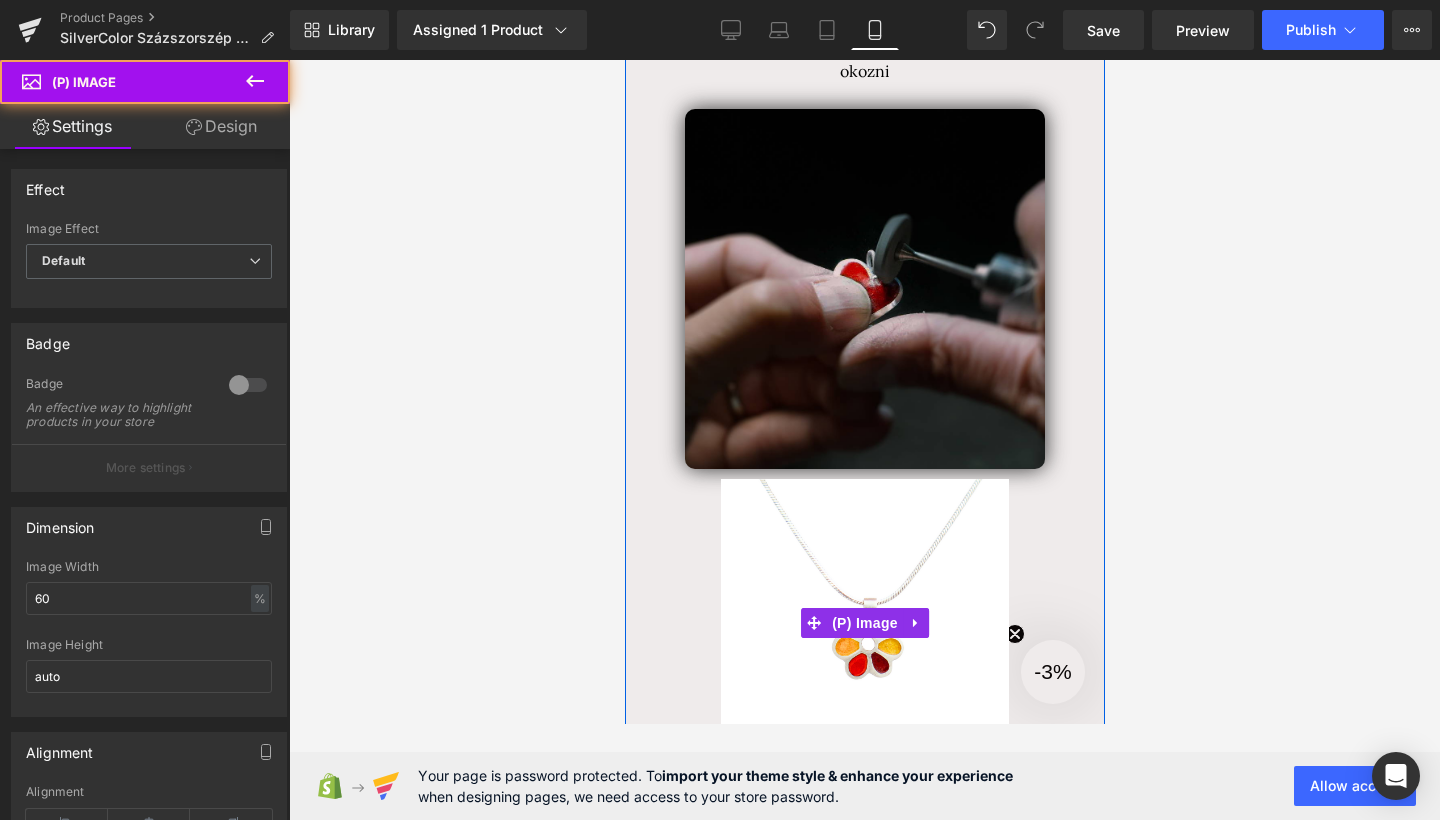 click at bounding box center [864, 623] 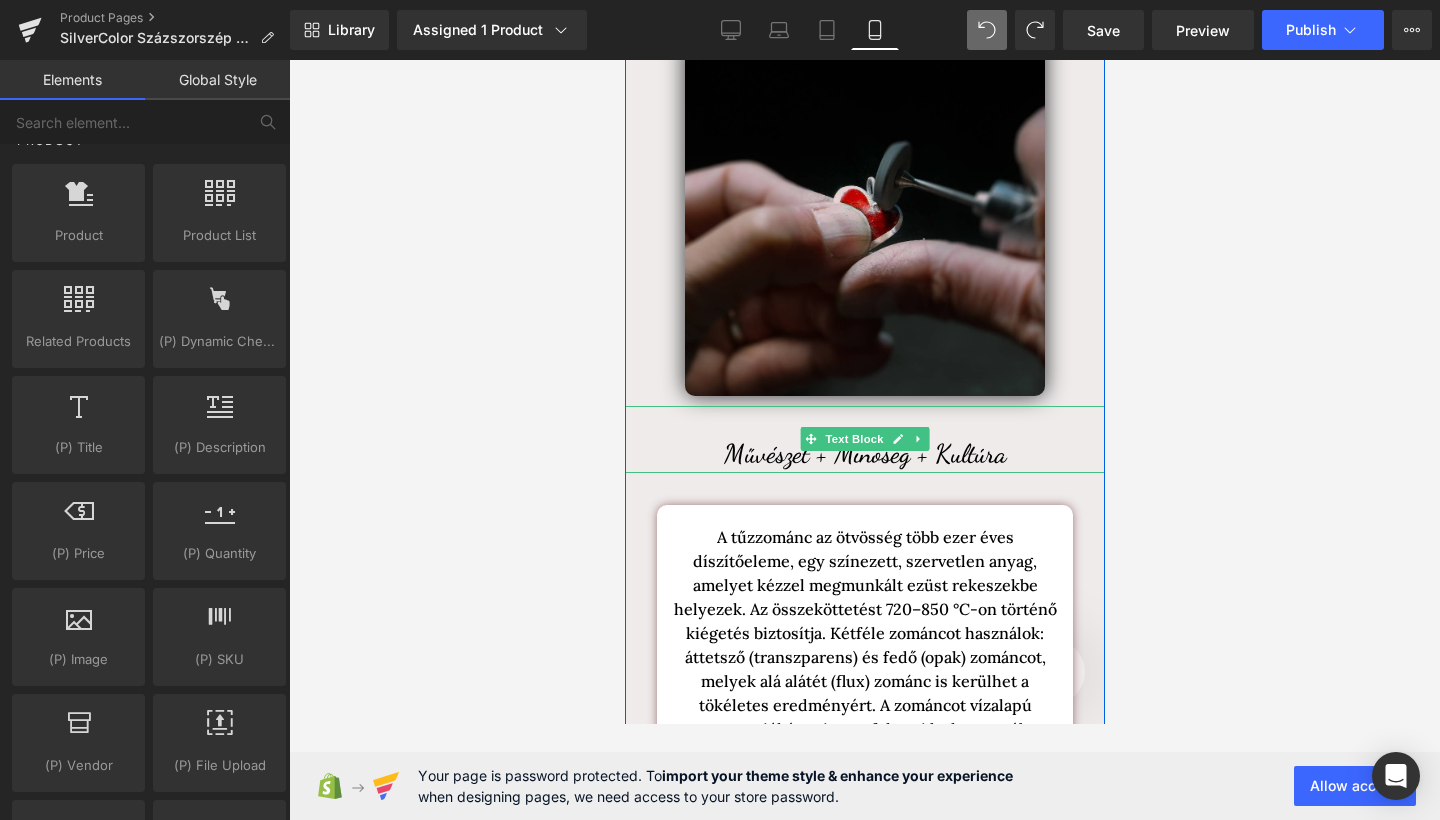 scroll, scrollTop: 2533, scrollLeft: 0, axis: vertical 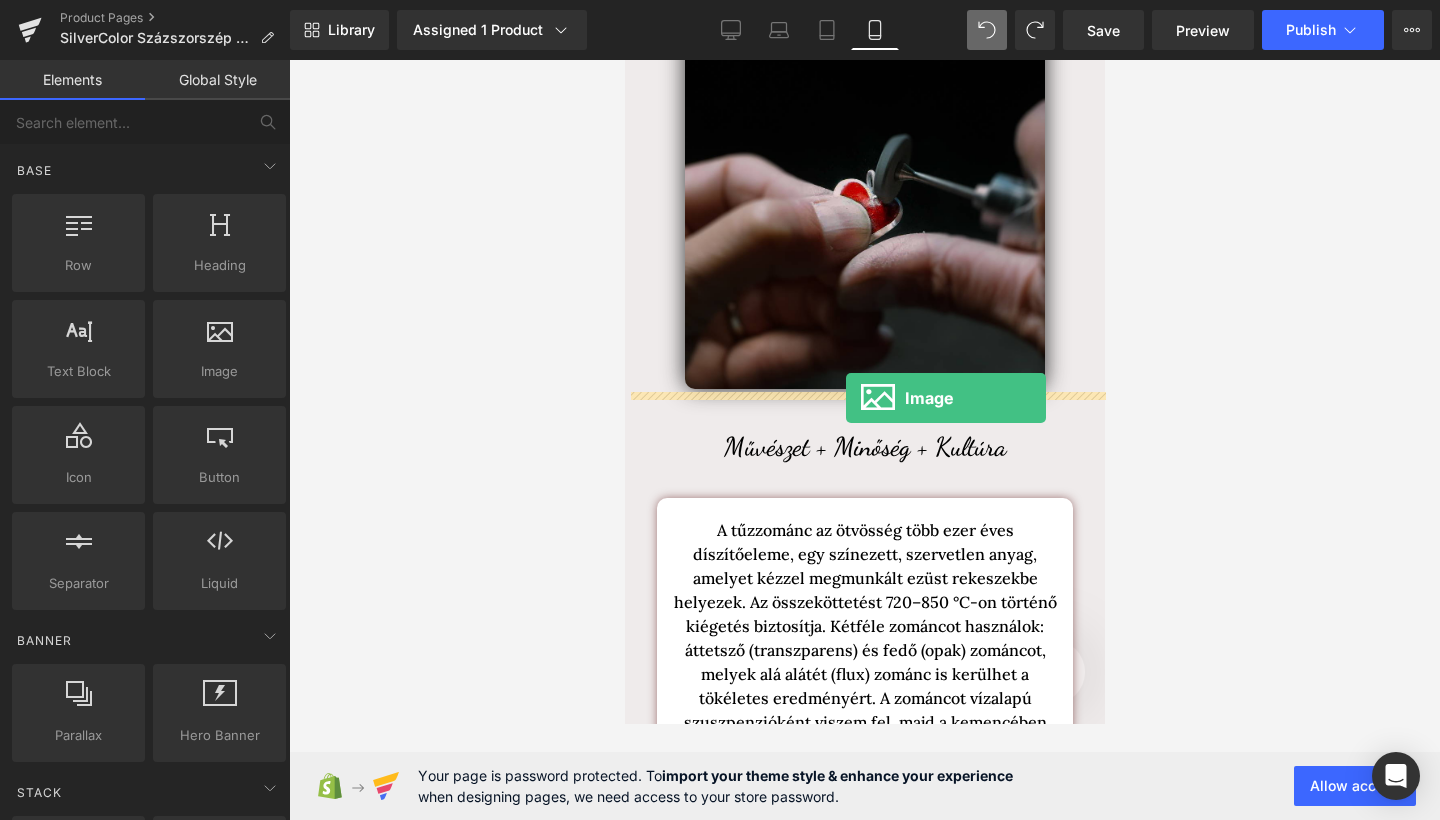 drag, startPoint x: 829, startPoint y: 410, endPoint x: 845, endPoint y: 398, distance: 20 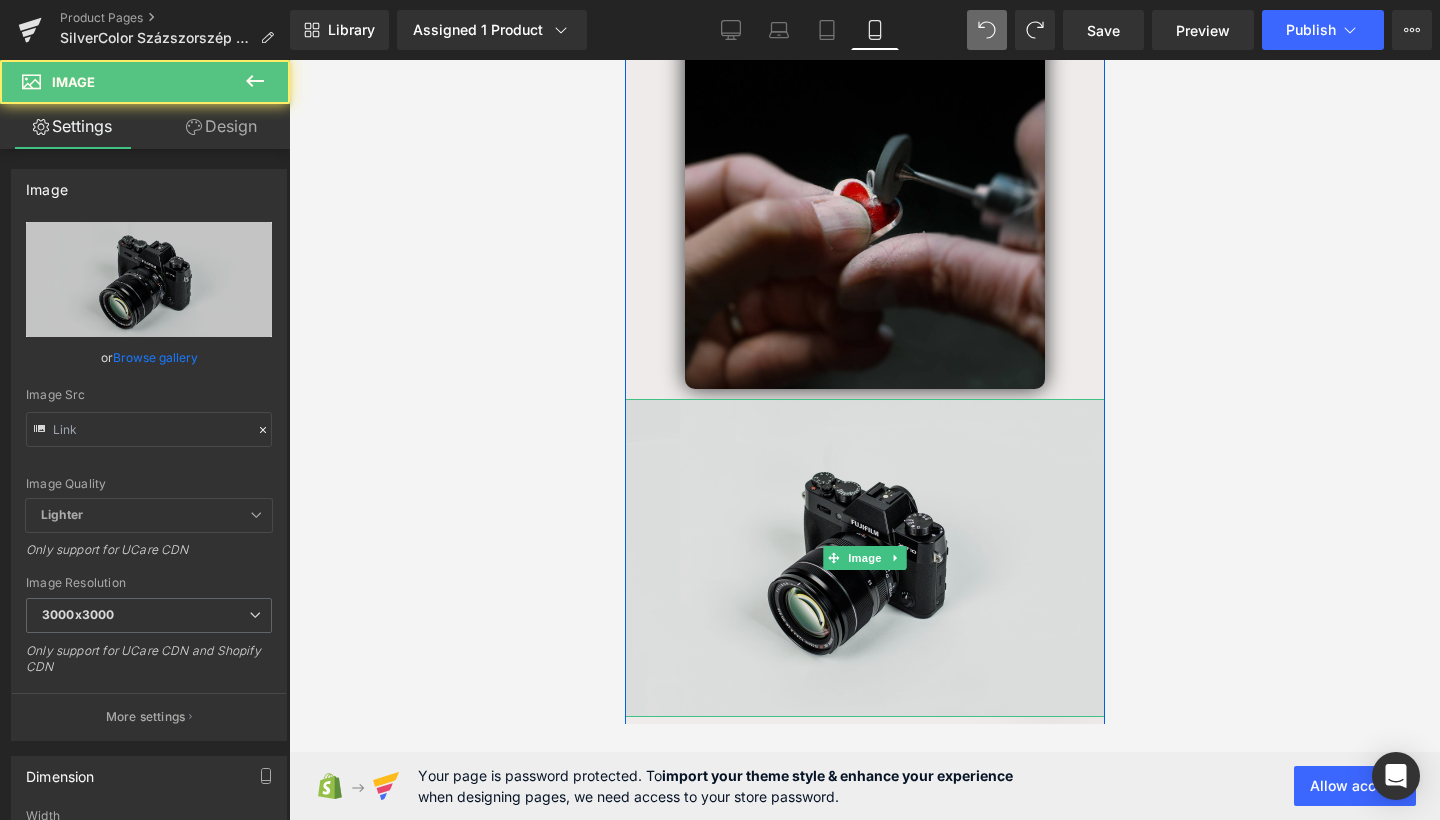 click at bounding box center [864, 558] 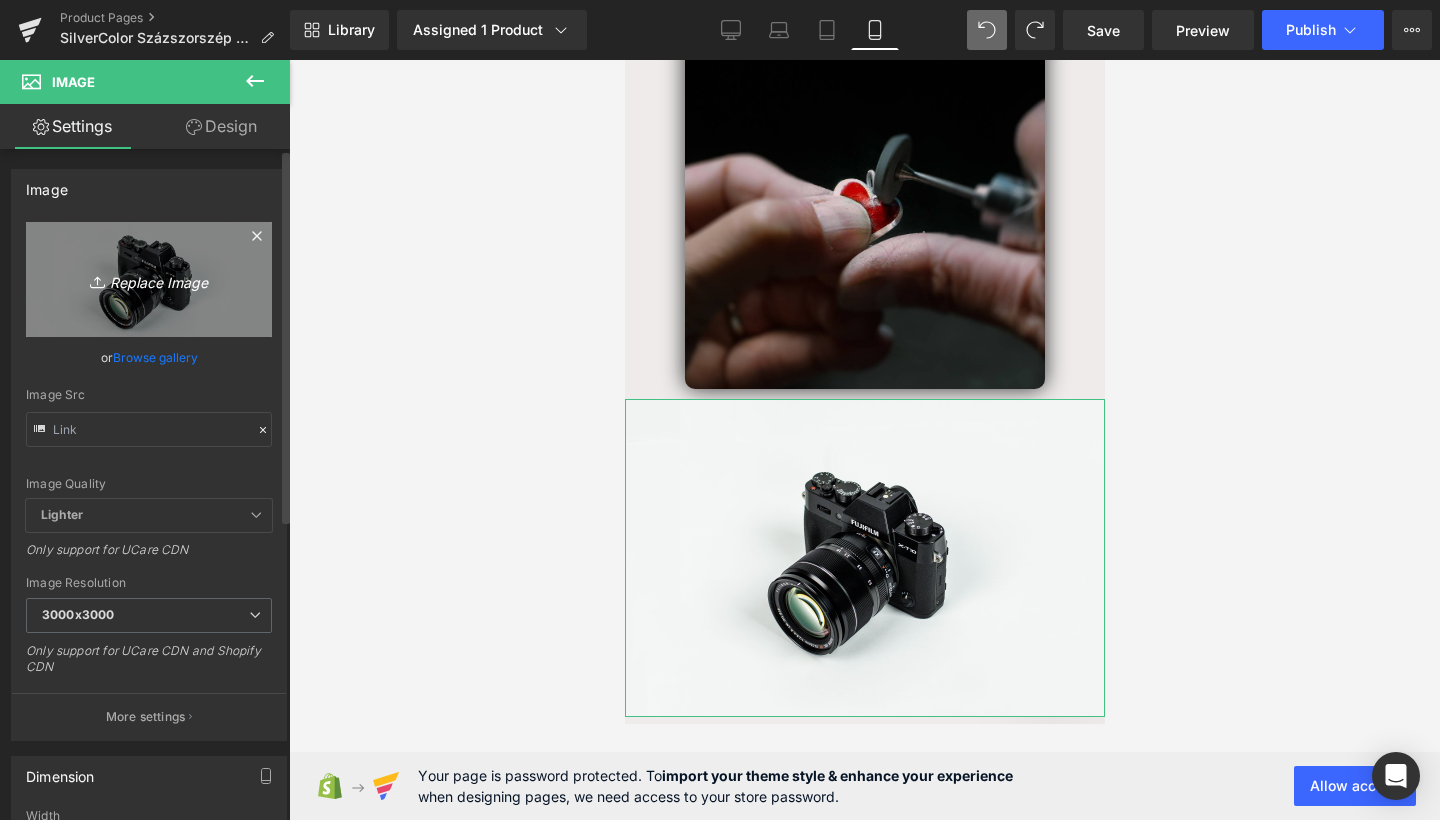 click on "Replace Image" at bounding box center (149, 279) 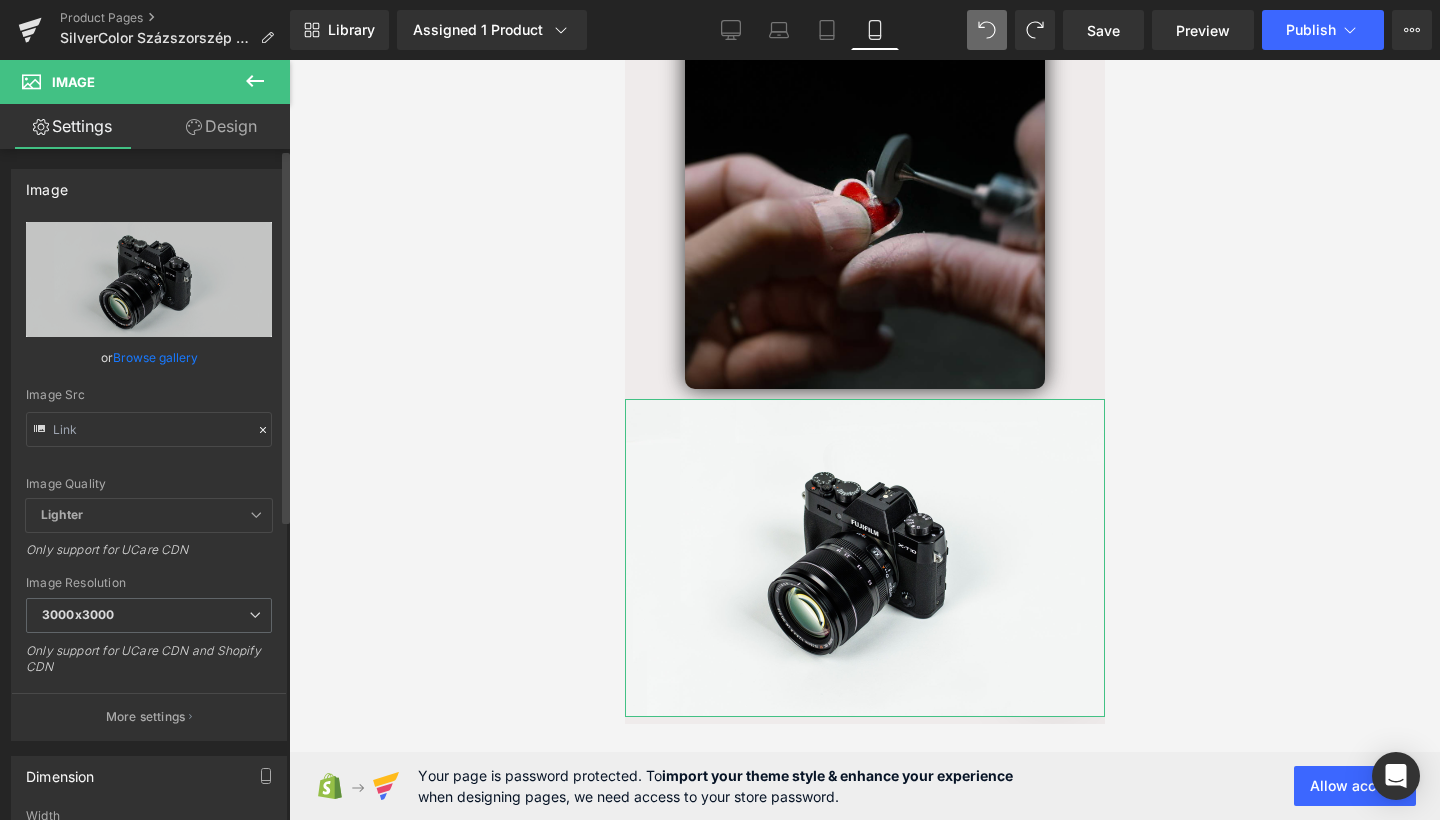 click on "Browse gallery" at bounding box center [155, 357] 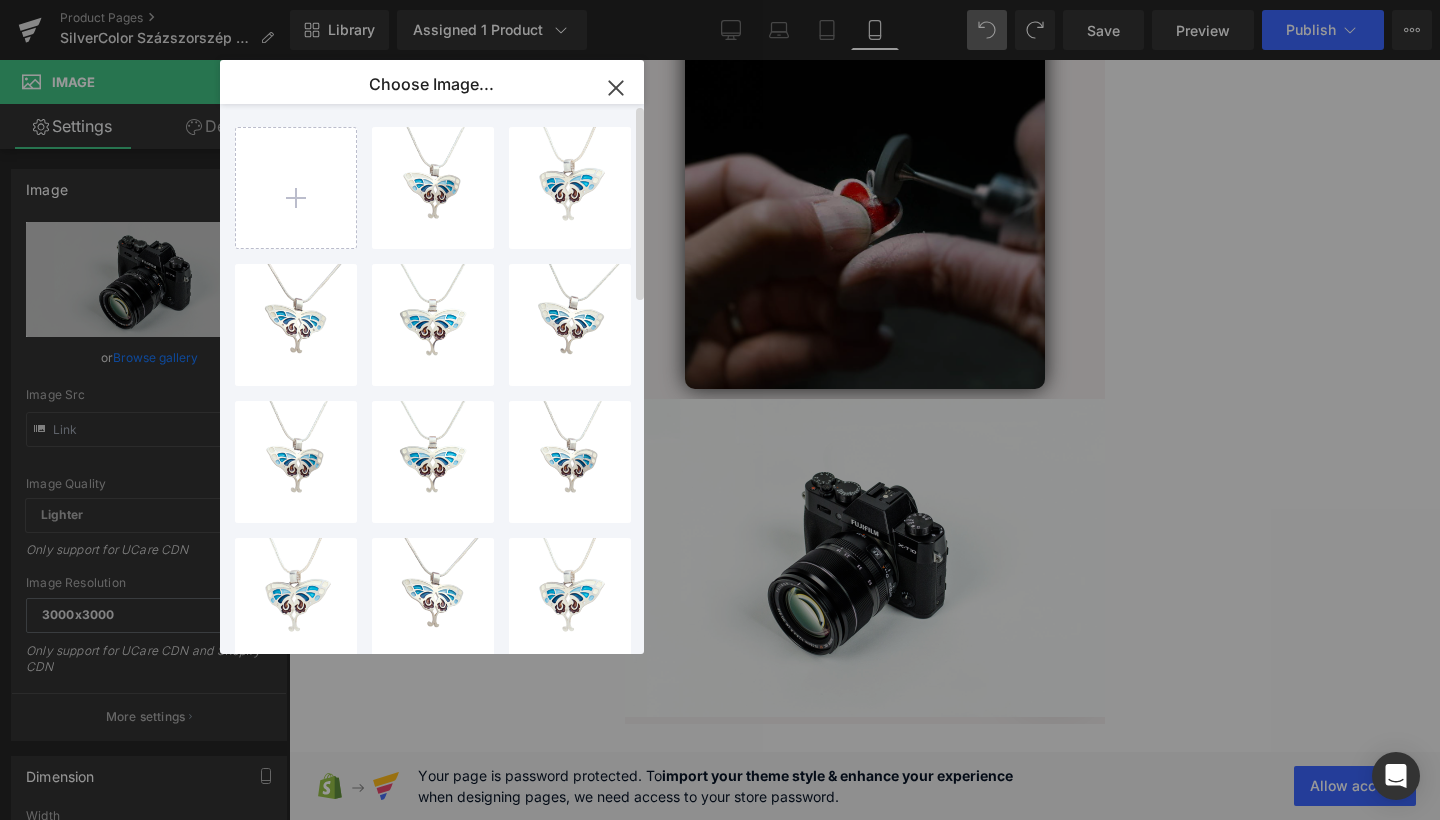 scroll, scrollTop: 0, scrollLeft: 0, axis: both 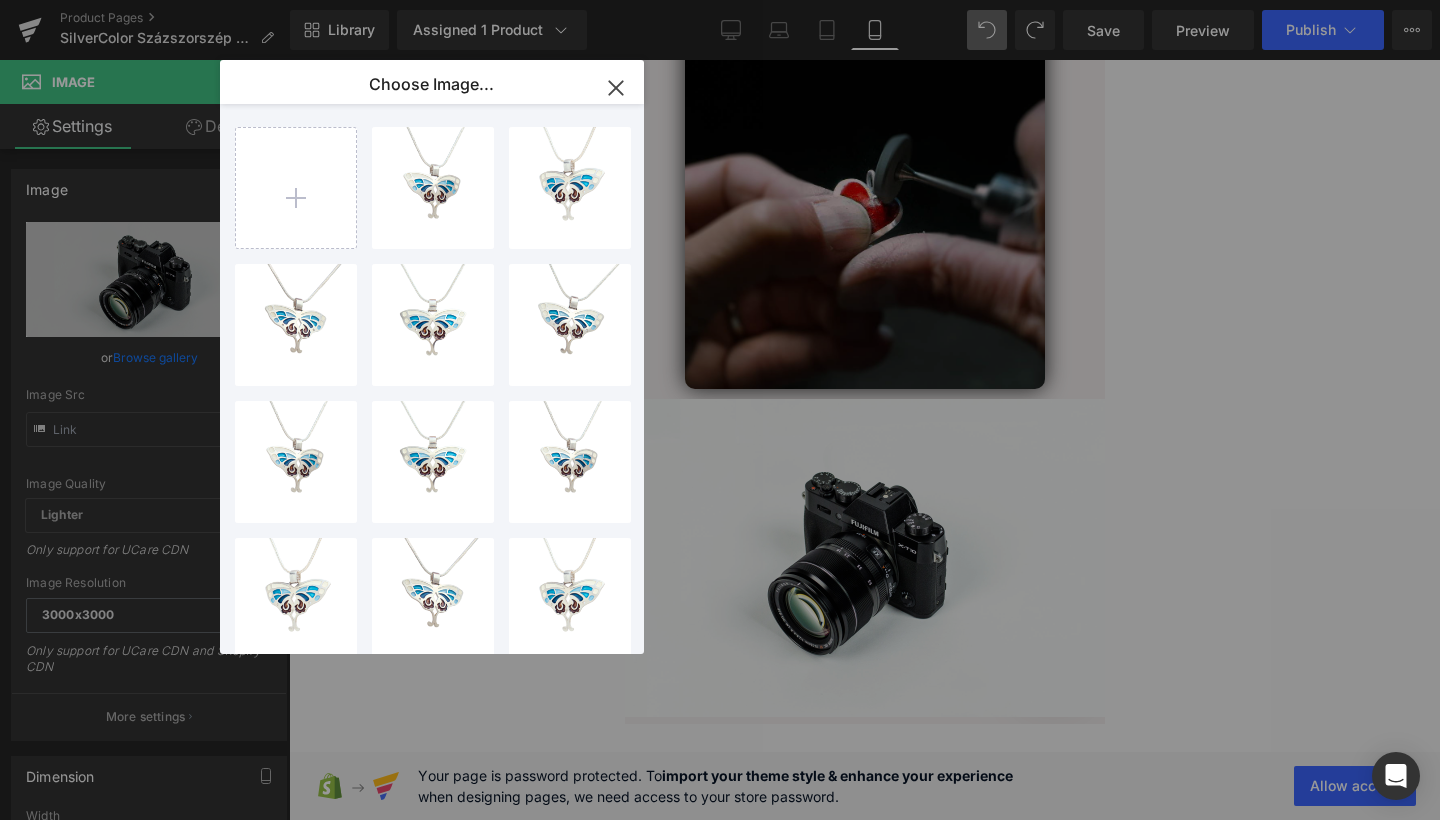 click on "Choose Image..." at bounding box center (431, 84) 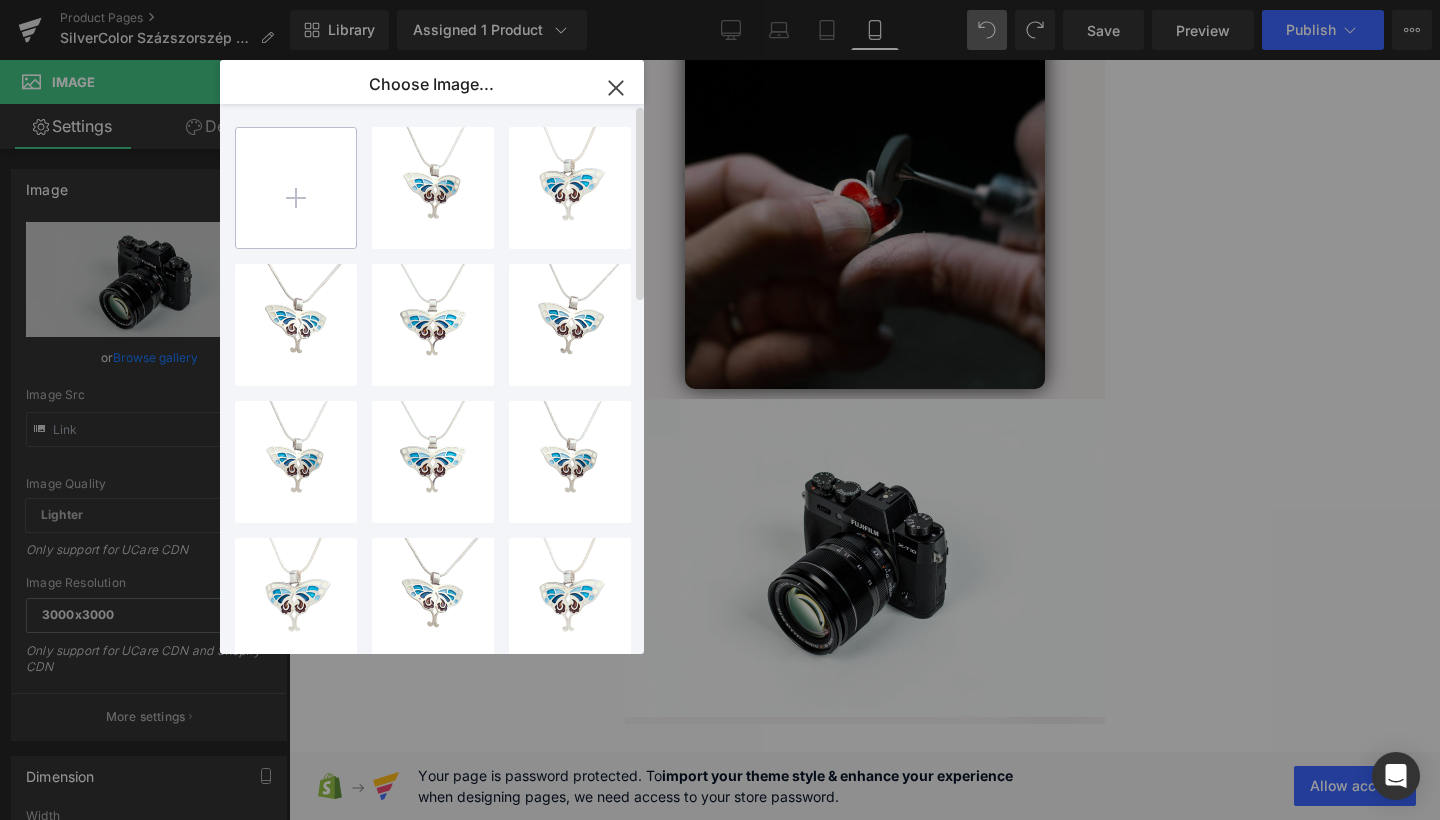 click at bounding box center (296, 188) 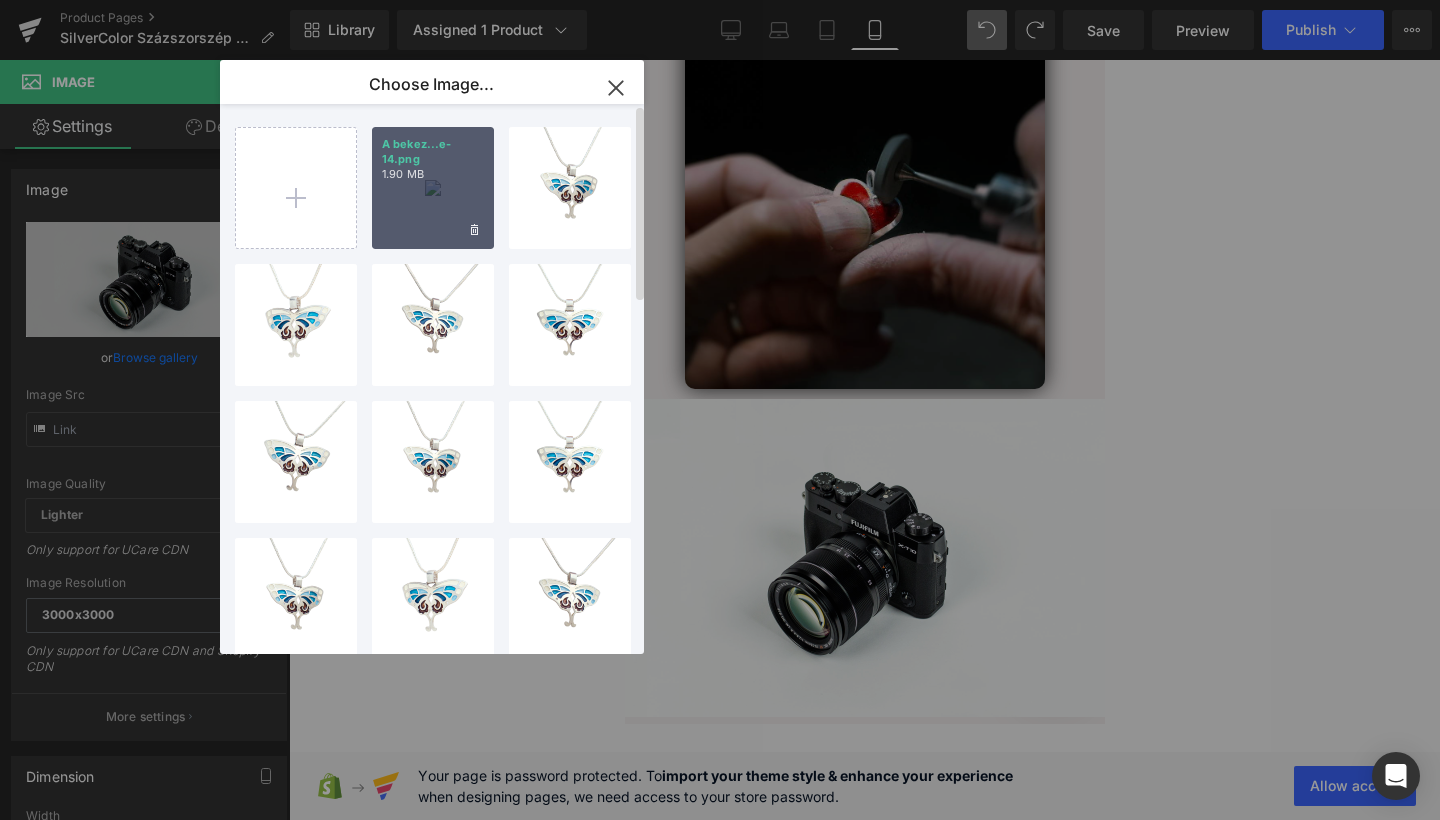 click on "A bekez...e-14.png 1.90 MB" at bounding box center [433, 188] 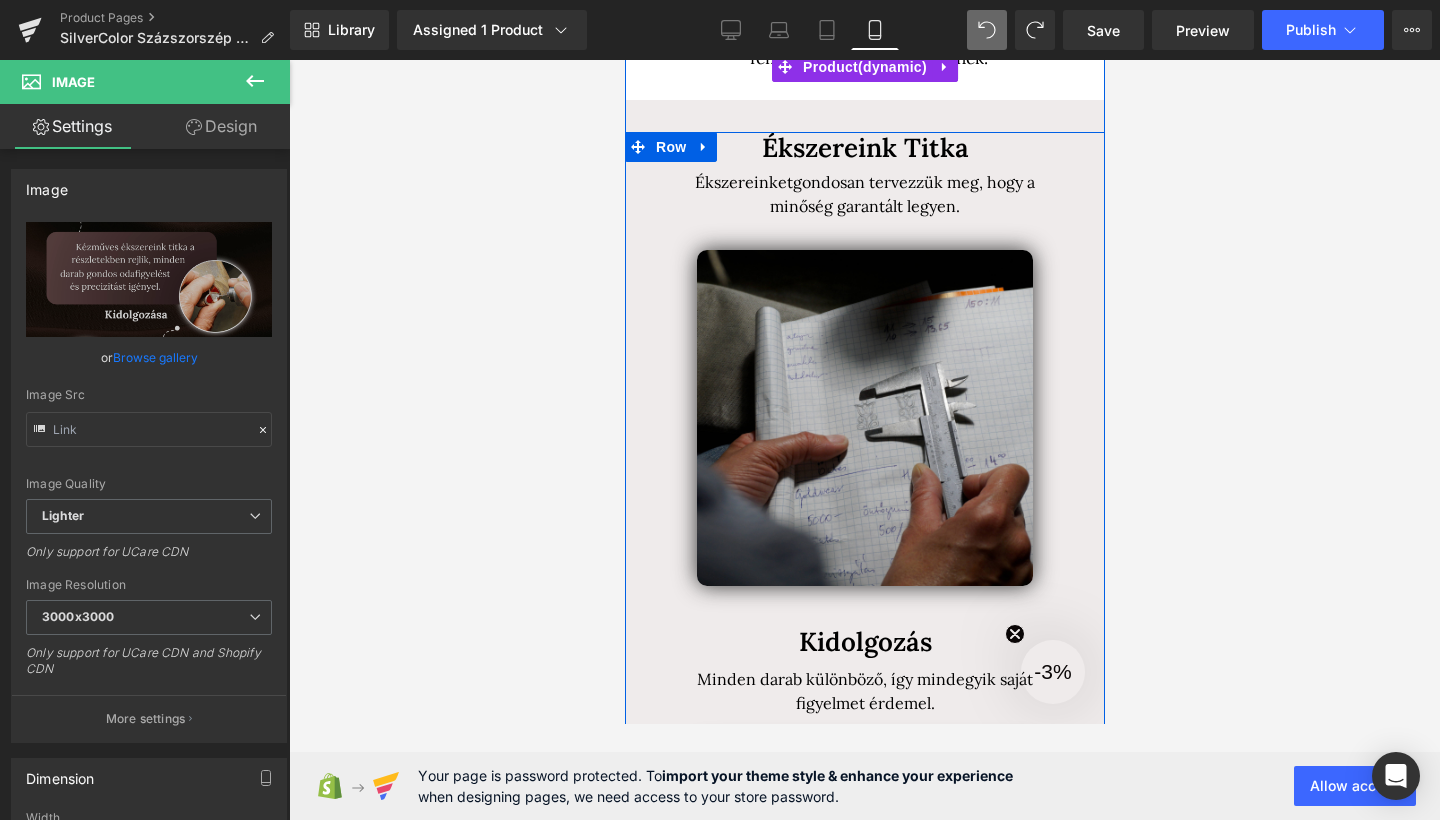 scroll, scrollTop: 1255, scrollLeft: 0, axis: vertical 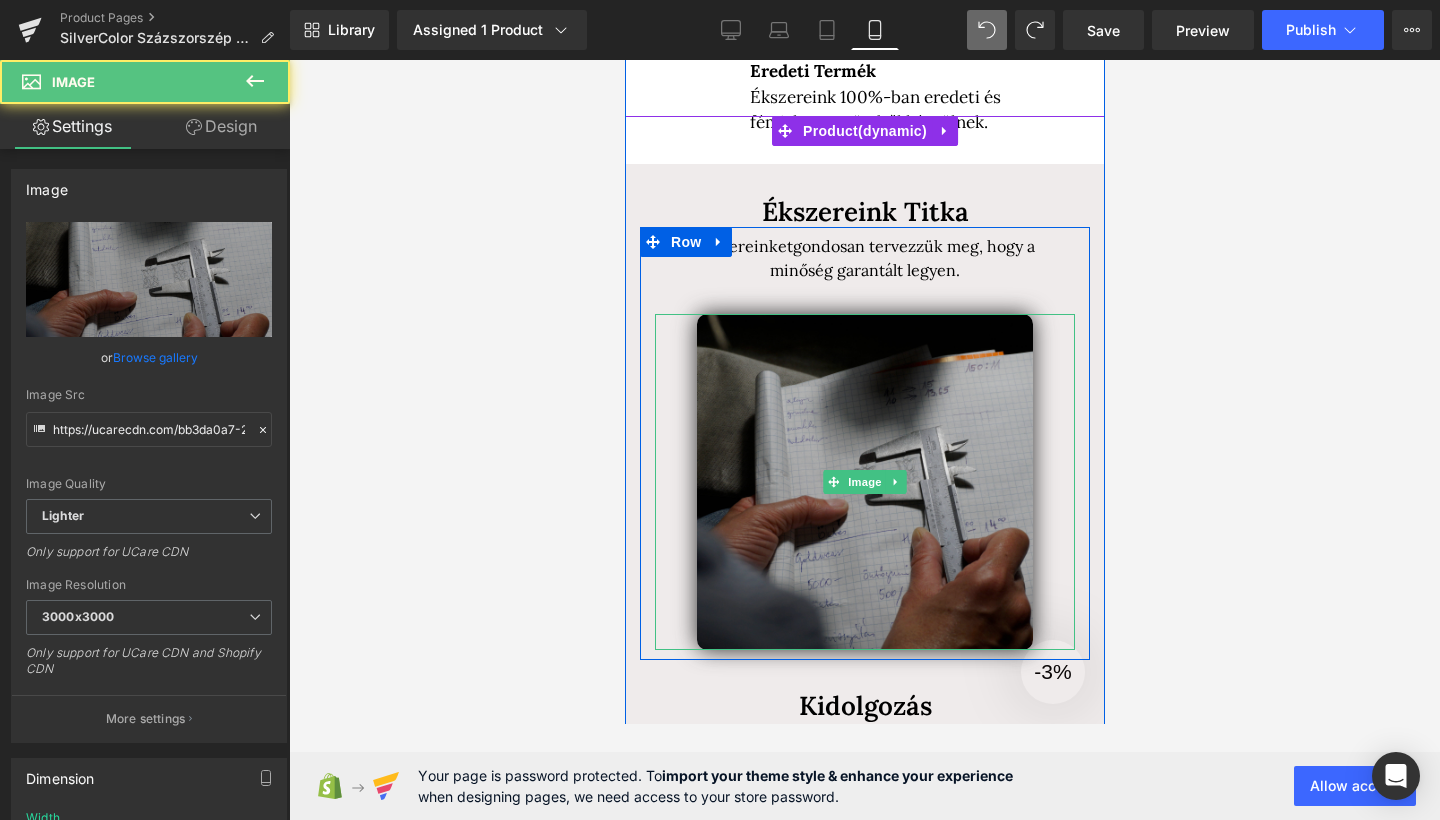 click at bounding box center [864, 482] 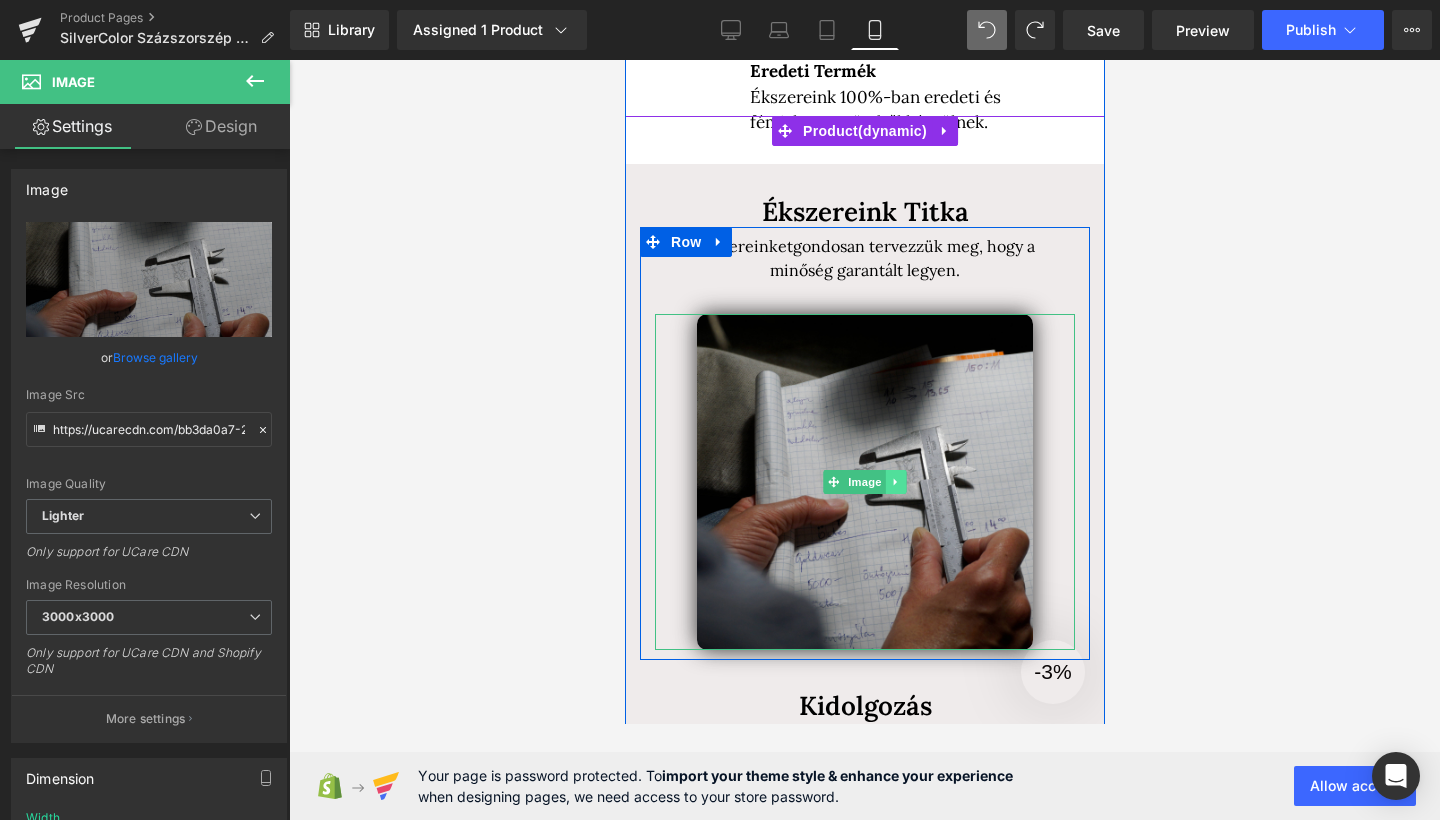 click 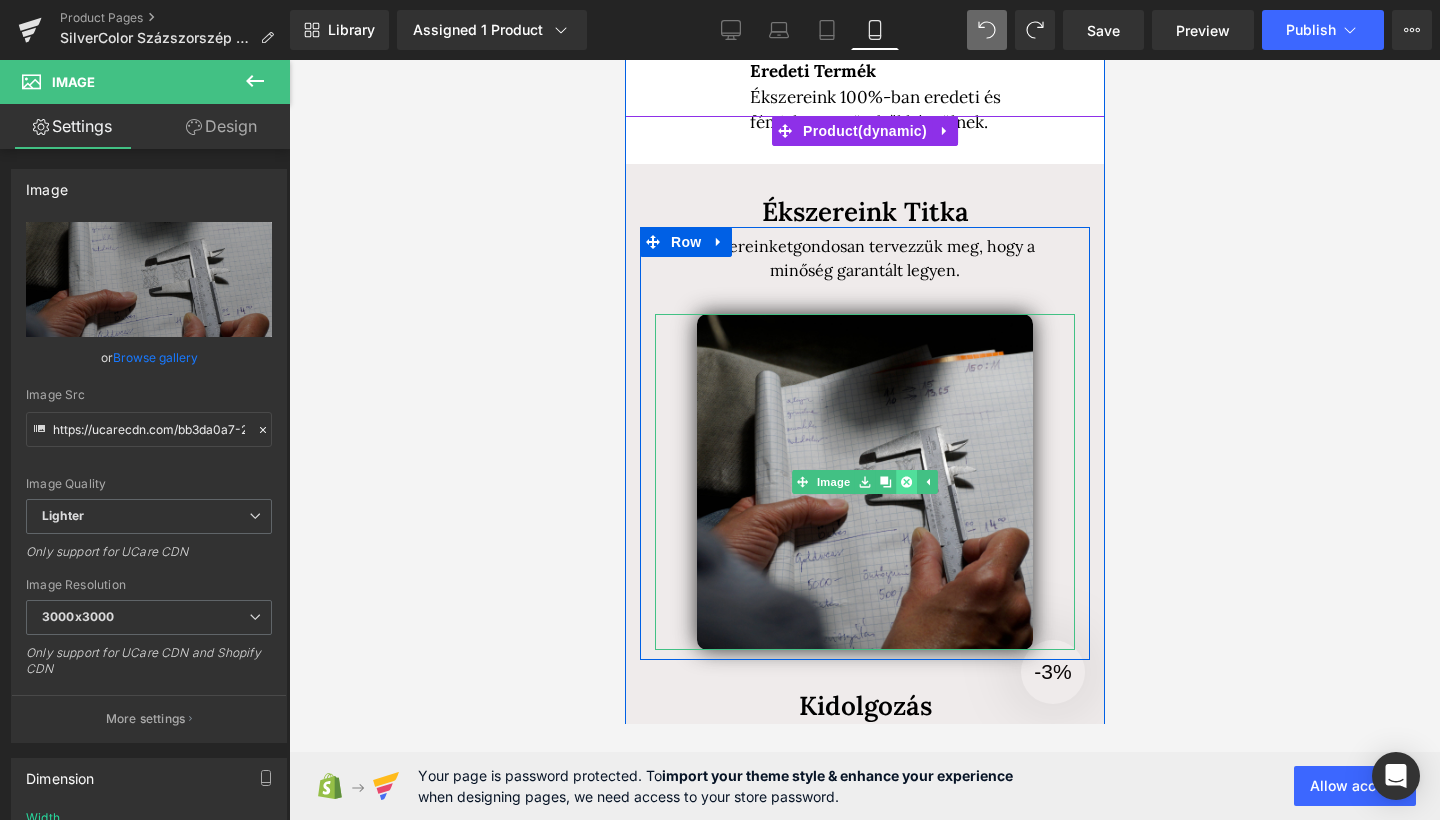 click at bounding box center (905, 482) 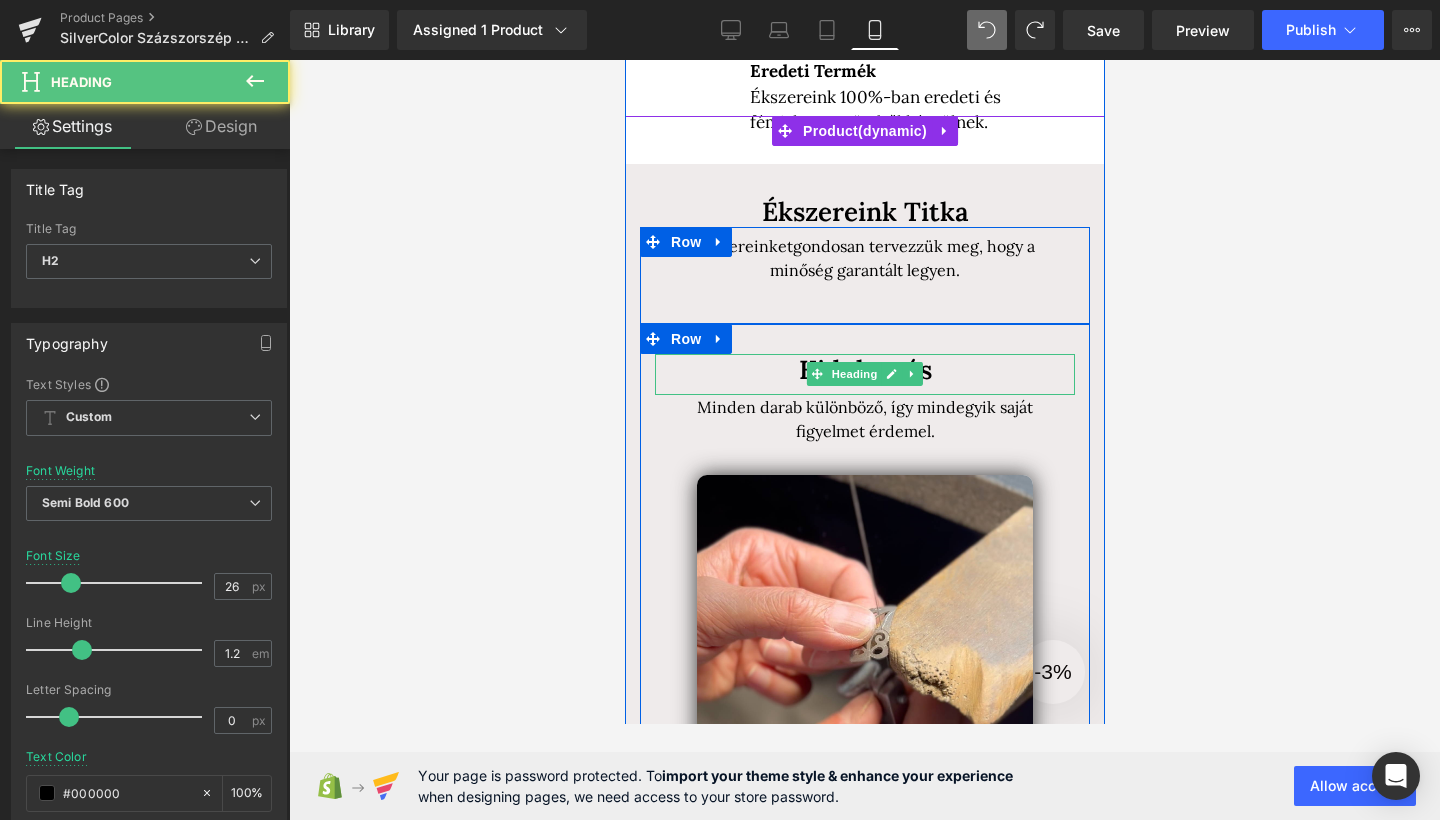 click on "Kidolgozás" at bounding box center (864, 369) 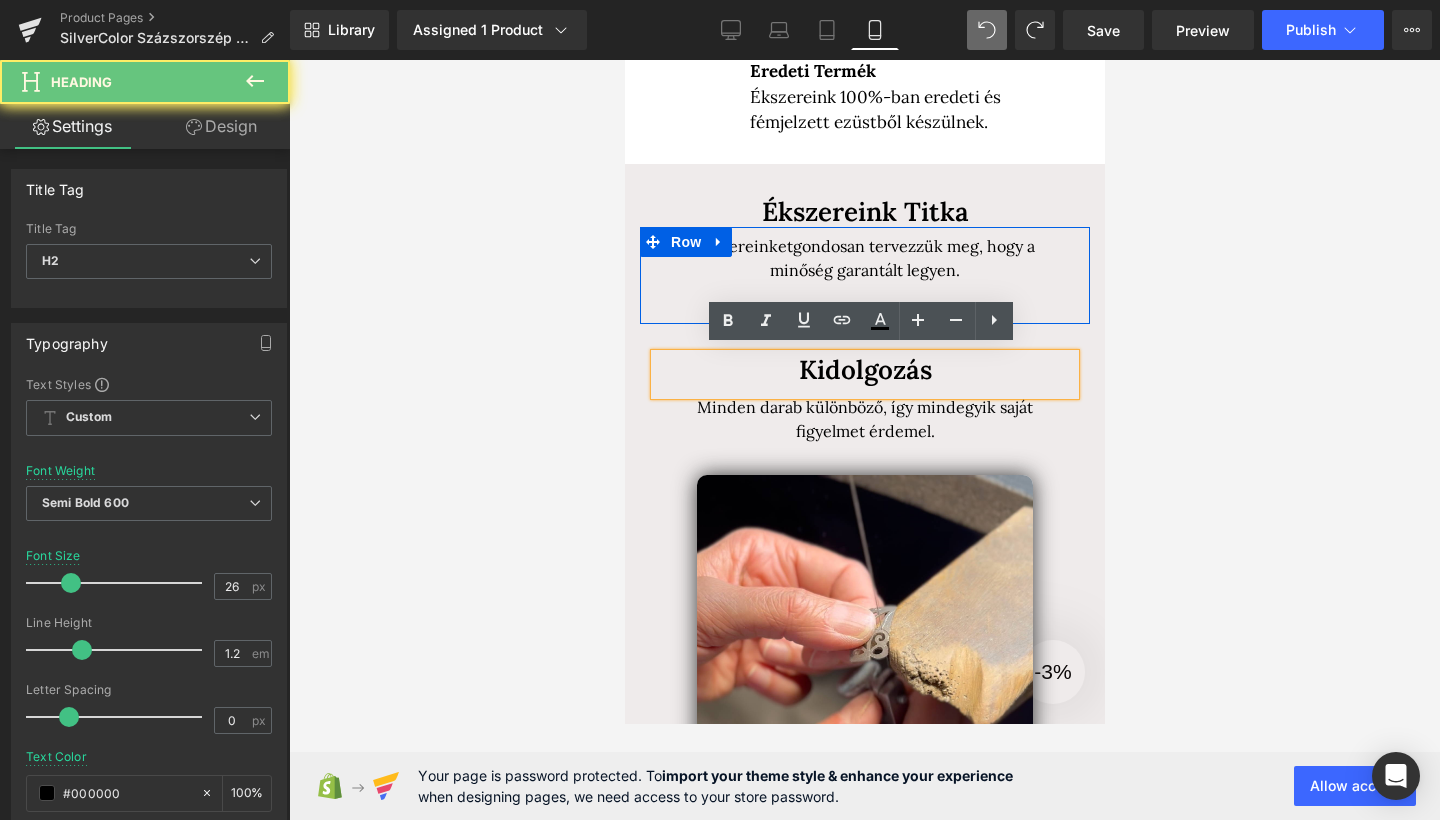 click on "Kidolgozás" at bounding box center (864, 369) 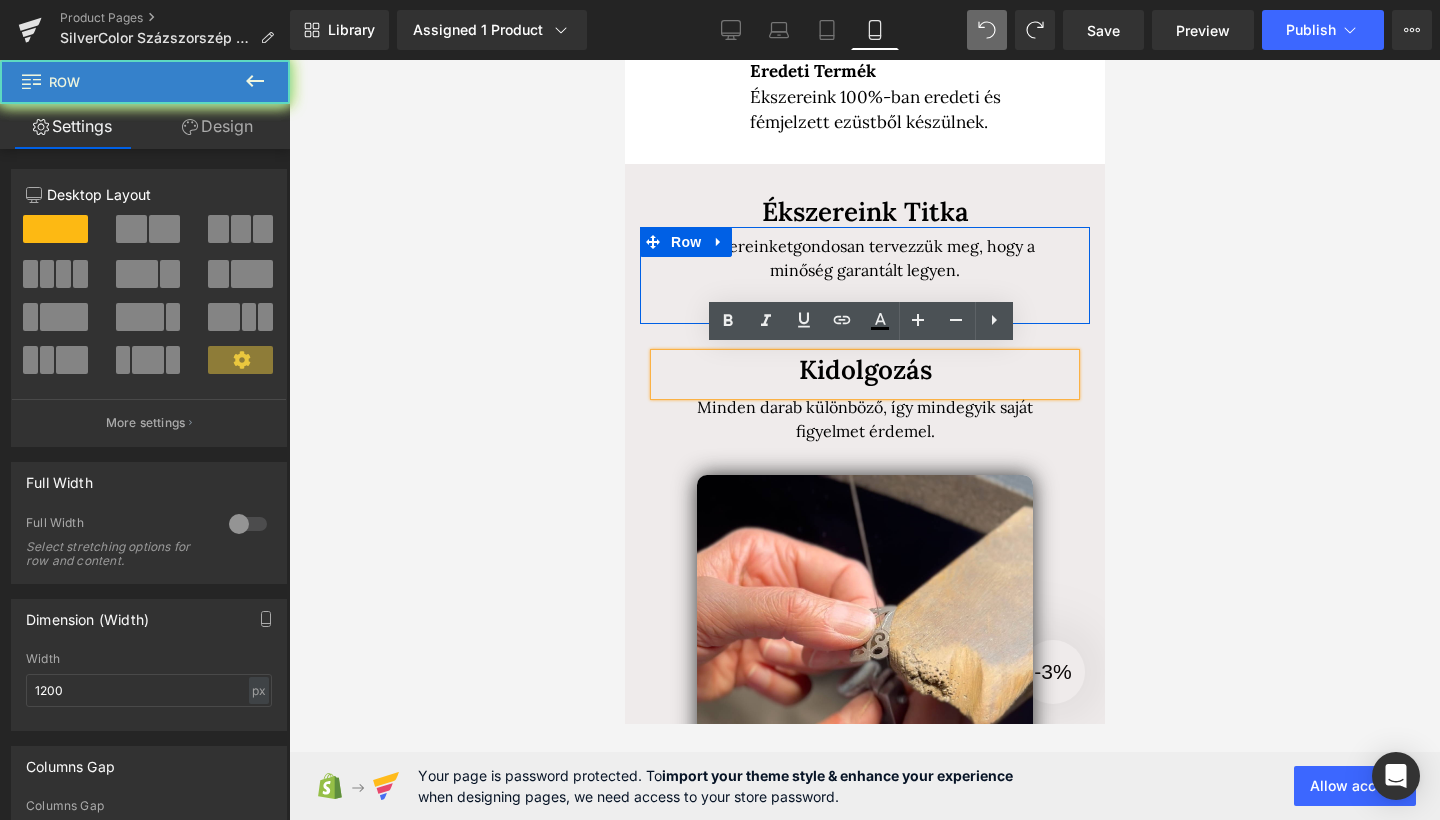 click on "Kidolgozás Heading         Minden darab különböző, így mindegyik saját figyelmet érdemel. Text Block         Image" at bounding box center [864, 582] 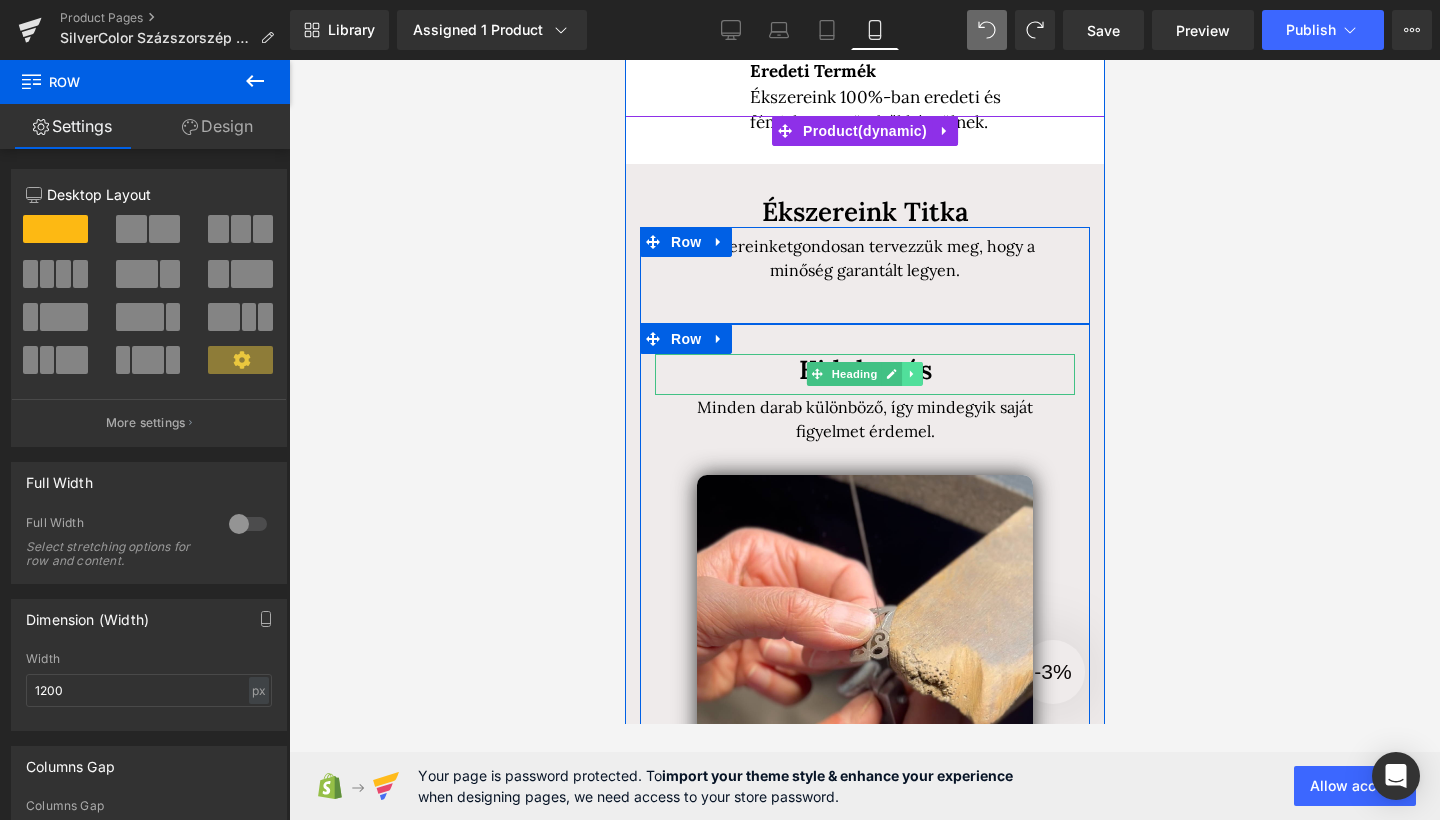 click at bounding box center (911, 374) 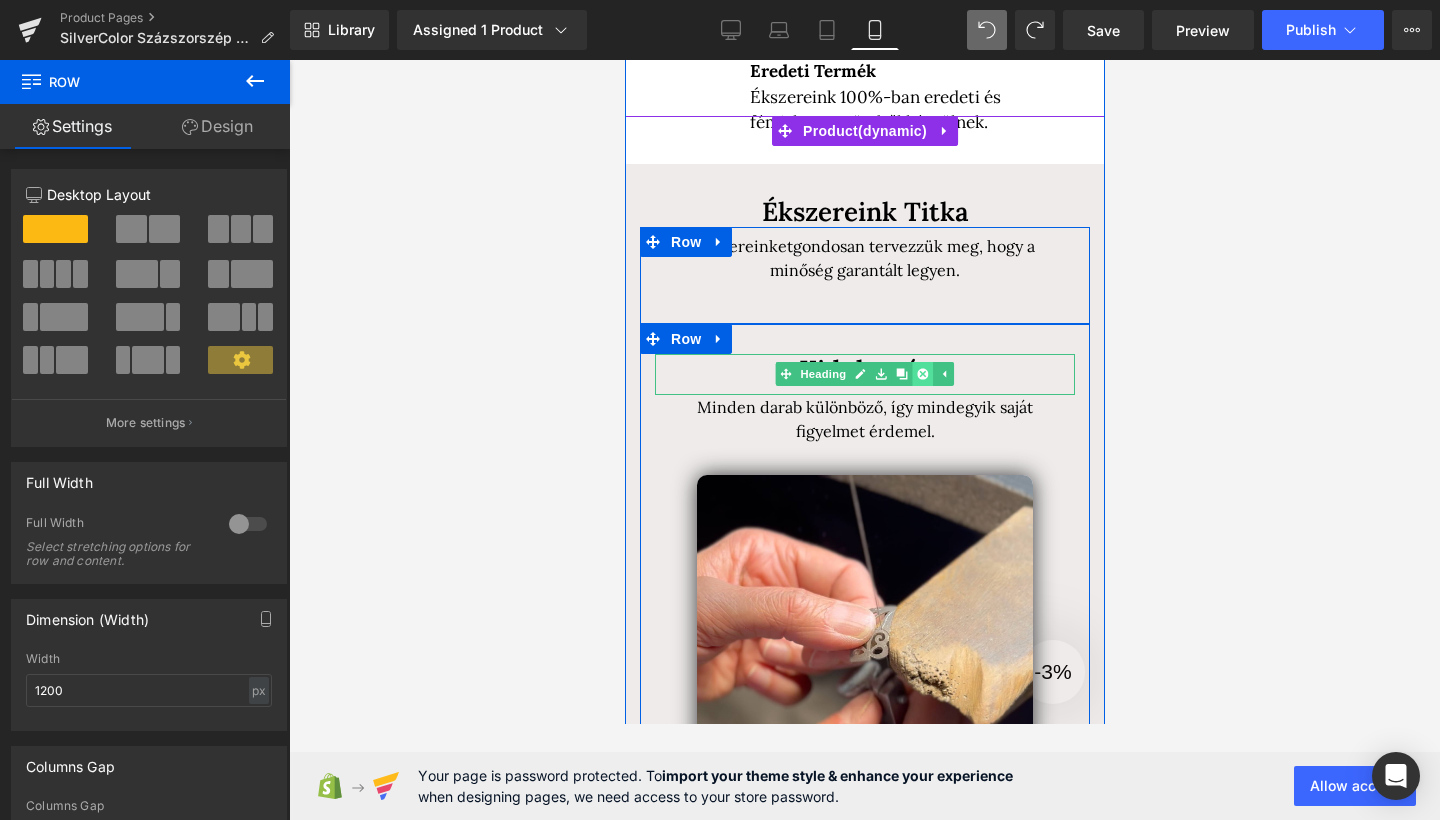 click 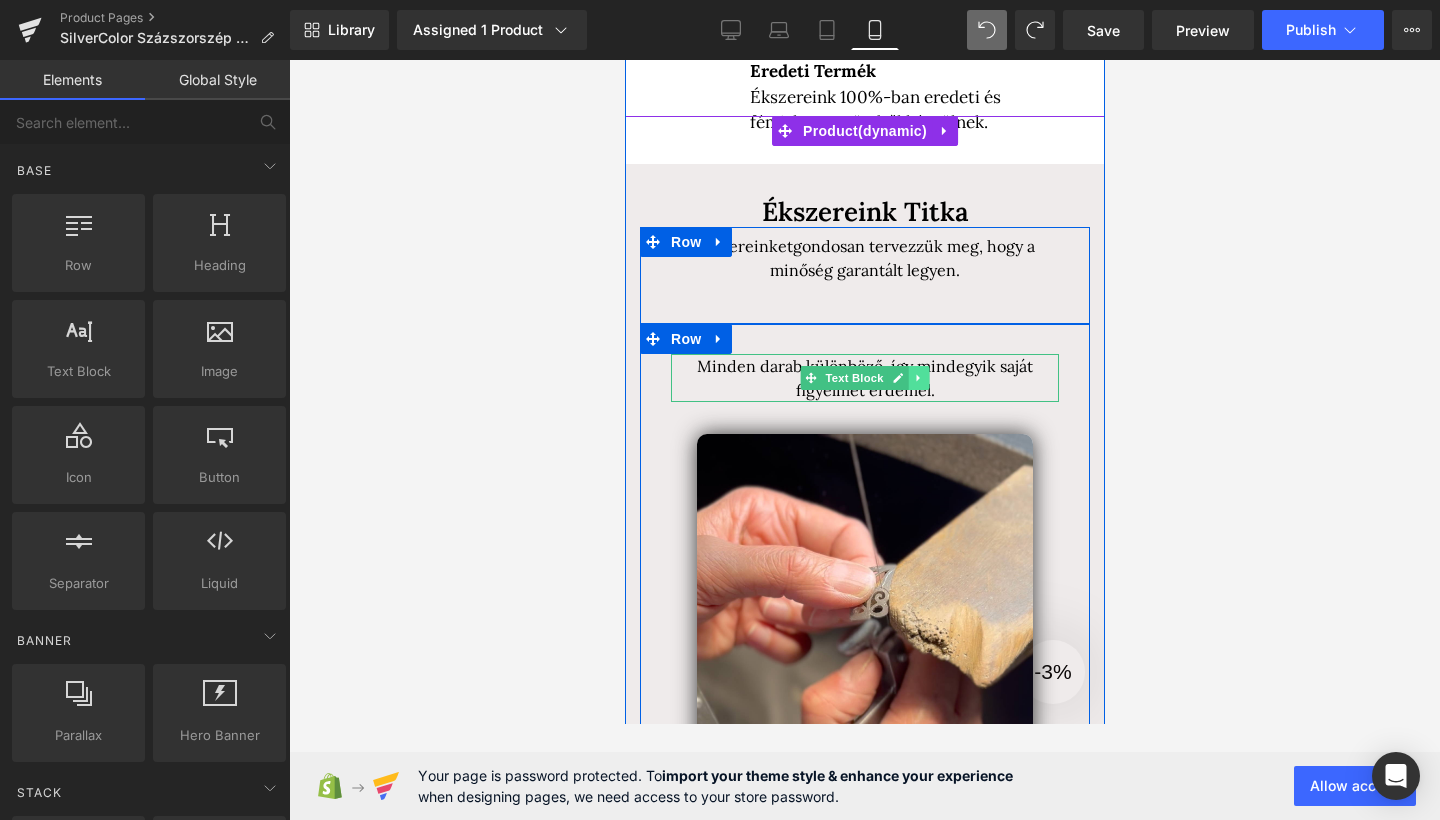 click at bounding box center [918, 378] 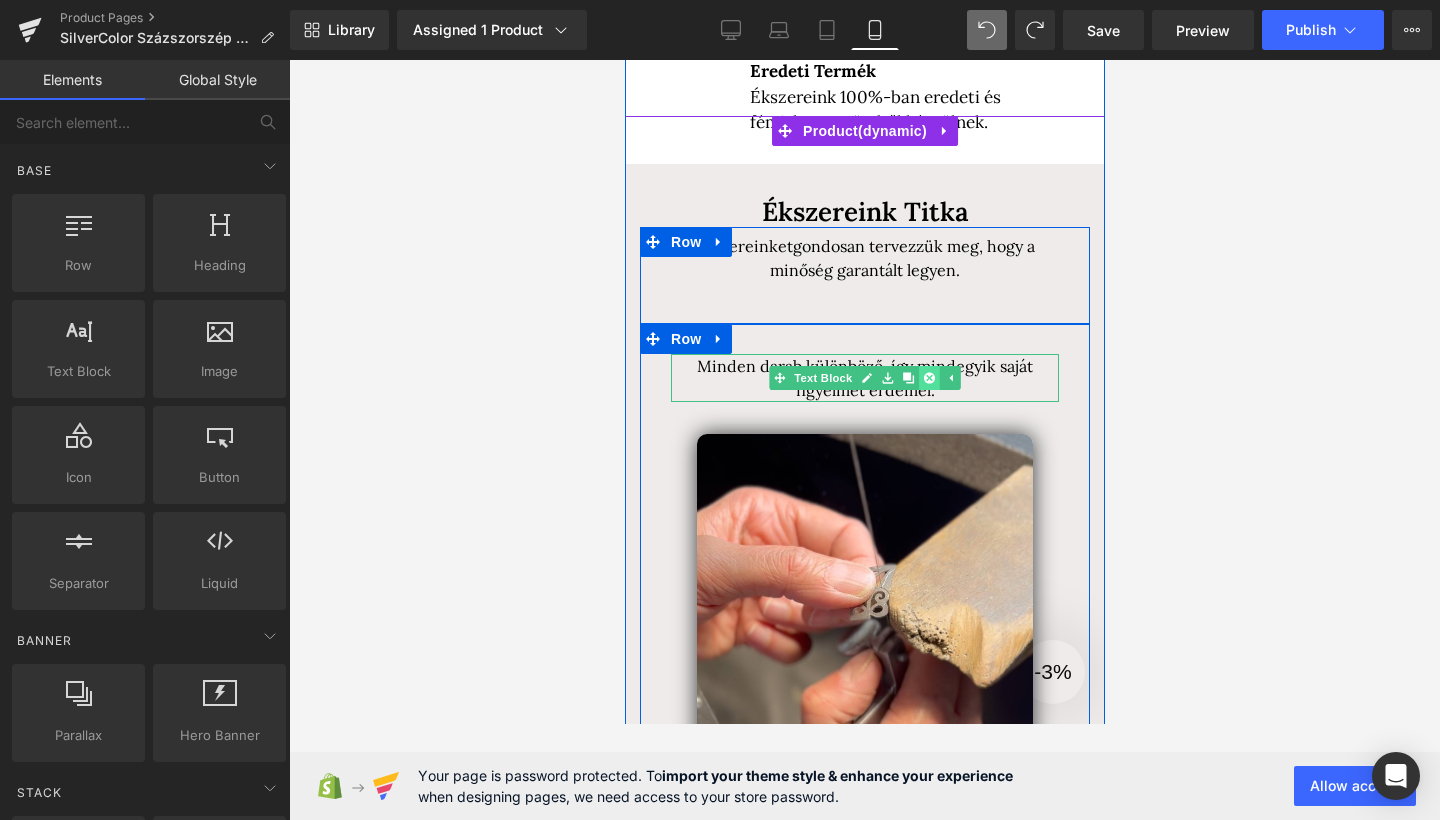 click at bounding box center [928, 378] 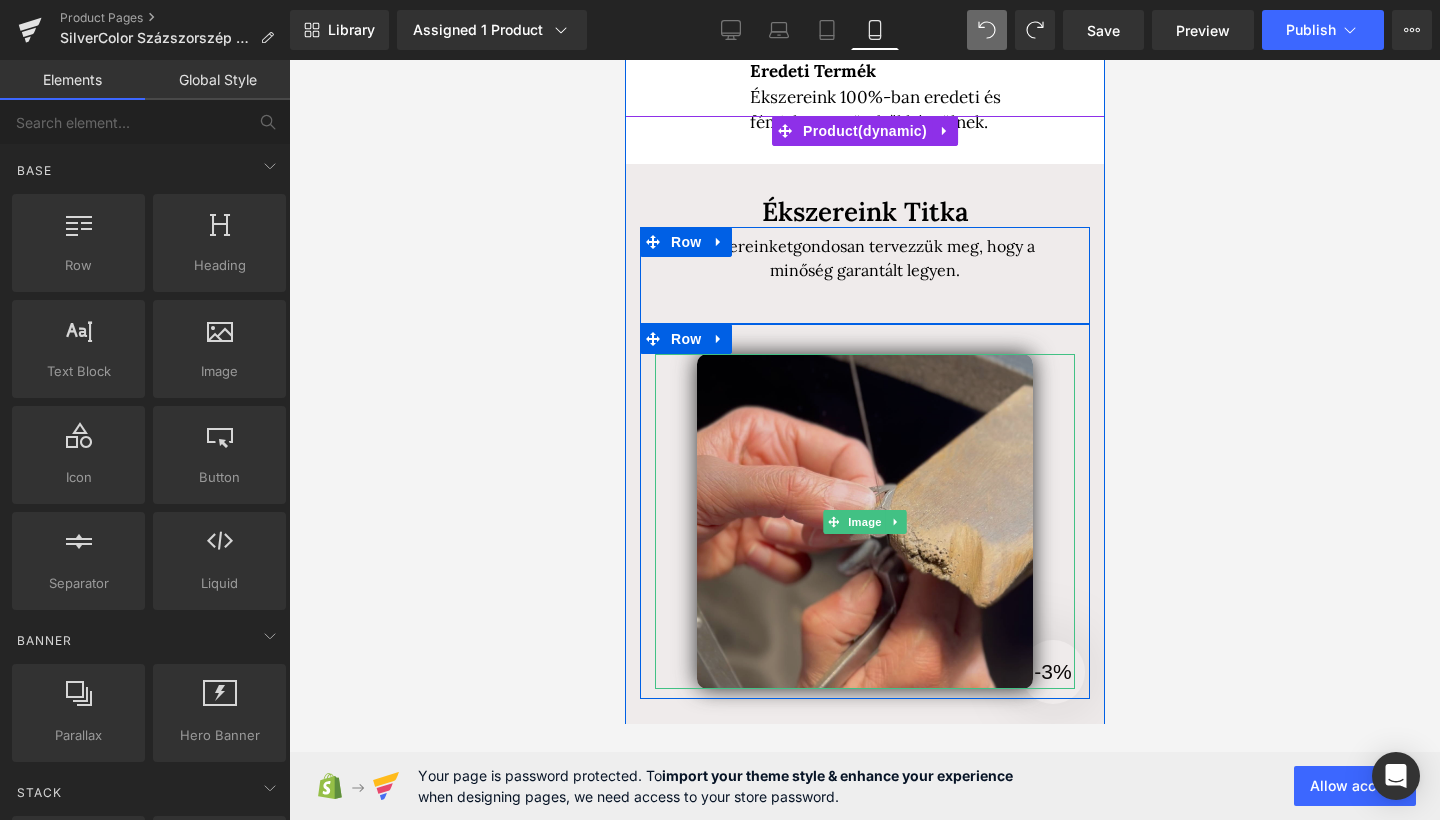 drag, startPoint x: 906, startPoint y: 412, endPoint x: 906, endPoint y: 423, distance: 11 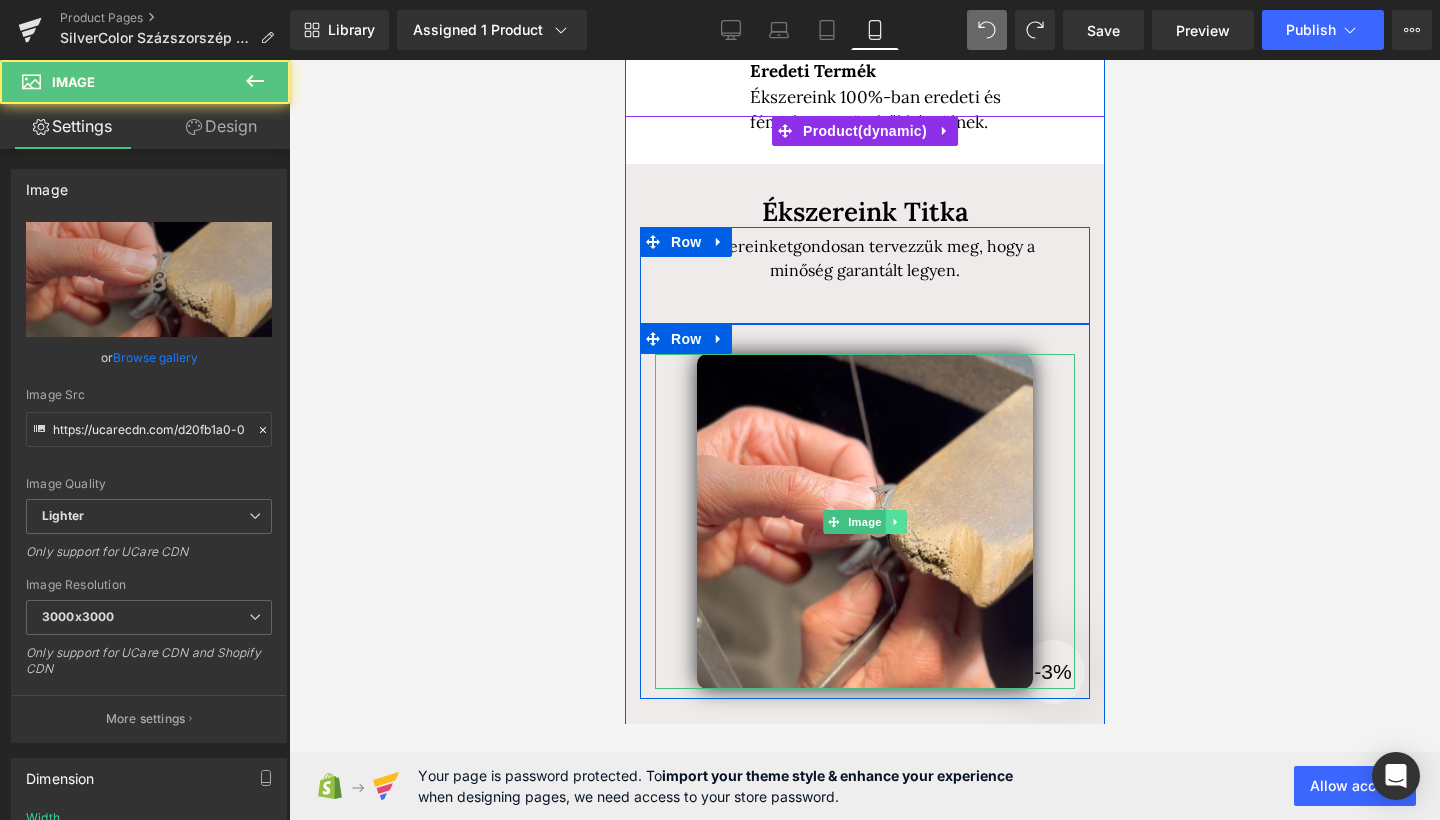 click at bounding box center (895, 522) 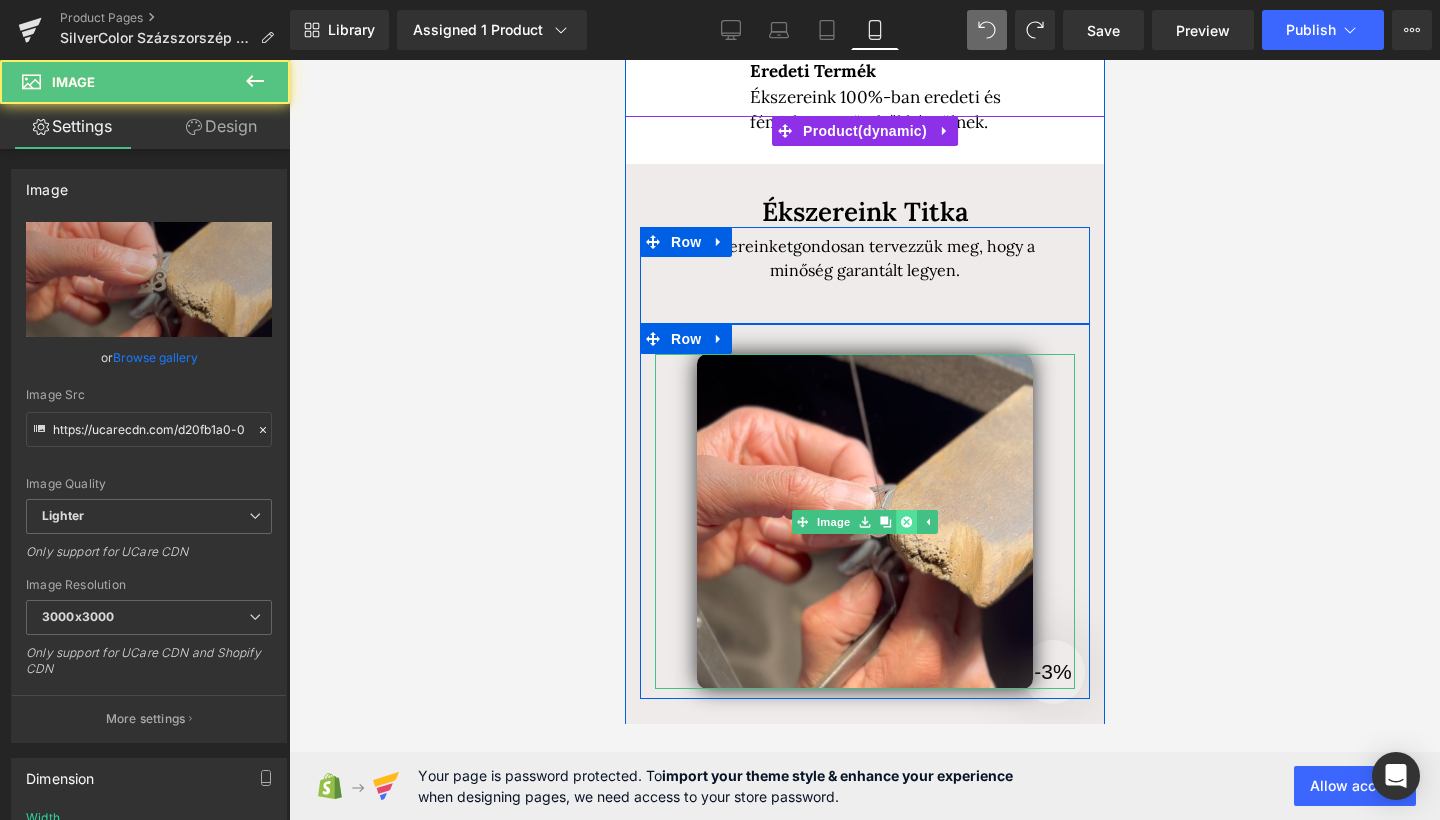 click at bounding box center [905, 522] 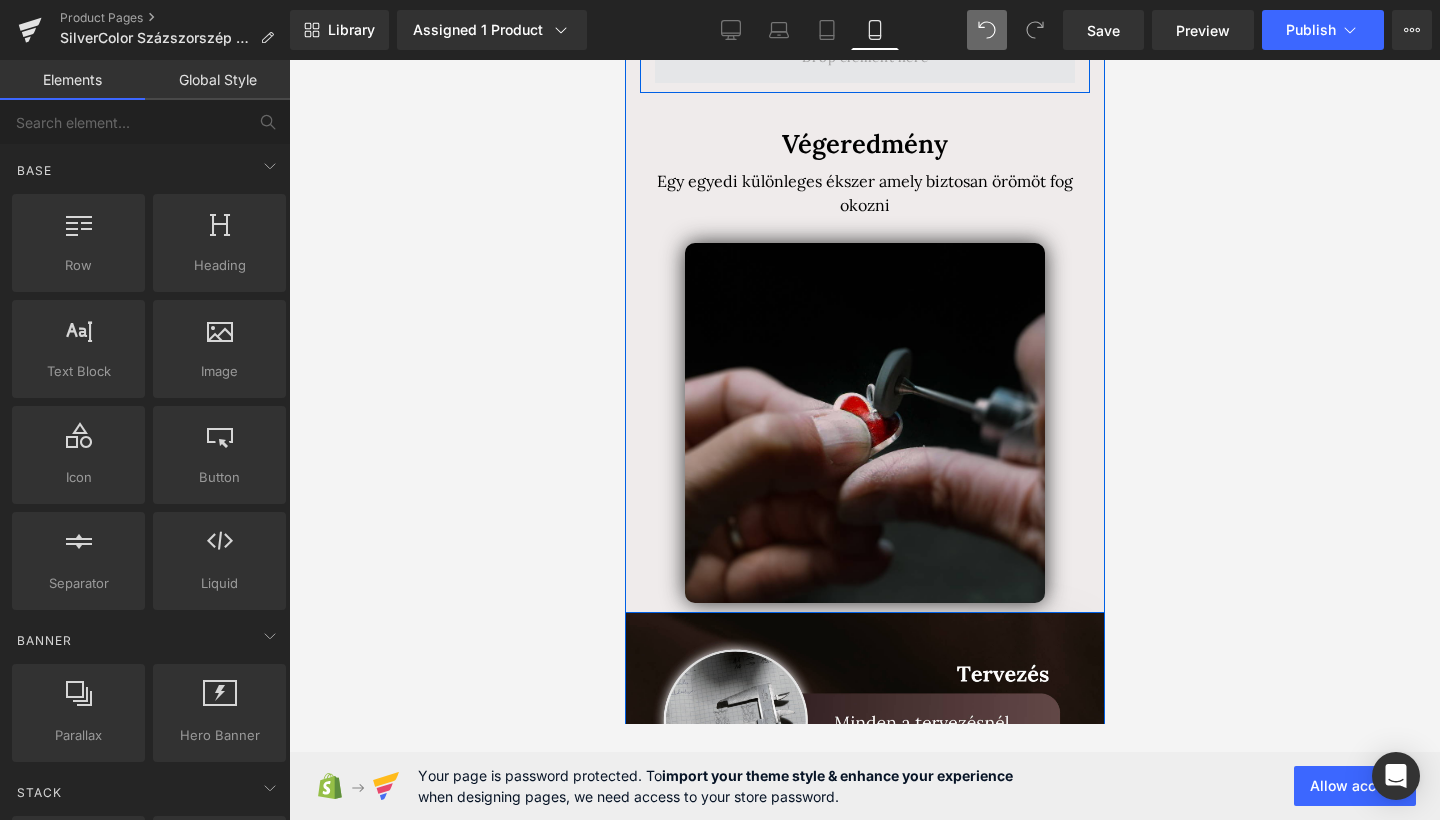scroll, scrollTop: 1350, scrollLeft: 0, axis: vertical 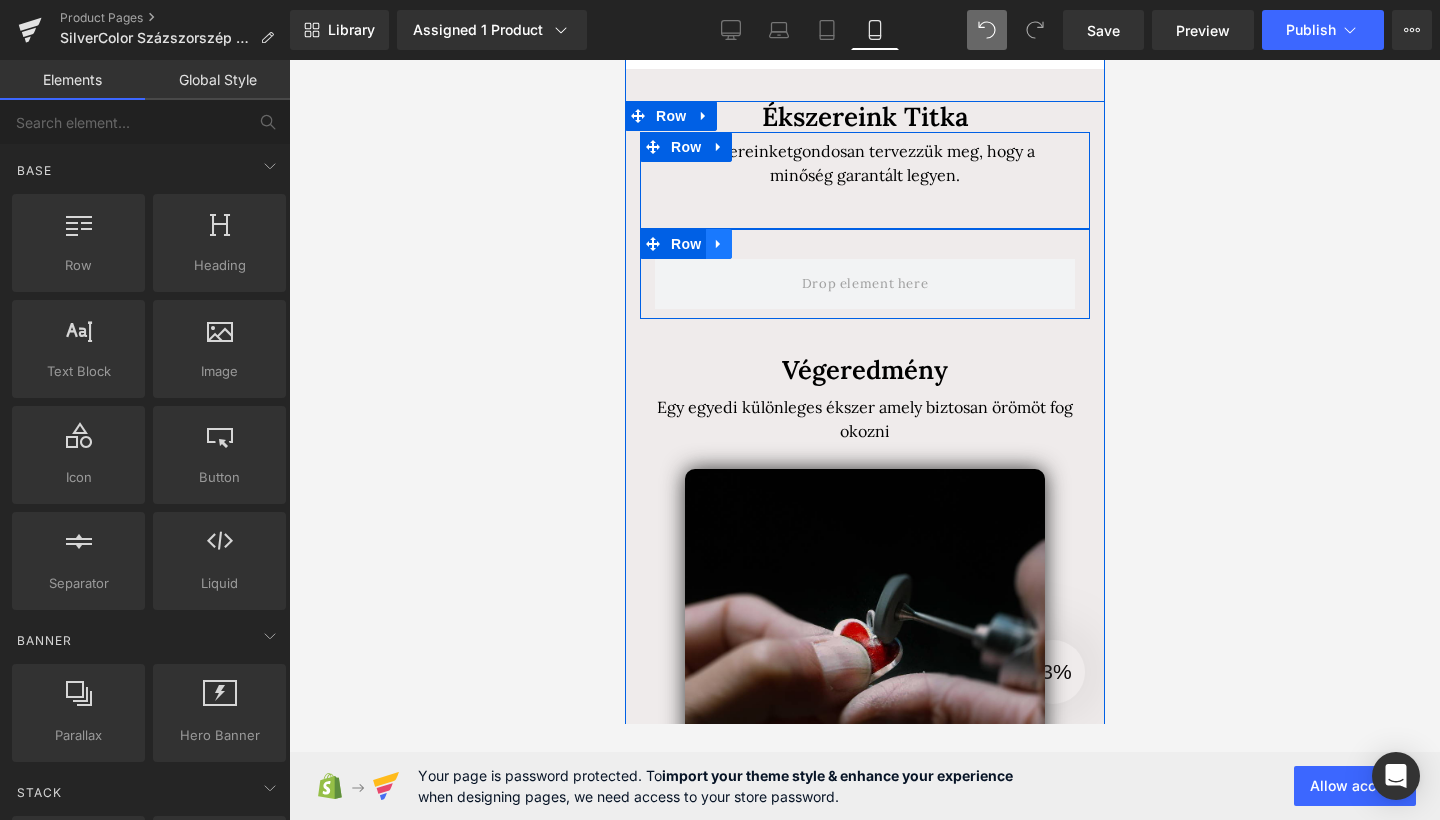 click at bounding box center (718, 244) 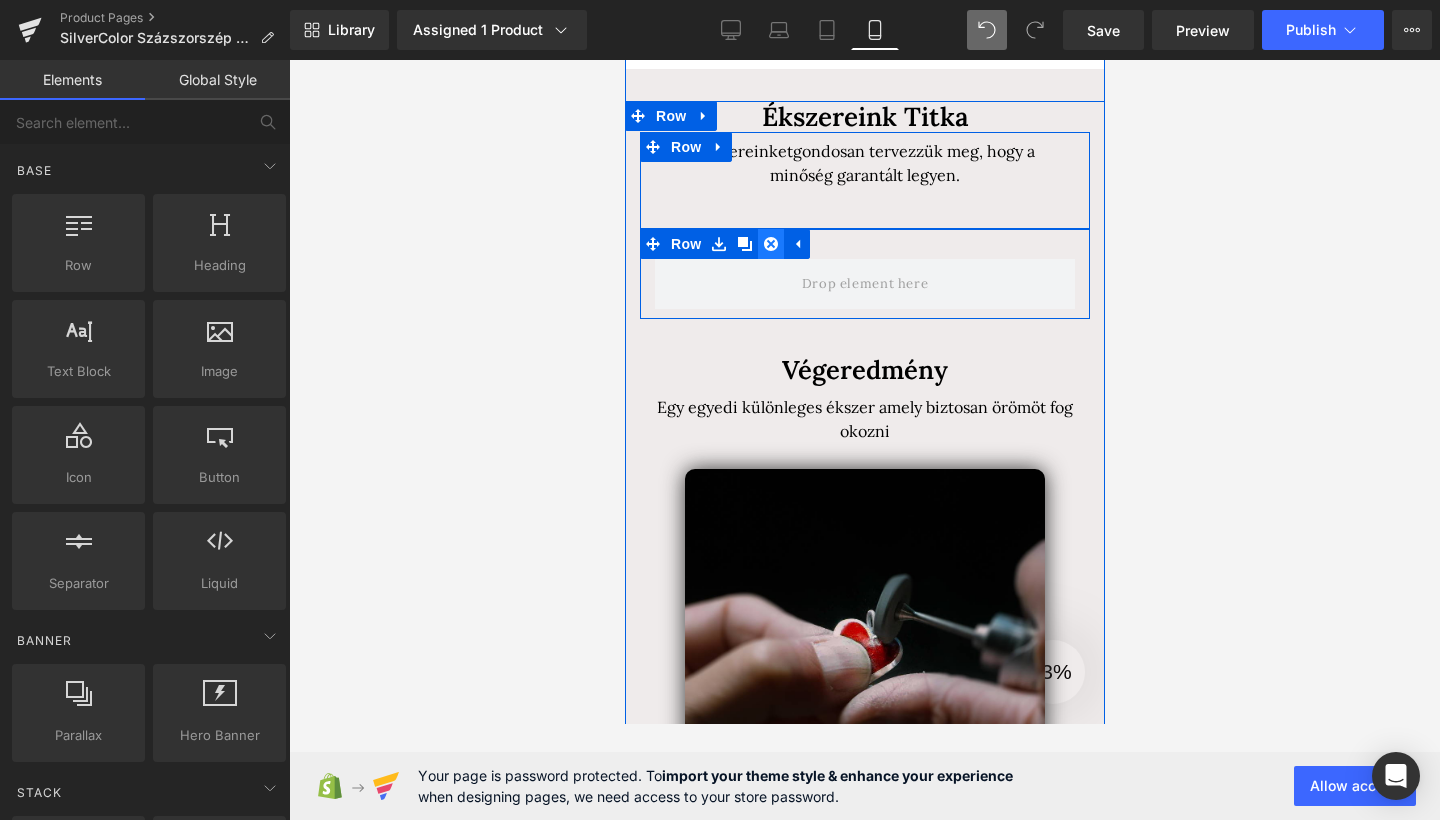 click 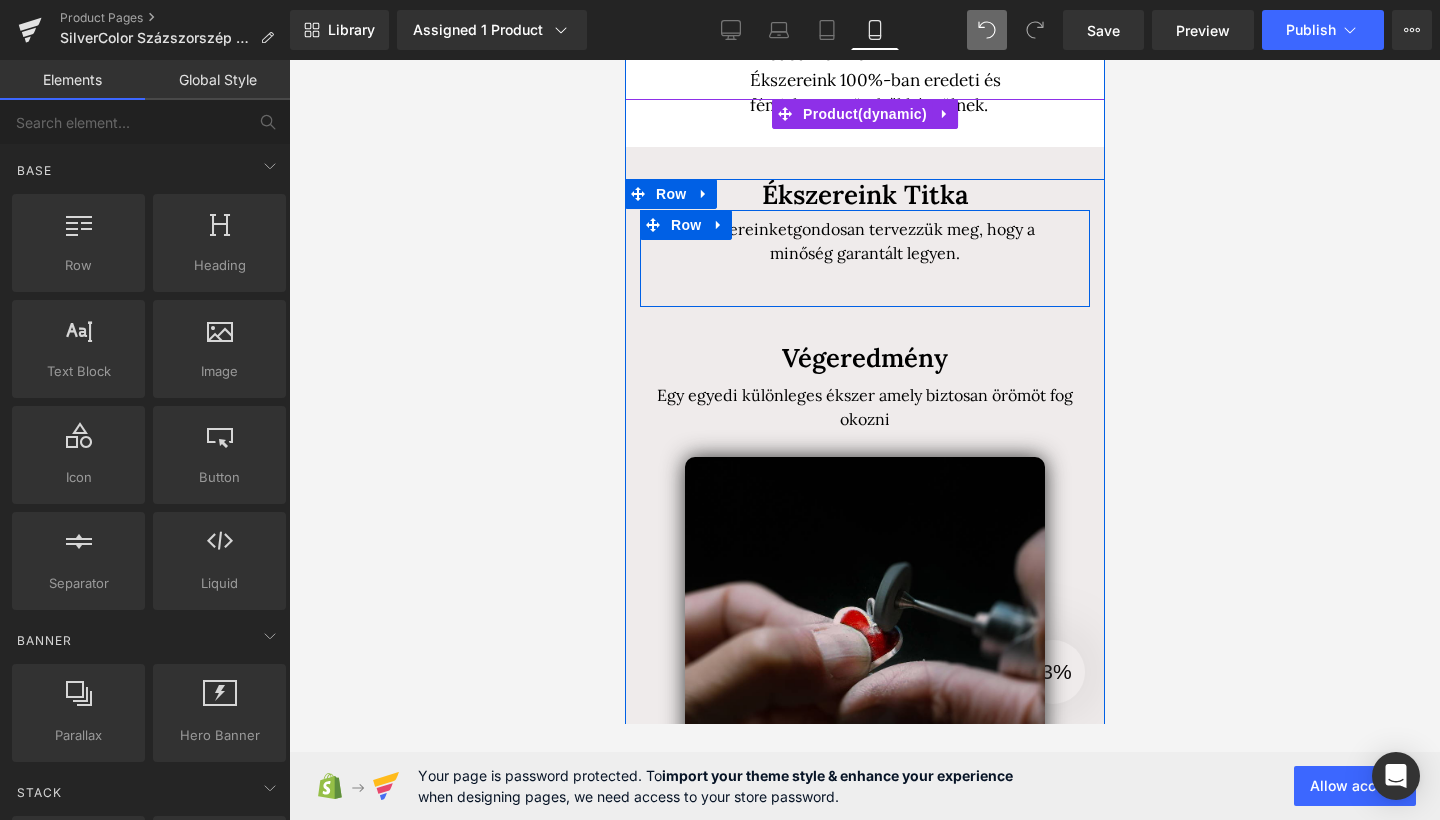 scroll, scrollTop: 1265, scrollLeft: 0, axis: vertical 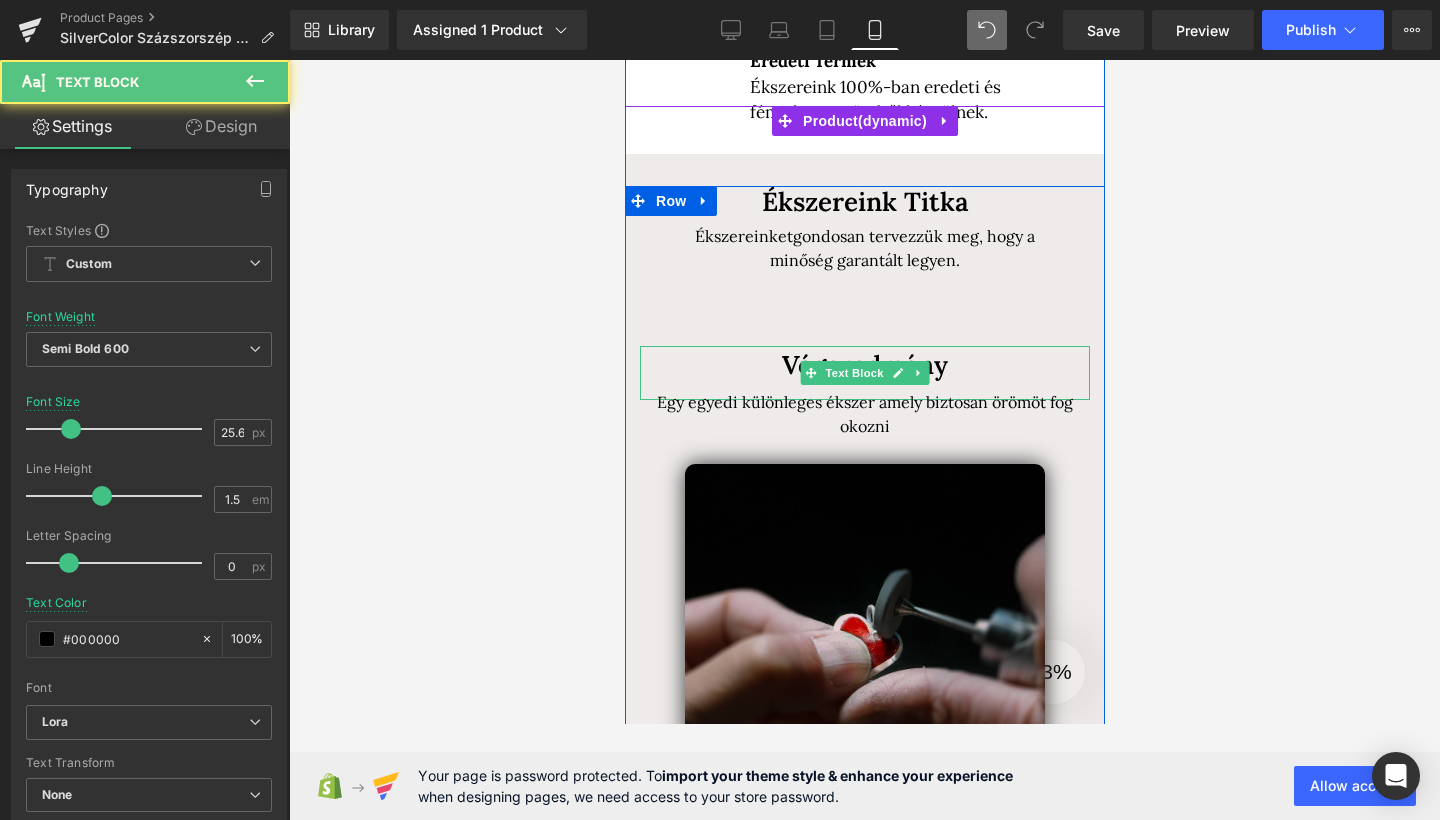 drag, startPoint x: 863, startPoint y: 368, endPoint x: 1475, endPoint y: 391, distance: 612.432 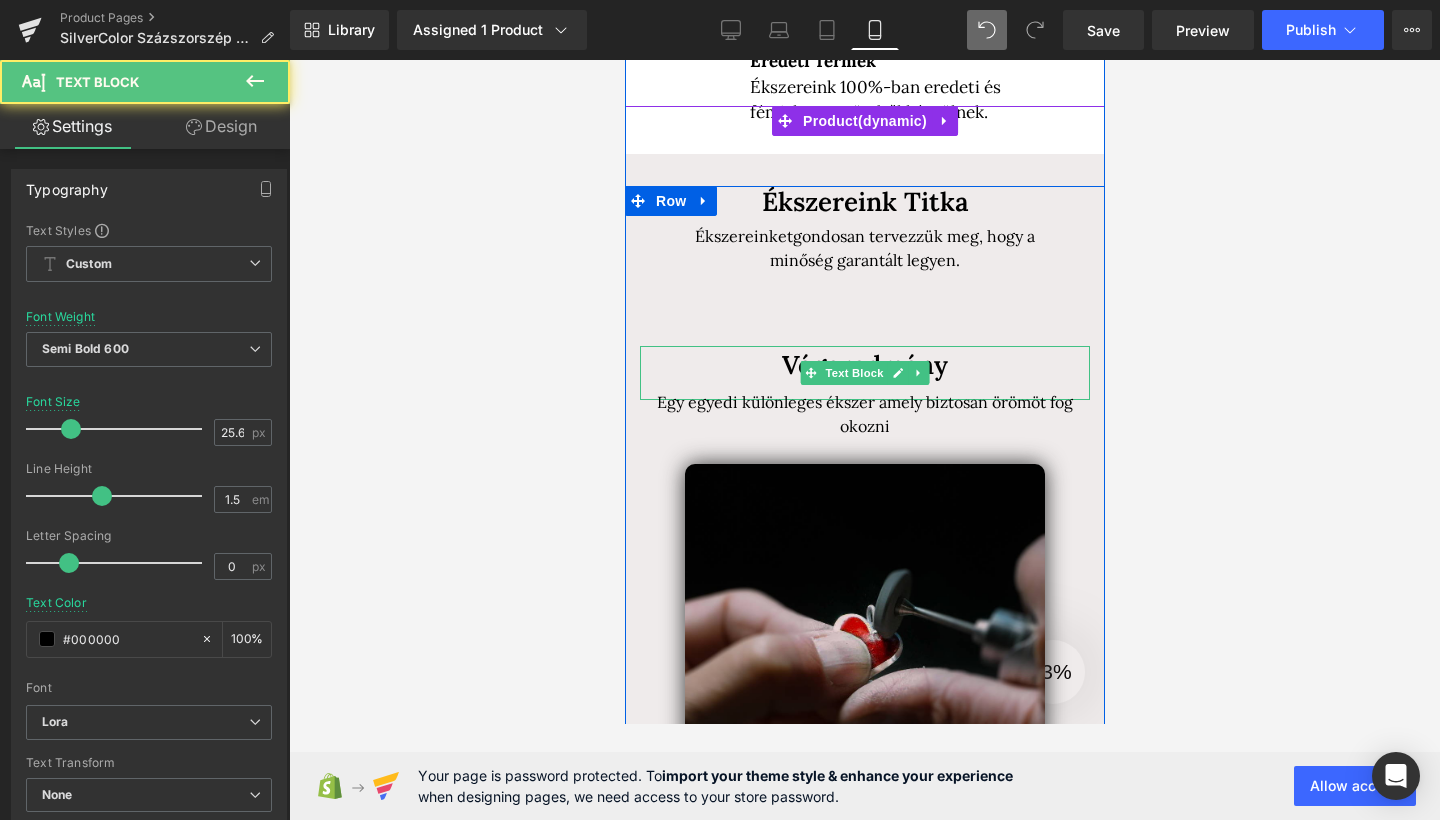 click on "Végeredmény Text Block" at bounding box center (864, 373) 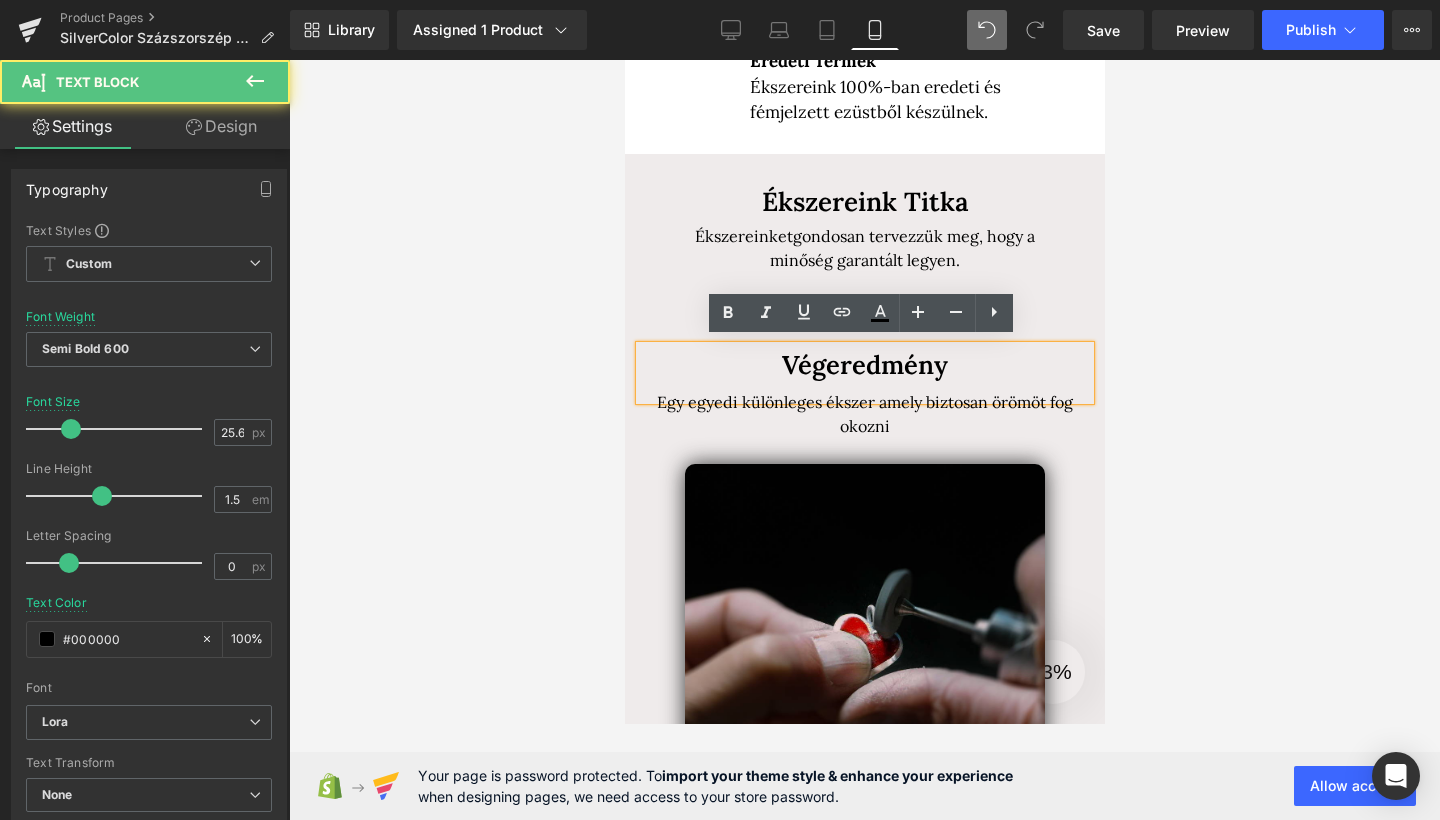 click at bounding box center (864, 440) 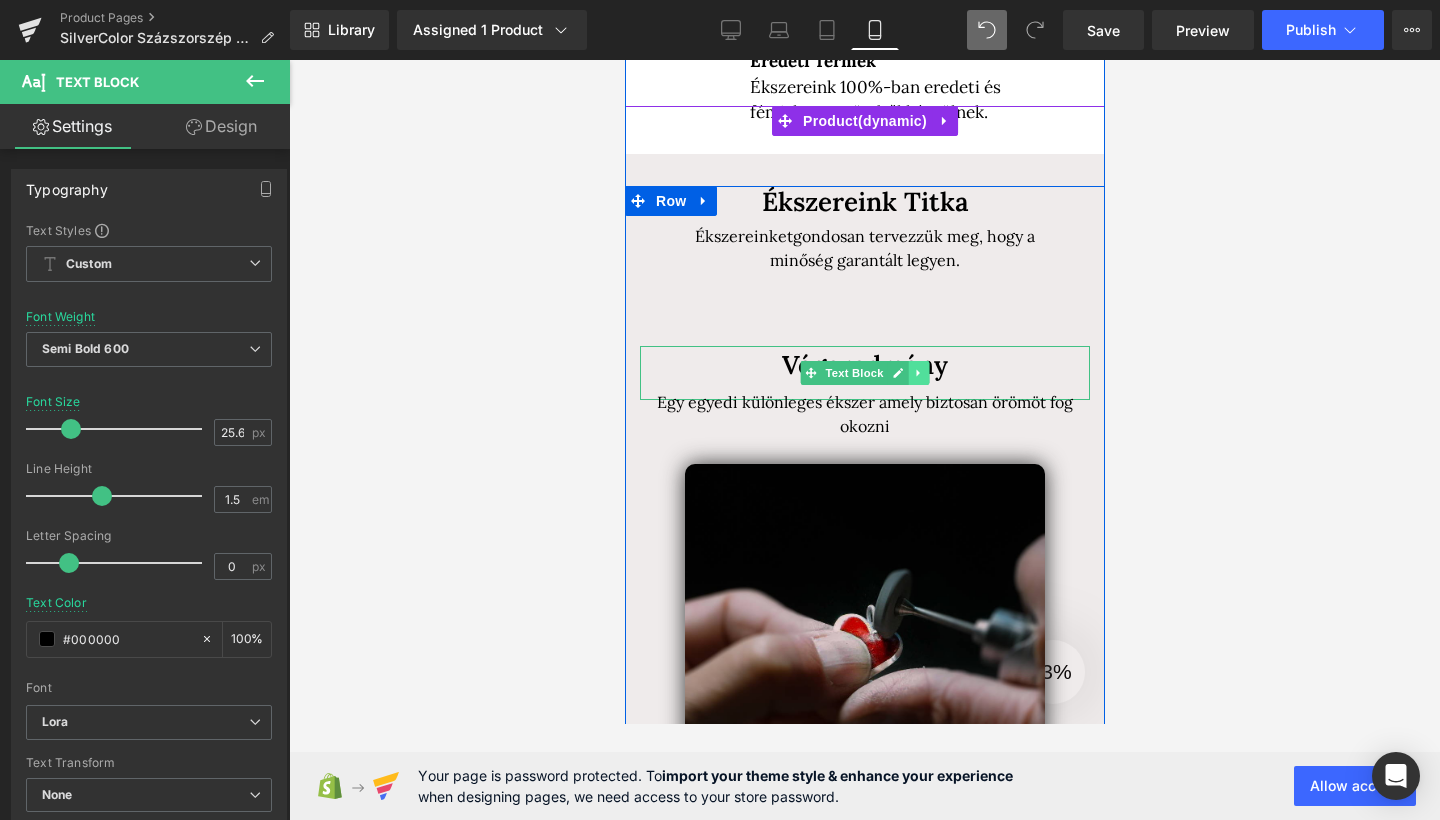 click at bounding box center (918, 373) 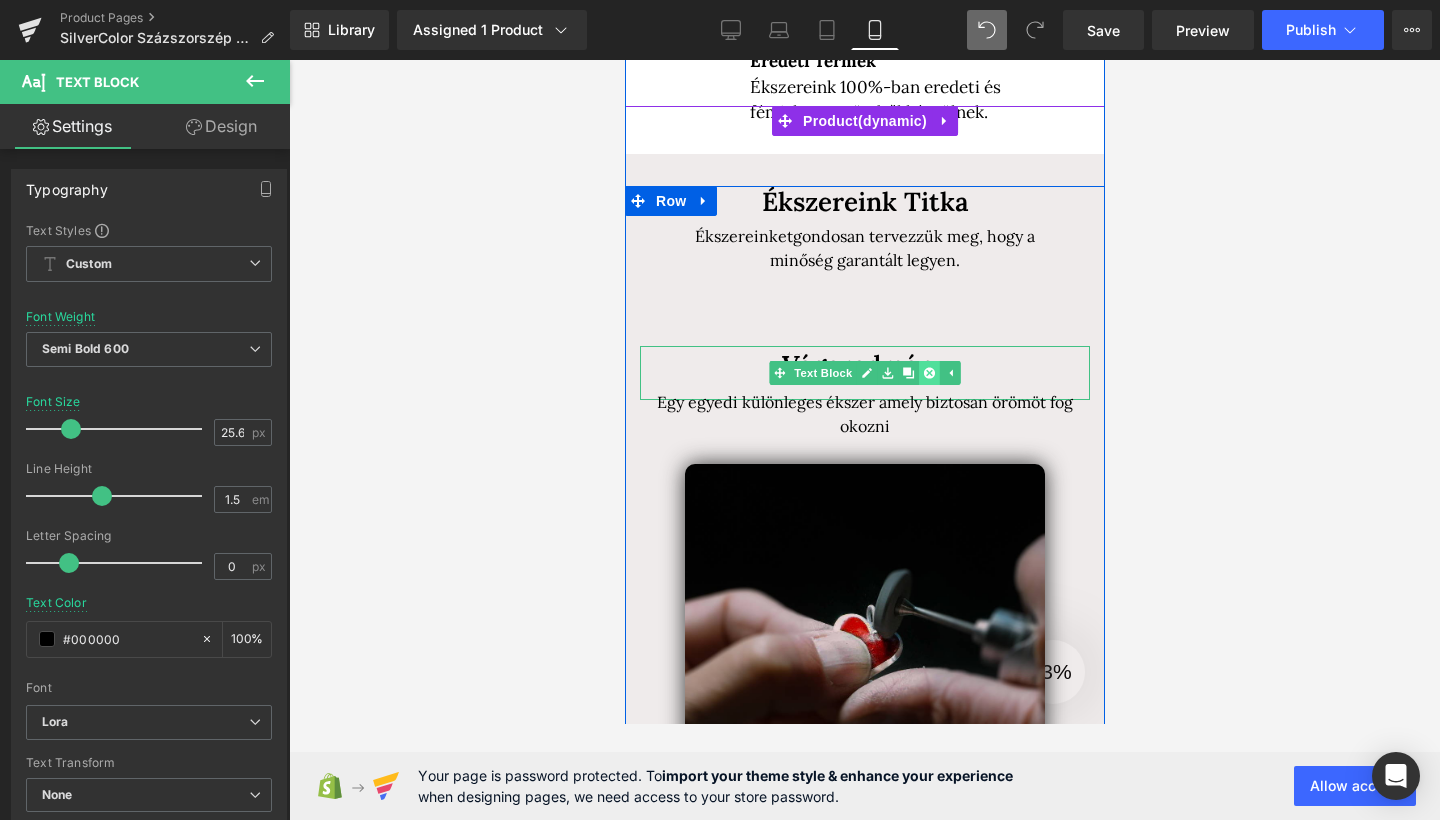 click 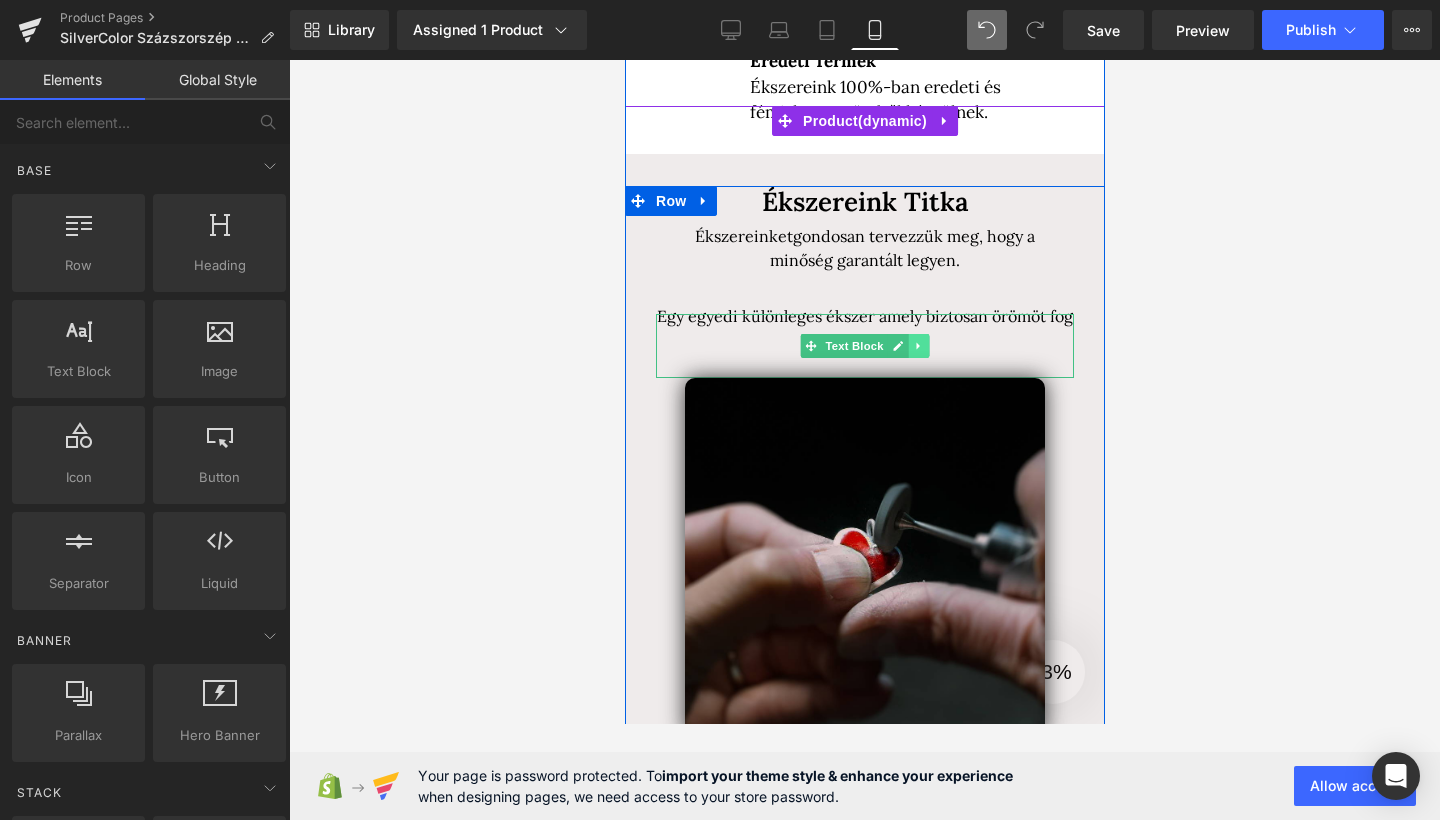 click 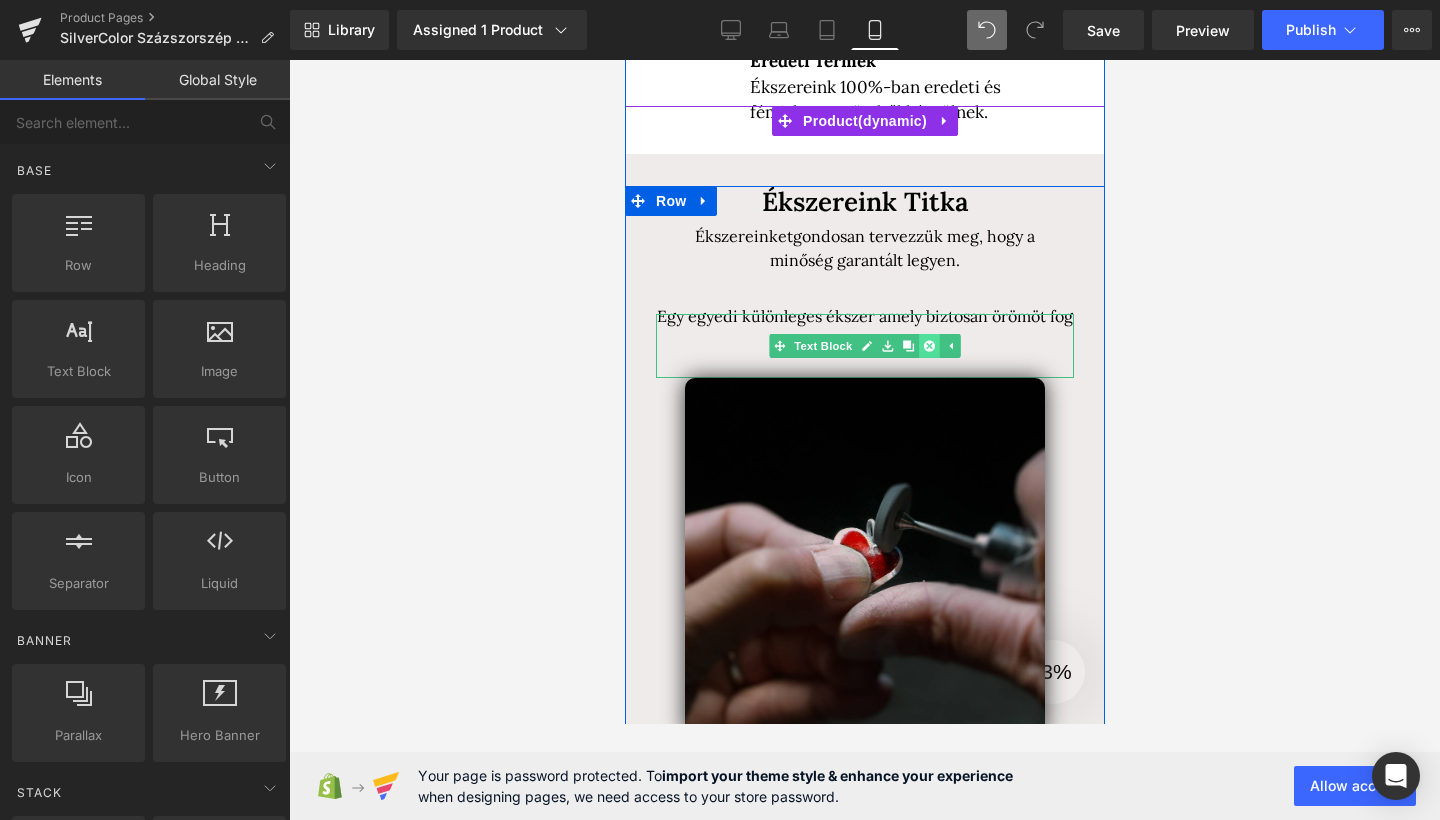 click 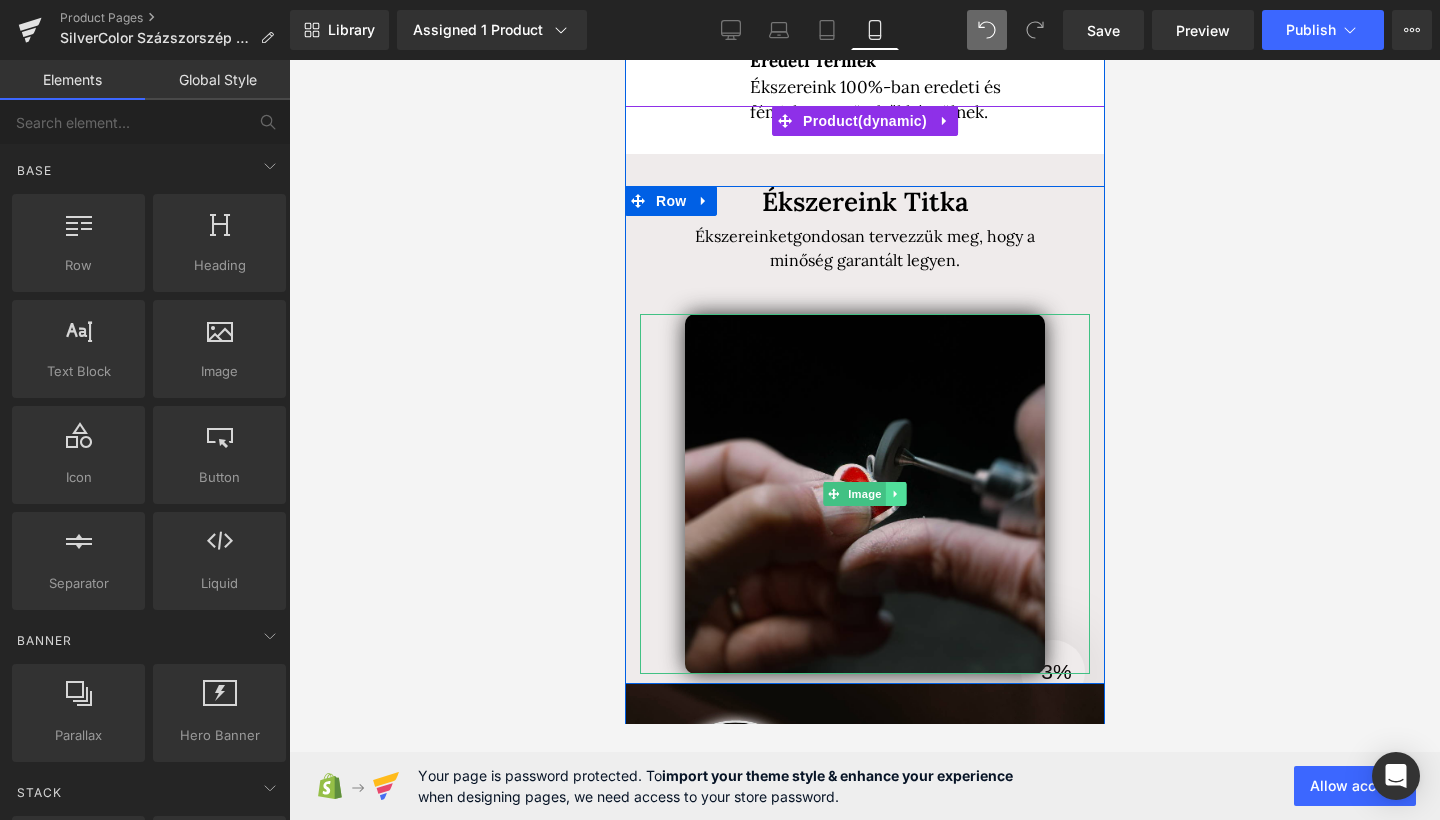 click 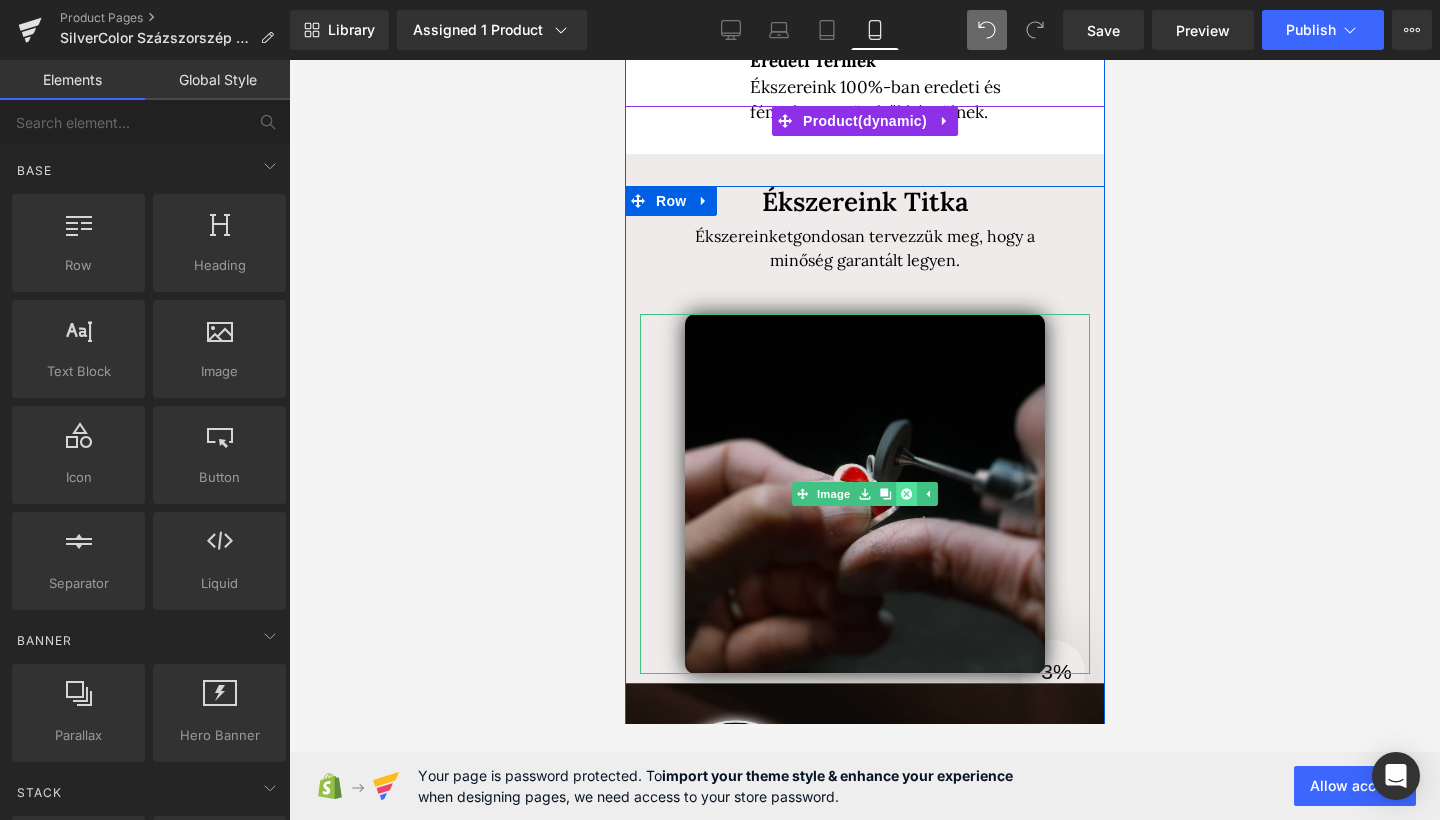 click 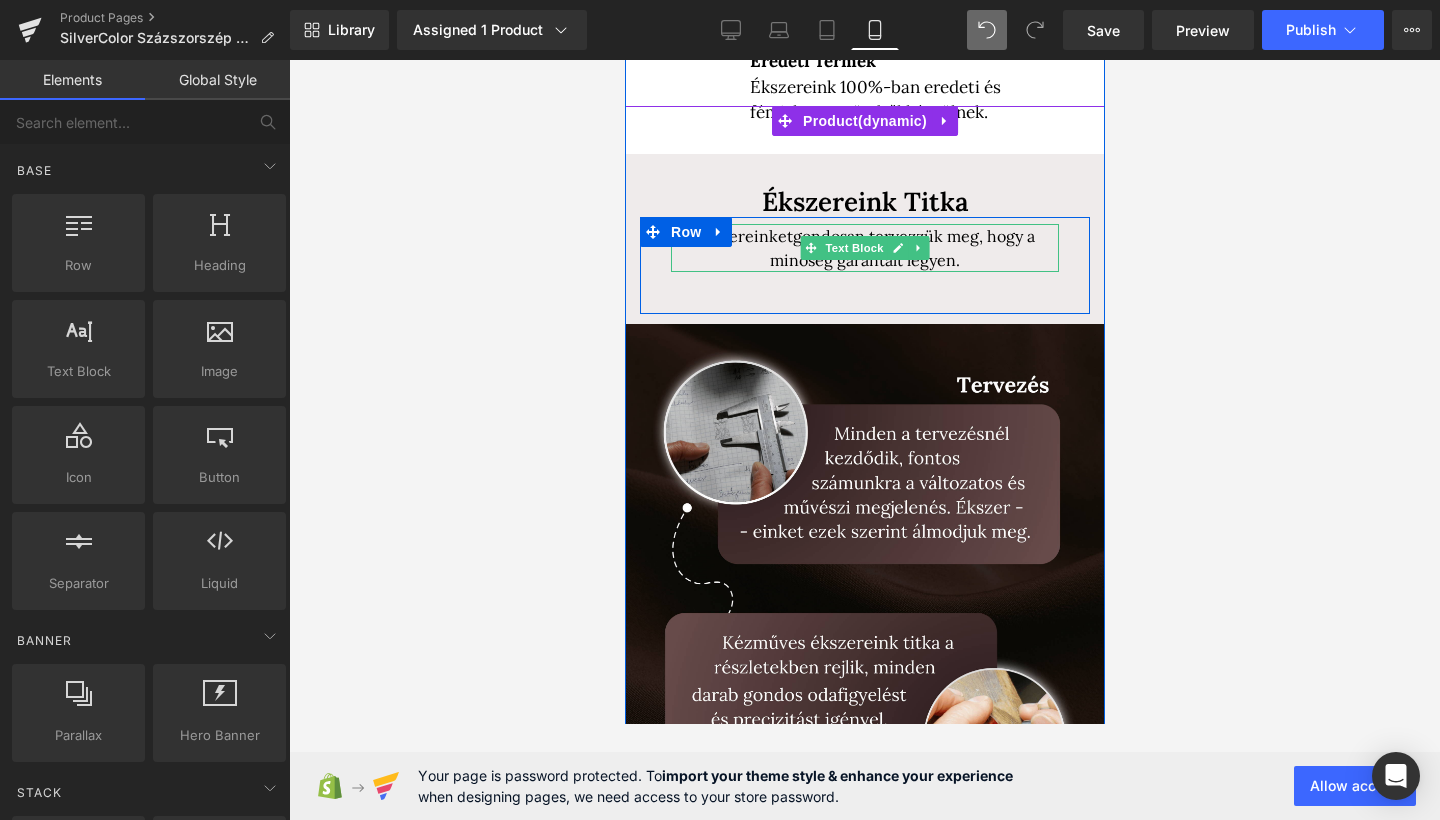 click on "gondosan tervezzük meg, hogy a minőség garantált legyen." at bounding box center [901, 248] 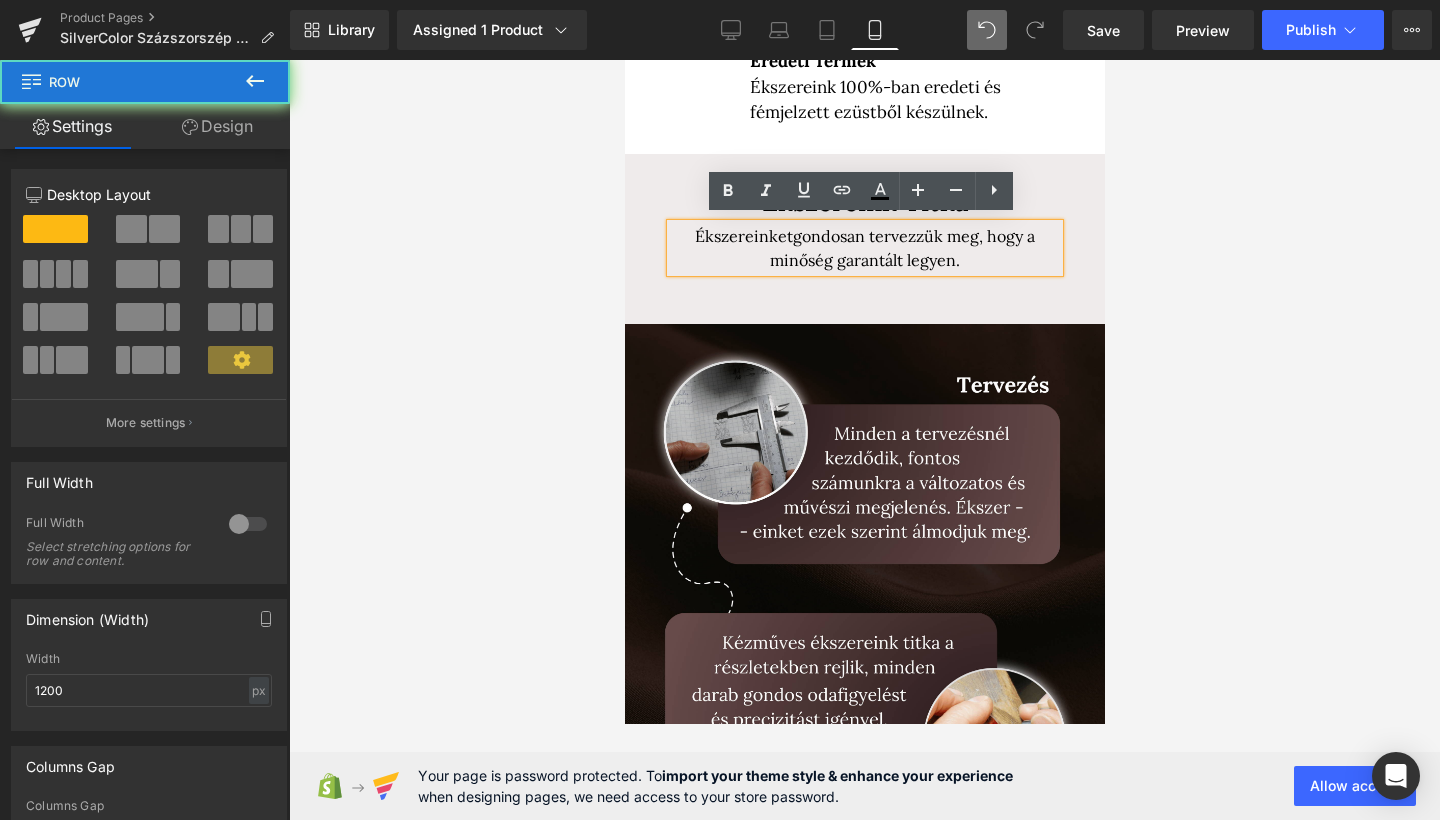 click on "Ékszereinket  gondosan tervezzük meg, hogy a minőség garantált legyen. Text Block" at bounding box center (864, 264) 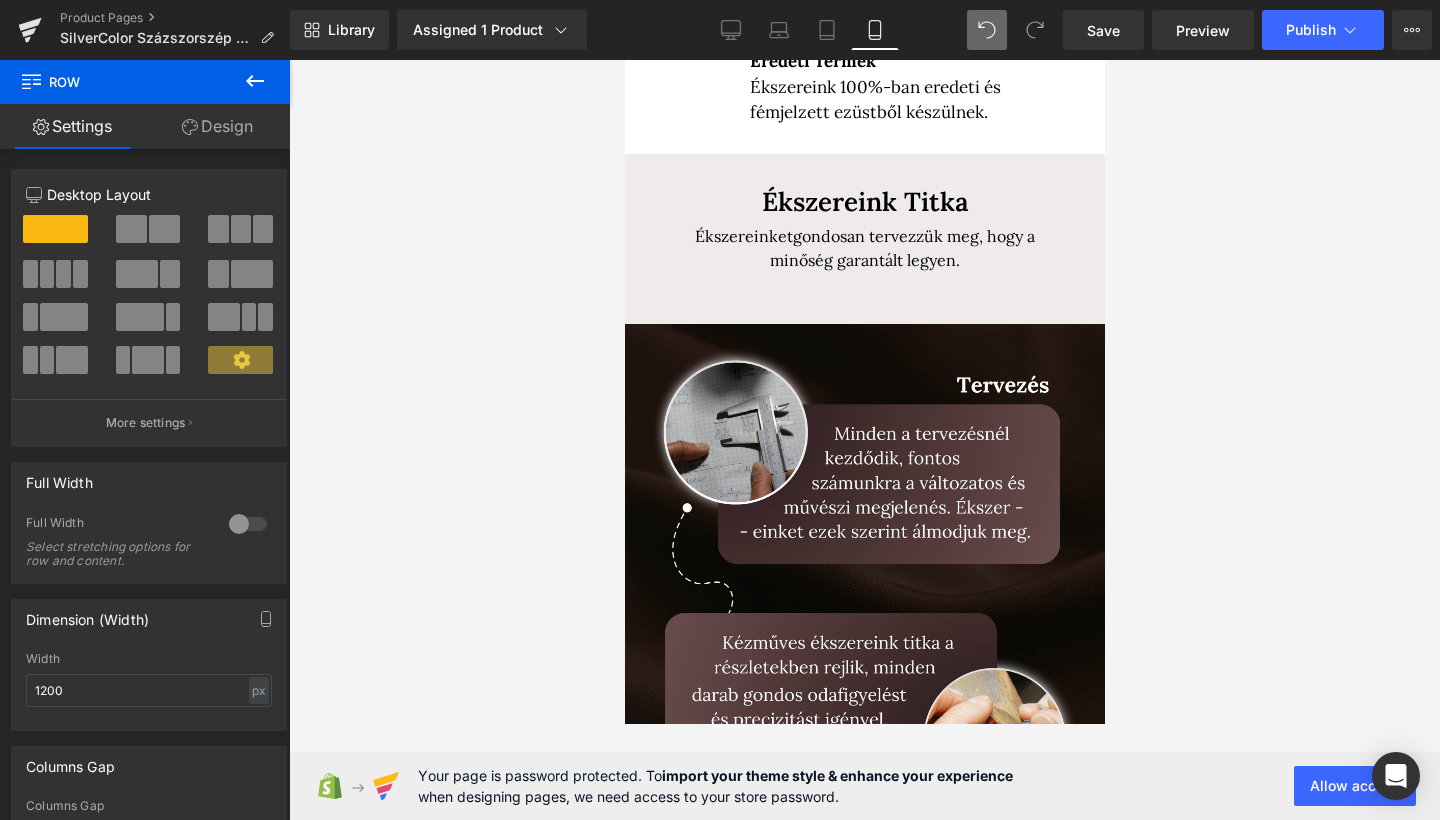 click at bounding box center [864, 440] 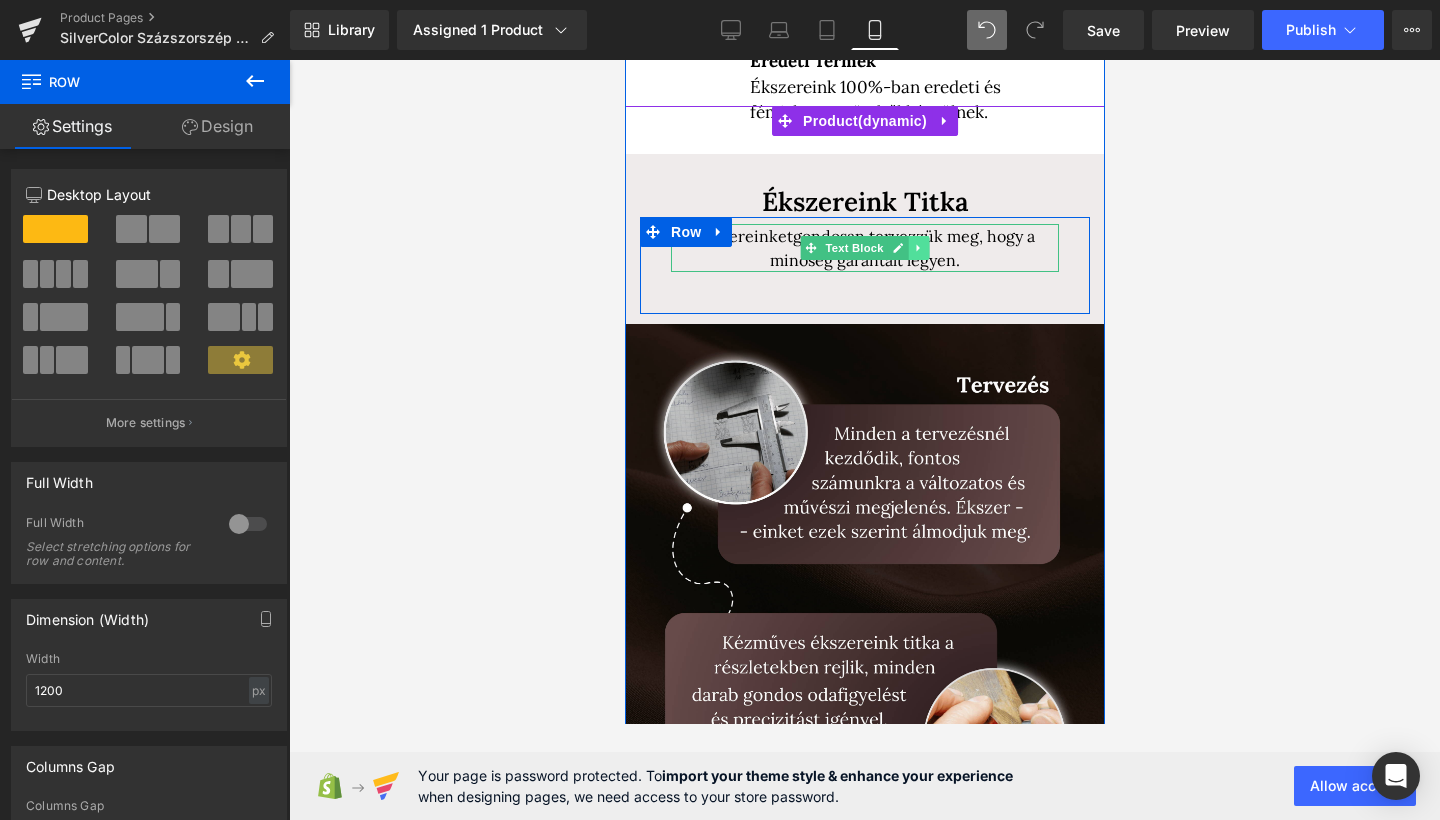 click 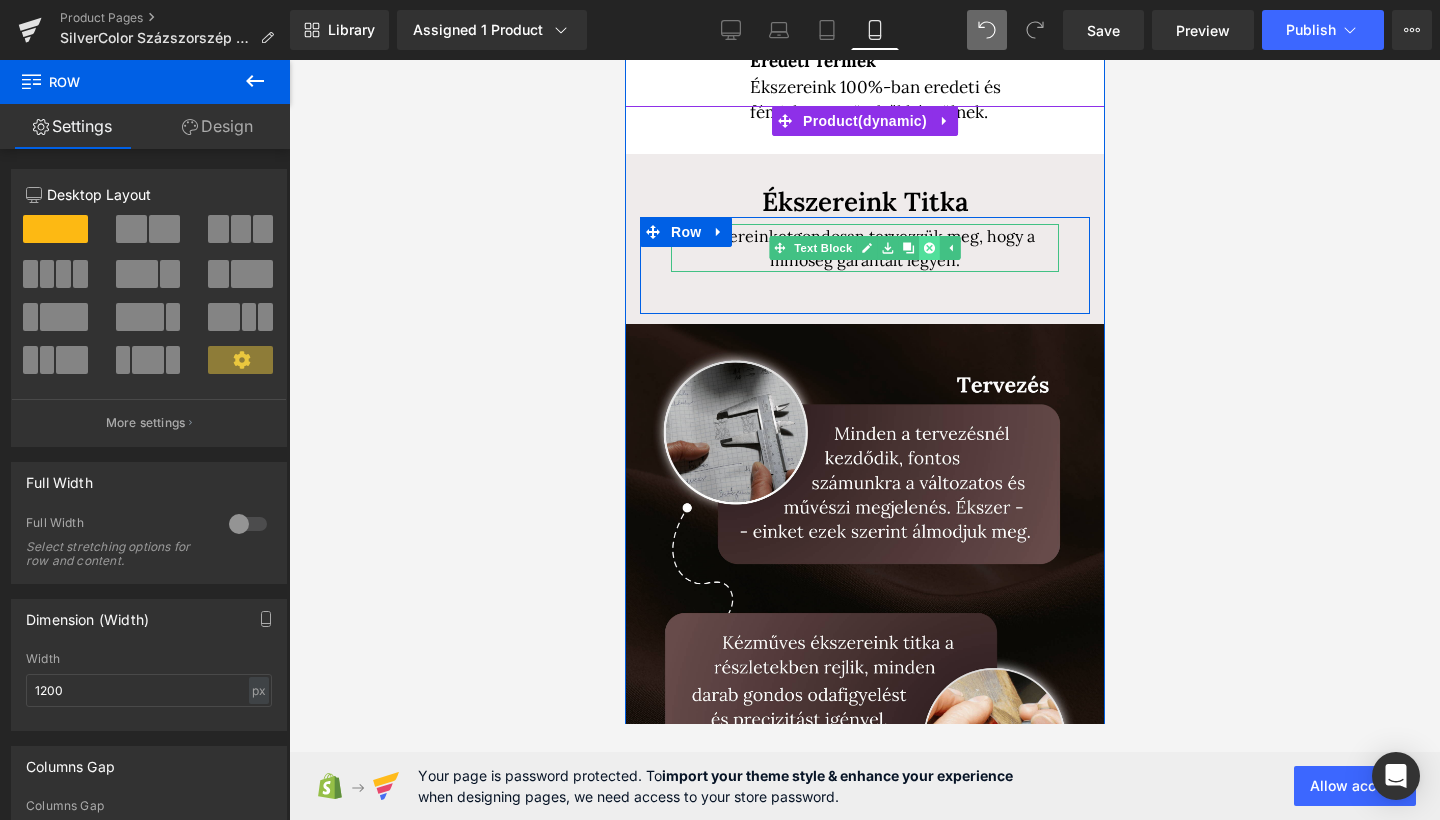 click 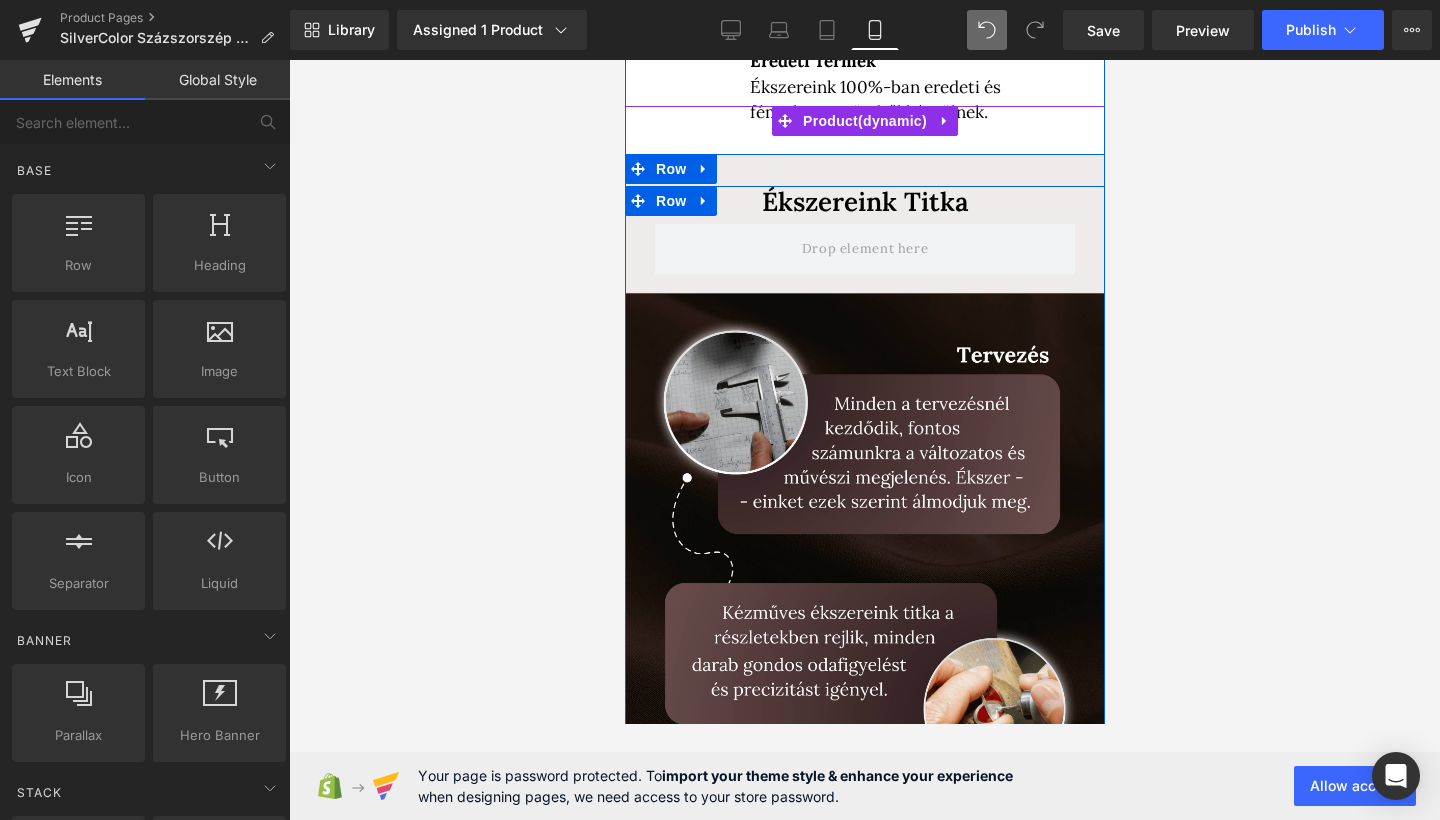 click at bounding box center [711, 232] 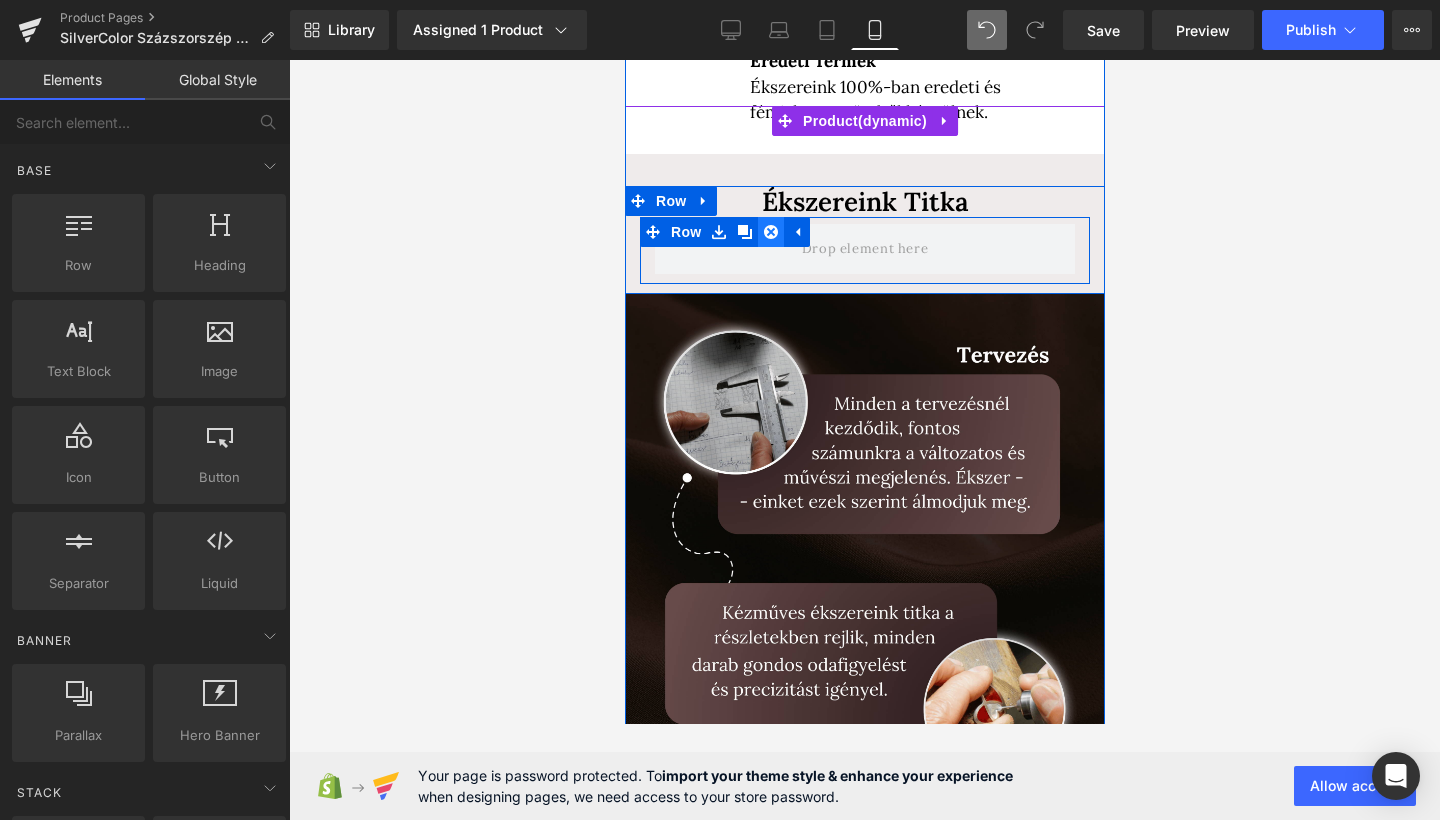 click at bounding box center [770, 232] 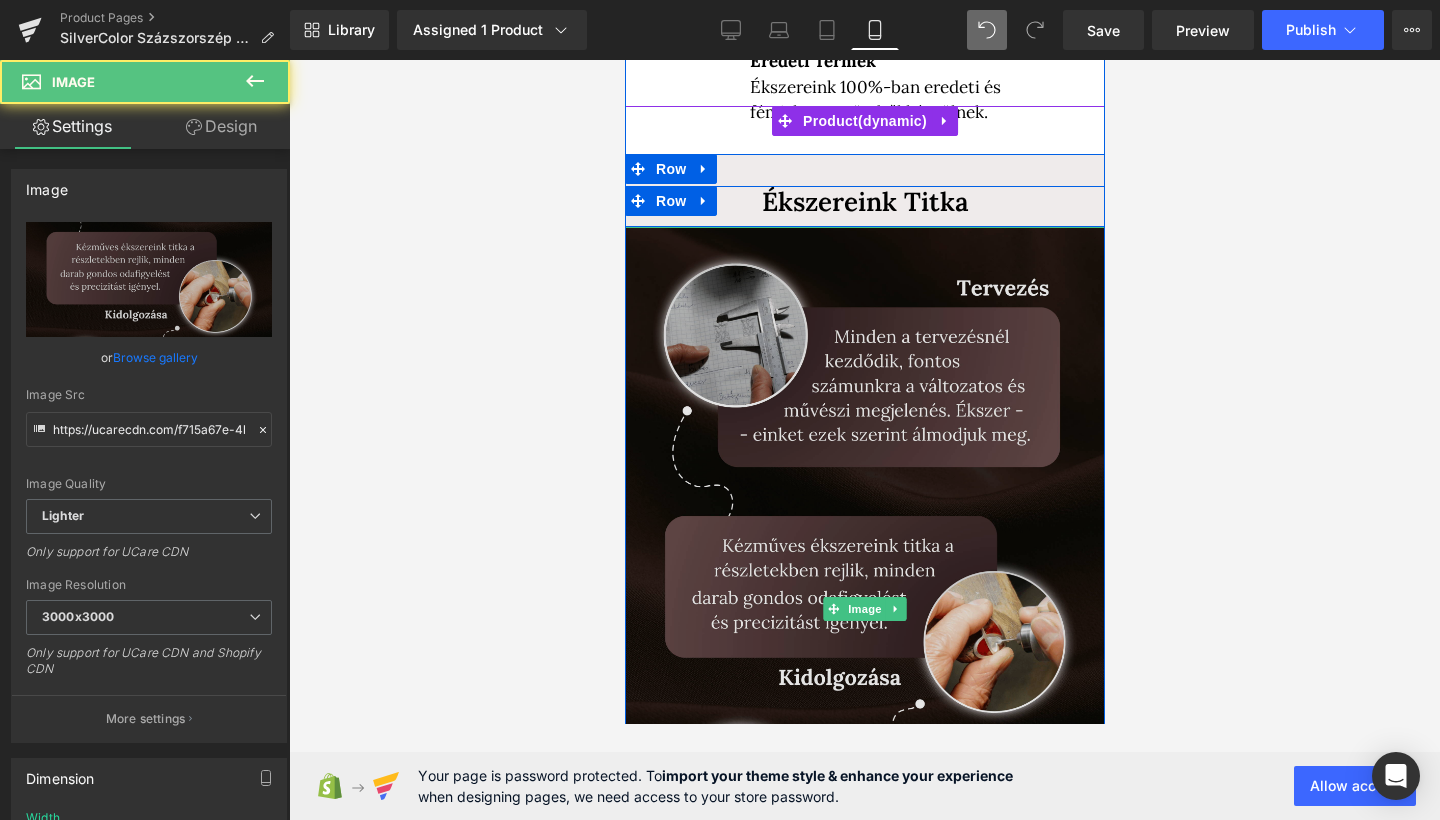 click at bounding box center [864, 609] 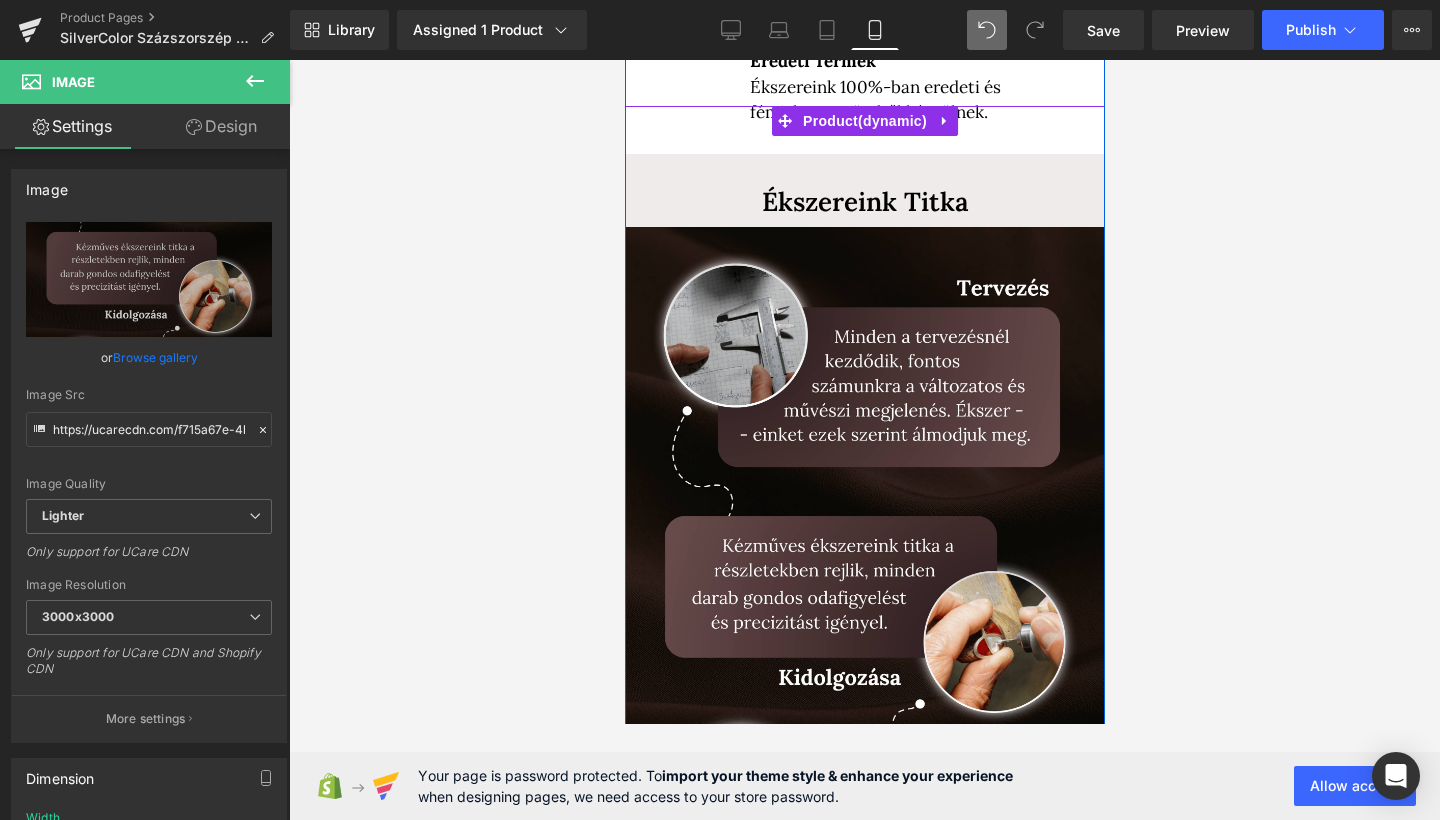 click on "Ékszereink Titka Heading         Row
Image         Művészet + Minőség + Kultúra Text Block         A tűzzománc az ötvösség több ezer éves díszítőeleme, egy színezett, szervetlen anyag, amelyet kézzel megmunkált ezüst rekeszekbe helyezek. Az összeköttetést 720–850 °C-on történő kiégetés biztosítja. Kétféle zománcot használok: áttetsző (transzparens) és fedő (opak) zománcot, melyek alá alátét (flux) zománc is kerülhet a tökéletes eredményért. A zománcot vízalapú szuszpenzióként viszem fel, majd a kemencében égetem, ügyelve a precizitásra és a lassú hűtésre. Technikámat mesterektől tanultam, és sok gyakorlással tökéletesítettem. Text Block
Youtube         Row         Row         Row" at bounding box center (864, 1000) 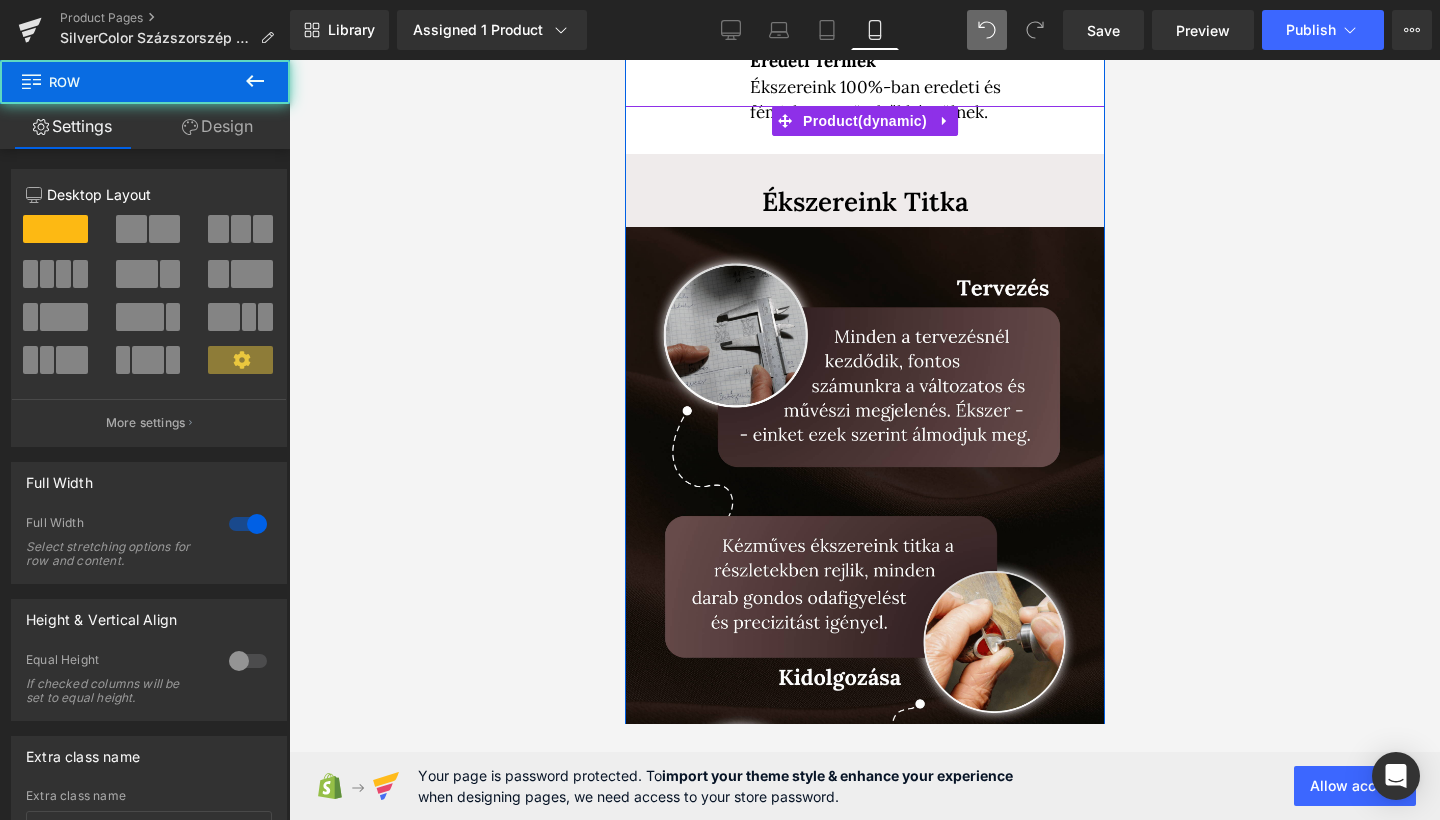 click on "Row" at bounding box center [670, 169] 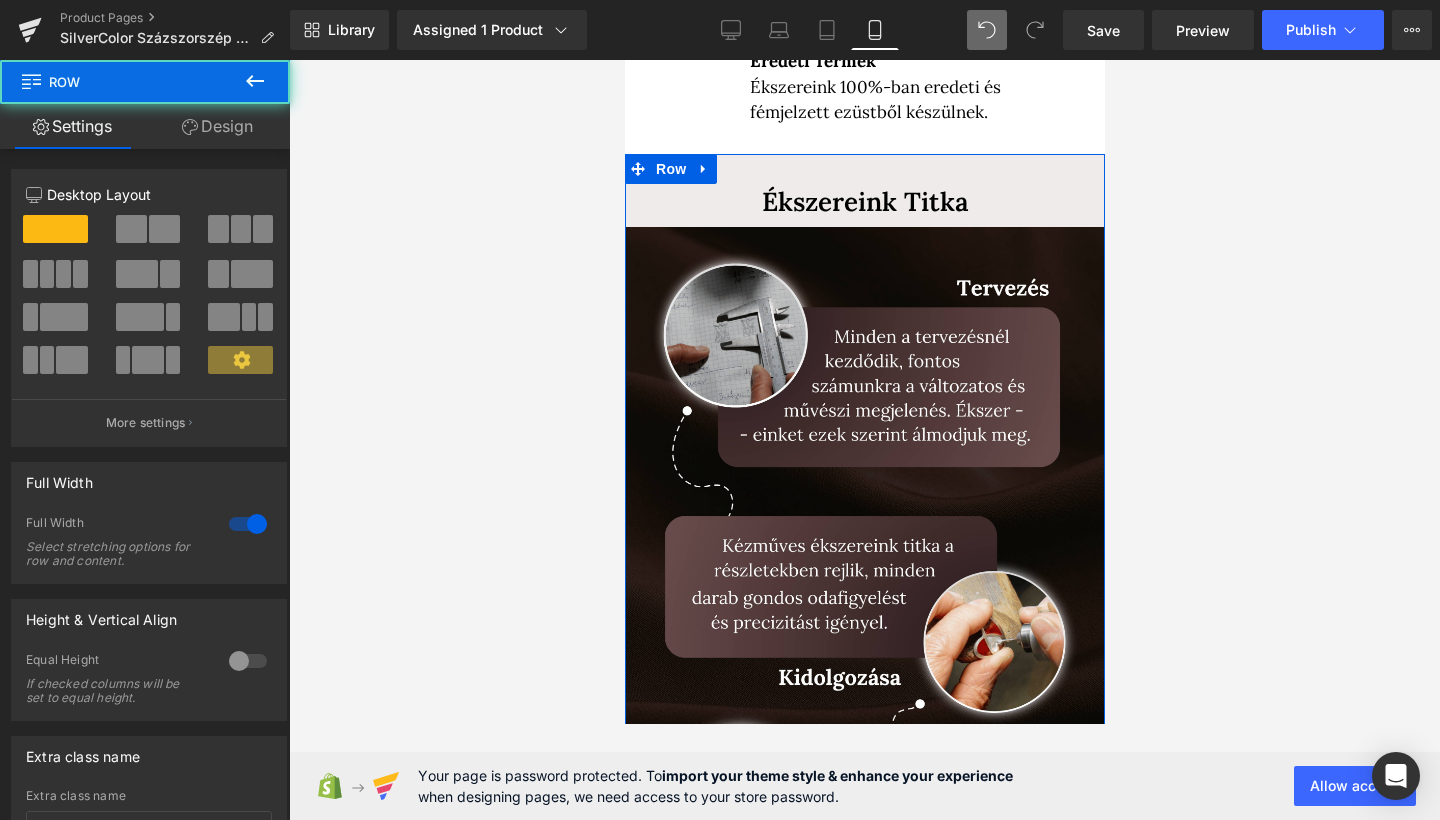 click on "Design" at bounding box center (217, 126) 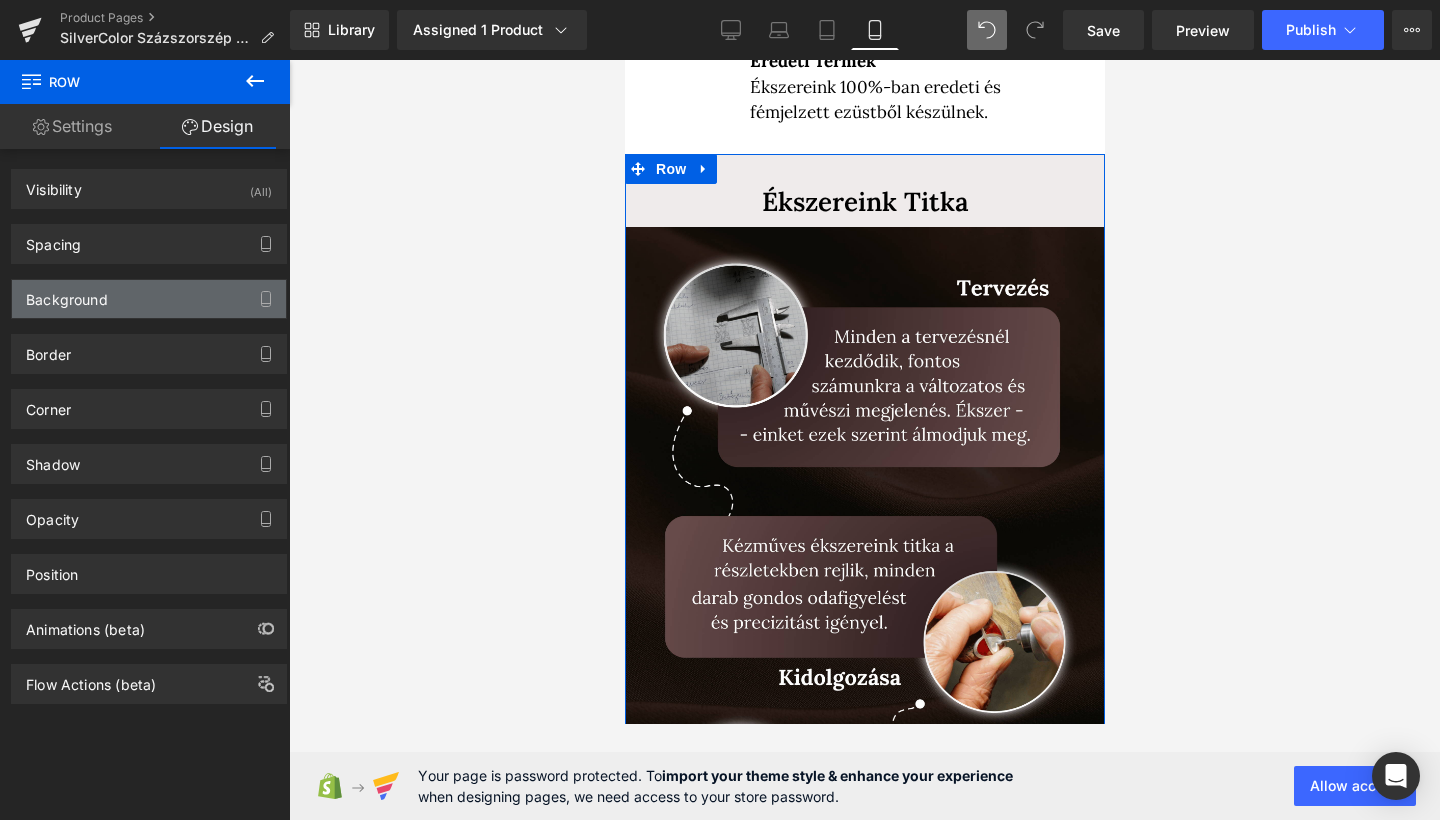 click on "Background" at bounding box center (149, 299) 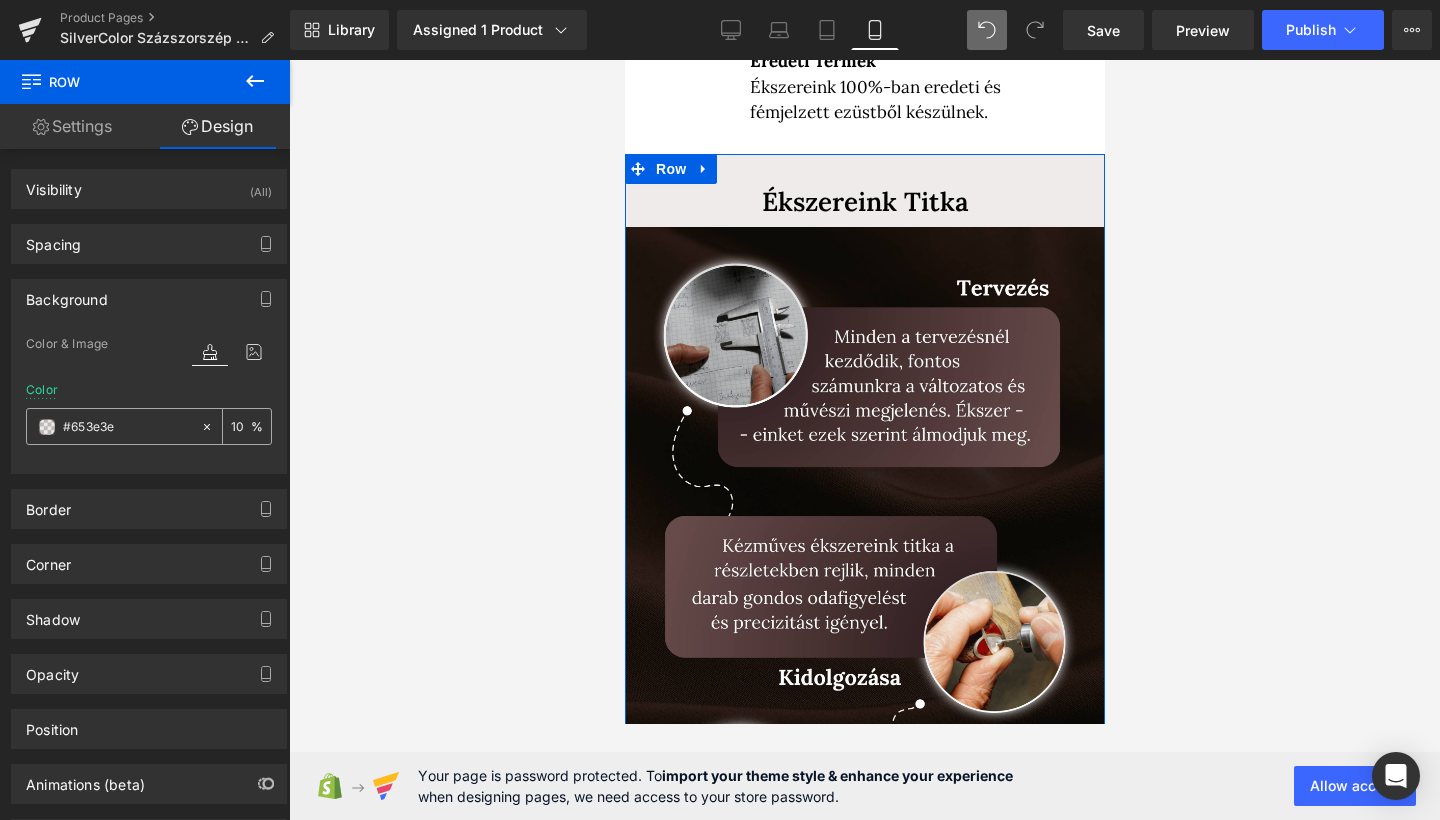 click at bounding box center (47, 427) 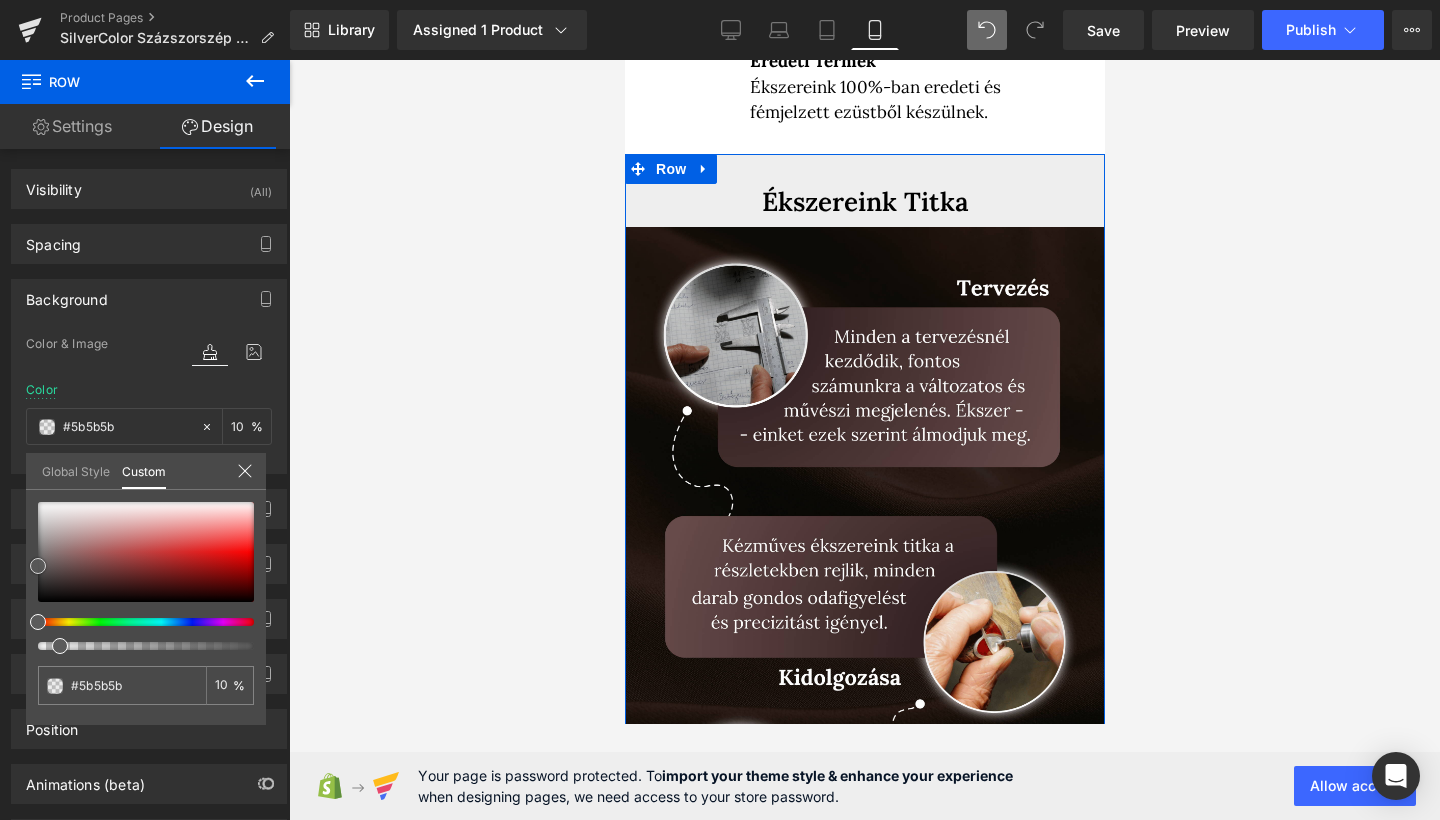 drag, startPoint x: 111, startPoint y: 583, endPoint x: 50, endPoint y: 566, distance: 63.324562 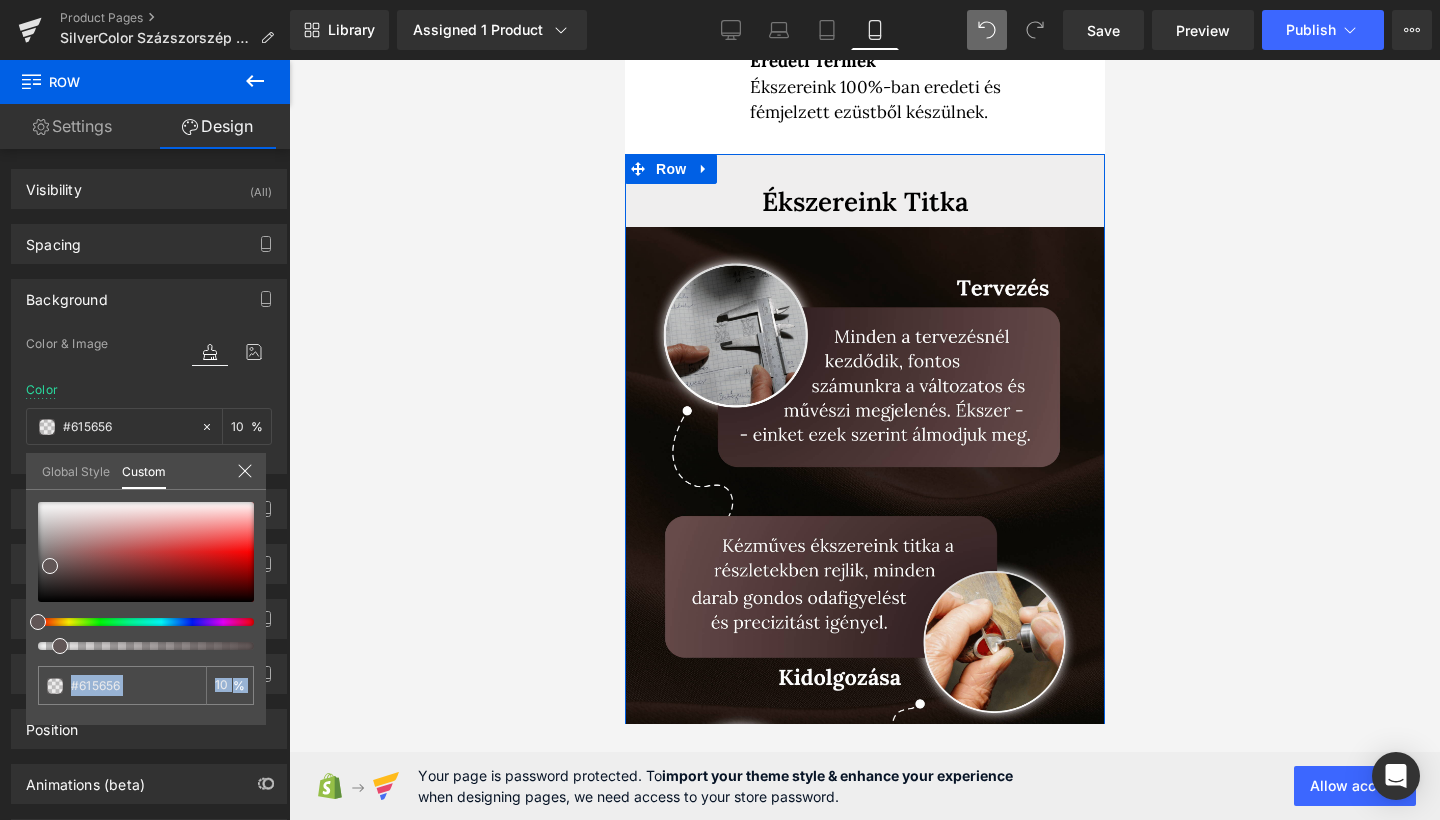 drag, startPoint x: 84, startPoint y: 640, endPoint x: 332, endPoint y: 640, distance: 248 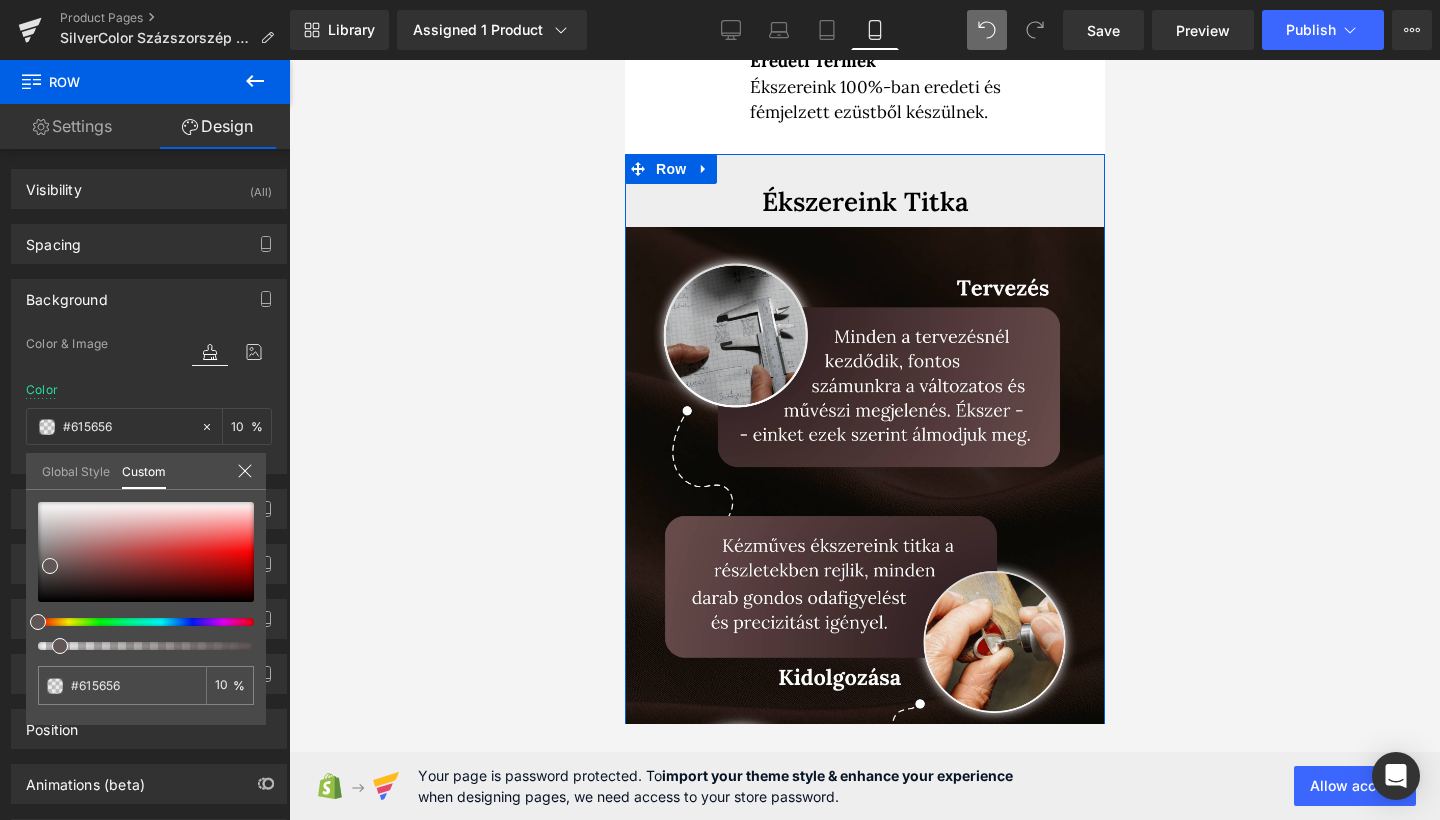 click on "#653e3e 10 %" at bounding box center (146, 613) 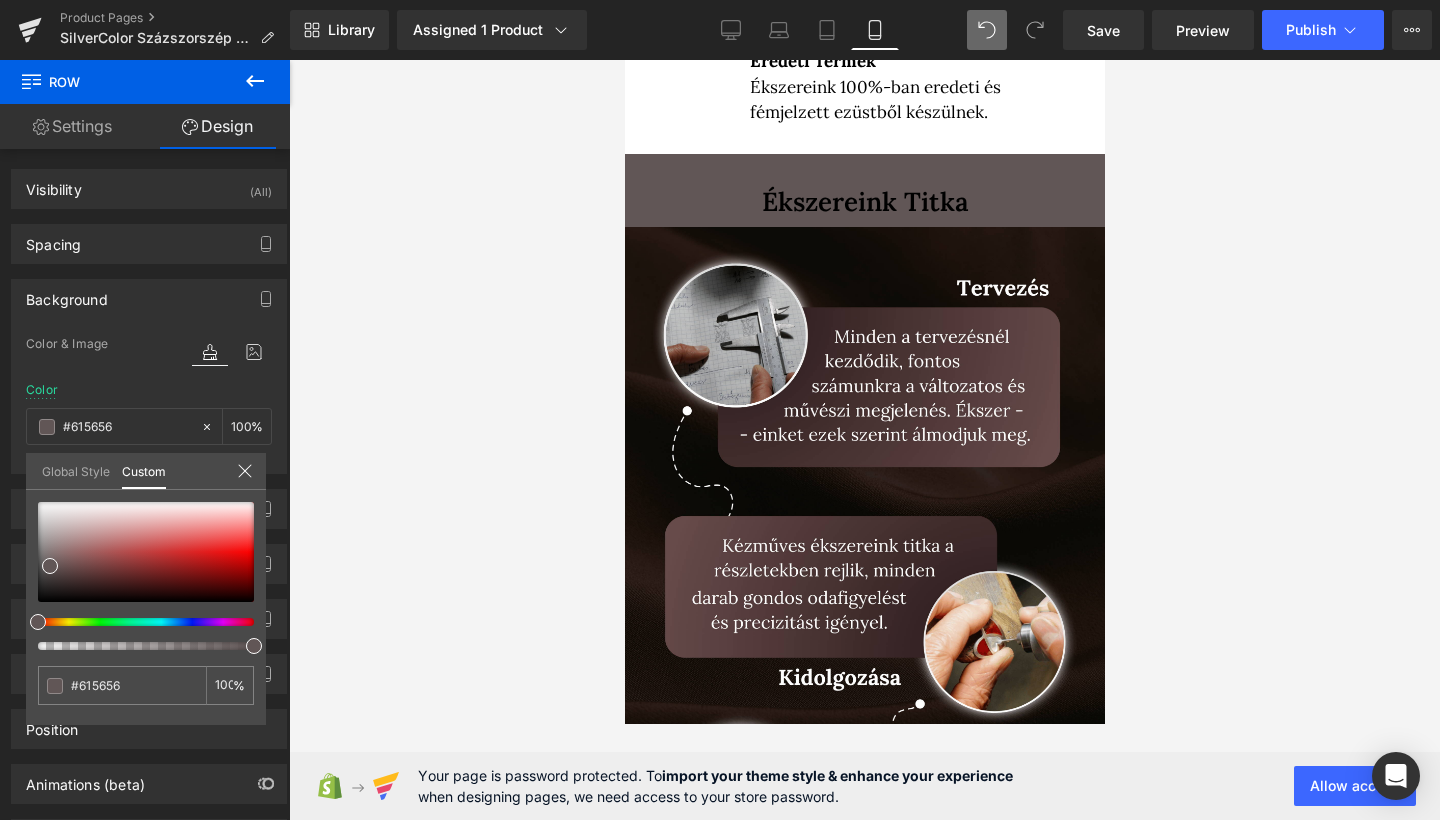 drag, startPoint x: 80, startPoint y: 648, endPoint x: 389, endPoint y: 650, distance: 309.00647 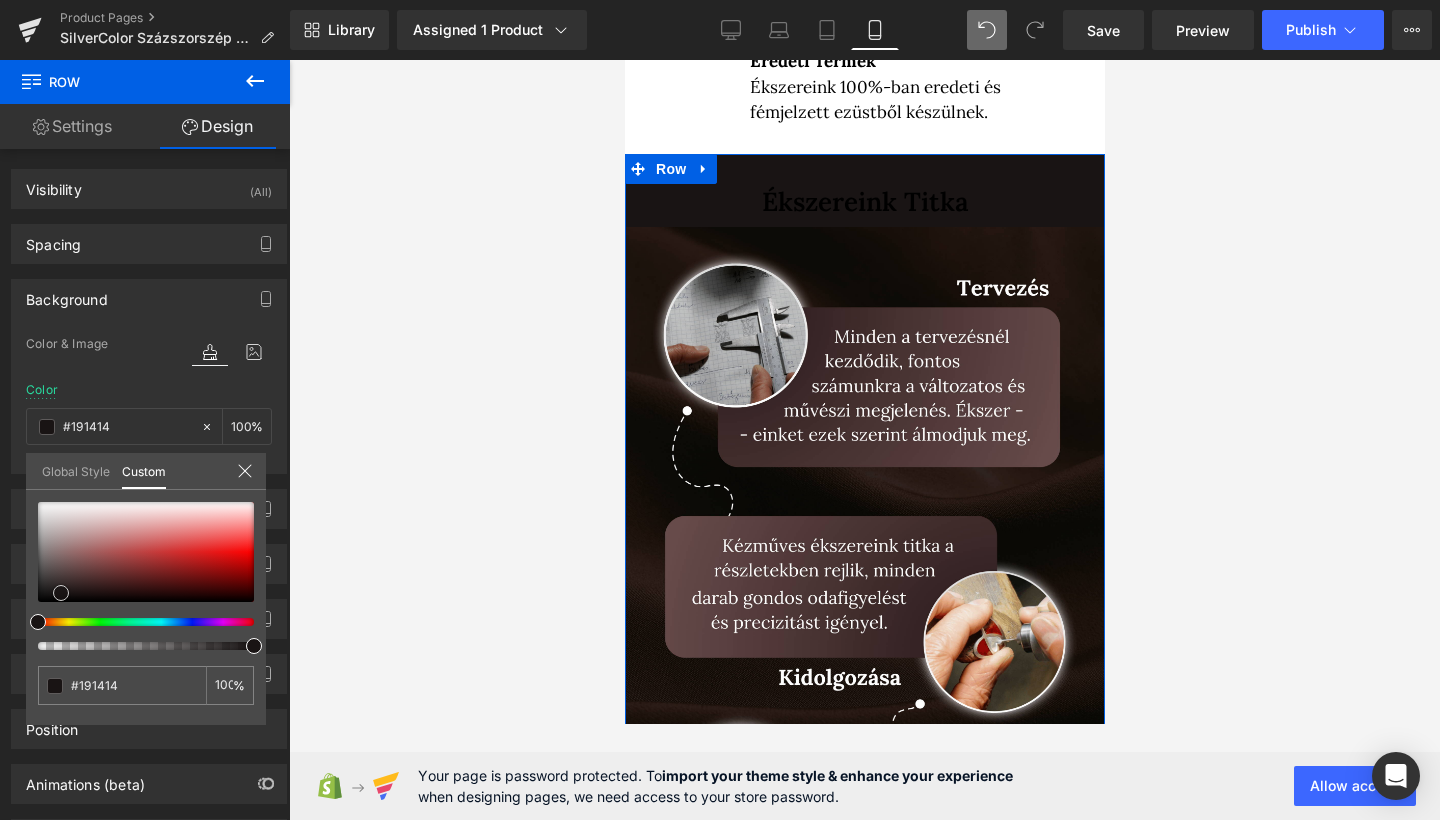 drag, startPoint x: 49, startPoint y: 550, endPoint x: 61, endPoint y: 593, distance: 44.64303 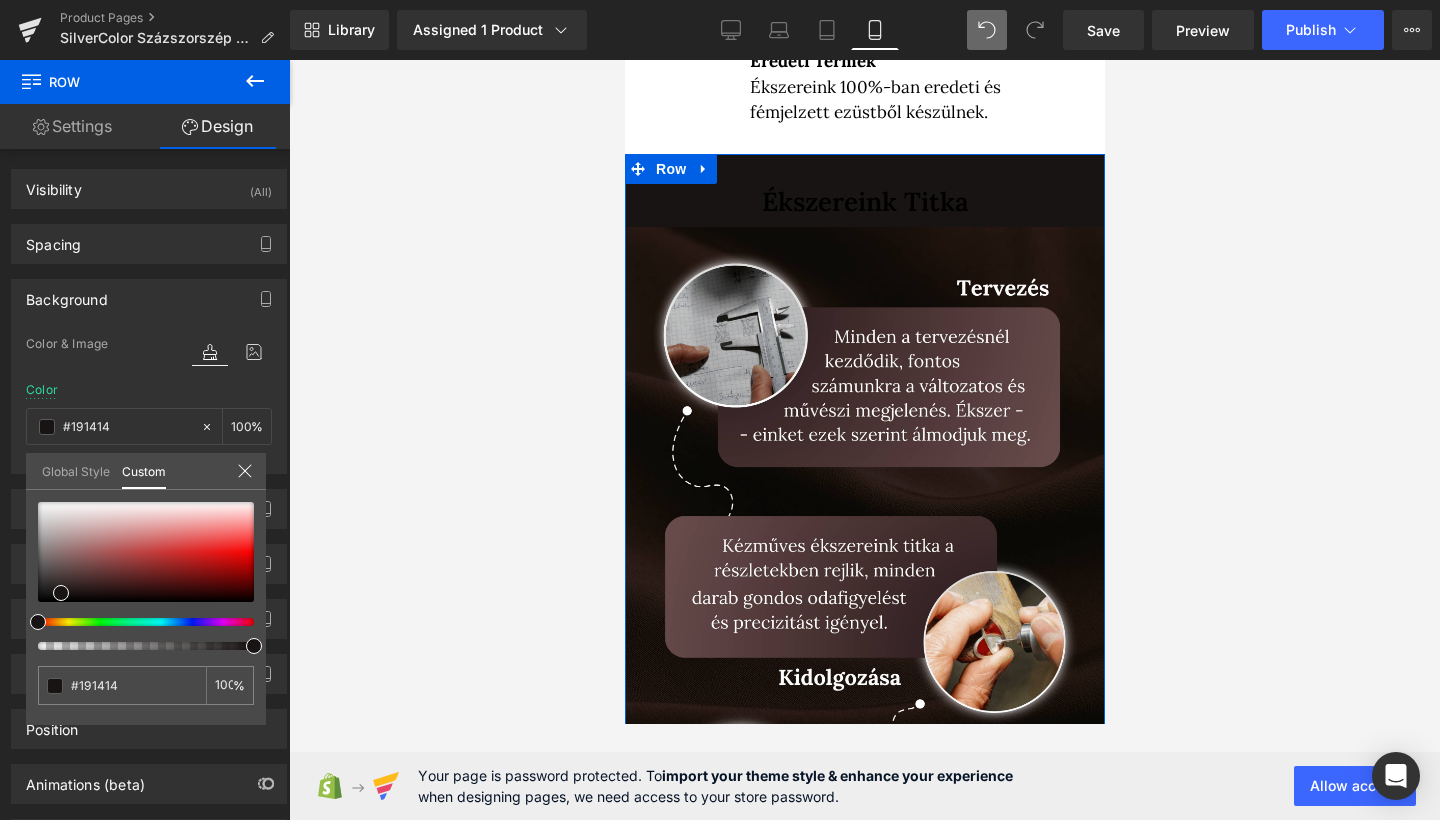 click at bounding box center [38, 622] 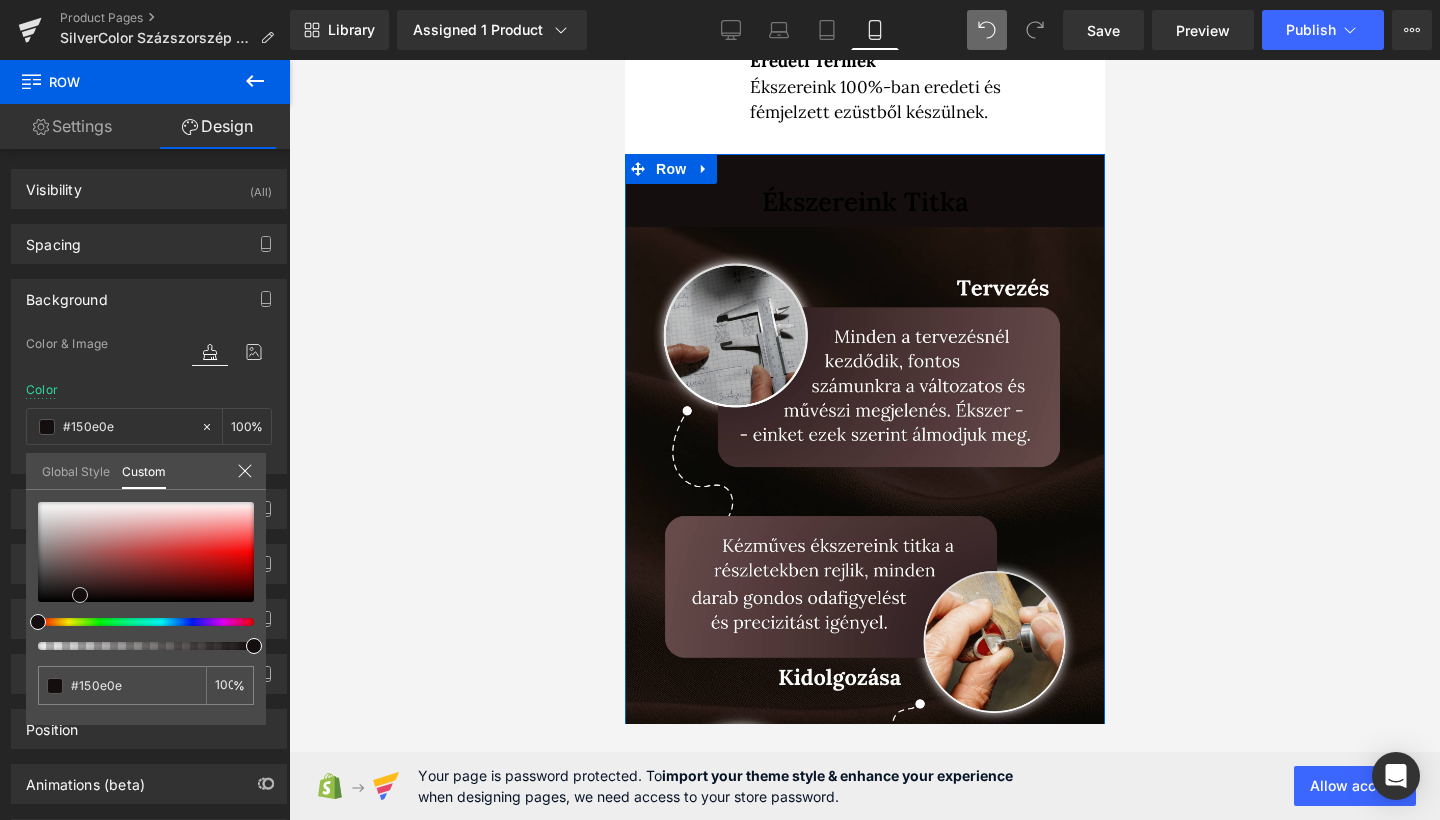 drag, startPoint x: 82, startPoint y: 581, endPoint x: 80, endPoint y: 595, distance: 14.142136 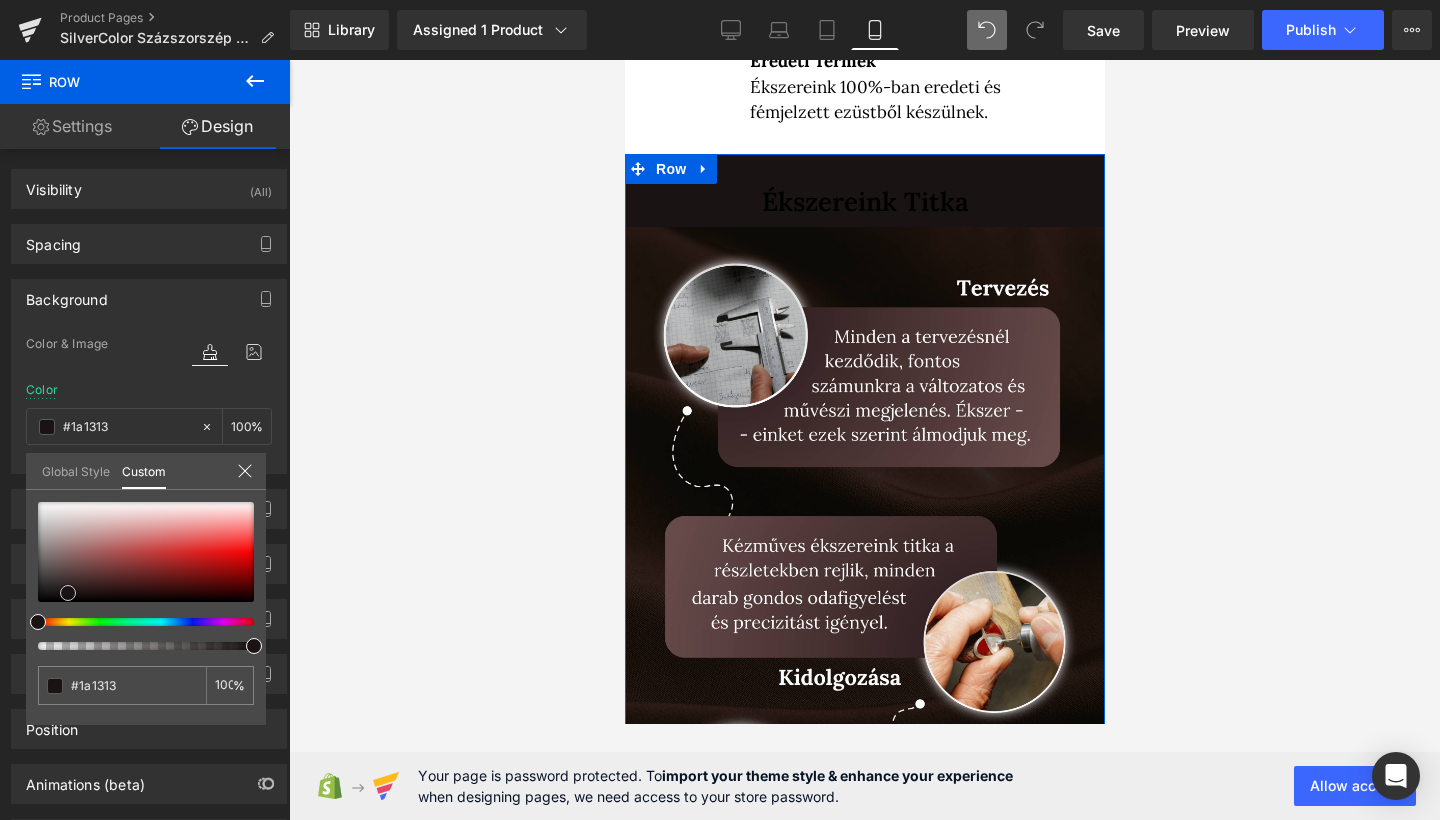 drag, startPoint x: 80, startPoint y: 595, endPoint x: 68, endPoint y: 593, distance: 12.165525 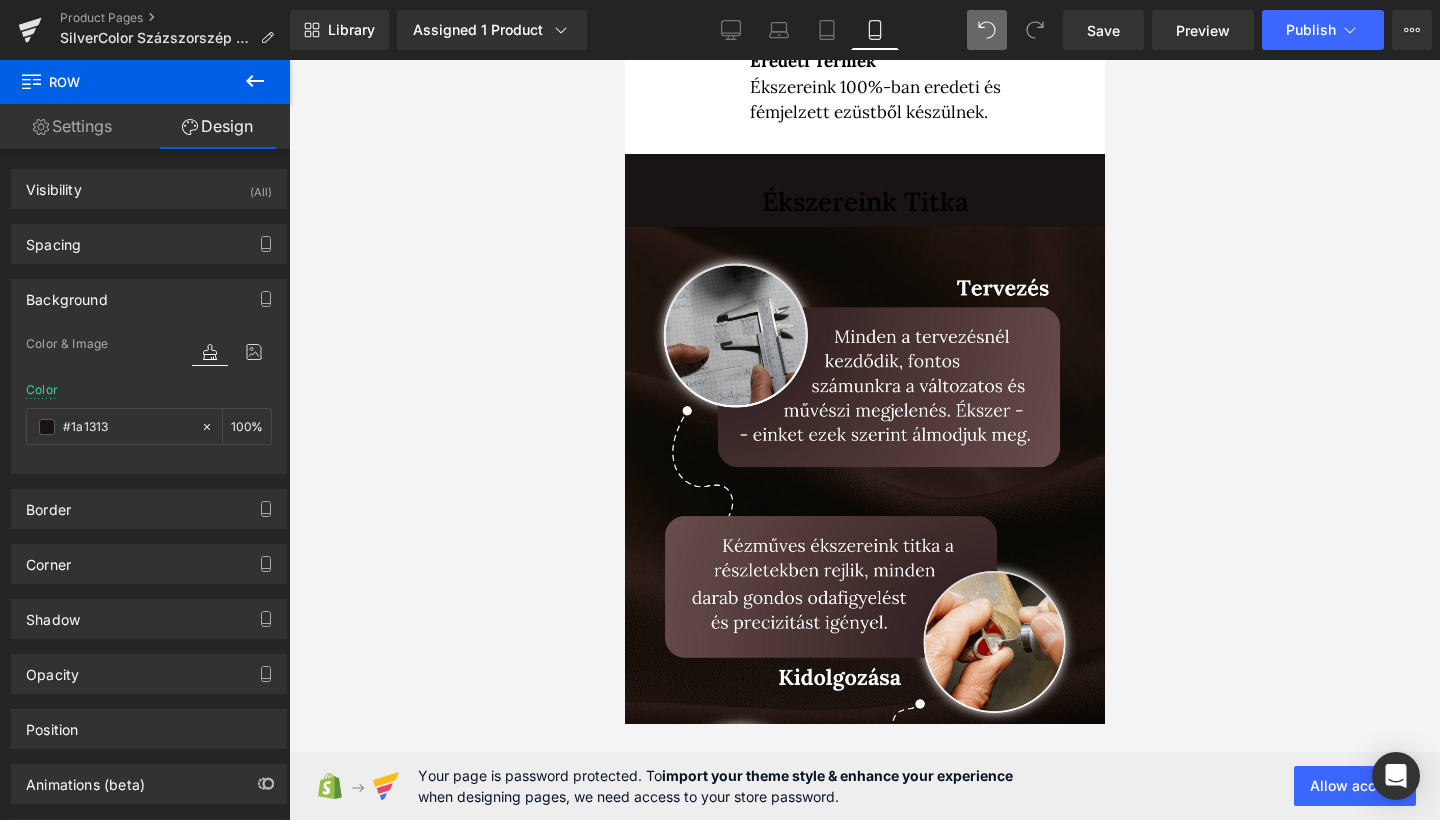 click on "Ugrás a tartalomhoz
Főoldal
Ékszereink
Ékszereink
Fülbevalók
Medálok" at bounding box center (864, 3104) 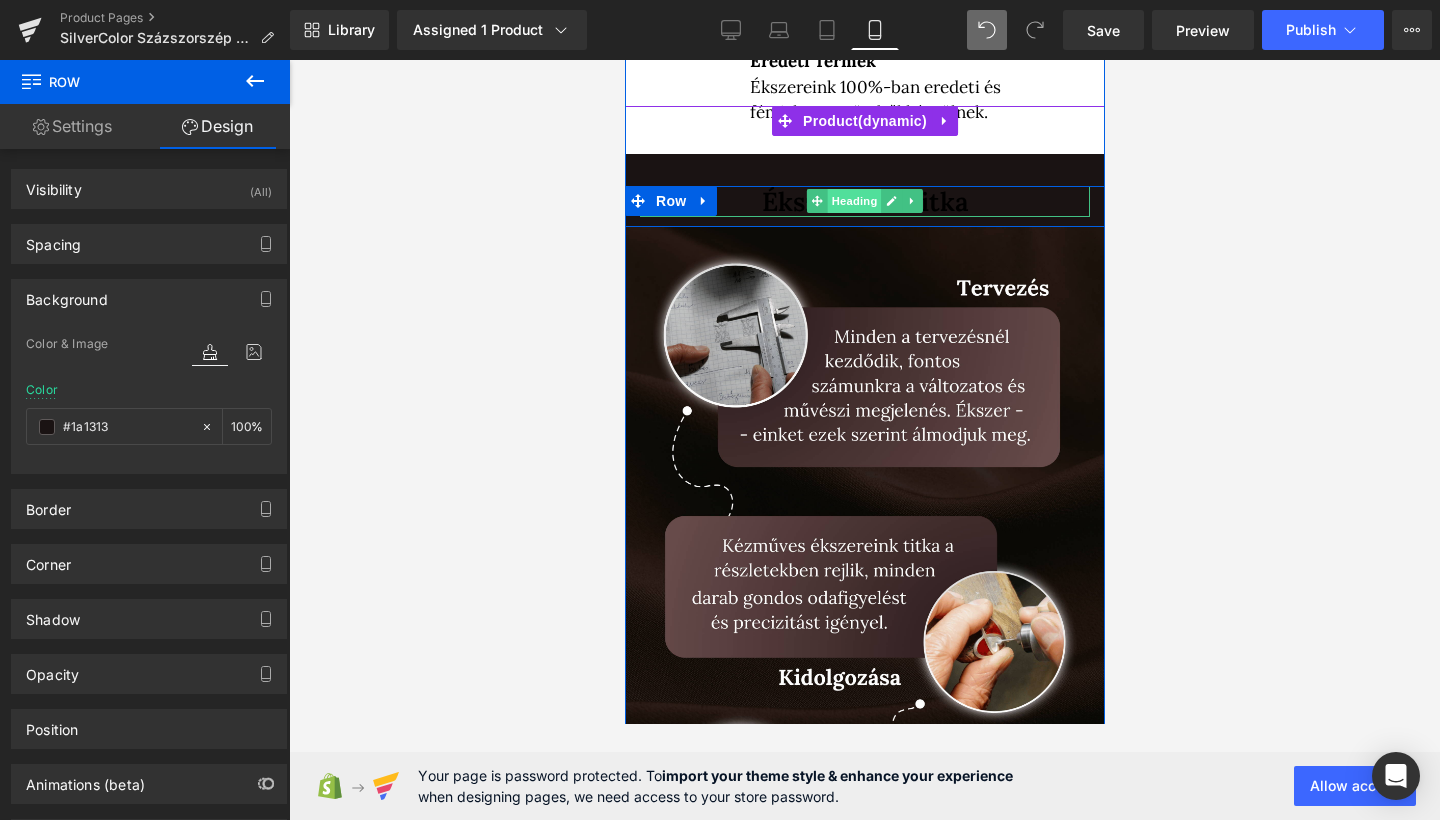 click on "Heading" at bounding box center (854, 201) 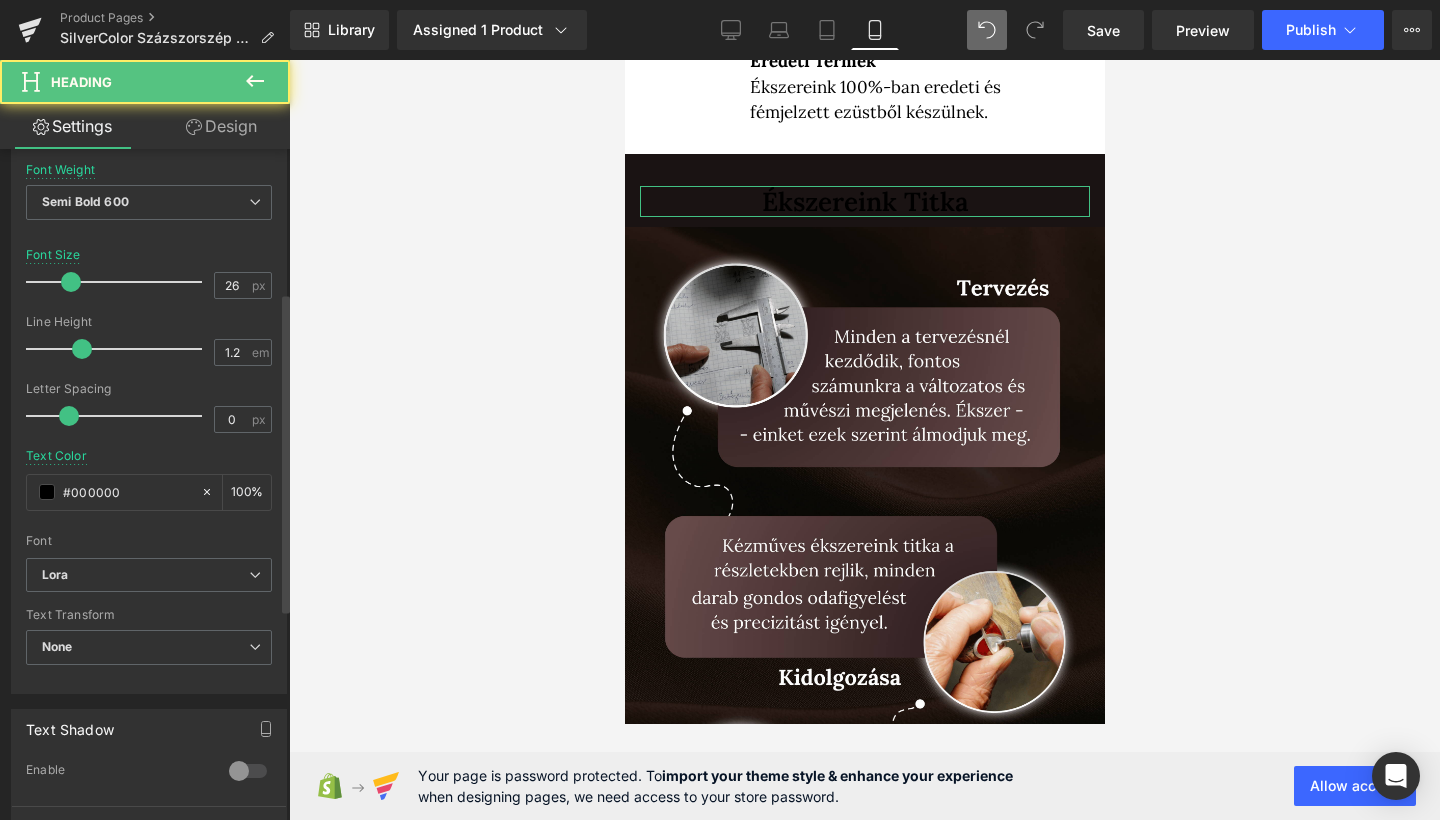 scroll, scrollTop: 302, scrollLeft: 0, axis: vertical 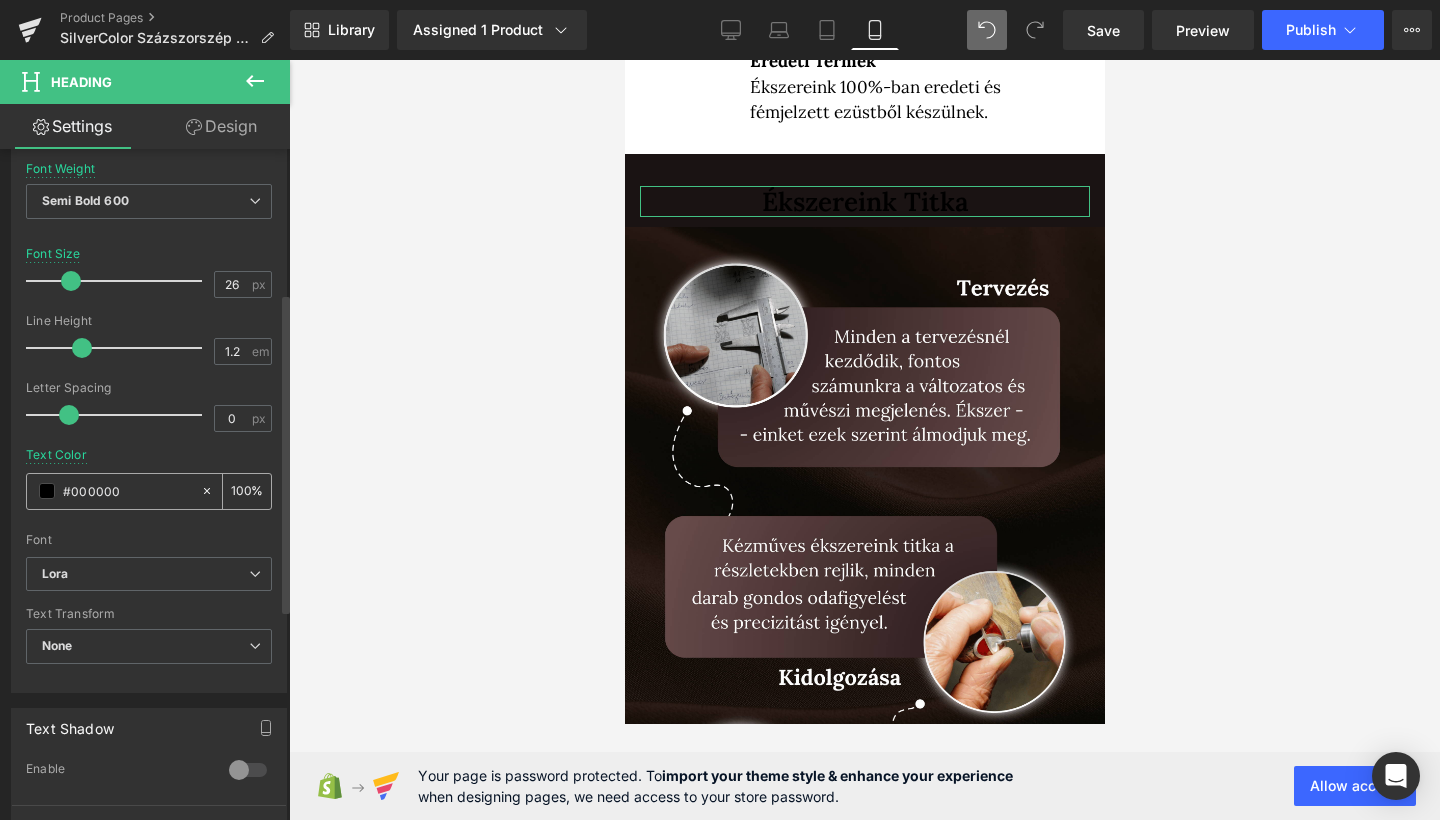 click at bounding box center [47, 491] 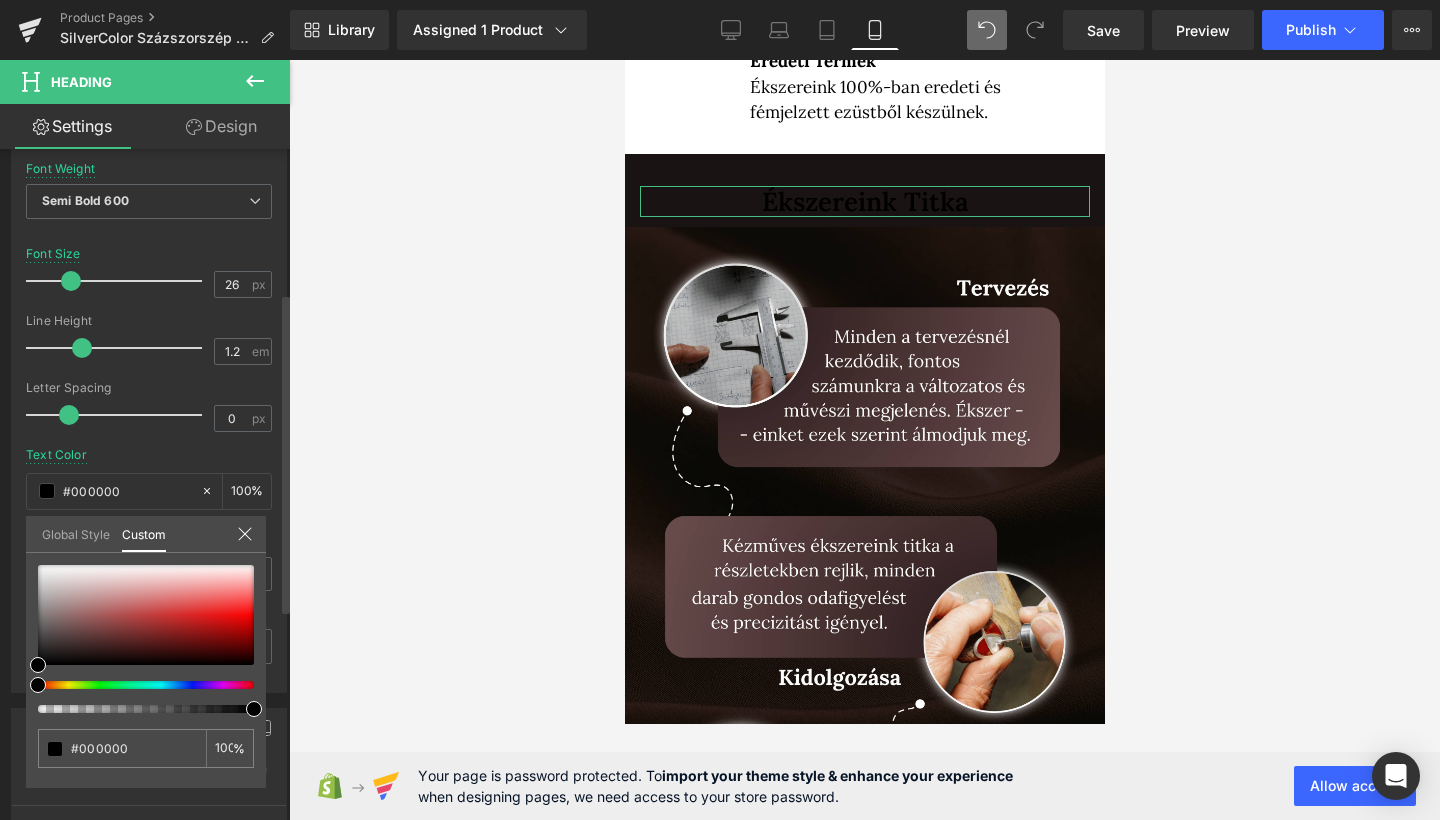 drag, startPoint x: 127, startPoint y: 563, endPoint x: 70, endPoint y: 563, distance: 57 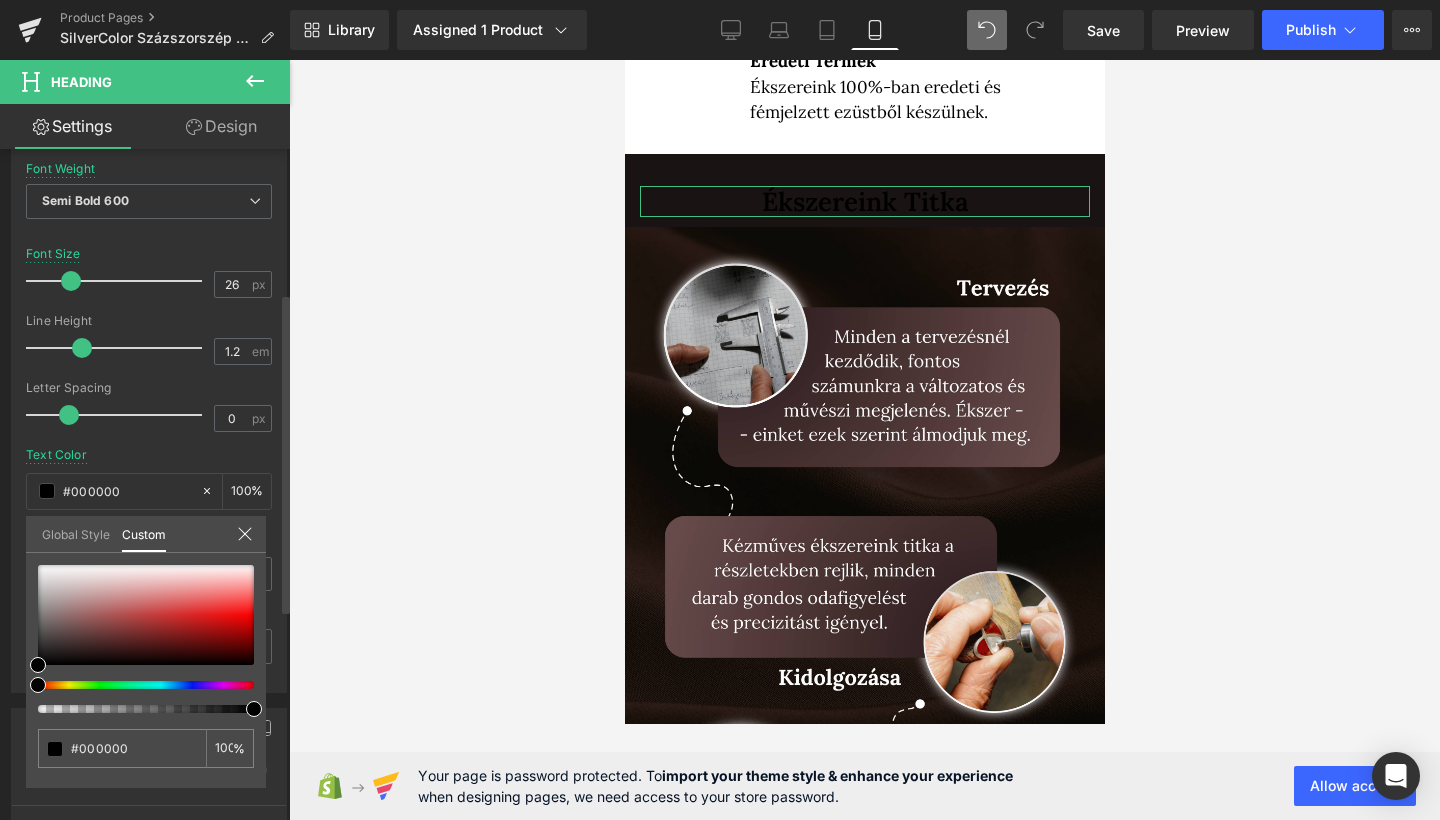 click on "#000000 100 %" at bounding box center [146, 565] 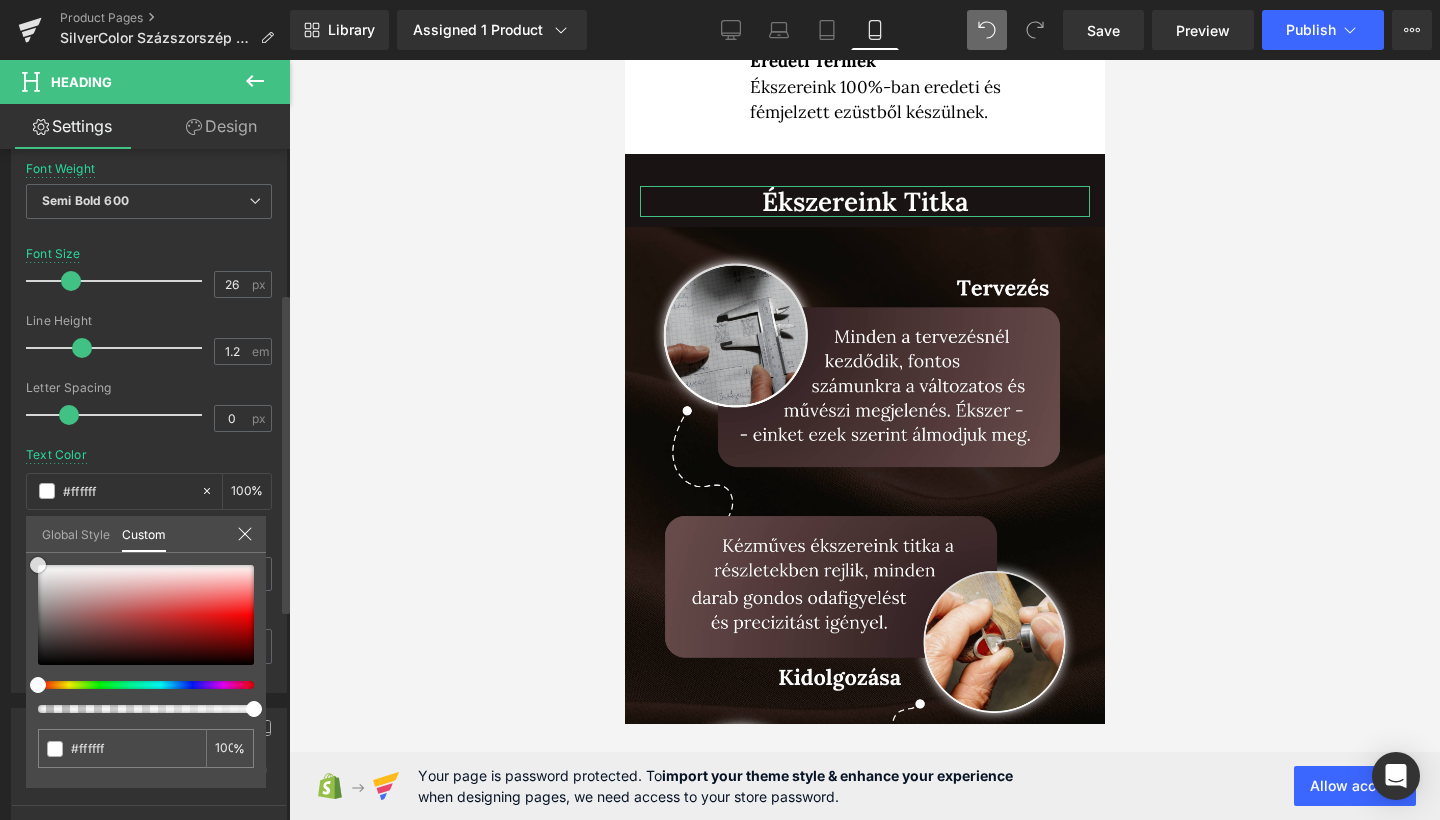 drag, startPoint x: 56, startPoint y: 576, endPoint x: 0, endPoint y: 479, distance: 112.00446 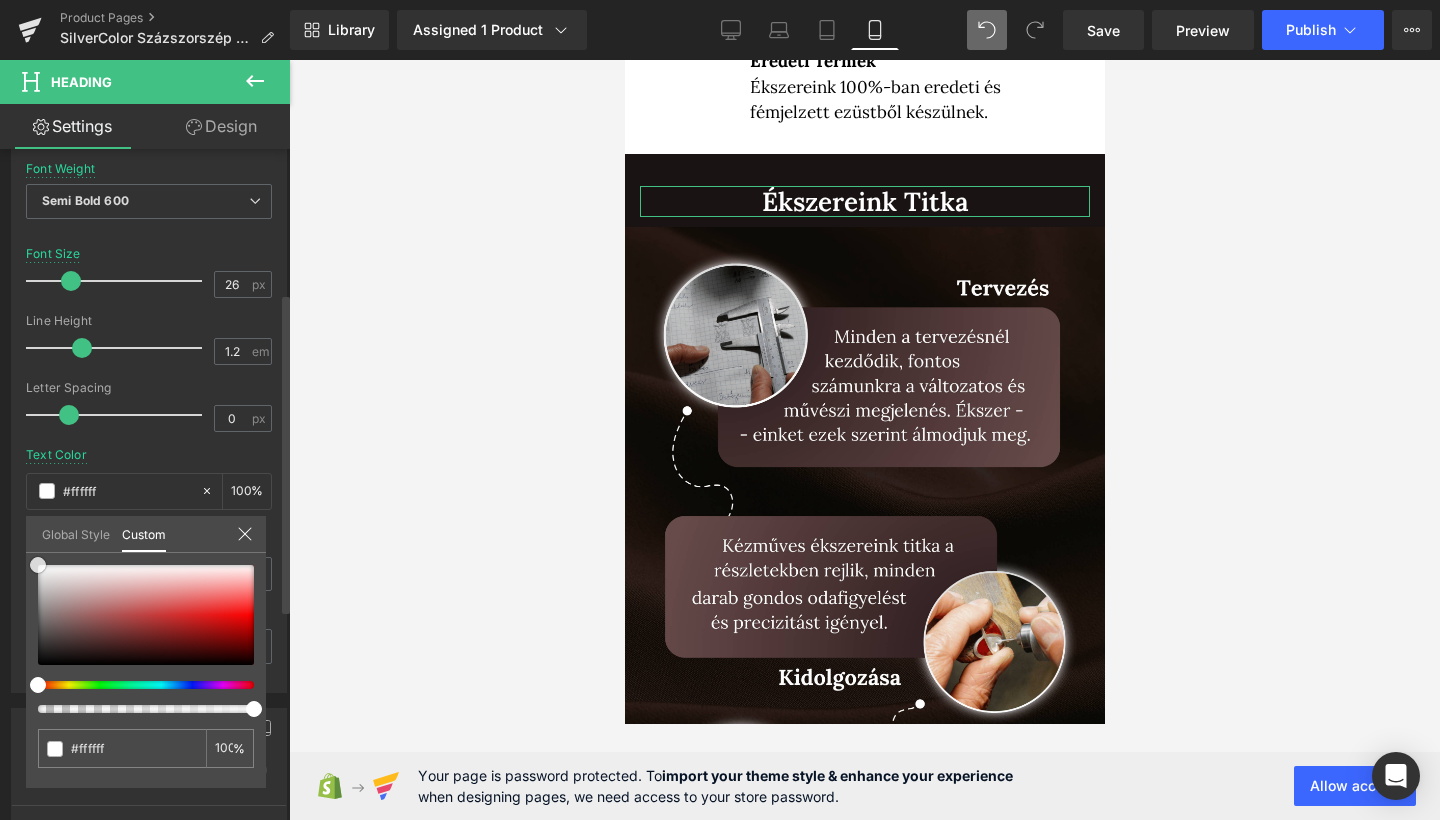 click on "Typography Text Styles Custom Heading 1 Heading 2 Heading 3 Heading 4 Heading 5 Heading 6
Custom
Custom
Heading 1
Heading 2
Heading 3
Heading 4
Heading 5
Heading 6 Thin 100 Semi Thin 200 Light 300 Regular 400 Medium 500 Semi Bold 600 Super Bold 800 Boldest 900 Bold 700 Lighter Bolder Font Weight
Semi Bold 600
Thin 100 Semi Thin 200 Light 300 Regular 400 Medium 500 Semi Bold 600 Super Bold 800 Boldest 900 Bold 700 Lighter Bolder 26px Font Size 26 px 1.2em Line Height 1.2 em 0px Letter Spacing 0 px rgba(0, 0, 0, 1) Text Color #000000 100 % Lora
Font
Default" at bounding box center [149, 349] 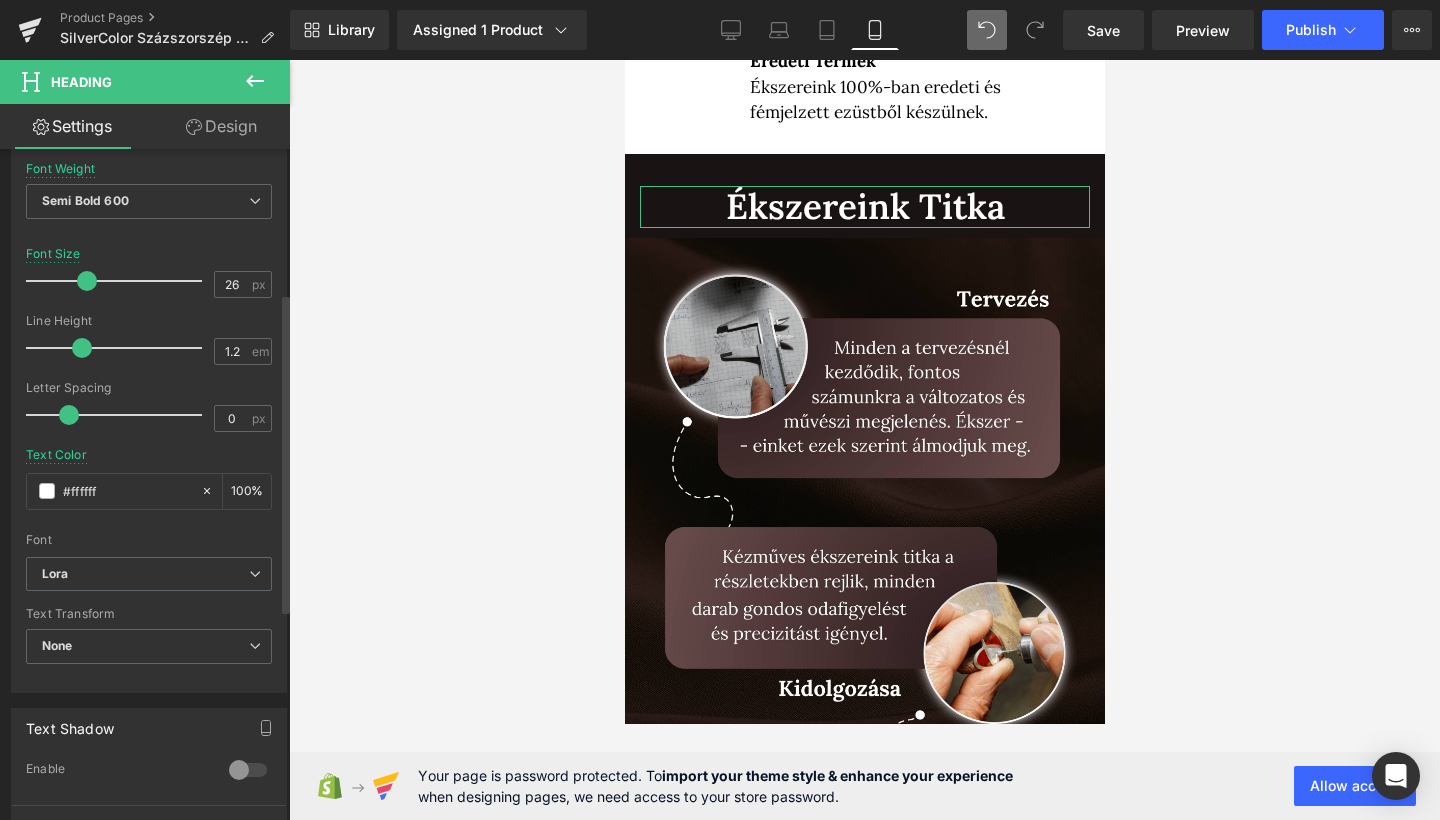 drag, startPoint x: 71, startPoint y: 280, endPoint x: 86, endPoint y: 280, distance: 15 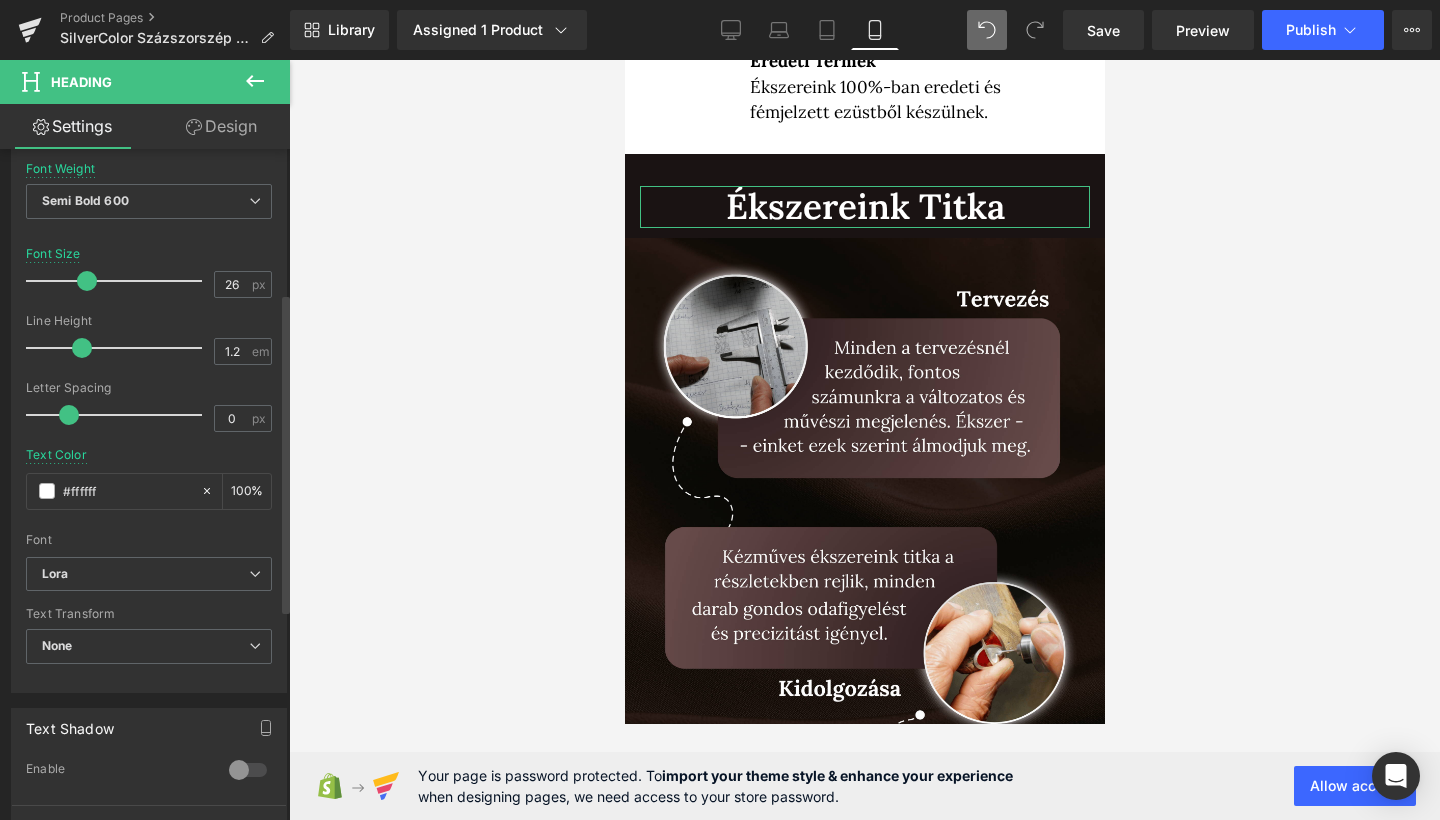 click at bounding box center (87, 281) 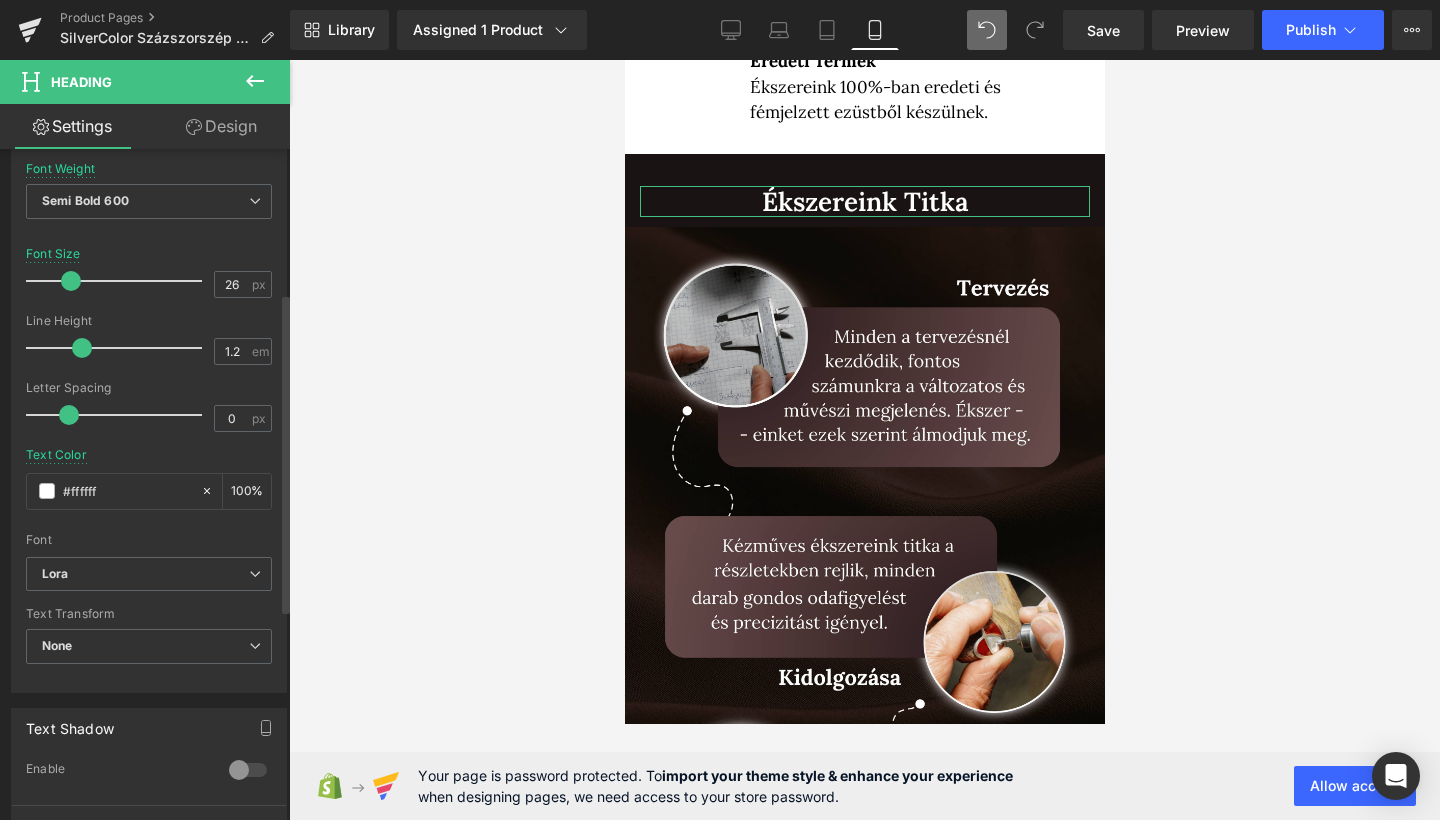 click at bounding box center (119, 281) 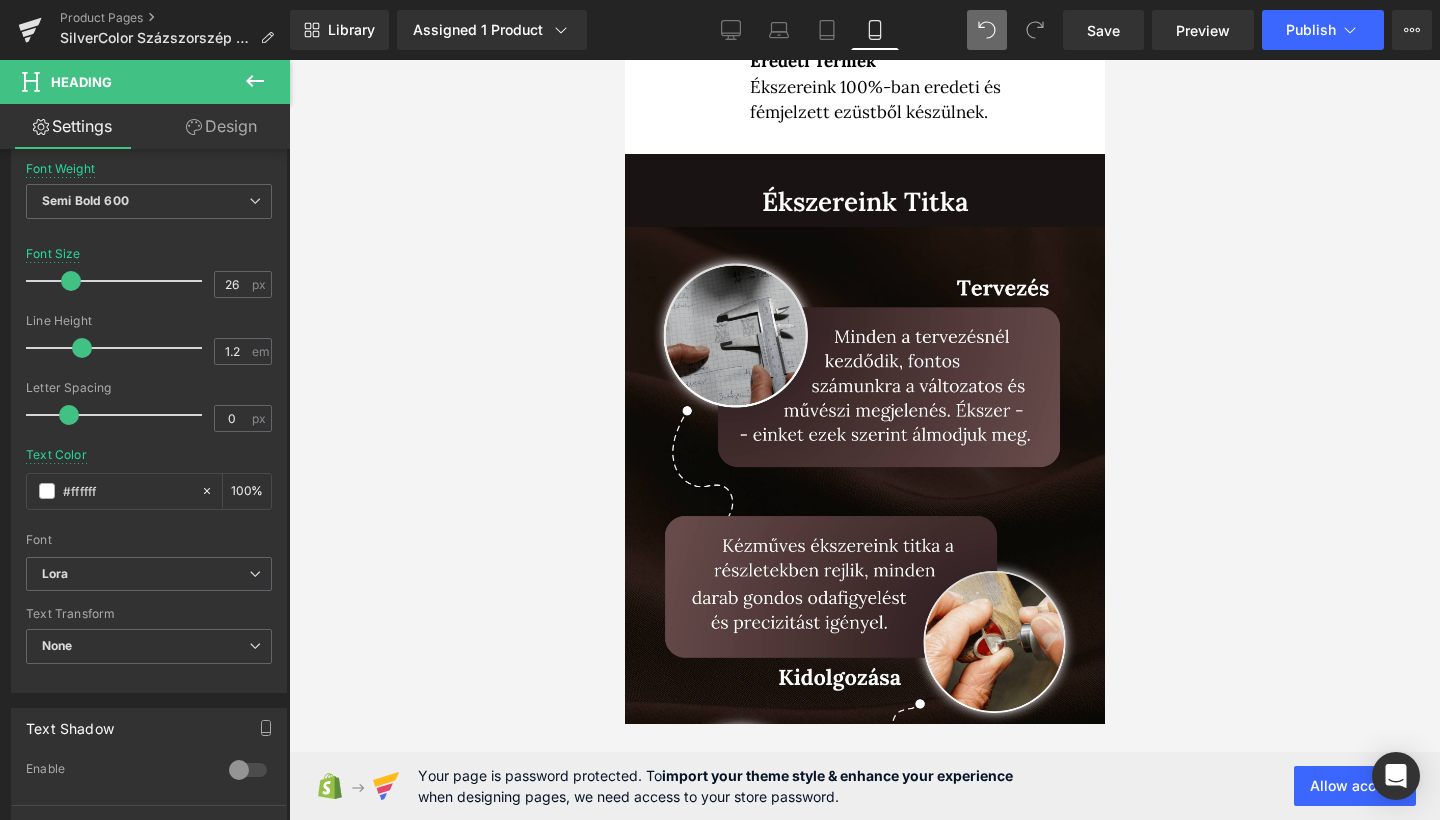 click on "Ugrás a tartalomhoz
Főoldal
Ékszereink
Ékszereink
Fülbevalók
Medálok" at bounding box center (864, 3104) 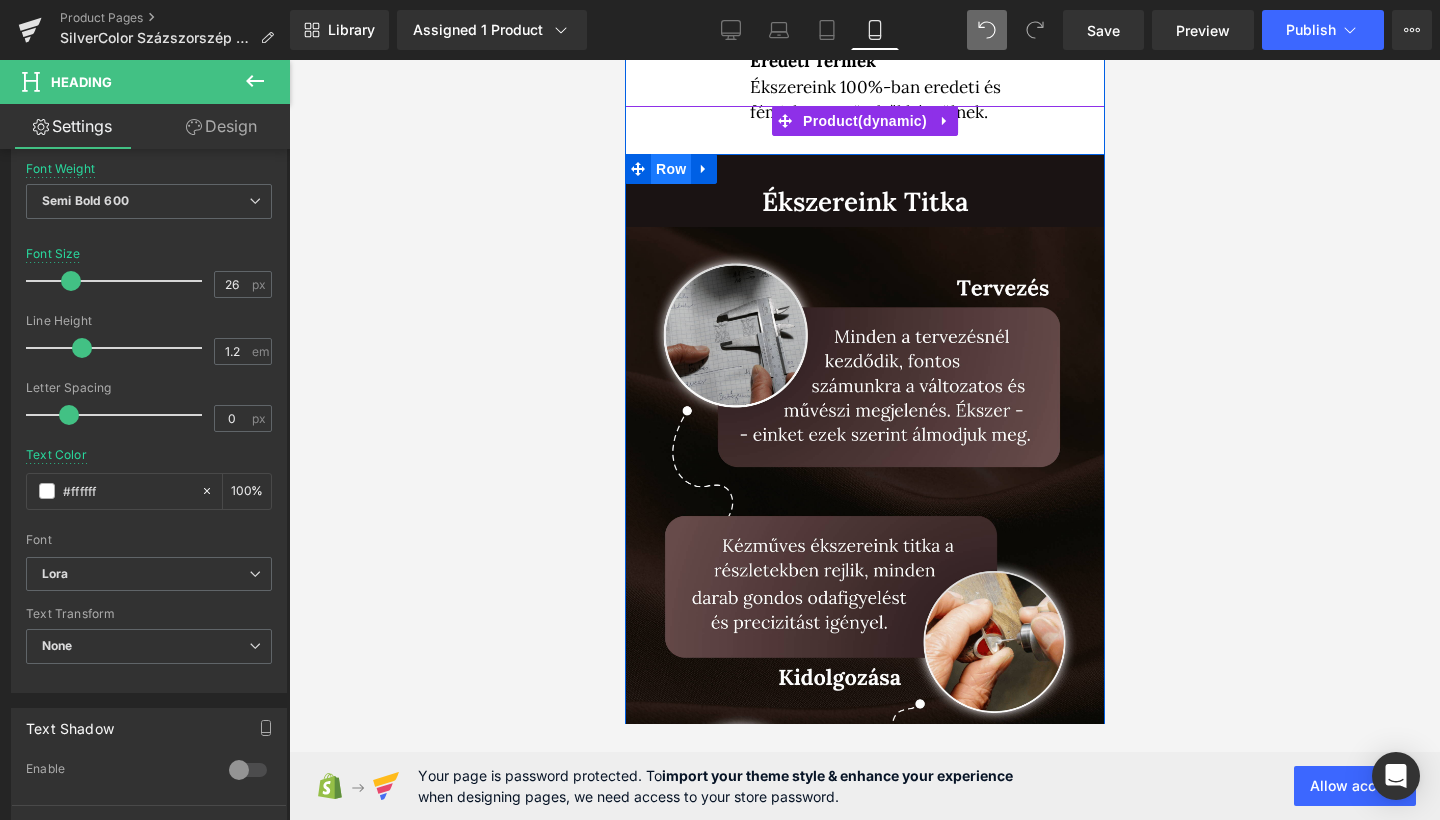 click on "Row" at bounding box center (670, 169) 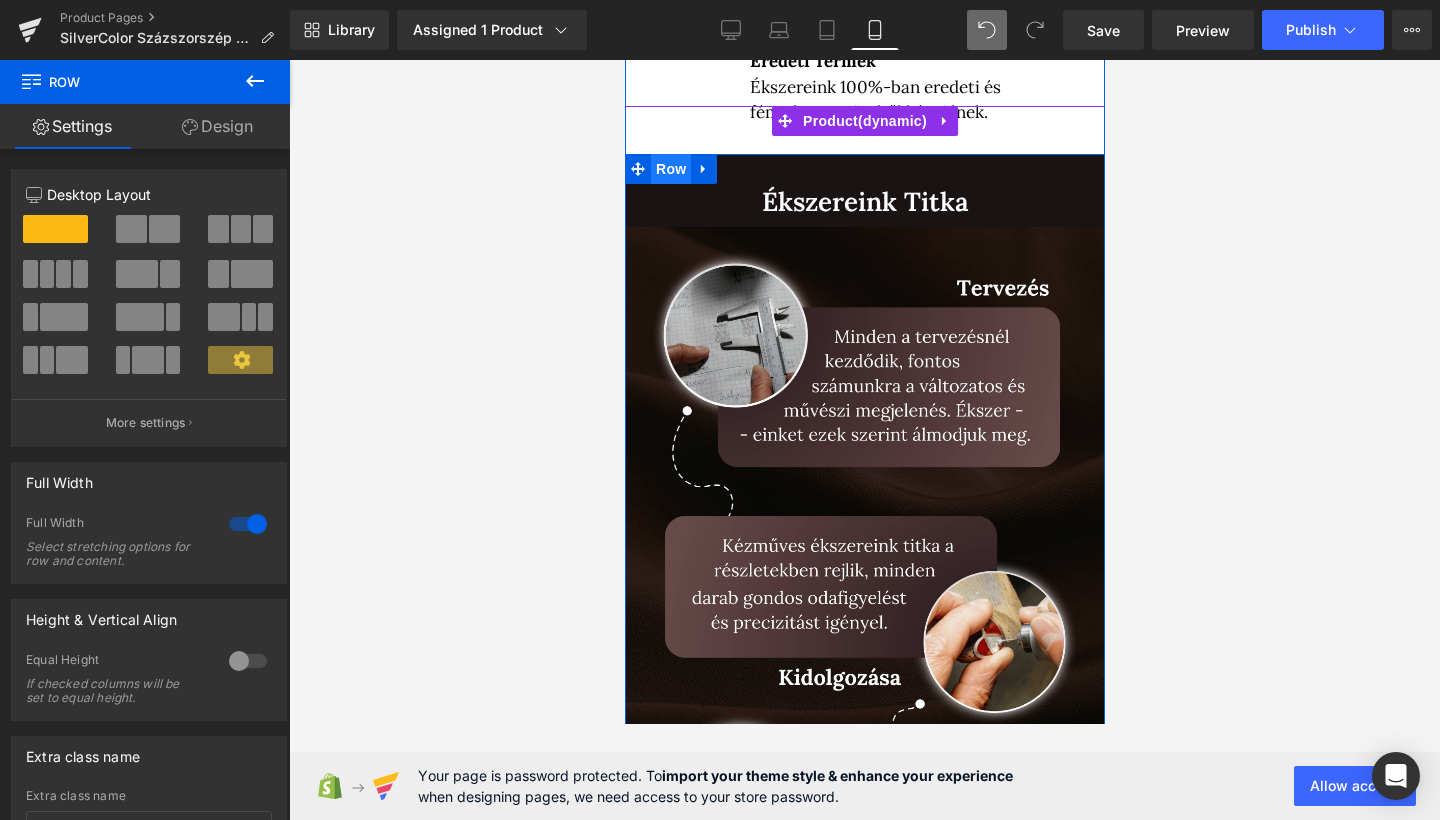 click on "Row" at bounding box center (670, 169) 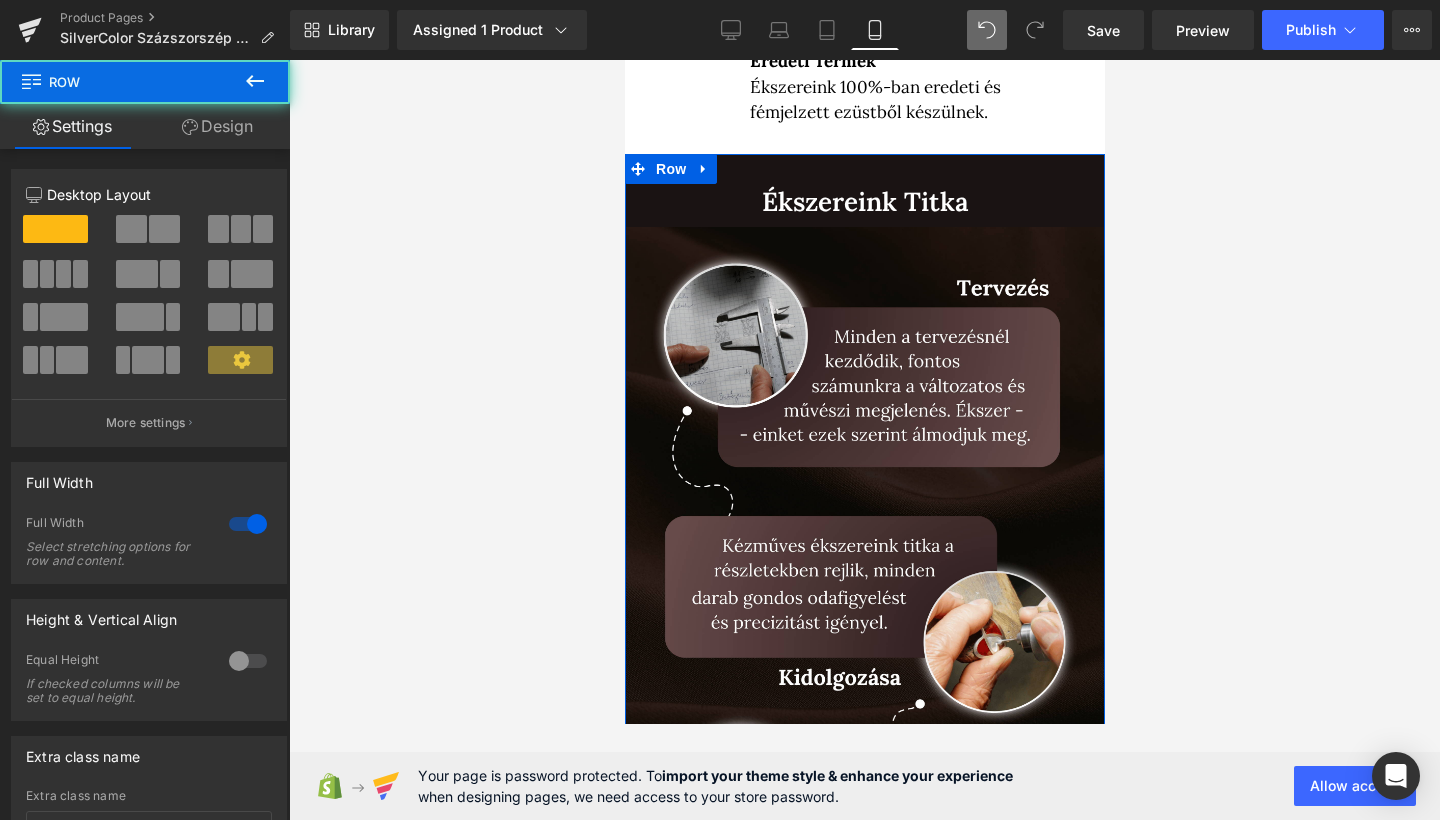 click on "Design" at bounding box center (217, 126) 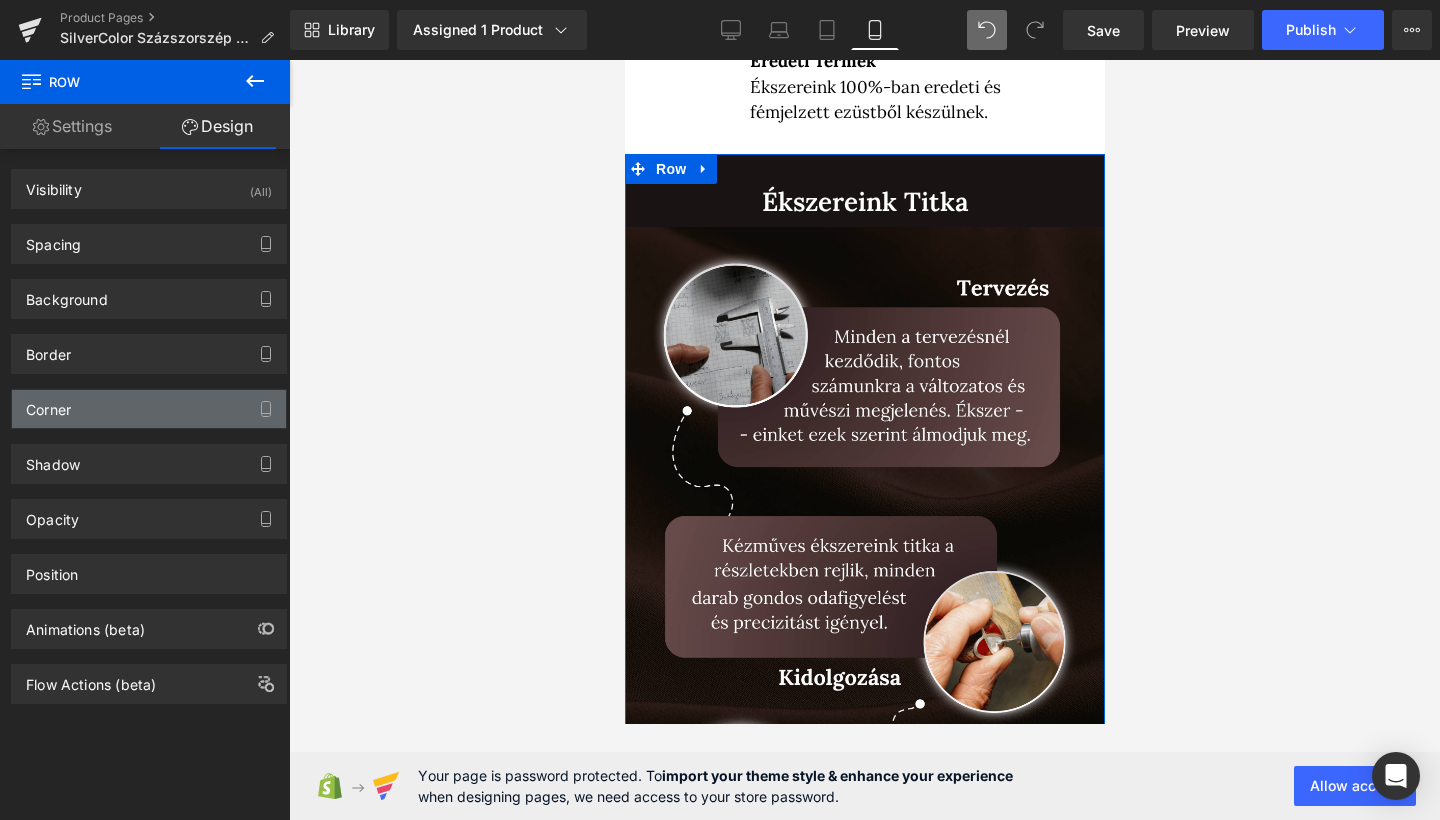 click on "Corner" at bounding box center (48, 404) 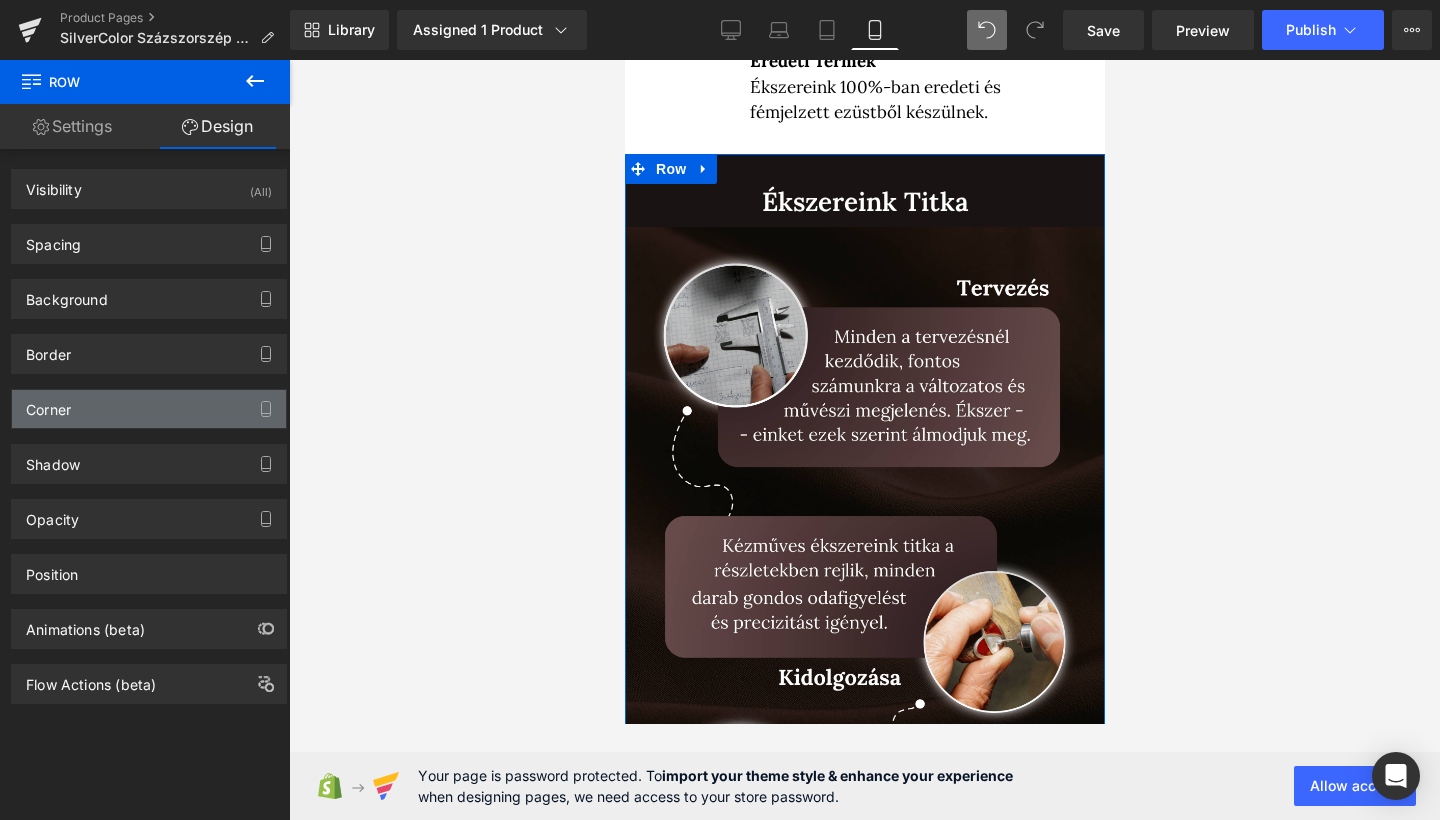 click on "Corner" at bounding box center [48, 404] 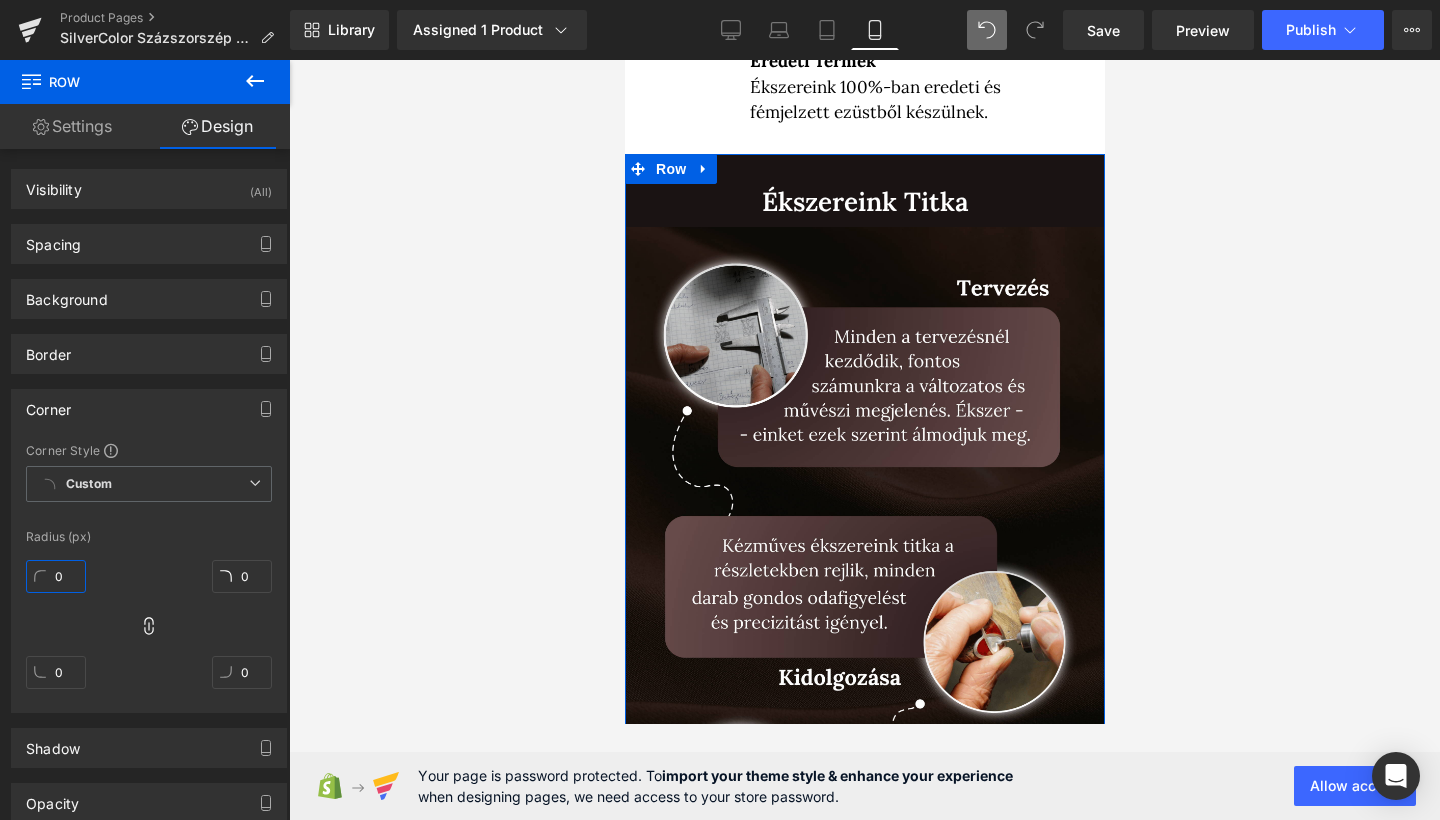 click on "0" at bounding box center [56, 576] 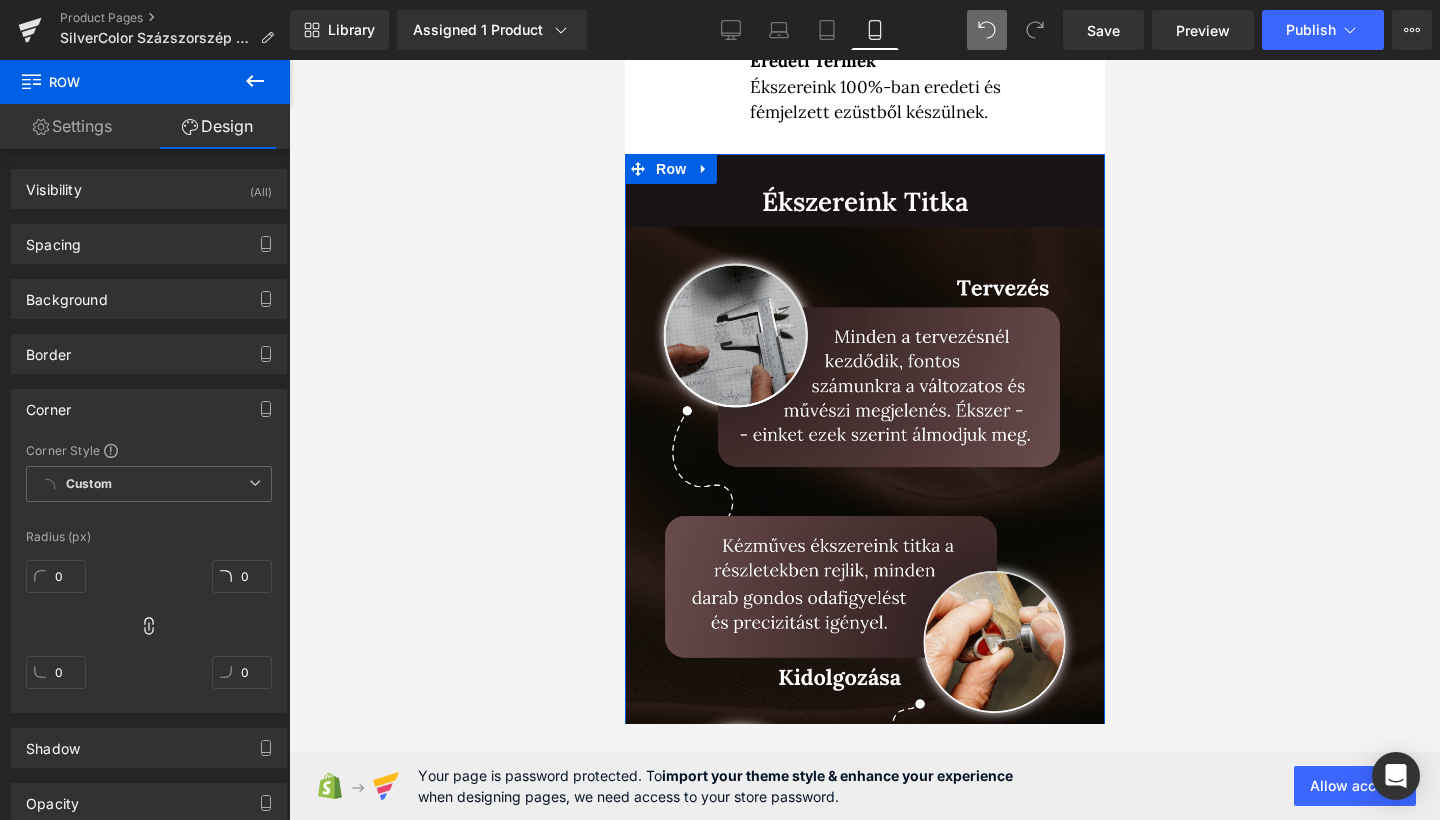 click 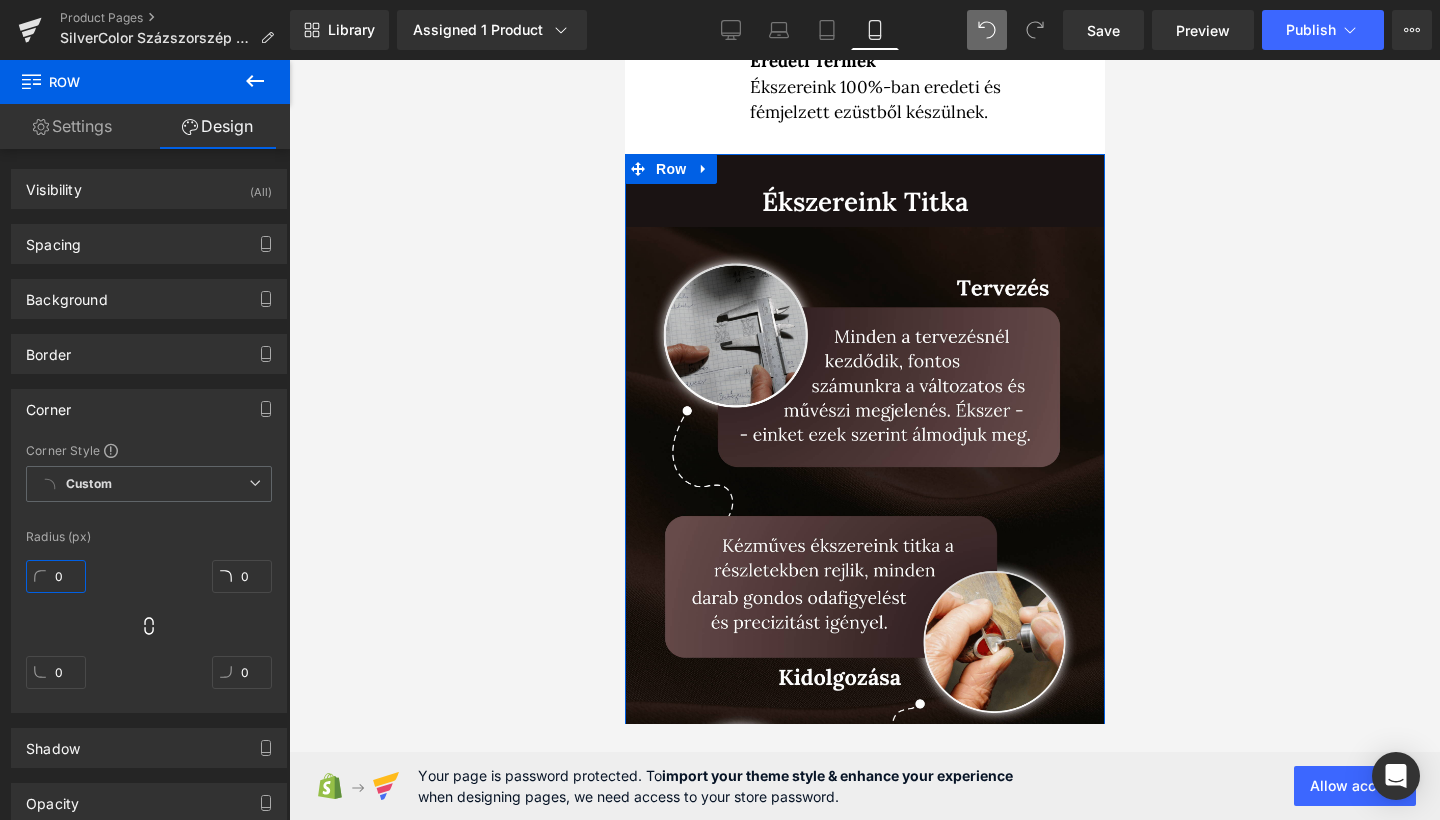 click on "0" at bounding box center [56, 576] 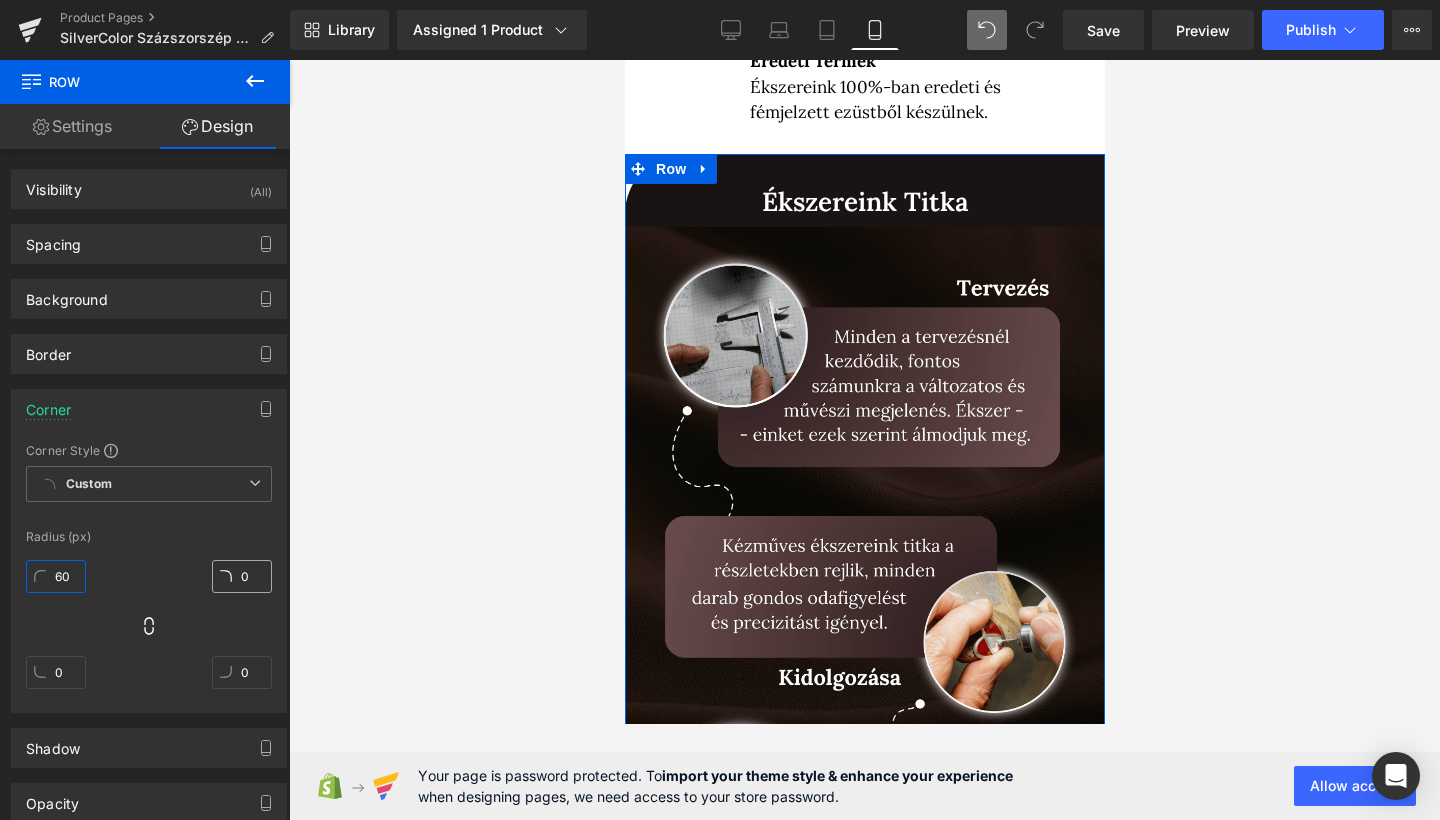type on "60" 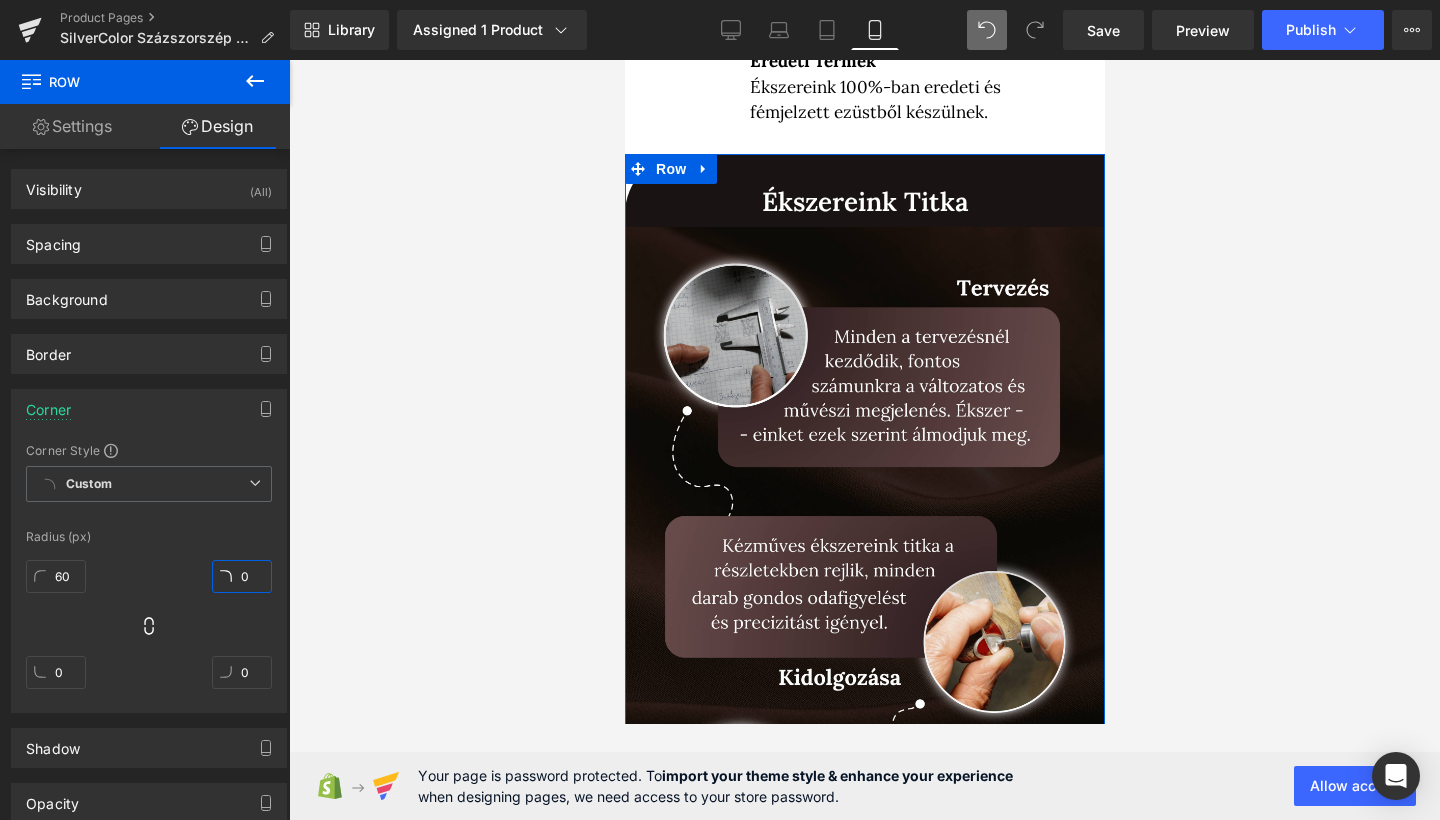 click on "0" at bounding box center [242, 576] 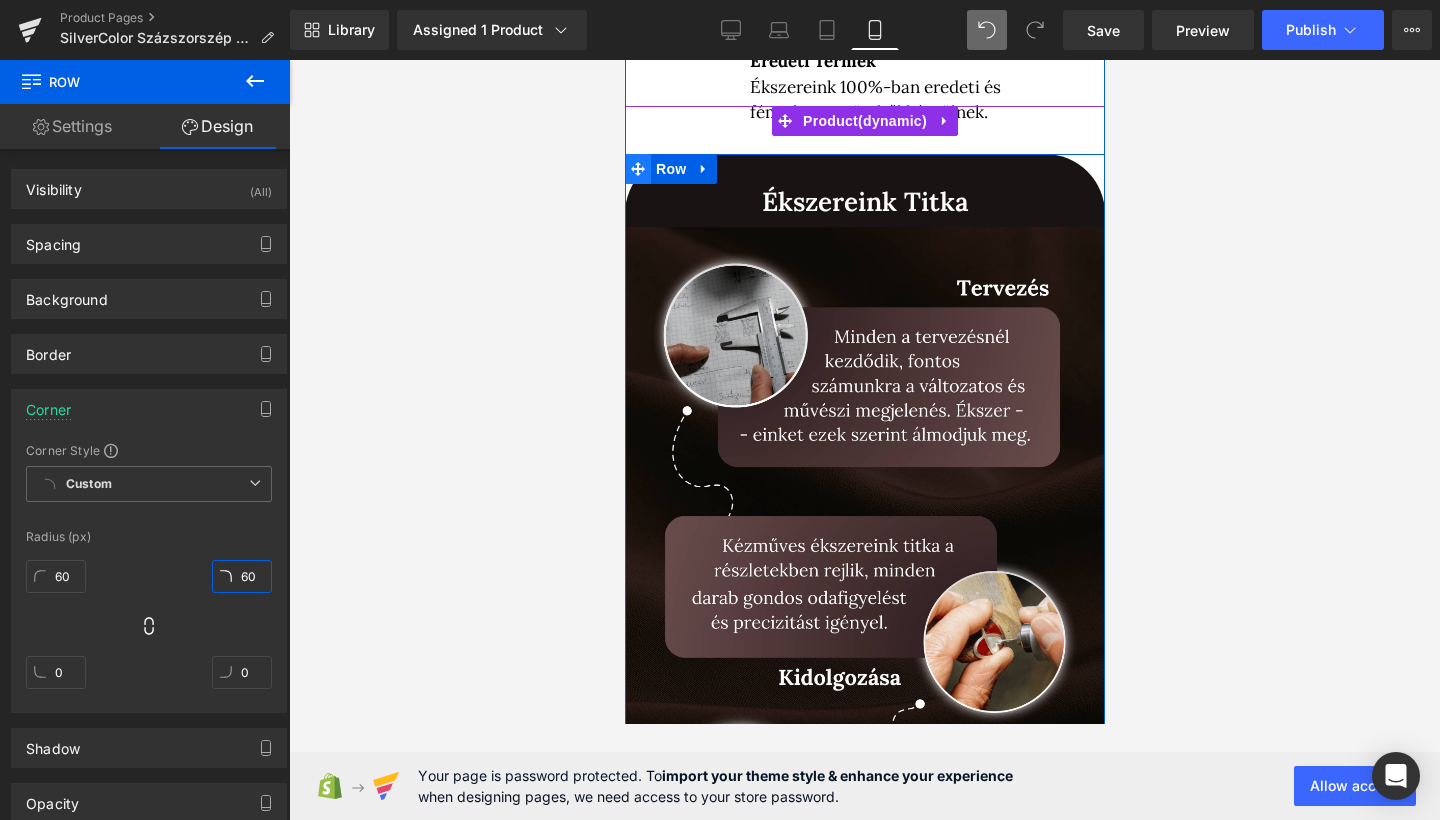 click at bounding box center (637, 169) 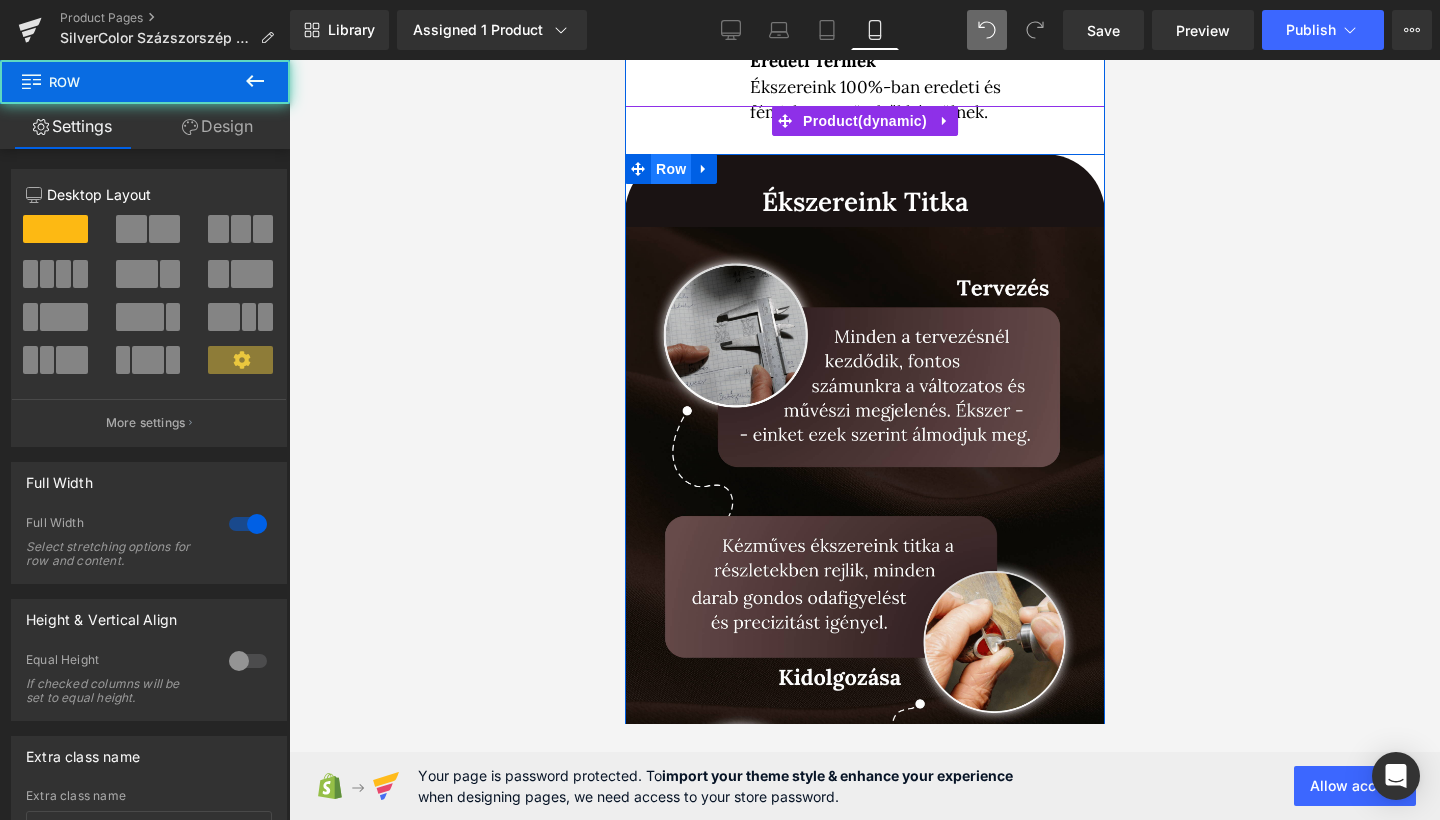 click on "Row" at bounding box center [670, 169] 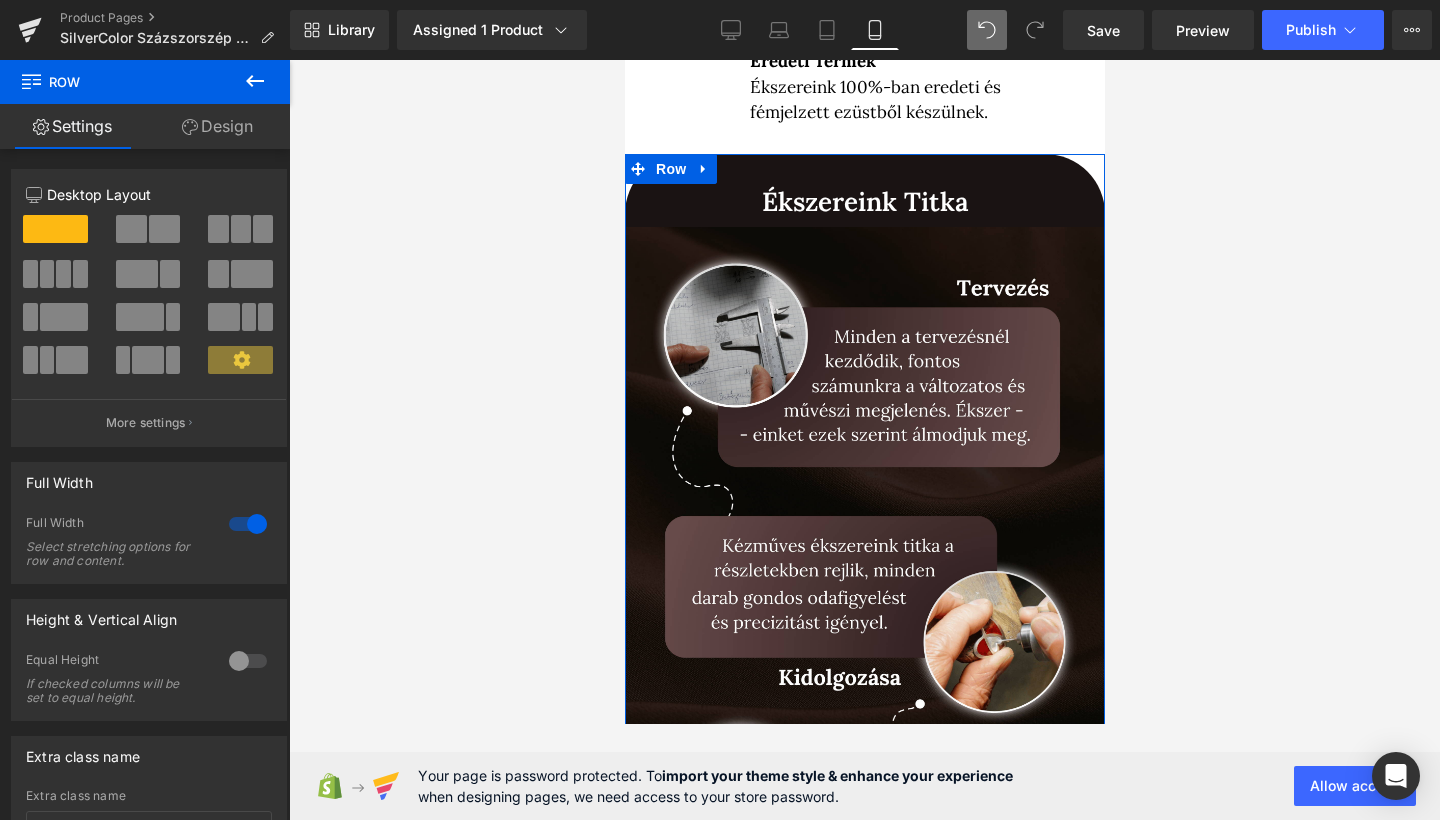 click on "Design" at bounding box center [217, 126] 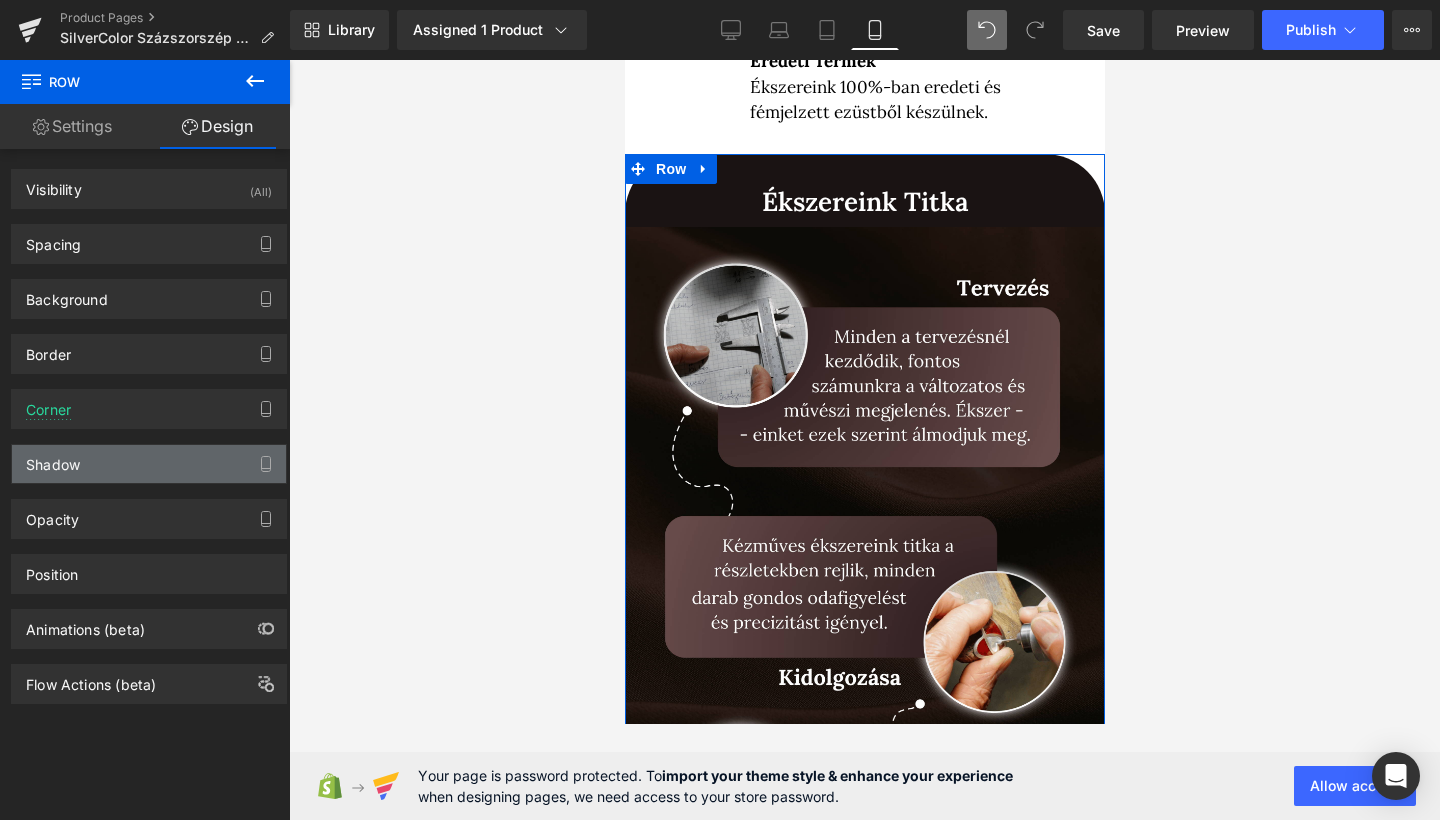 click on "Shadow" at bounding box center (149, 464) 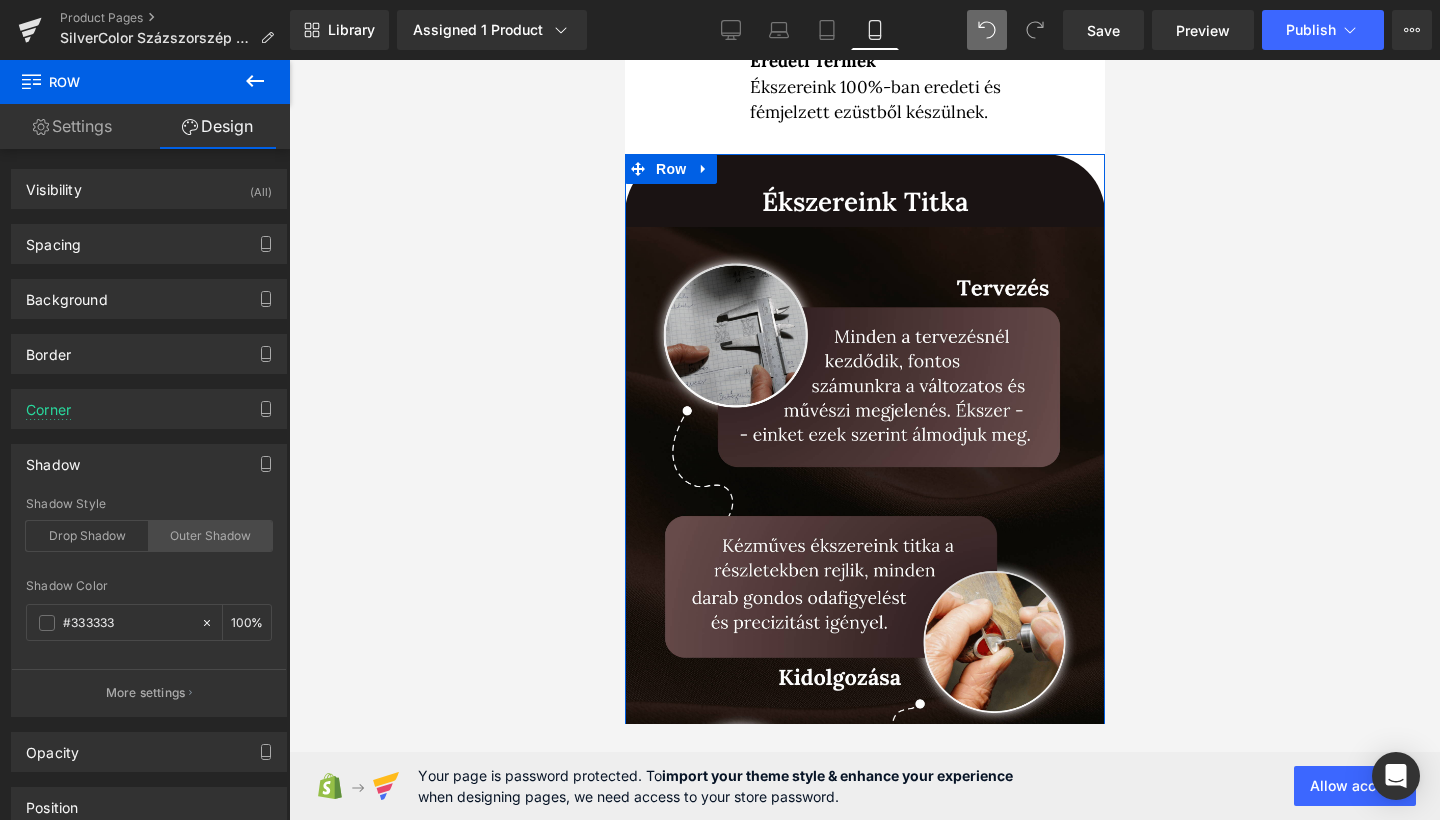 click on "Outer Shadow" at bounding box center [210, 536] 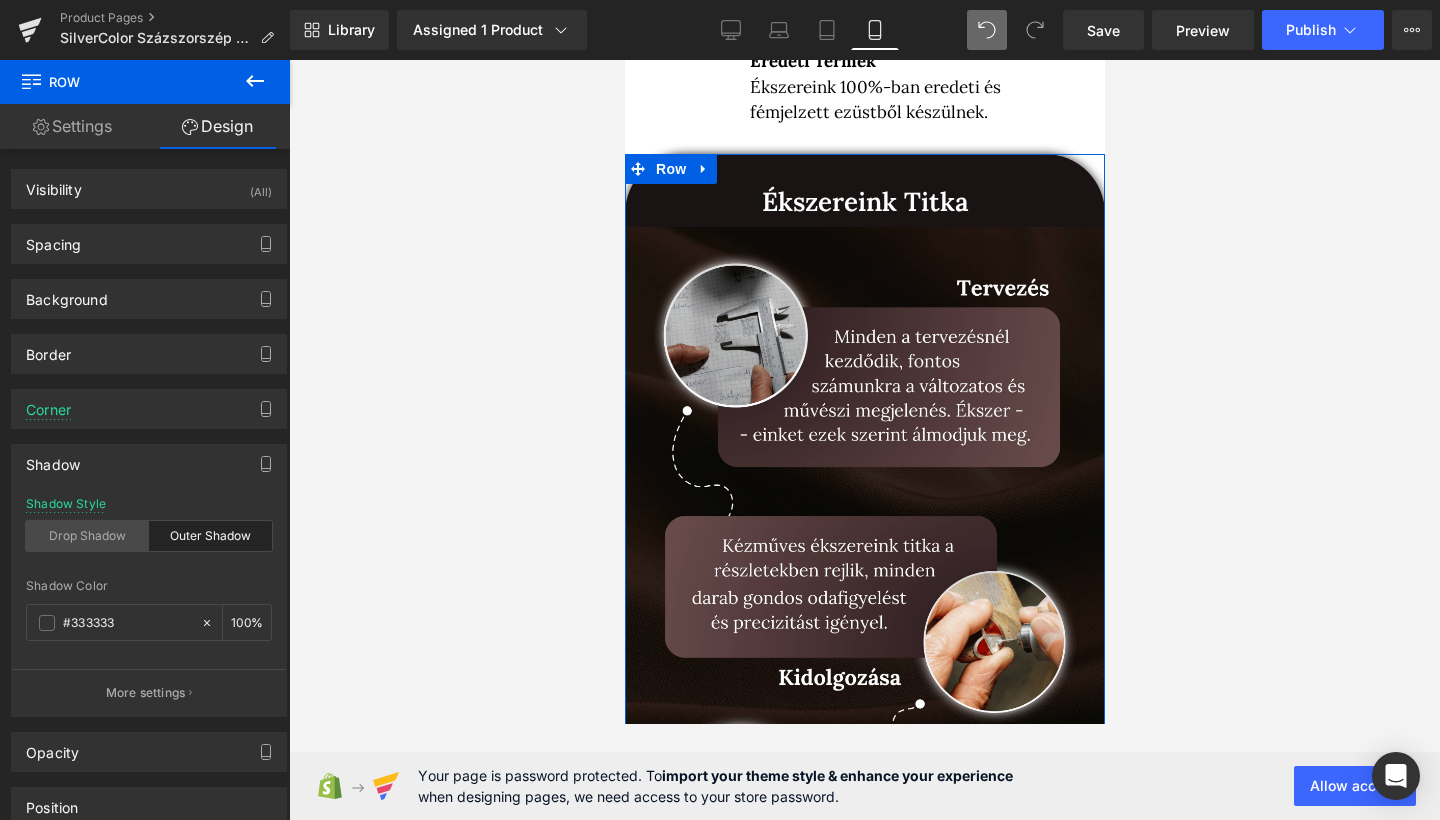 click on "Drop Shadow" at bounding box center (87, 536) 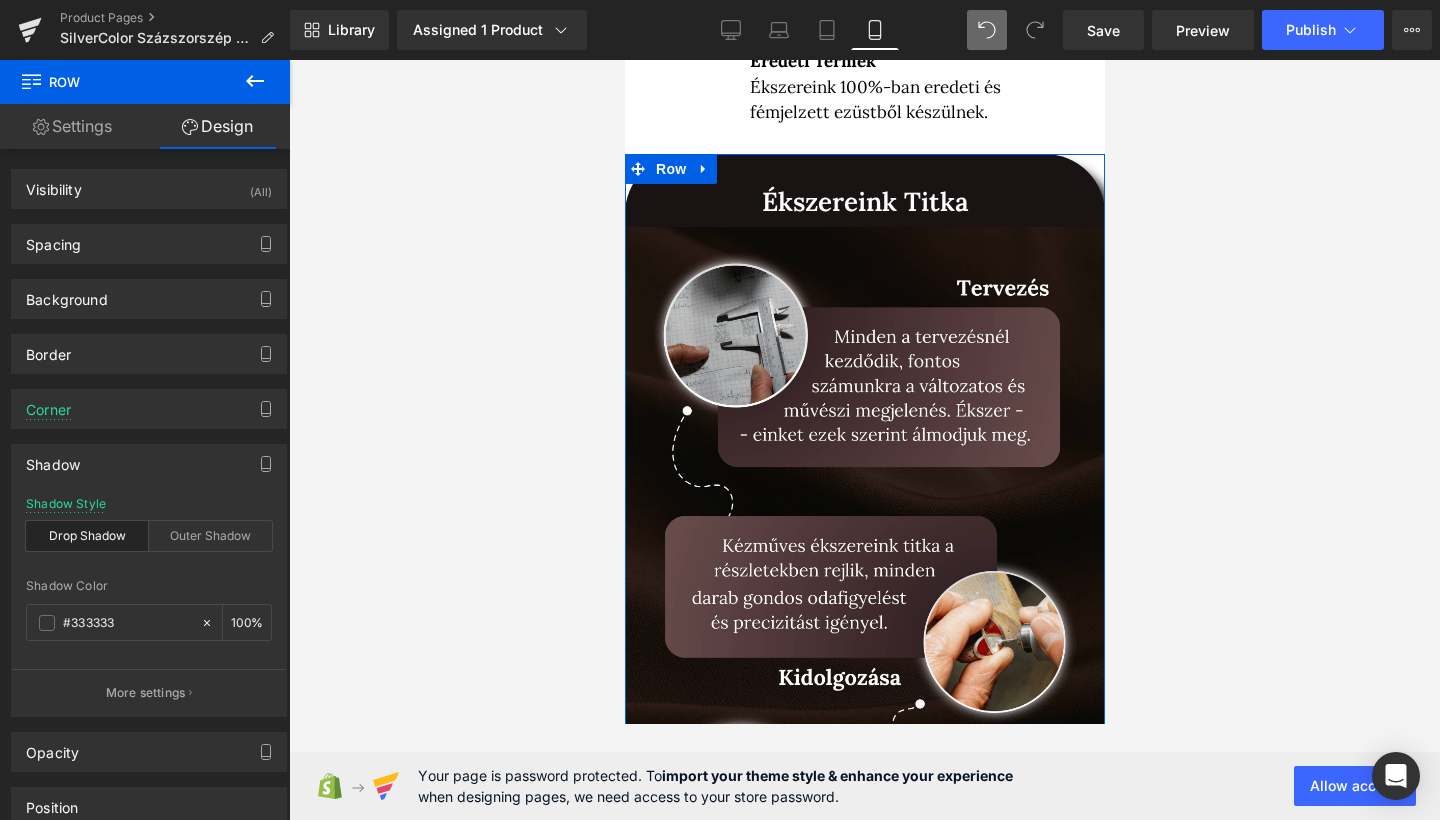 click on "Shadow Style Drop Shadow Outer Shadow
Shadow Color #333333 100 %
More settings" at bounding box center [149, 606] 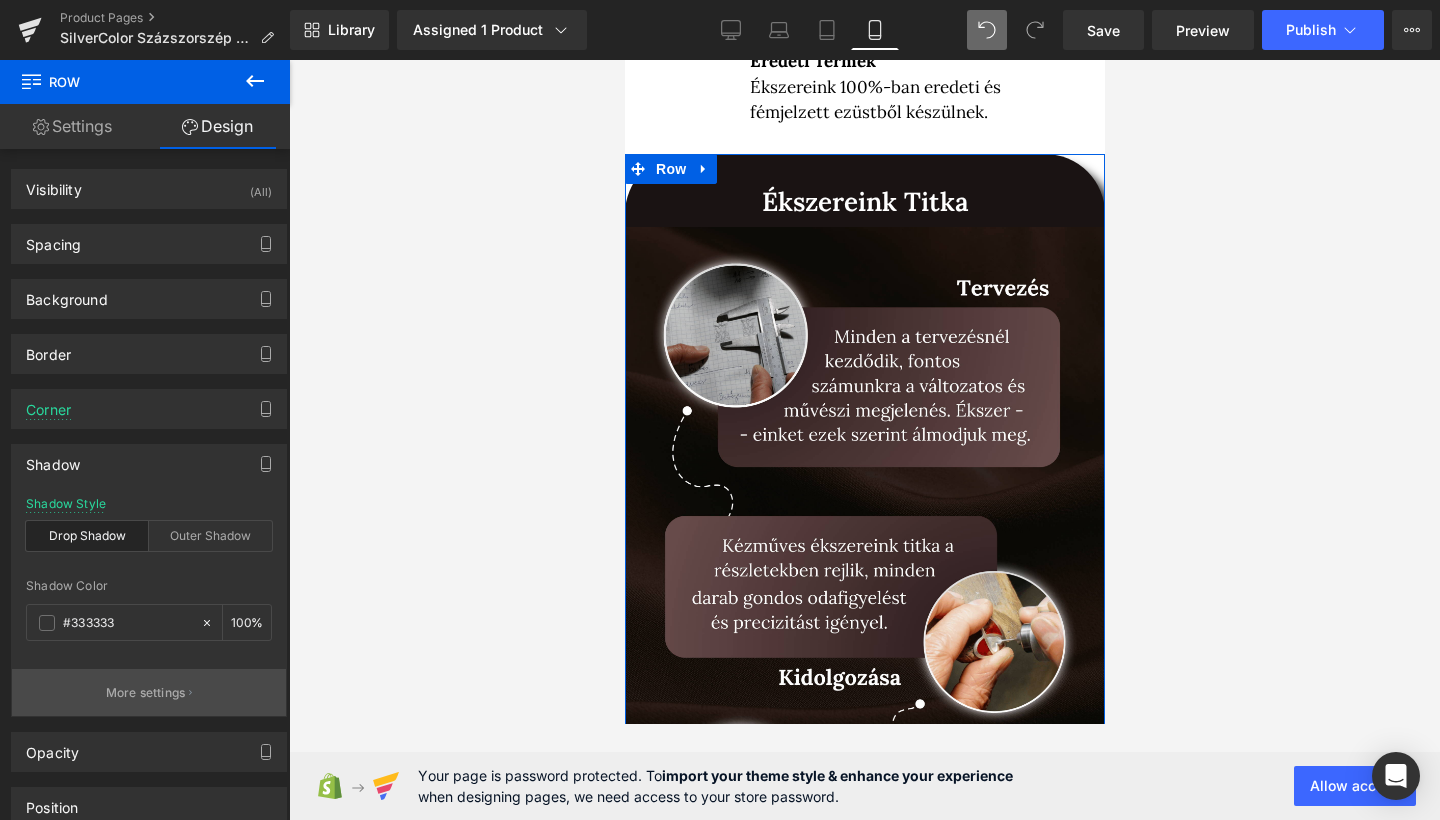 click on "More settings" at bounding box center [149, 692] 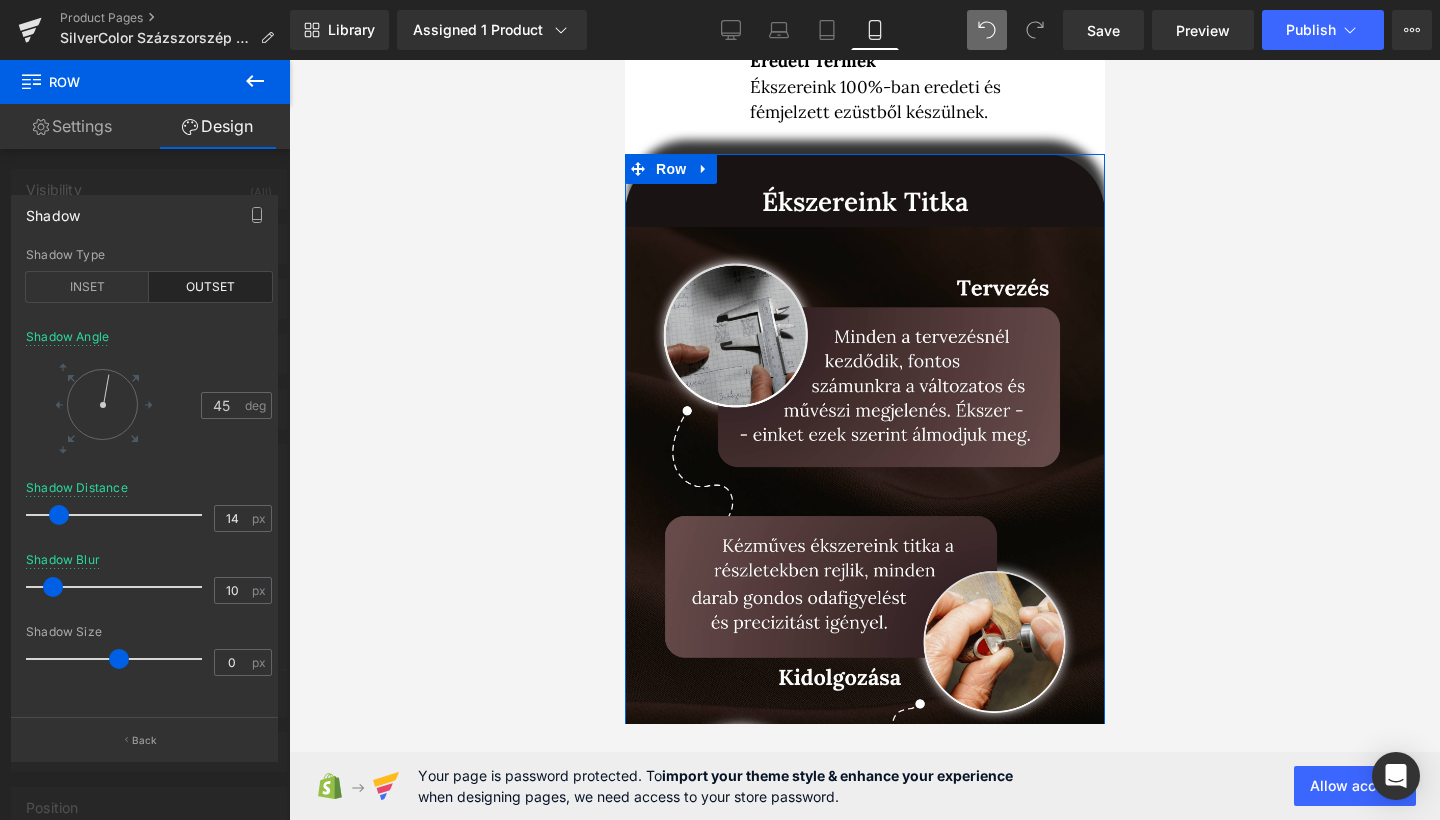 drag, startPoint x: 114, startPoint y: 406, endPoint x: 111, endPoint y: 335, distance: 71.063354 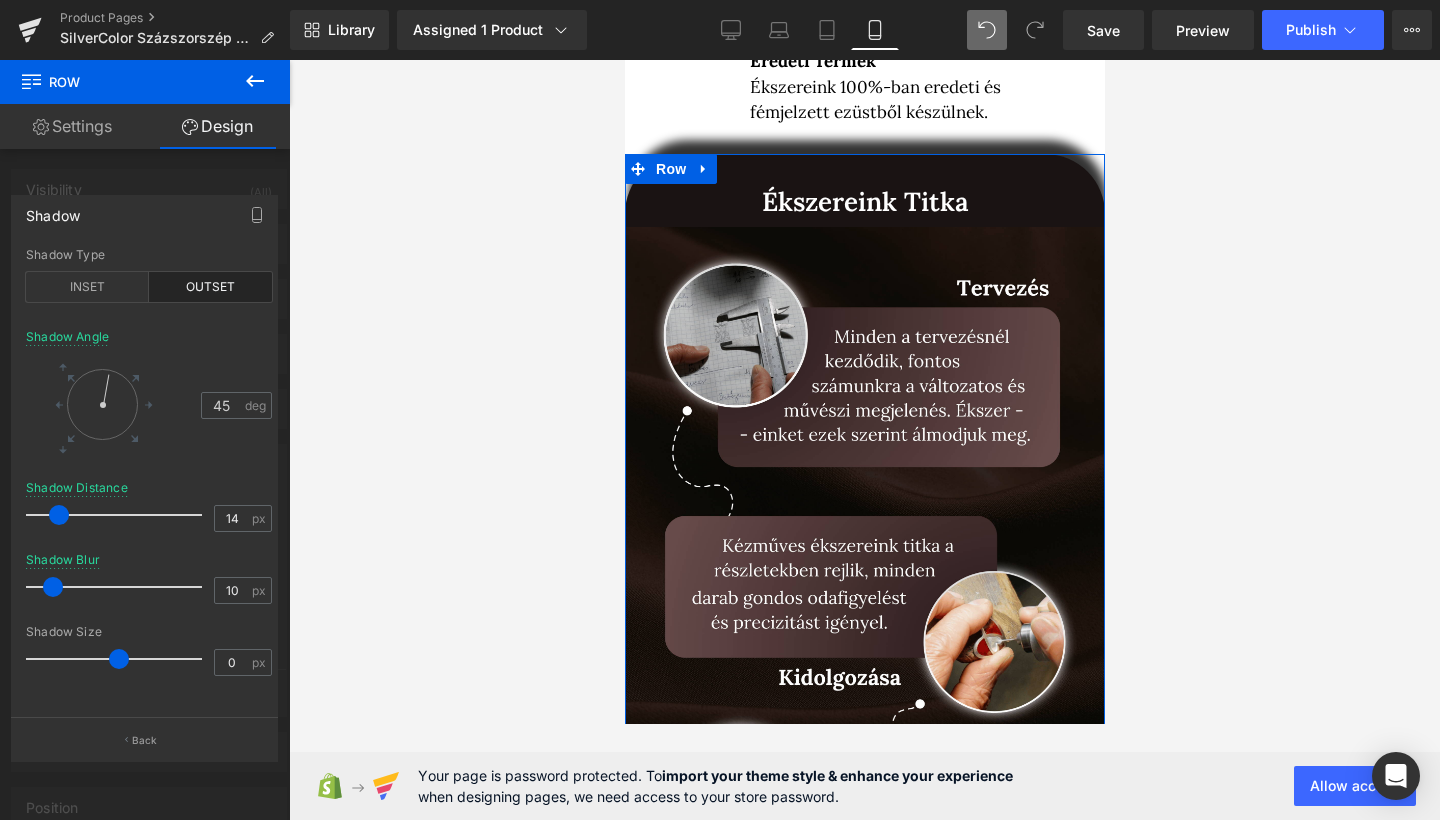 click on "Shadow Angle                                                                                                           45   deg" at bounding box center (149, 405) 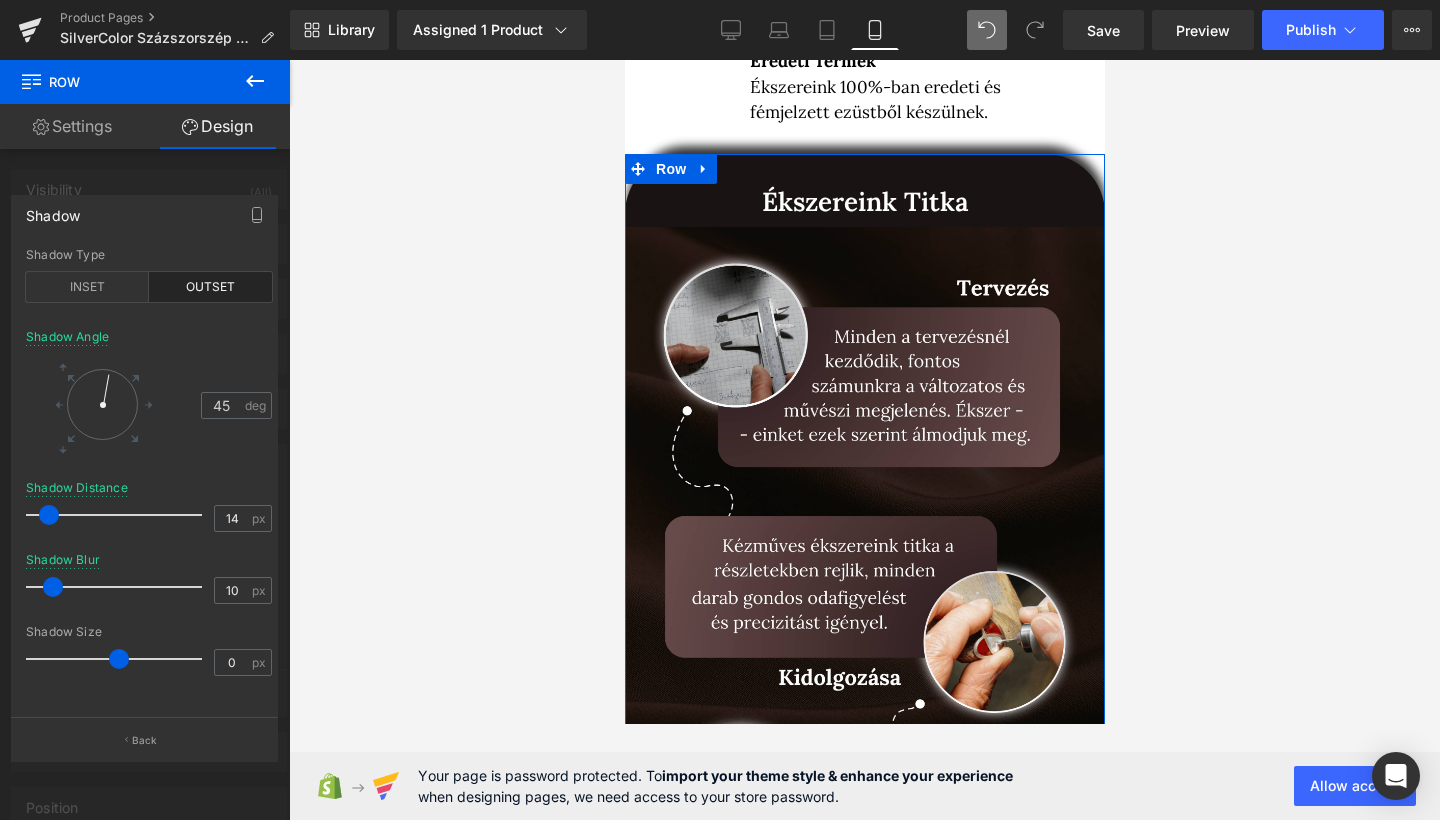 click at bounding box center (49, 515) 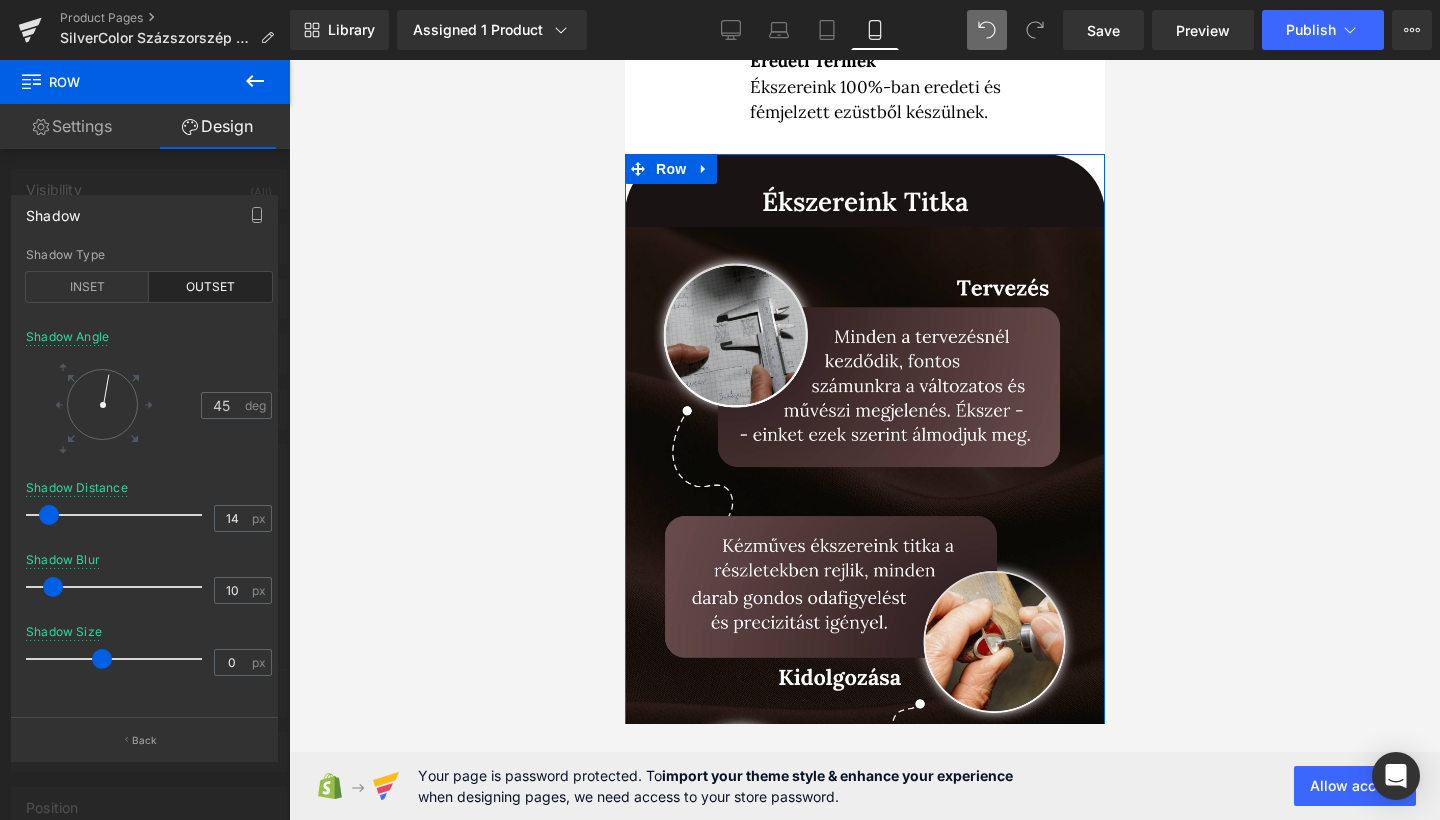 click at bounding box center (119, 659) 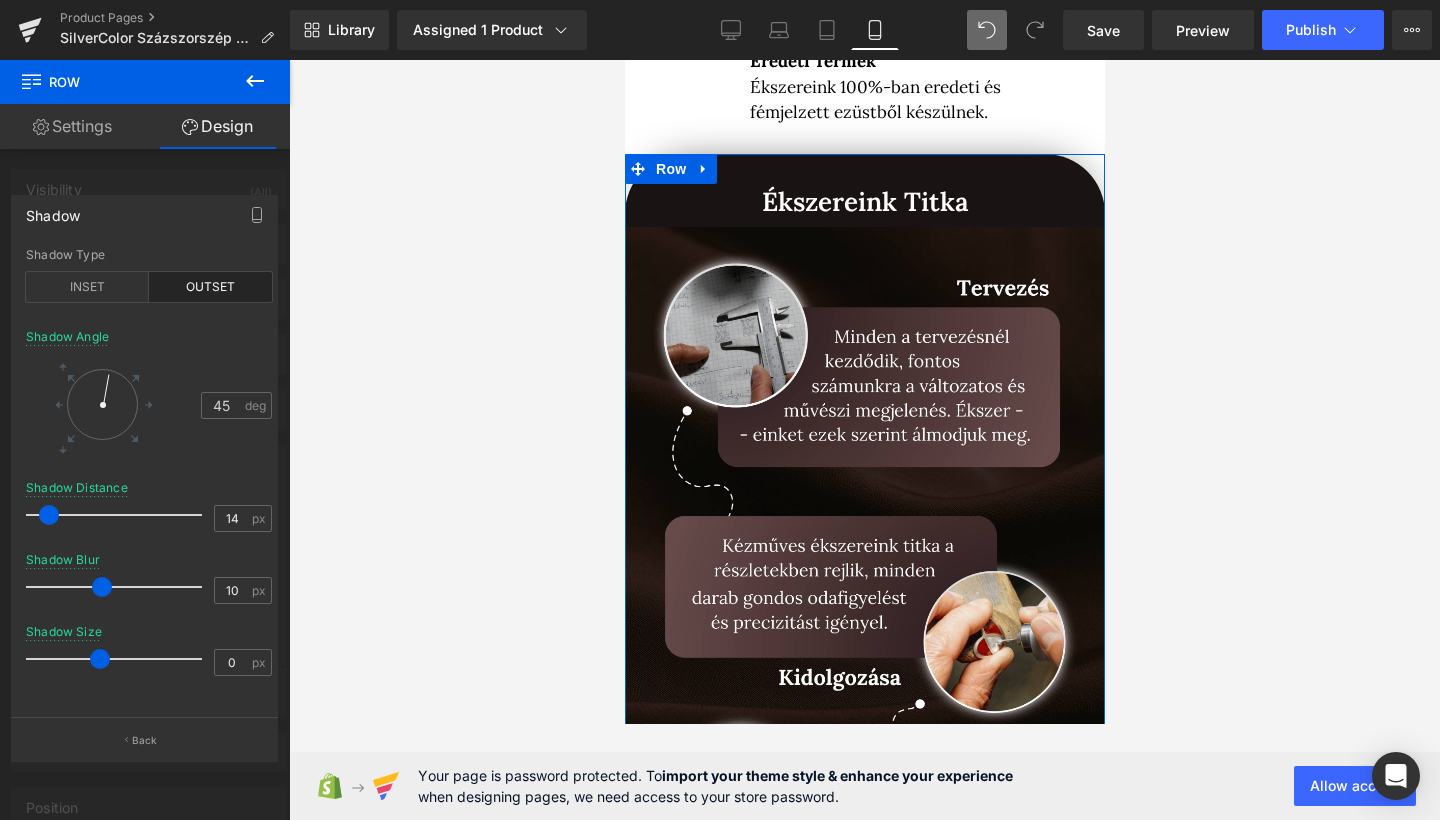 drag, startPoint x: 61, startPoint y: 597, endPoint x: 101, endPoint y: 588, distance: 41 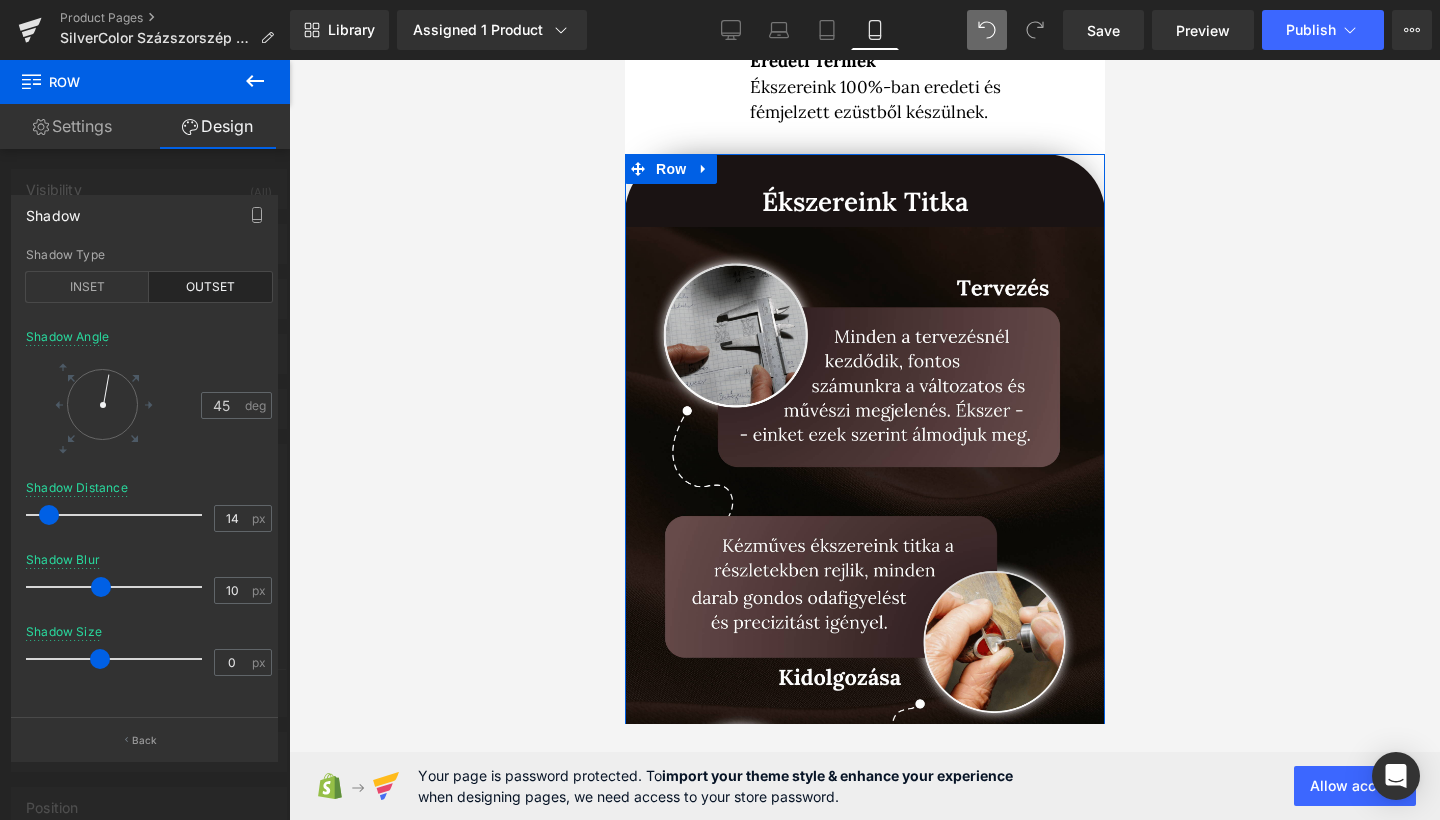 click at bounding box center [119, 659] 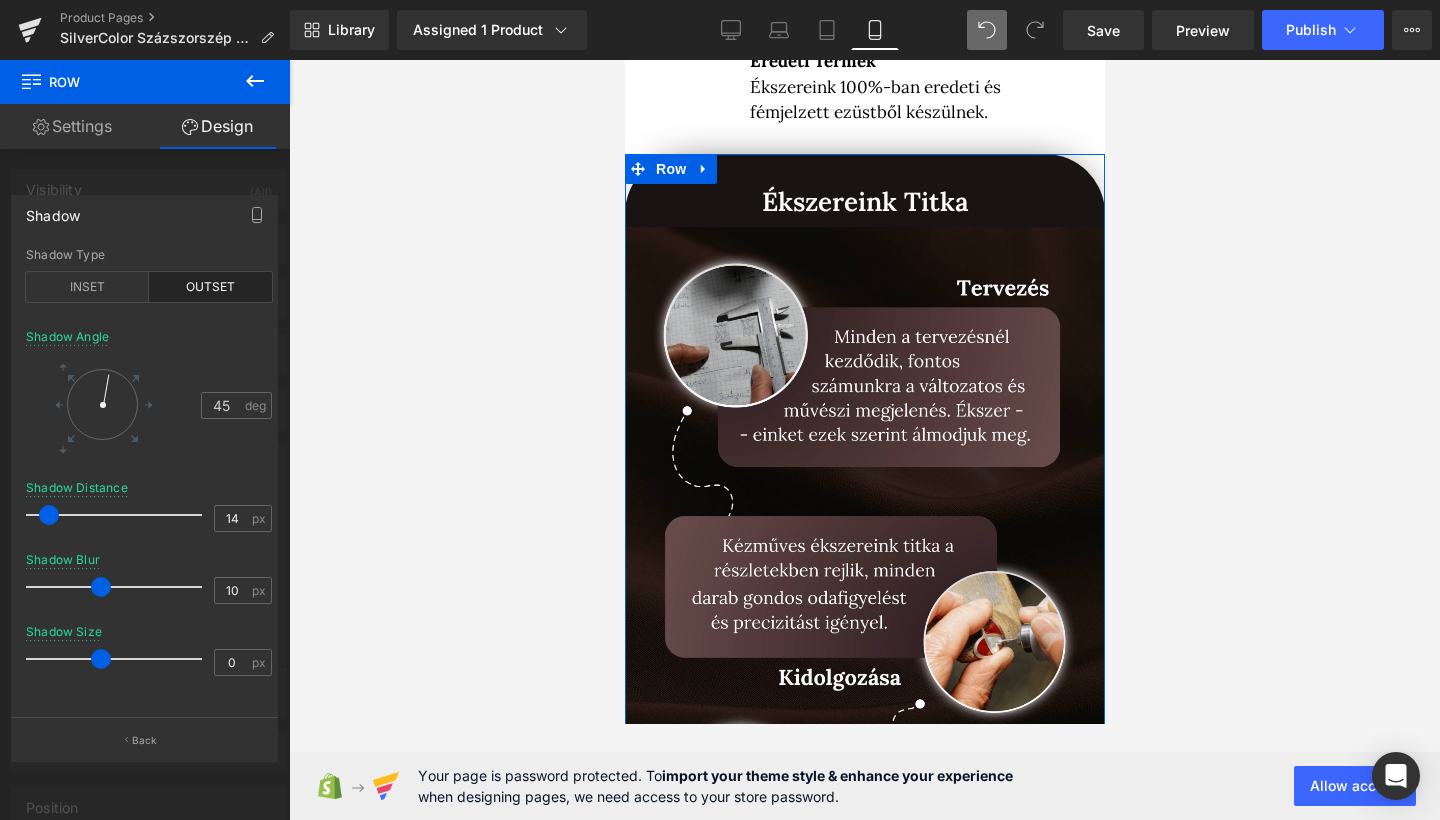click at bounding box center [101, 659] 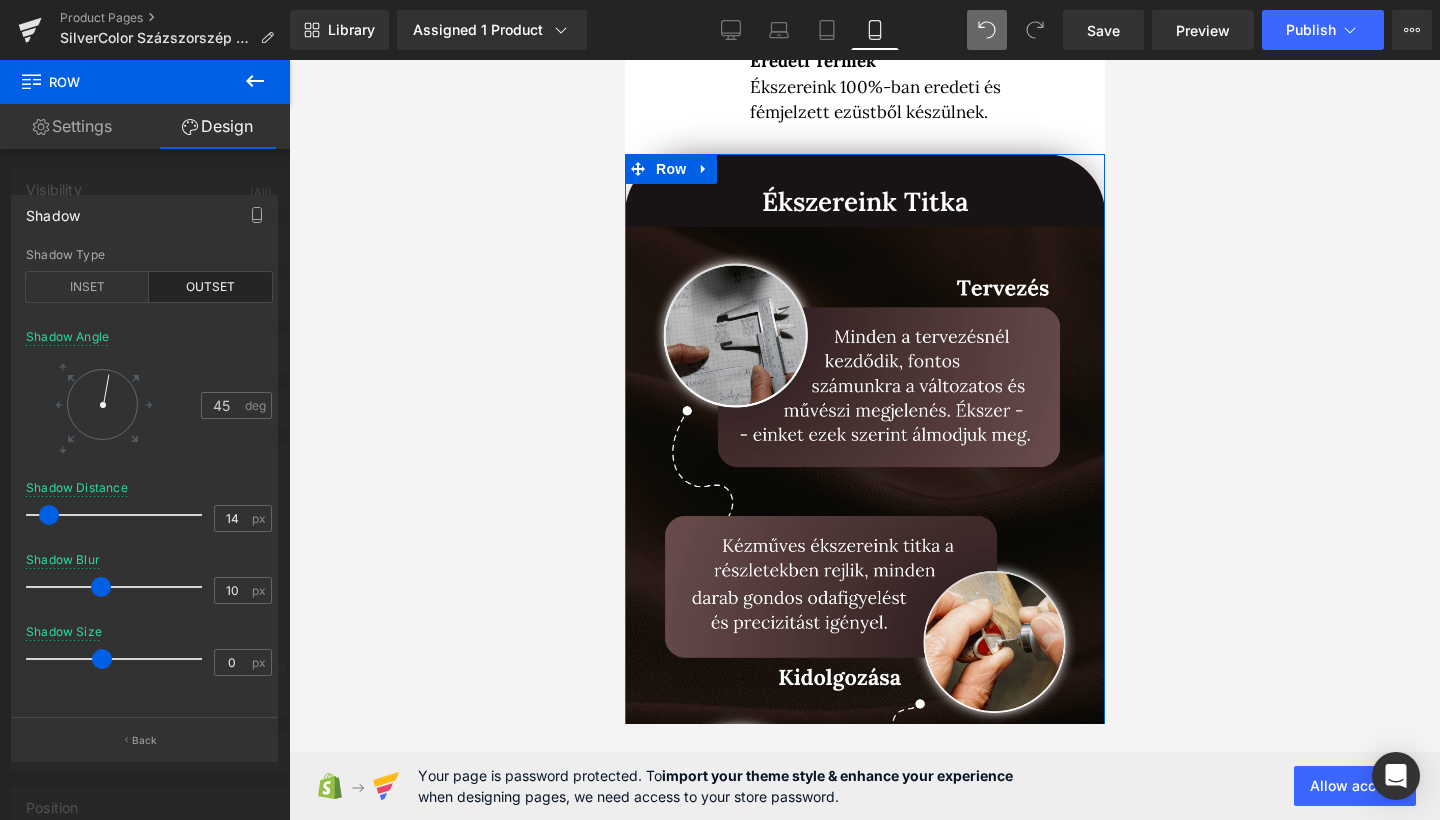 click at bounding box center (102, 659) 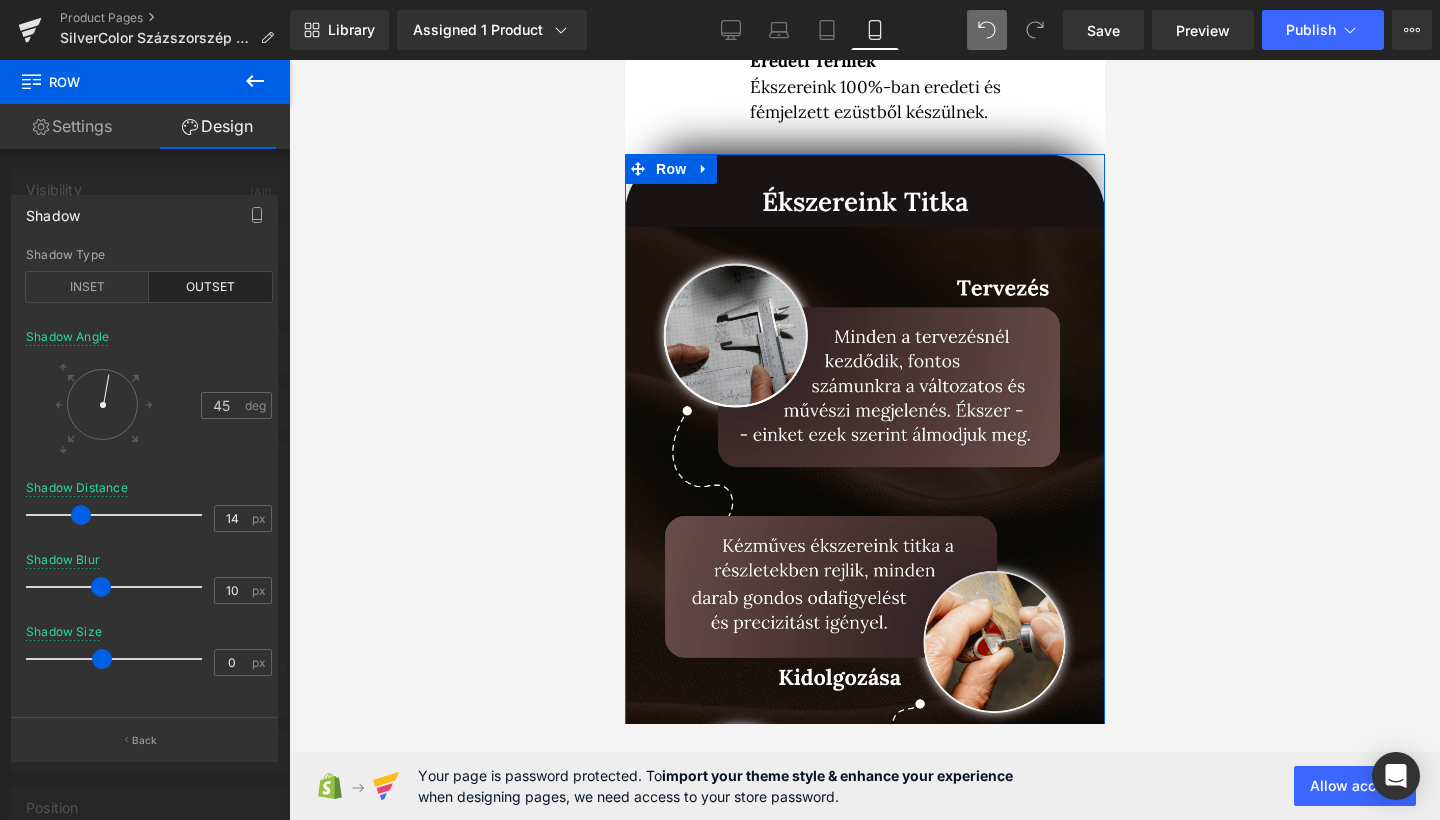 drag, startPoint x: 71, startPoint y: 518, endPoint x: 81, endPoint y: 513, distance: 11.18034 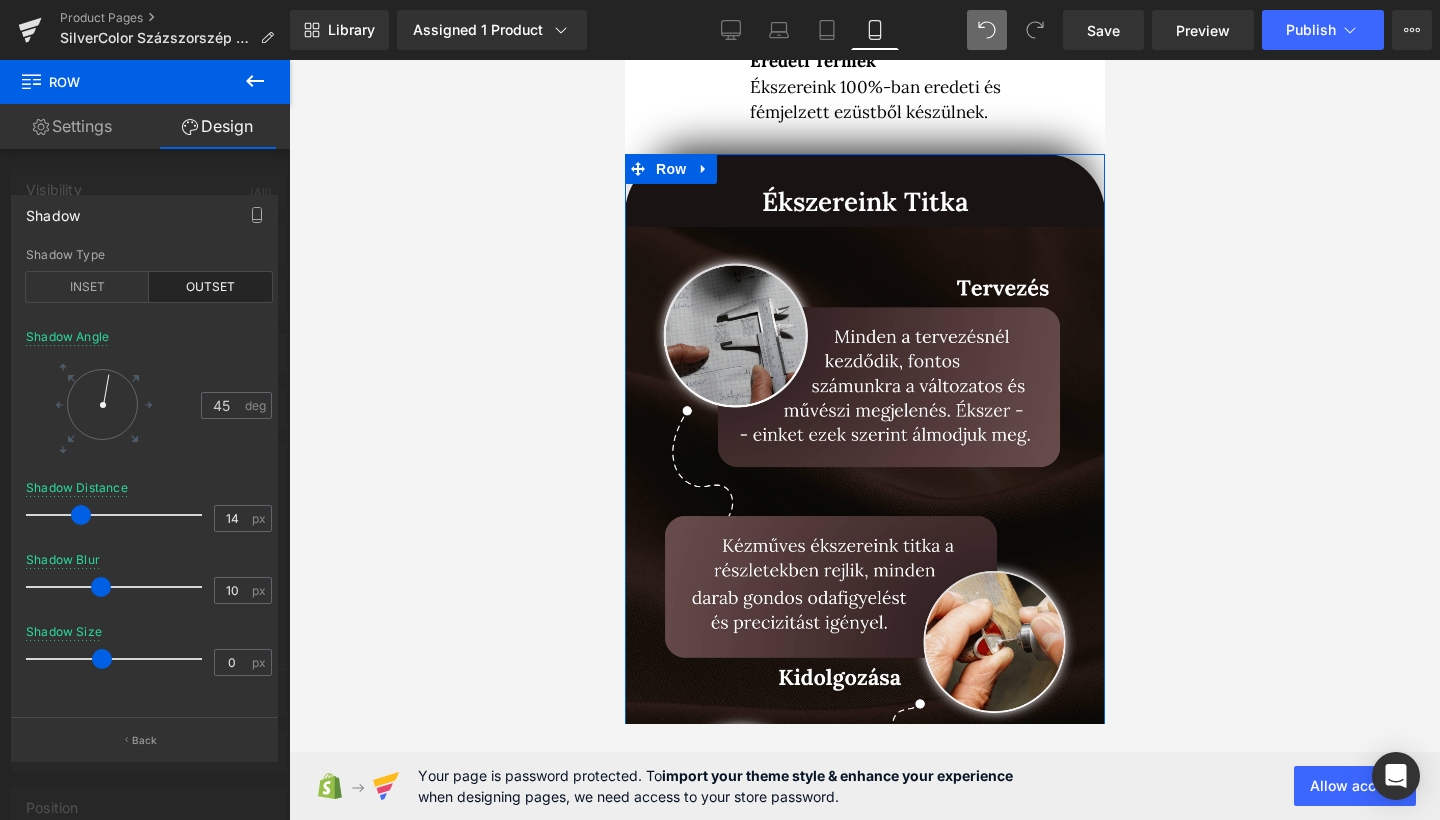 click at bounding box center [119, 515] 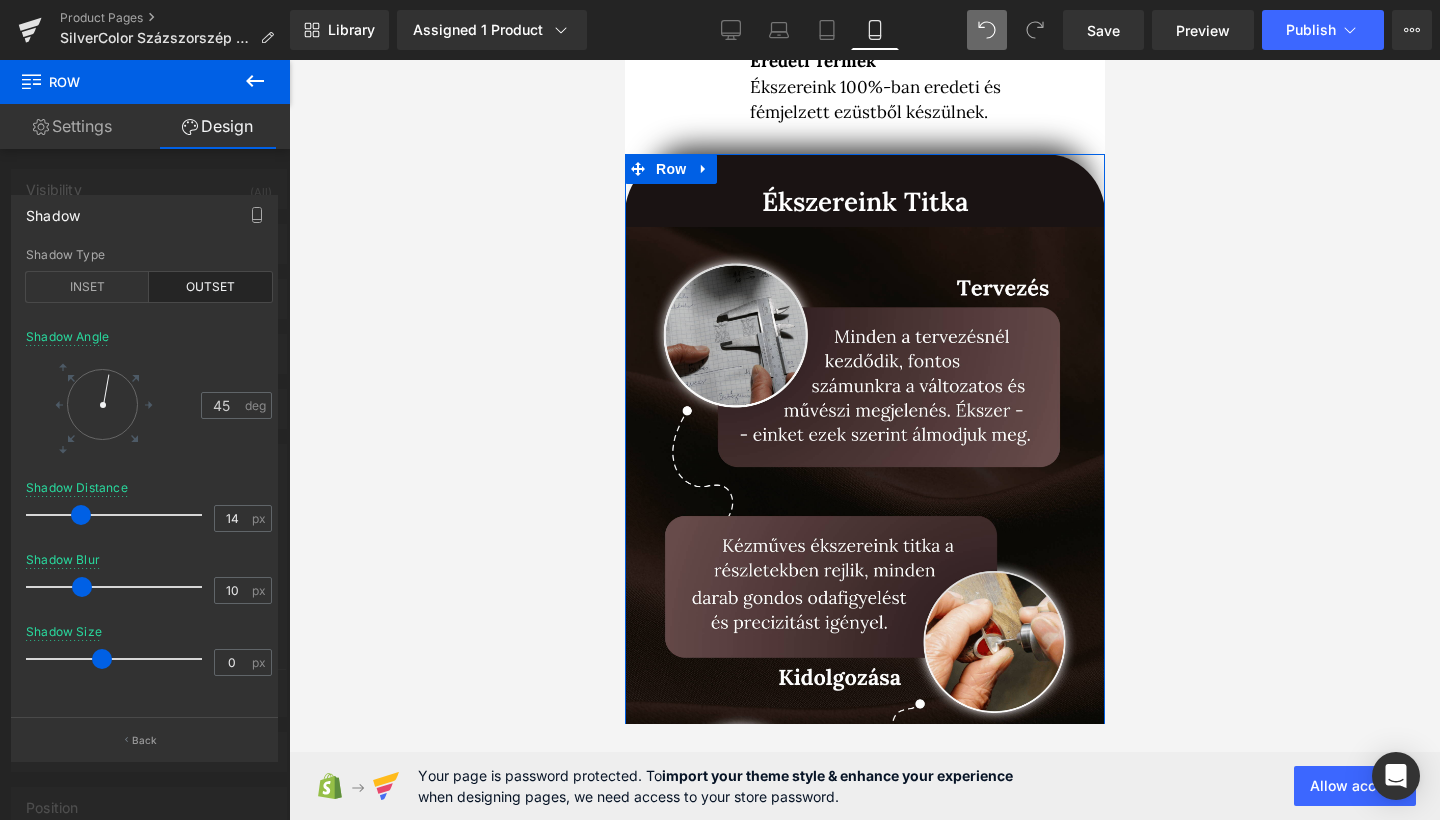 drag, startPoint x: 70, startPoint y: 584, endPoint x: 83, endPoint y: 578, distance: 14.3178215 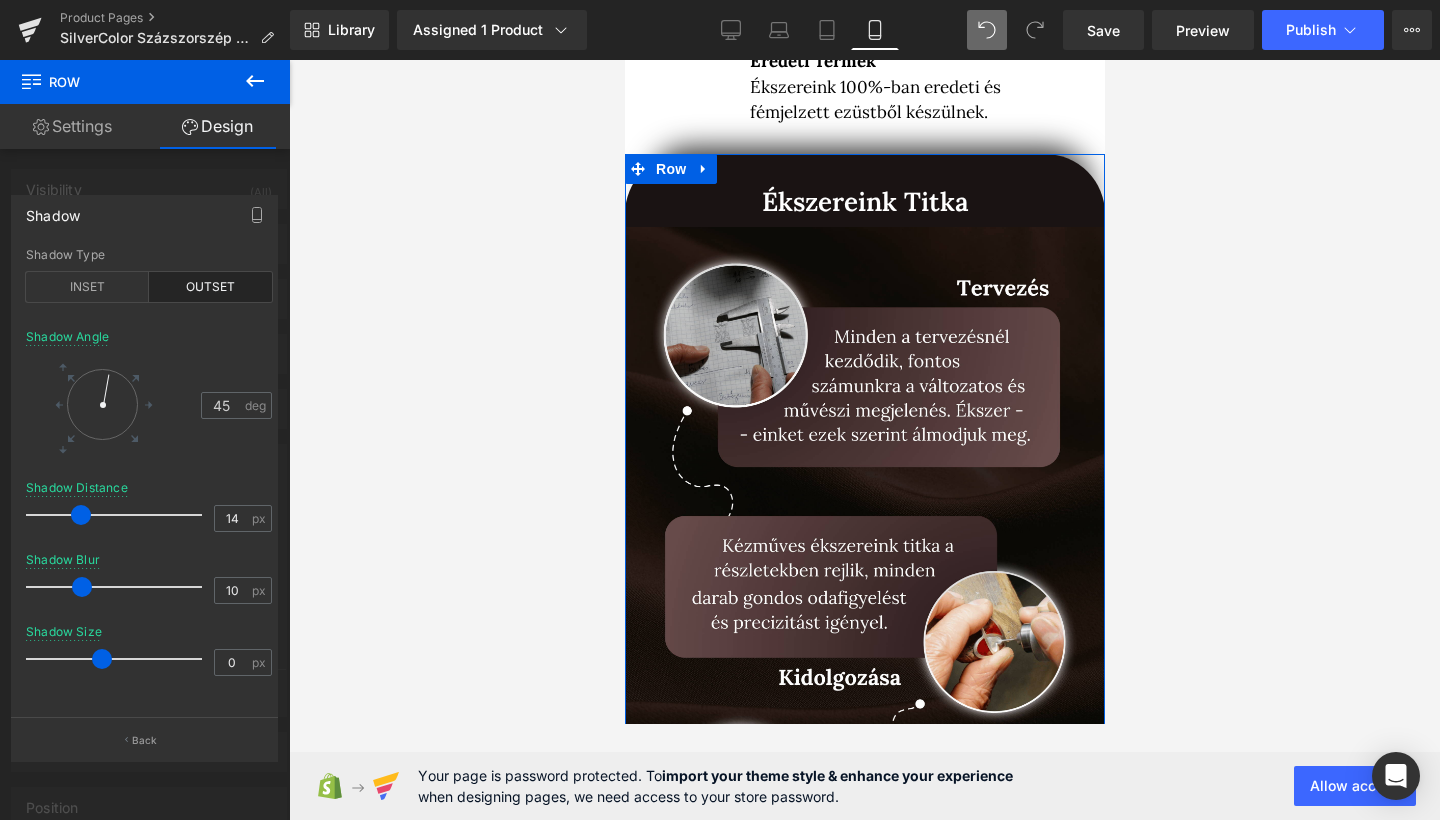click at bounding box center (119, 587) 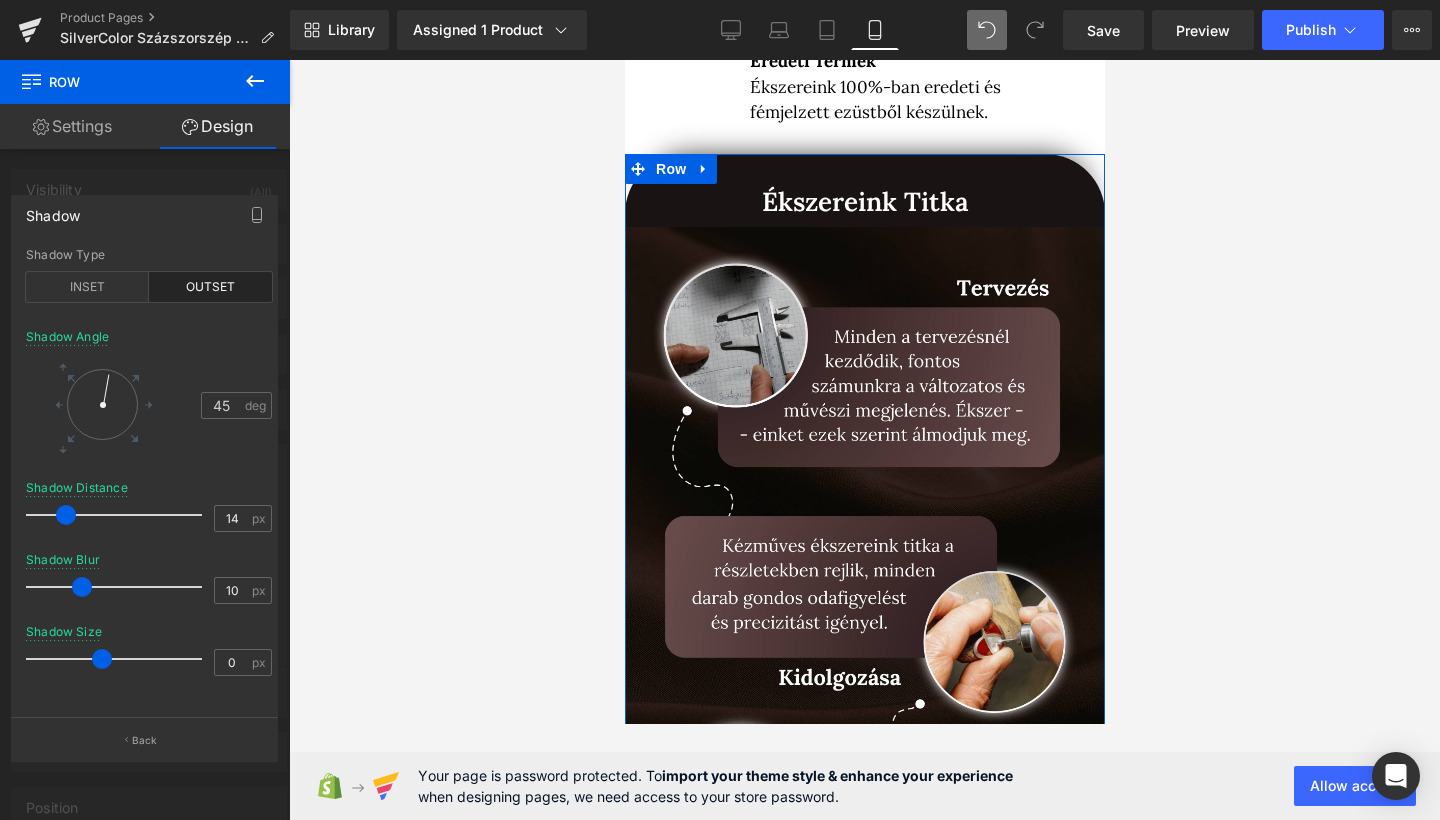 click at bounding box center [119, 515] 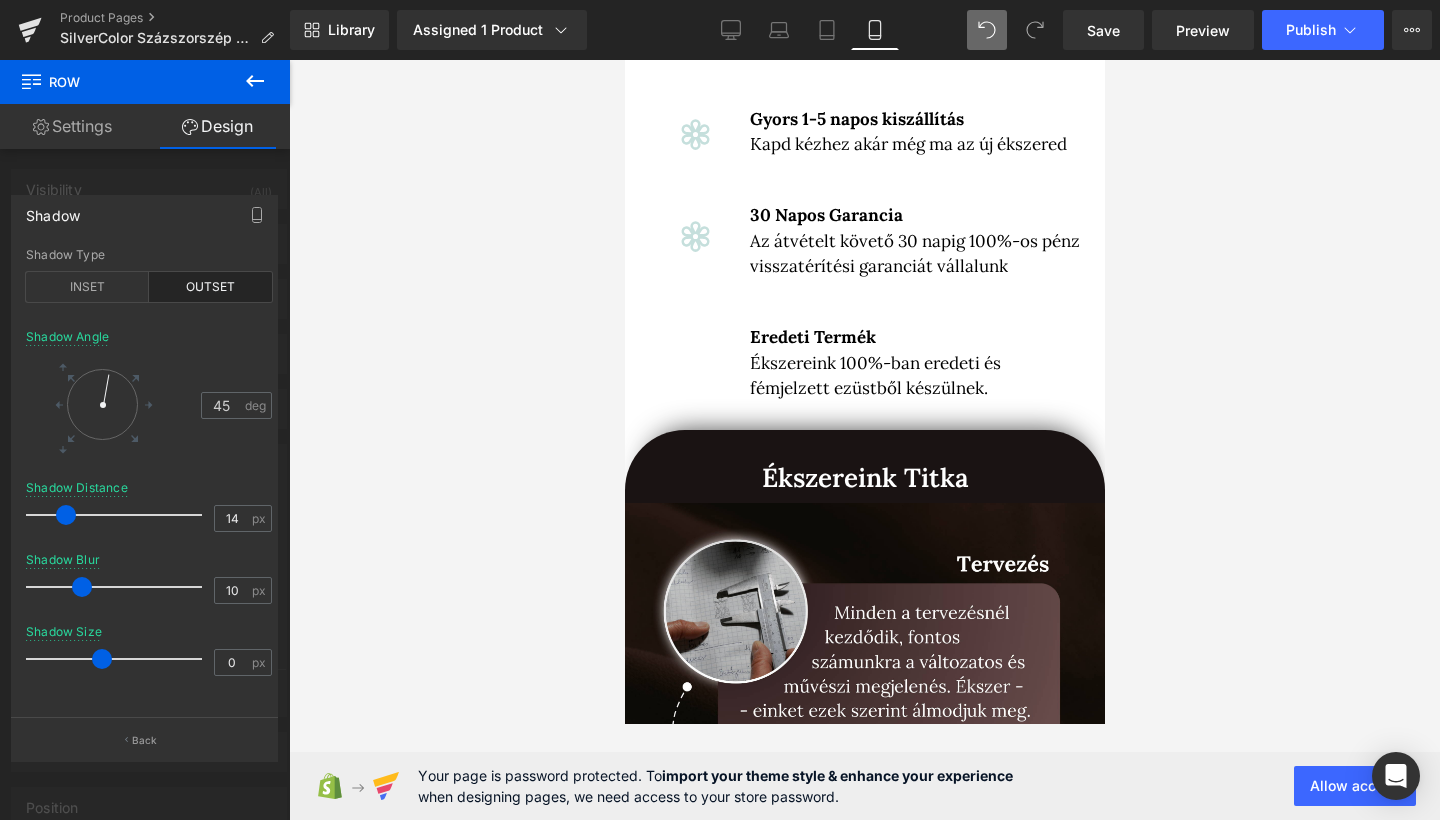 scroll, scrollTop: 976, scrollLeft: 0, axis: vertical 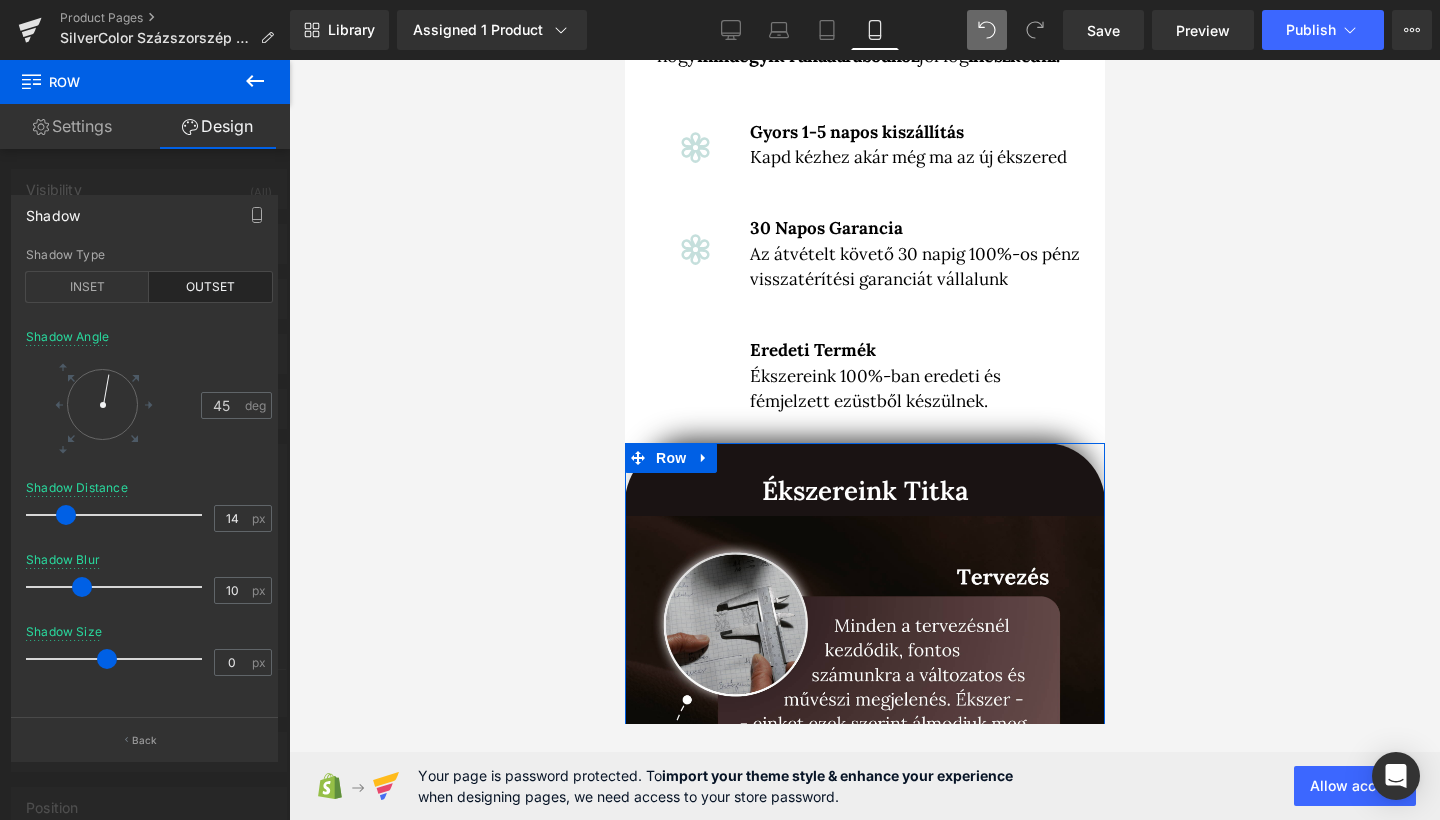 click at bounding box center [107, 659] 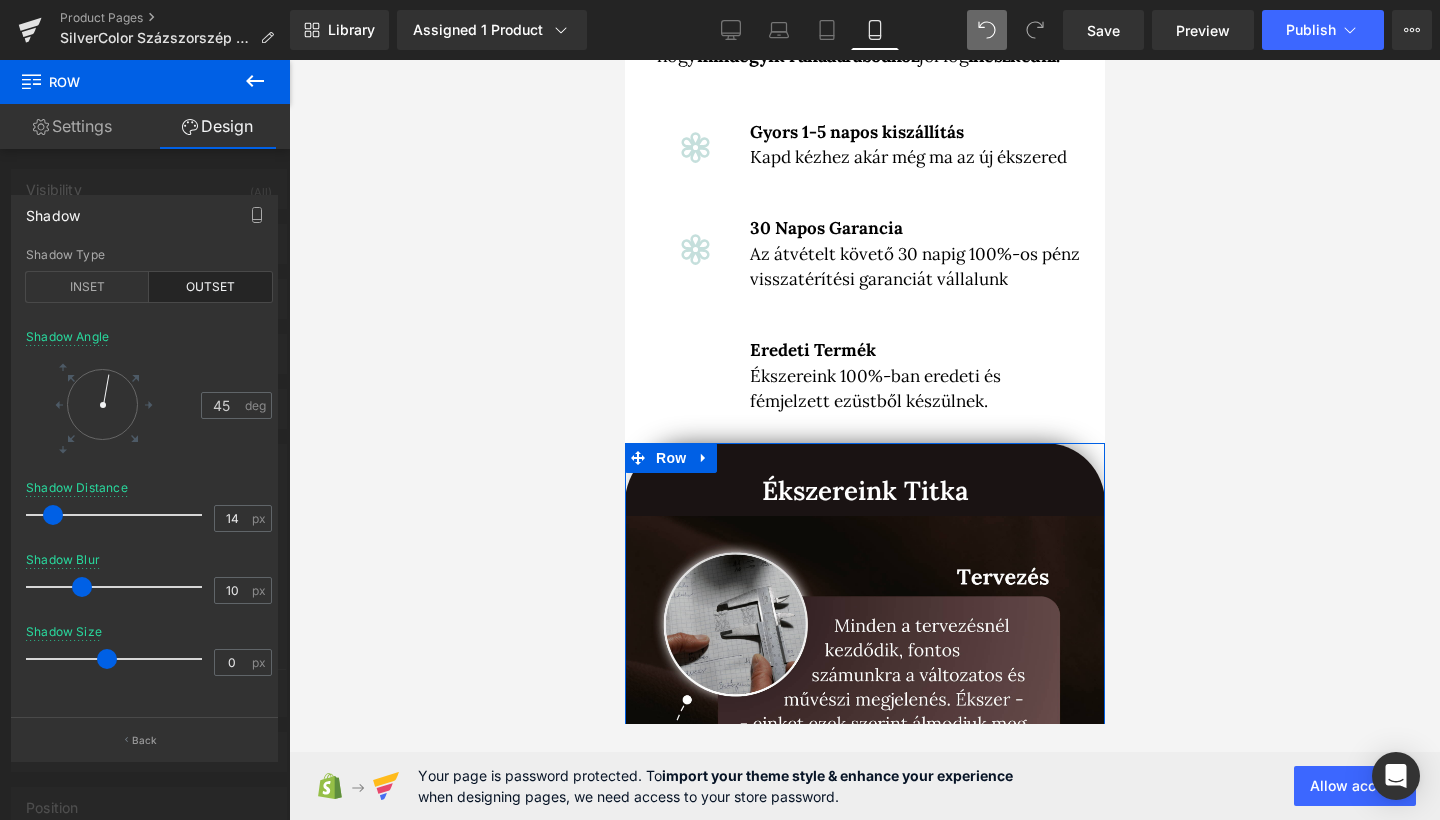 drag, startPoint x: 72, startPoint y: 522, endPoint x: 58, endPoint y: 523, distance: 14.035668 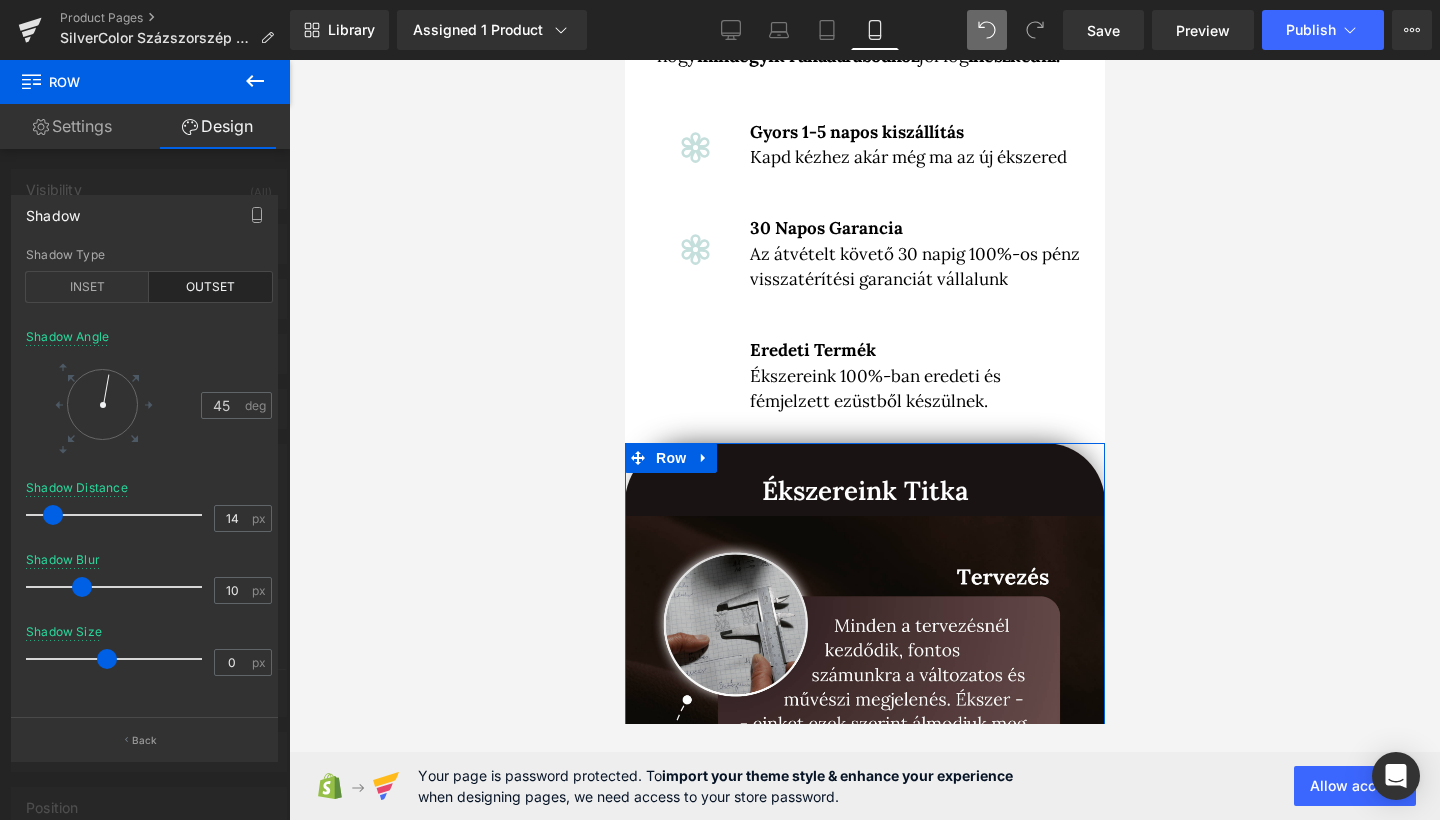 click at bounding box center [82, 587] 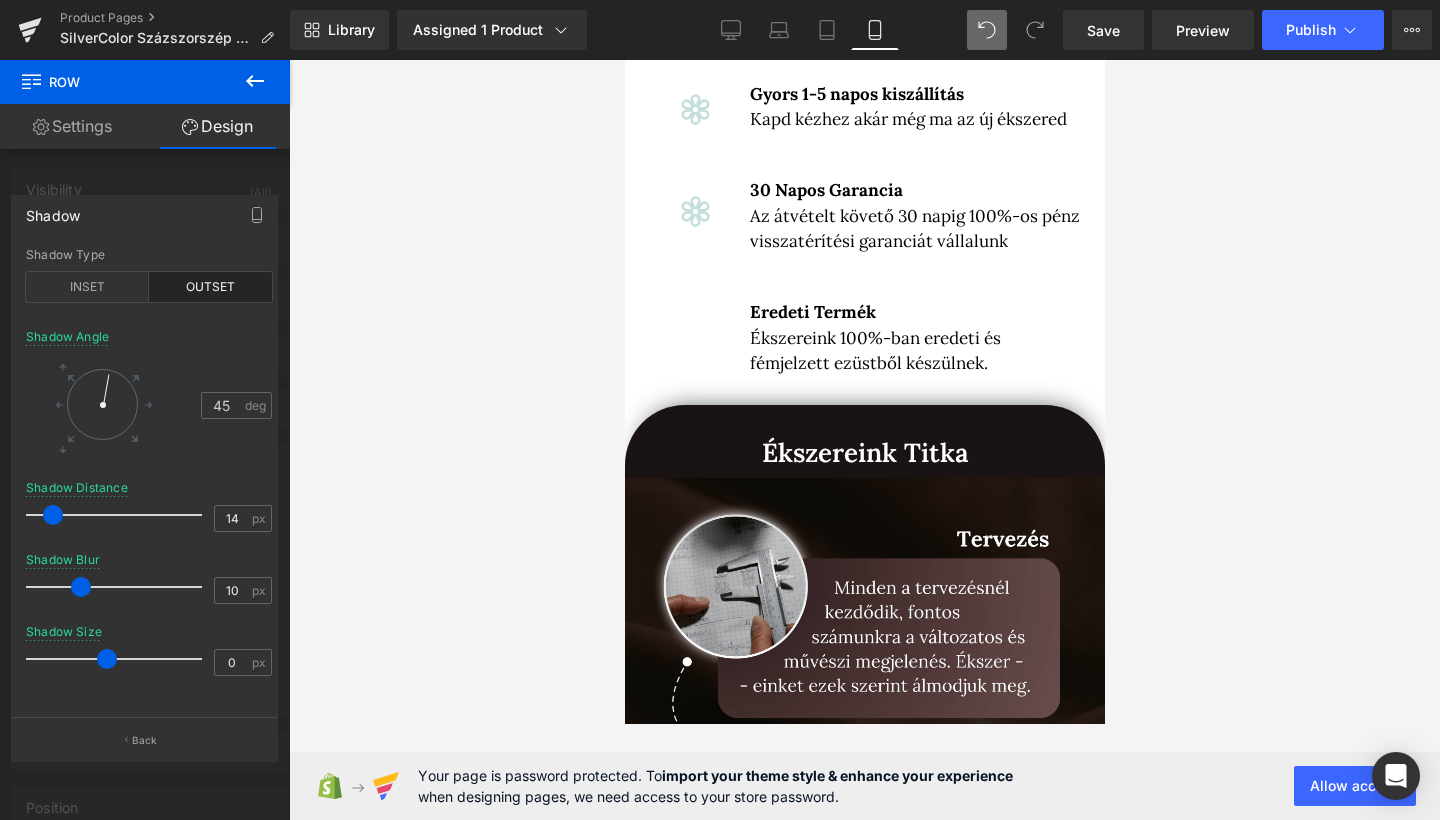scroll, scrollTop: 1022, scrollLeft: 0, axis: vertical 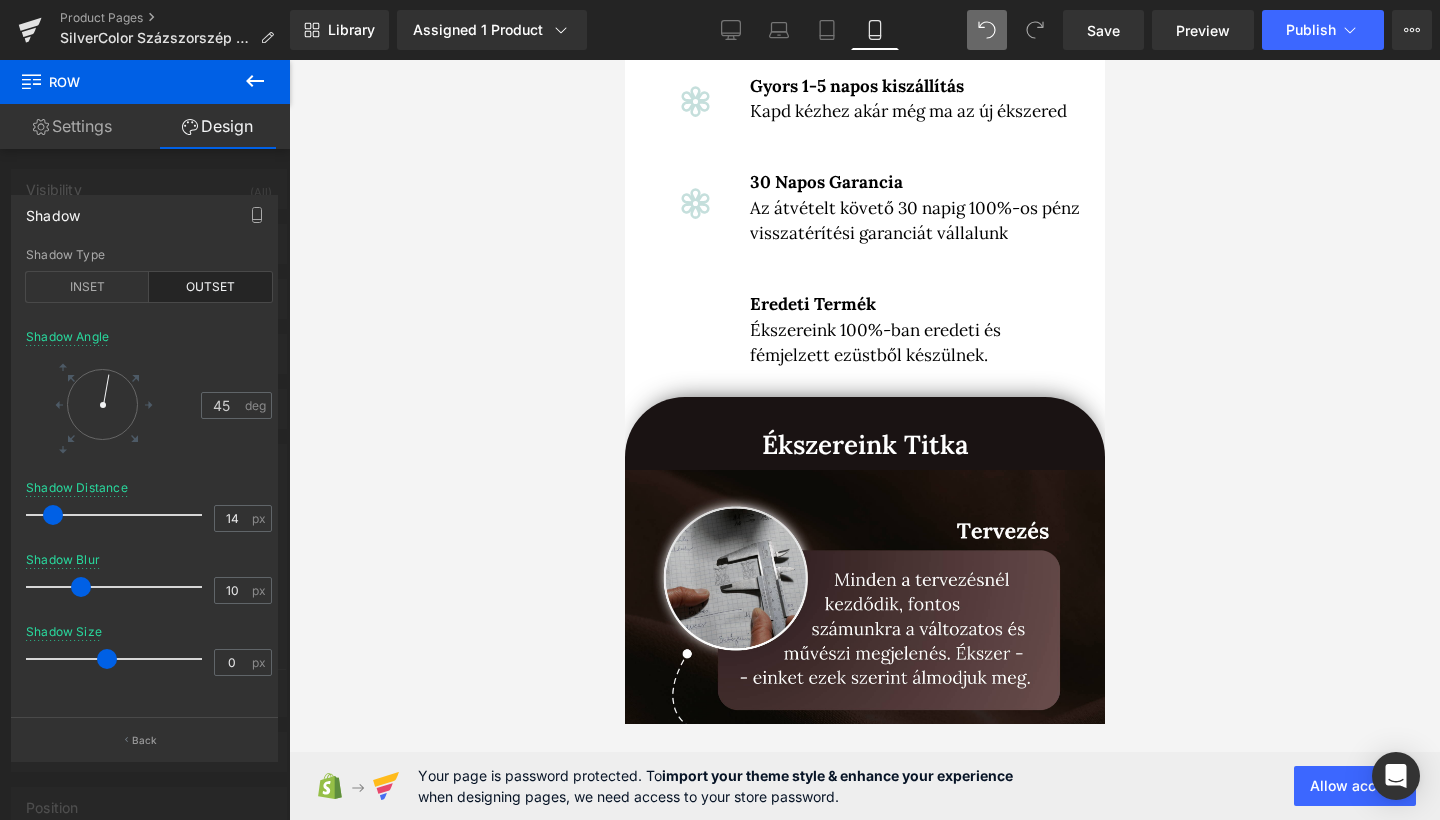 click on "Ugrás a tartalomhoz
Főoldal
Ékszereink
Ékszereink
Fülbevalók
Medálok" at bounding box center [864, 3347] 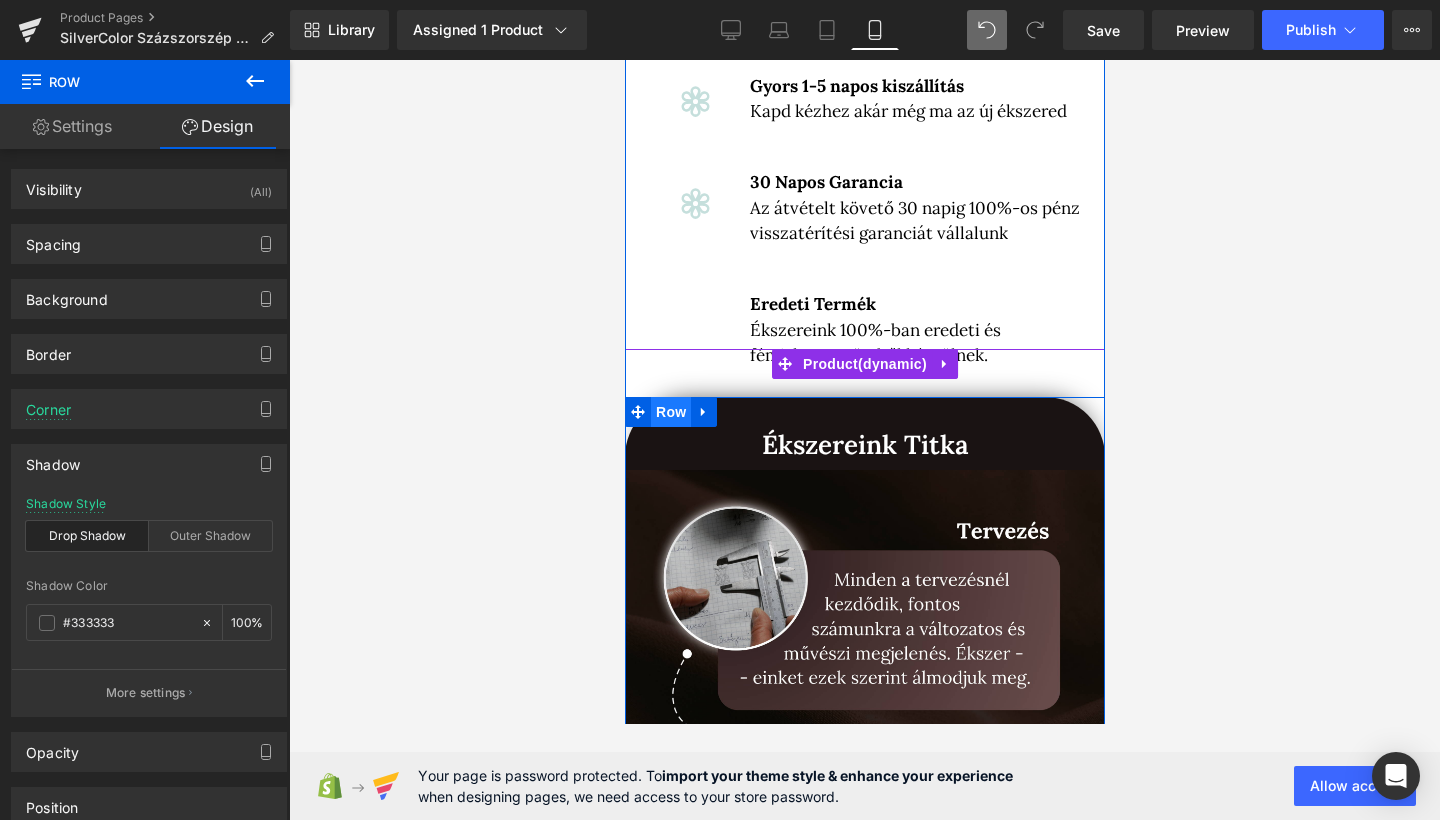 click on "Row" at bounding box center [670, 412] 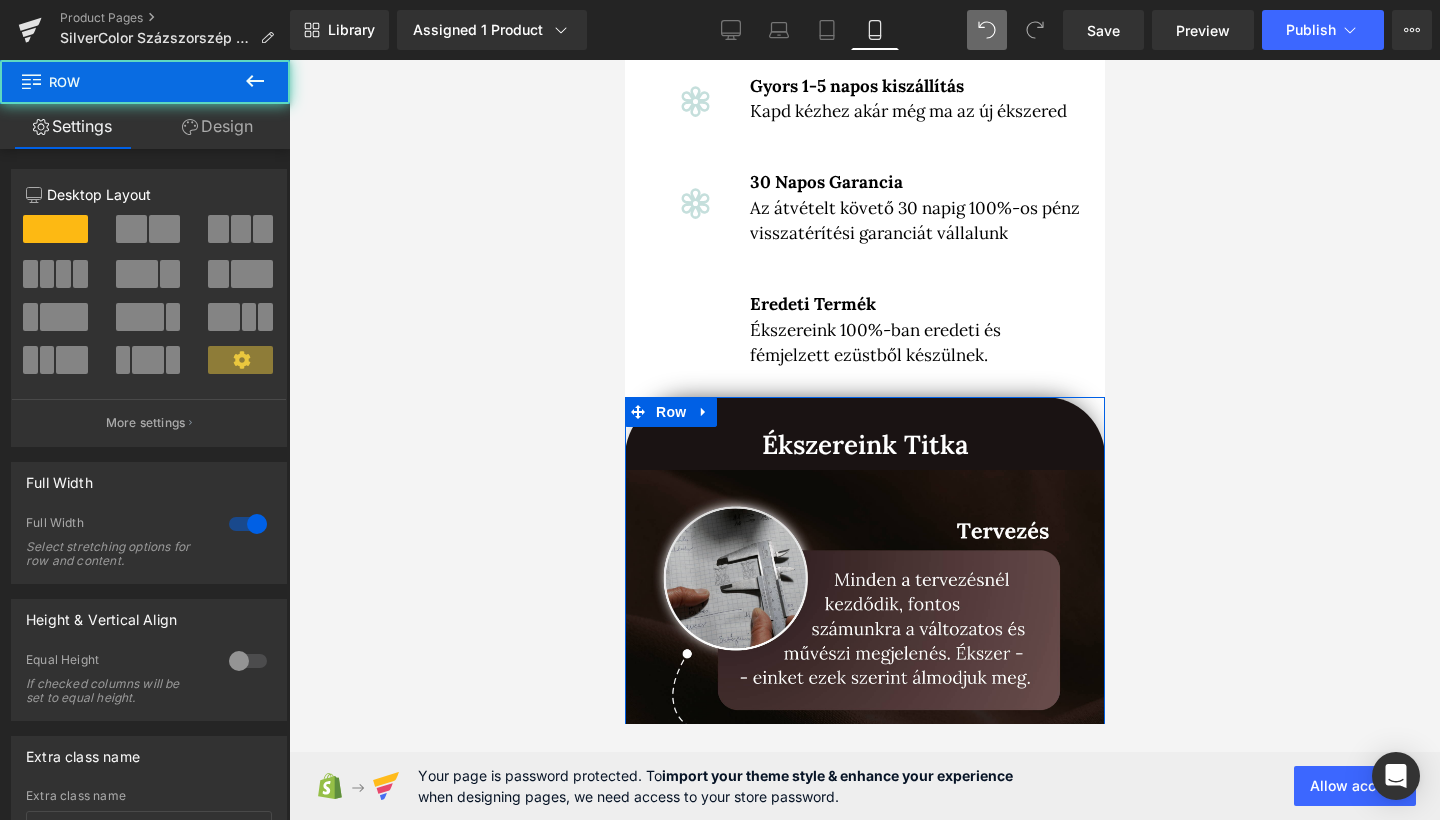 click on "Design" at bounding box center (217, 126) 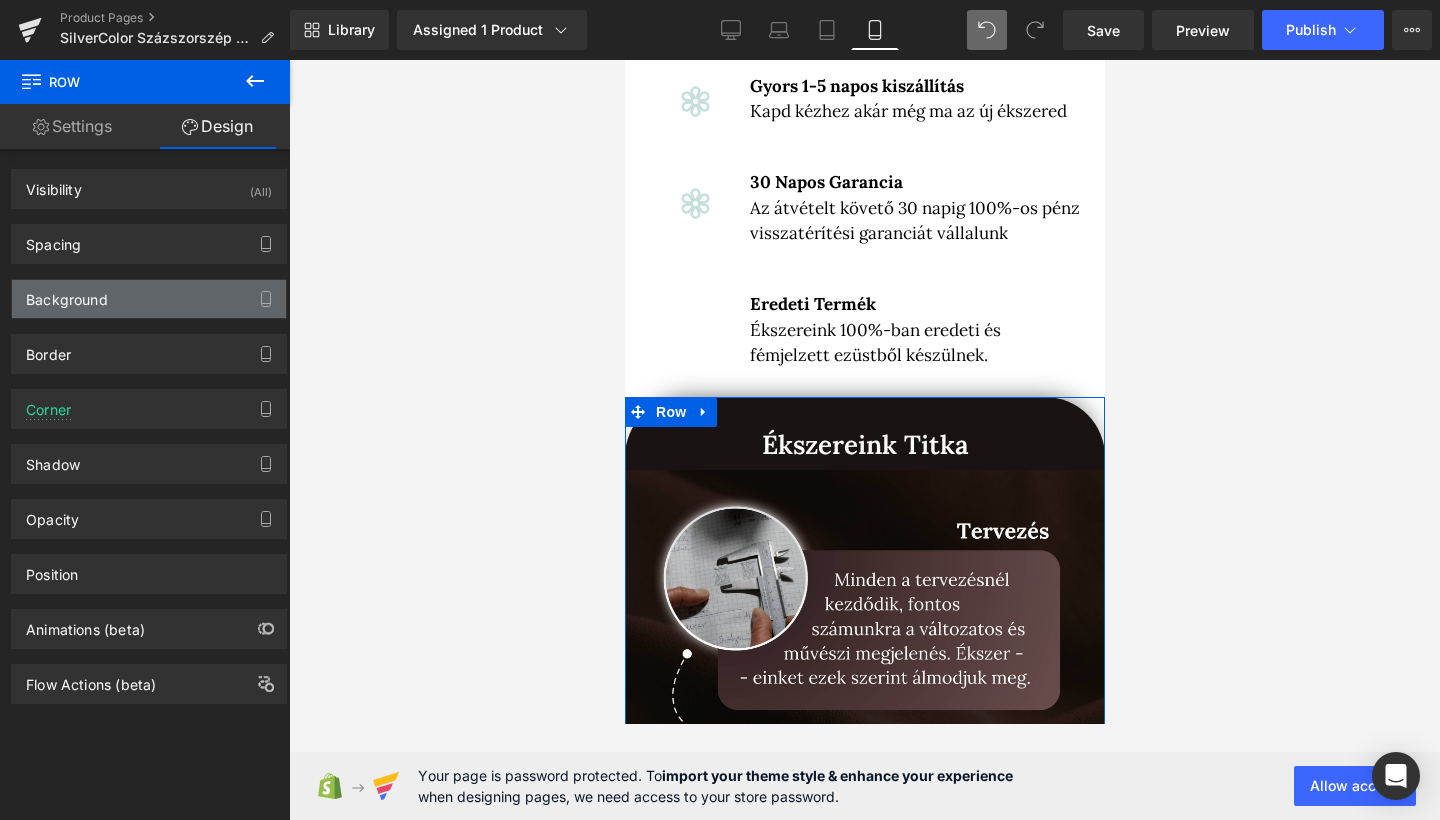 click on "Background" at bounding box center [149, 299] 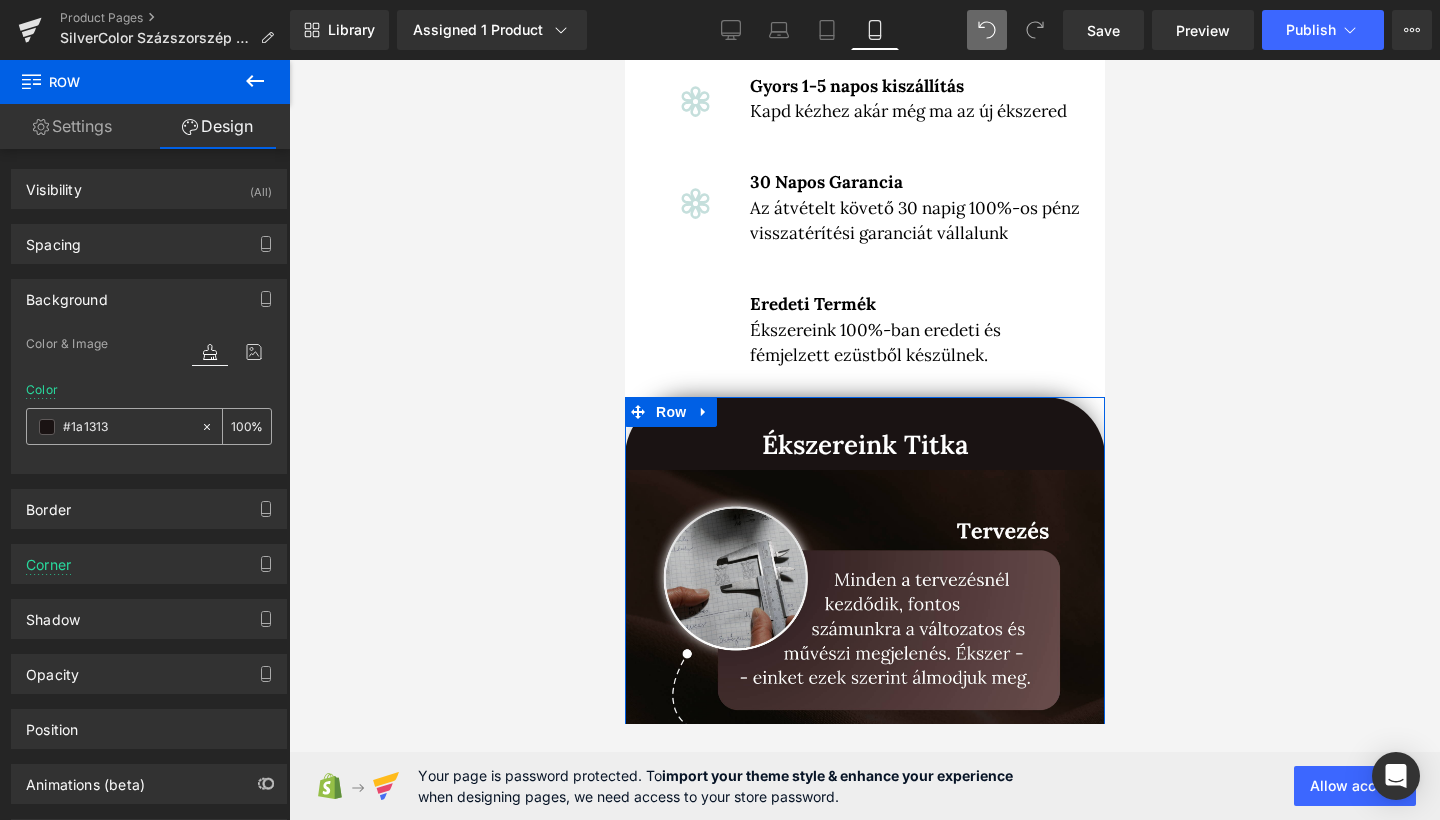 click at bounding box center (47, 427) 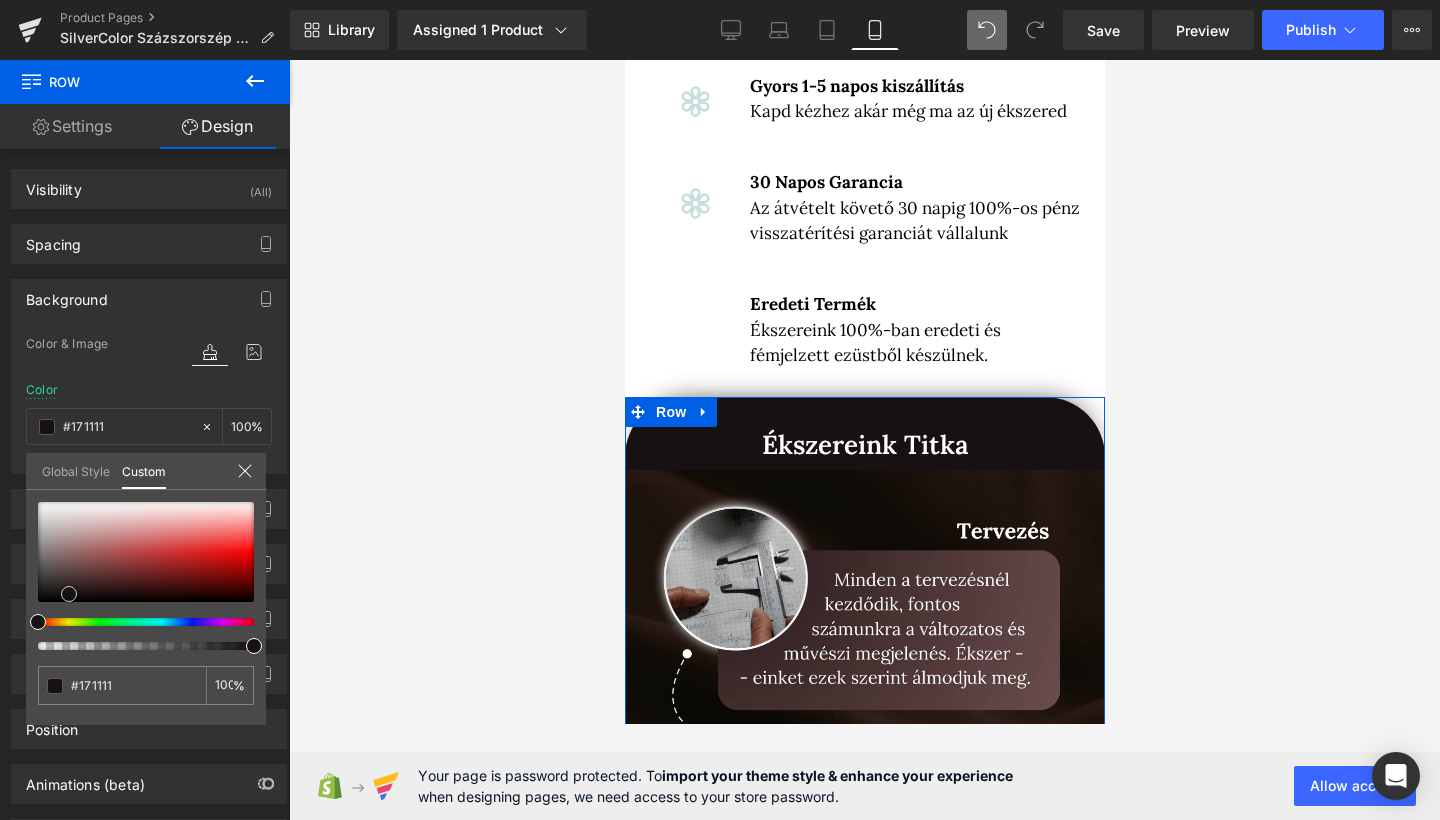 click at bounding box center (69, 594) 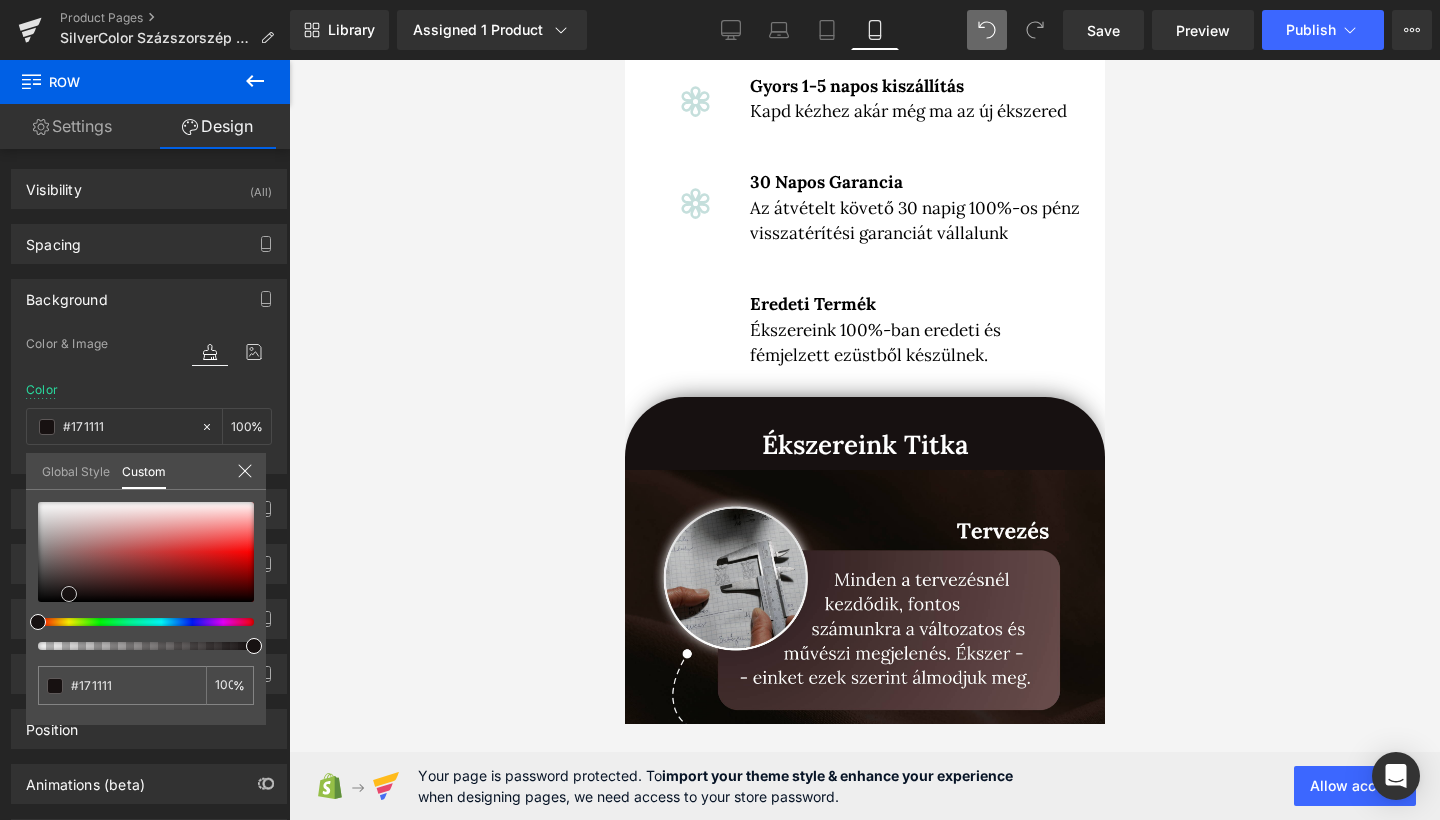click at bounding box center [864, 440] 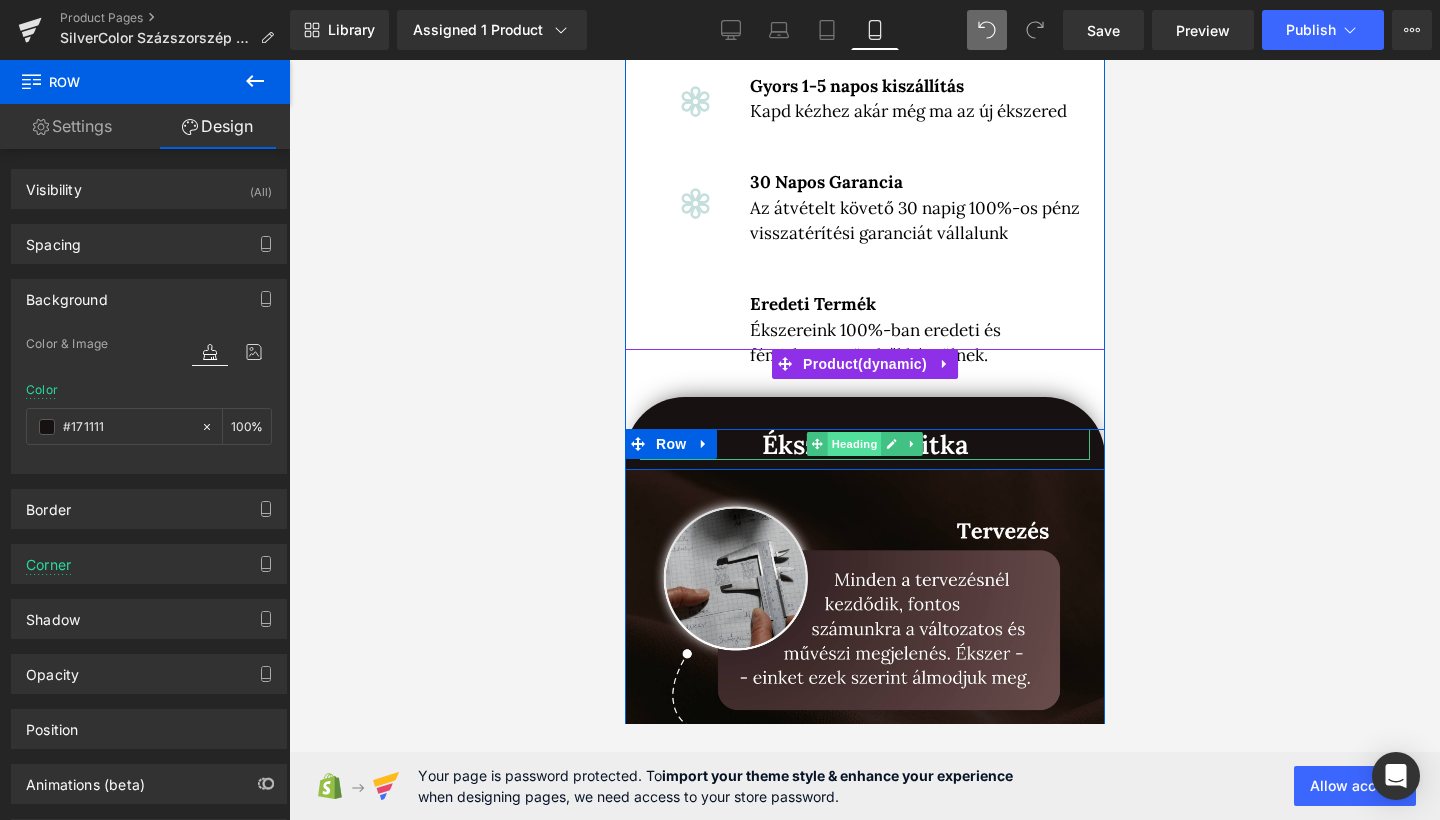 click on "Heading" at bounding box center [854, 444] 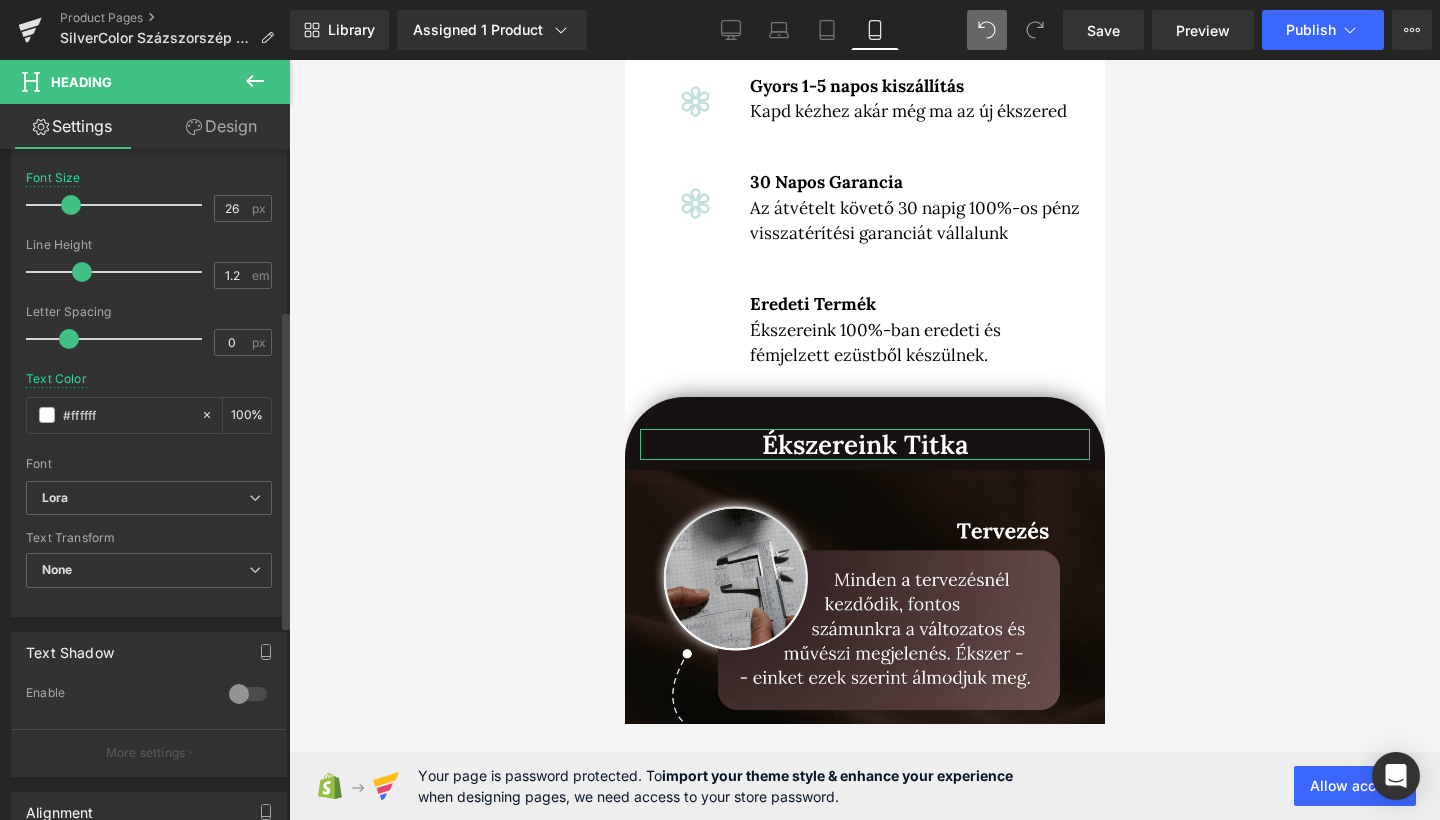 scroll, scrollTop: 382, scrollLeft: 0, axis: vertical 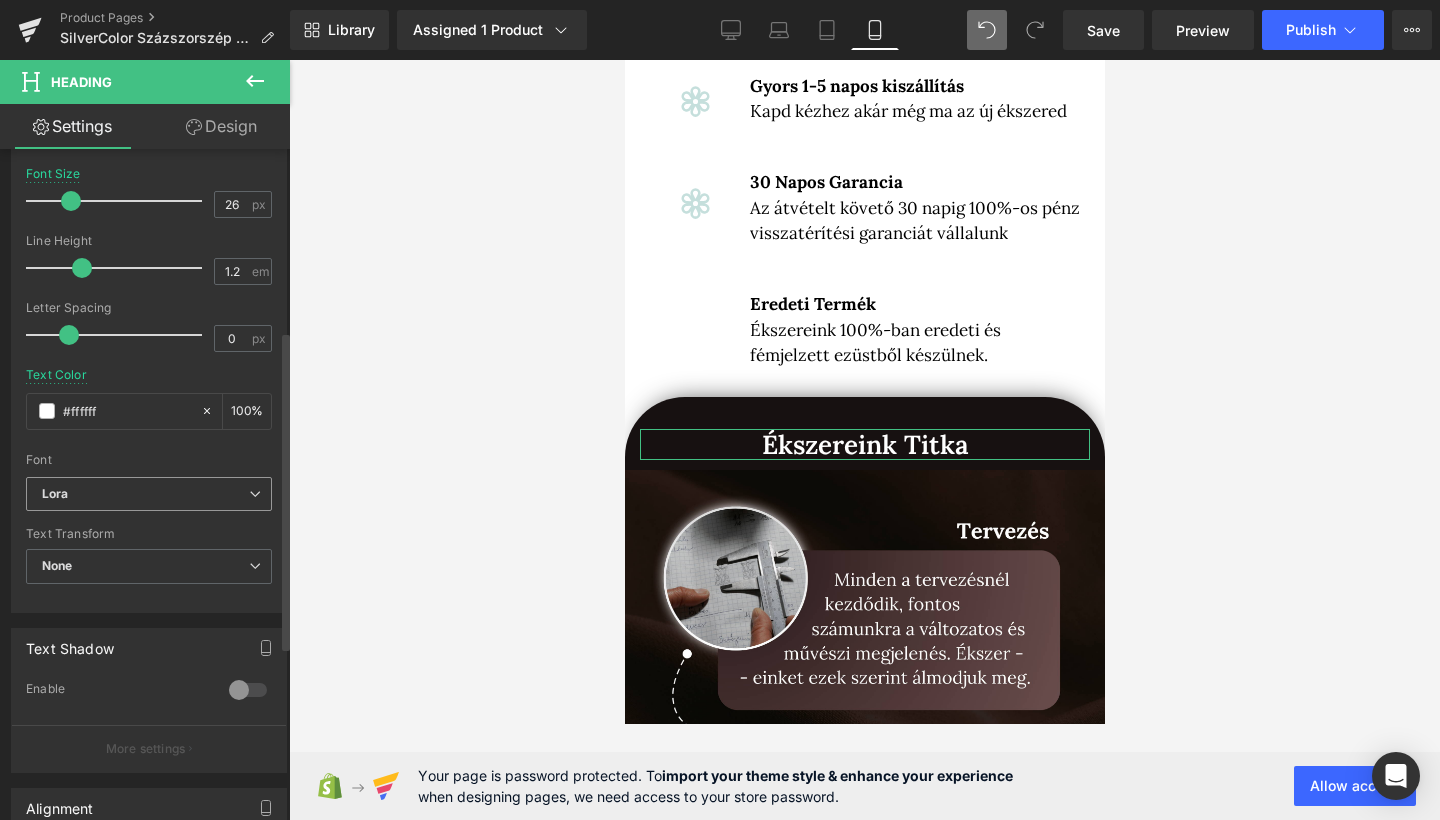 click on "Lora" at bounding box center (149, 494) 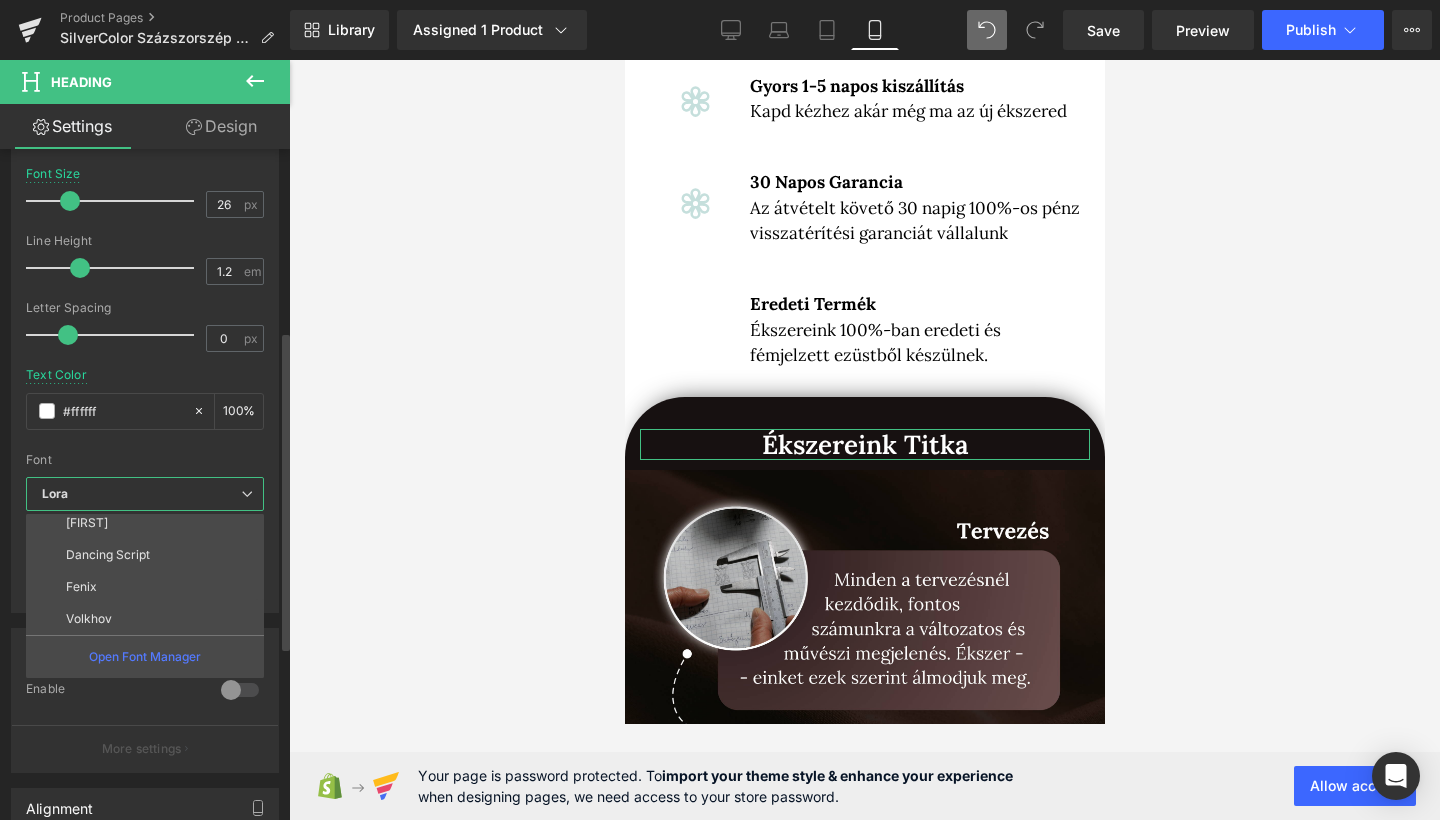 scroll, scrollTop: 257, scrollLeft: 0, axis: vertical 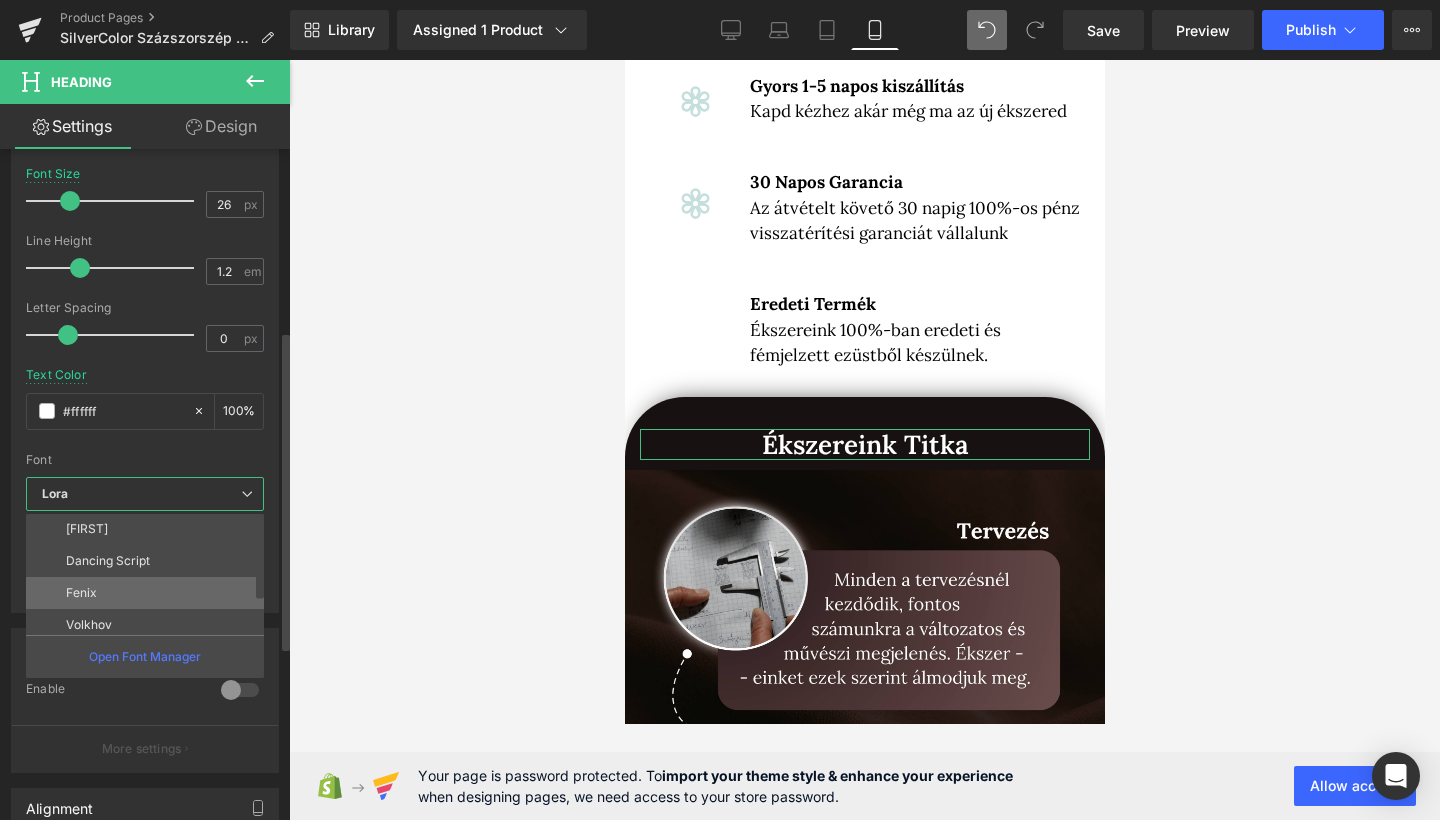click on "Fenix" at bounding box center [149, 593] 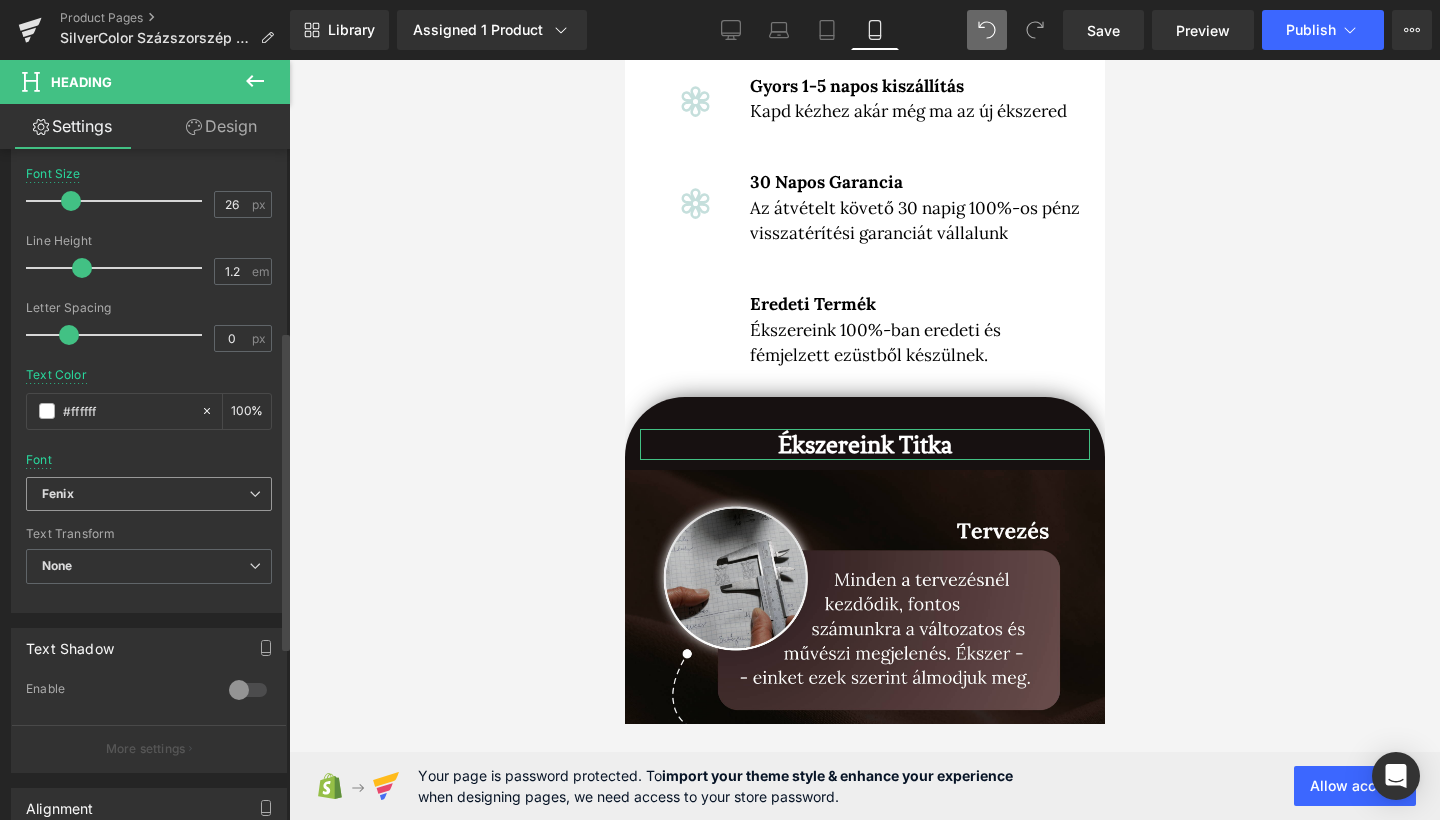 click on "Fenix" at bounding box center (149, 494) 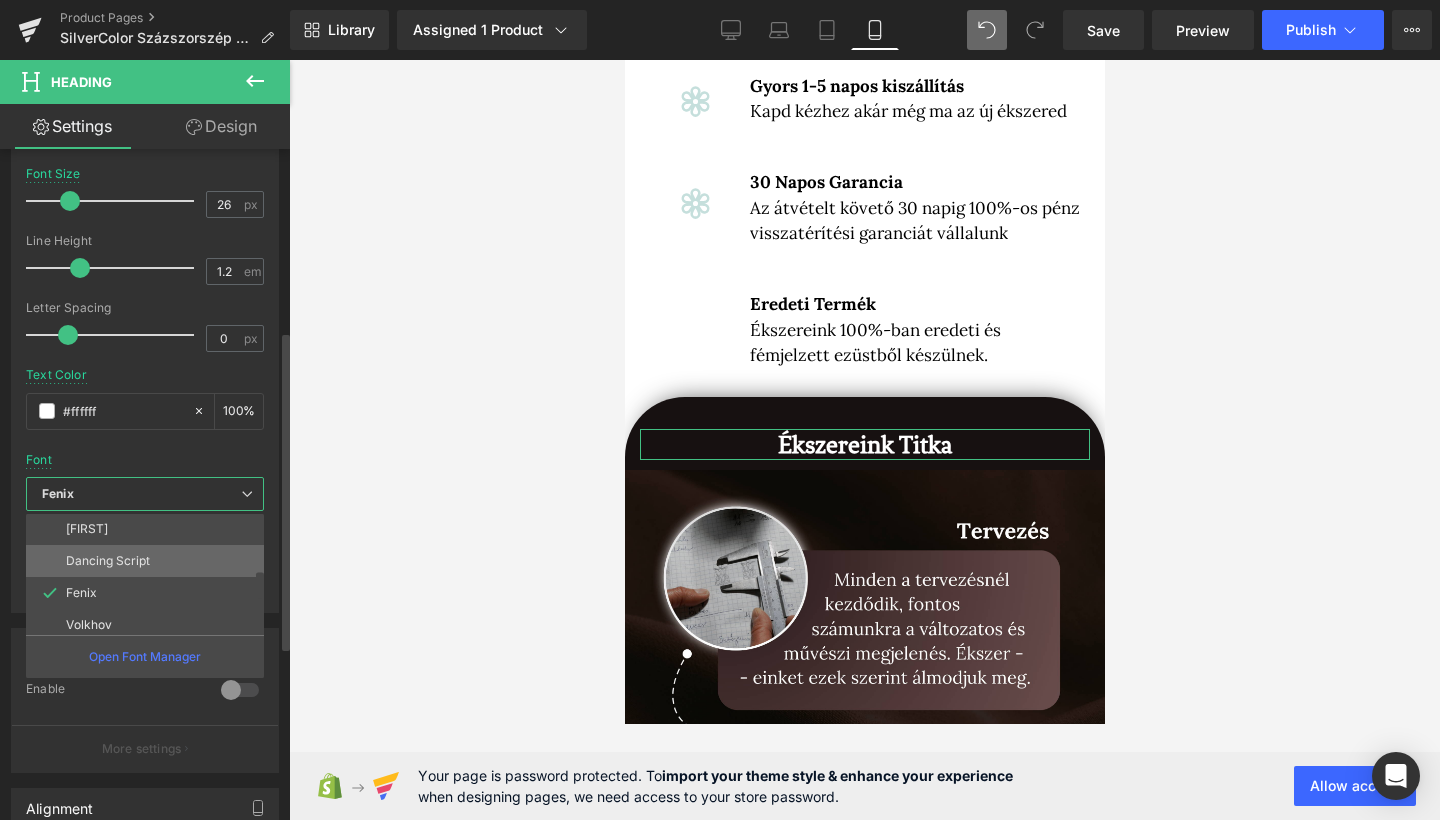 click on "Dancing Script" at bounding box center (108, 561) 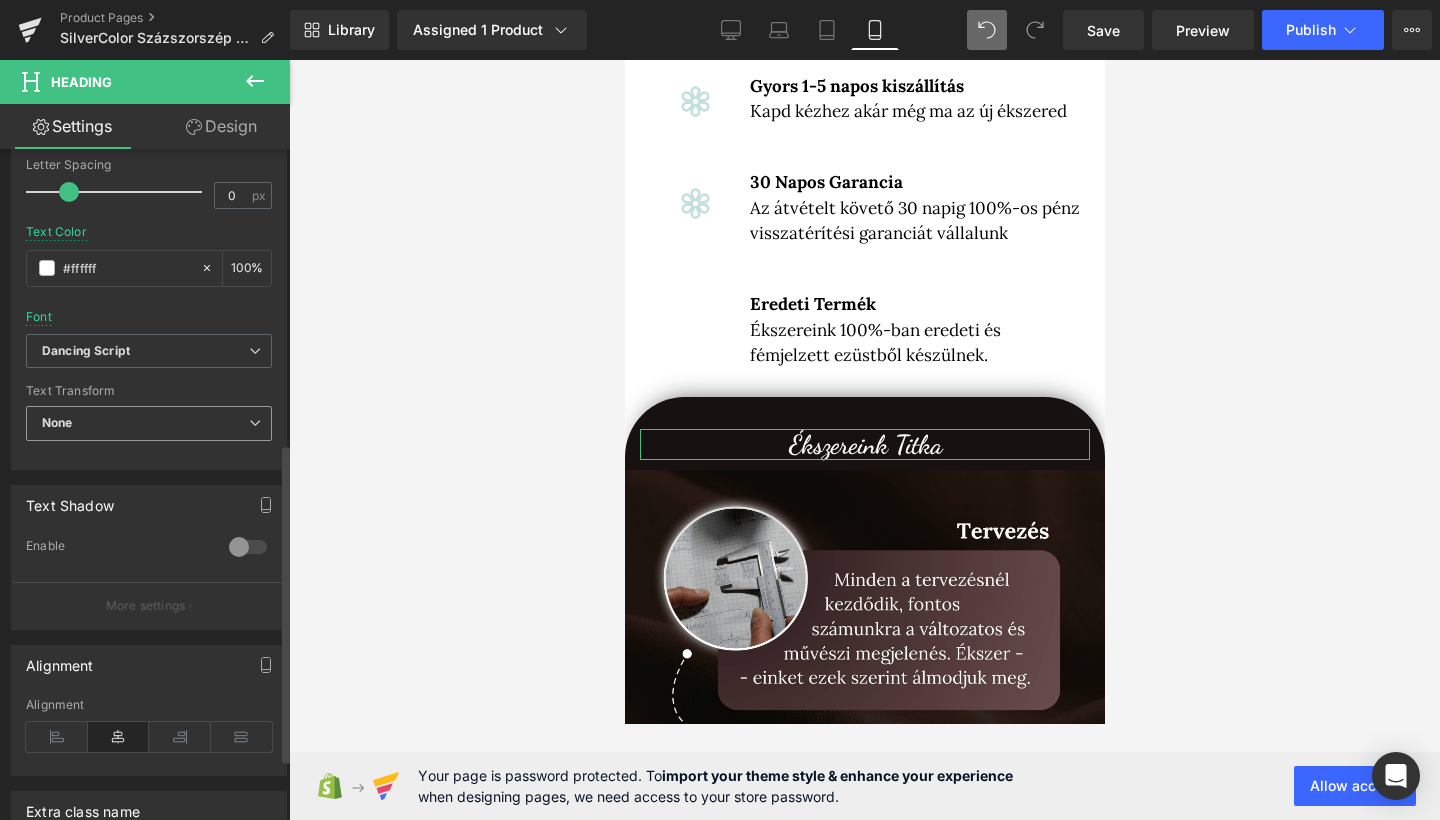 scroll, scrollTop: 666, scrollLeft: 0, axis: vertical 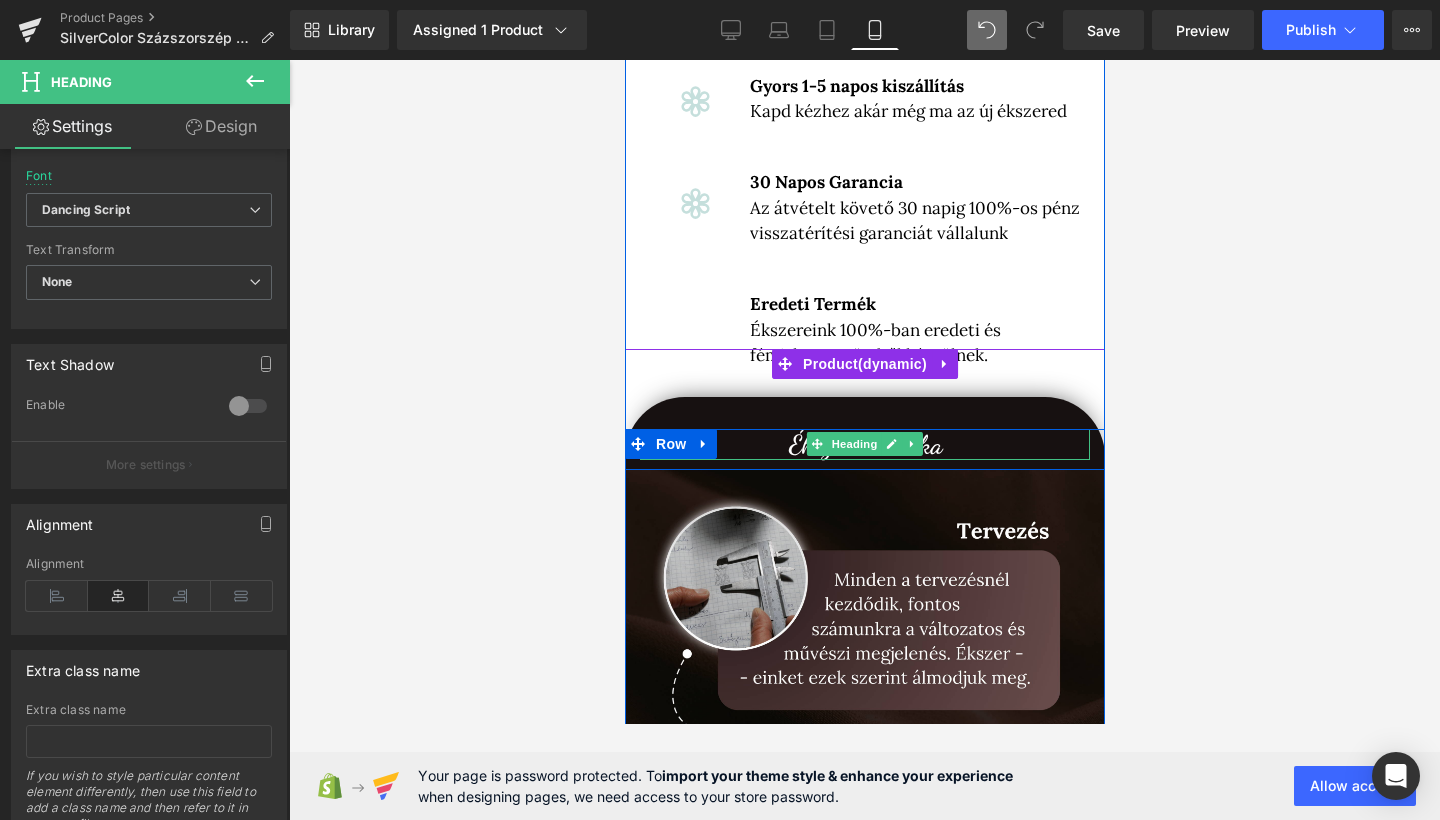click on "Ékszereink Titka" at bounding box center [864, 444] 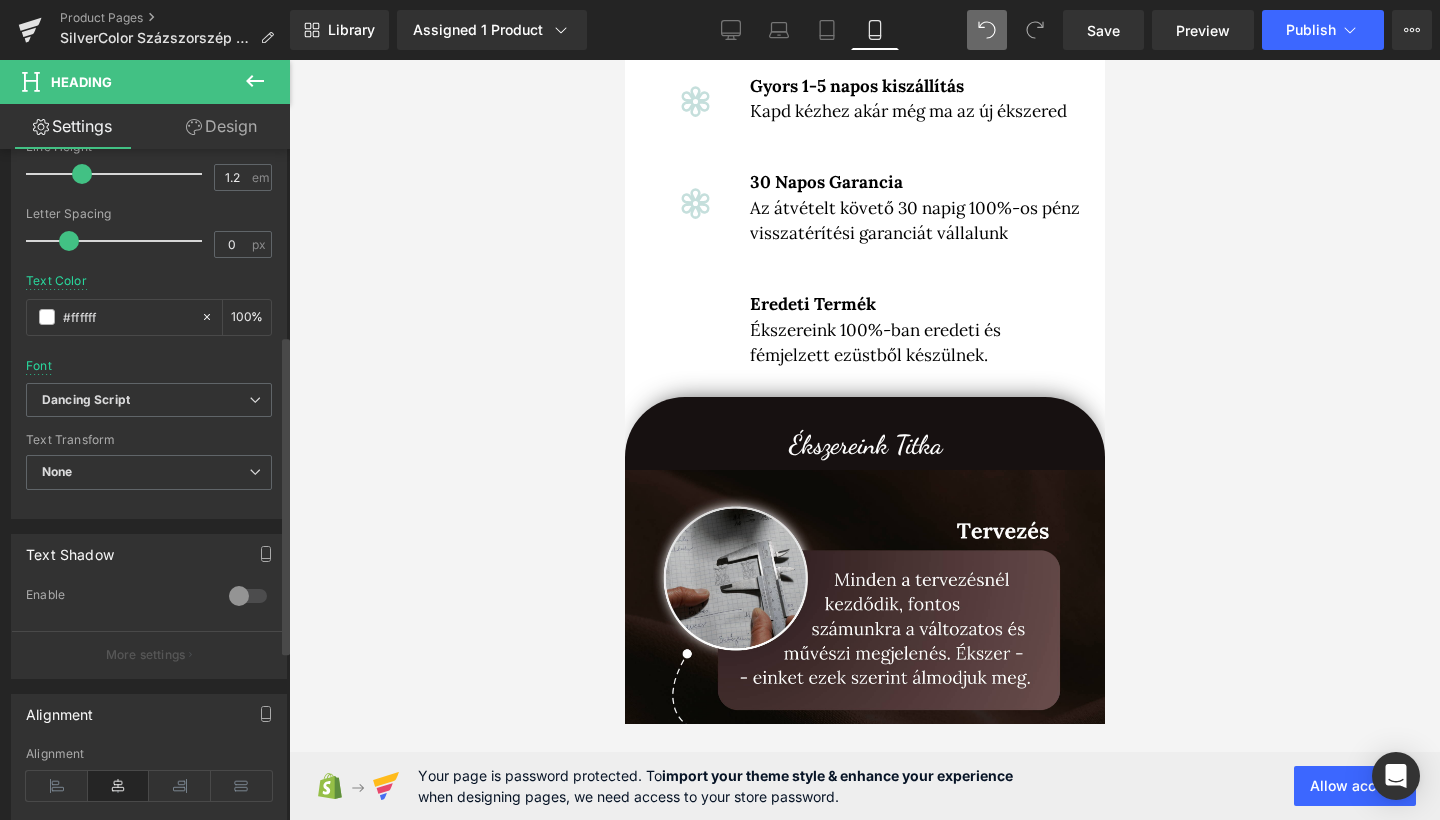 scroll, scrollTop: 264, scrollLeft: 0, axis: vertical 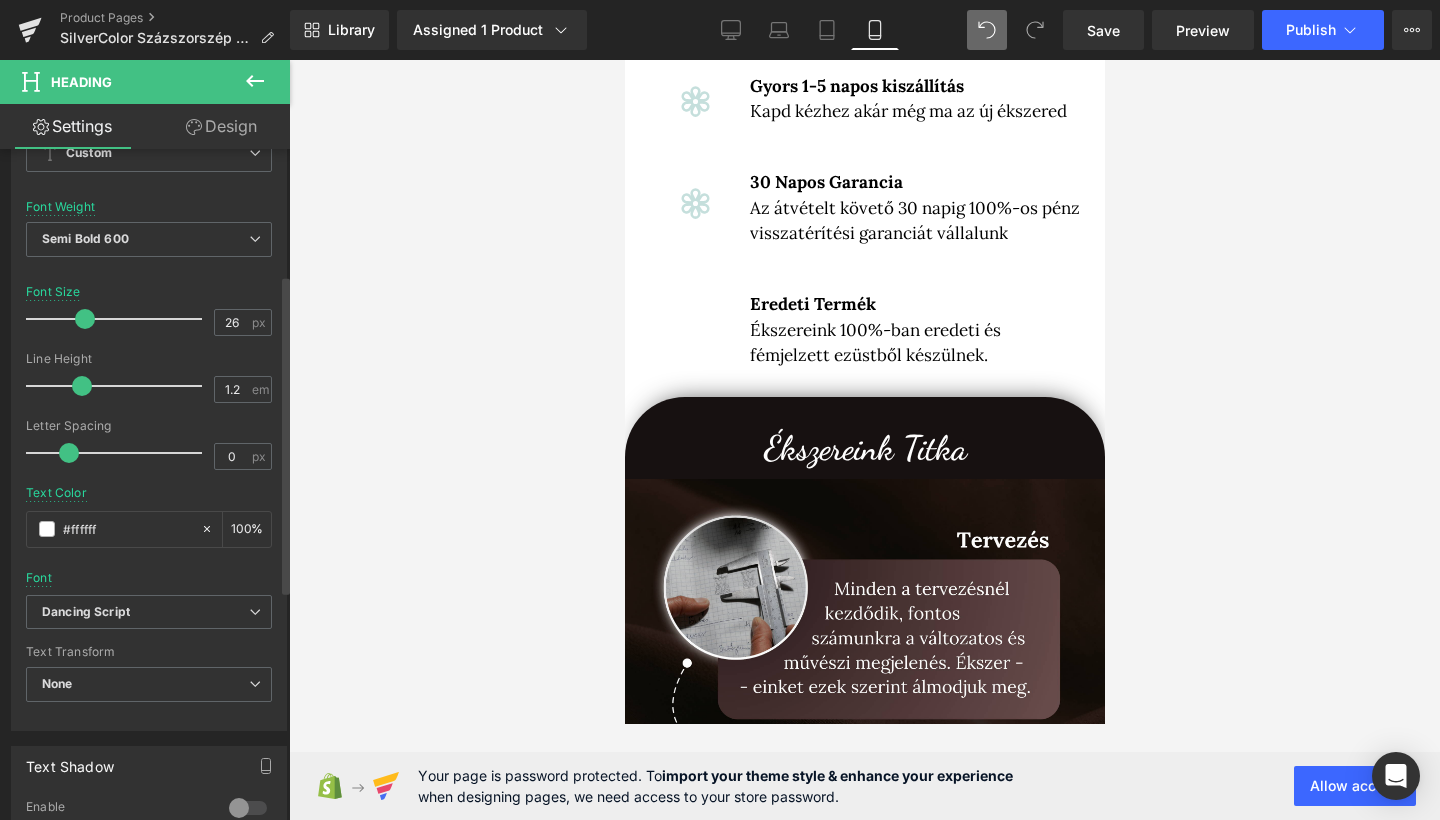drag, startPoint x: 72, startPoint y: 321, endPoint x: 86, endPoint y: 320, distance: 14.035668 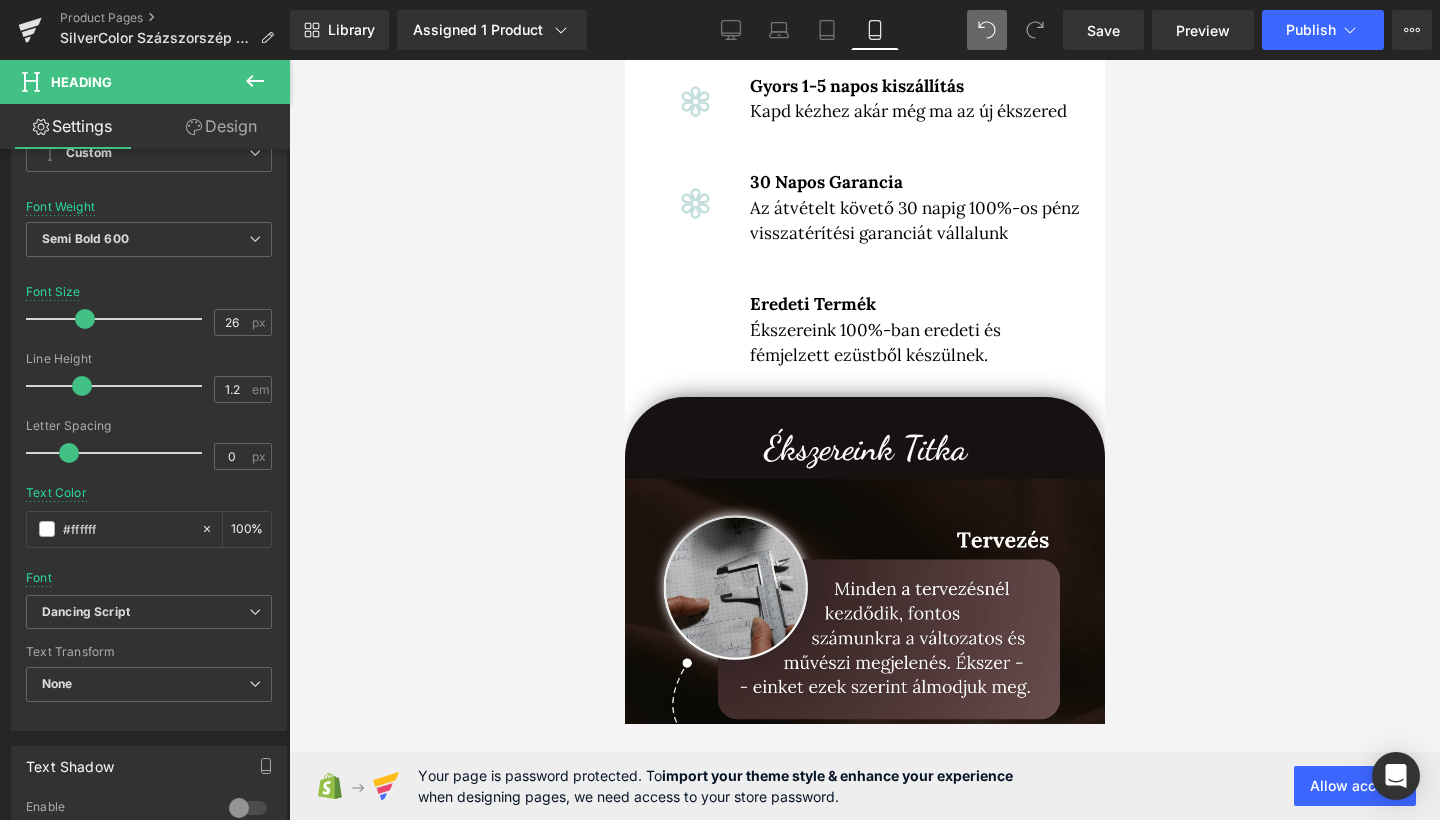click at bounding box center [864, 440] 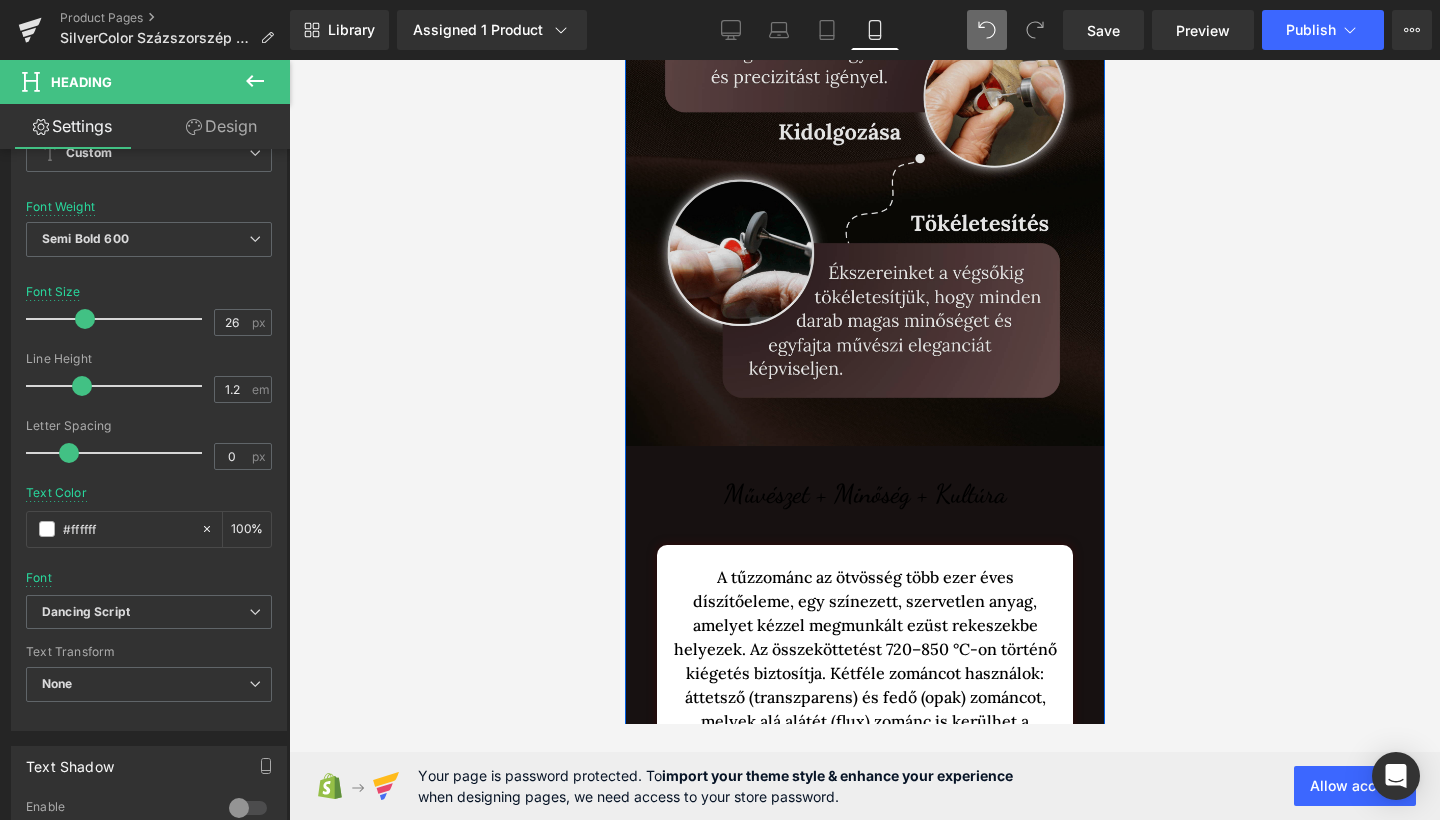 scroll, scrollTop: 1829, scrollLeft: 0, axis: vertical 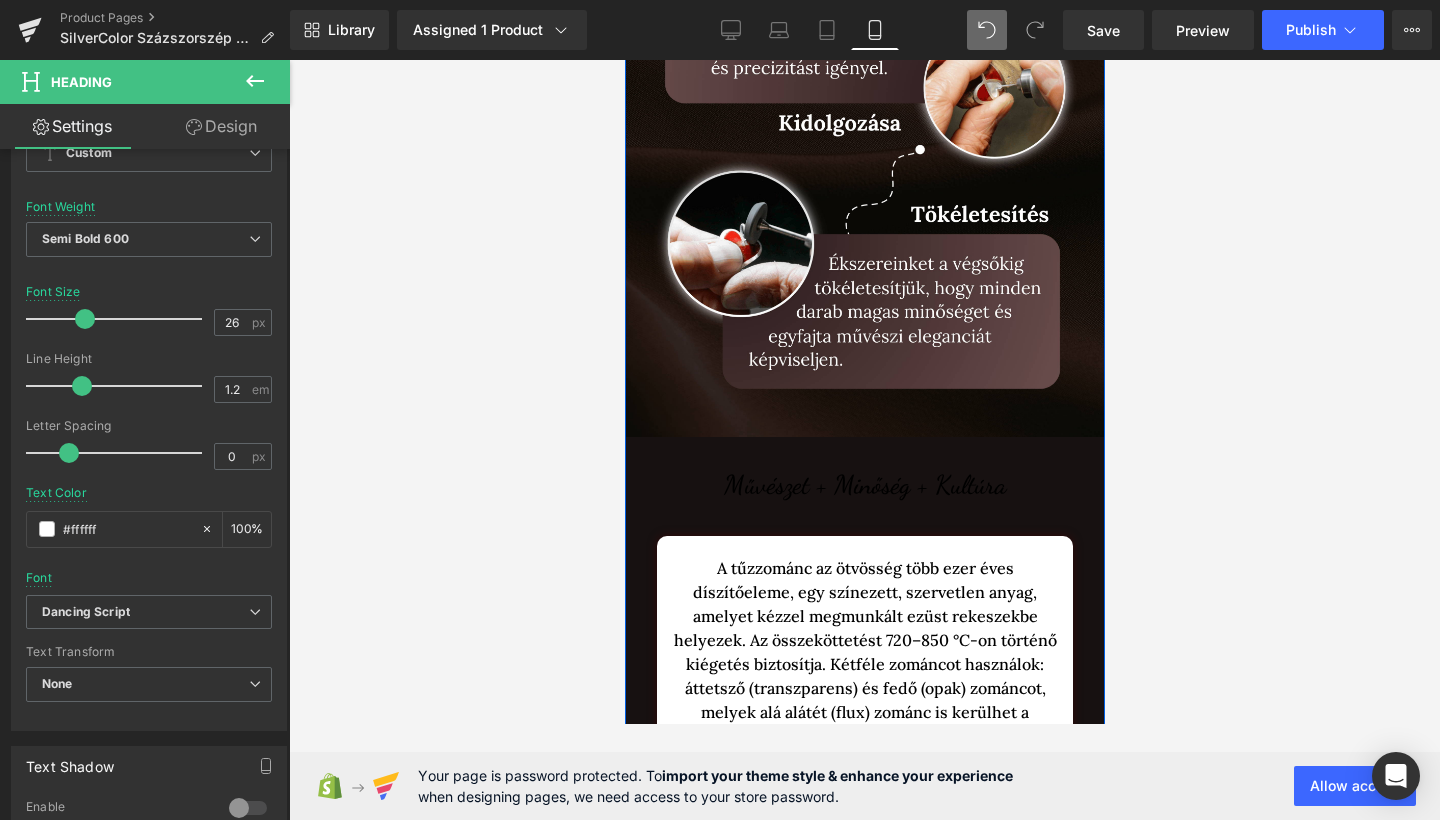 click on "Művészet + Minőség + Kultúra Text Block" at bounding box center (864, 470) 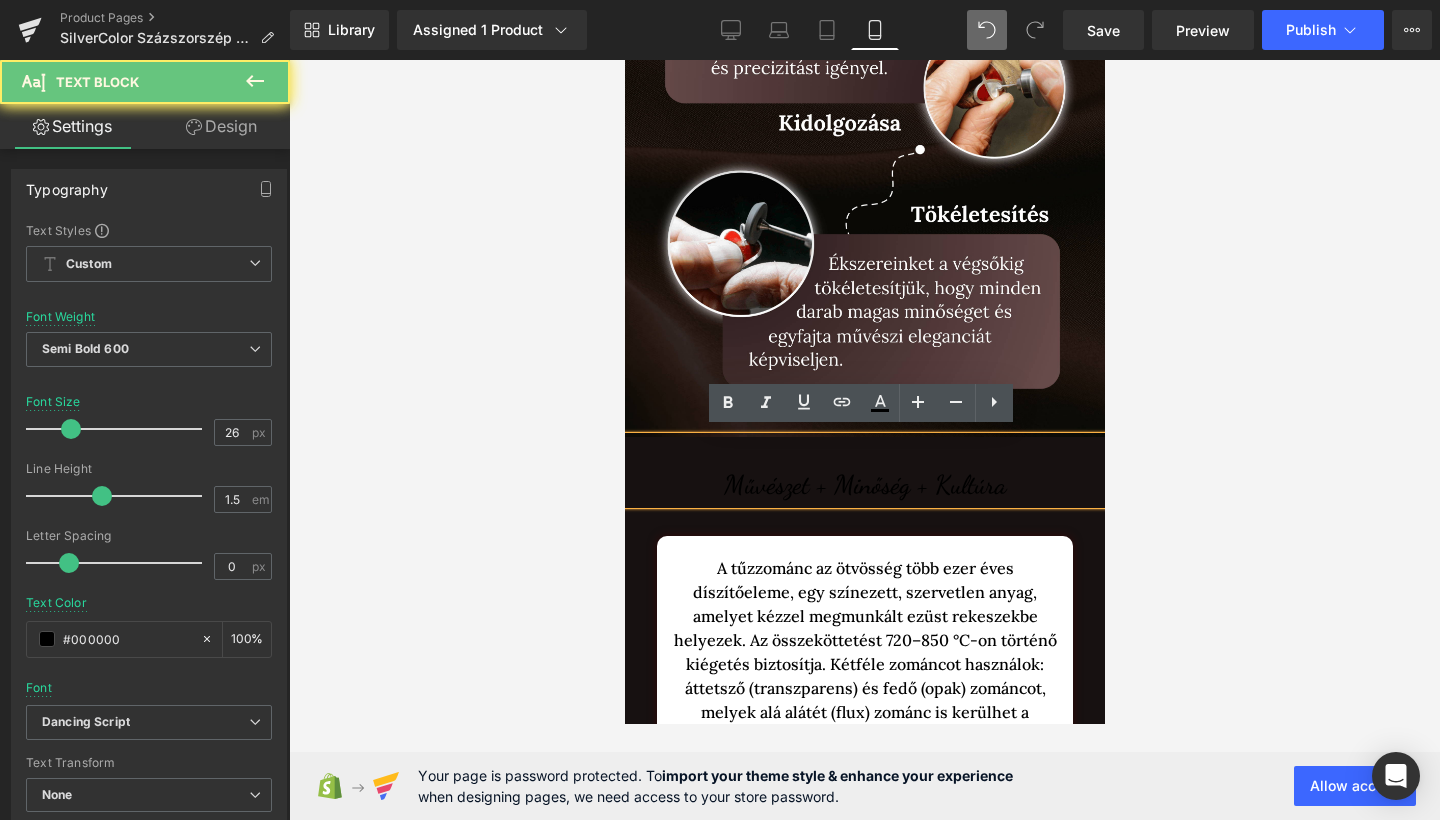 click on "Művészet + Minőség + Kultúra" at bounding box center (864, 470) 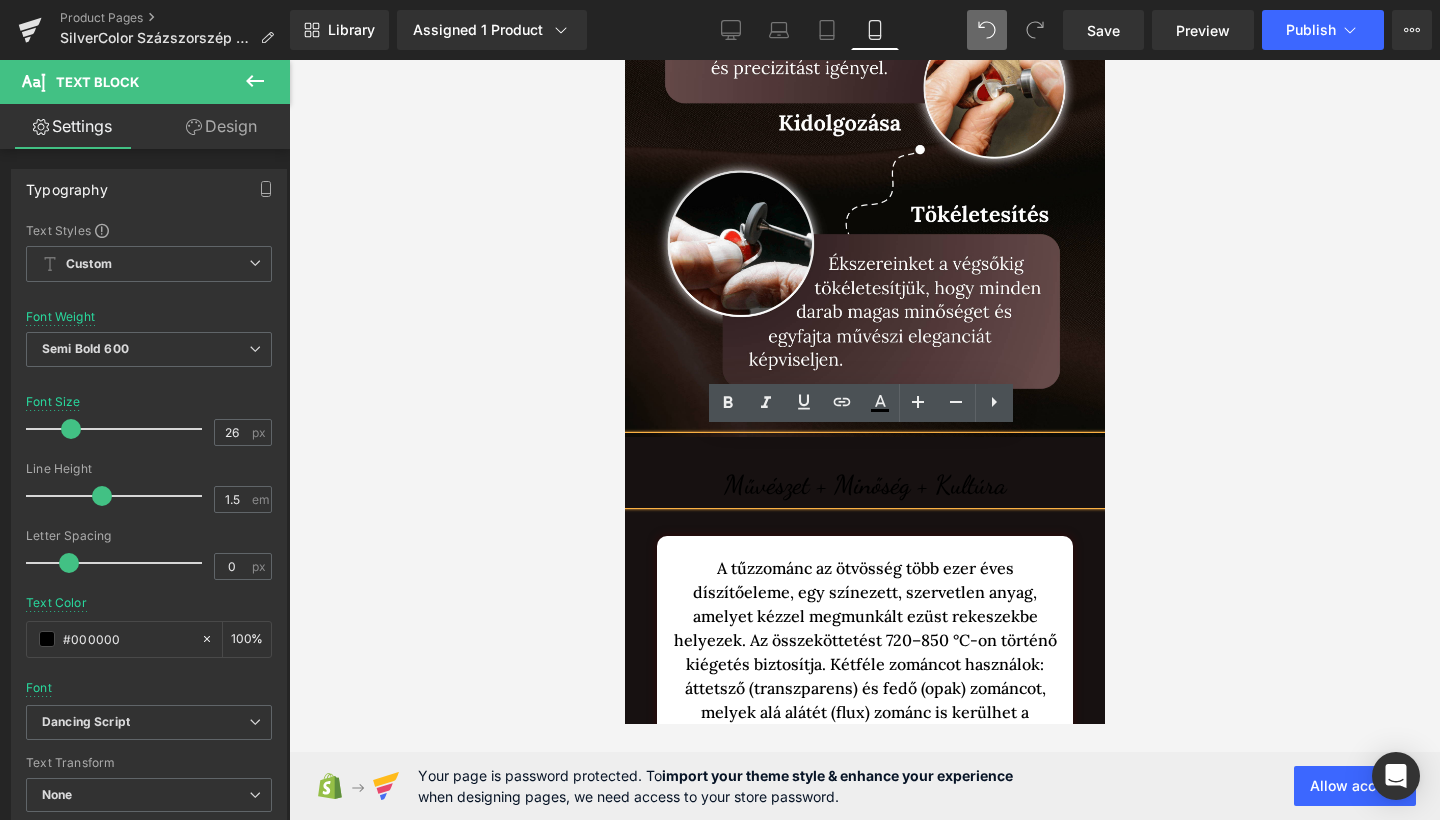 click at bounding box center (864, 440) 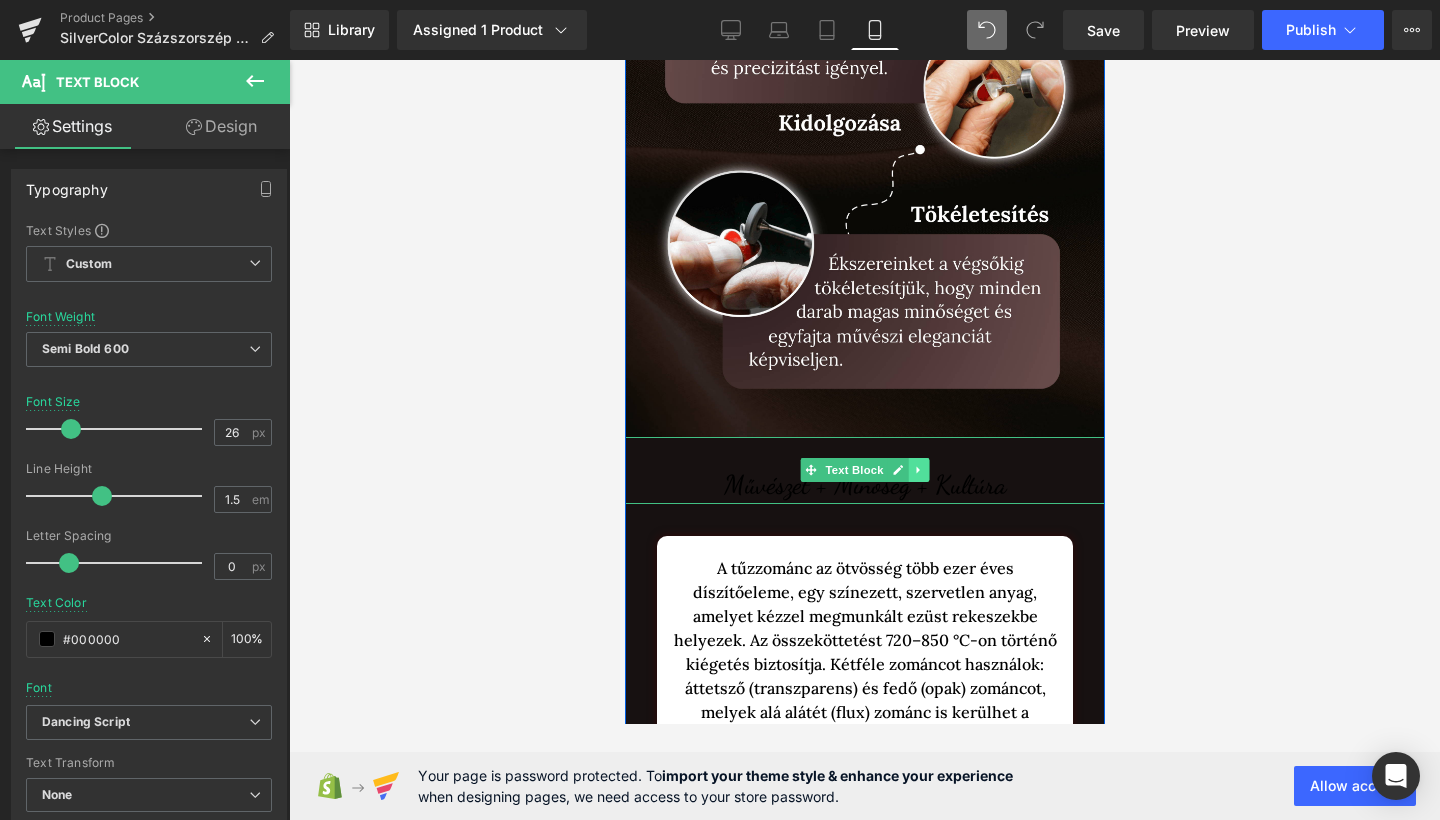 click at bounding box center (918, 470) 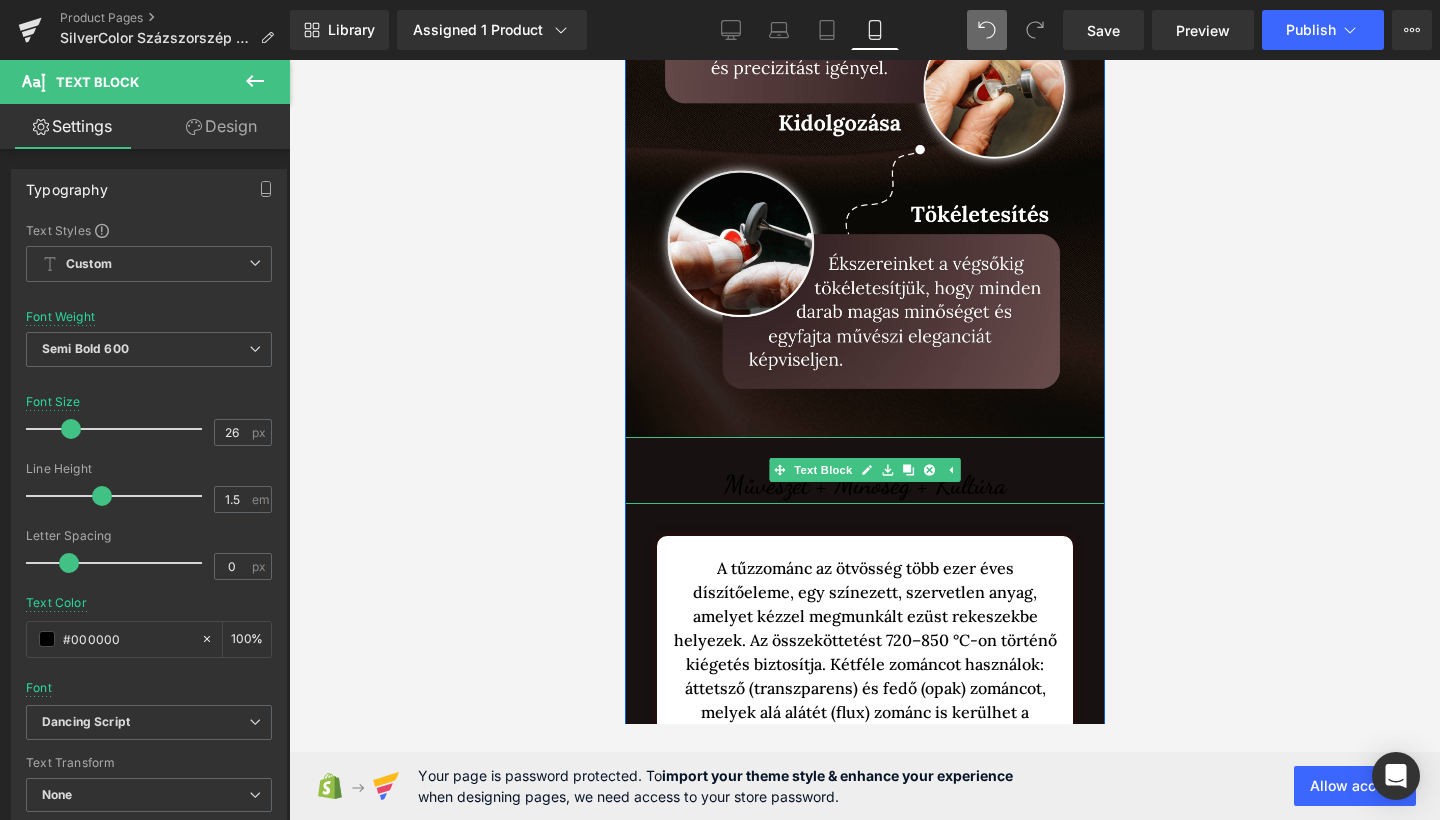 click on "Művészet + Minőség + Kultúra" at bounding box center (864, 484) 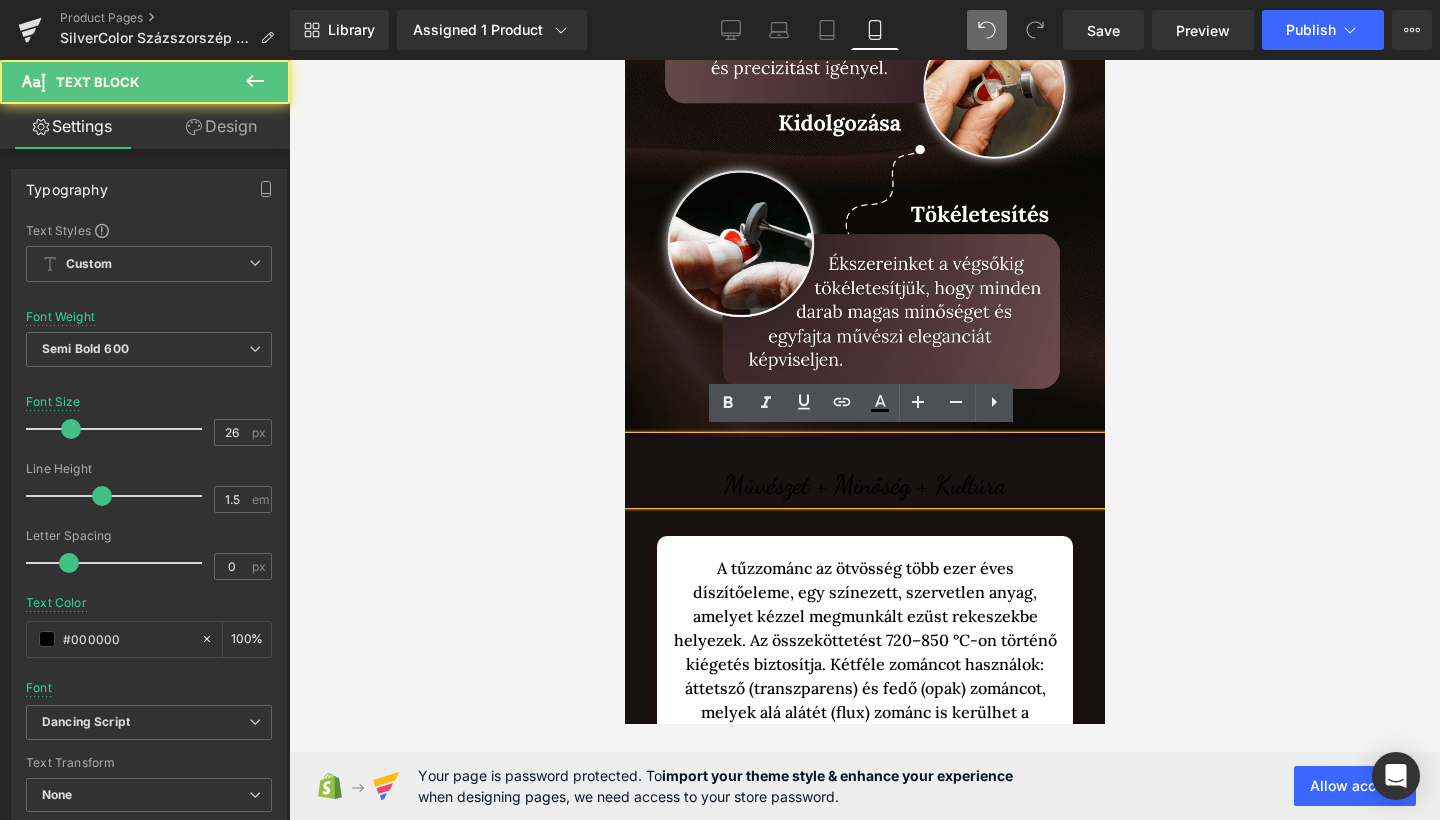 click on "Művészet + Minőség + Kultúra" at bounding box center (864, 484) 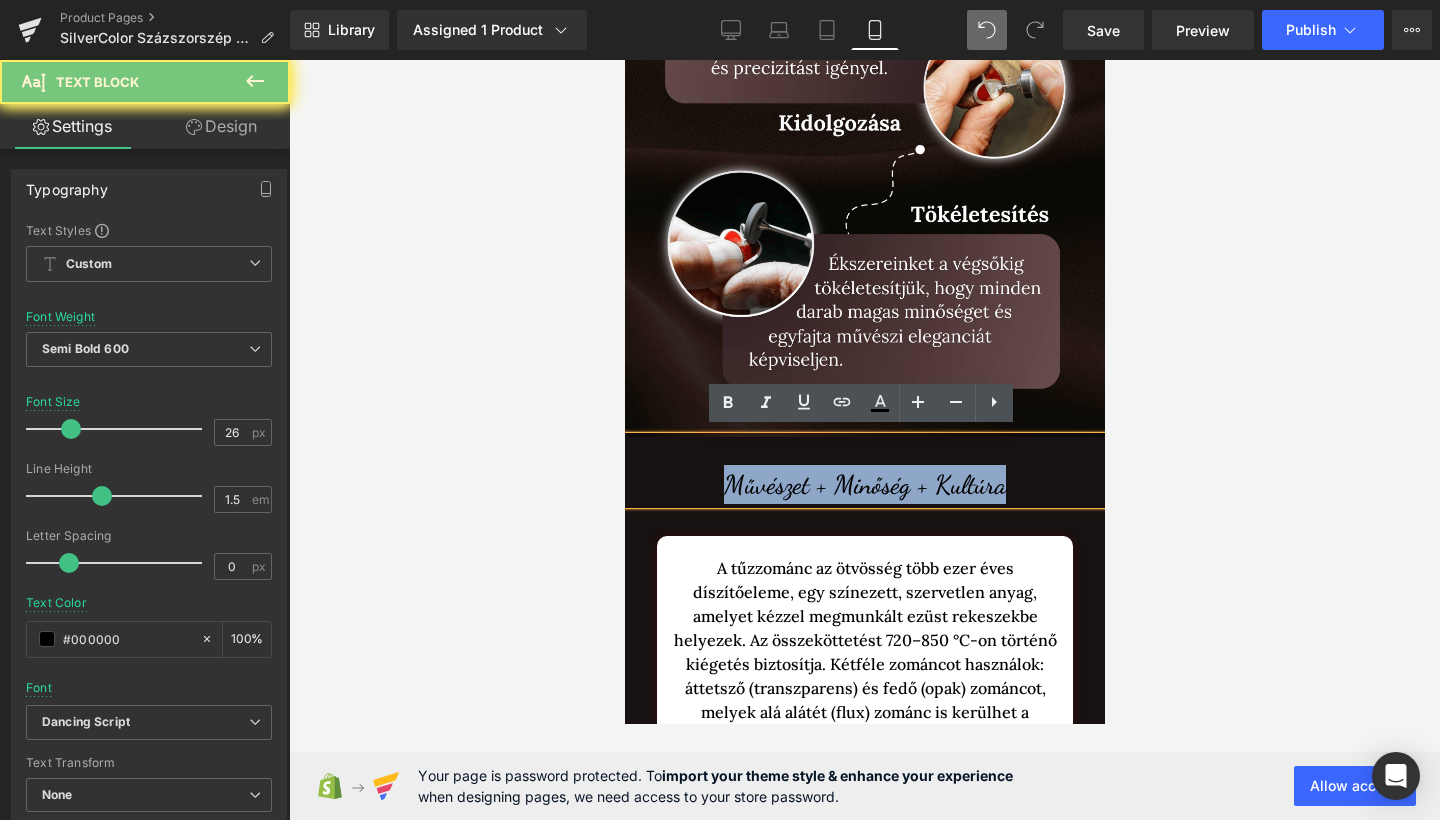 click on "Művészet + Minőség + Kultúra" at bounding box center [864, 484] 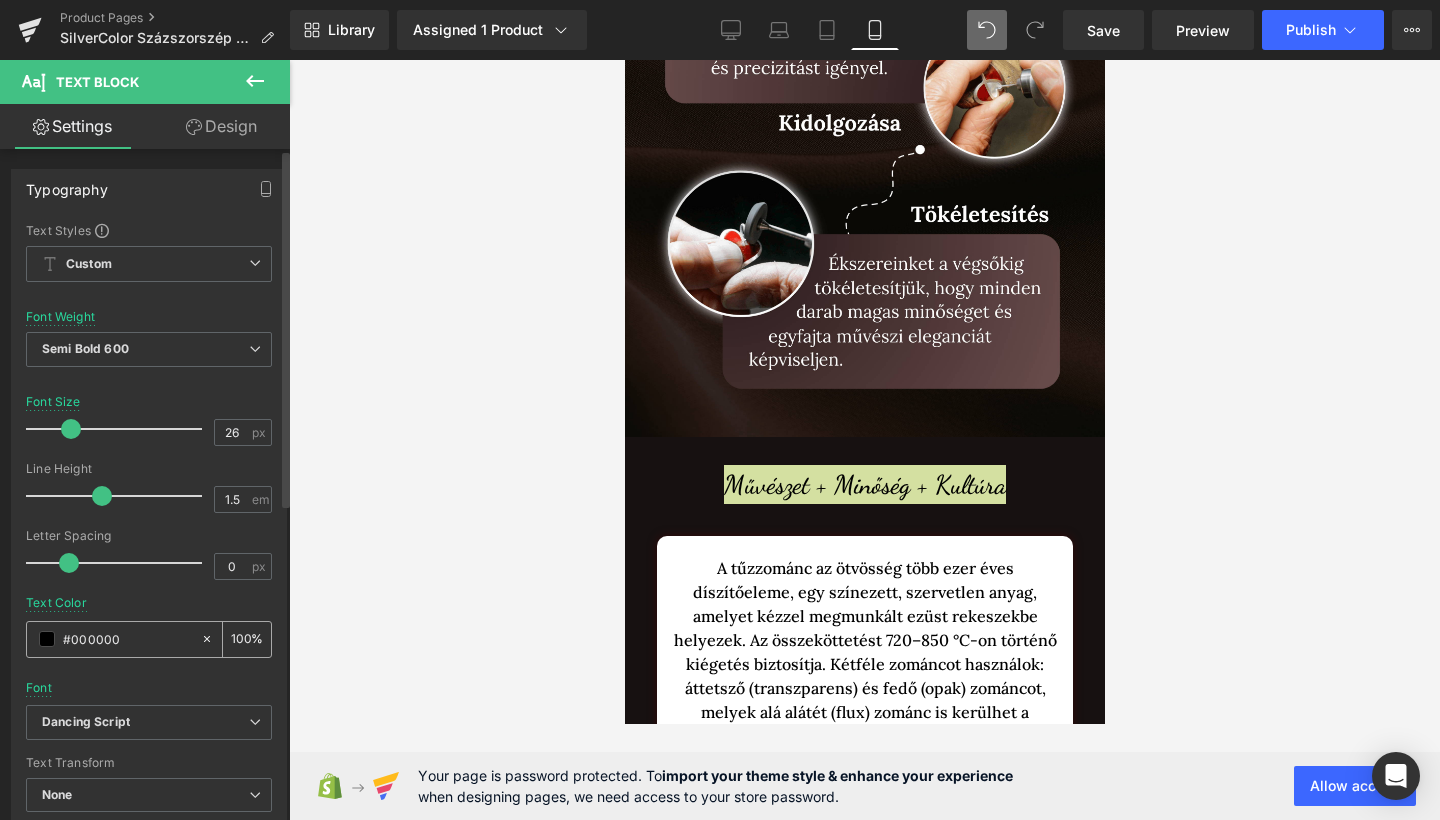 click at bounding box center (47, 639) 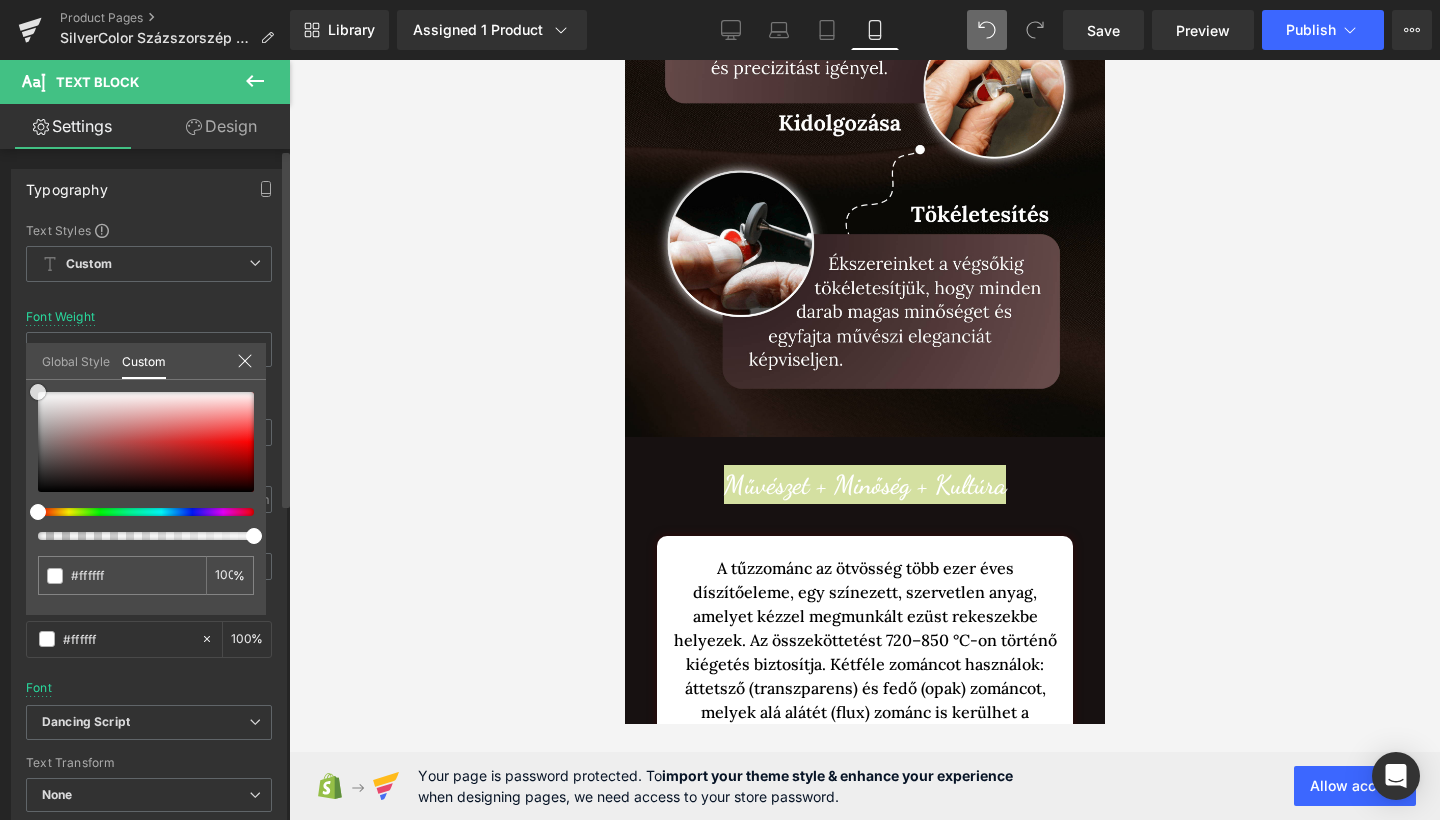 drag, startPoint x: 143, startPoint y: 413, endPoint x: 0, endPoint y: 318, distance: 171.67993 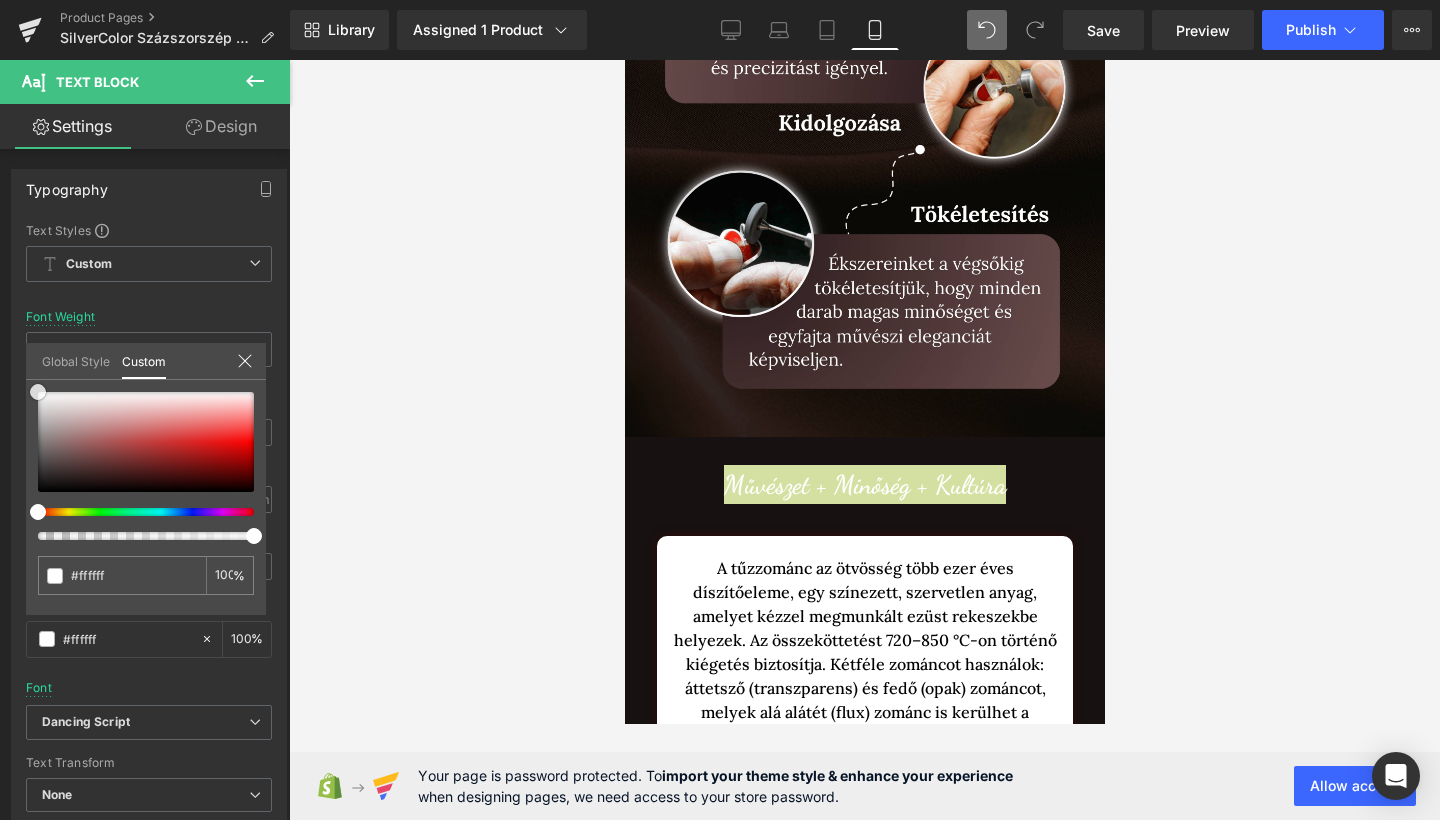 click at bounding box center (864, 440) 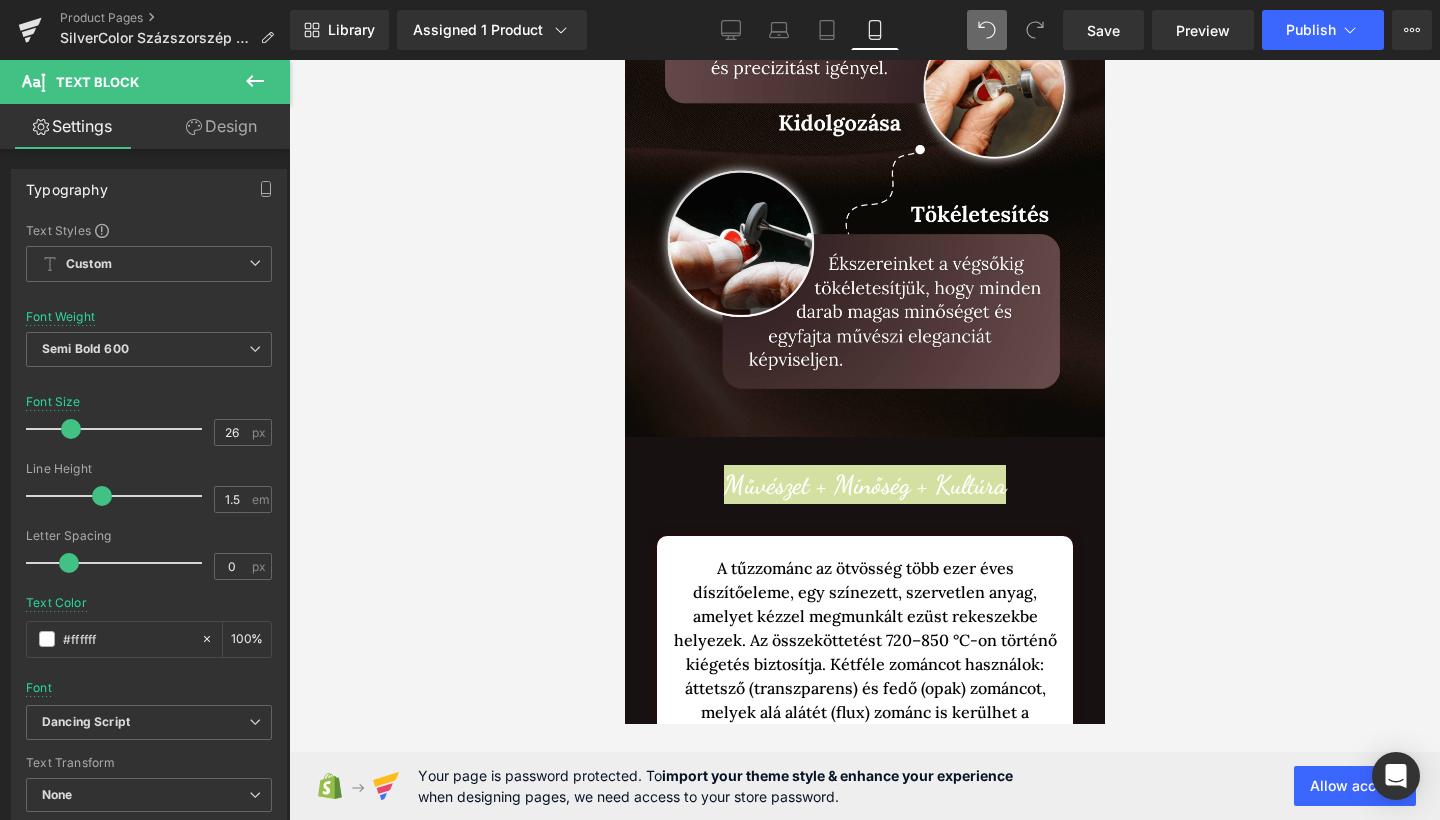 click at bounding box center [864, 440] 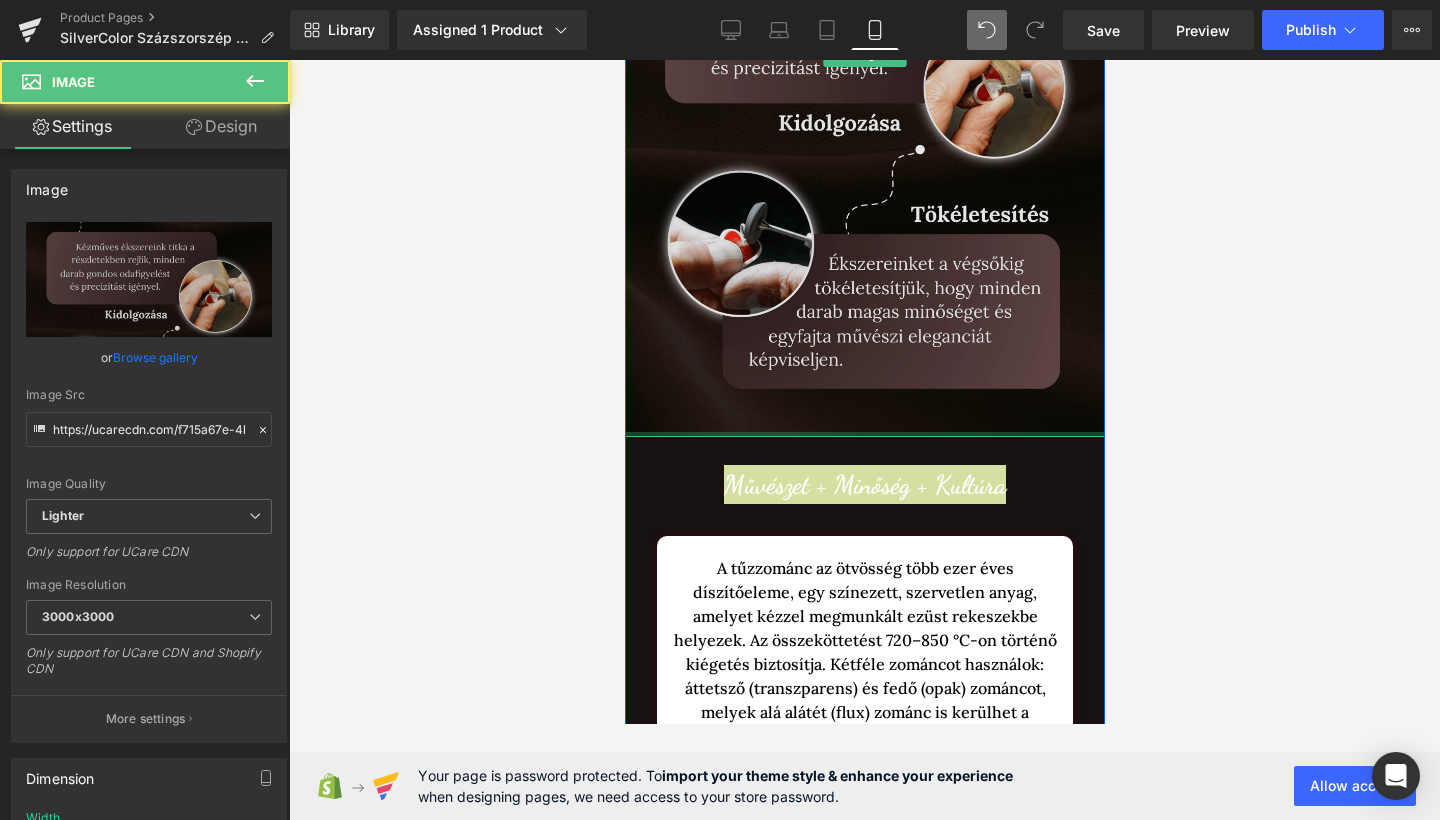drag, startPoint x: 718, startPoint y: 427, endPoint x: 1197, endPoint y: 488, distance: 482.8685 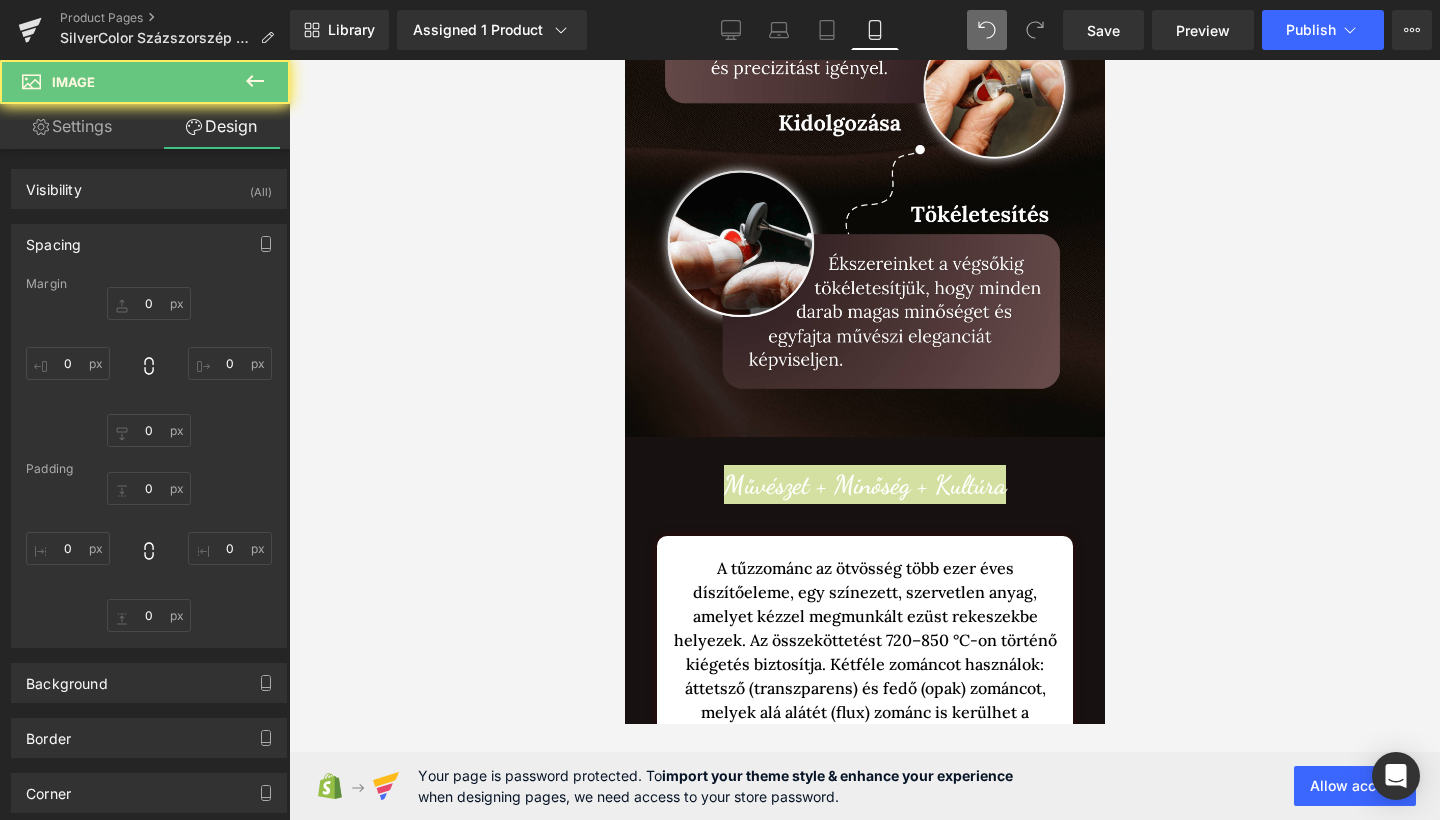 drag, startPoint x: 95, startPoint y: 363, endPoint x: 572, endPoint y: 428, distance: 481.40836 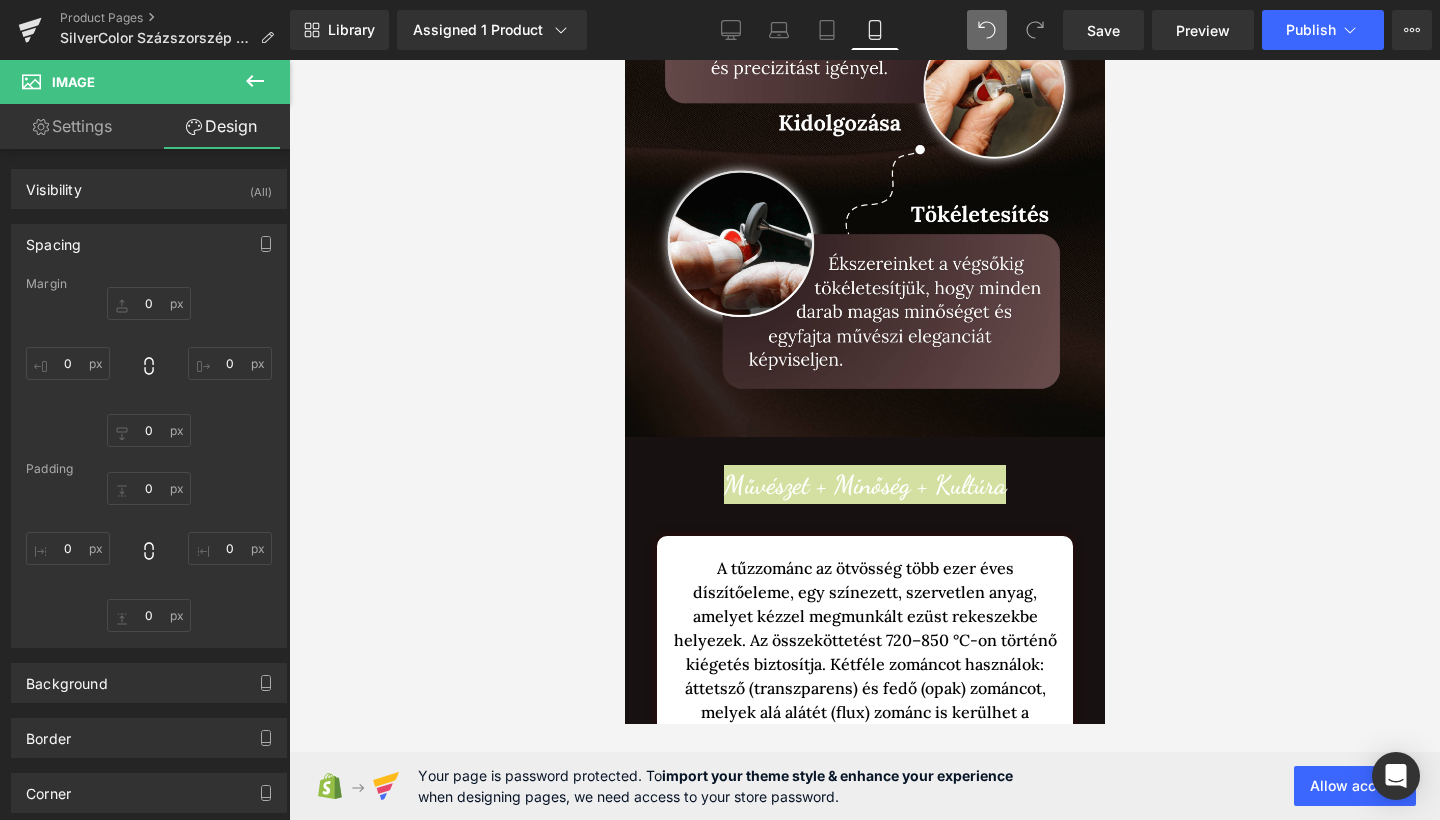 click at bounding box center (864, 440) 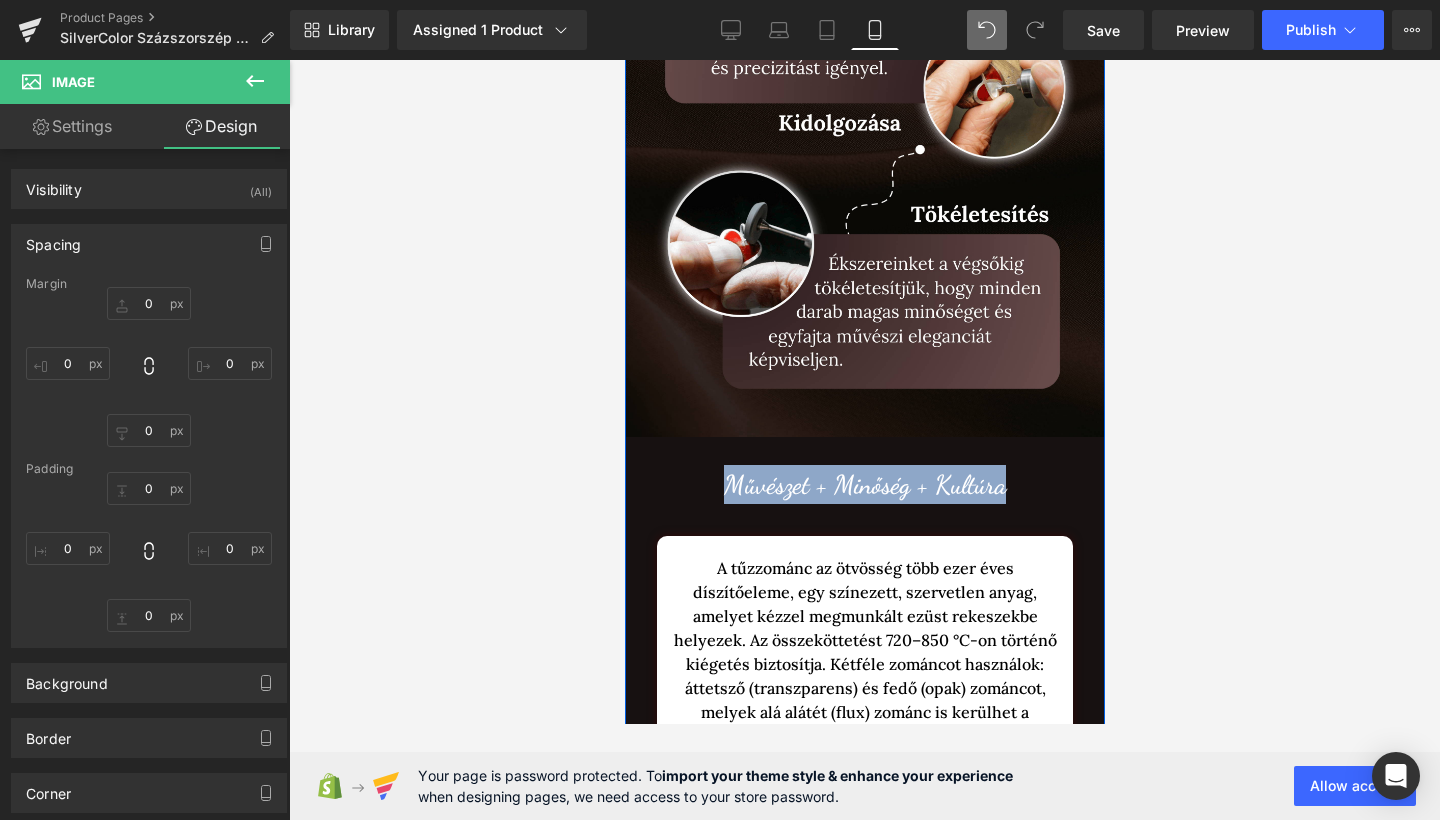 click on "Ékszereink Titka Heading         Row
Image         Művészet + Minőség + Kultúra Text Block         A tűzzománc az ötvösség több ezer éves díszítőeleme, egy színezett, szervetlen anyag, amelyet kézzel megmunkált ezüst rekeszekbe helyezek. Az összeköttetést 720–850 °C-on történő kiégetés biztosítja. Kétféle zománcot használok: áttetsző (transzparens) és fedő (opak) zománcot, melyek alá alátét (flux) zománc is kerülhet a tökéletes eredményért. A zománcot vízalapú szuszpenzióként viszem fel, majd a kemencében égetem, ügyelve a precizitásra és a lassú hűtésre. Technikámat mesterektől tanultam, és sok gyakorlással tökéletesítettem. Text Block
Youtube         Row         Row" at bounding box center [864, 456] 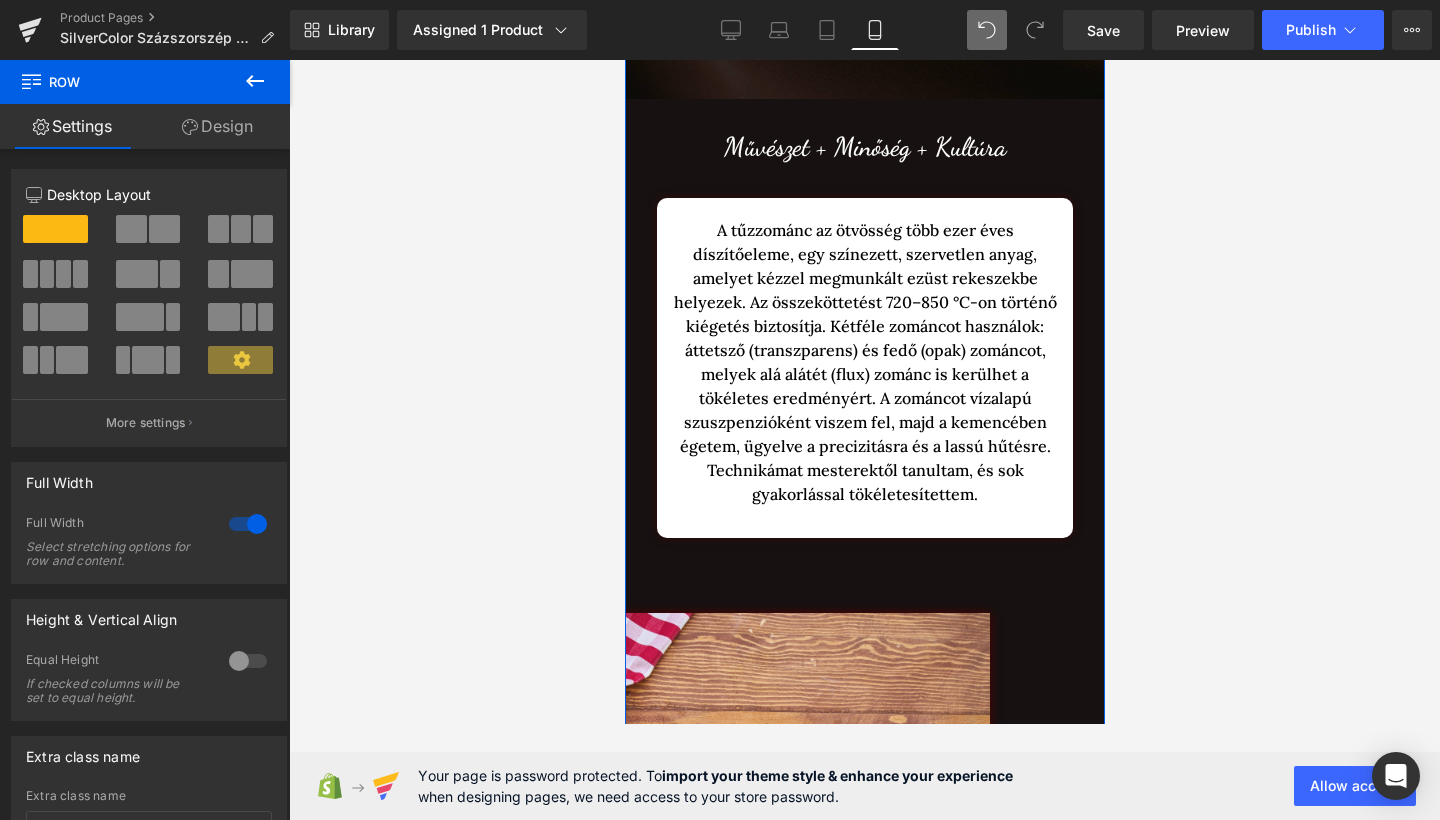 scroll, scrollTop: 2105, scrollLeft: 0, axis: vertical 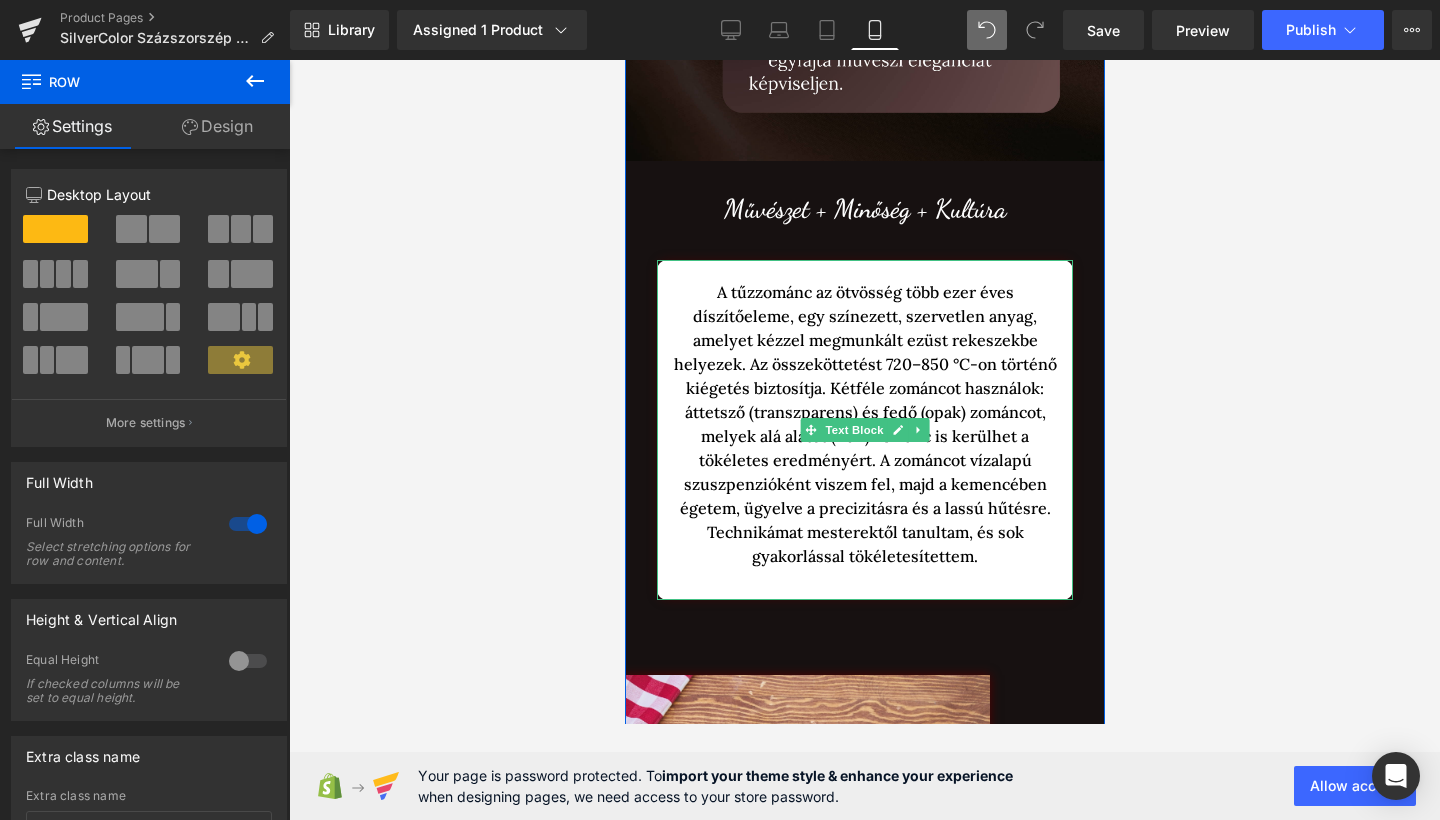 click on "A tűzzománc az ötvösség több ezer éves díszítőeleme, egy színezett, szervetlen anyag, amelyet kézzel megmunkált ezüst rekeszekbe helyezek. Az összeköttetést 720–850 °C-on történő kiégetés biztosítja. Kétféle zománcot használok: áttetsző (transzparens) és fedő (opak) zománcot, melyek alá alátét (flux) zománc is kerülhet a tökéletes eredményért. A zománcot vízalapú szuszpenzióként viszem fel, majd a kemencében égetem, ügyelve a precizitásra és a lassú hűtésre. Technikámat mesterektől tanultam, és sok gyakorlással tökéletesítettem." at bounding box center [864, 430] 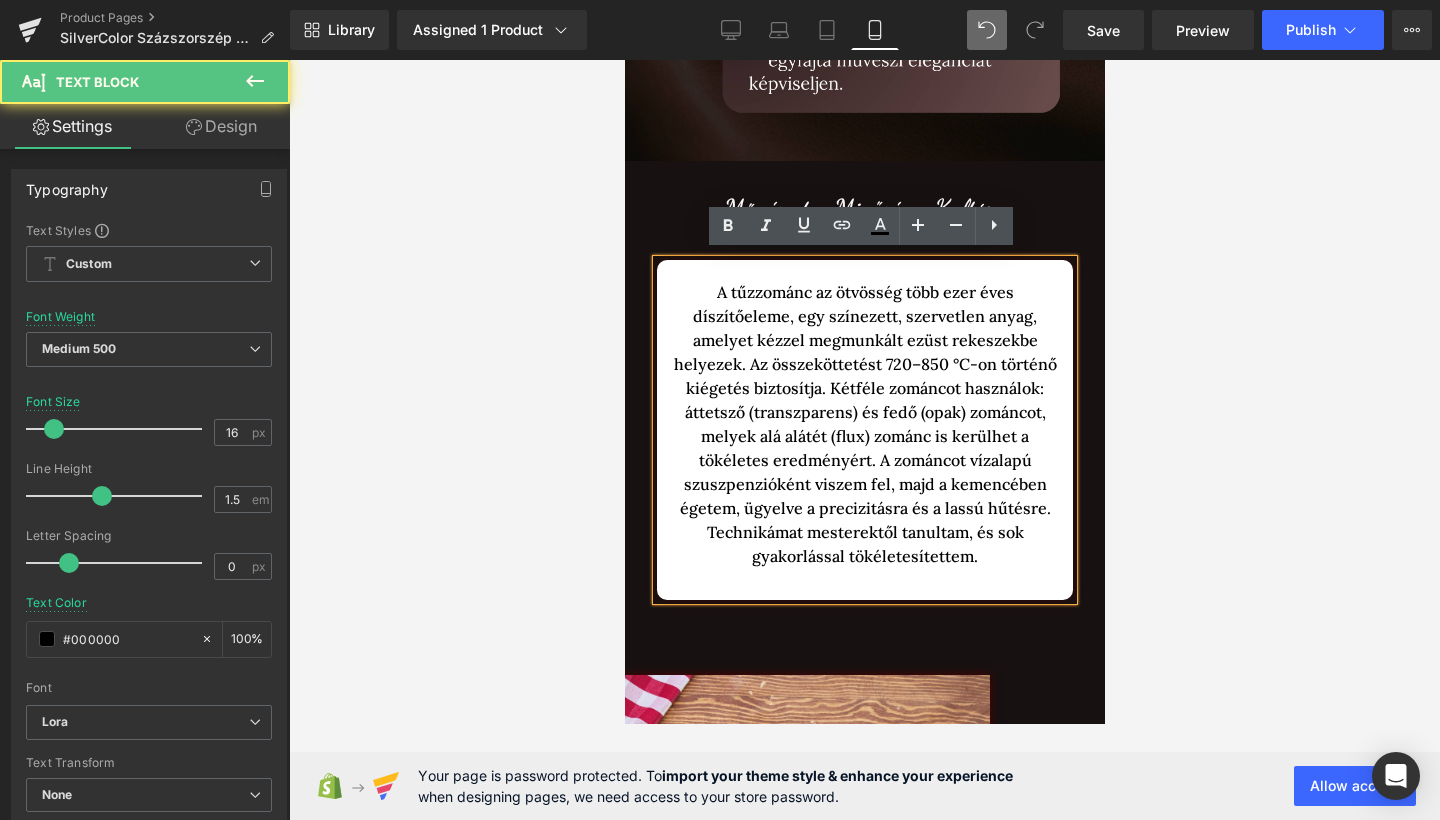 click on "A tűzzománc az ötvösség több ezer éves díszítőeleme, egy színezett, szervetlen anyag, amelyet kézzel megmunkált ezüst rekeszekbe helyezek. Az összeköttetést 720–850 °C-on történő kiégetés biztosítja. Kétféle zománcot használok: áttetsző (transzparens) és fedő (opak) zománcot, melyek alá alátét (flux) zománc is kerülhet a tökéletes eredményért. A zománcot vízalapú szuszpenzióként viszem fel, majd a kemencében égetem, ügyelve a precizitásra és a lassú hűtésre. Technikámat mesterektől tanultam, és sok gyakorlással tökéletesítettem." at bounding box center [864, 424] 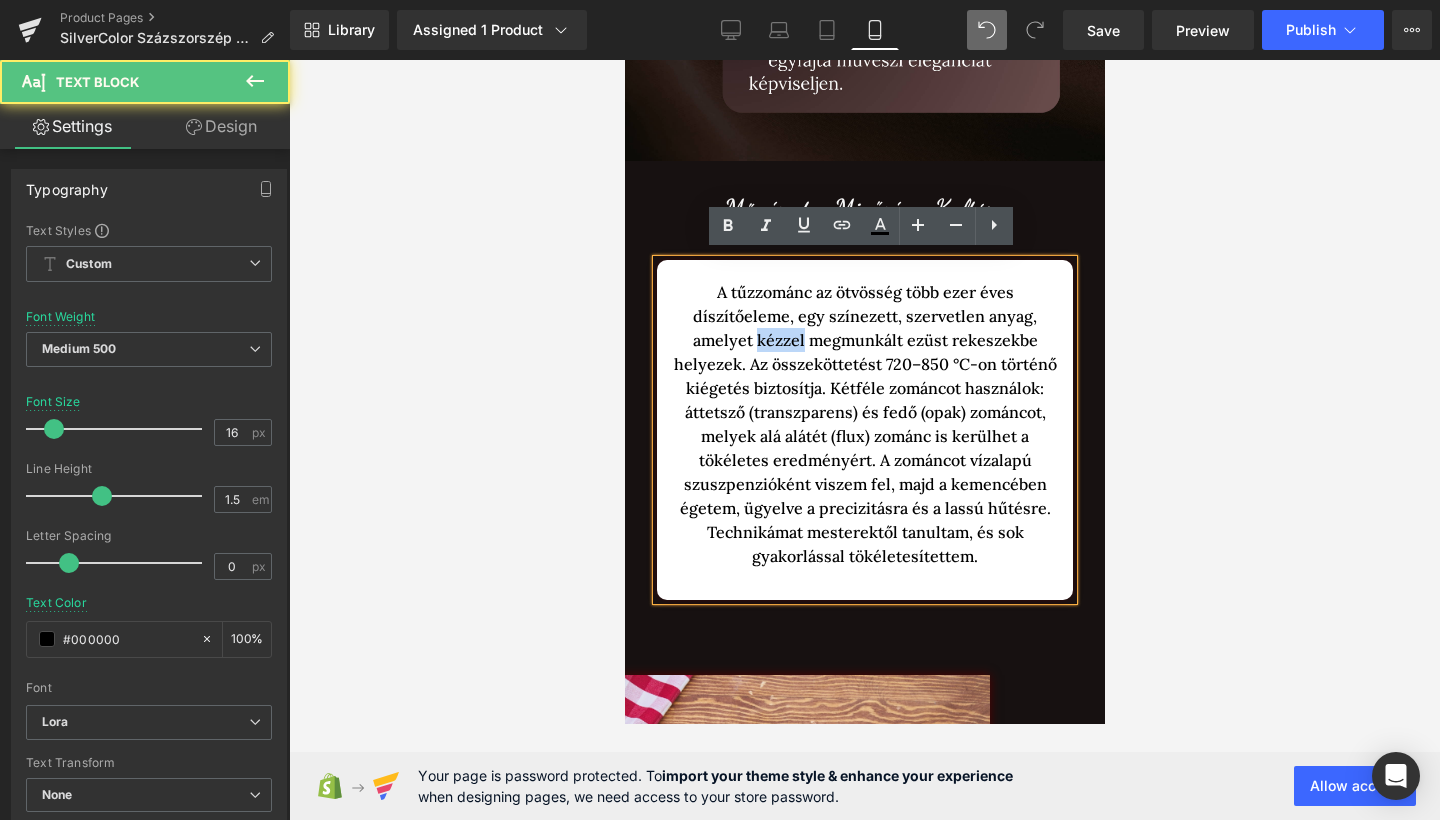 click on "A tűzzománc az ötvösség több ezer éves díszítőeleme, egy színezett, szervetlen anyag, amelyet kézzel megmunkált ezüst rekeszekbe helyezek. Az összeköttetést 720–850 °C-on történő kiégetés biztosítja. Kétféle zománcot használok: áttetsző (transzparens) és fedő (opak) zománcot, melyek alá alátét (flux) zománc is kerülhet a tökéletes eredményért. A zománcot vízalapú szuszpenzióként viszem fel, majd a kemencében égetem, ügyelve a precizitásra és a lassú hűtésre. Technikámat mesterektől tanultam, és sok gyakorlással tökéletesítettem." at bounding box center [864, 424] 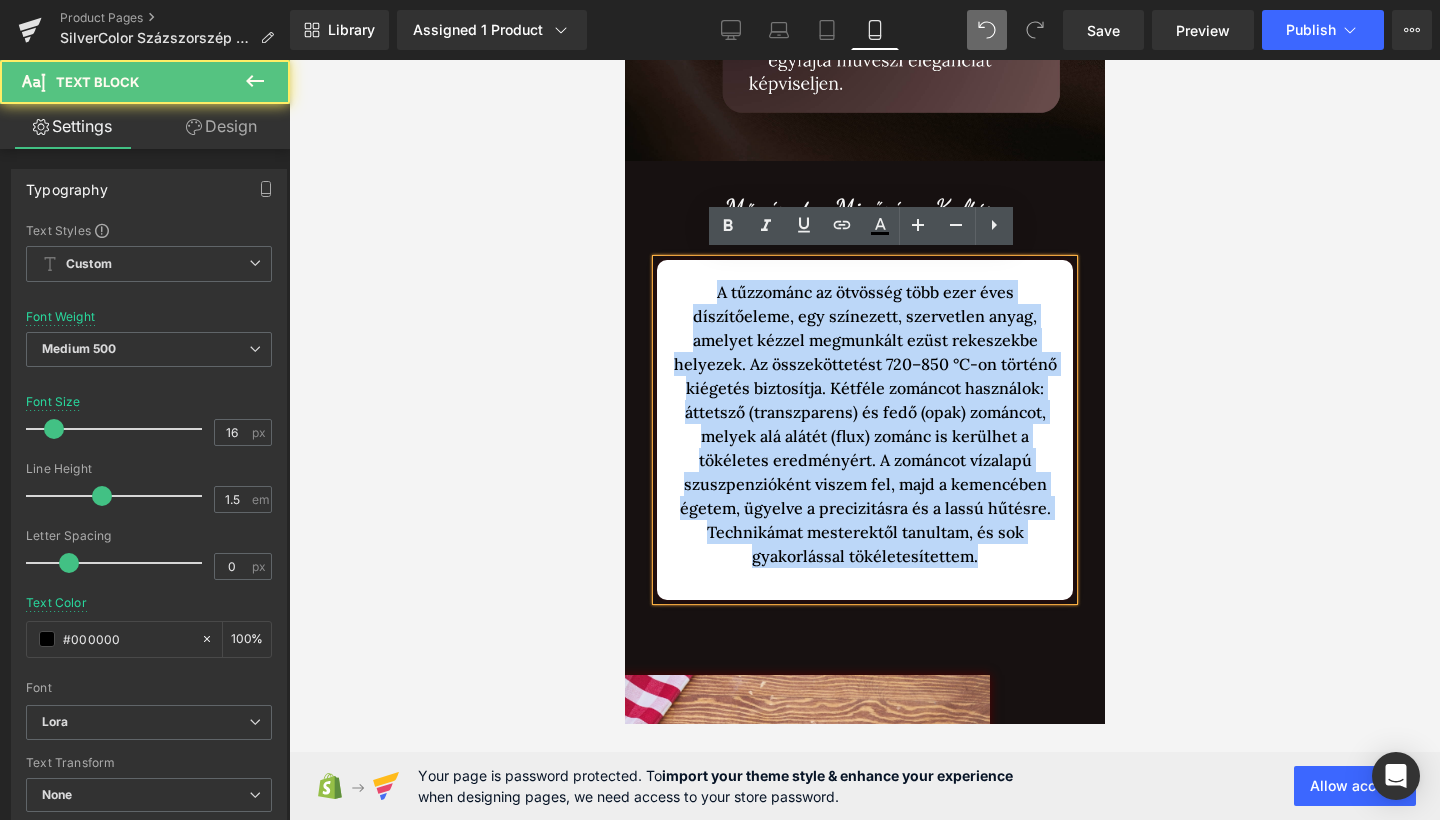 click on "A tűzzománc az ötvösség több ezer éves díszítőeleme, egy színezett, szervetlen anyag, amelyet kézzel megmunkált ezüst rekeszekbe helyezek. Az összeköttetést 720–850 °C-on történő kiégetés biztosítja. Kétféle zománcot használok: áttetsző (transzparens) és fedő (opak) zománcot, melyek alá alátét (flux) zománc is kerülhet a tökéletes eredményért. A zománcot vízalapú szuszpenzióként viszem fel, majd a kemencében égetem, ügyelve a precizitásra és a lassú hűtésre. Technikámat mesterektől tanultam, és sok gyakorlással tökéletesítettem." at bounding box center (864, 424) 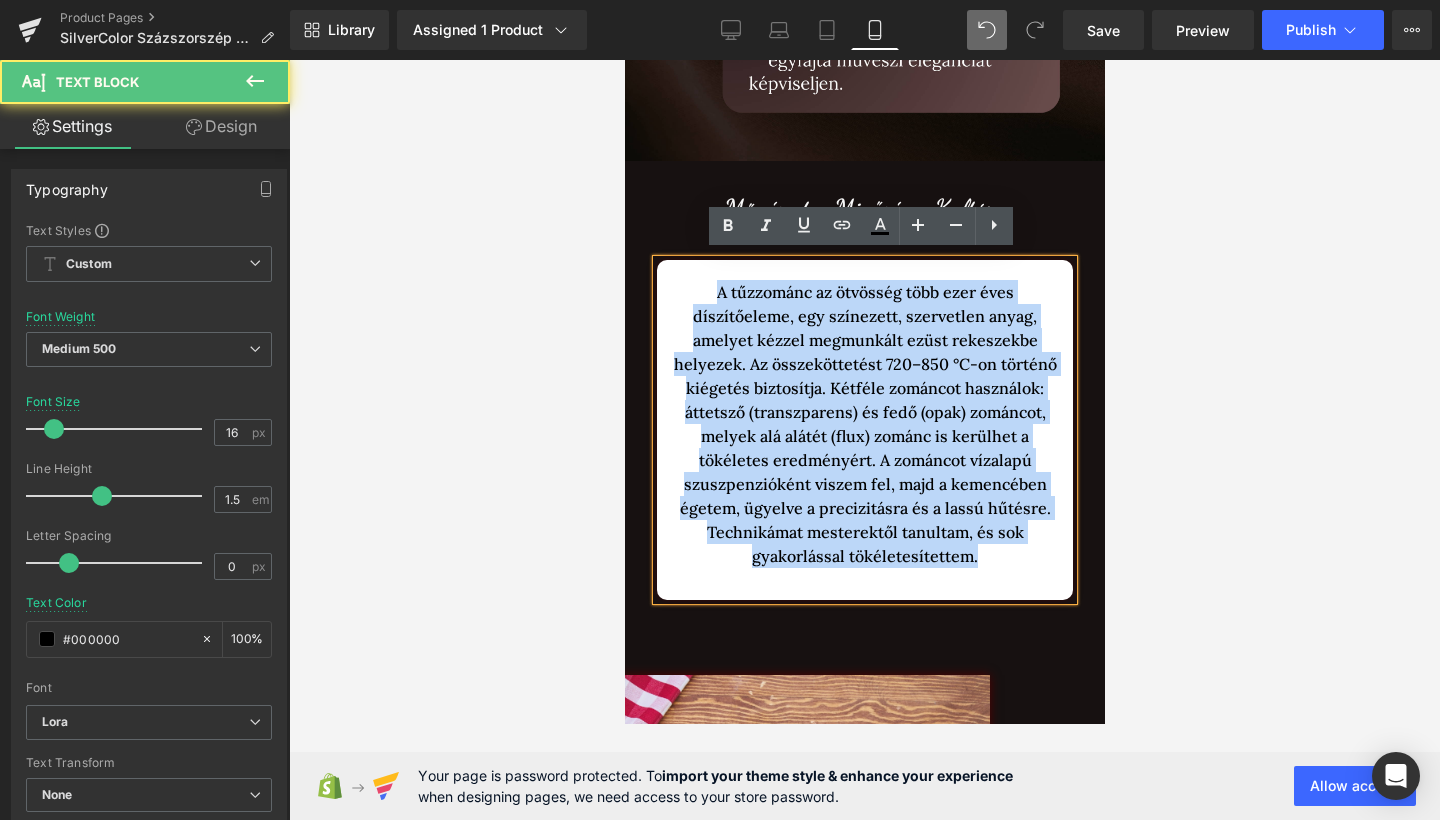 click on "A tűzzománc az ötvösség több ezer éves díszítőeleme, egy színezett, szervetlen anyag, amelyet kézzel megmunkált ezüst rekeszekbe helyezek. Az összeköttetést 720–850 °C-on történő kiégetés biztosítja. Kétféle zománcot használok: áttetsző (transzparens) és fedő (opak) zománcot, melyek alá alátét (flux) zománc is kerülhet a tökéletes eredményért. A zománcot vízalapú szuszpenzióként viszem fel, majd a kemencében égetem, ügyelve a precizitásra és a lassú hűtésre. Technikámat mesterektől tanultam, és sok gyakorlással tökéletesítettem." at bounding box center (864, 424) 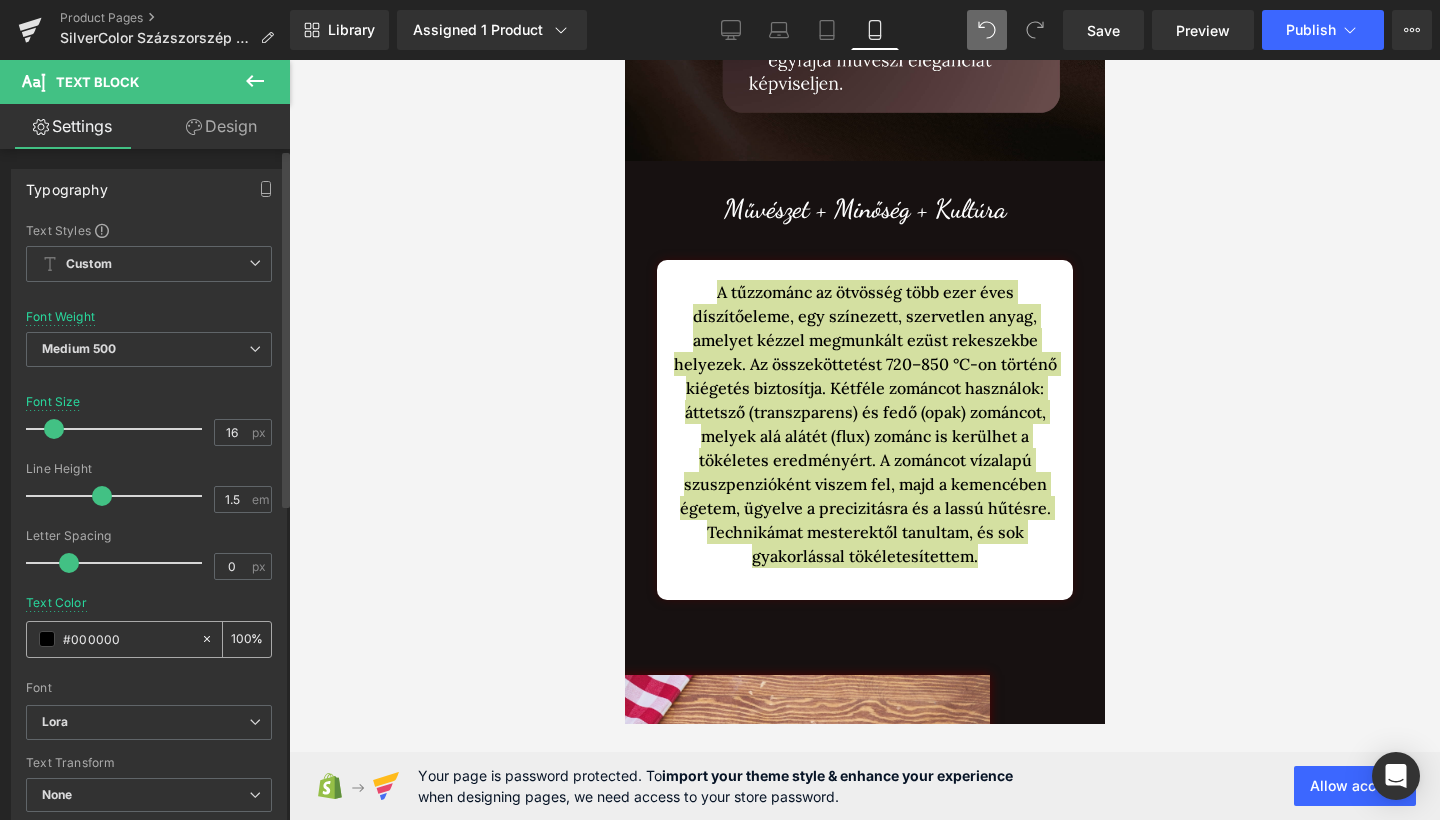 click at bounding box center [47, 639] 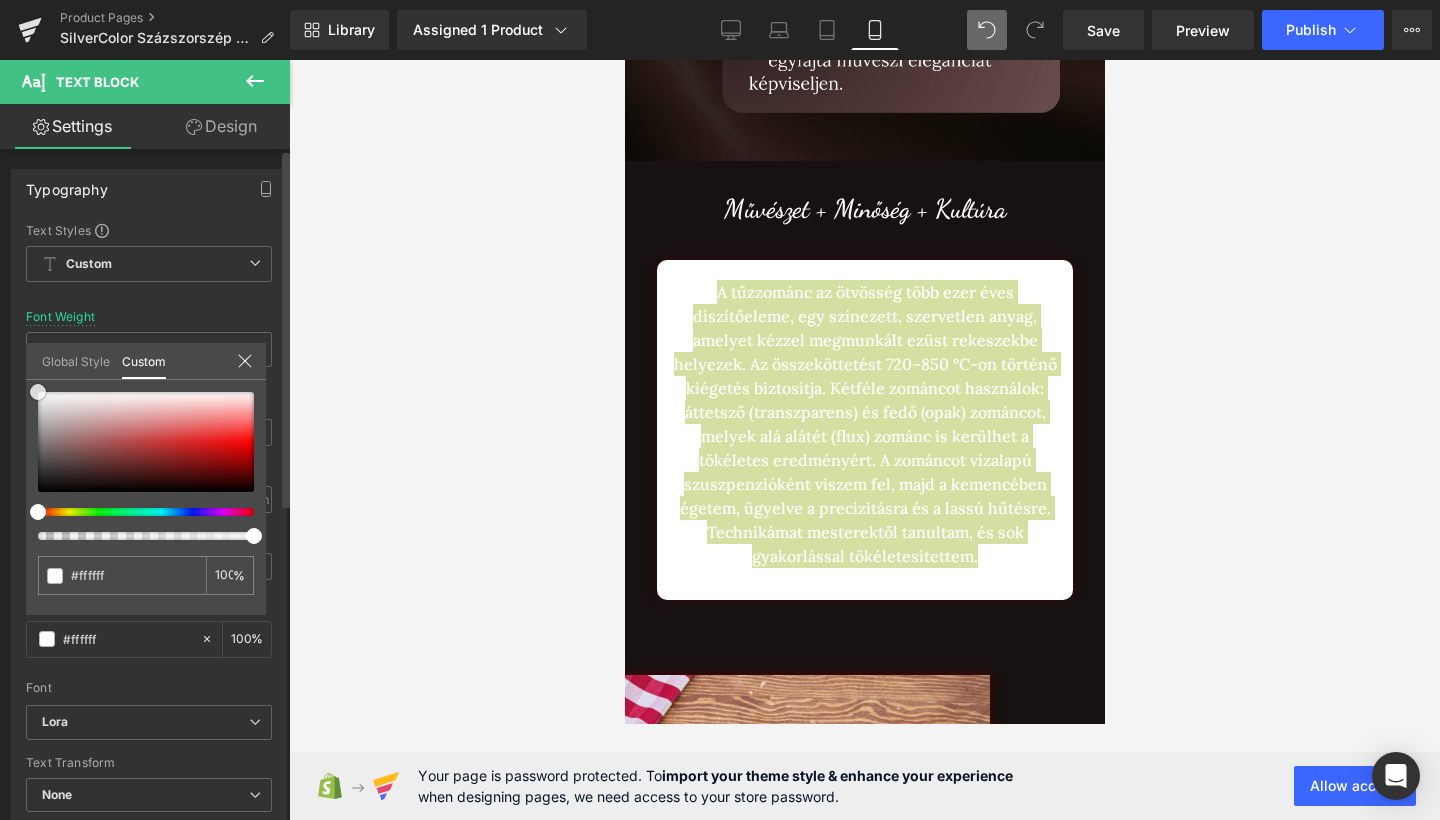drag, startPoint x: 55, startPoint y: 437, endPoint x: 0, endPoint y: 245, distance: 199.7223 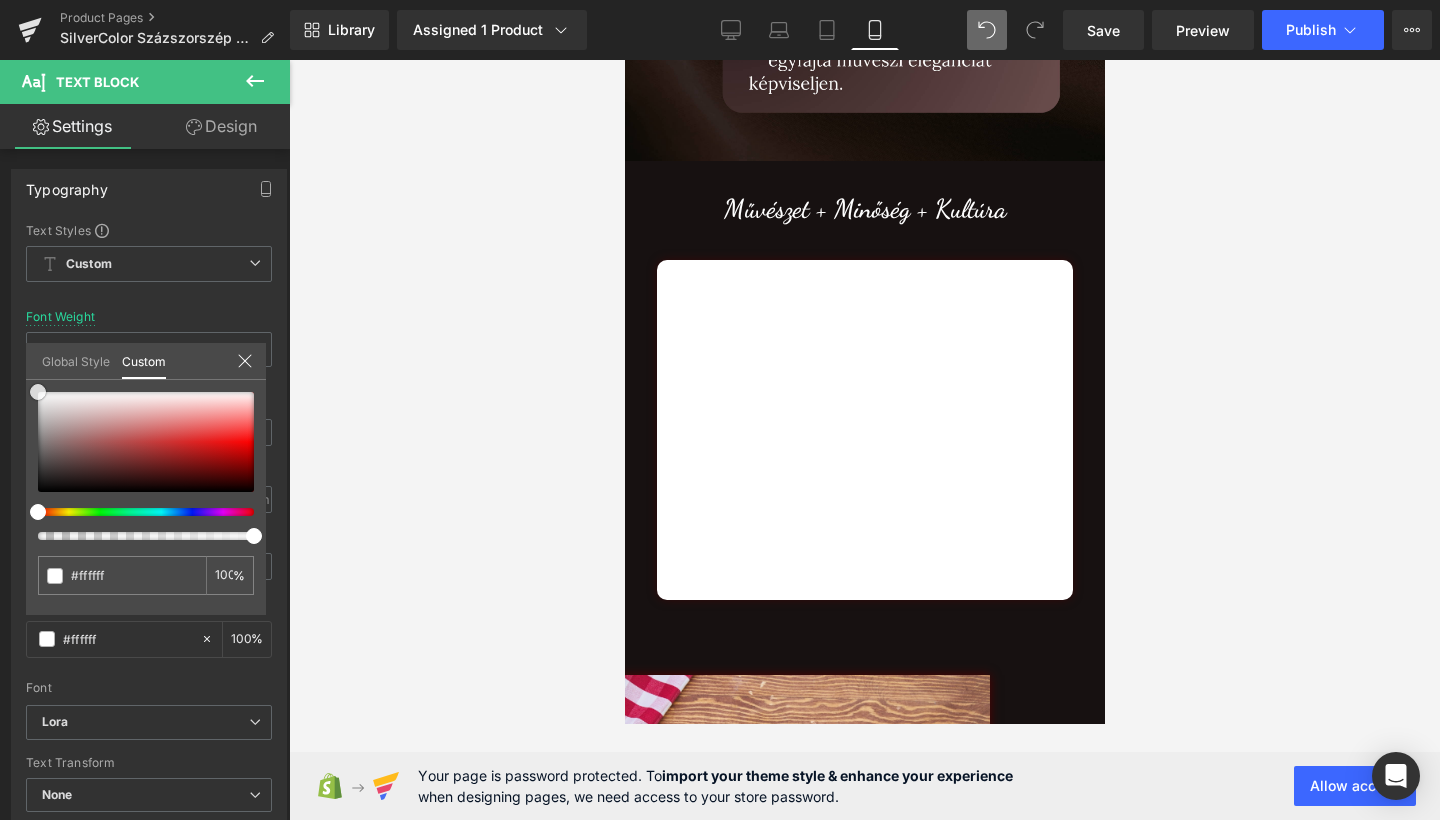 click on "Ugrás a tartalomhoz
Főoldal
Ékszereink
Ékszereink
Fülbevalók
Medálok" at bounding box center (864, 2269) 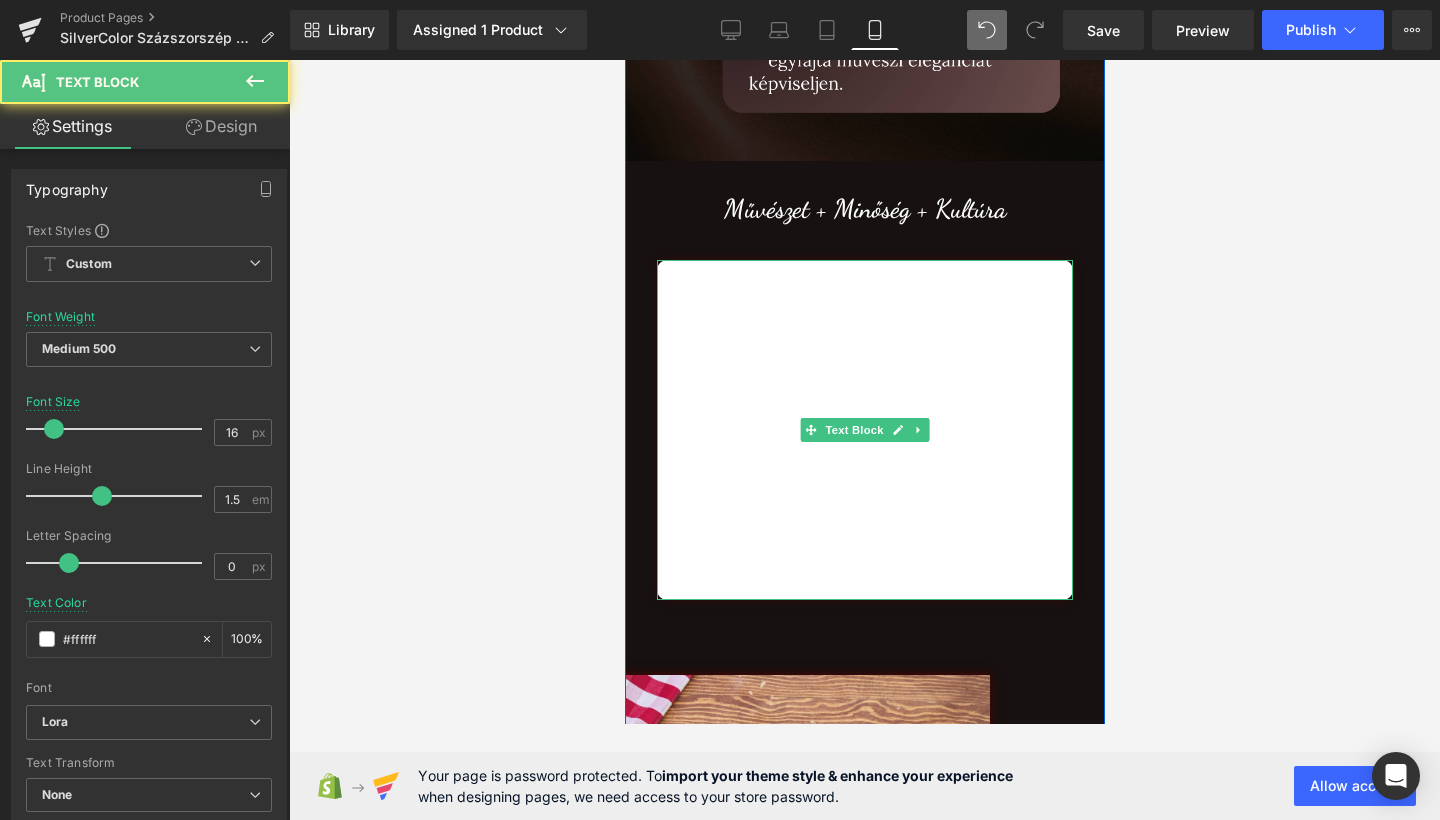 click on "A tűzzománc az ötvösség több ezer éves díszítőeleme, egy színezett, szervetlen anyag, amelyet kézzel megmunkált ezüst rekeszekbe helyezek. Az összeköttetést 720–850 °C-on történő kiégetés biztosítja. Kétféle zománcot használok: áttetsző (transzparens) és fedő (opak) zománcot, melyek alá alátét (flux) zománc is kerülhet a tökéletes eredményért. A zománcot vízalapú szuszpenzióként viszem fel, majd a kemencében égetem, ügyelve a precizitásra és a lassú hűtésre. Technikámat mesterektől tanultam, és sok gyakorlással tökéletesítettem." at bounding box center [864, 430] 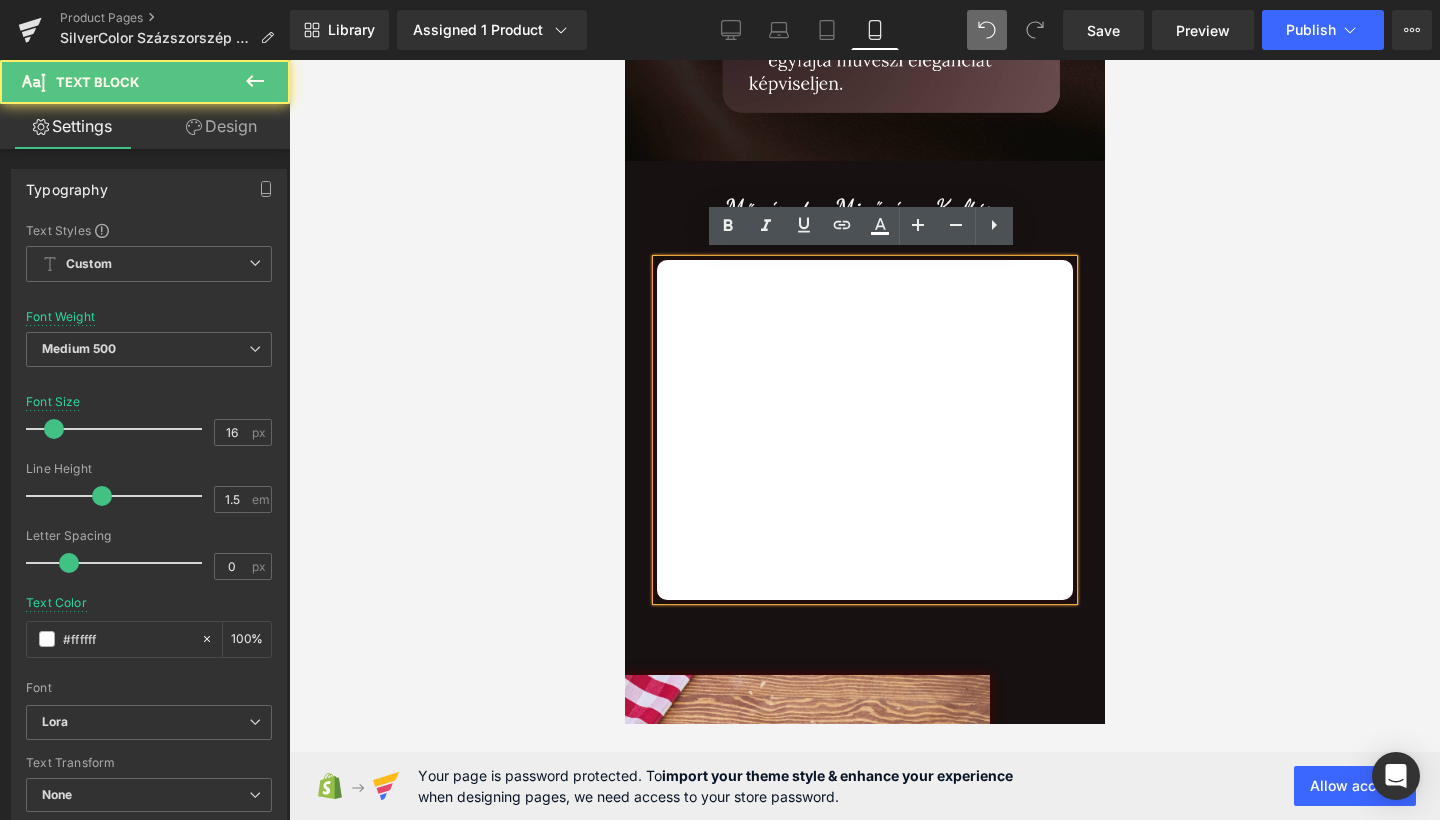 click on "Design" at bounding box center (221, 126) 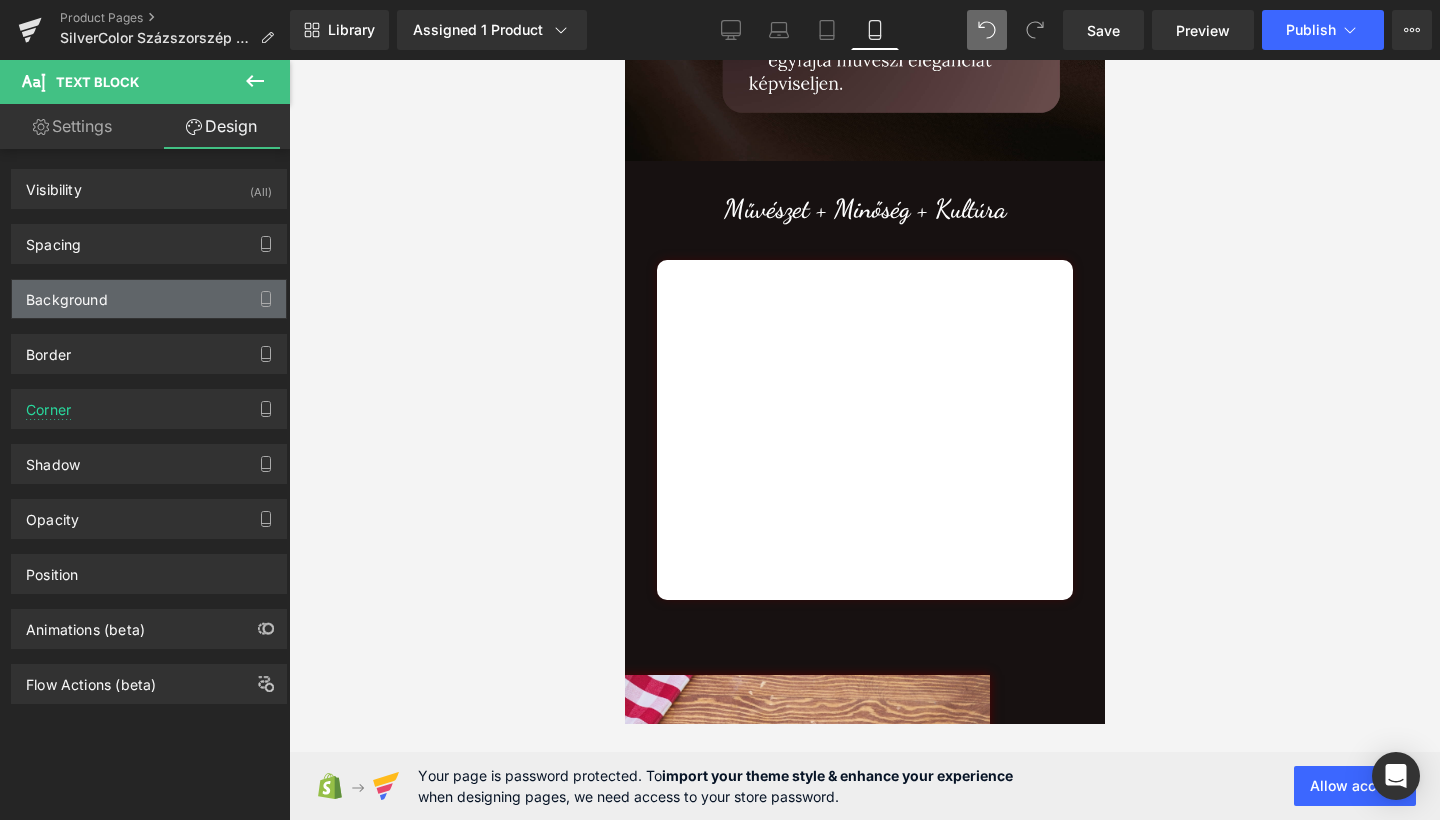 click on "Background" at bounding box center (149, 299) 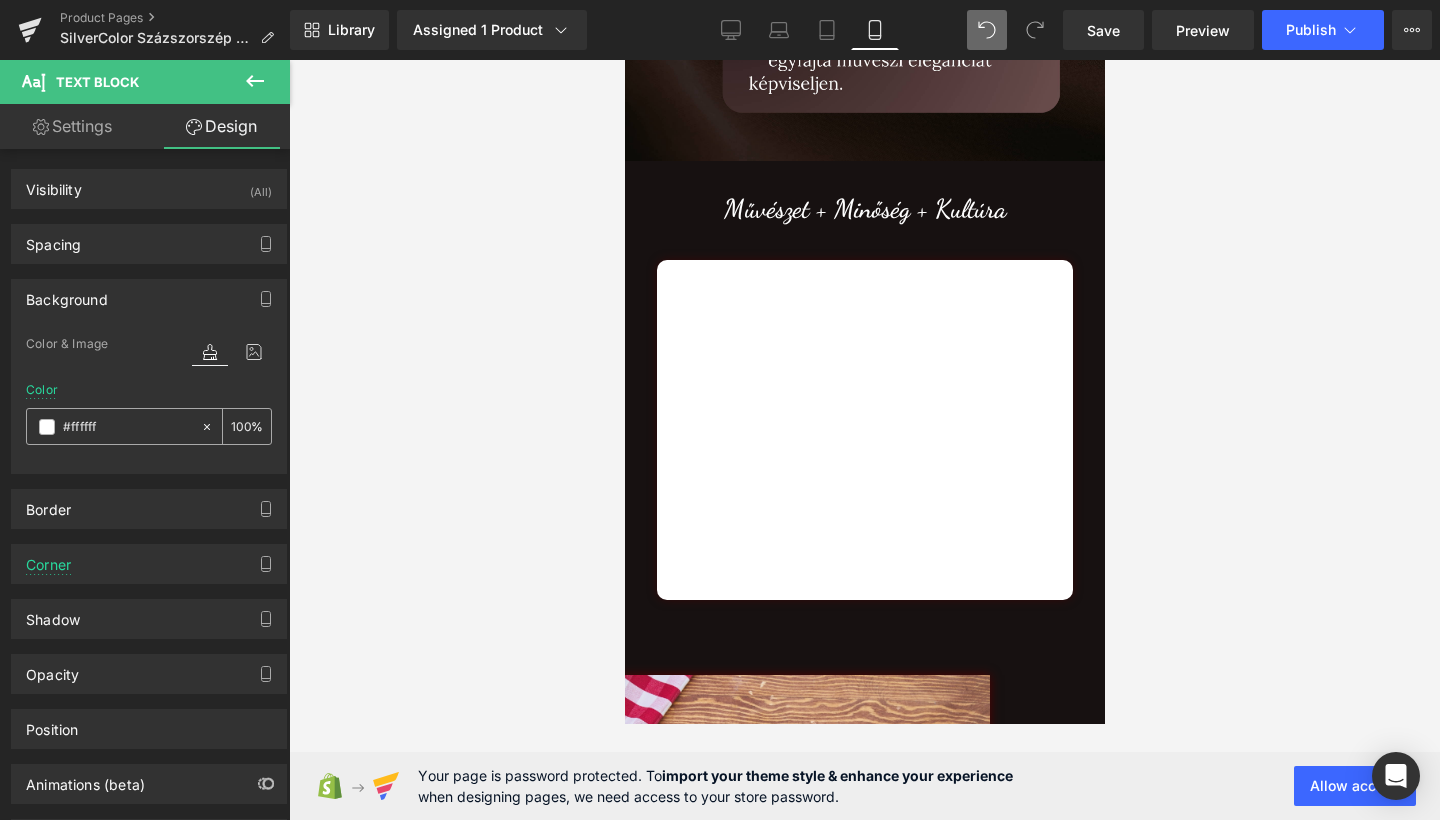 click at bounding box center [113, 426] 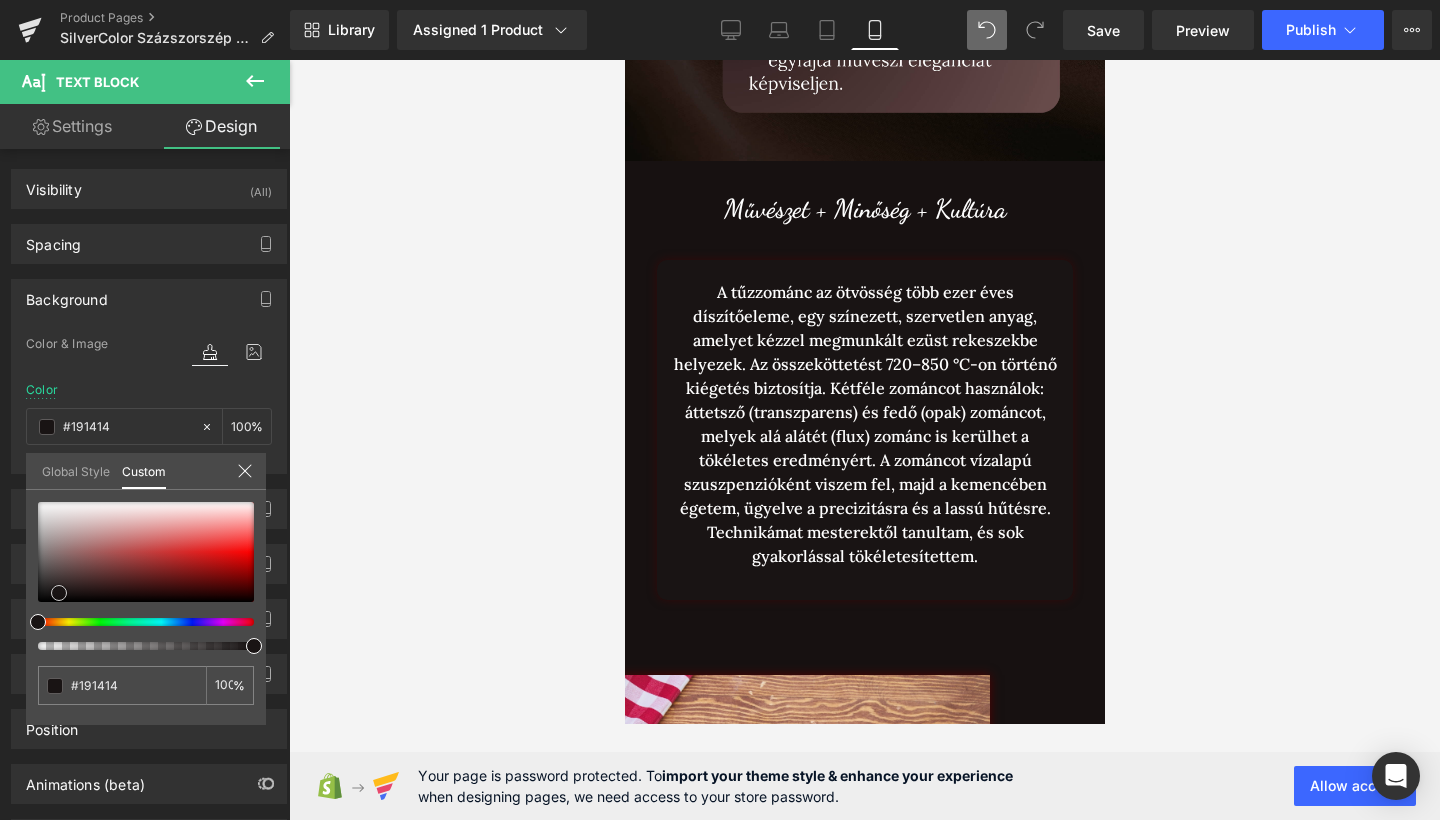 drag, startPoint x: 82, startPoint y: 537, endPoint x: 59, endPoint y: 593, distance: 60.53924 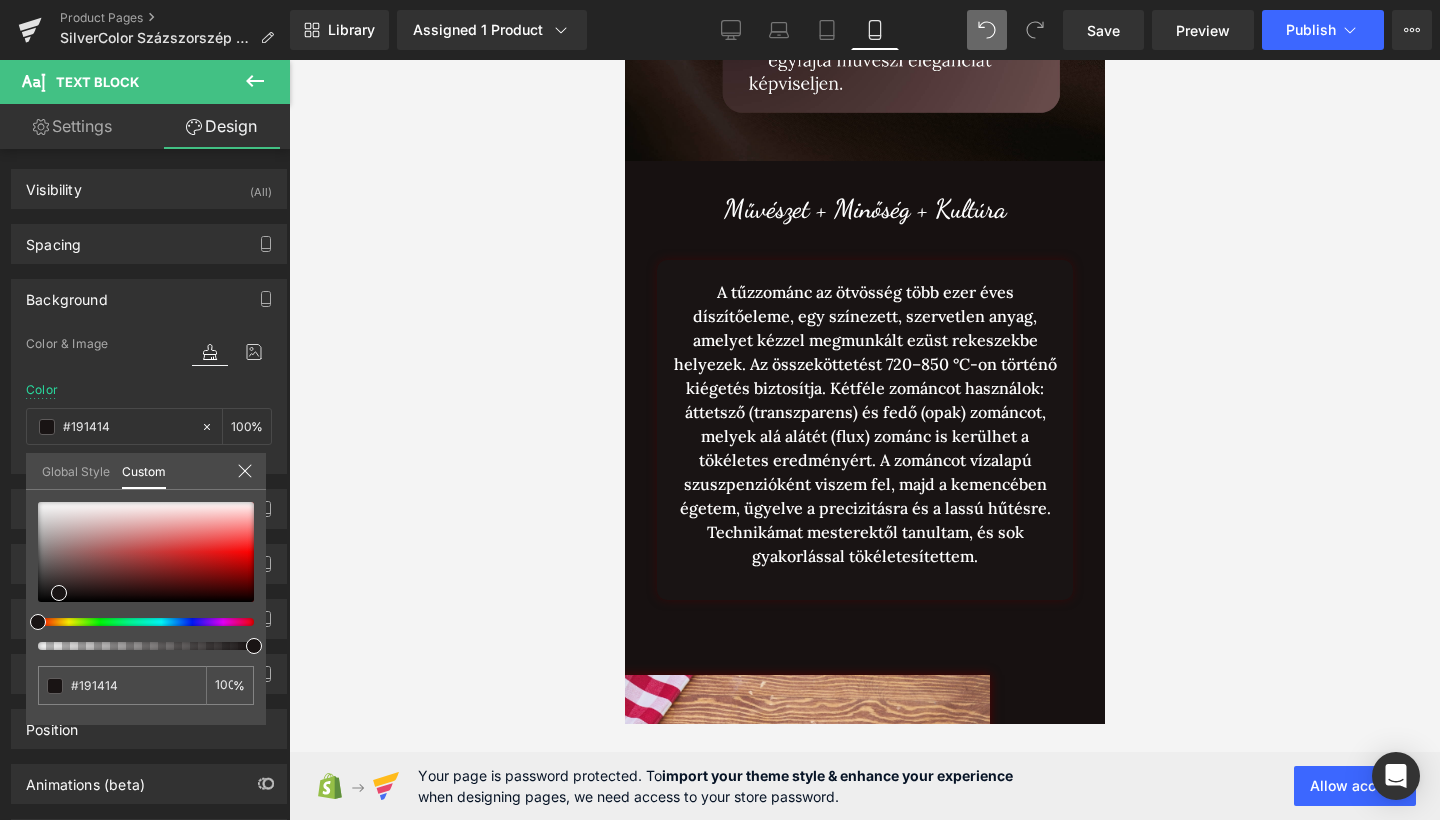 click on "#ffffff 100 %" at bounding box center [146, 613] 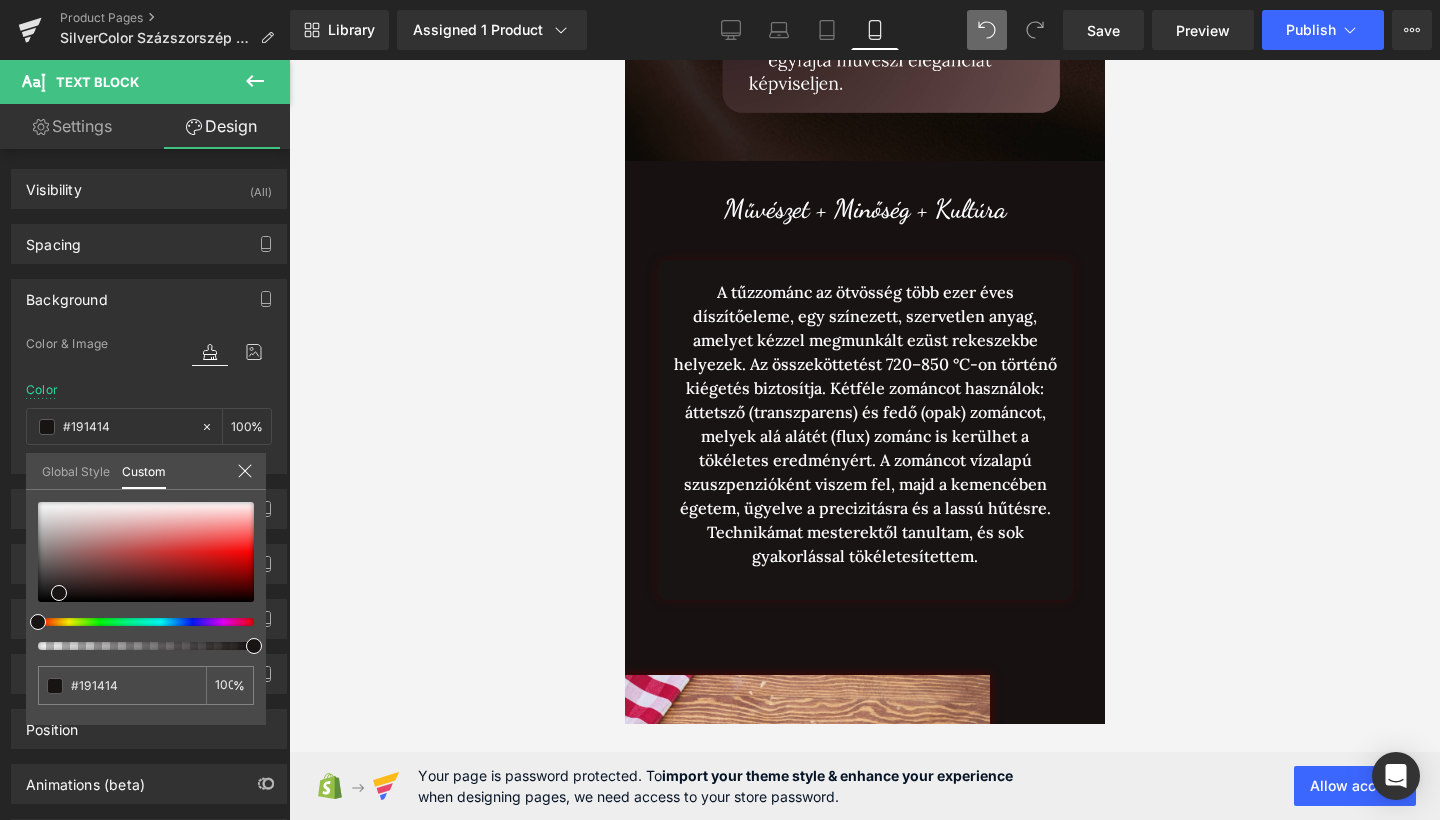 click at bounding box center (146, 576) 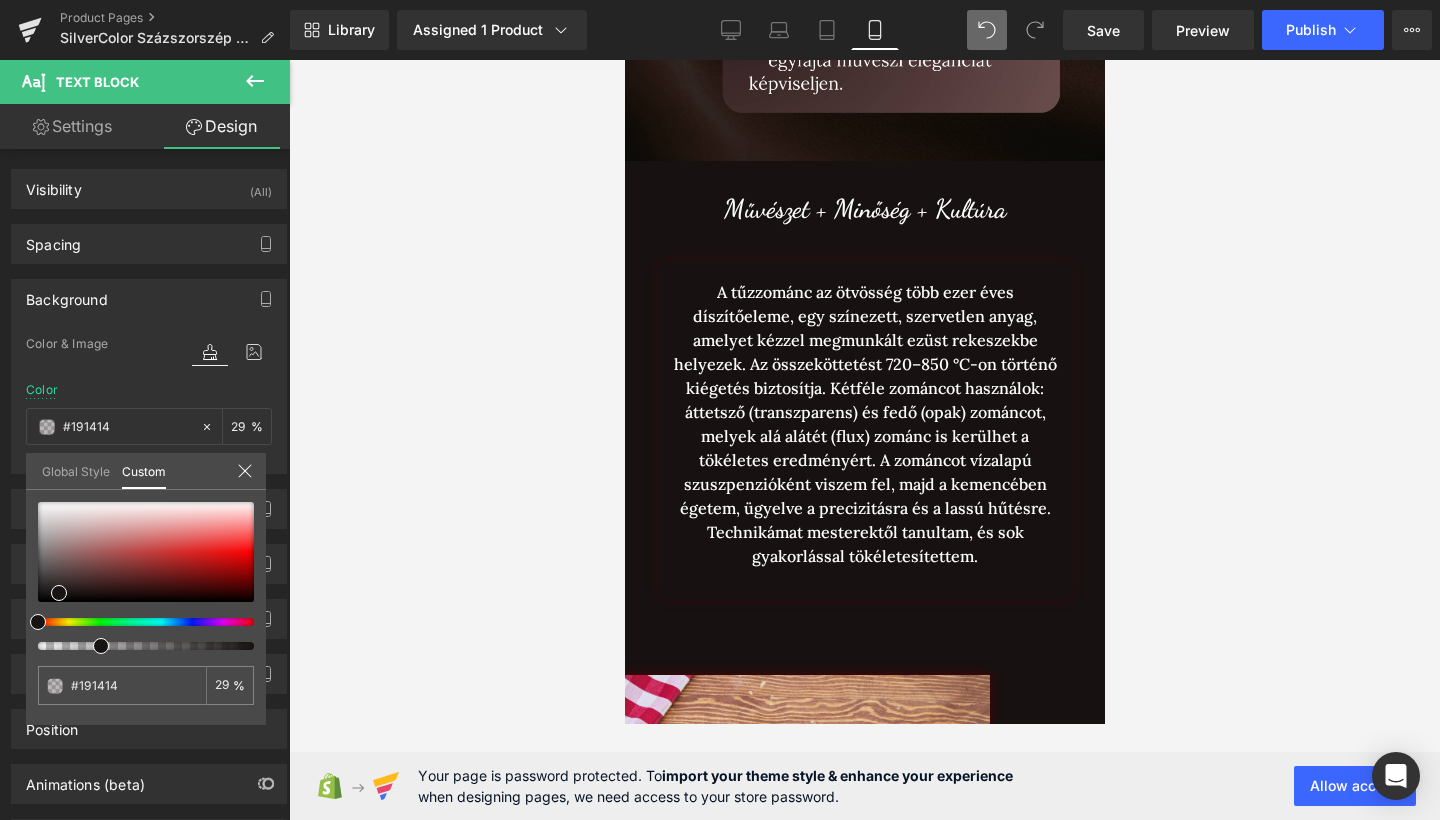 click at bounding box center (138, 646) 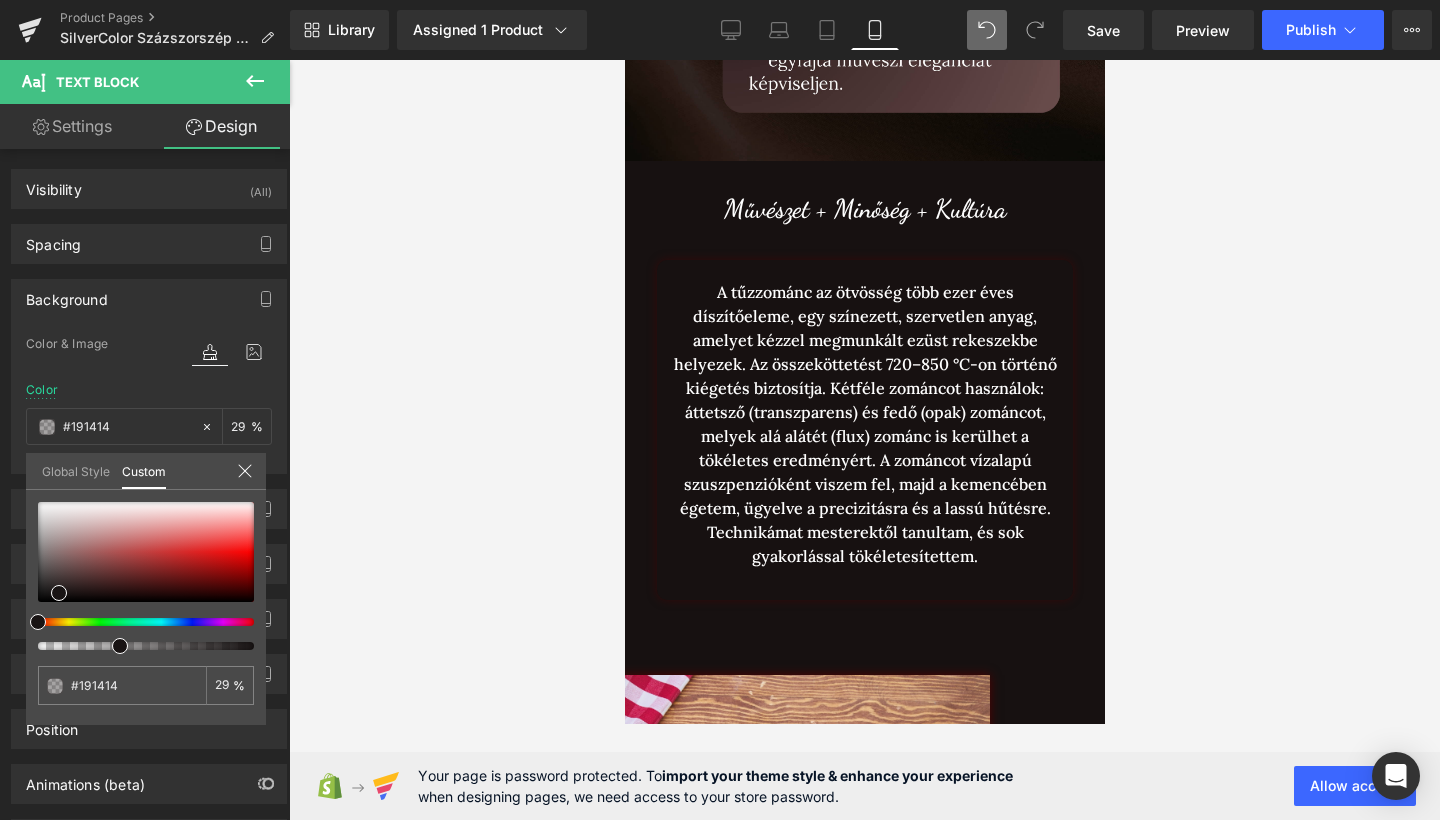 drag, startPoint x: 93, startPoint y: 642, endPoint x: 113, endPoint y: 645, distance: 20.22375 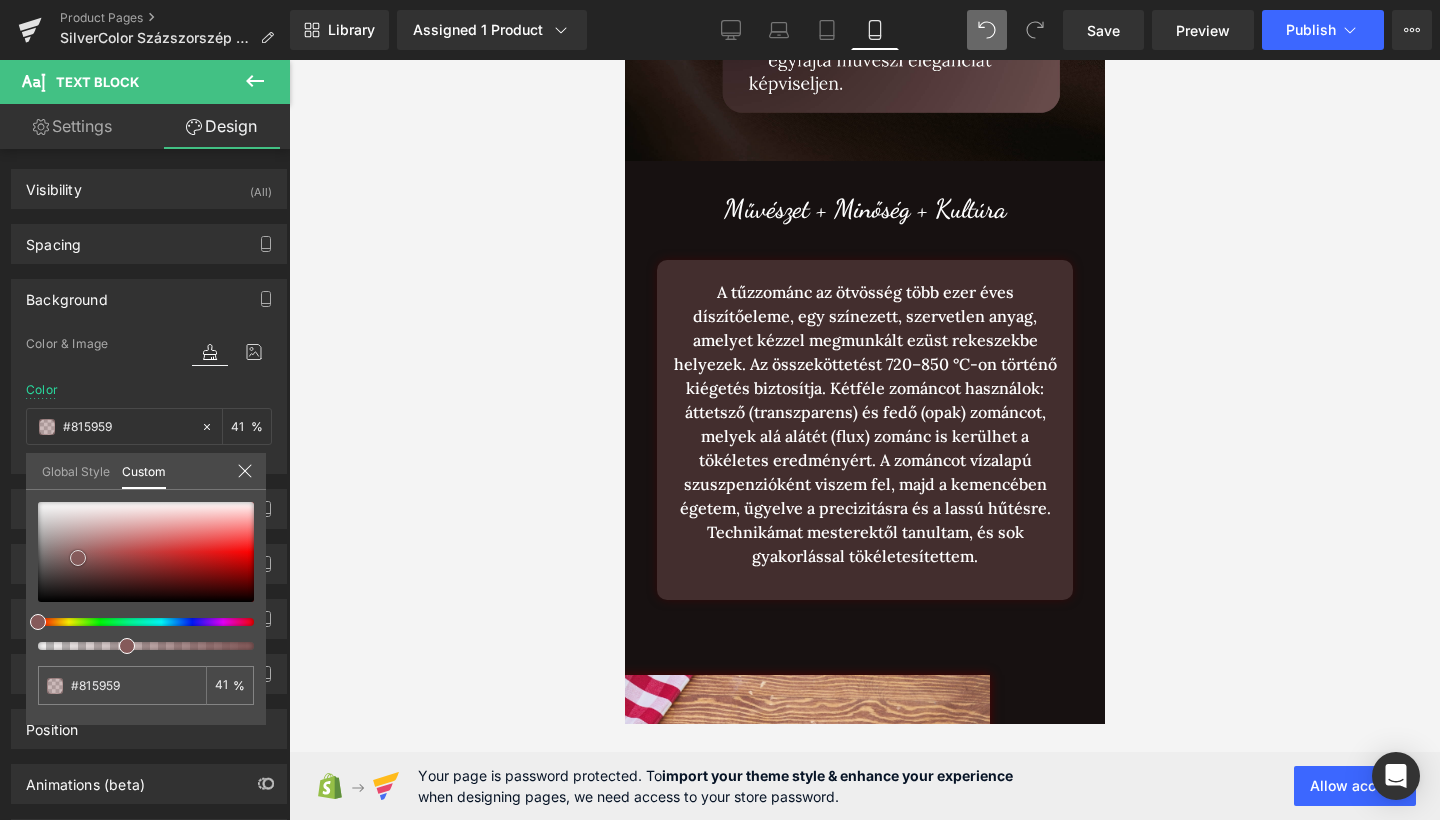 drag, startPoint x: 66, startPoint y: 574, endPoint x: 80, endPoint y: 556, distance: 22.803509 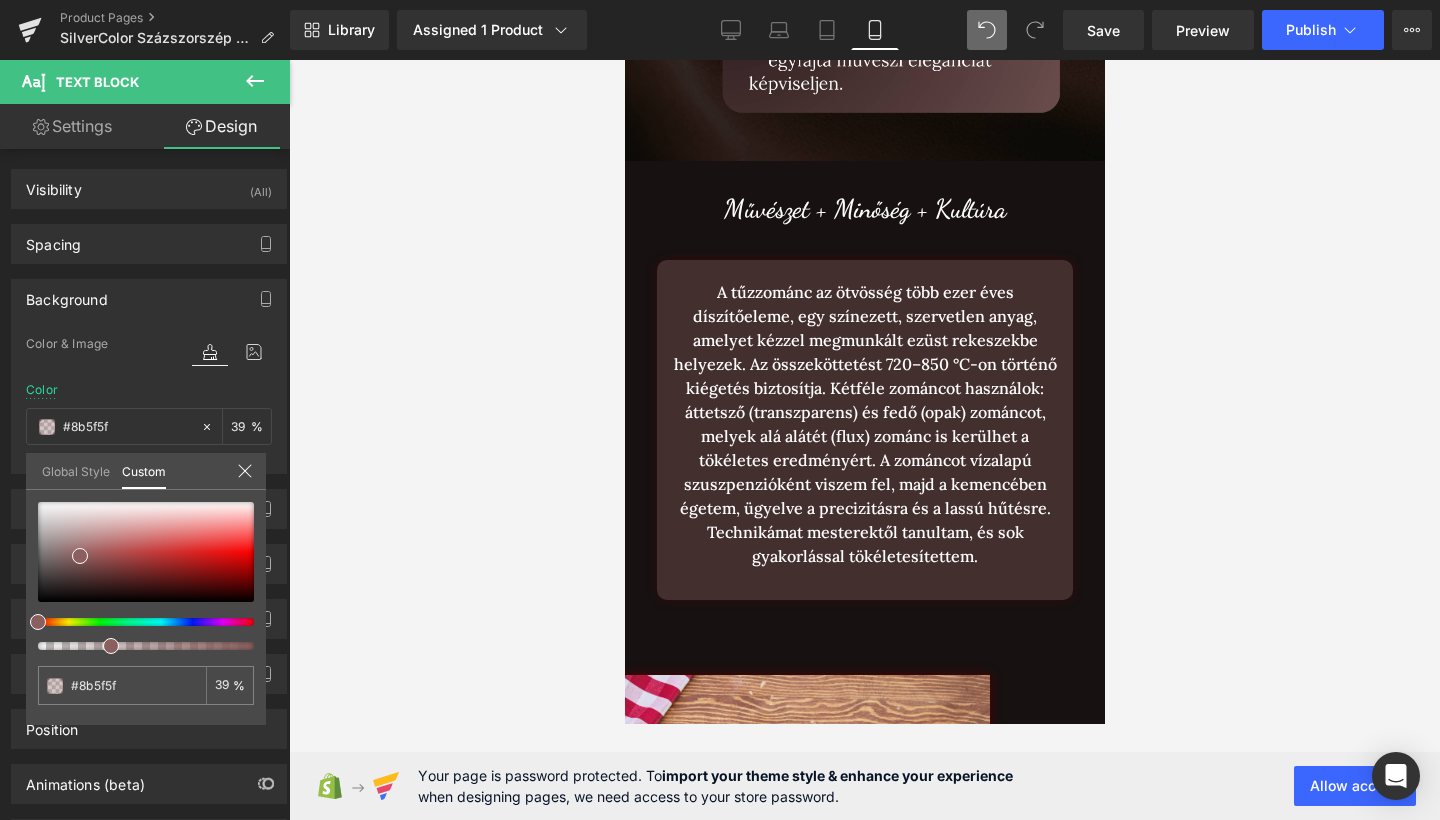 click at bounding box center (138, 646) 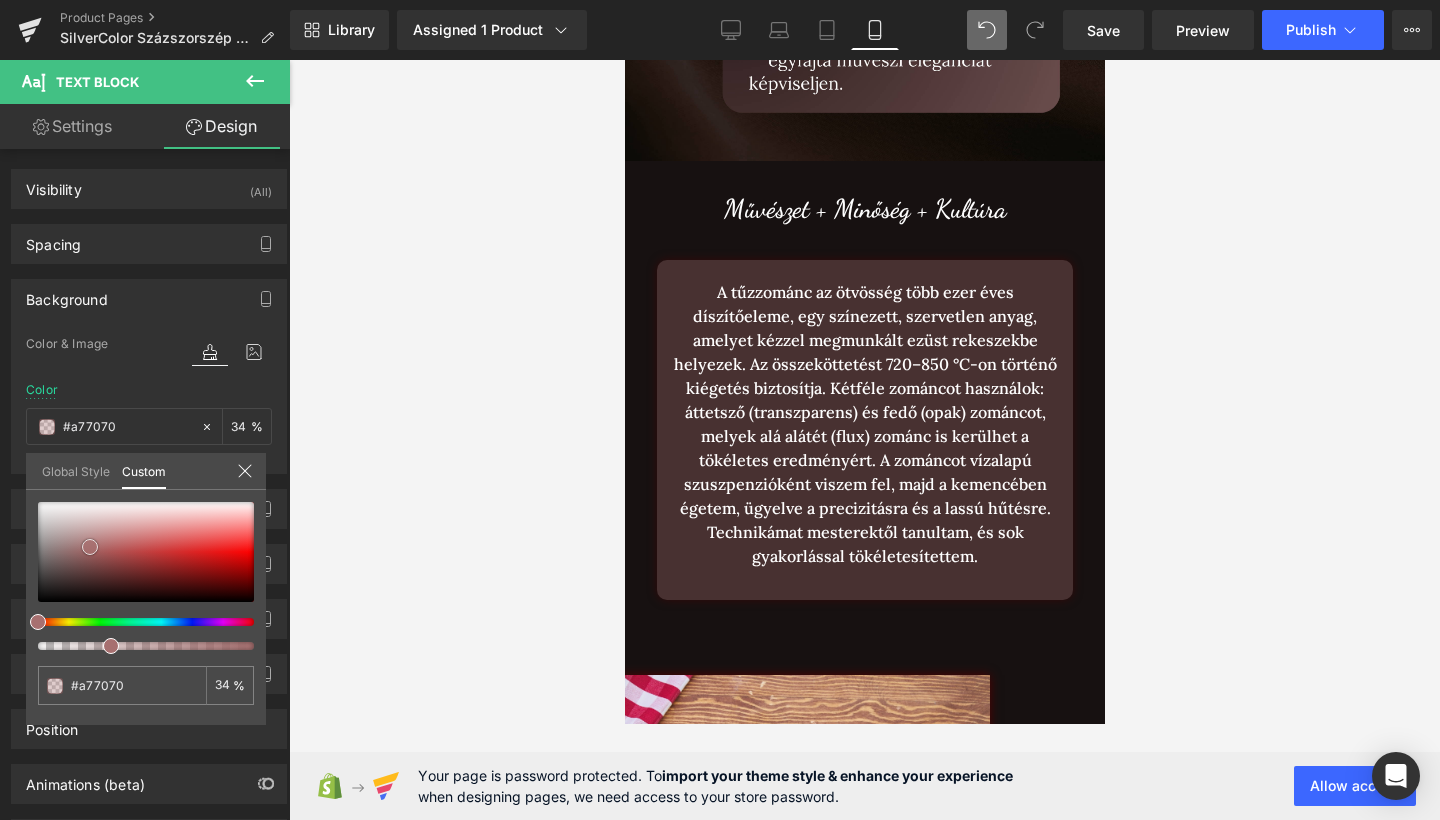 drag, startPoint x: 78, startPoint y: 546, endPoint x: 90, endPoint y: 547, distance: 12.0415945 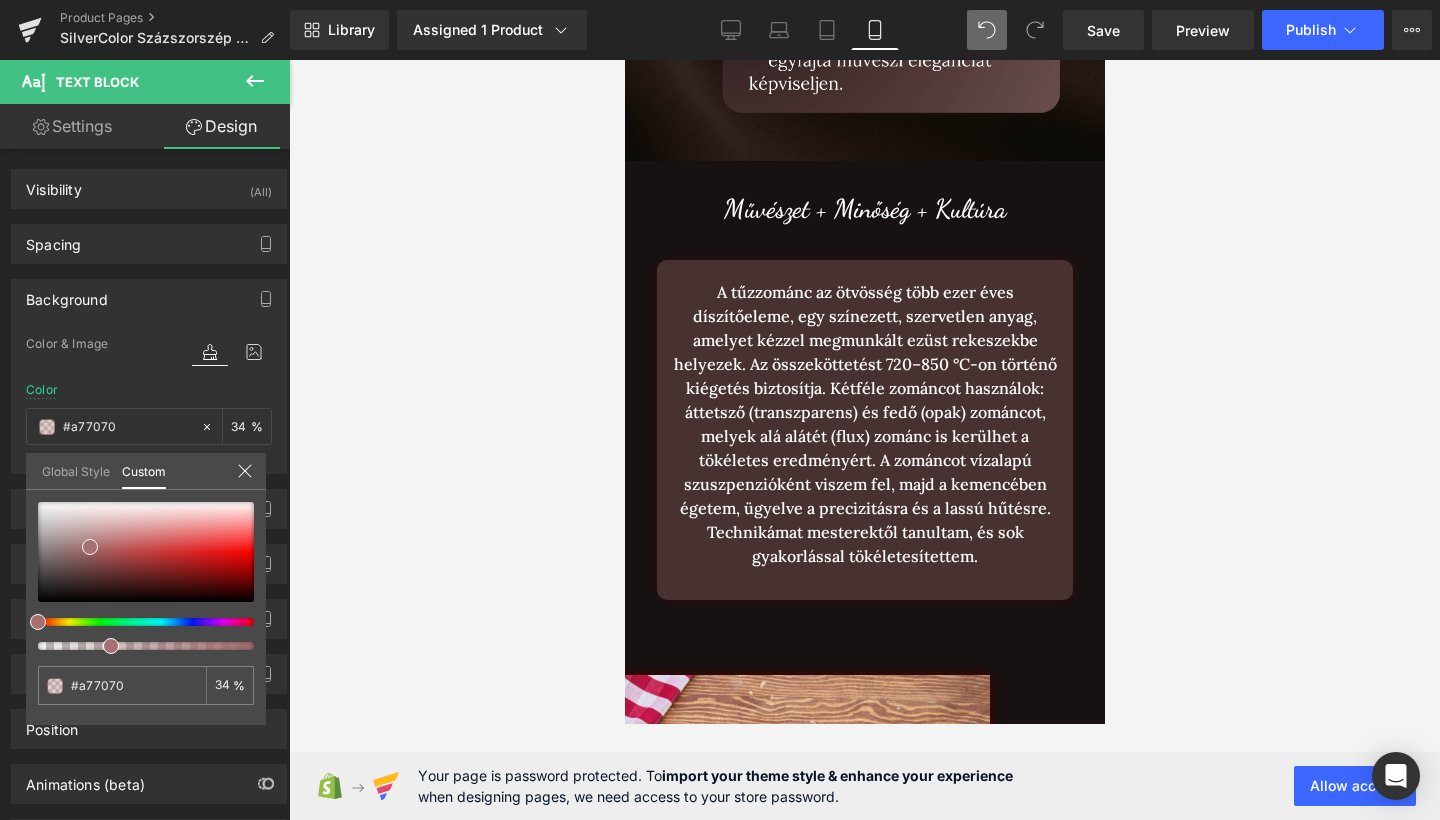 click on "#ffffff 100 %" at bounding box center (146, 613) 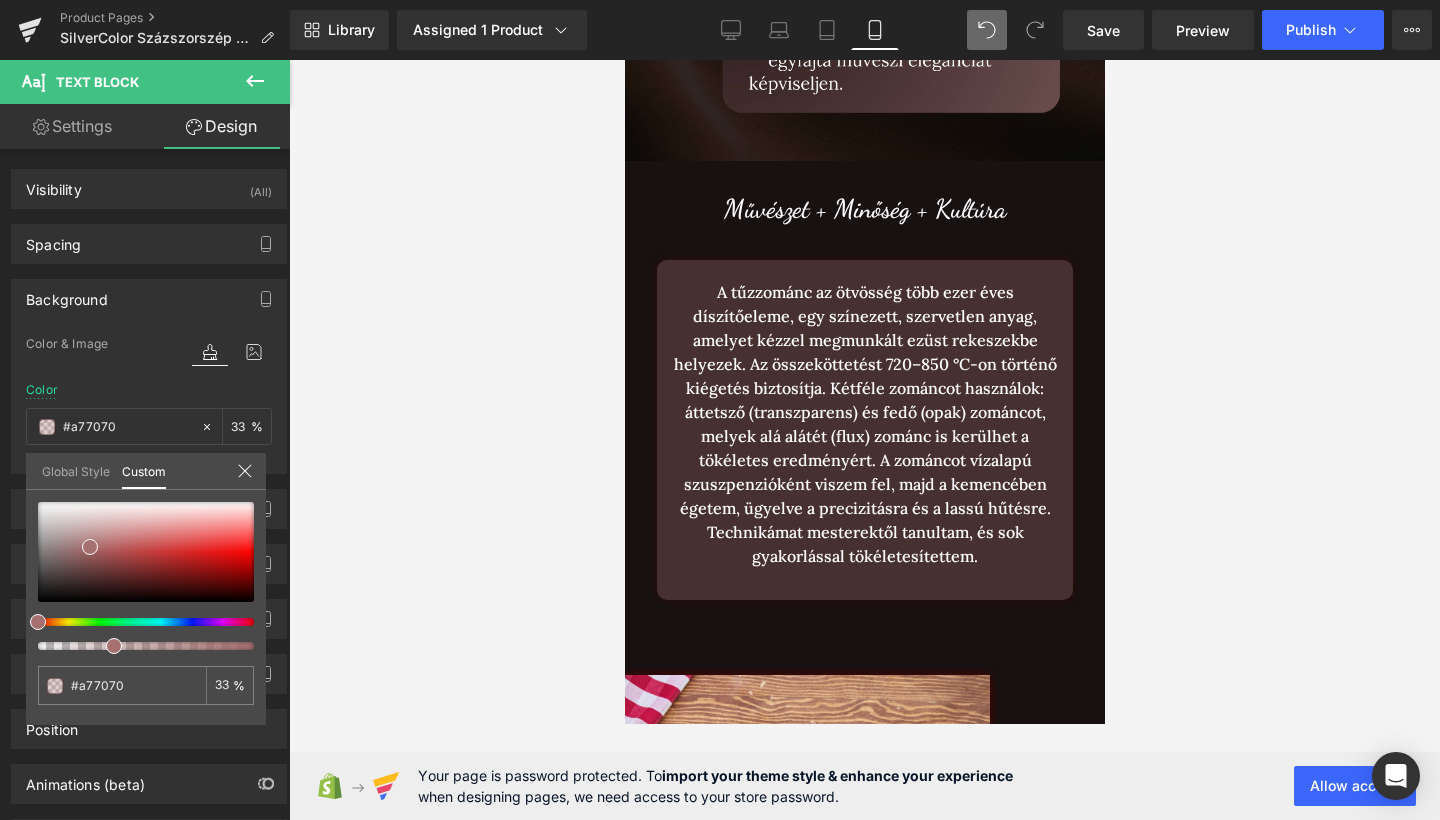 drag, startPoint x: 98, startPoint y: 647, endPoint x: 162, endPoint y: 653, distance: 64.28063 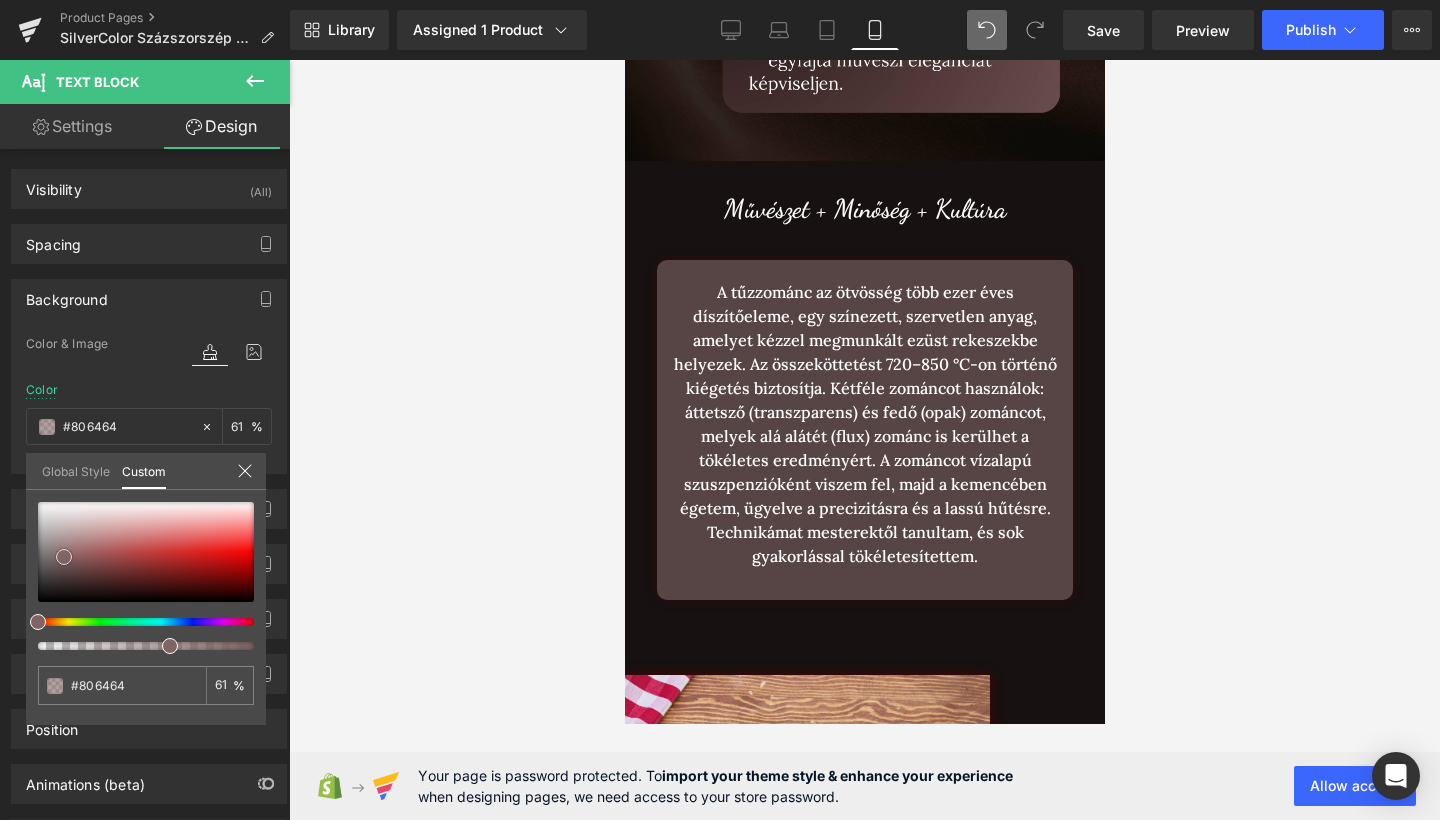 drag, startPoint x: 89, startPoint y: 581, endPoint x: 64, endPoint y: 557, distance: 34.655445 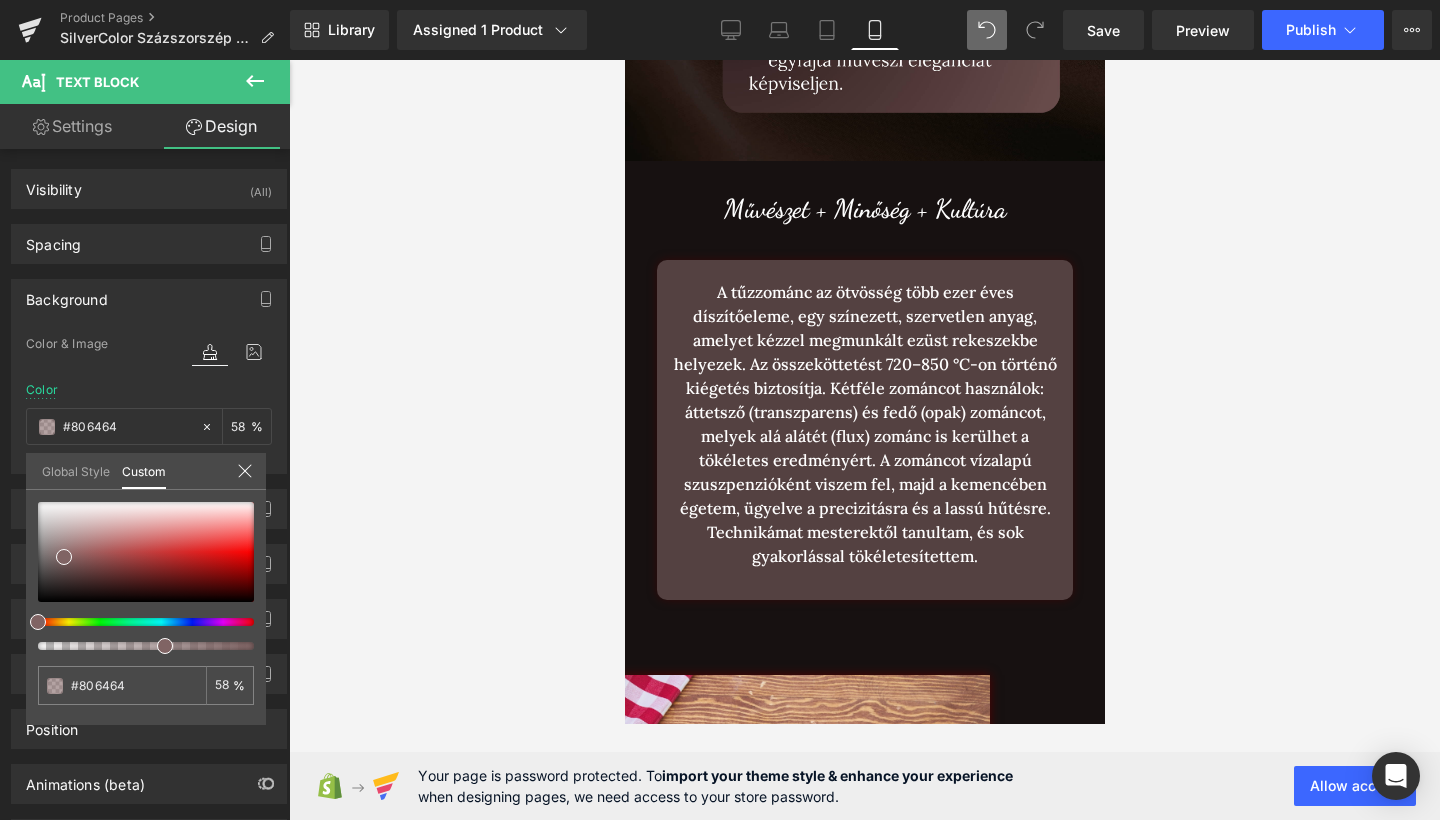drag, startPoint x: 103, startPoint y: 645, endPoint x: 157, endPoint y: 650, distance: 54.230988 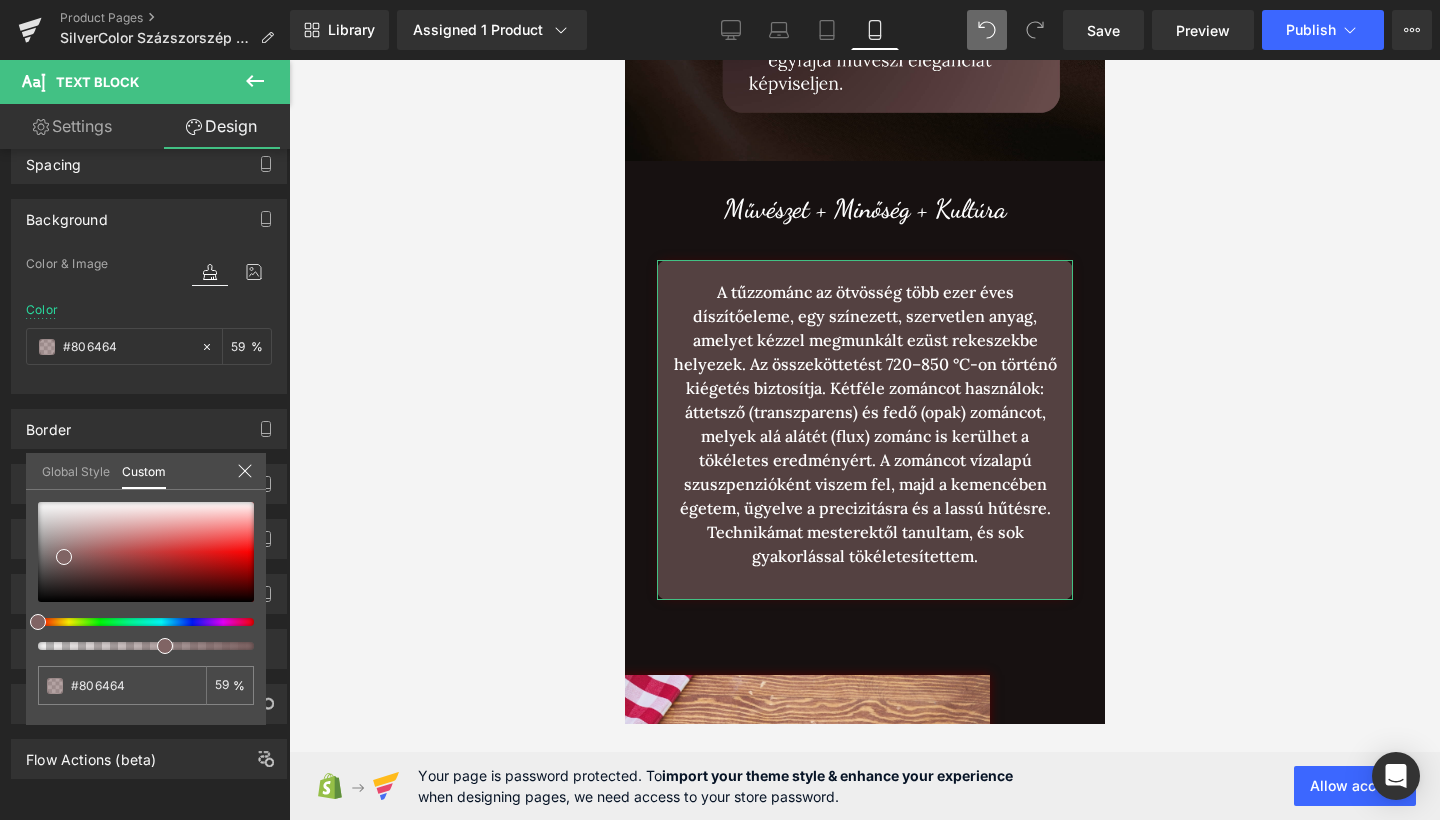 scroll, scrollTop: 96, scrollLeft: 0, axis: vertical 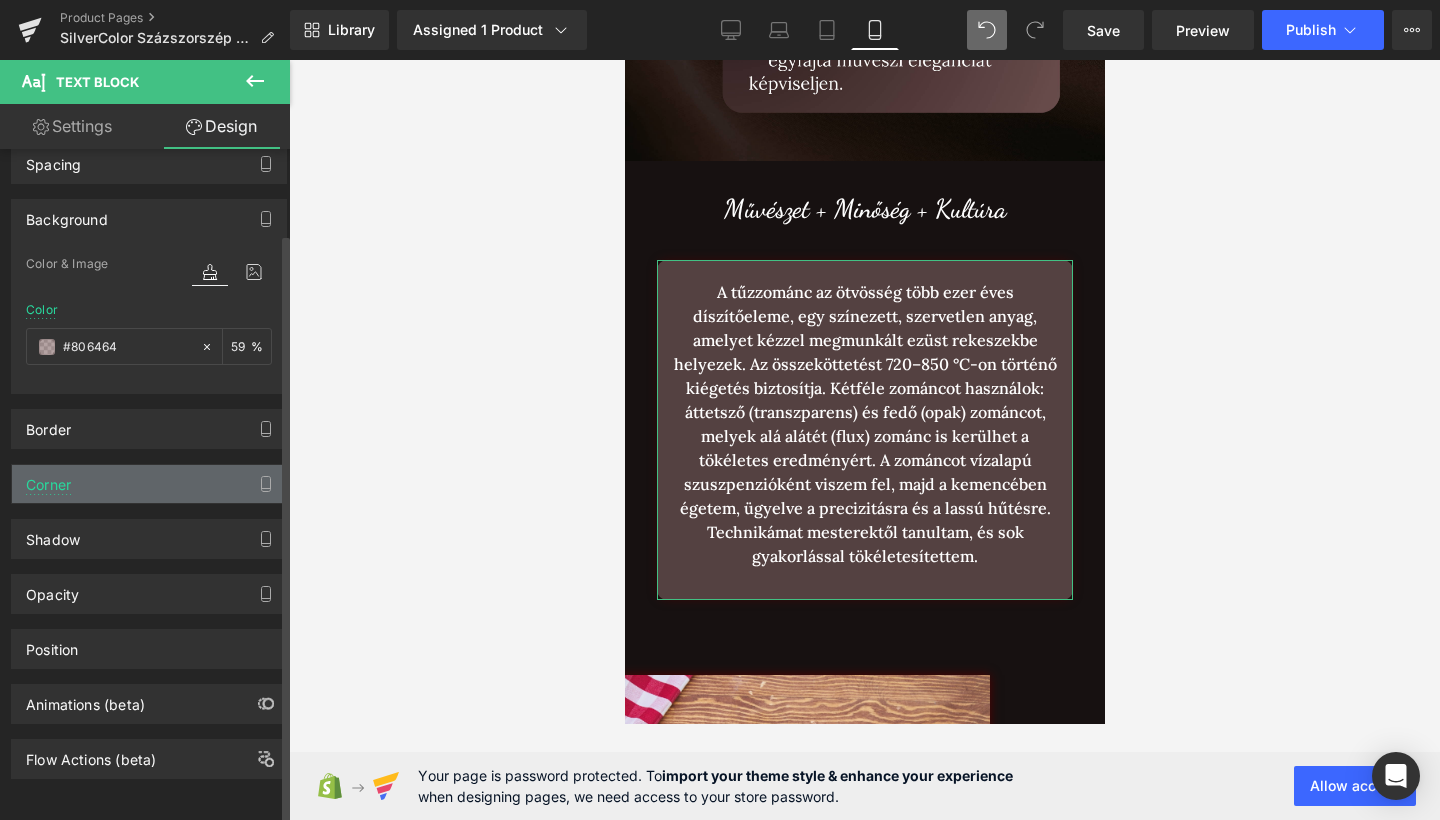 click on "Corner" at bounding box center [149, 484] 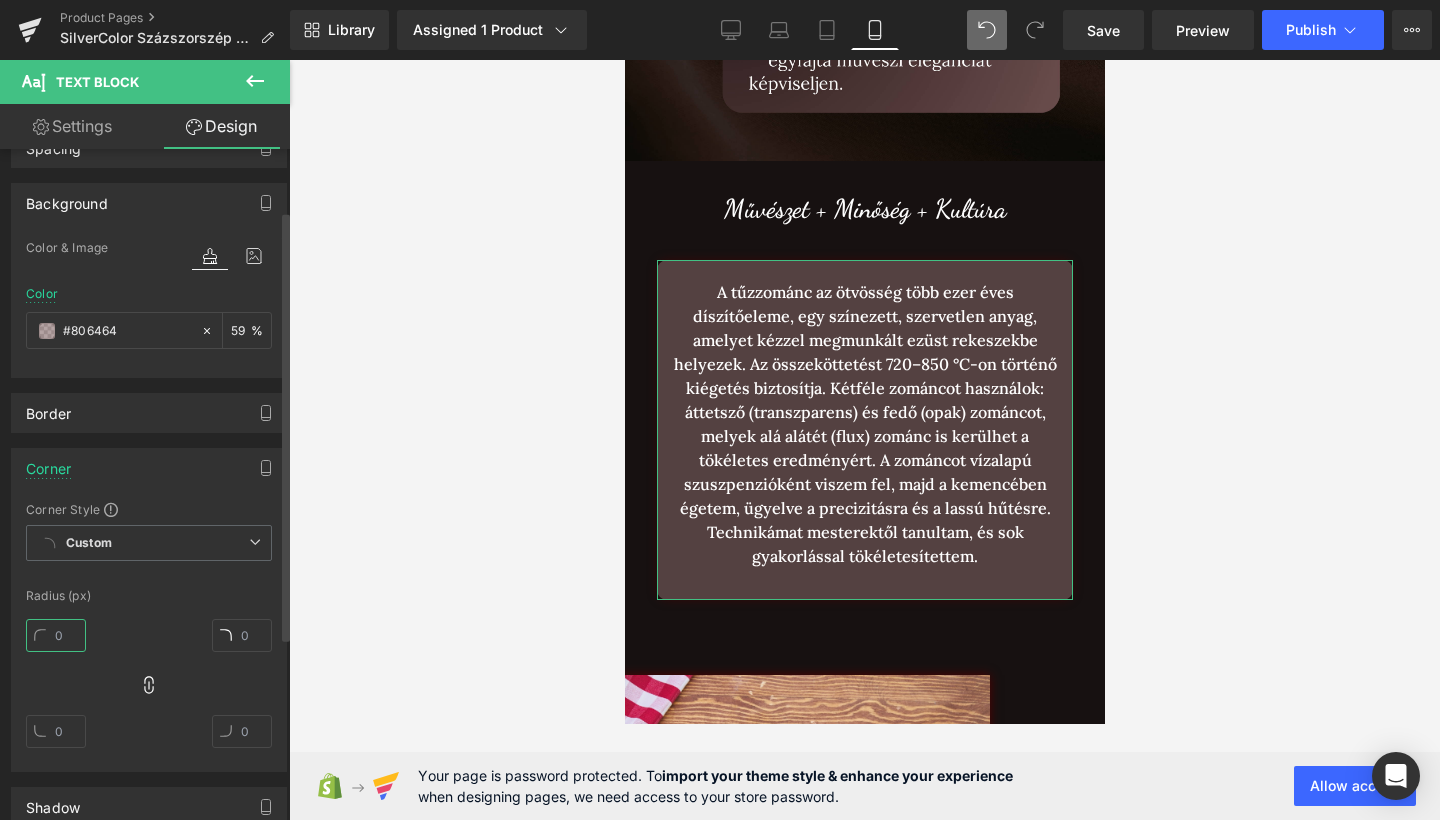 click at bounding box center (56, 635) 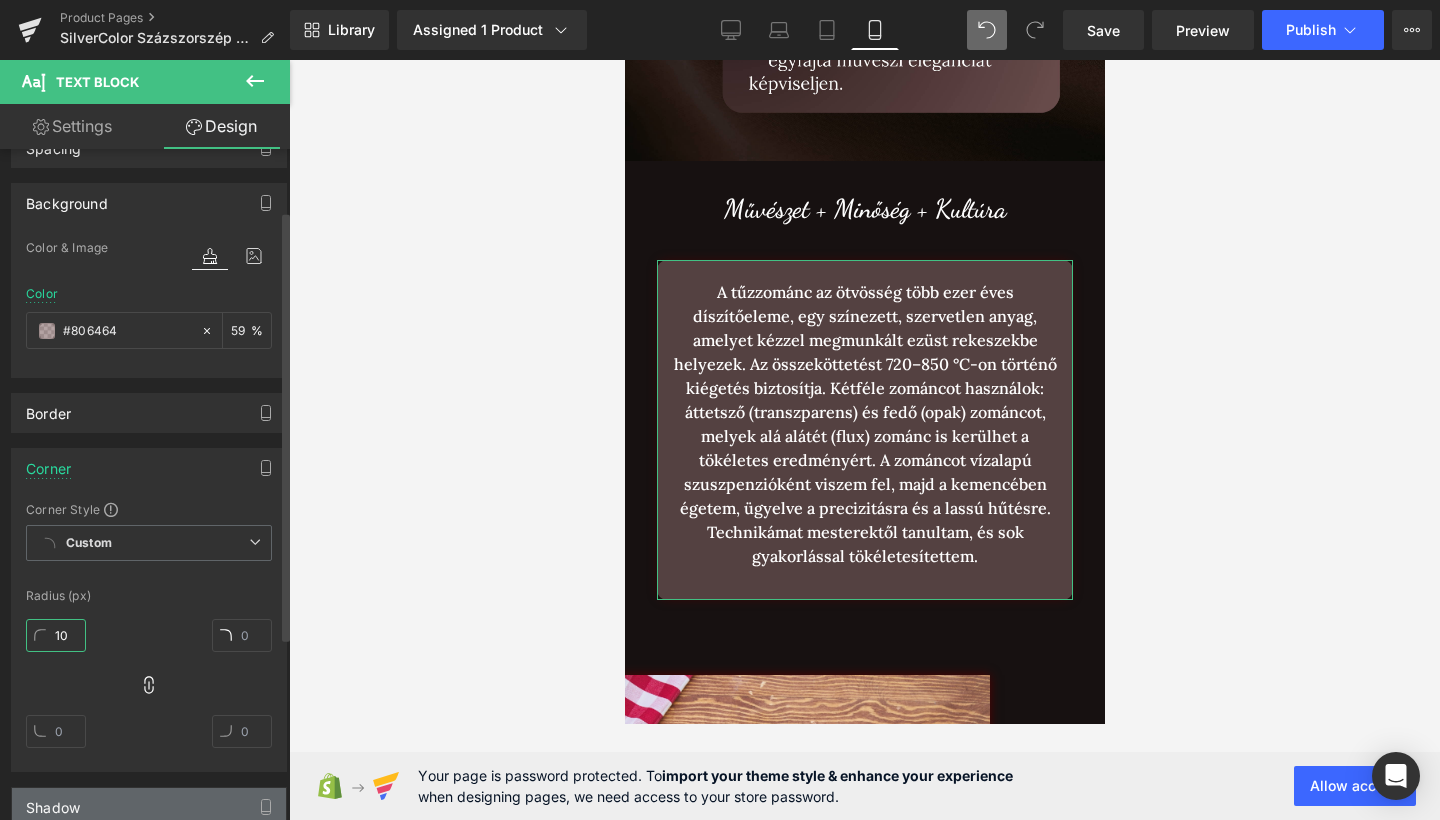 type on "1" 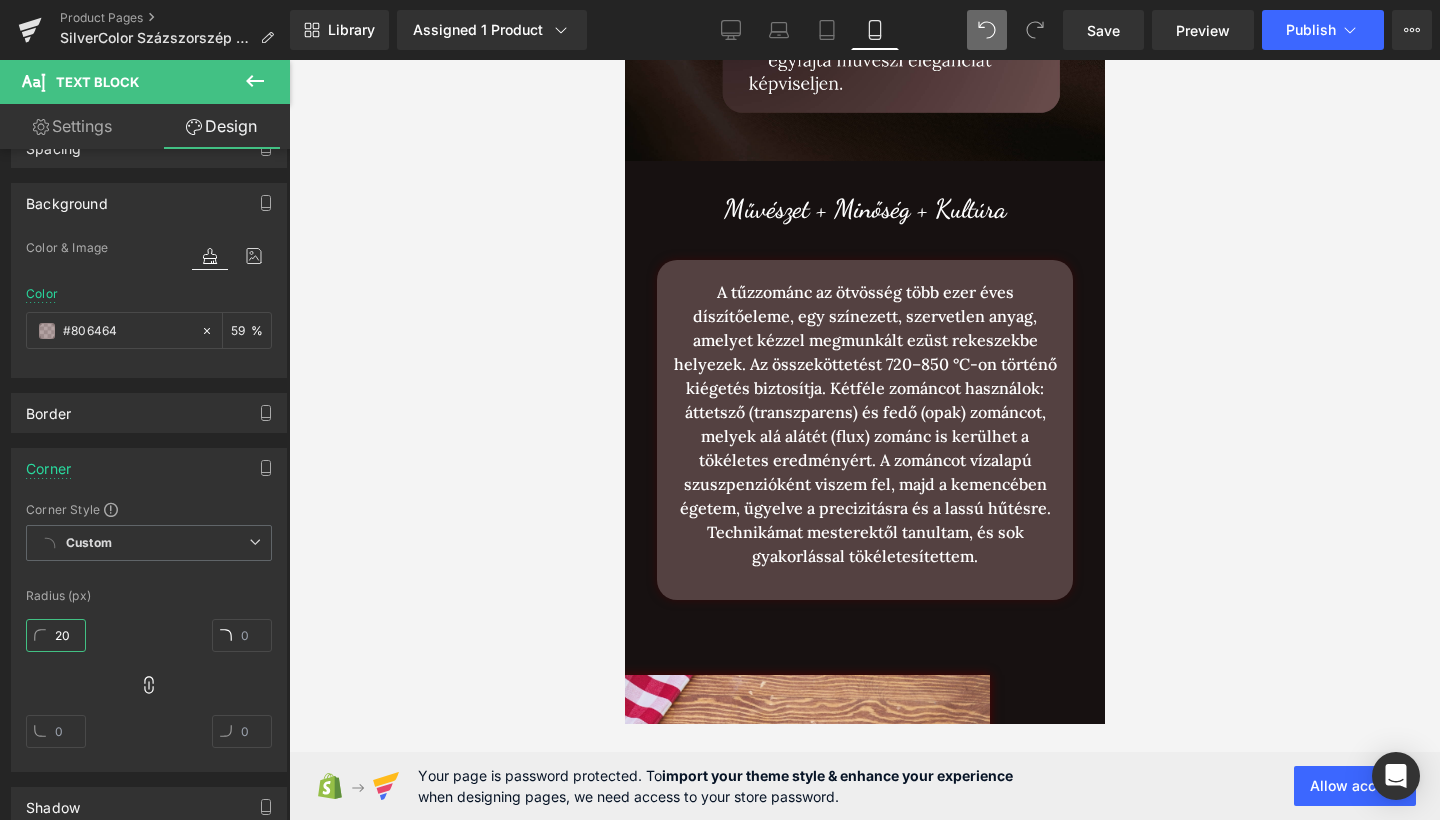 type on "2" 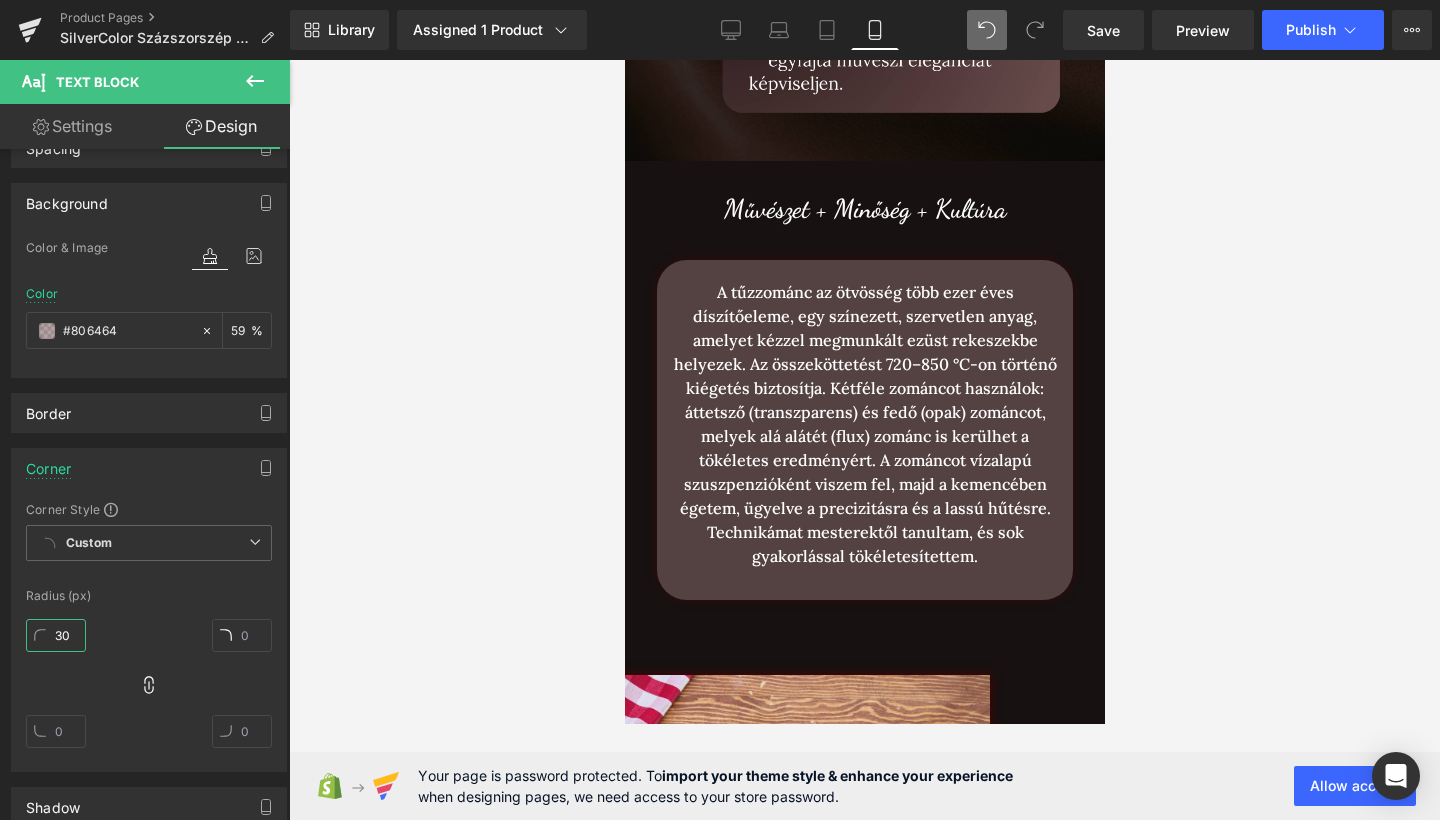 type on "3" 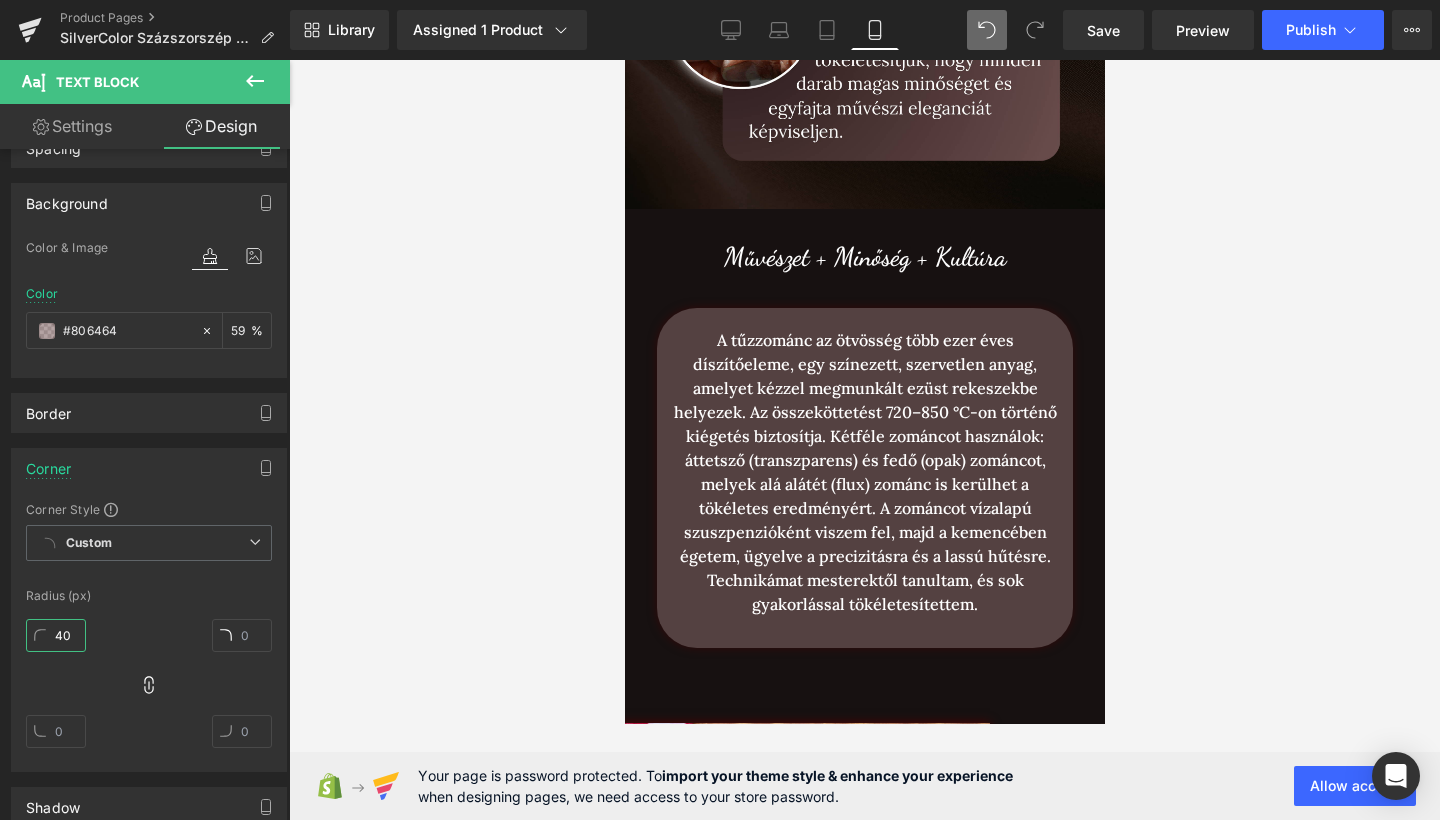 scroll, scrollTop: 2059, scrollLeft: 0, axis: vertical 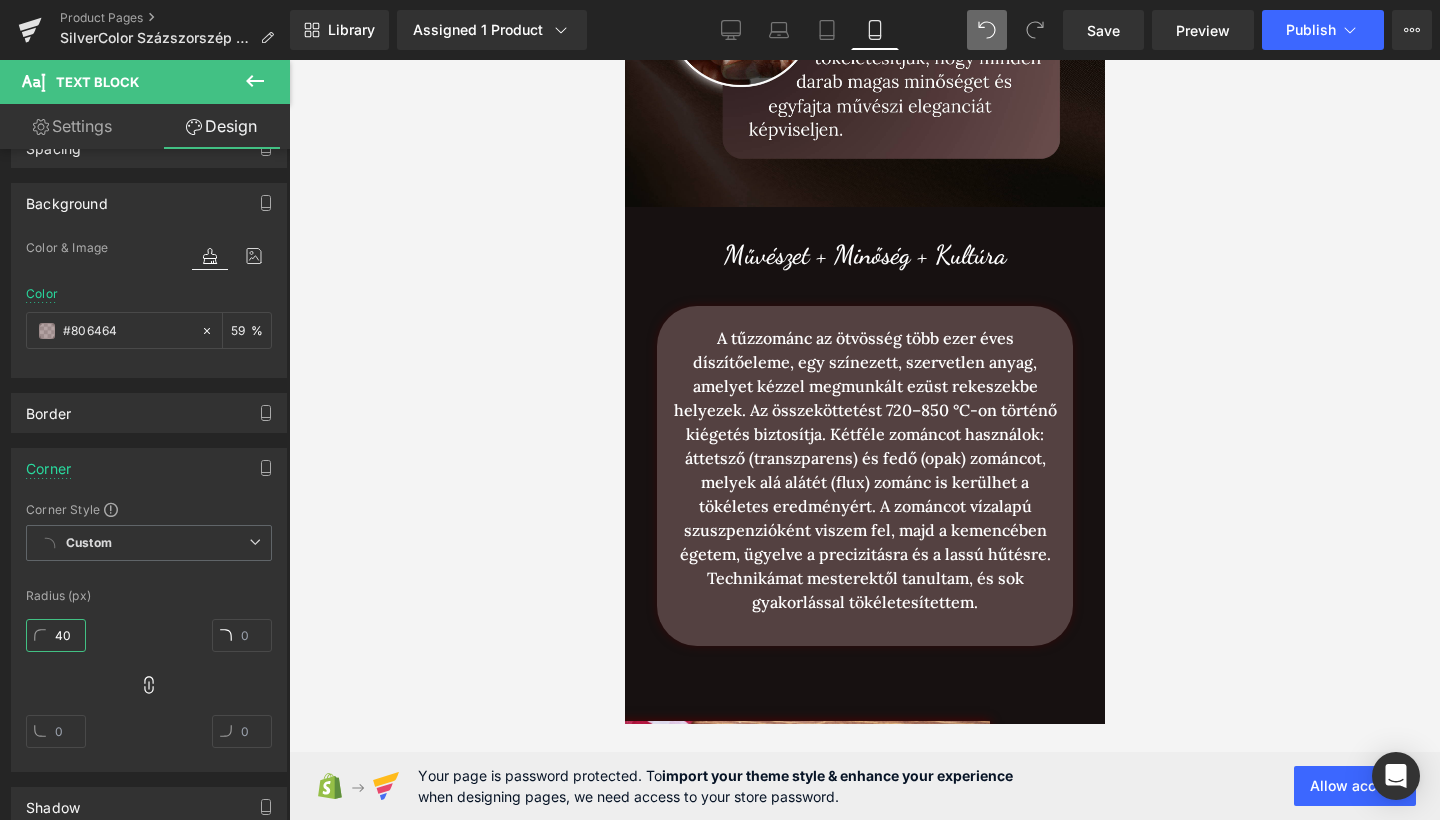 type on "4" 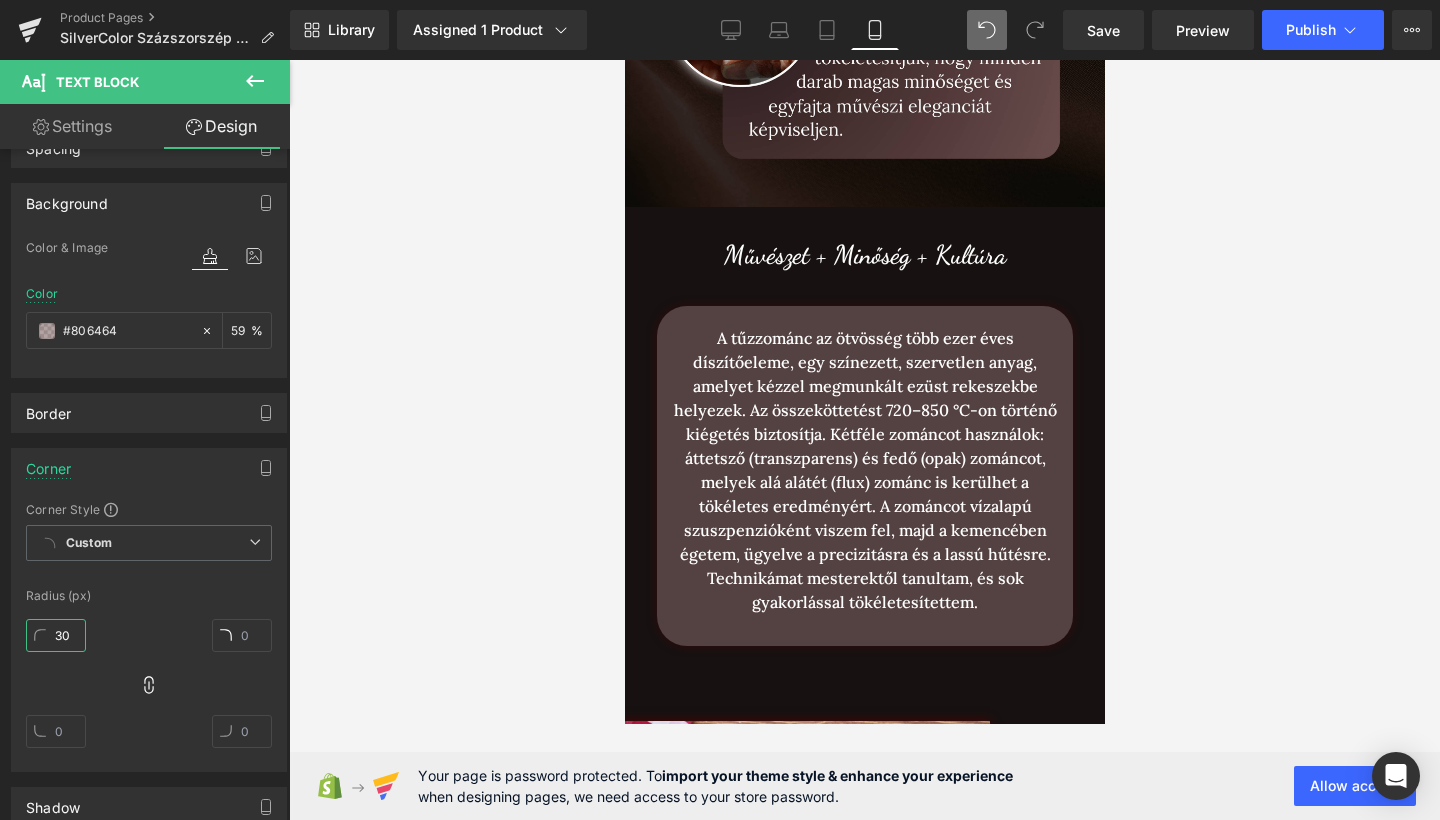 type on "30" 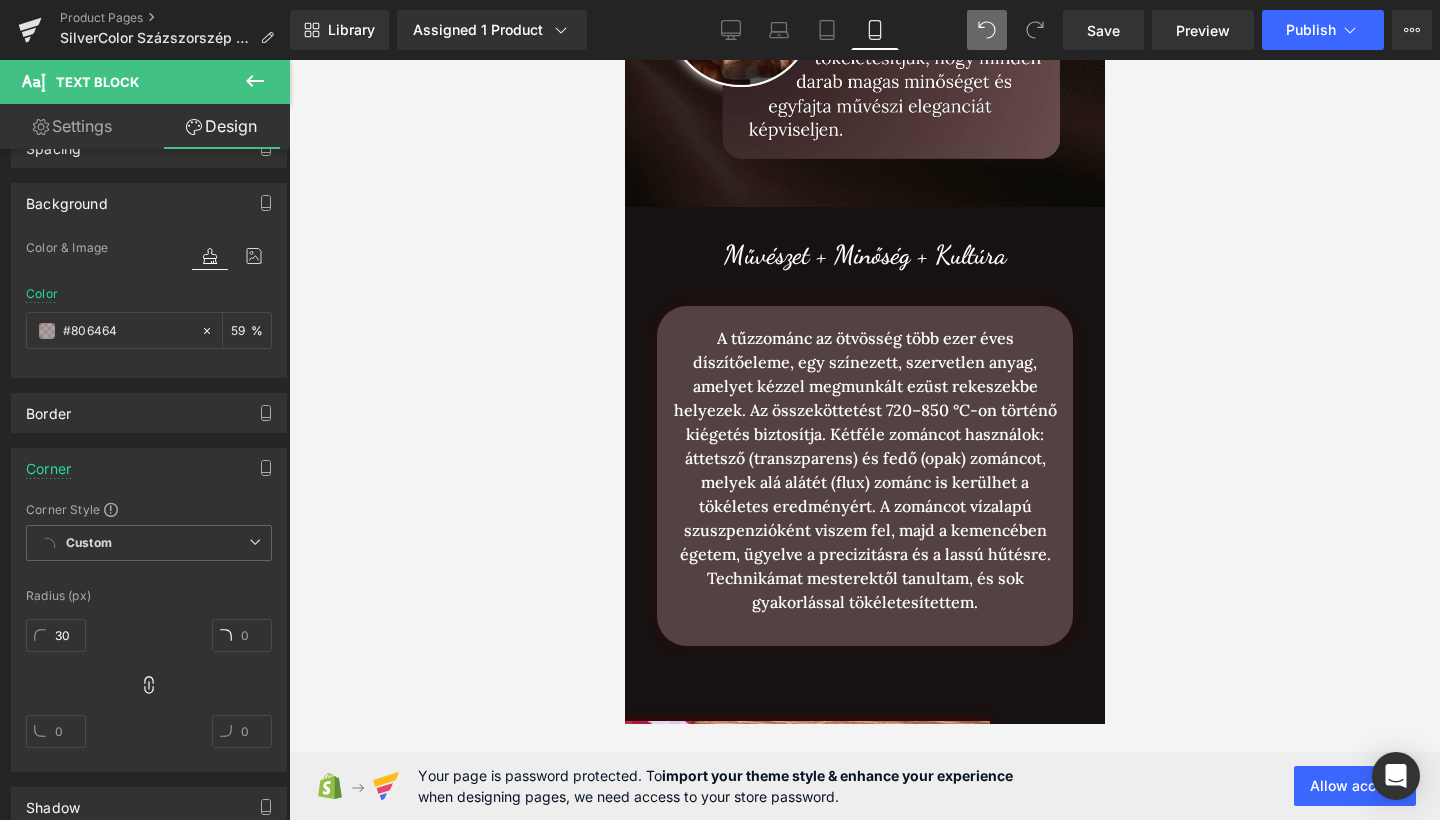 click at bounding box center [864, 440] 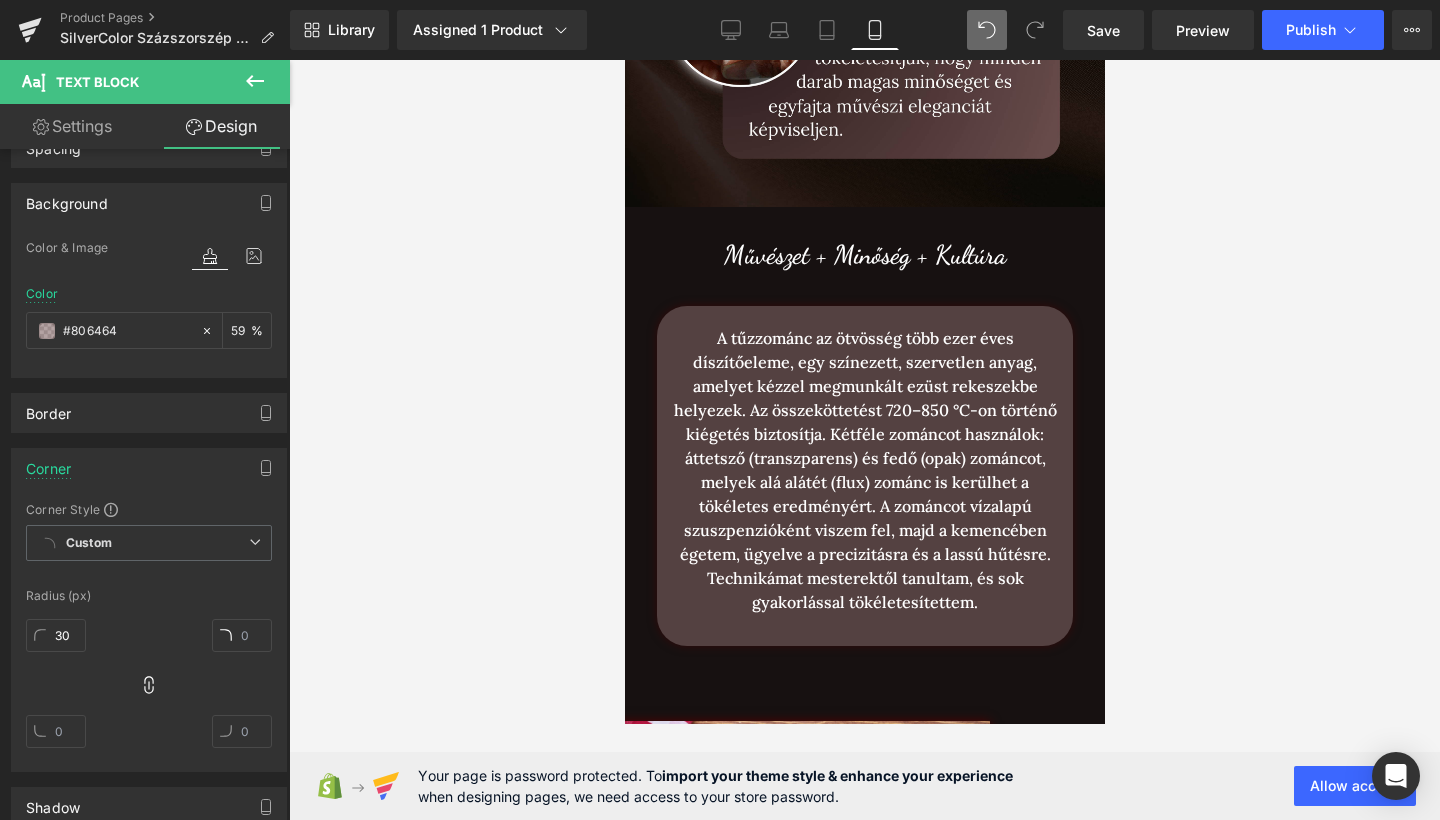 click on "A tűzzománc az ötvösség több ezer éves díszítőeleme, egy színezett, szervetlen anyag, amelyet kézzel megmunkált ezüst rekeszekbe helyezek. Az összeköttetést 720–850 °C-on történő kiégetés biztosítja. Kétféle zománcot használok: áttetsző (transzparens) és fedő (opak) zománcot, melyek alá alátét (flux) zománc is kerülhet a tökéletes eredményért. A zománcot vízalapú szuszpenzióként viszem fel, majd a kemencében égetem, ügyelve a precizitásra és a lassú hűtésre. Technikámat mesterektől tanultam, és sok gyakorlással tökéletesítettem." at bounding box center (864, 470) 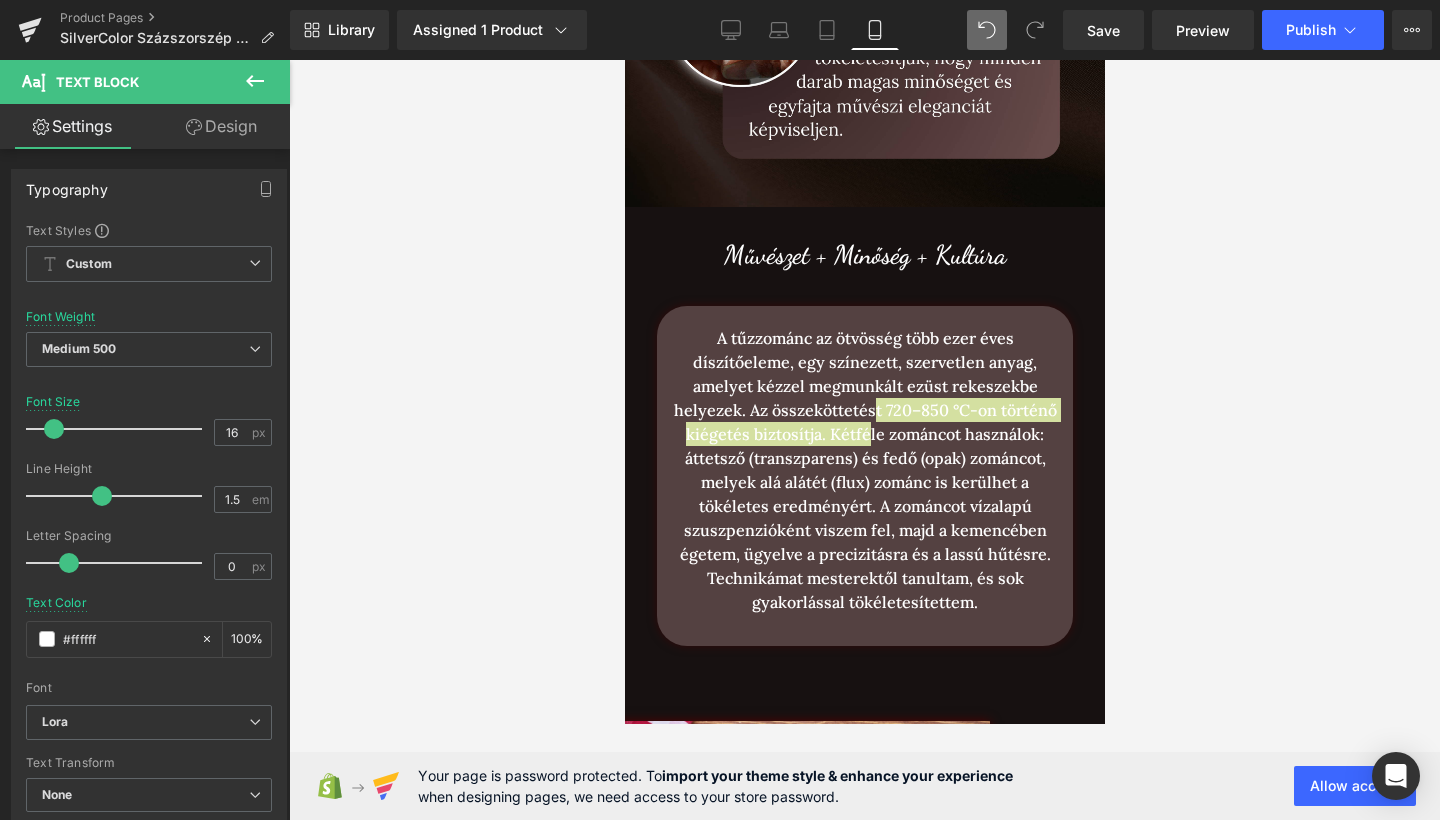 click at bounding box center [864, 440] 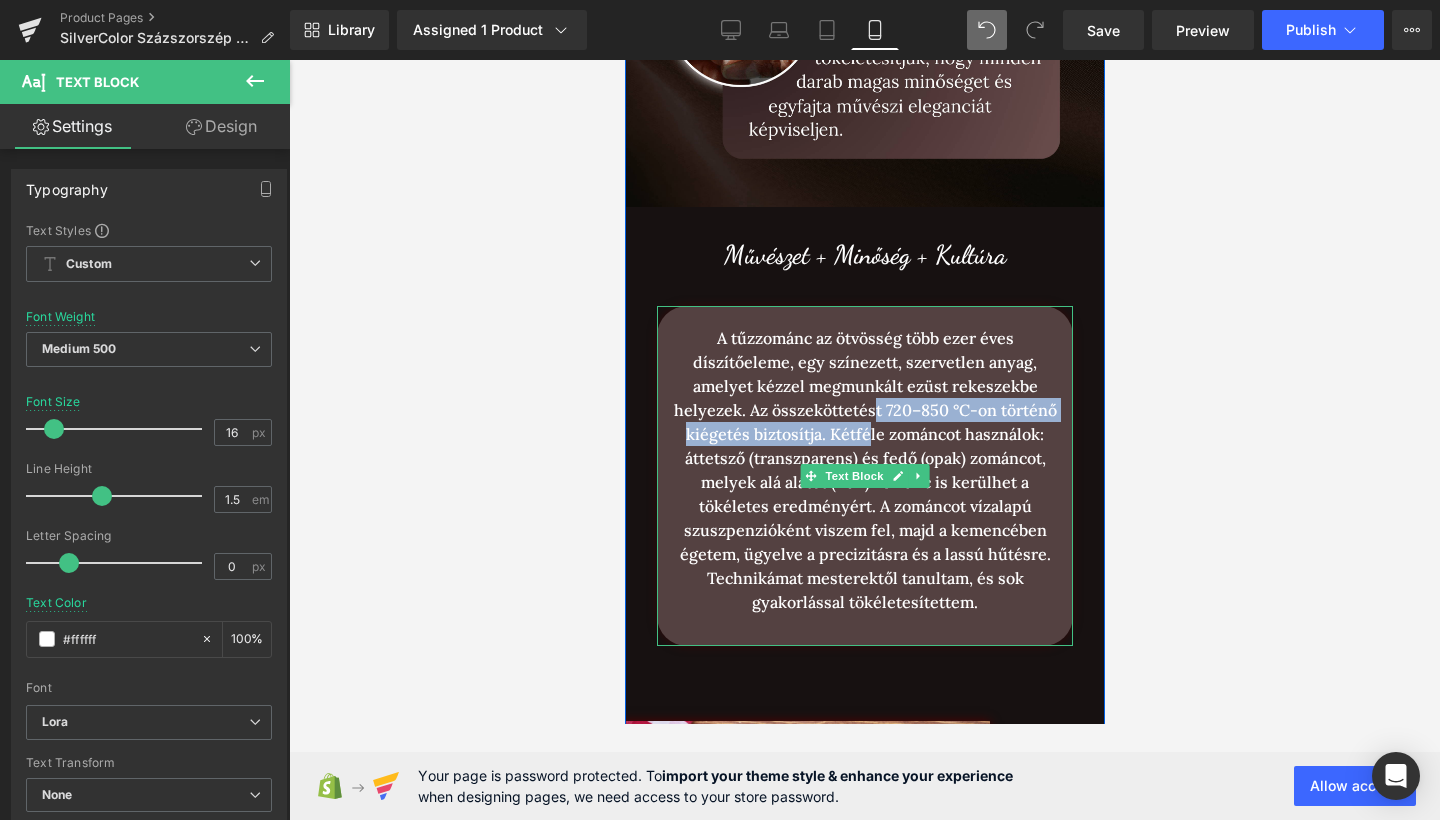 click on "A tűzzománc az ötvösség több ezer éves díszítőeleme, egy színezett, szervetlen anyag, amelyet kézzel megmunkált ezüst rekeszekbe helyezek. Az összeköttetést 720–850 °C-on történő kiégetés biztosítja. Kétféle zománcot használok: áttetsző (transzparens) és fedő (opak) zománcot, melyek alá alátét (flux) zománc is kerülhet a tökéletes eredményért. A zománcot vízalapú szuszpenzióként viszem fel, majd a kemencében égetem, ügyelve a precizitásra és a lassú hűtésre. Technikámat mesterektől tanultam, és sok gyakorlással tökéletesítettem." at bounding box center (864, 470) 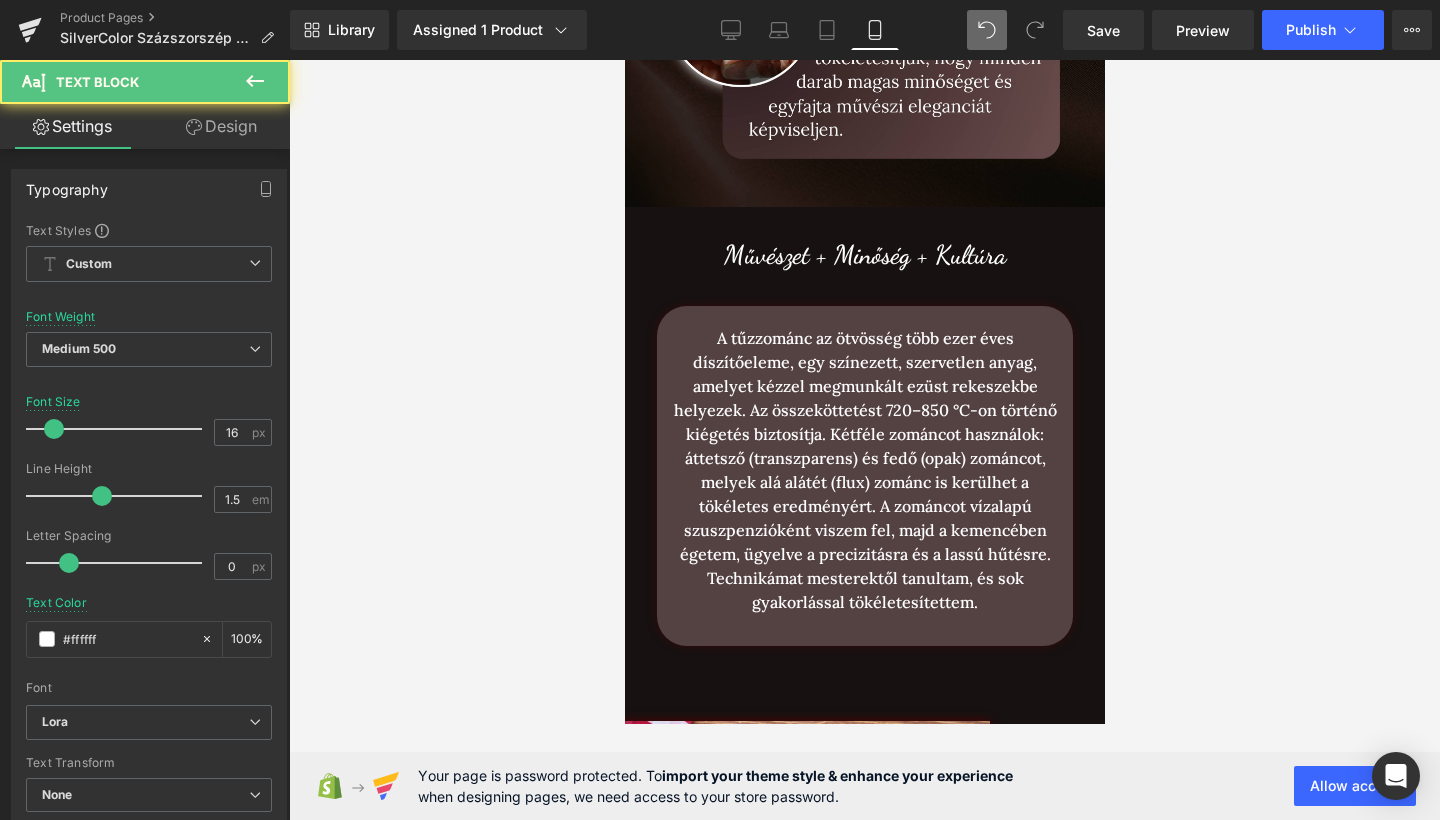 click on "Design" at bounding box center (221, 126) 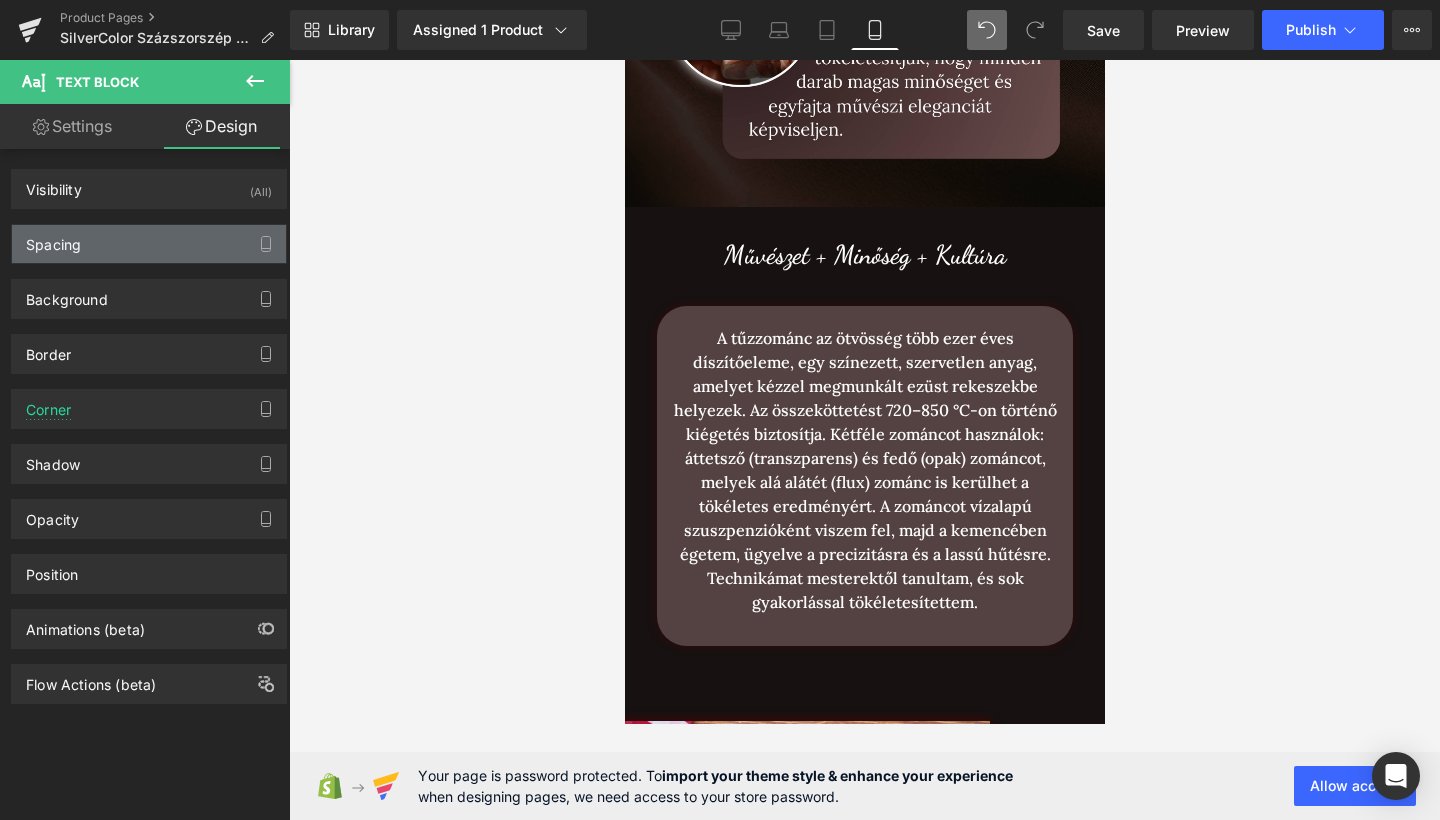 click on "Spacing" at bounding box center [149, 244] 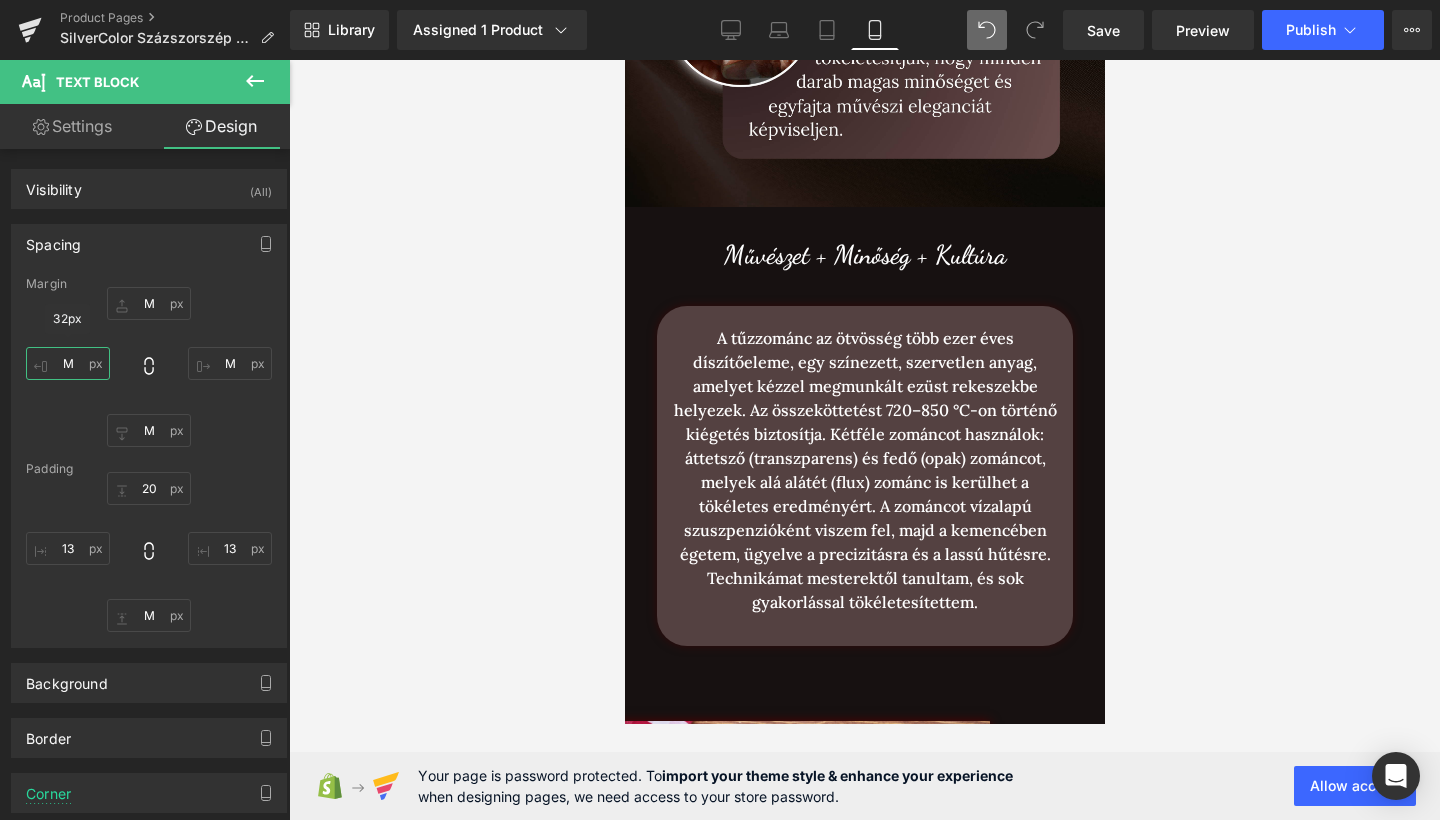 click on "M" at bounding box center (68, 363) 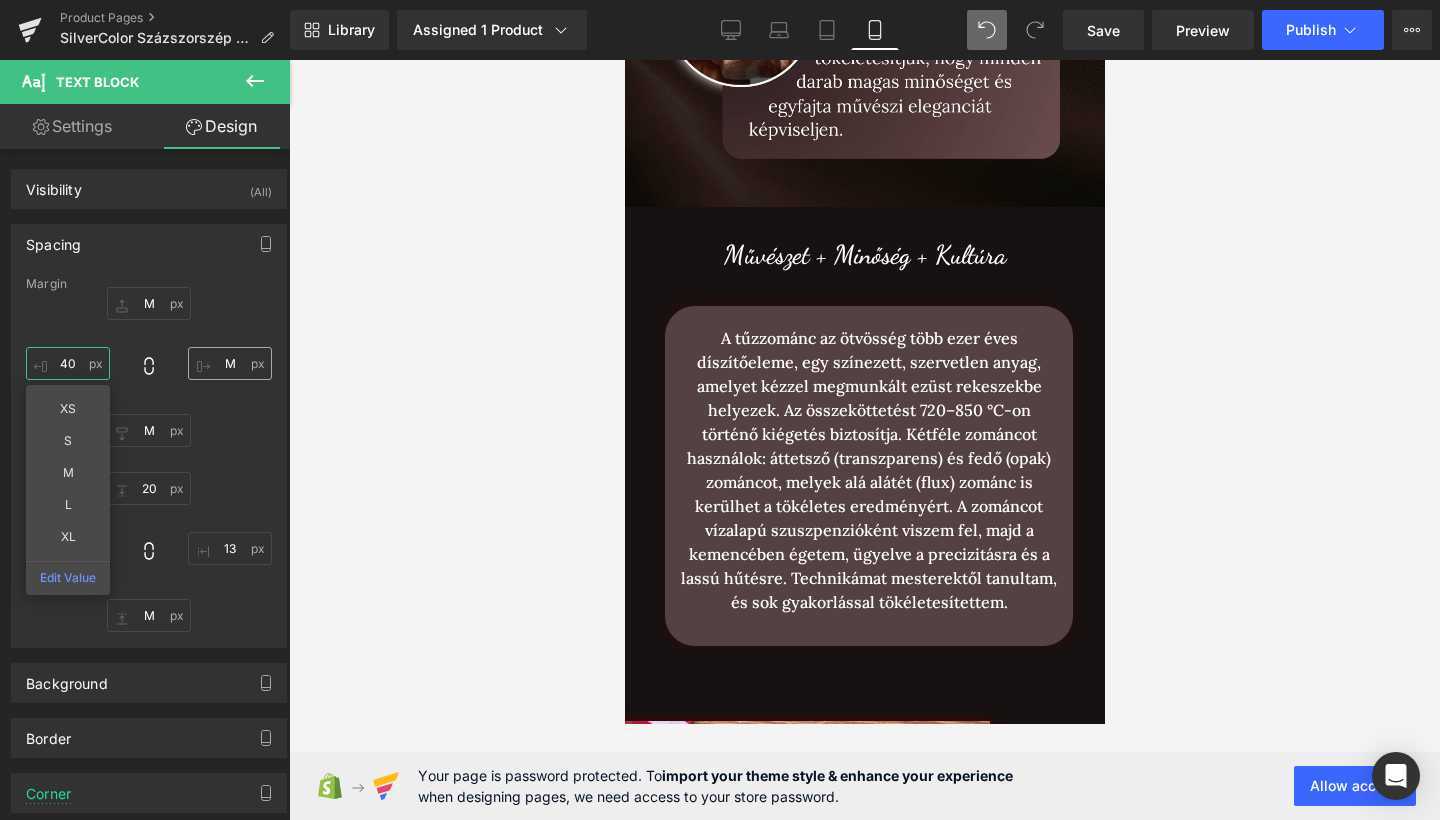 type on "40" 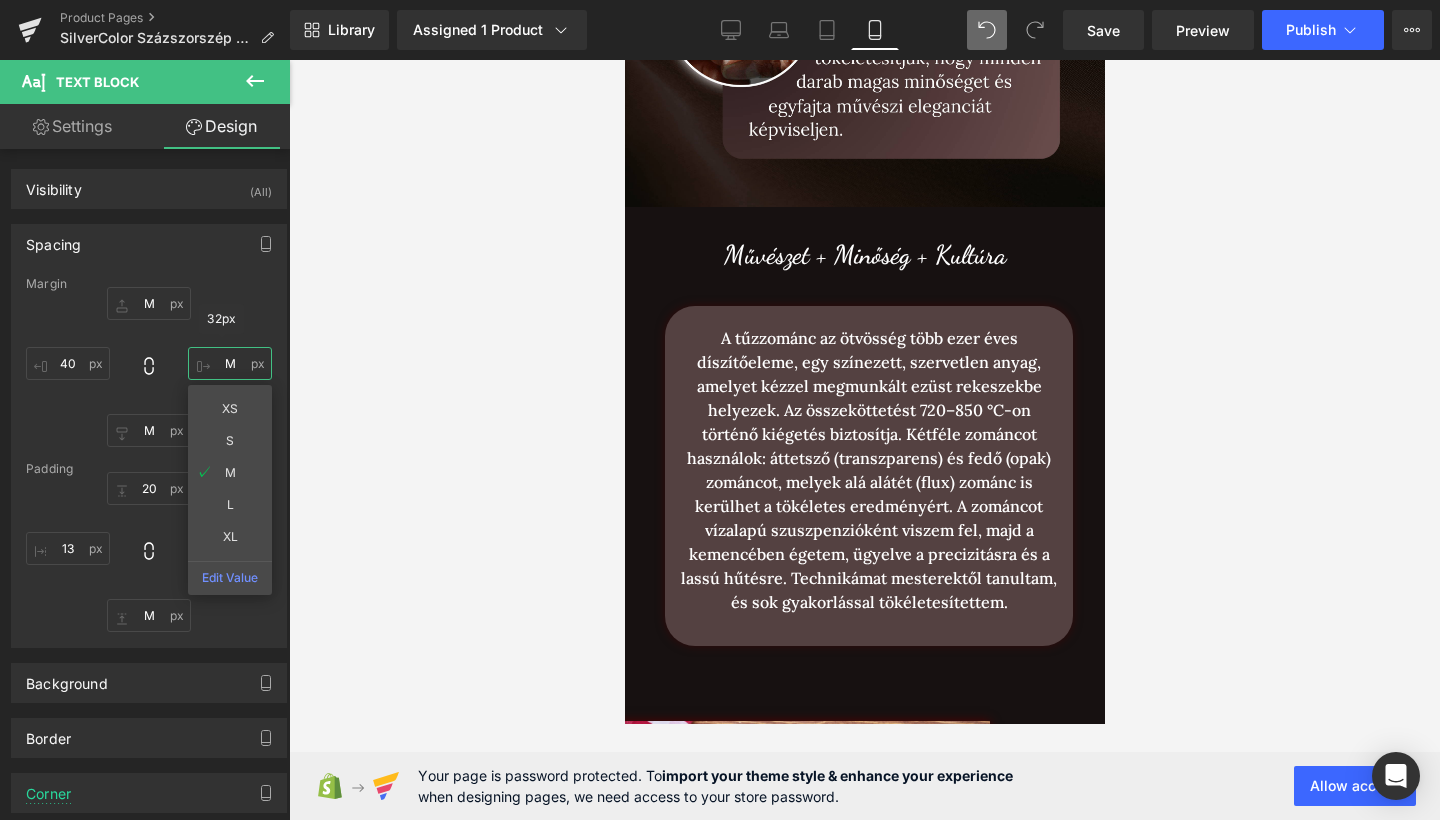 click on "M" at bounding box center [230, 363] 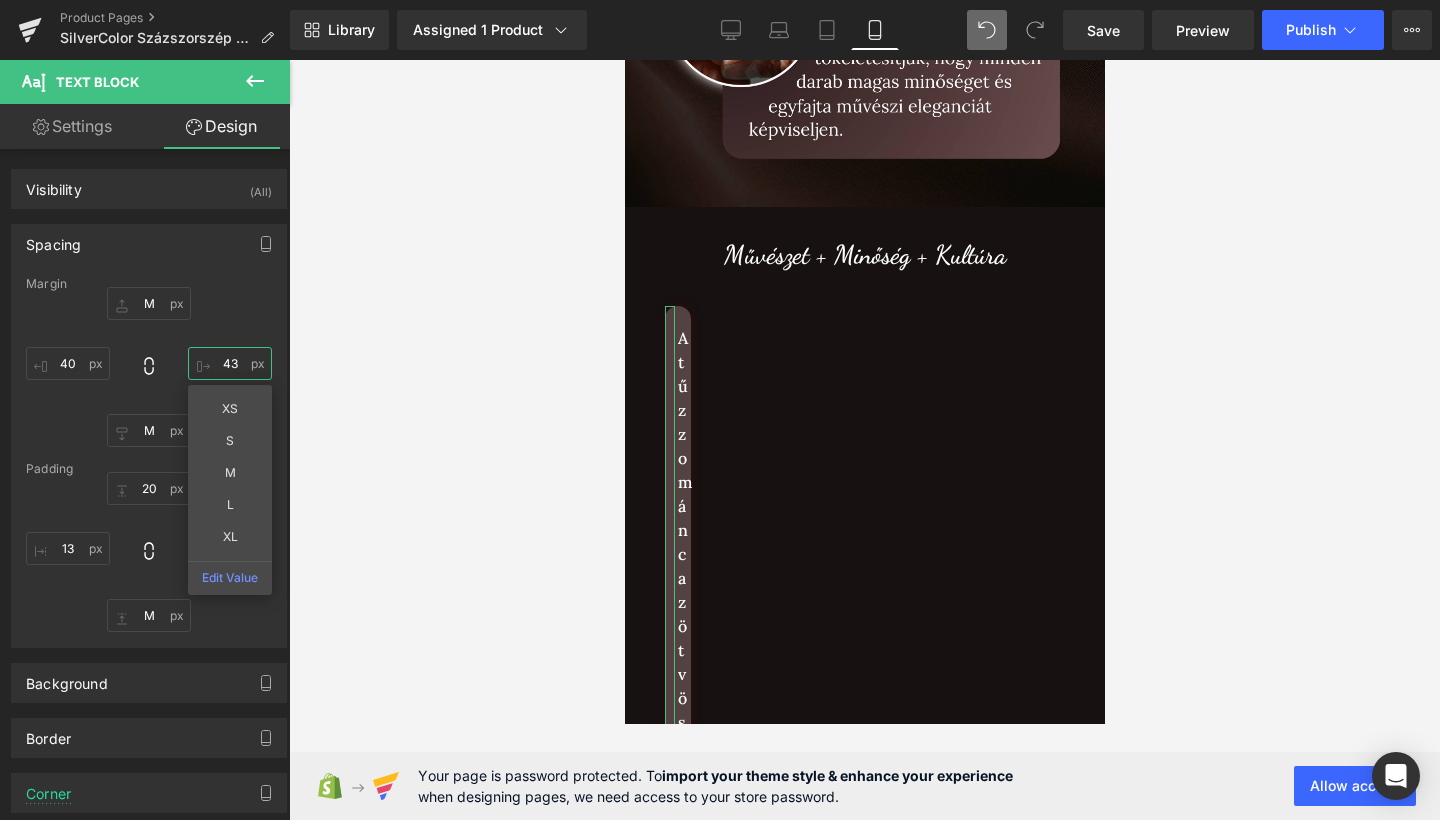 type on "4" 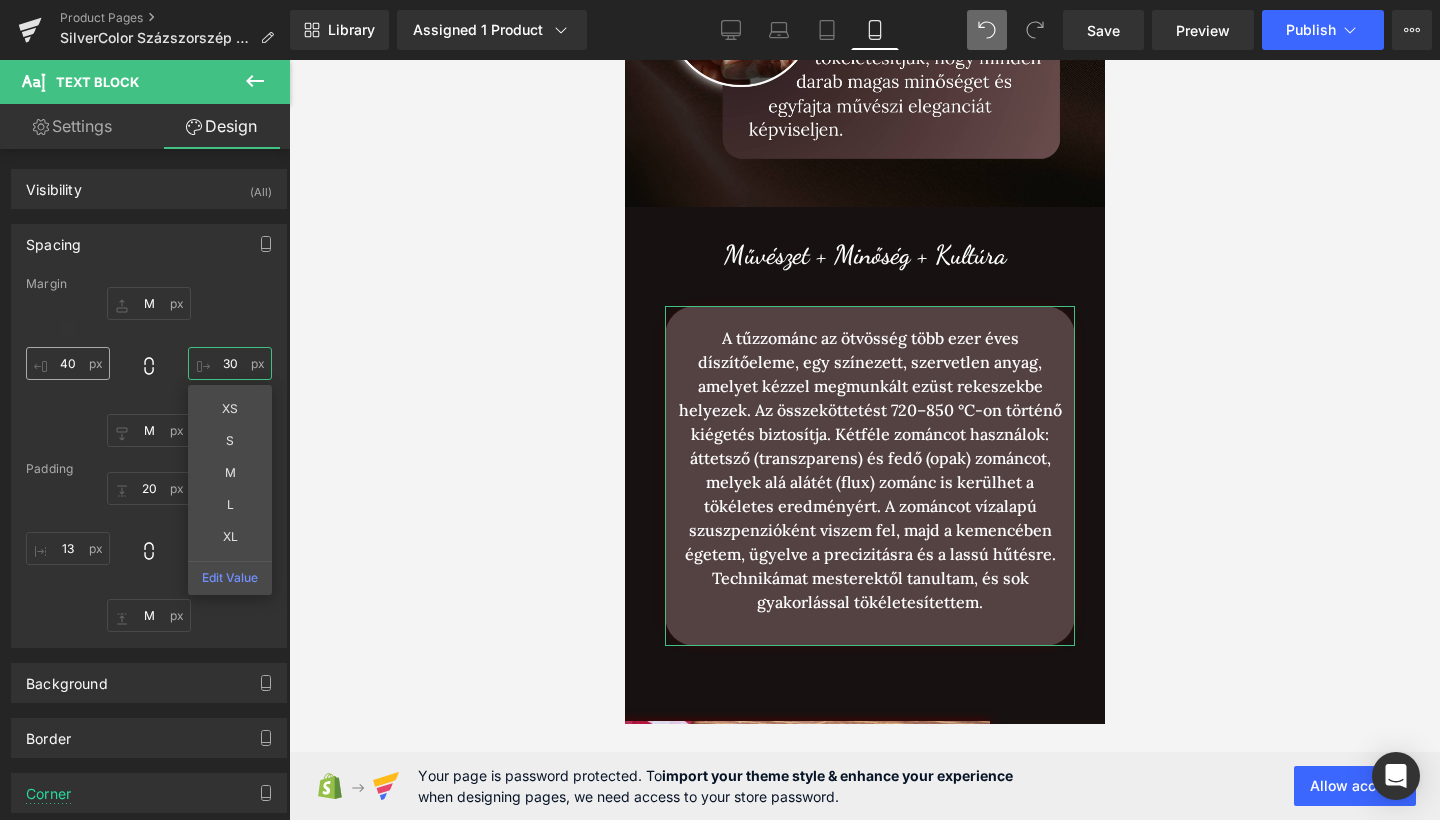 type on "30" 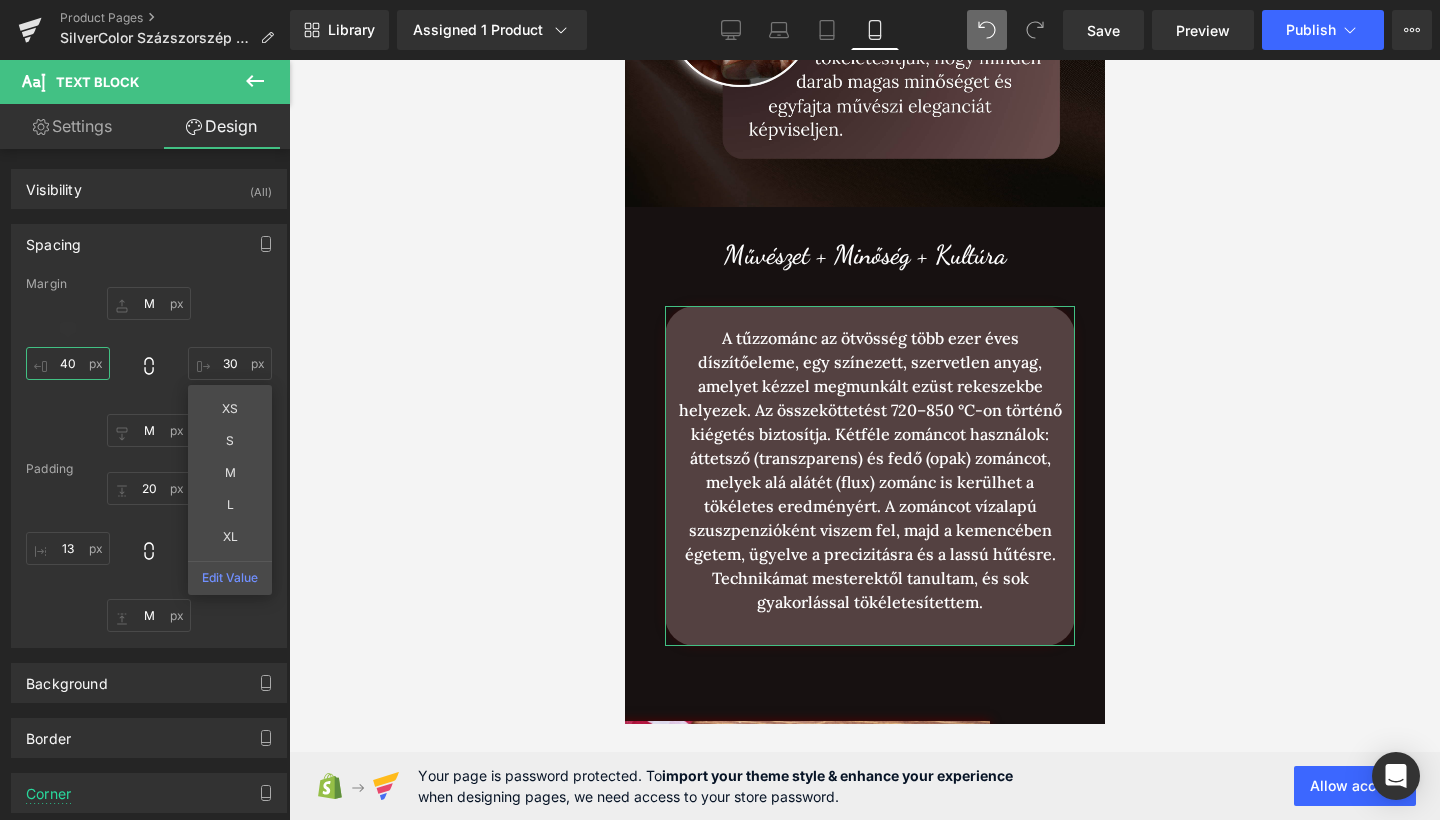 click on "40" at bounding box center [68, 363] 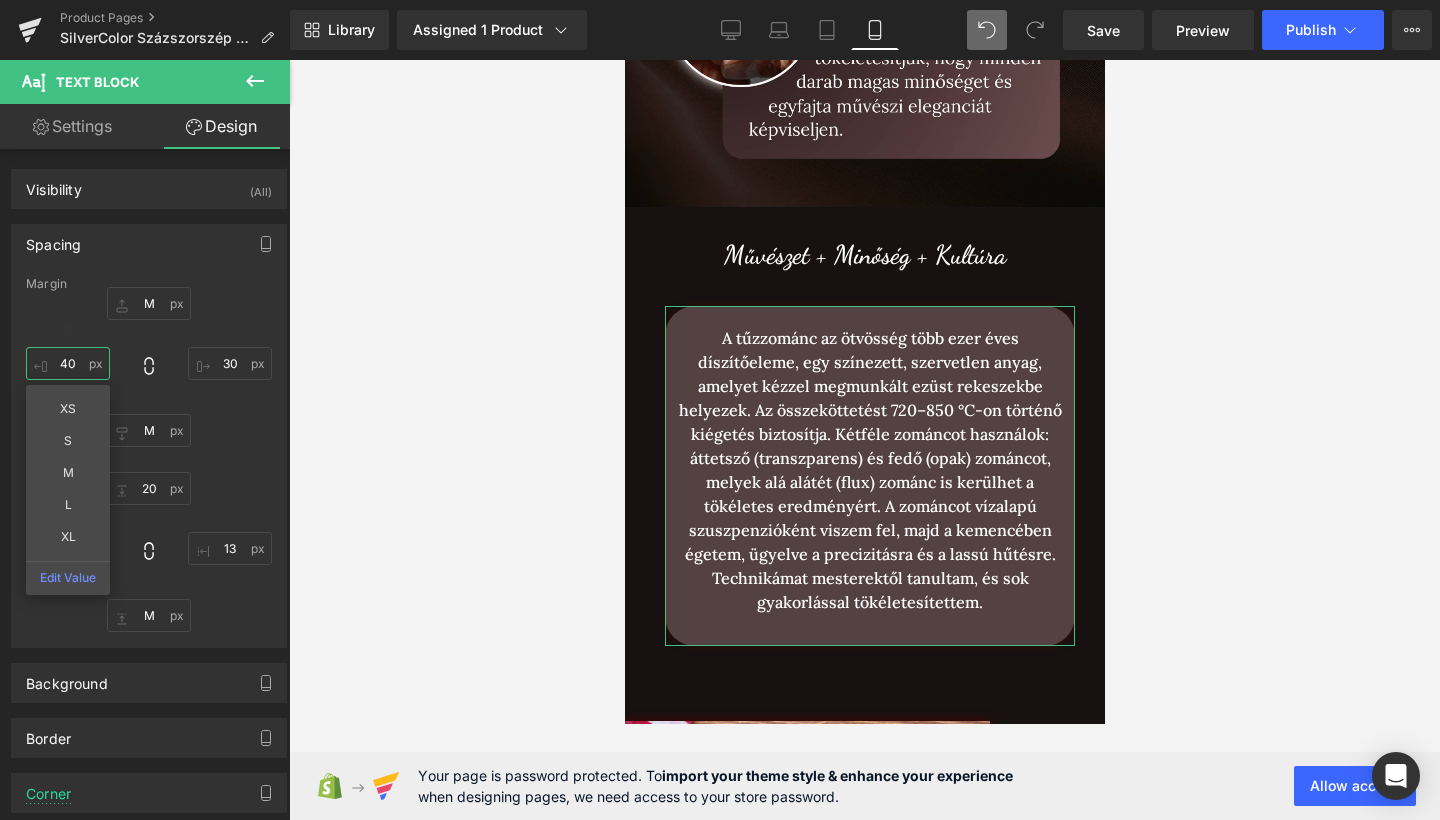 click on "40" at bounding box center [68, 363] 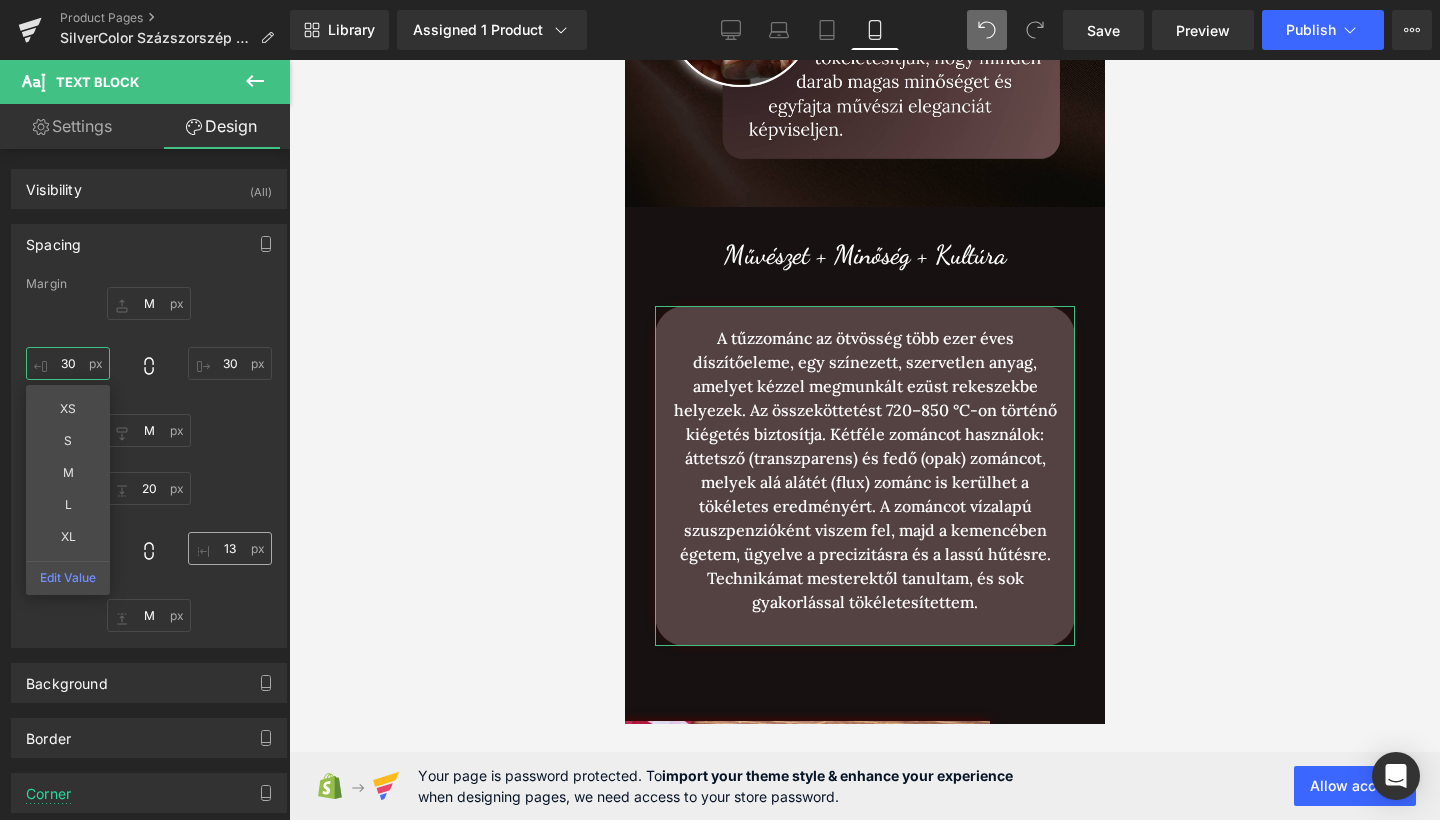 type on "30" 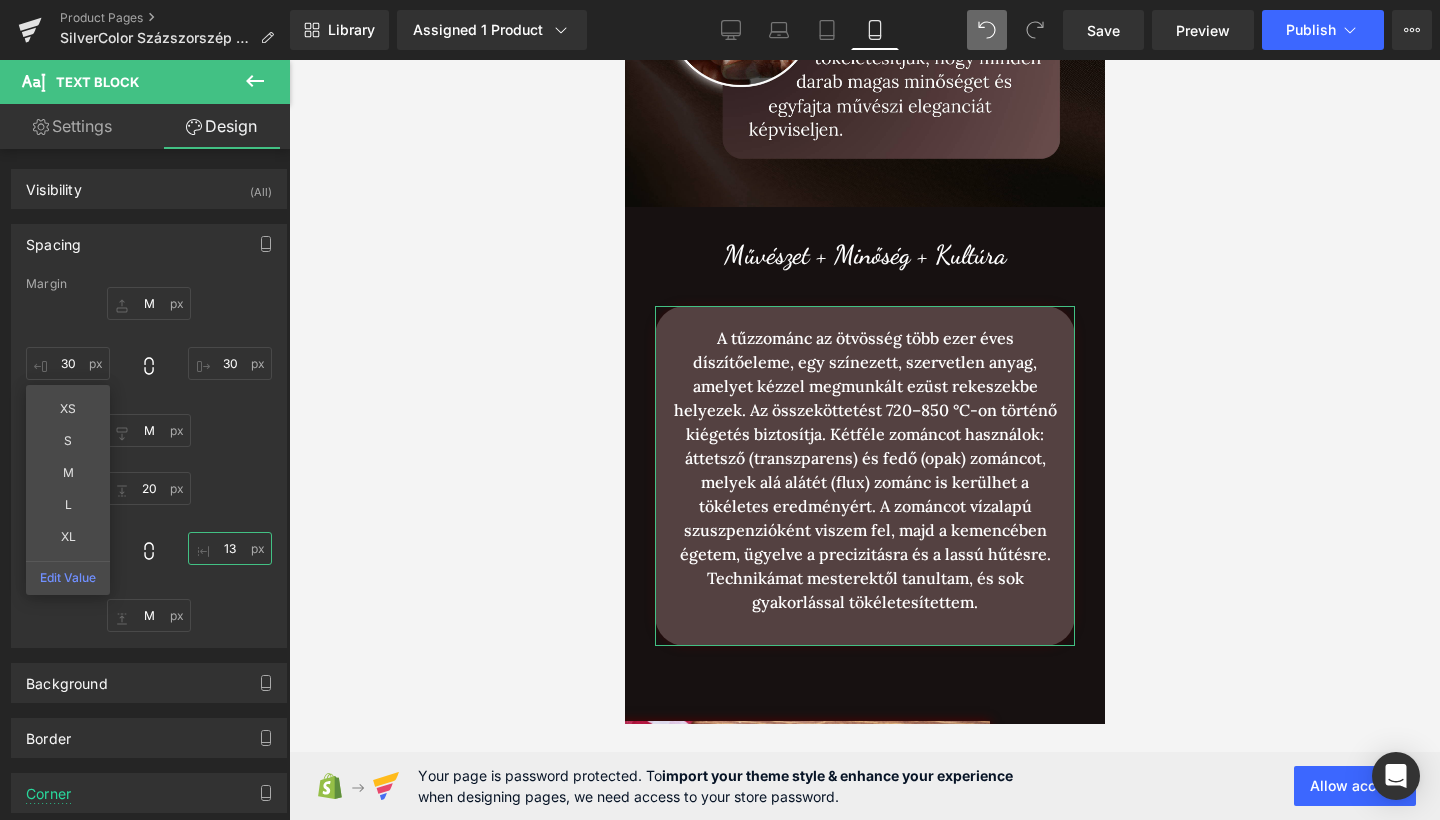 click on "13" at bounding box center [230, 548] 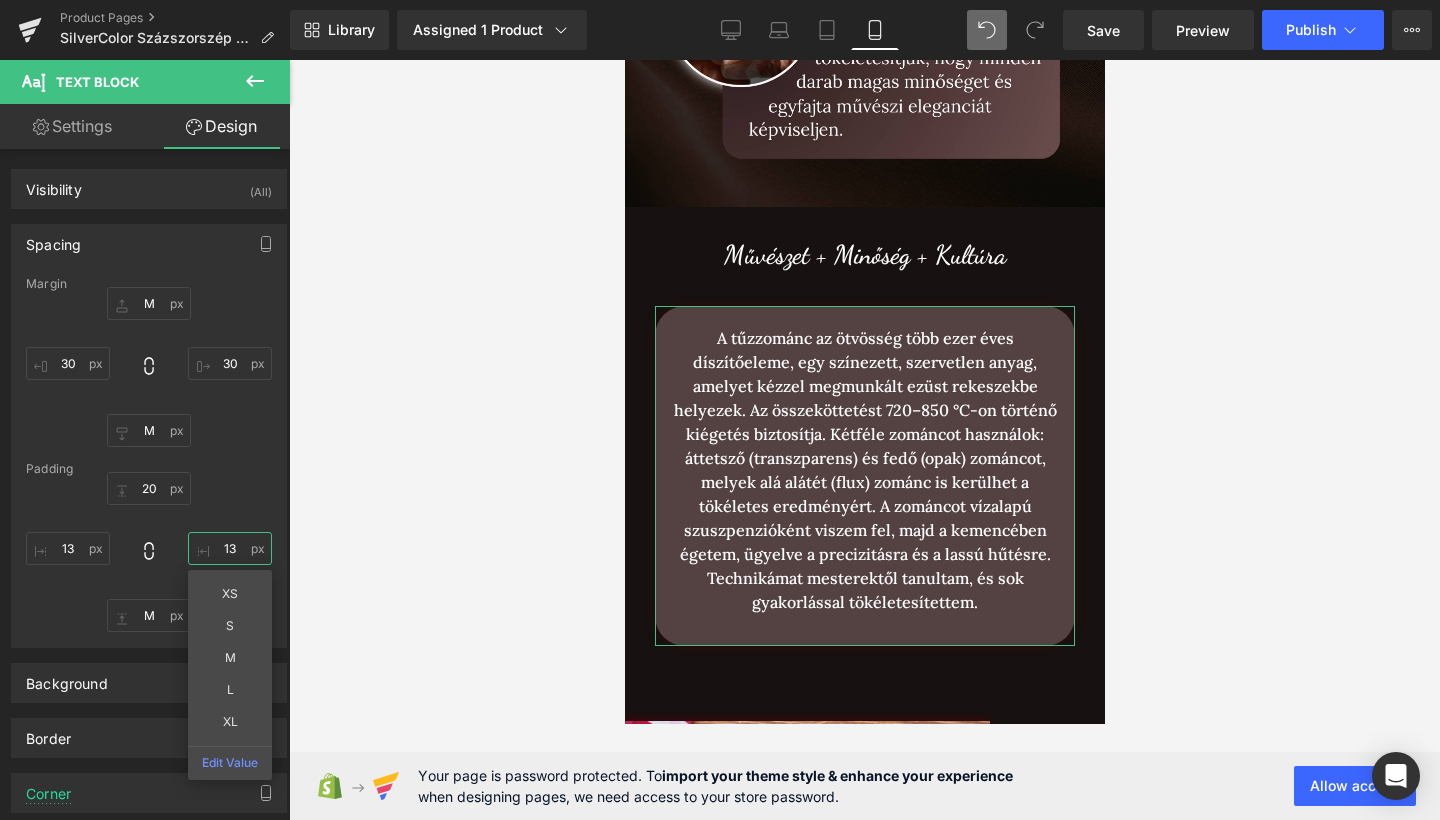 type on "1" 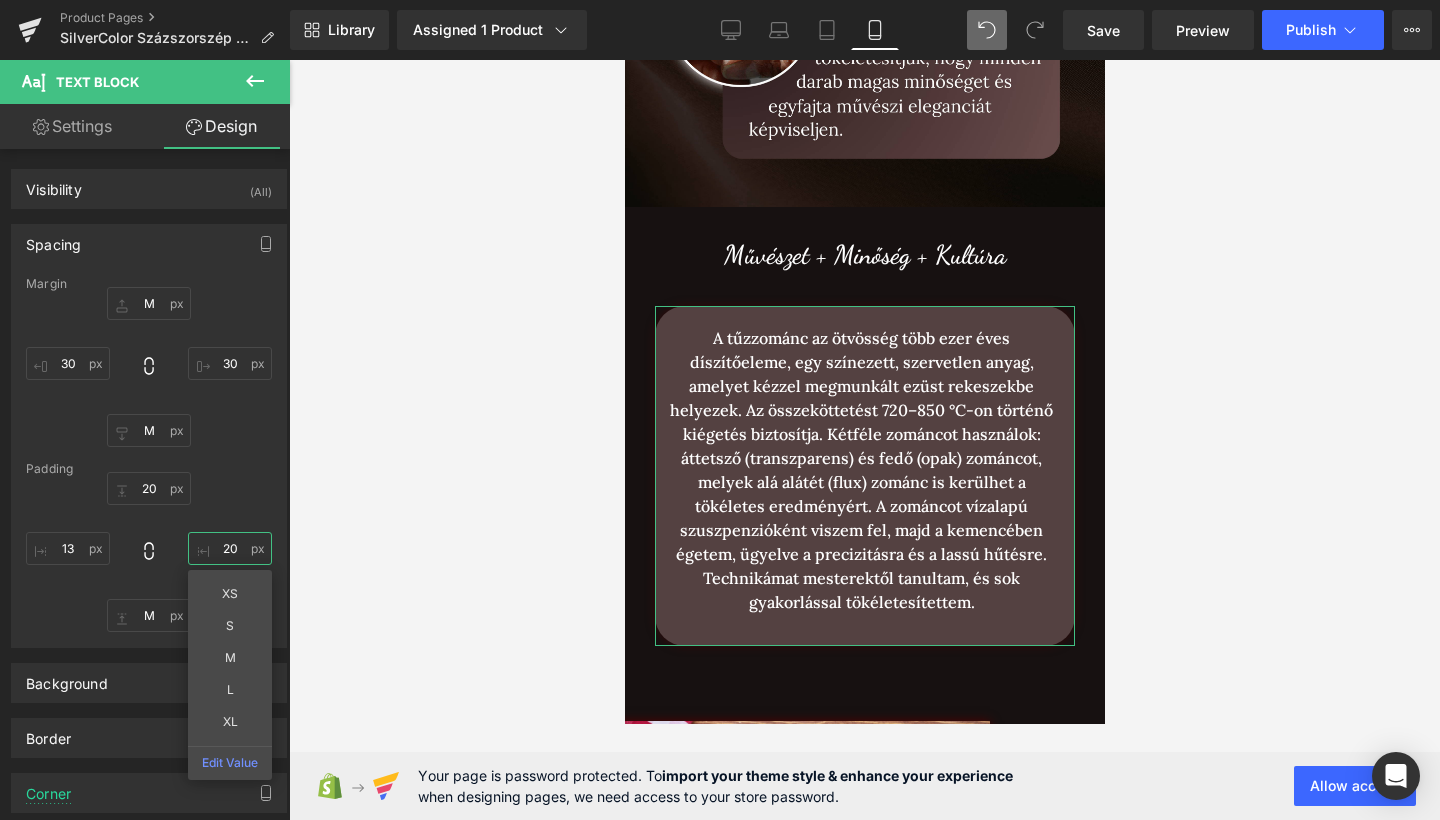 type on "20" 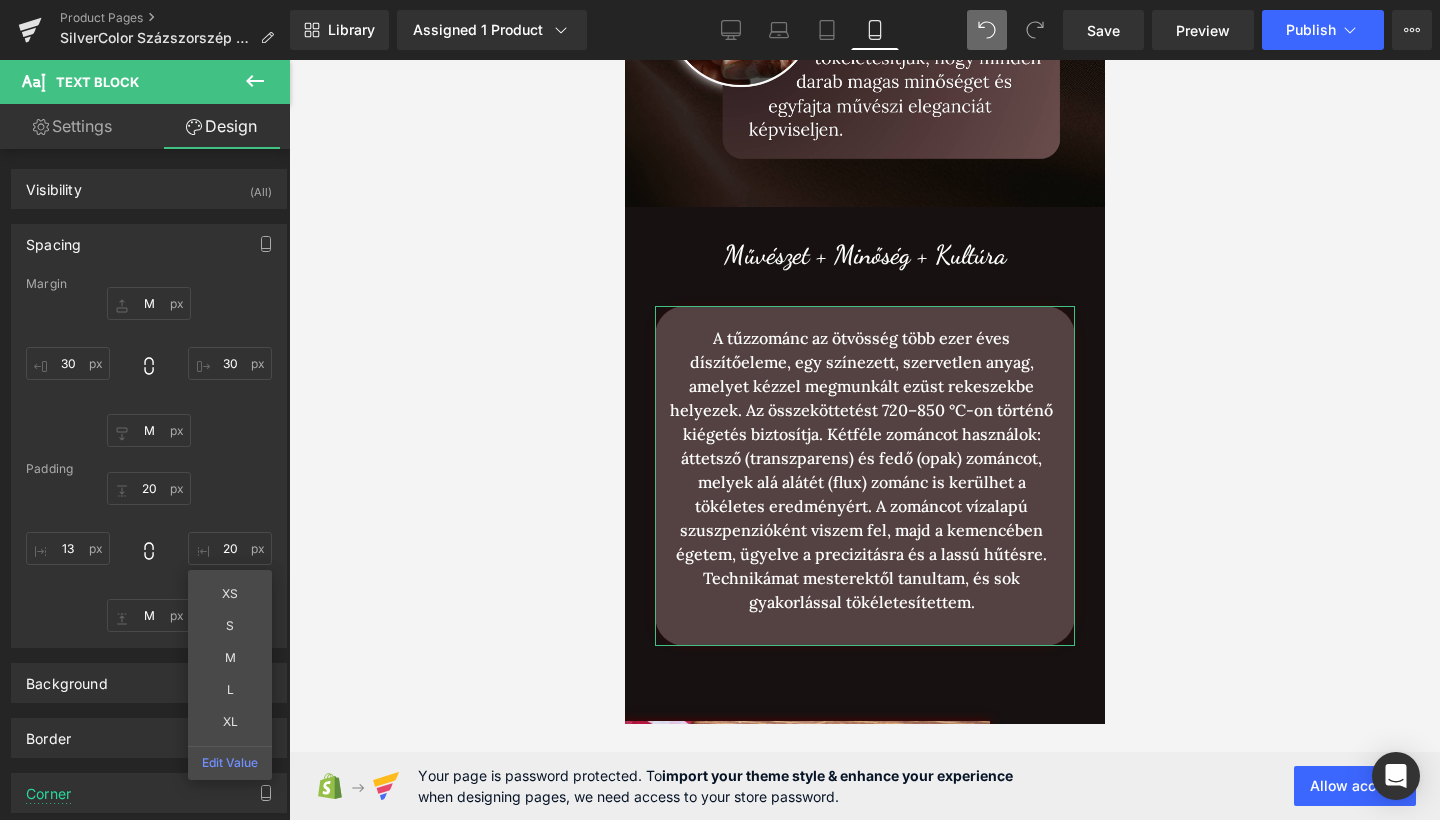 click on "20
20 XS S M L XL Edit Value
M
13" at bounding box center [149, 552] 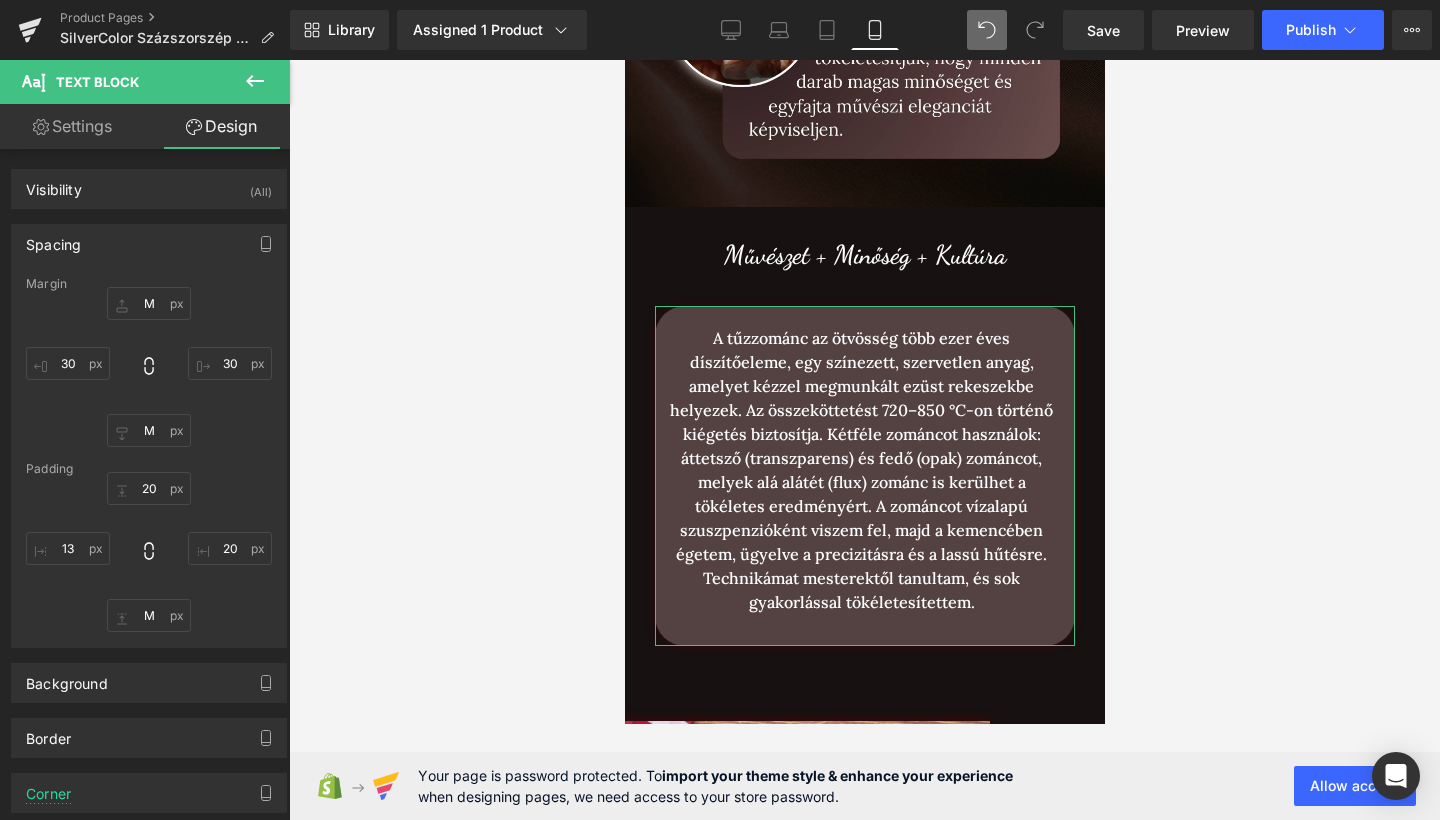click on "20
20
M
13" at bounding box center (149, 552) 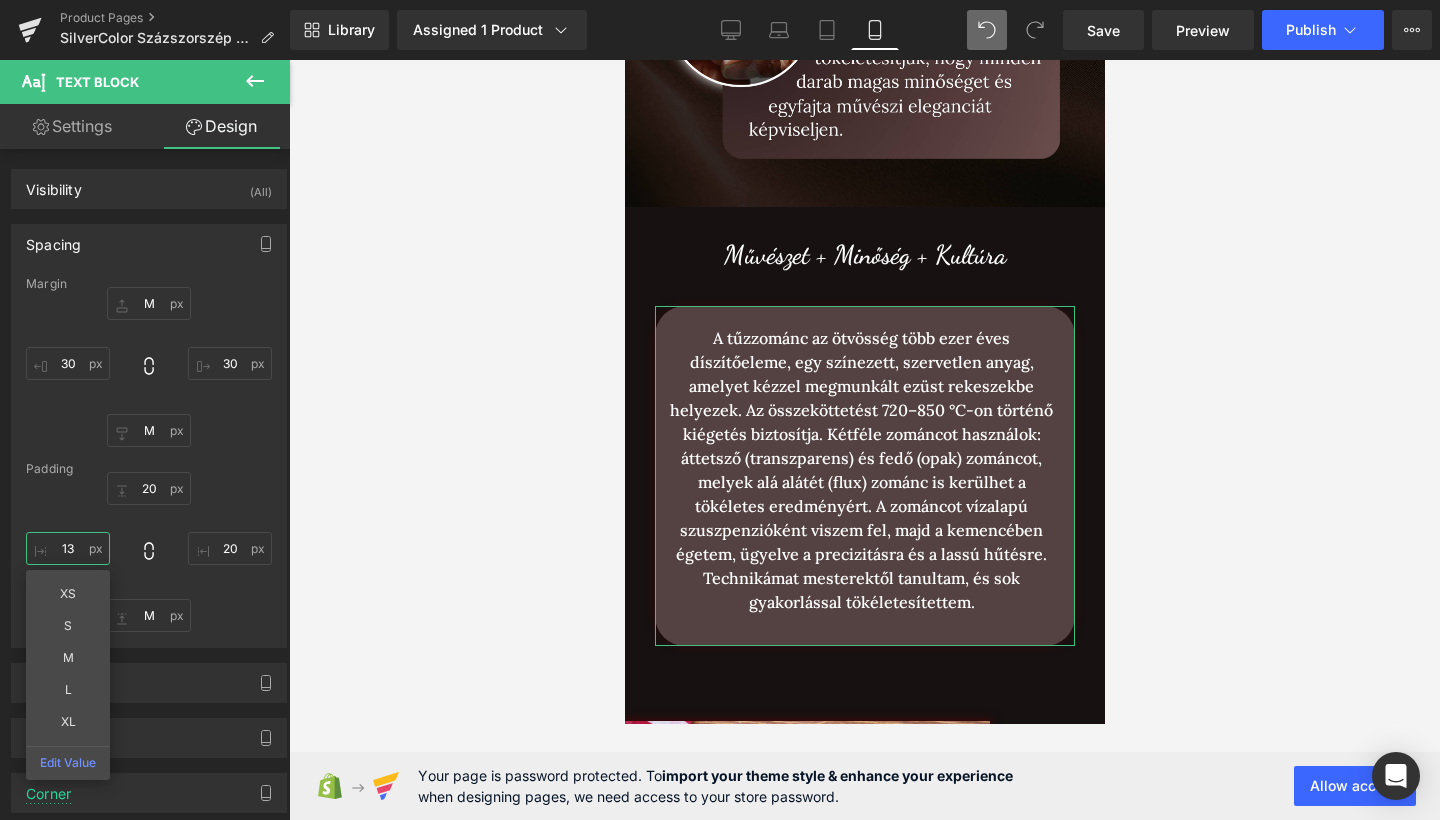 click on "13" at bounding box center (68, 548) 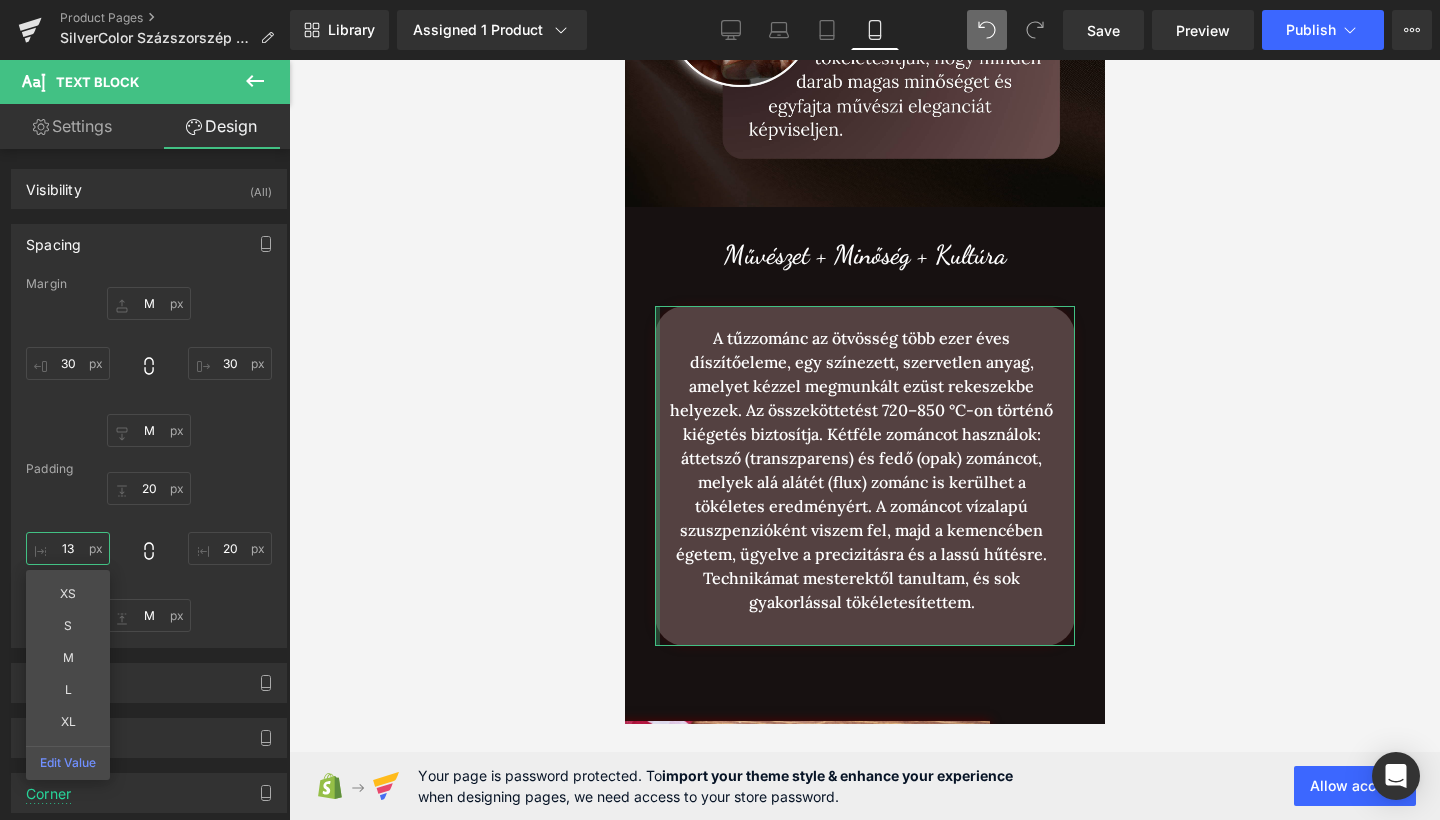 type on "1" 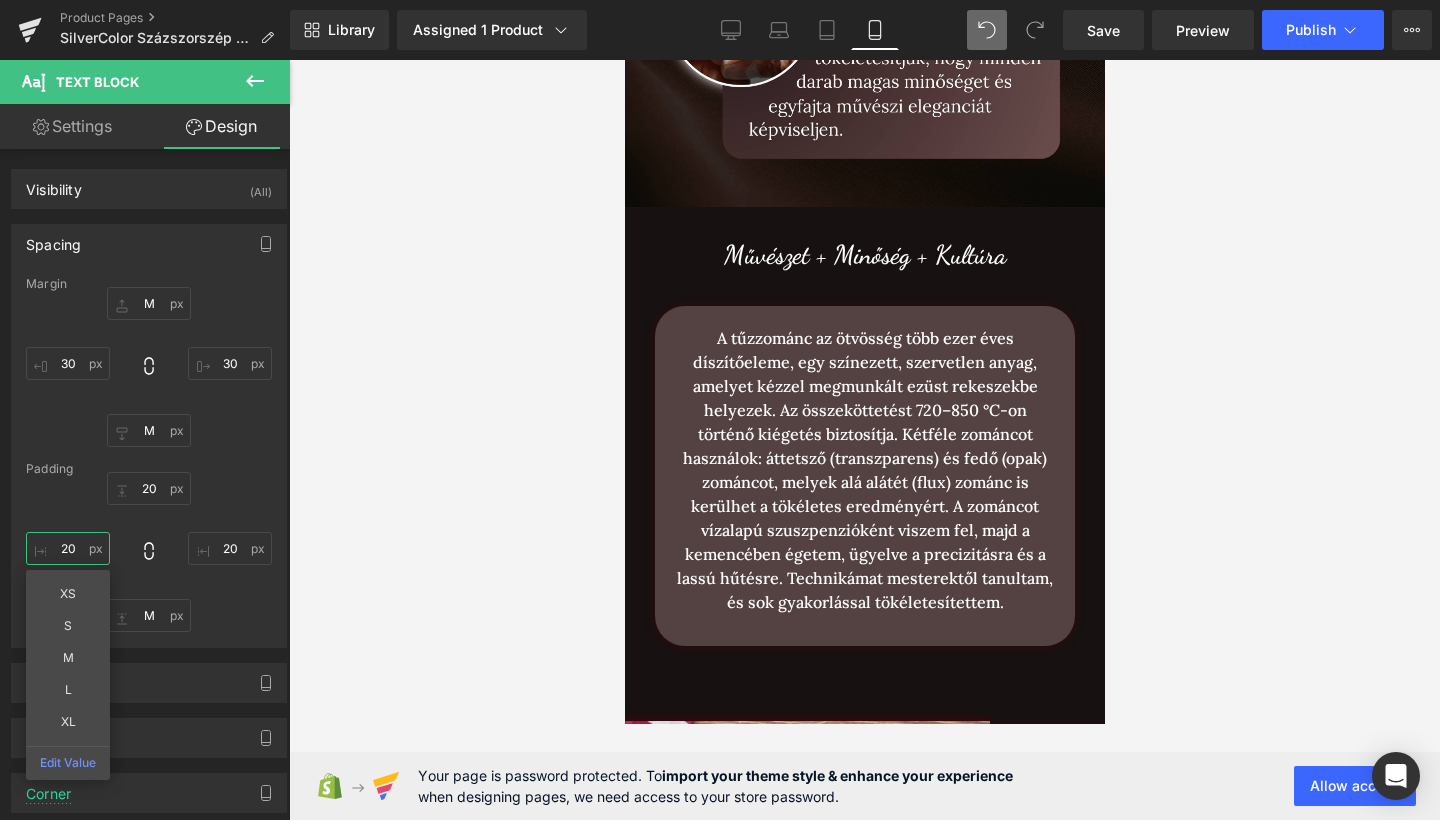 type on "20" 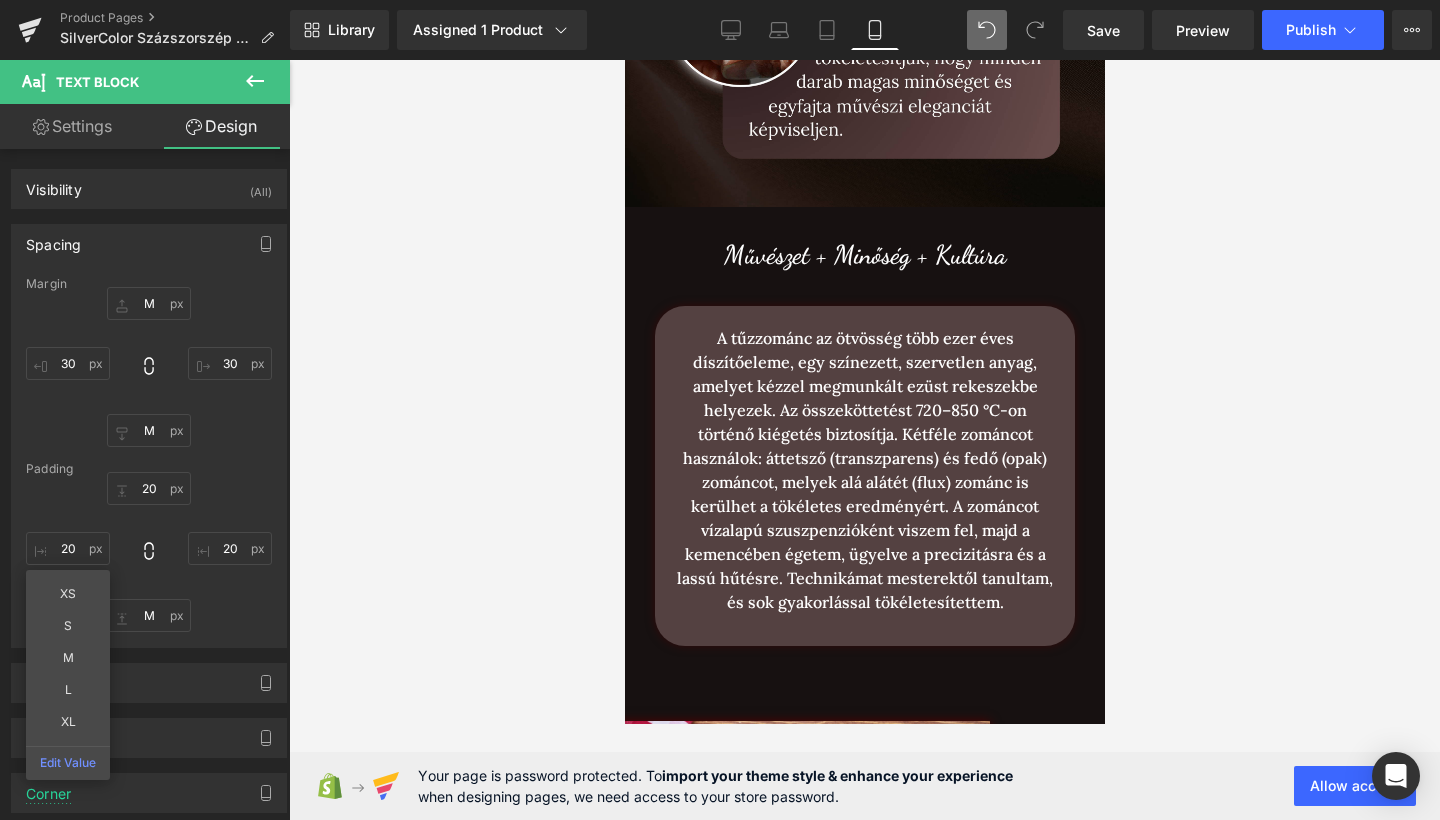 click at bounding box center (864, 440) 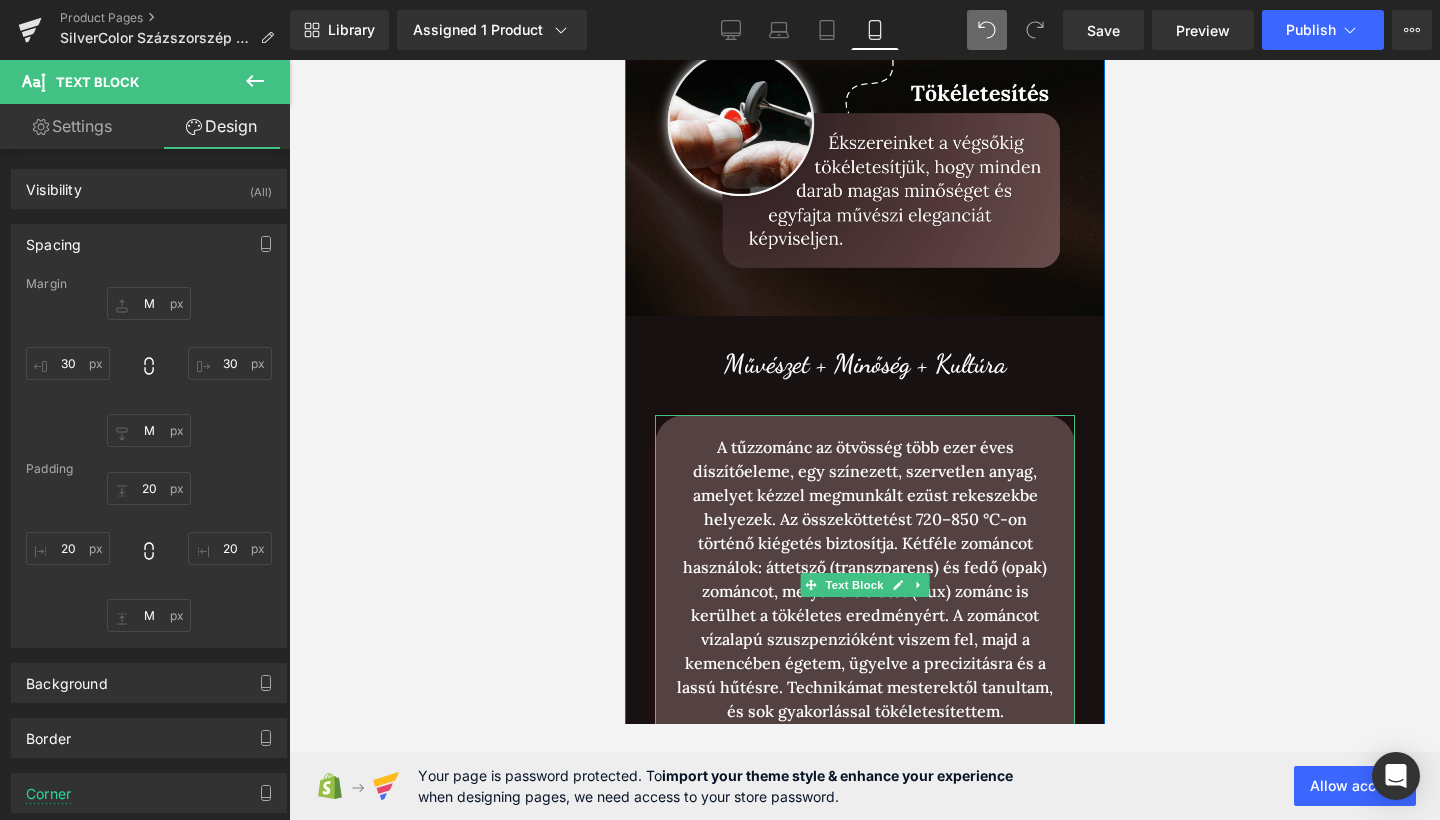 scroll, scrollTop: 1949, scrollLeft: 0, axis: vertical 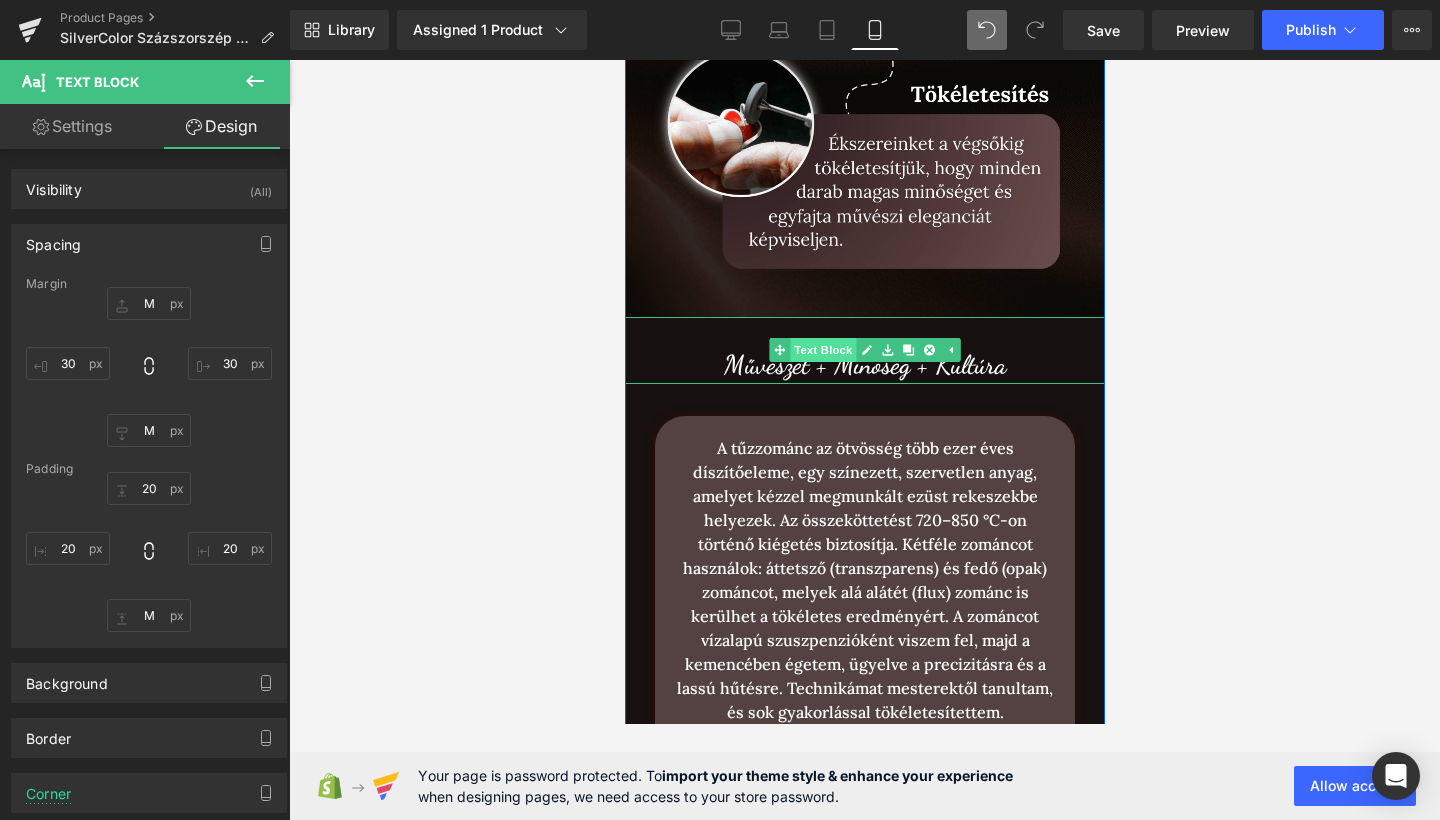 click on "Text Block" at bounding box center (822, 350) 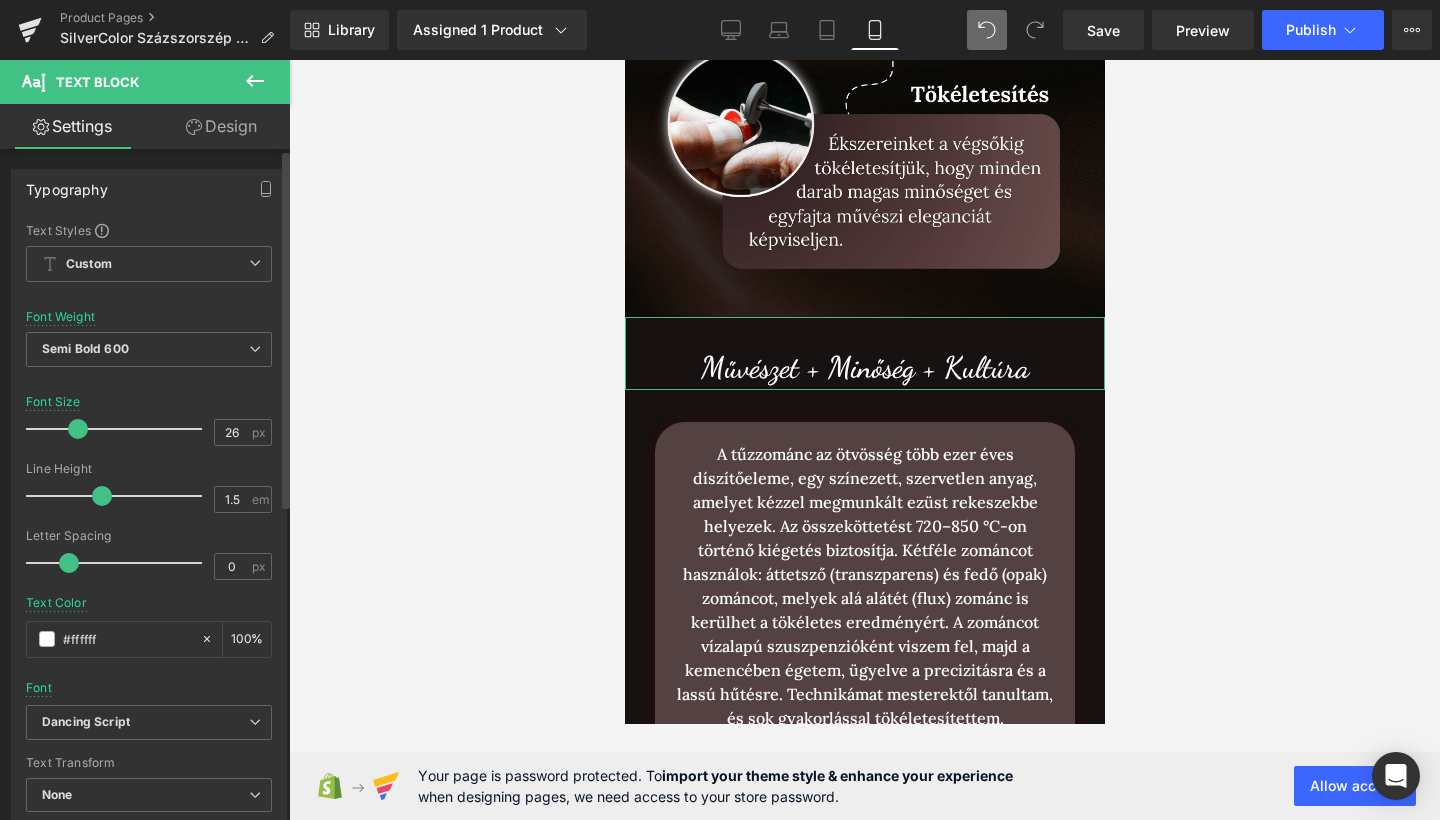 click at bounding box center [78, 429] 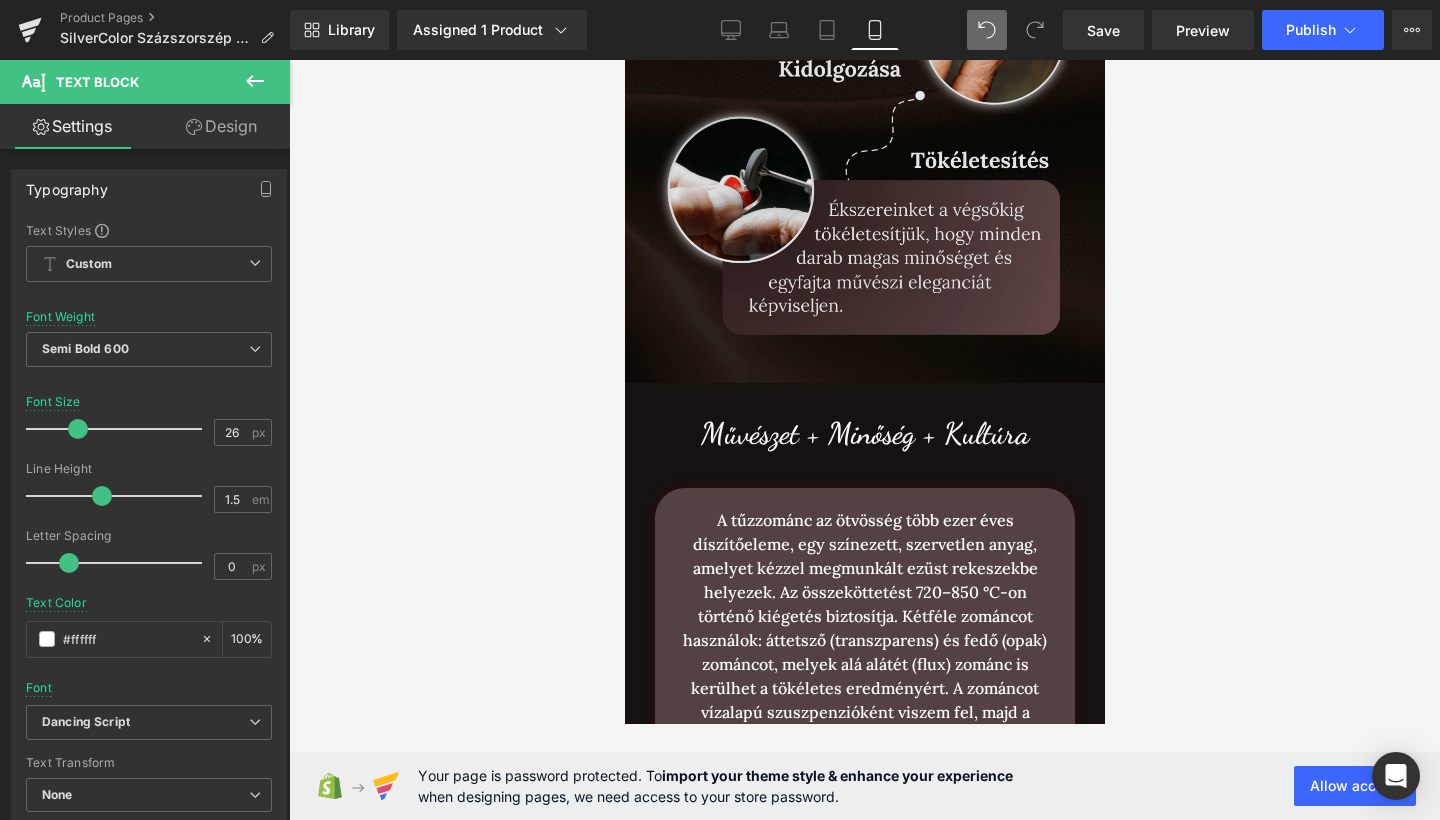 scroll, scrollTop: 1885, scrollLeft: 0, axis: vertical 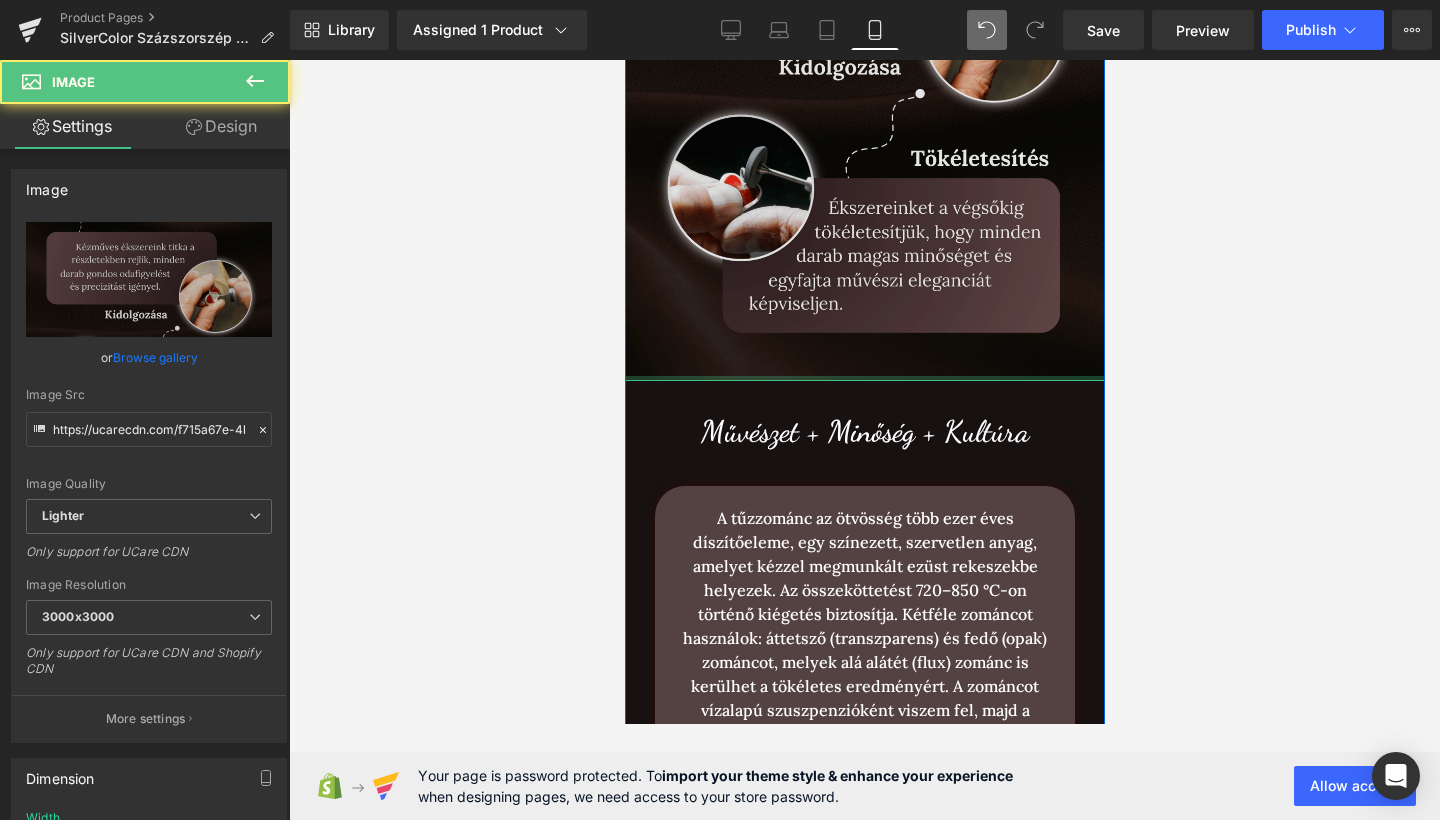 click on "Image" at bounding box center (864, -2) 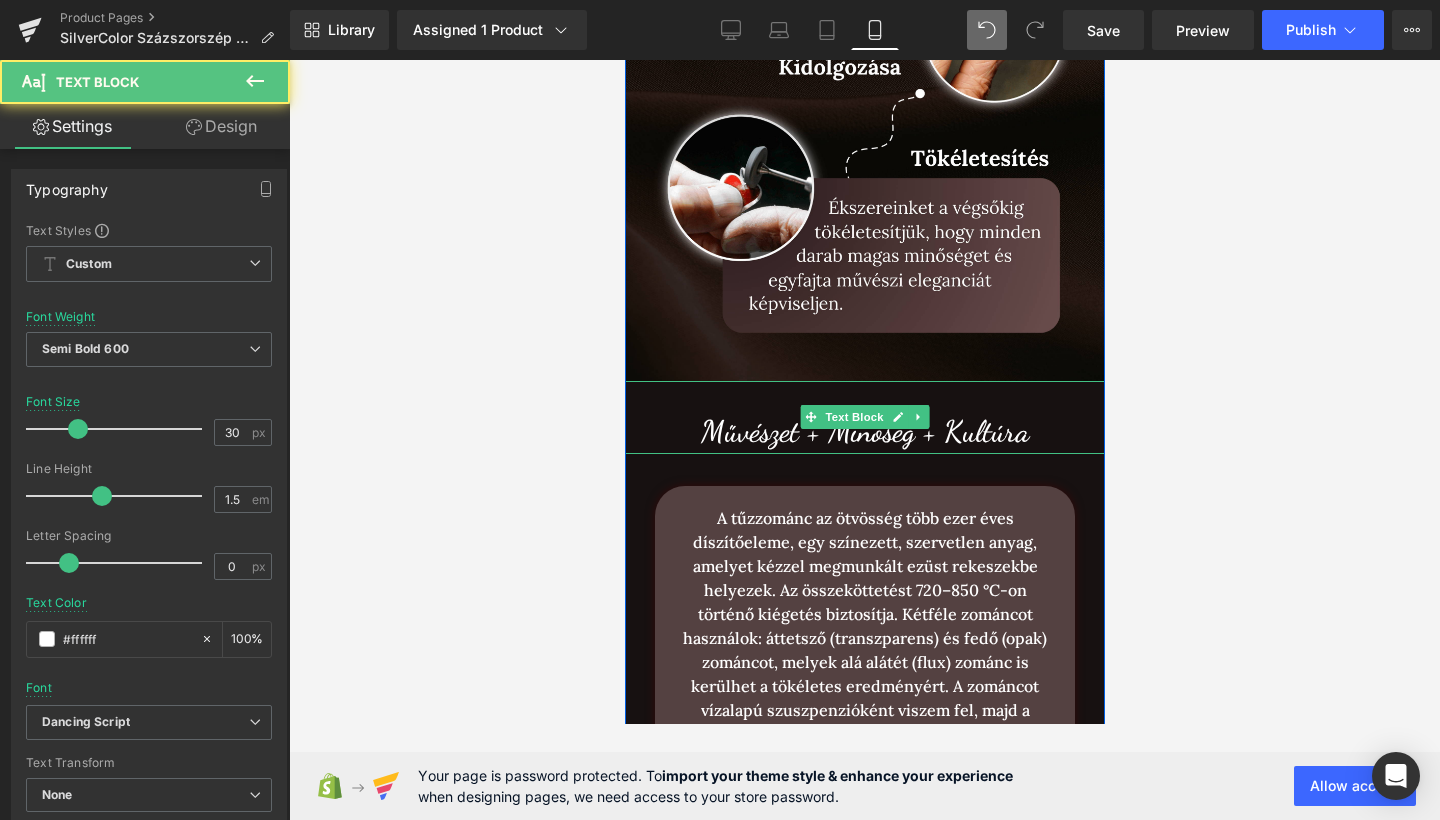 click on "Művészet + Minőség + Kultúra" at bounding box center [864, 417] 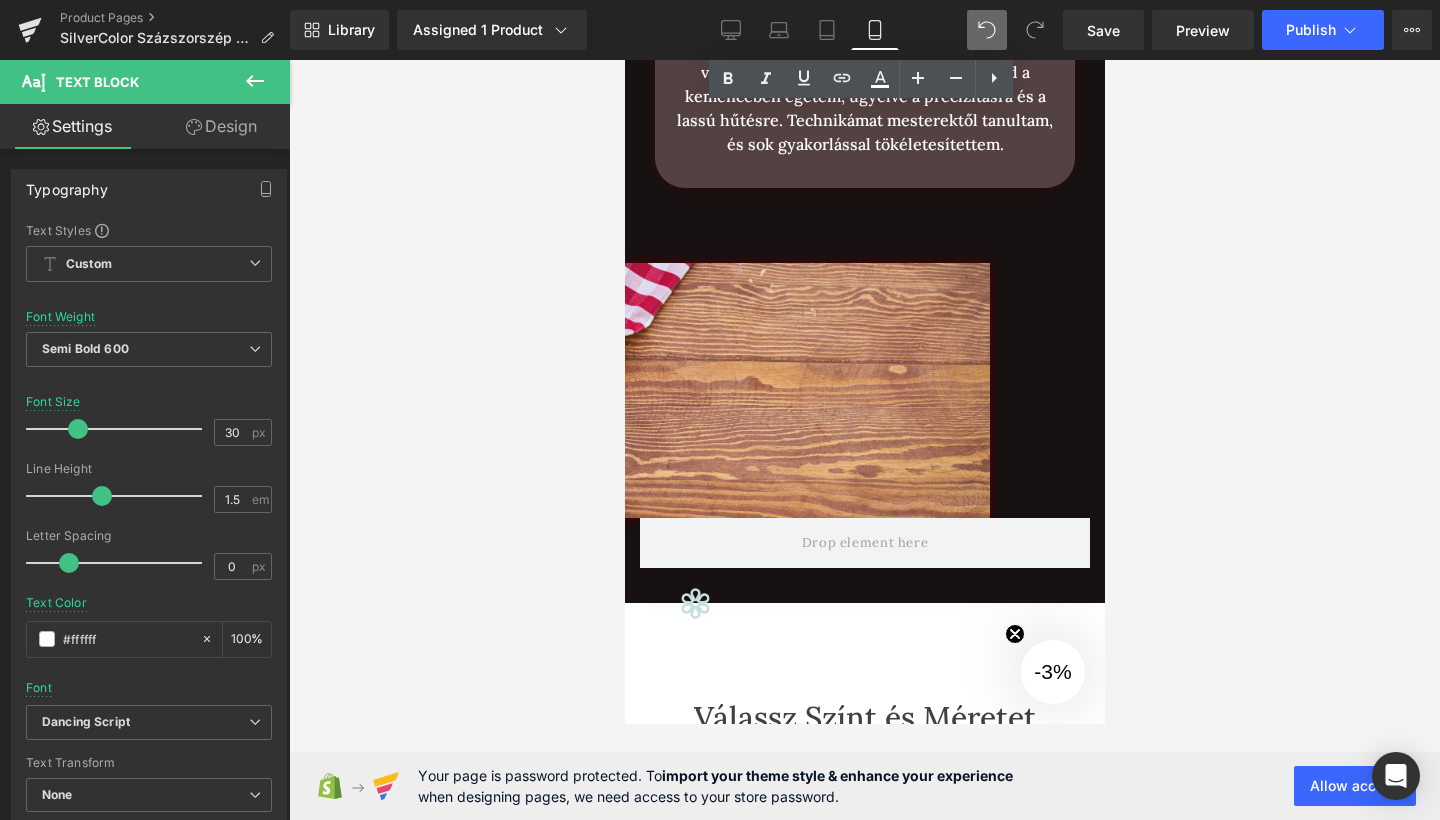 scroll, scrollTop: 2577, scrollLeft: 0, axis: vertical 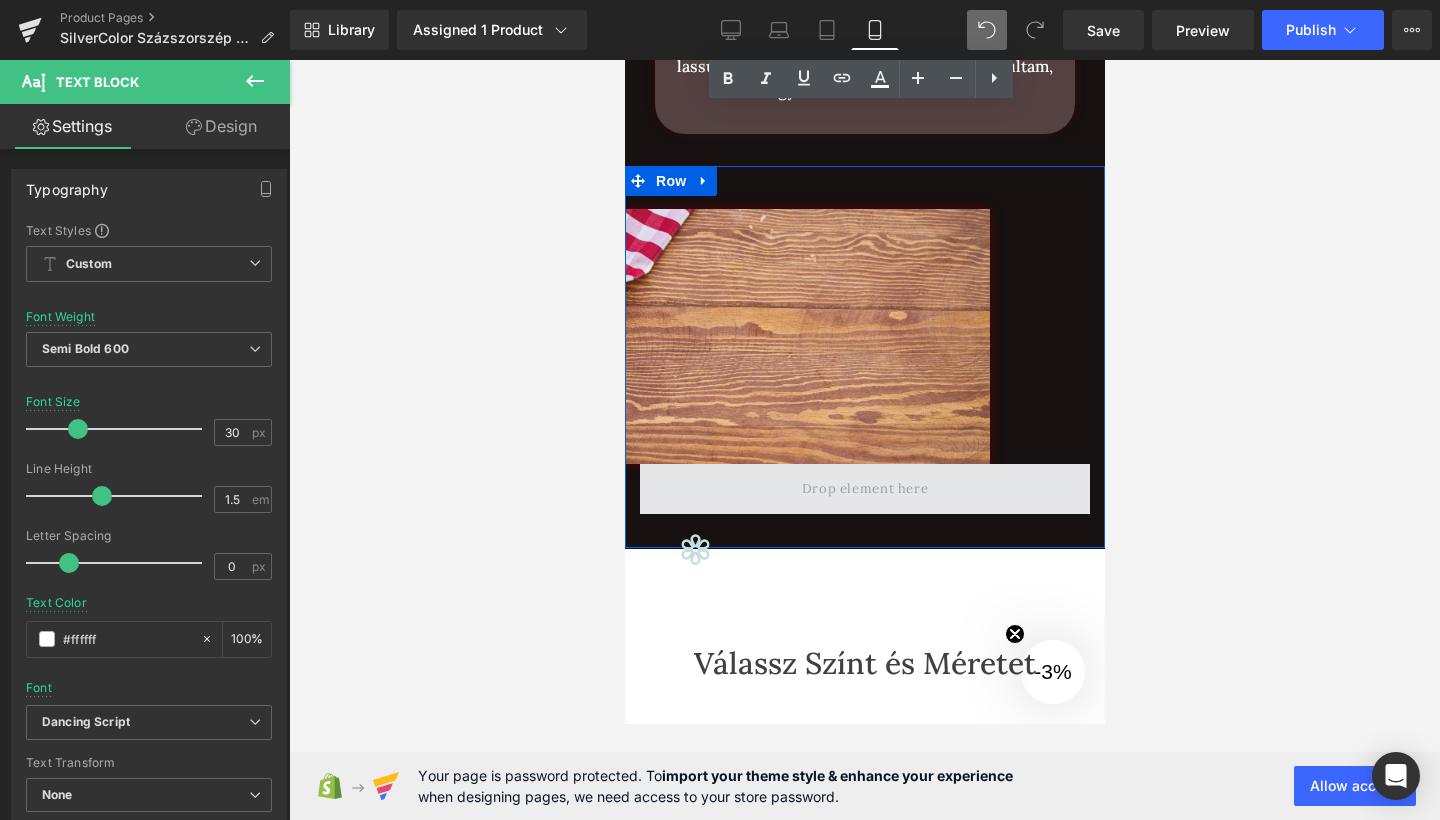 click at bounding box center [864, 489] 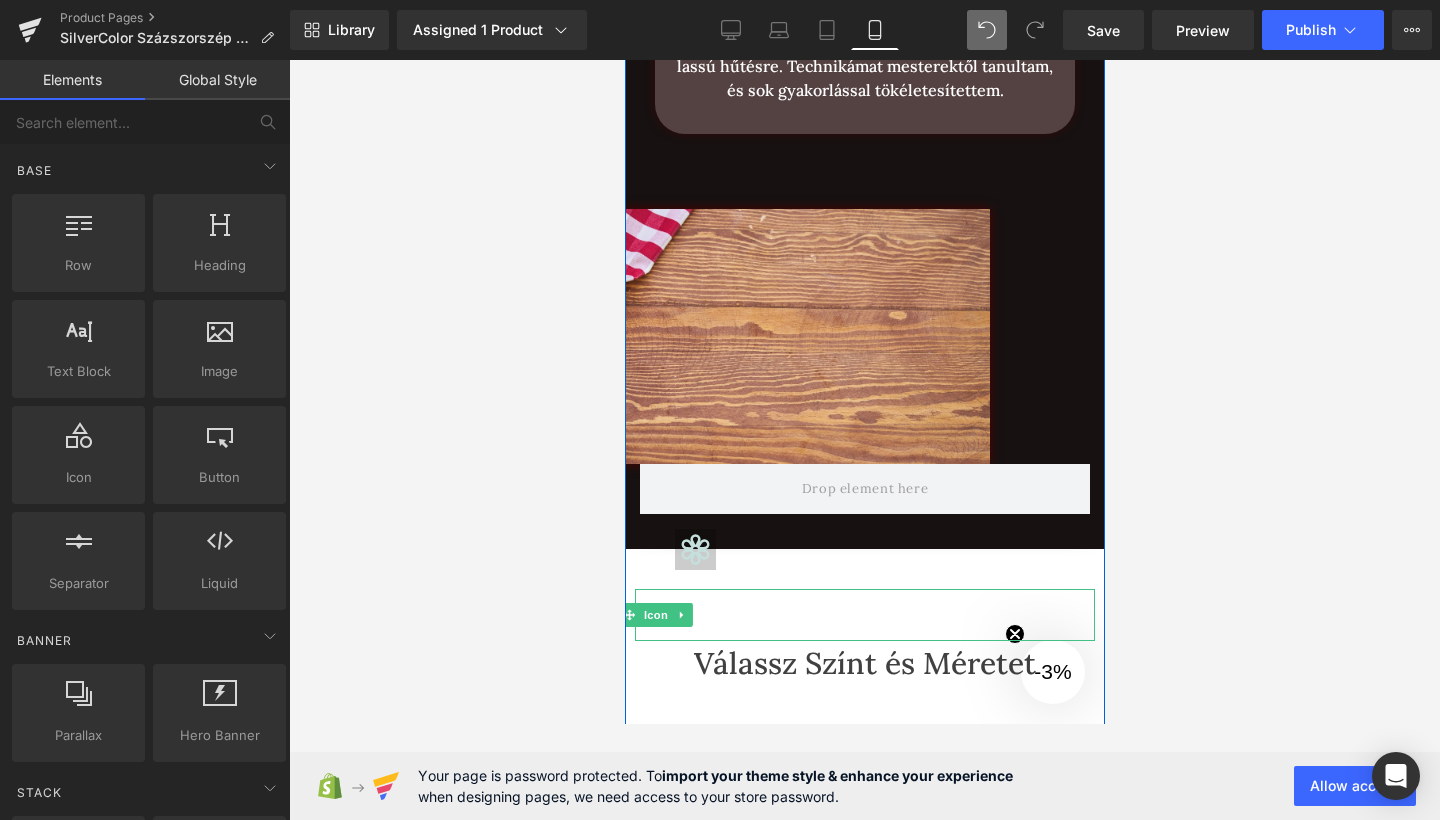 click 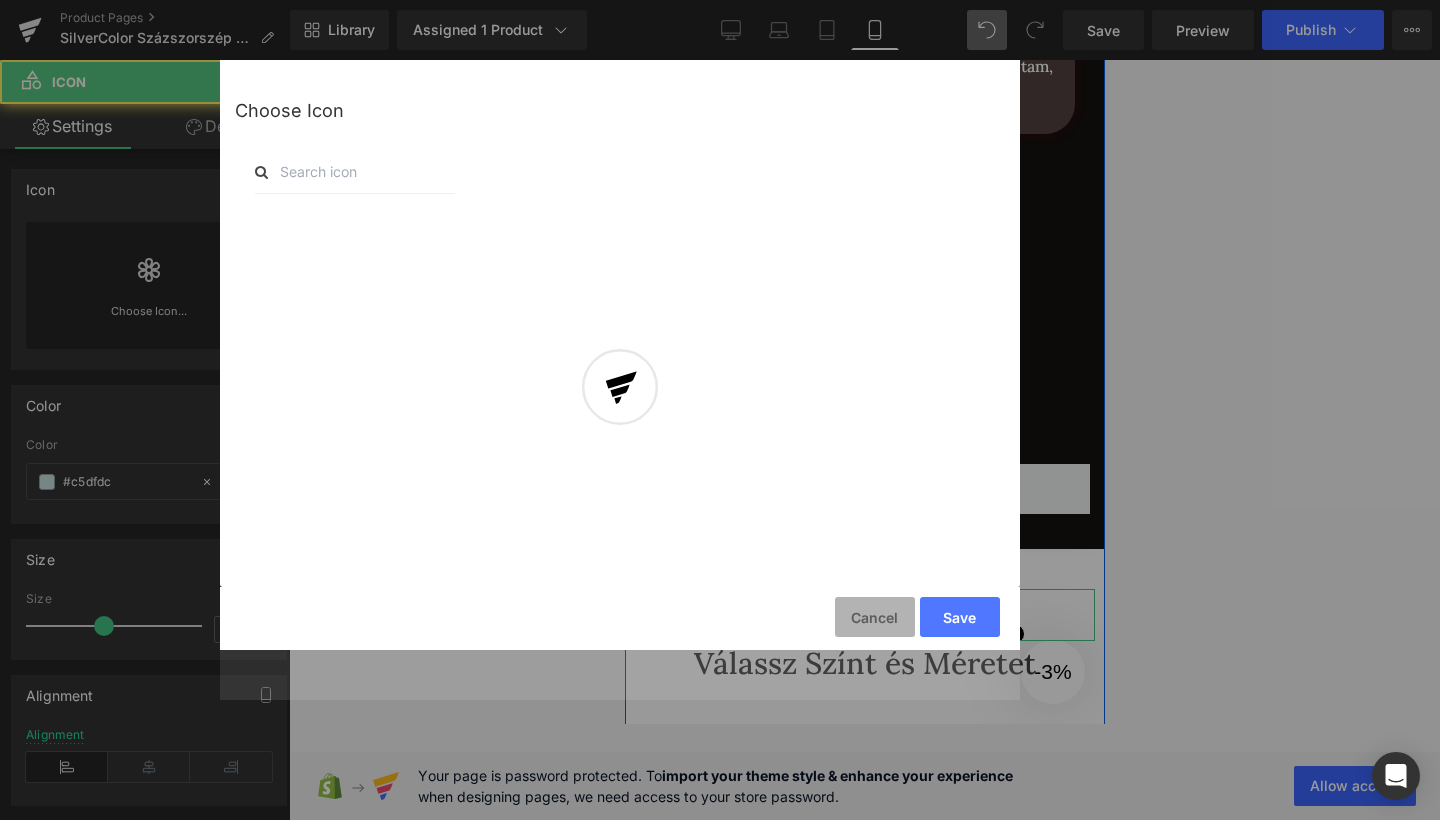 click at bounding box center (620, 405) 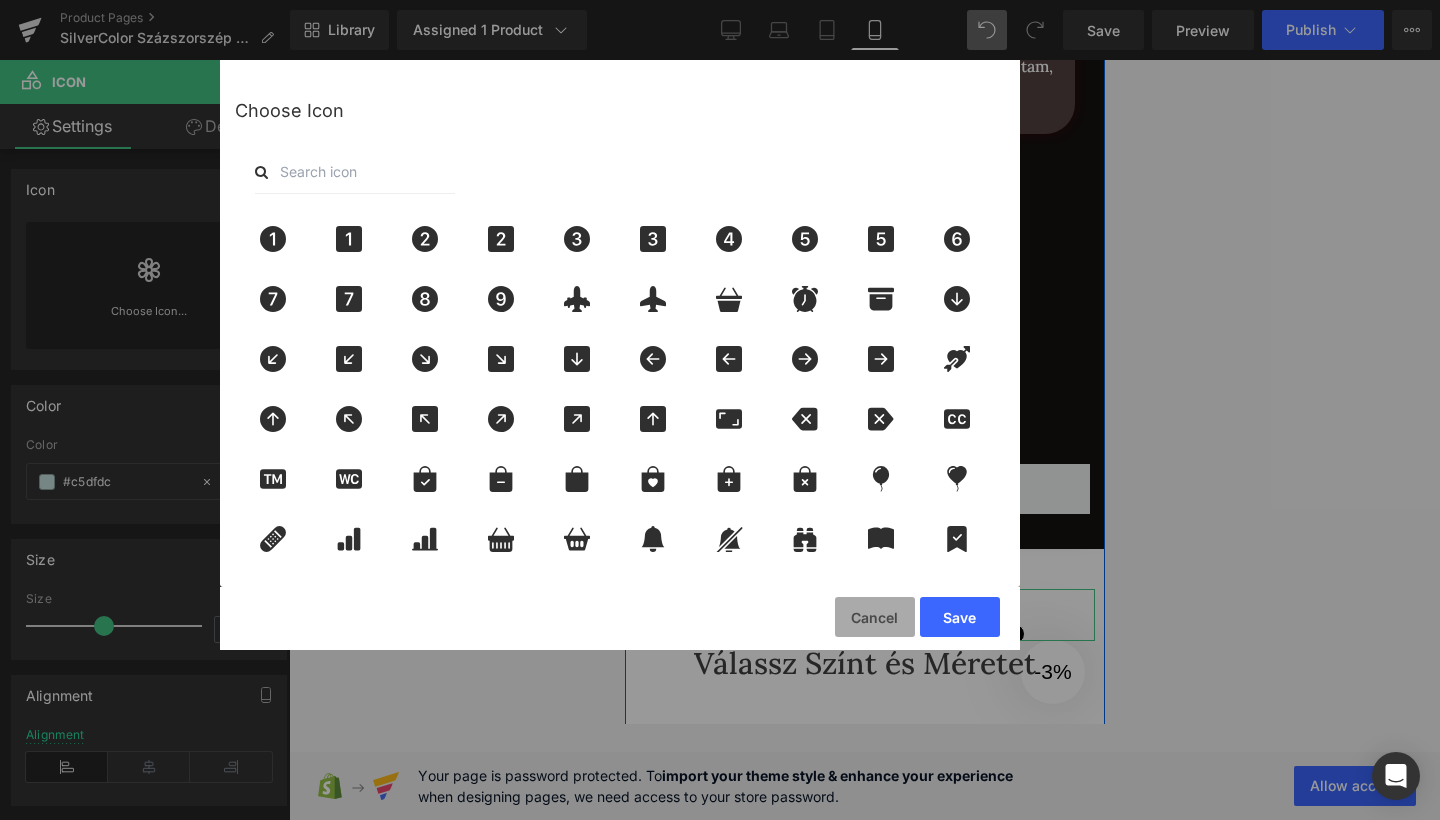 click on "Cancel" at bounding box center [875, 617] 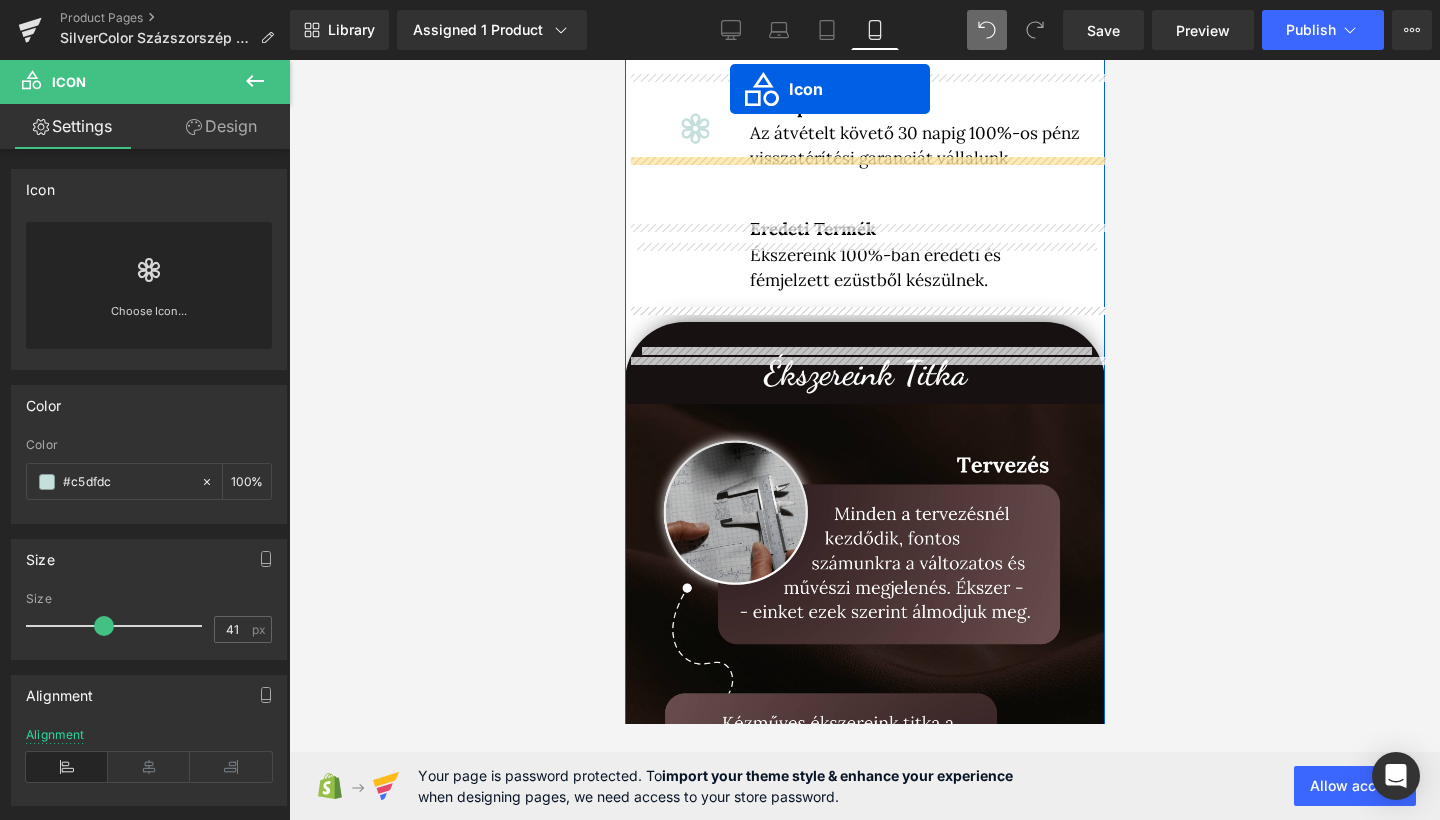 scroll, scrollTop: 977, scrollLeft: 0, axis: vertical 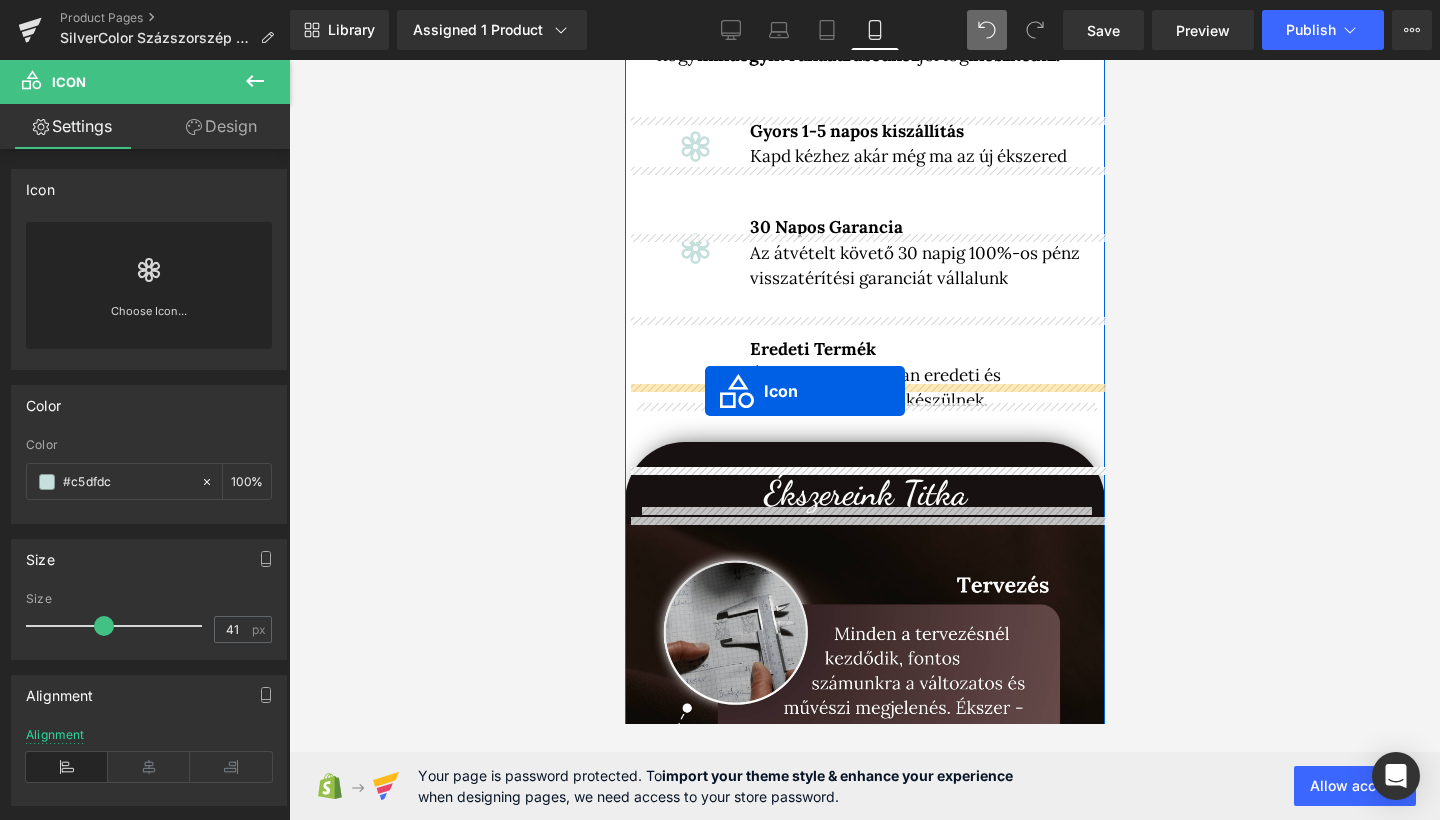 drag, startPoint x: 630, startPoint y: 608, endPoint x: 704, endPoint y: 391, distance: 229.27058 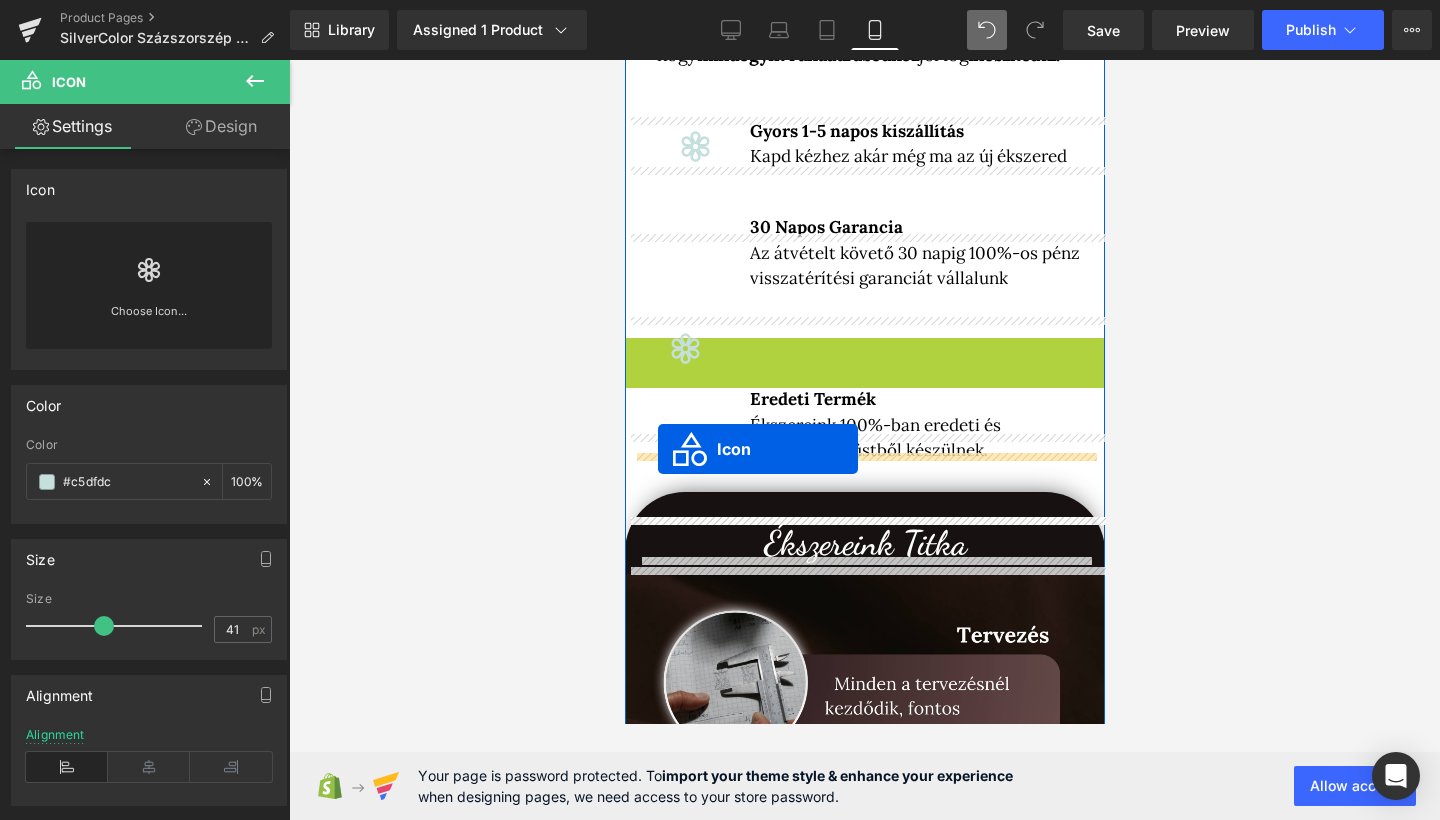 drag, startPoint x: 637, startPoint y: 363, endPoint x: 657, endPoint y: 451, distance: 90.24411 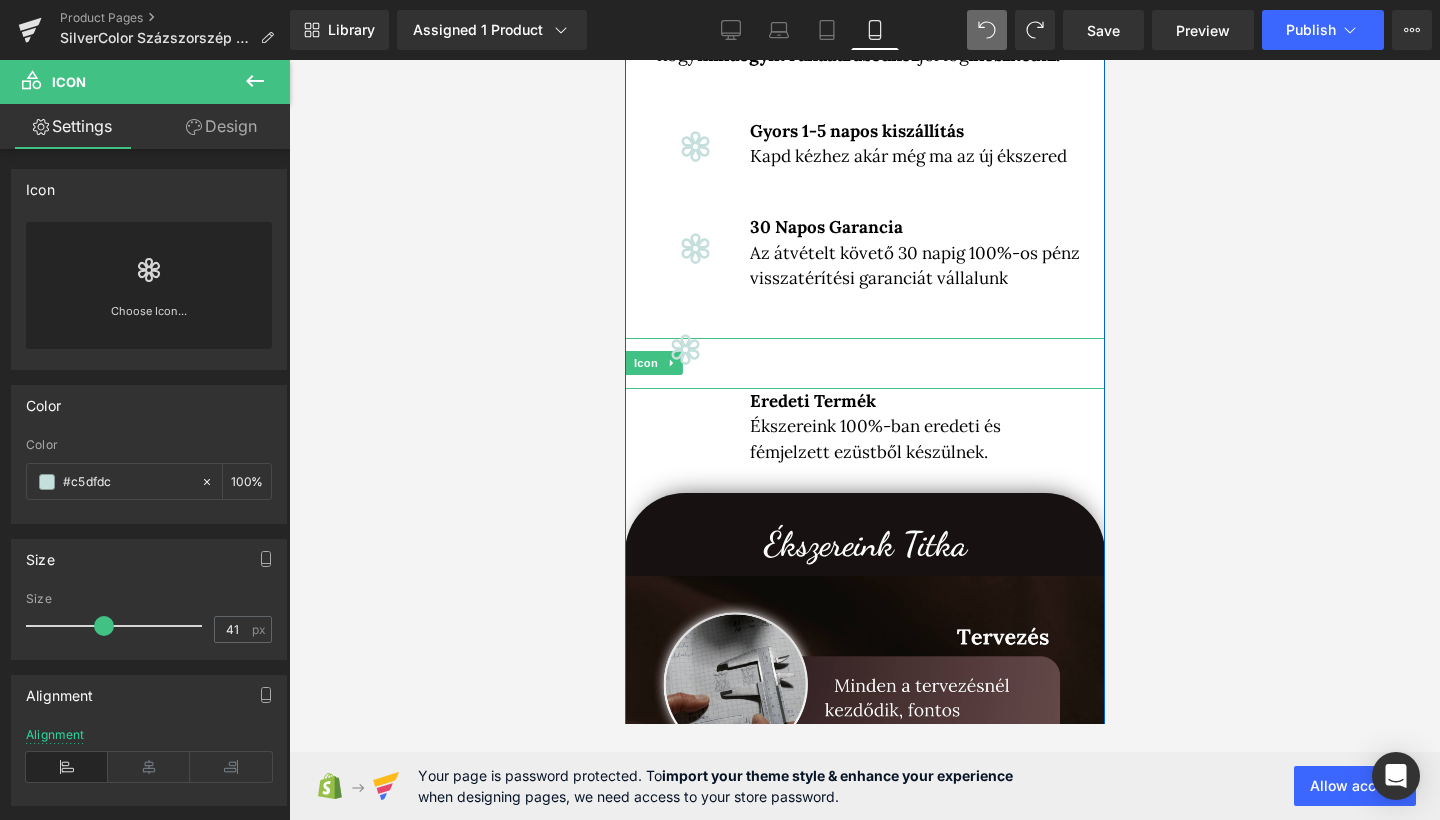 click at bounding box center (864, 364) 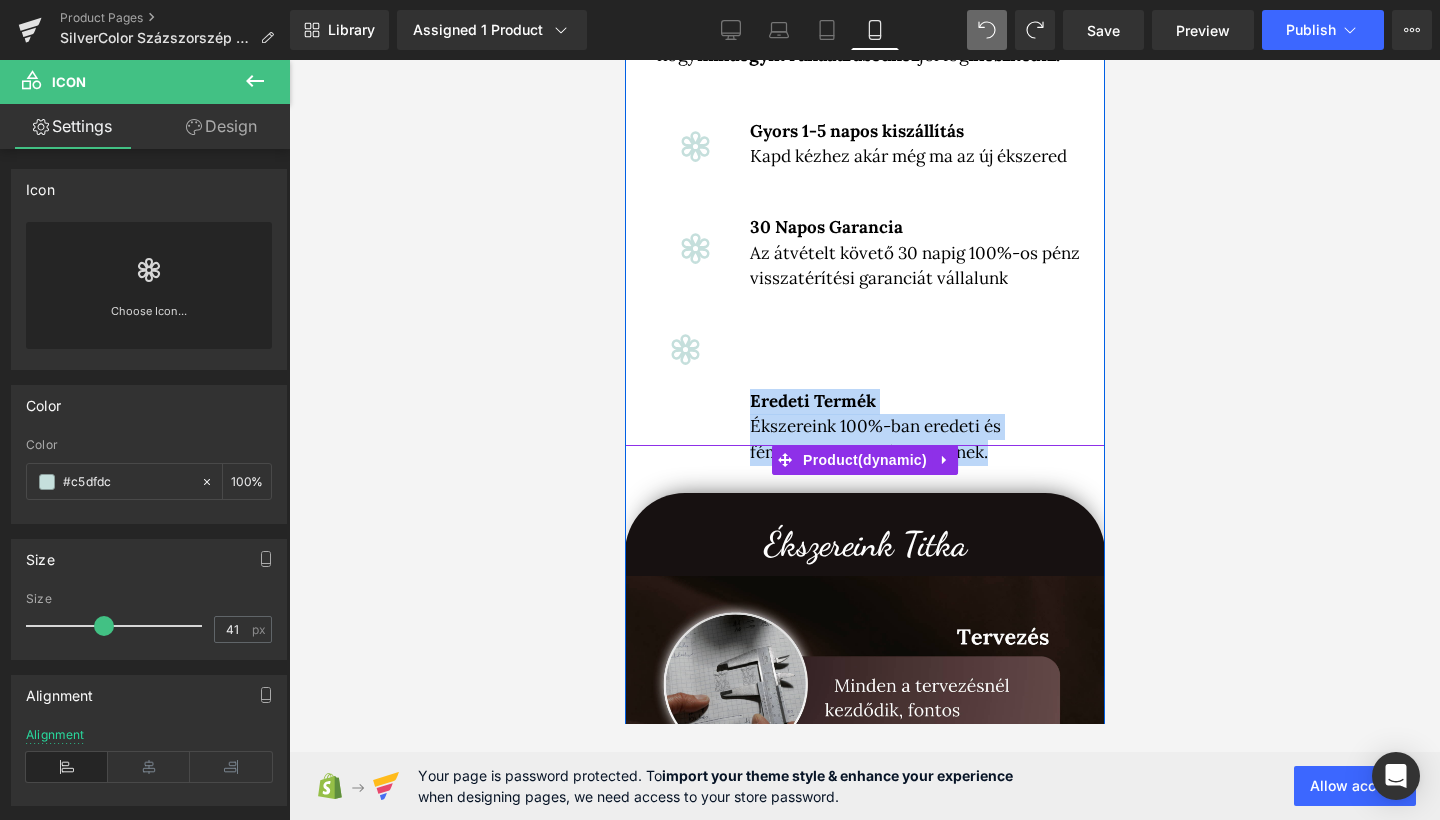 drag, startPoint x: 684, startPoint y: 352, endPoint x: 676, endPoint y: 466, distance: 114.28036 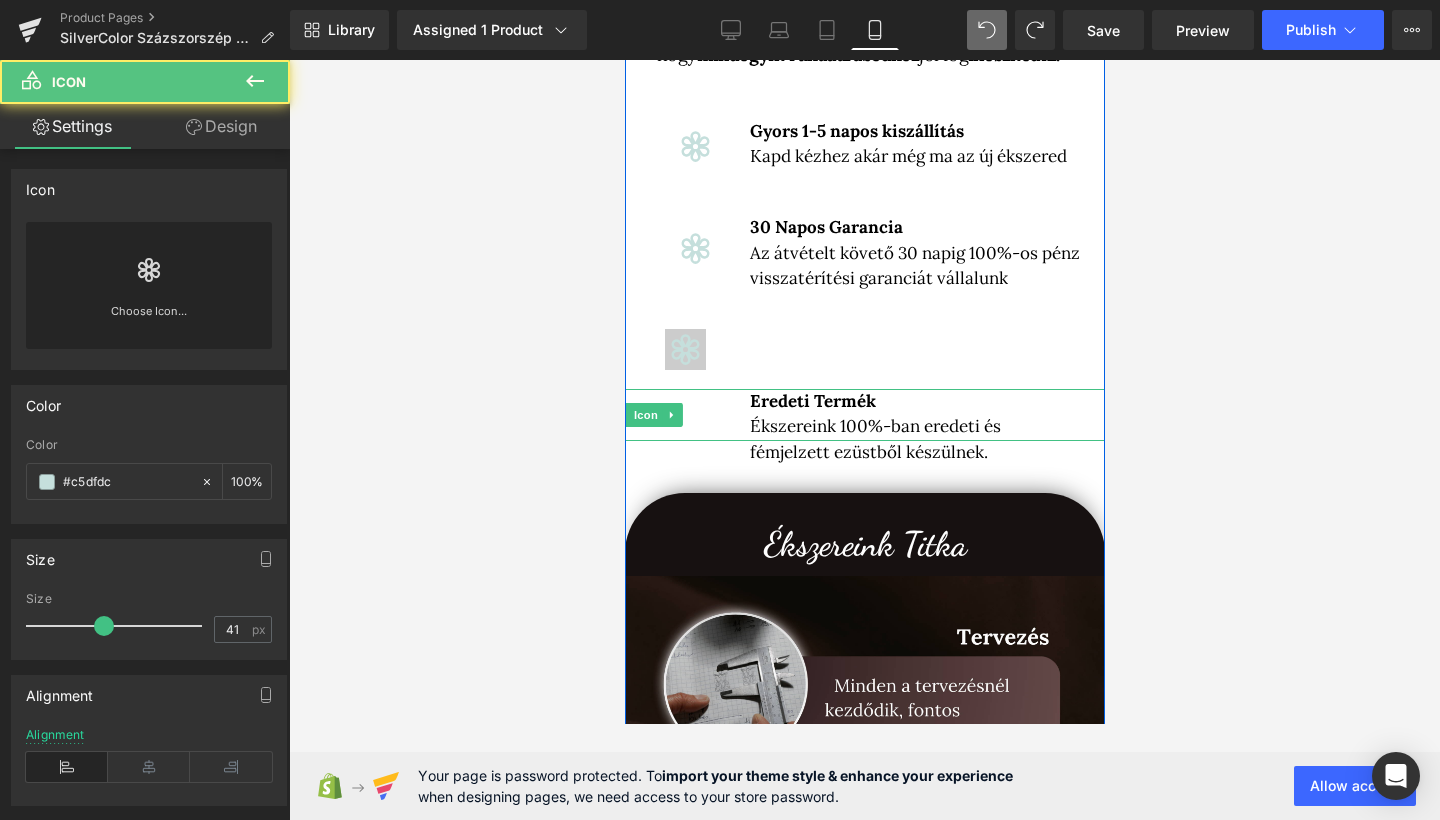 click 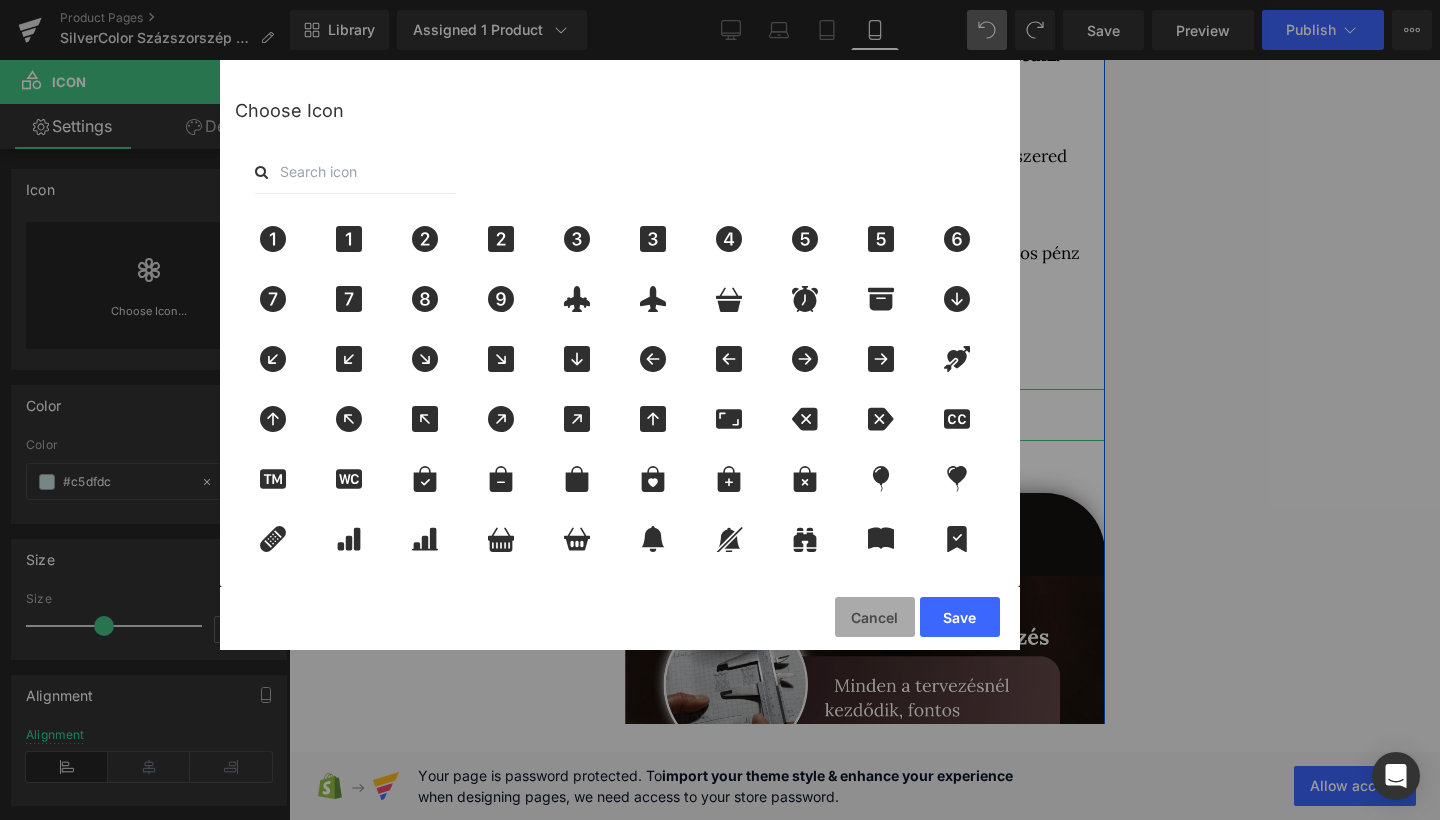 click on "Cancel" at bounding box center (875, 617) 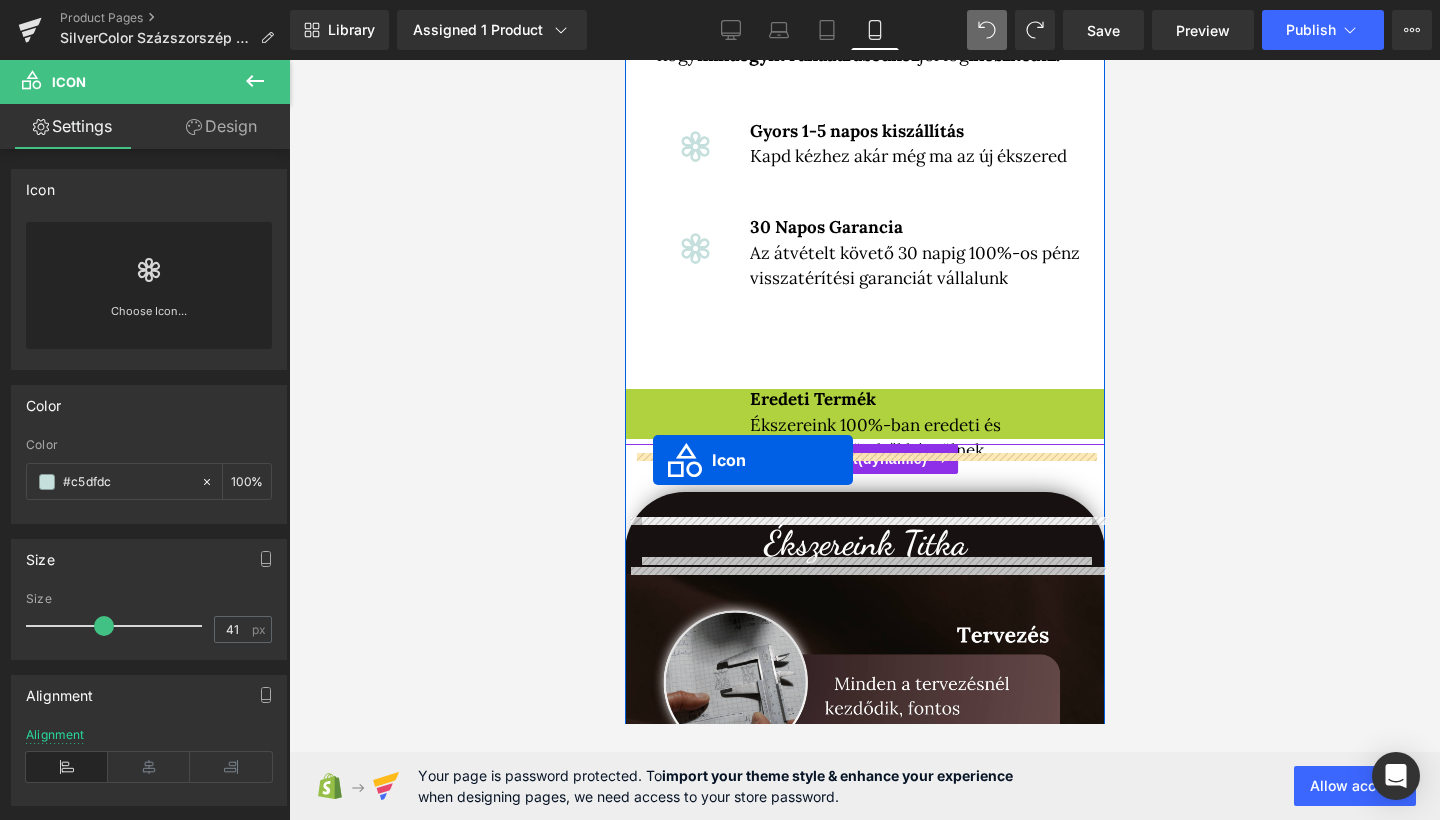 drag, startPoint x: 646, startPoint y: 413, endPoint x: 651, endPoint y: 458, distance: 45.276924 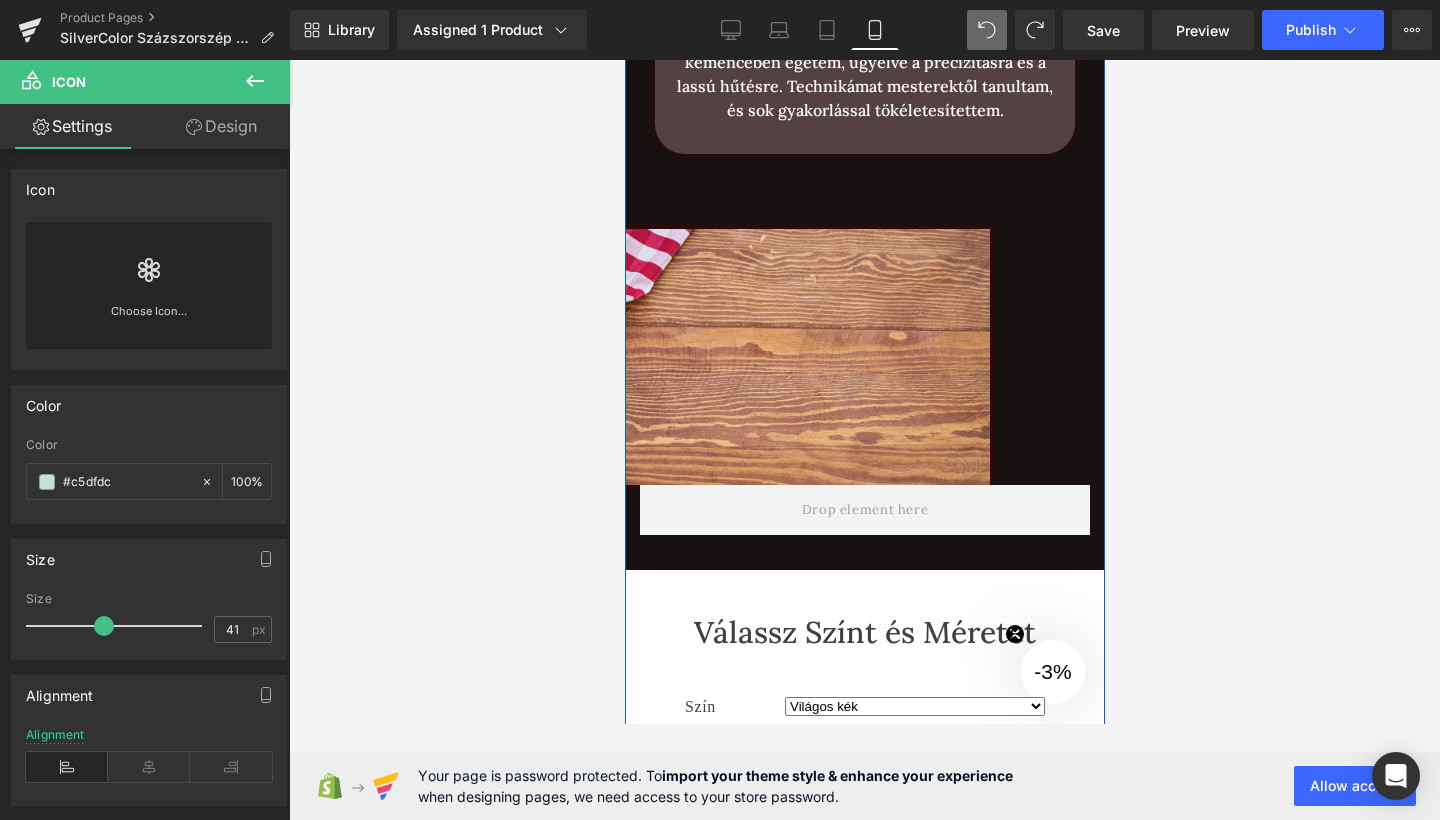 scroll, scrollTop: 2609, scrollLeft: 0, axis: vertical 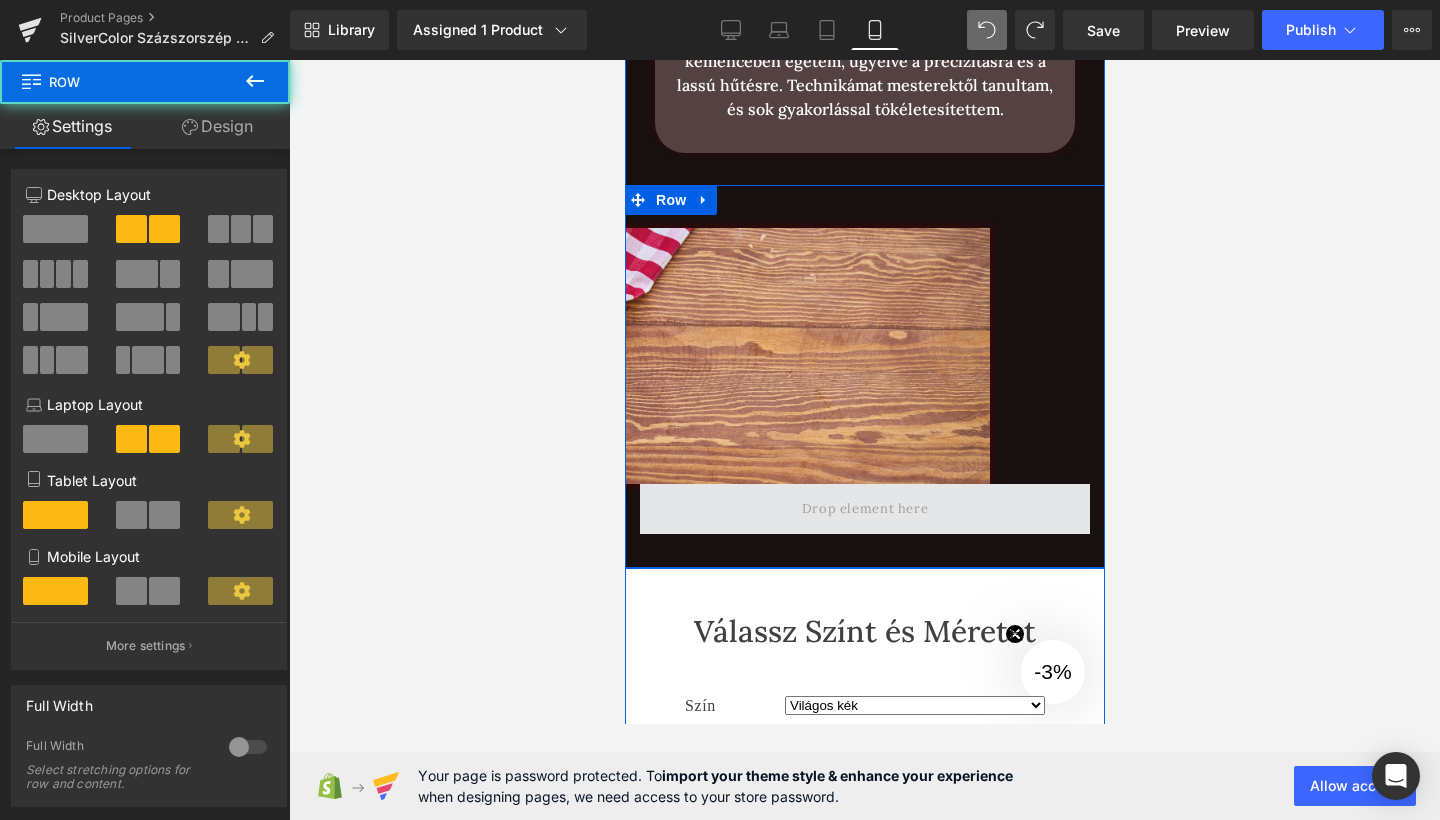 click at bounding box center (864, 509) 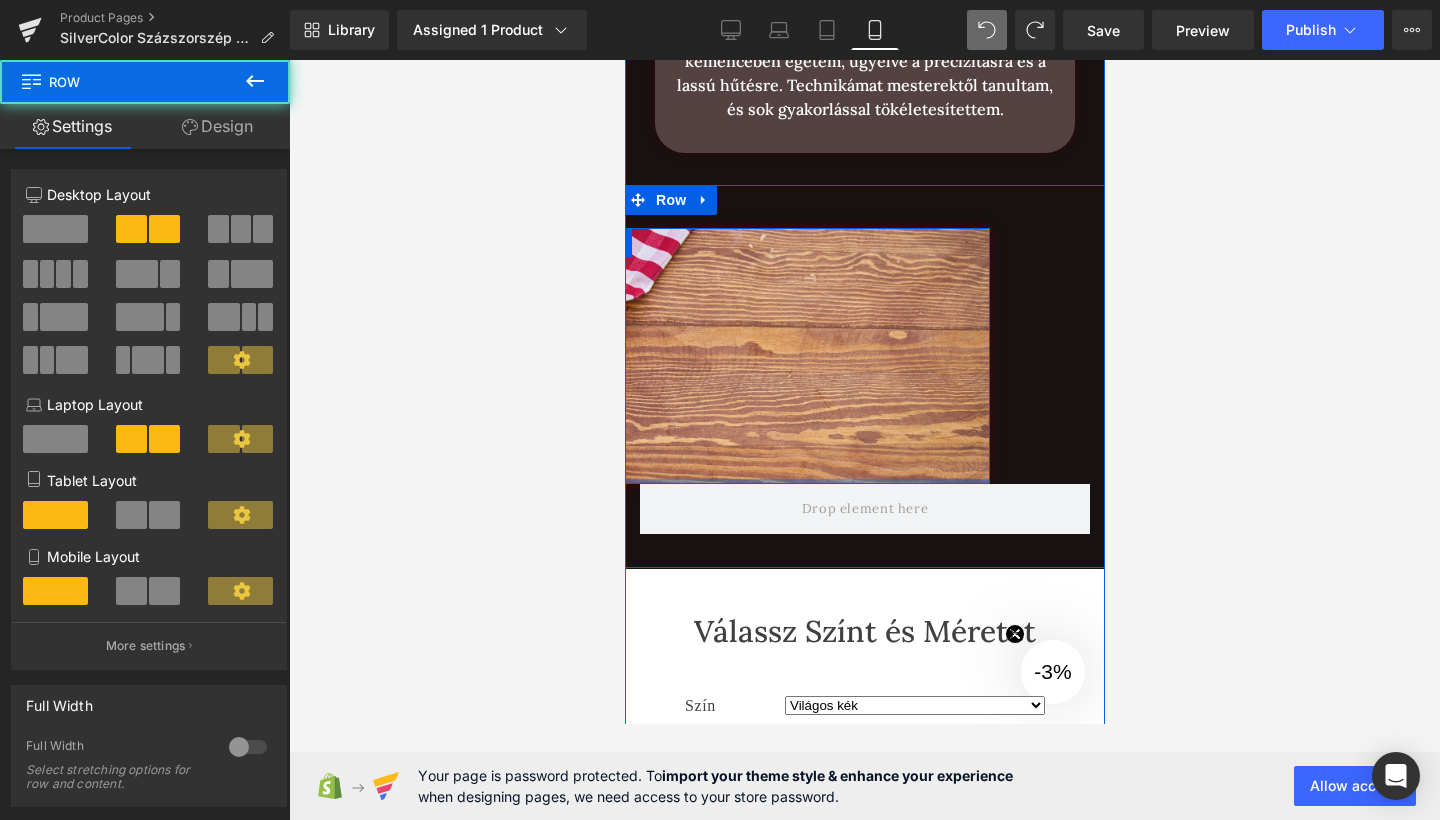 click on "Youtube         Row" at bounding box center (764, 355) 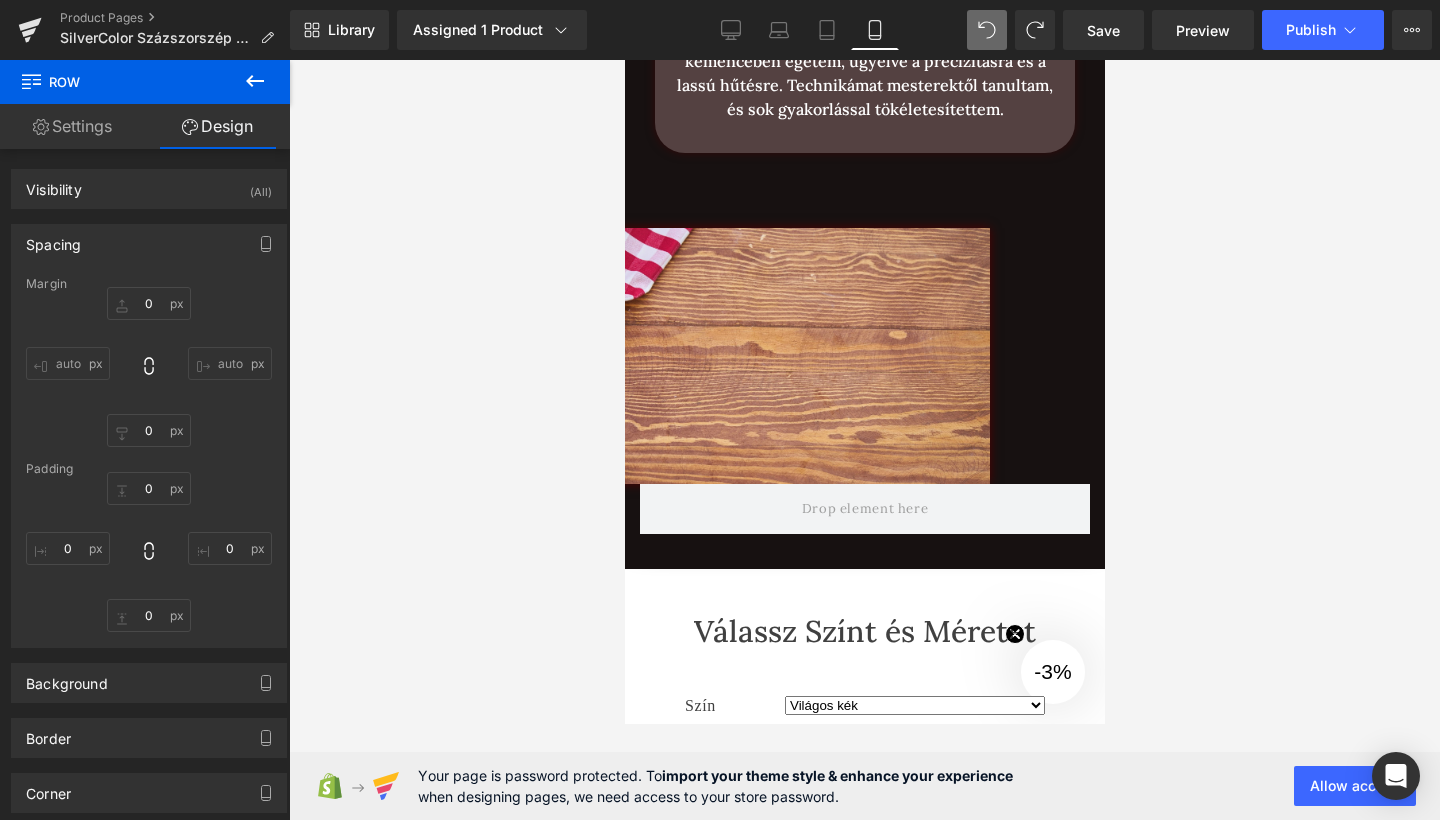 click at bounding box center [864, 440] 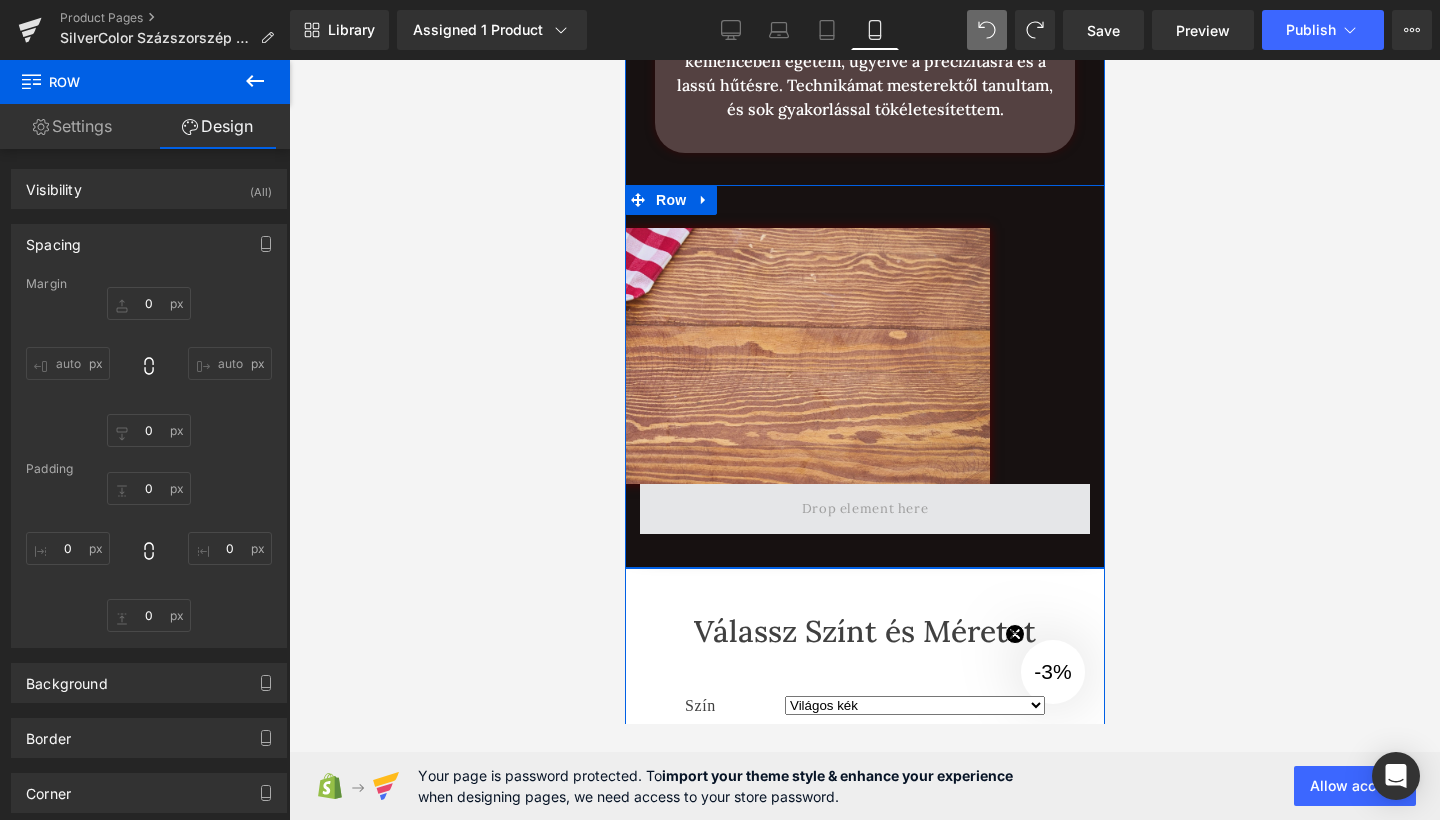 click at bounding box center (864, 509) 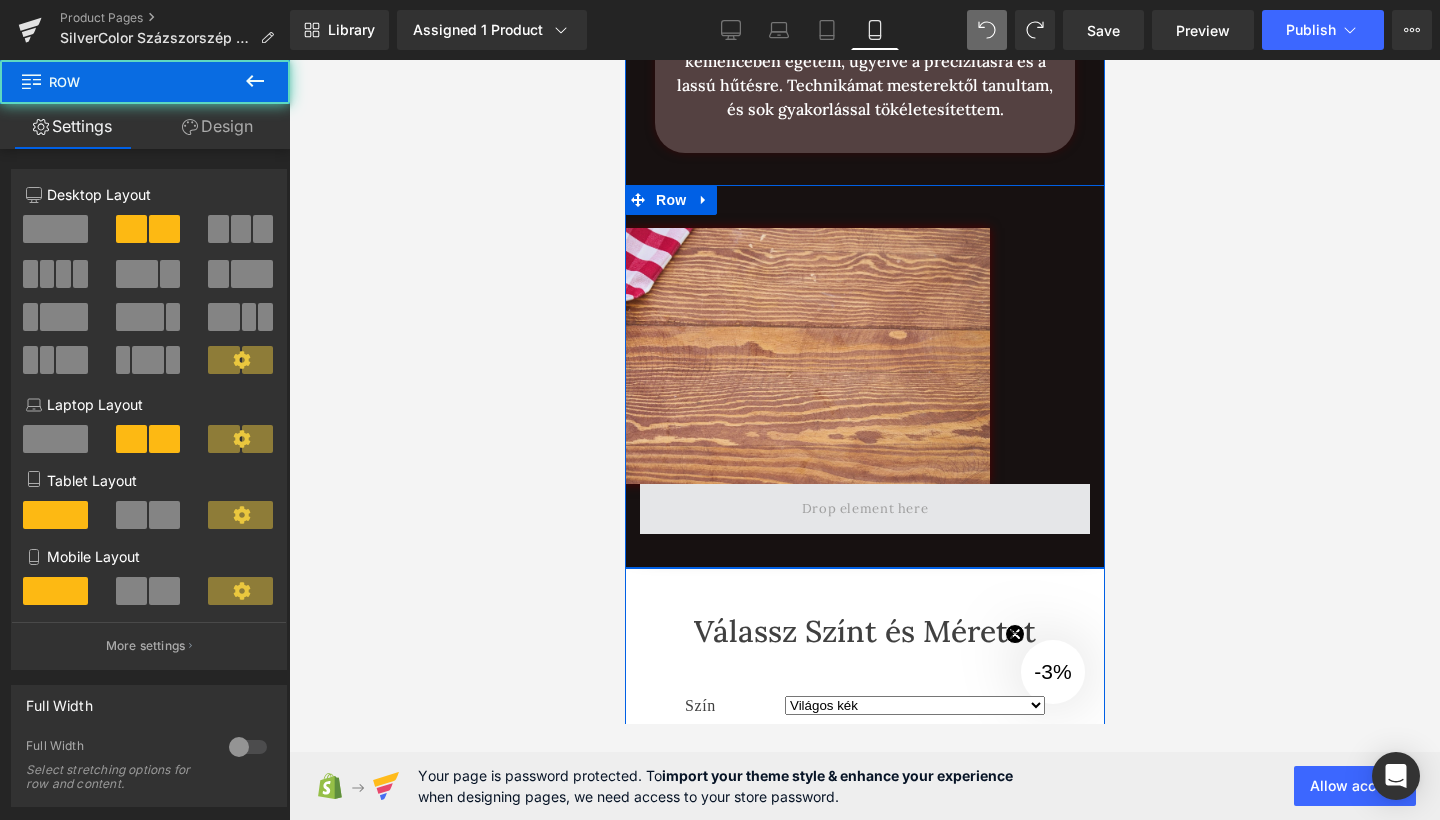 click at bounding box center [864, 509] 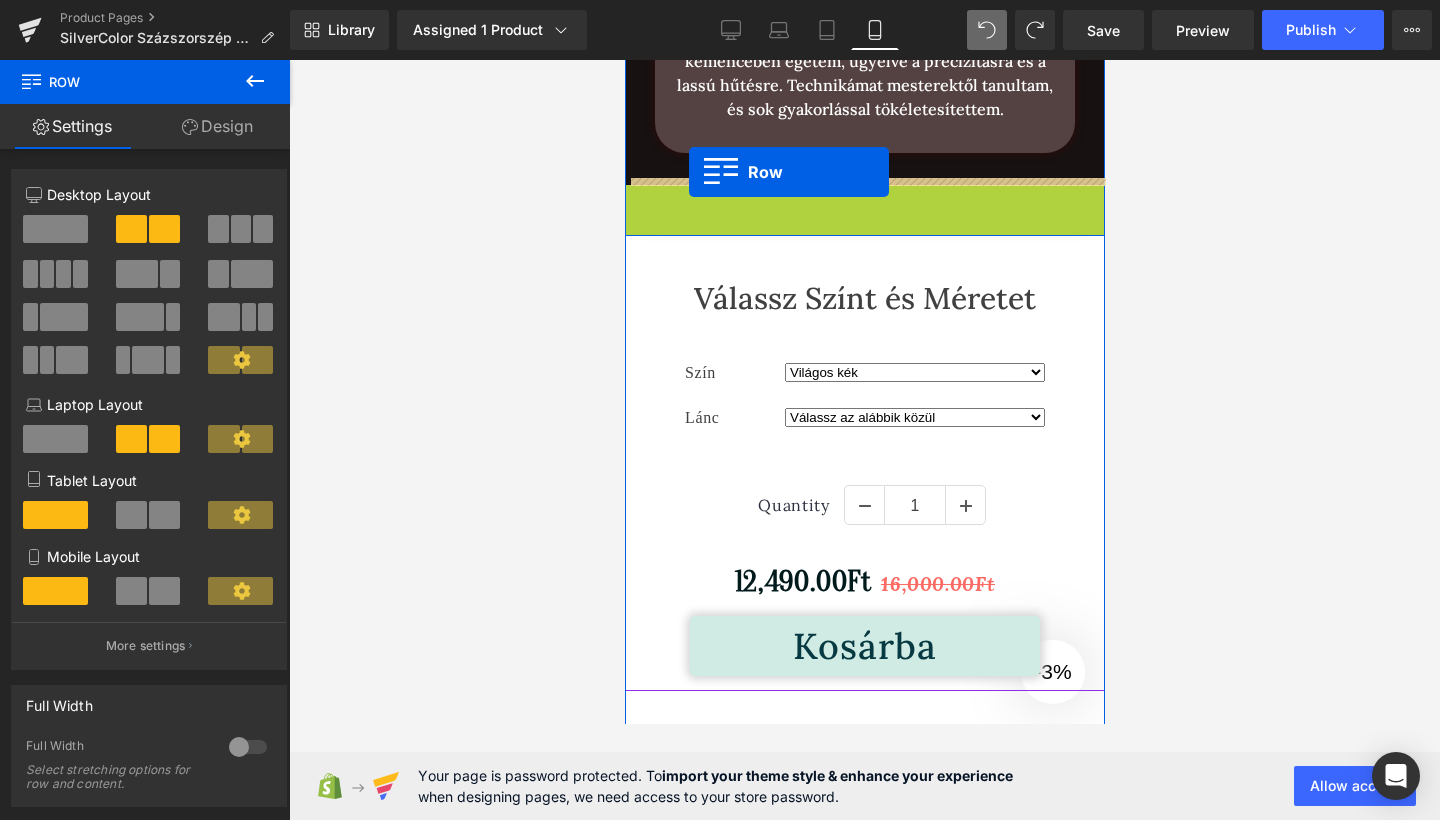 drag, startPoint x: 638, startPoint y: 198, endPoint x: 688, endPoint y: 172, distance: 56.35601 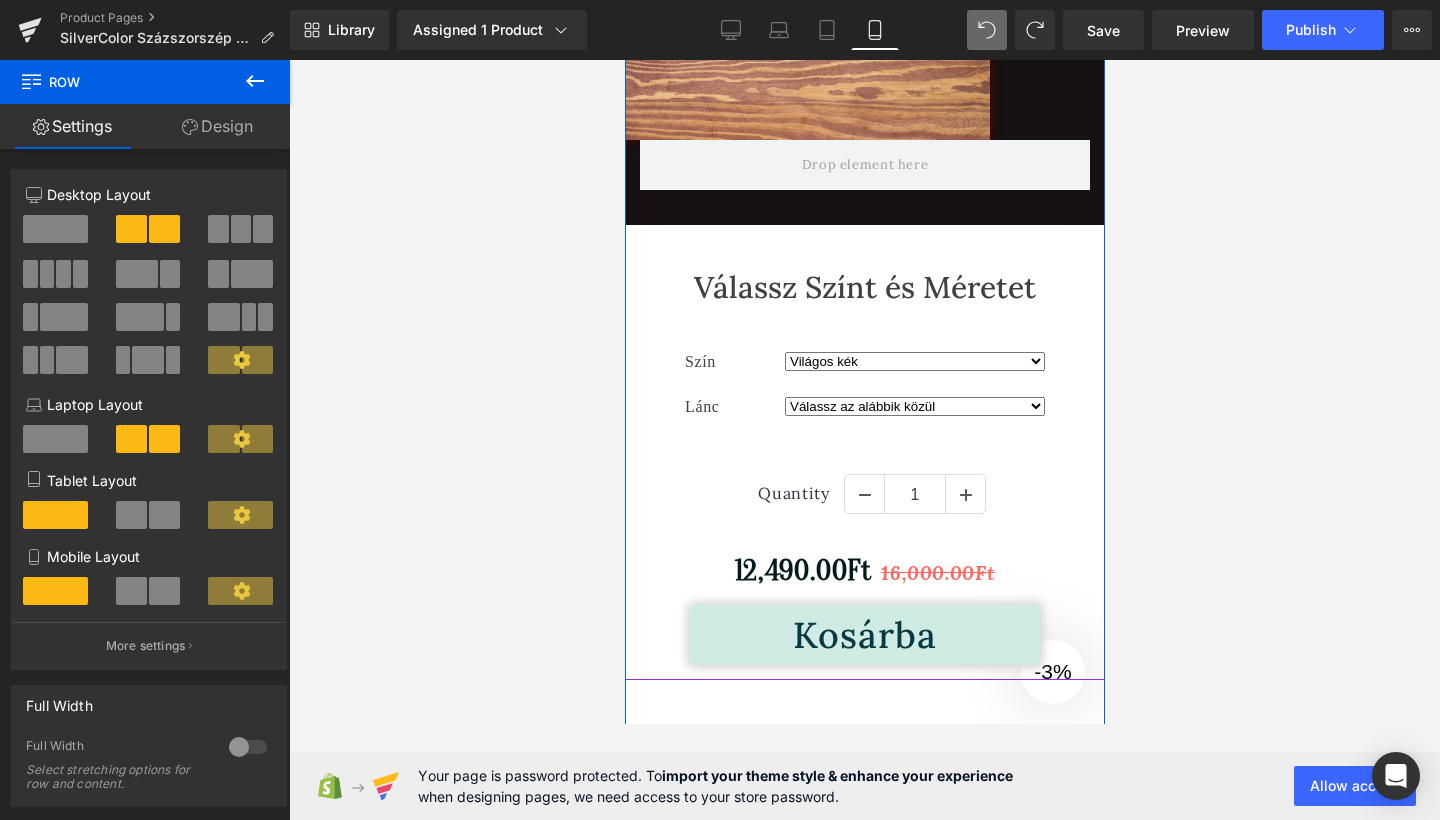 scroll, scrollTop: 2947, scrollLeft: 0, axis: vertical 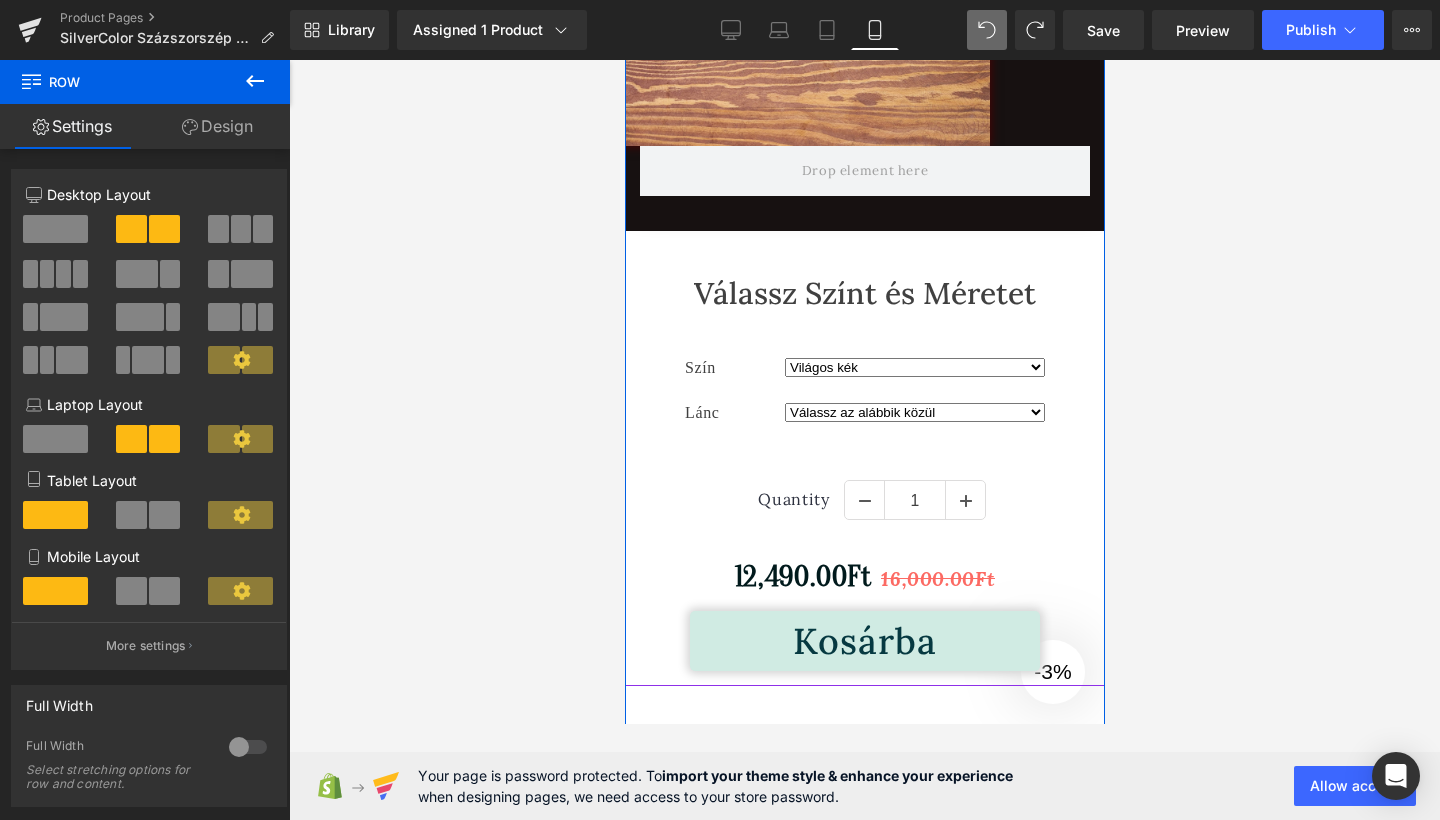 click on "Válassz Színt és Méretet
Text Block" at bounding box center [864, 293] 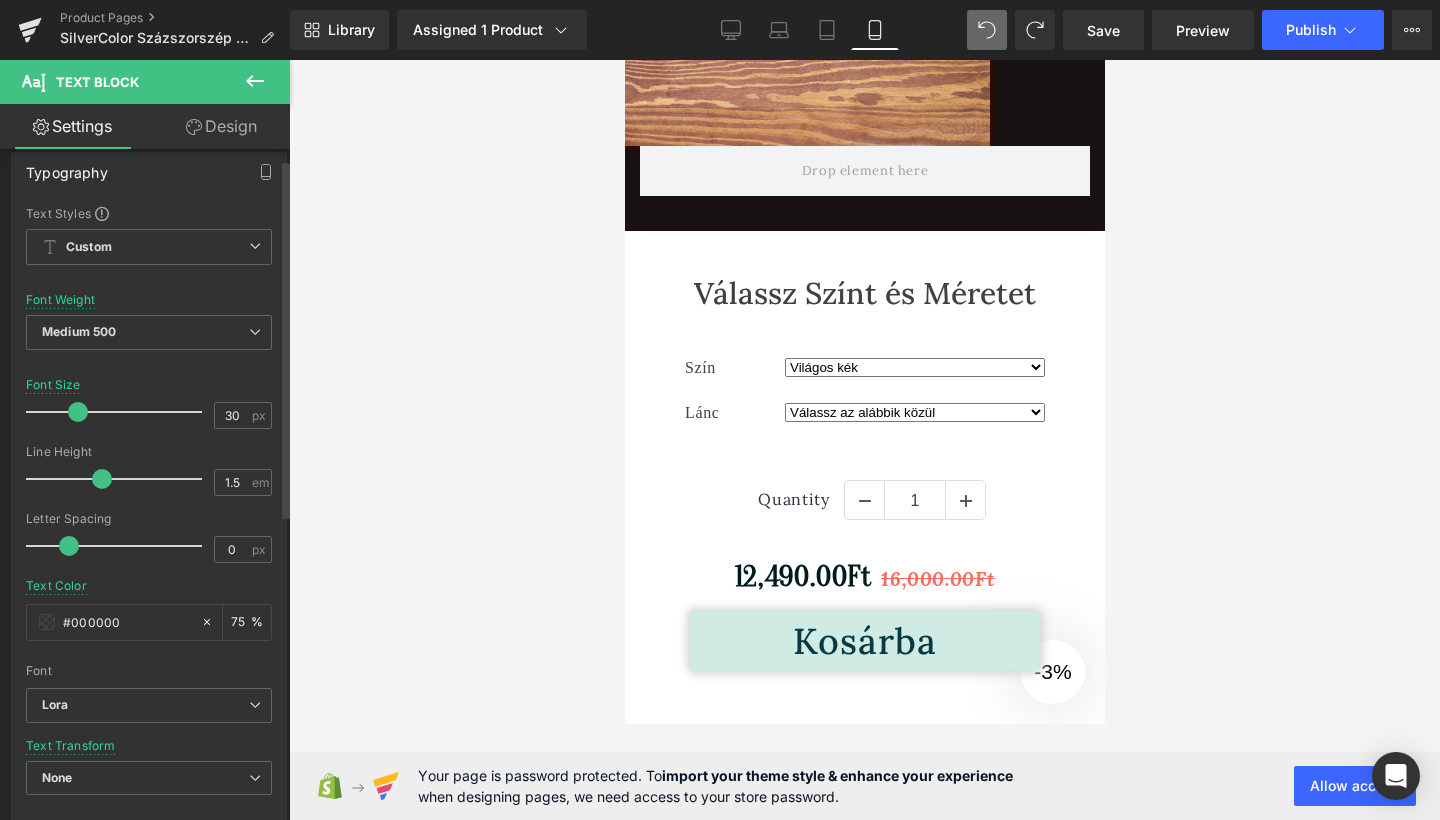 scroll, scrollTop: 19, scrollLeft: 0, axis: vertical 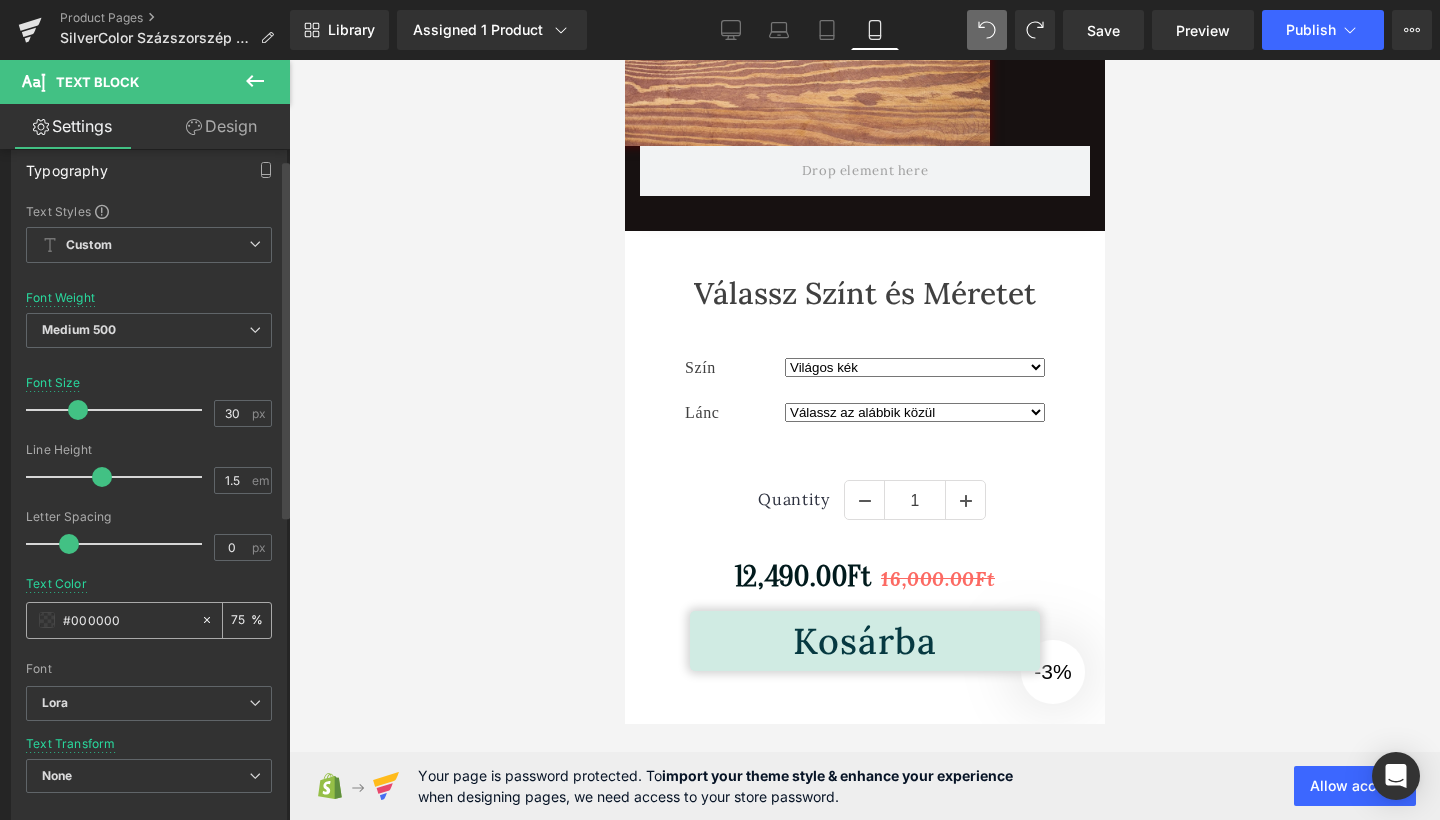 click at bounding box center (47, 620) 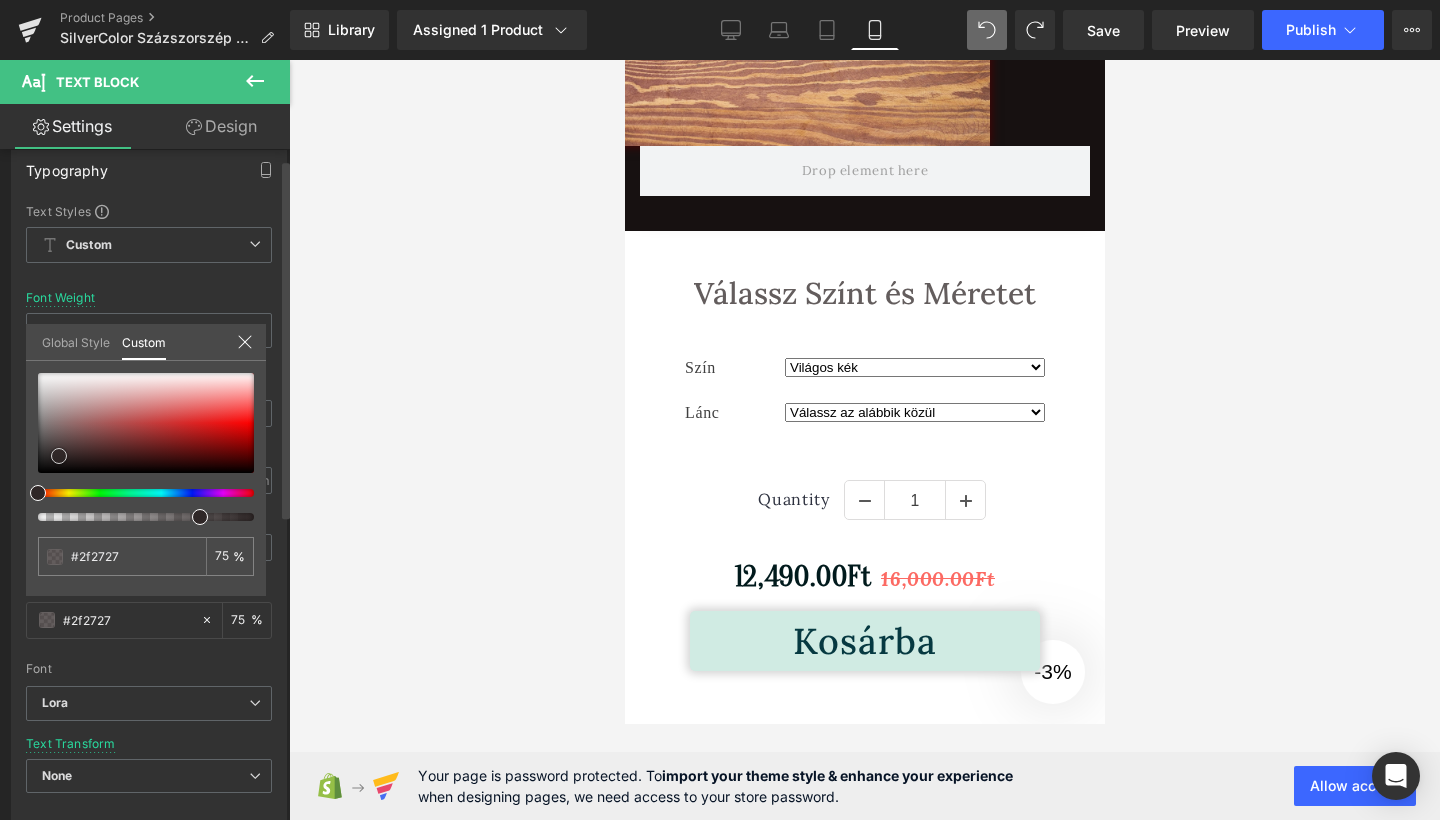 drag, startPoint x: 92, startPoint y: 449, endPoint x: 60, endPoint y: 456, distance: 32.75668 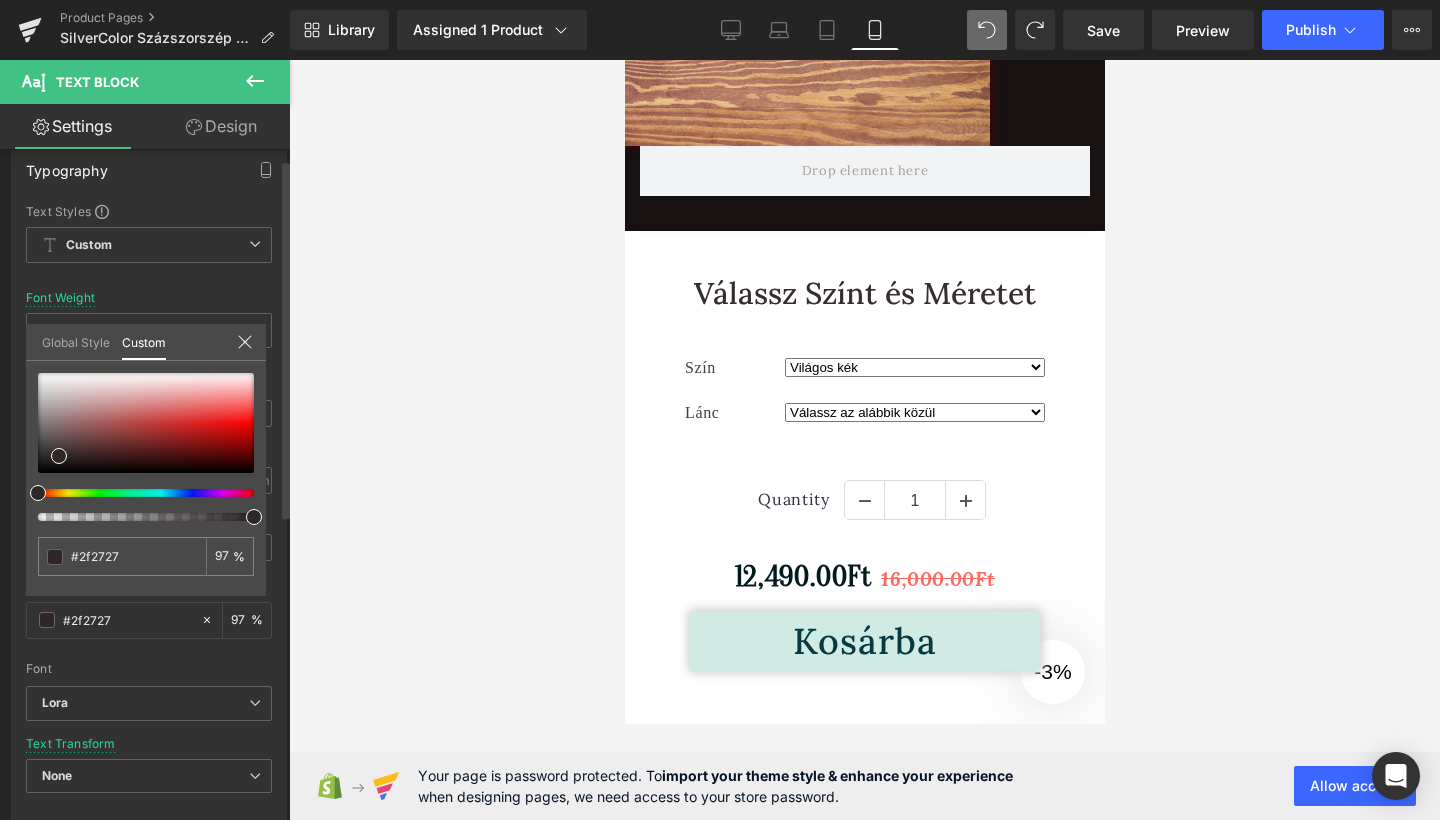 drag, startPoint x: 194, startPoint y: 515, endPoint x: 281, endPoint y: 514, distance: 87.005745 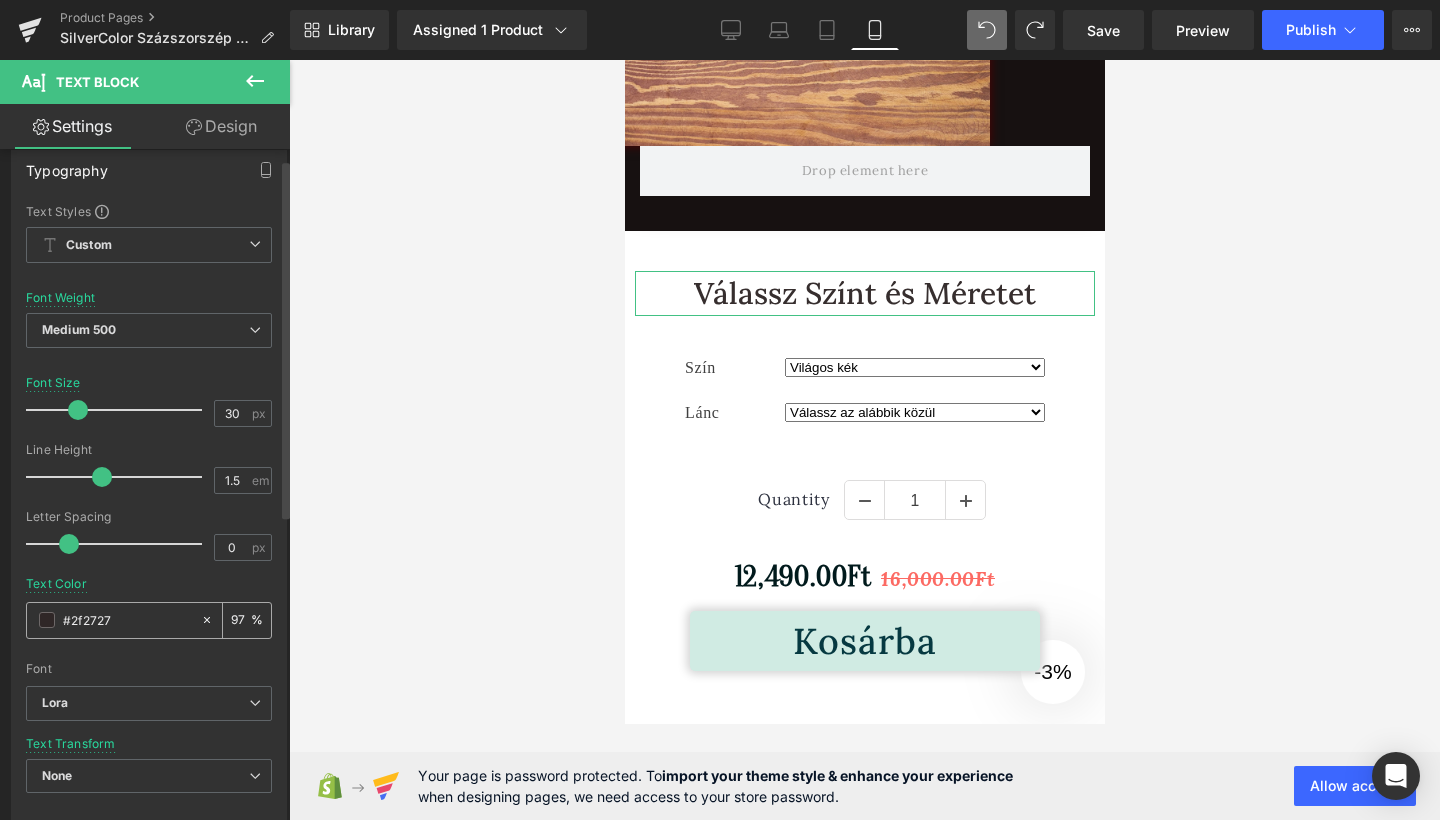 click at bounding box center [47, 620] 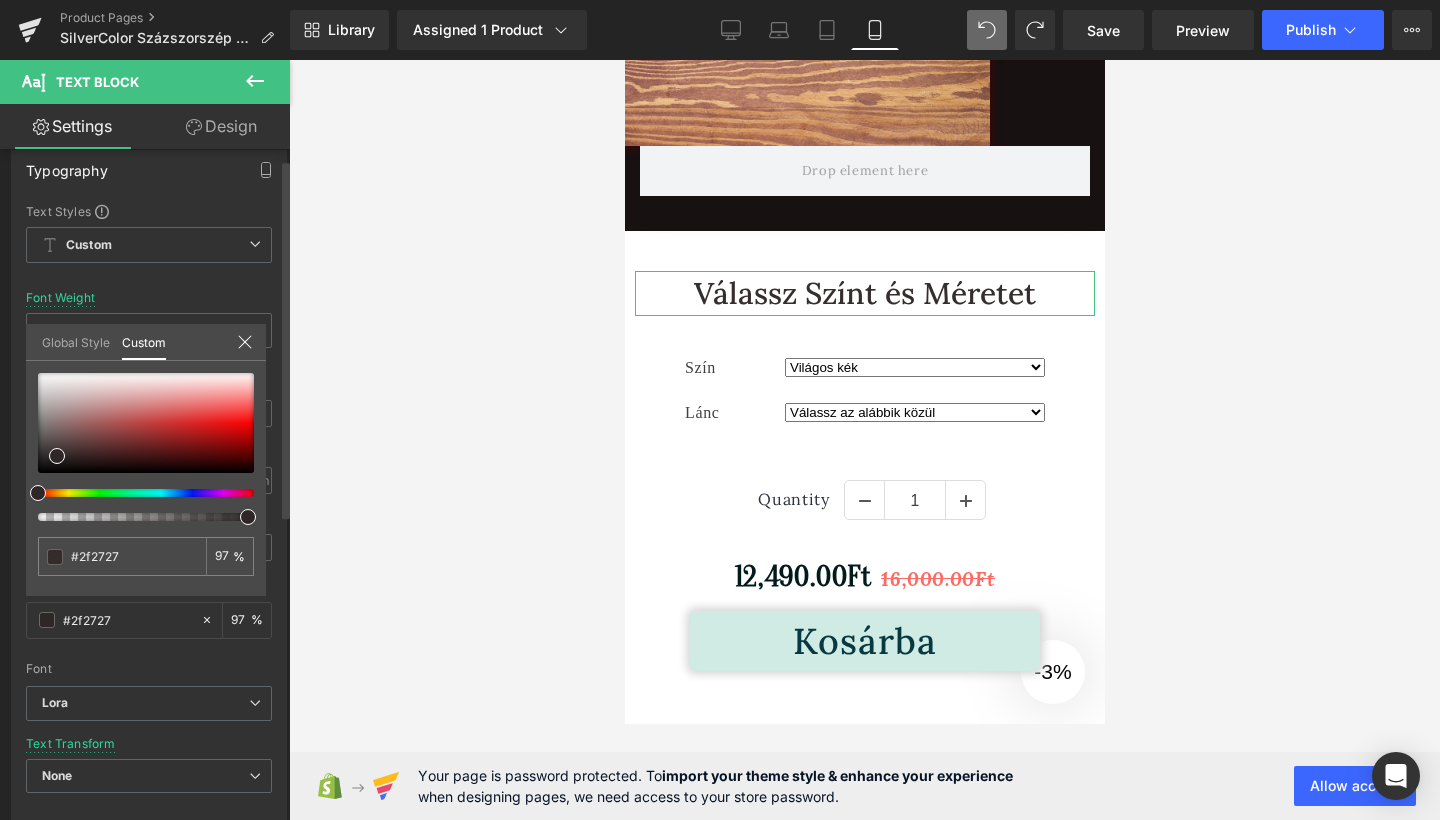 click on "Global Style" at bounding box center [76, 341] 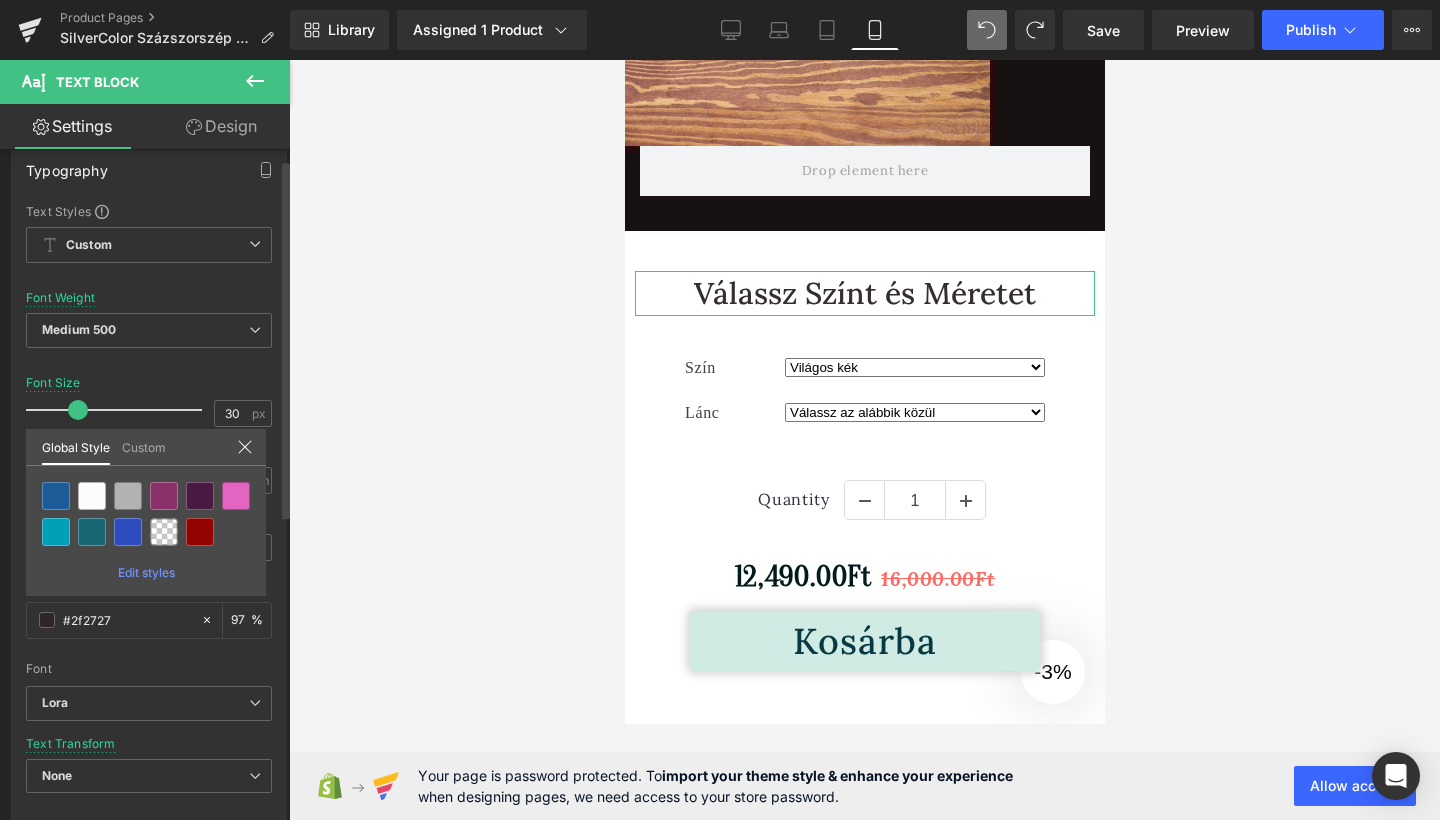 click on "Custom" at bounding box center [144, 446] 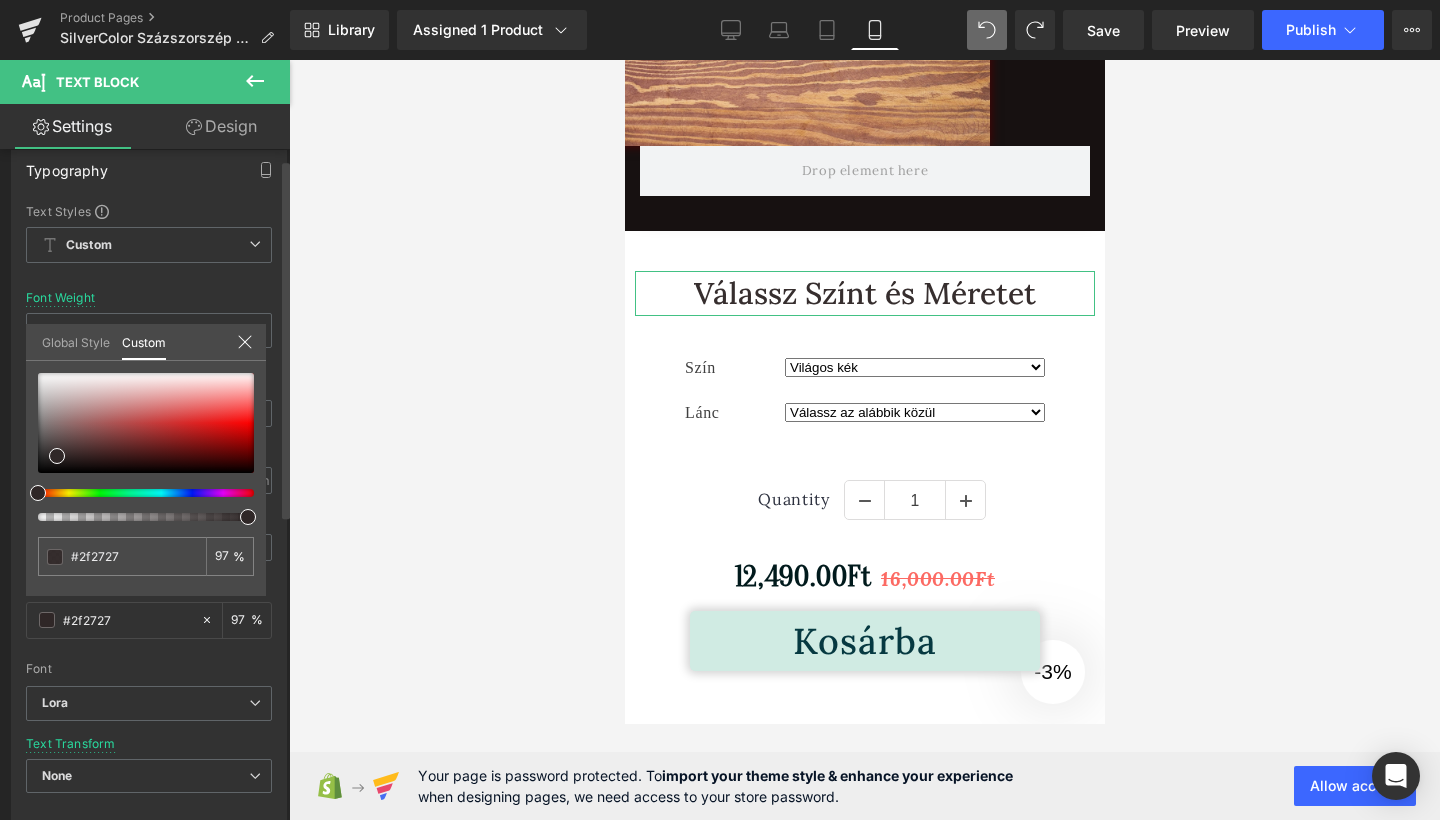 click on "Global Style Custom" at bounding box center (146, 342) 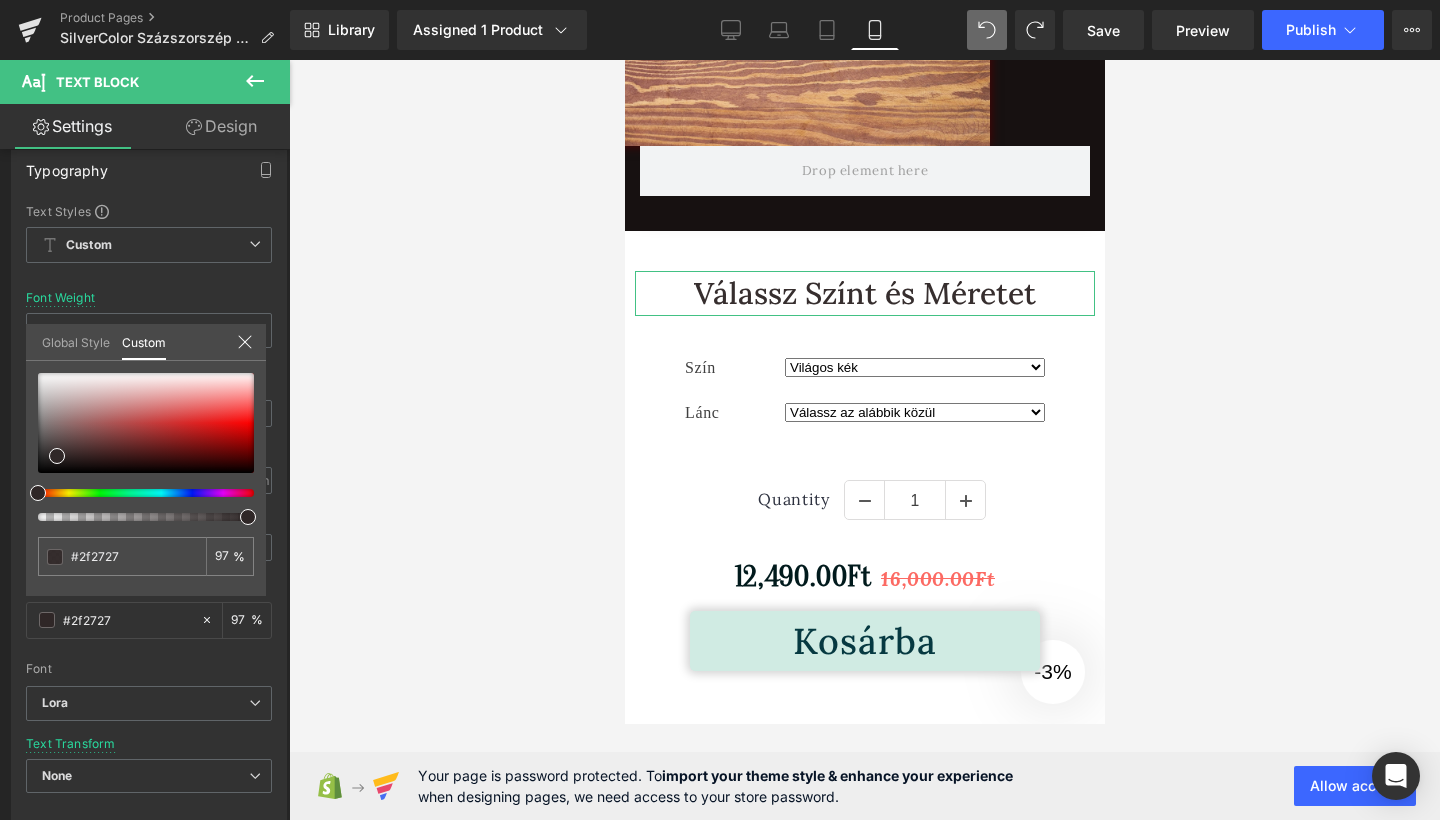 click on "Design" at bounding box center (221, 126) 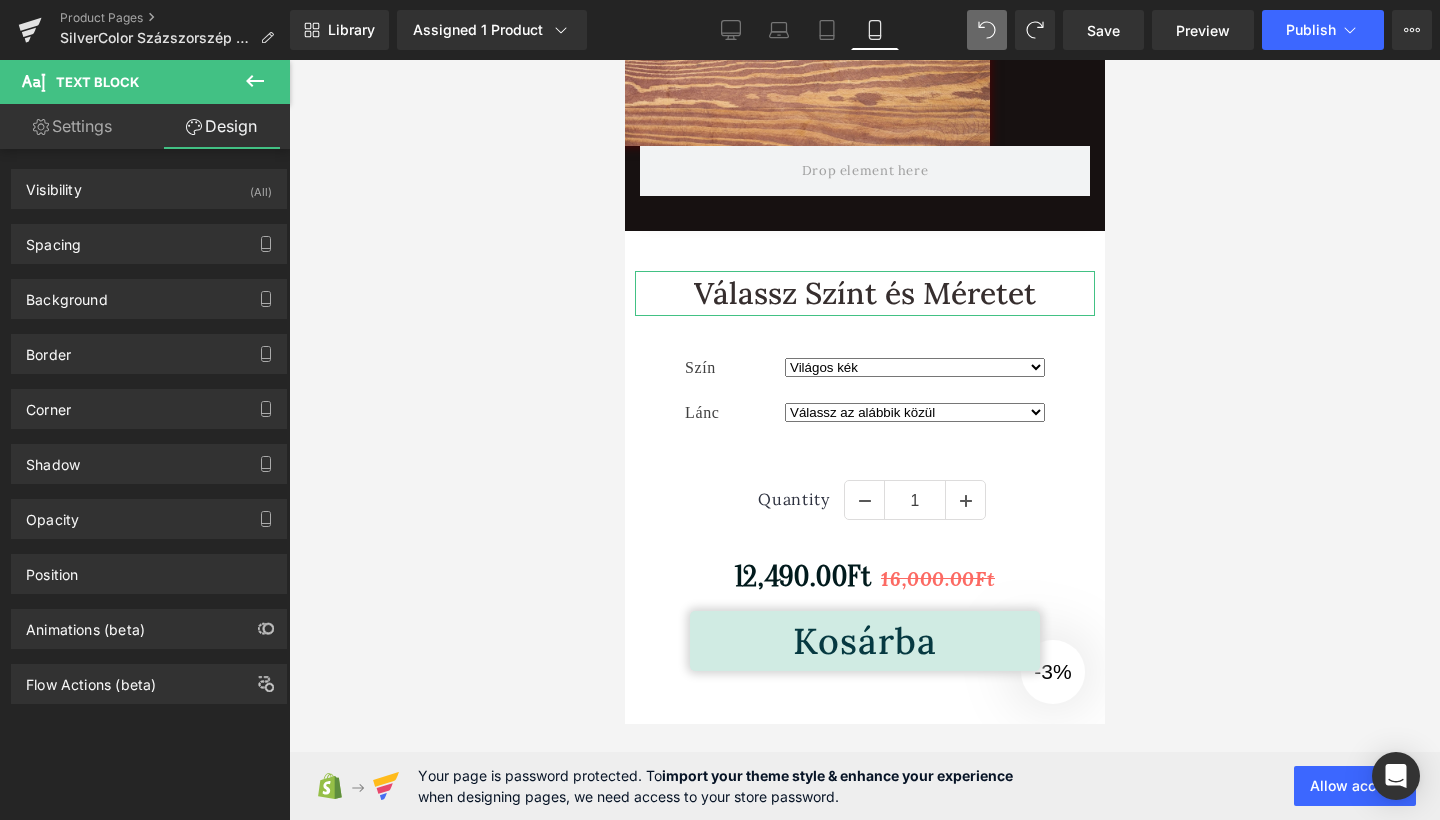 click on "Settings" at bounding box center (72, 126) 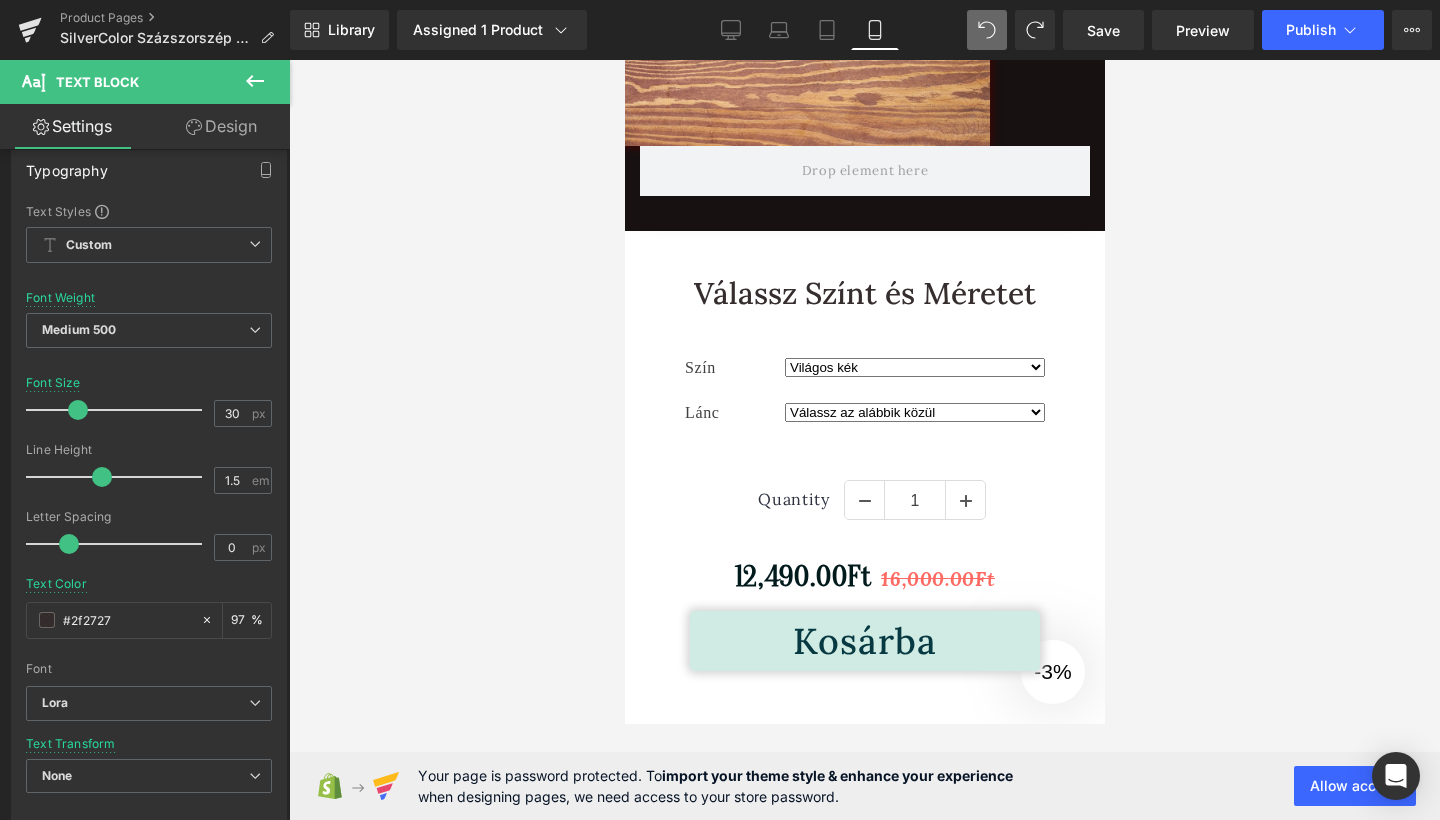 click 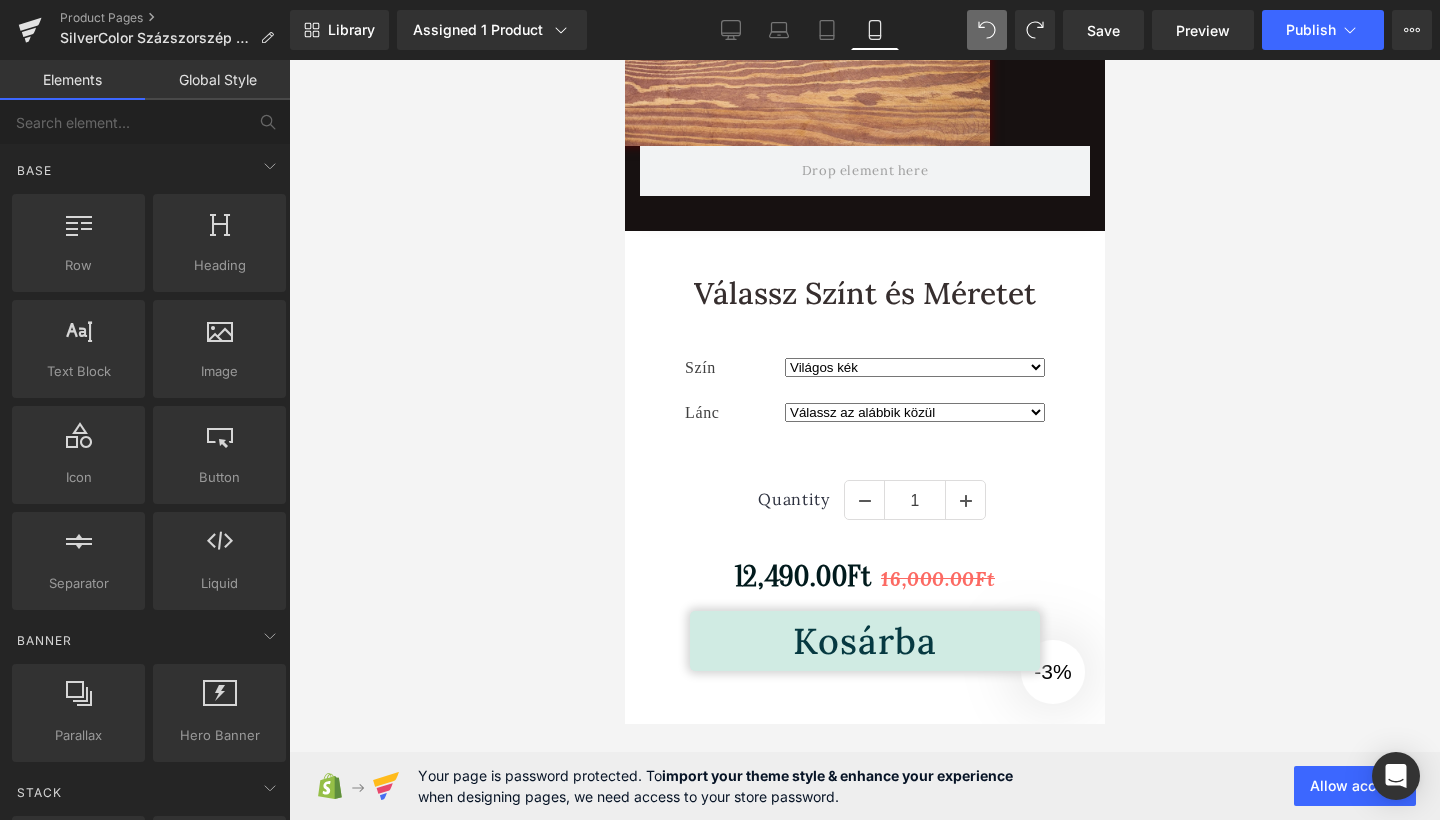 click on "Global Style" at bounding box center [217, 80] 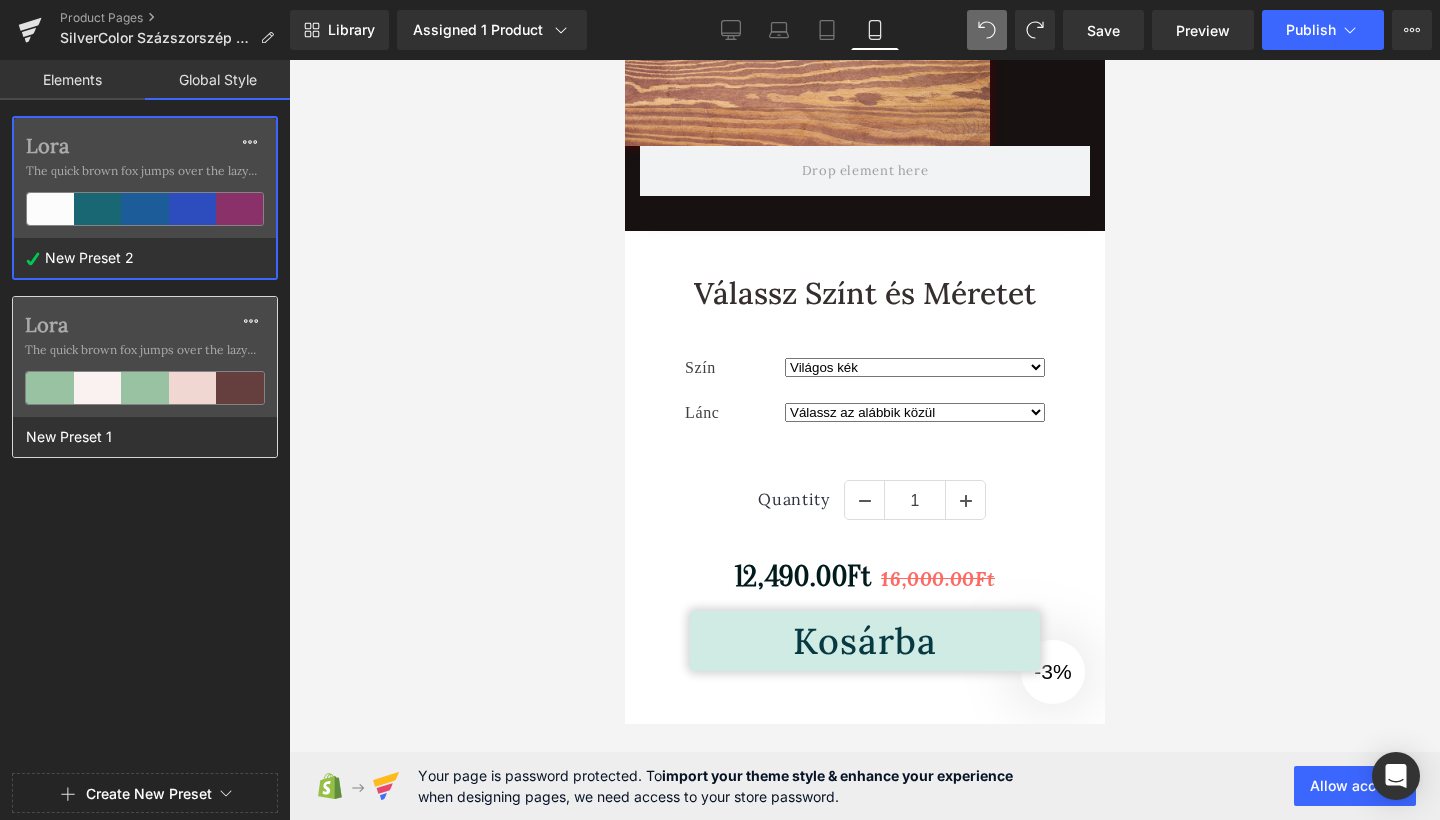 click on "Lora  The quick brown fox jumps over the lazy..." at bounding box center (145, 357) 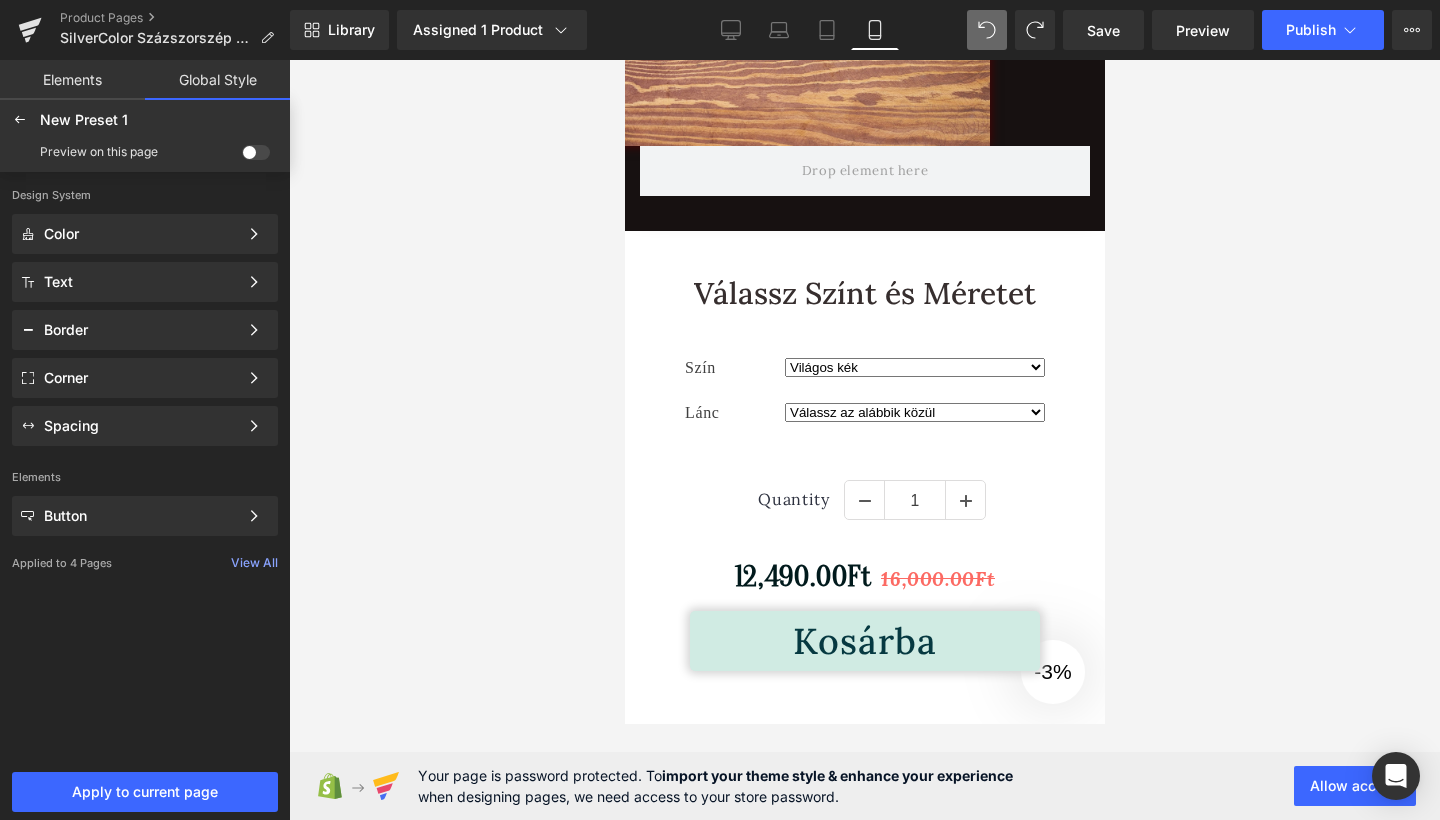 click on "Apply to current page" 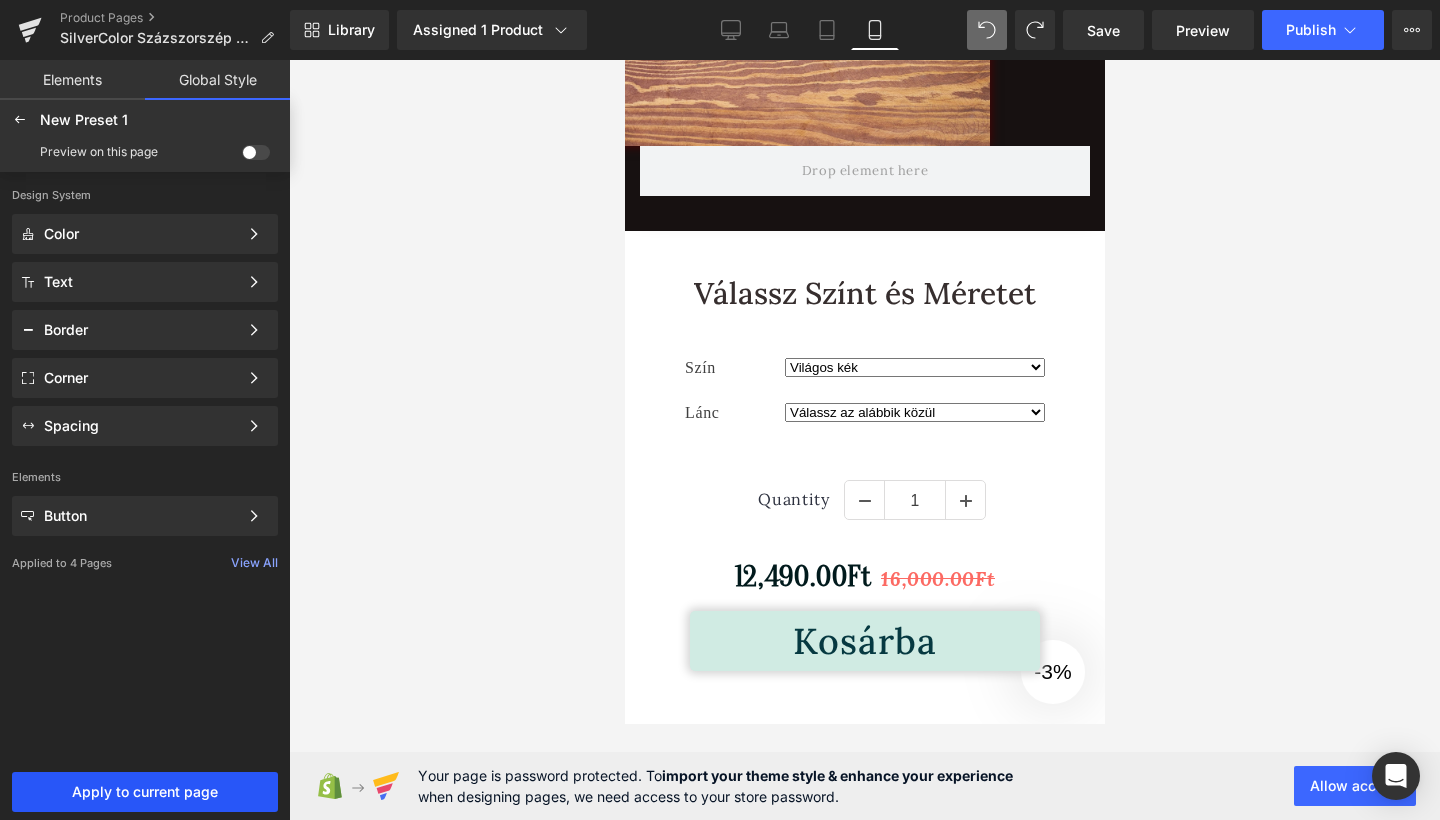 click on "Apply to current page" at bounding box center [145, 792] 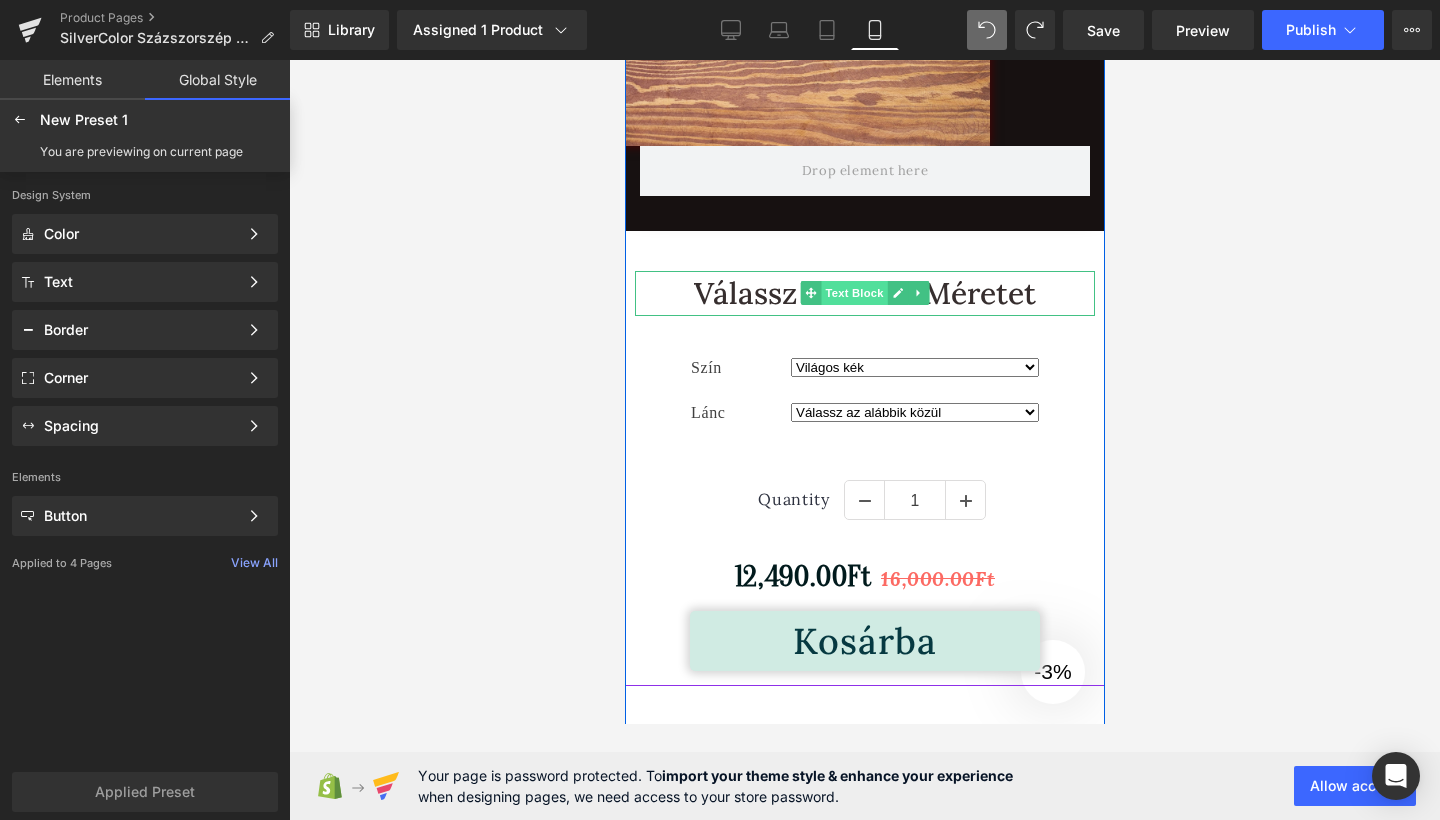 click on "Text Block" at bounding box center (853, 293) 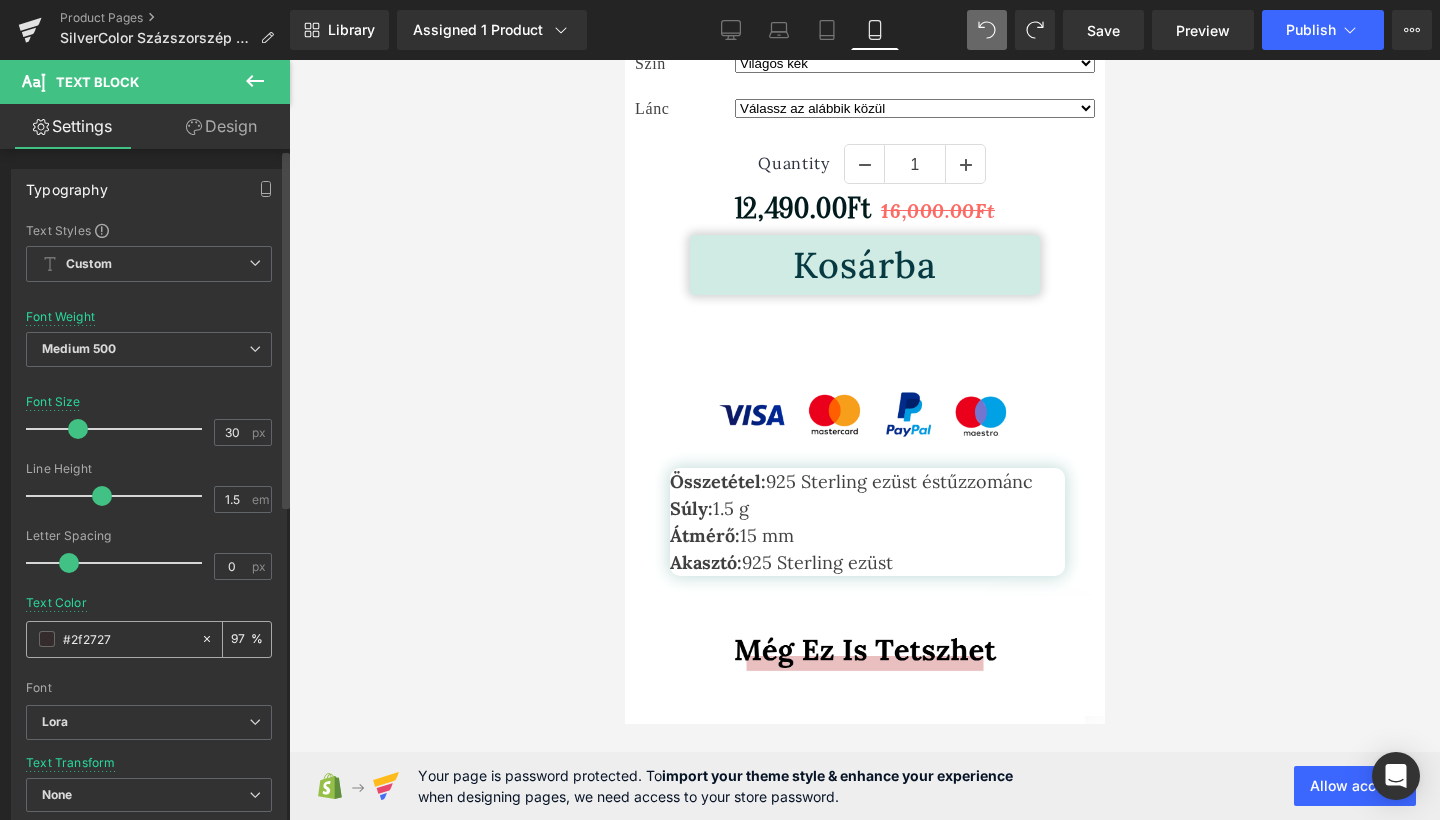 click on "#2f2727" at bounding box center (113, 639) 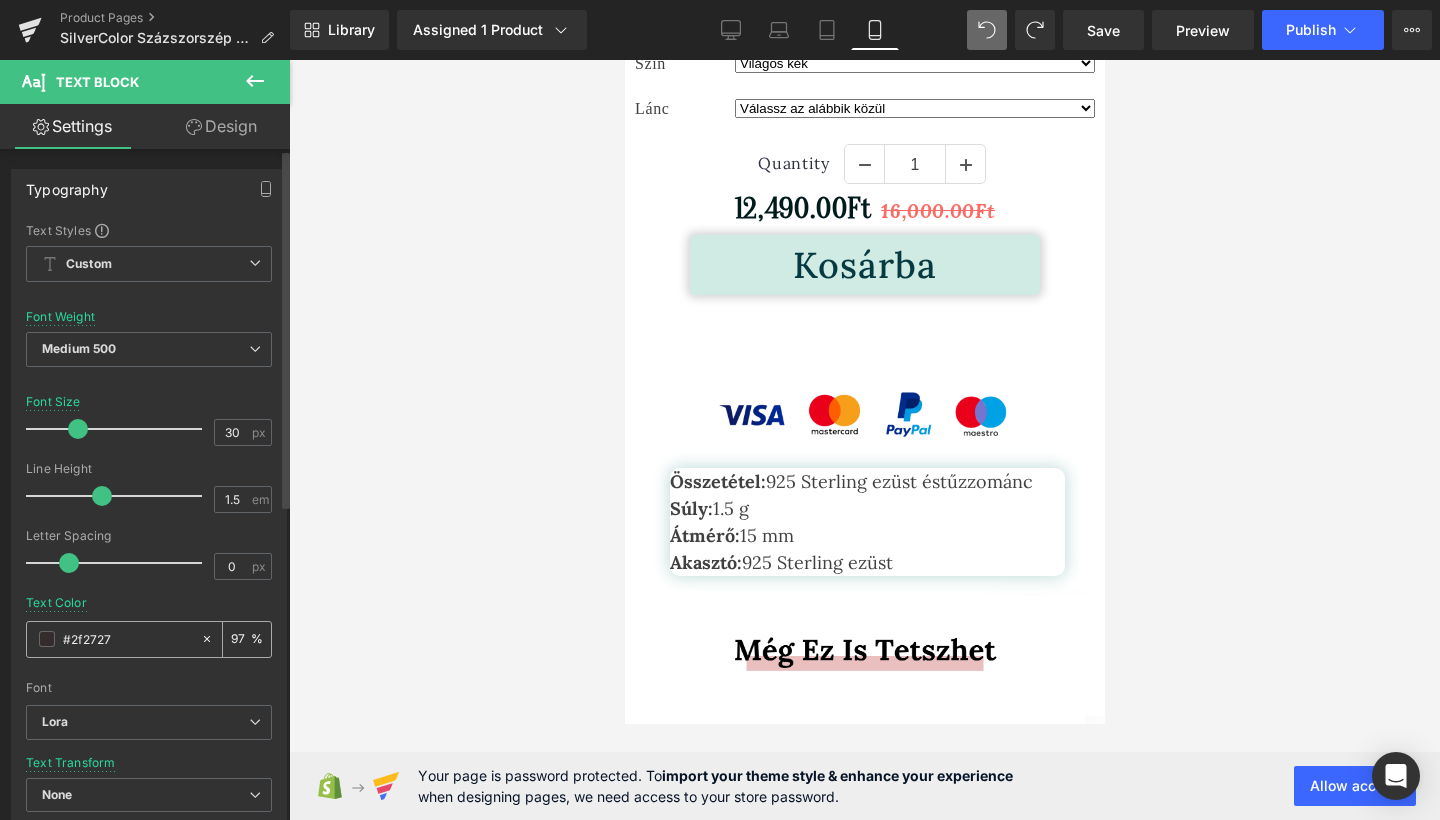 click at bounding box center [47, 639] 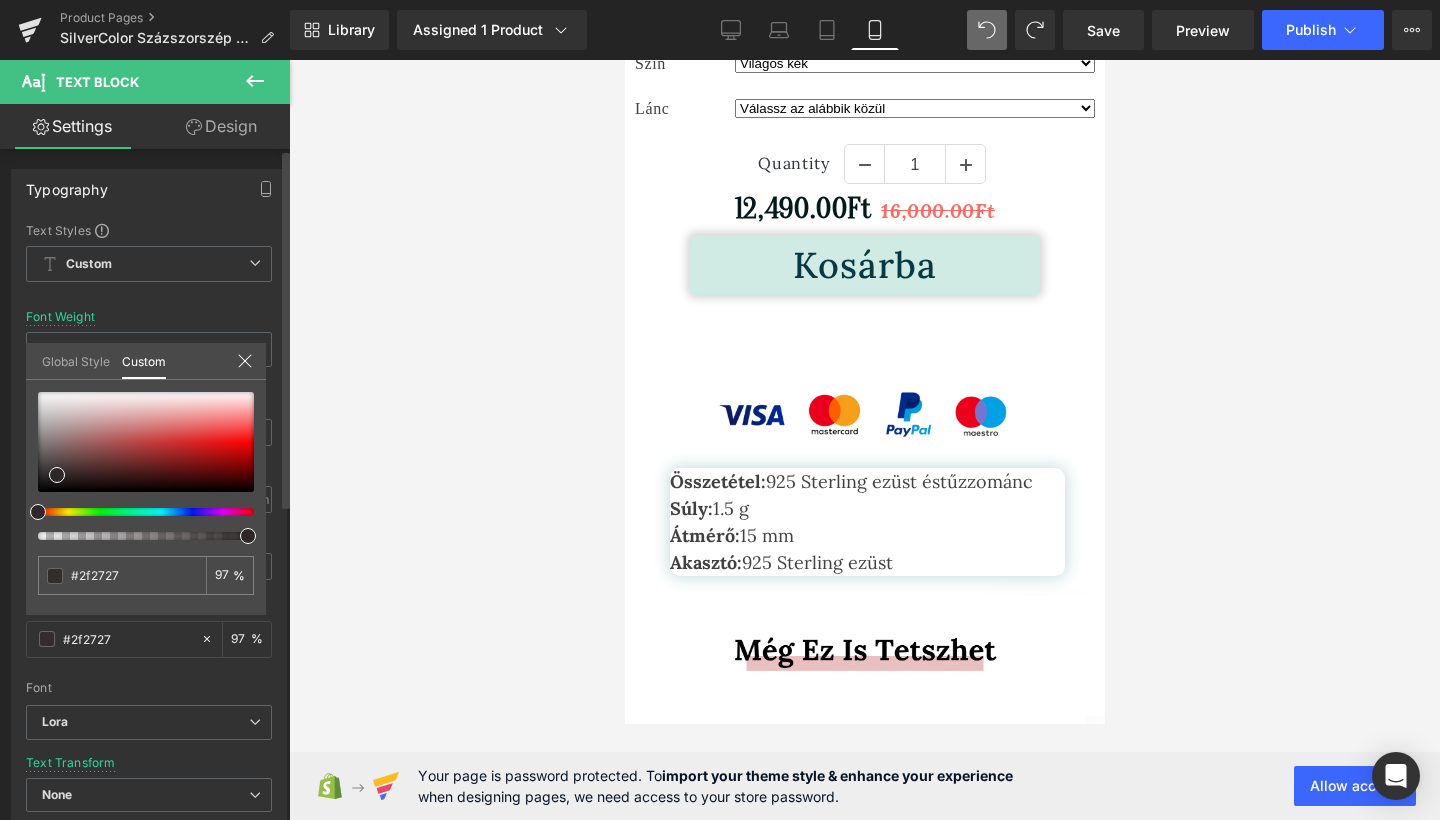 click on "Global Style" at bounding box center [76, 360] 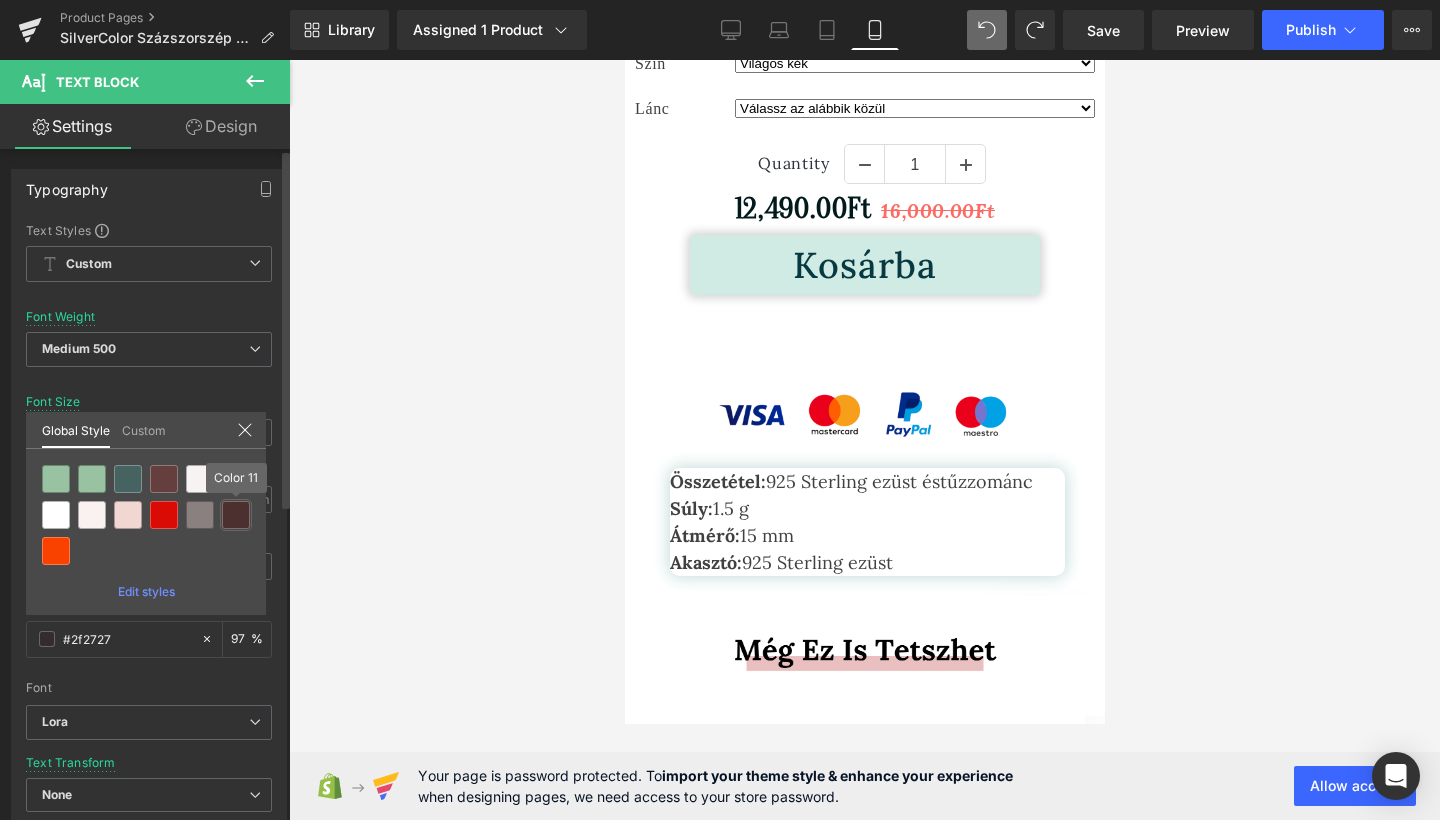 click at bounding box center (236, 515) 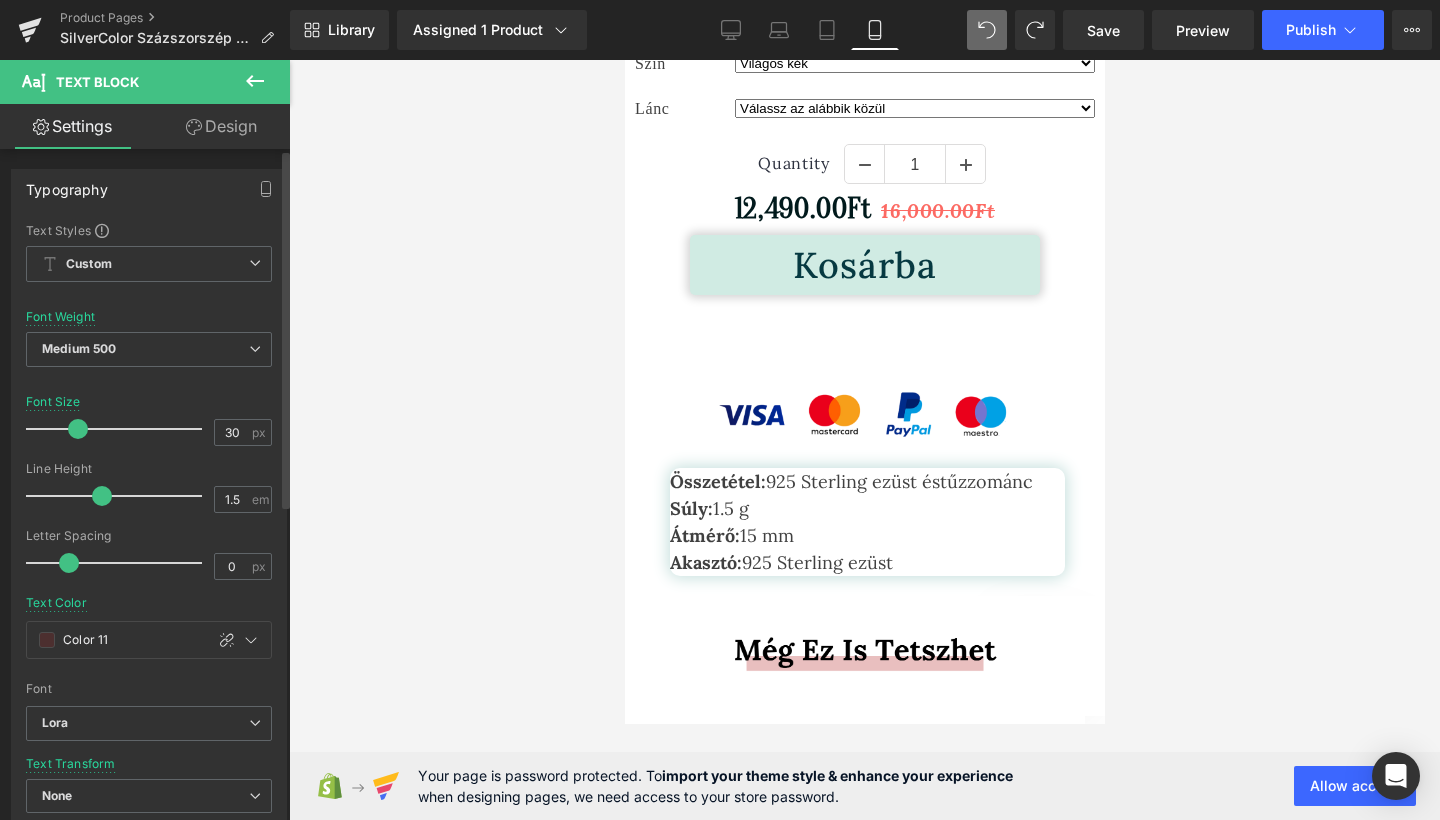 click at bounding box center (78, 429) 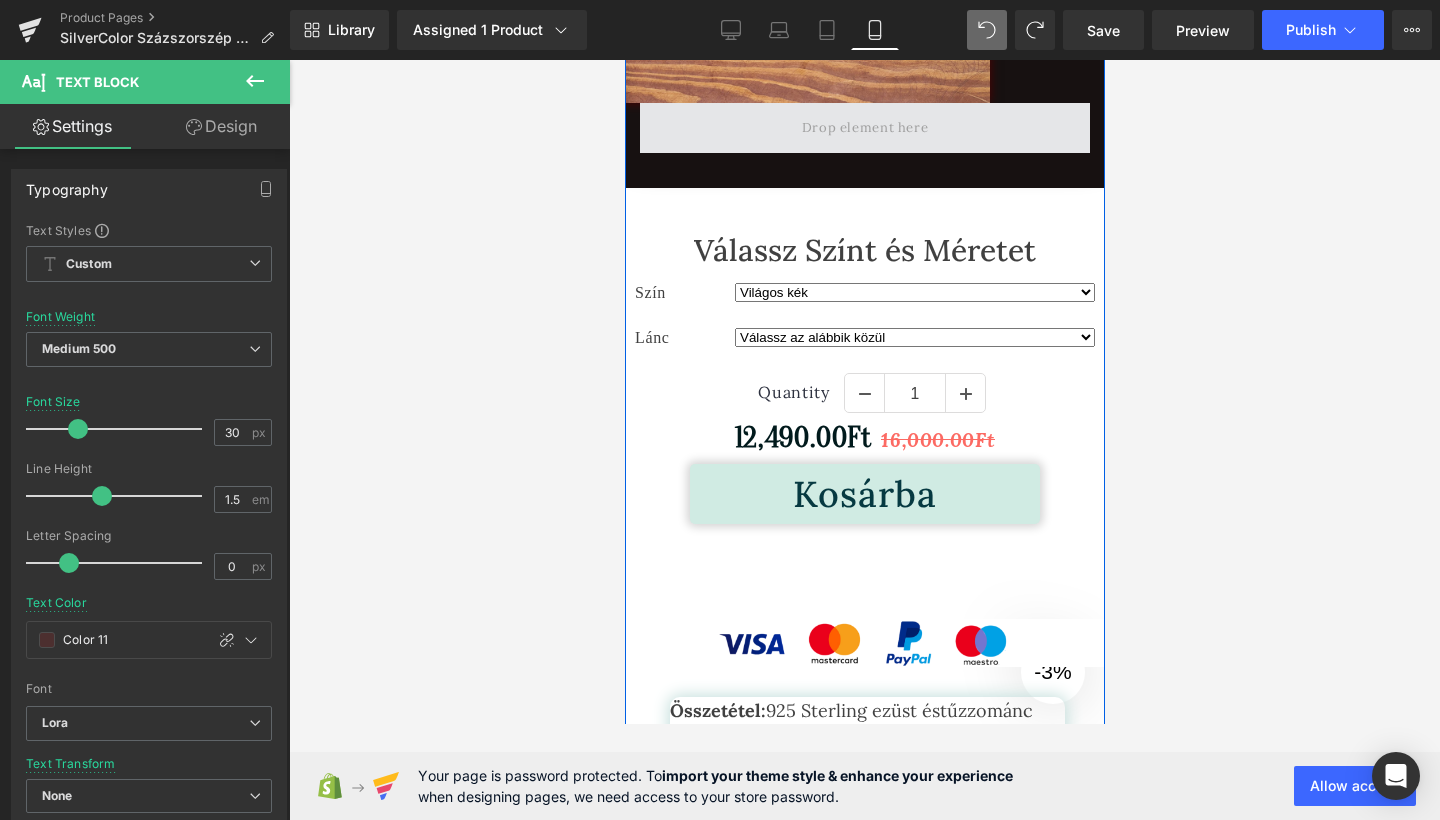 click at bounding box center (864, 128) 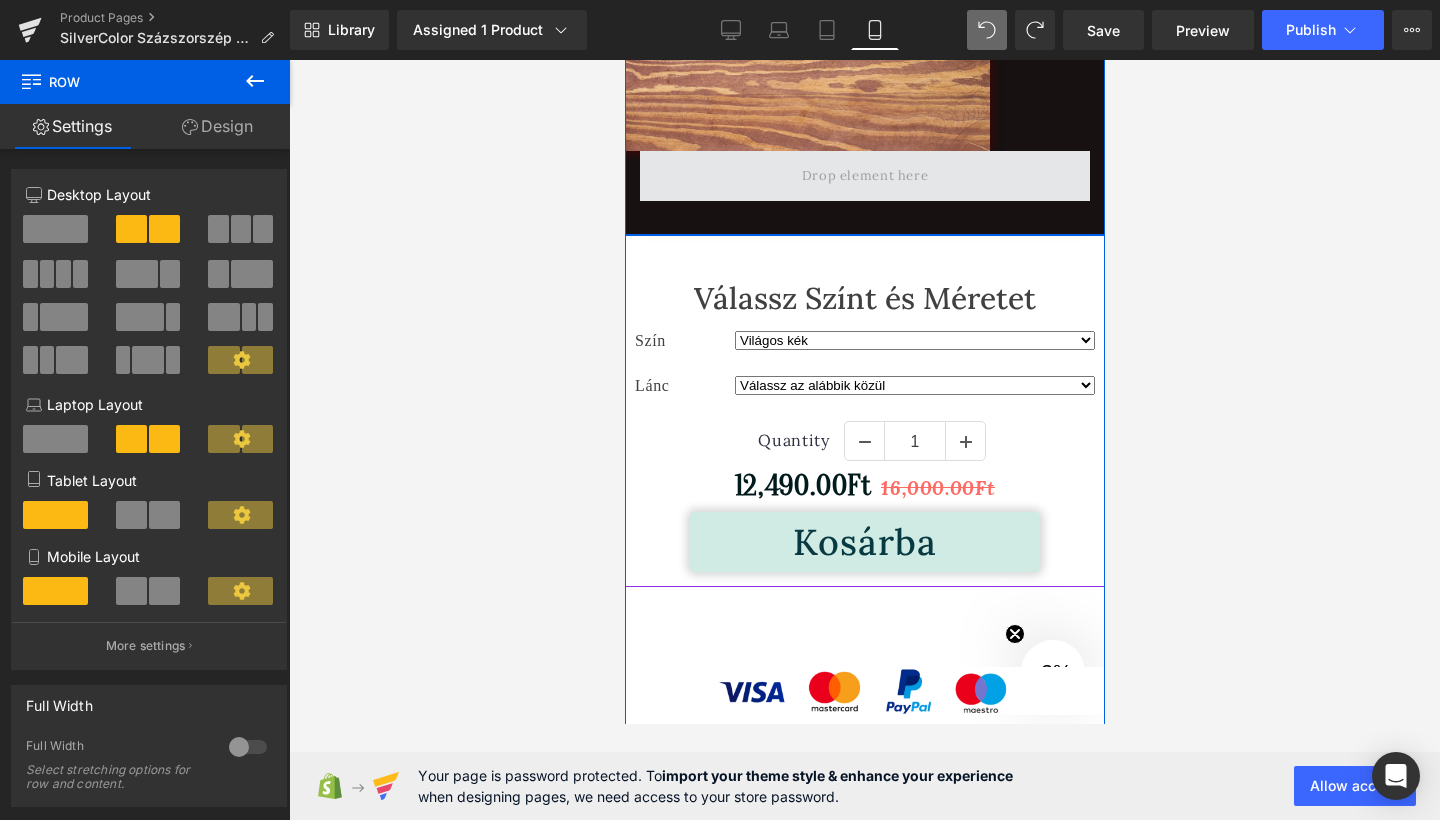 scroll, scrollTop: 2668, scrollLeft: 0, axis: vertical 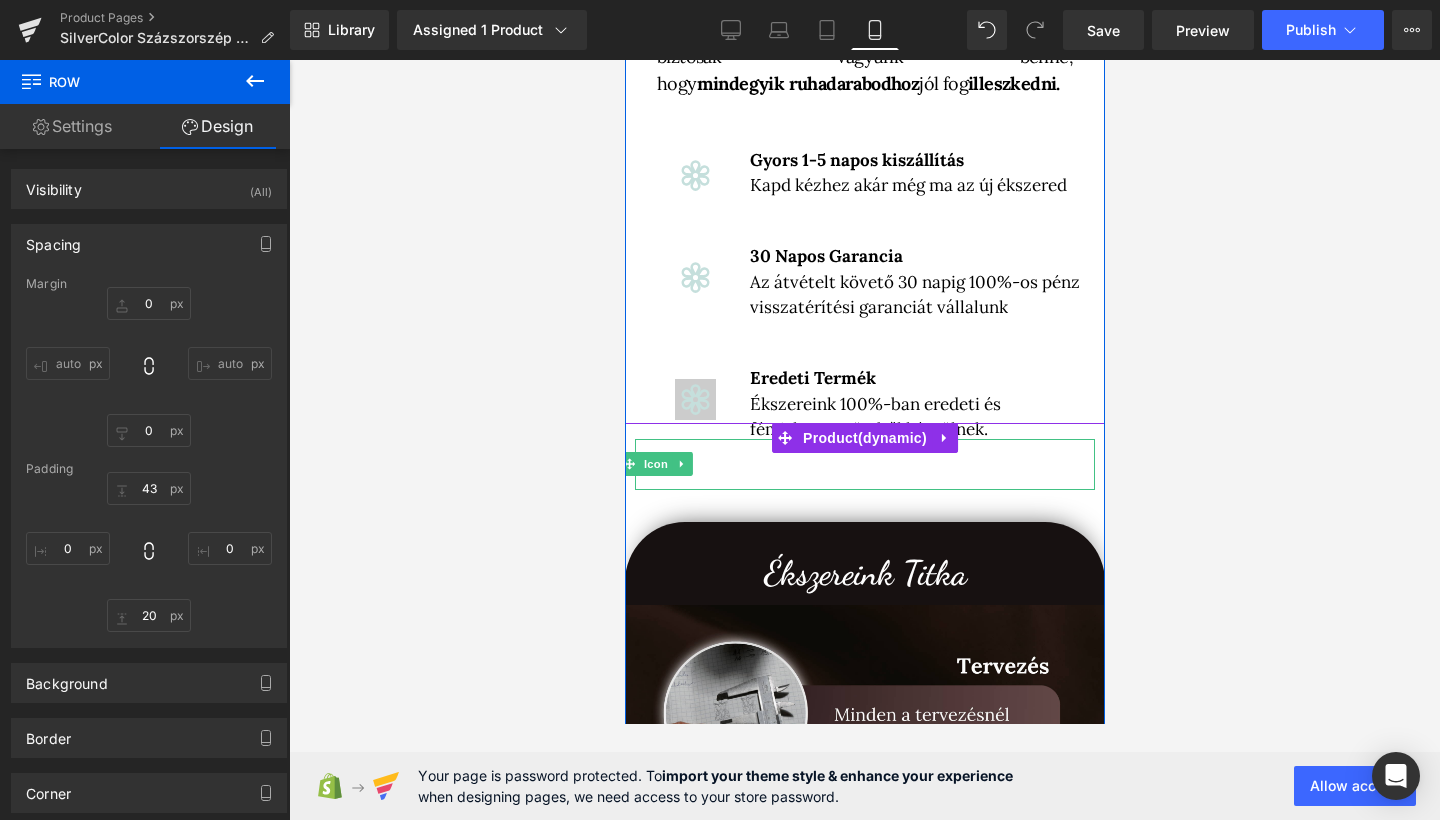 click 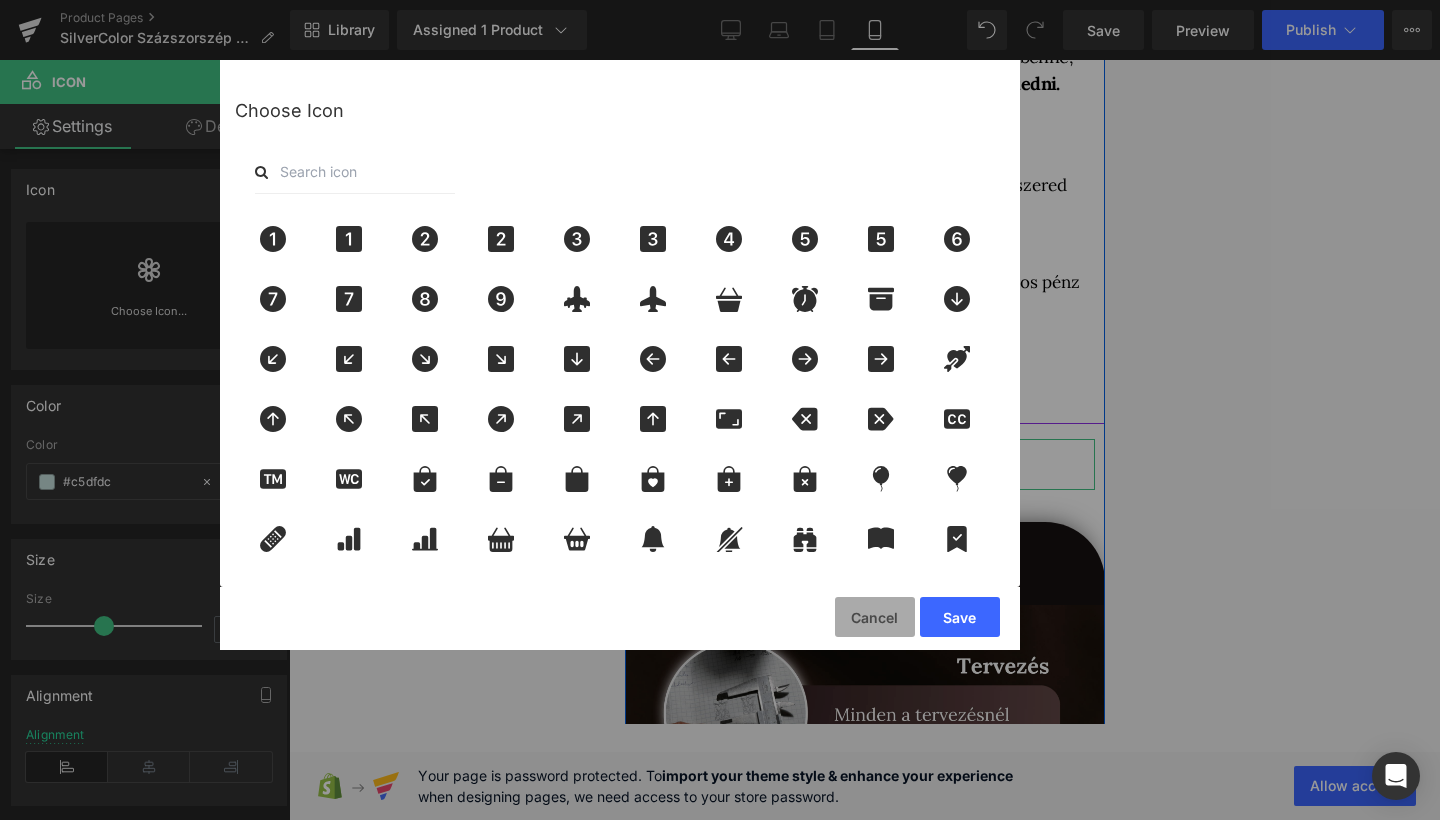 click on "Cancel" at bounding box center [875, 617] 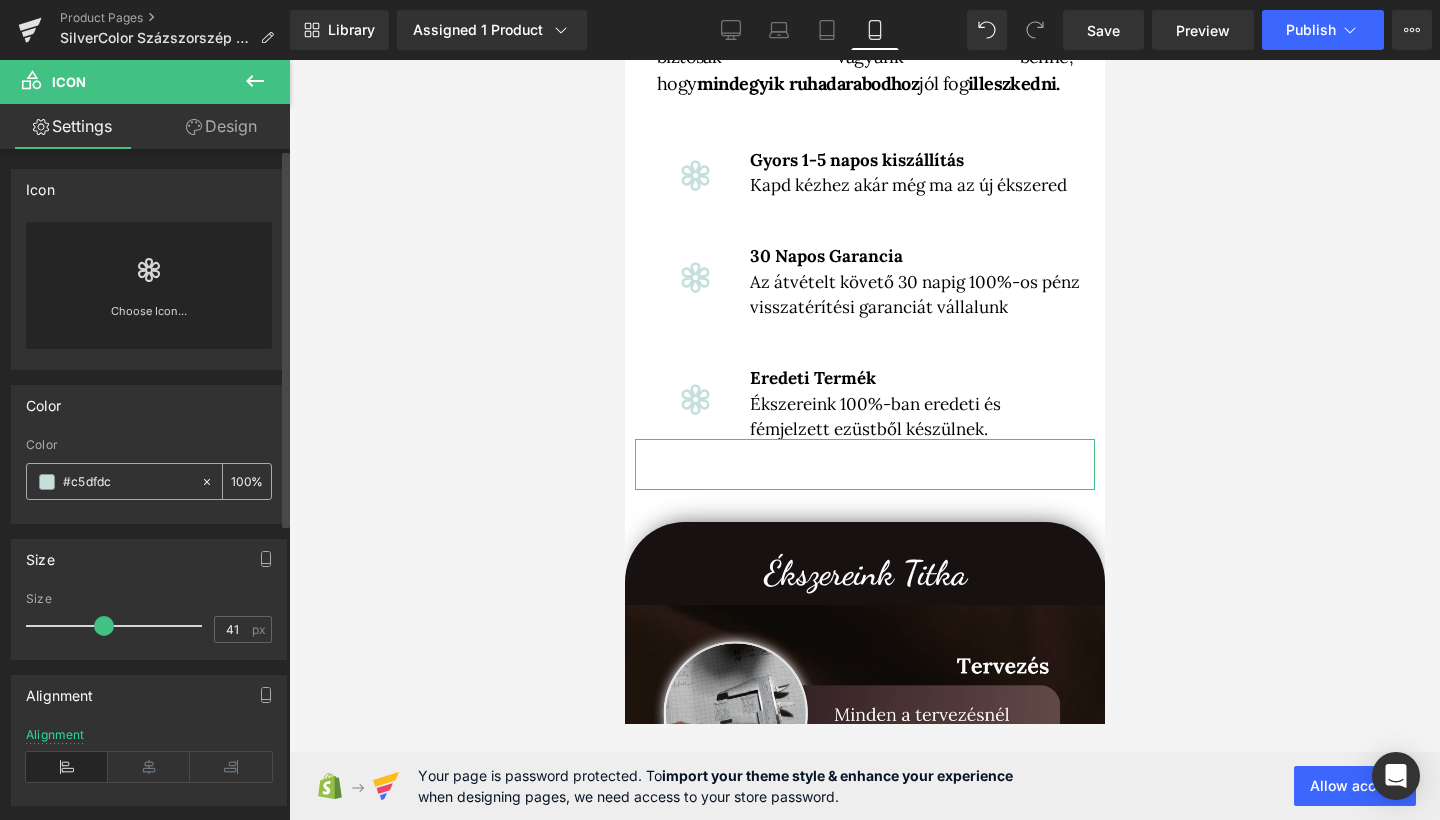 click at bounding box center [47, 482] 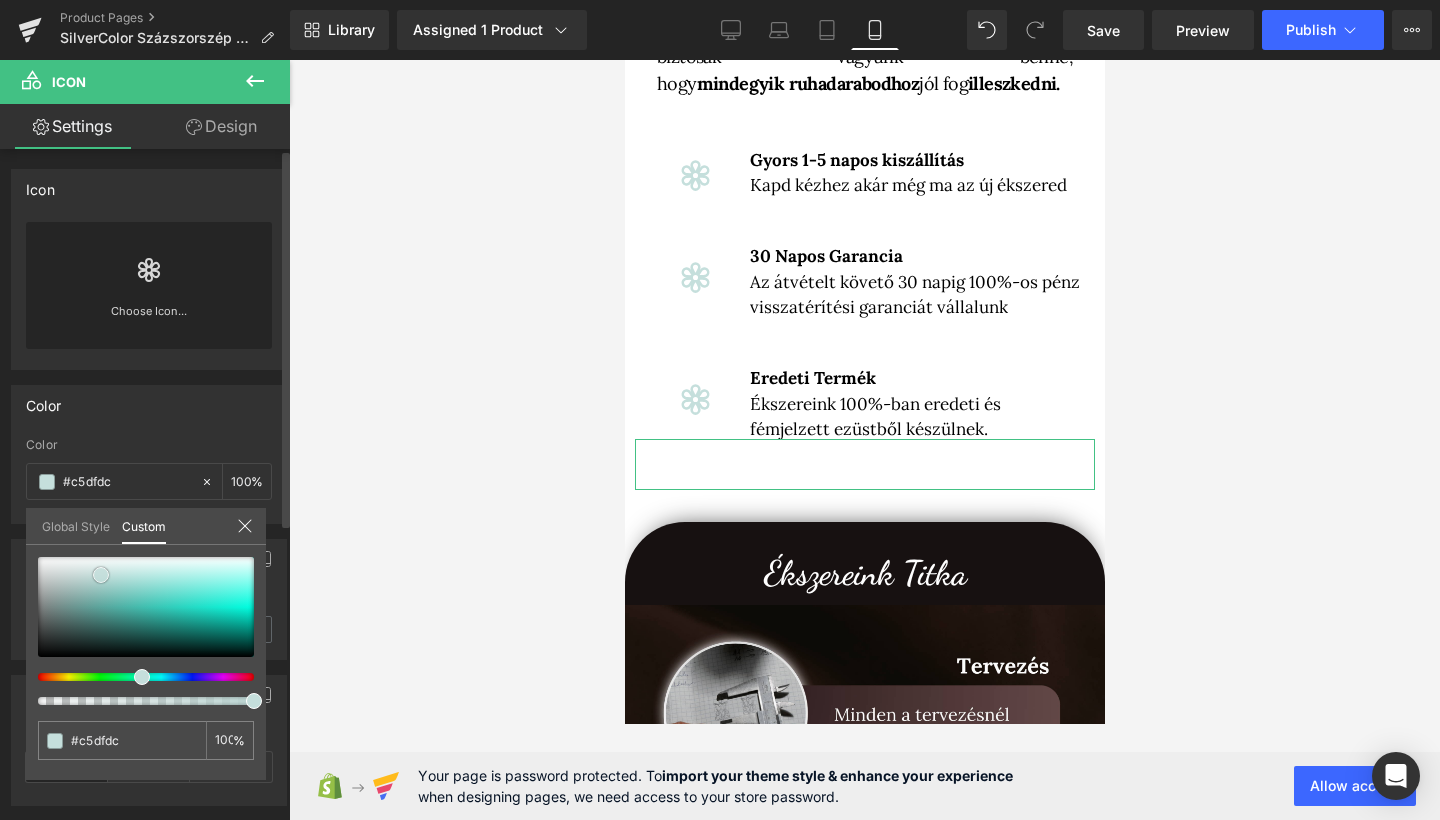 type on "#42a296" 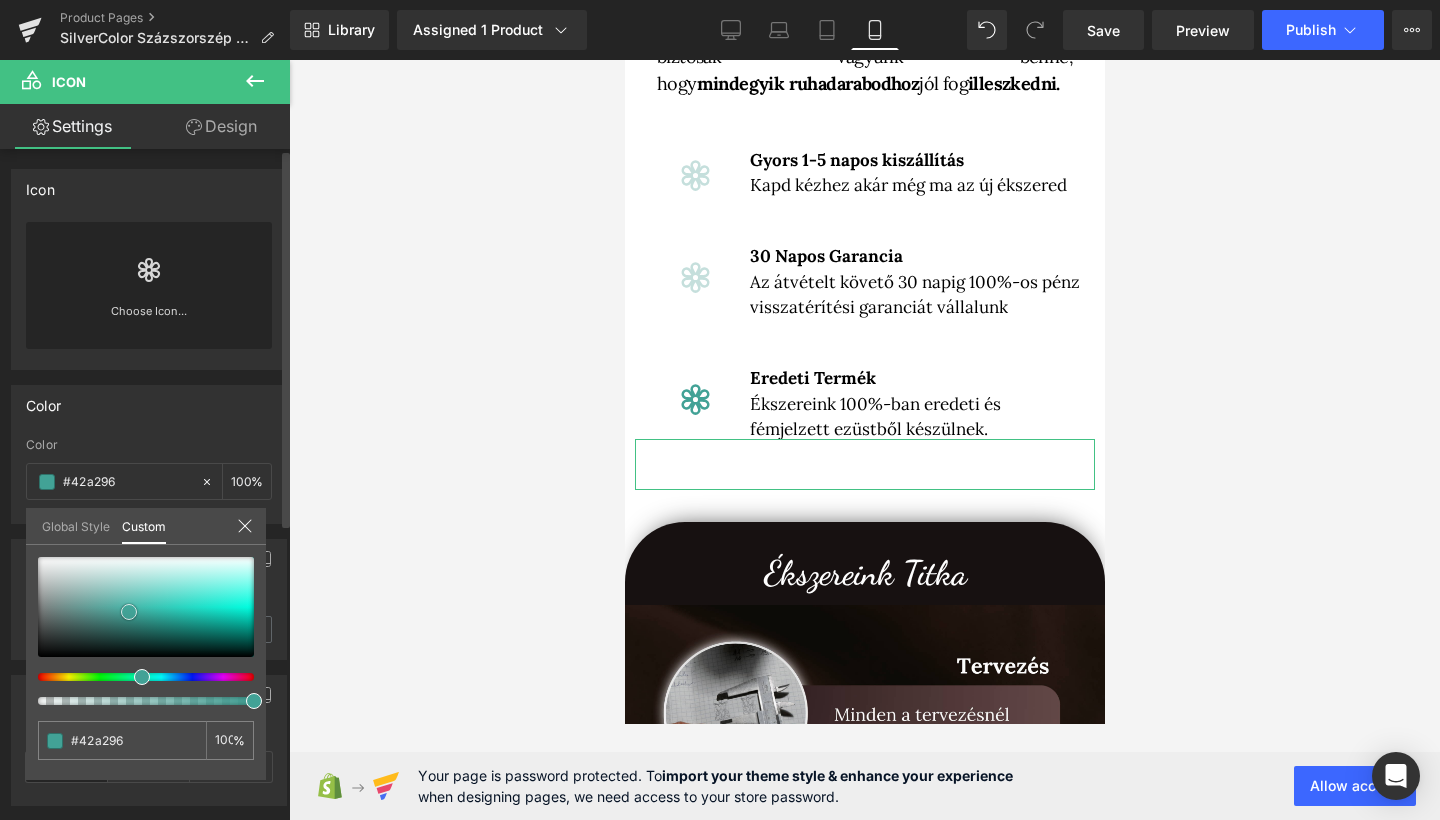 type on "#42a297" 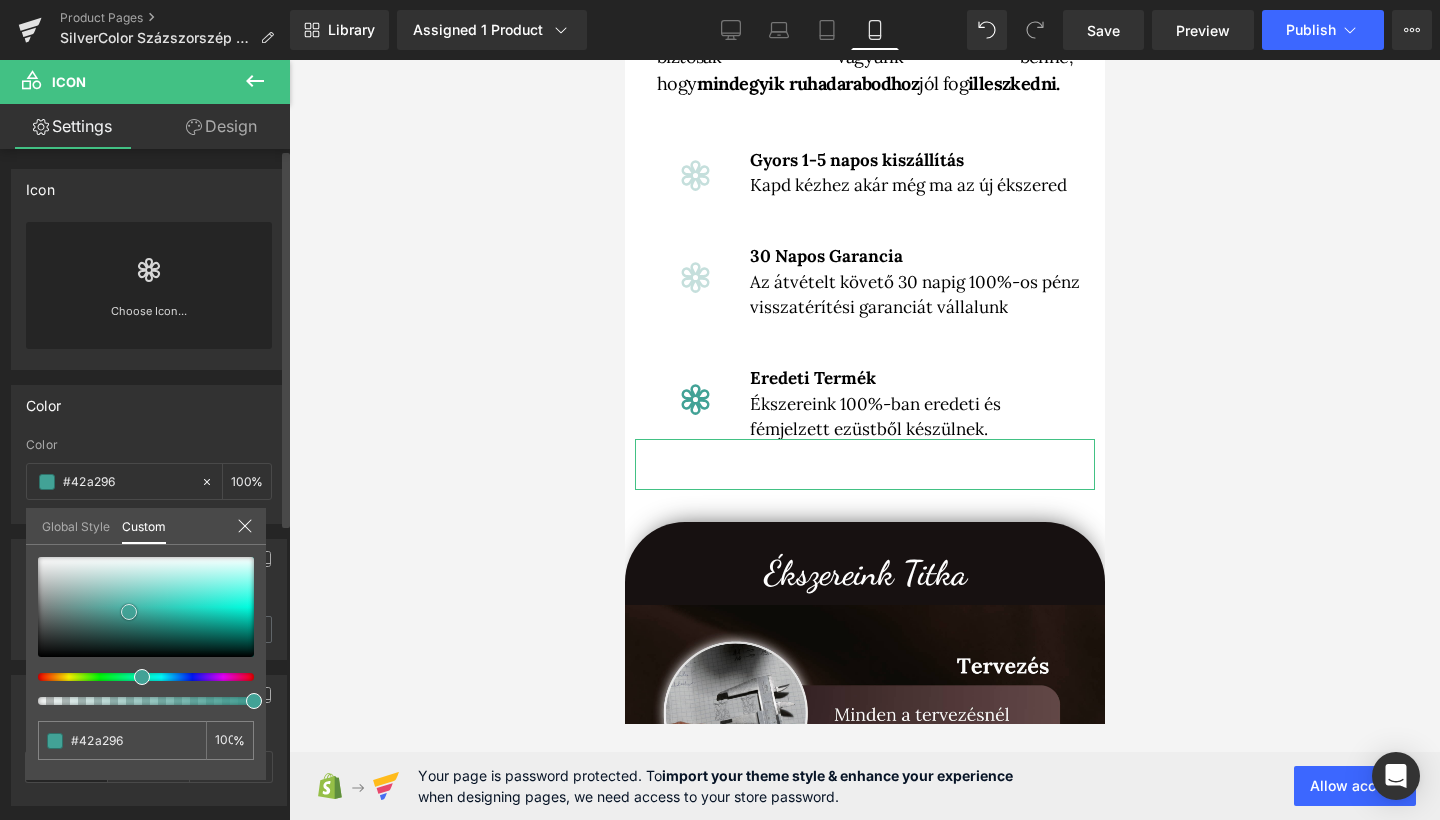 type on "#42a297" 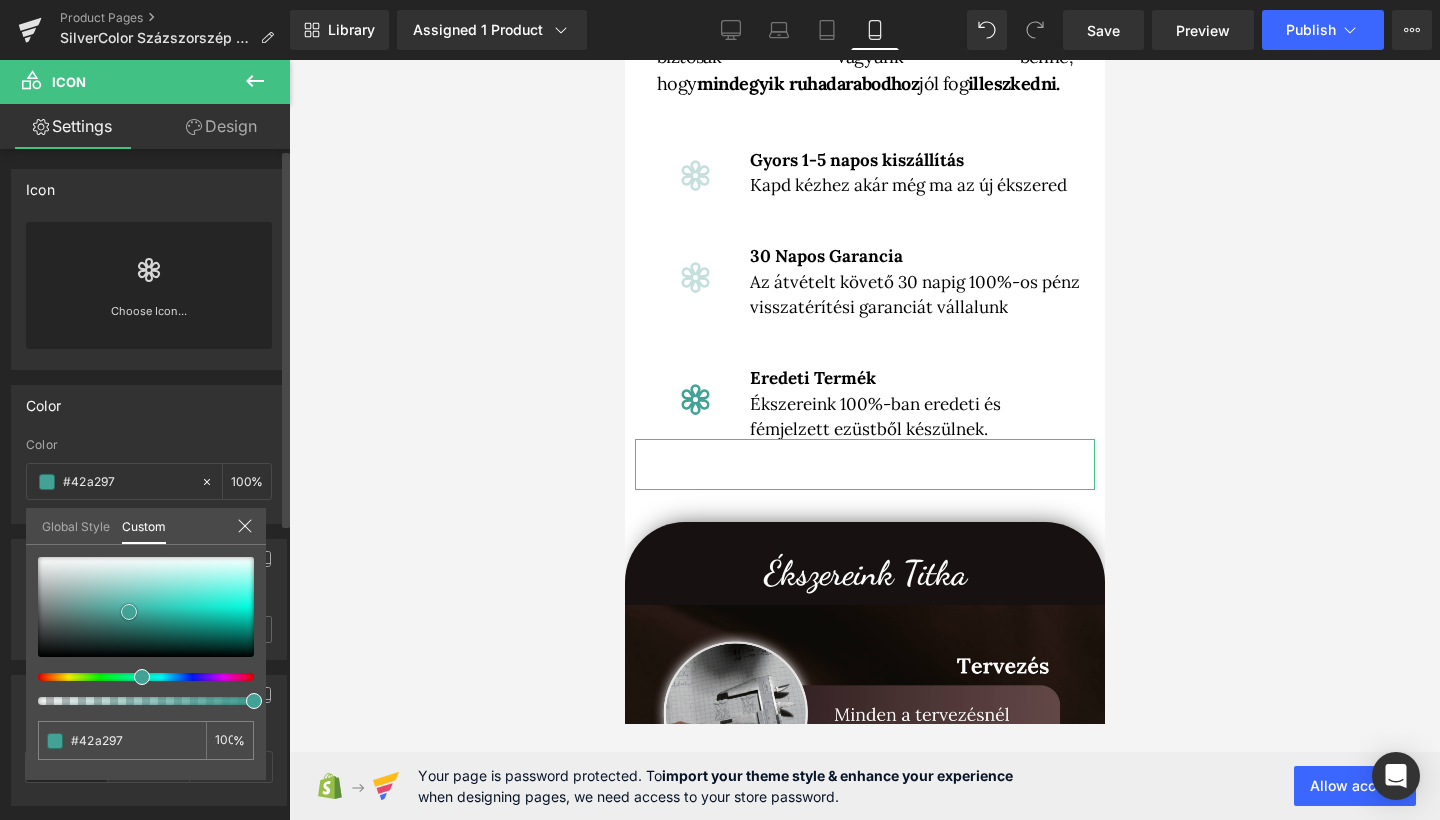 type on "#45a59a" 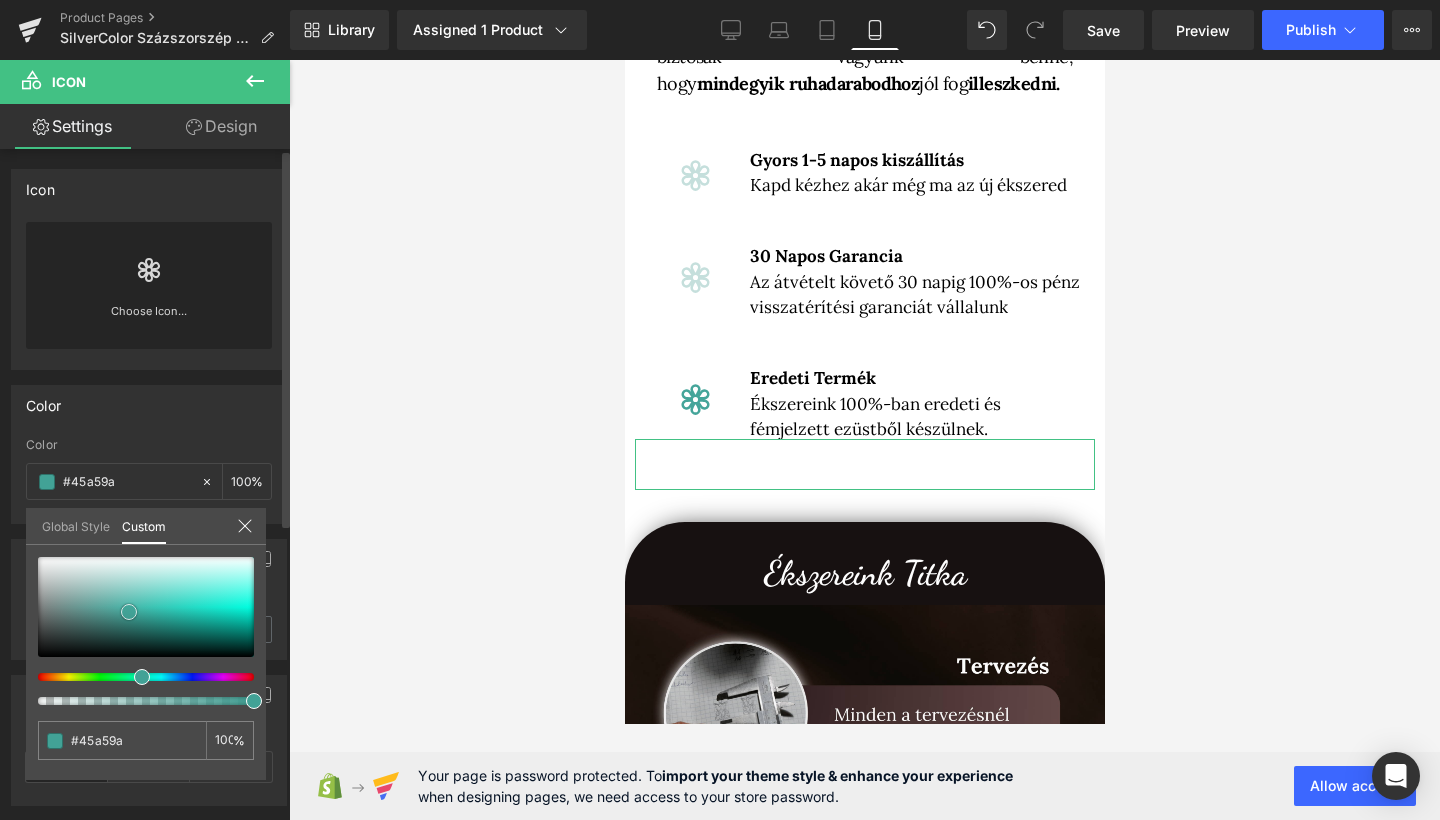 type on "#48aca0" 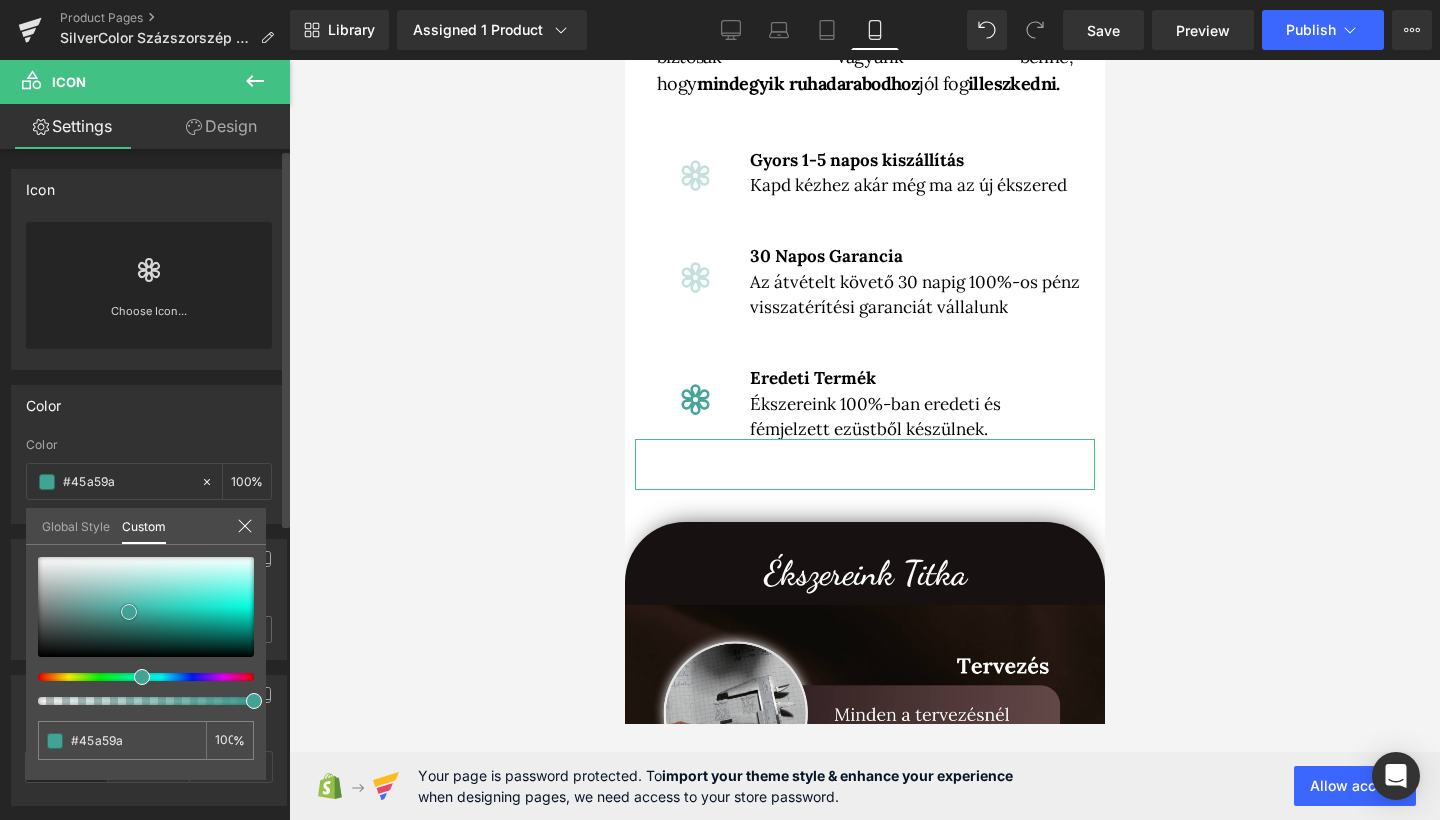type on "#48aca0" 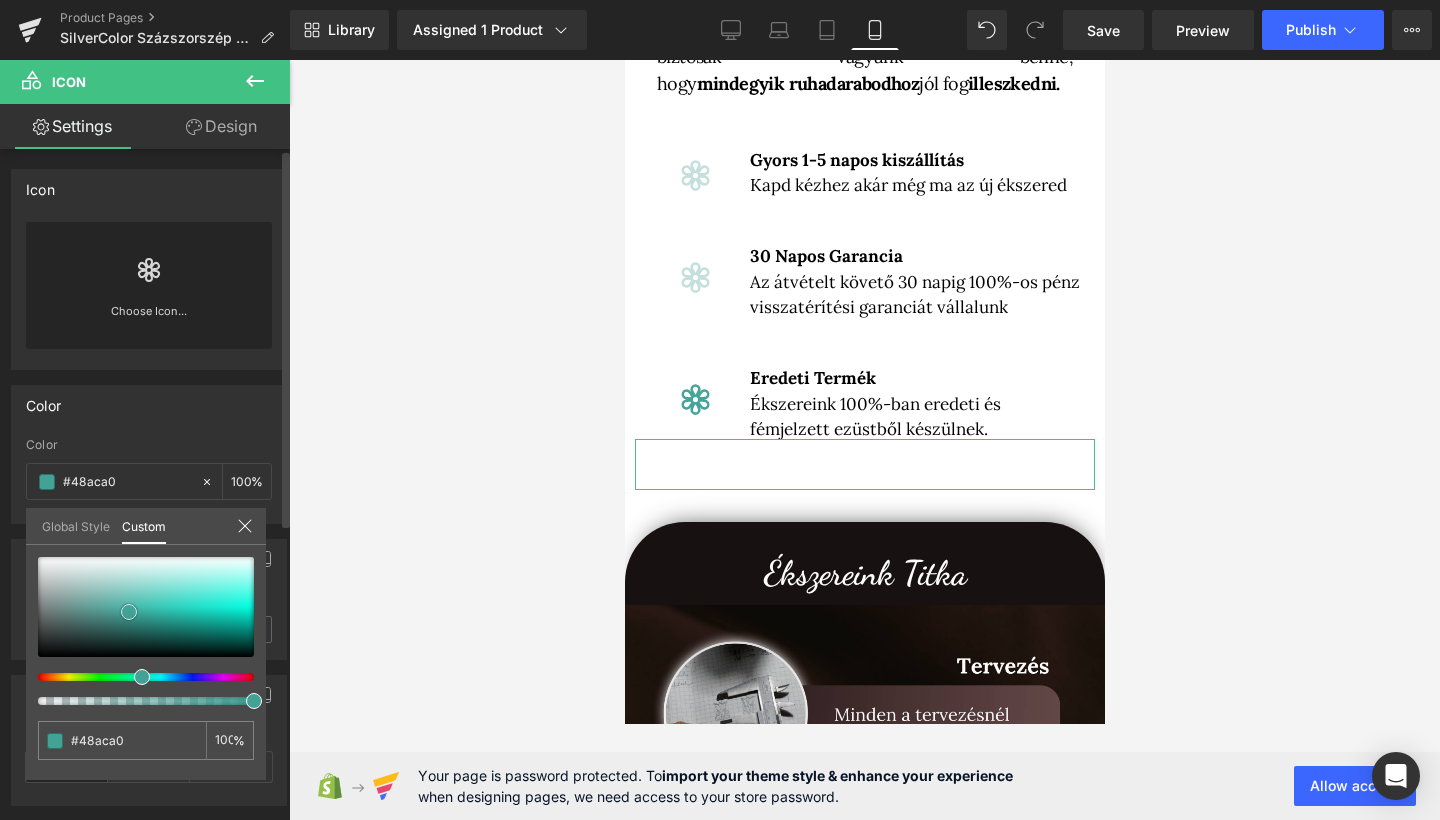 type on "#4cb2a6" 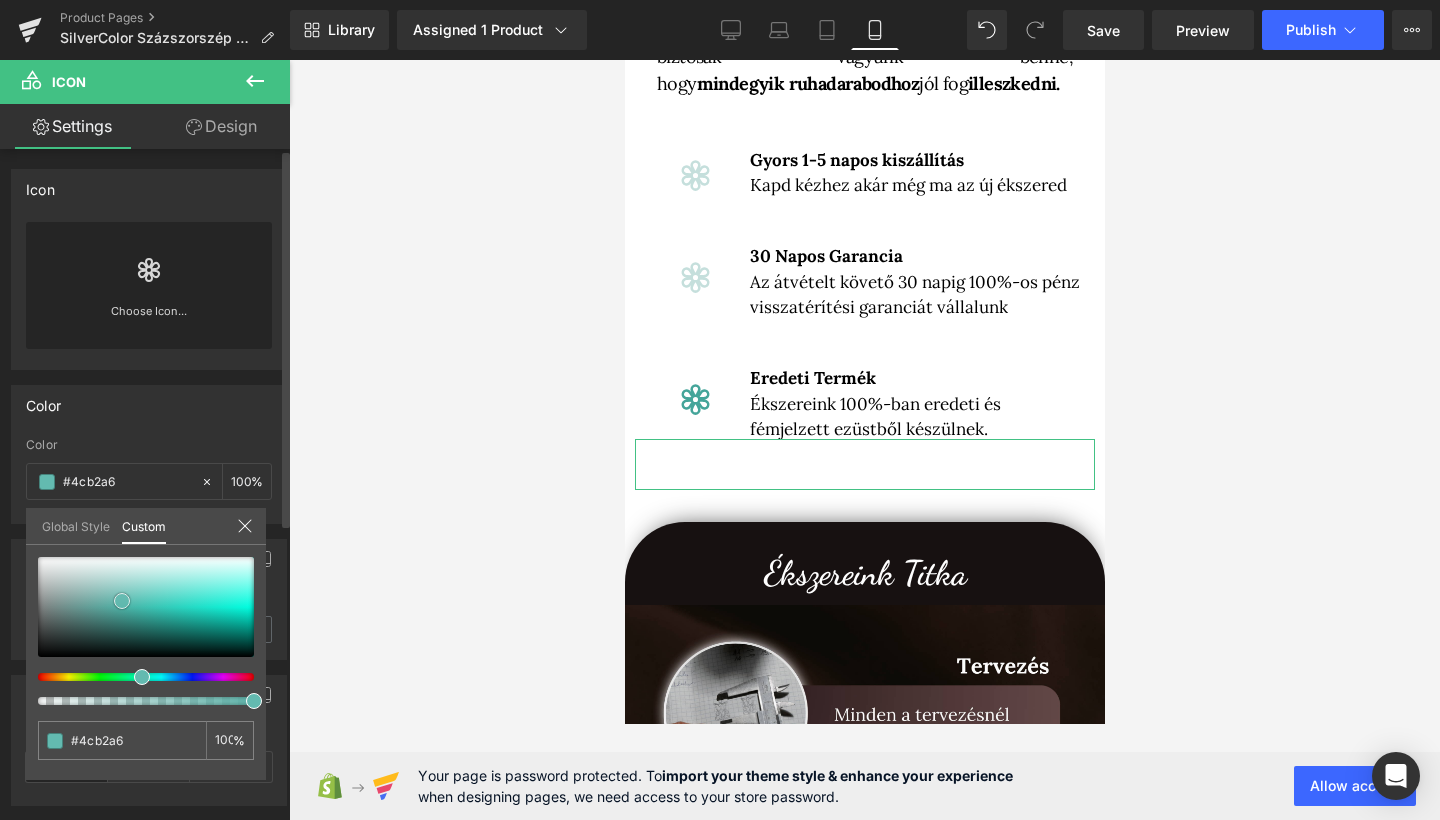 type on "#63bab0" 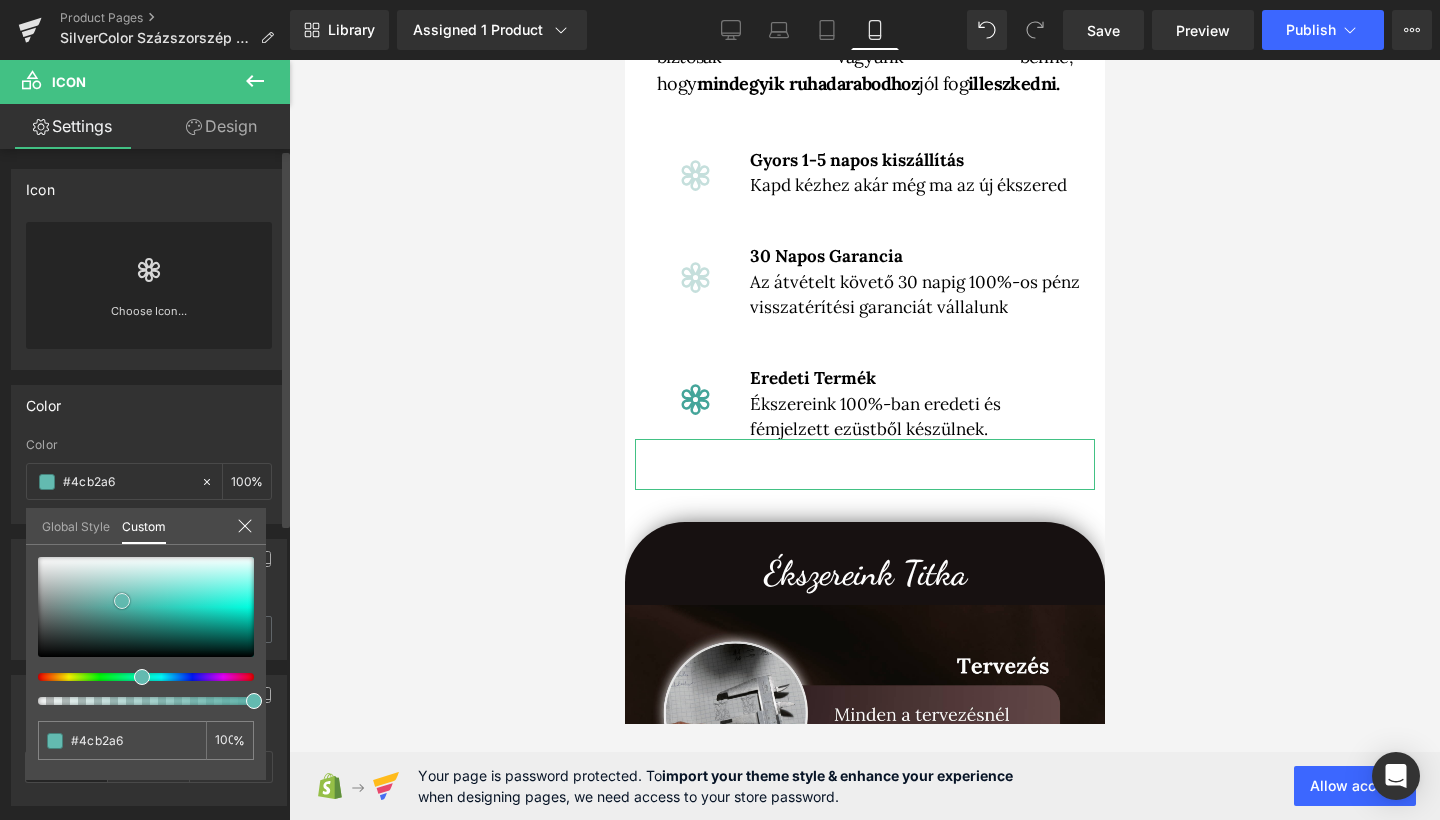 type on "#63bab0" 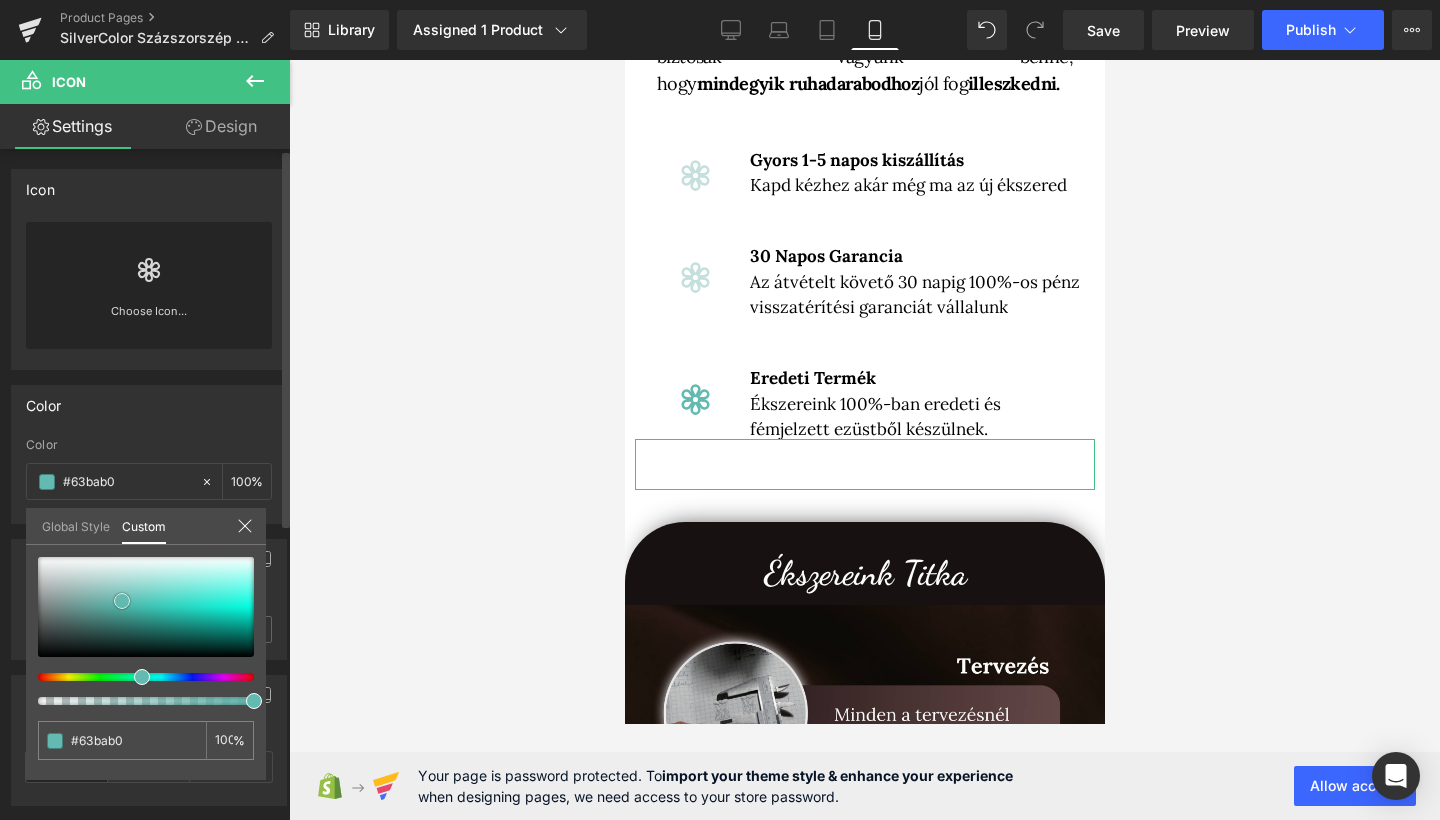 type on "#6abdb3" 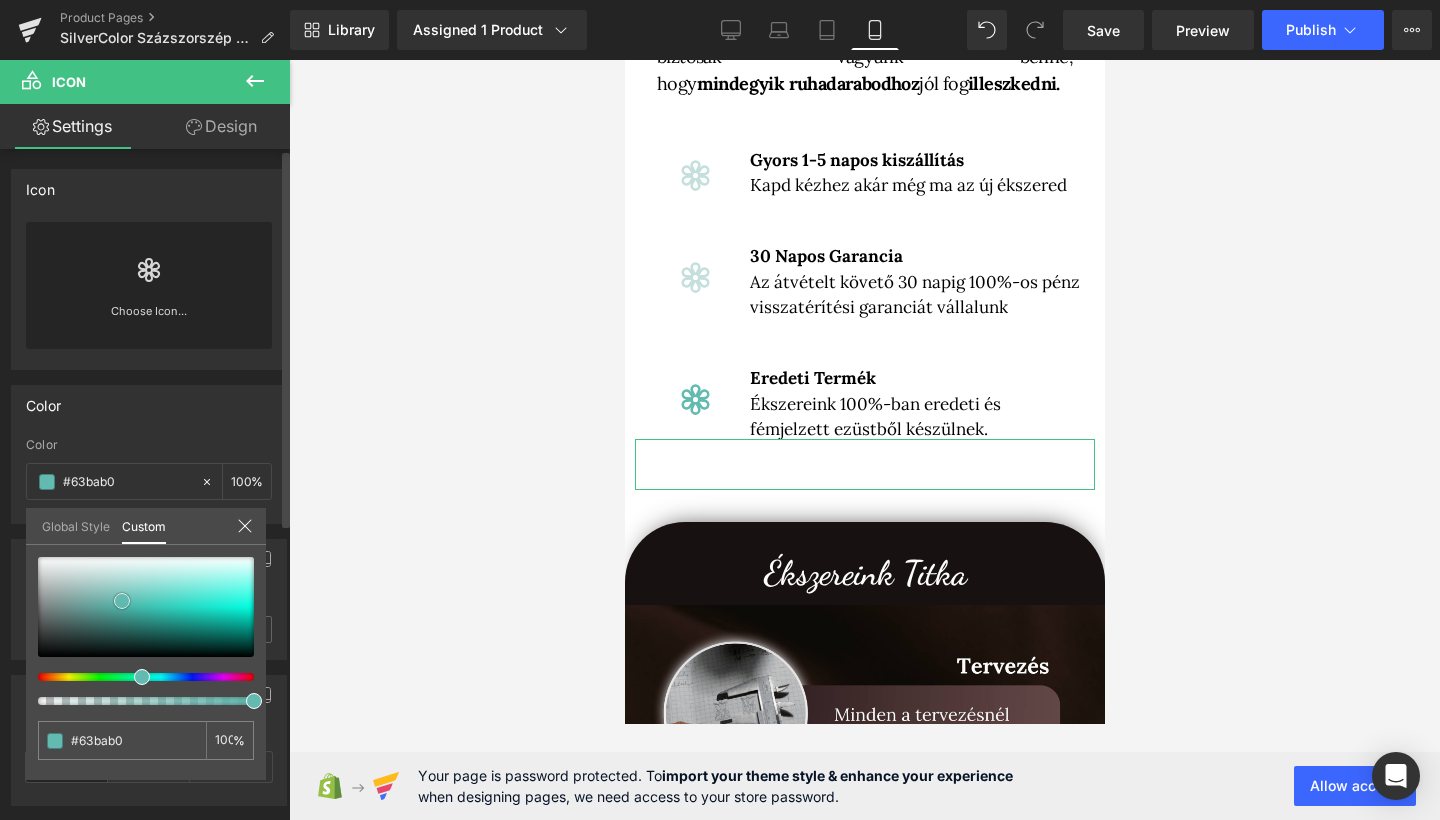 type on "#6abdb3" 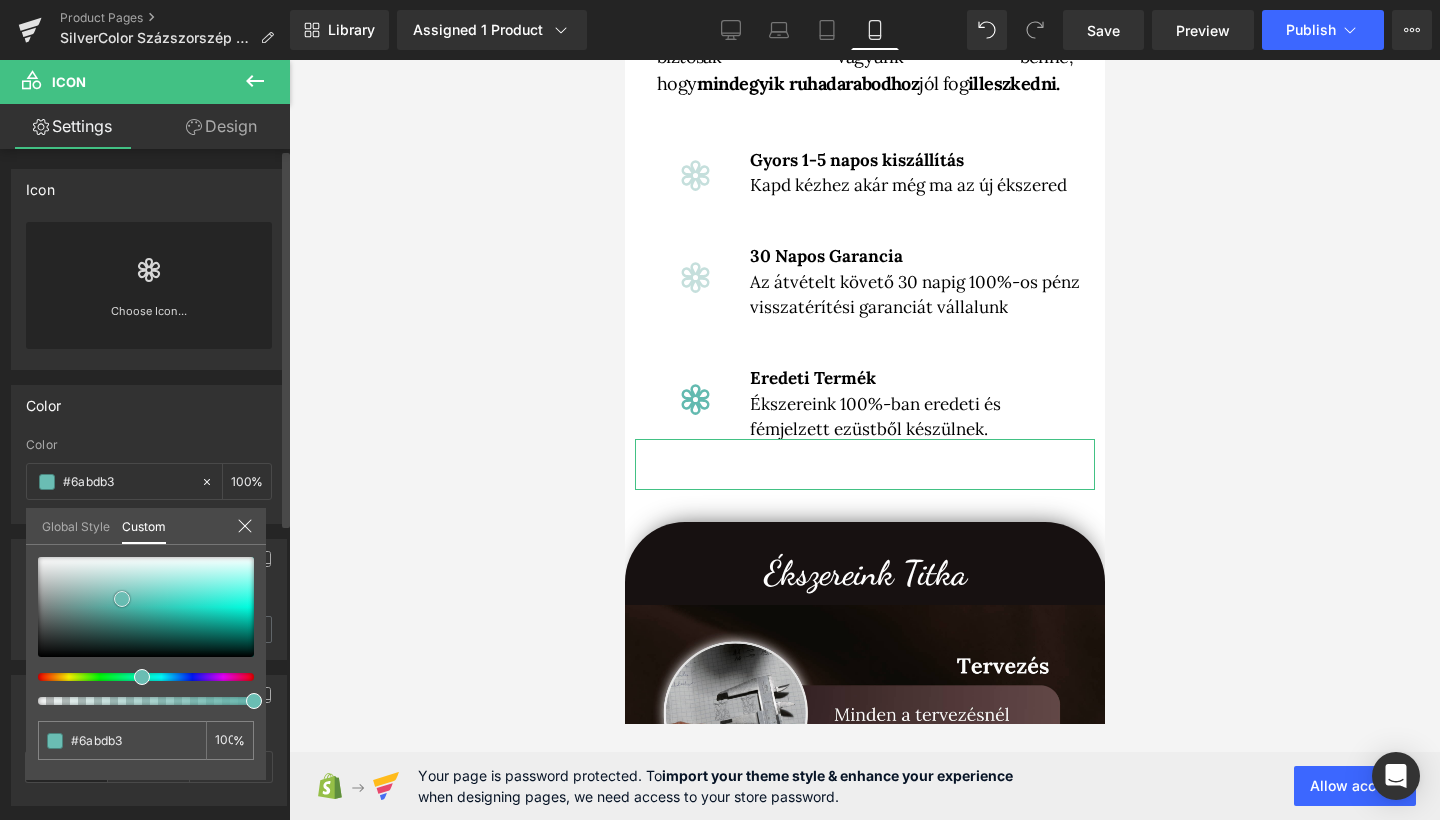 type on "#5ebaaf" 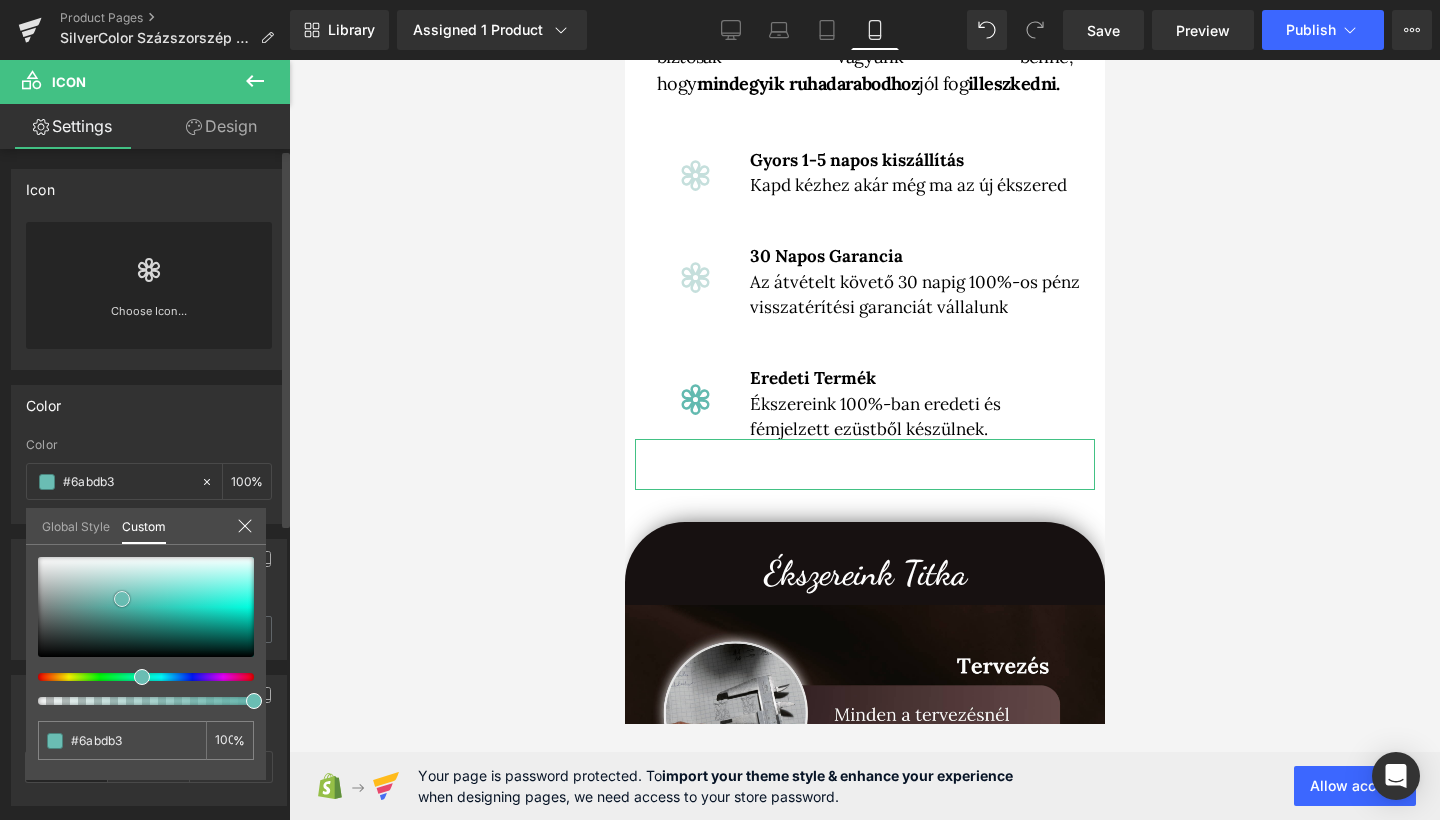 type on "#5ebaaf" 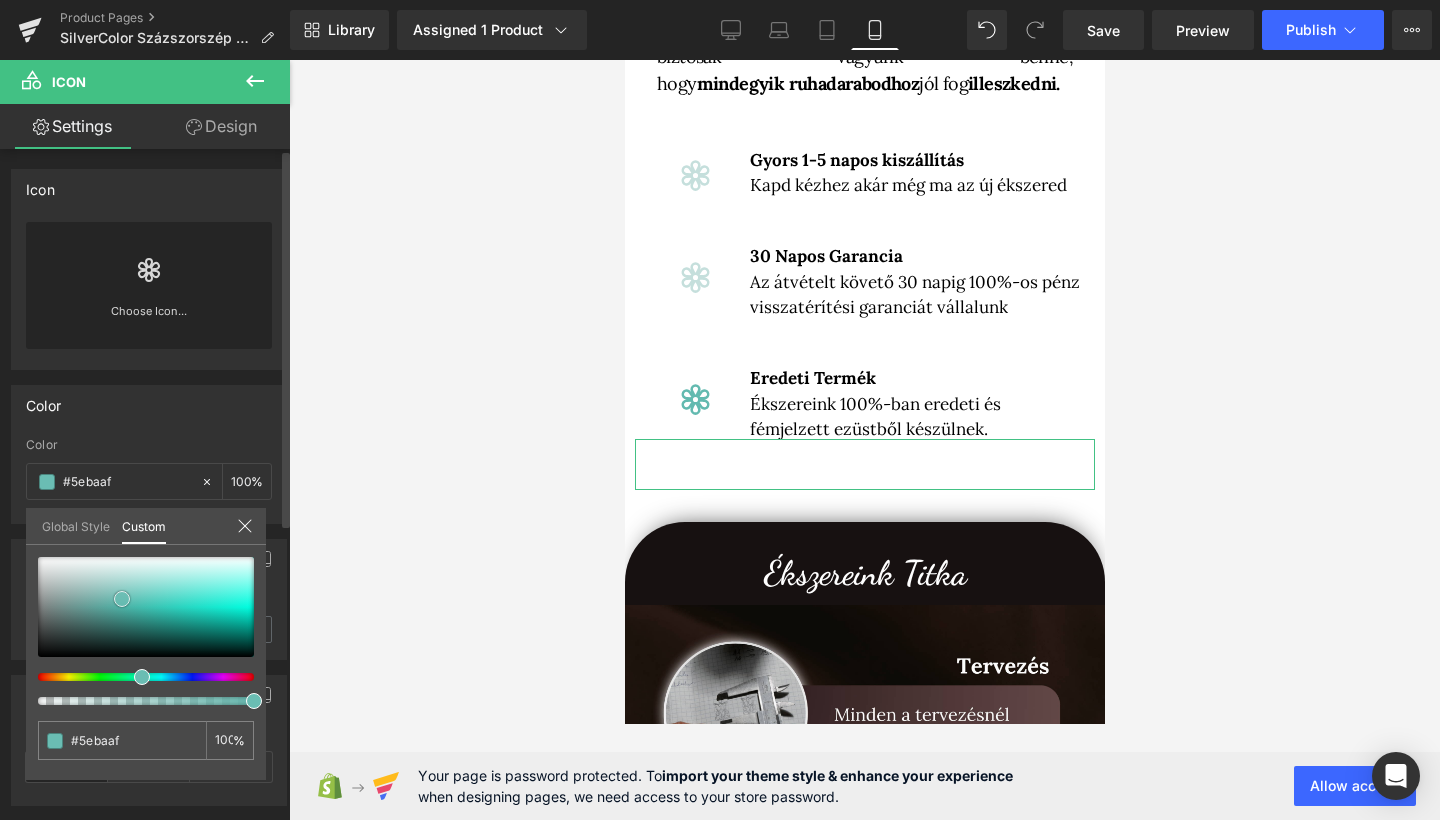 type on "#57b7ab" 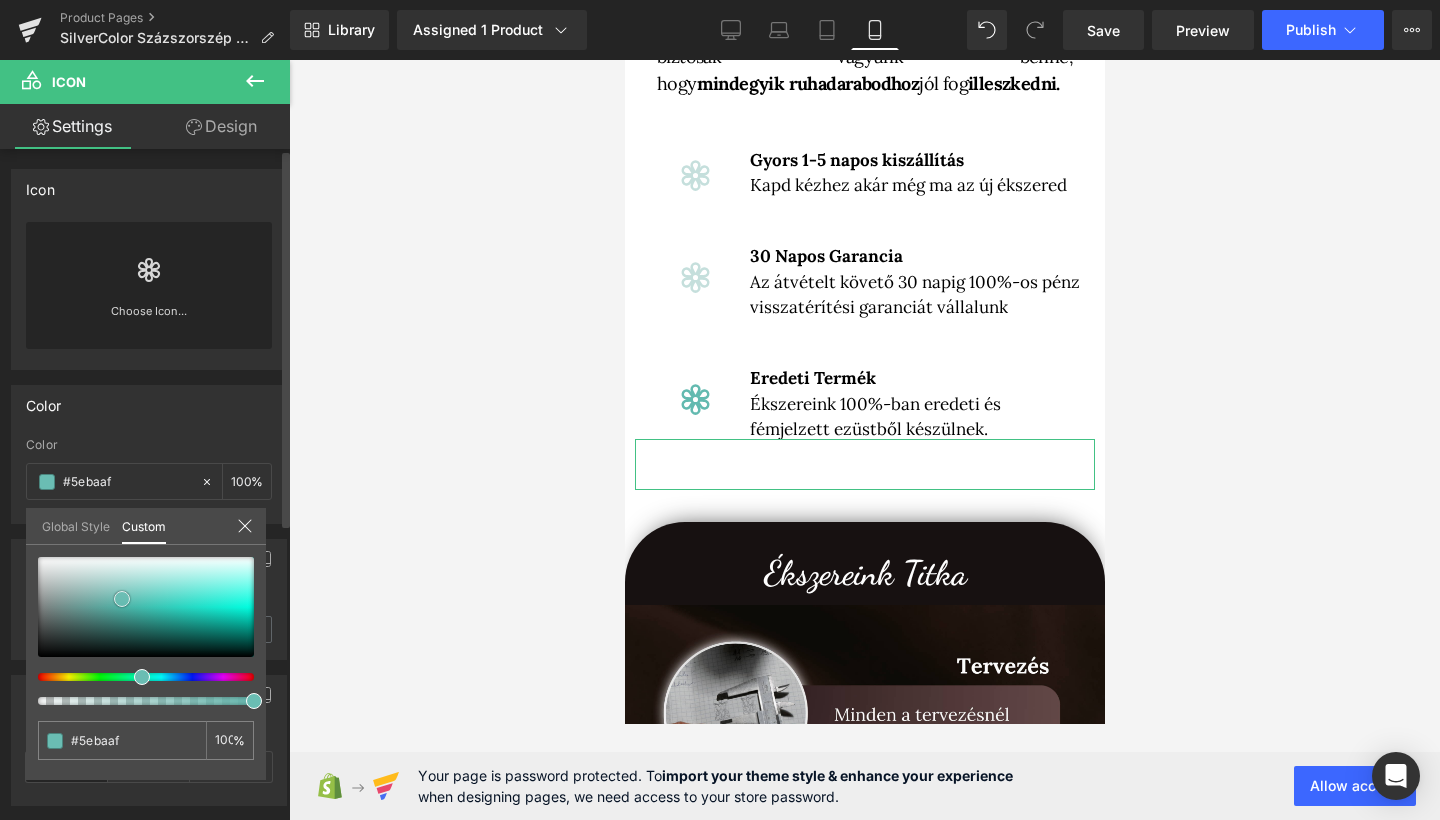 type on "#57b7ab" 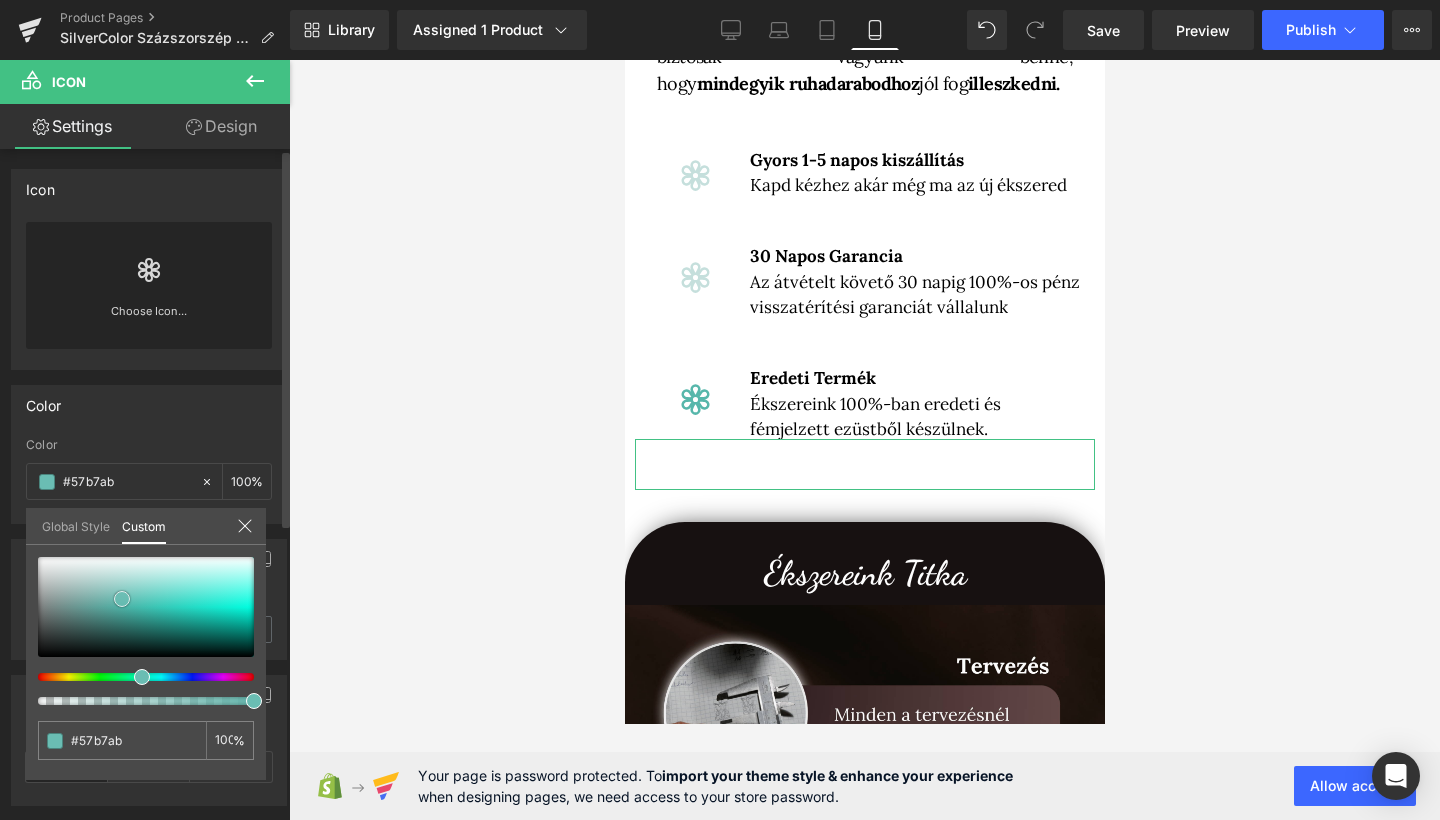 type on "#52b6ab" 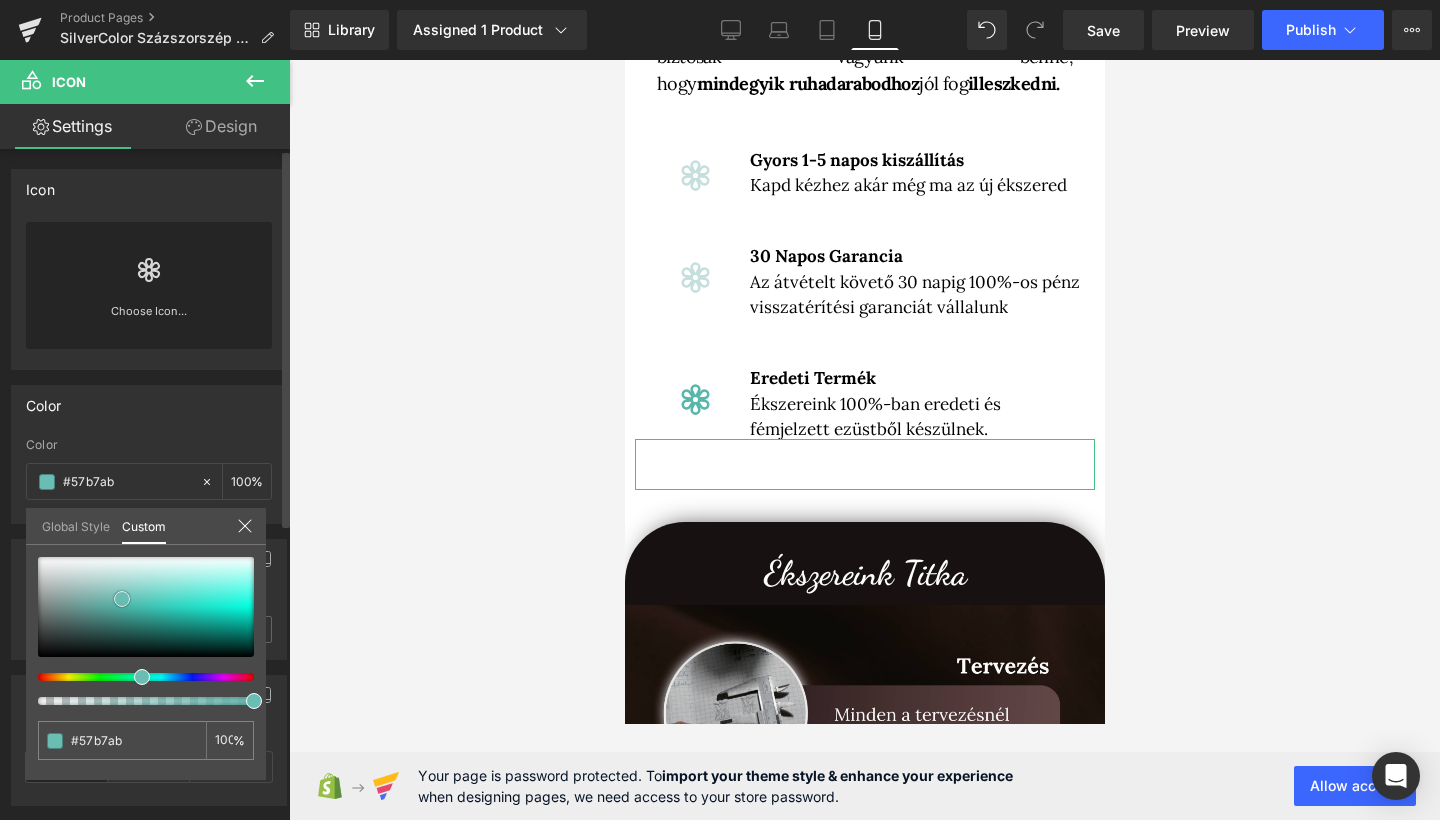 type on "#52b6ab" 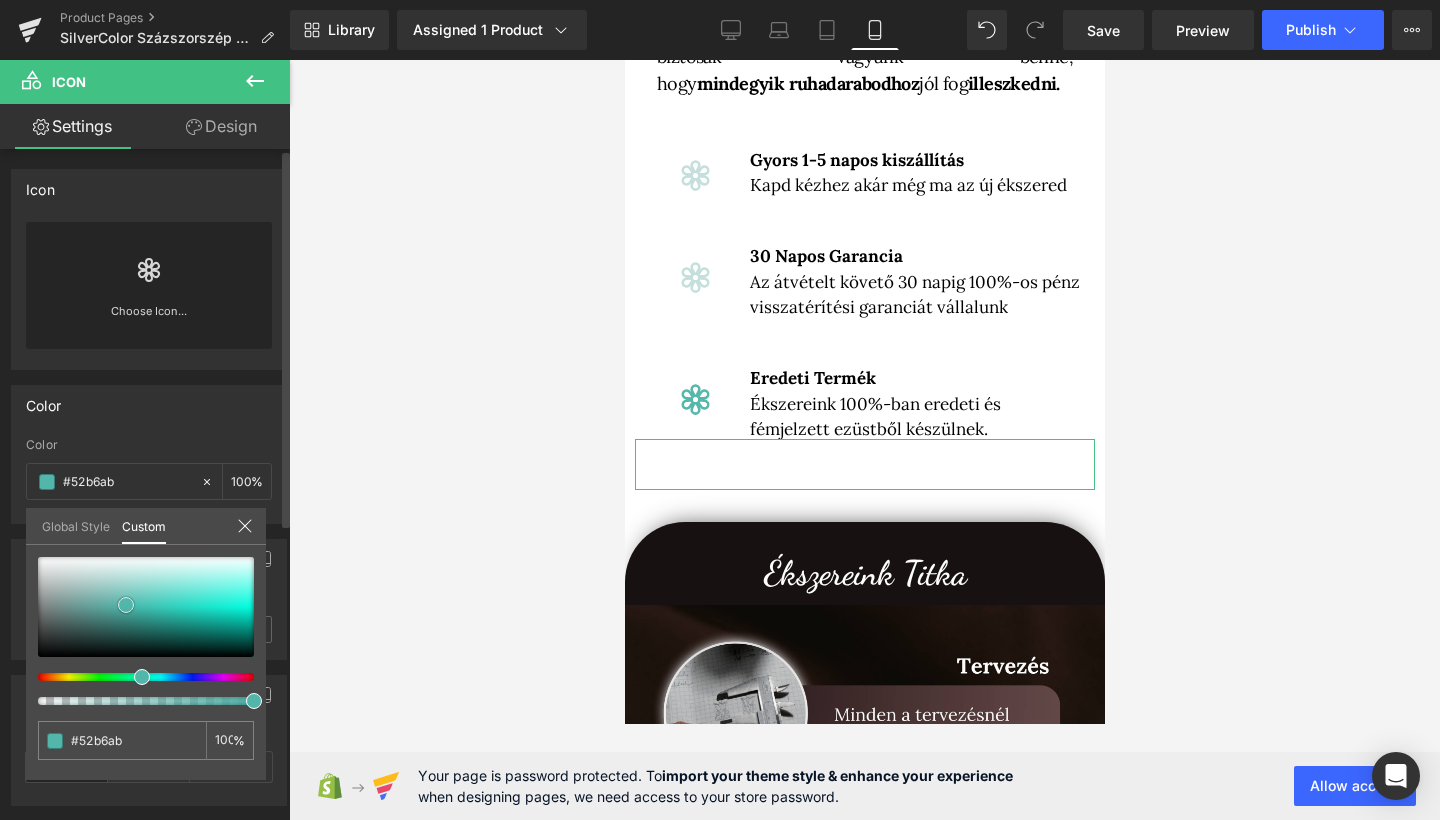 type on "#4eb5a9" 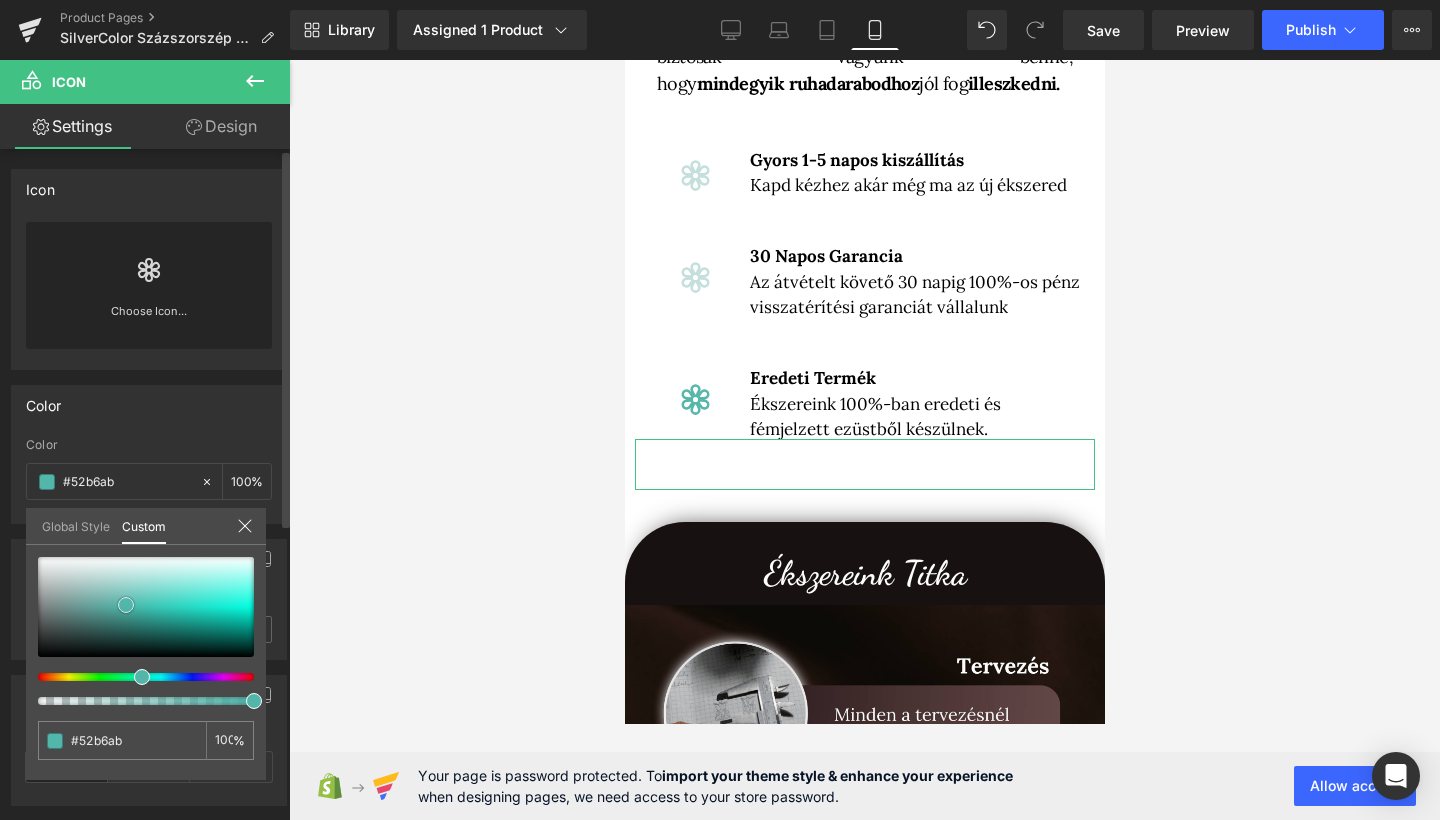 type on "#4eb5a9" 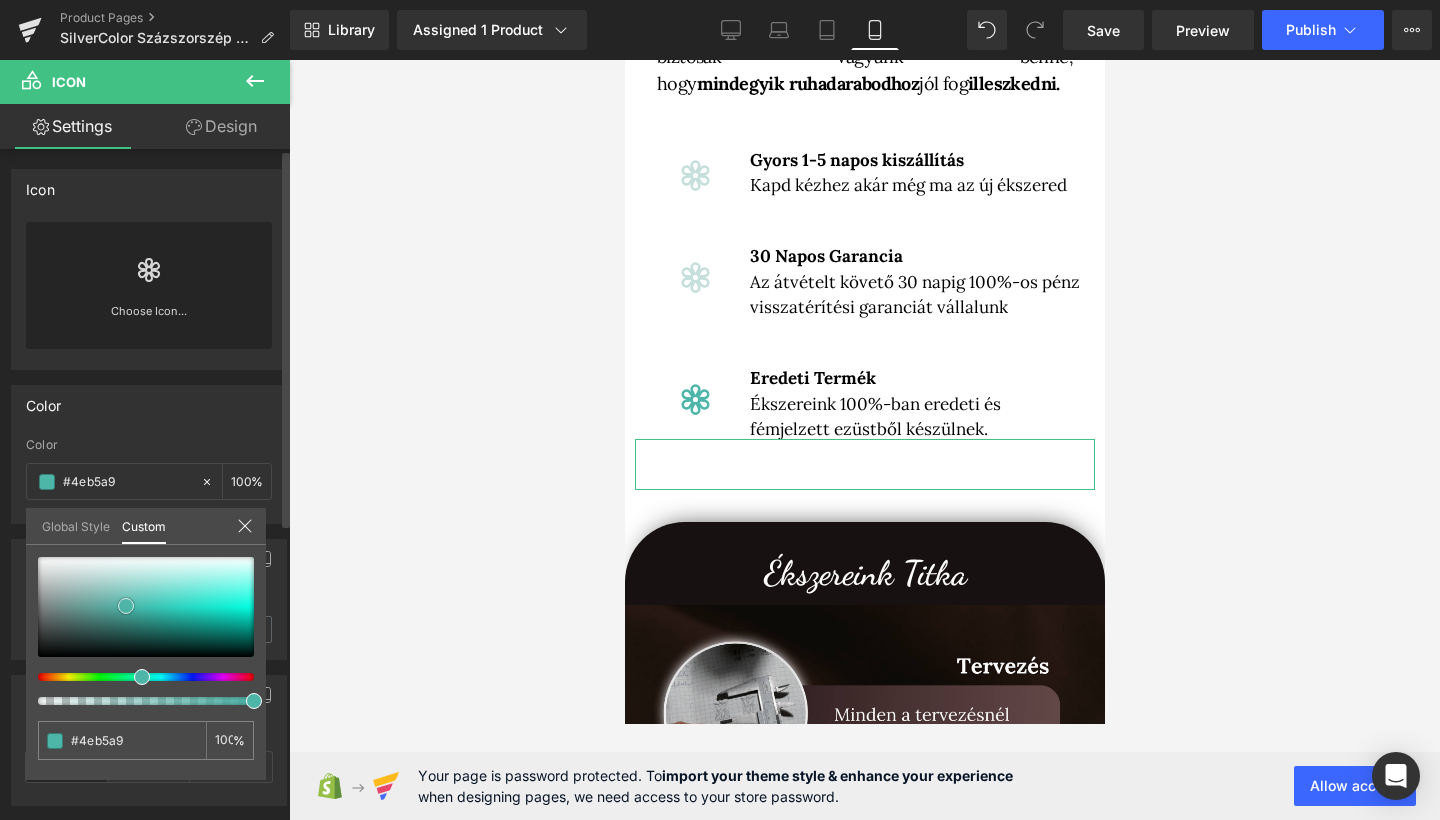 type on "#46a89d" 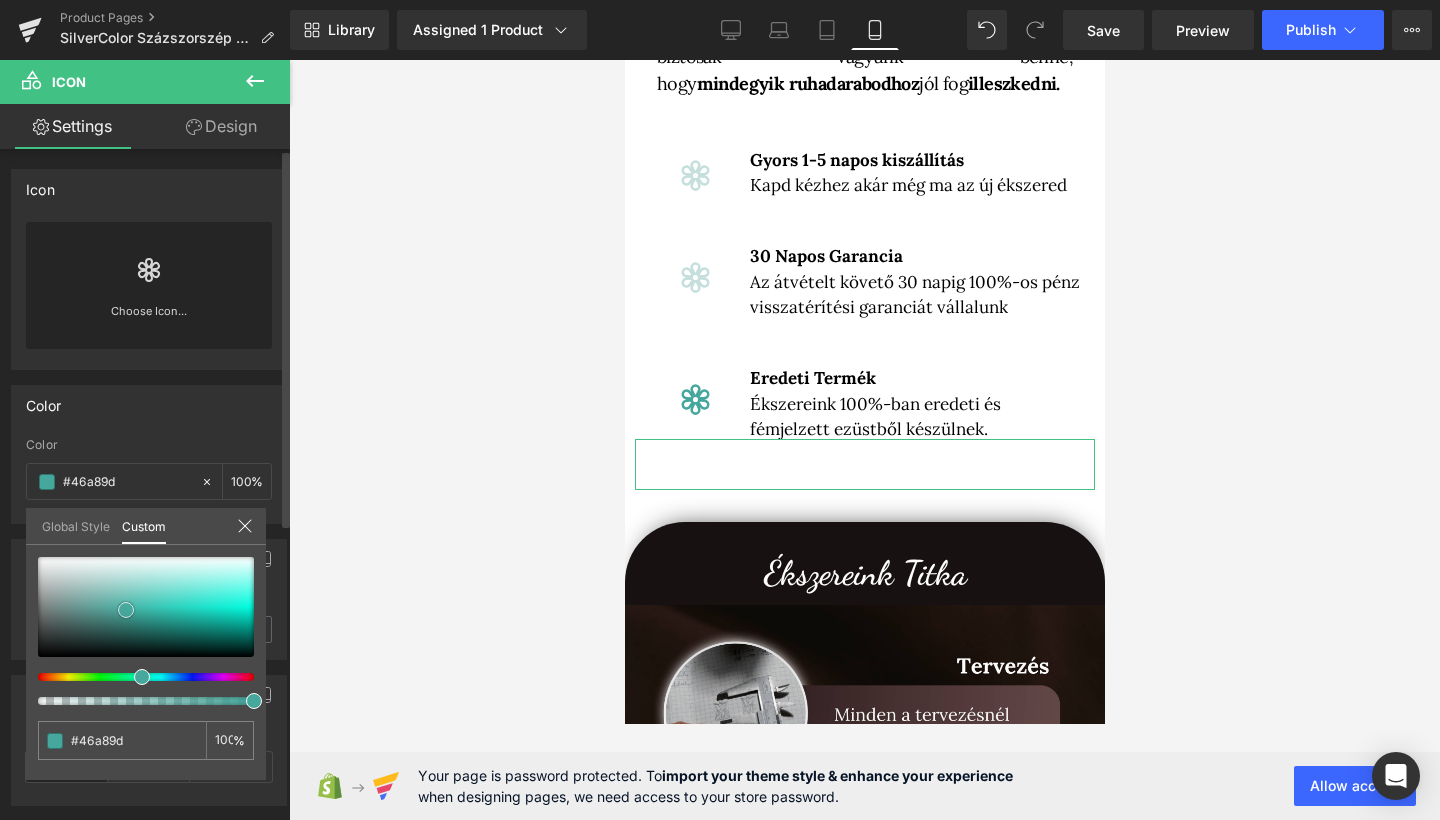 click at bounding box center (146, 607) 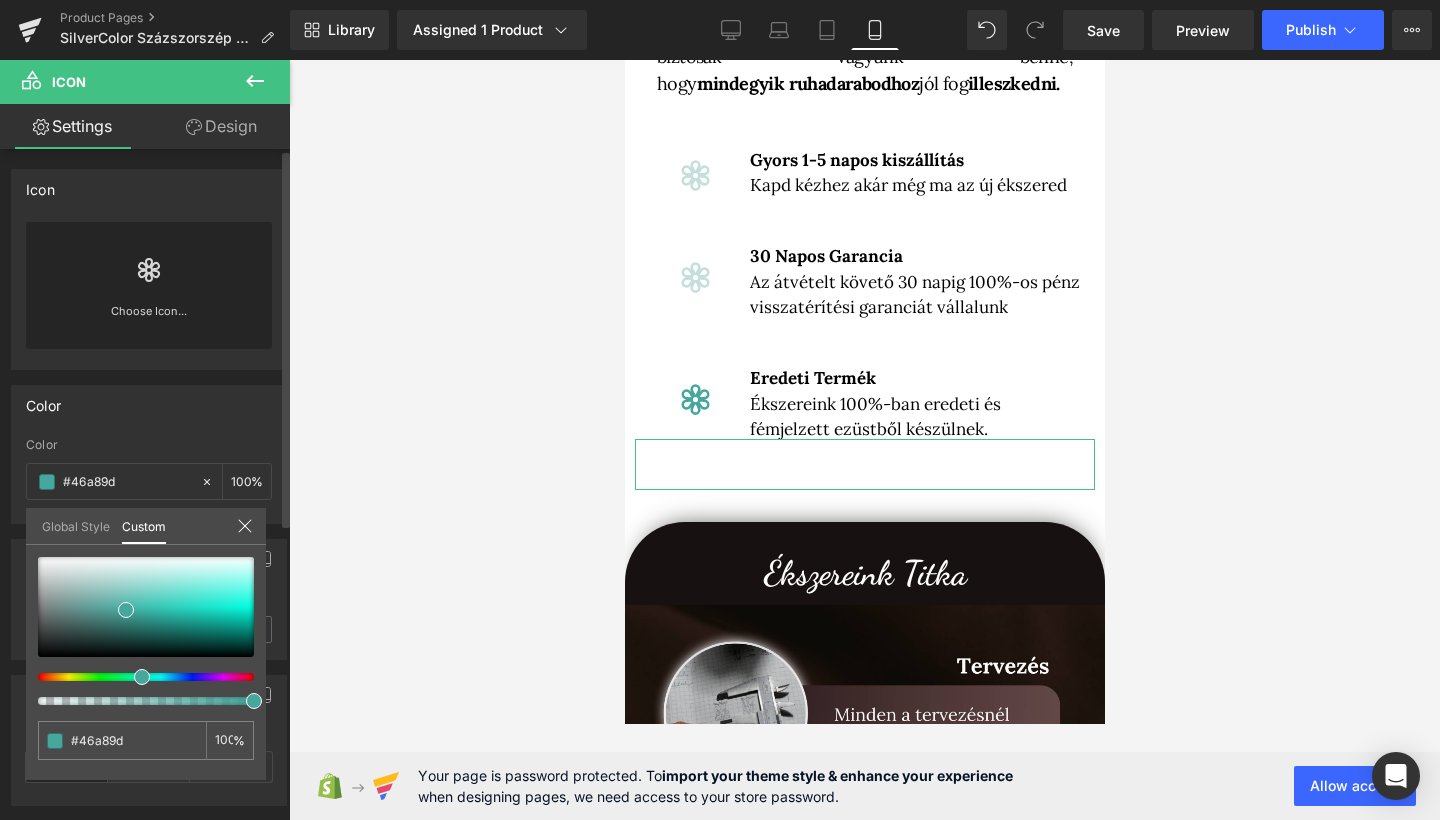 click 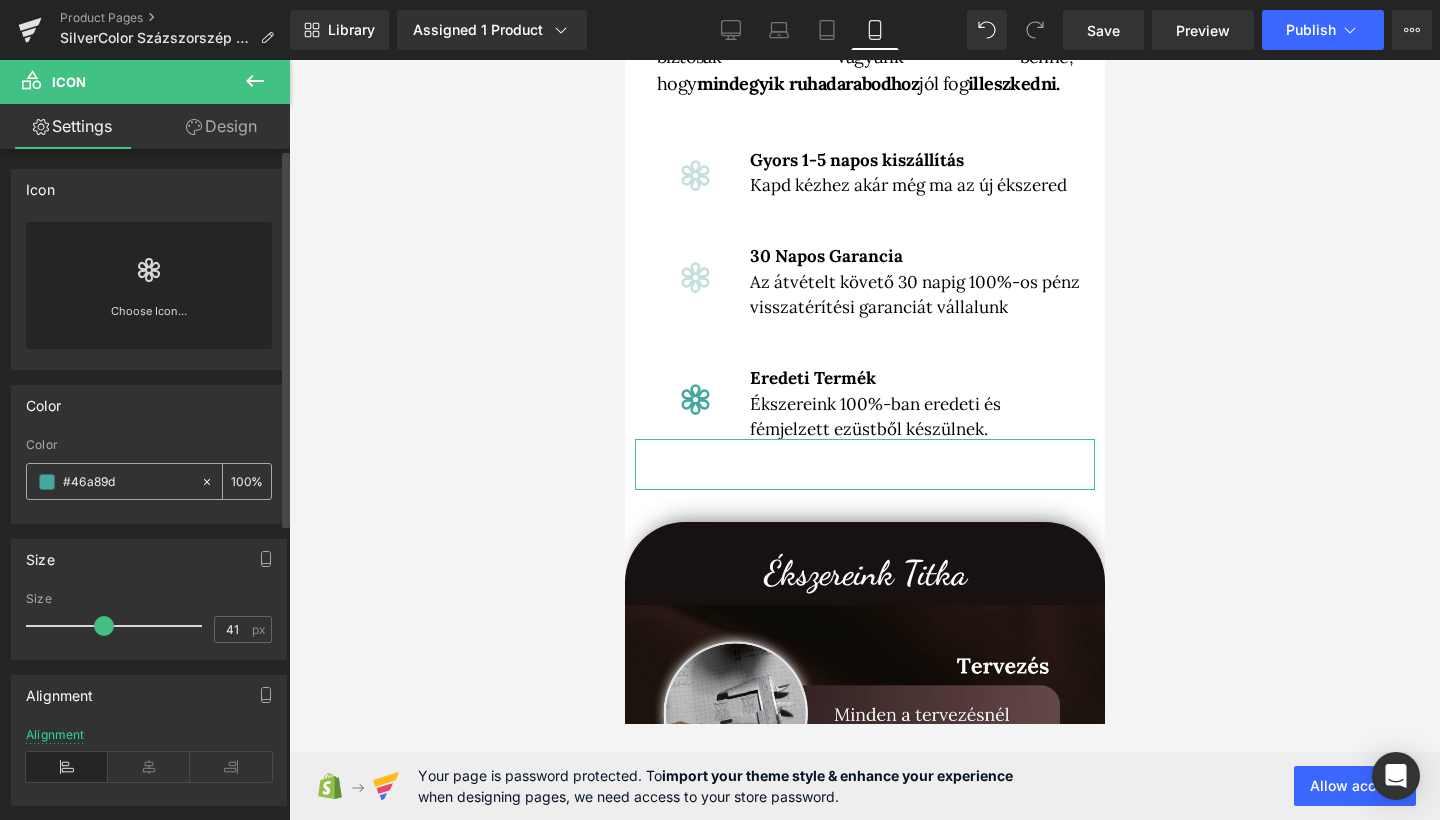 click on "#46a89d" at bounding box center (113, 481) 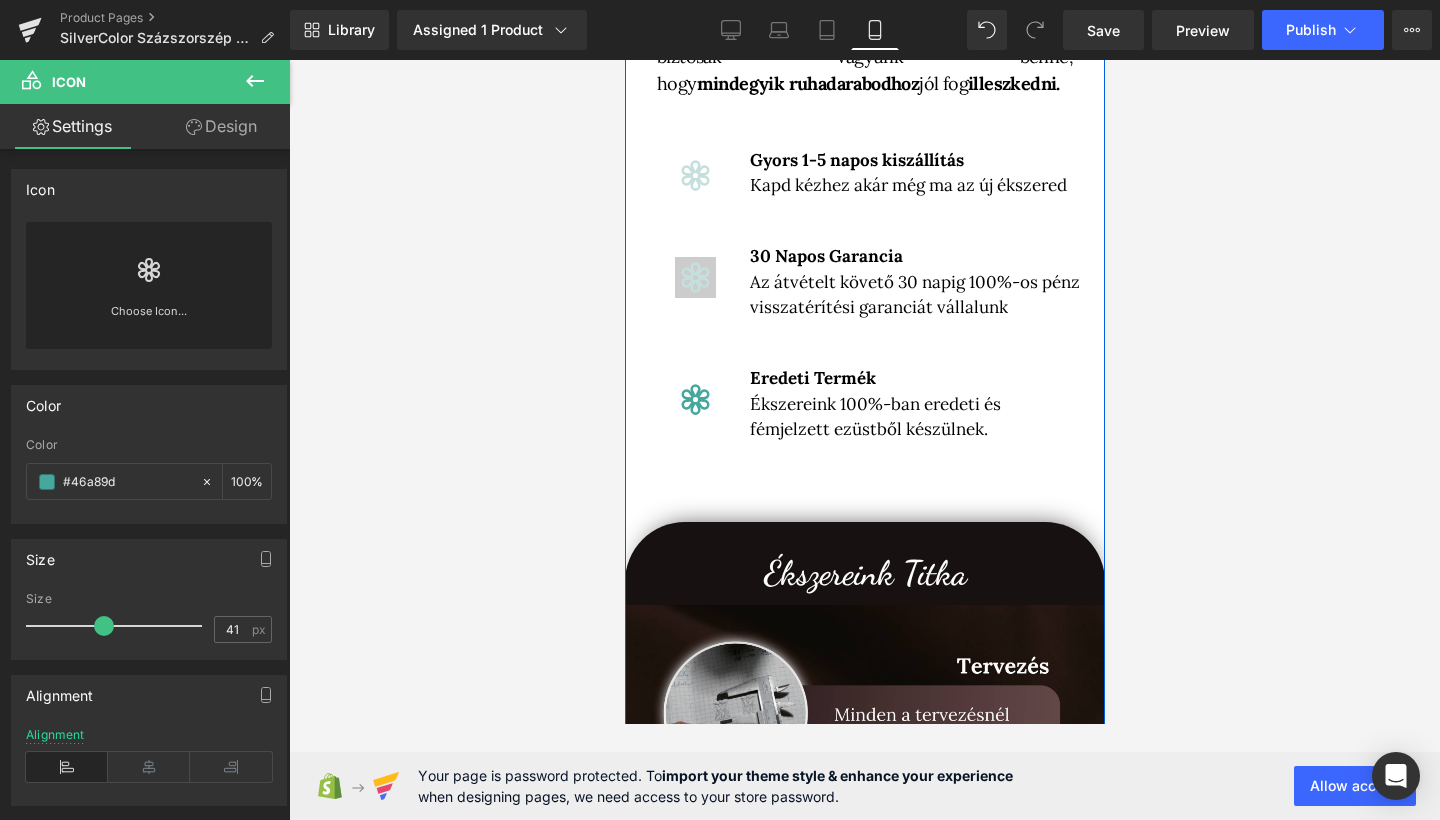 click 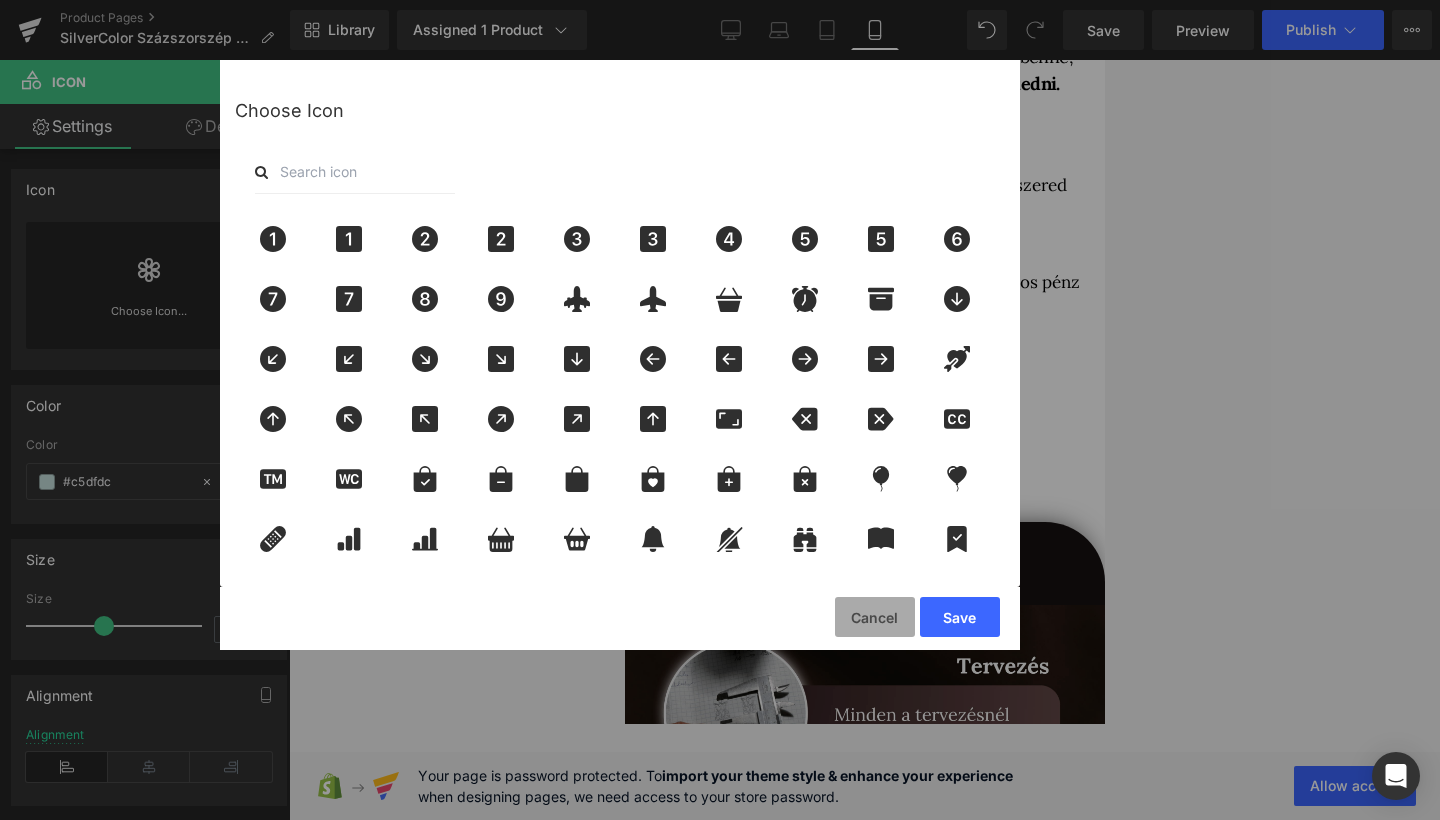 click on "Cancel" at bounding box center (875, 617) 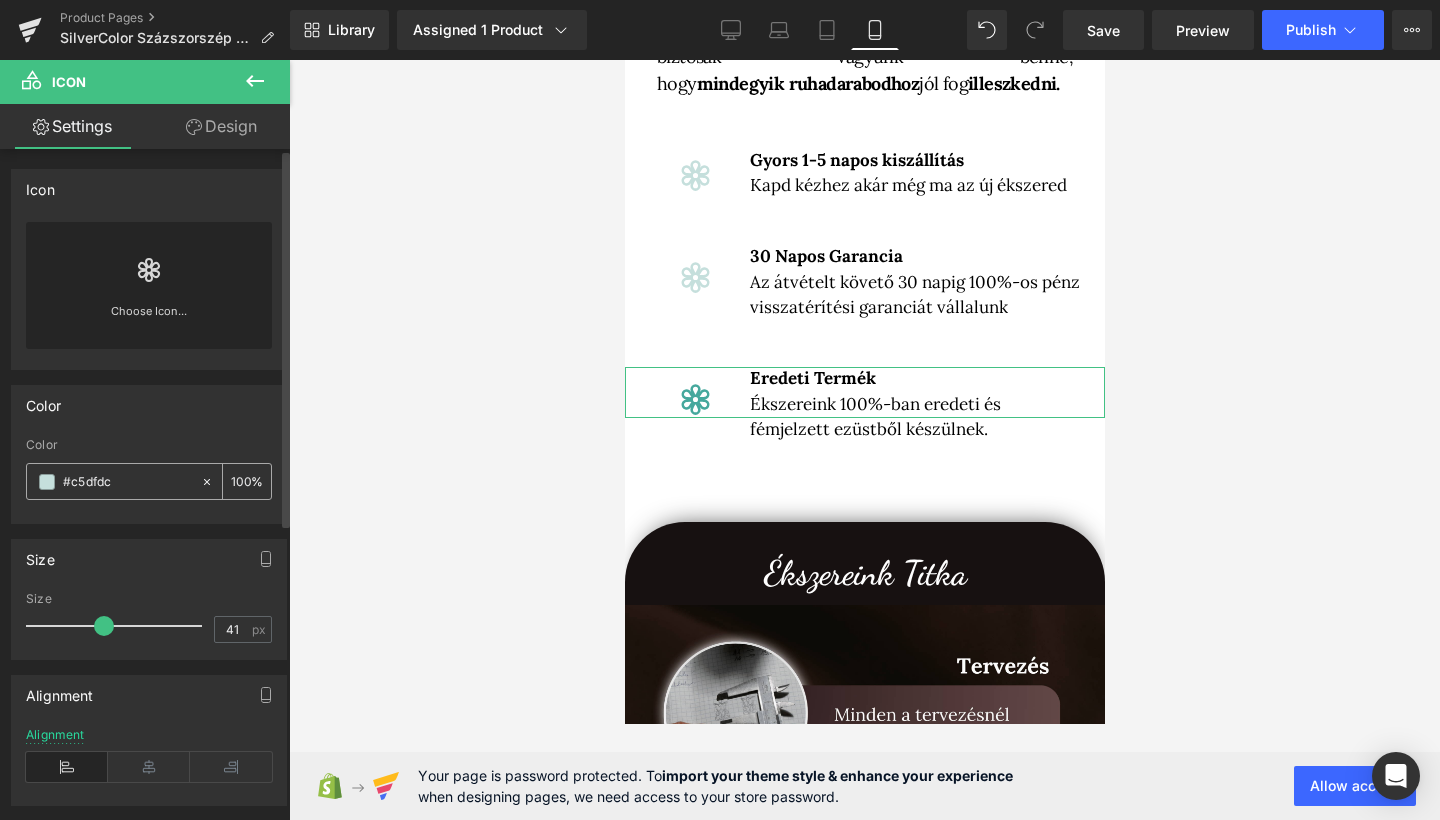 click on "#c5dfdc" at bounding box center (127, 482) 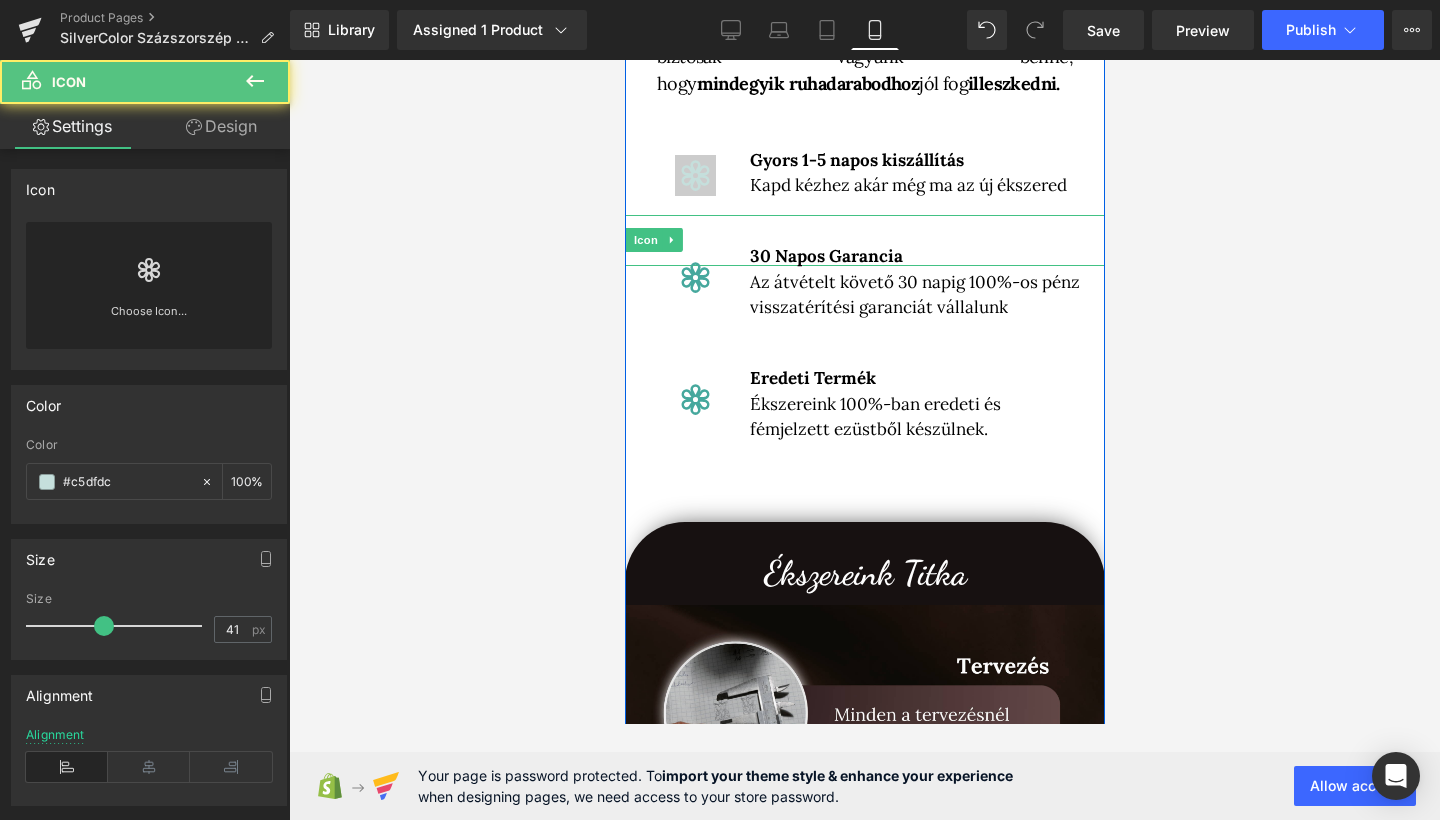 click 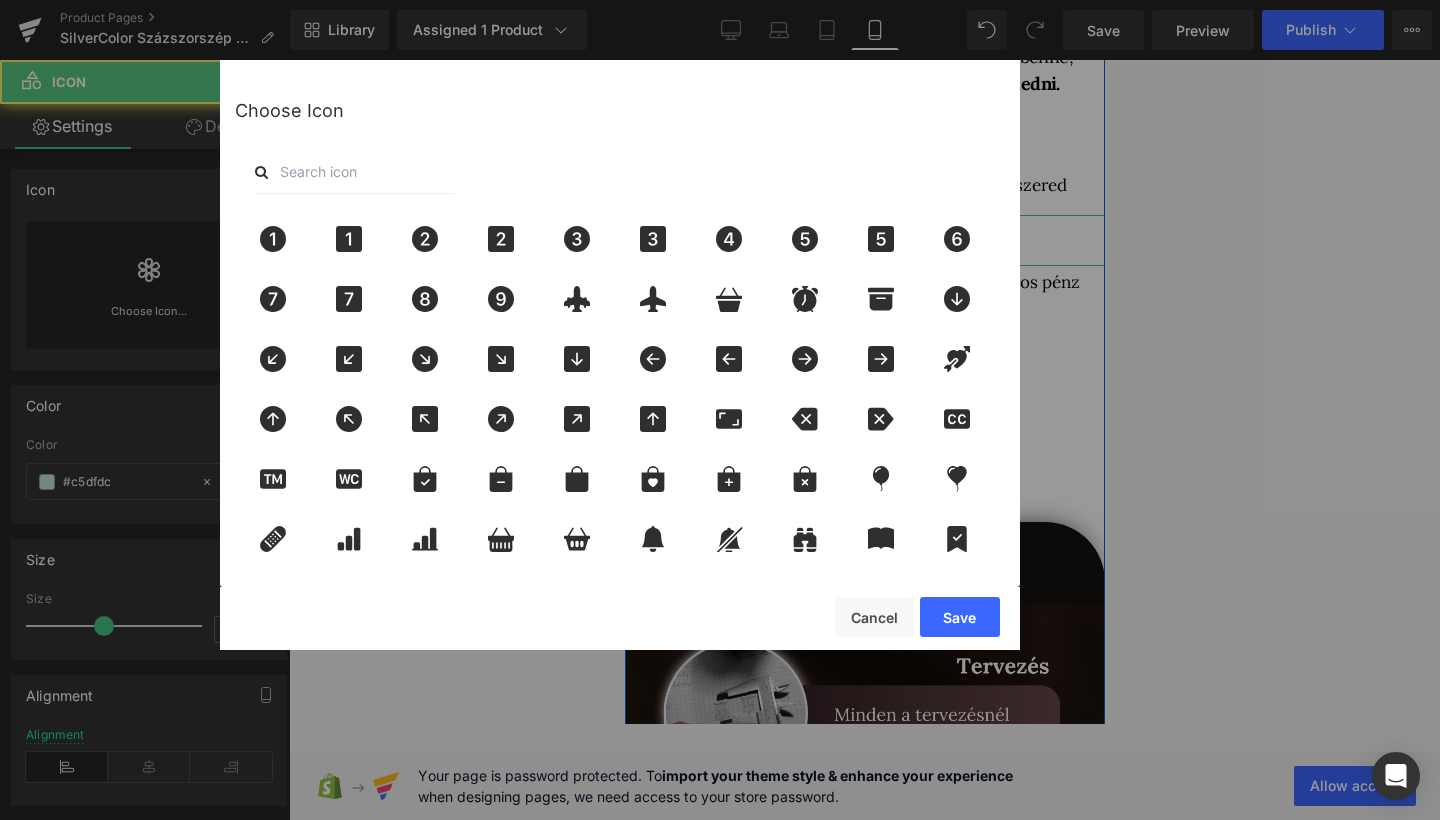 drag, startPoint x: 142, startPoint y: 542, endPoint x: 130, endPoint y: 529, distance: 17.691807 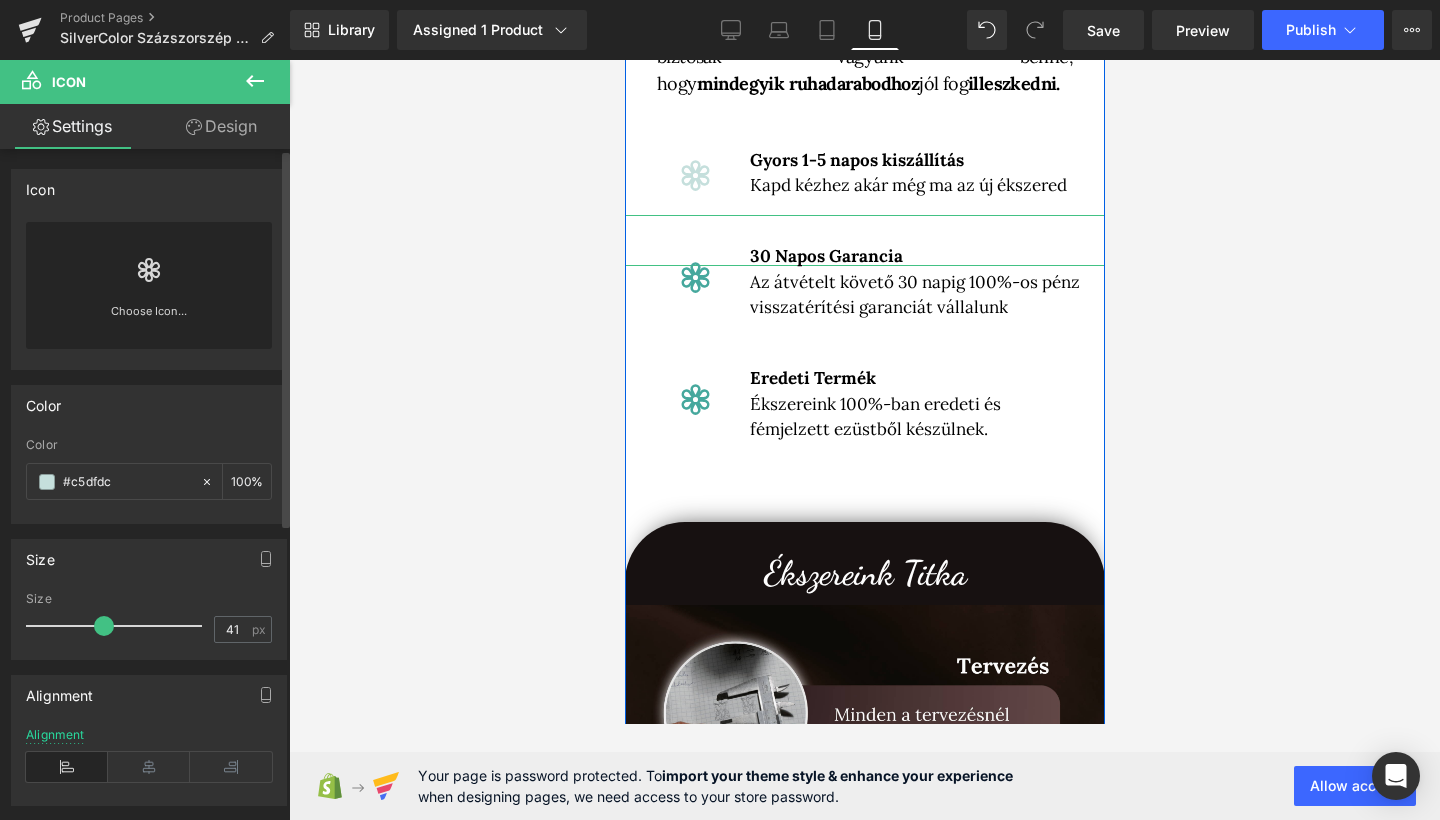 click on "Color #c5dfdc 100 %" at bounding box center [149, 480] 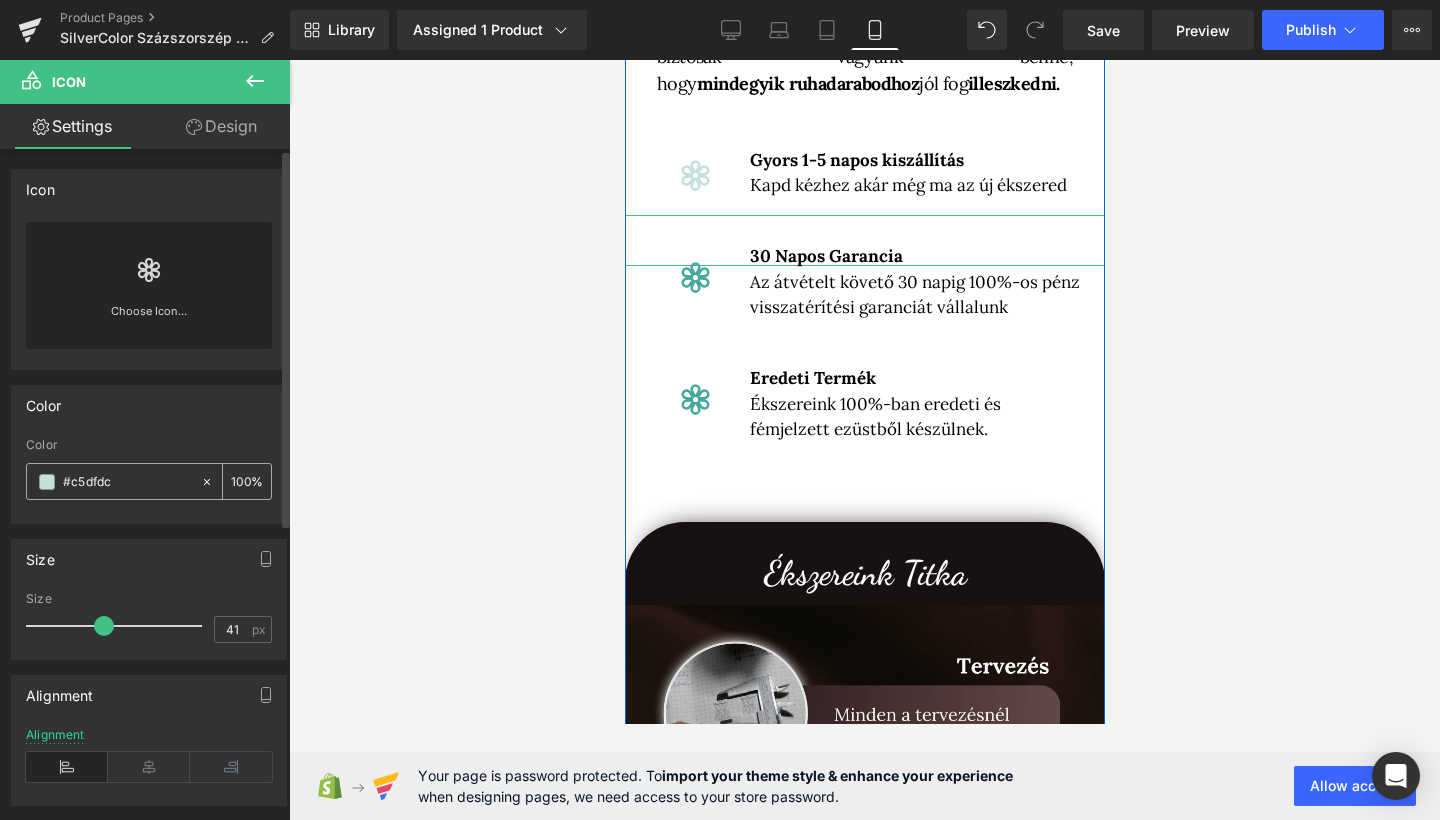 click on "#c5dfdc" at bounding box center [113, 481] 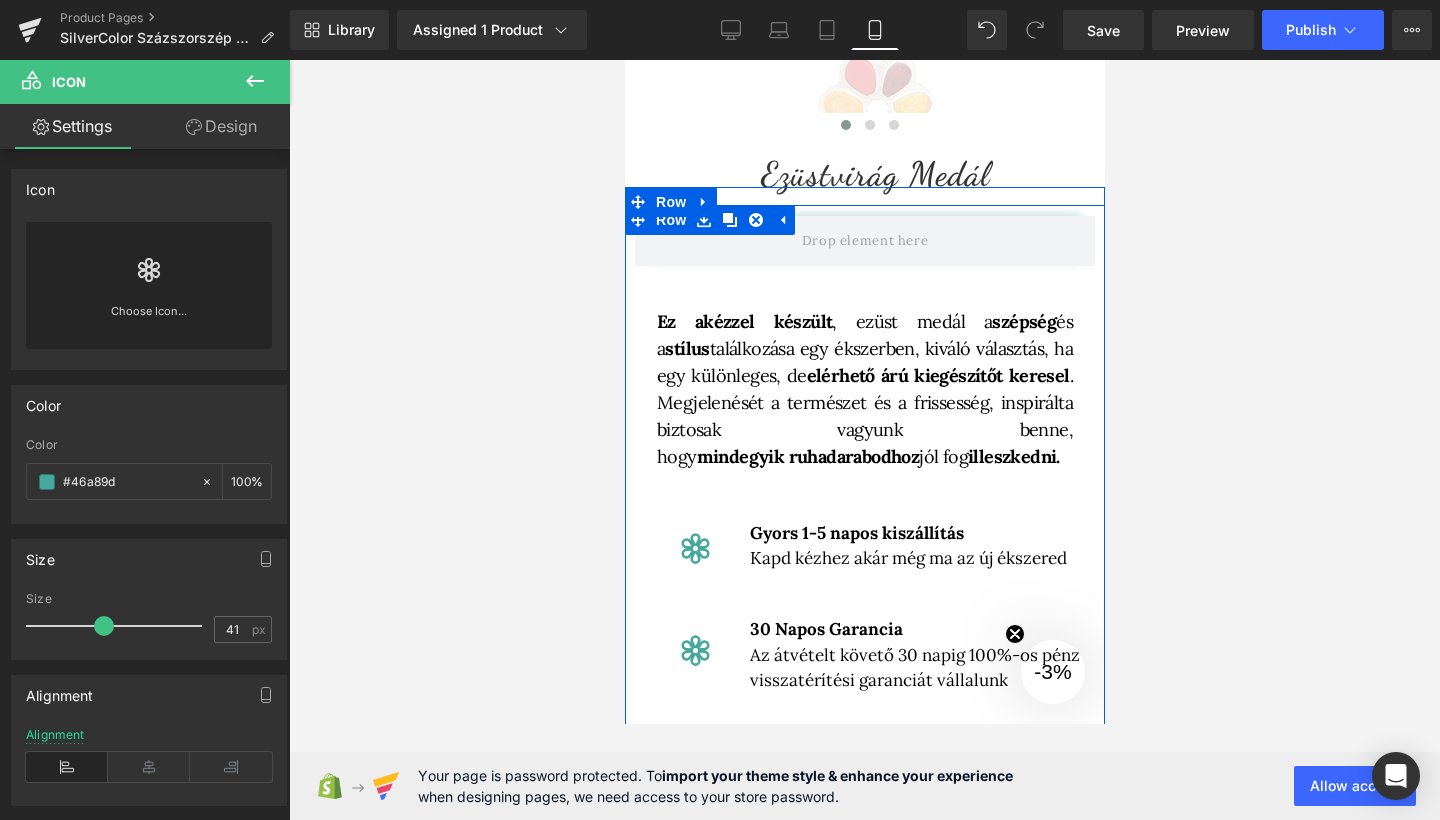 scroll, scrollTop: 568, scrollLeft: 0, axis: vertical 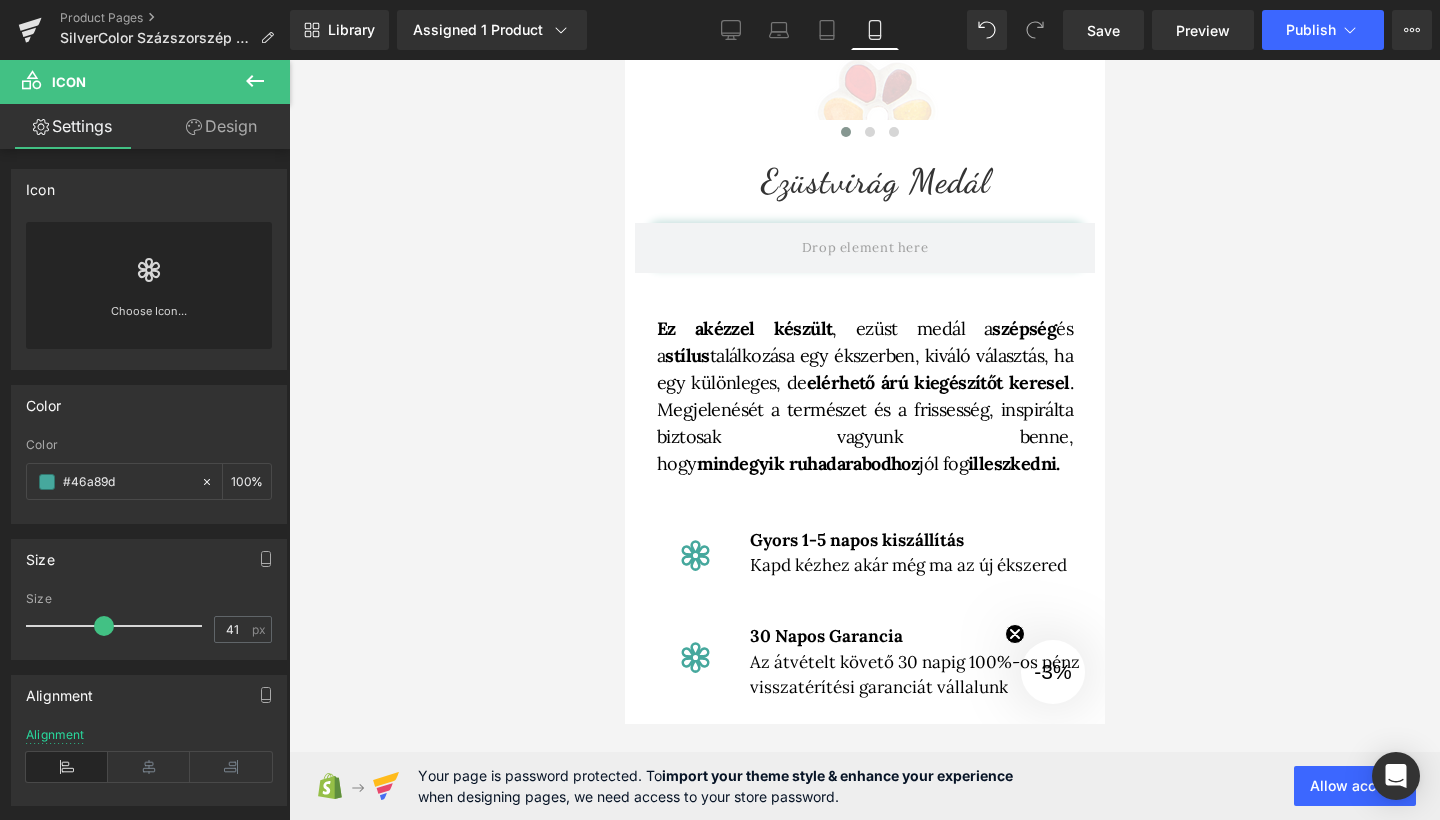 click on "Ezüstvirág Medál
(P) Title" at bounding box center [869, 173] 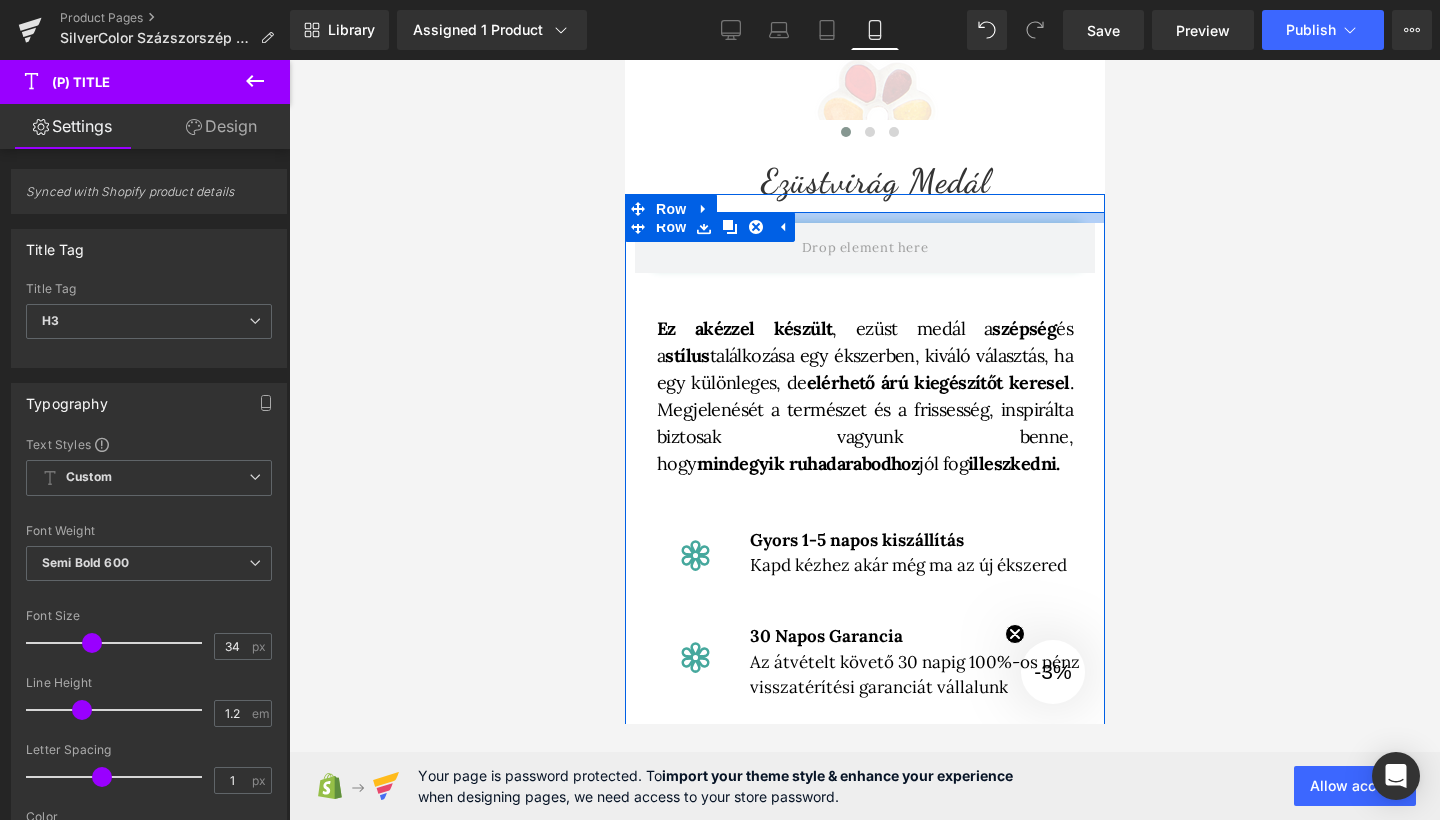click at bounding box center (864, 217) 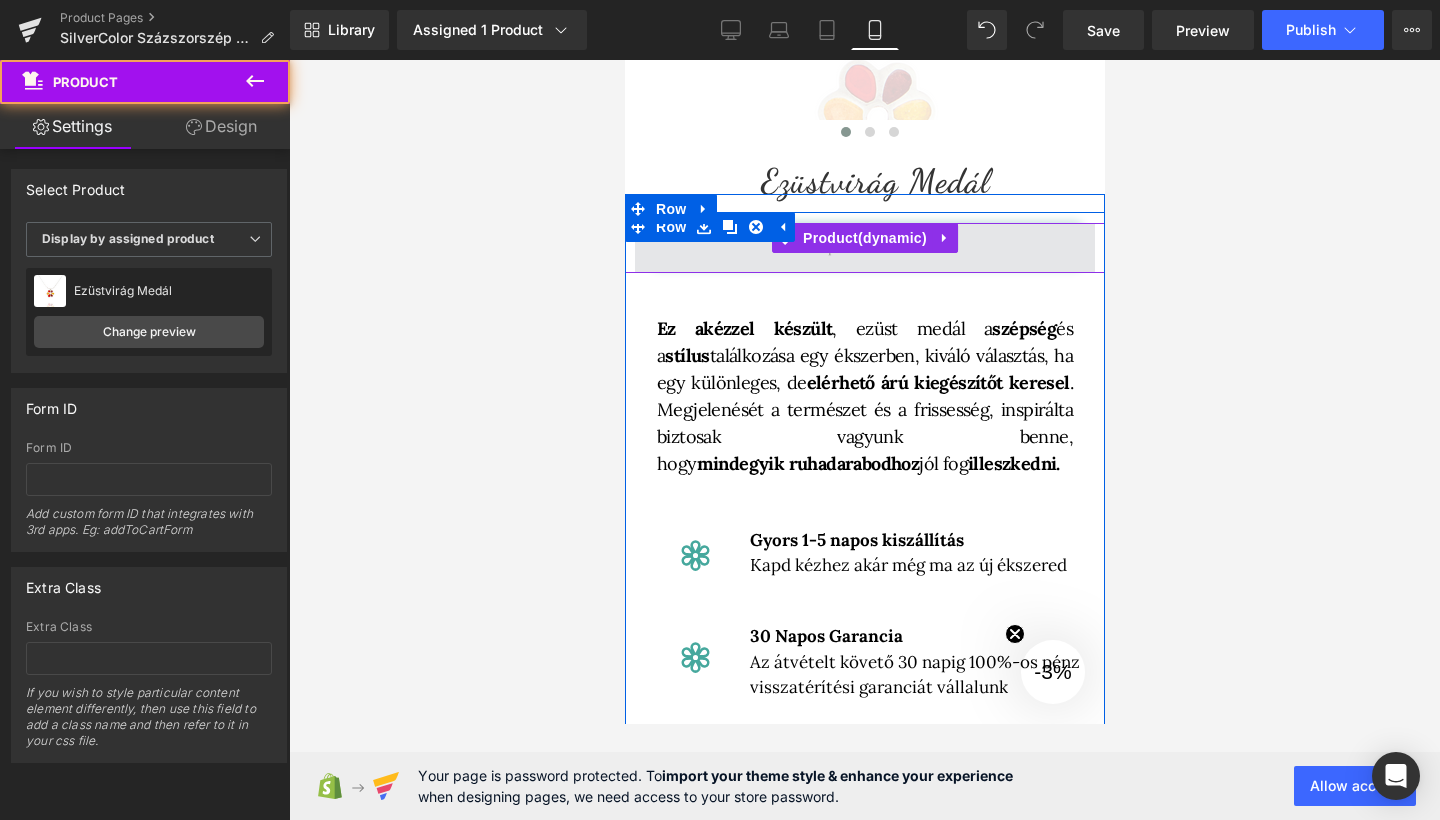 click at bounding box center [864, 248] 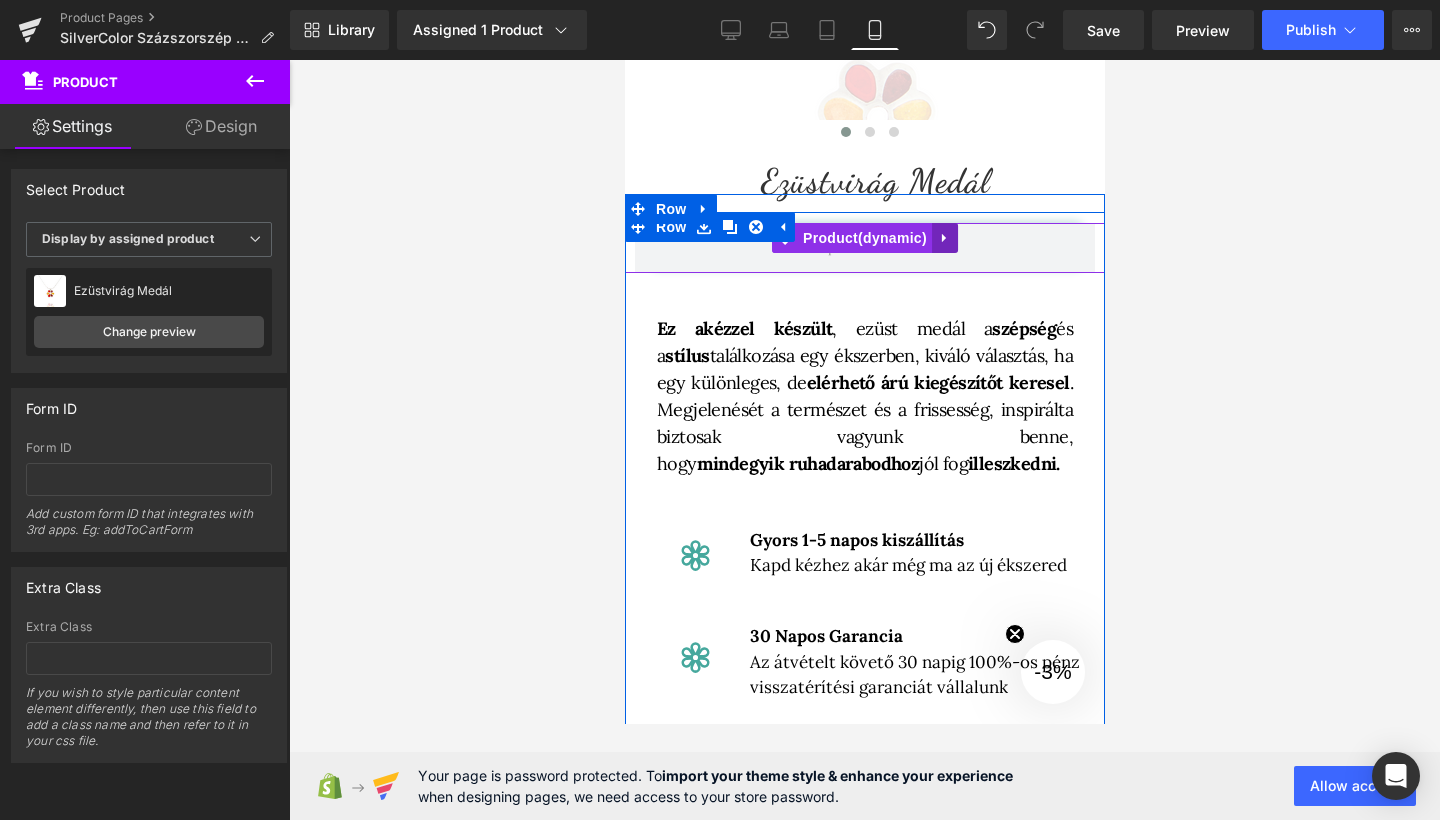 click 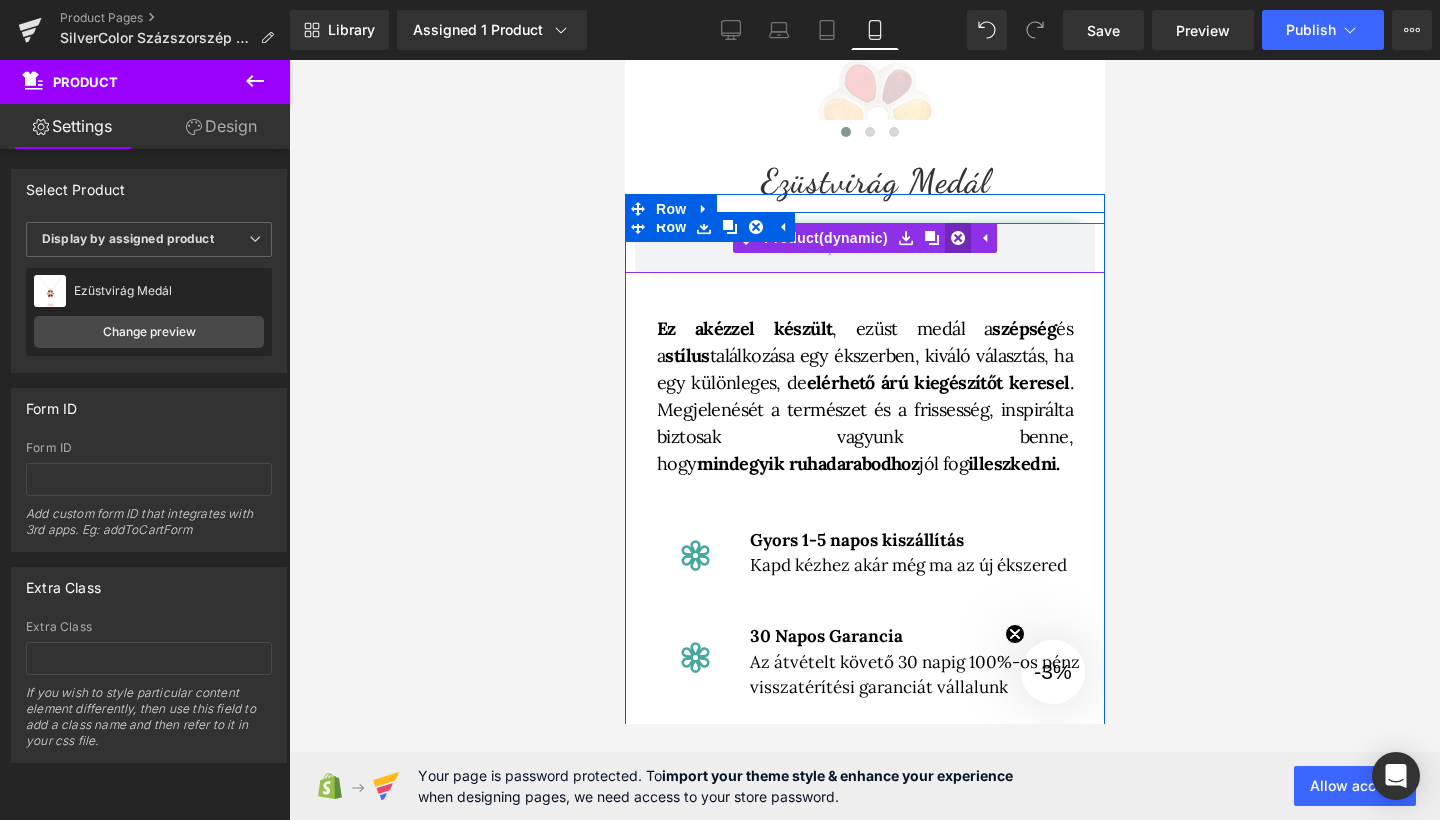 click at bounding box center [957, 238] 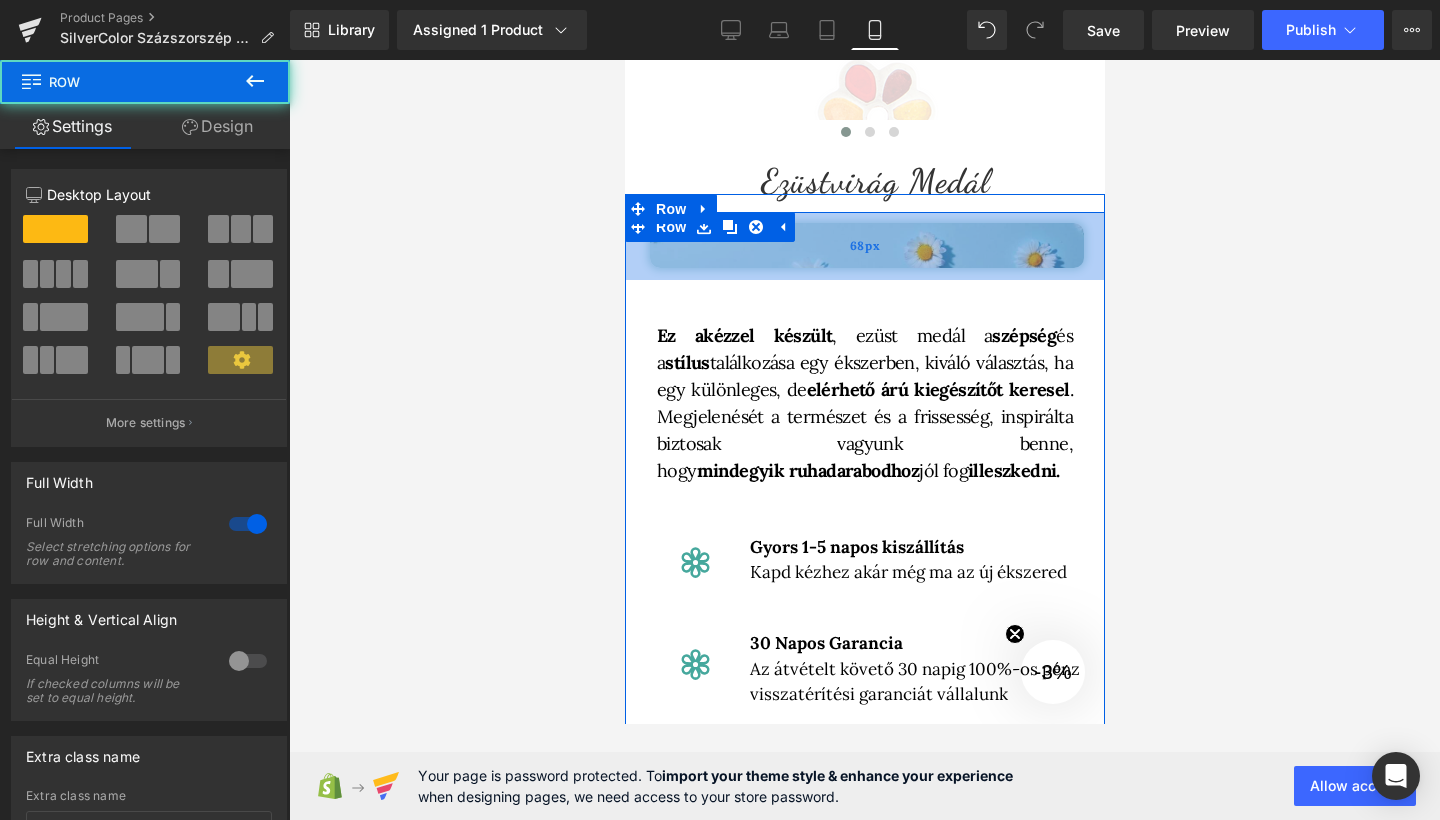 drag, startPoint x: 835, startPoint y: 211, endPoint x: 832, endPoint y: 266, distance: 55.081757 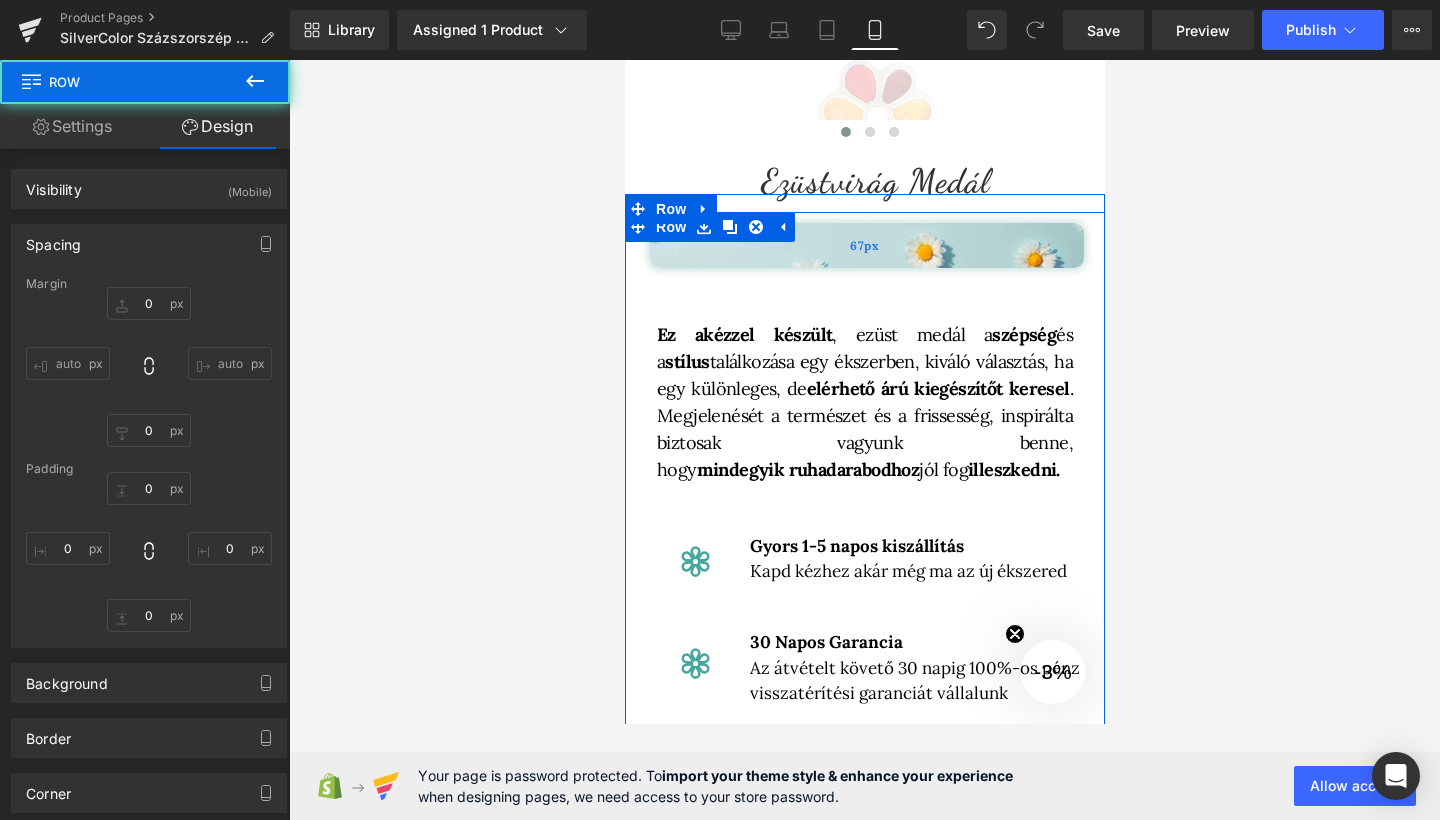 type on "0" 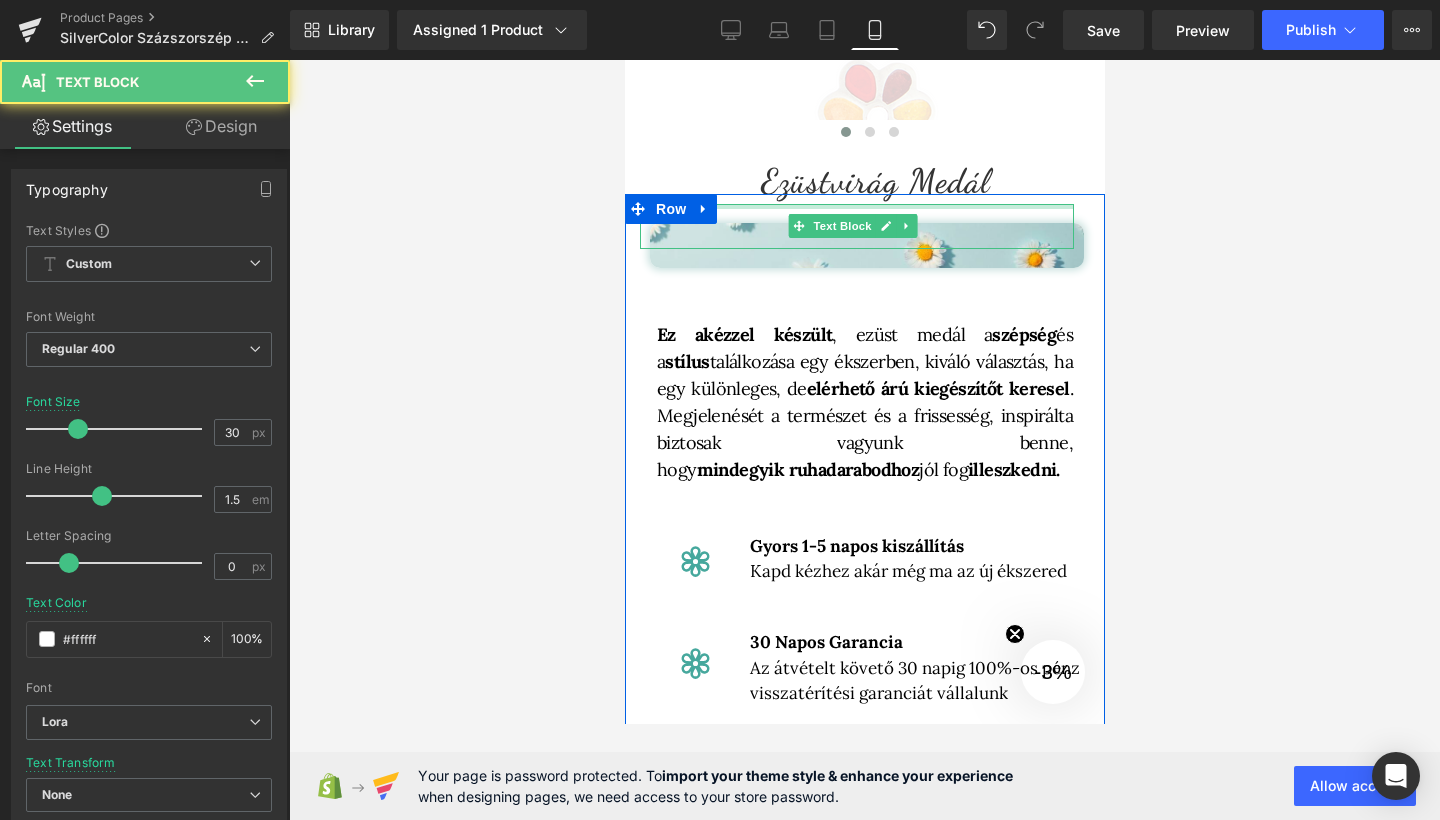 click at bounding box center [856, 206] 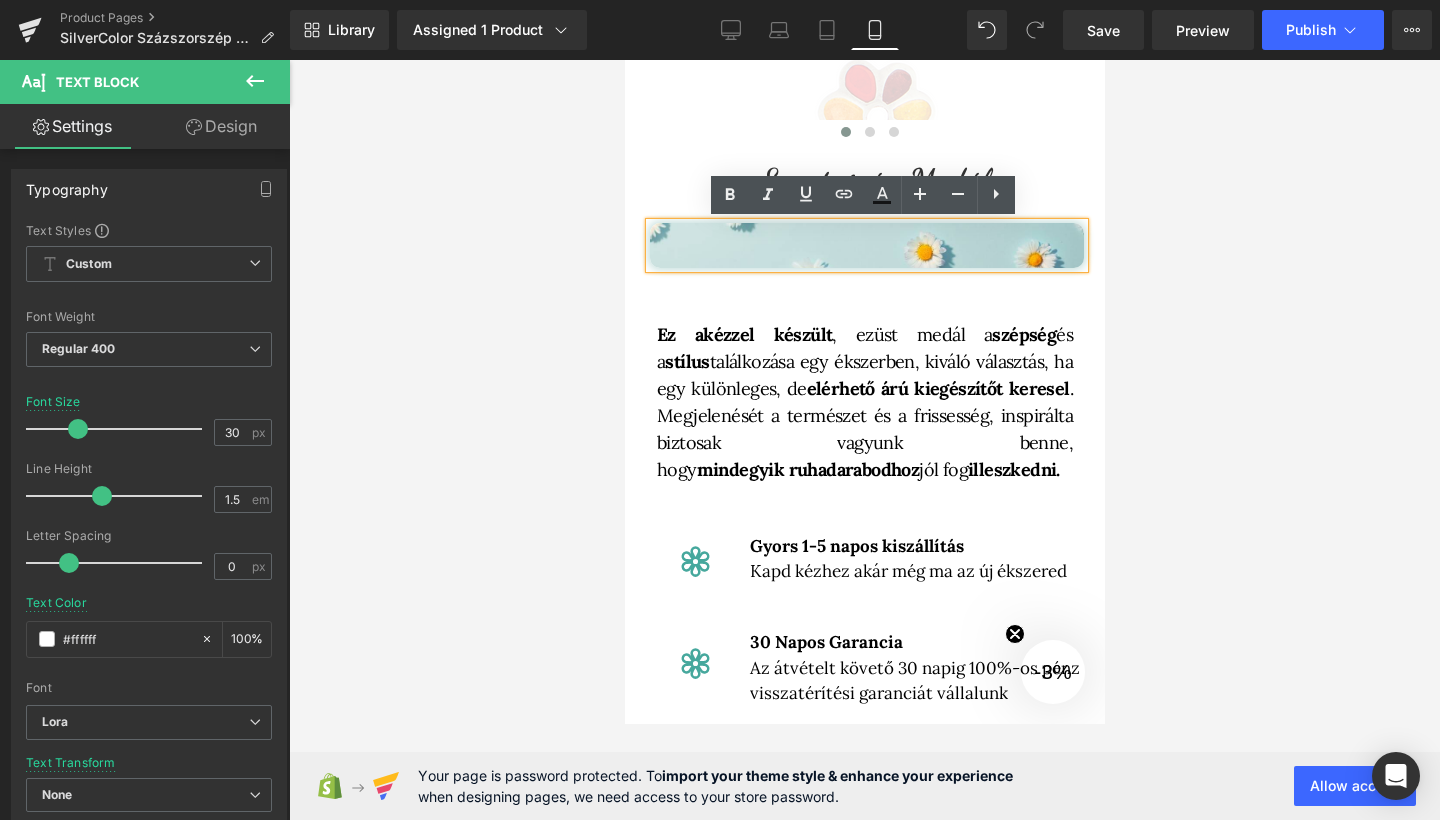 drag, startPoint x: 1166, startPoint y: 196, endPoint x: 411, endPoint y: 147, distance: 756.5884 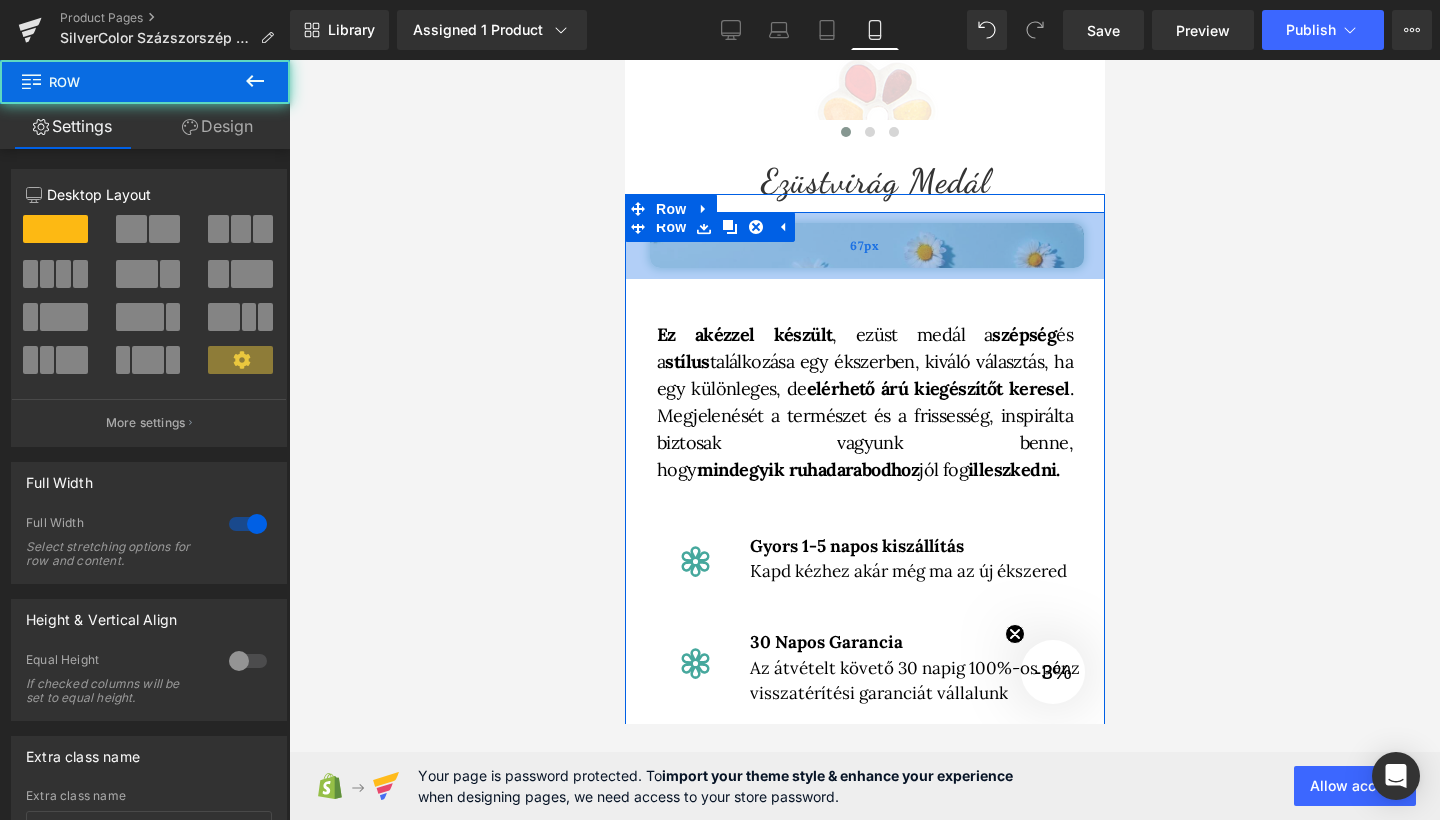 click on "67px" at bounding box center [864, 245] 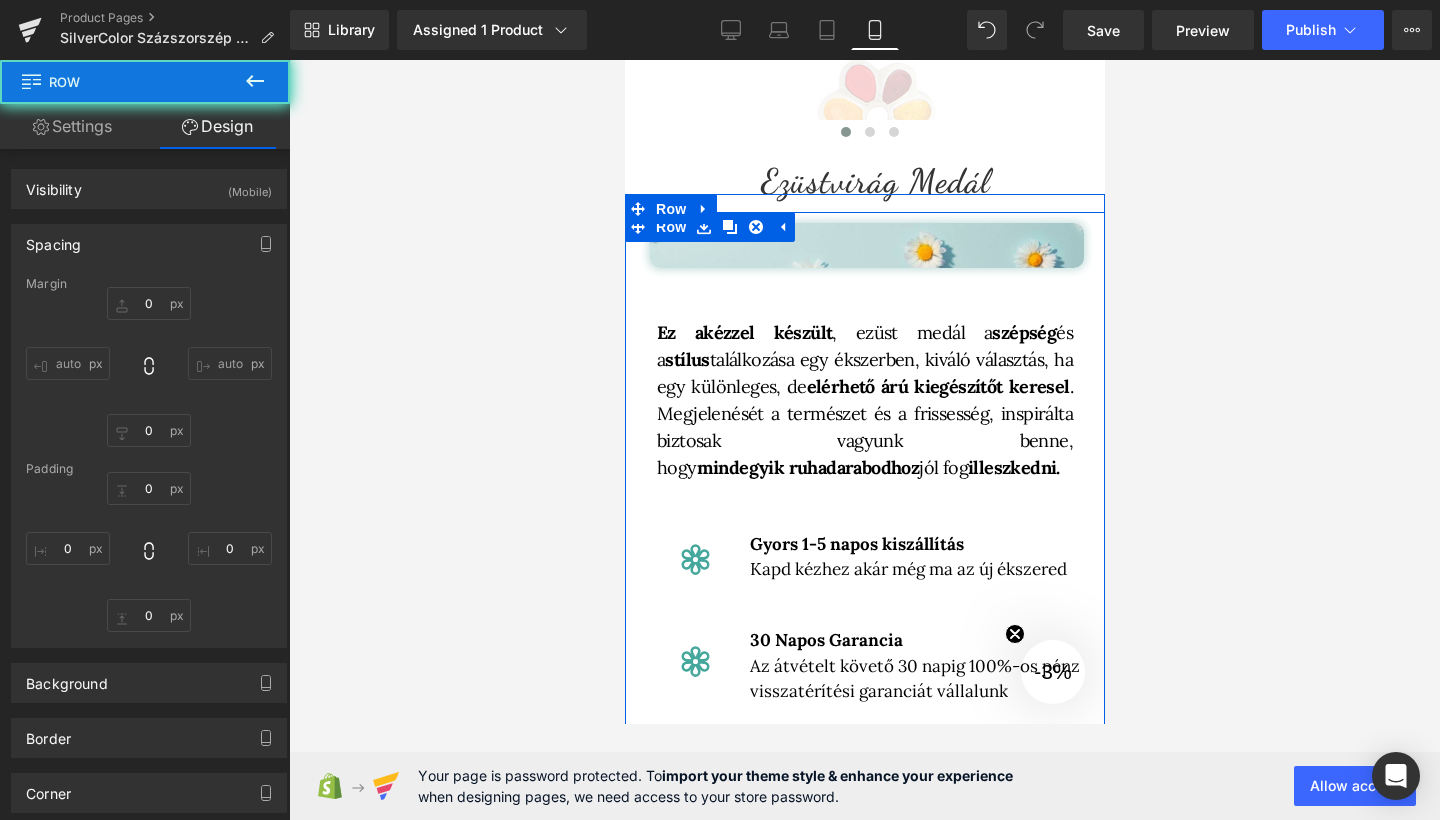 type on "0" 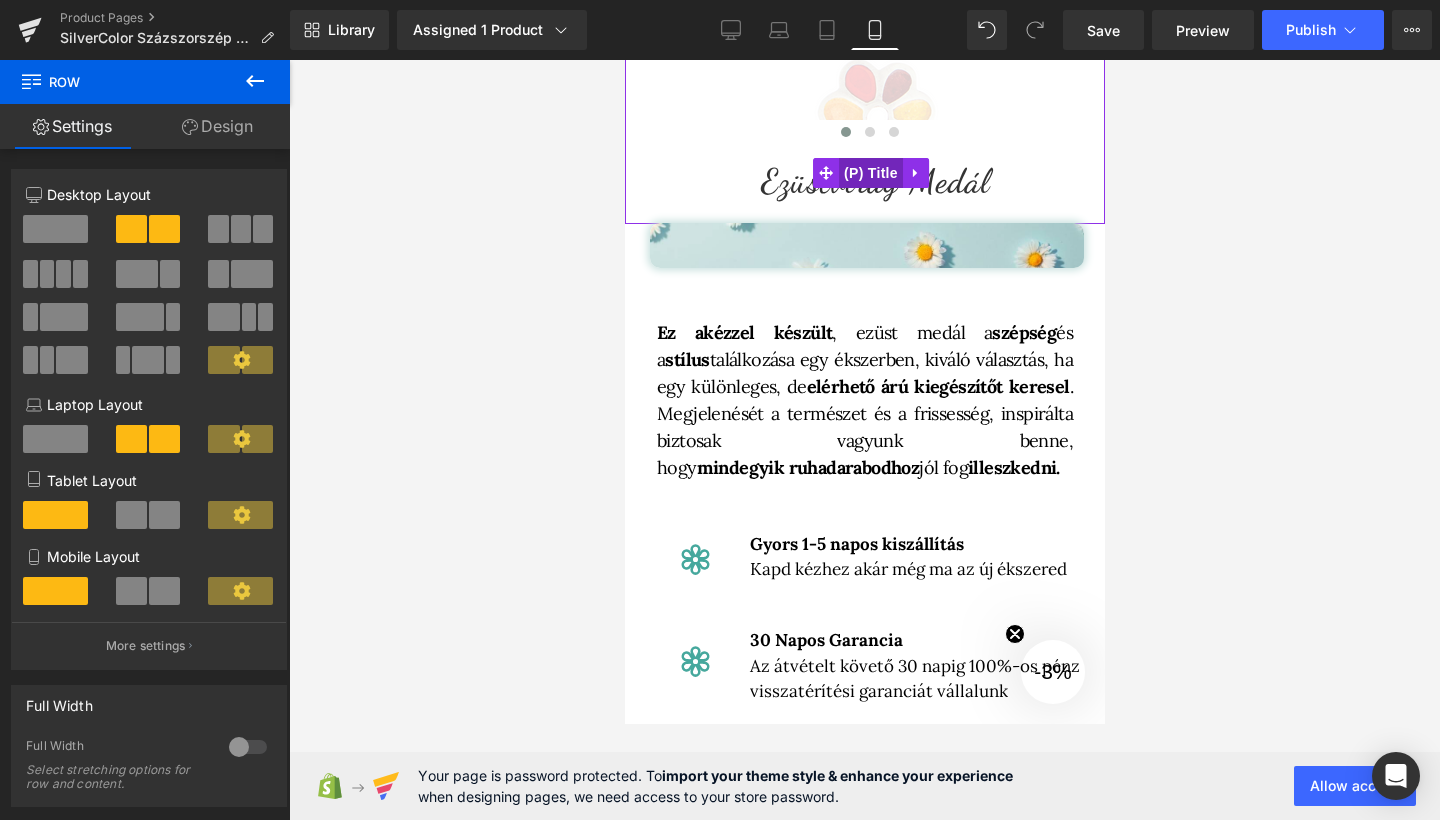 drag, startPoint x: 843, startPoint y: 196, endPoint x: 846, endPoint y: 186, distance: 10.440307 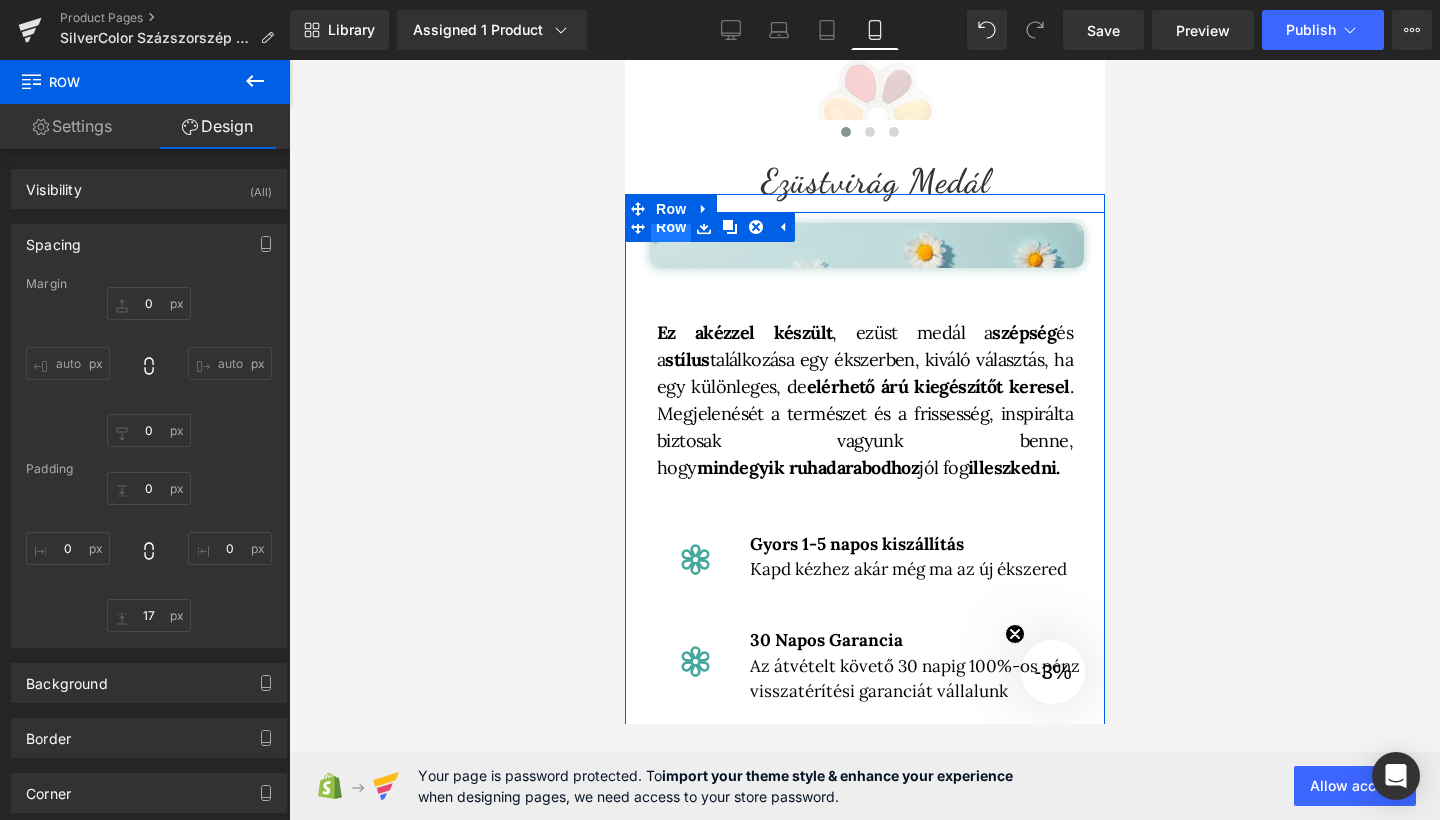 click on "Row" at bounding box center [670, 227] 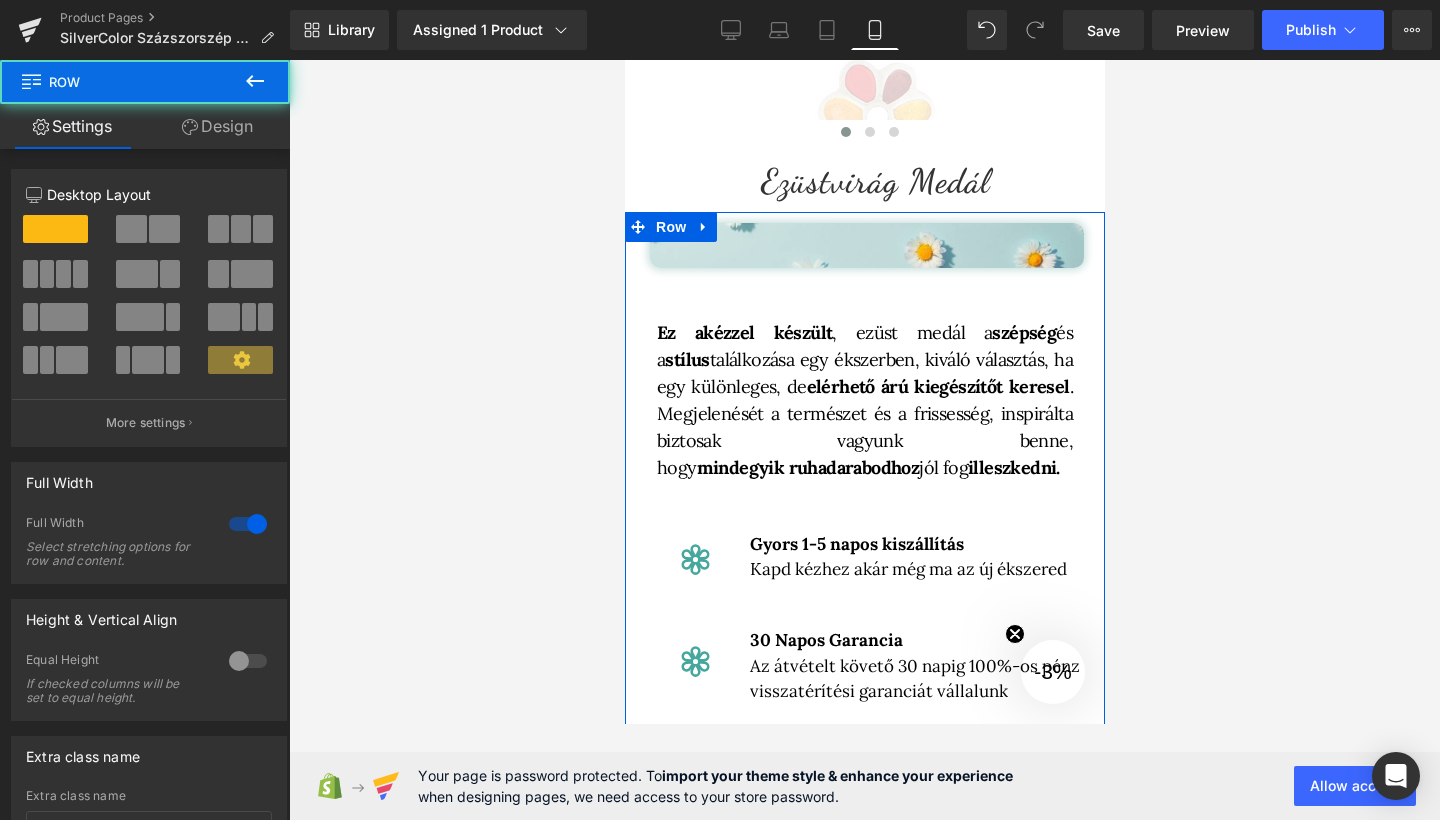 click on "Design" at bounding box center (217, 126) 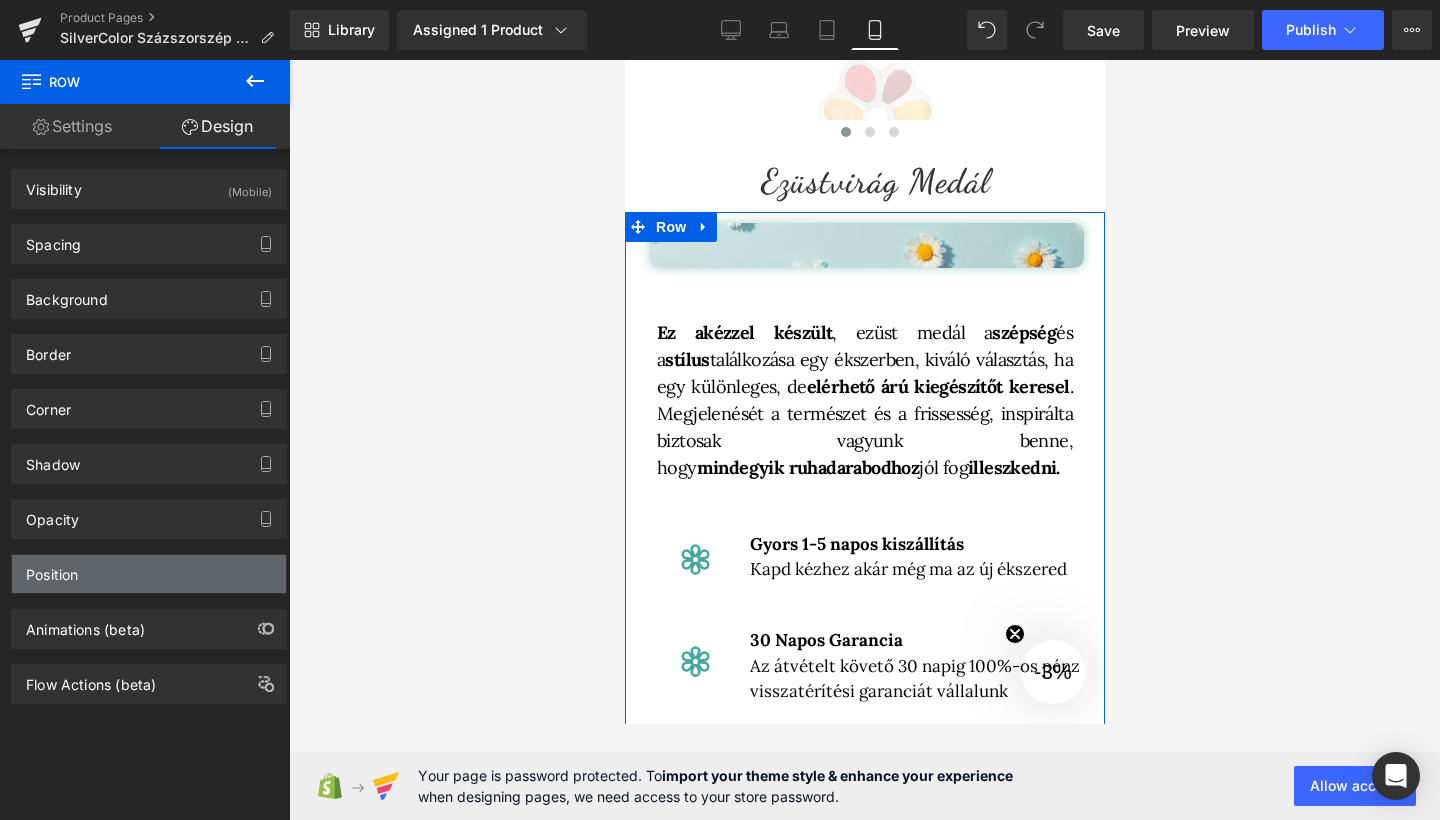 click on "Position" at bounding box center [149, 574] 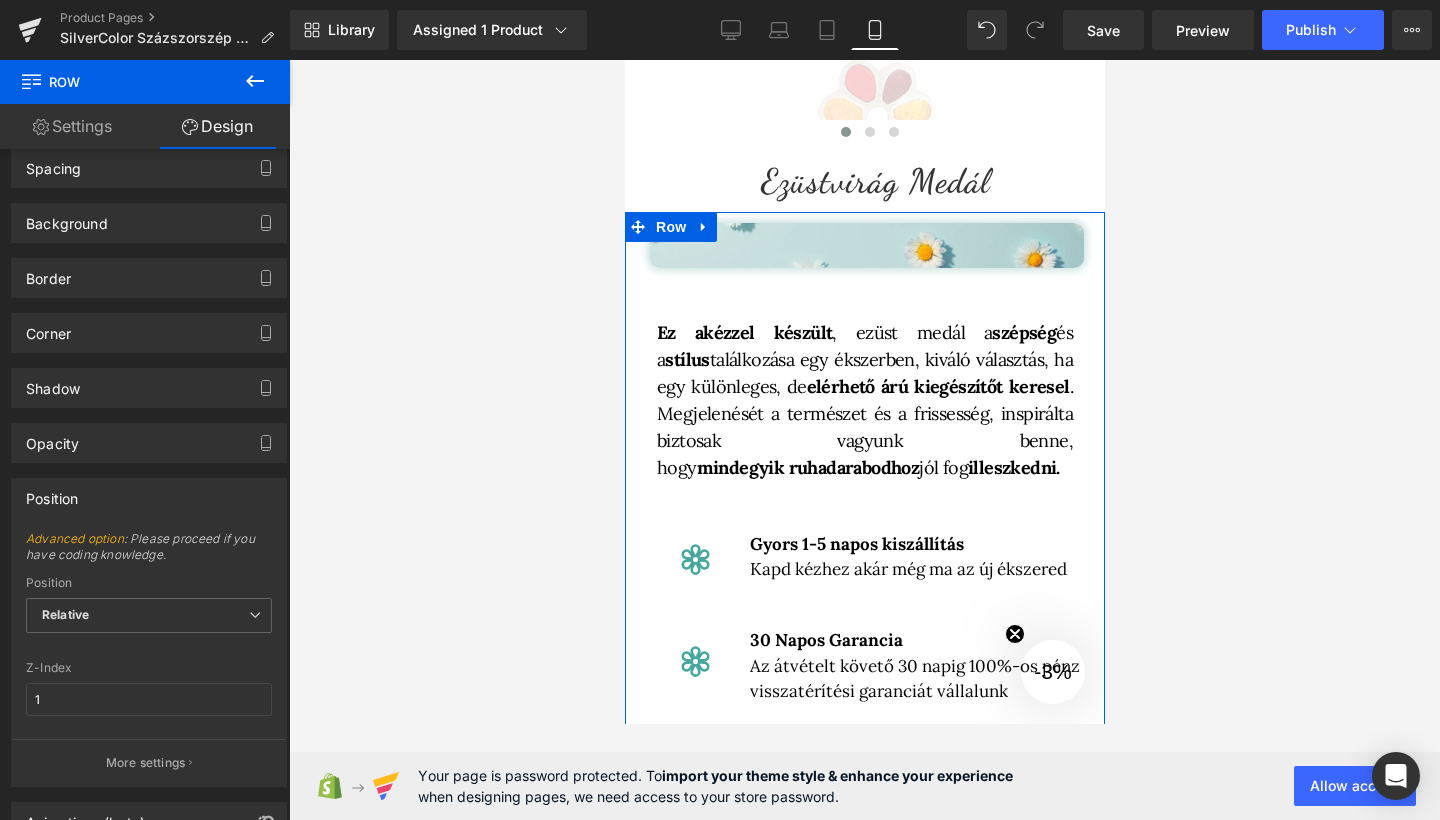 scroll, scrollTop: 84, scrollLeft: 0, axis: vertical 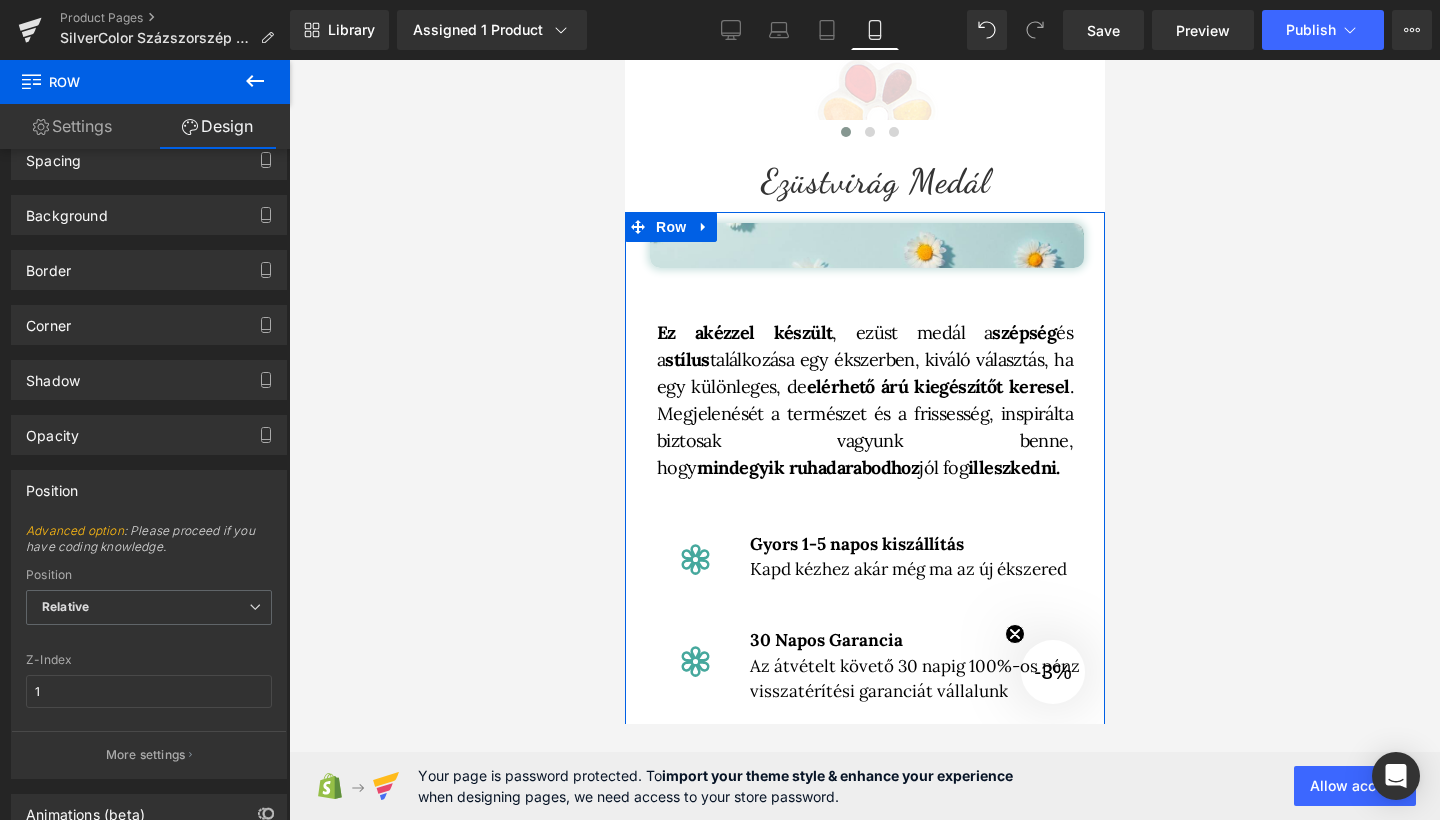 click on "More settings" at bounding box center [146, 755] 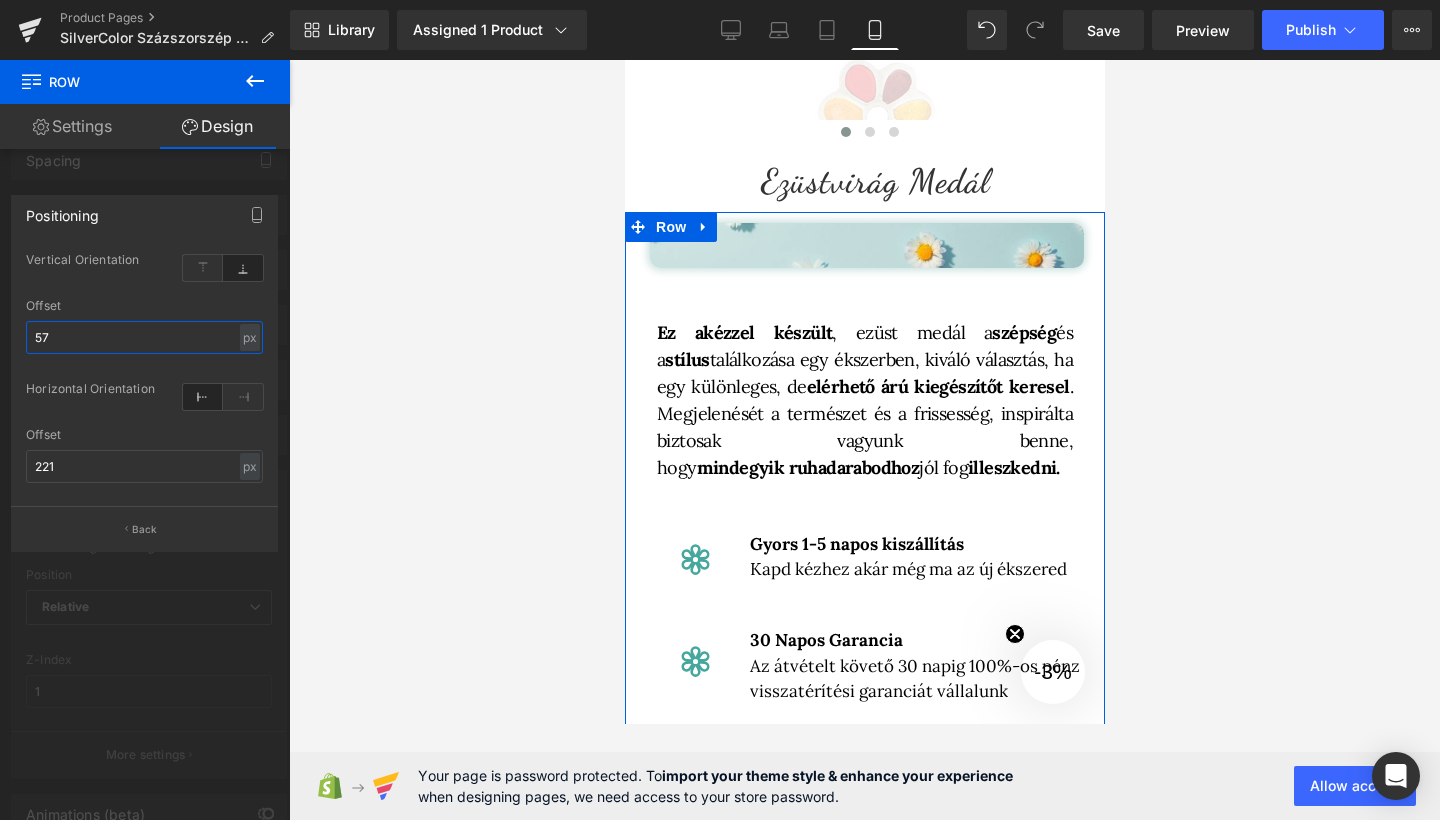 click on "57" at bounding box center (144, 337) 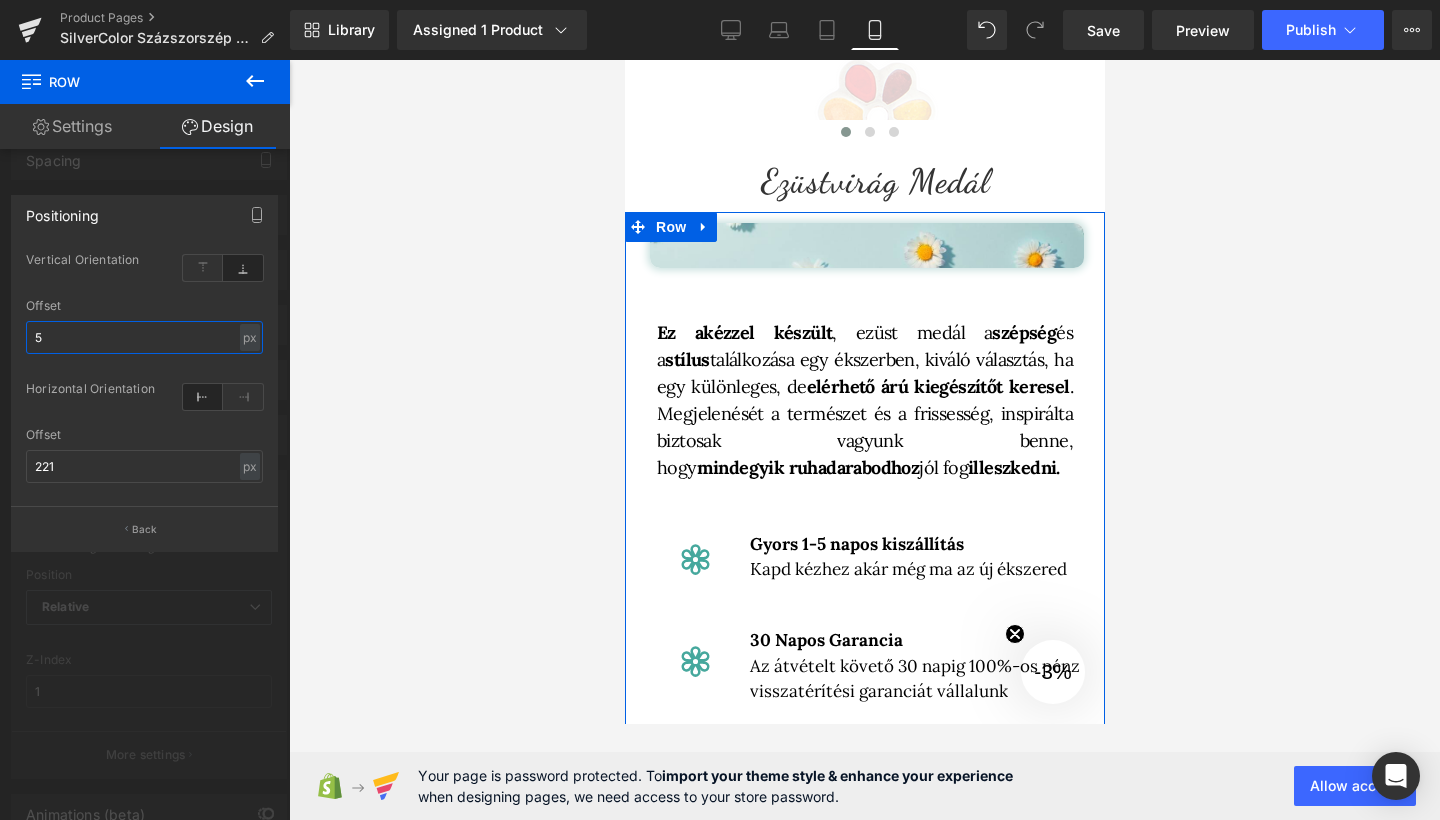 type 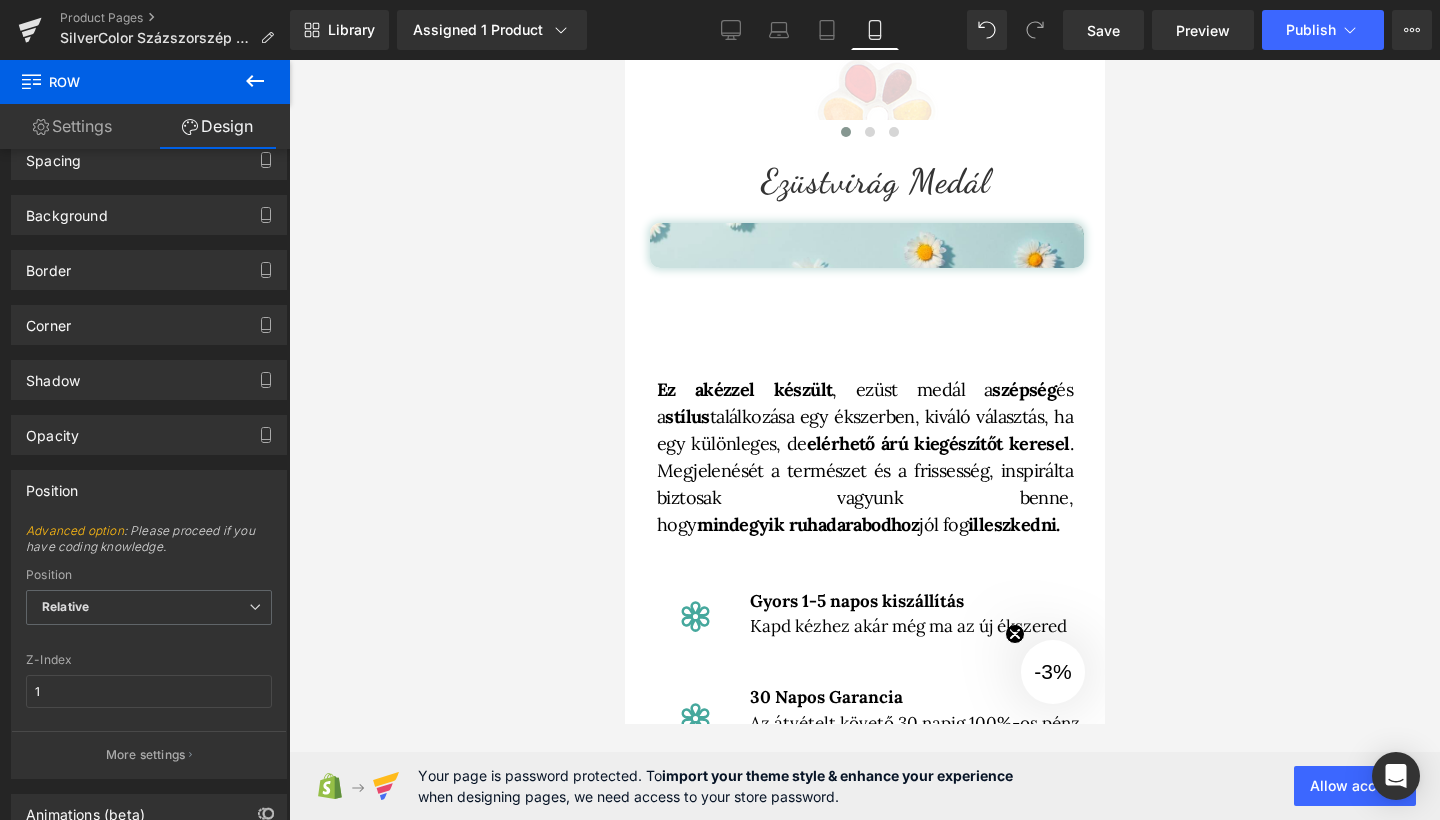 click on "Ugrás a tartalomhoz
Főoldal
Ékszereink
Ékszereink
Fülbevalók
Medálok" at bounding box center (864, 3804) 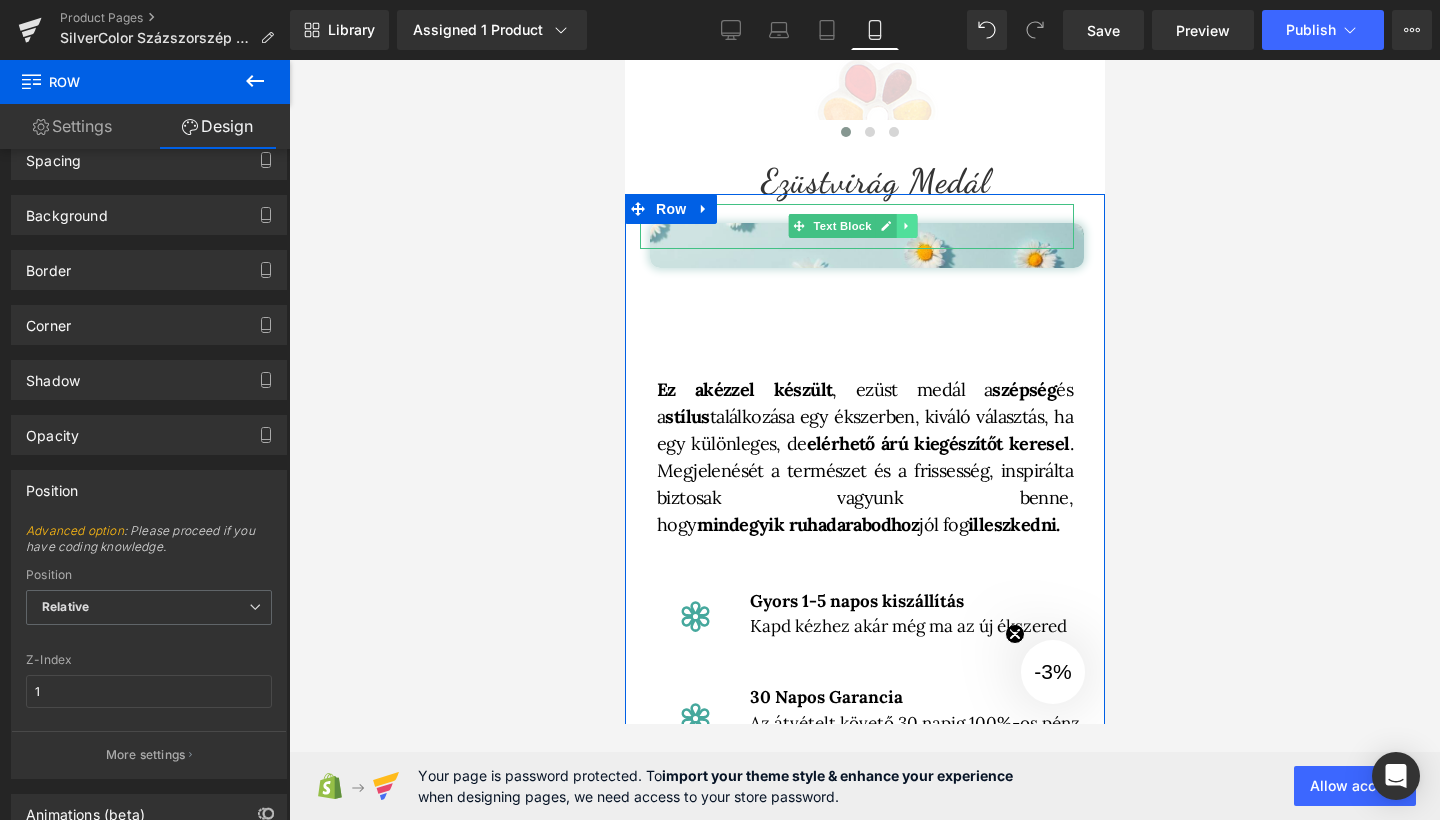 click 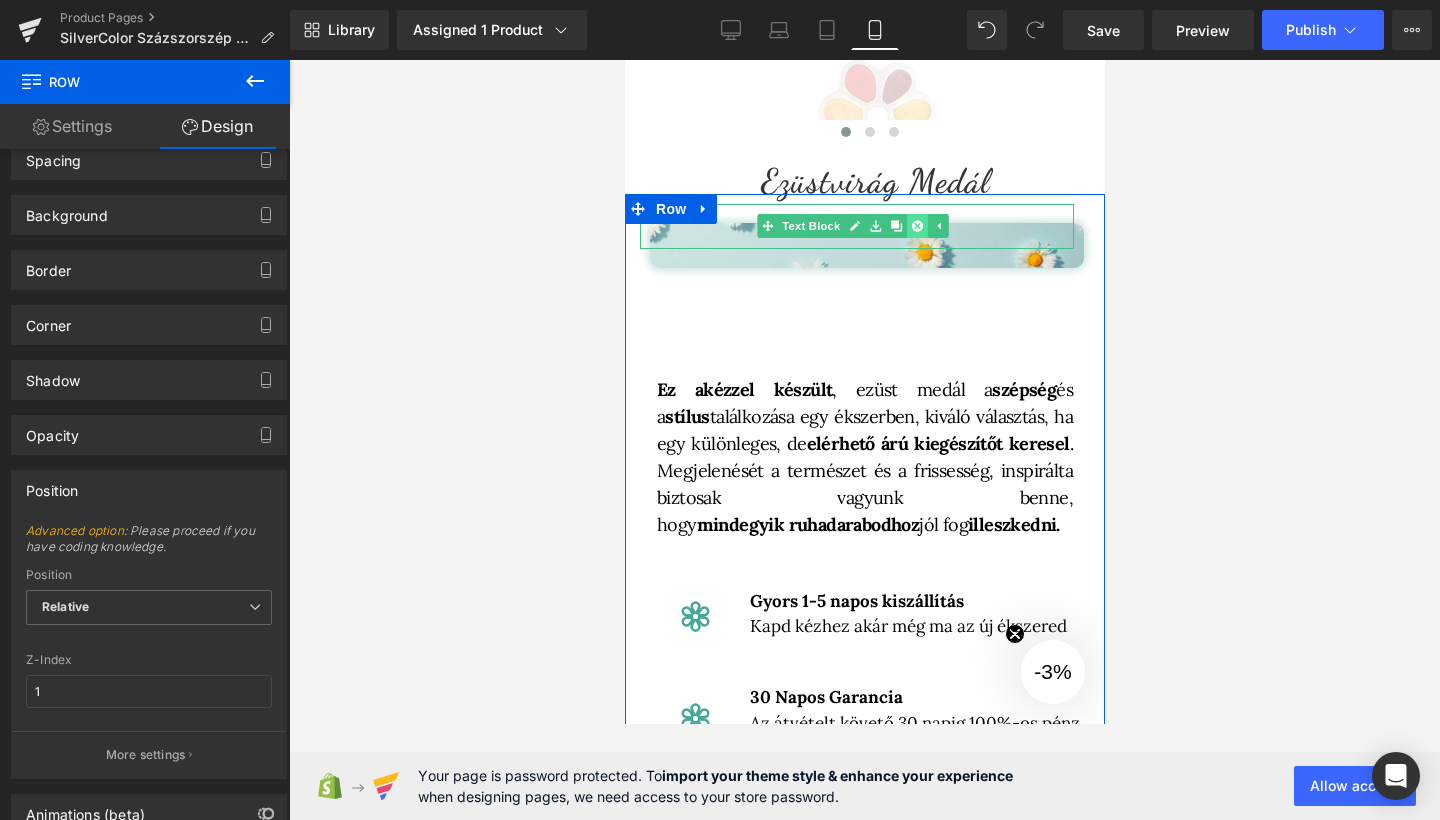 click at bounding box center (916, 226) 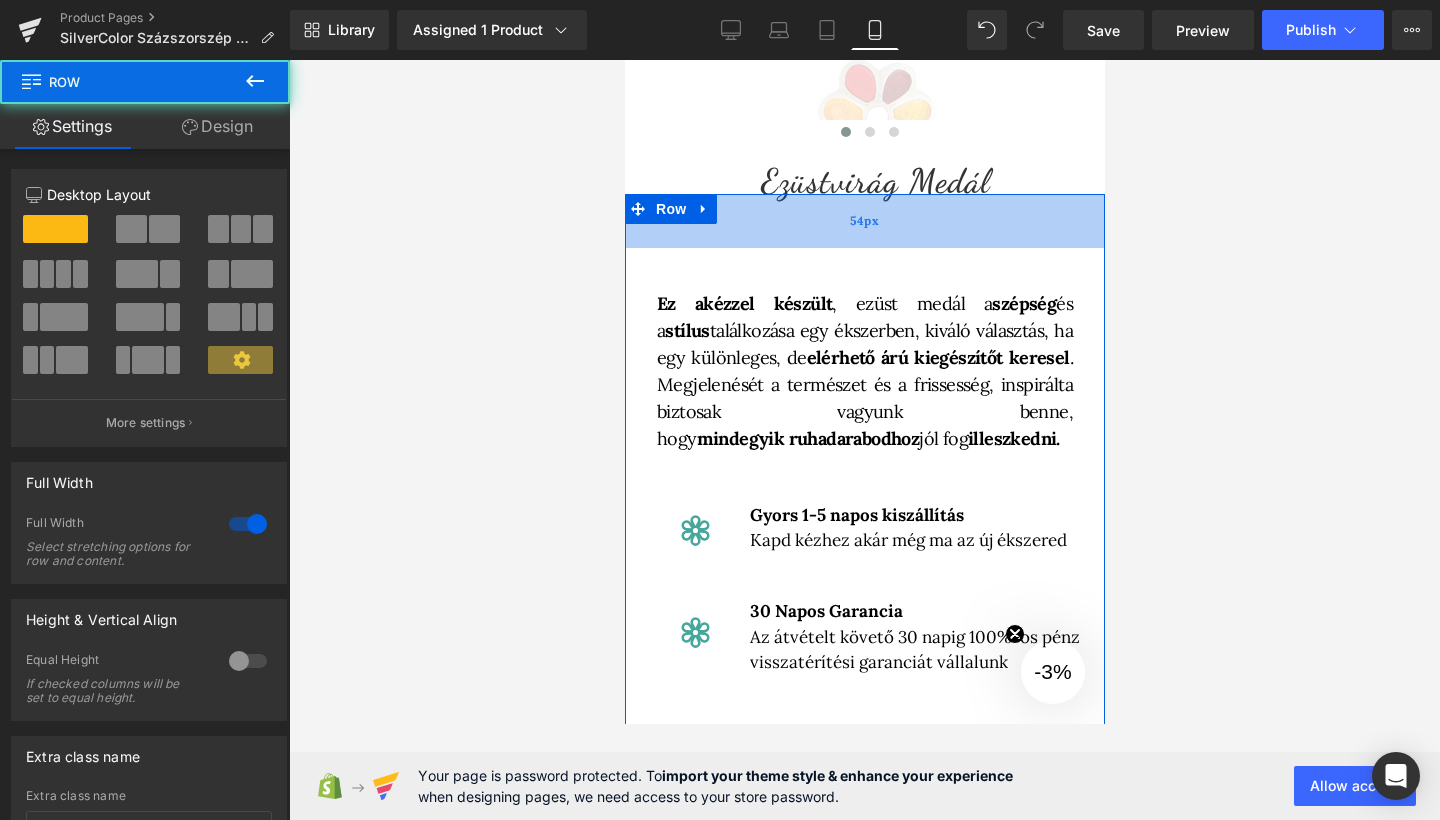drag, startPoint x: 877, startPoint y: 238, endPoint x: 882, endPoint y: 224, distance: 14.866069 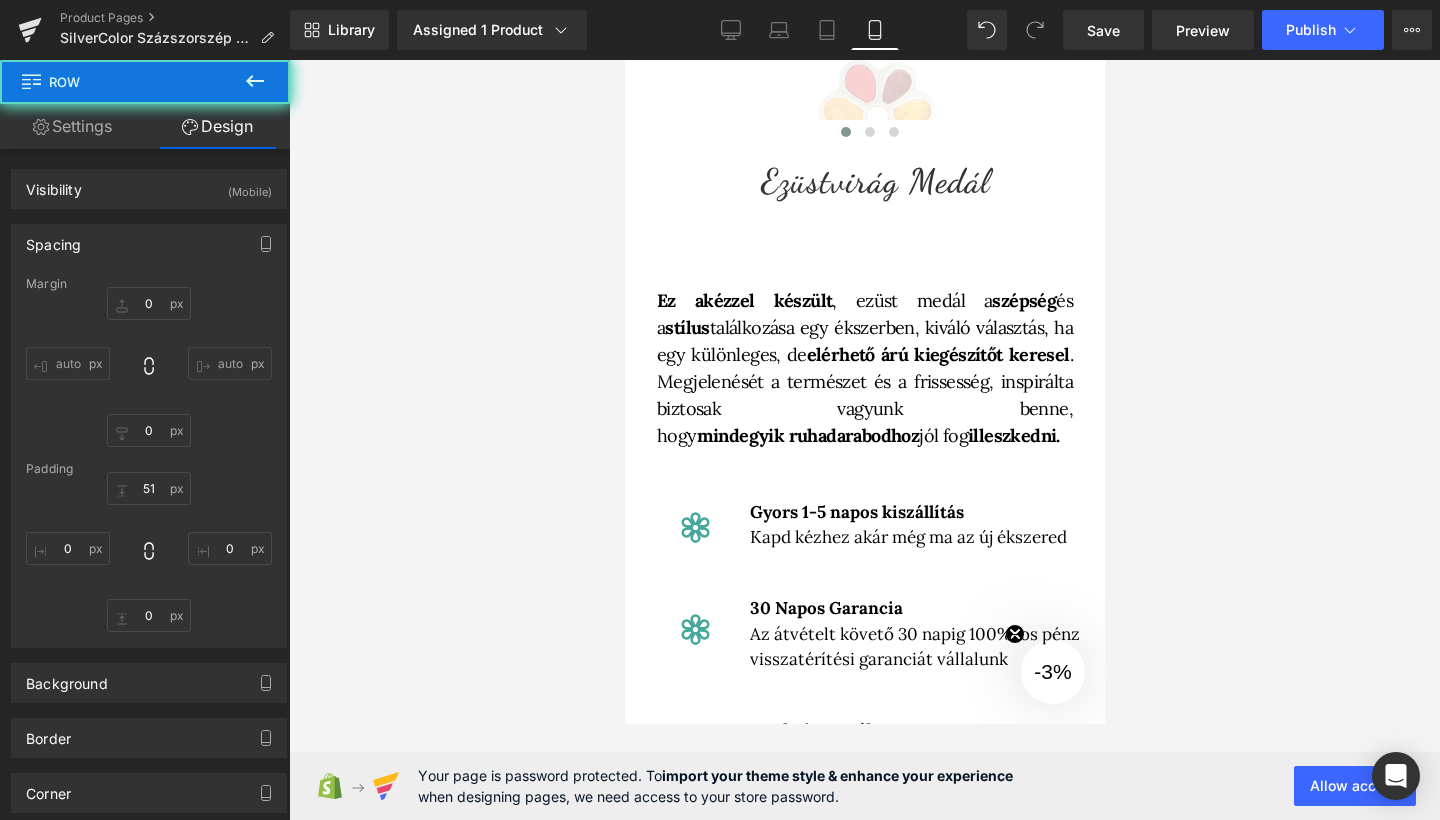 click on "(P) Title" at bounding box center (869, 173) 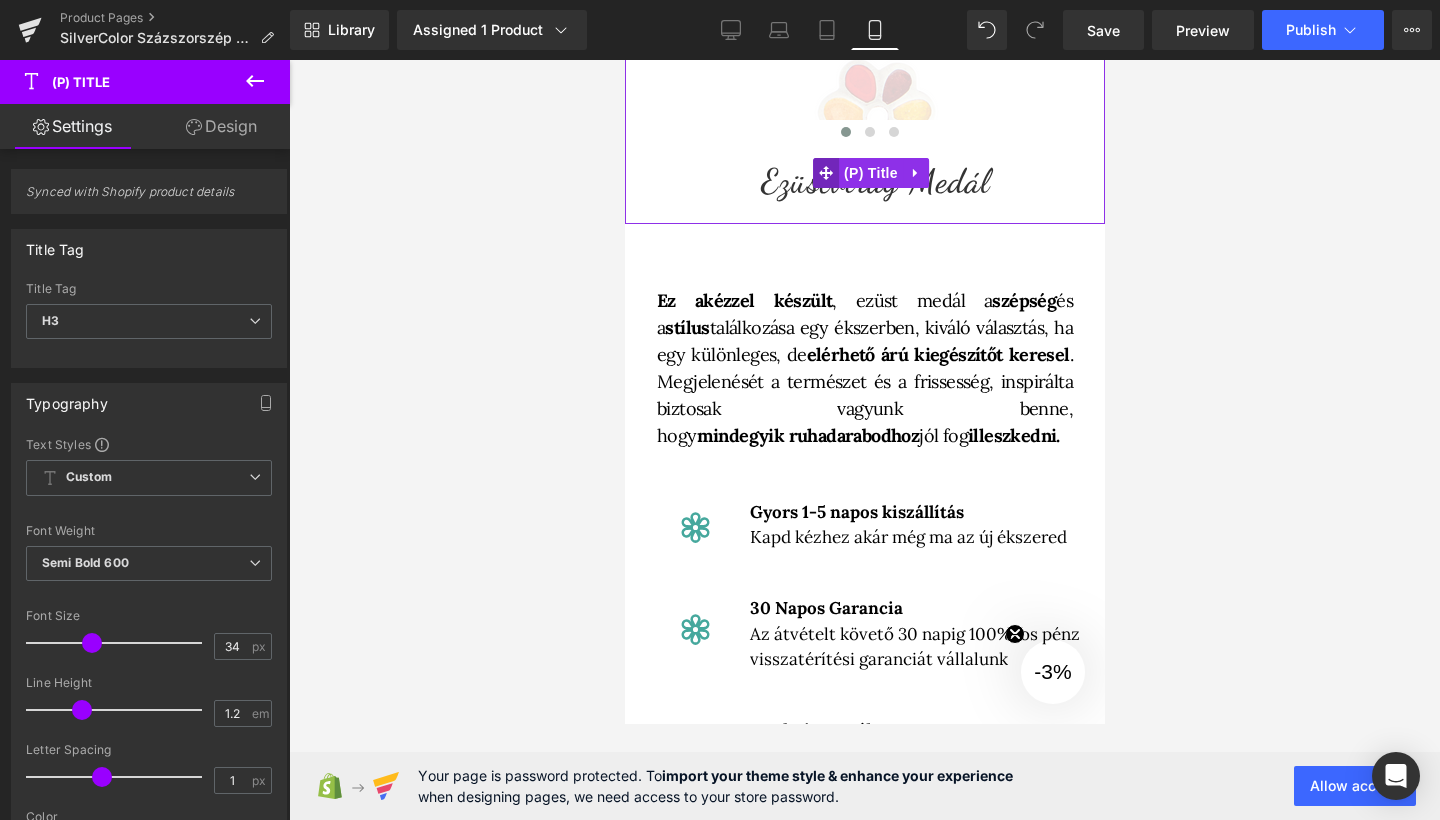 click 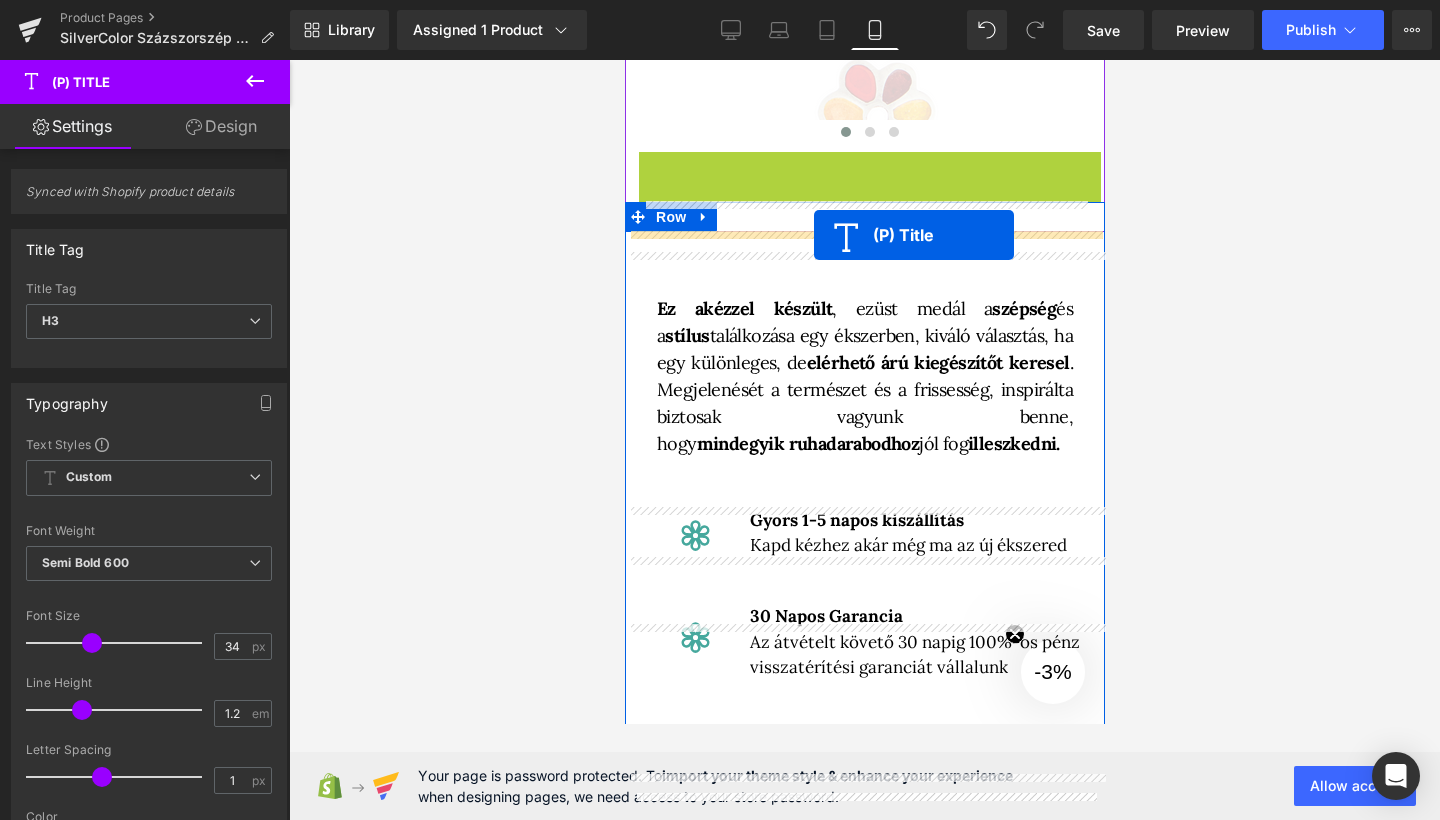 drag, startPoint x: 822, startPoint y: 174, endPoint x: 813, endPoint y: 237, distance: 63.63961 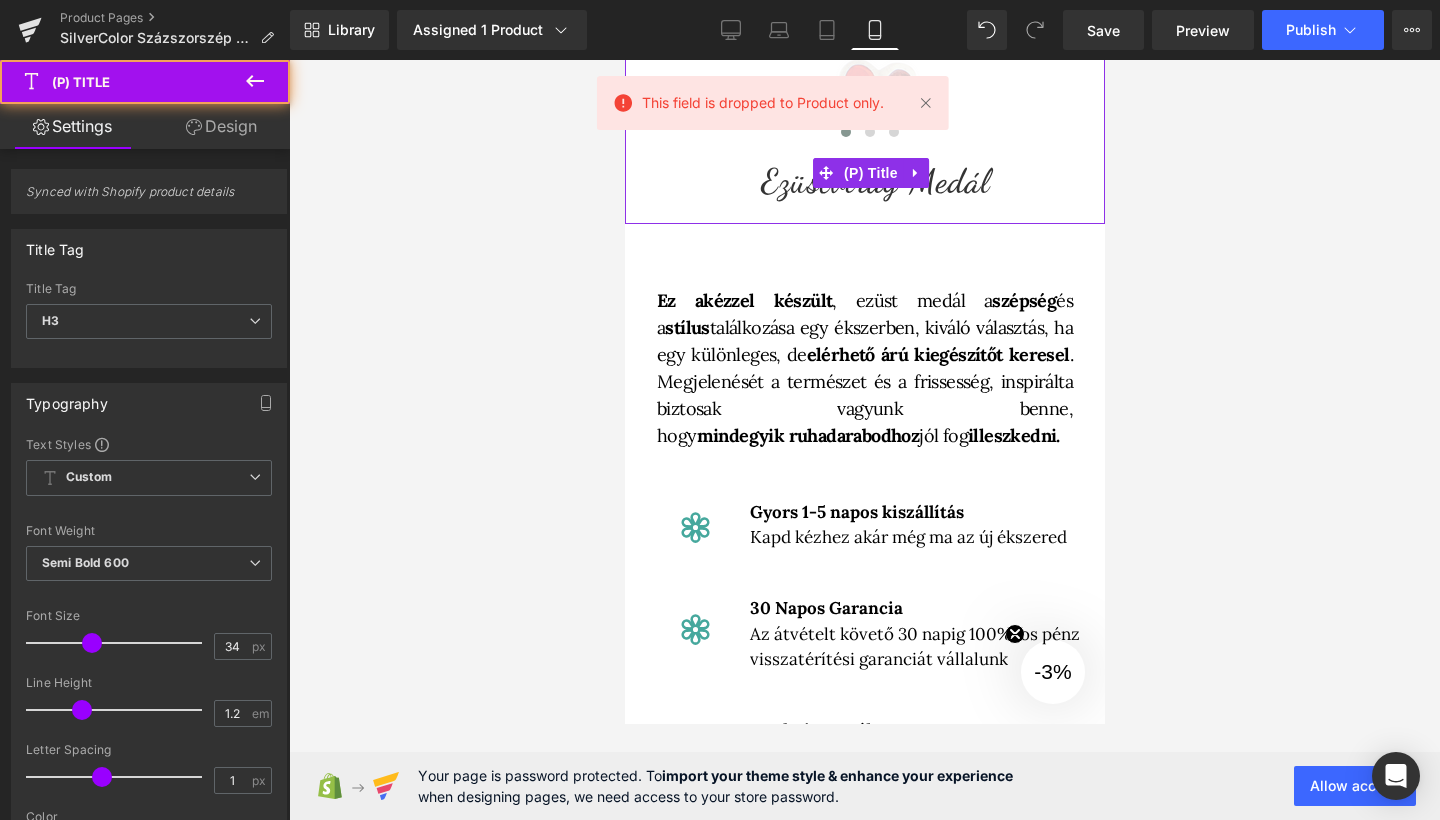 click at bounding box center (864, 440) 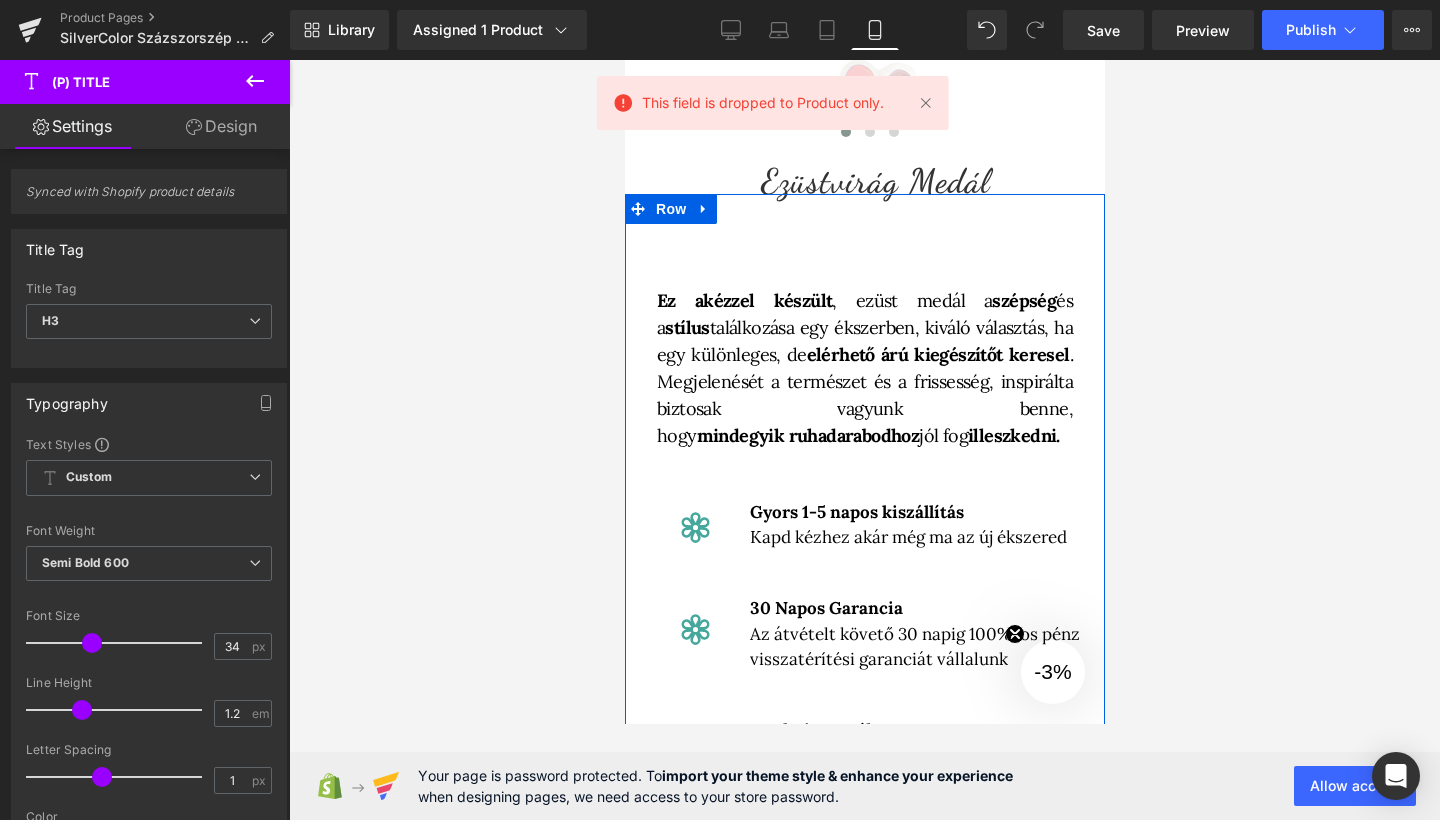 click on "Ez a  kézzel készült , ezüst medál a  szépség  és a  stílus  találkozása egy ékszerben, kiváló választás, ha egy különleges, de  elérhető árú kiegészítőt keresel . Megjelenését a természet és a frissesség, inspirálta biztosak vagyunk benne, hogy  mindegyik ruhadarabodhoz  jól fog  illeszkedni.  Text Block         Gyors 1-5 napos kiszállítás Kapd kézhez akár még ma az új ékszered Text Block         Icon         30 Napos Garancia Az átvételt követő 30 napig 100%-os pénz visszatérítési garanciát vállalunk Text Block         Icon         Eredeti Termék Ékszereink 100%-ban eredeti és fémjelzett ezüstből készülnek. Text Block
Icon         Ékszereink Titka Heading         Row" at bounding box center [864, 3150] 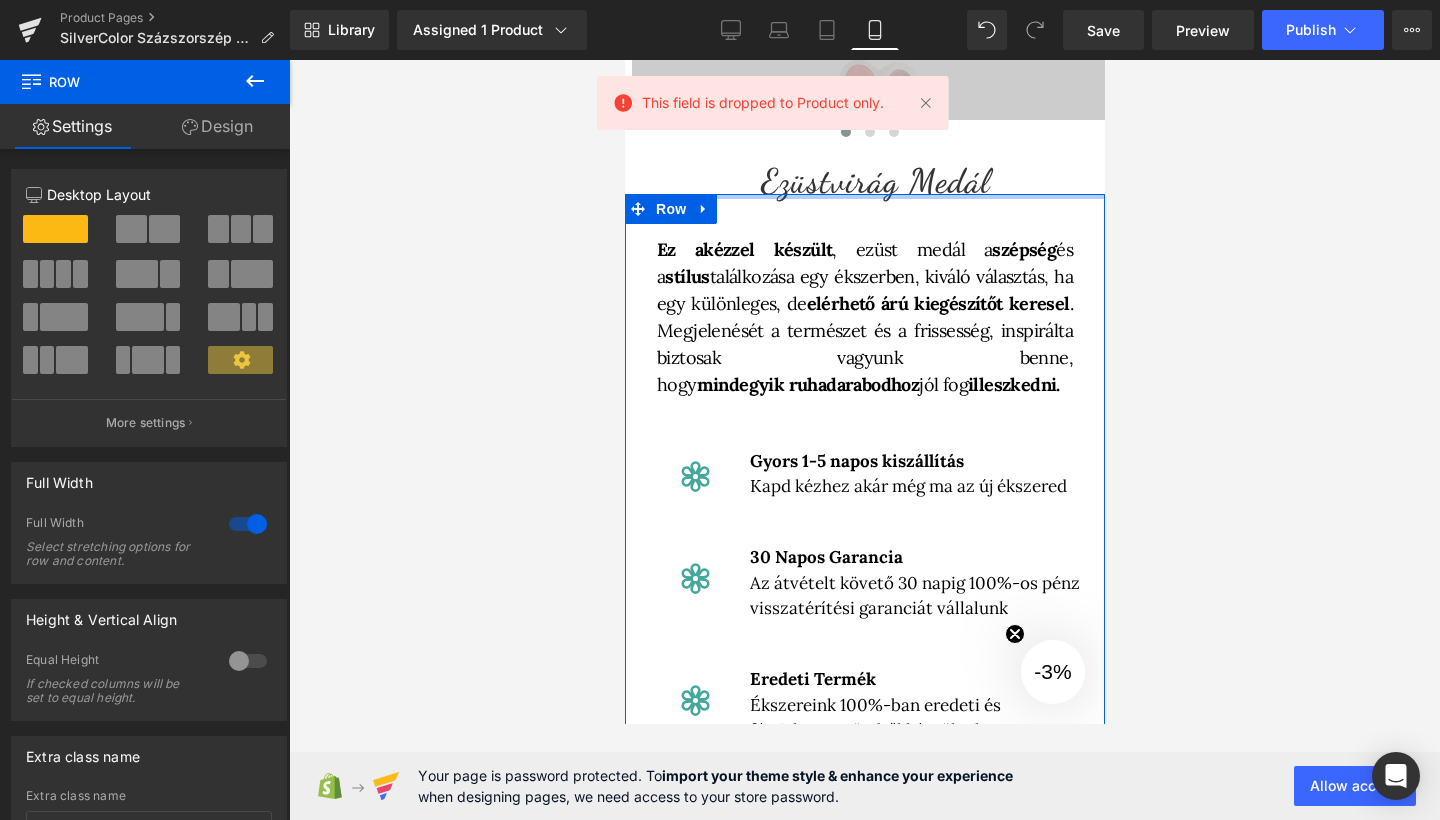 drag, startPoint x: 868, startPoint y: 216, endPoint x: 893, endPoint y: 110, distance: 108.90822 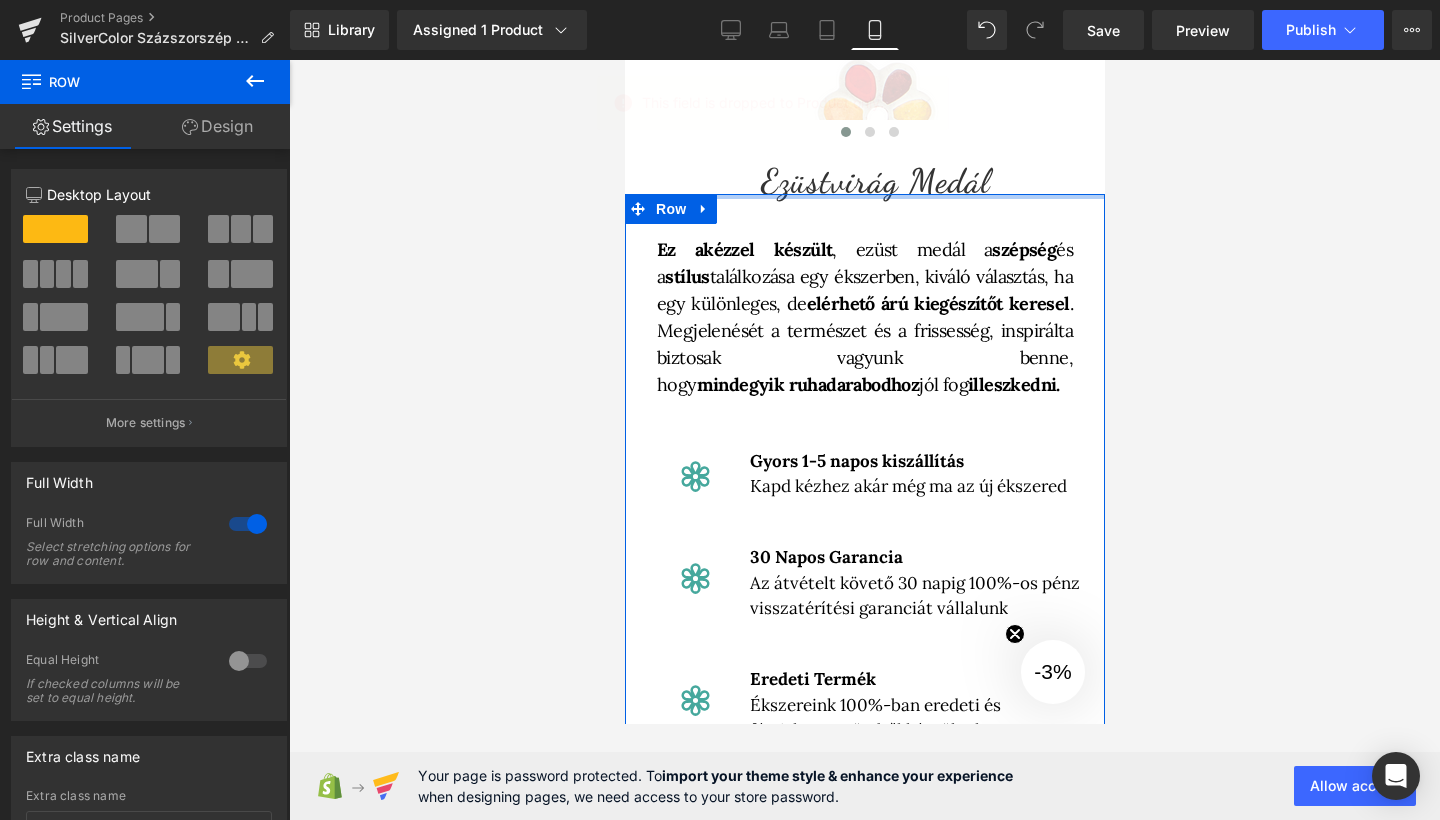 click at bounding box center (864, 440) 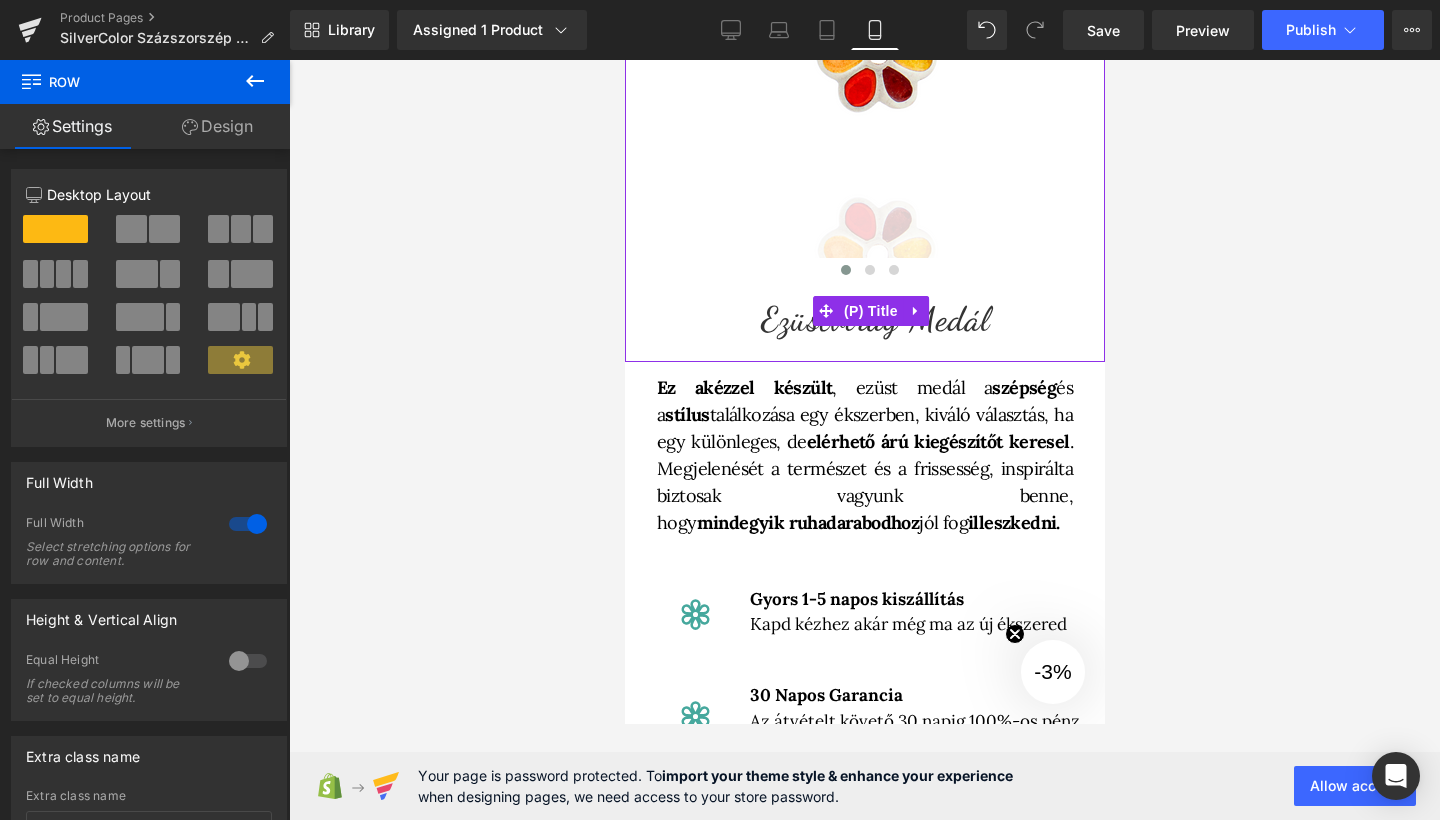 scroll, scrollTop: 416, scrollLeft: 0, axis: vertical 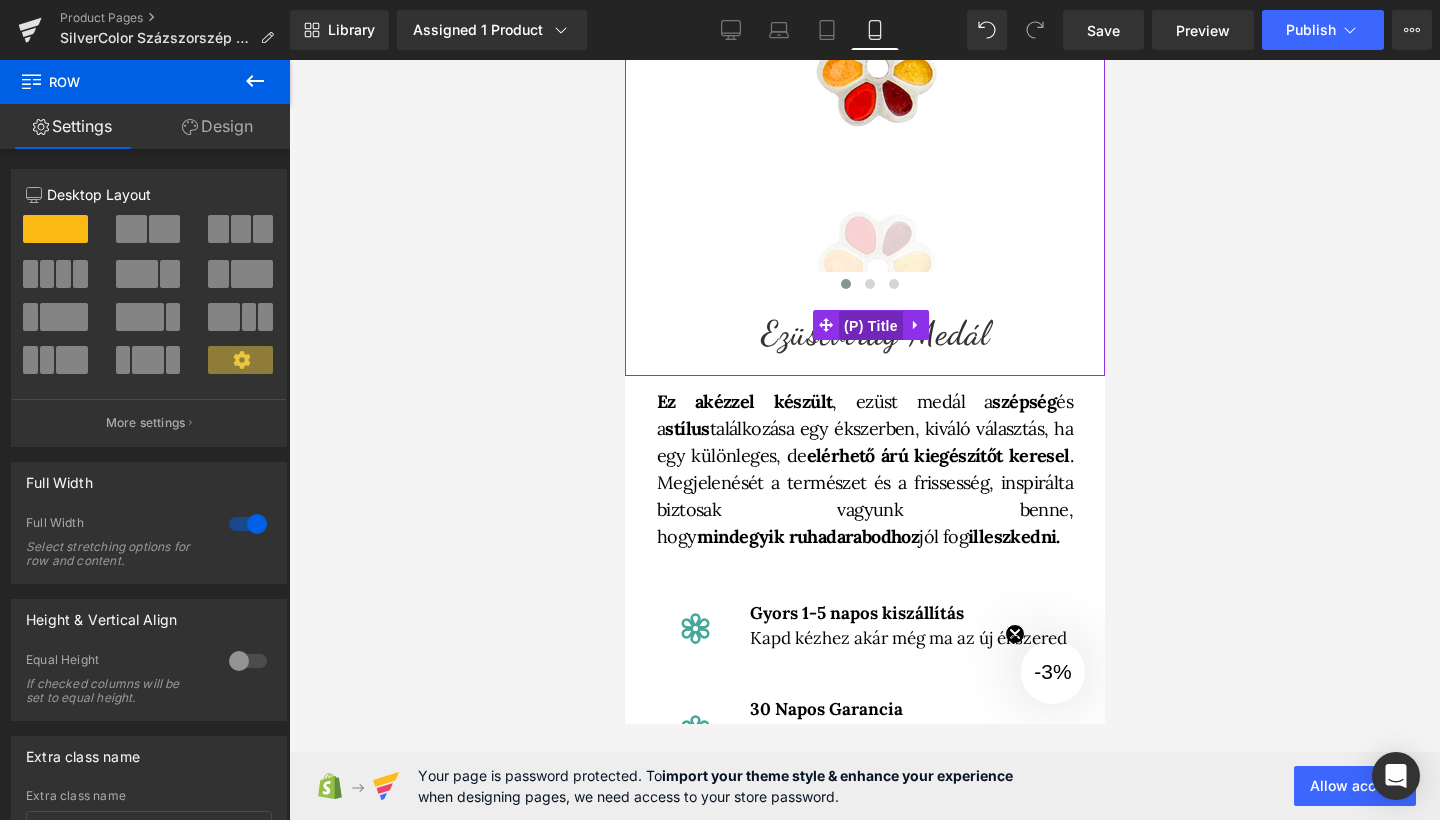 click on "(P) Title" at bounding box center (870, 326) 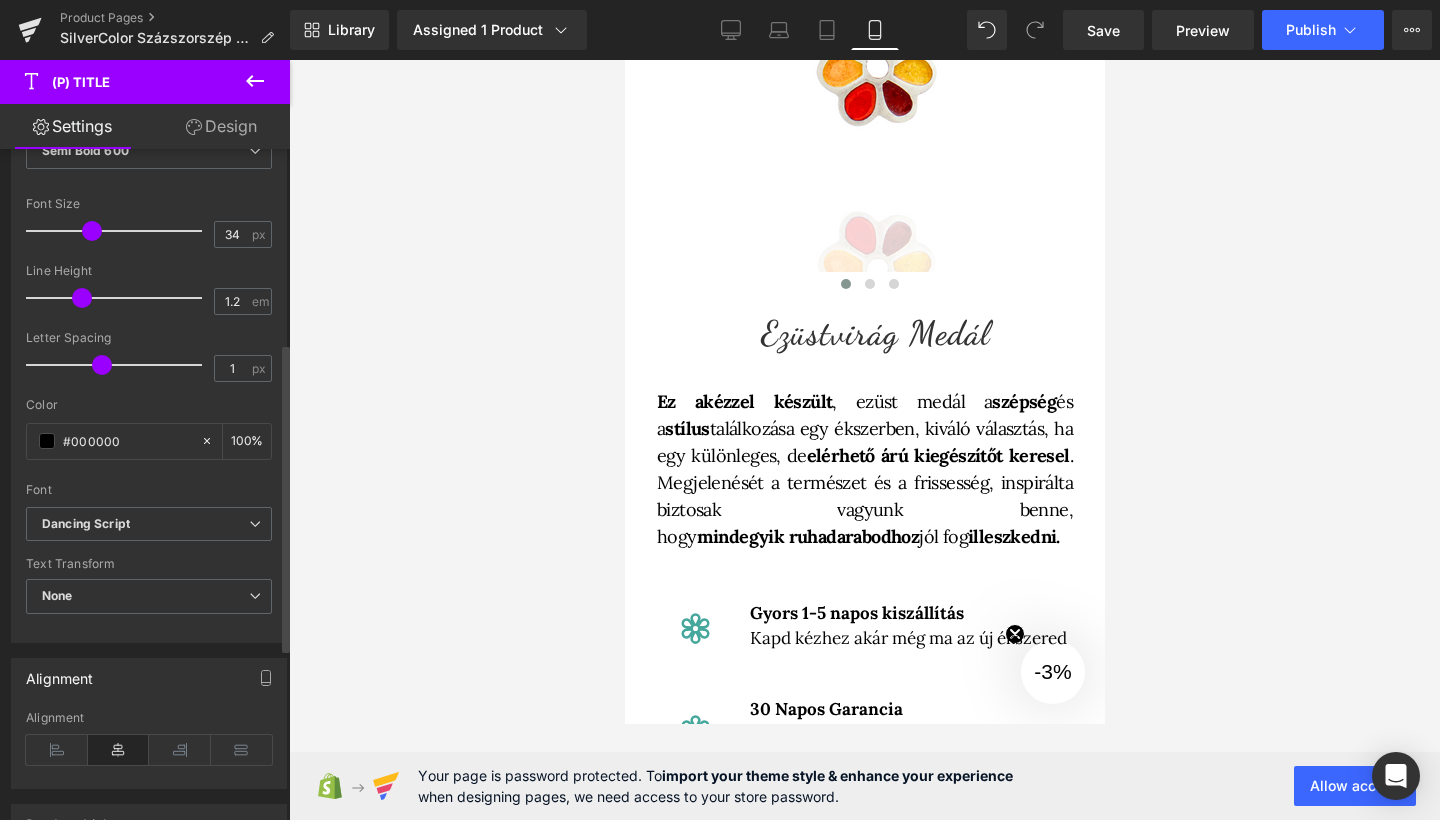 scroll, scrollTop: 438, scrollLeft: 0, axis: vertical 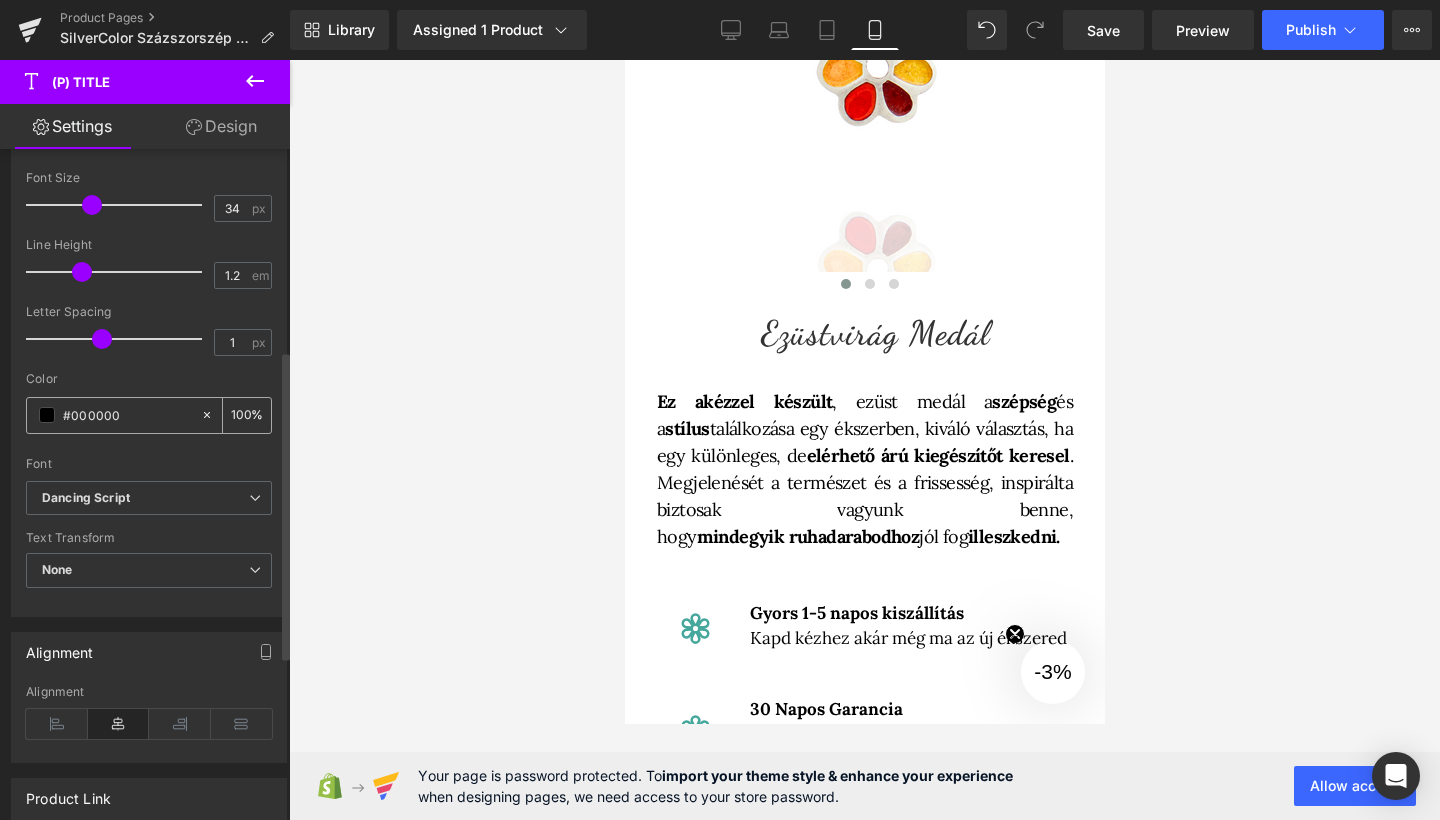 click on "#000000" at bounding box center (127, 415) 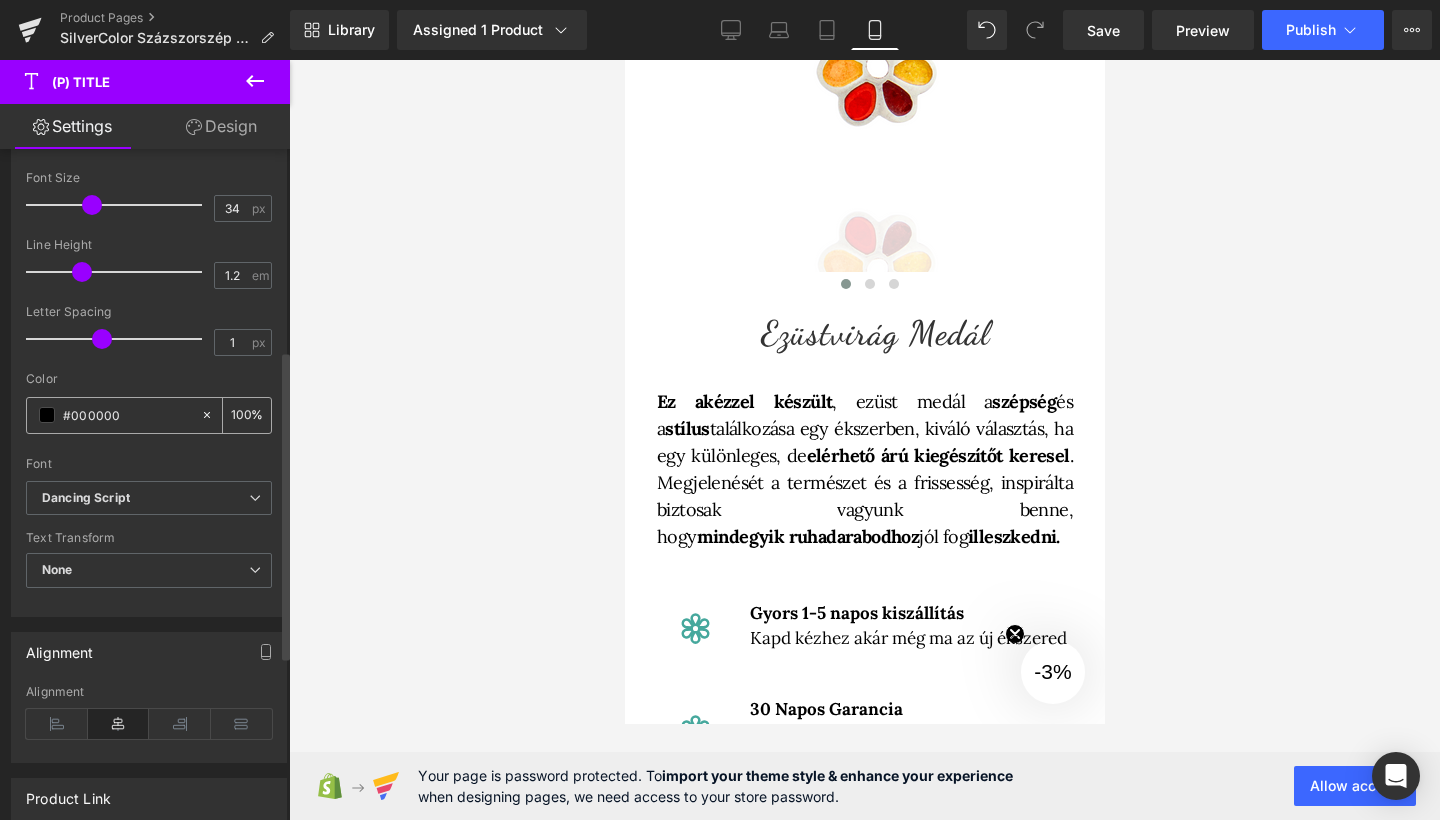 click on "#000000" at bounding box center (127, 415) 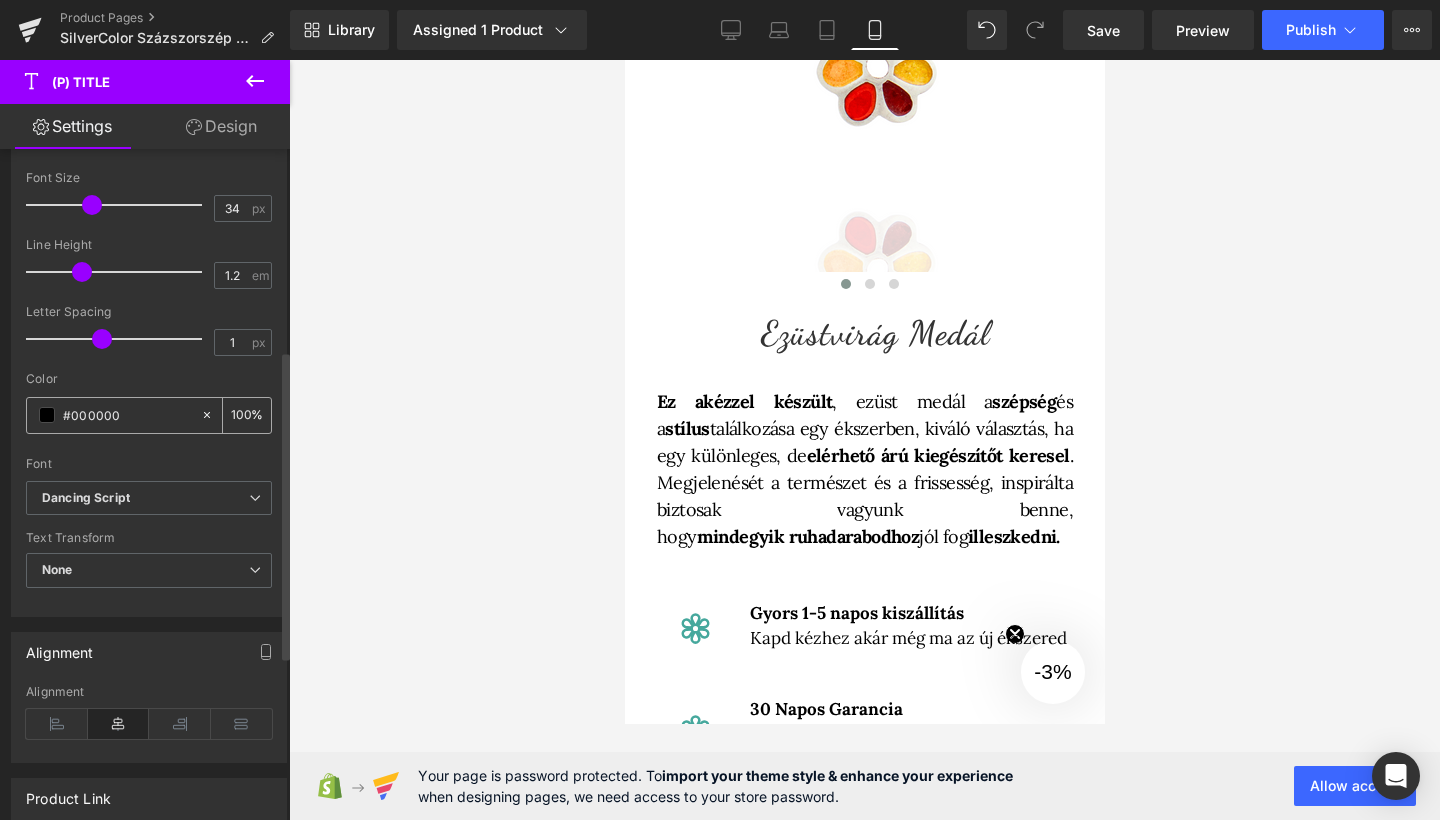 click on "#000000" at bounding box center [127, 415] 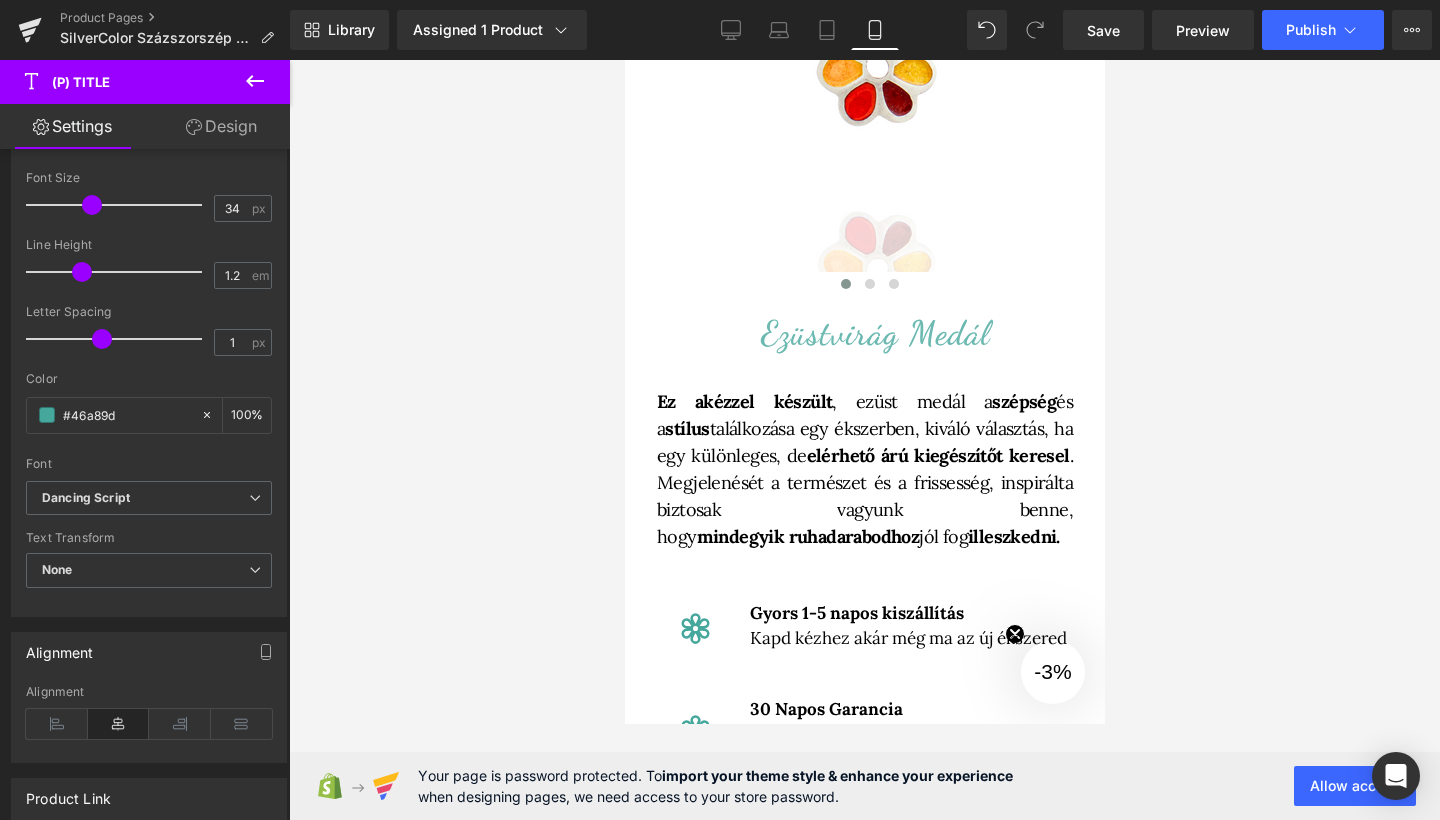 click at bounding box center [864, 440] 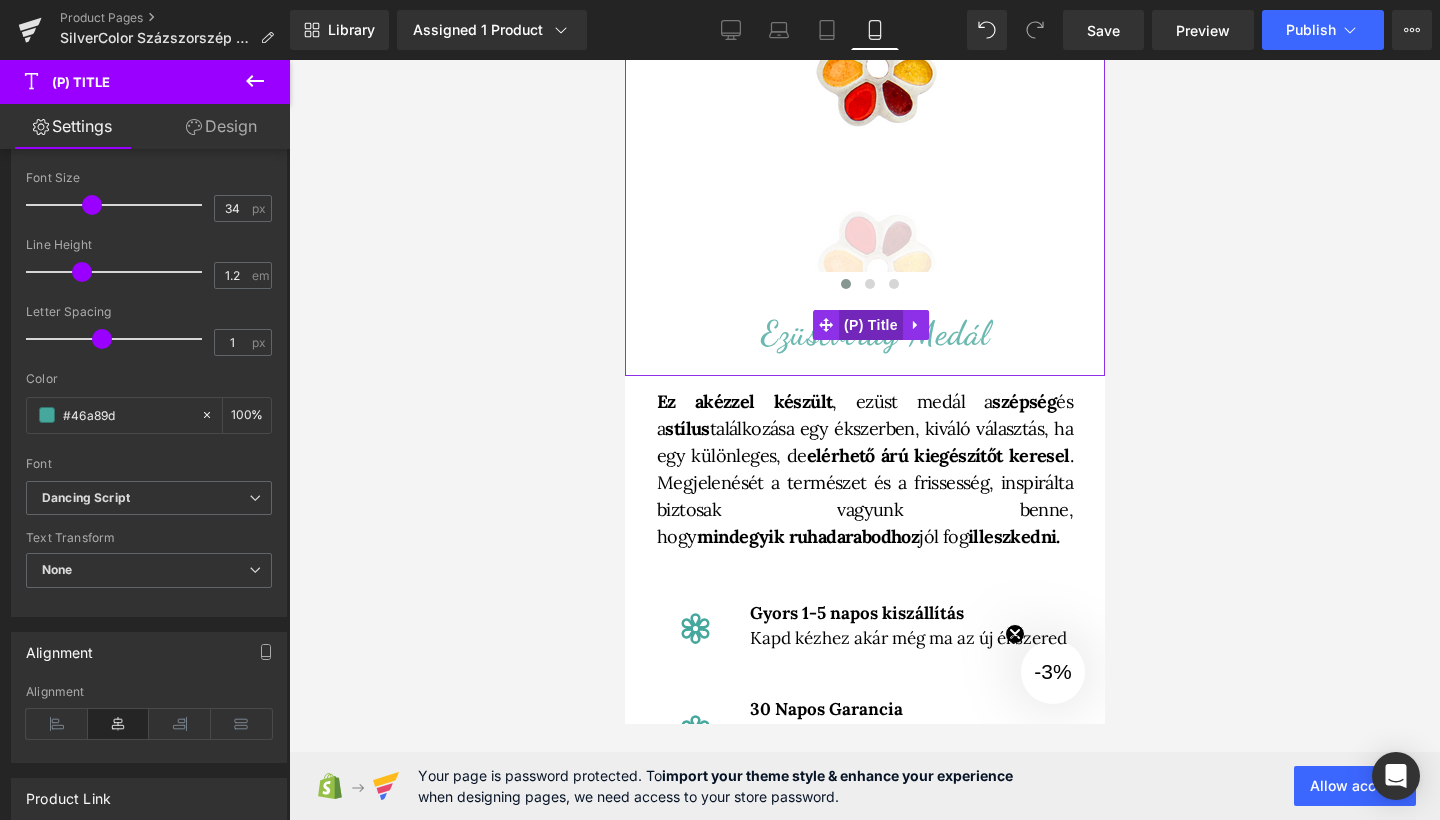 click on "(P) Title" at bounding box center (870, 325) 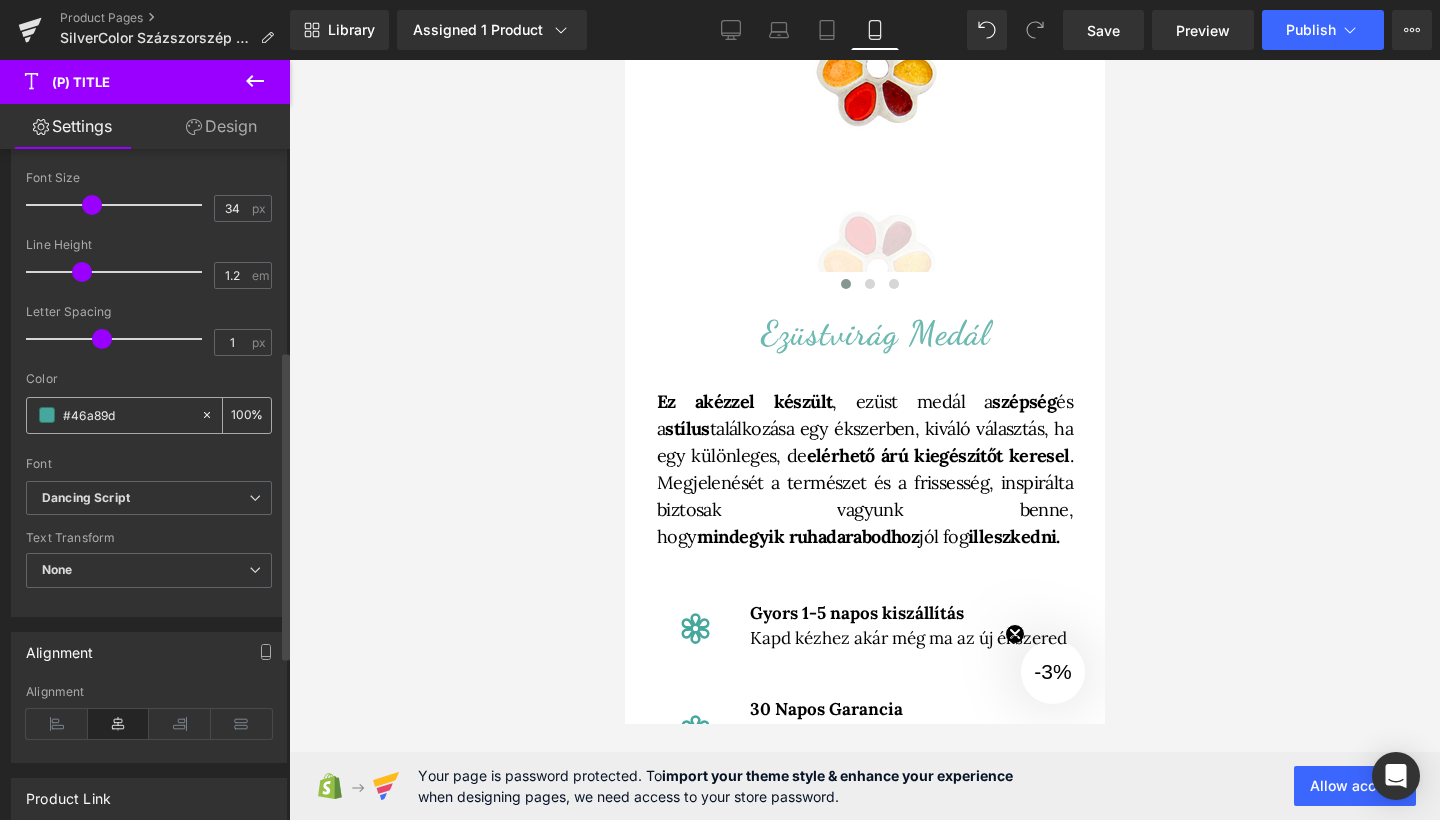 click on "#46a89d" at bounding box center (113, 415) 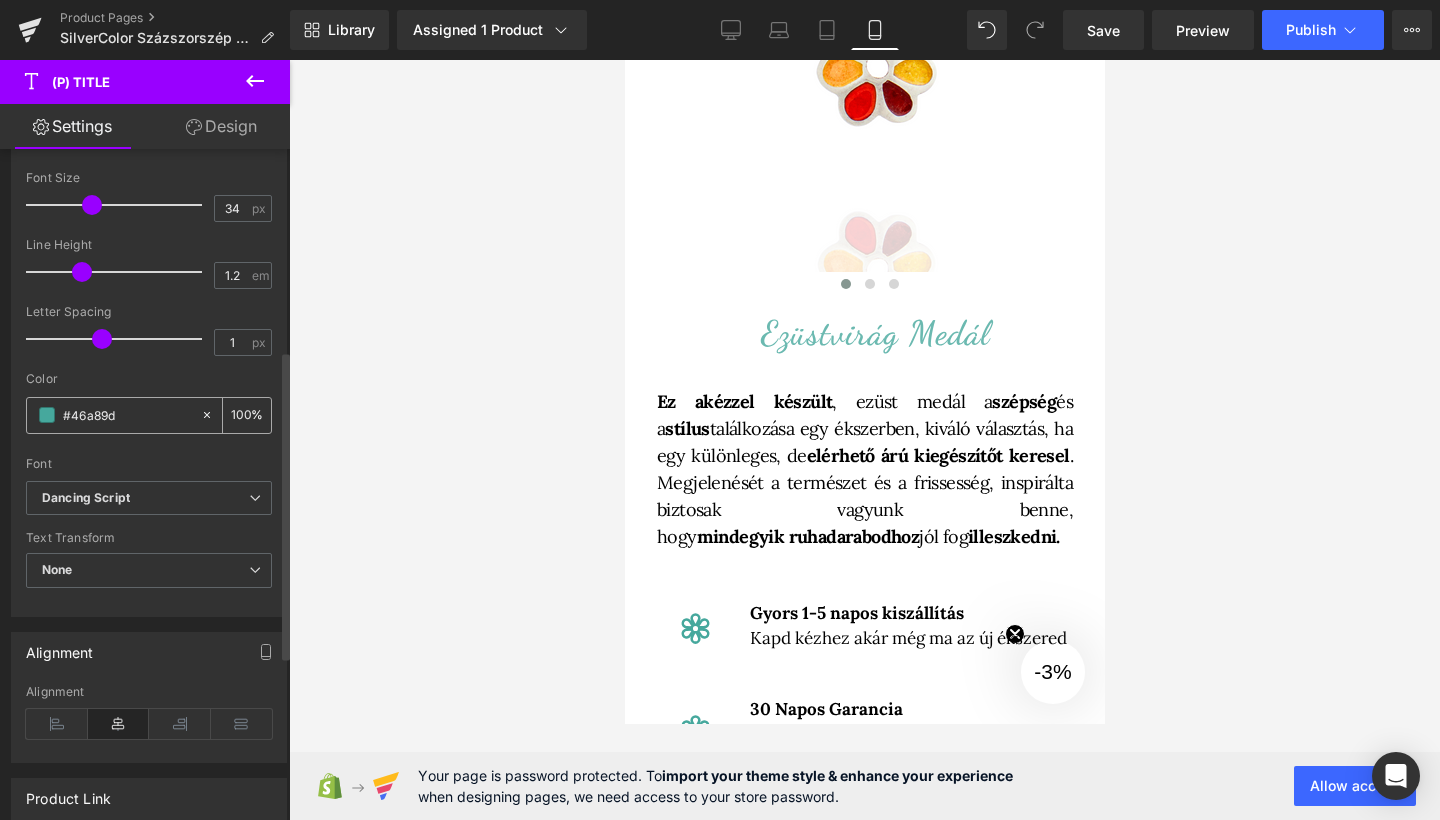 click at bounding box center (47, 415) 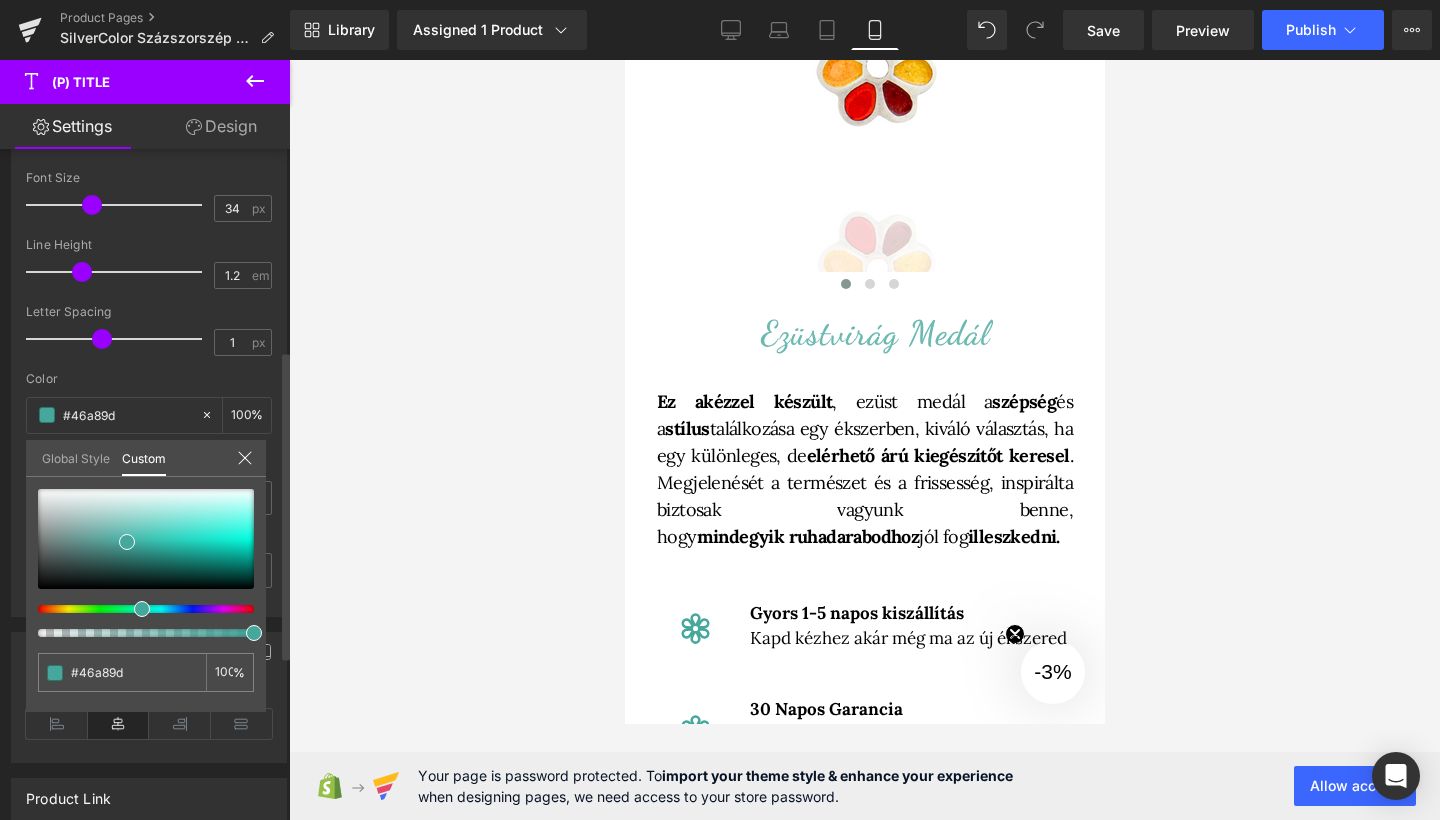 click on "Global Style" at bounding box center [76, 457] 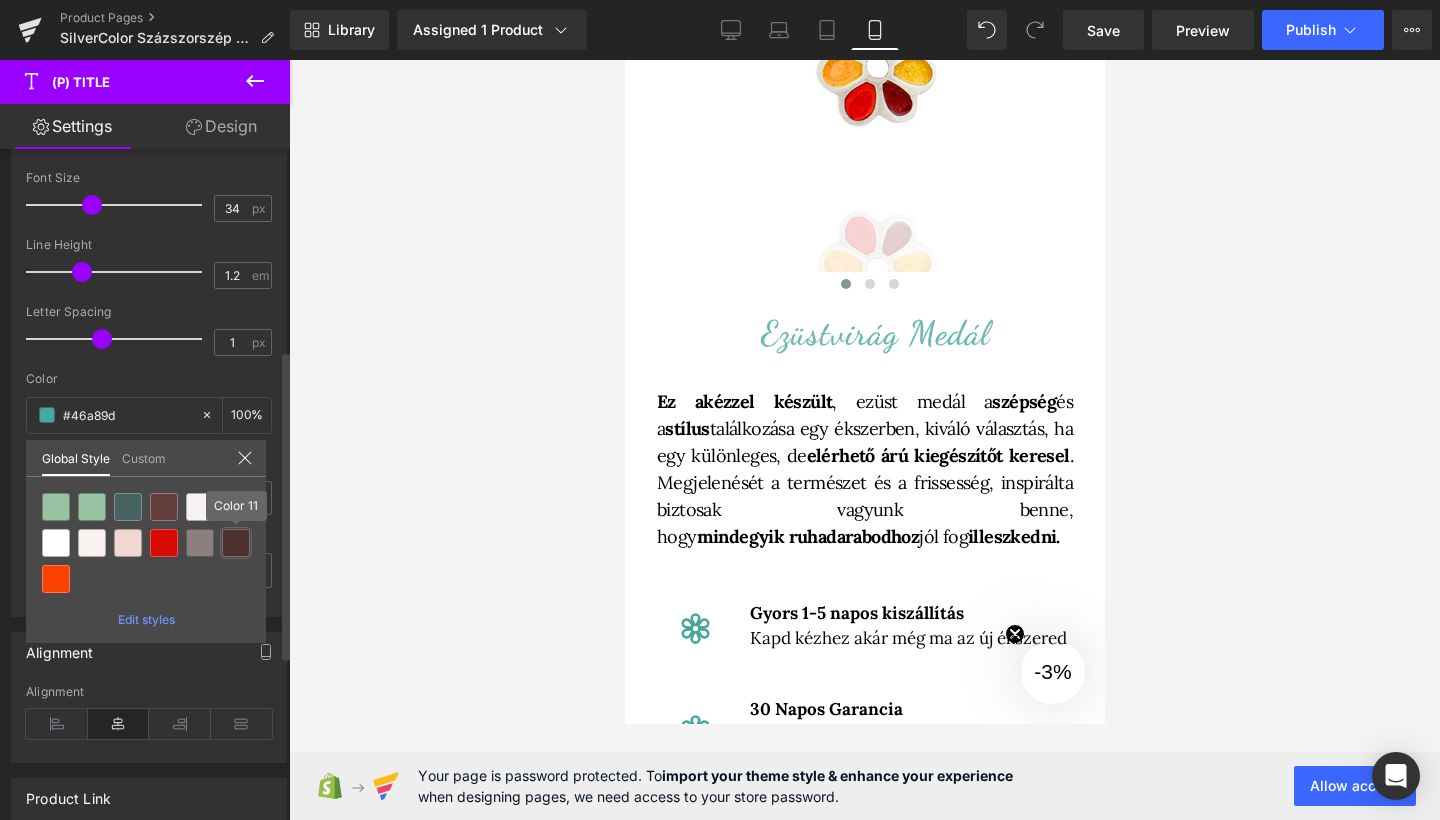 click at bounding box center (236, 543) 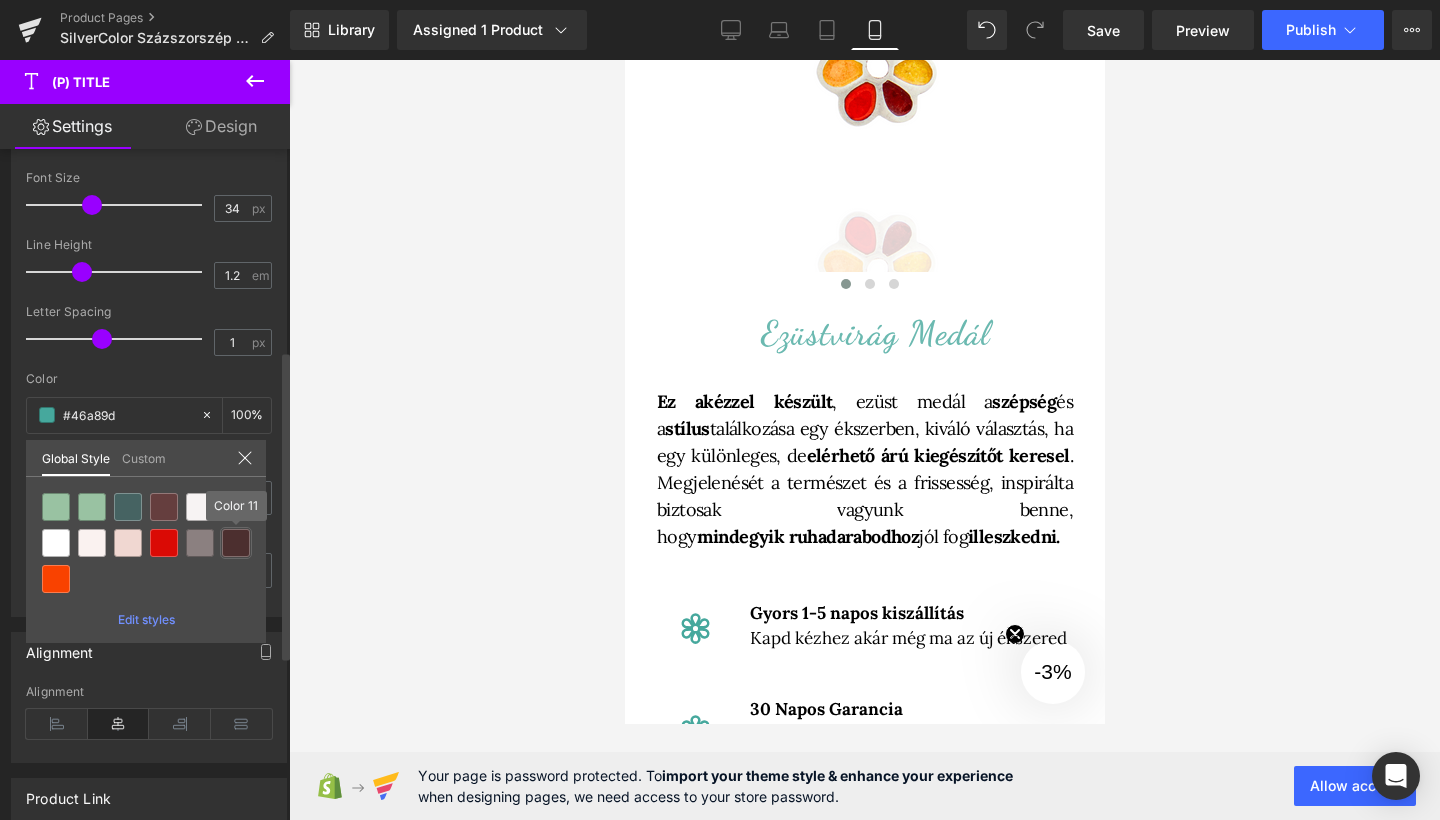 type on "Color 11" 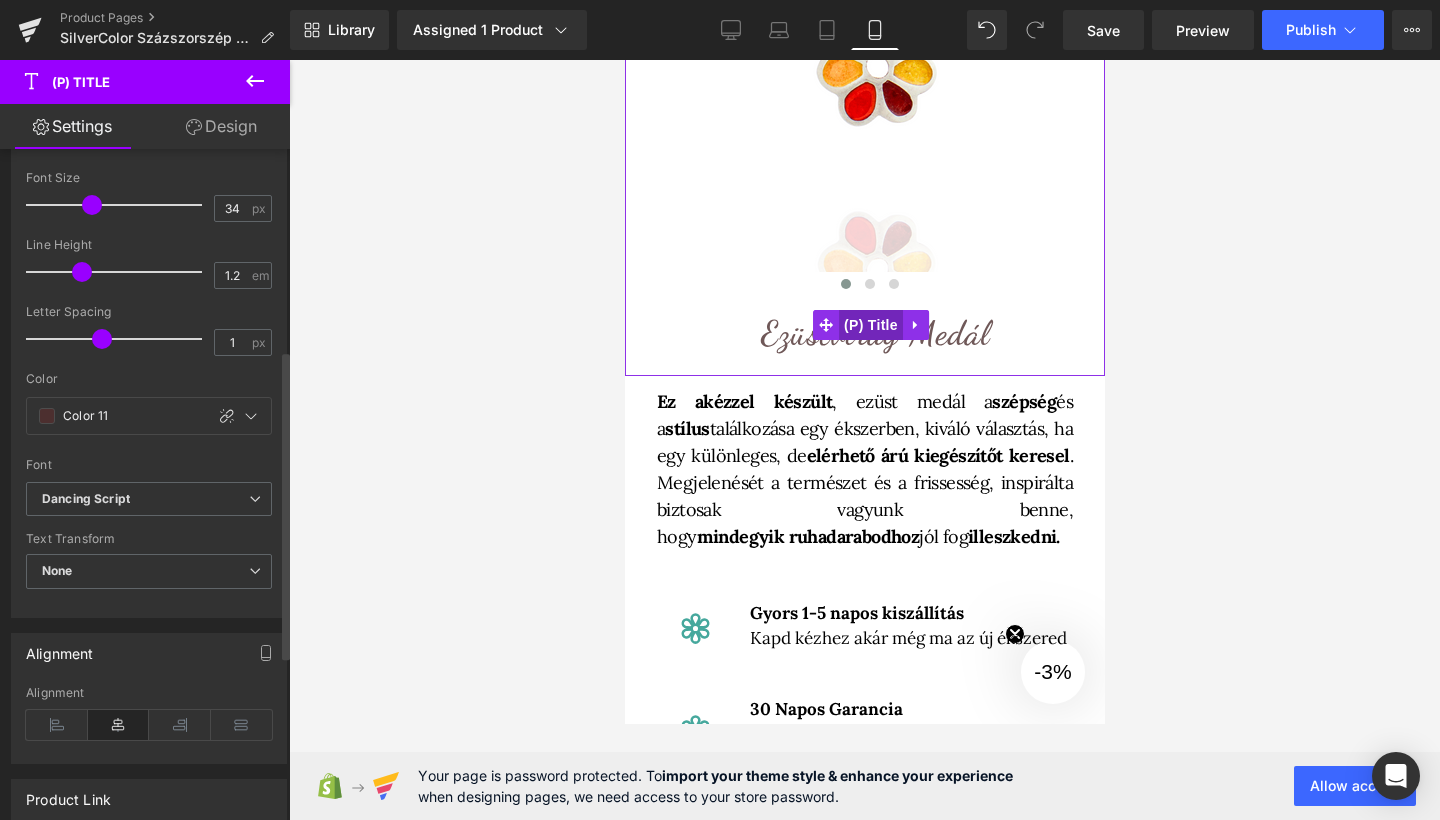 click on "(P) Title" at bounding box center [870, 325] 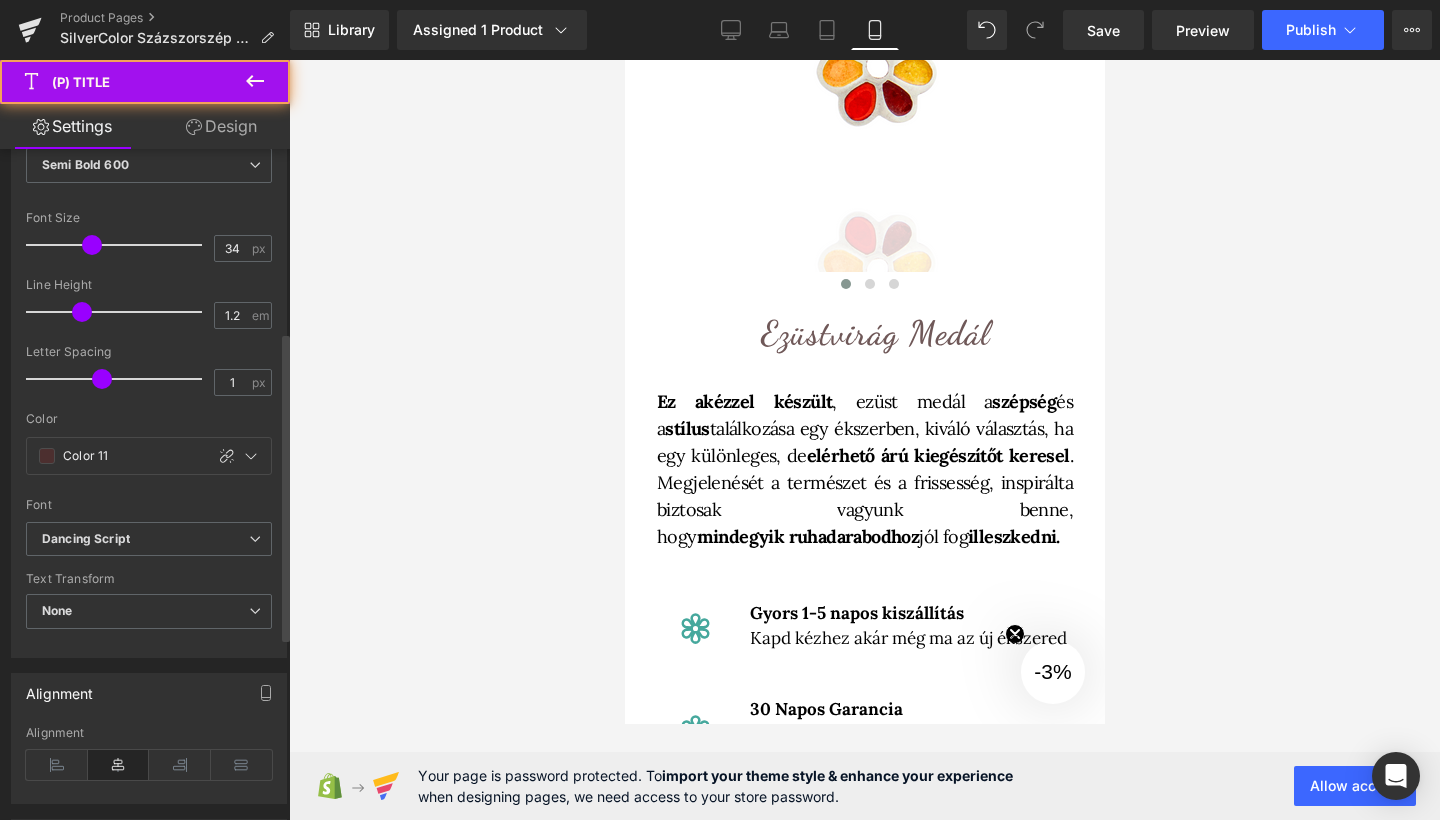 scroll, scrollTop: 397, scrollLeft: 0, axis: vertical 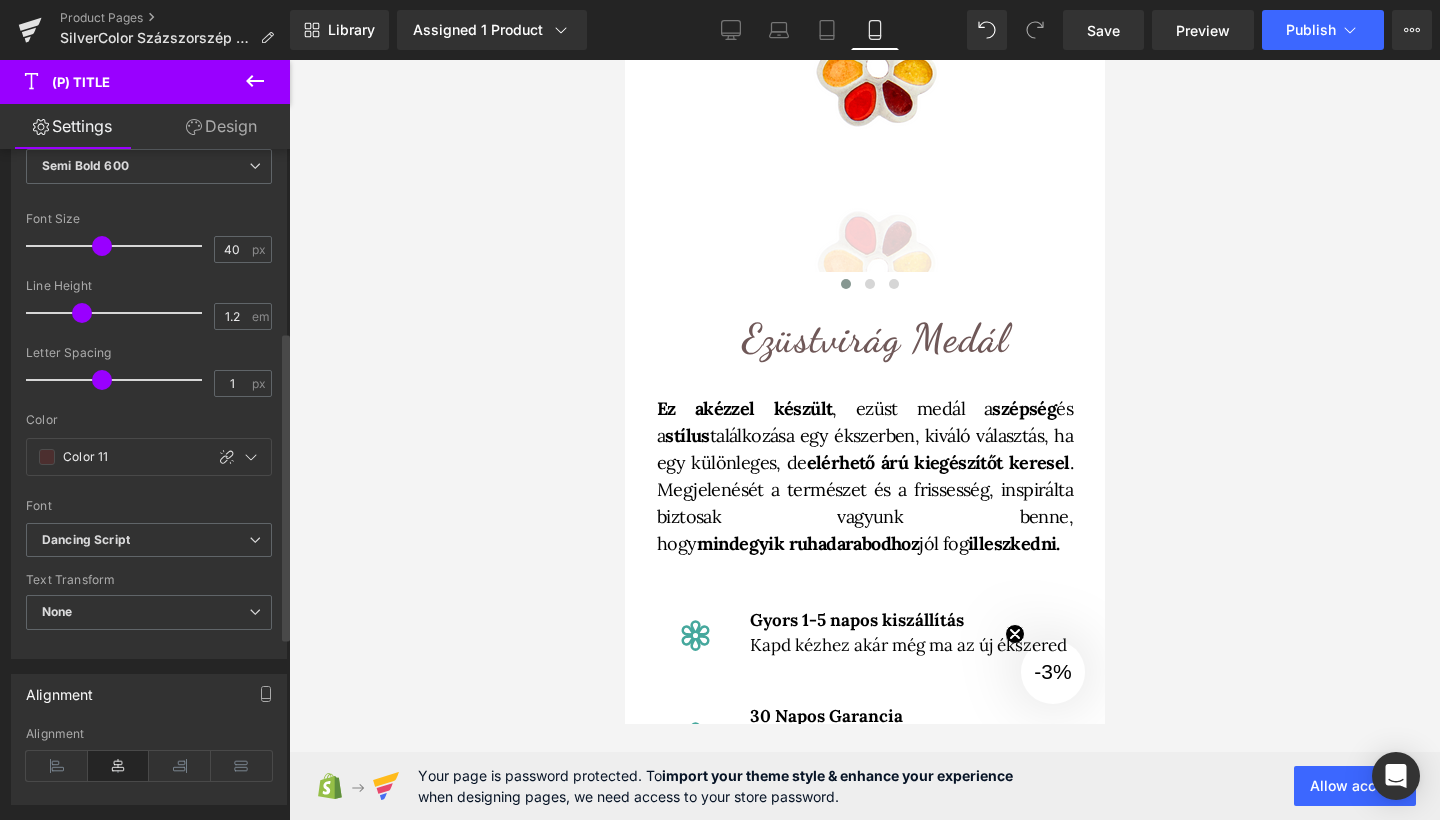 type on "41" 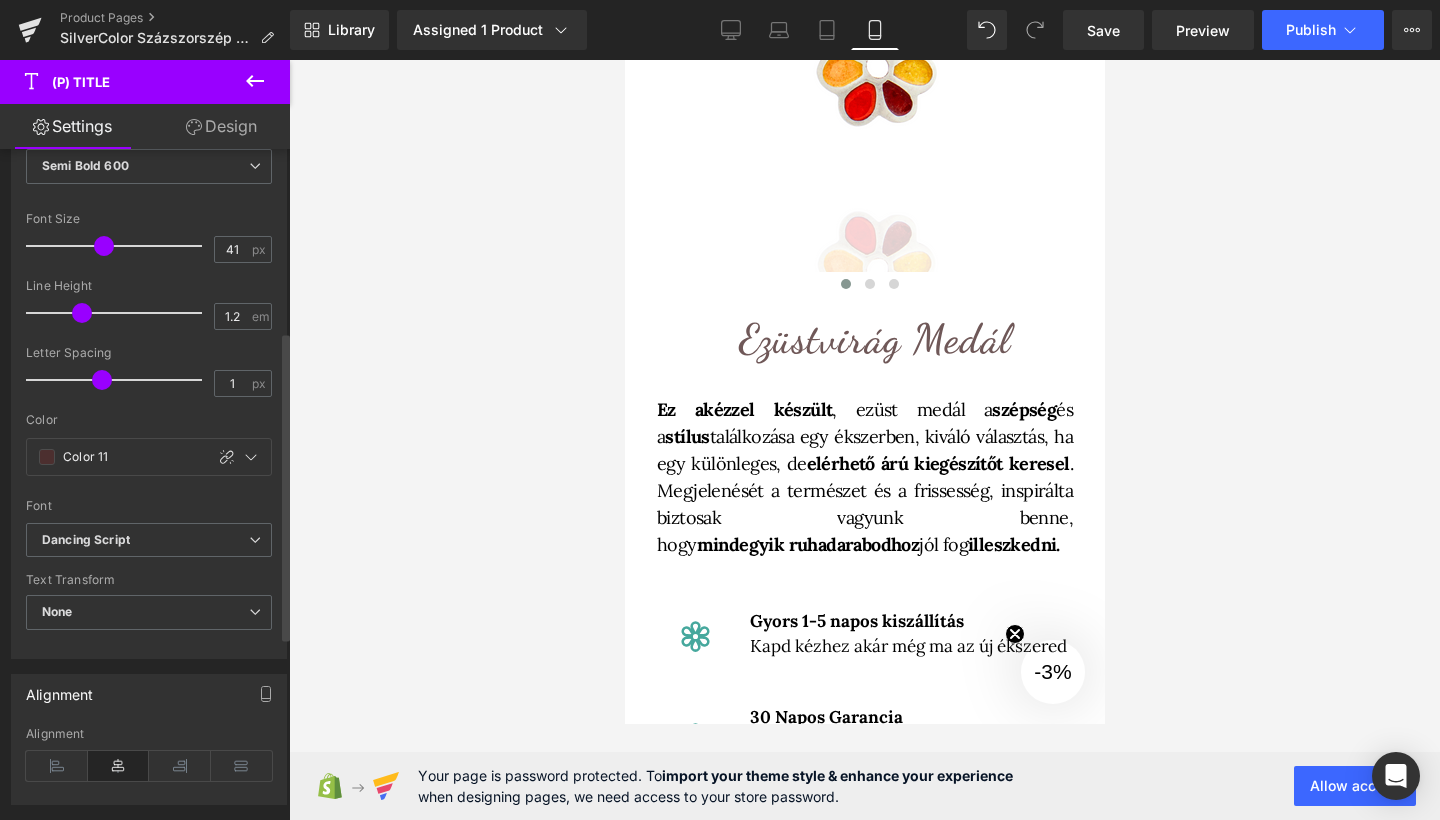 drag, startPoint x: 89, startPoint y: 251, endPoint x: 100, endPoint y: 250, distance: 11.045361 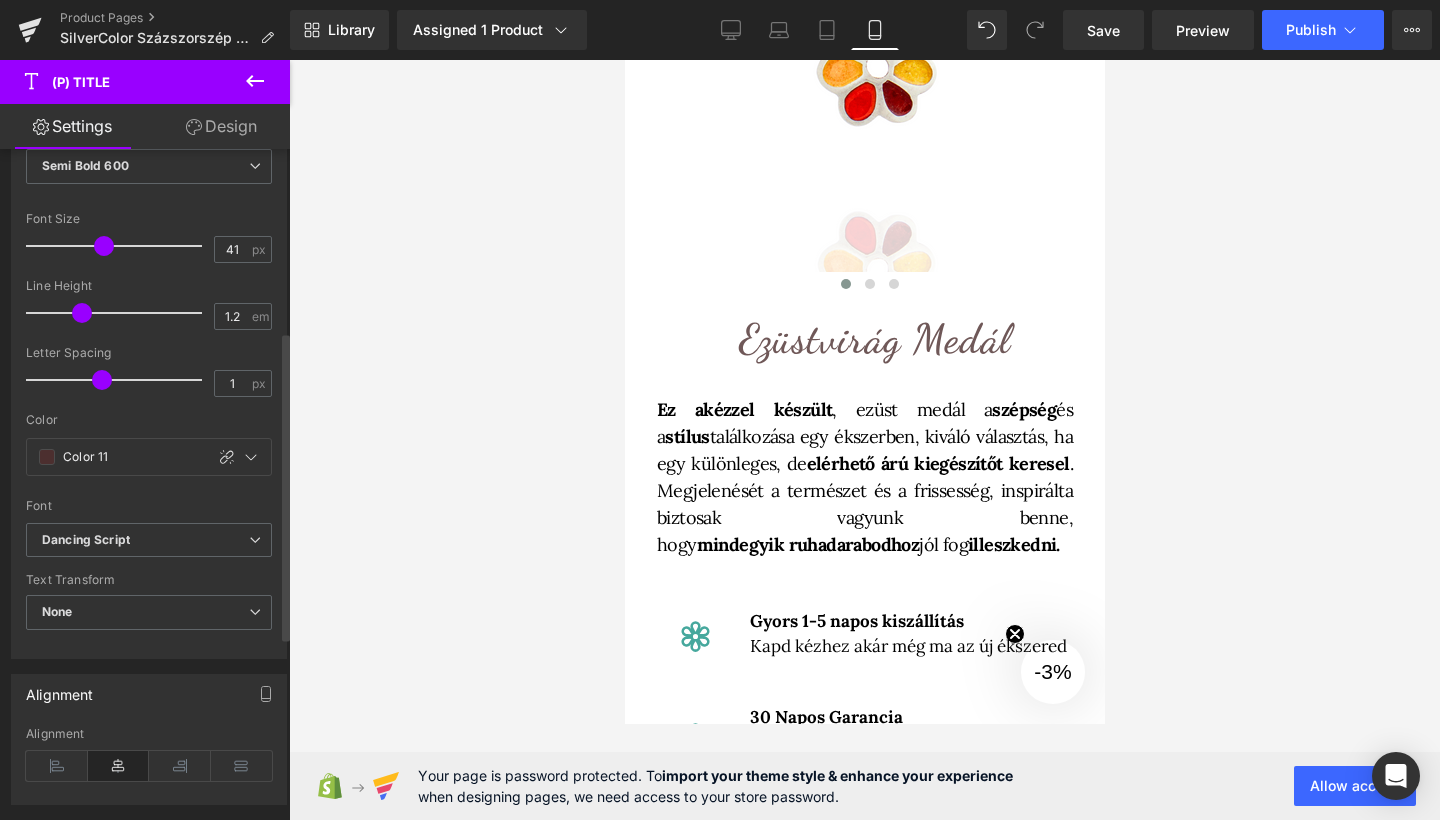 click at bounding box center [104, 246] 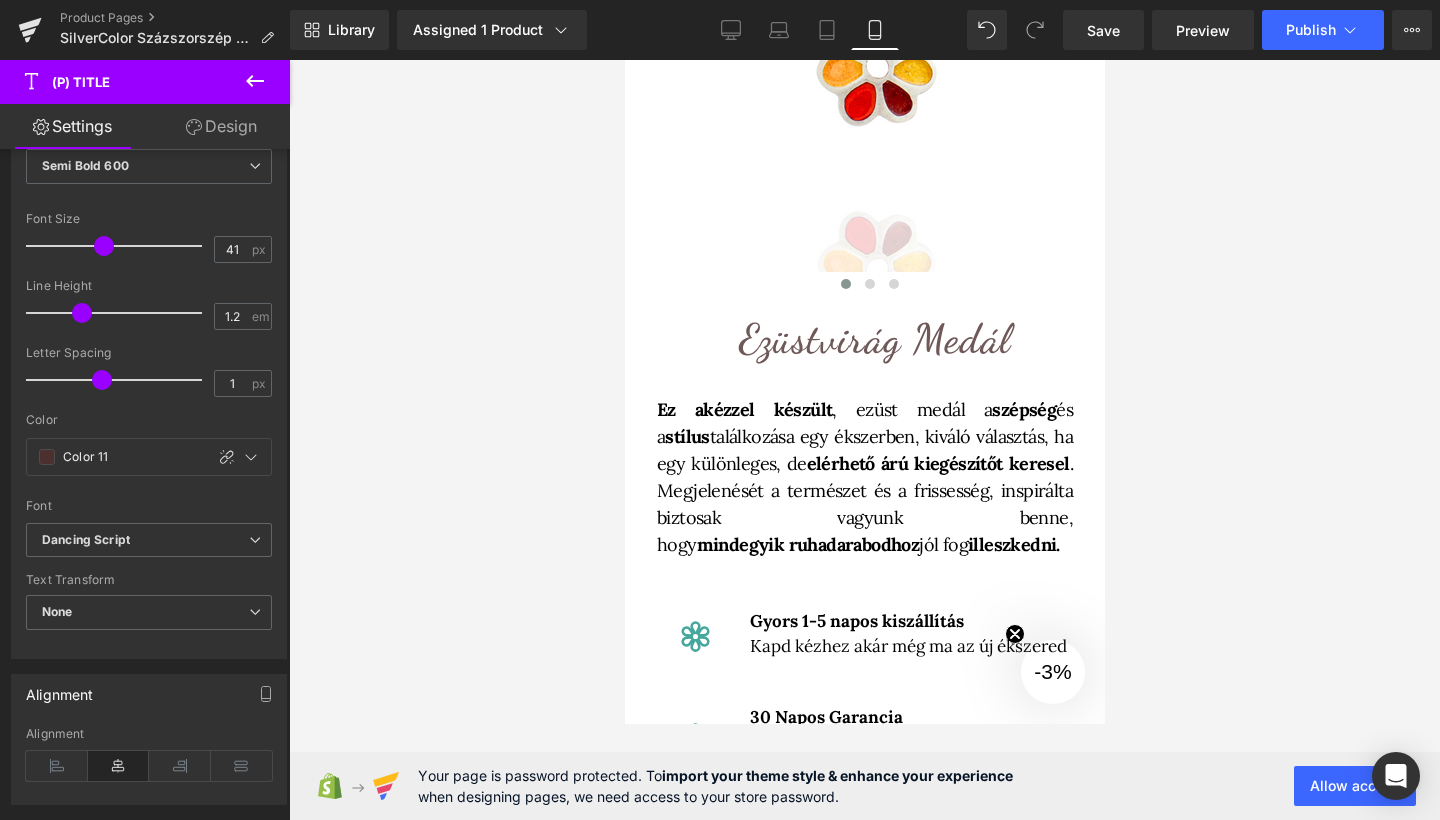 click at bounding box center [864, 440] 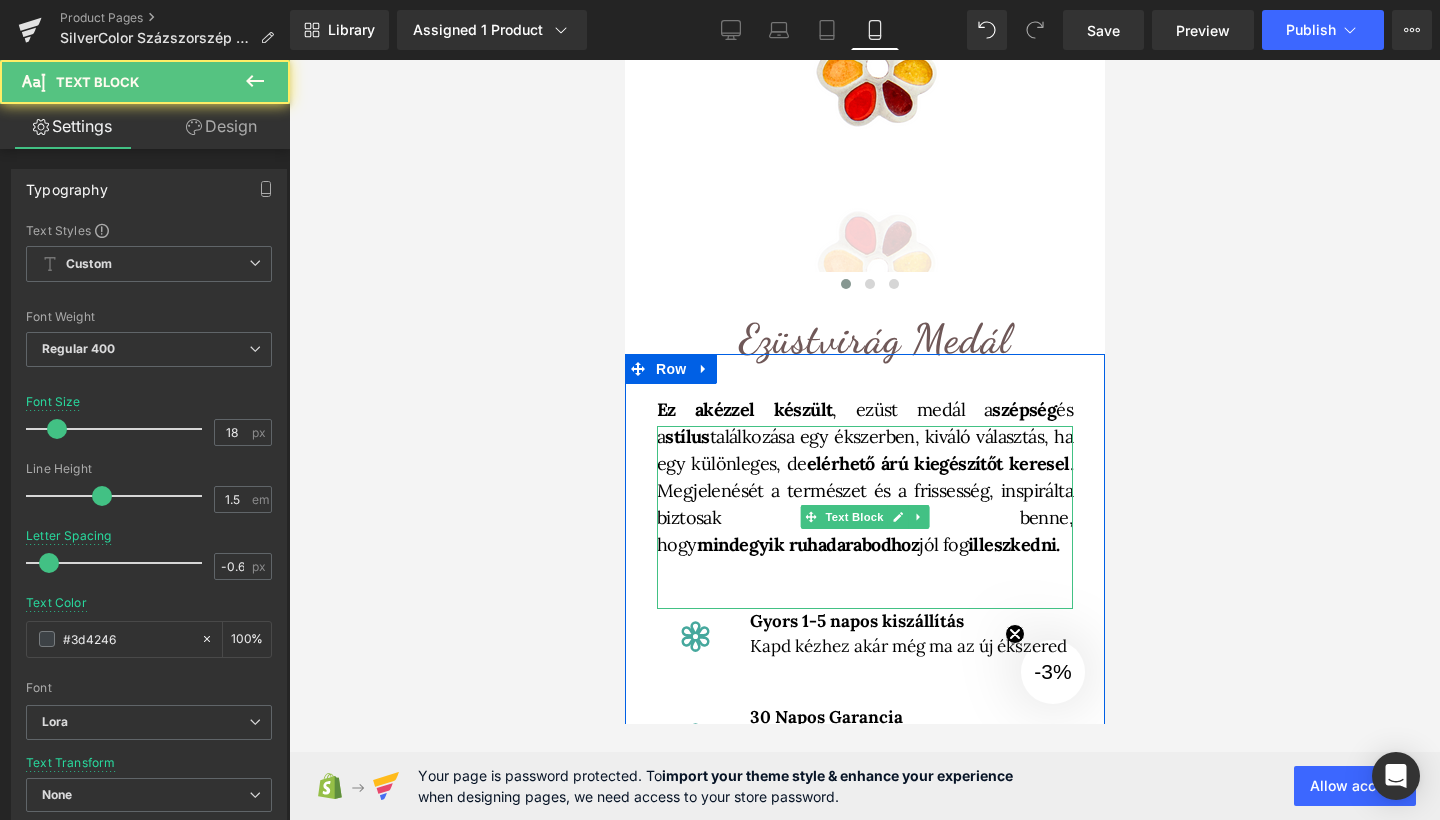click on "elérhető árú kiegészítőt keresel" at bounding box center (937, 463) 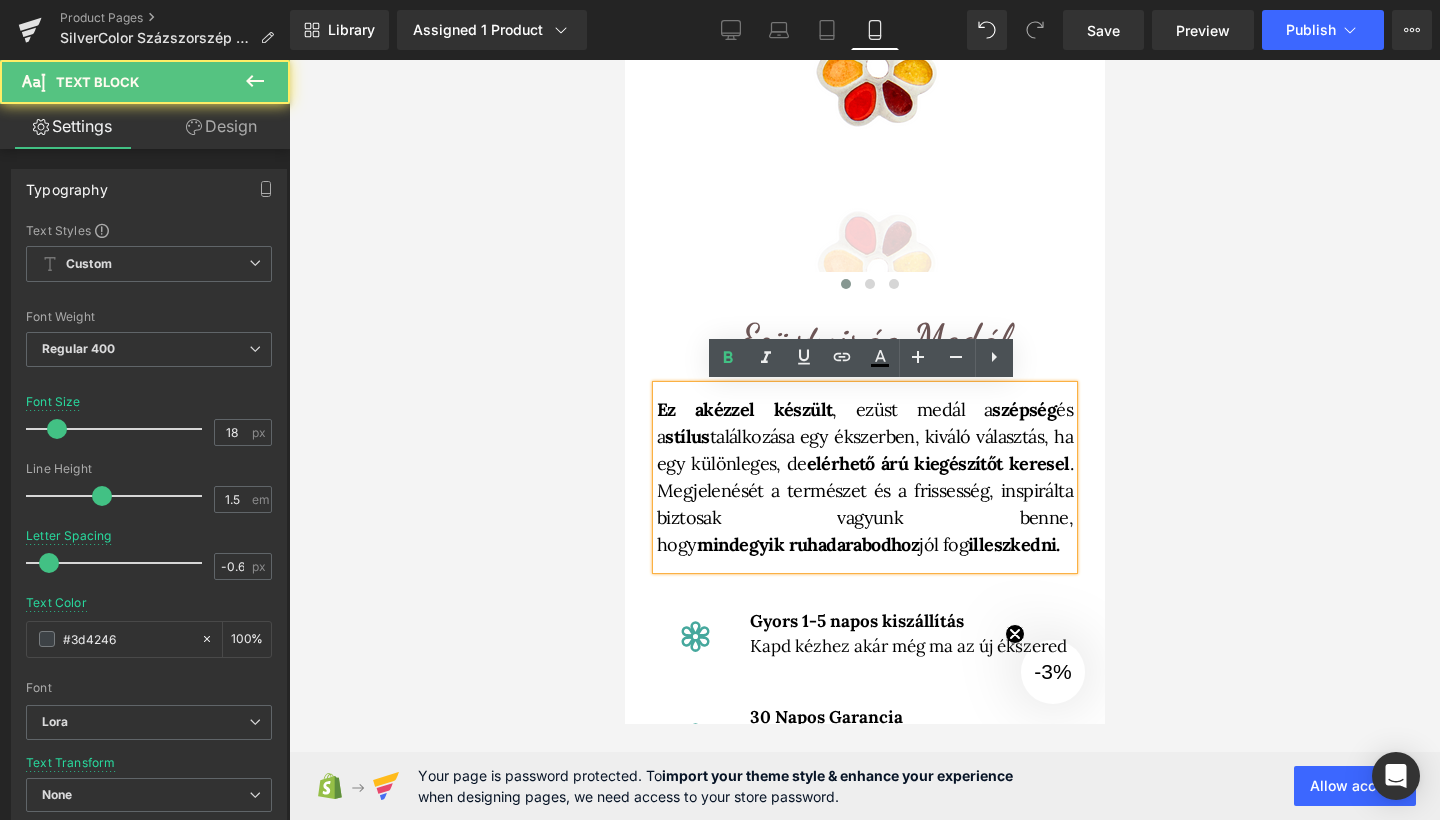 click at bounding box center (864, 440) 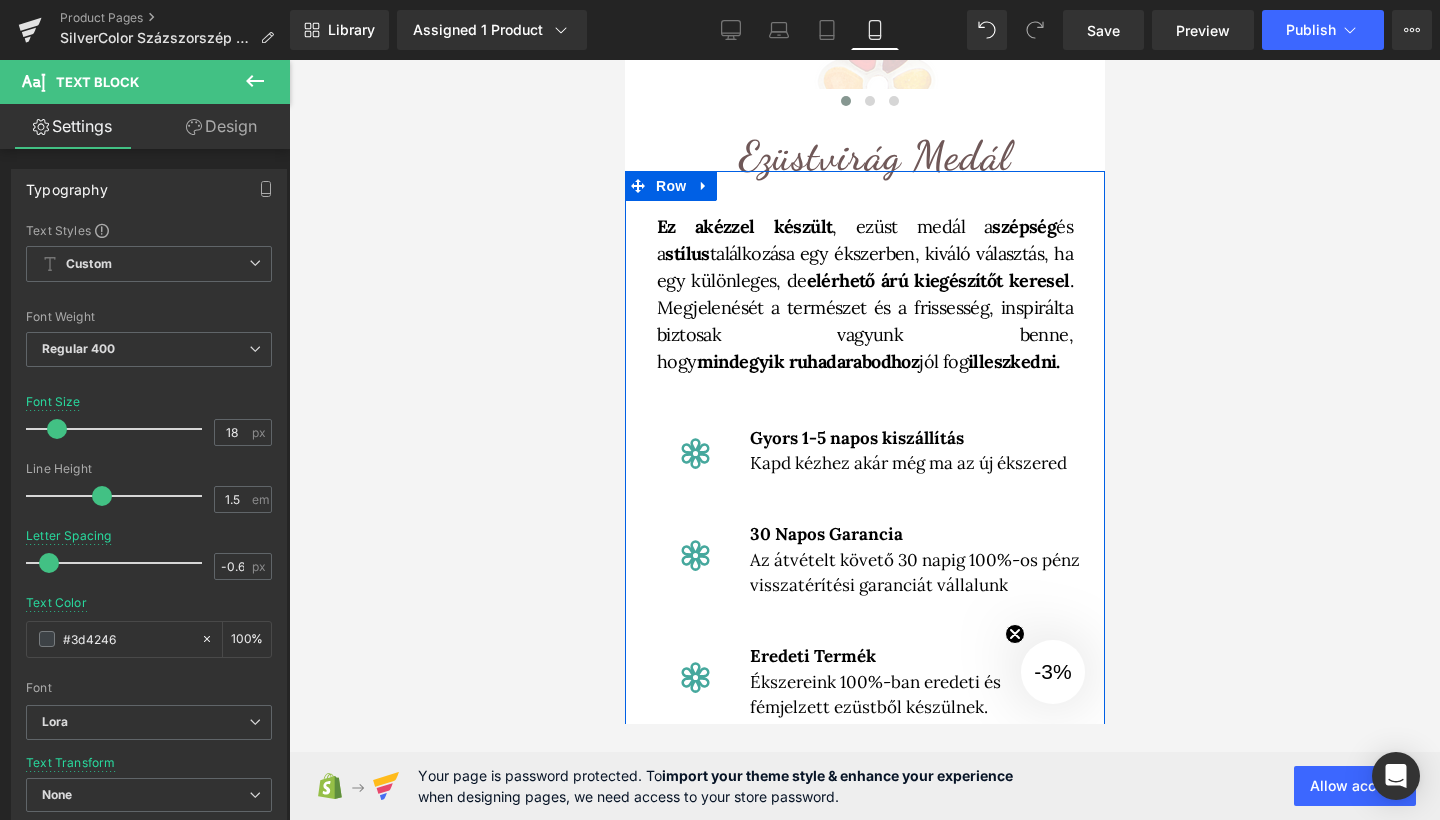 scroll, scrollTop: 587, scrollLeft: 0, axis: vertical 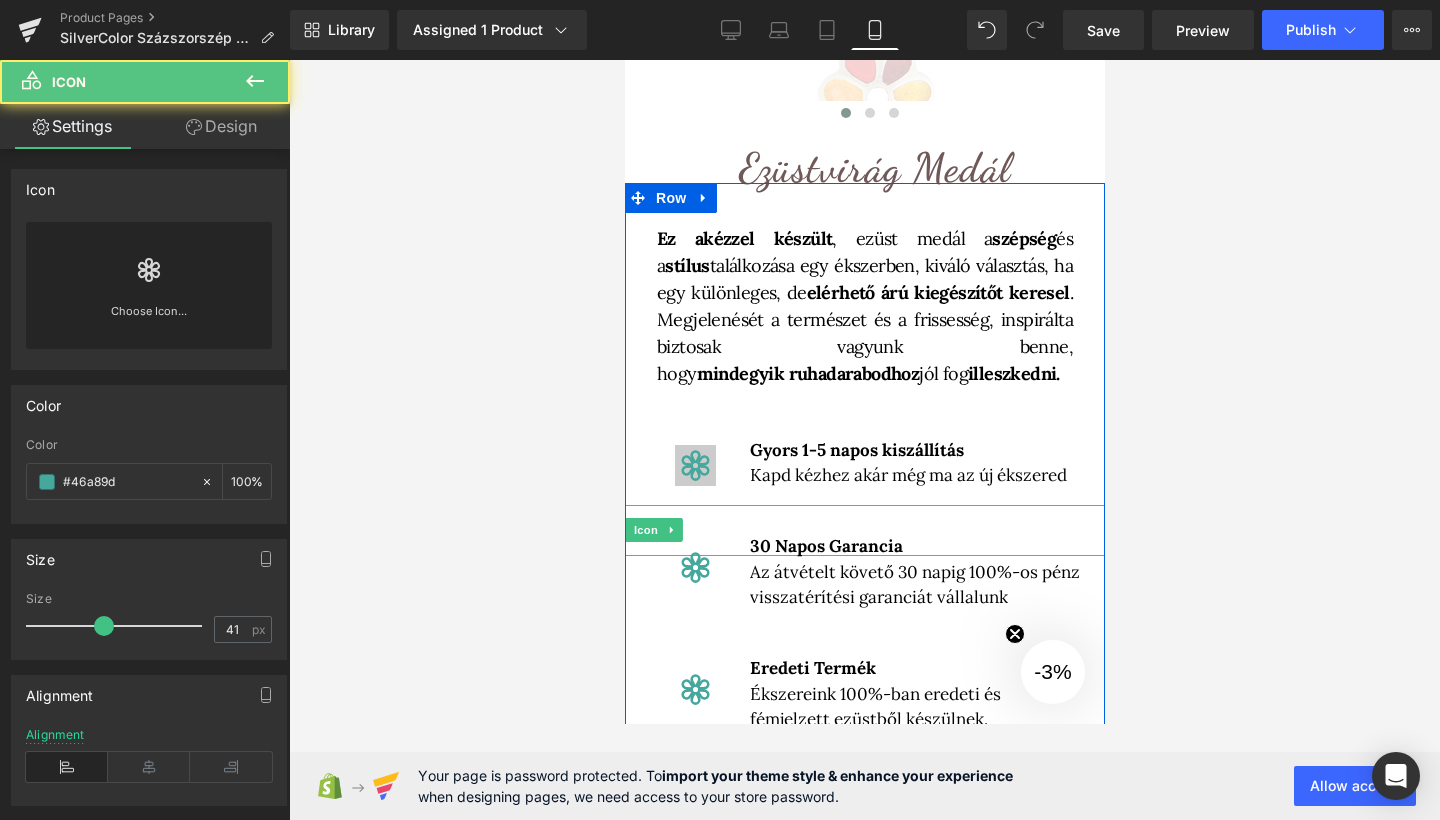 click 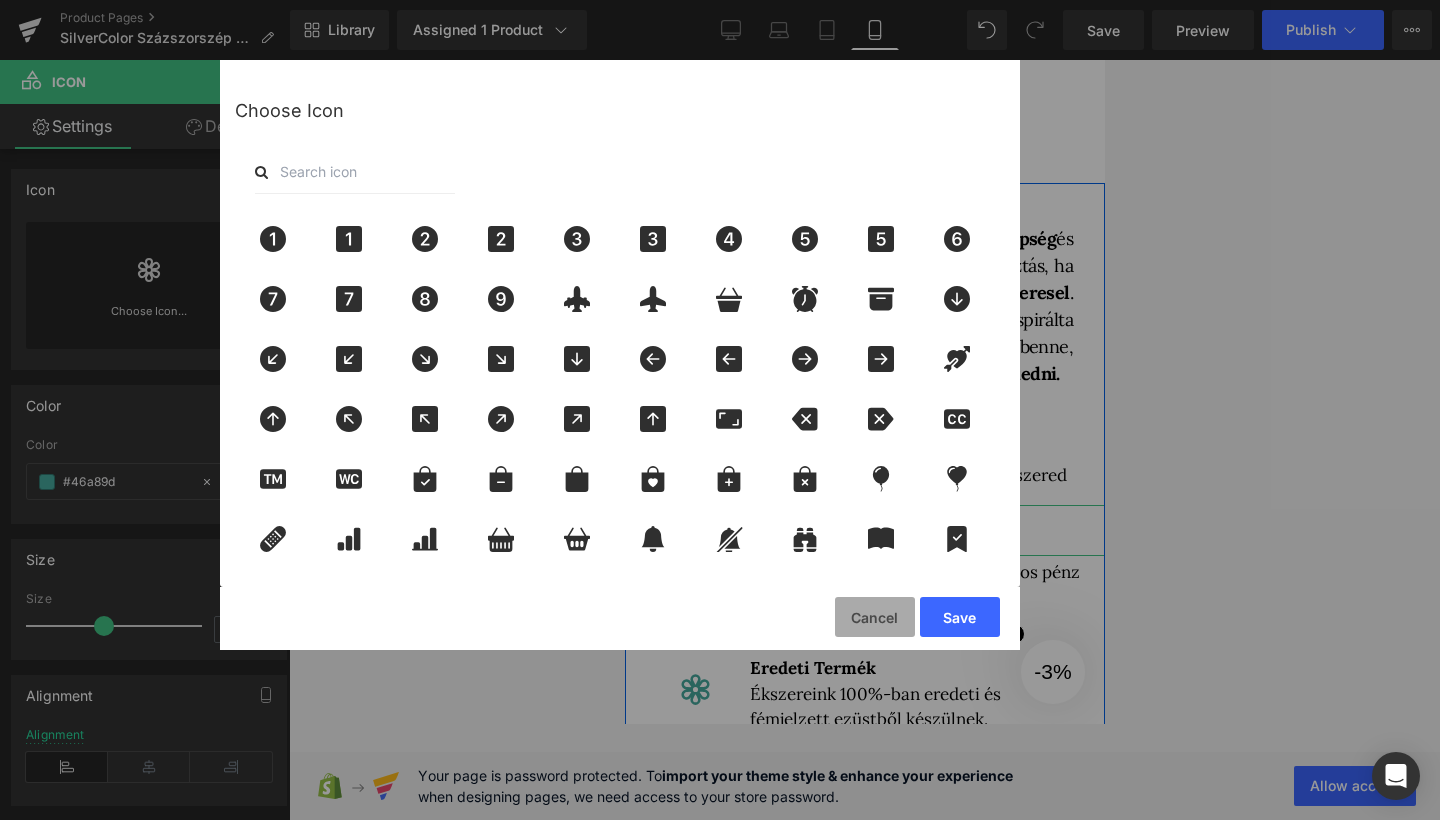 drag, startPoint x: 862, startPoint y: 621, endPoint x: 189, endPoint y: 561, distance: 675.6693 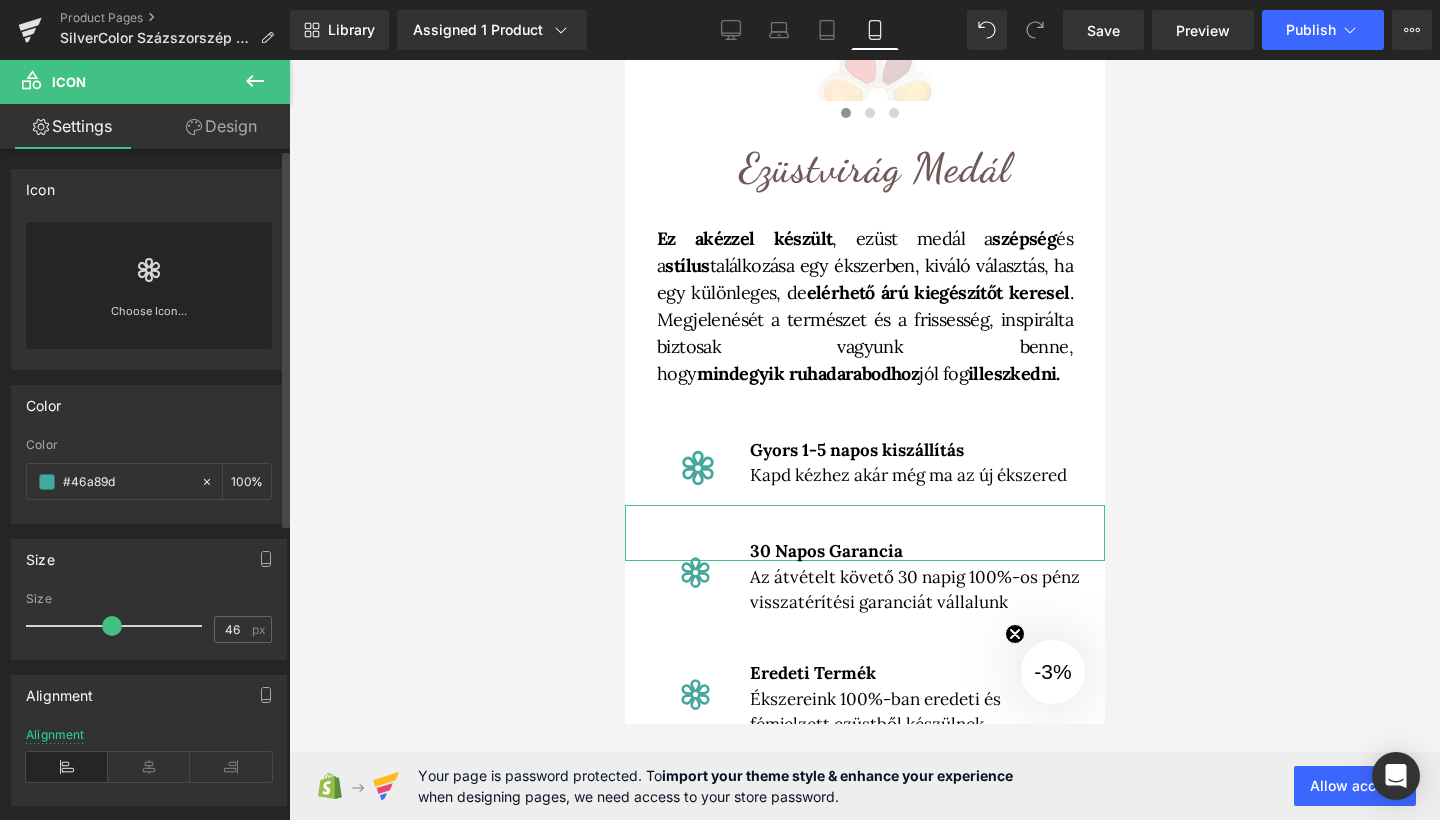 type on "45" 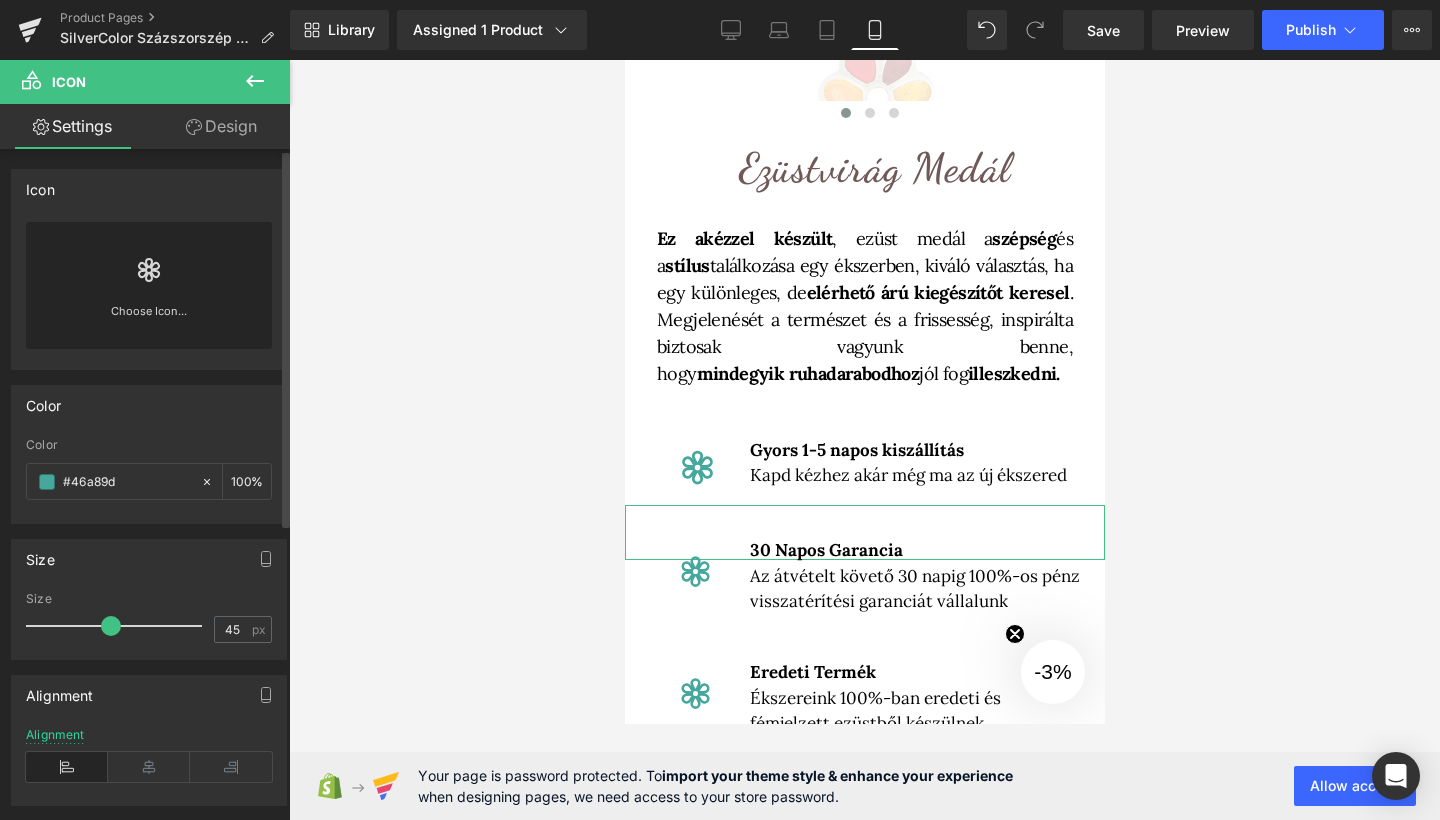 click at bounding box center (111, 626) 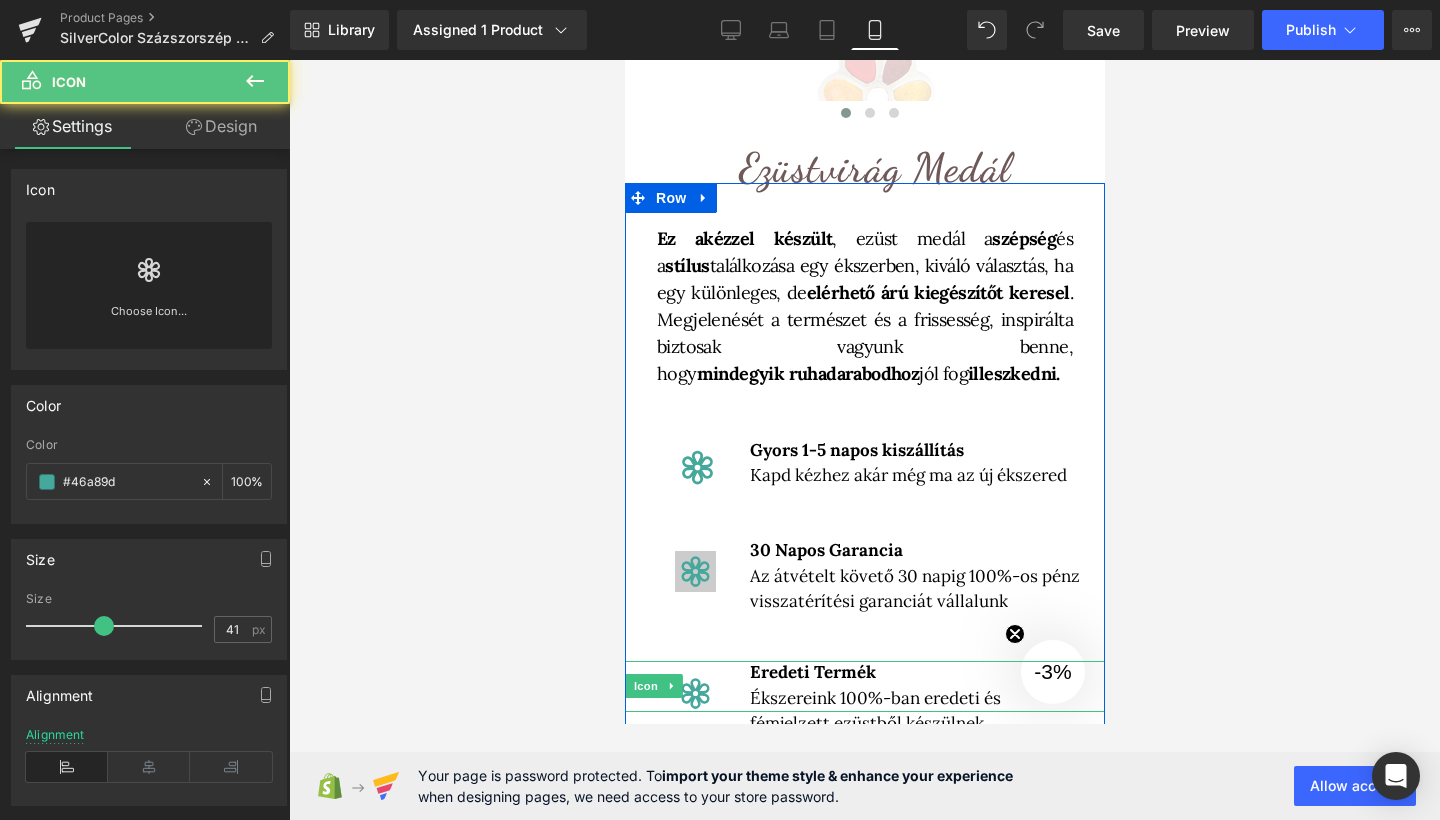 click 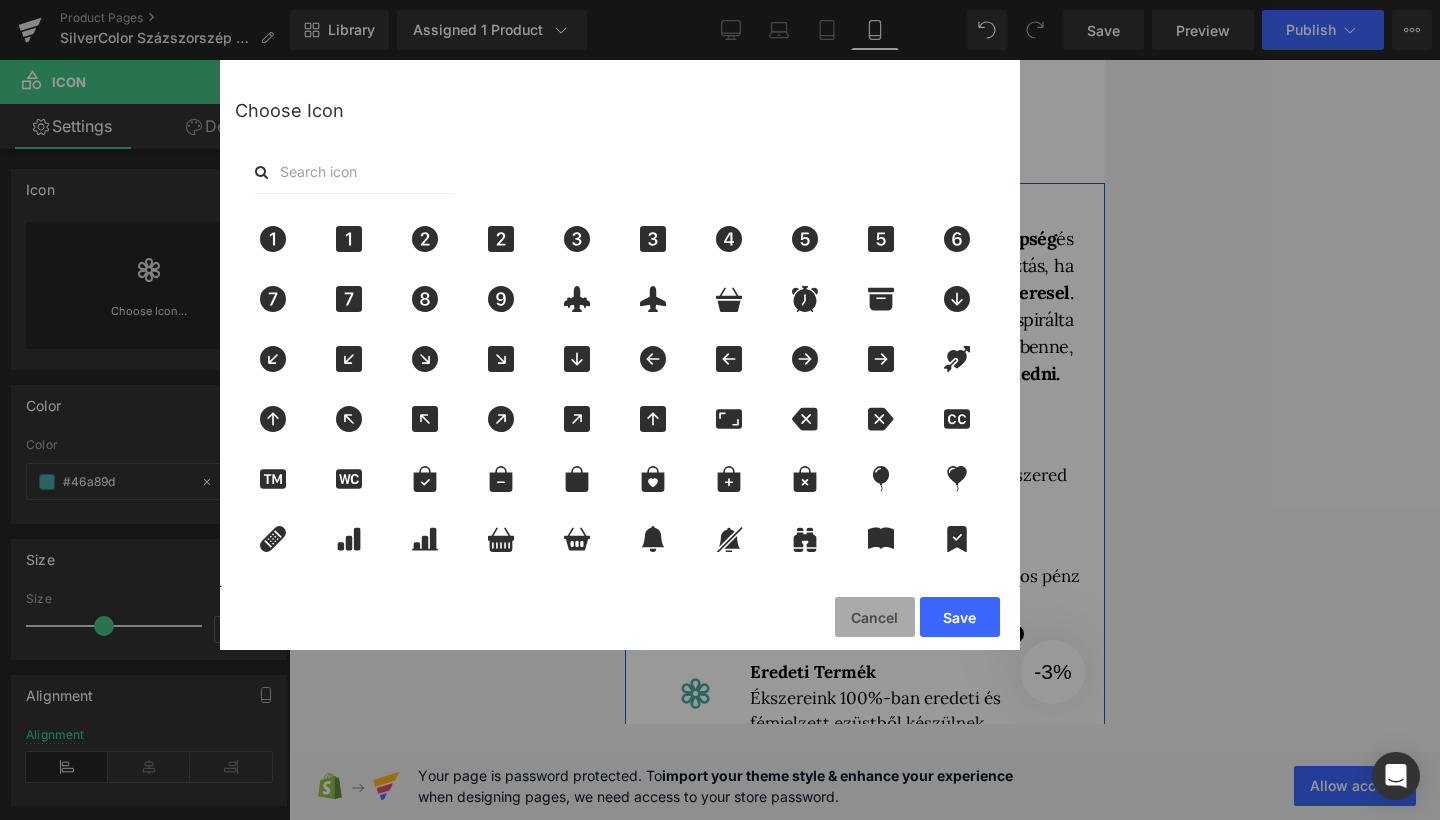 click on "Cancel" at bounding box center (875, 617) 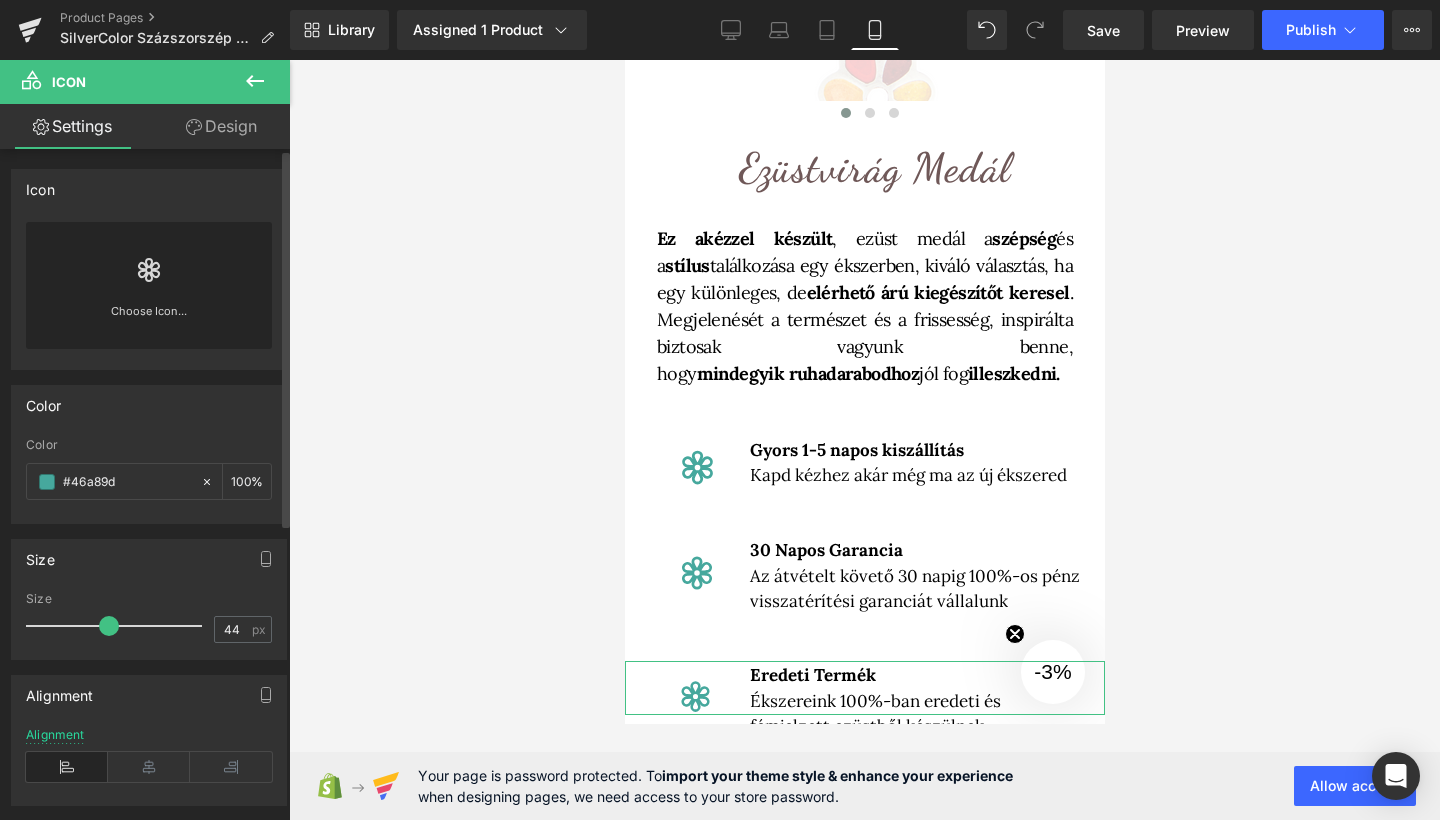 type on "45" 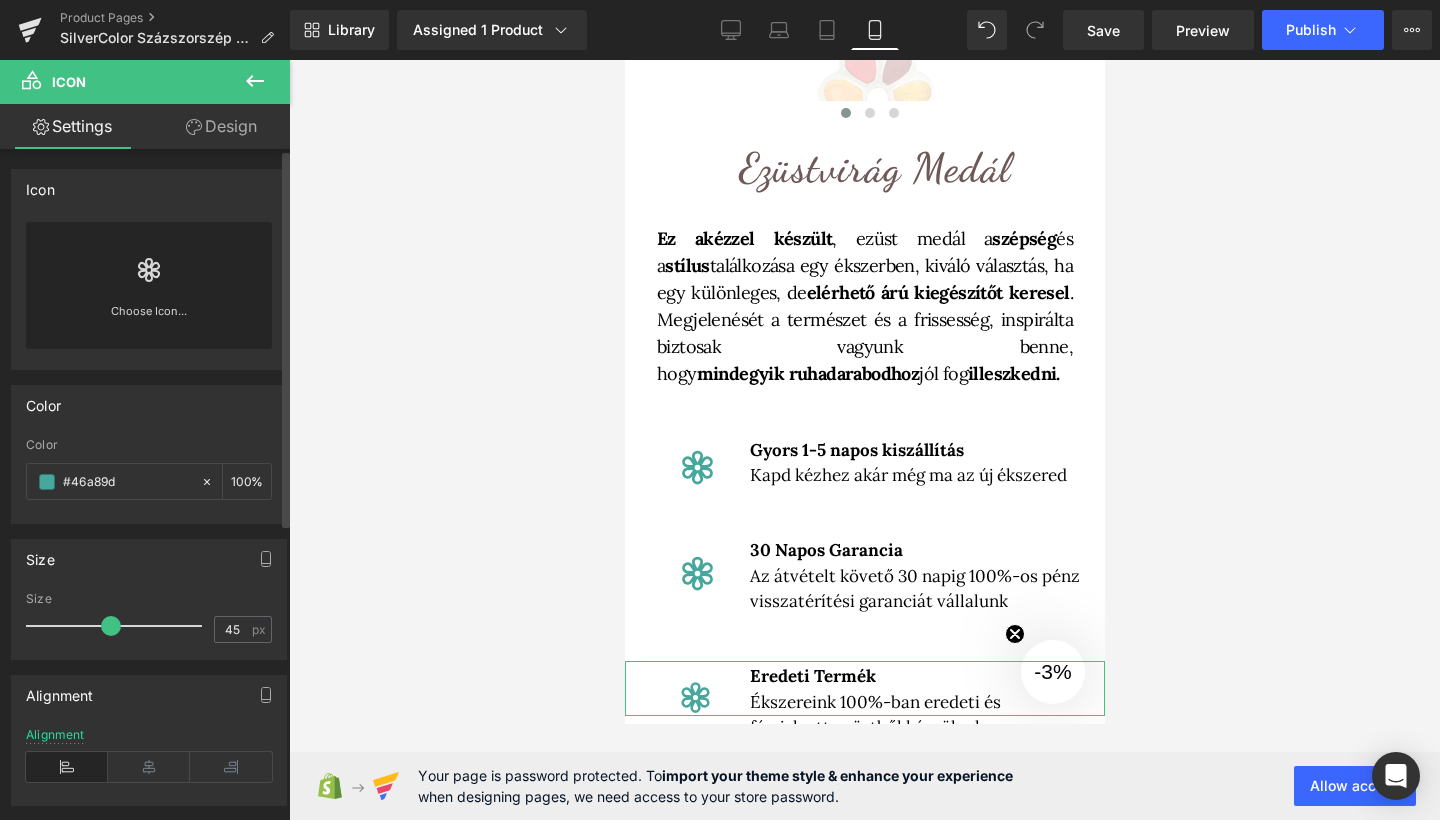 click at bounding box center (111, 626) 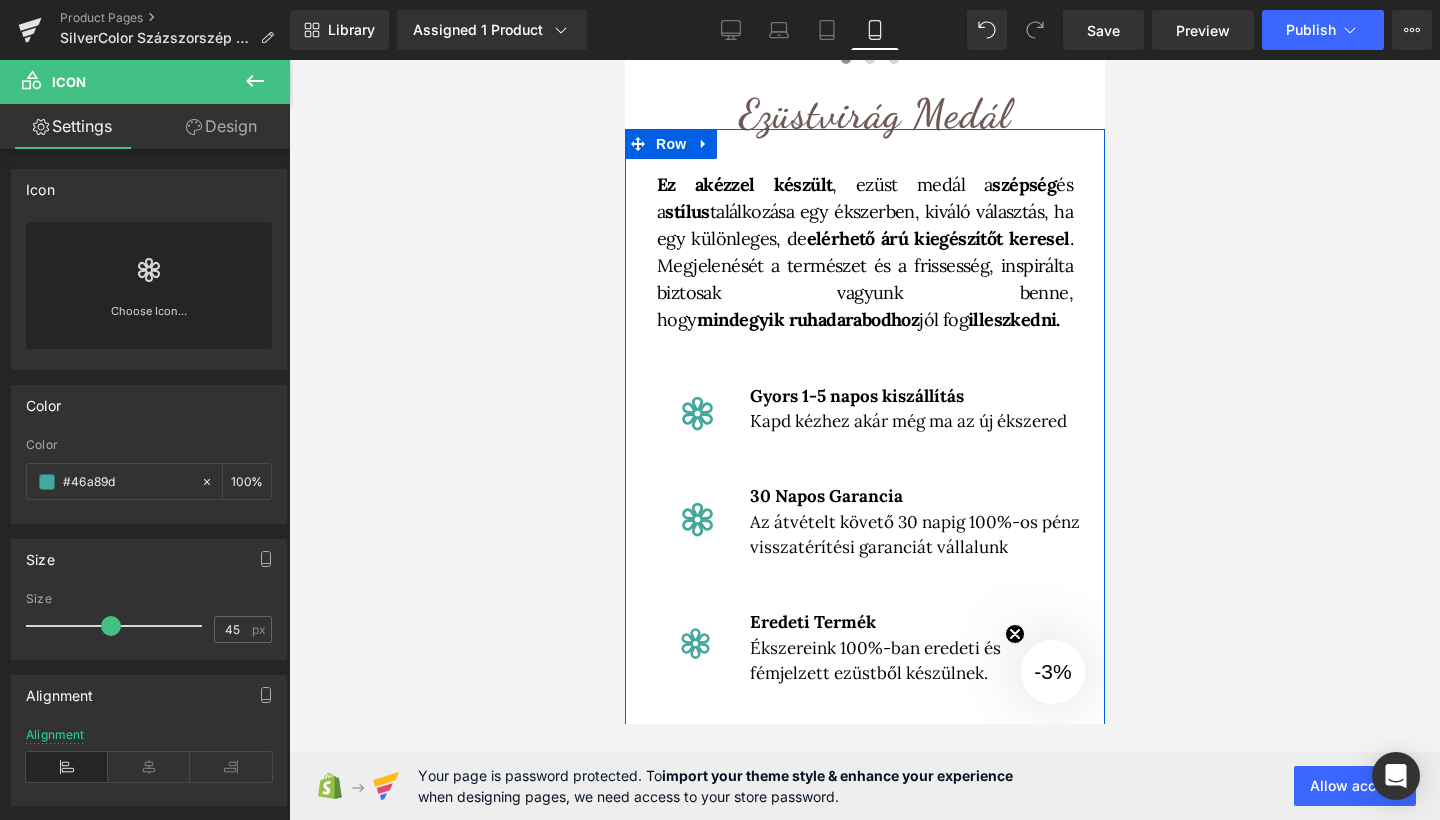 scroll, scrollTop: 657, scrollLeft: 0, axis: vertical 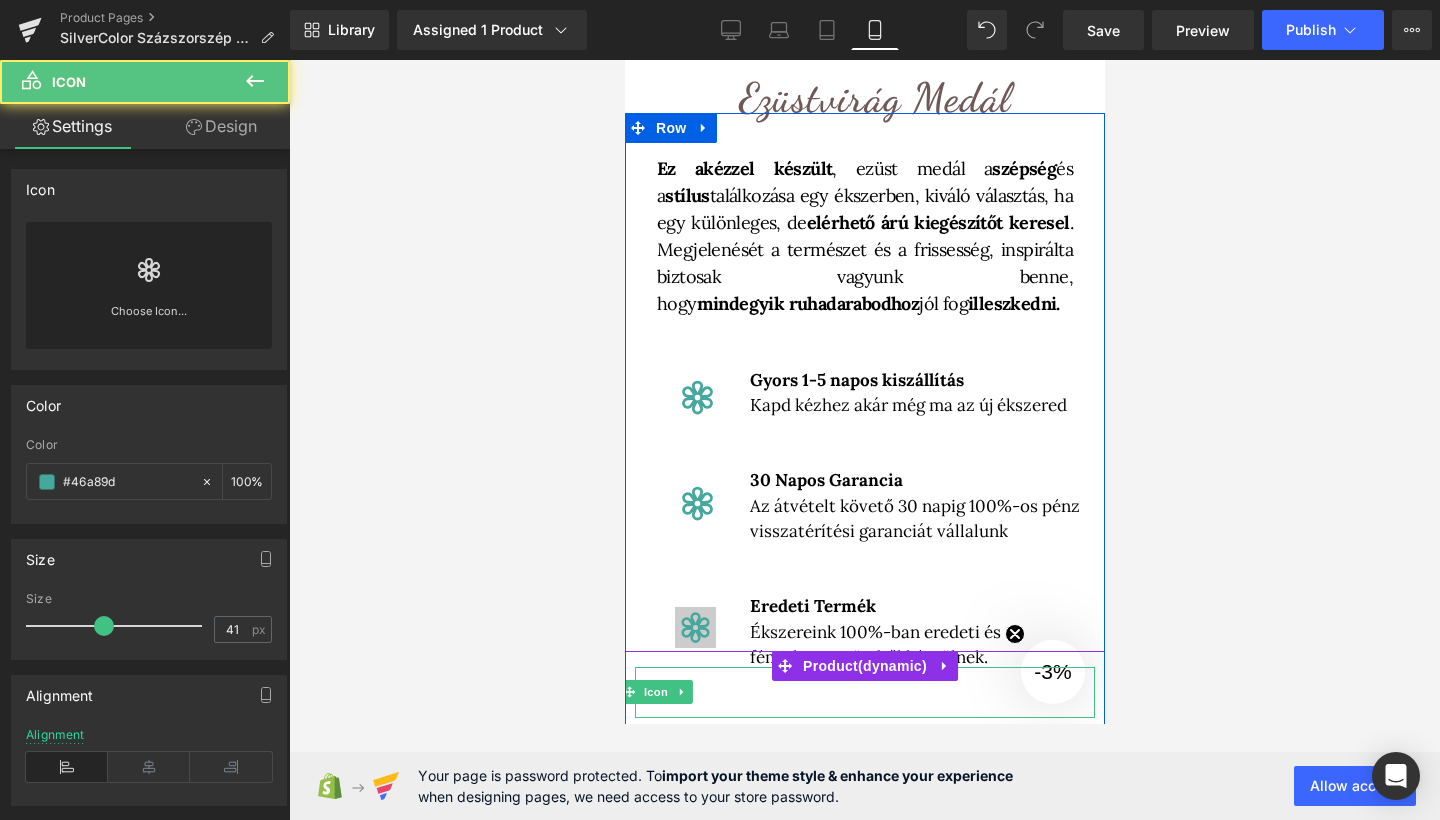 click 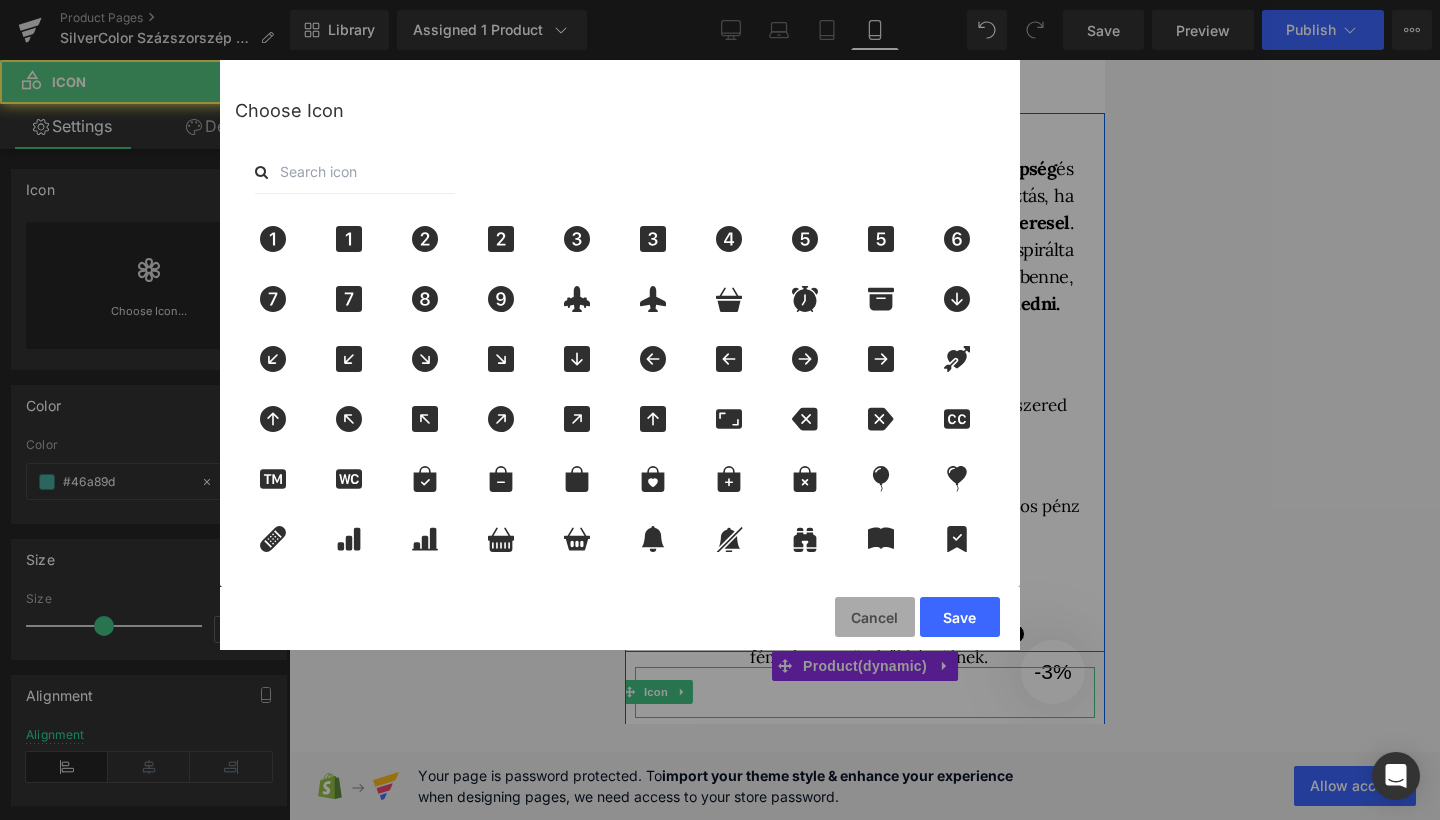 click on "Cancel" at bounding box center [875, 617] 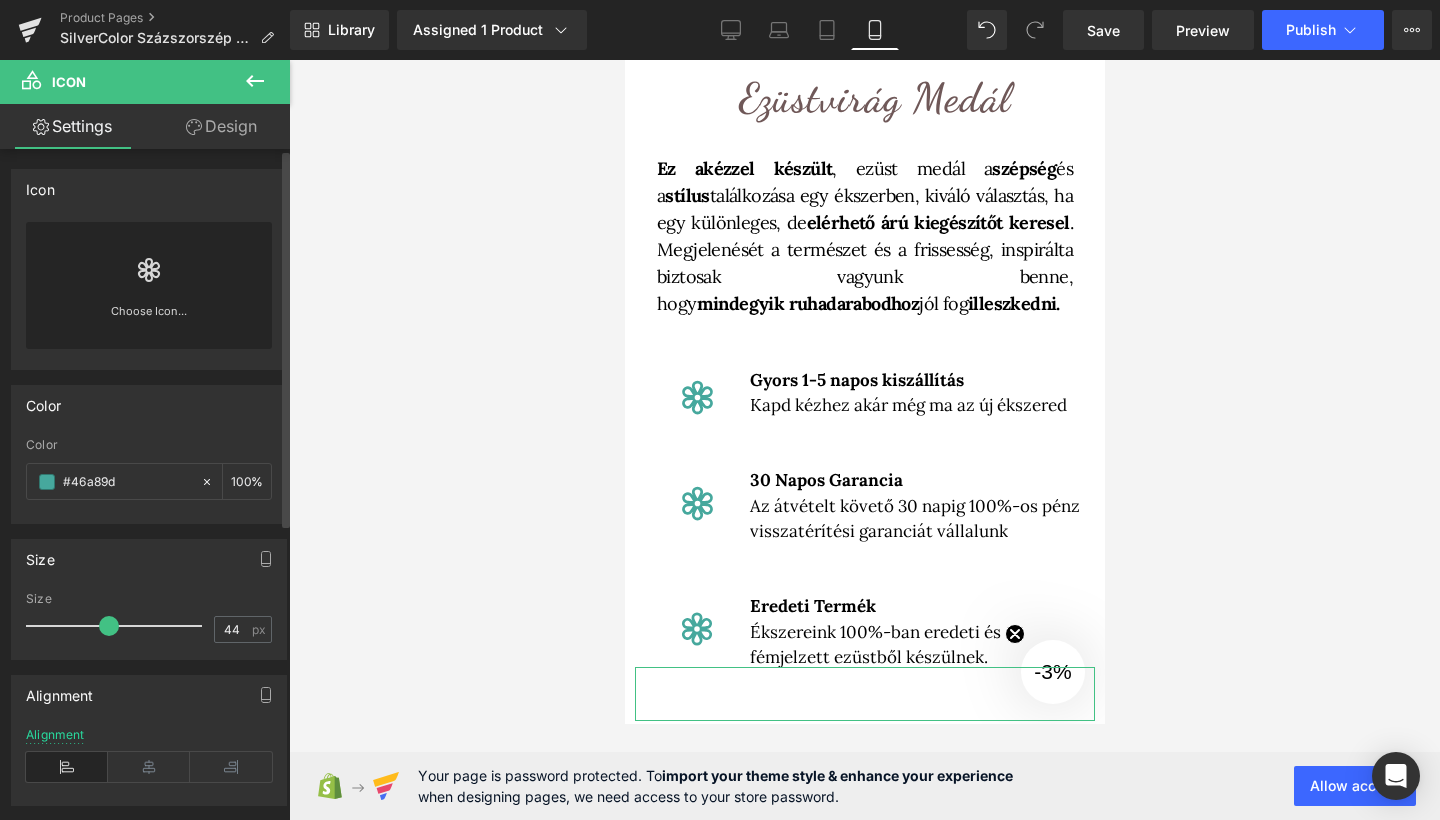 type on "45" 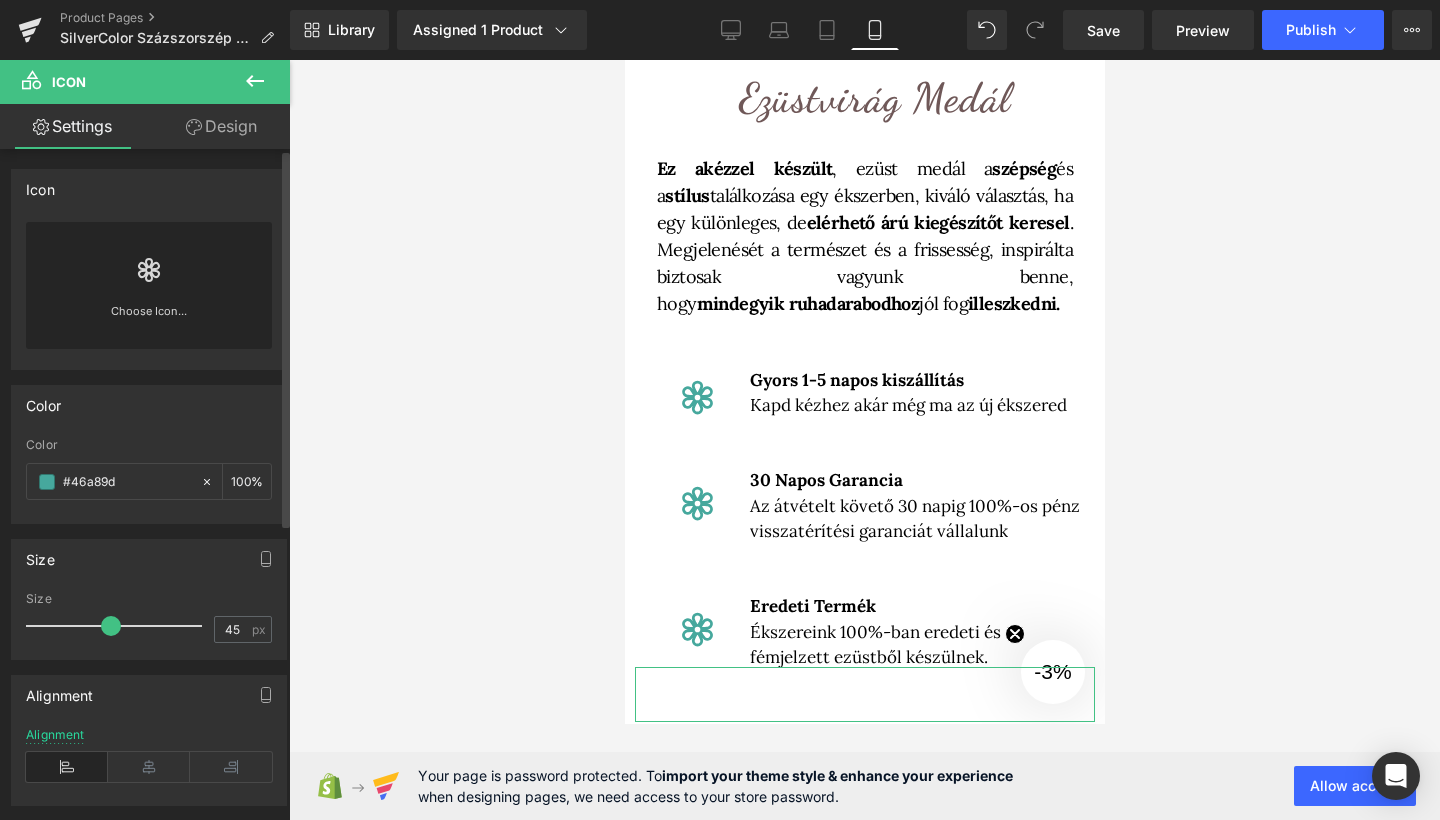 click at bounding box center [111, 626] 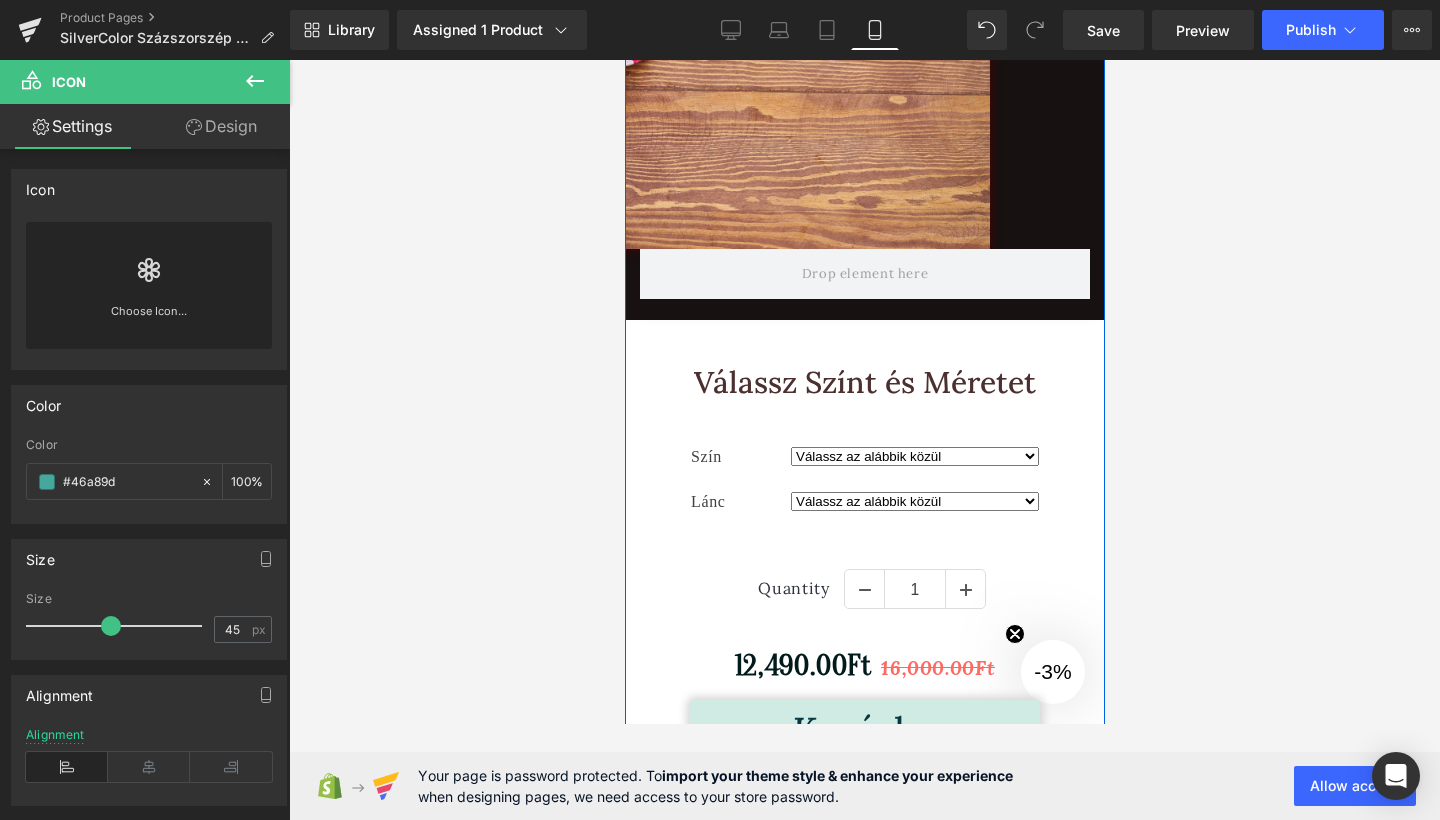 scroll, scrollTop: 2868, scrollLeft: 0, axis: vertical 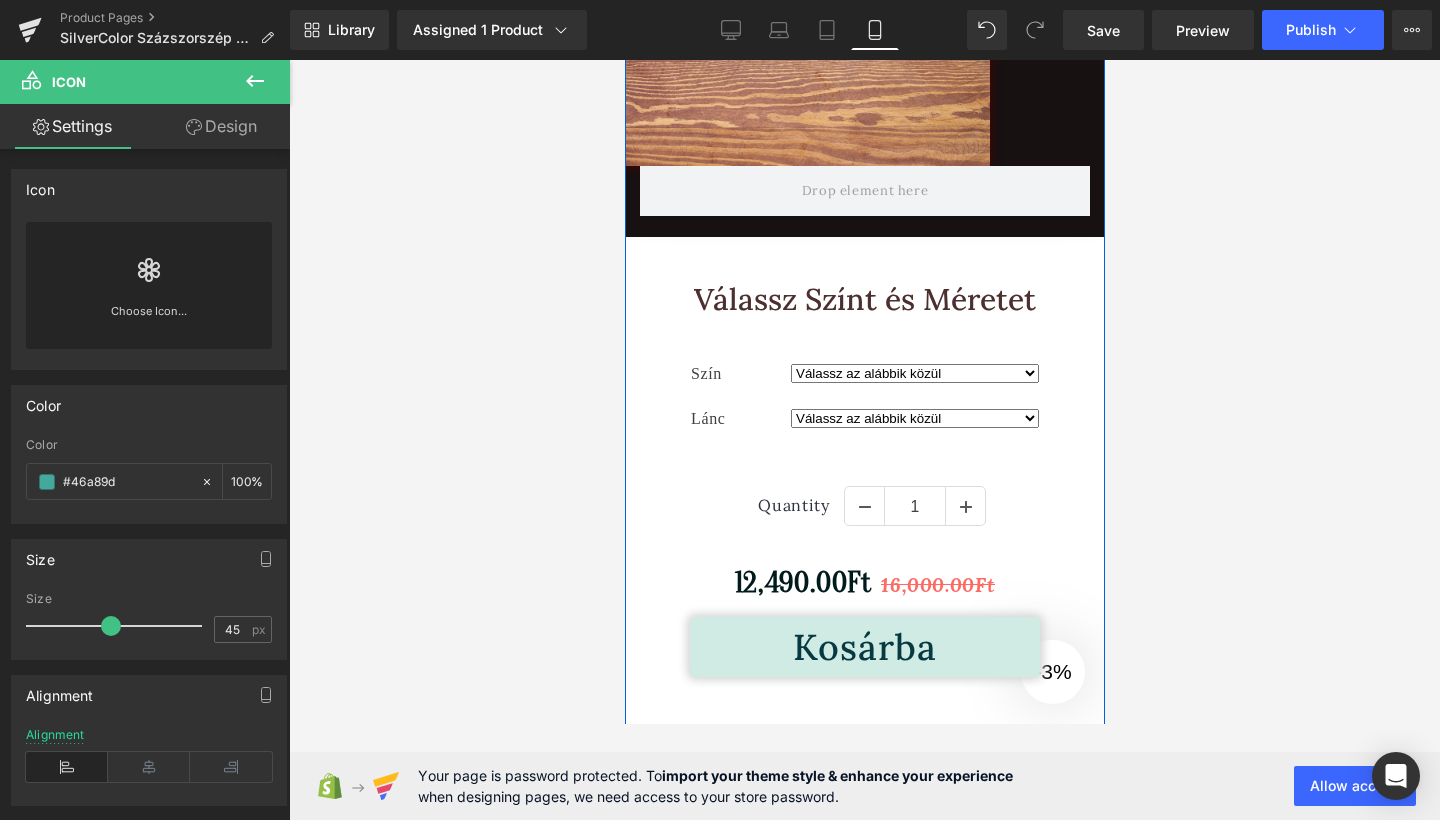 click on "Szín" at bounding box center (740, 386) 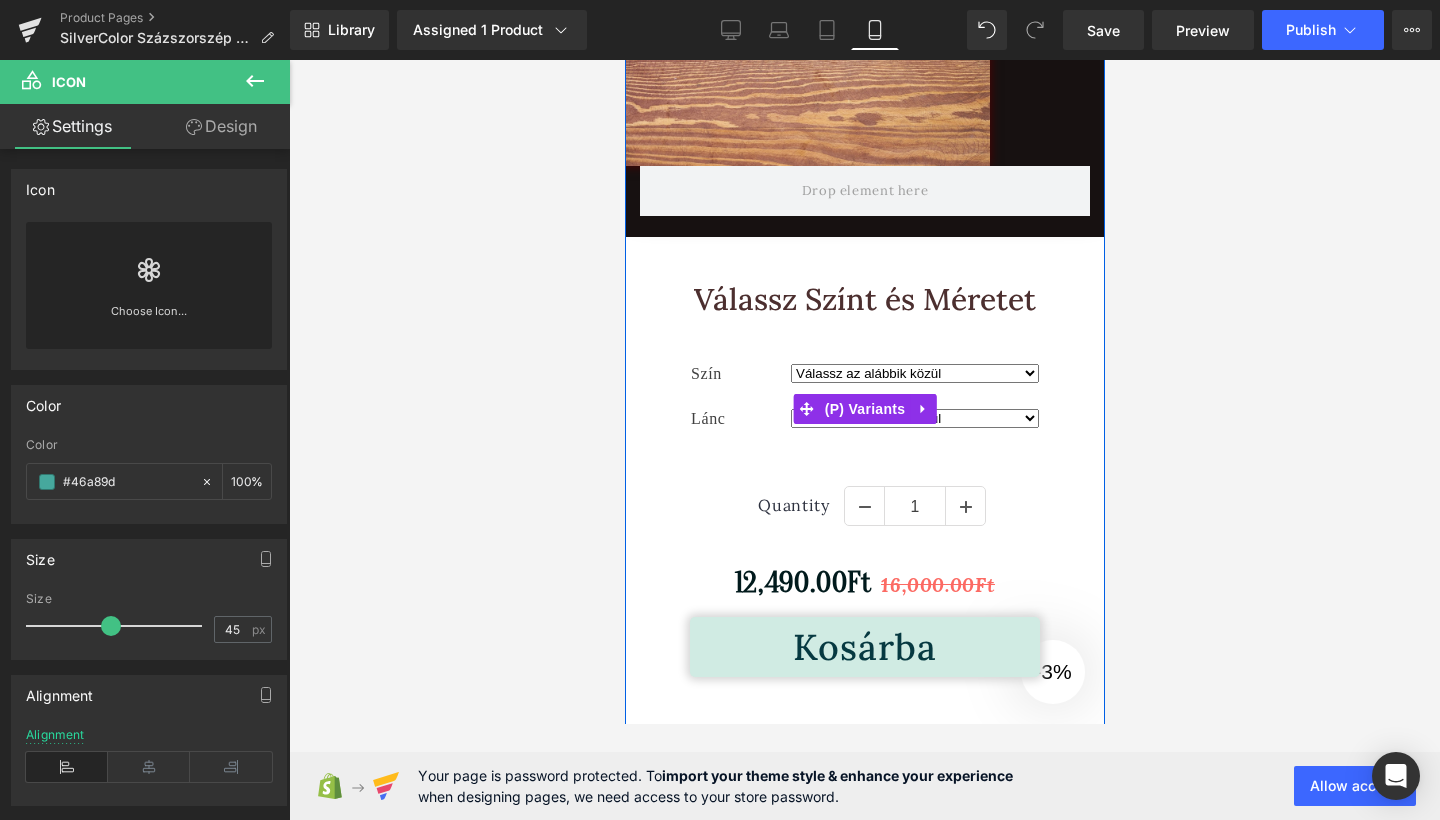 click on "Lánc" at bounding box center [740, 431] 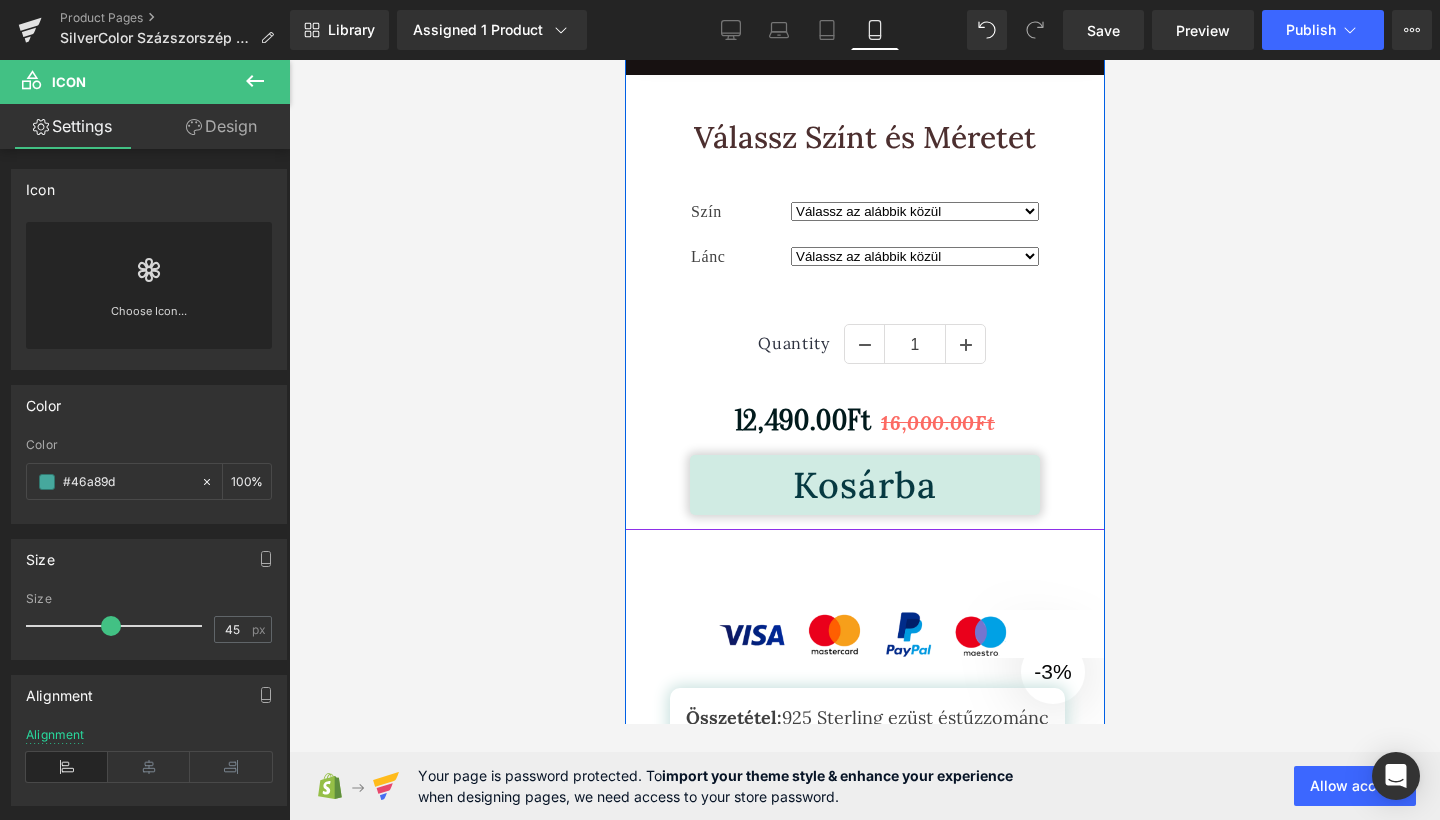 scroll, scrollTop: 3034, scrollLeft: 0, axis: vertical 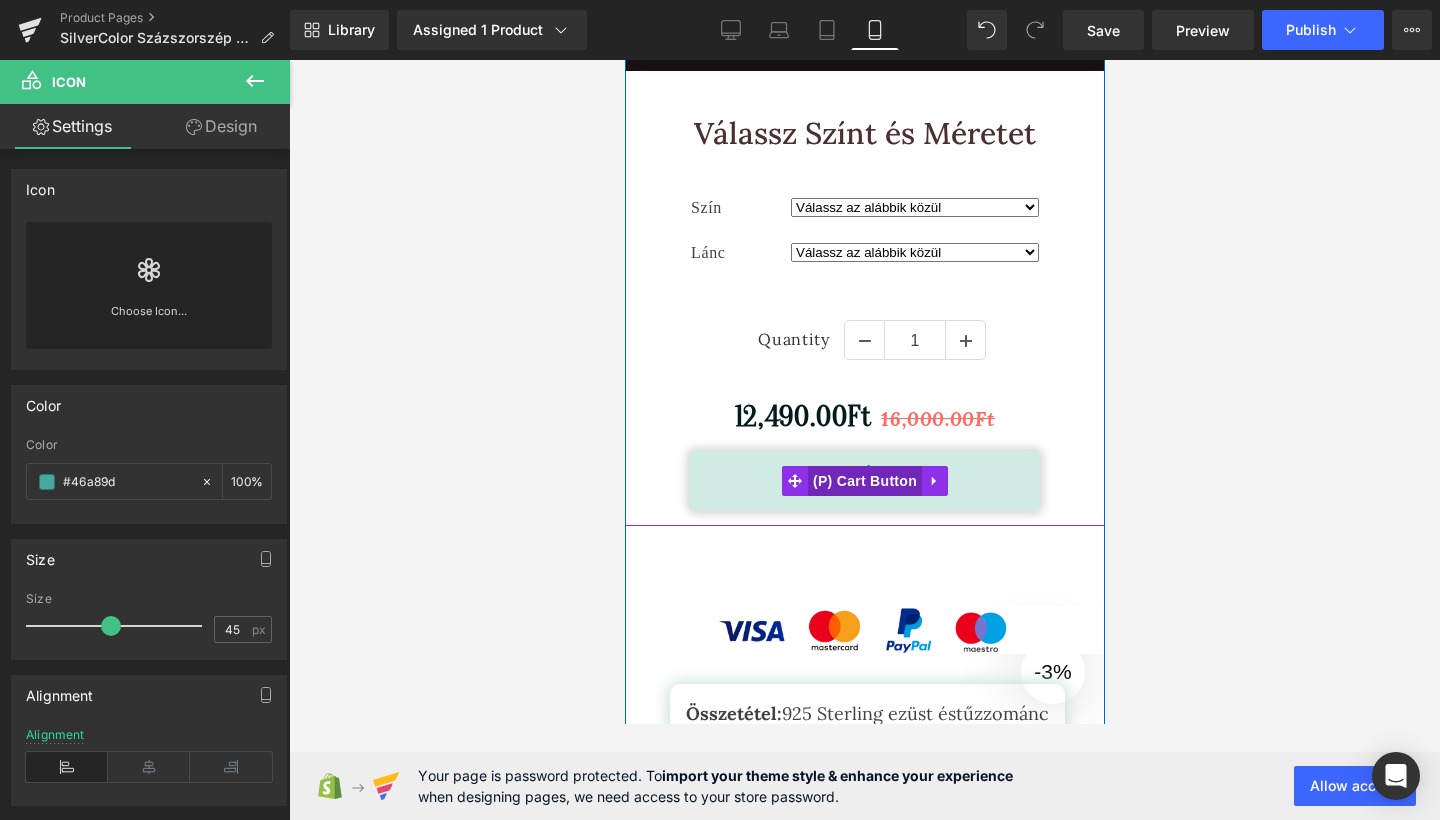 click on "(P) Cart Button" at bounding box center (864, 481) 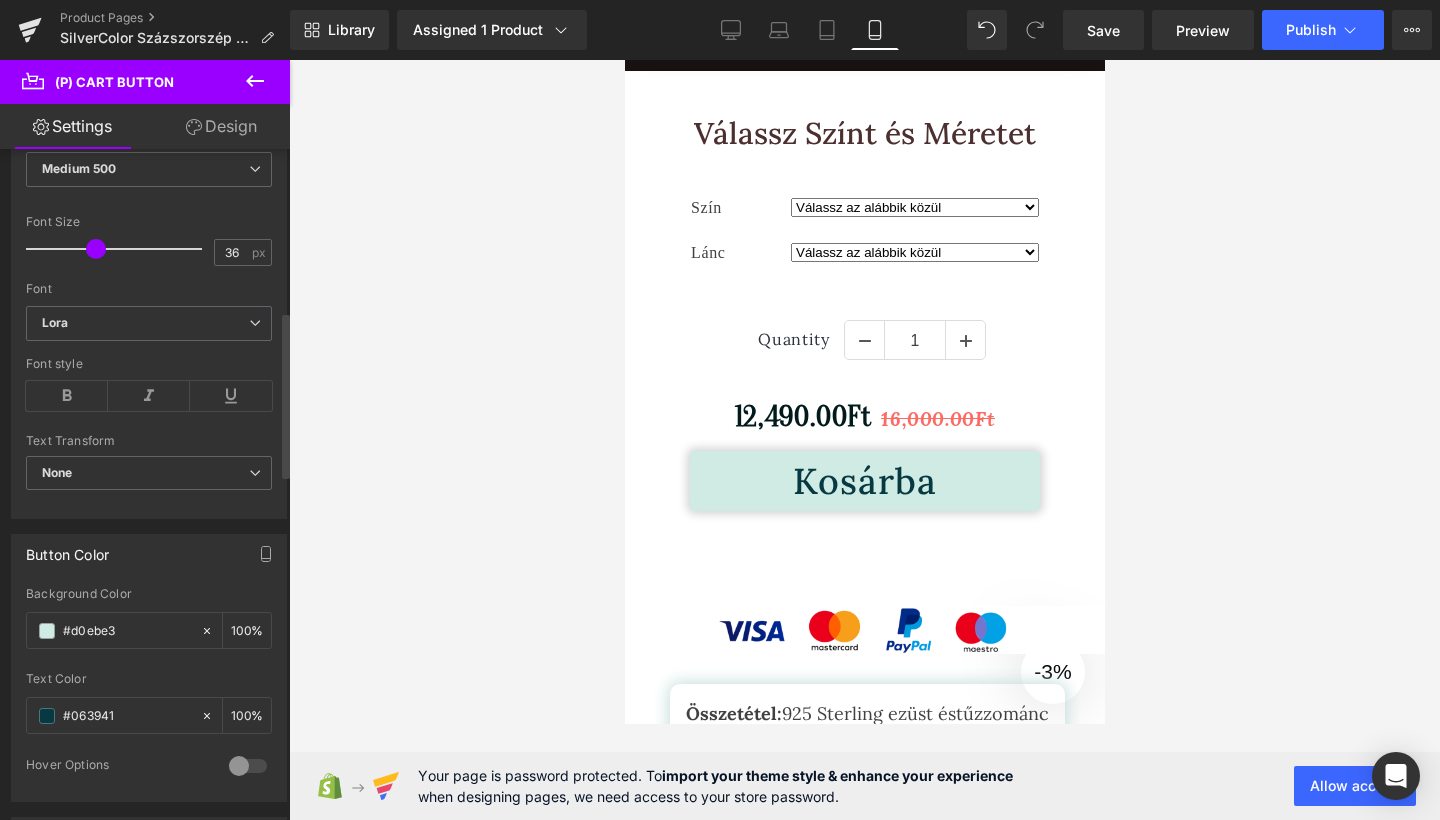 scroll, scrollTop: 675, scrollLeft: 0, axis: vertical 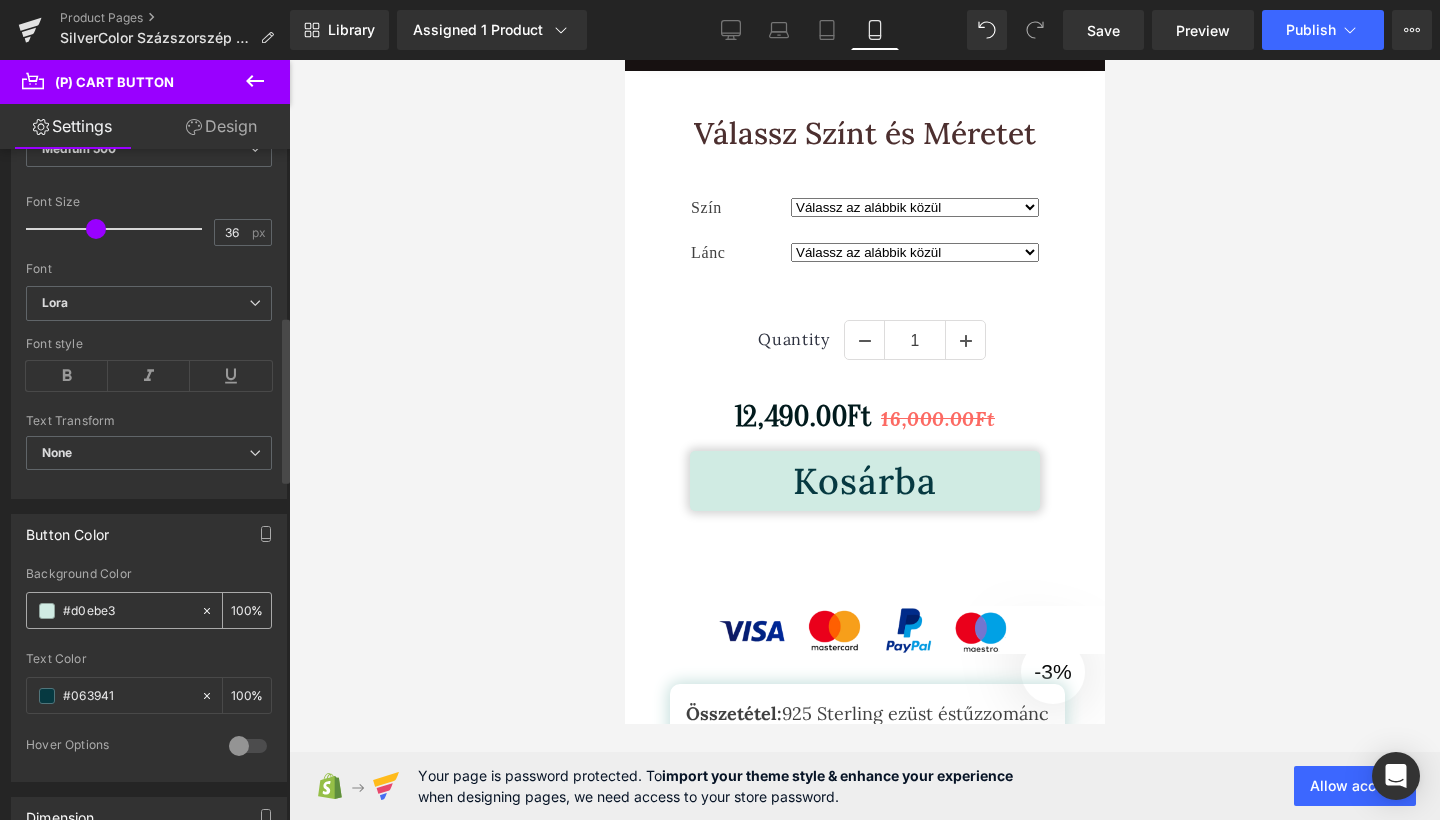 click on "#d0ebe3" at bounding box center [127, 611] 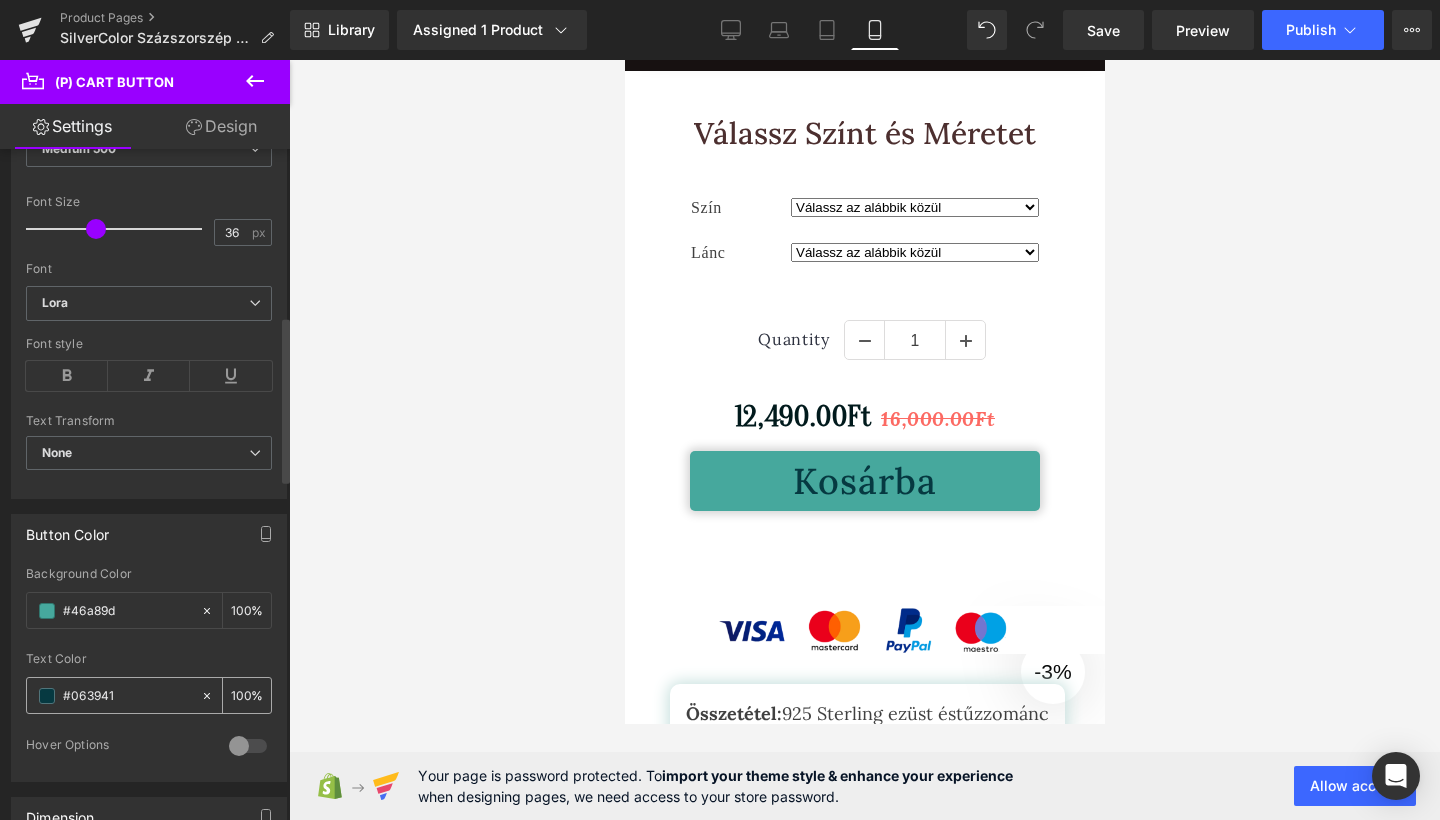type on "#46a89d" 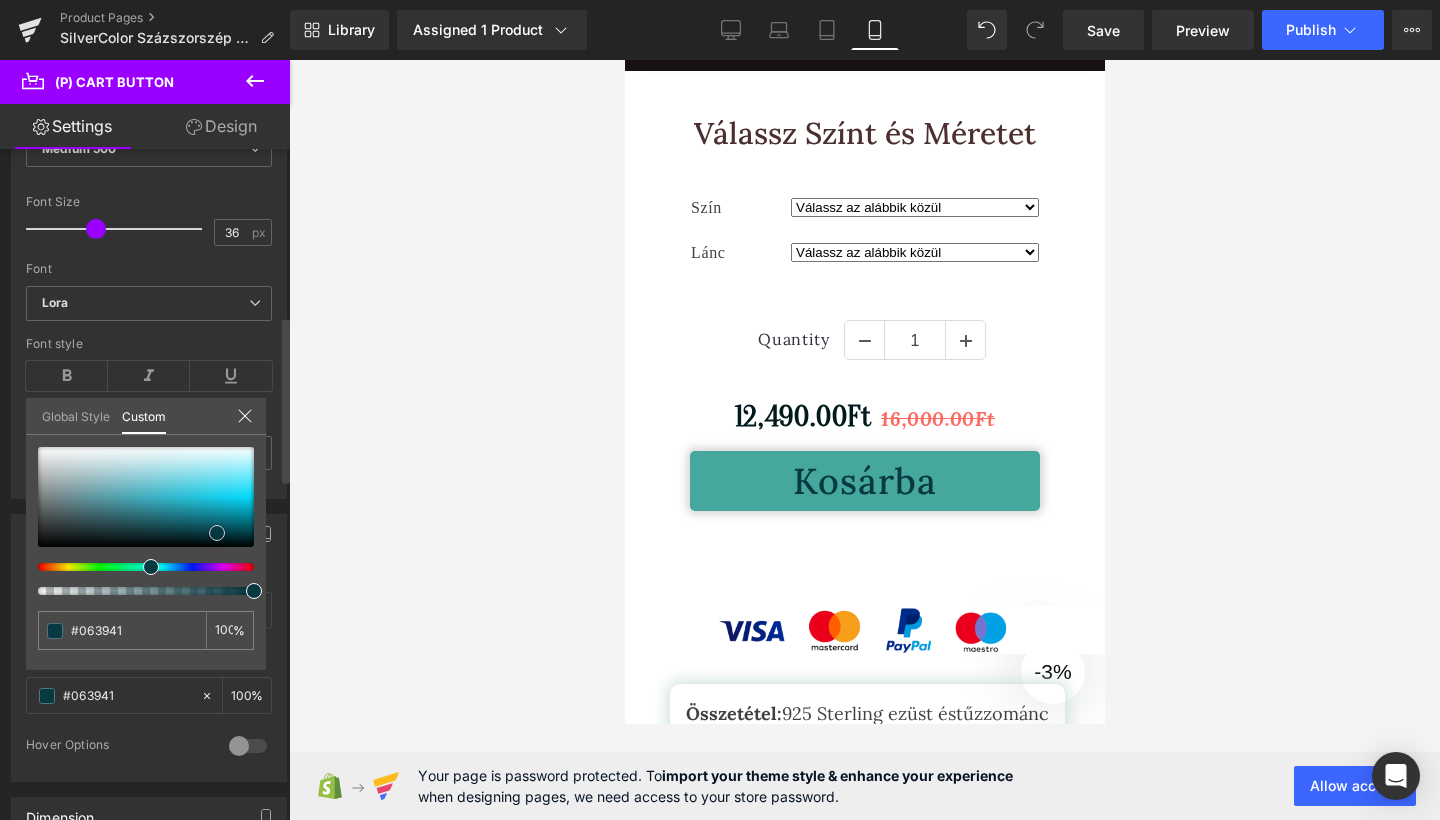 type on "#46b6c7" 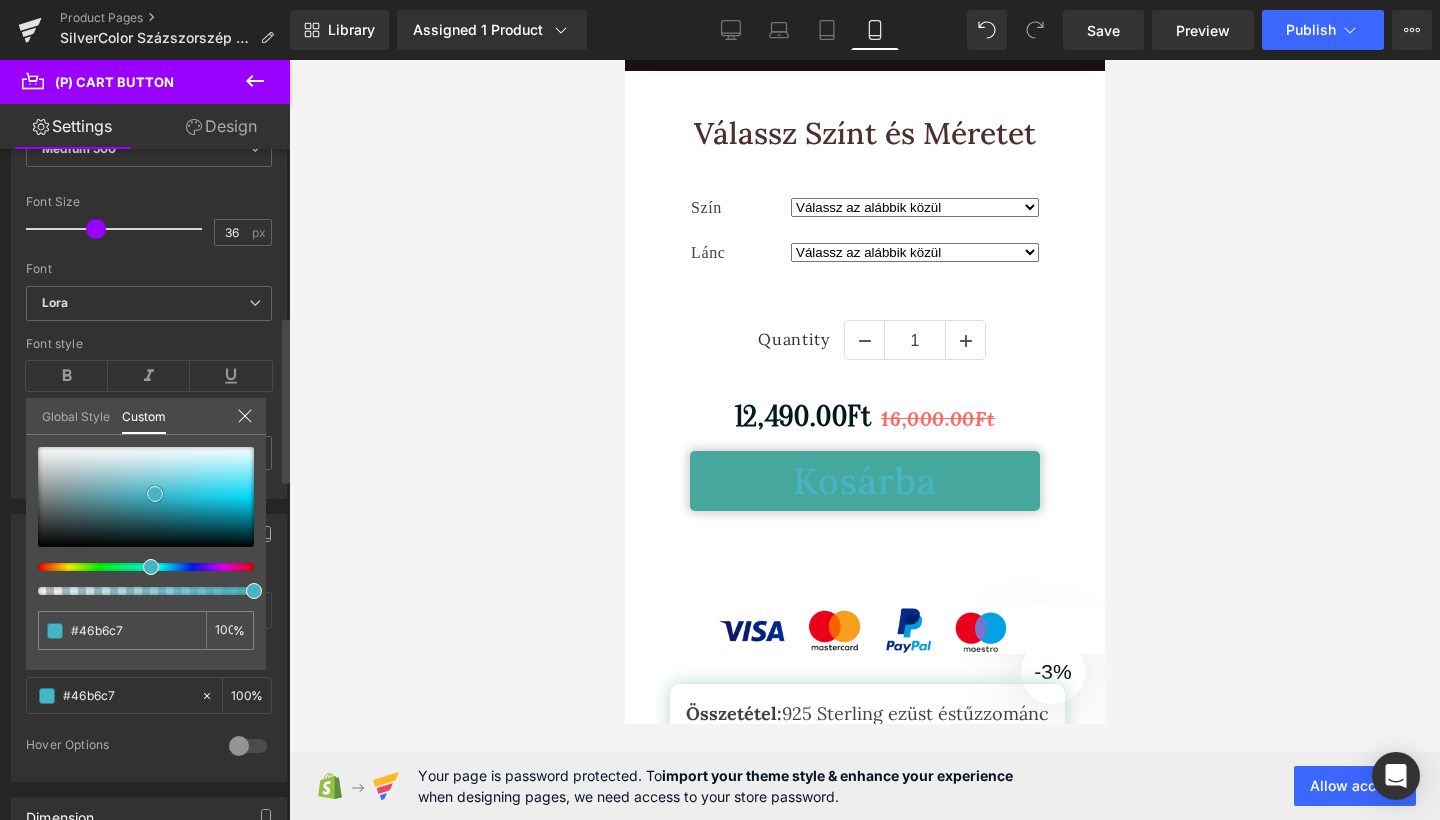 type on "#4cb2c1" 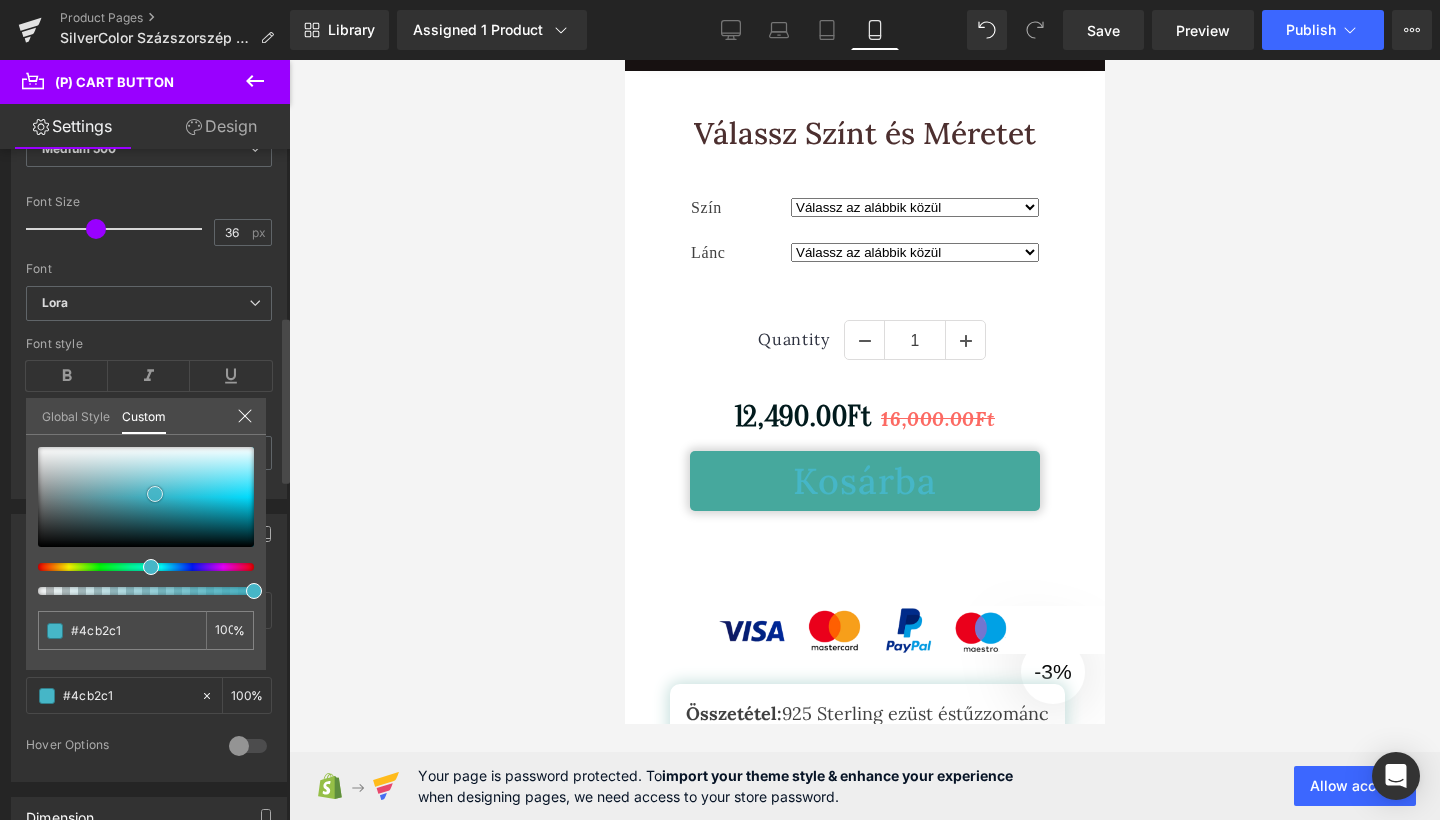 type on "#e1e3e4" 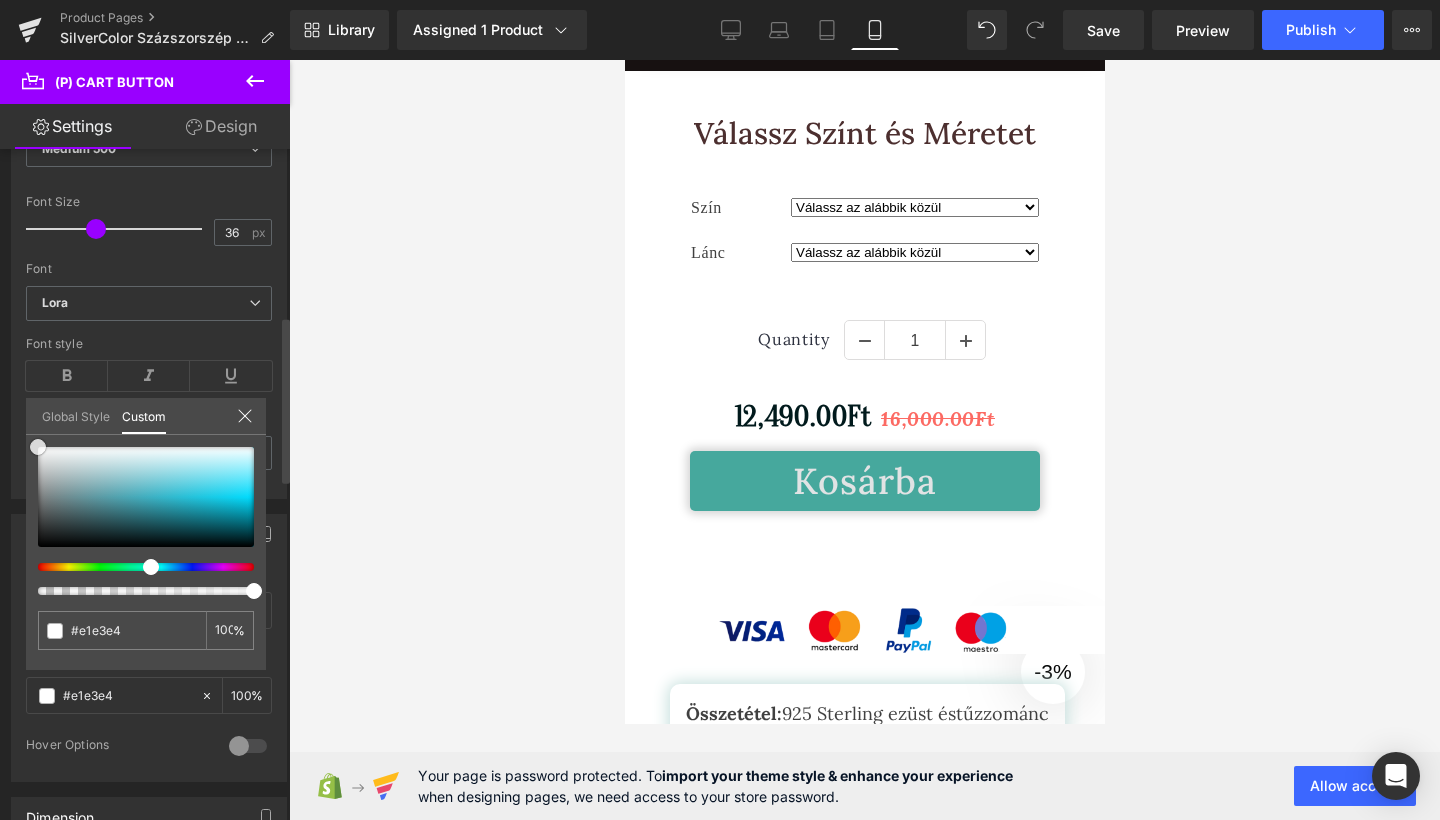 type on "#ffffff" 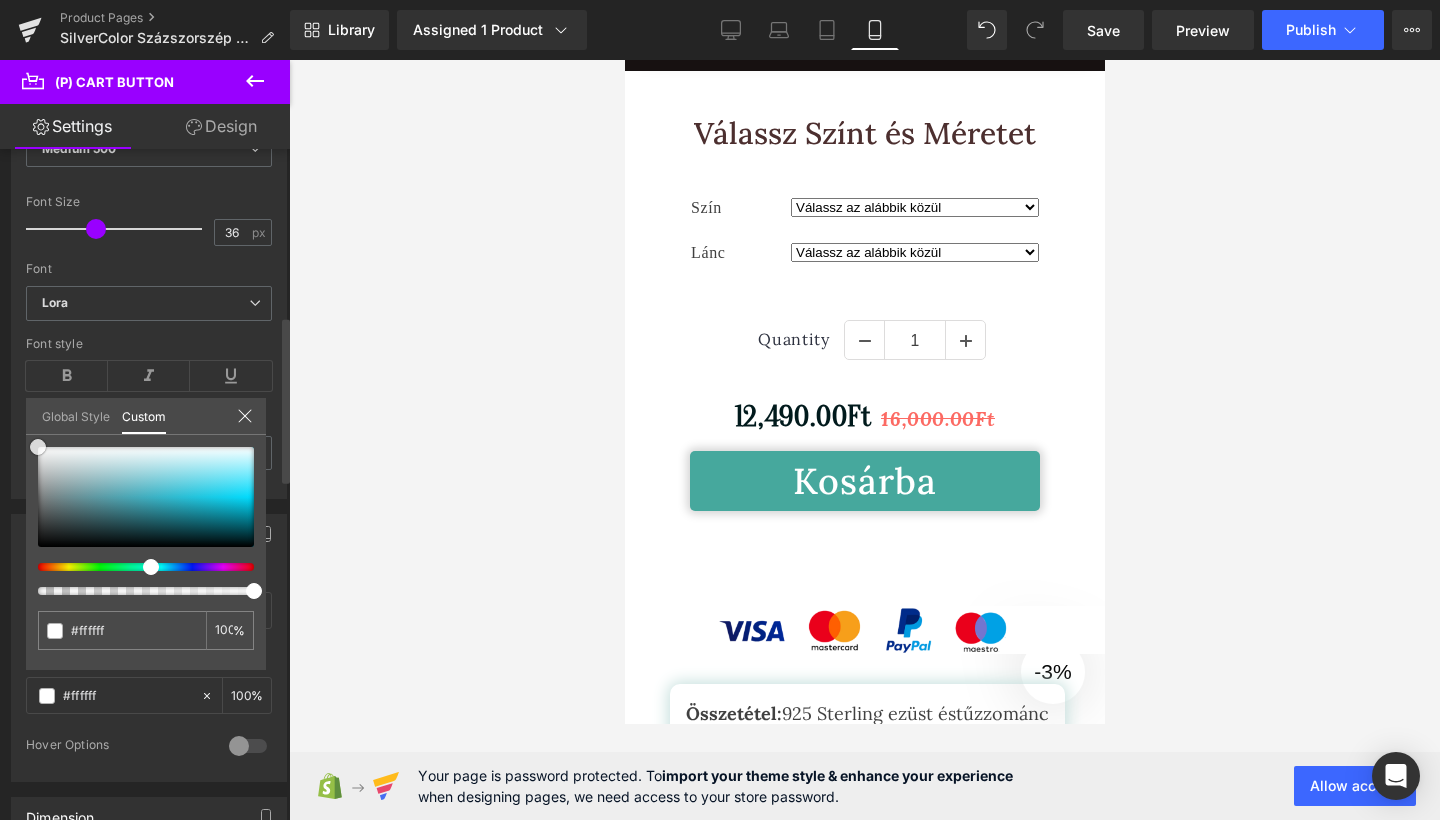 drag, startPoint x: 155, startPoint y: 494, endPoint x: 0, endPoint y: 405, distance: 178.73444 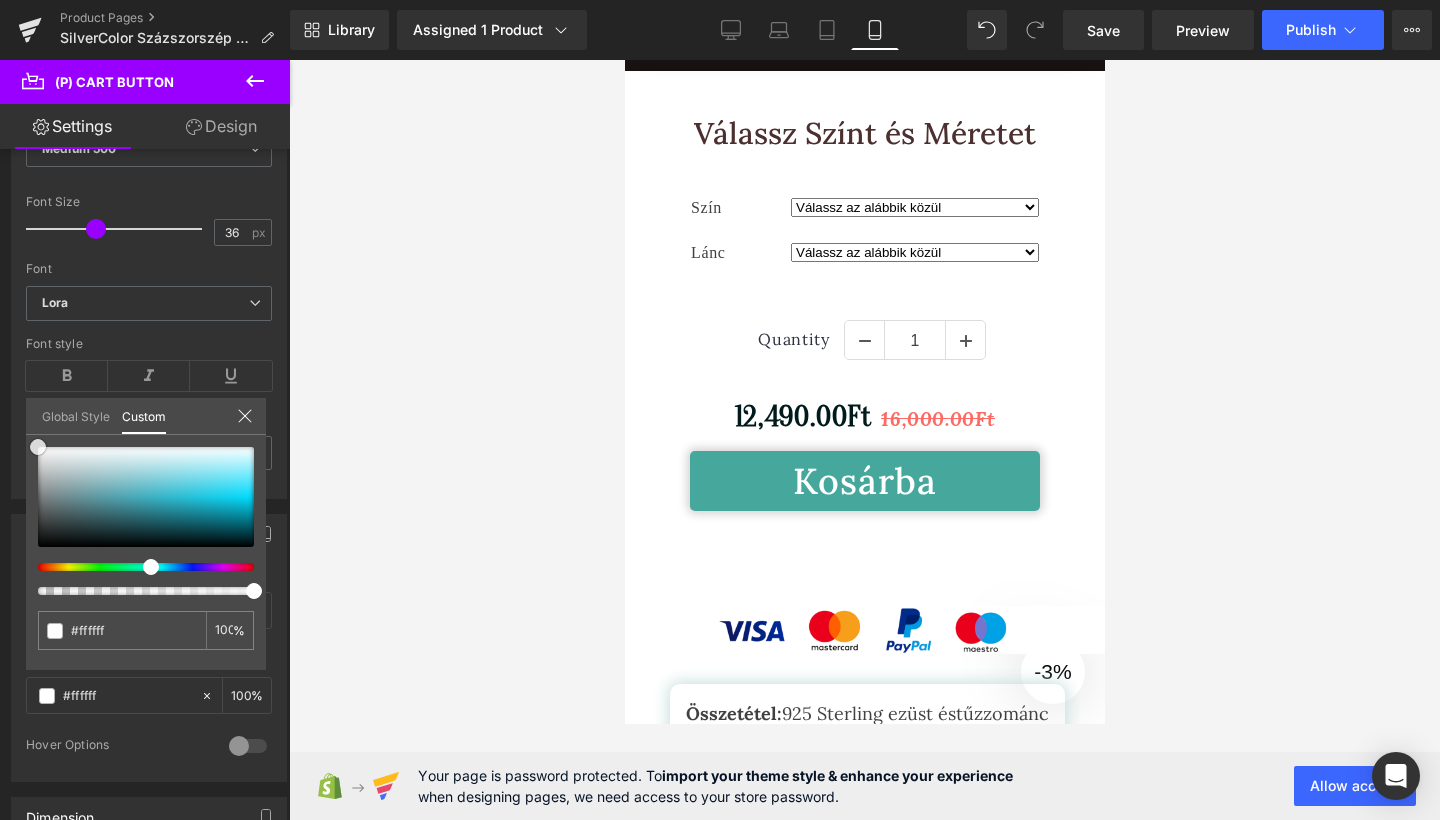 click at bounding box center (864, 440) 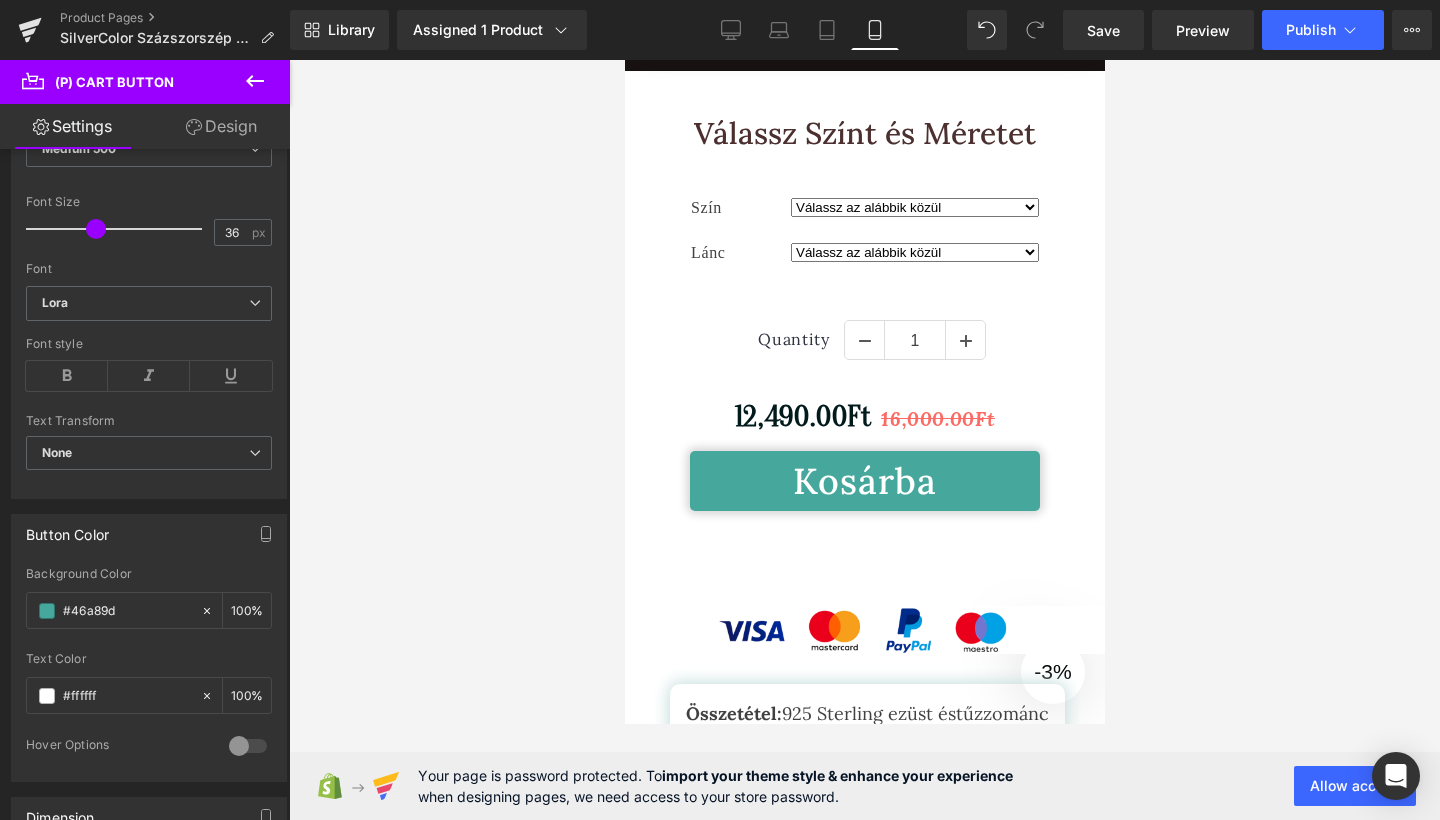 click at bounding box center [864, 440] 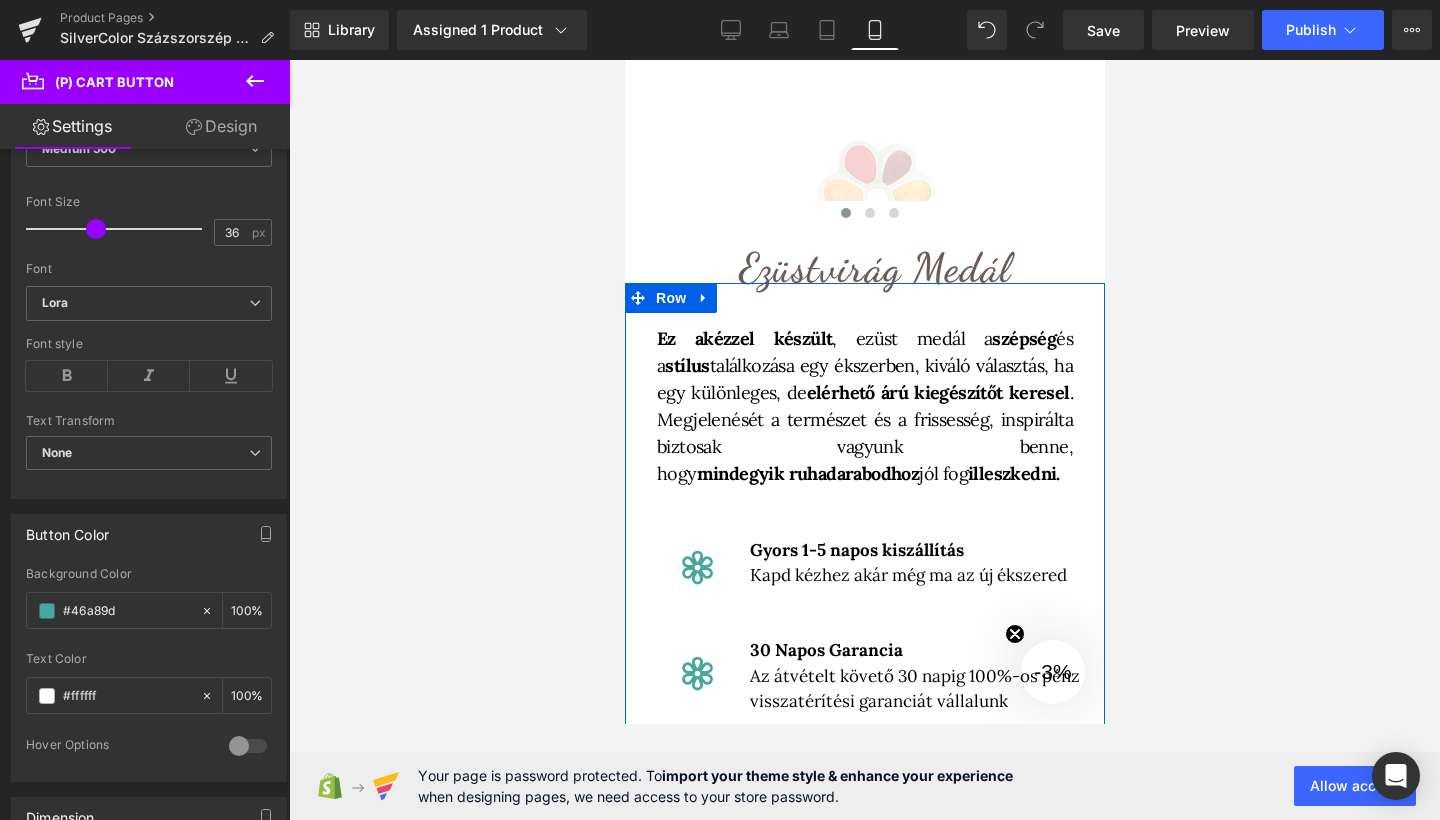 scroll, scrollTop: 489, scrollLeft: 0, axis: vertical 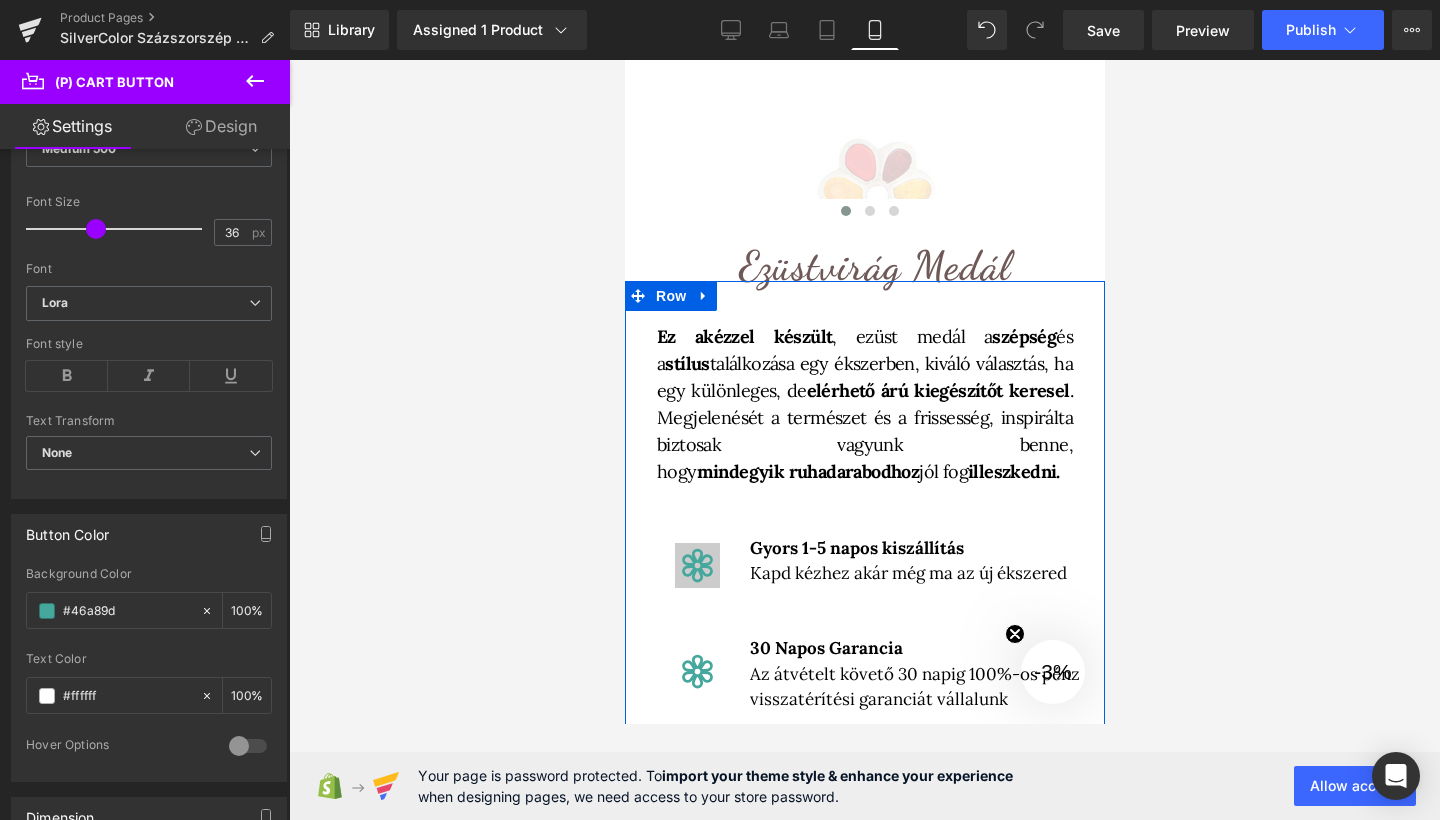 click 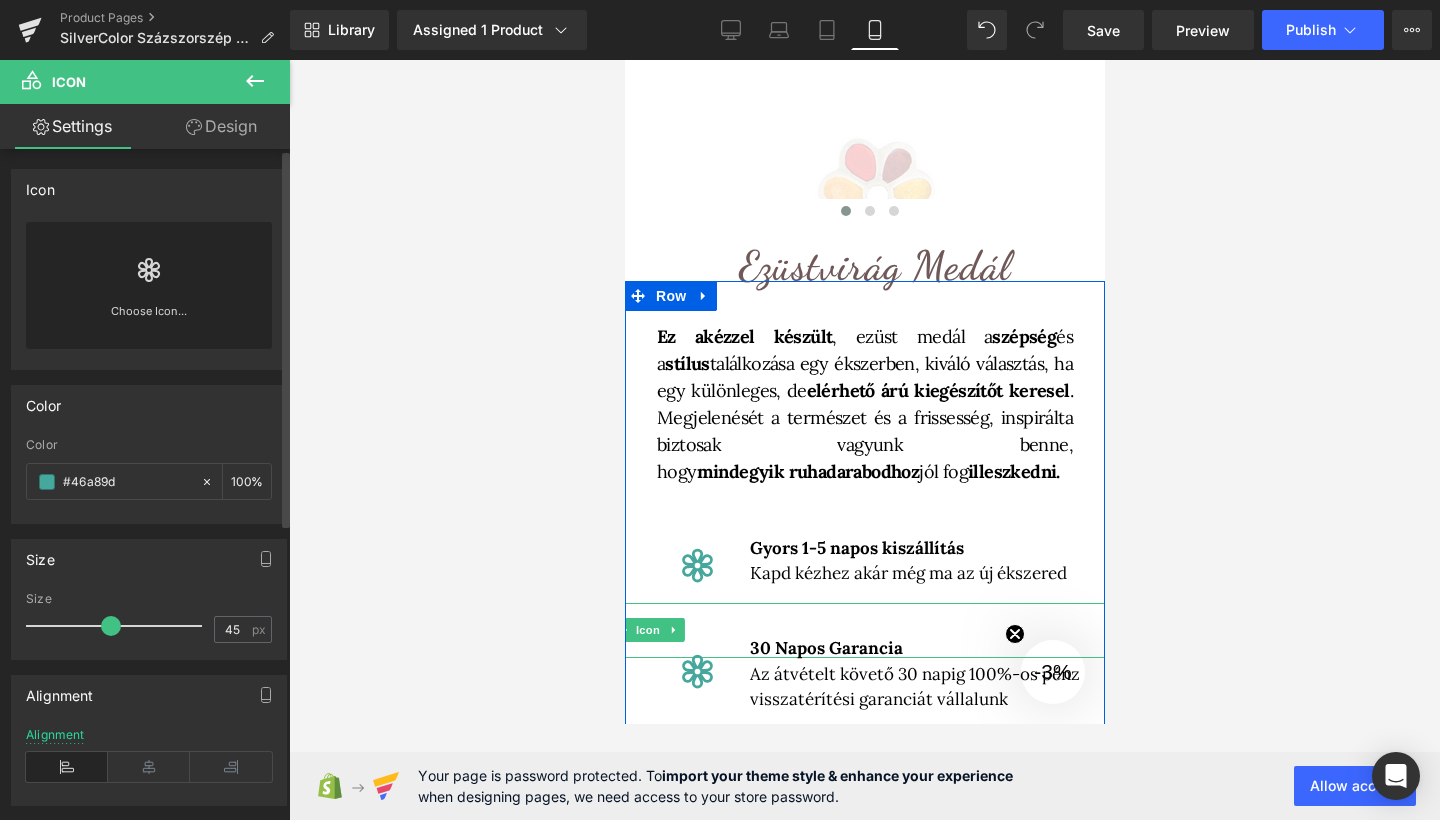 click on "(P) Cart Button  You are previewing how the  NewPreset 1  will restyle your page. You can not edit Elements in Preset Preview Mode.  Product Pages SilverColor Százszorszép Medál (NEW) Library Assigned 1 Product  Product Preview
Ezüstvirág Medál Manage assigned products Mobile Desktop Laptop Tablet Mobile Save Preview Publish Scheduled View Live Page View with current Template Save Template to Library Schedule Publish  Optimize  Publish Settings Shortcuts  Your page can’t be published   You've reached the maximum number of published pages on your plan  (24/999999).  You need to upgrade your plan or unpublish all your pages to get 1 publish slot.   Unpublish pages   Upgrade plan  Elements Global Style Base Row  rows, columns, layouts, div Heading  headings, titles, h1,h2,h3,h4,h5,h6 Text Block  texts, paragraphs, contents, blocks Image  images, photos, alts, uploads Icon  icons, symbols Button  button, call to action, cta Separator  separators, dividers, horizontal lines Liquid  Banner List" at bounding box center [720, 0] 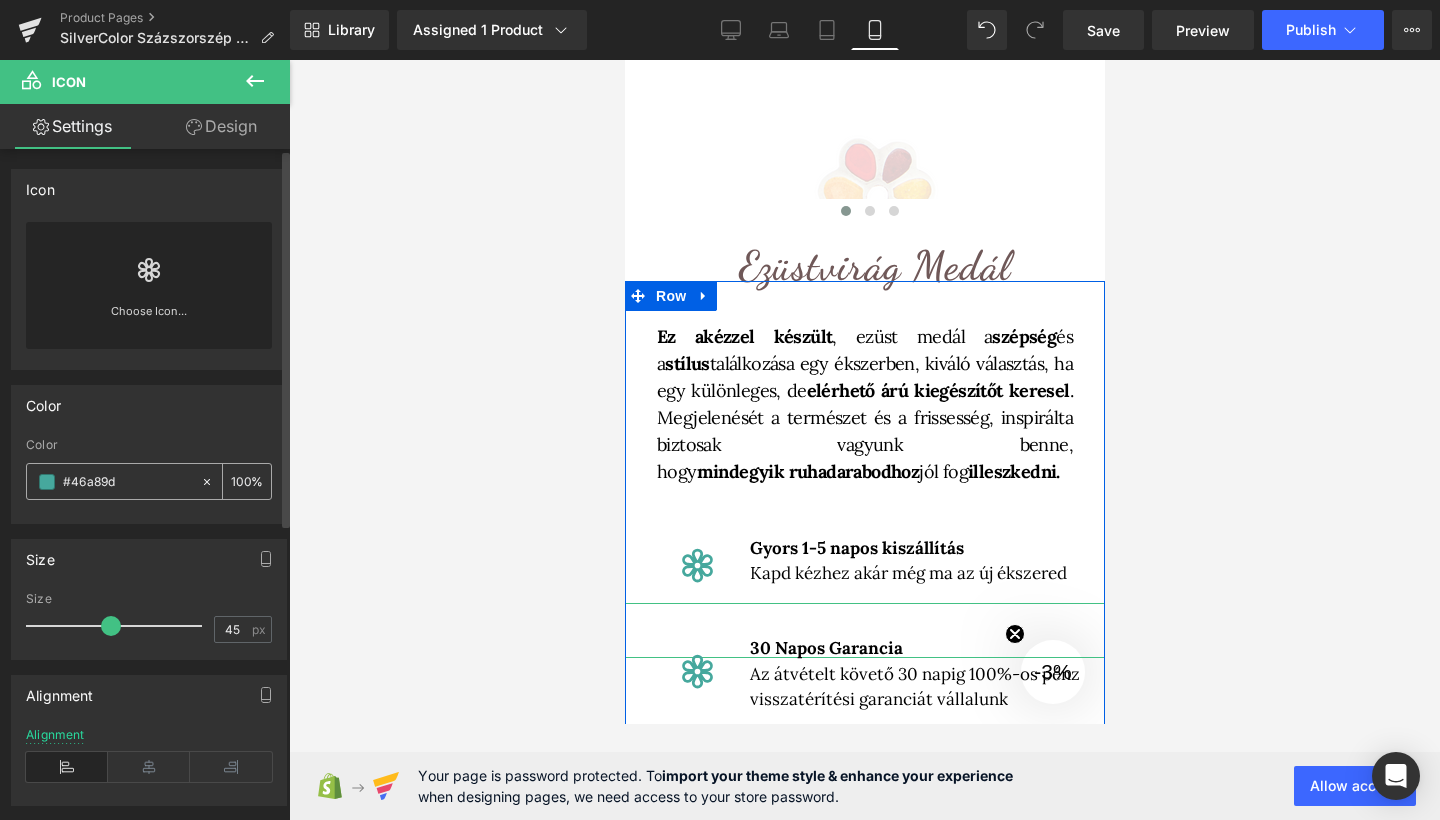 click at bounding box center [47, 482] 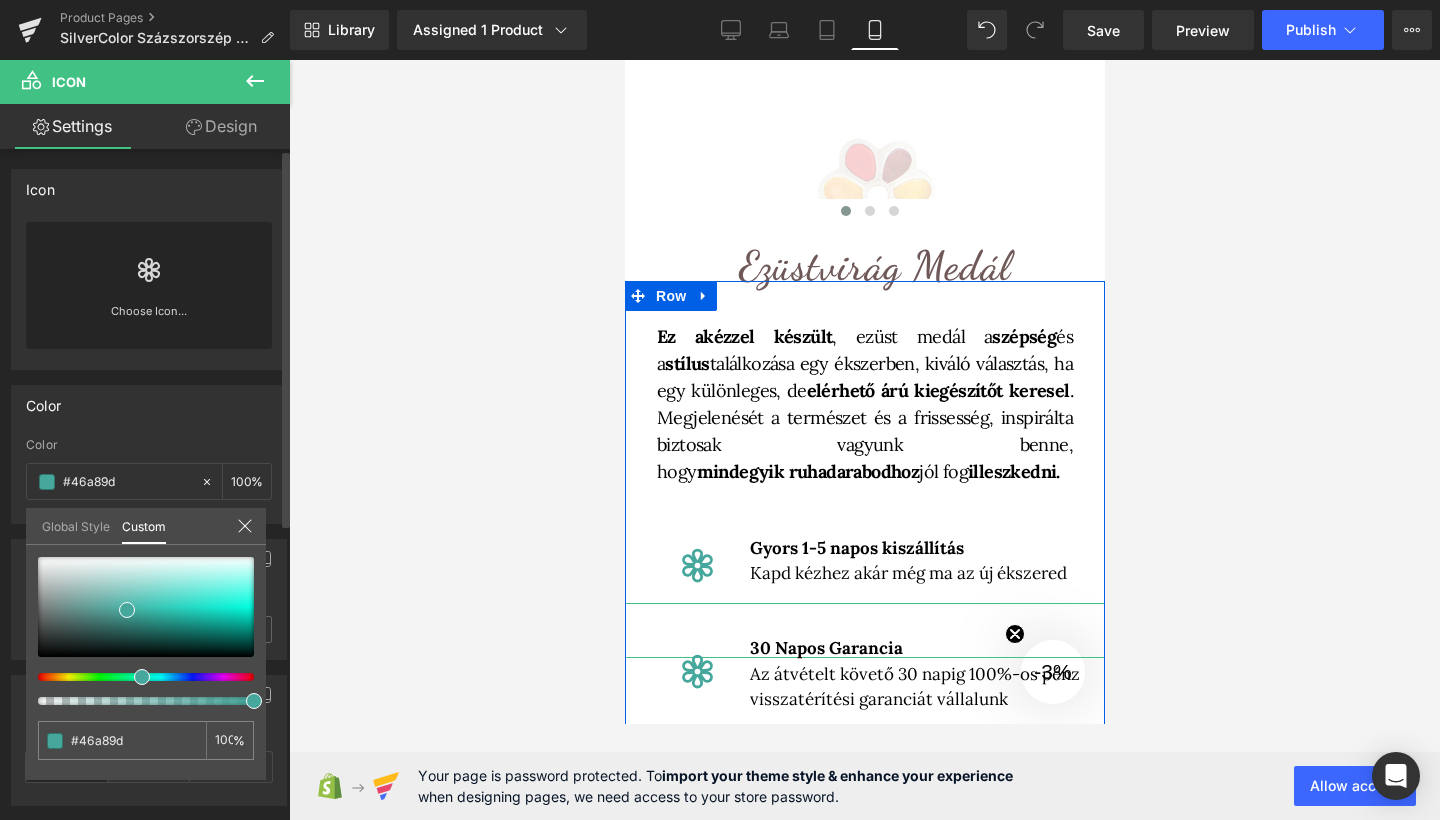 click on "Global Style" at bounding box center (76, 525) 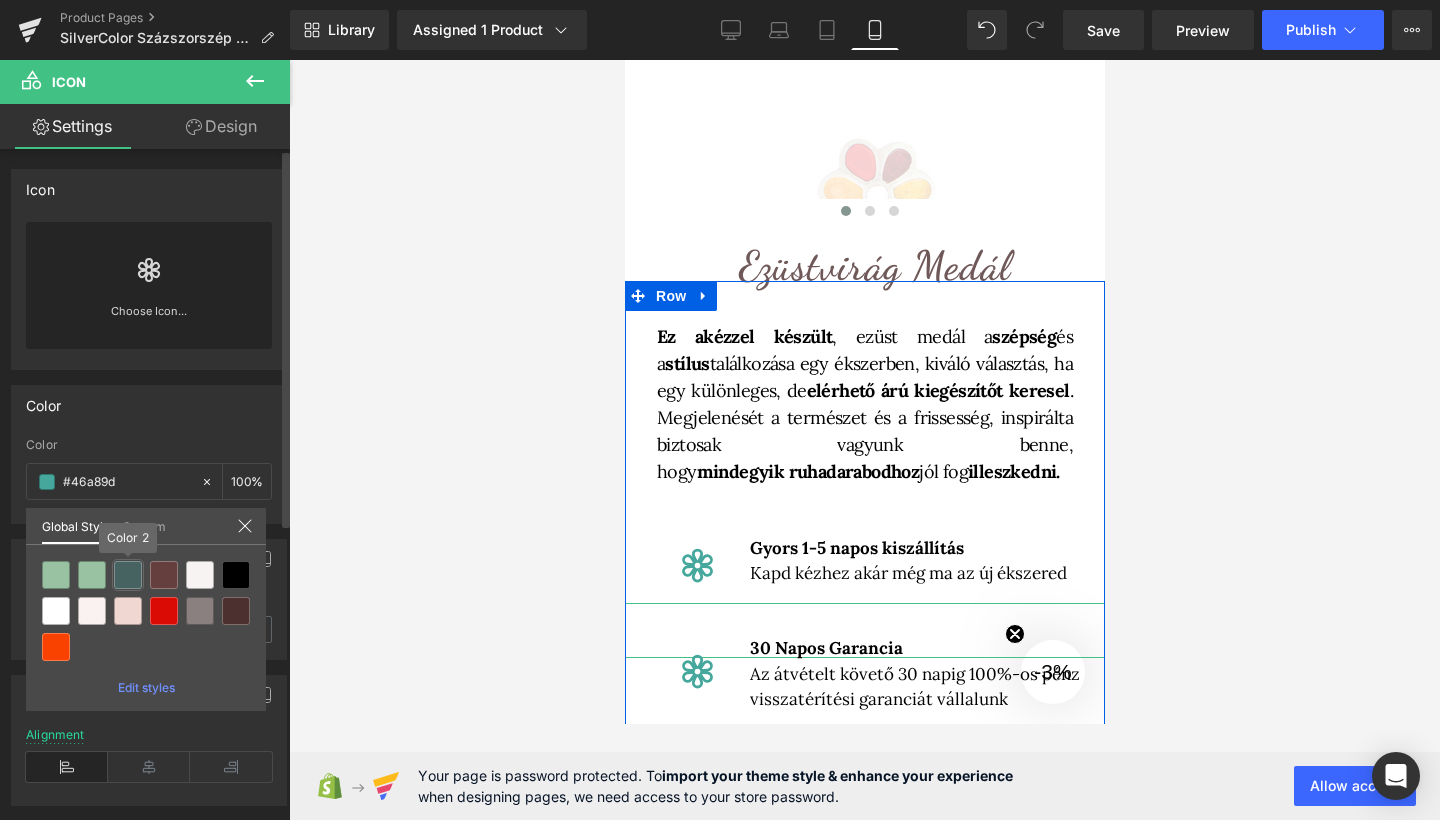 click at bounding box center (128, 575) 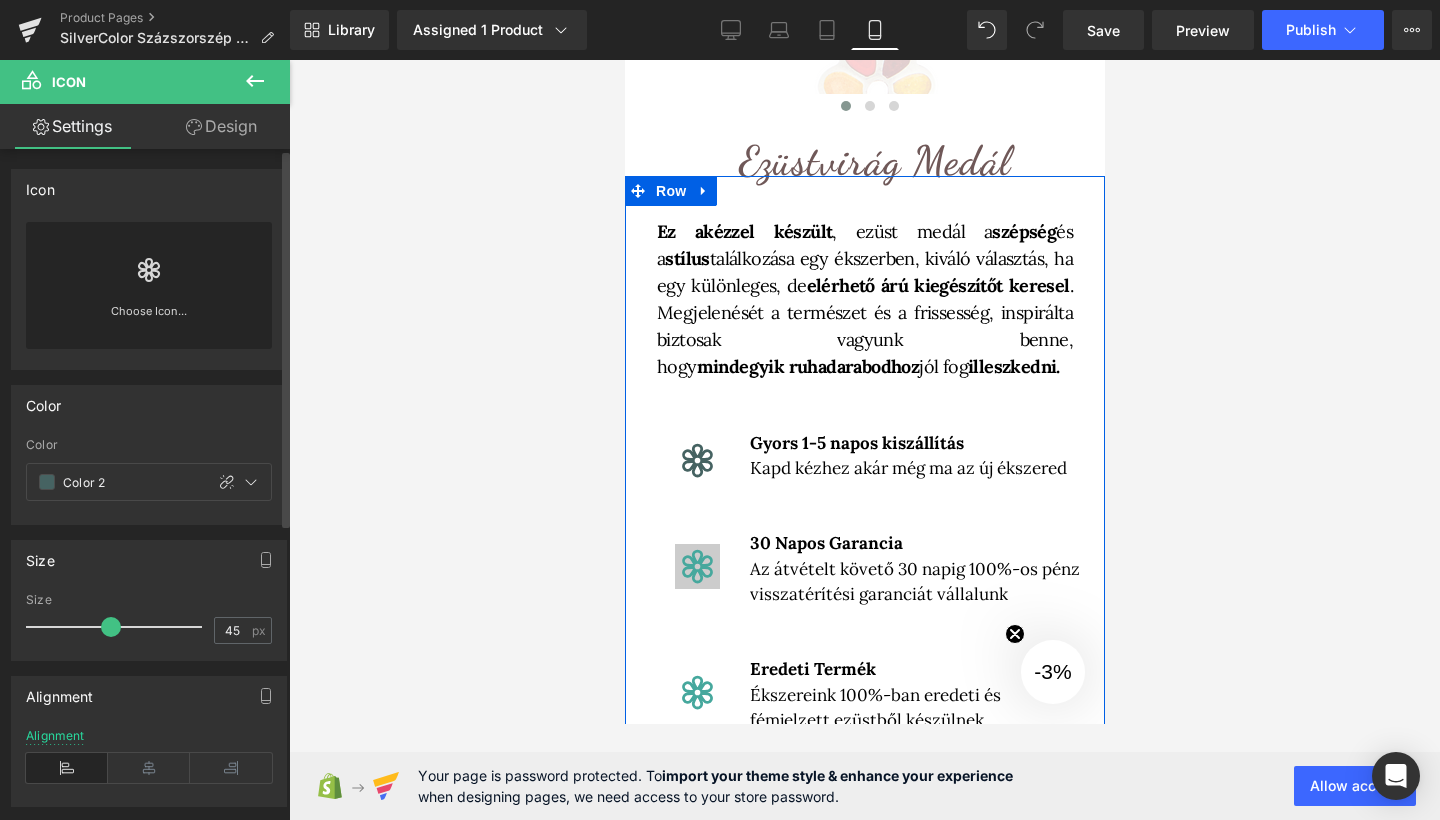 scroll, scrollTop: 593, scrollLeft: 0, axis: vertical 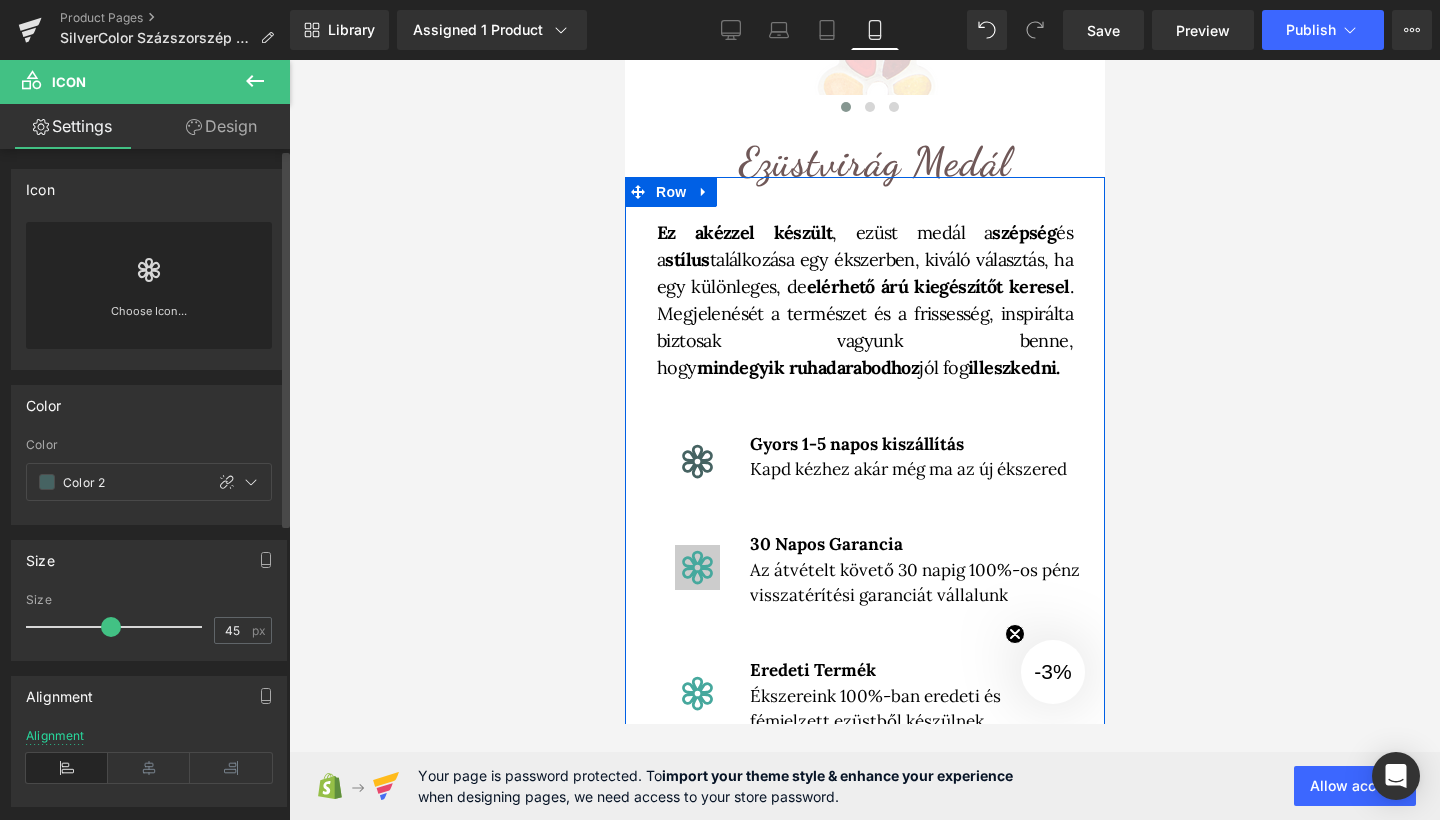 click 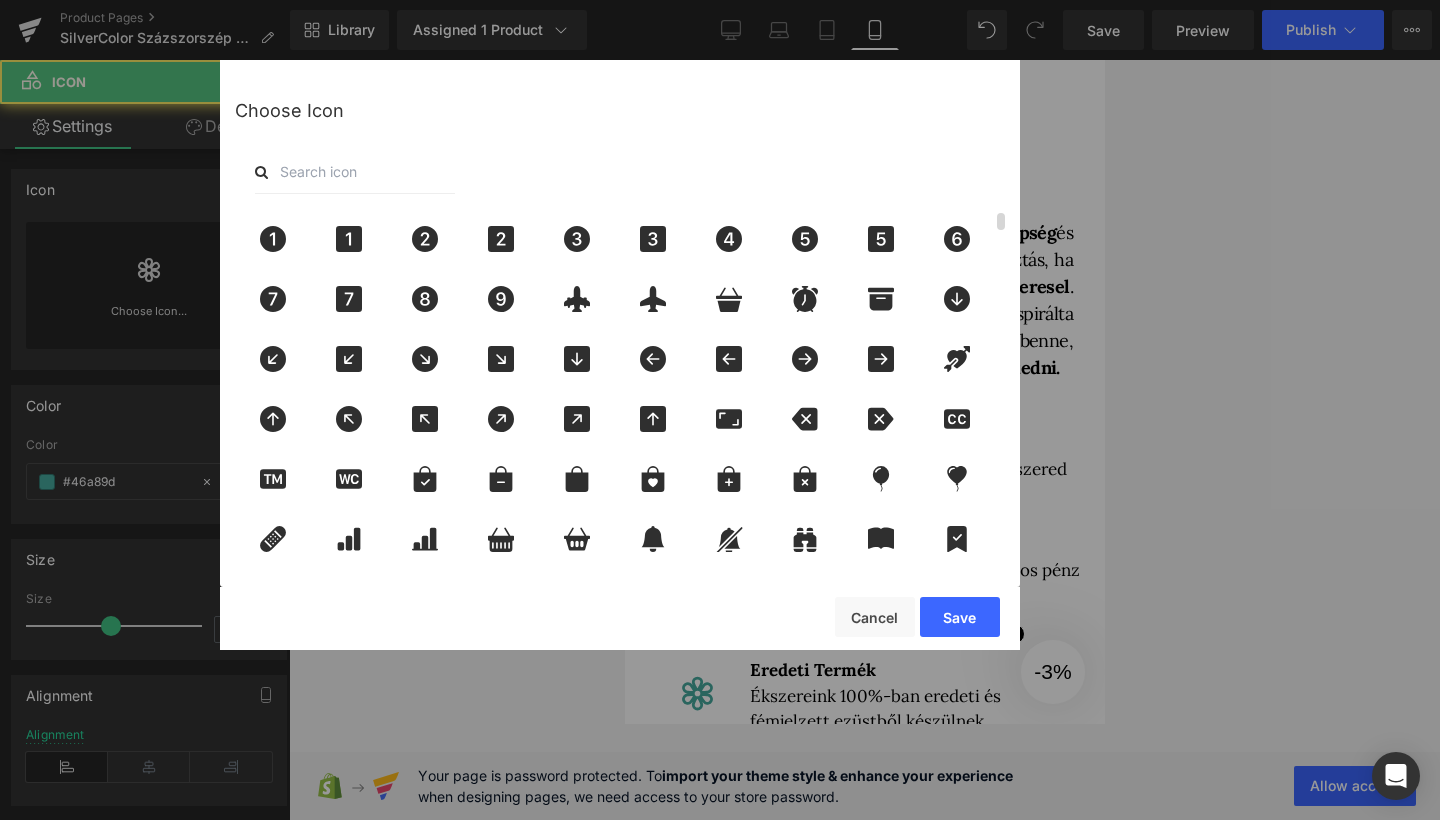 click at bounding box center (624, 388) 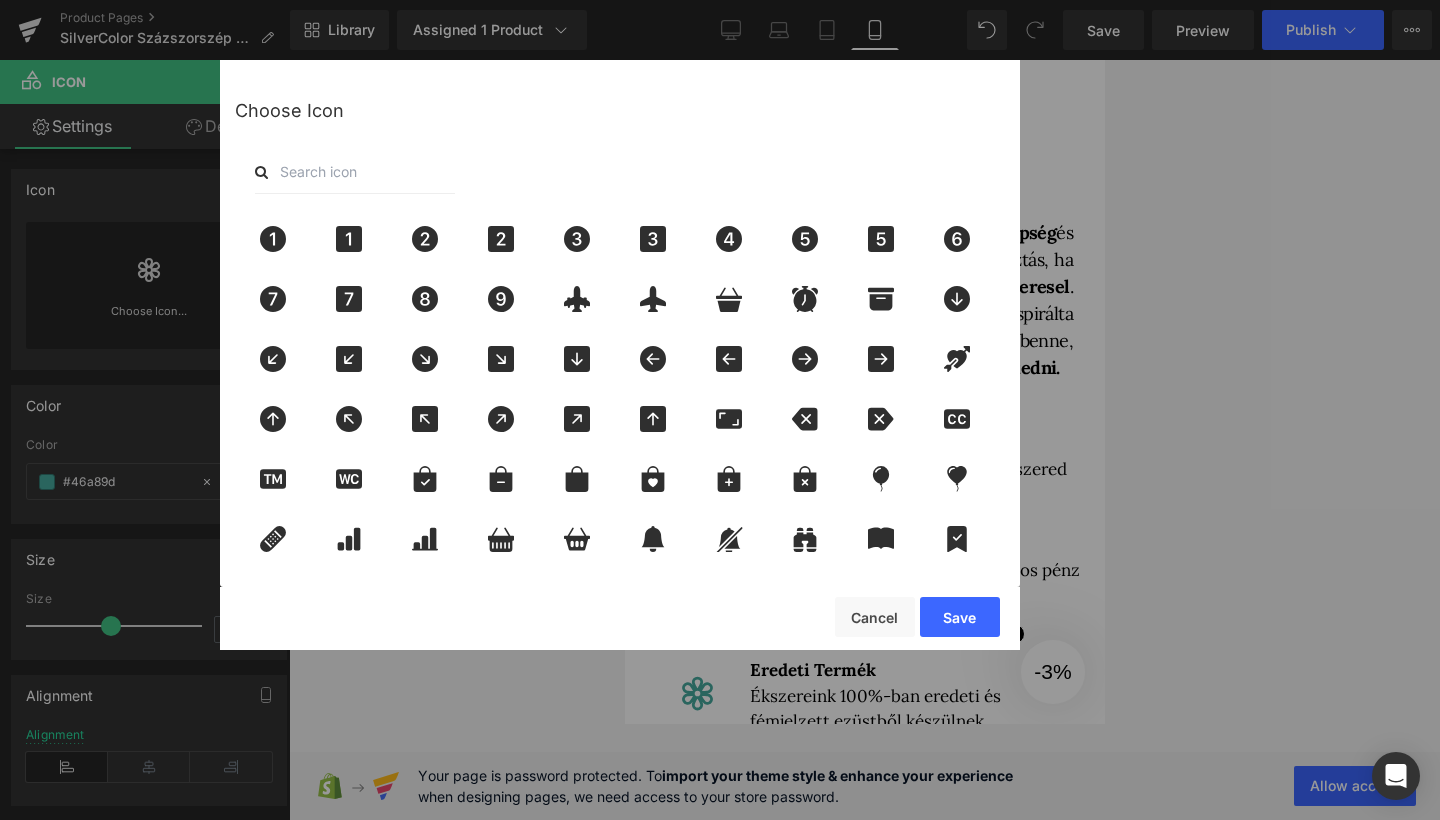 click on "Save Cancel" at bounding box center [620, 618] 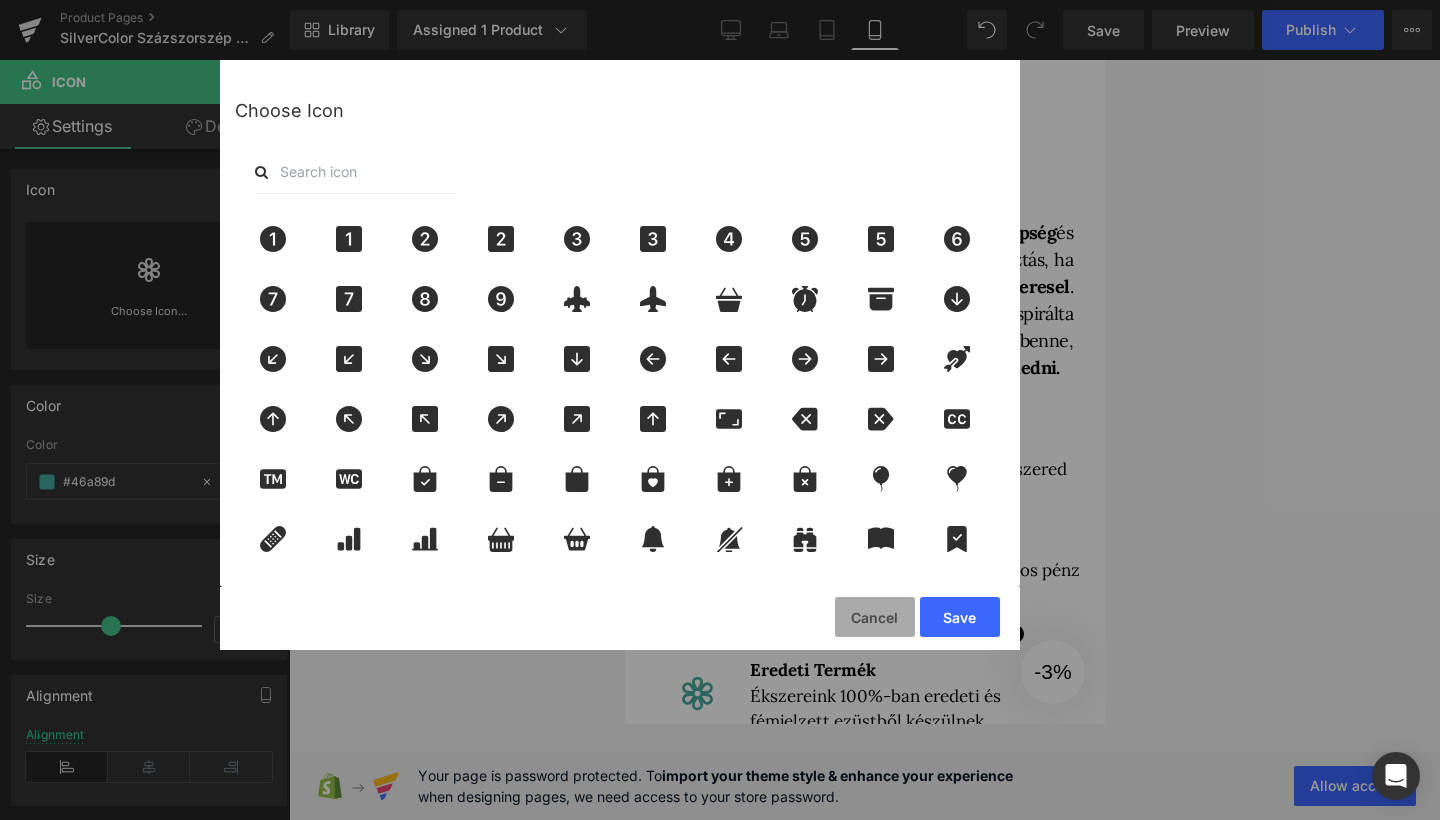 click on "Cancel" at bounding box center (875, 617) 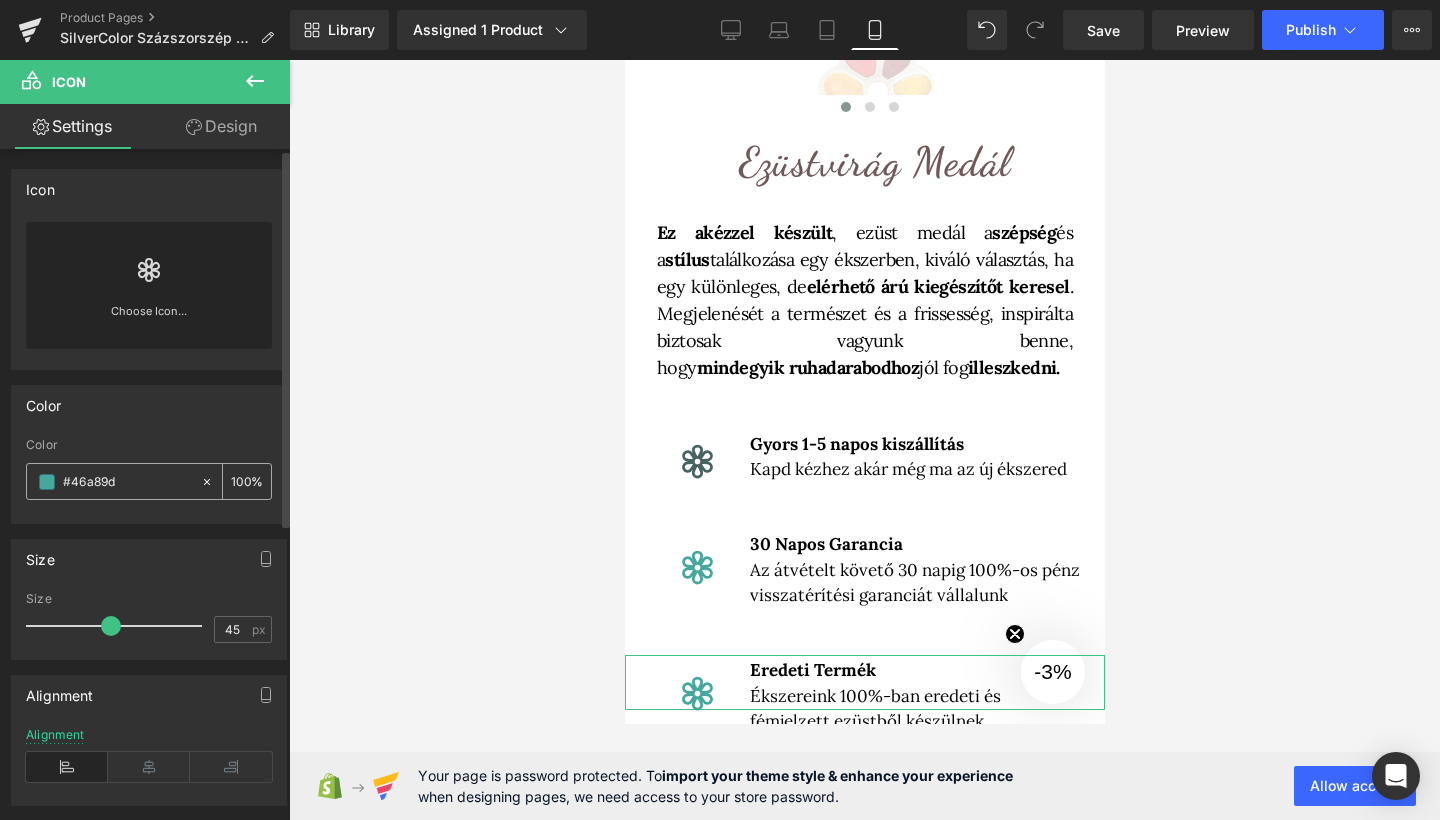 click at bounding box center (47, 482) 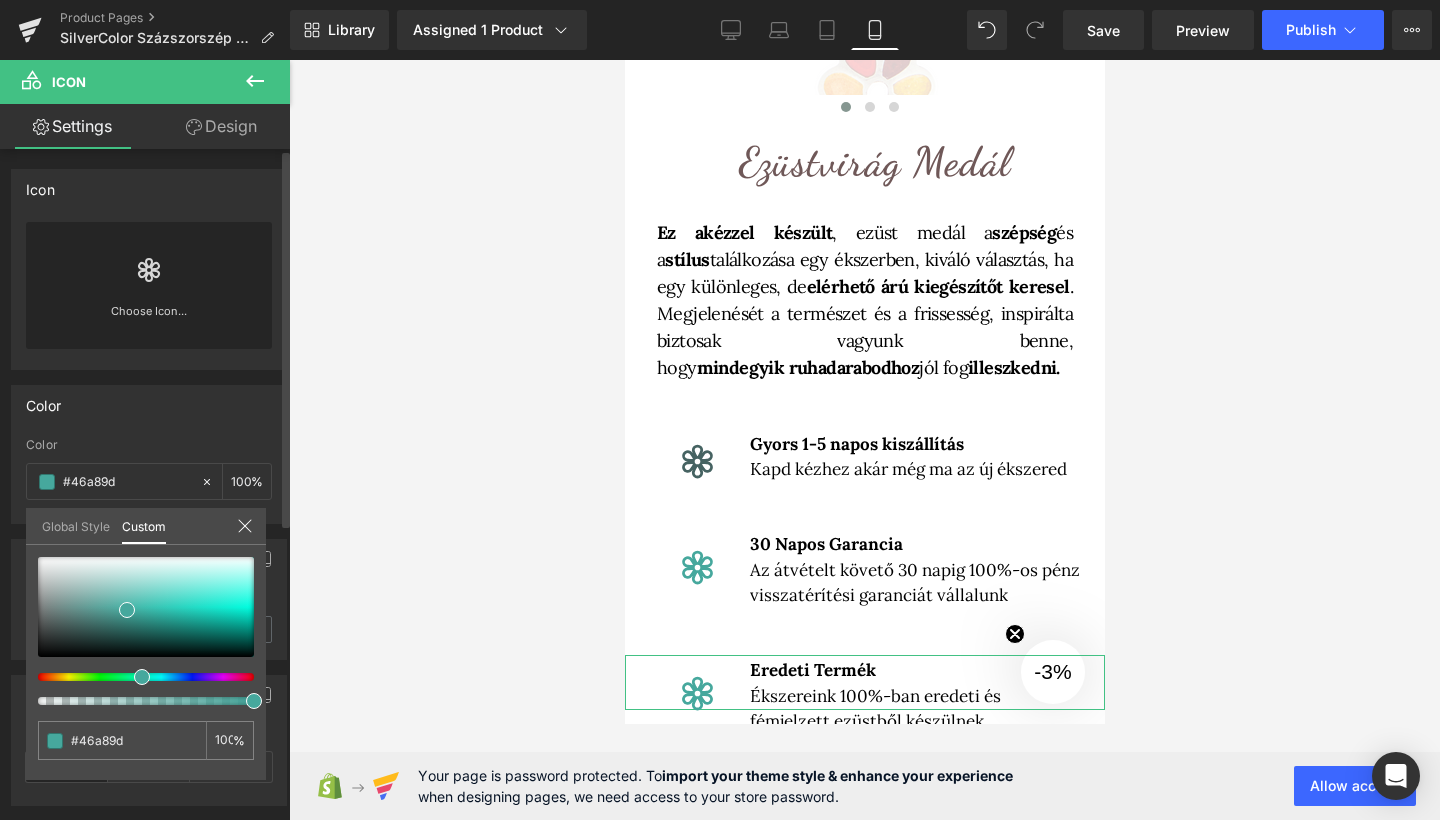 click on "Global Style" at bounding box center (76, 525) 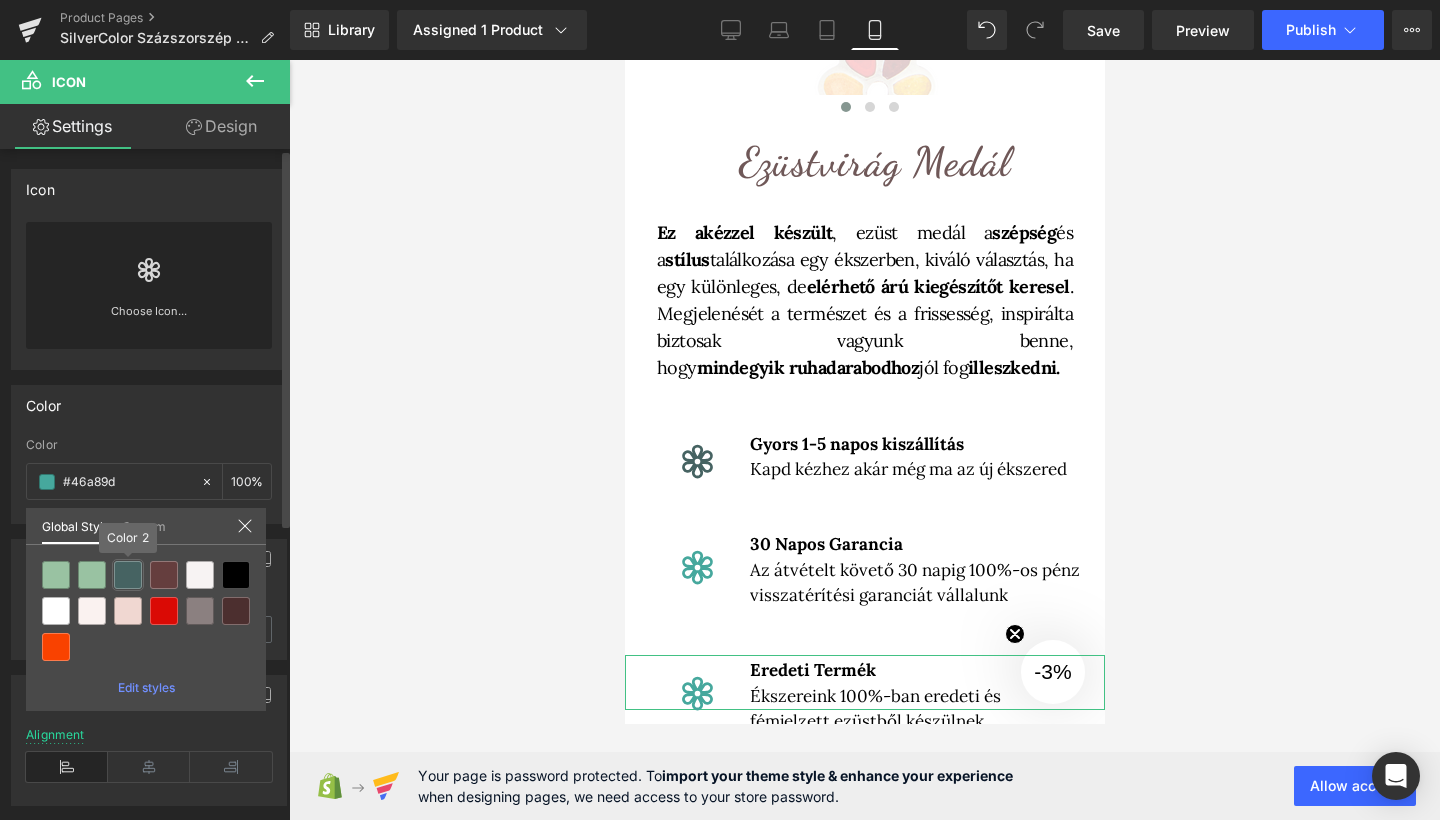 click at bounding box center (128, 575) 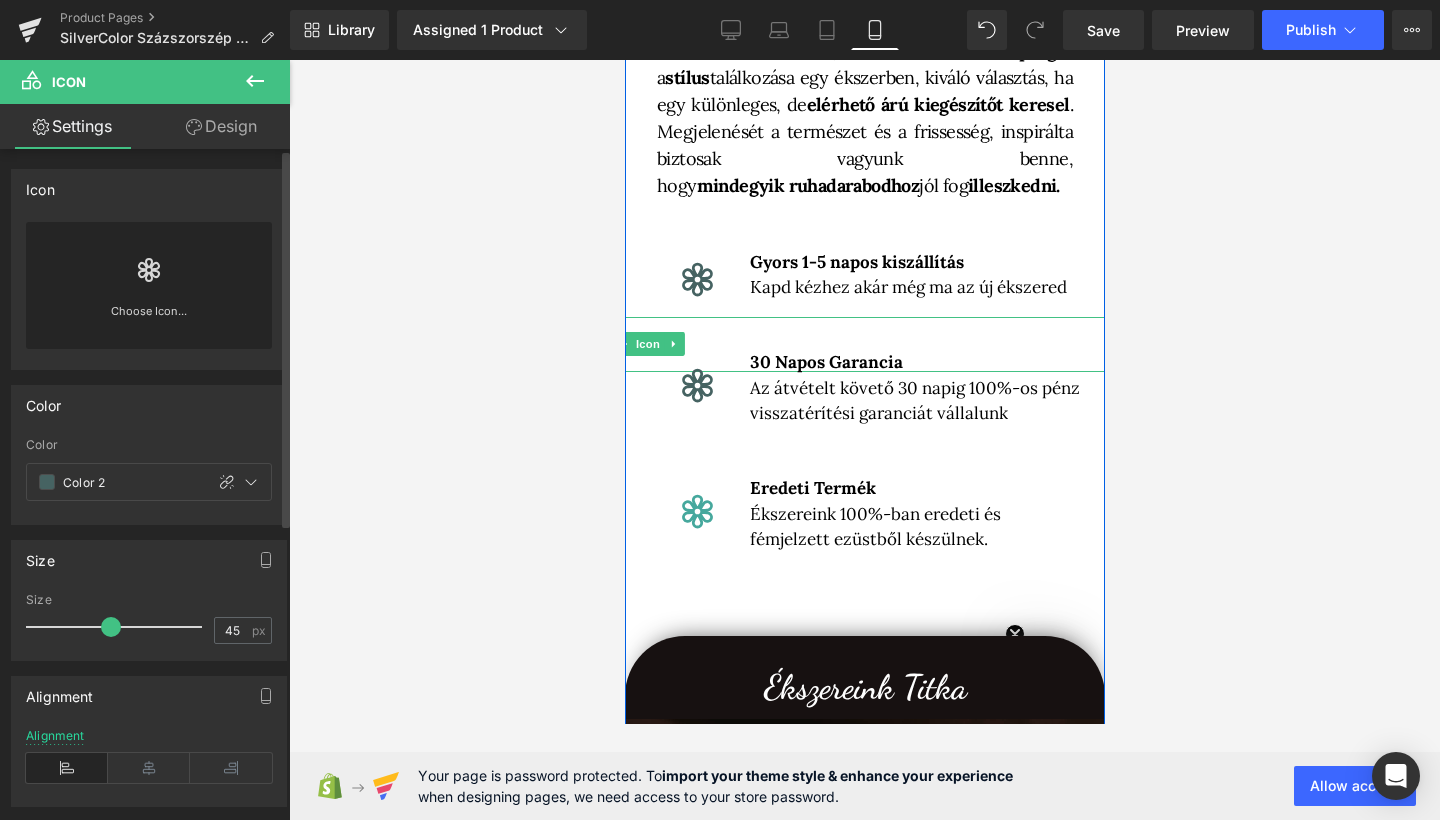 scroll, scrollTop: 809, scrollLeft: 0, axis: vertical 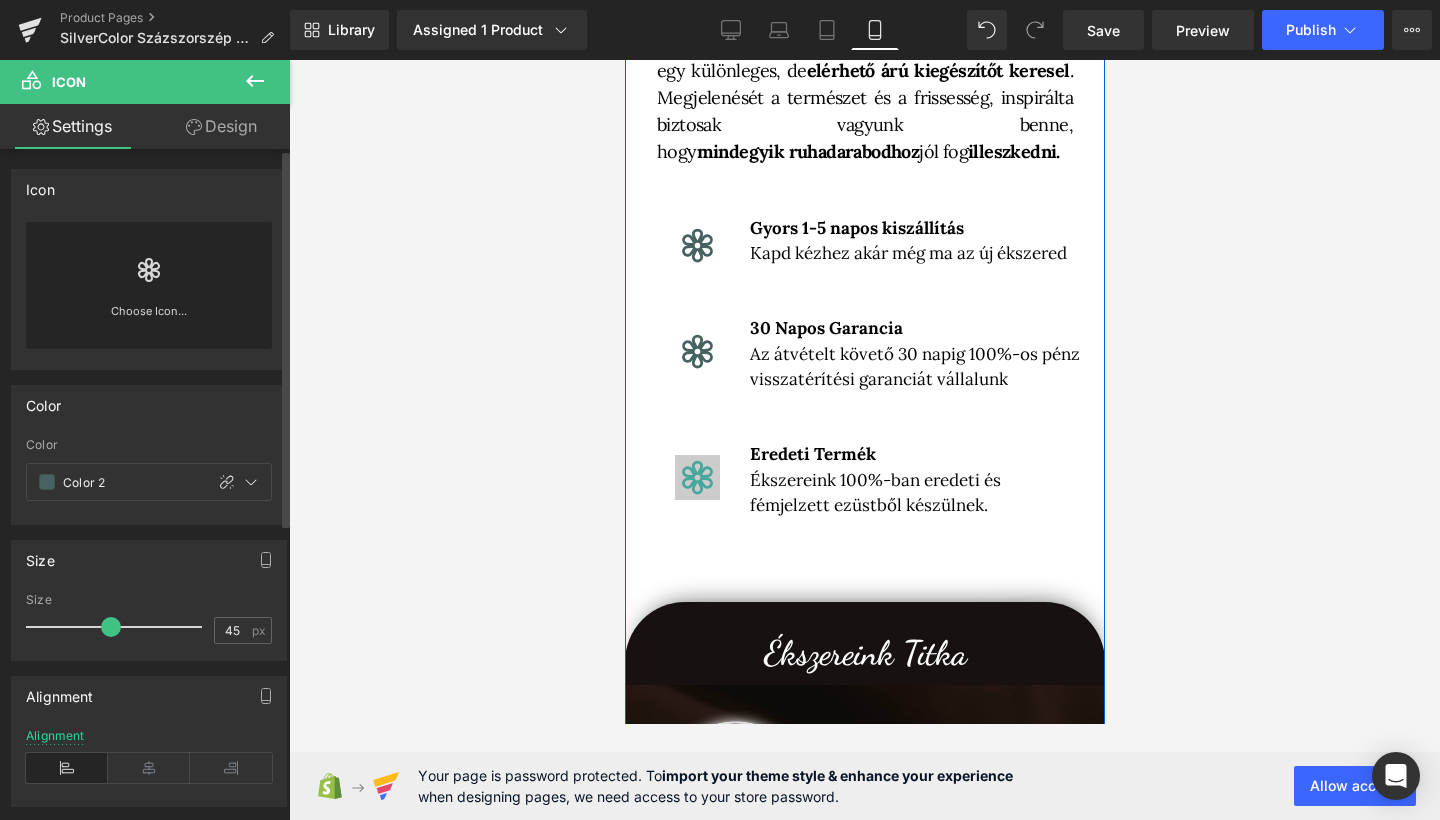 click 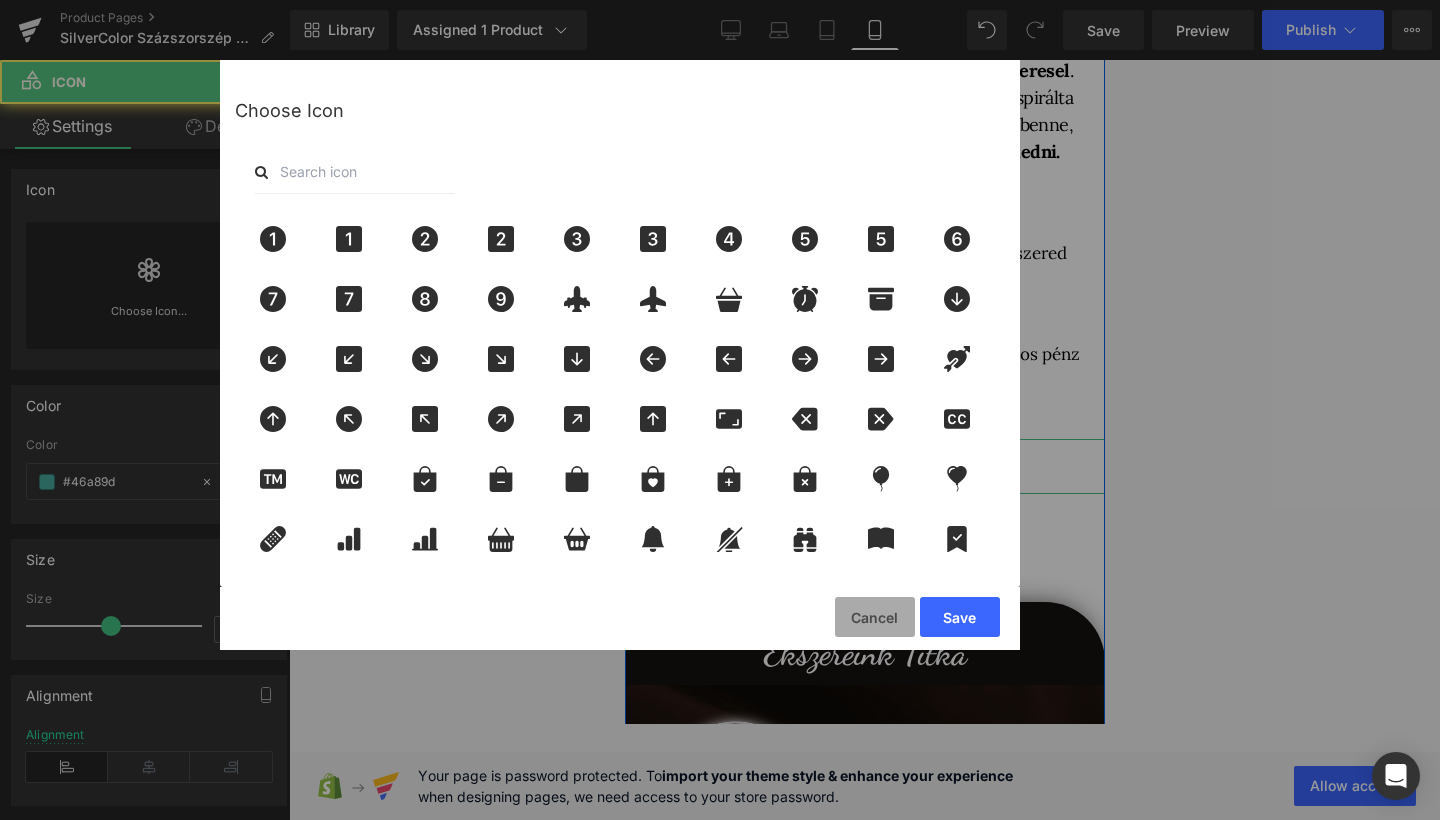 click on "Cancel" at bounding box center [875, 617] 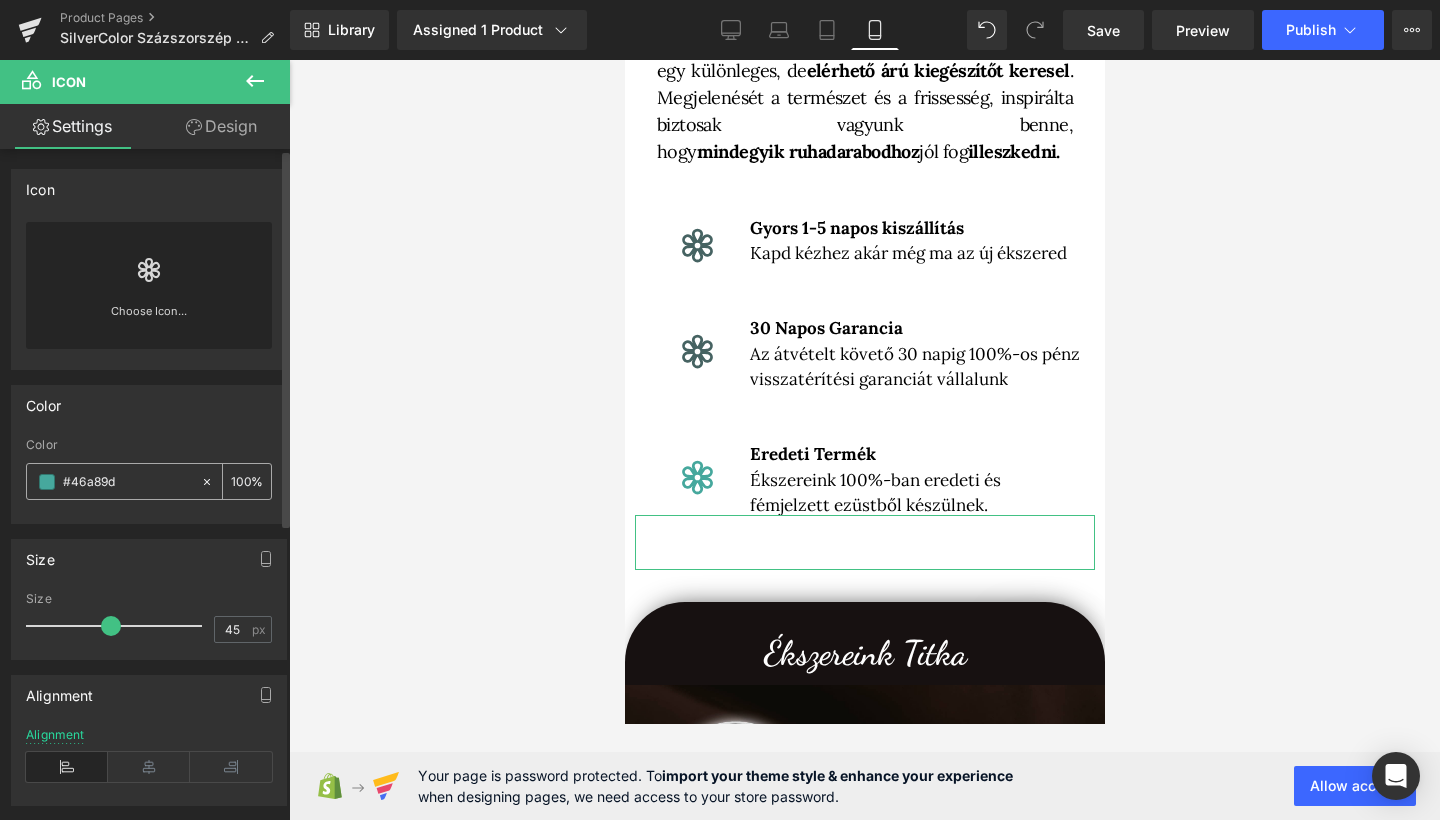 click at bounding box center [47, 482] 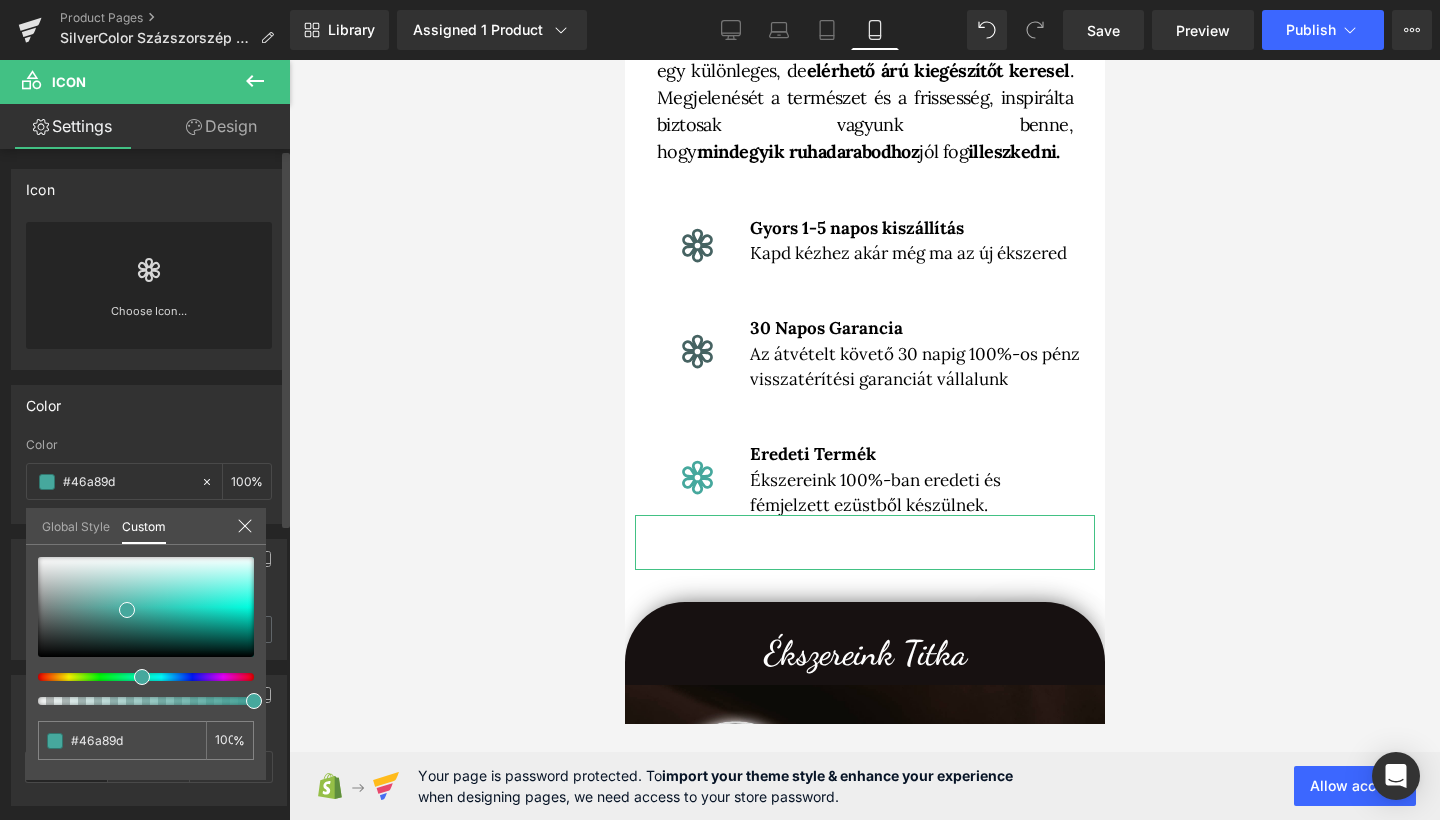 click on "Global Style" at bounding box center (76, 525) 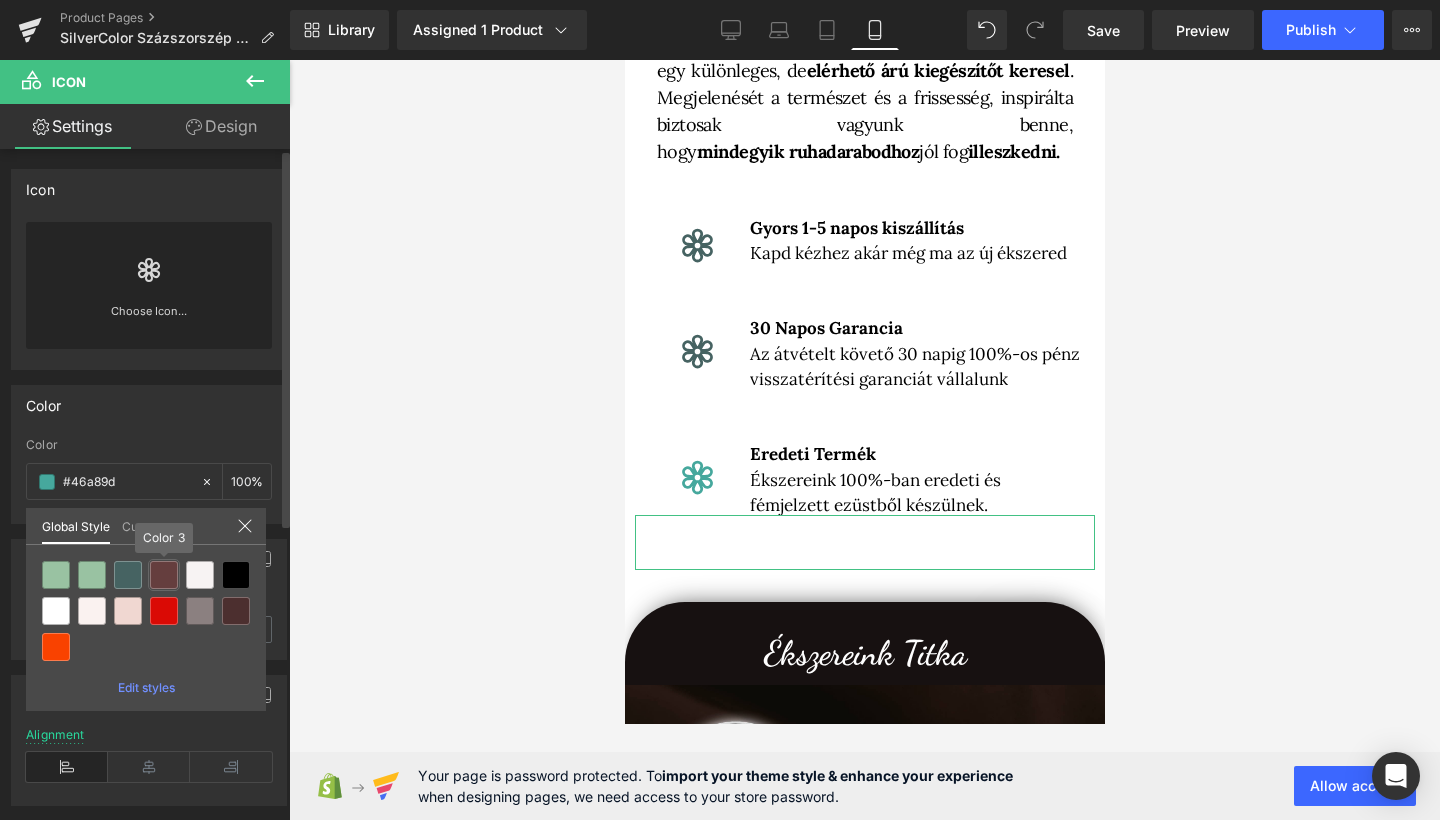 click at bounding box center [128, 575] 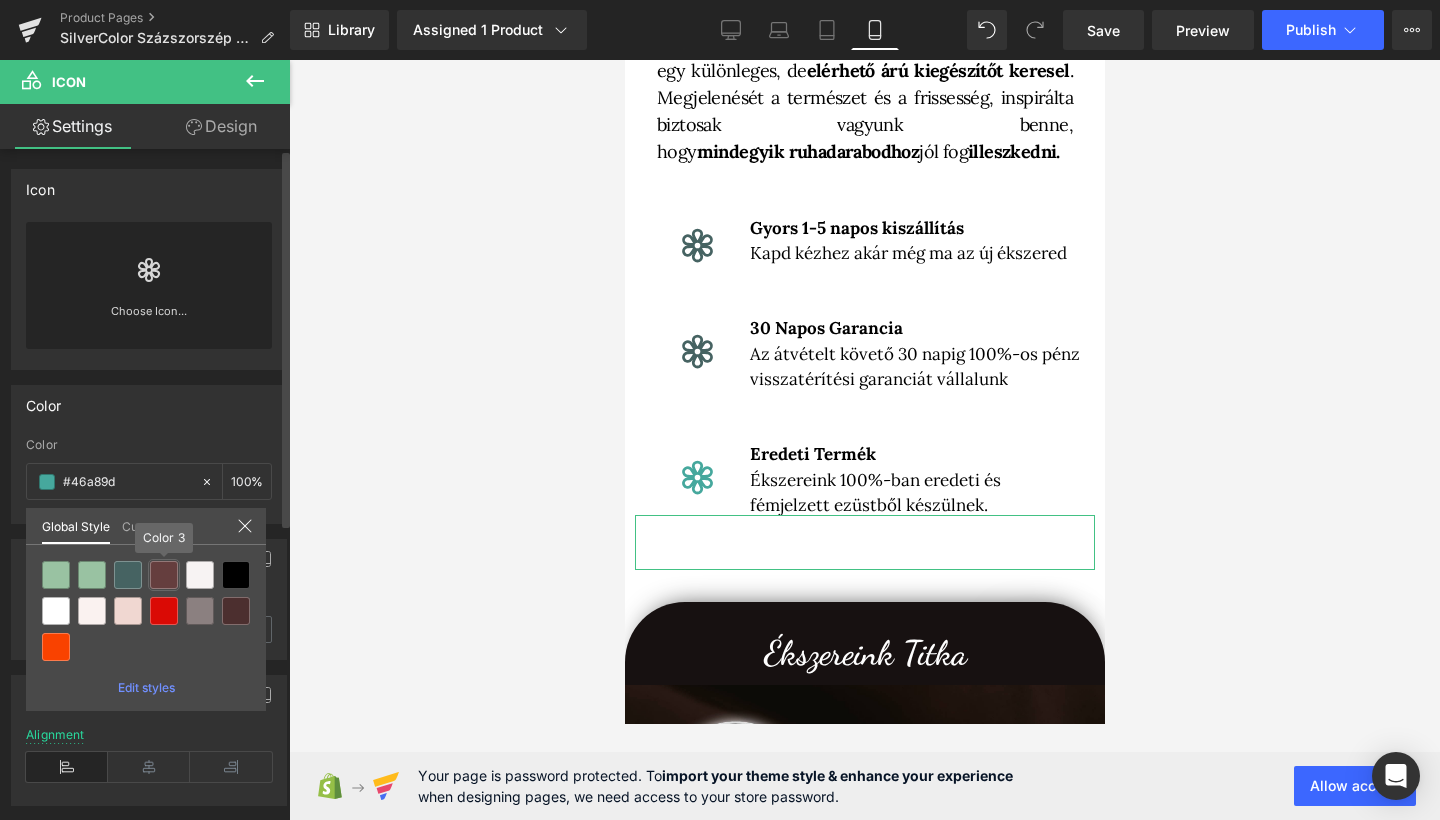 type on "Color 2" 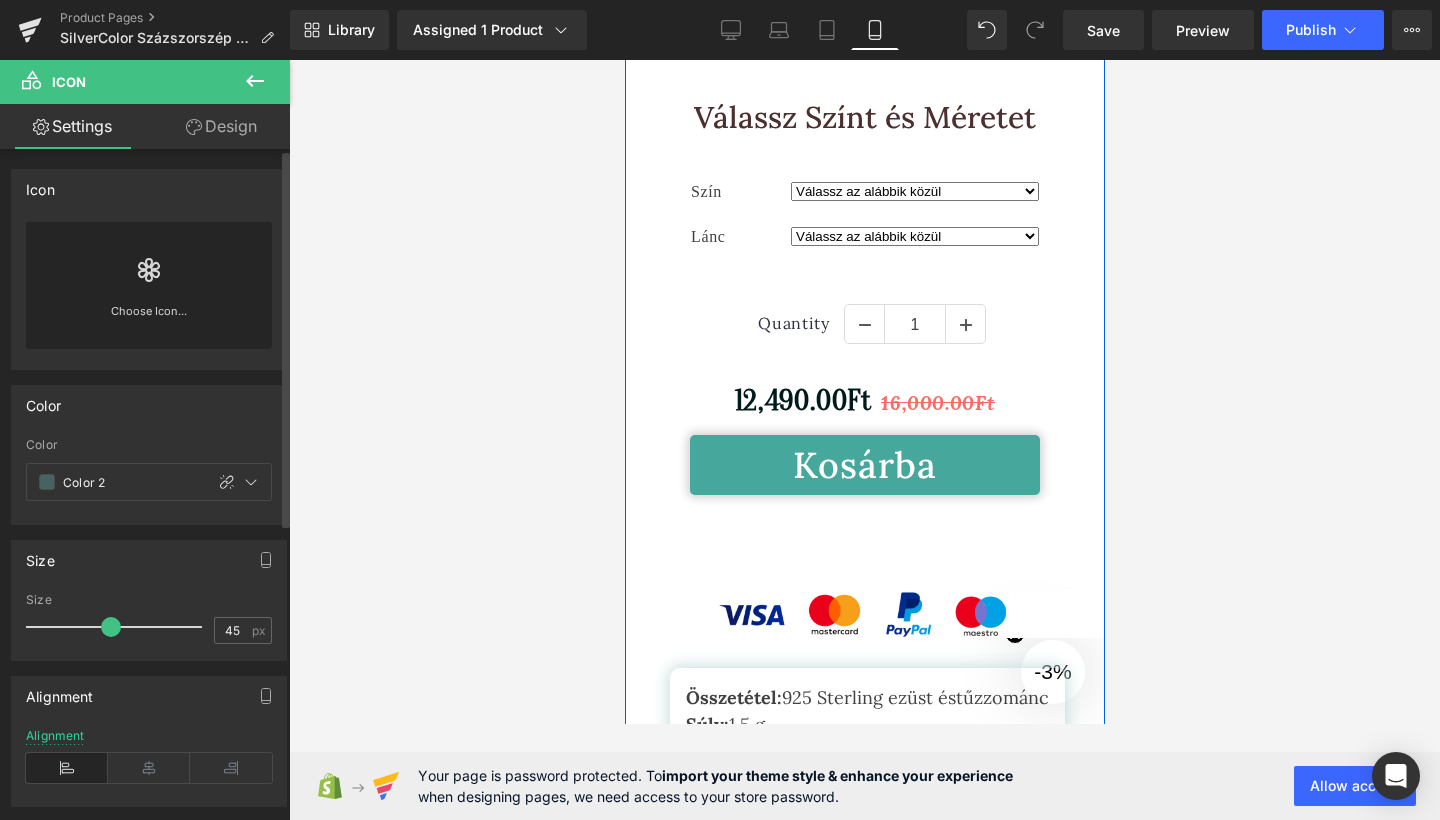 scroll, scrollTop: 3055, scrollLeft: 0, axis: vertical 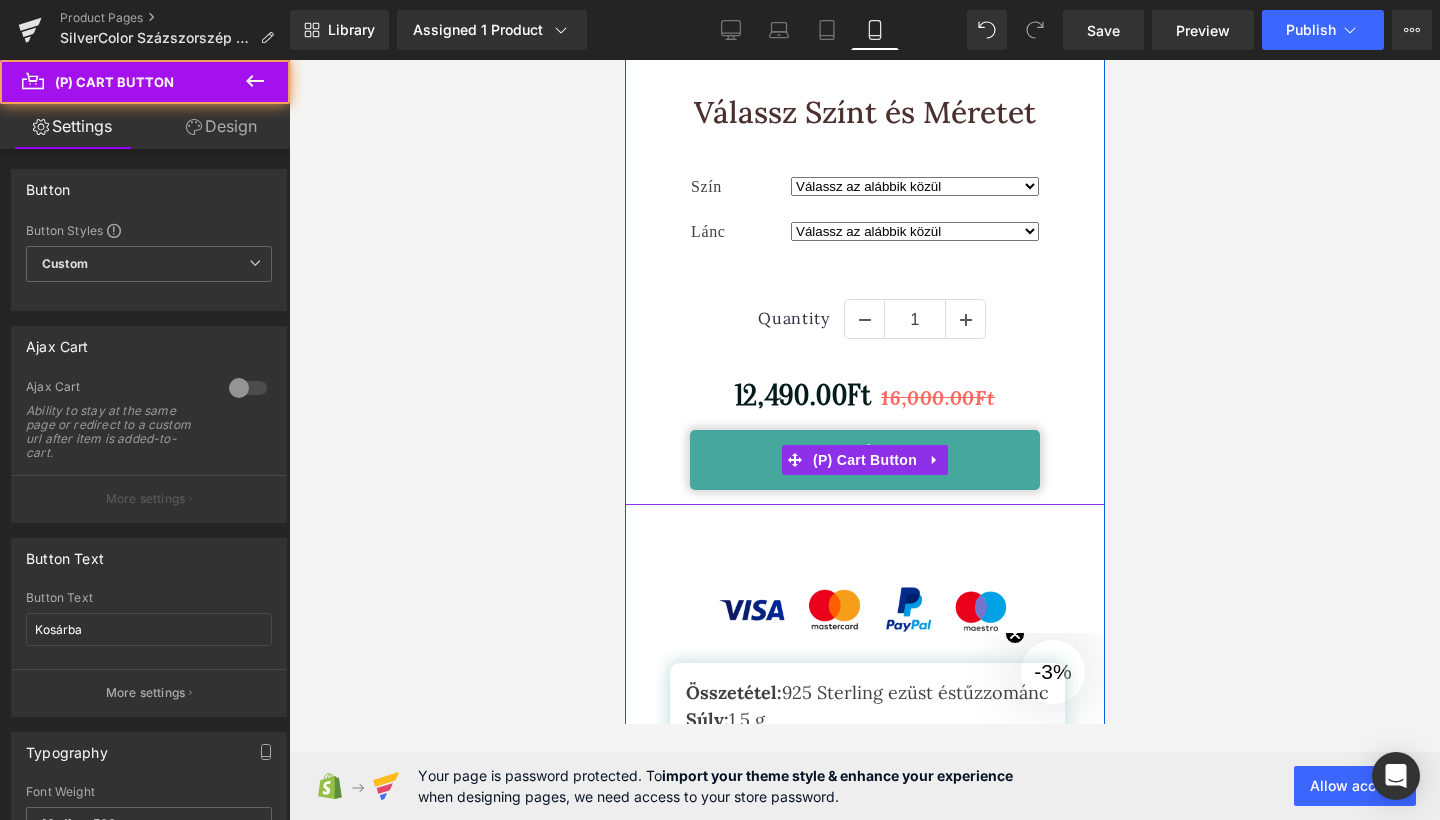 drag, startPoint x: 815, startPoint y: 450, endPoint x: 794, endPoint y: 473, distance: 31.144823 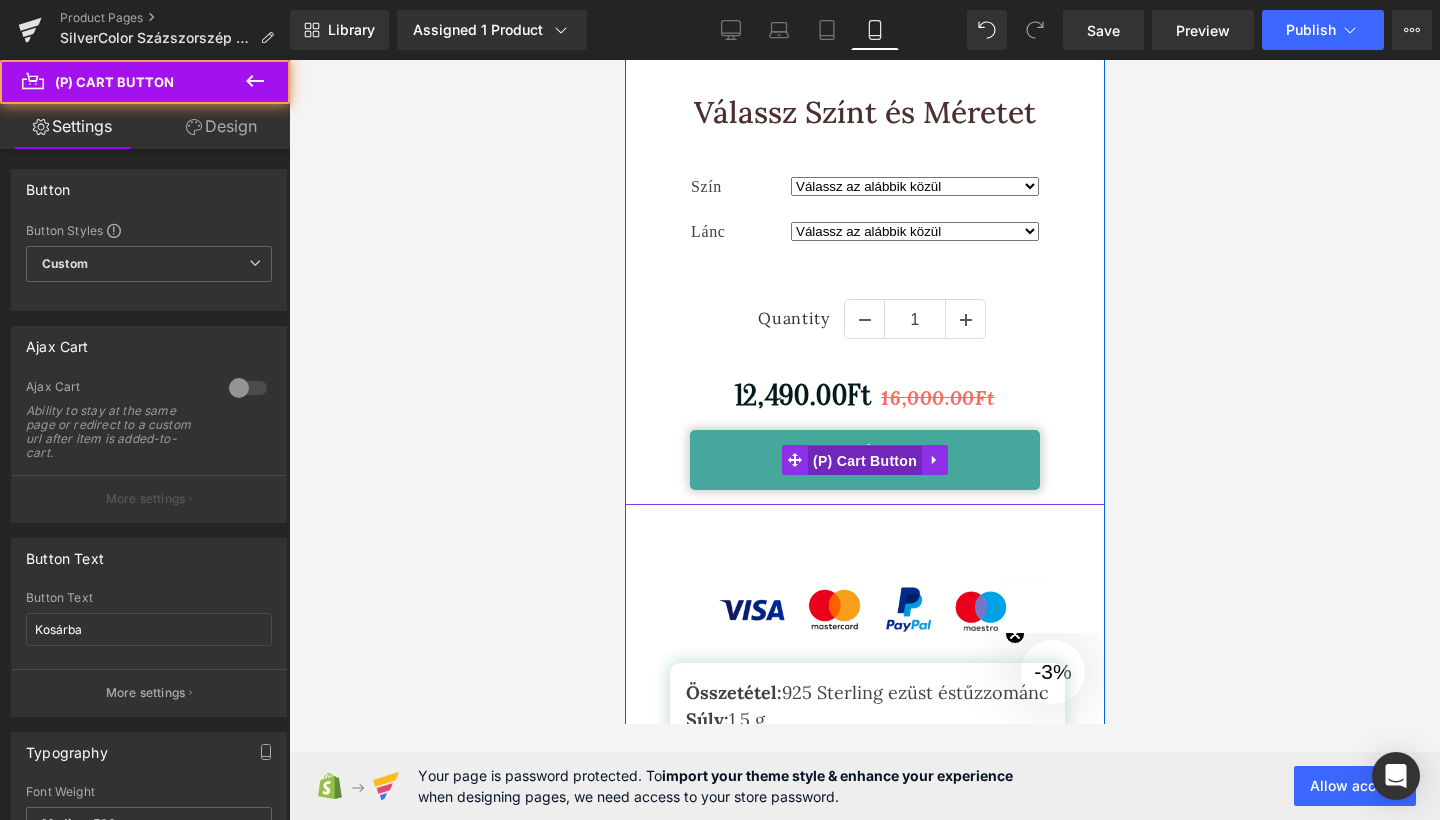 click on "(P) Cart Button" at bounding box center (864, 461) 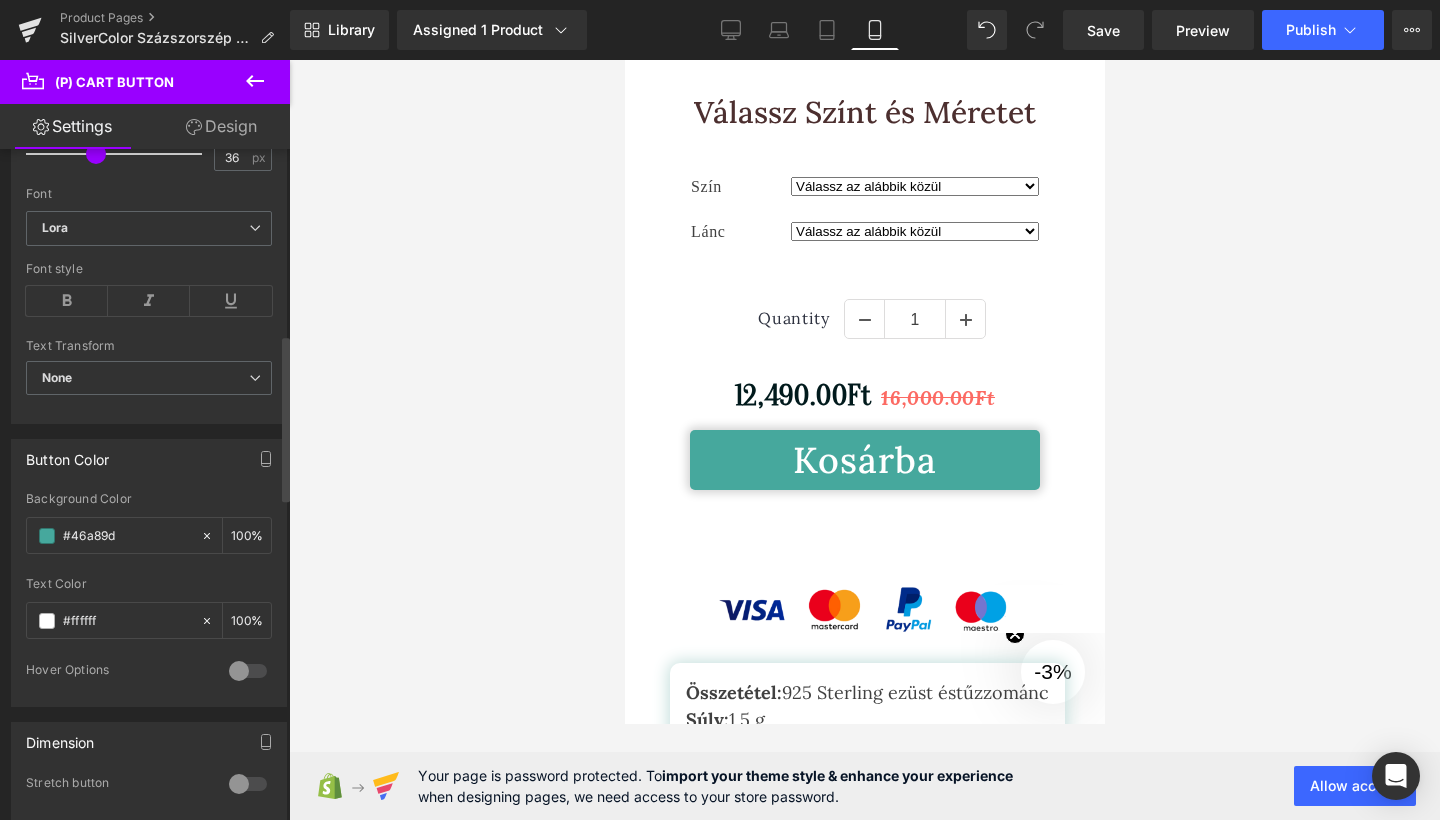 scroll, scrollTop: 754, scrollLeft: 0, axis: vertical 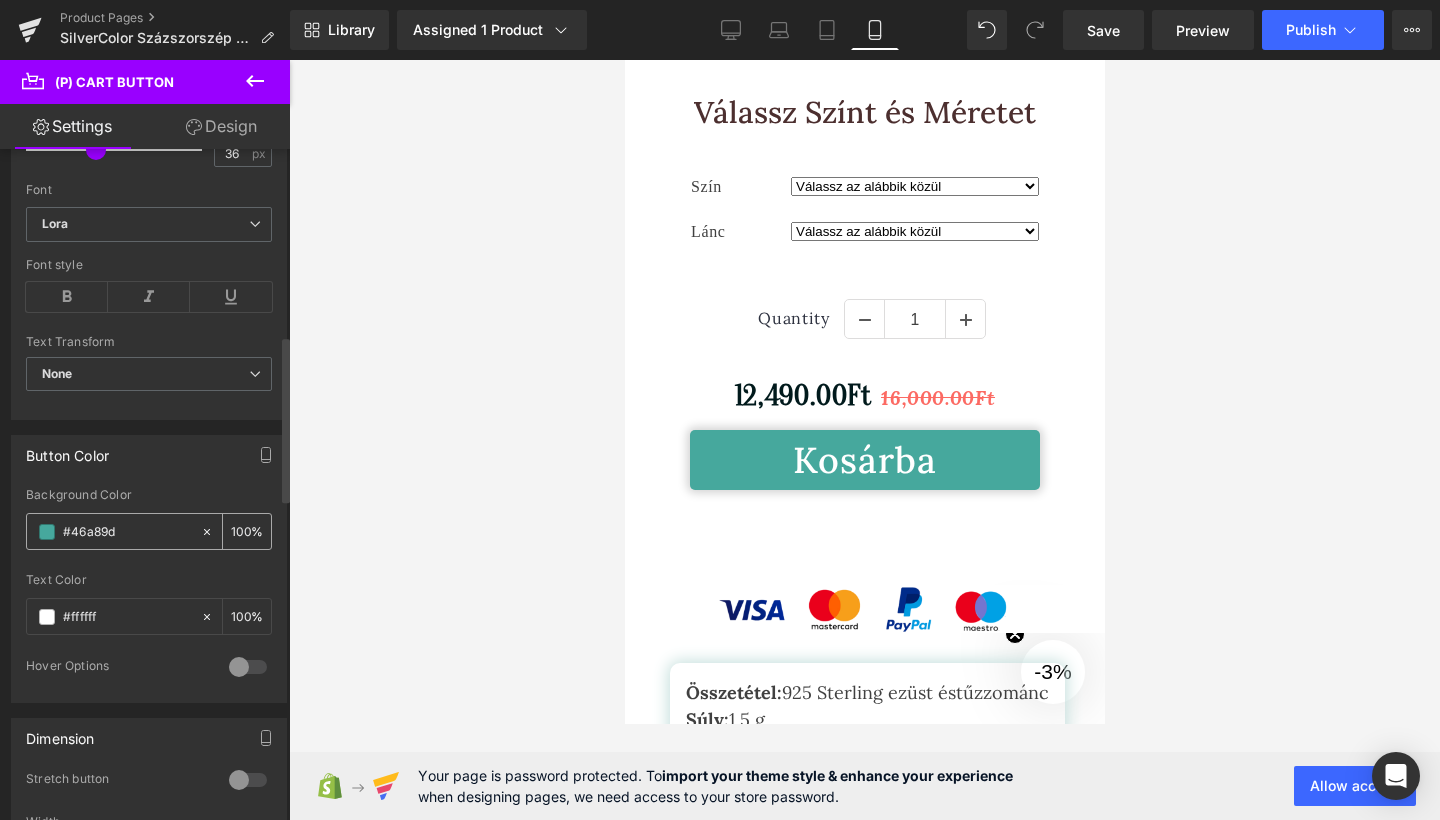 click at bounding box center [47, 532] 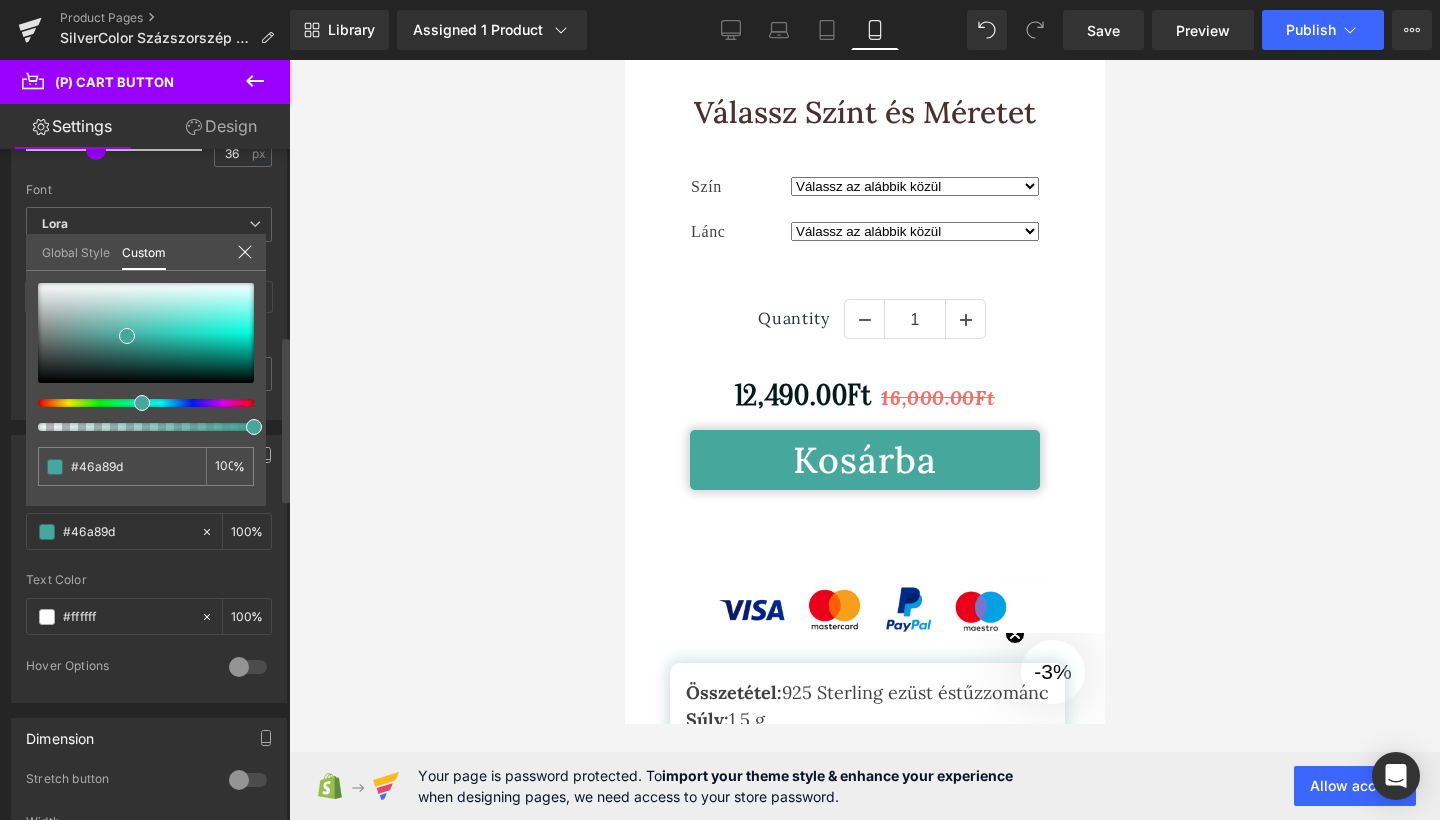 click on "Global Style" at bounding box center [76, 251] 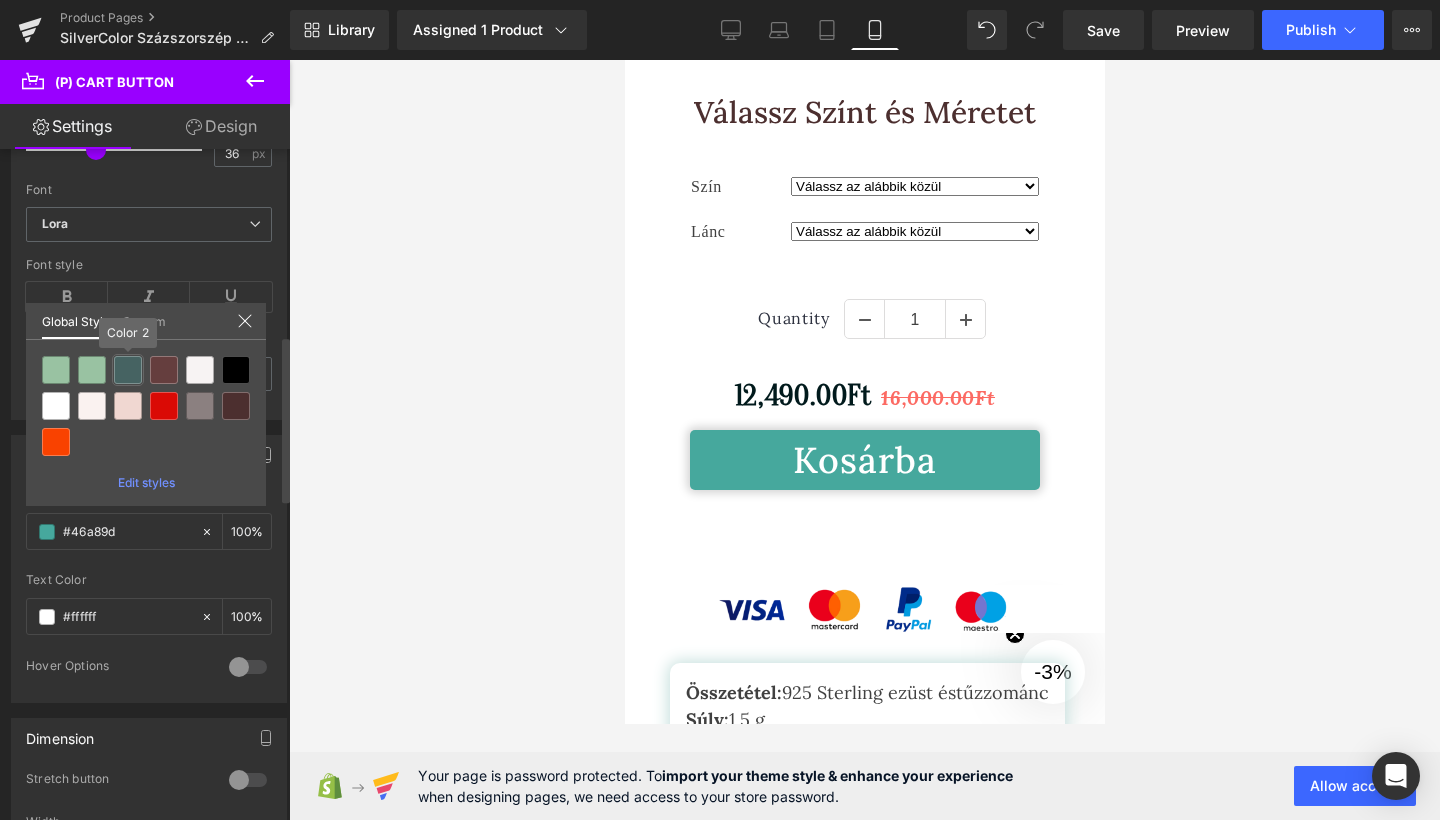 click at bounding box center [128, 370] 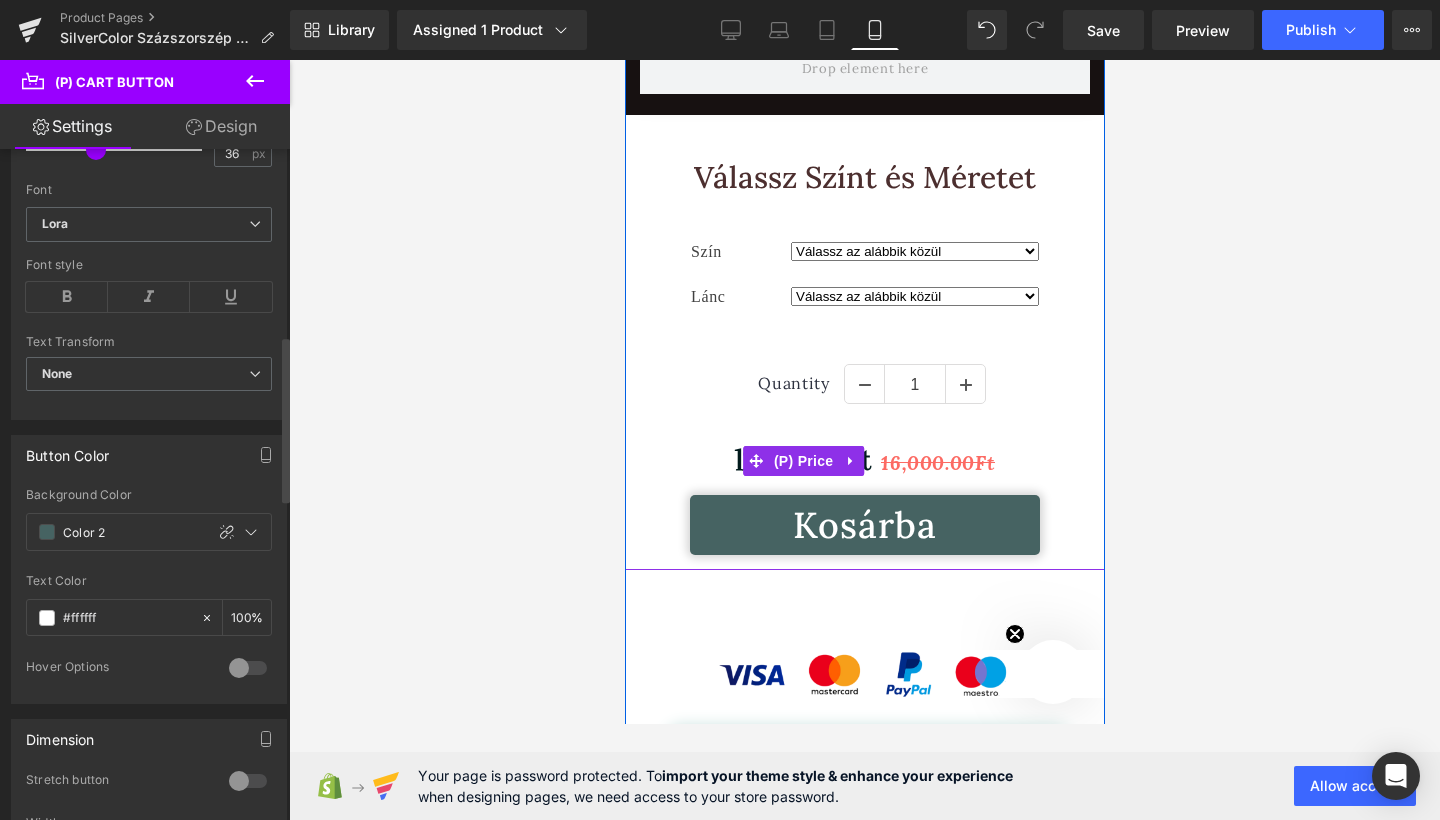 scroll, scrollTop: 3000, scrollLeft: 0, axis: vertical 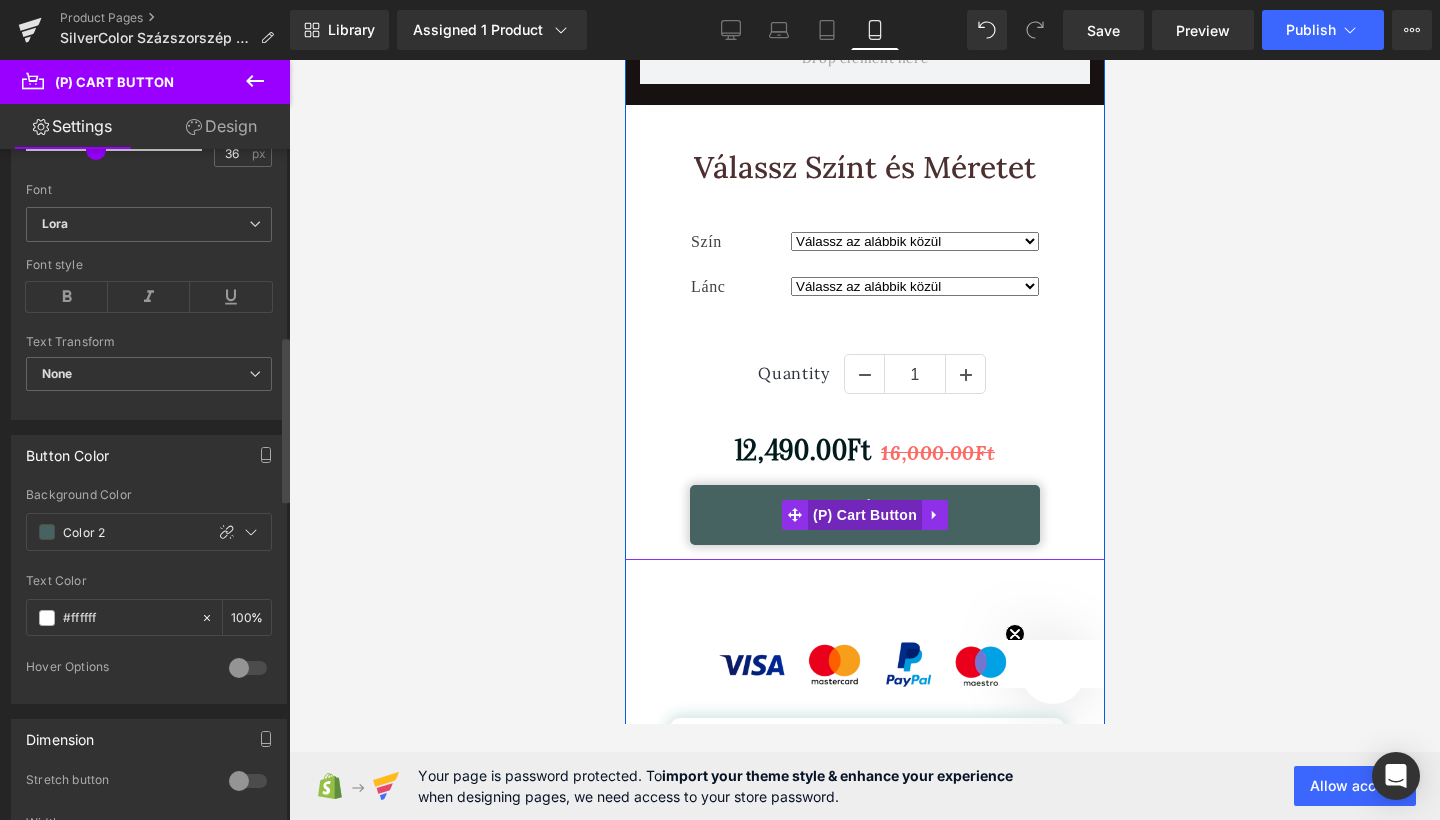 click on "(P) Cart Button" at bounding box center [864, 515] 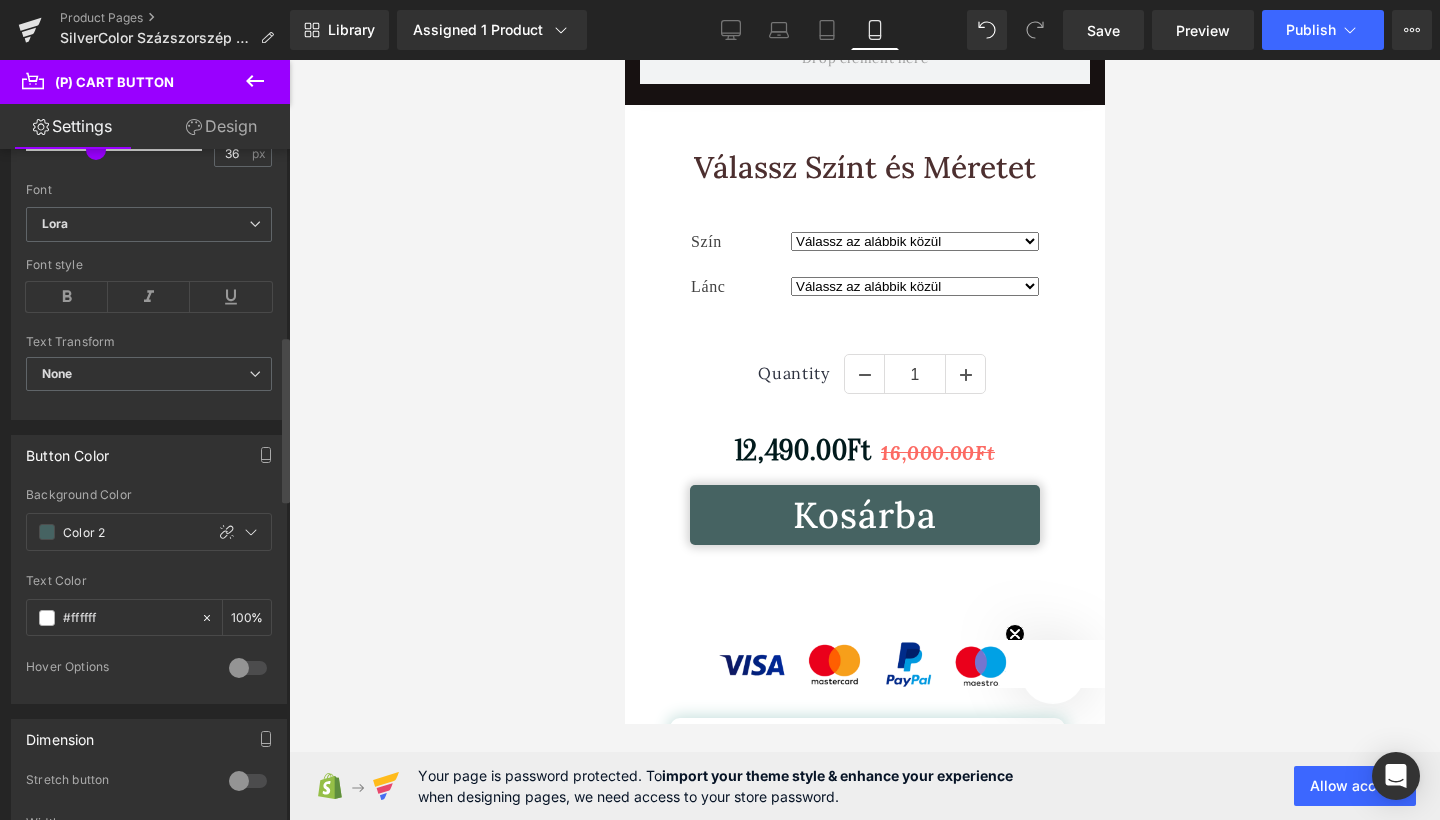 click on "Design" at bounding box center (221, 126) 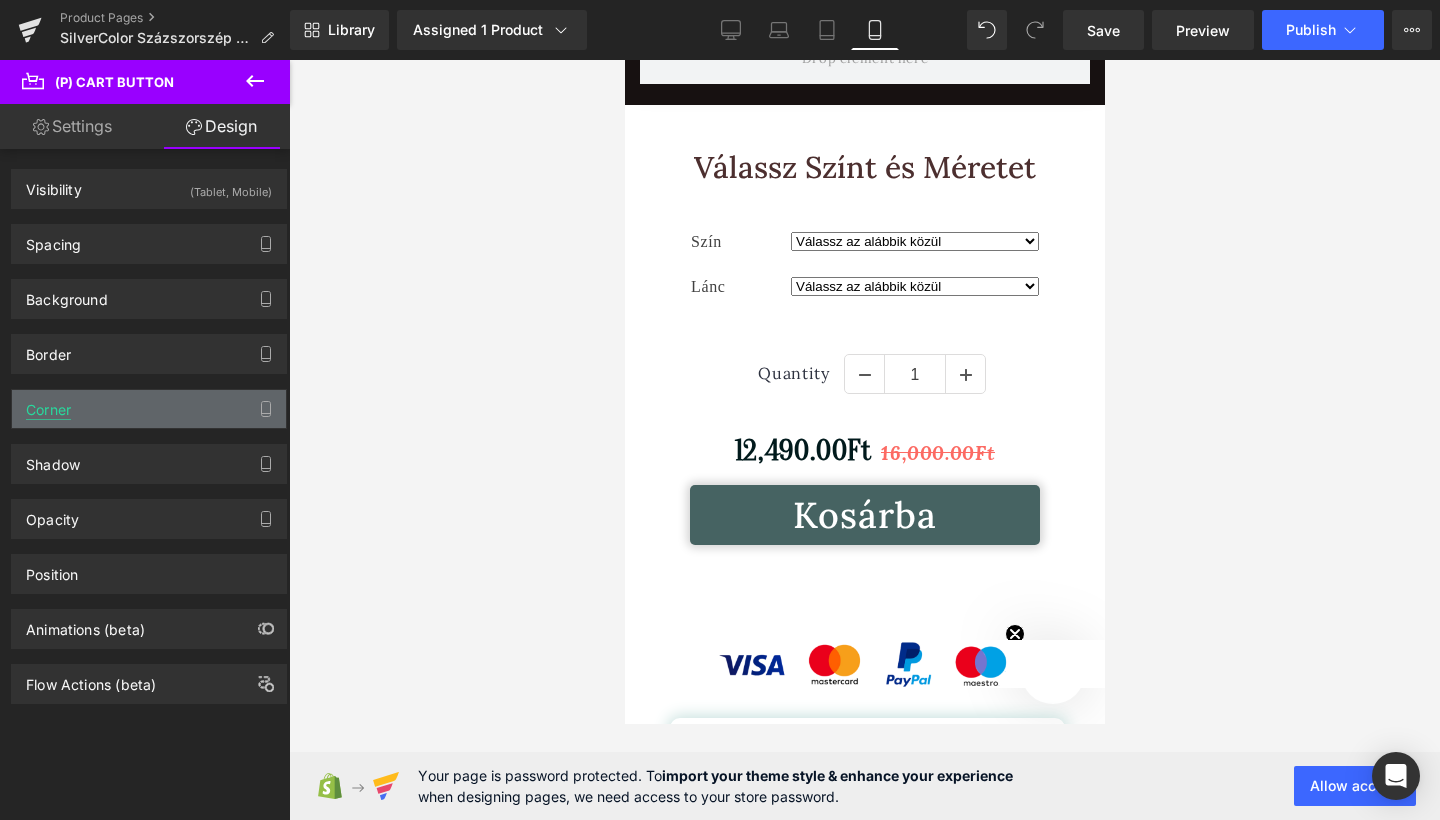 click on "Corner" at bounding box center (48, 404) 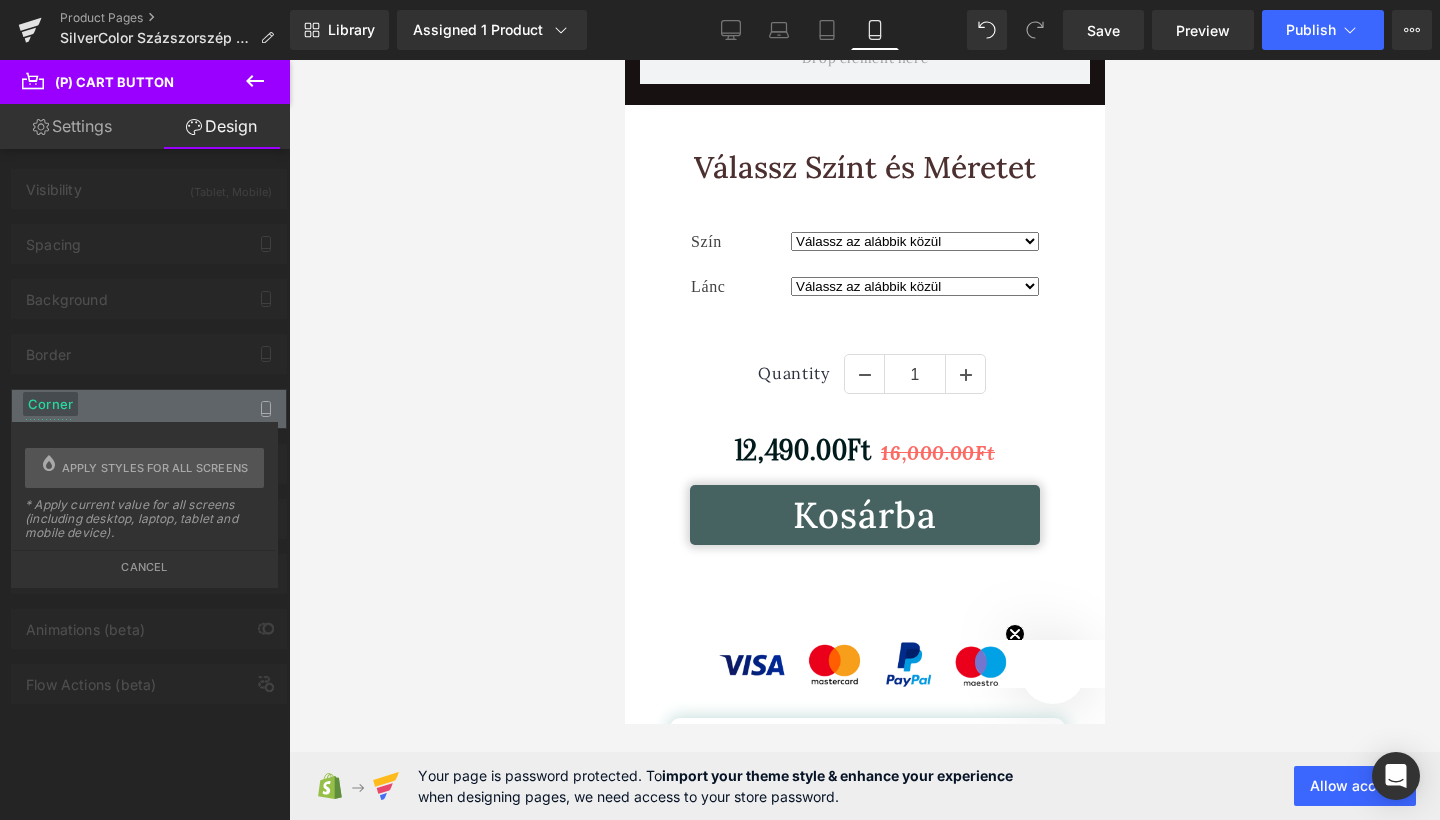 click on "Corner" at bounding box center (149, 409) 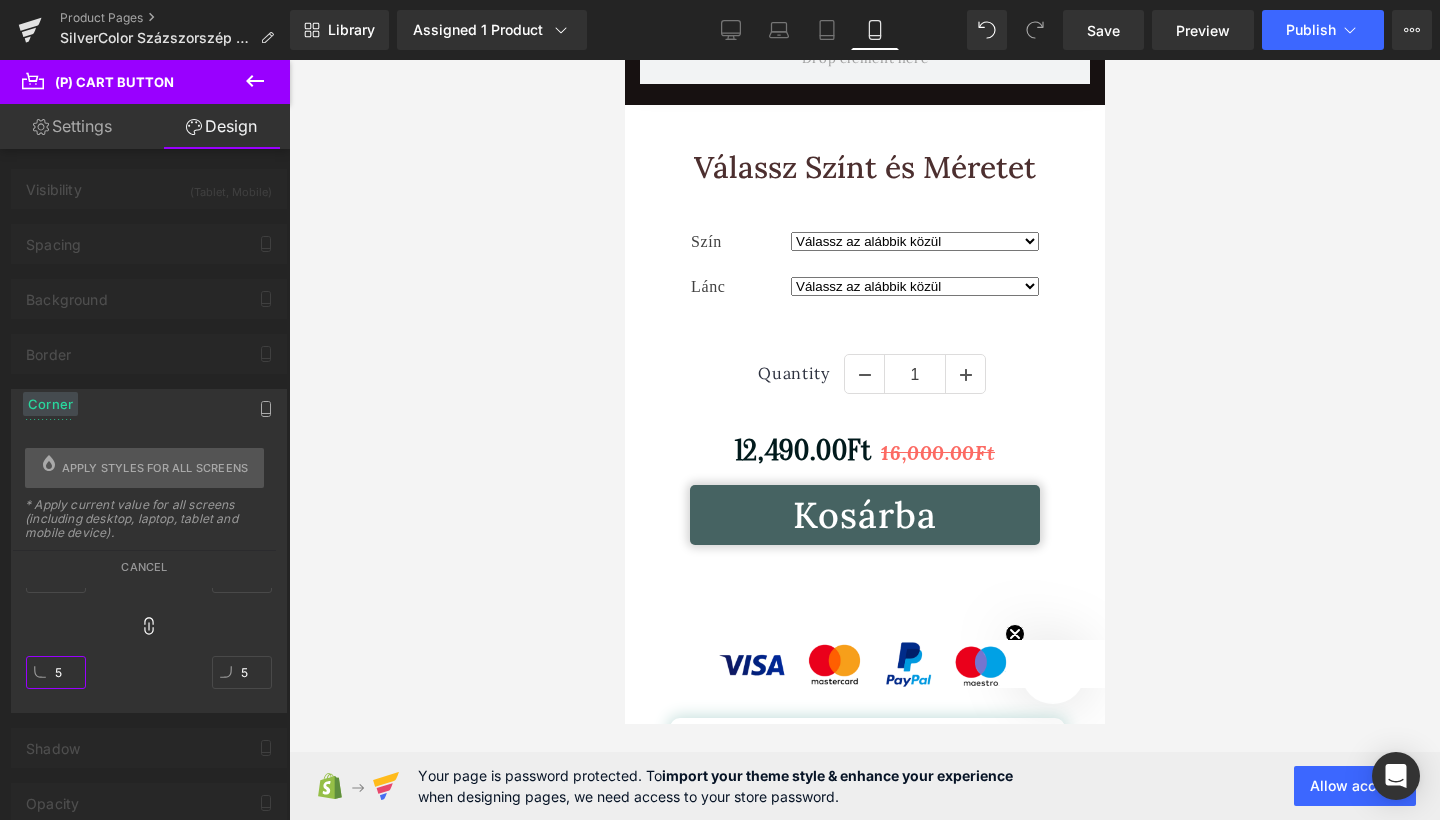 click on "5" at bounding box center (56, 672) 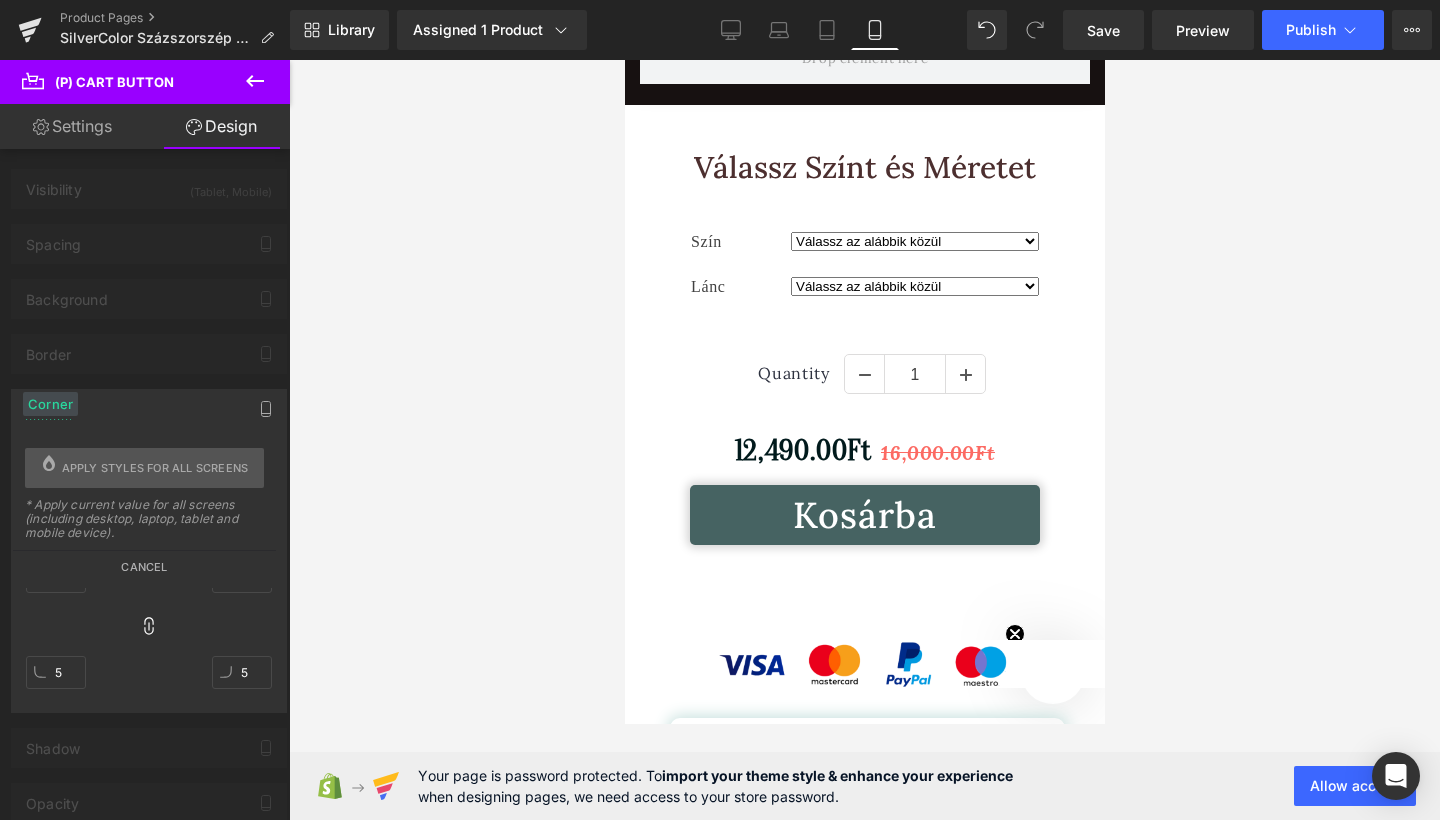 click on "Cancel" at bounding box center (144, 561) 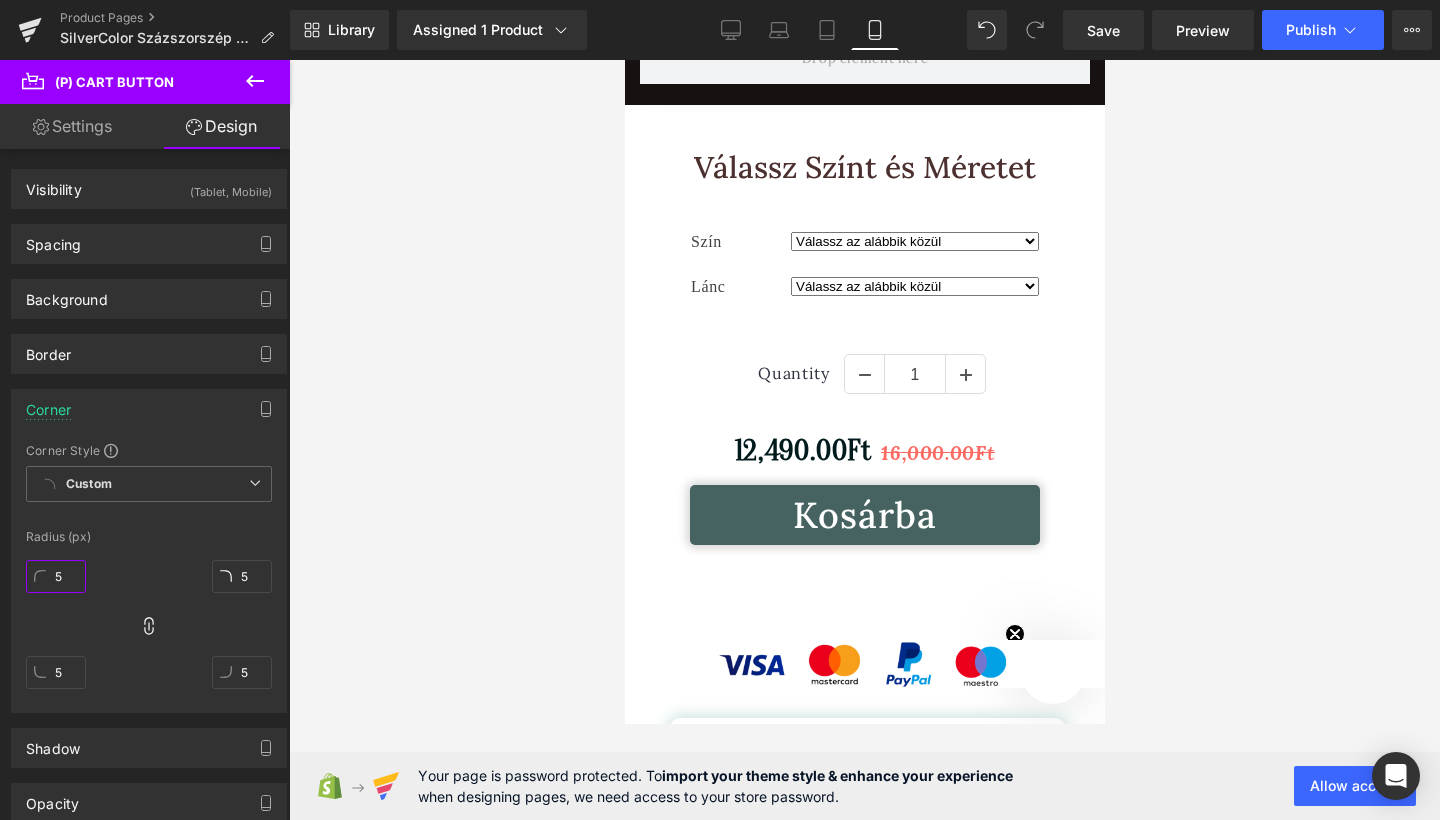 click on "5" at bounding box center (56, 576) 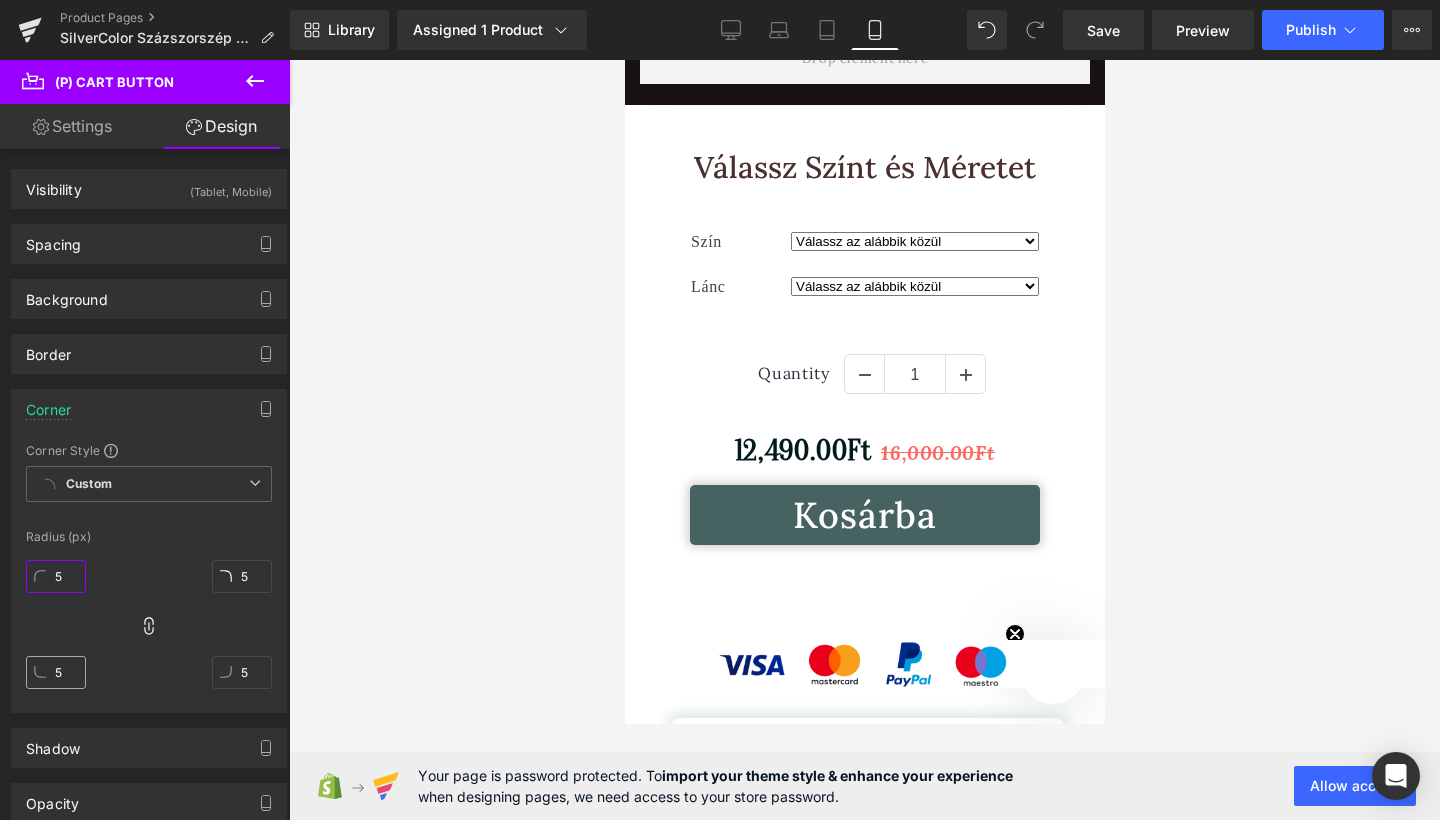 type 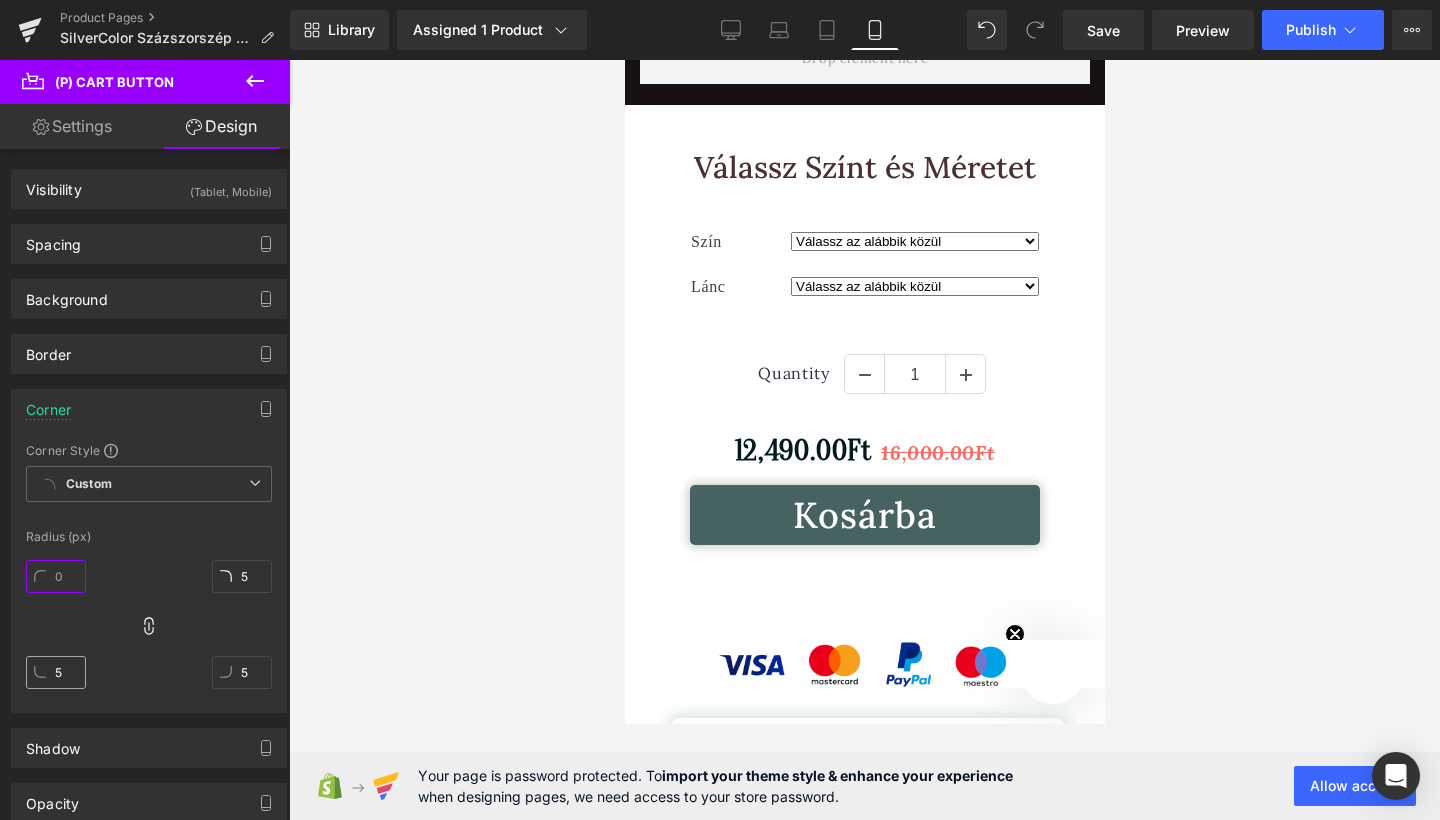 type 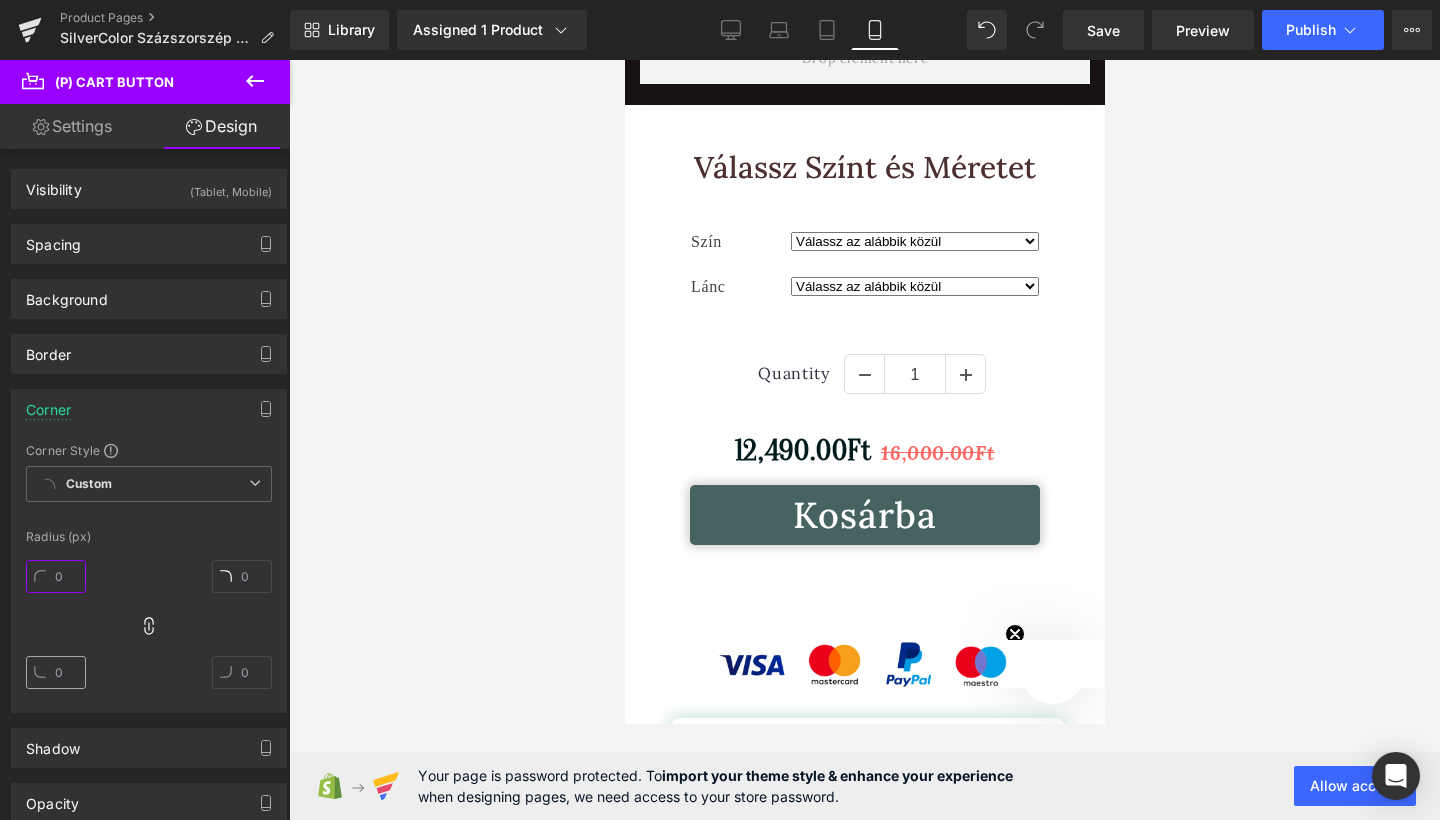 type on "1" 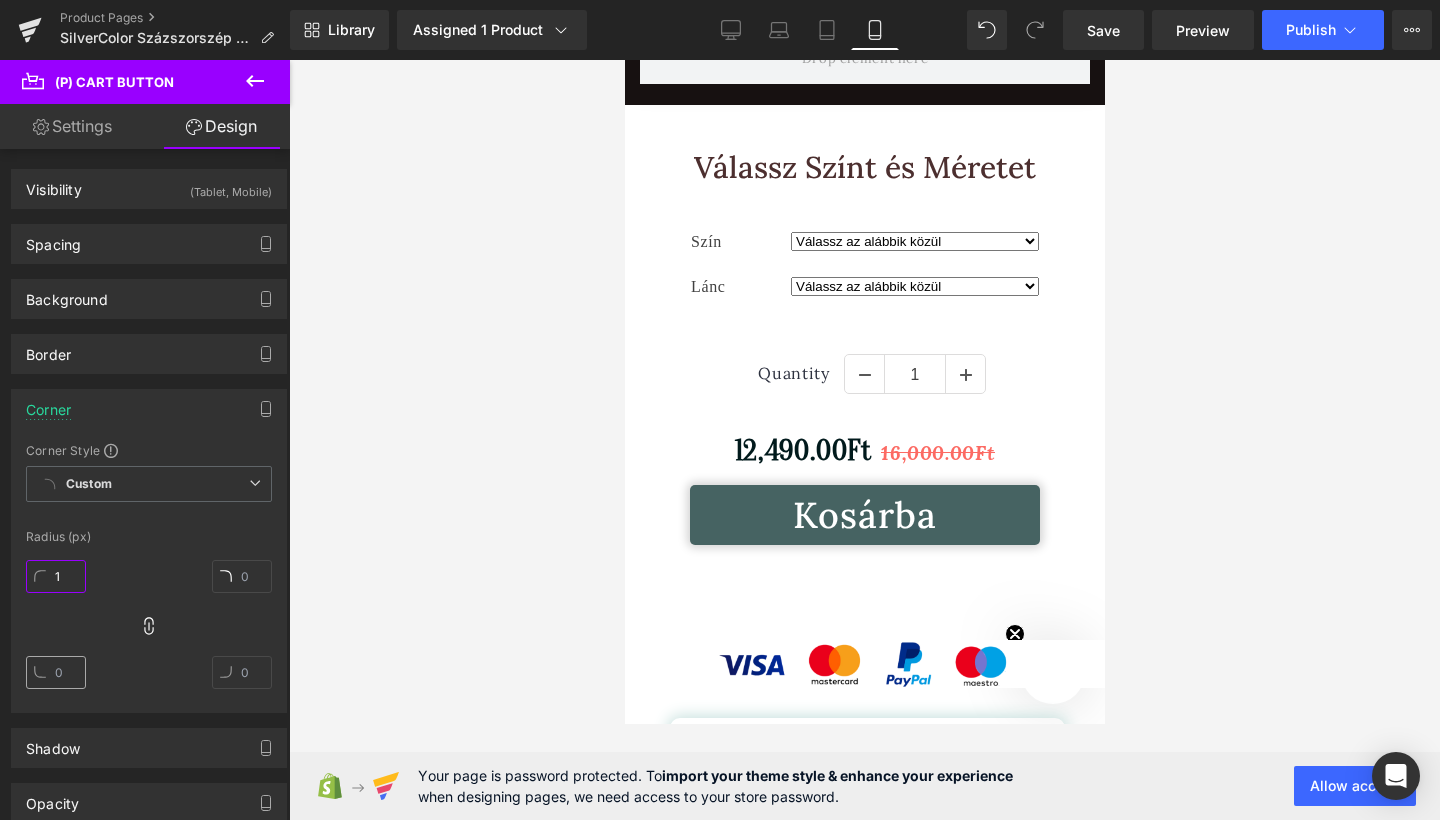 type on "1" 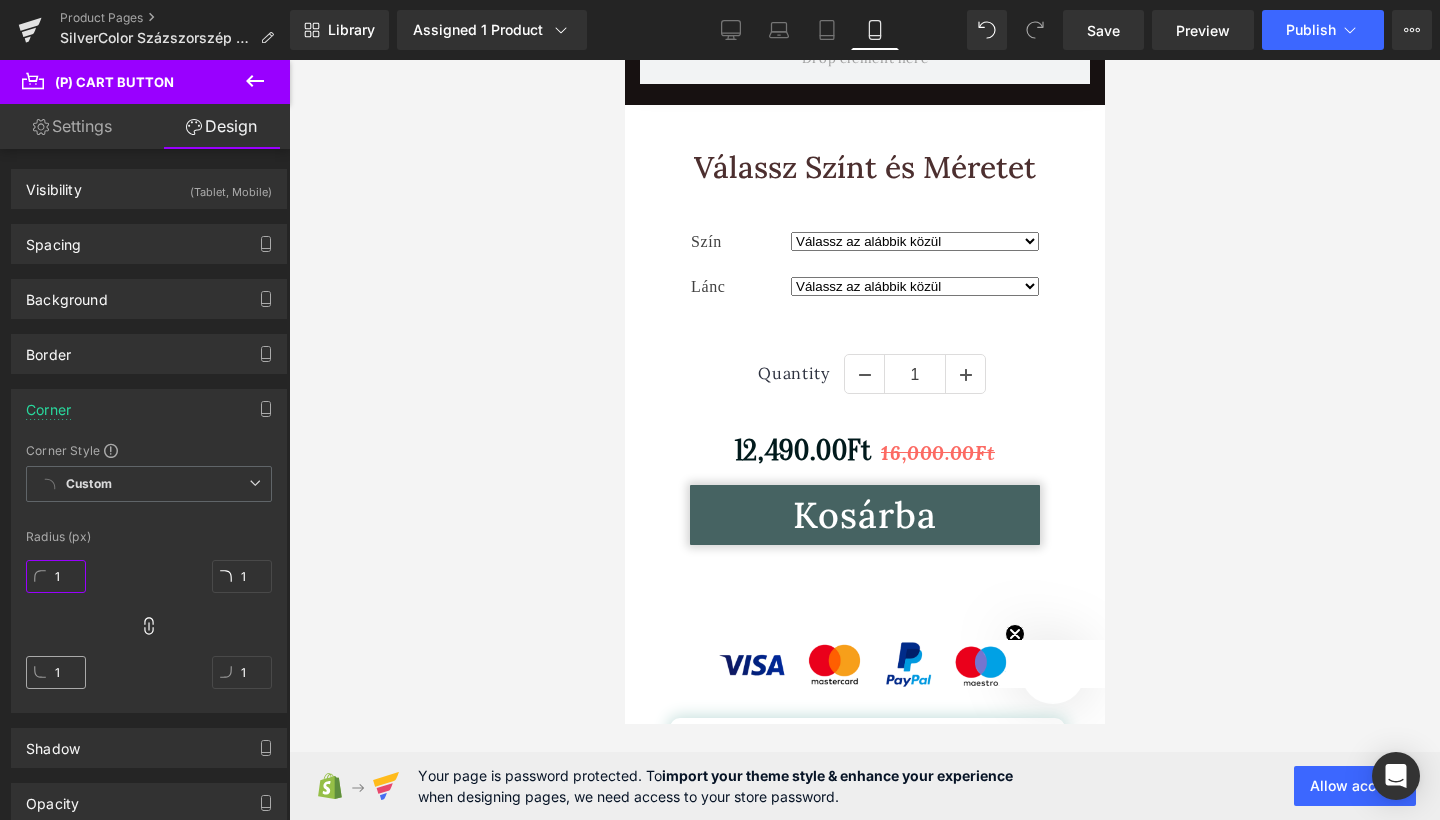 type on "15" 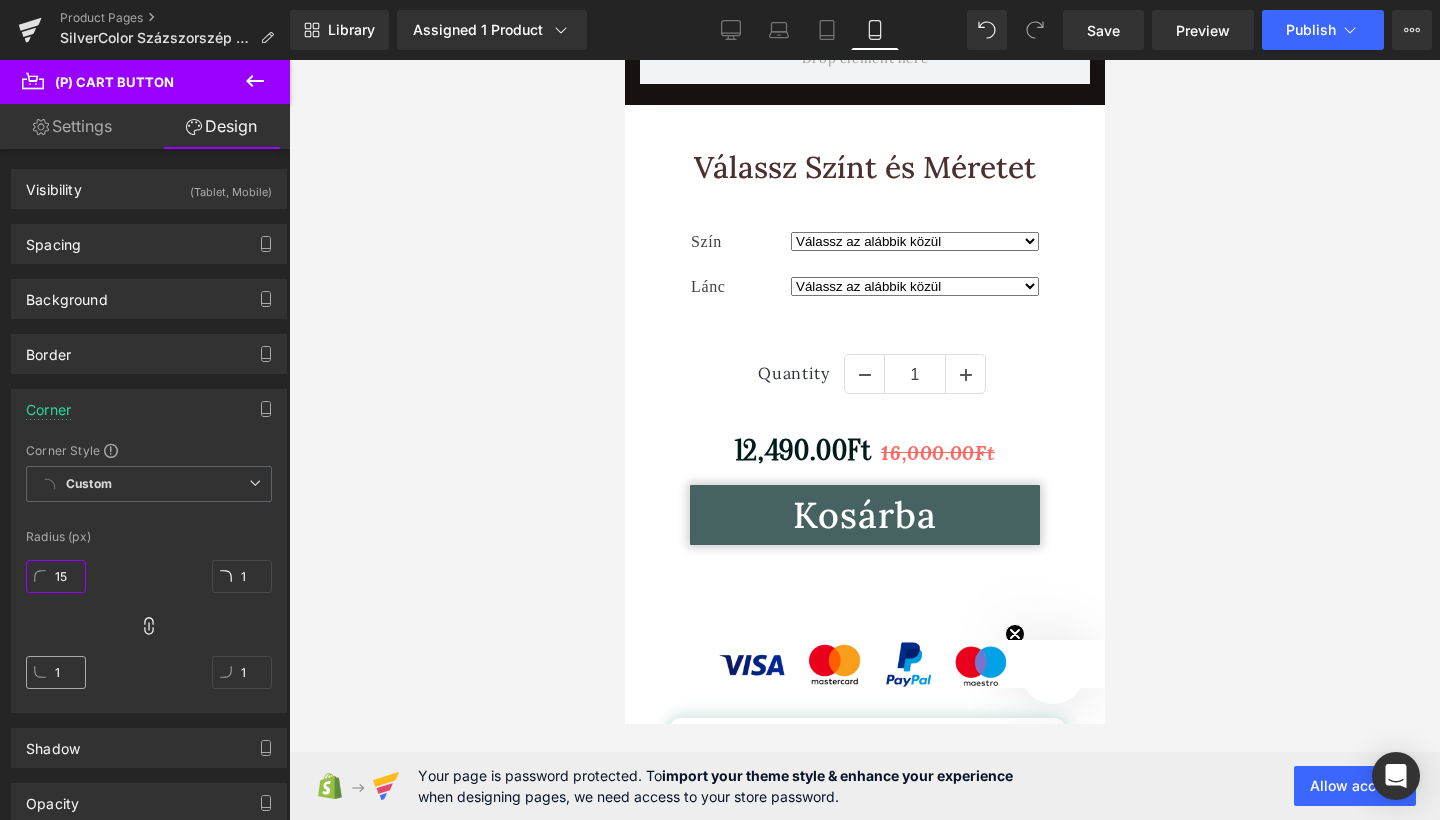 type on "15" 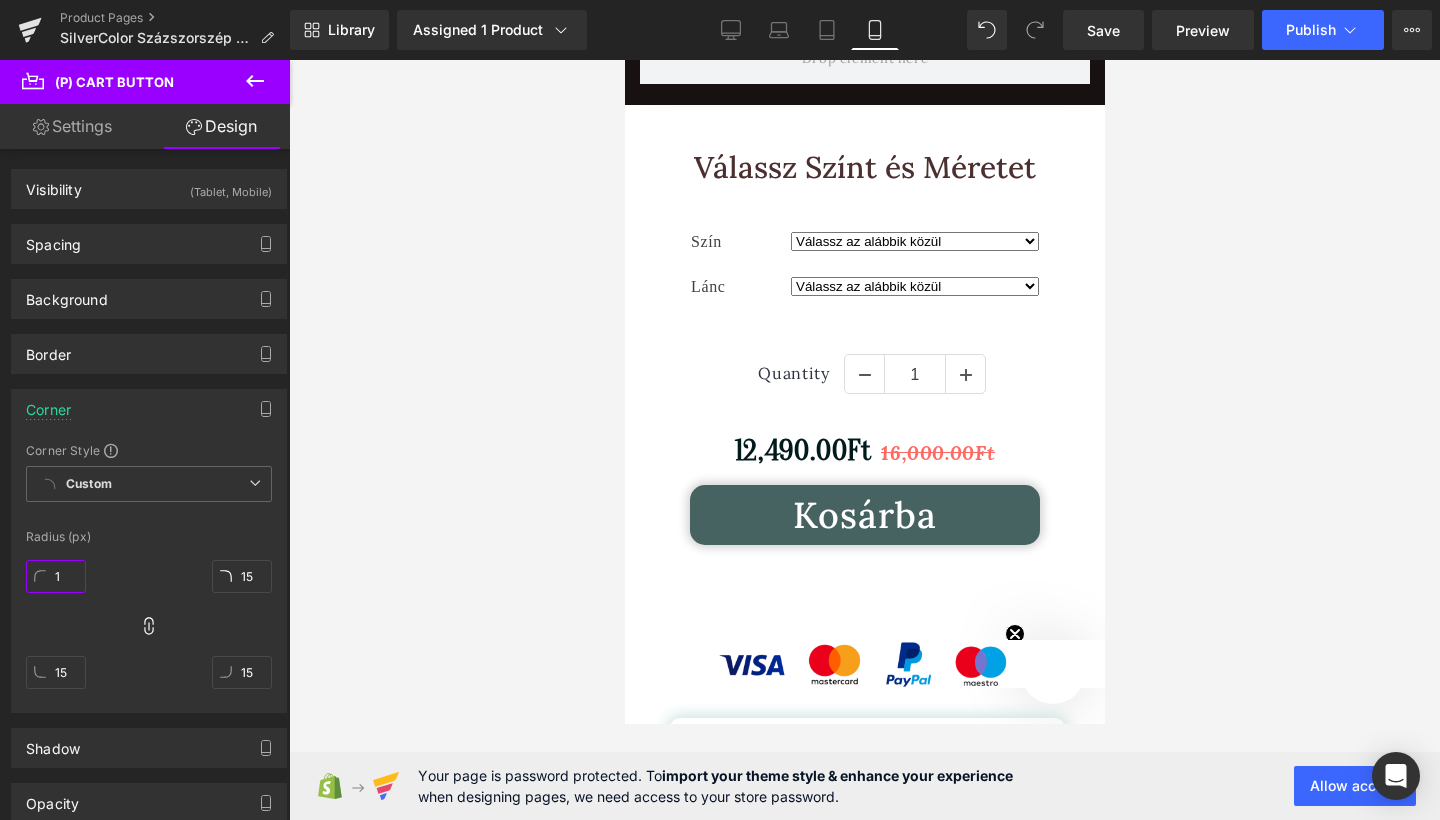 type on "11" 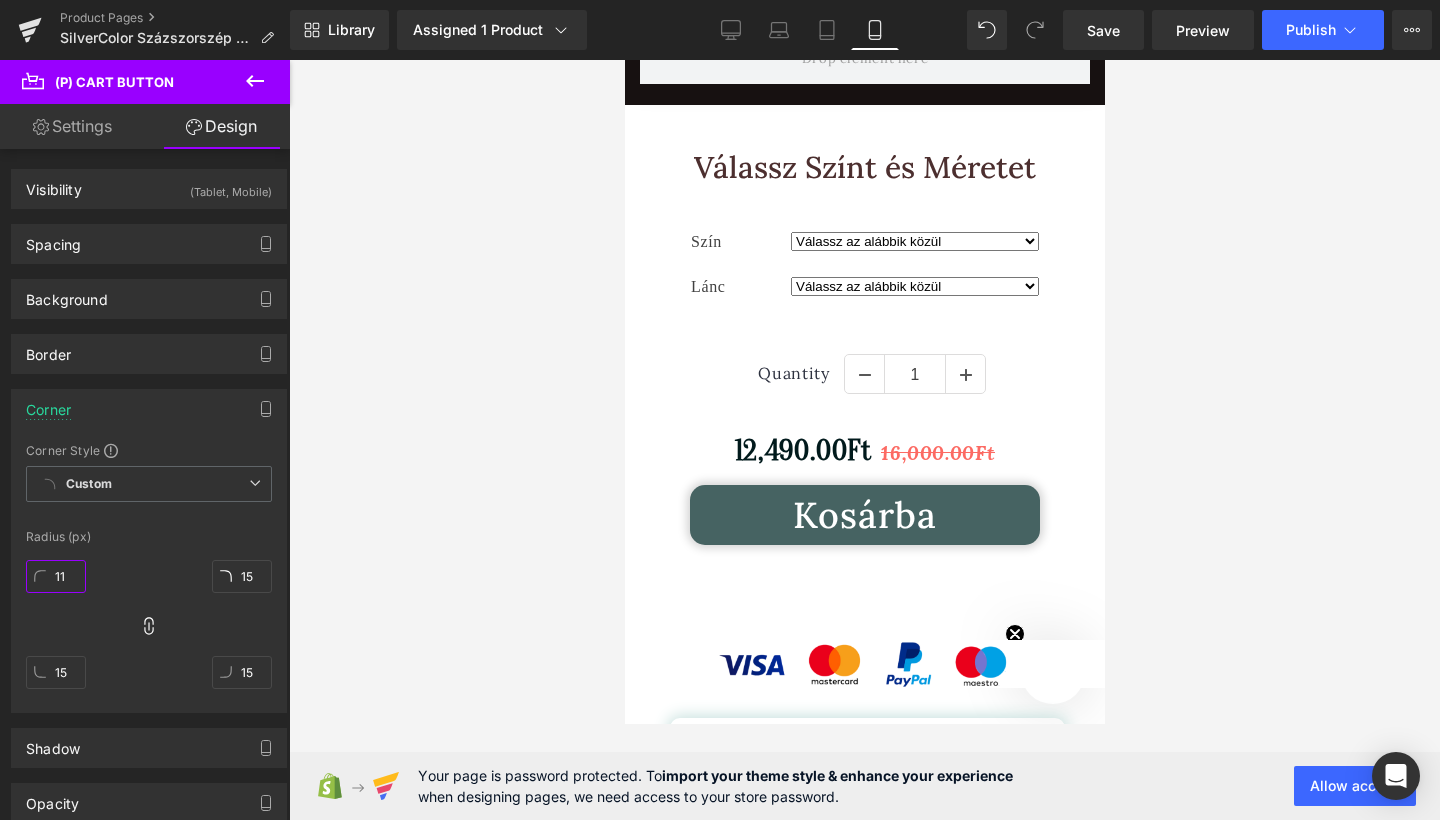 type on "11" 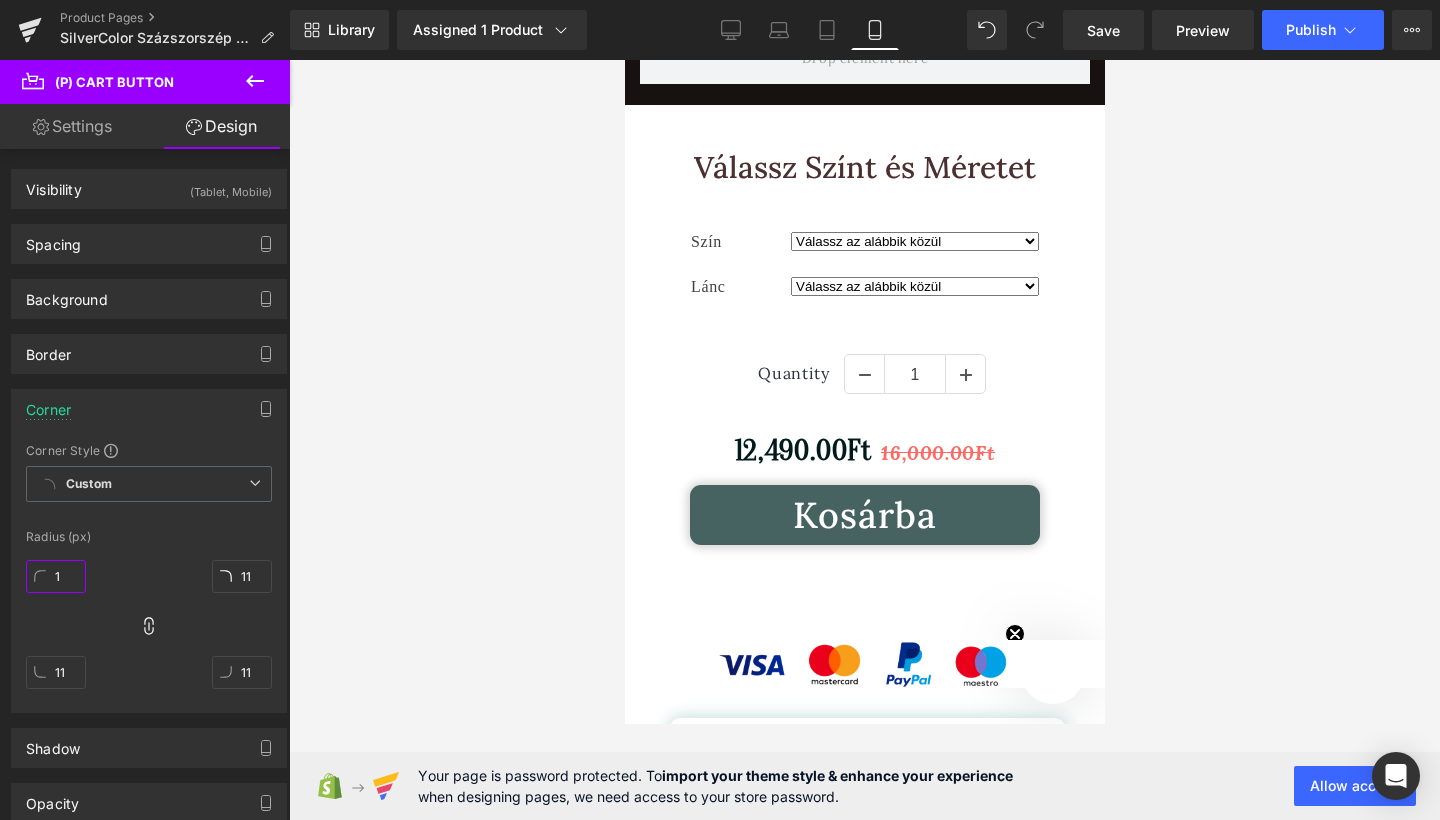 type on "10" 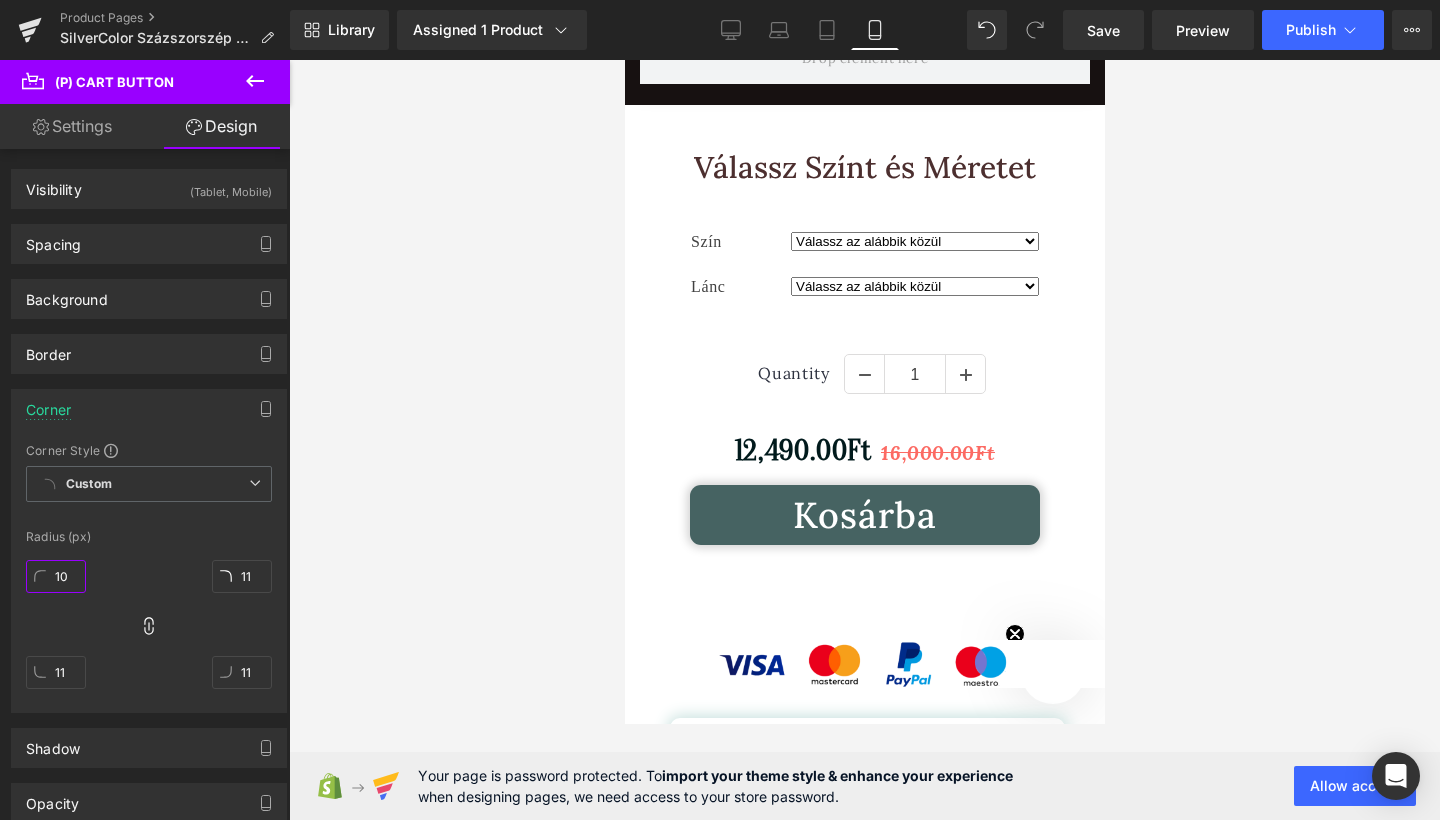 type on "10" 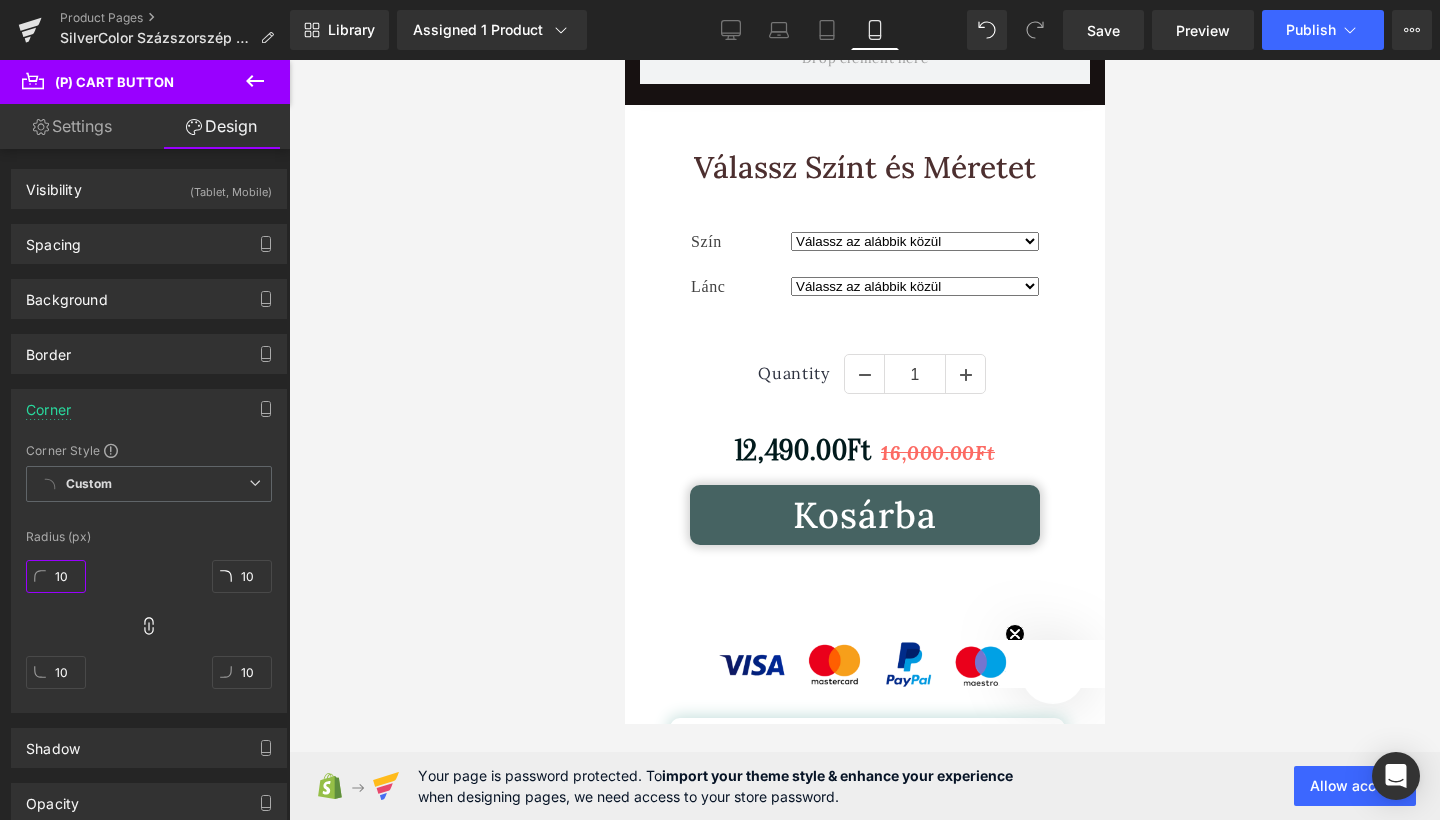 type on "10" 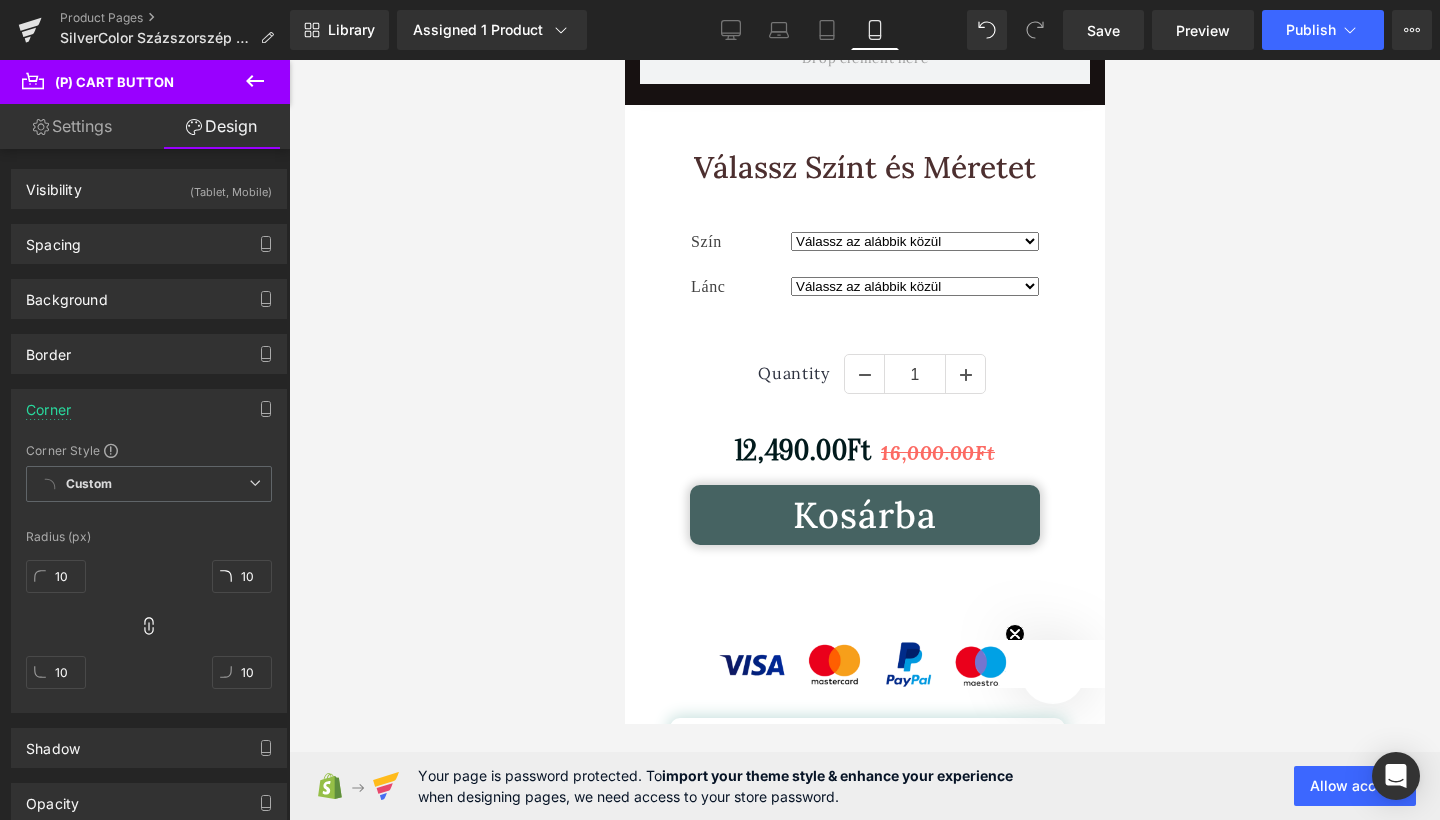 click at bounding box center (864, 440) 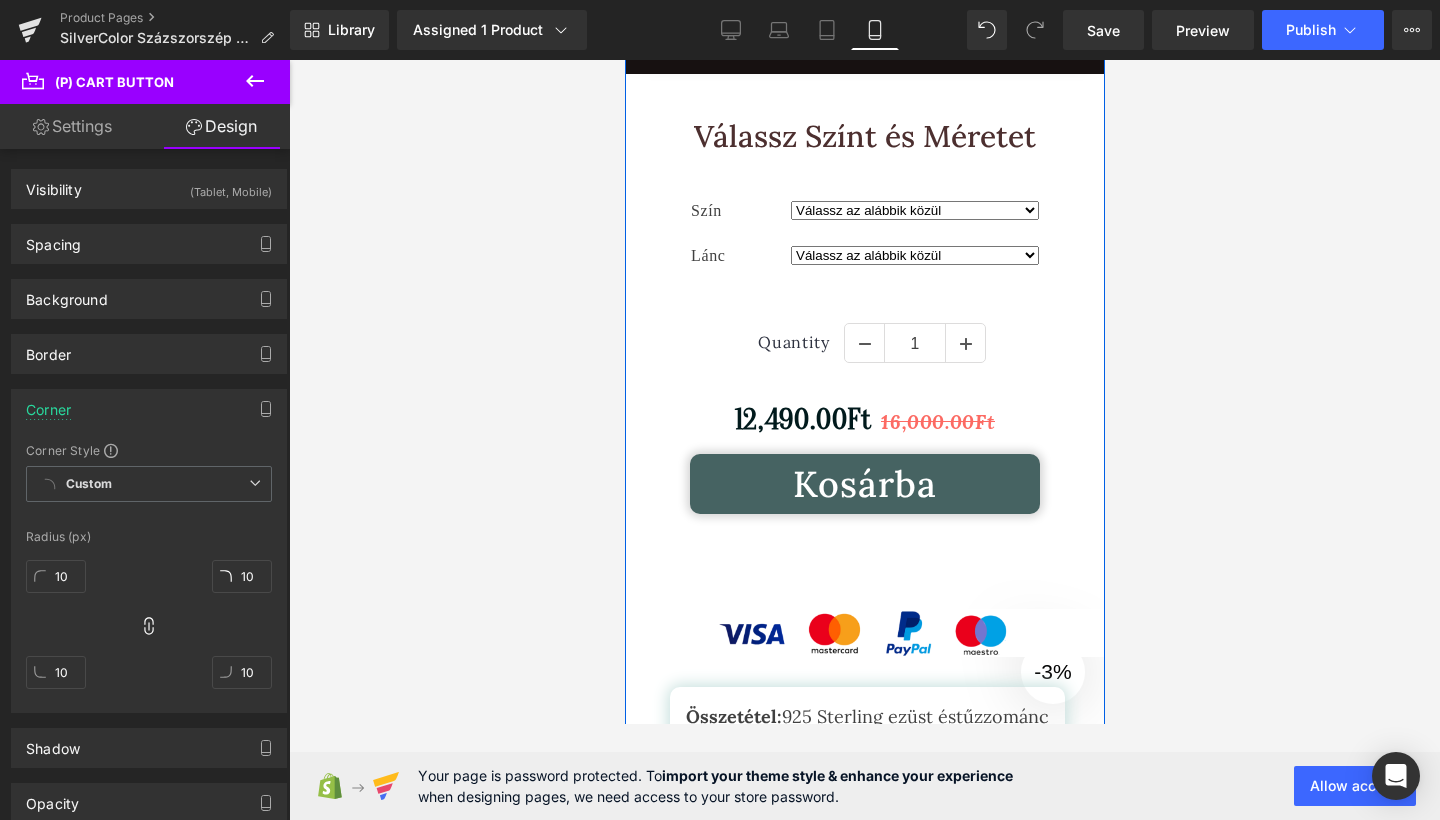 scroll, scrollTop: 3052, scrollLeft: 0, axis: vertical 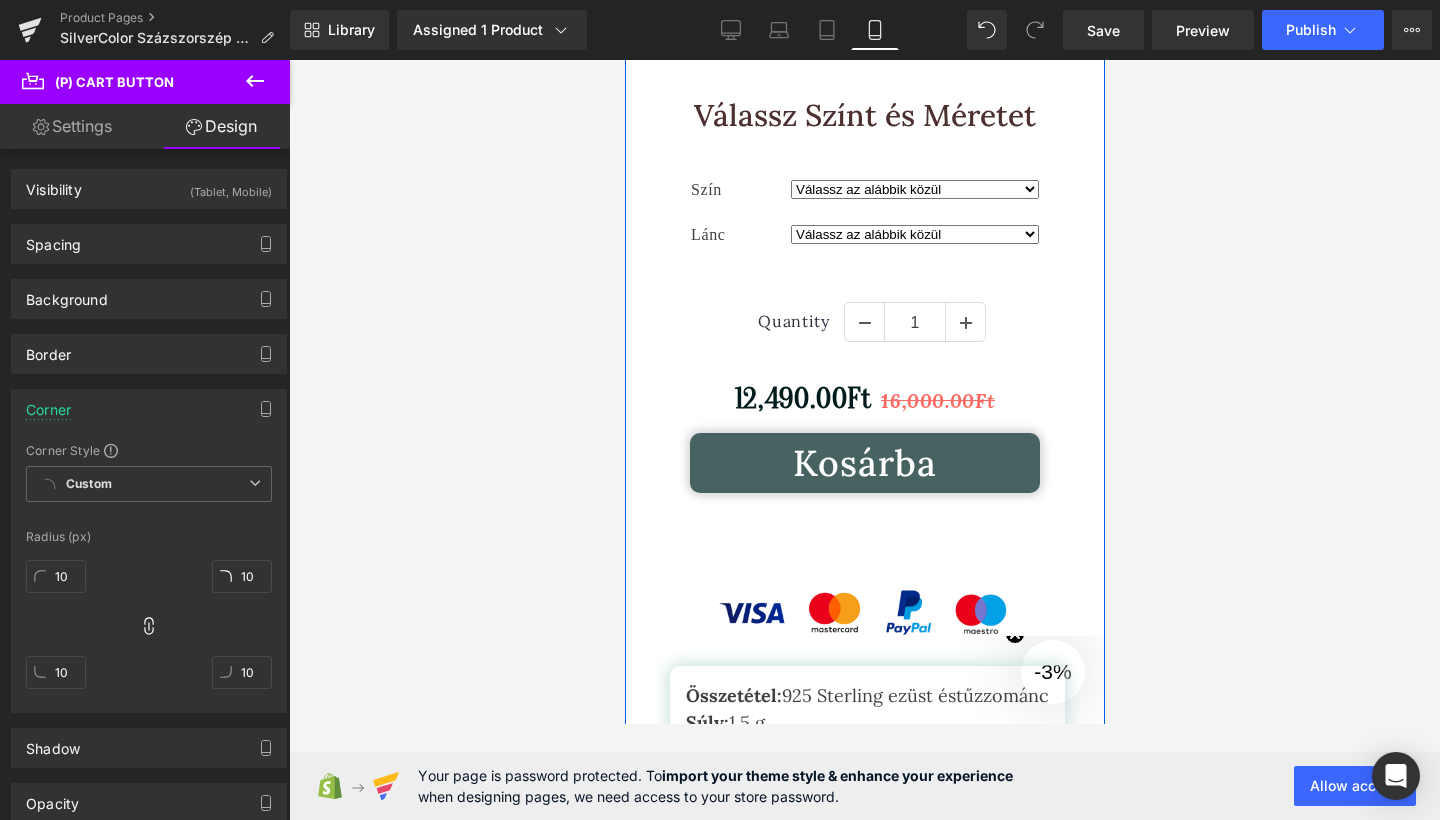 click on "Ez a  kézzel készült , ezüst medál a  szépség  és a  stílus  találkozása egy ékszerben, kiváló választás, ha egy különleges, de  elérhető árú kiegészítőt keresel . Megjelenését a természet és a frissesség, inspirálta biztosak vagyunk benne, hogy  mindegyik ruhadarabodhoz  jól fog  illeszkedni.  Text Block         Gyors 1-5 napos kiszállítás Kapd kézhez akár még ma az új ékszered Text Block         Icon         30 Napos Garancia Az átvételt követő 30 napig 100%-os pénz visszatérítési garanciát vállalunk Text Block         Icon         Eredeti Termék Ékszereink 100%-ban eredeti és fémjelzett ezüstből készülnek. Text Block
Icon         Ékszereink Titka Heading         Row" at bounding box center [864, 629] 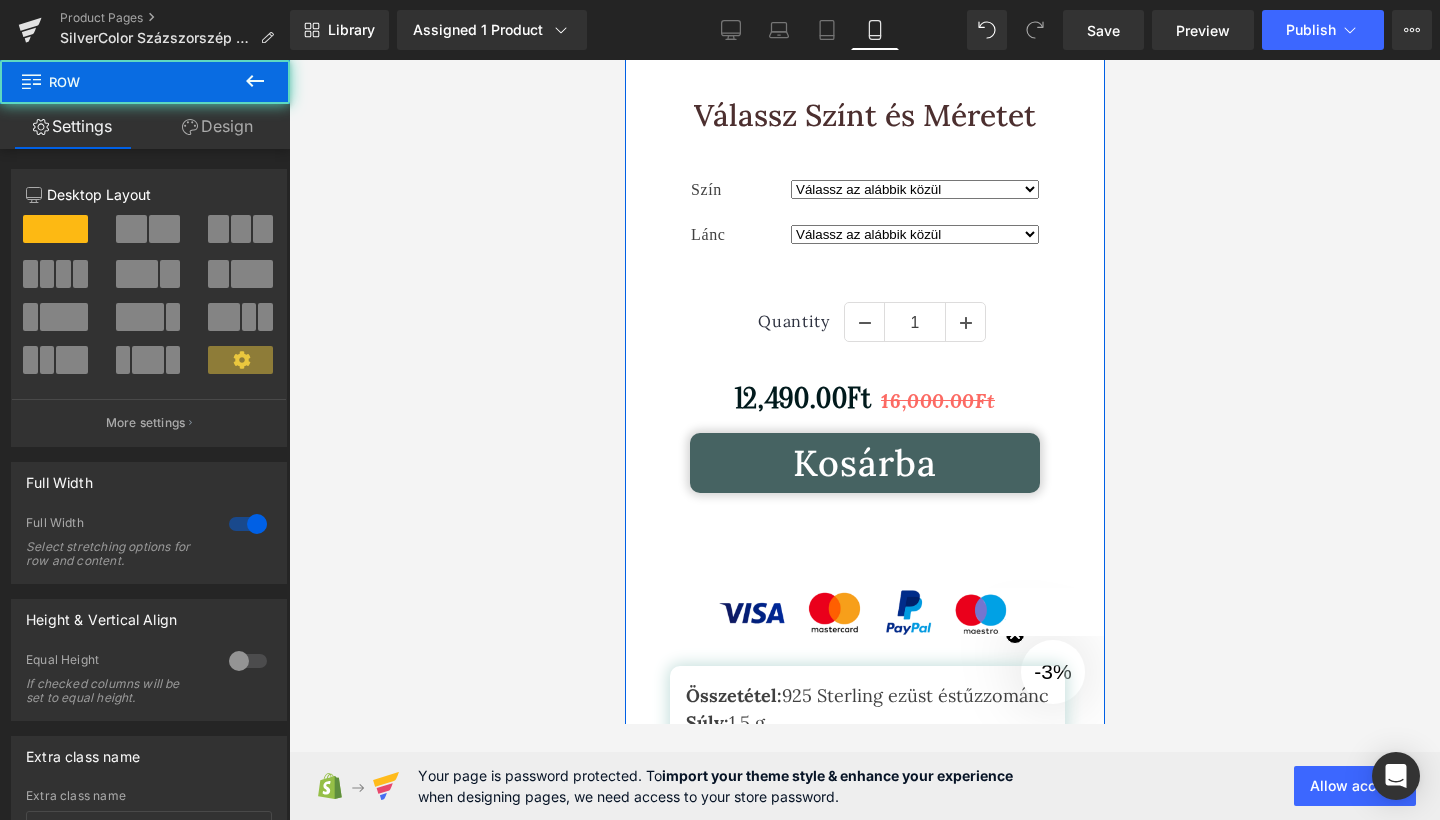 click on "Ez a  kézzel készült , ezüst medál a  szépség  és a  stílus  találkozása egy ékszerben, kiváló választás, ha egy különleges, de  elérhető árú kiegészítőt keresel . Megjelenését a természet és a frissesség, inspirálta biztosak vagyunk benne, hogy  mindegyik ruhadarabodhoz  jól fog  illeszkedni.  Text Block         Gyors 1-5 napos kiszállítás Kapd kézhez akár még ma az új ékszered Text Block         Icon         30 Napos Garancia Az átvételt követő 30 napig 100%-os pénz visszatérítési garanciát vállalunk Text Block         Icon         Eredeti Termék Ékszereink 100%-ban eredeti és fémjelzett ezüstből készülnek. Text Block
Icon         Ékszereink Titka Heading         Row" at bounding box center (864, 629) 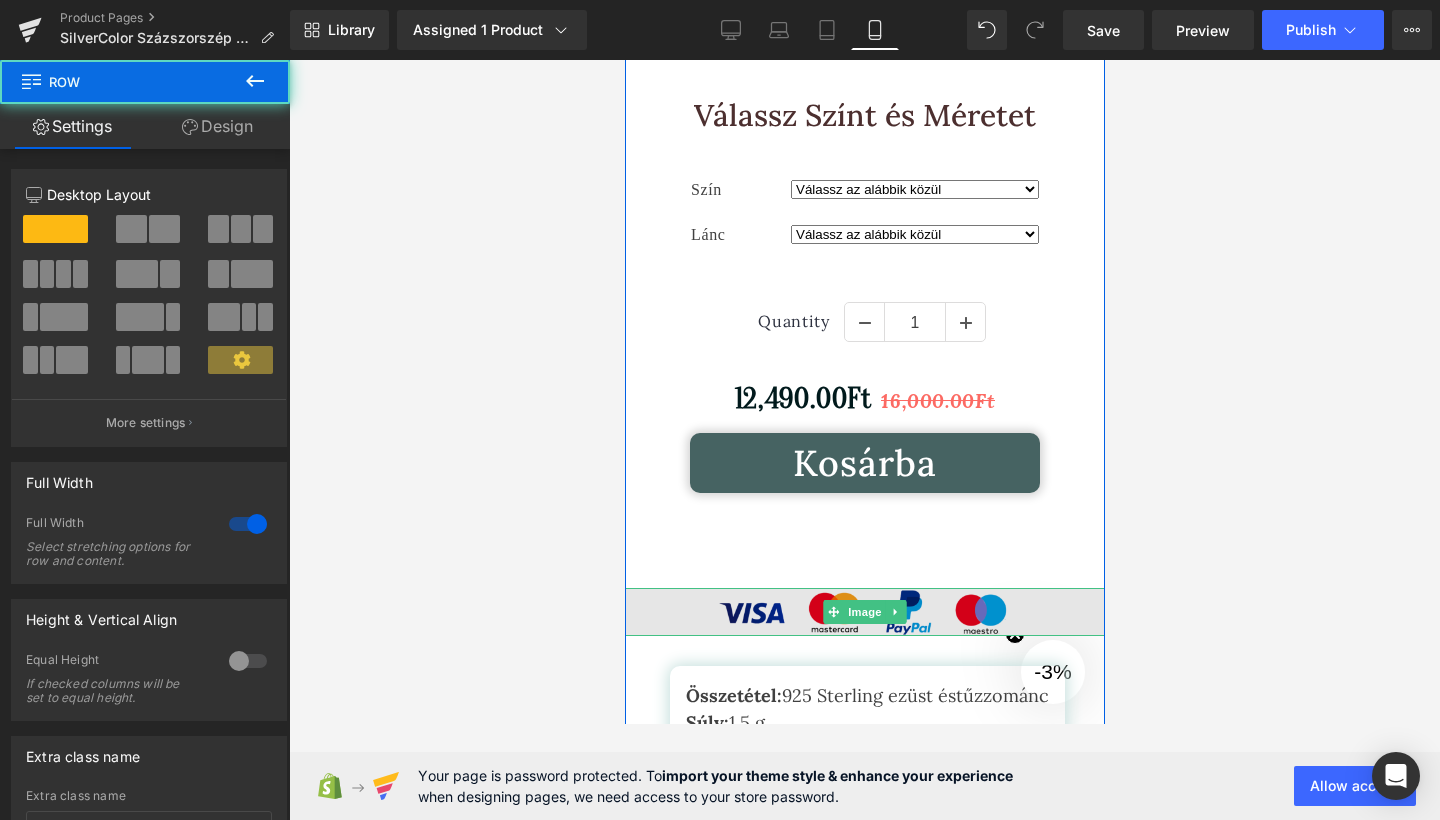click at bounding box center (832, 612) 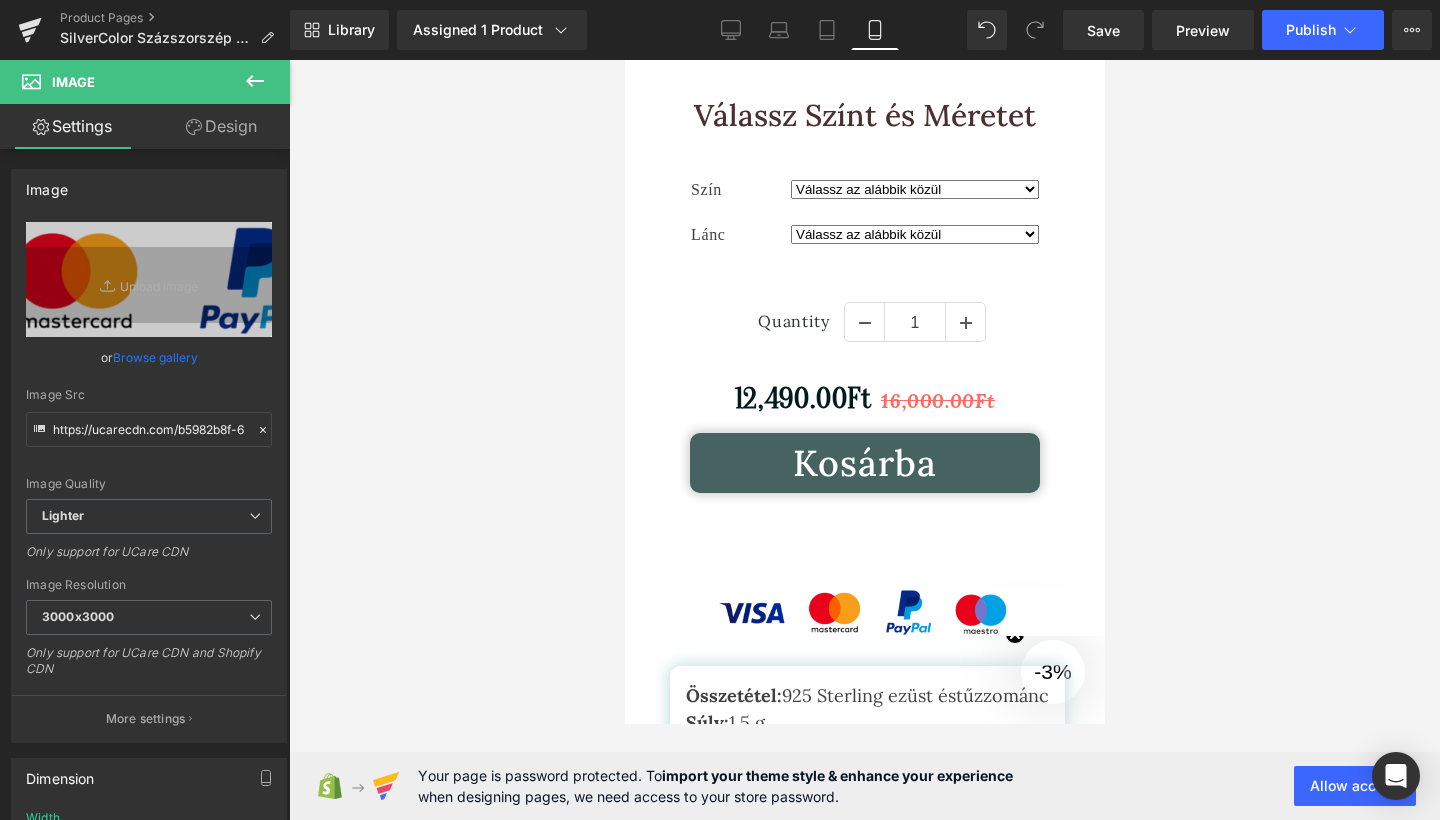 click on "Design" at bounding box center (221, 126) 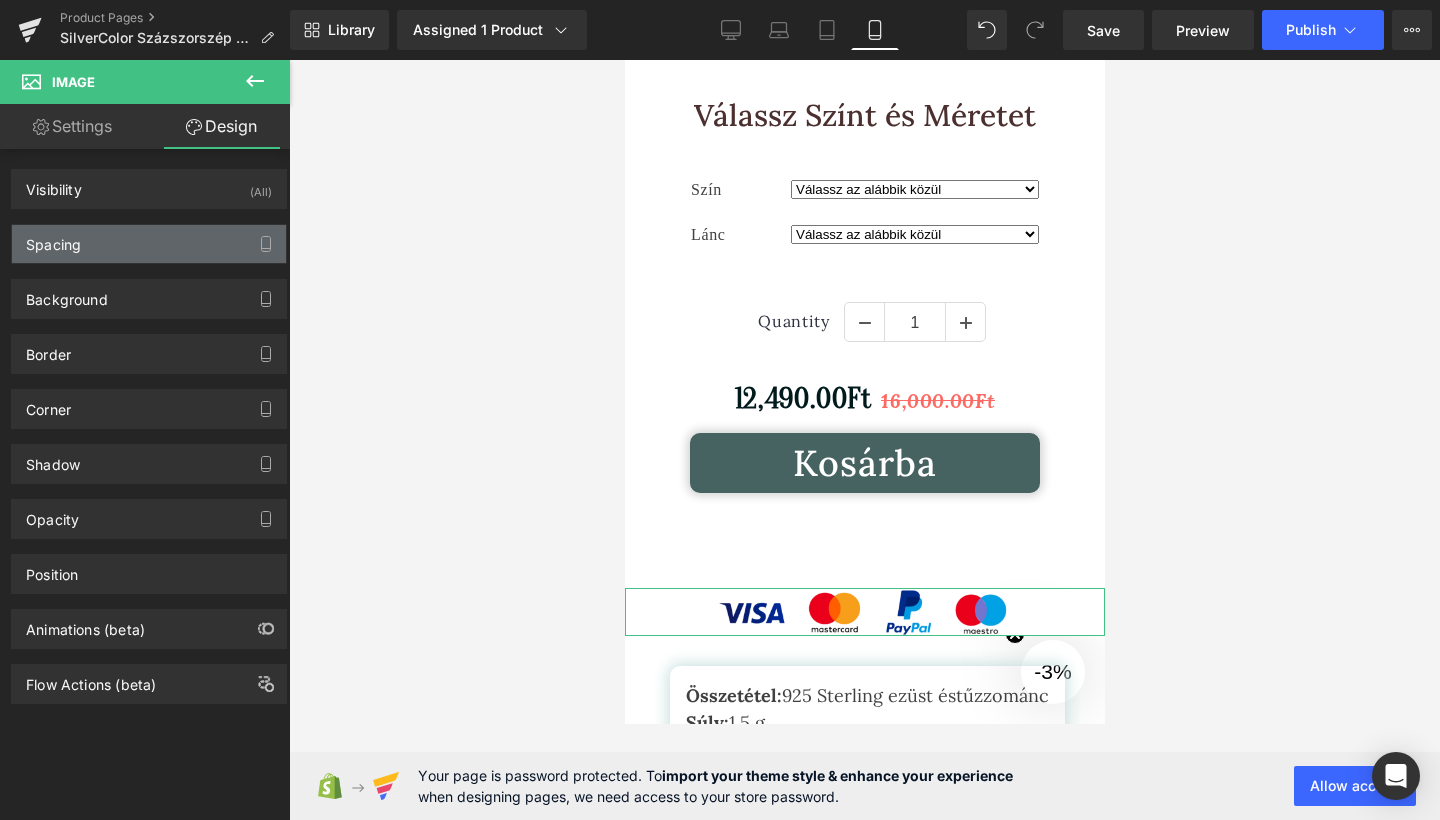 click on "Spacing" at bounding box center (53, 239) 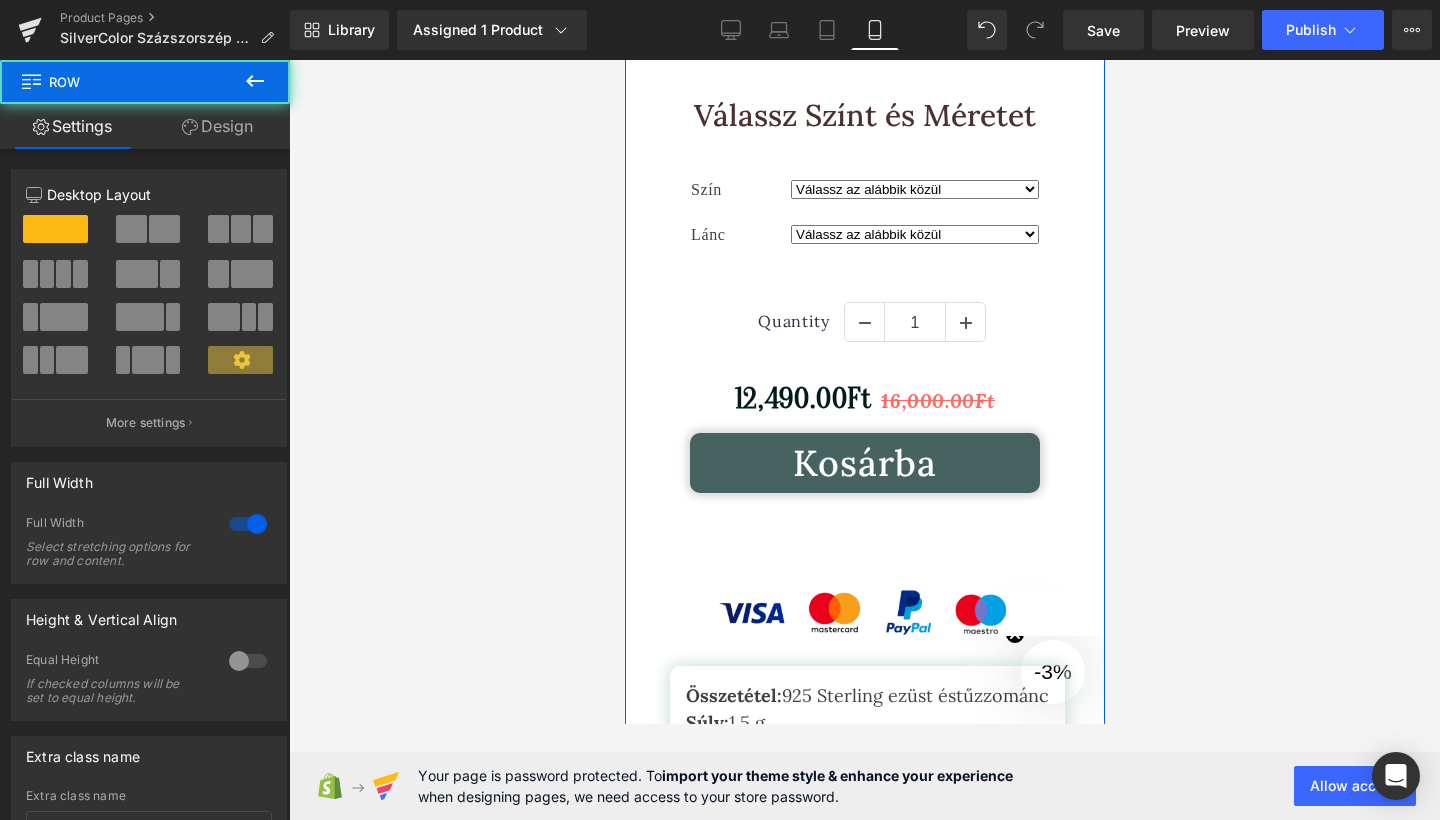 click on "Ez a  kézzel készült , ezüst medál a  szépség  és a  stílus  találkozása egy ékszerben, kiváló választás, ha egy különleges, de  elérhető árú kiegészítőt keresel . Megjelenését a természet és a frissesség, inspirálta biztosak vagyunk benne, hogy  mindegyik ruhadarabodhoz  jól fog  illeszkedni.  Text Block         Gyors 1-5 napos kiszállítás Kapd kézhez akár még ma az új ékszered Text Block         Icon         30 Napos Garancia Az átvételt követő 30 napig 100%-os pénz visszatérítési garanciát vállalunk Text Block         Icon         Eredeti Termék Ékszereink 100%-ban eredeti és fémjelzett ezüstből készülnek. Text Block
Icon         Ékszereink Titka Heading         Row" at bounding box center (864, 629) 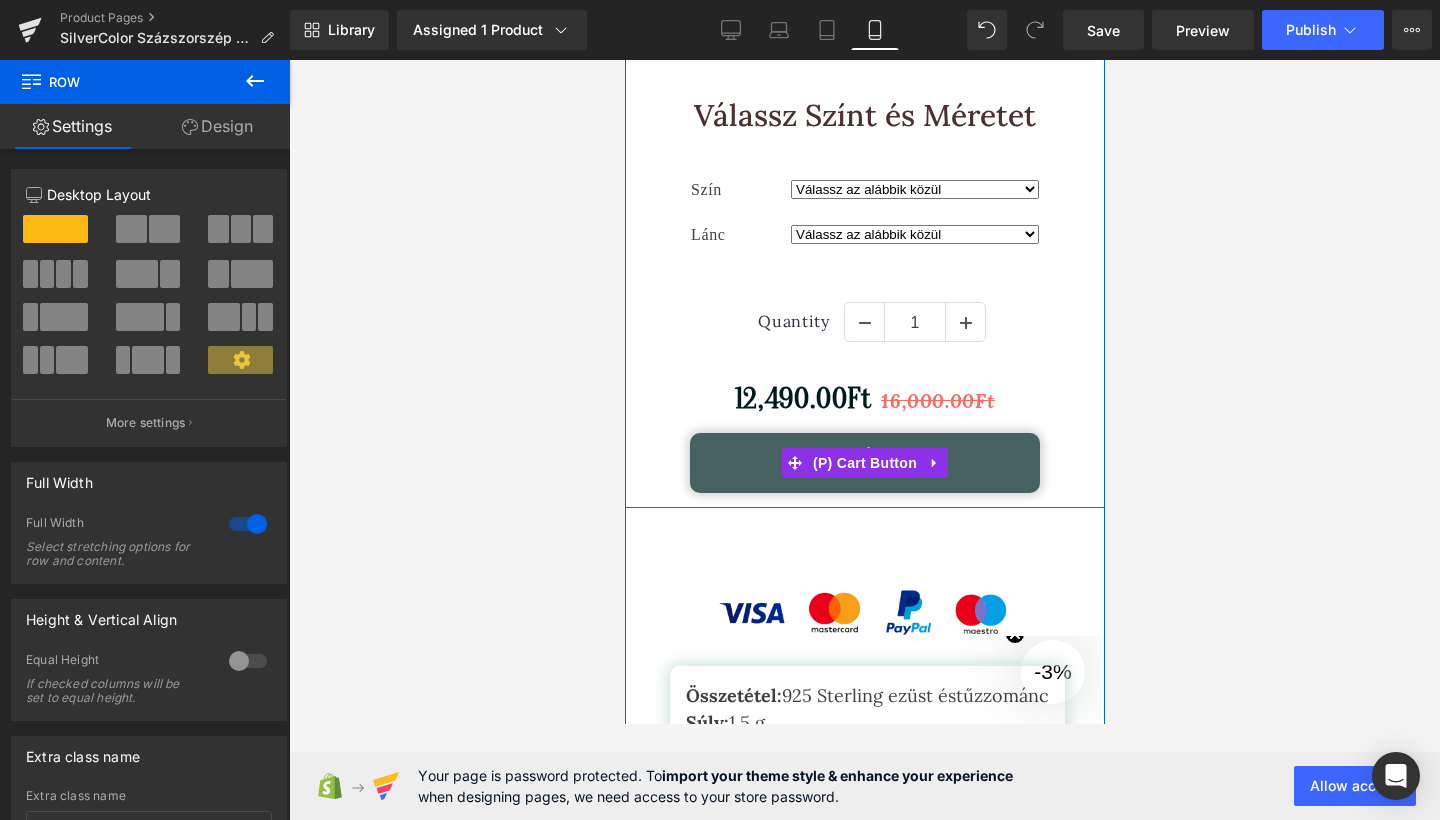 click on "Kosárba" at bounding box center (864, 463) 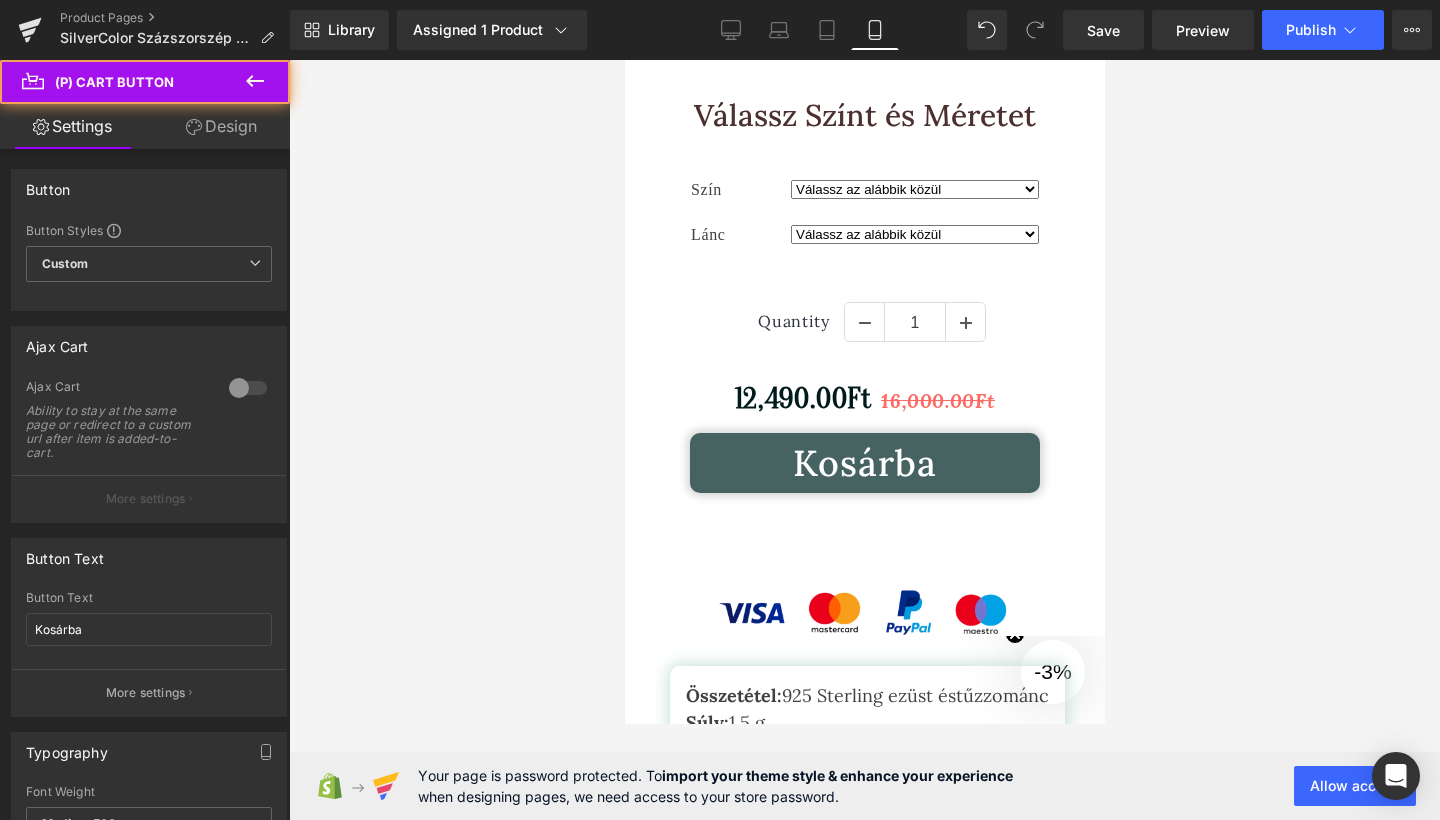 click on "Design" at bounding box center [221, 126] 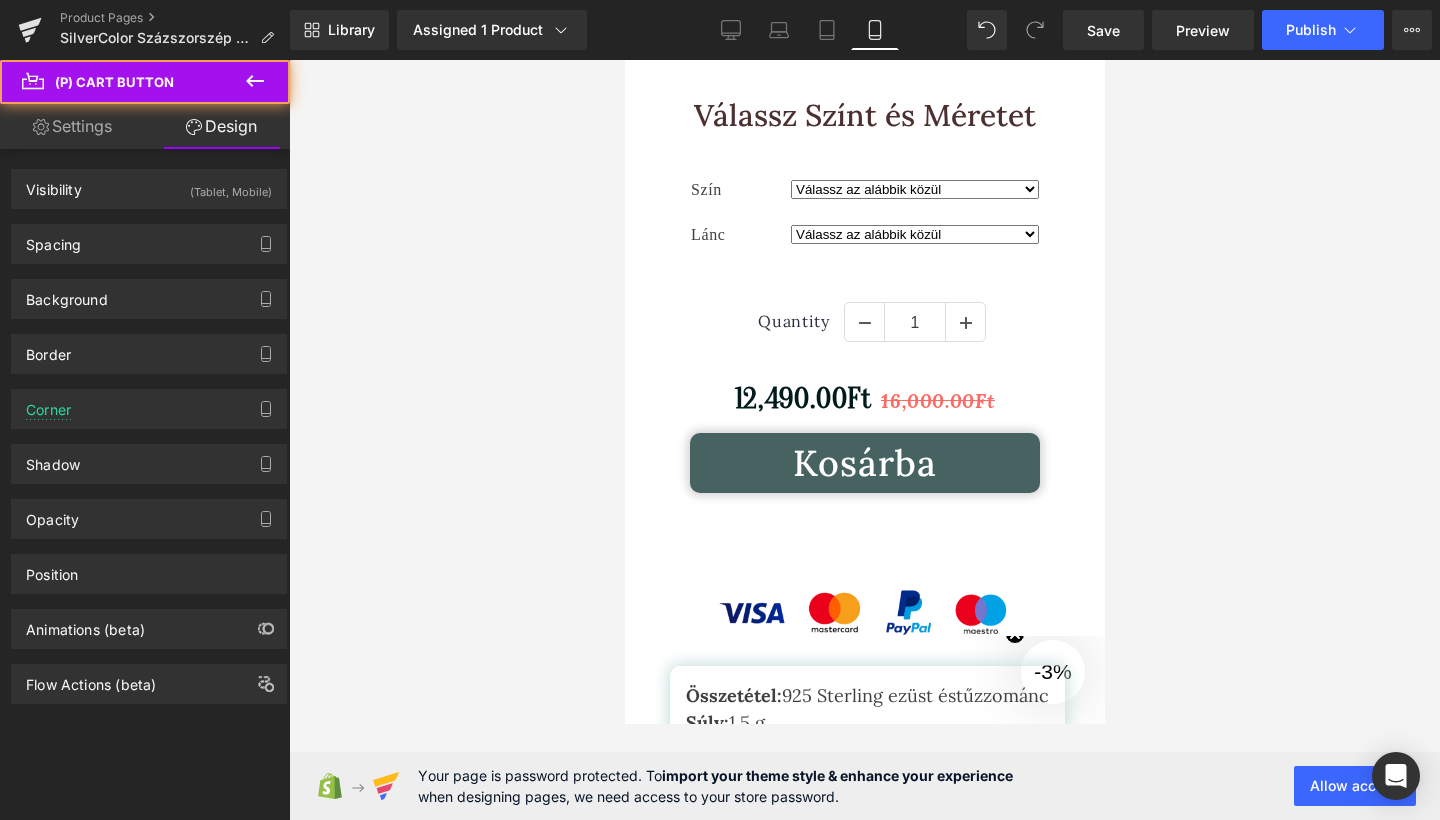 click on "Background
Color & Image color
var(--gf_gs-color2-neutral) Color Color 2 100 %
Image  Replace Image  Upload image or  Browse gallery Image Src Image Quality Lighter Lightest
Lighter
Lighter Lightest Only support for UCare CDN
More settings" at bounding box center [149, 291] 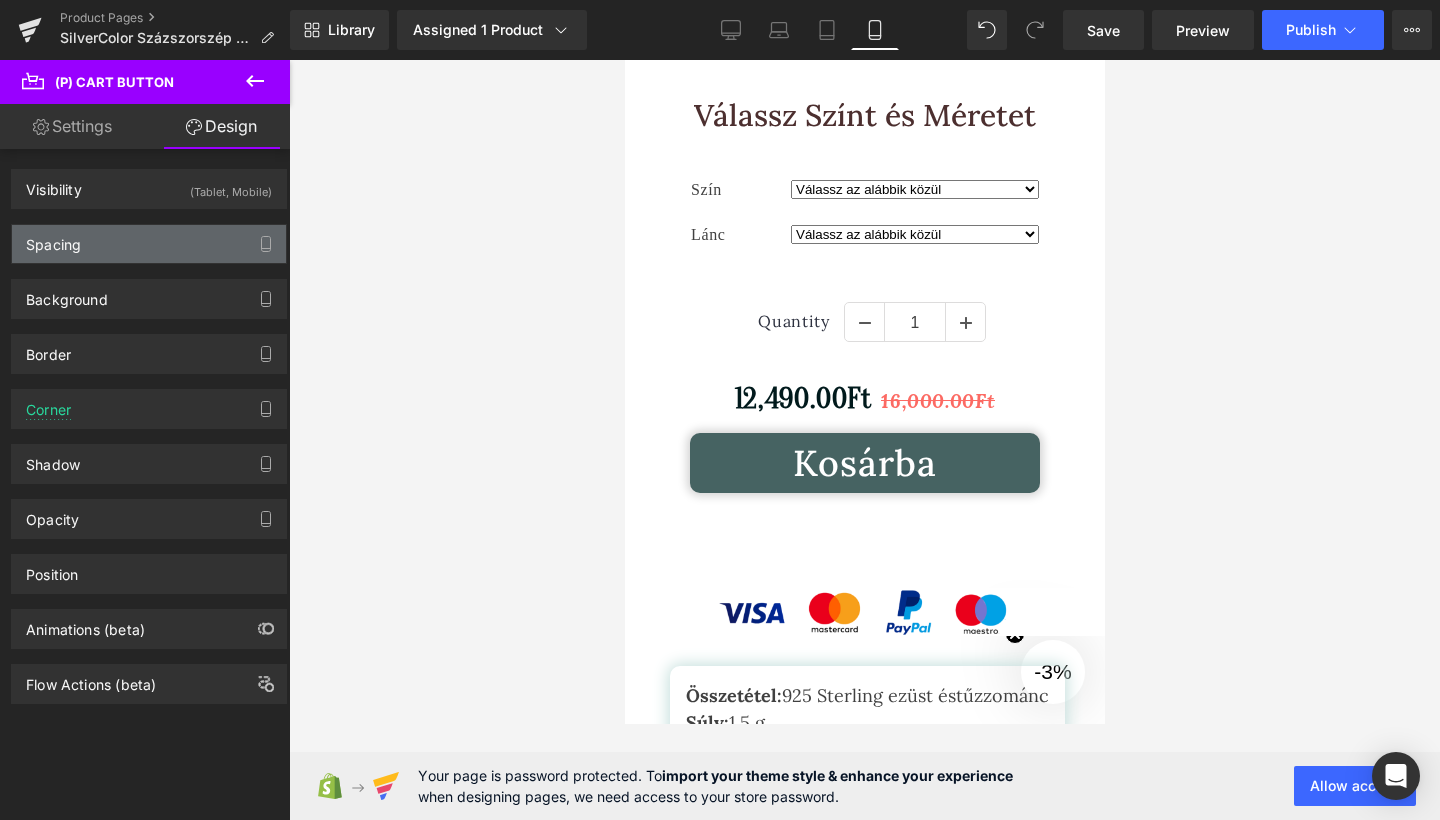 click on "Spacing" at bounding box center [149, 244] 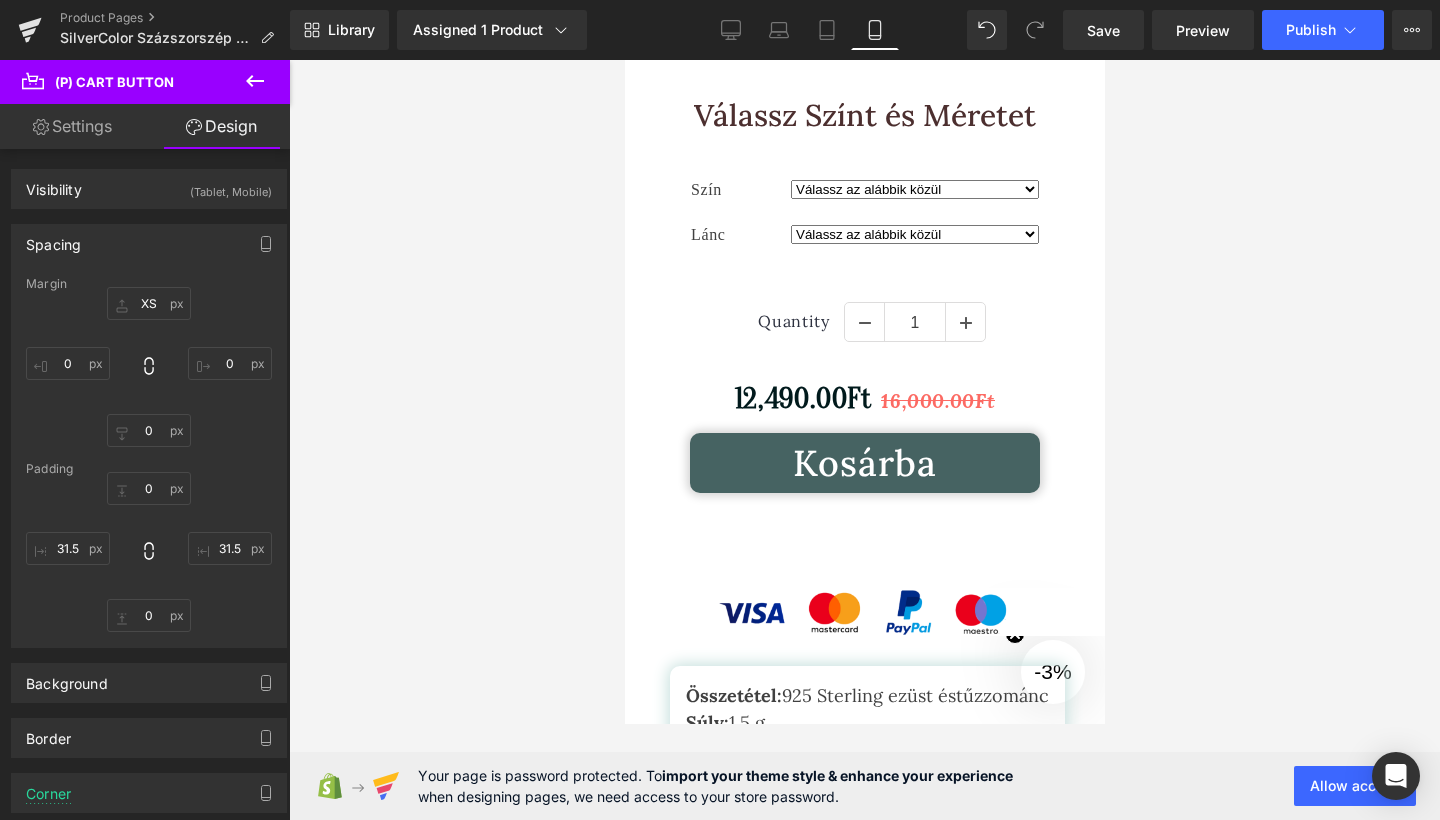 click at bounding box center (864, 440) 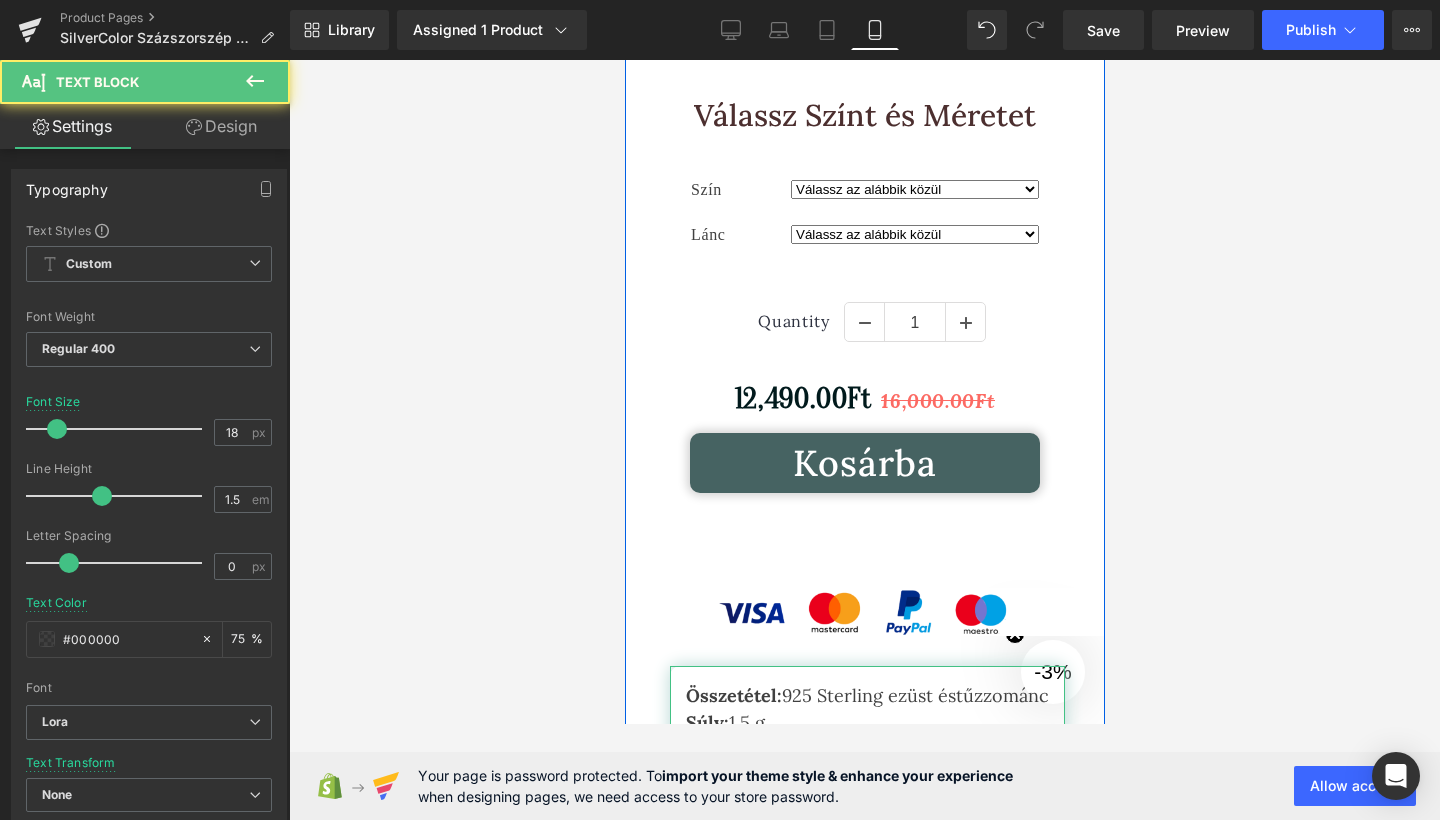 click on "Összetétel:  925 Sterling ez üst és  tűzzománc" at bounding box center (866, 695) 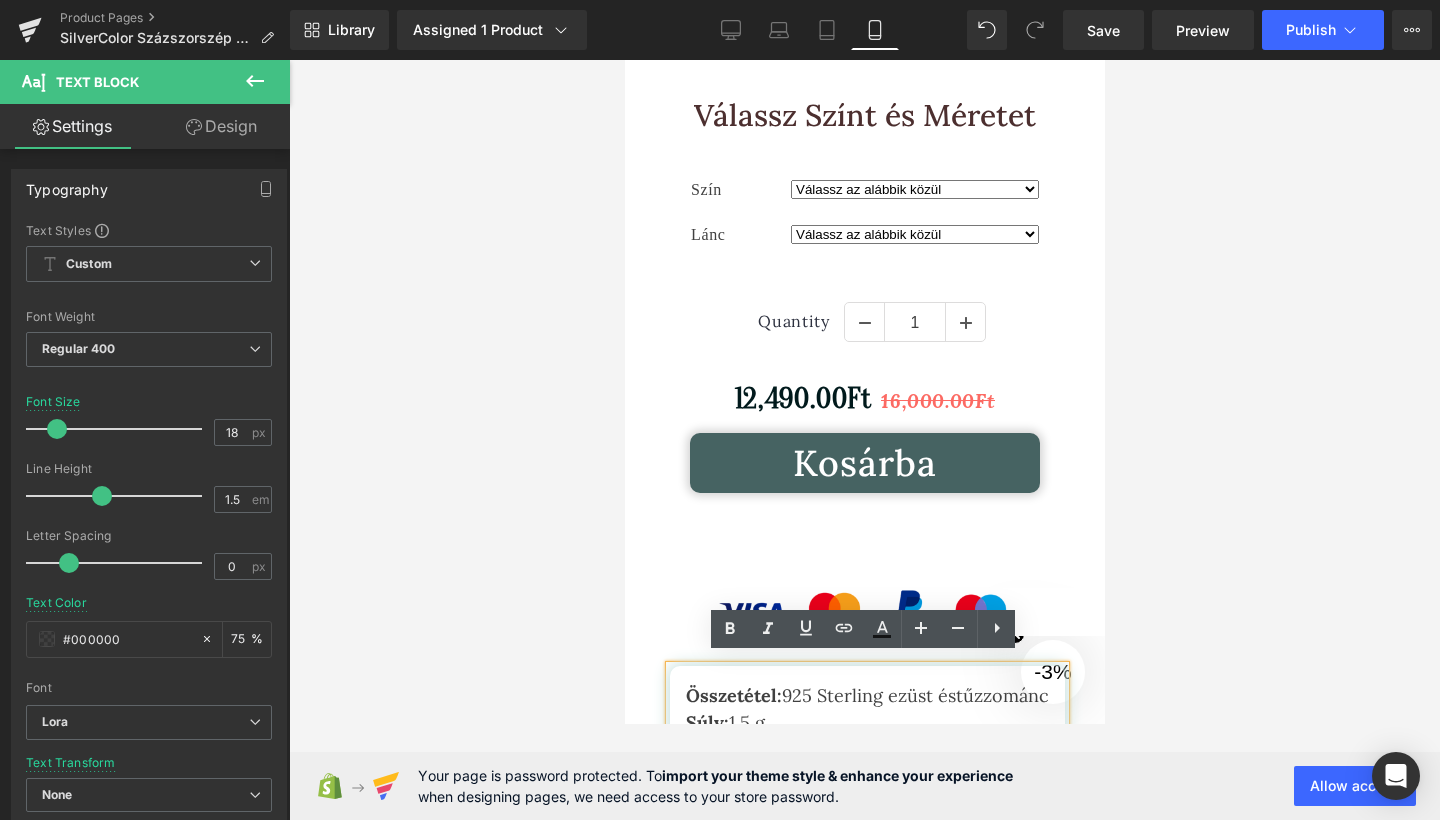click on "Ez a  kézzel készült , ezüst medál a  szépség  és a  stílus  találkozása egy ékszerben, kiváló választás, ha egy különleges, de  elérhető árú kiegészítőt keresel . Megjelenését a természet és a frissesség, inspirálta biztosak vagyunk benne, hogy  mindegyik ruhadarabodhoz  jól fog  illeszkedni.  Text Block         Gyors 1-5 napos kiszállítás Kapd kézhez akár még ma az új ékszered Text Block         Icon         30 Napos Garancia Az átvételt követő 30 napig 100%-os pénz visszatérítési garanciát vállalunk Text Block         Icon         Eredeti Termék Ékszereink 100%-ban eredeti és fémjelzett ezüstből készülnek. Text Block
Icon         Ékszereink Titka Heading         Row" at bounding box center [864, 629] 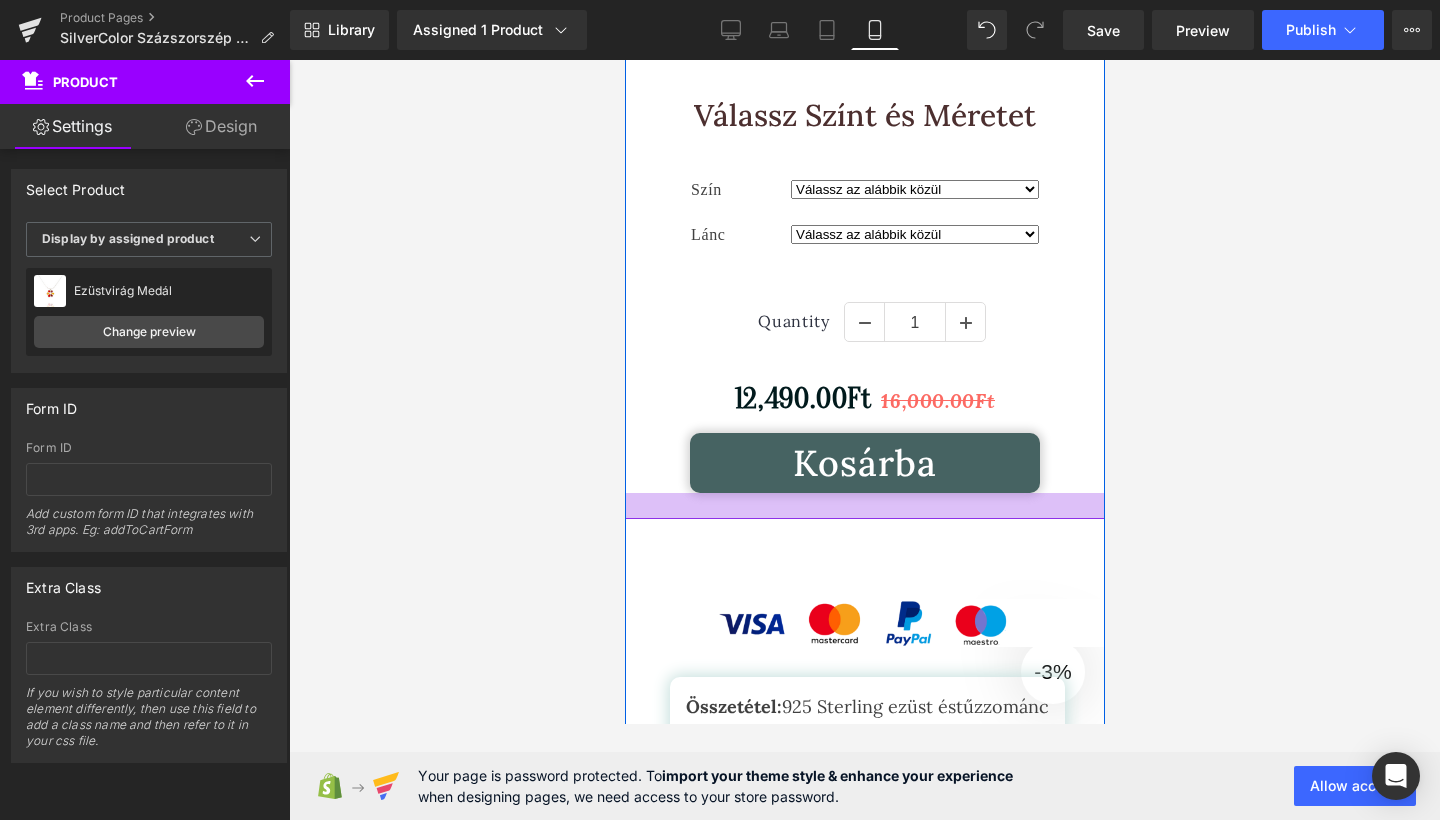 click at bounding box center [864, 506] 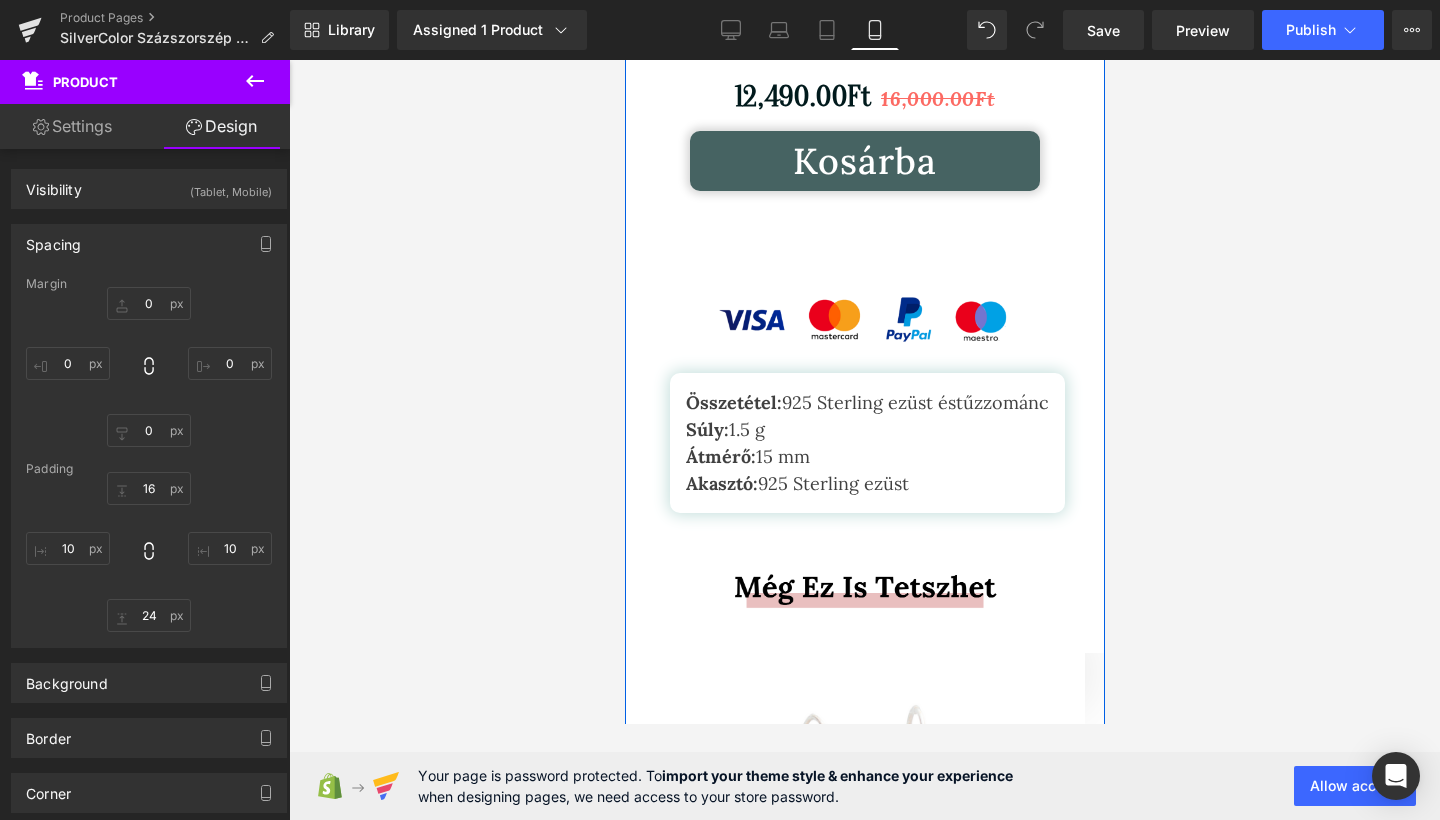 scroll, scrollTop: 3289, scrollLeft: 0, axis: vertical 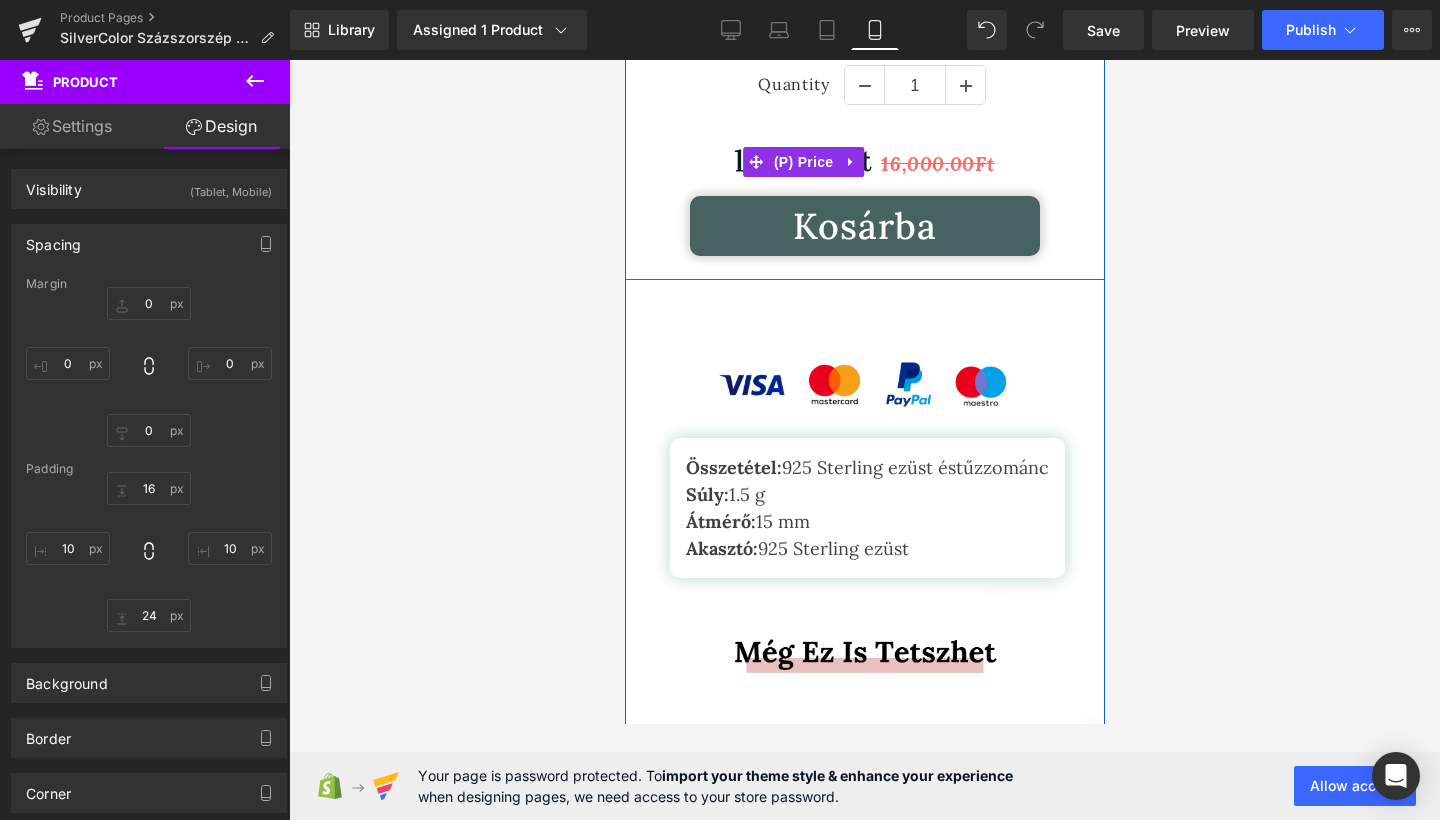 click on "12,490.00Ft
16,000.00Ft" at bounding box center (864, 162) 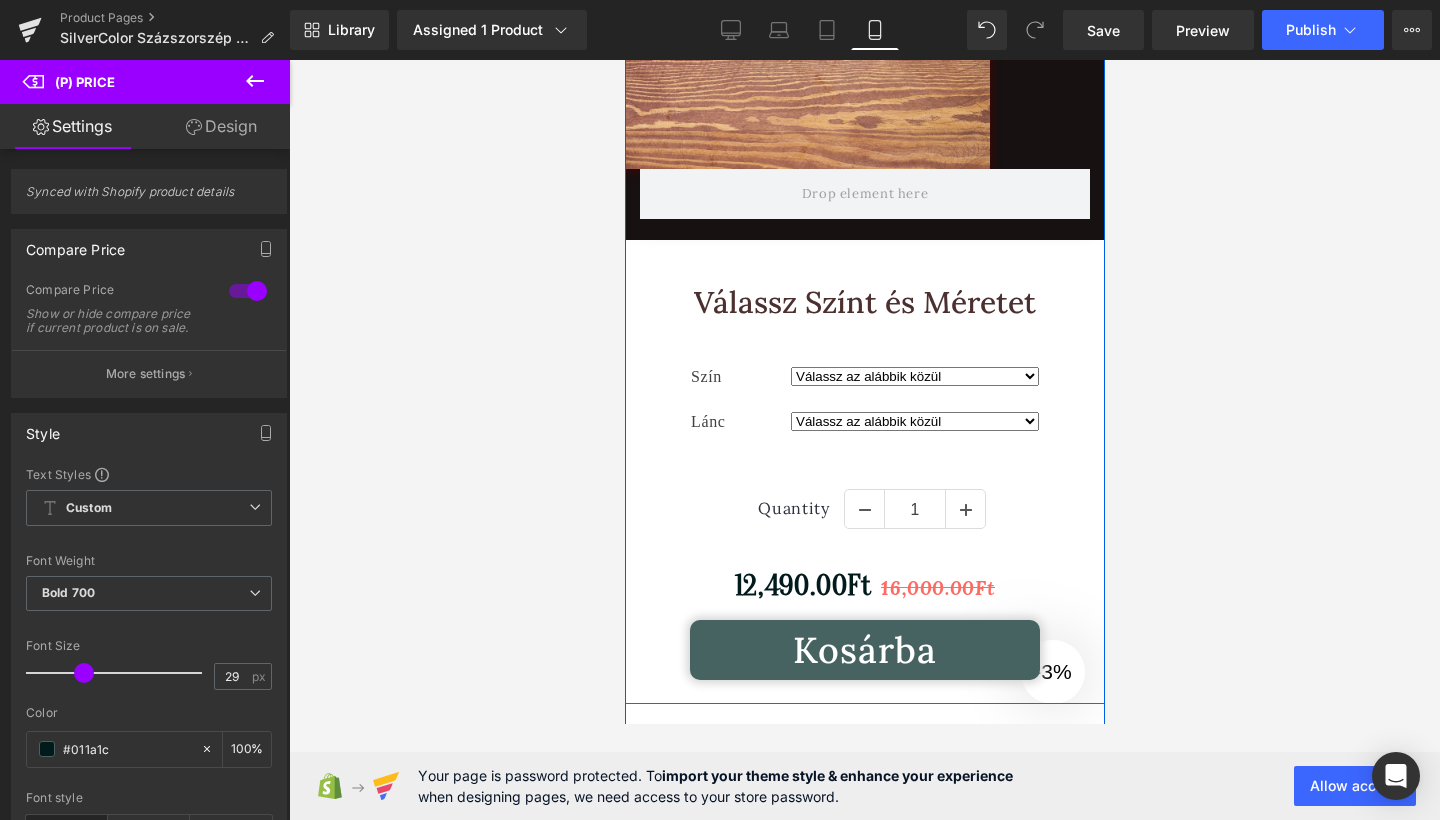 scroll, scrollTop: 2766, scrollLeft: 0, axis: vertical 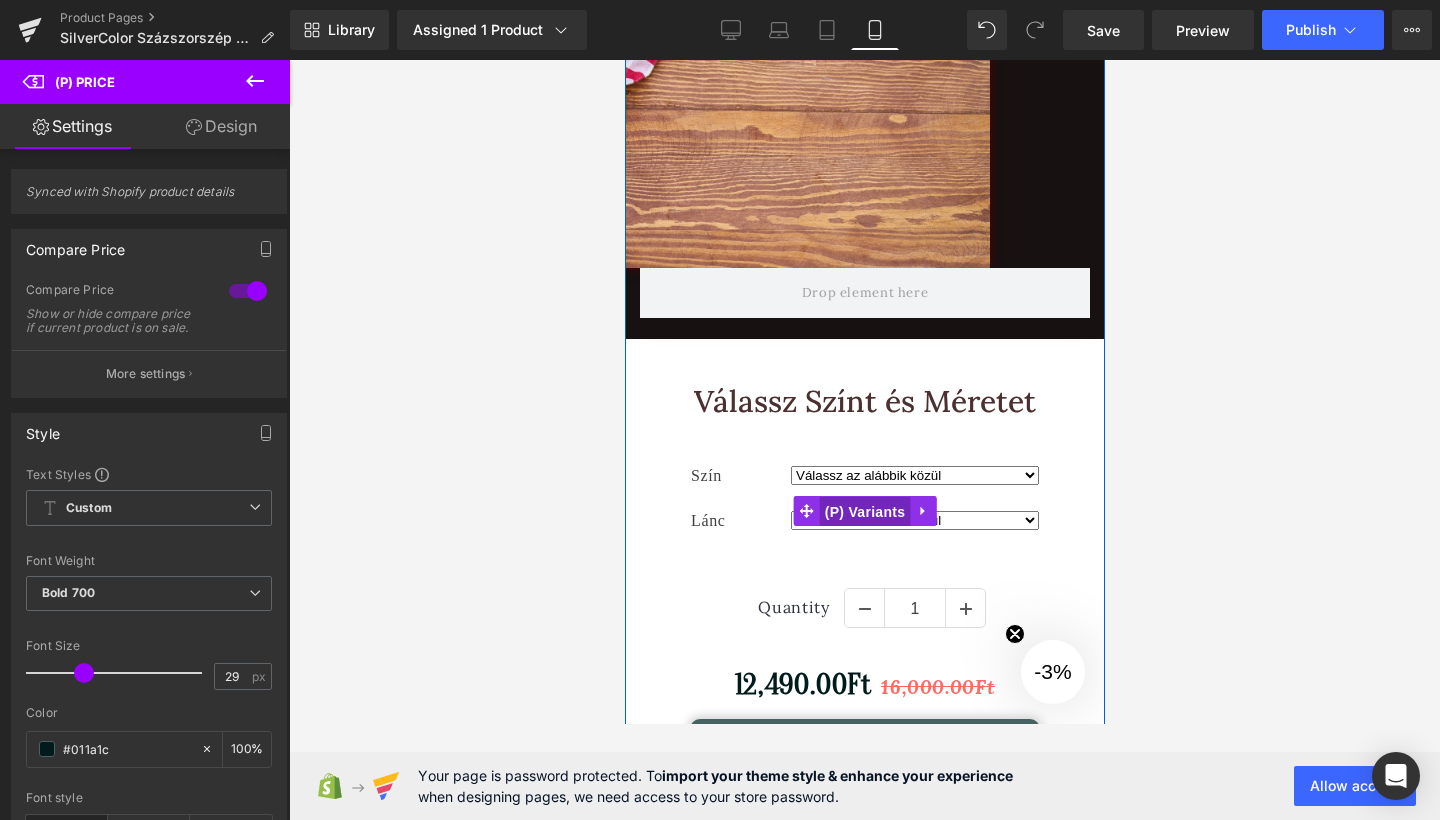 click on "(P) Variants" at bounding box center [864, 512] 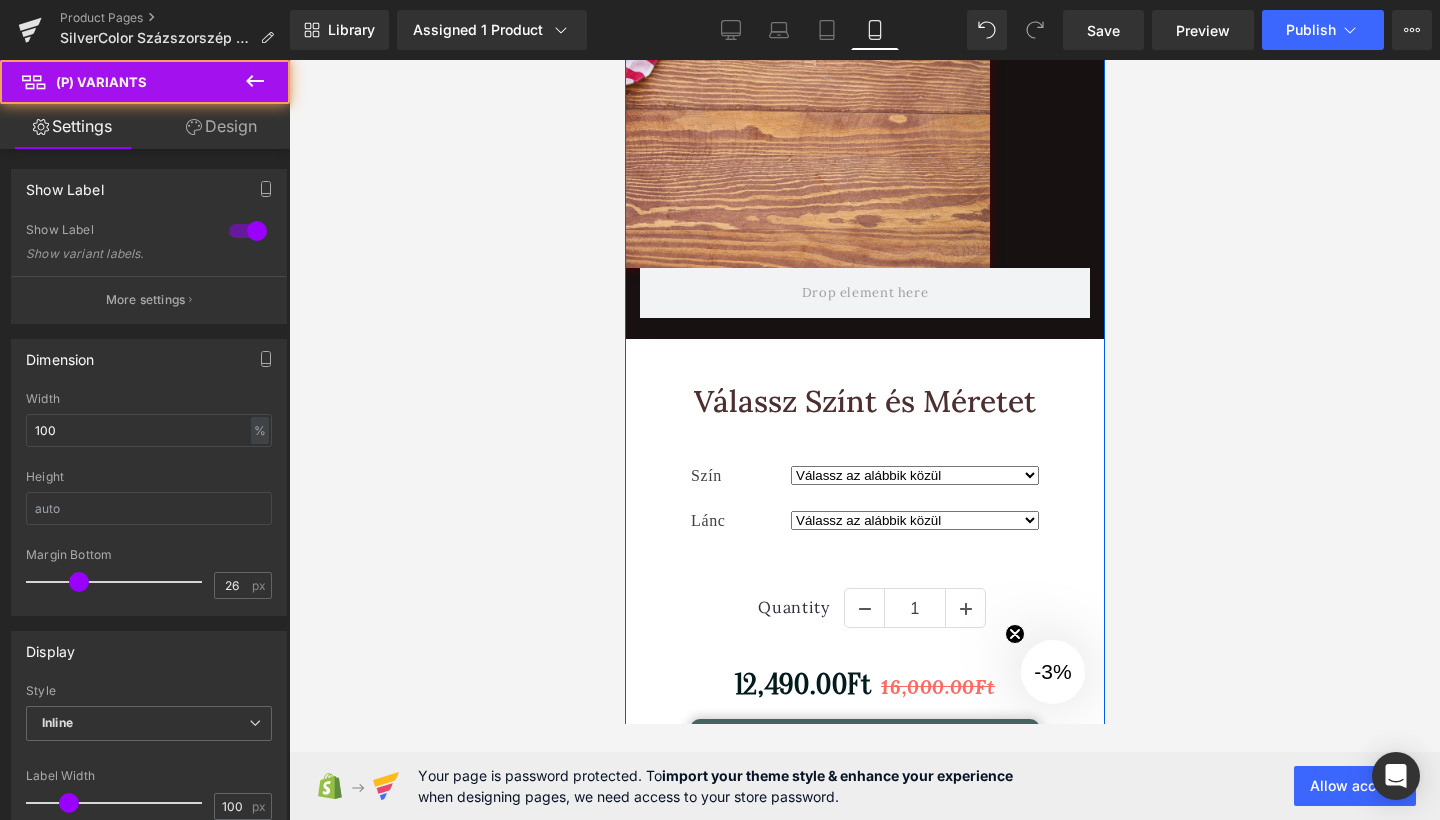 click on "Icon         Ékszereink Titka Heading         Row
Image         Művészet + Minőség + Kultúra Text Block         A tűzzománc az ötvösség több ezer éves díszítőeleme, egy színezett, szervetlen anyag, amelyet kézzel megmunkált ezüst rekeszekbe helyezek. Az összeköttetést 720–850 °C-on történő kiégetés biztosítja. Kétféle zománcot használok: áttetsző (transzparens) és fedő (opak) zománcot, melyek alá alátét (flux) zománc is kerülhet a tökéletes eredményért. A zománcot vízalapú szuszpenzióként viszem fel, majd a kemencében égetem, ügyelve a precizitásra és a lassú hűtésre. Technikámat mesterektől tanultam, és sok gyakorlással tökéletesítettem. Text Block
Youtube" at bounding box center (864, -332) 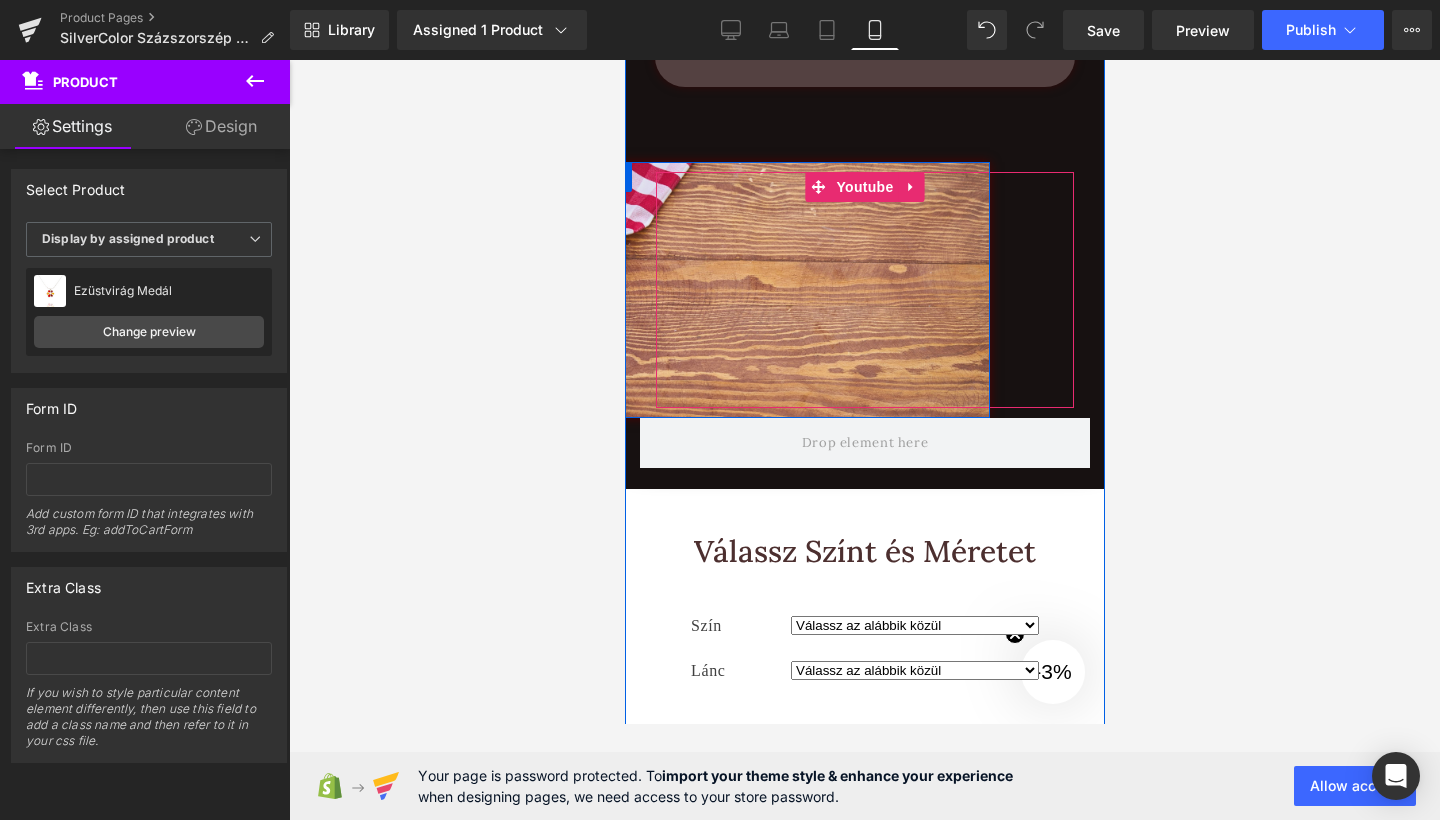 scroll, scrollTop: 2612, scrollLeft: 0, axis: vertical 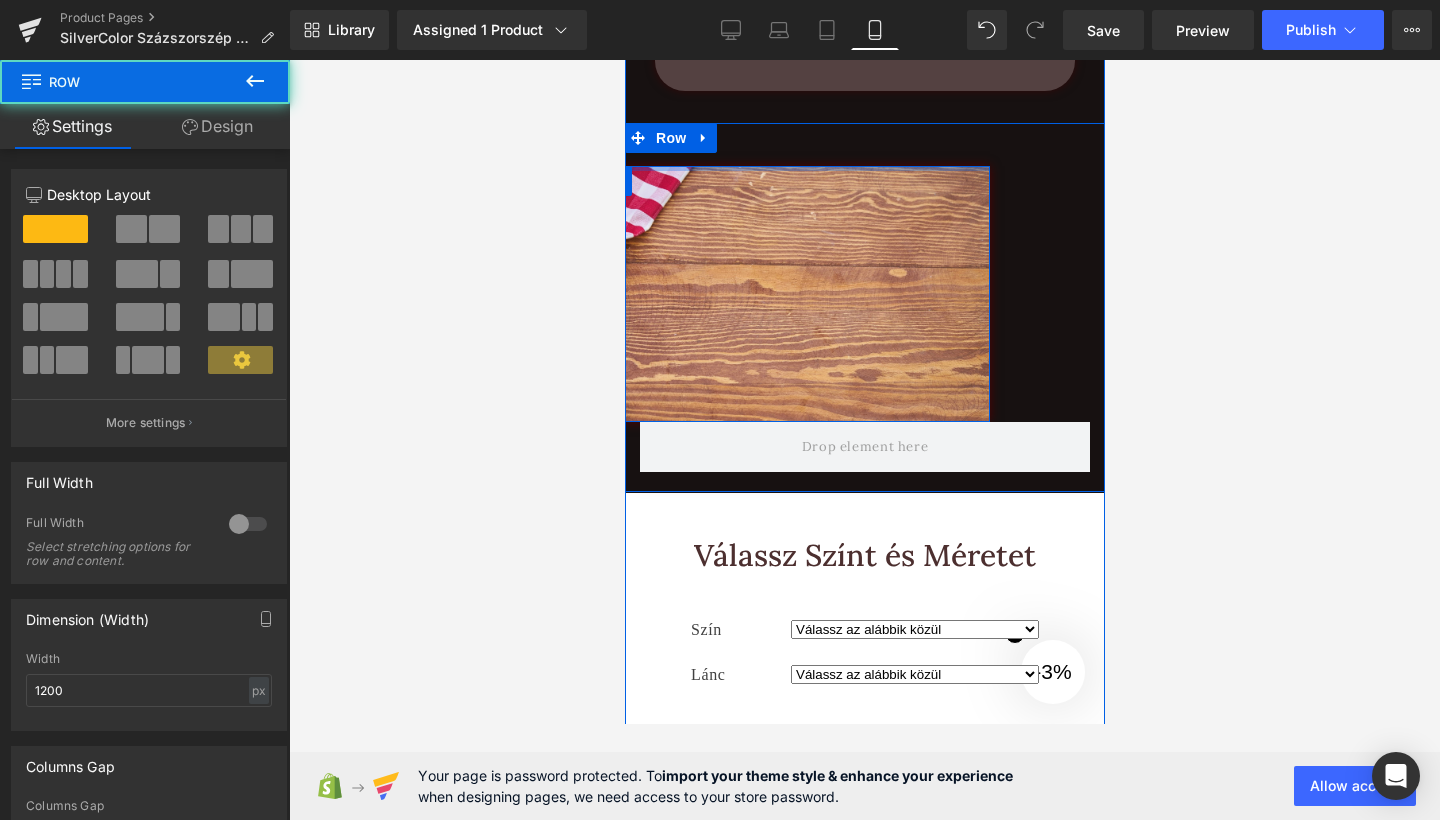 click at bounding box center (764, 168) 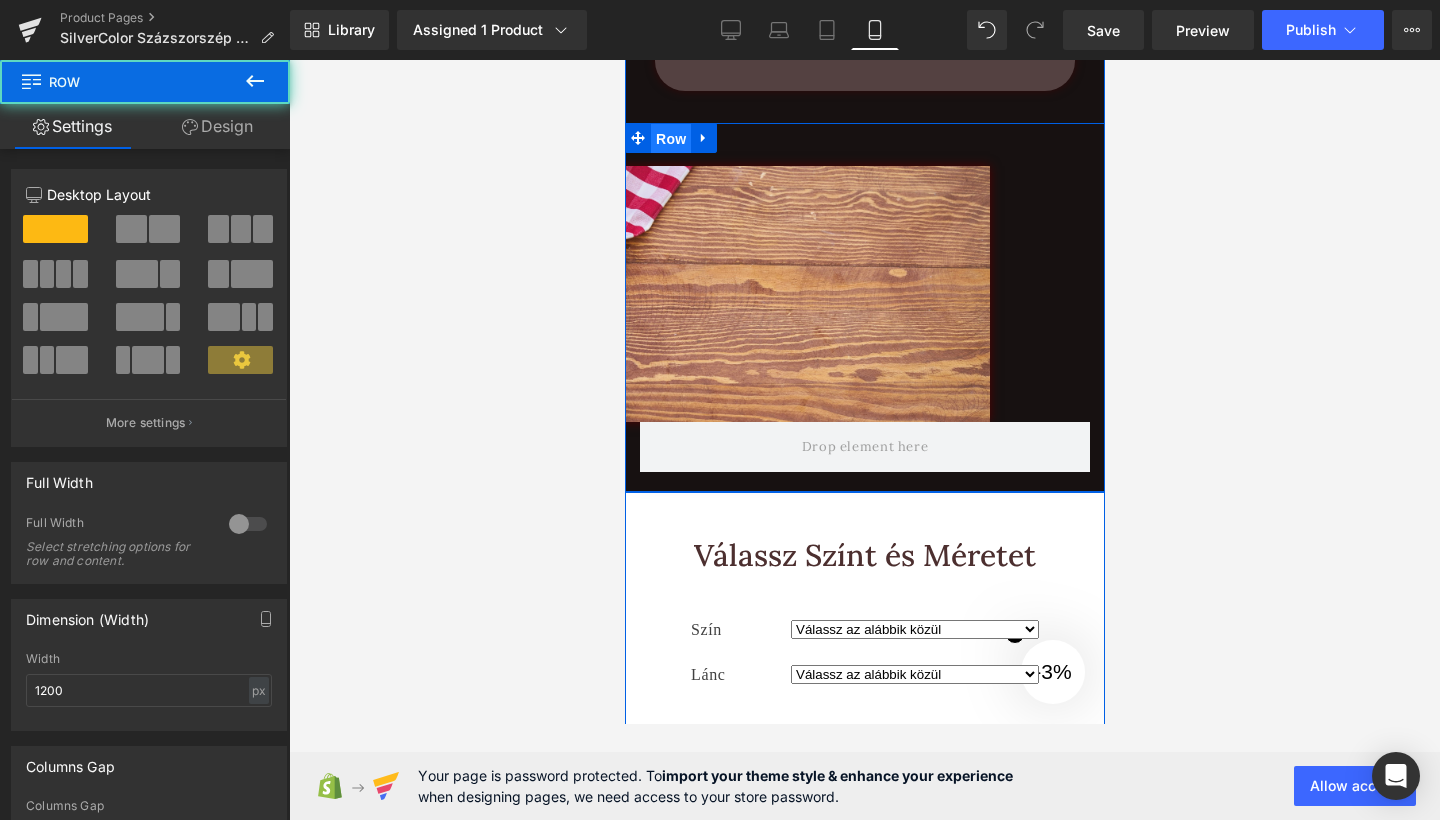 click on "Row" at bounding box center (670, 139) 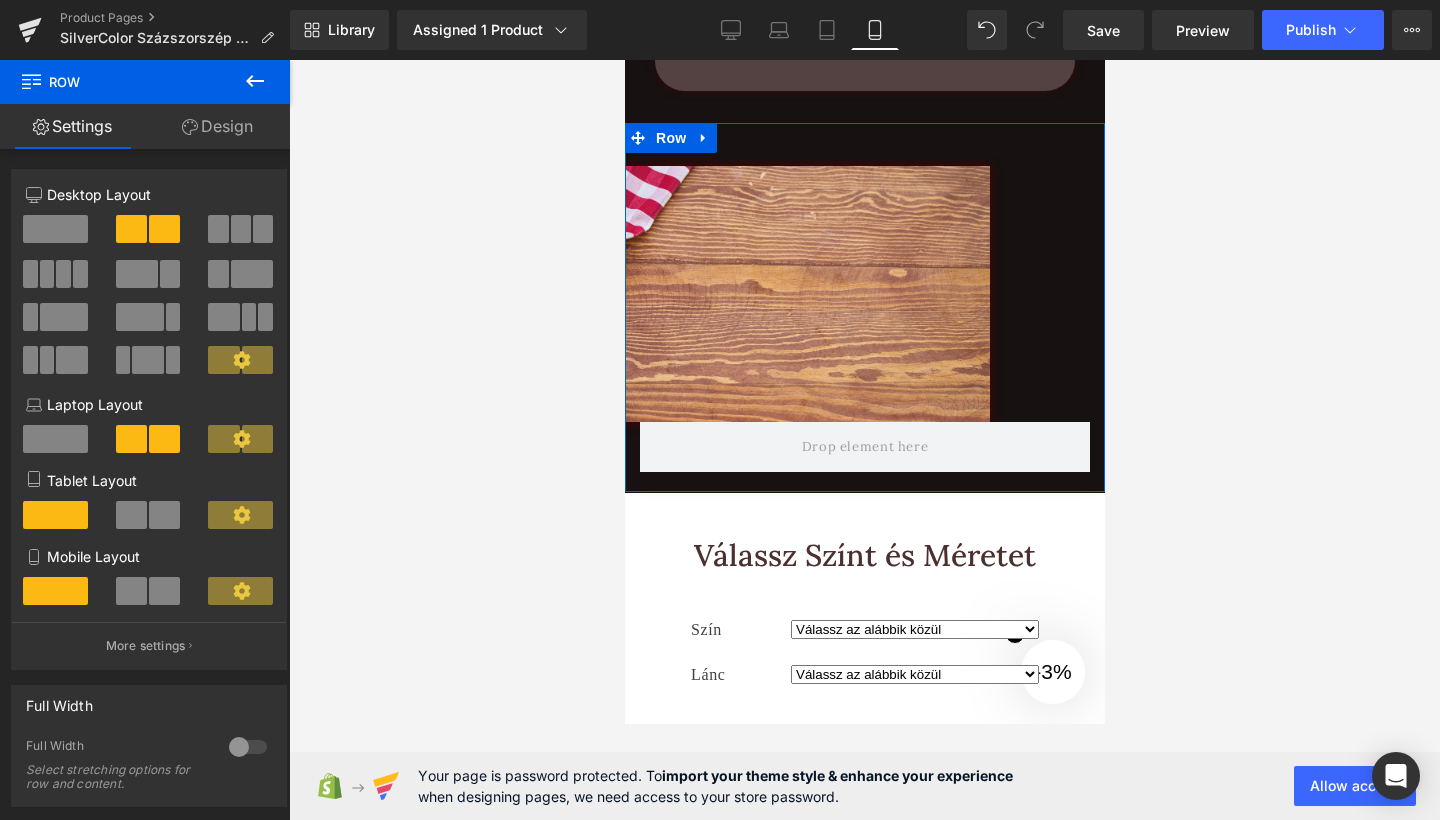 drag, startPoint x: 265, startPoint y: 107, endPoint x: 206, endPoint y: 179, distance: 93.08598 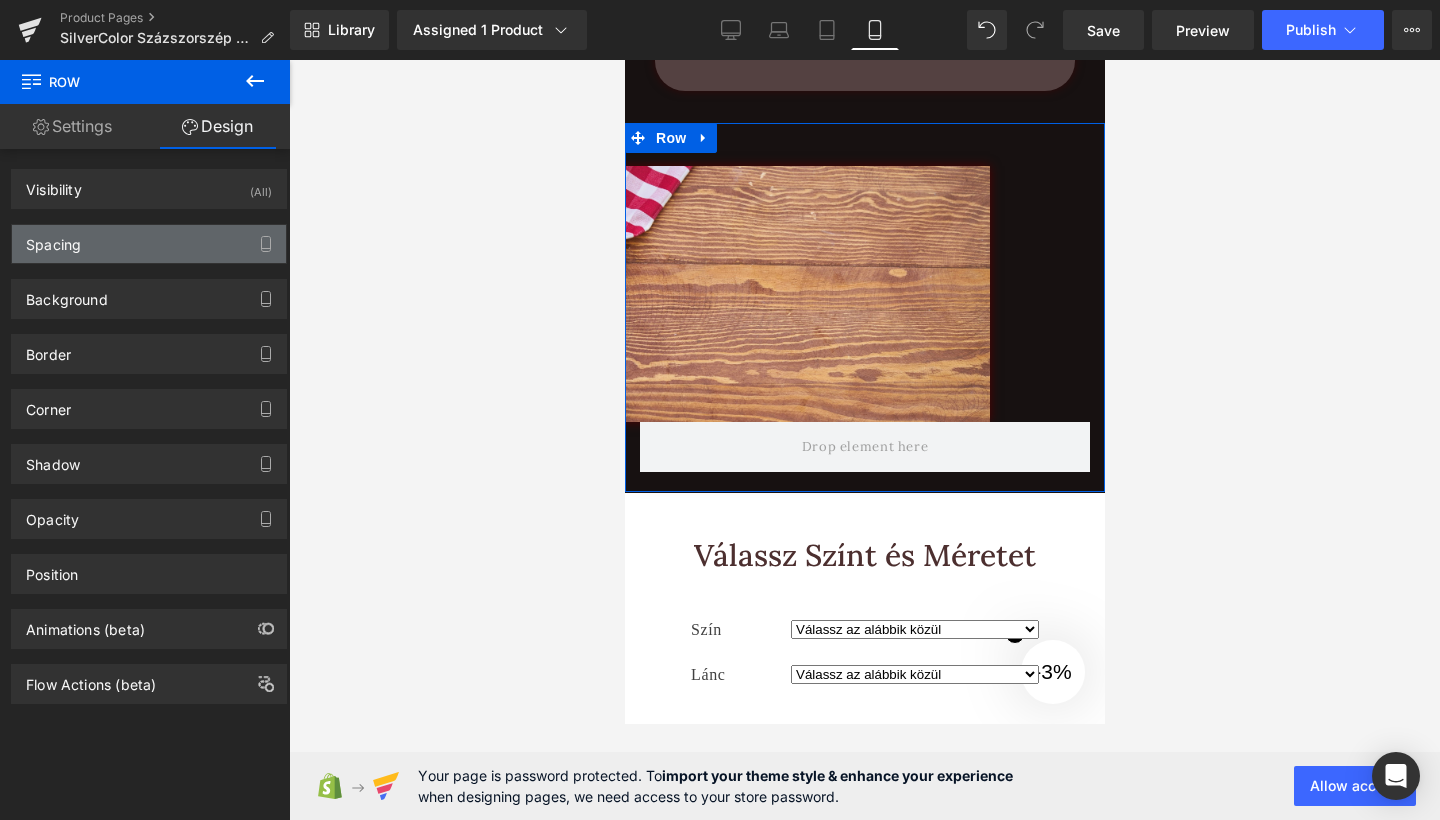 click on "Spacing" at bounding box center (149, 244) 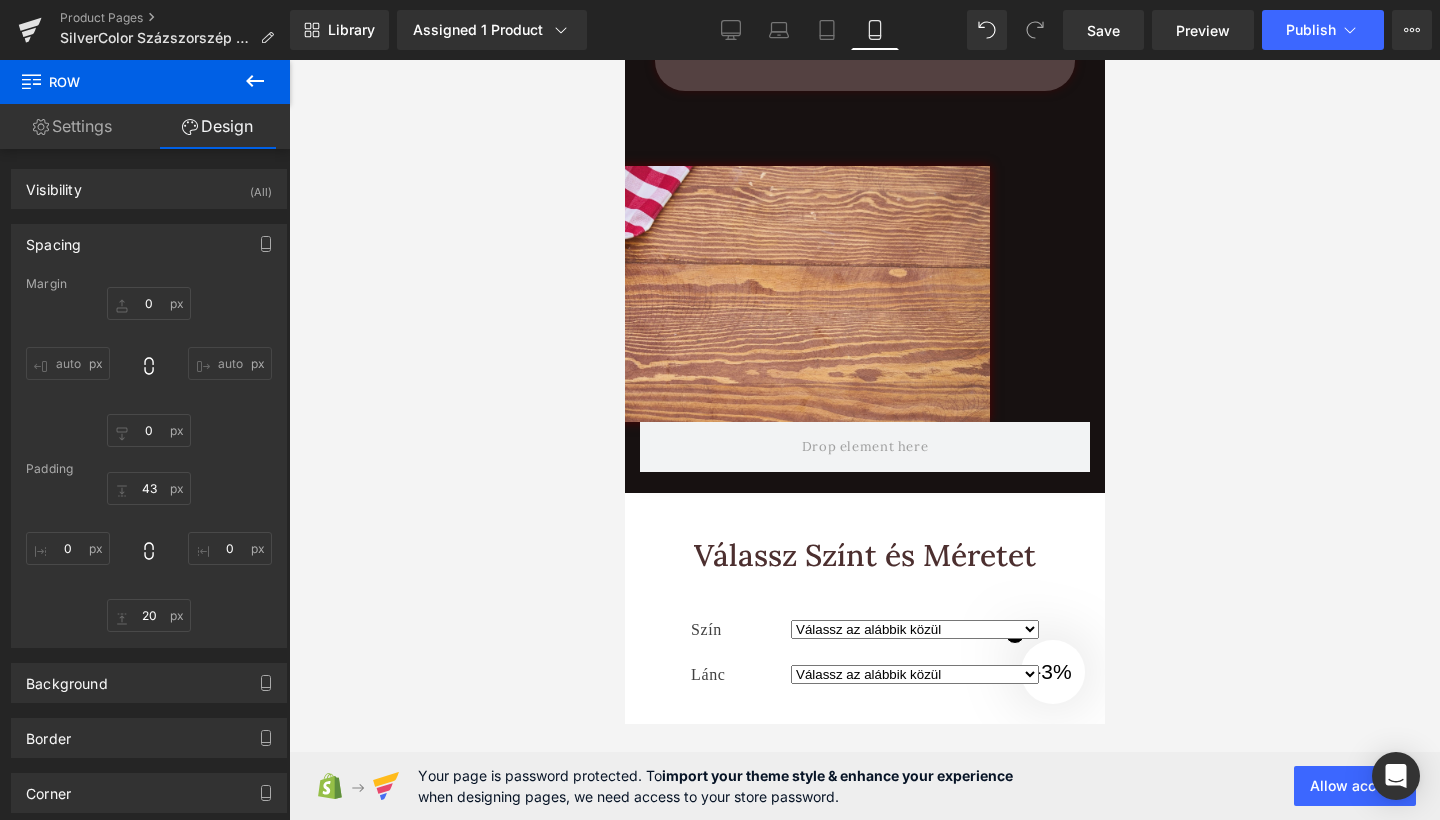 click at bounding box center [864, 440] 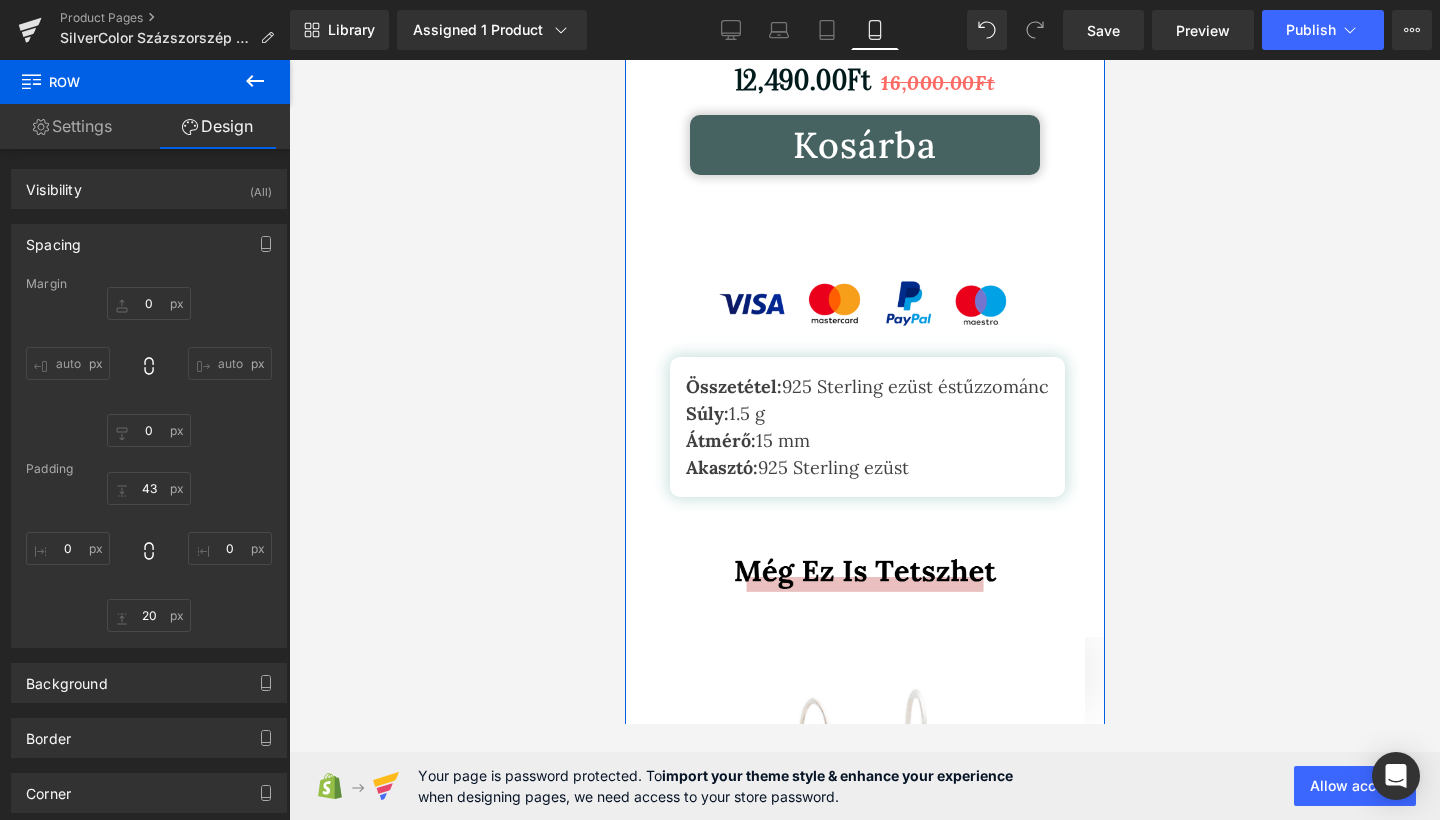 scroll, scrollTop: 3396, scrollLeft: 0, axis: vertical 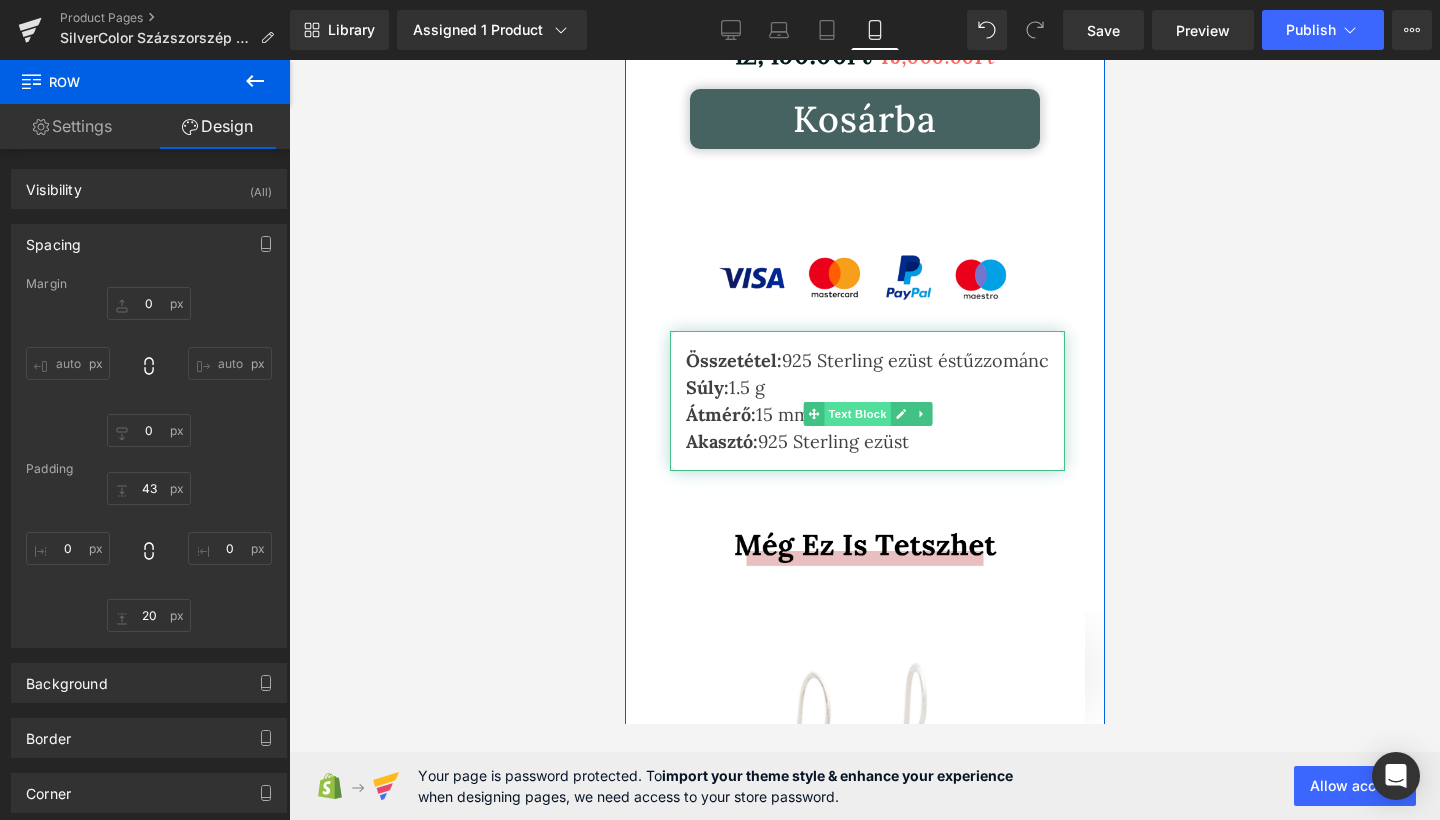 click on "Text Block" at bounding box center [856, 414] 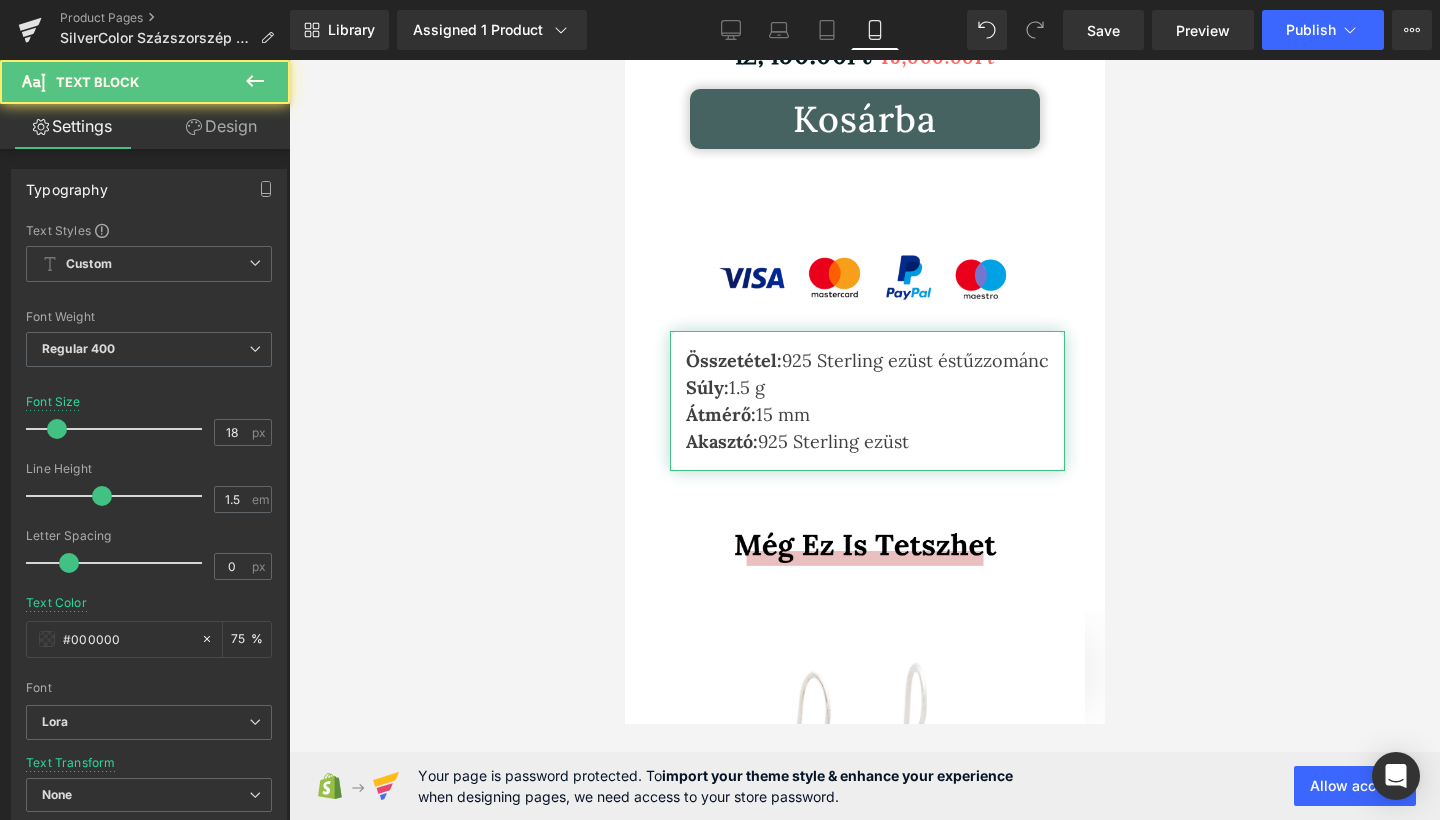 click on "Design" at bounding box center [221, 126] 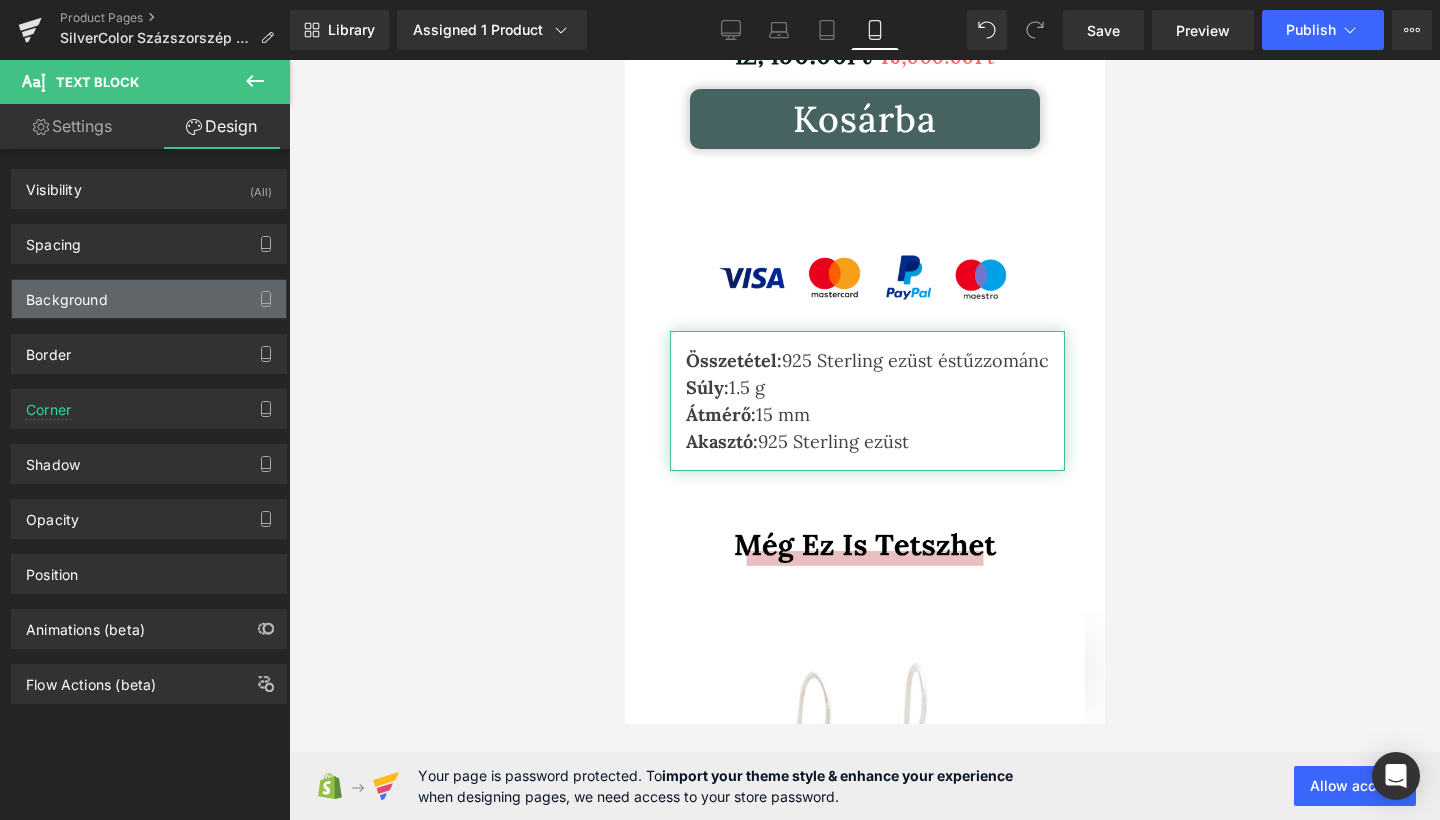 click on "Background" at bounding box center [149, 299] 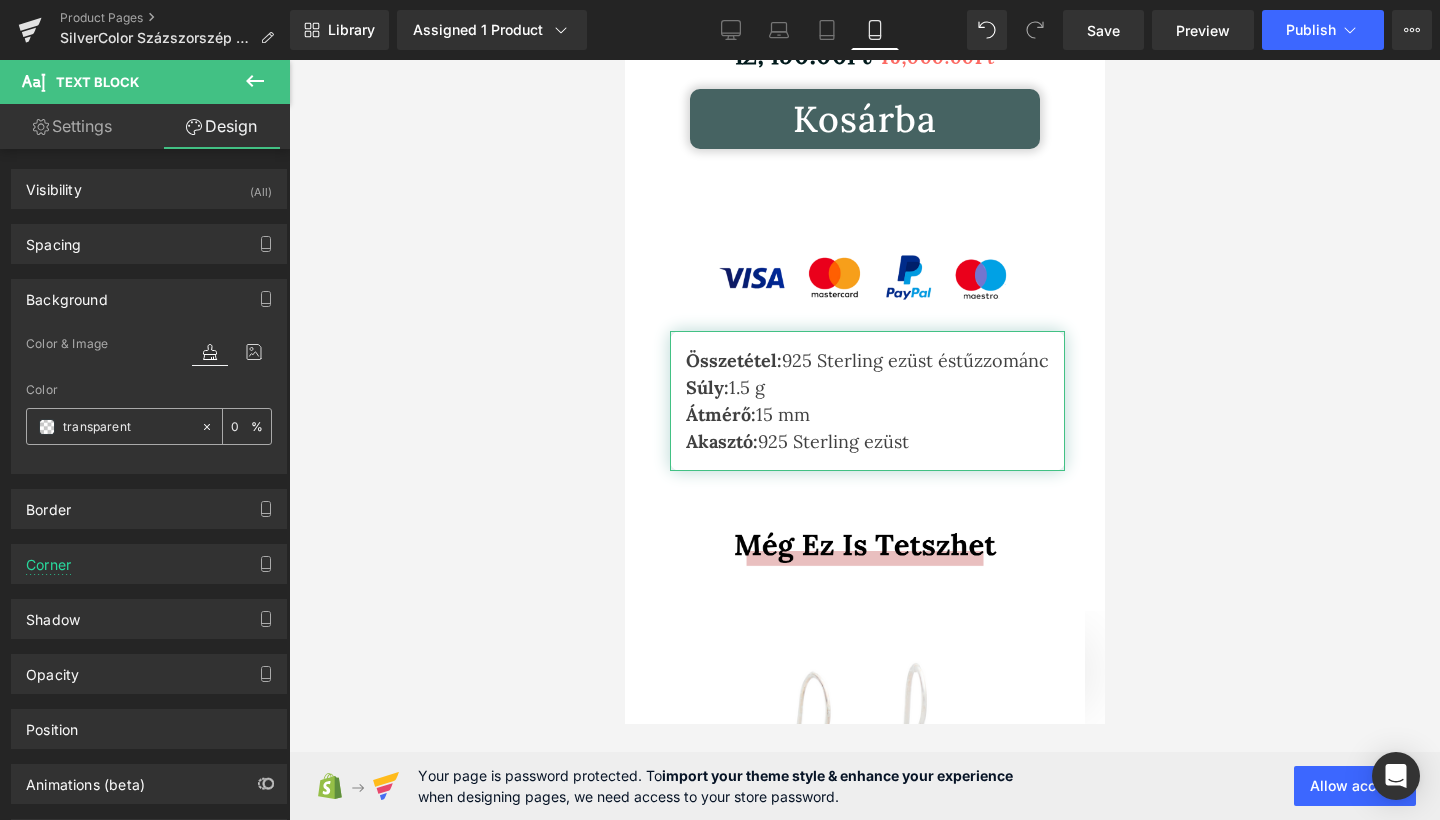 click at bounding box center (47, 427) 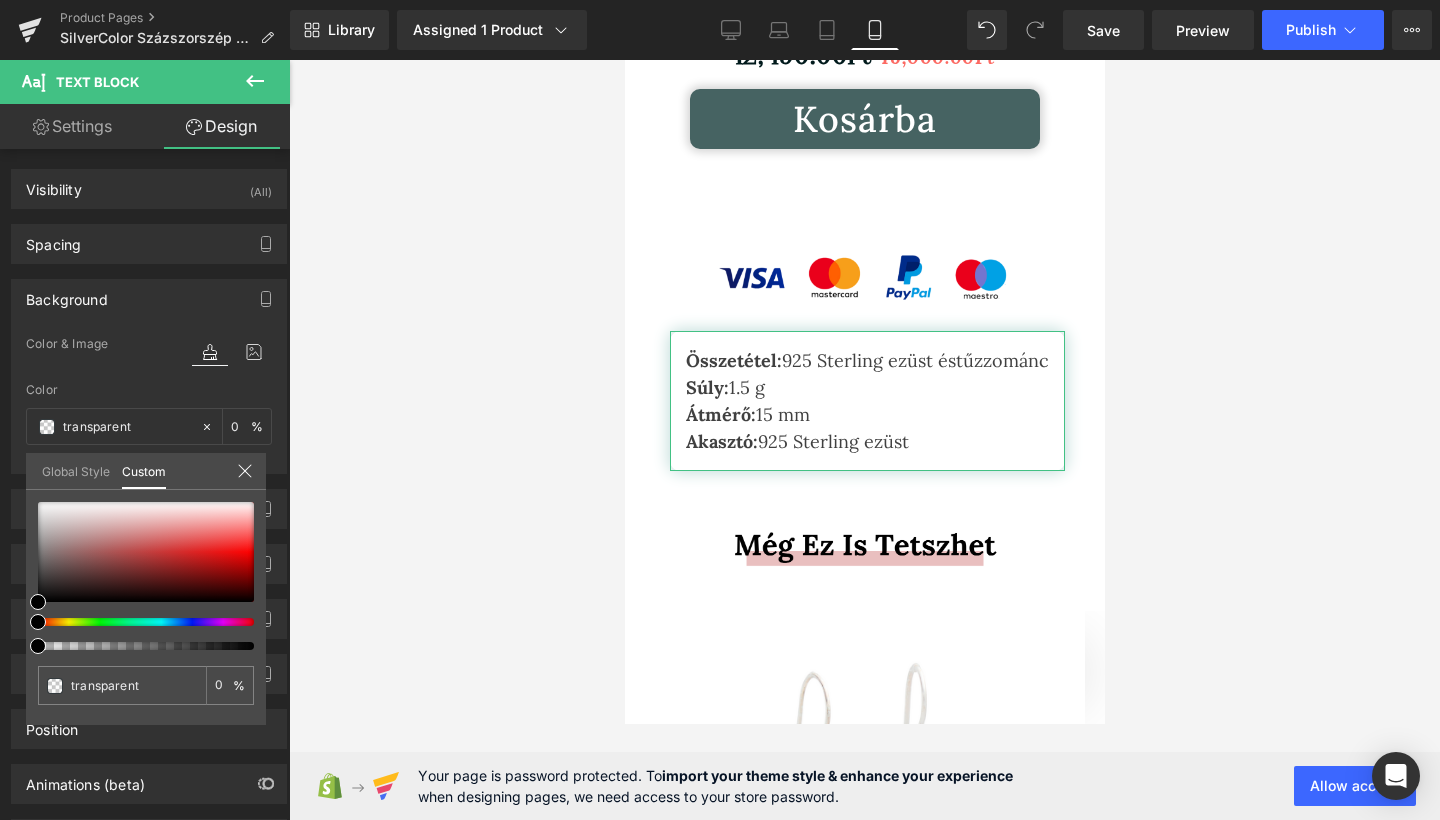 click on "Global Style" at bounding box center [76, 471] 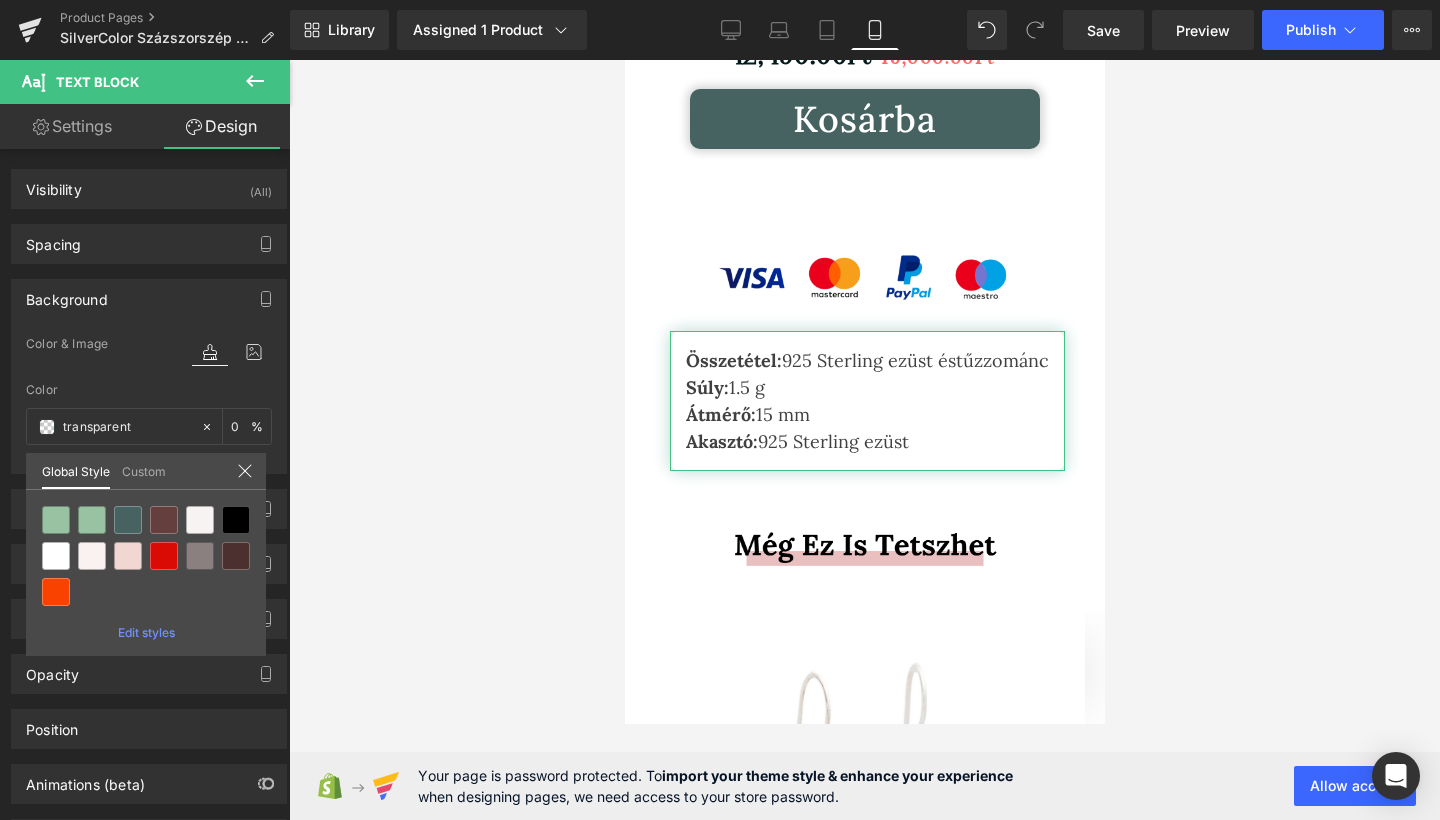 click 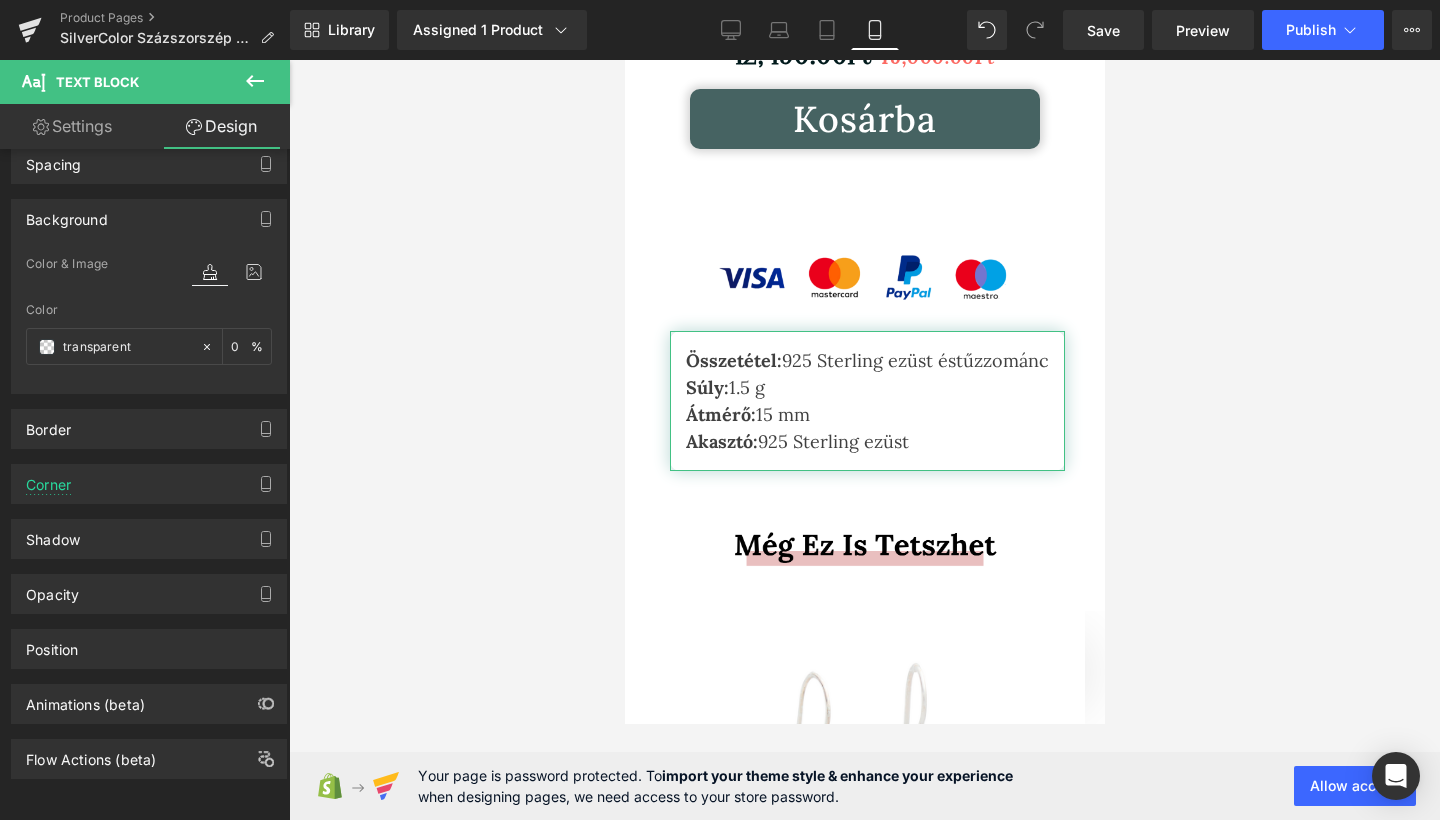 scroll, scrollTop: 95, scrollLeft: 0, axis: vertical 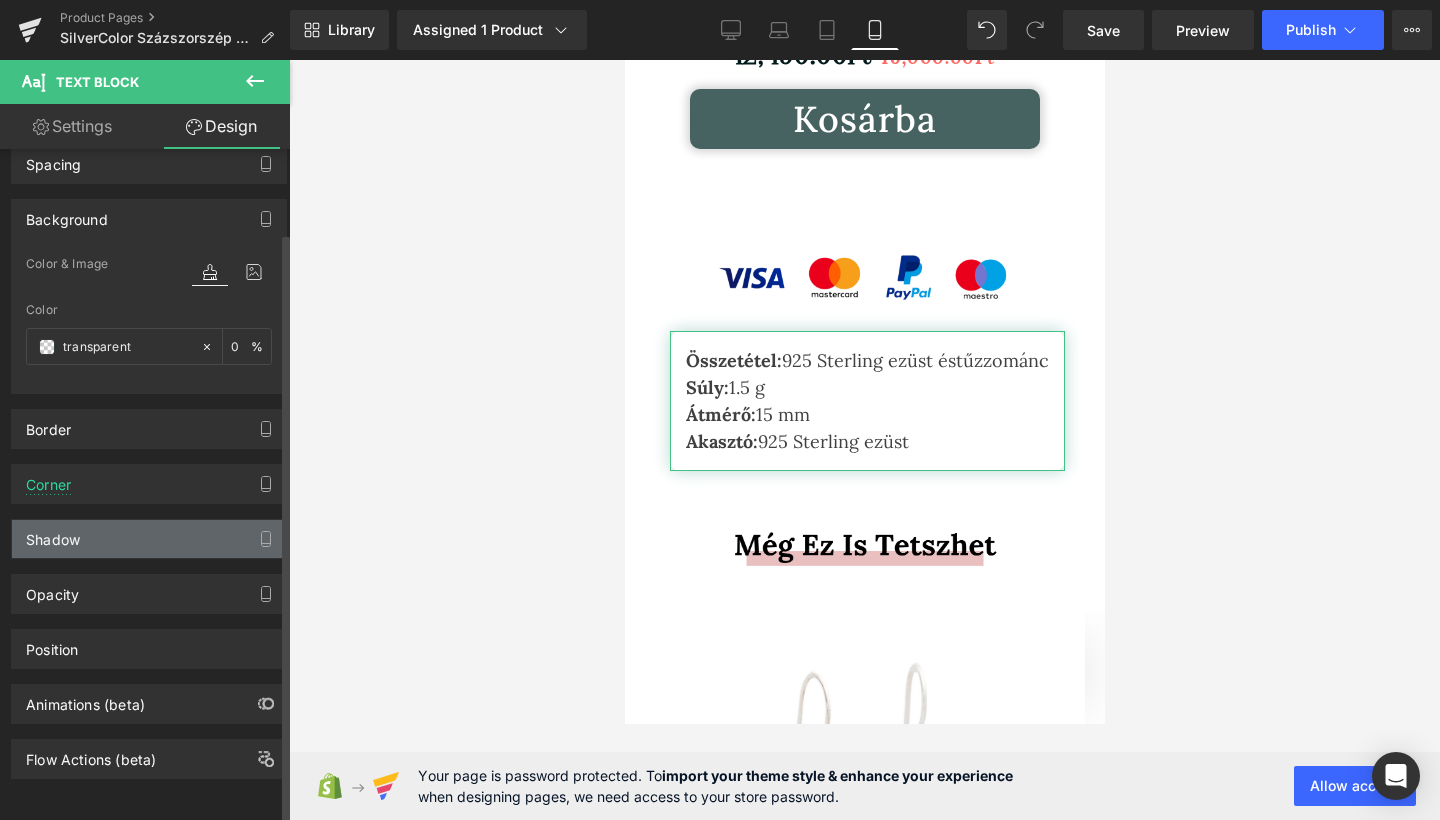 click on "Shadow" at bounding box center (149, 539) 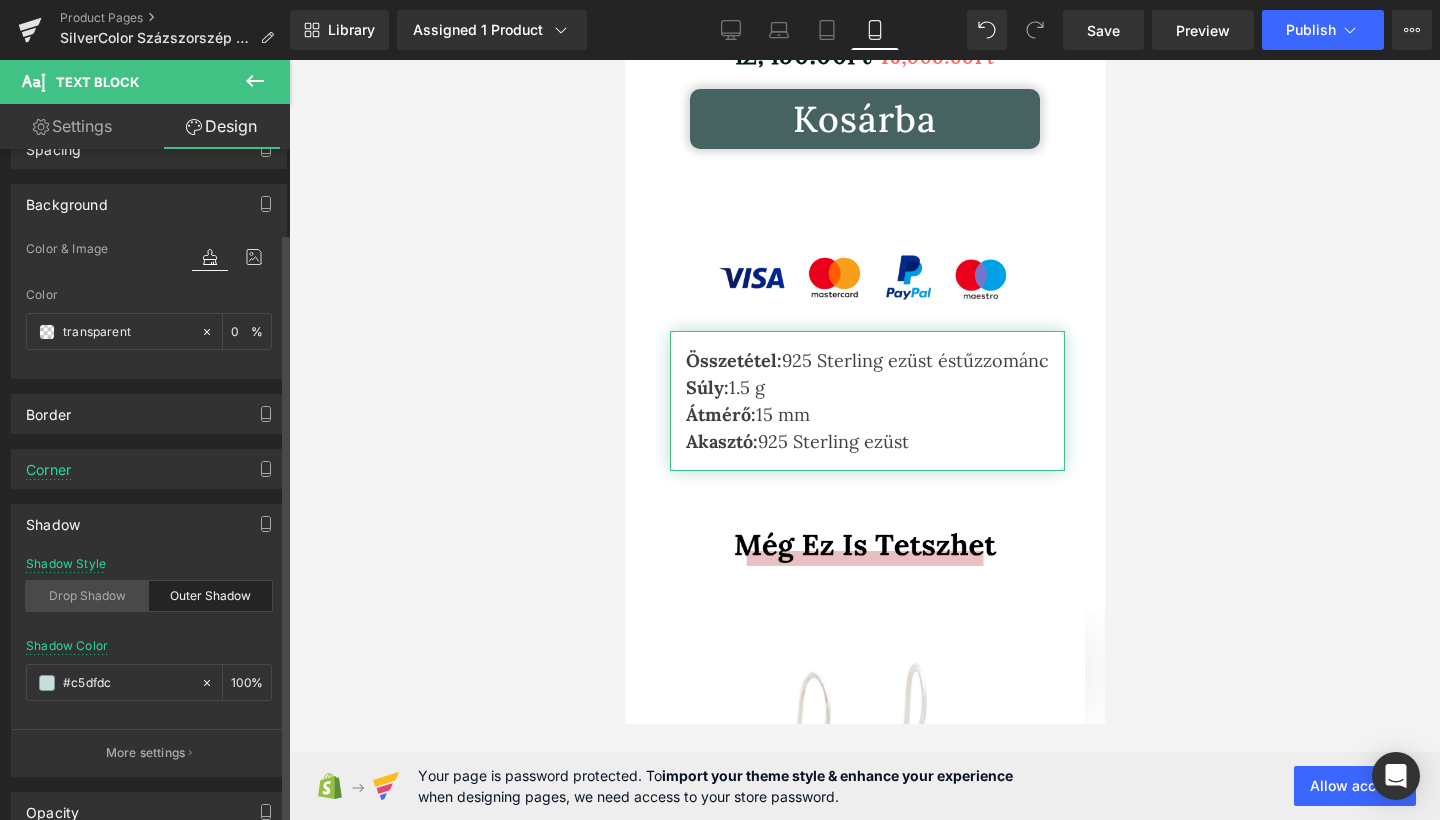 click on "Drop Shadow" at bounding box center [87, 596] 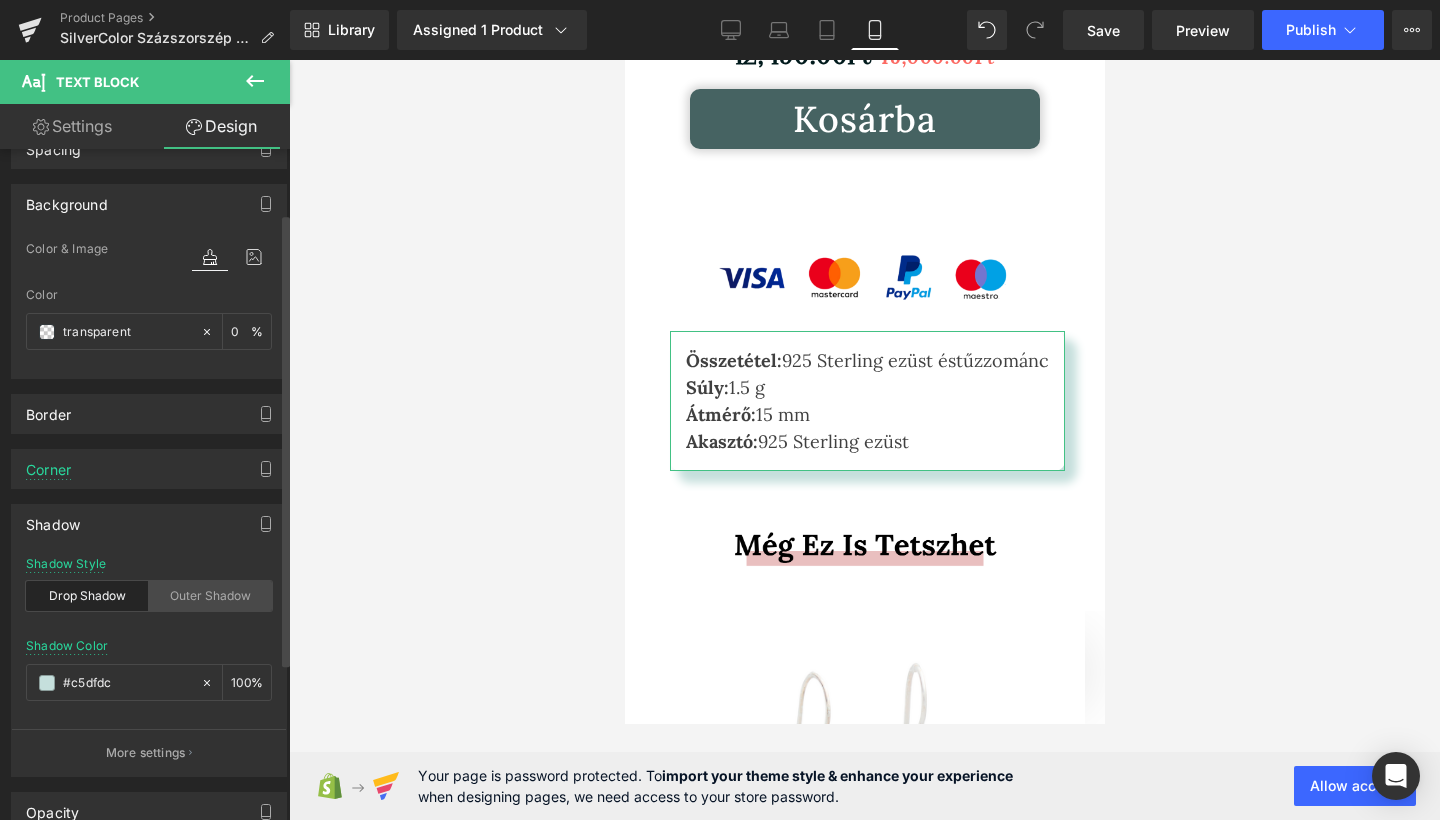 click on "Outer Shadow" at bounding box center [210, 596] 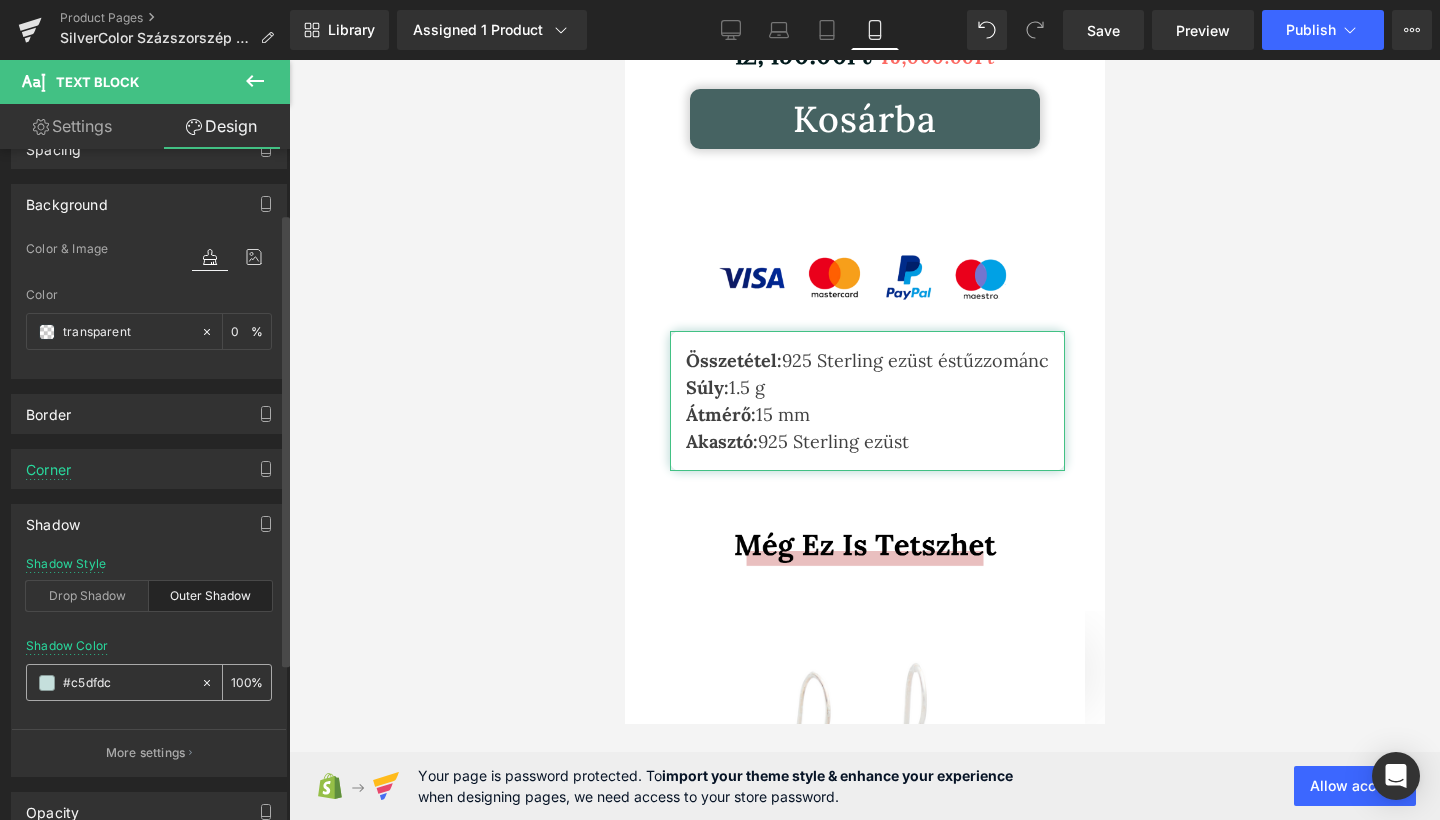 click at bounding box center [47, 683] 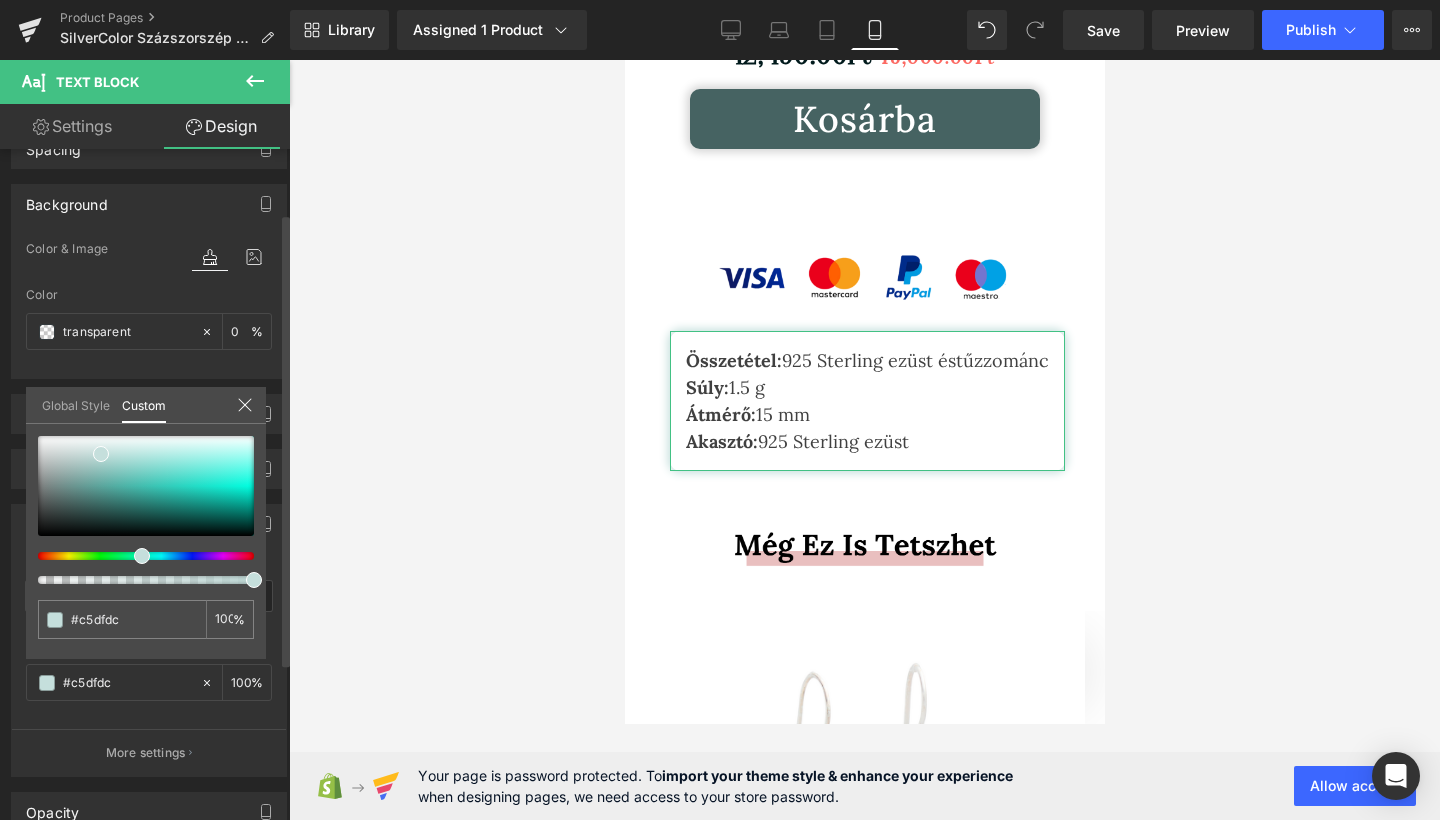 drag, startPoint x: 76, startPoint y: 410, endPoint x: 113, endPoint y: 413, distance: 37.12142 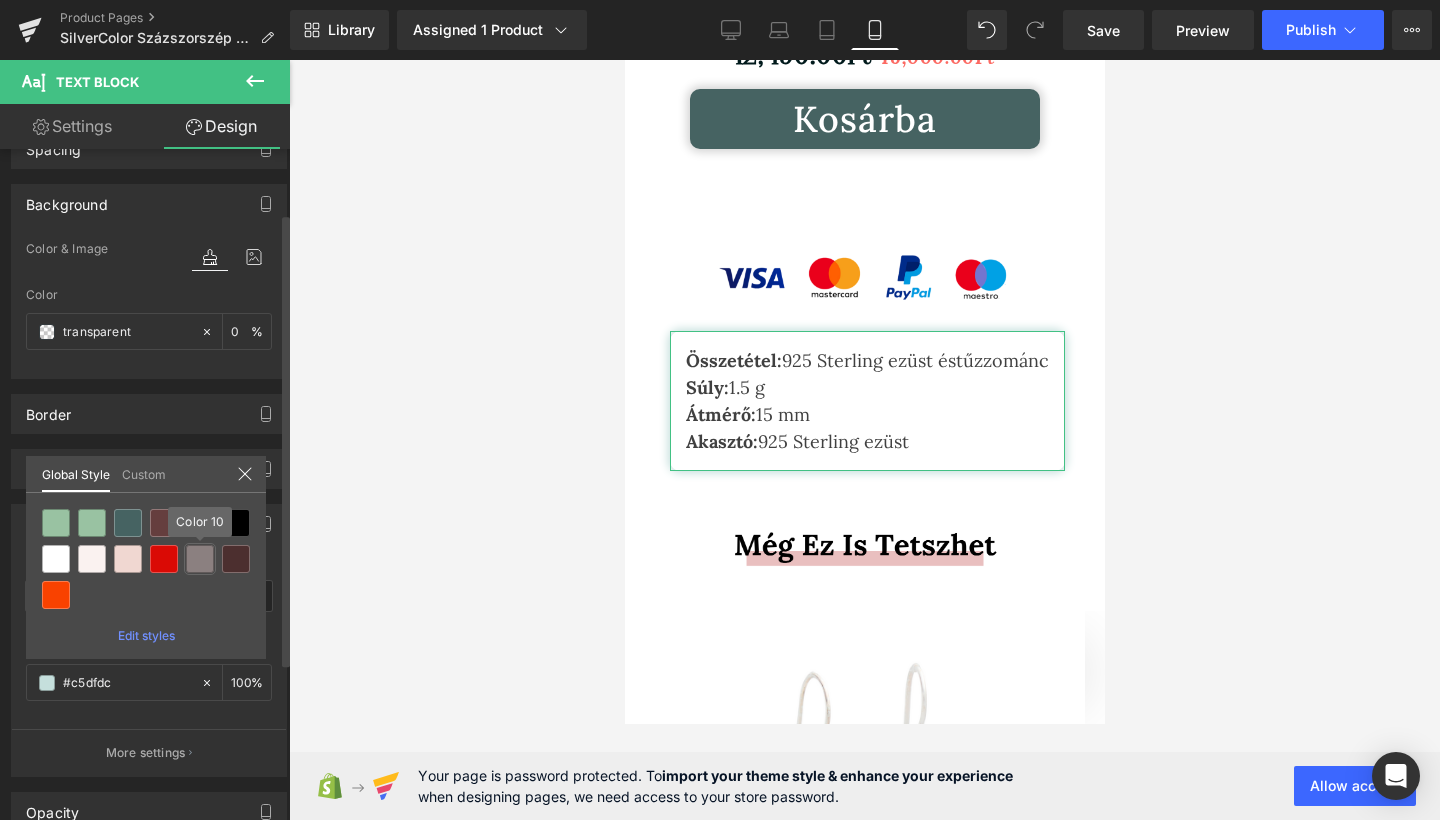 click at bounding box center (200, 559) 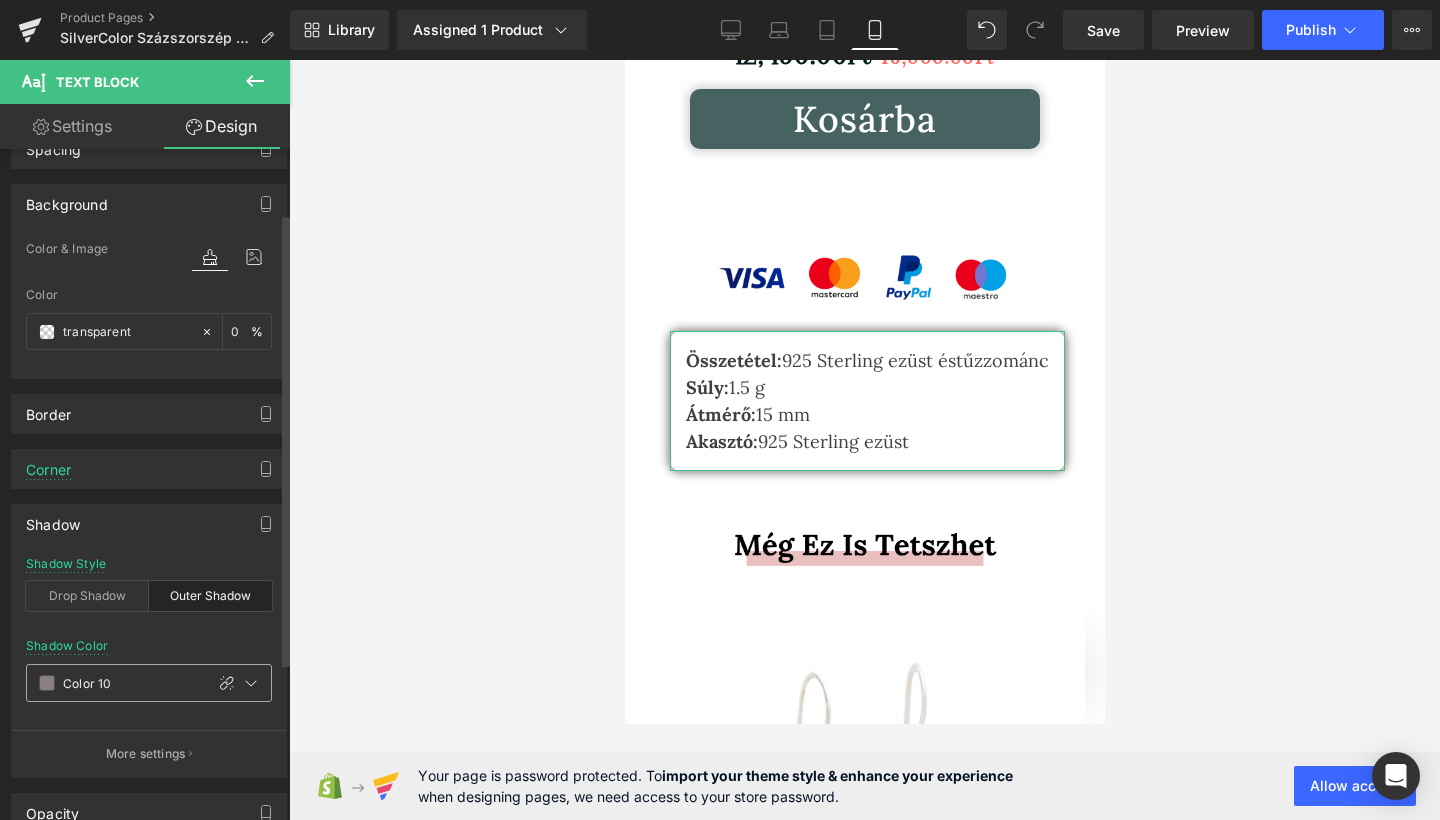 click at bounding box center [47, 683] 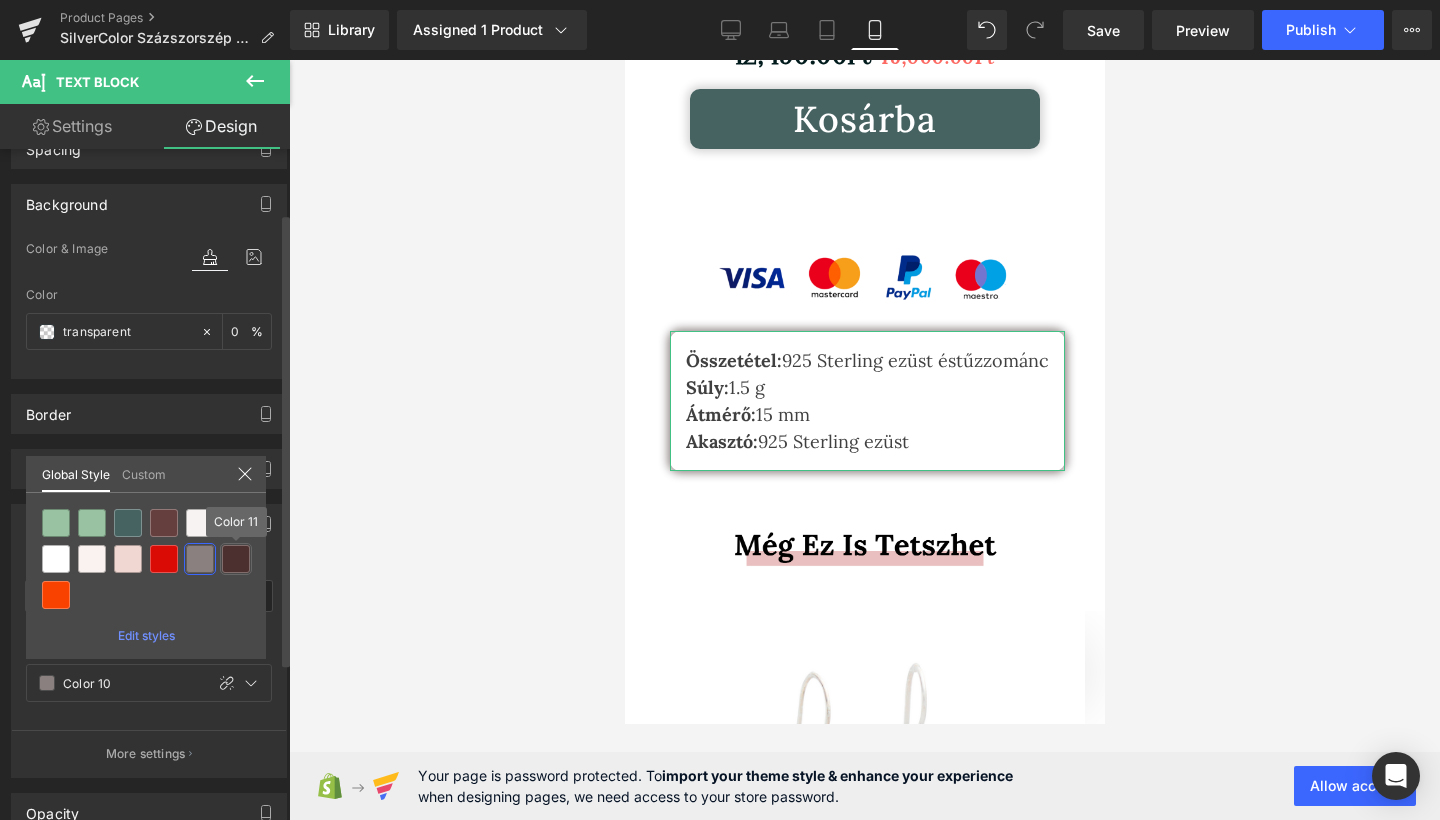 click at bounding box center (236, 559) 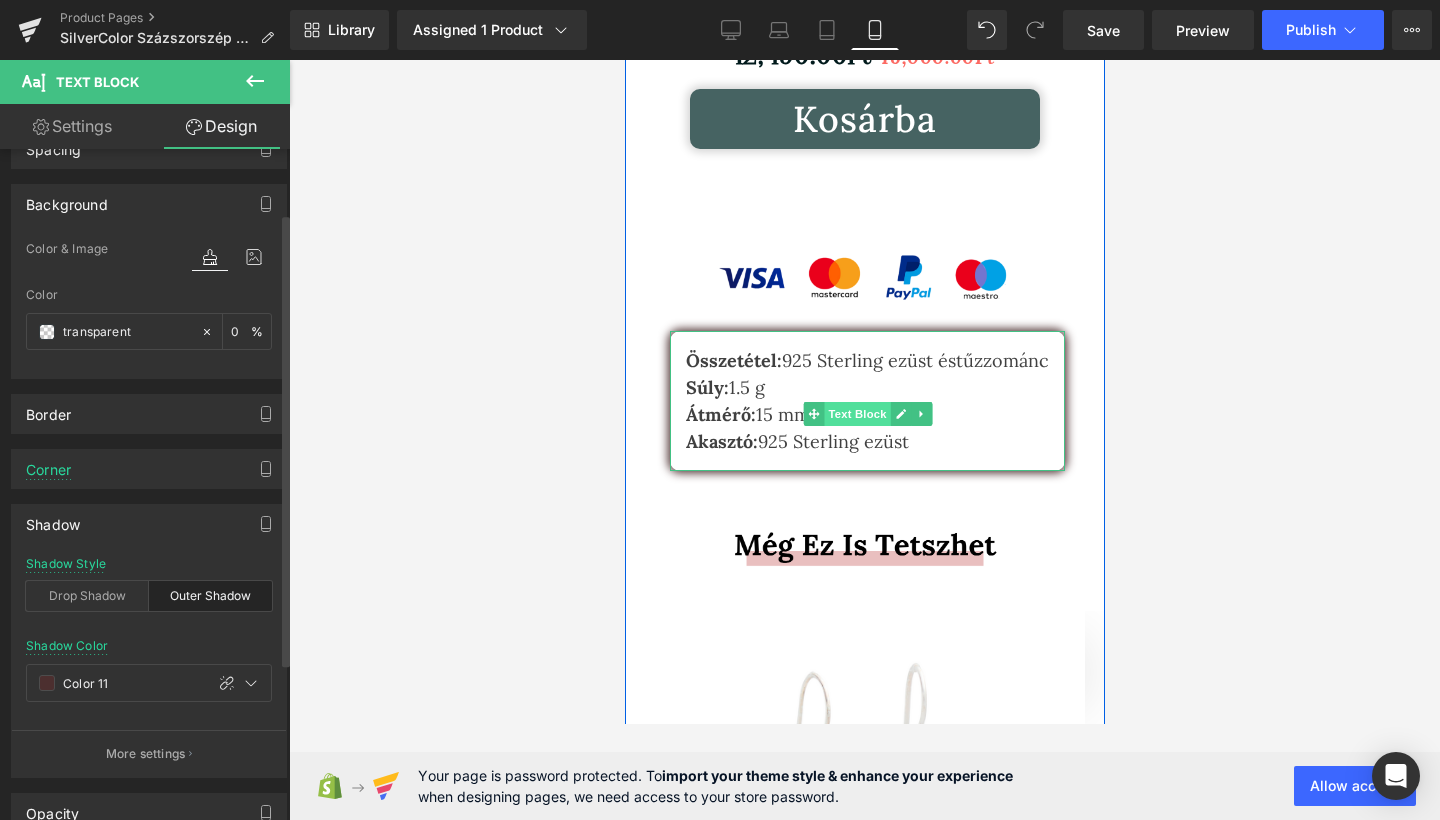 click on "Text Block" at bounding box center [856, 414] 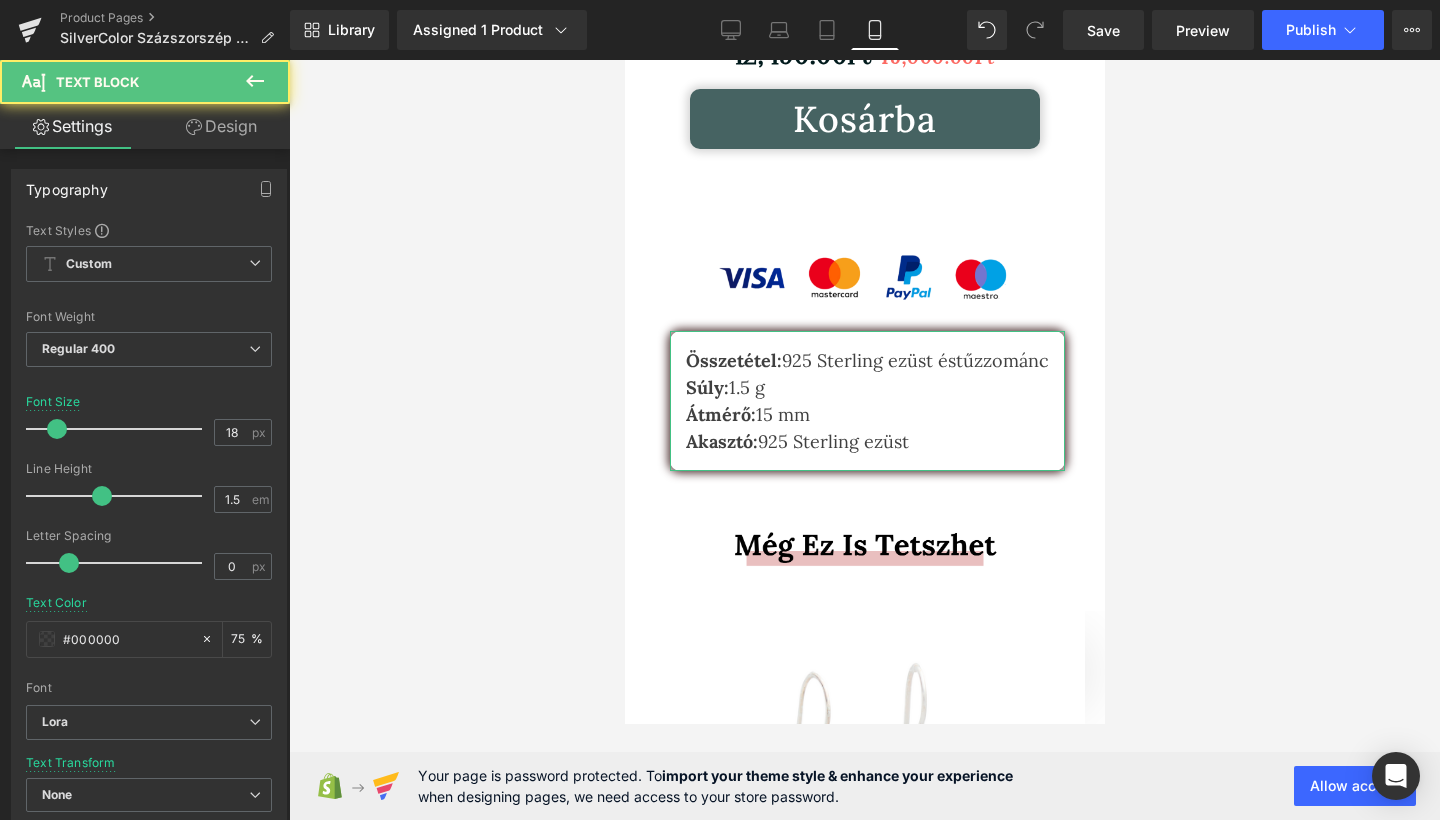 click on "Design" at bounding box center [221, 126] 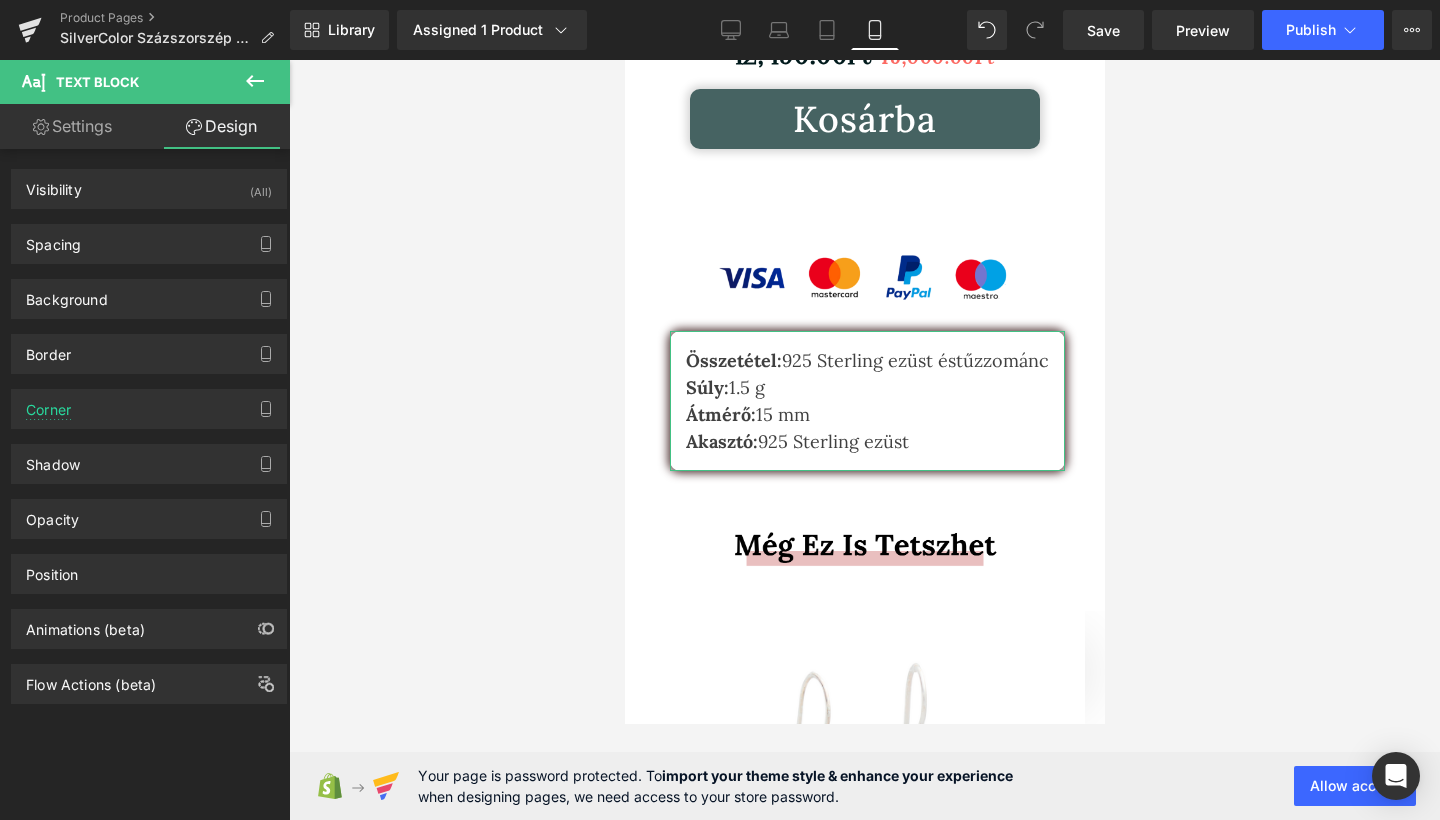 type on "transparent" 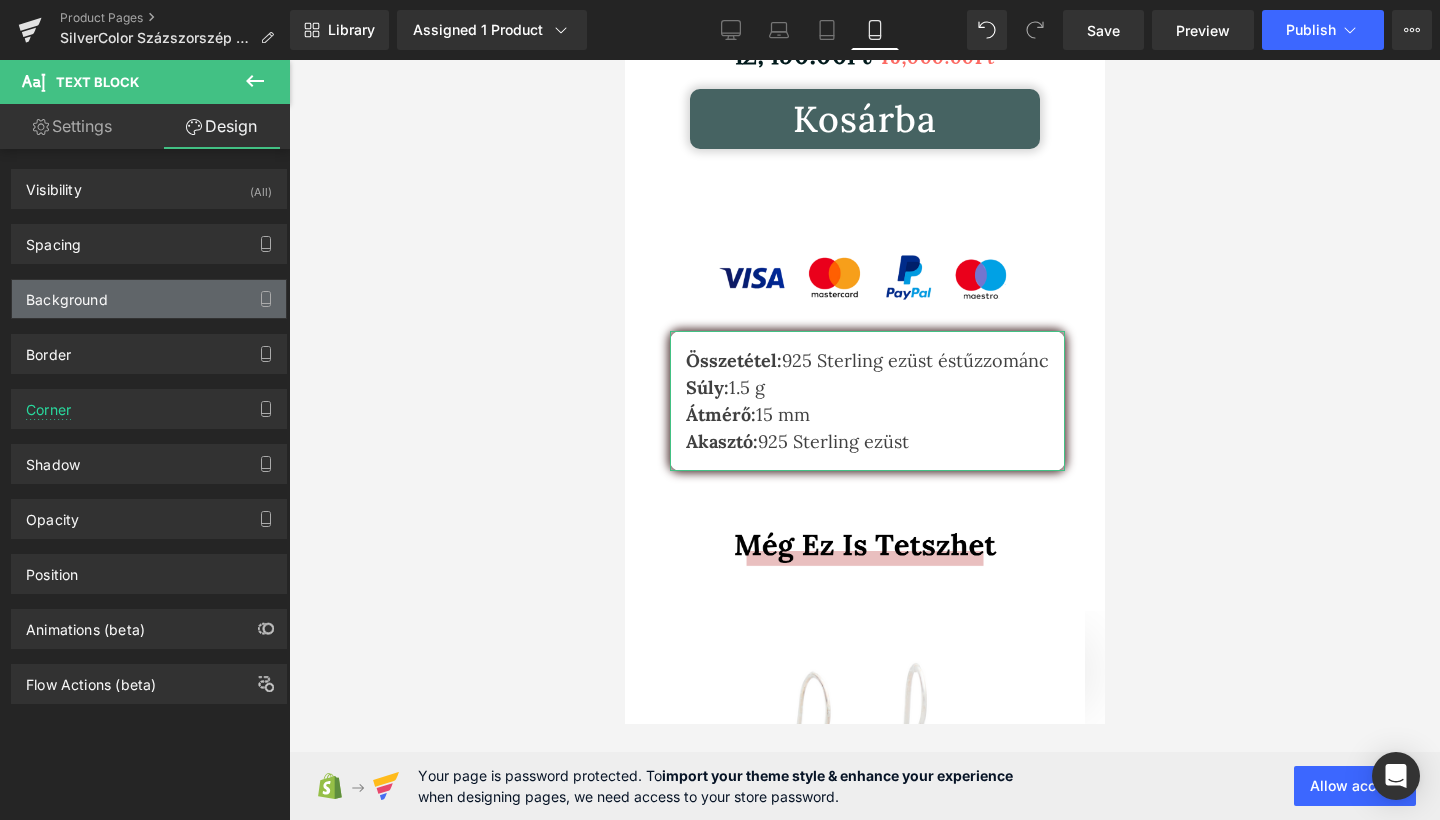 click on "Background" at bounding box center (149, 299) 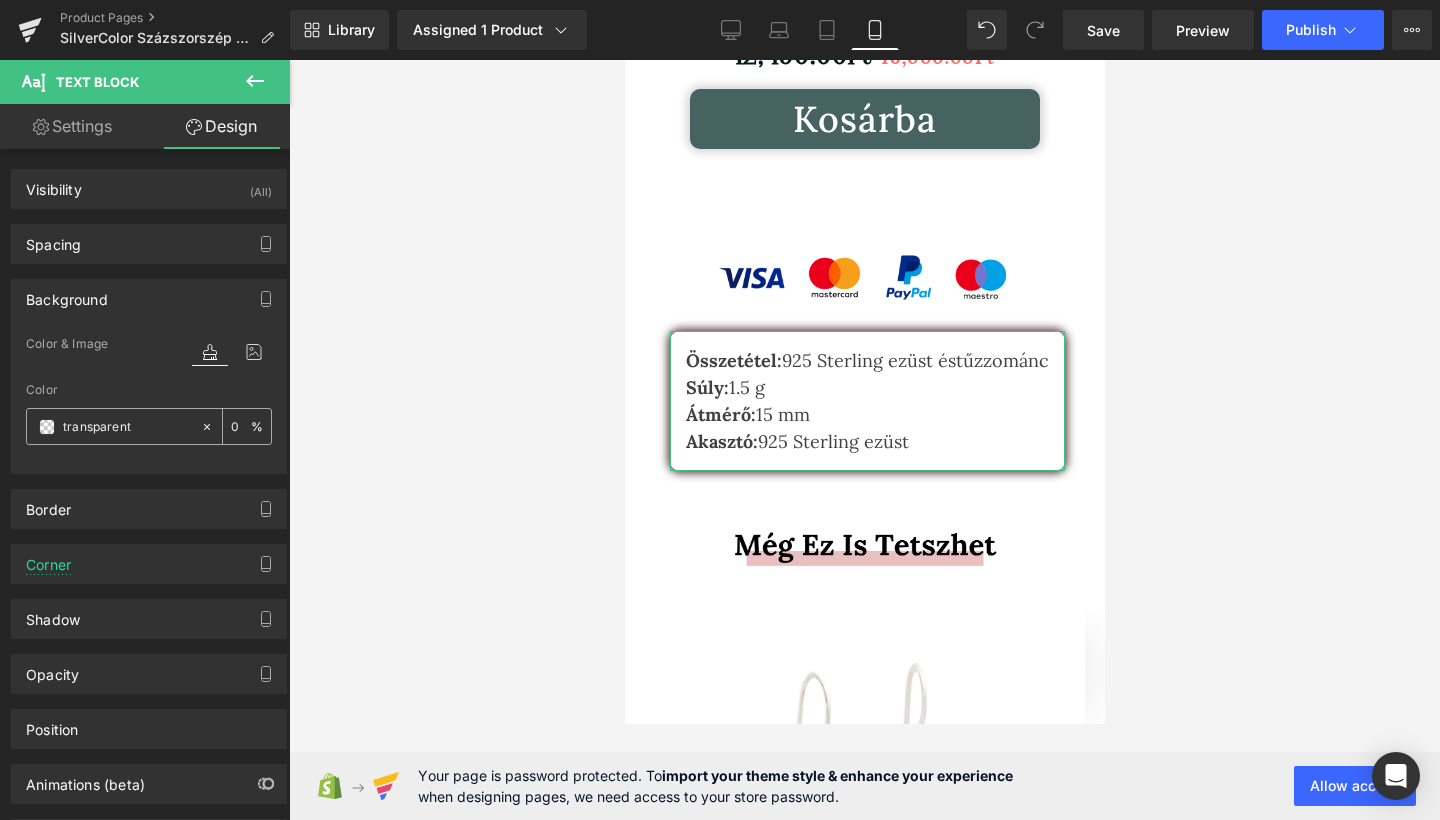 click at bounding box center (47, 427) 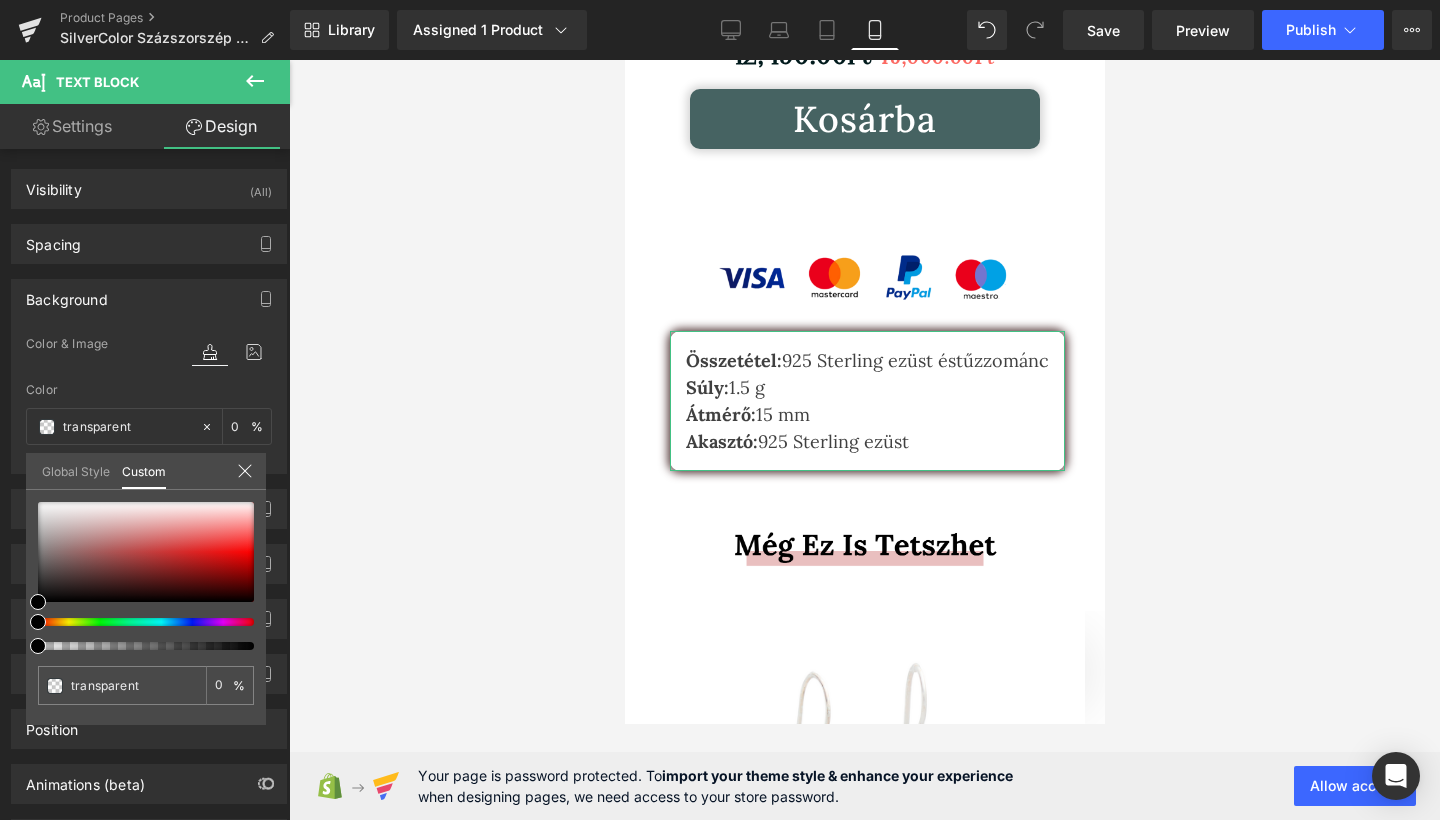 click on "Global Style" at bounding box center [76, 470] 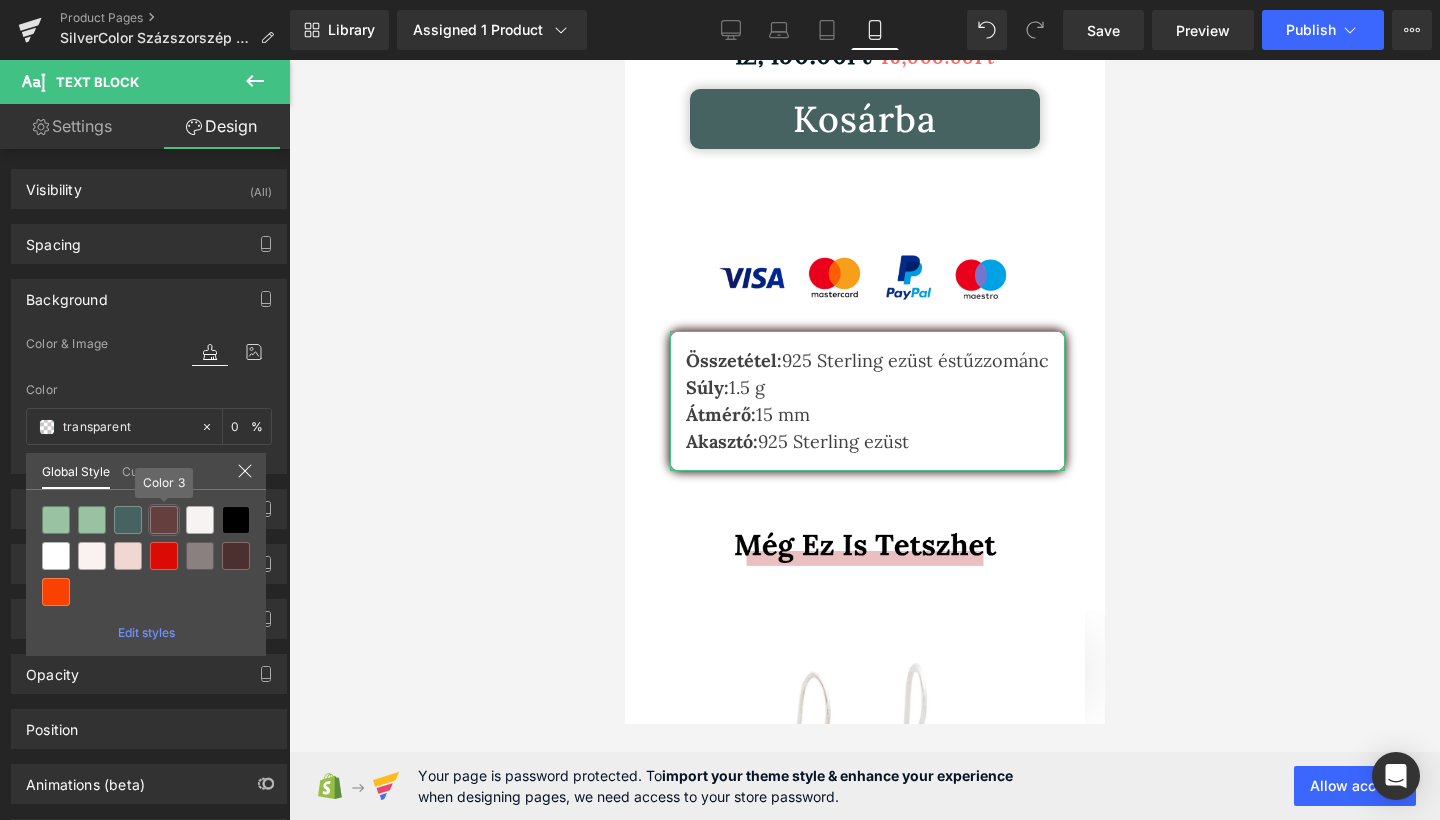 click at bounding box center (164, 520) 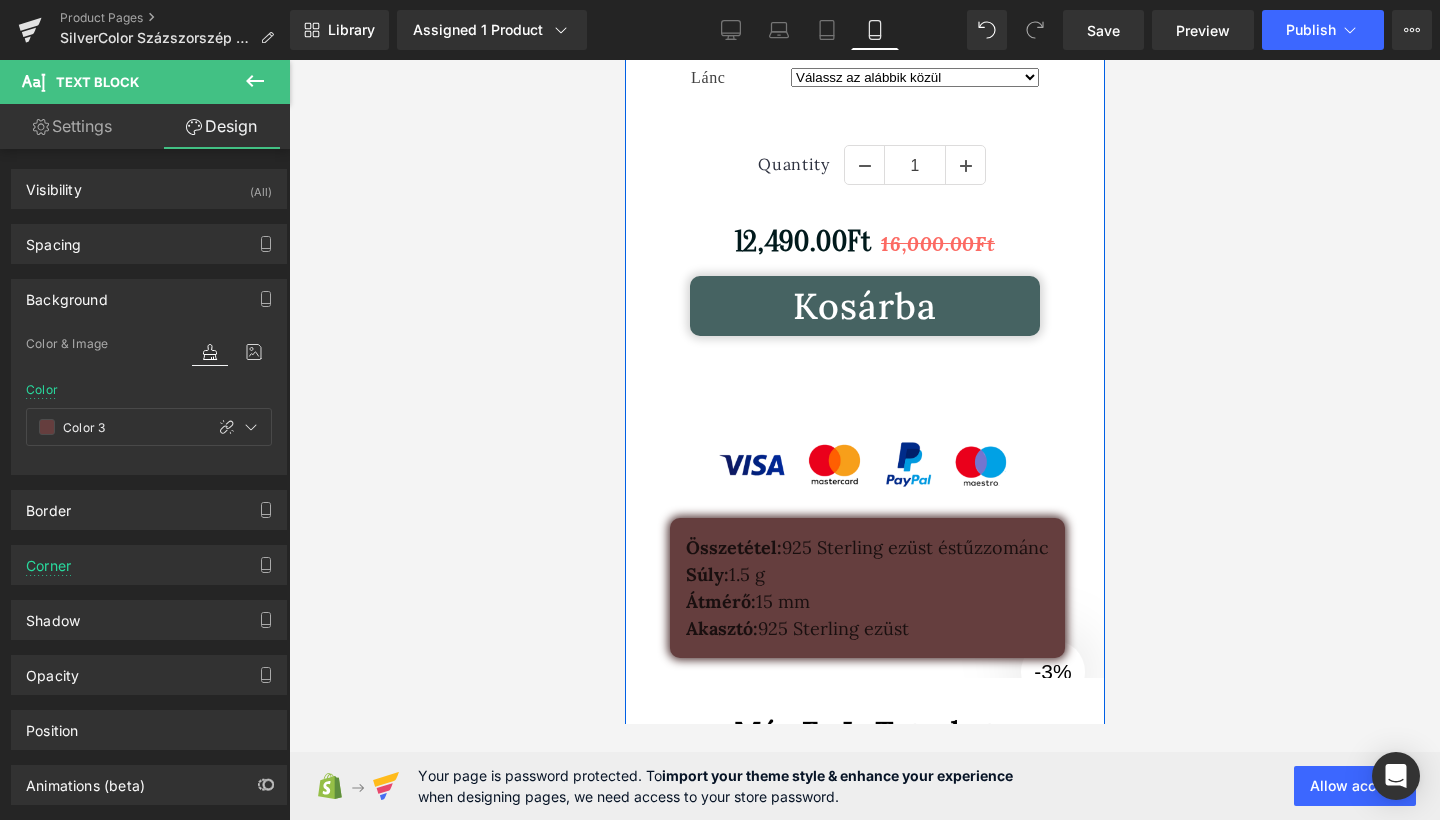 scroll, scrollTop: 3166, scrollLeft: 0, axis: vertical 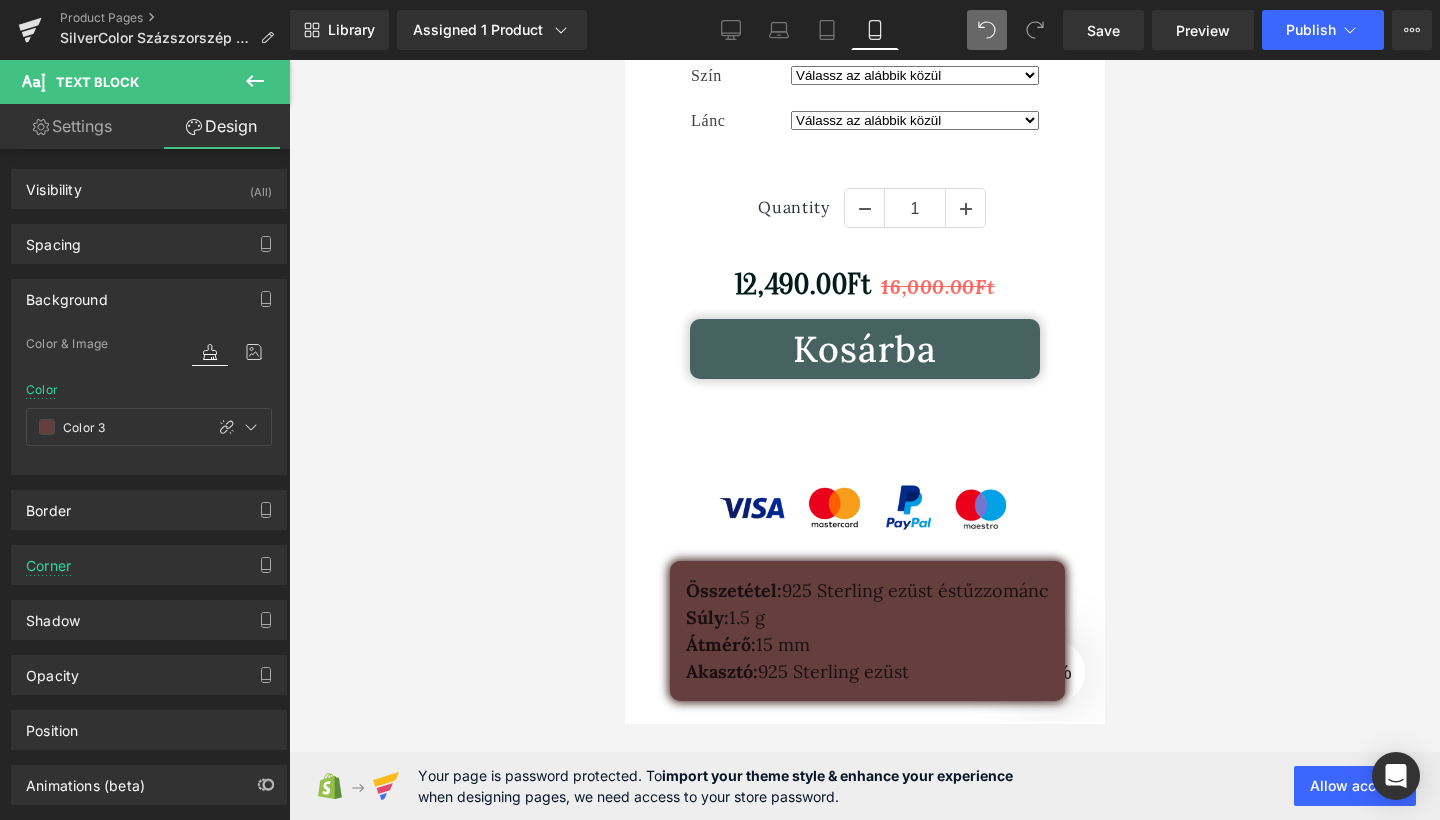 type on "transparent" 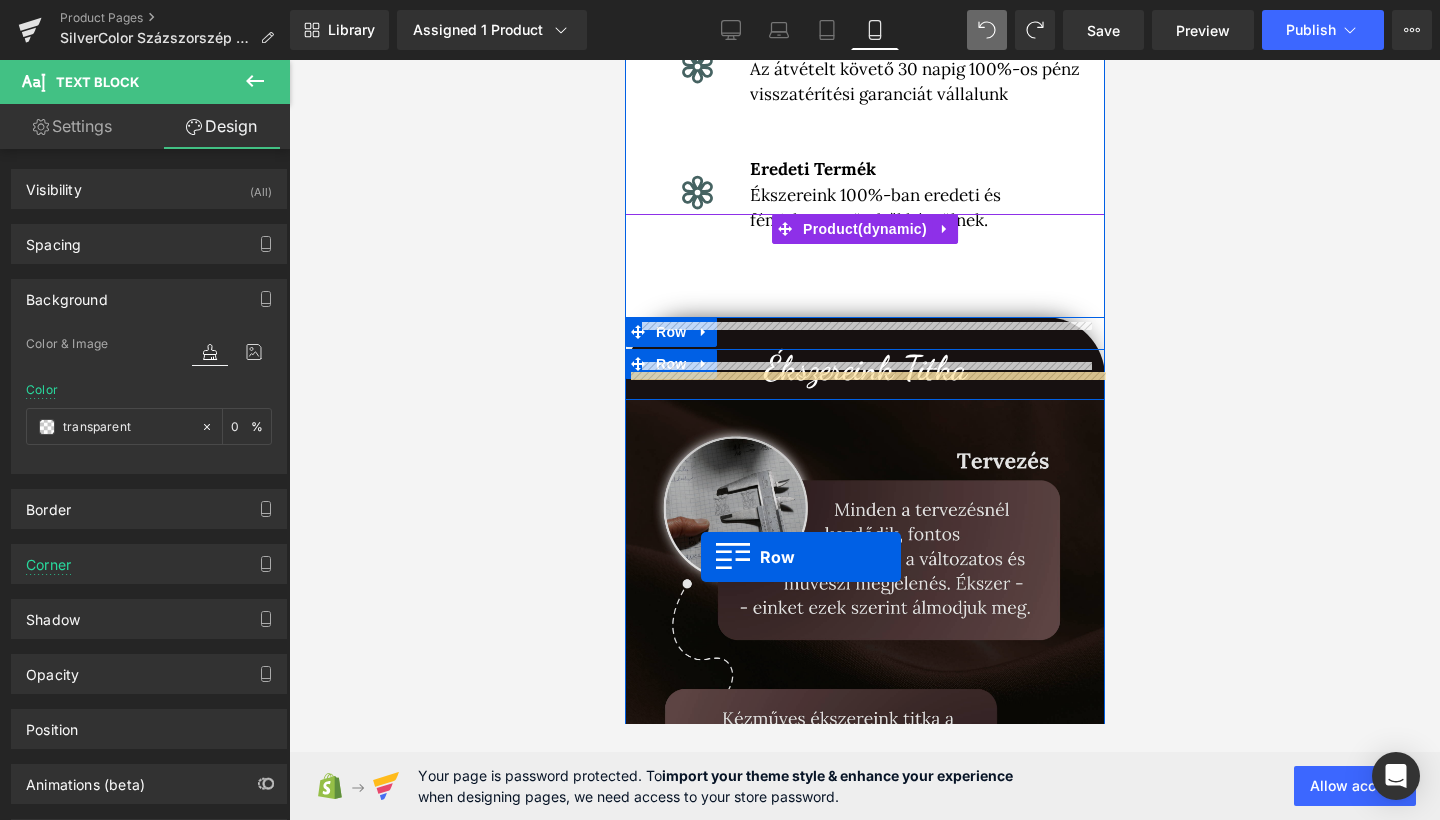 scroll, scrollTop: 1114, scrollLeft: 0, axis: vertical 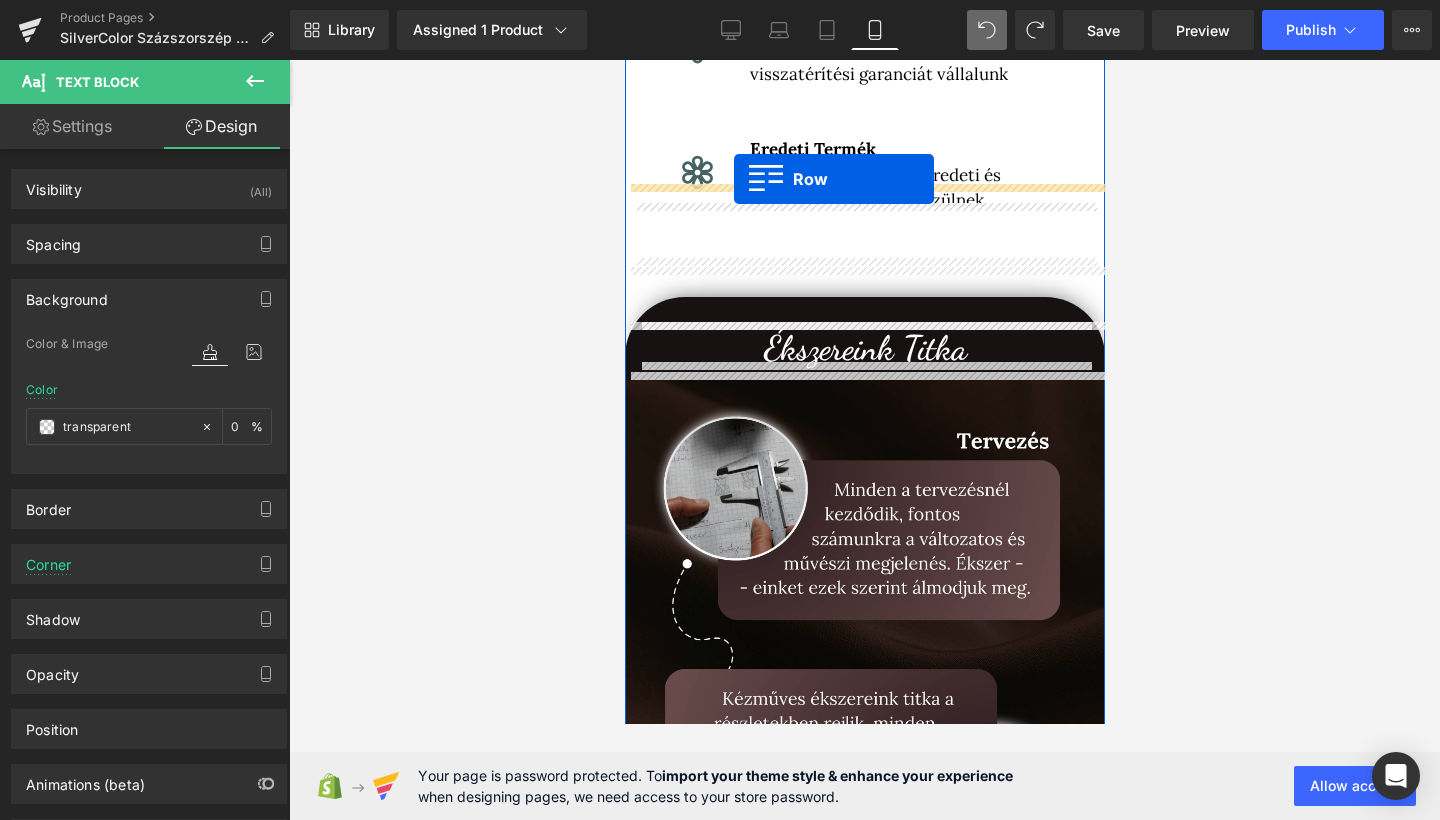 drag, startPoint x: 632, startPoint y: 164, endPoint x: 731, endPoint y: 183, distance: 100.80675 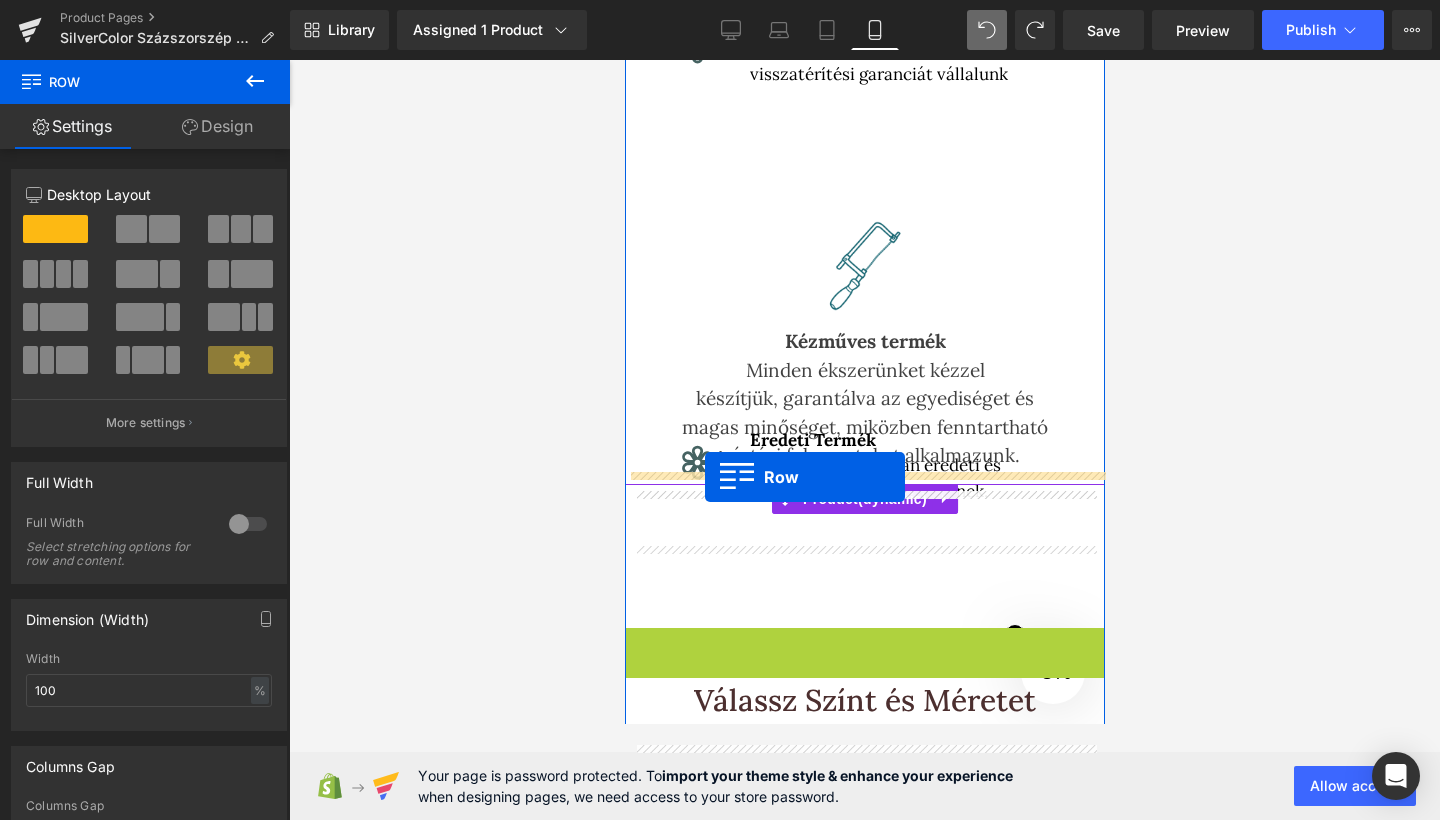 drag, startPoint x: 639, startPoint y: 589, endPoint x: 704, endPoint y: 477, distance: 129.49518 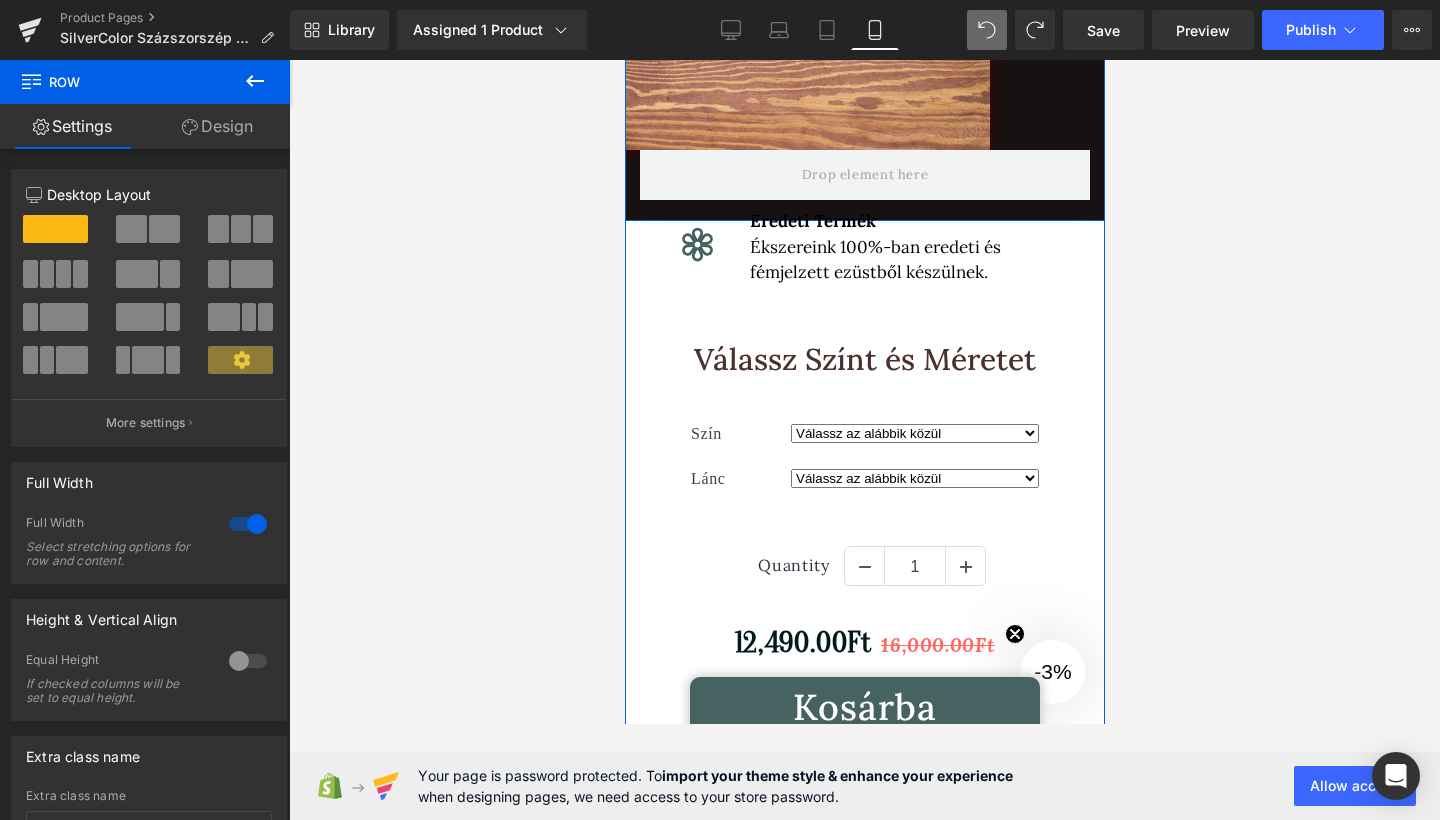 scroll, scrollTop: 3114, scrollLeft: 0, axis: vertical 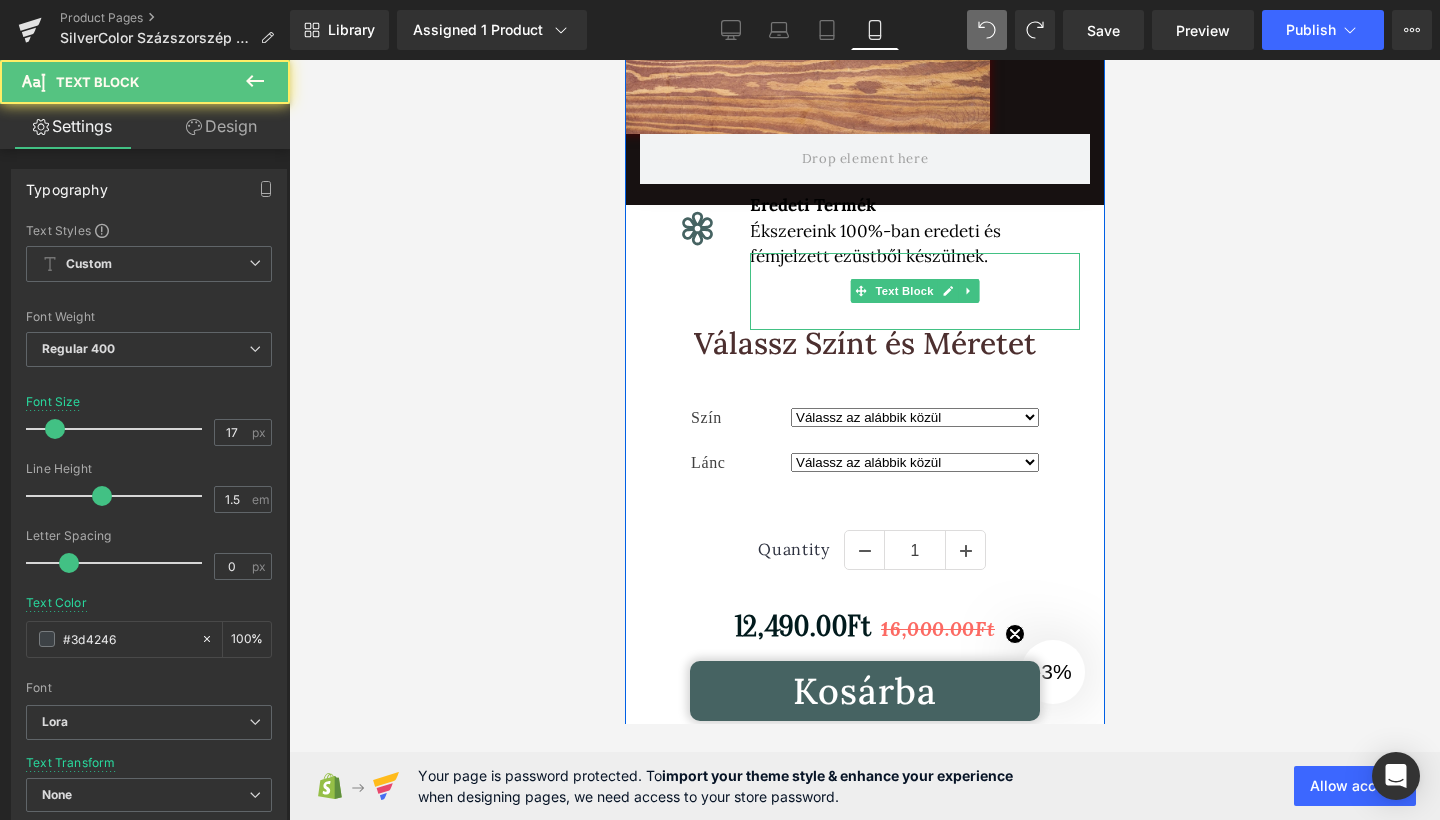 click on "Ékszereink 100%-ban eredeti és fémjelzett ezüstből készülnek." at bounding box center [874, 244] 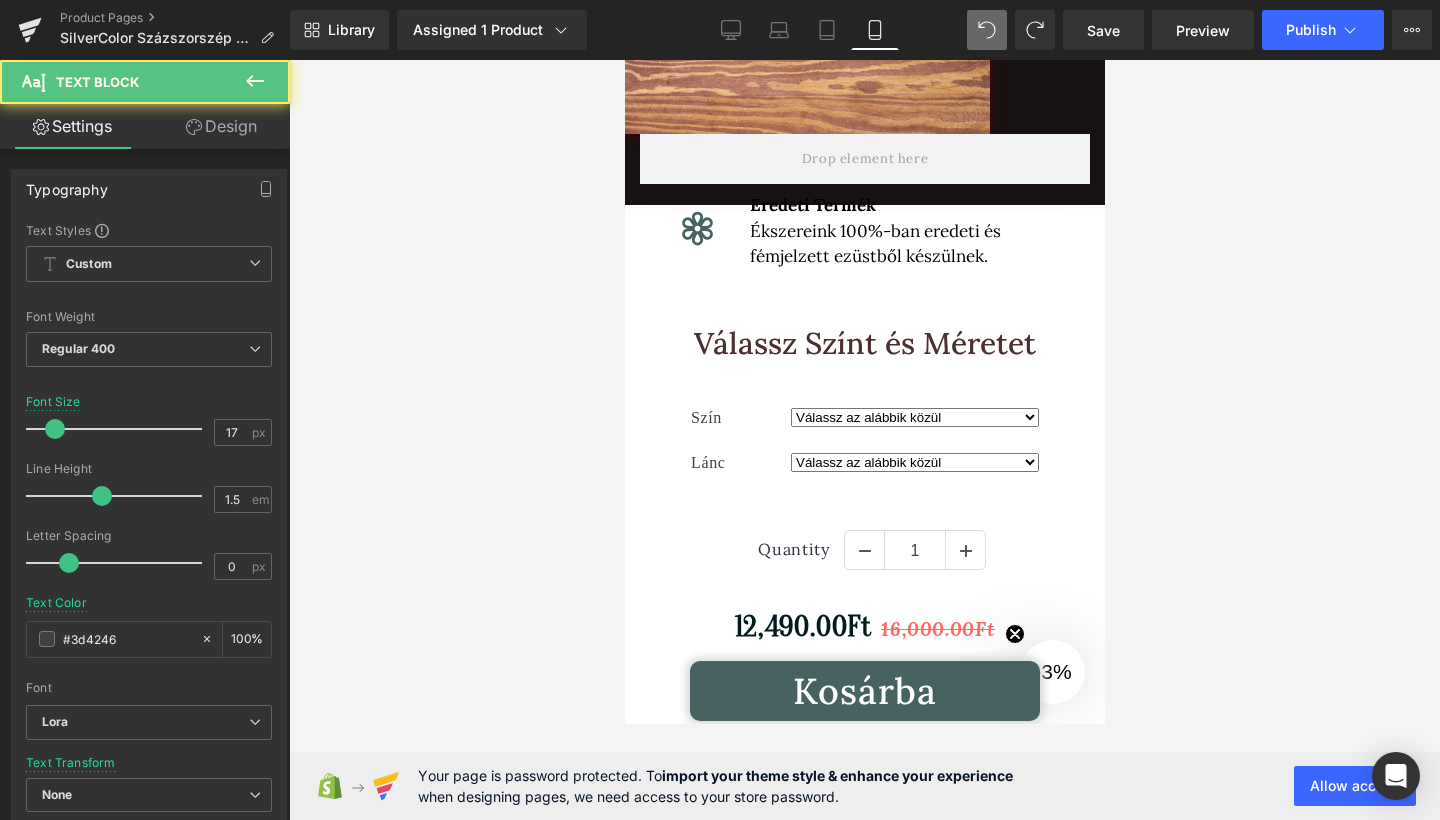 drag, startPoint x: 567, startPoint y: 207, endPoint x: 90, endPoint y: 147, distance: 480.7588 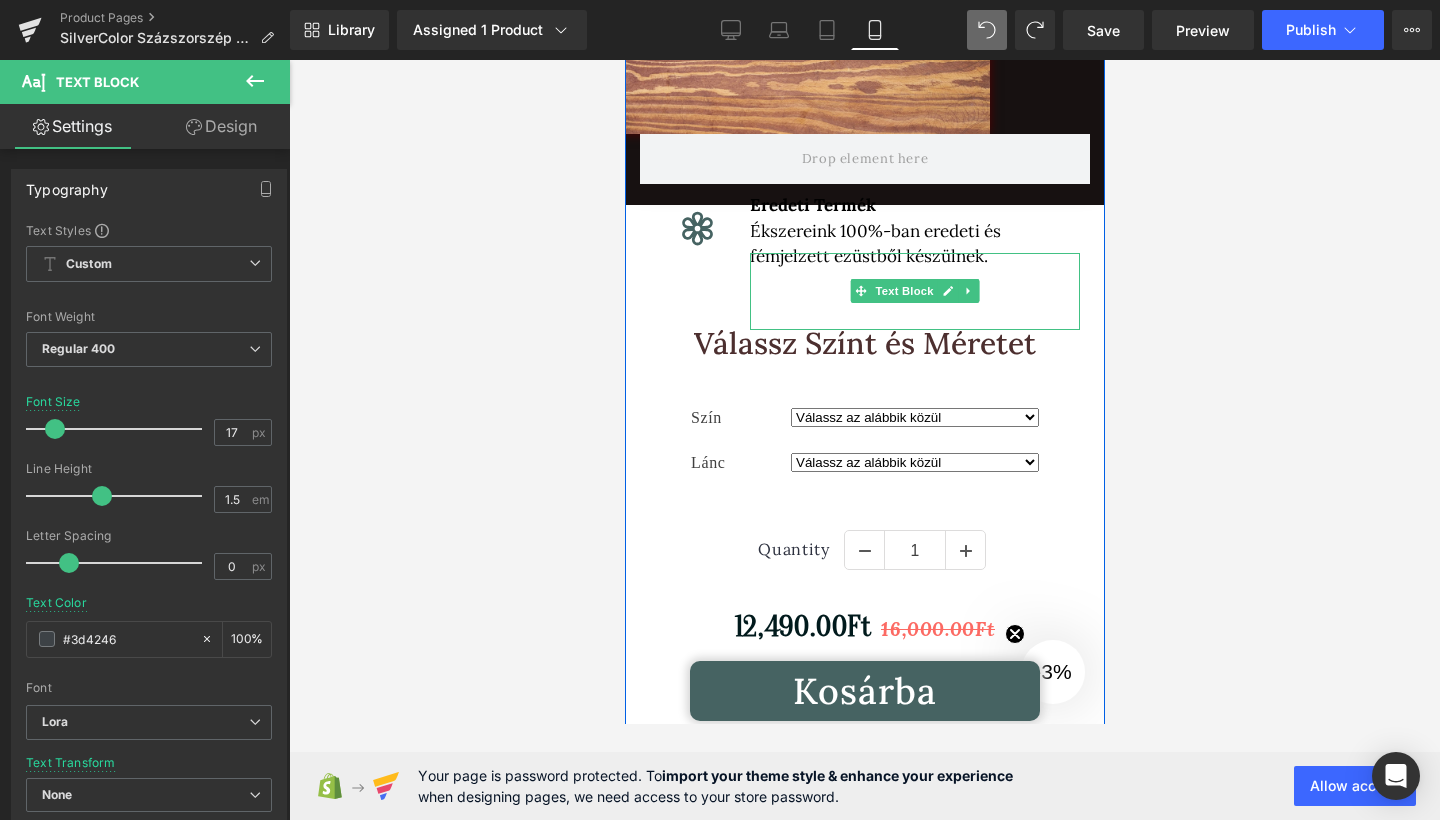 click on "Ékszereink 100%-ban eredeti és fémjelzett ezüstből készülnek." at bounding box center (874, 244) 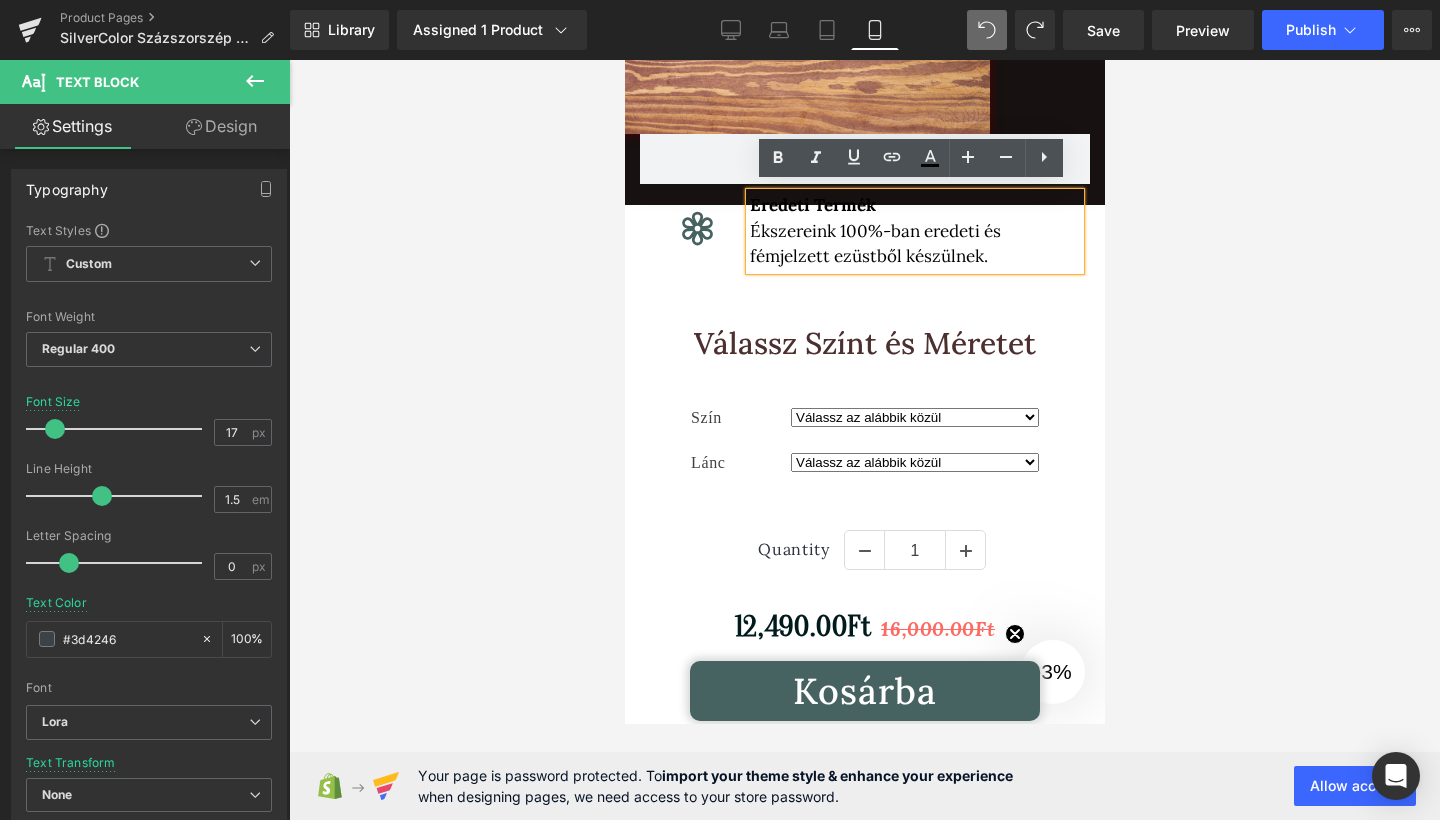 click at bounding box center (864, 440) 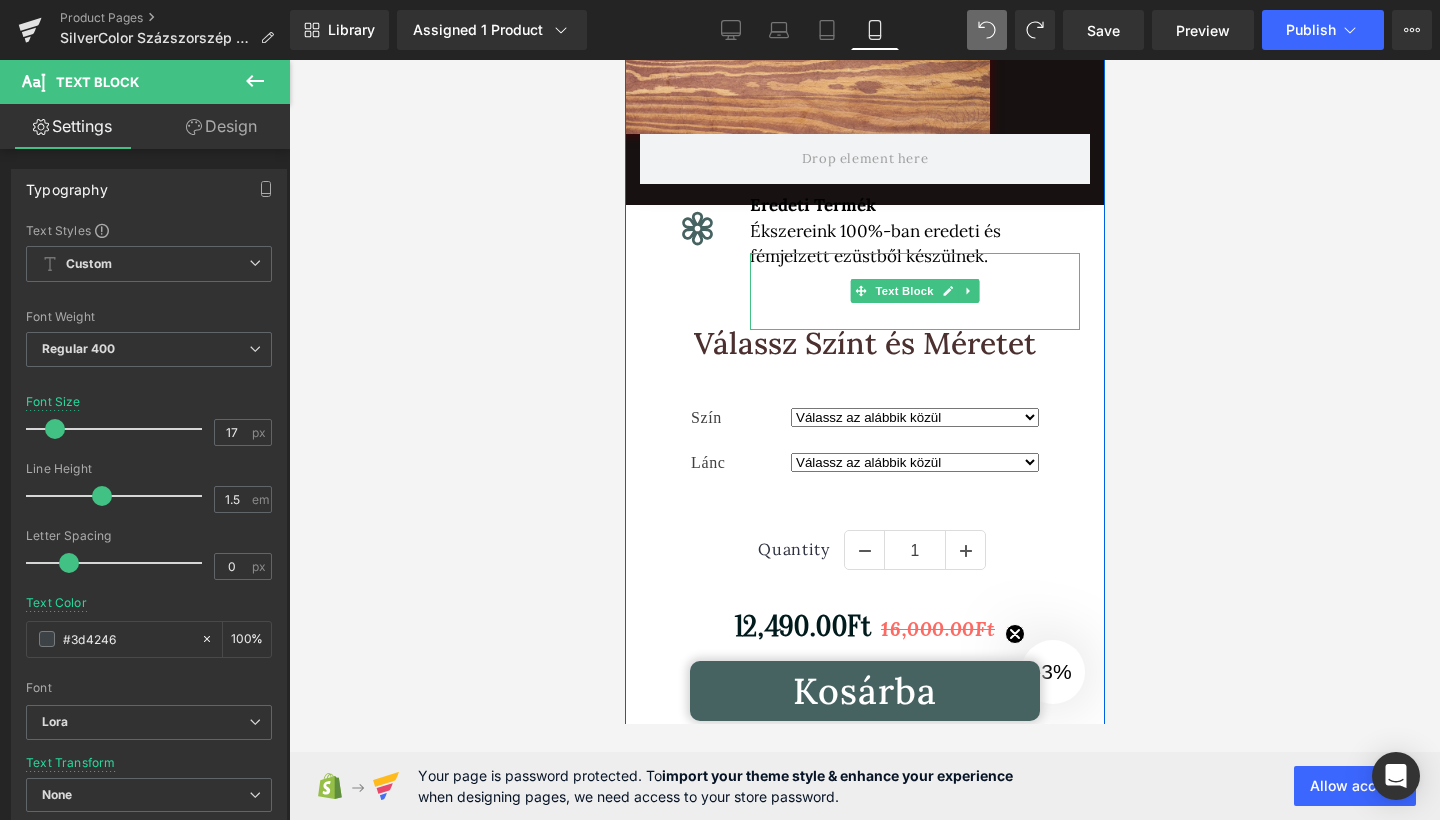 click on "Ékszereink 100%-ban eredeti és fémjelzett ezüstből készülnek." at bounding box center [874, 244] 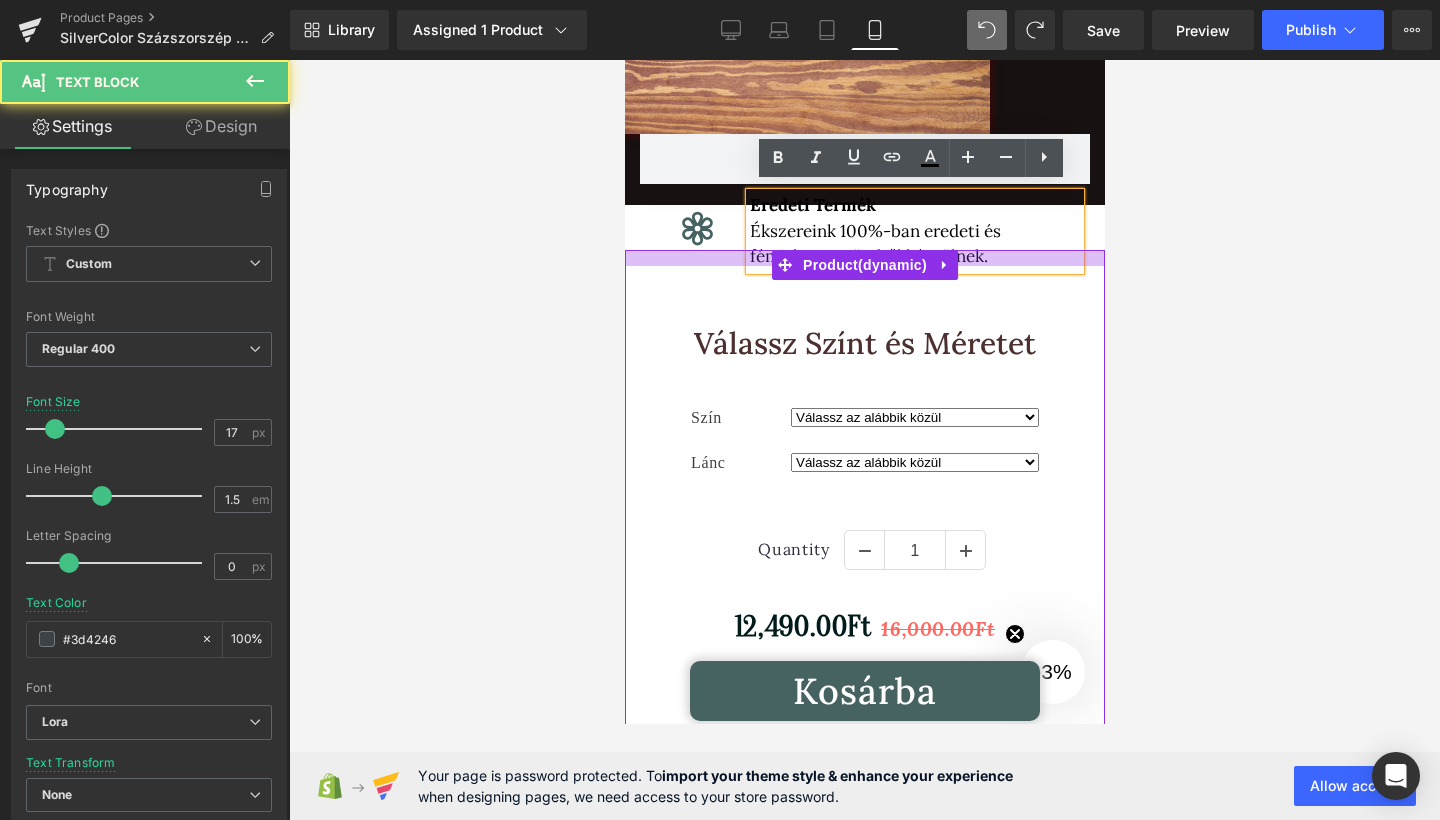 click at bounding box center [864, 440] 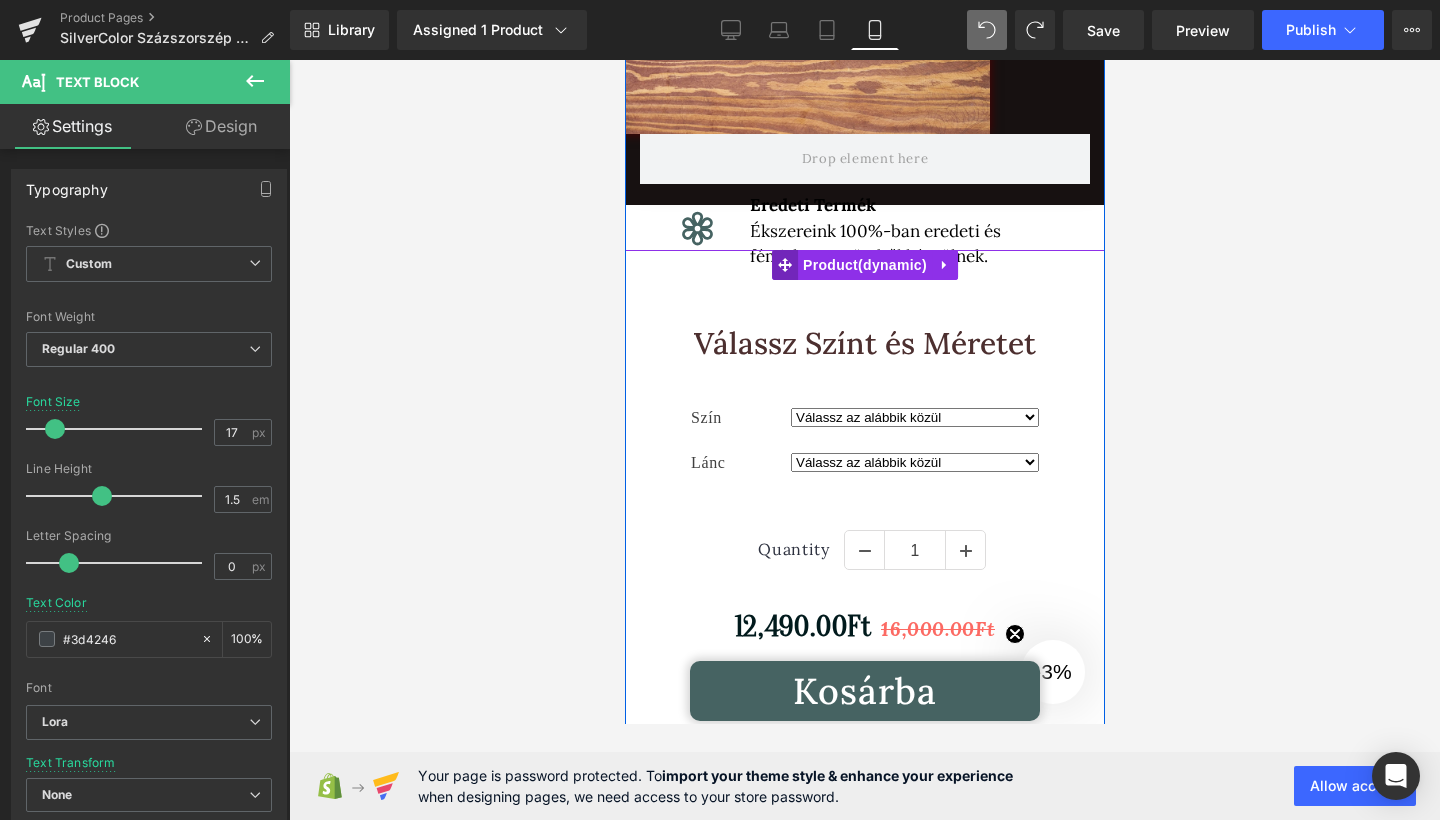 click at bounding box center [784, 265] 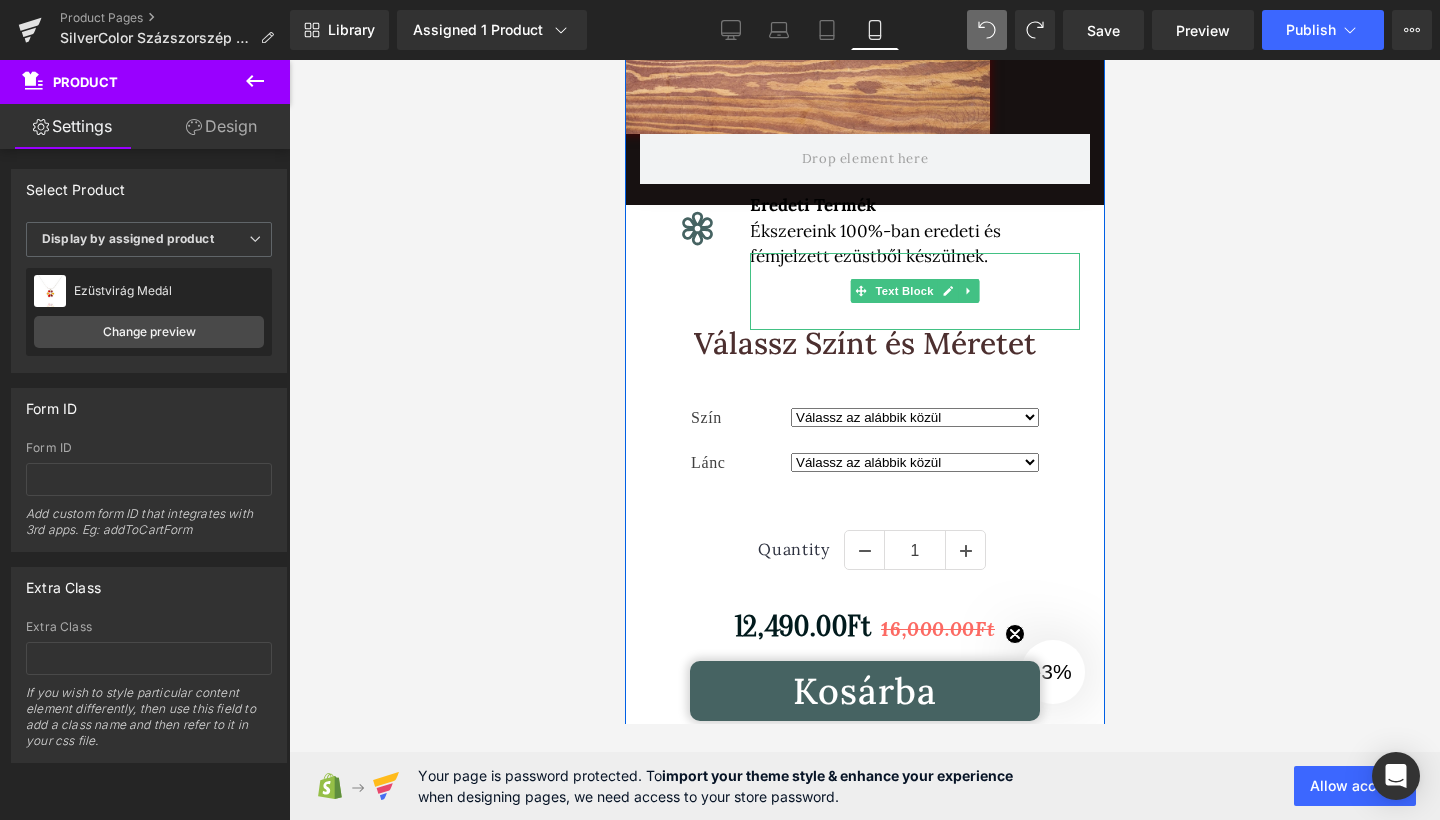 click on "Ékszereink 100%-ban eredeti és fémjelzett ezüstből készülnek." at bounding box center (874, 244) 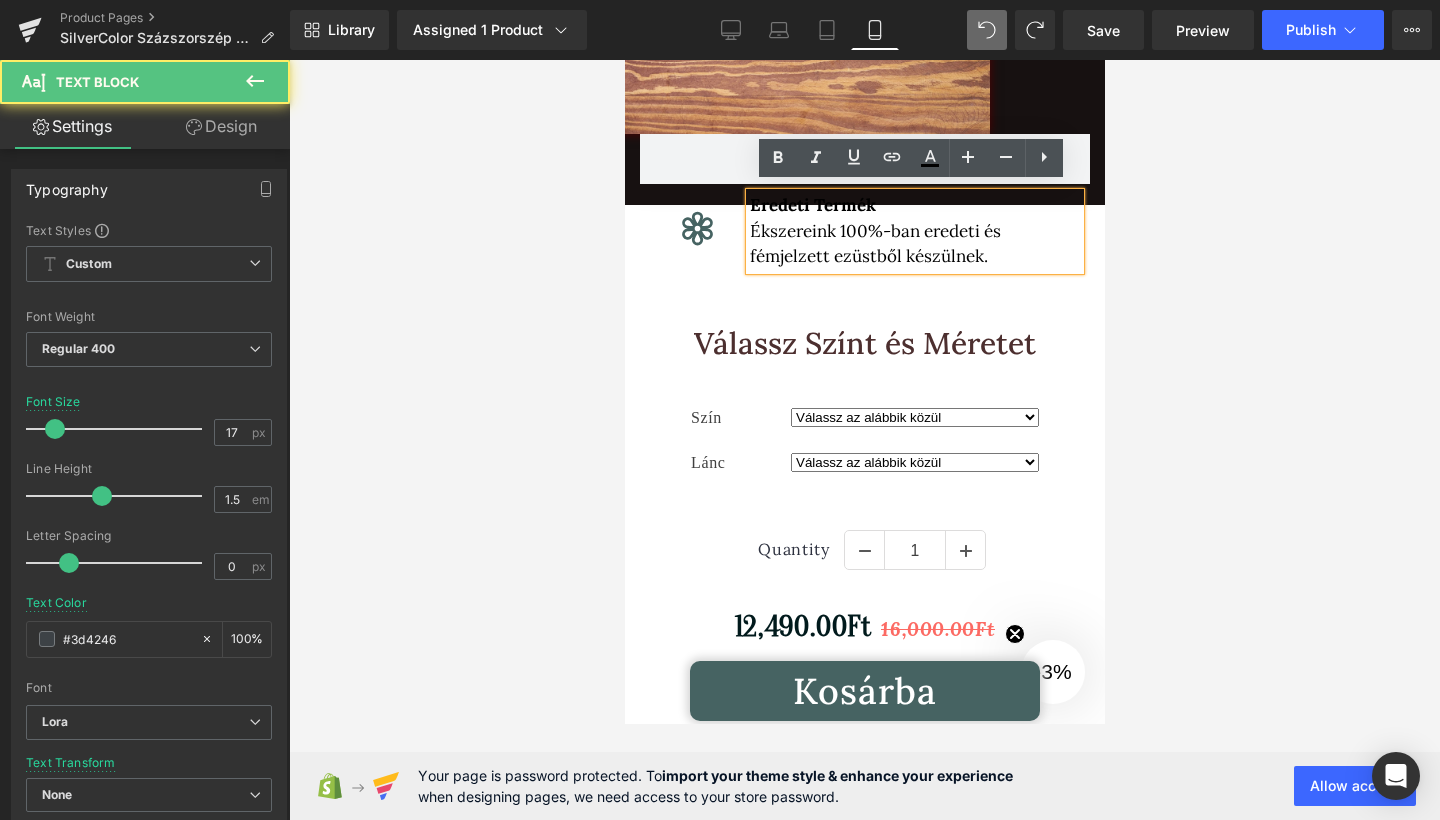 click on "Design" at bounding box center [221, 126] 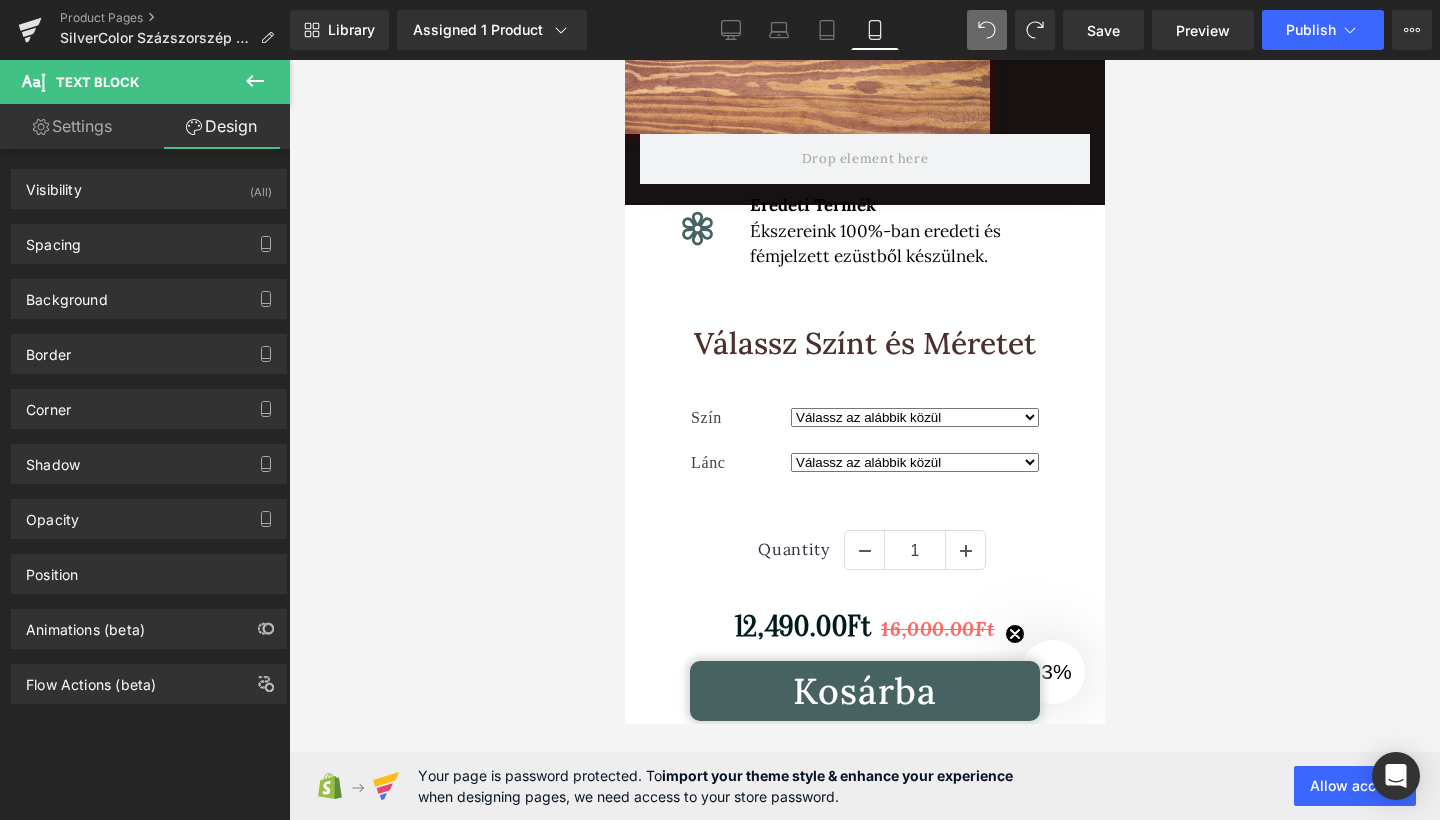 click on "Spacing
Margin
8px XS
25px 25
0px 0
125px 125
Padding
0px 0
0px 0
0px 0
0px 0" at bounding box center [149, 244] 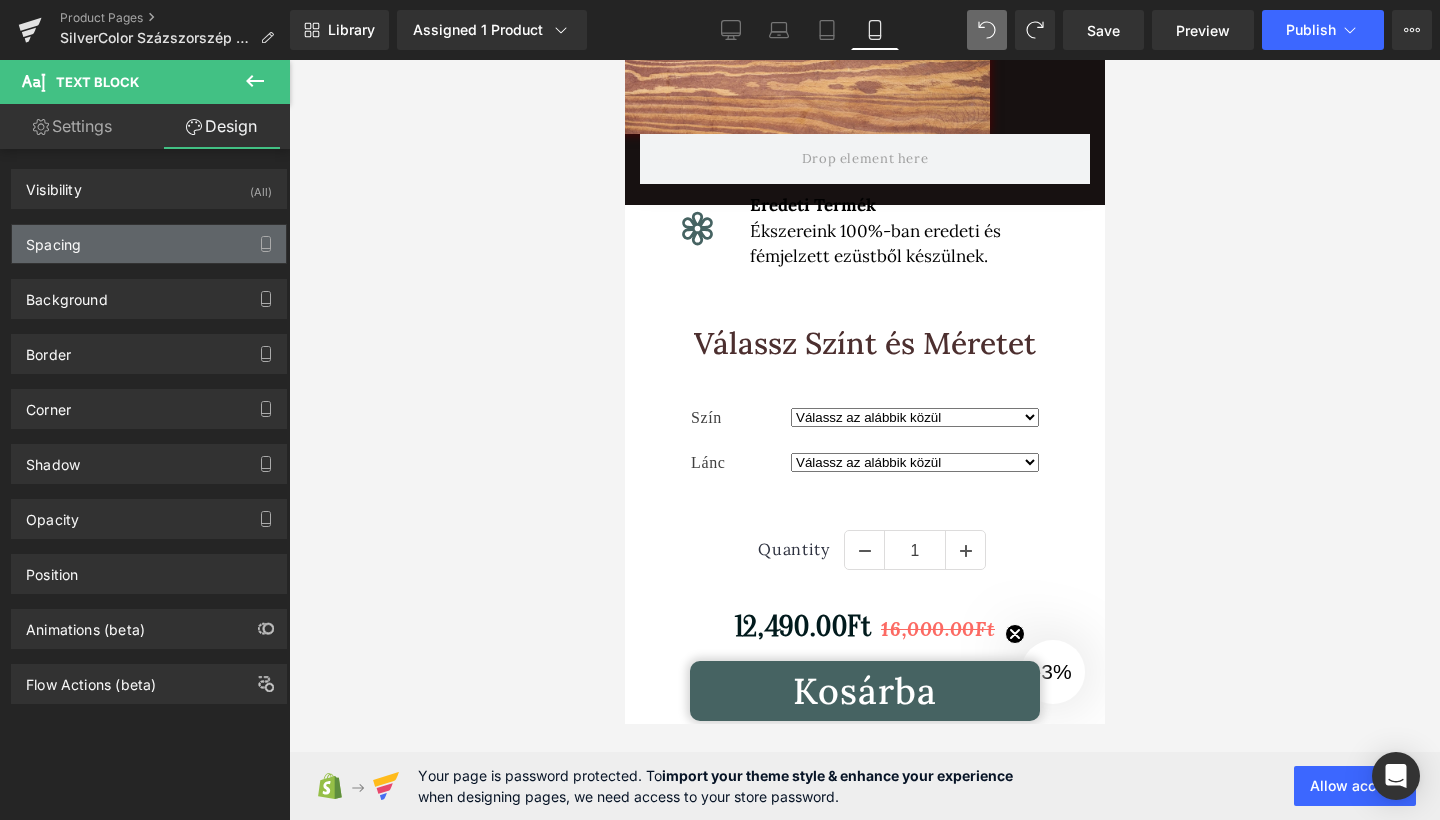 click on "Spacing" at bounding box center [149, 244] 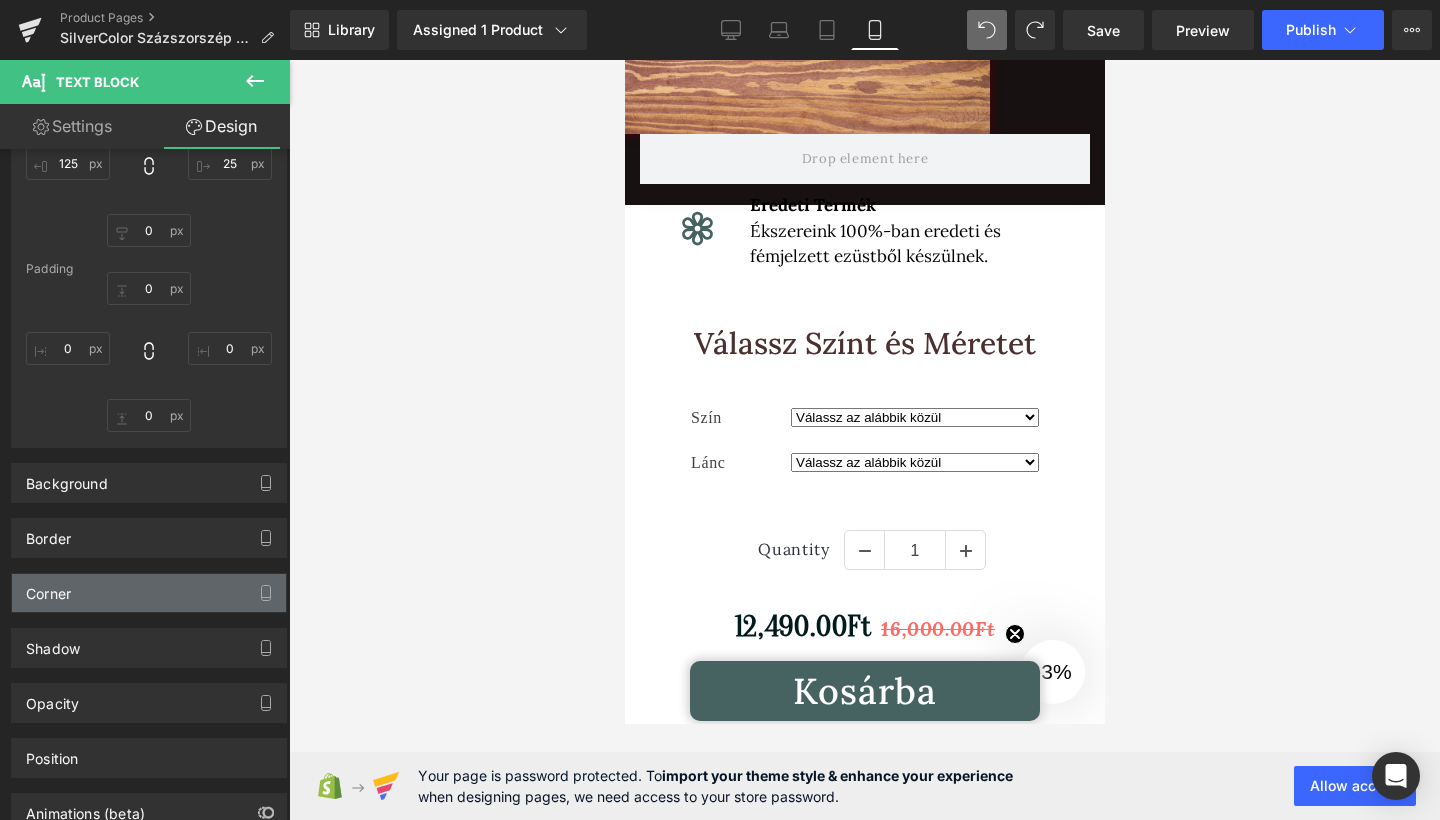 scroll, scrollTop: 282, scrollLeft: 0, axis: vertical 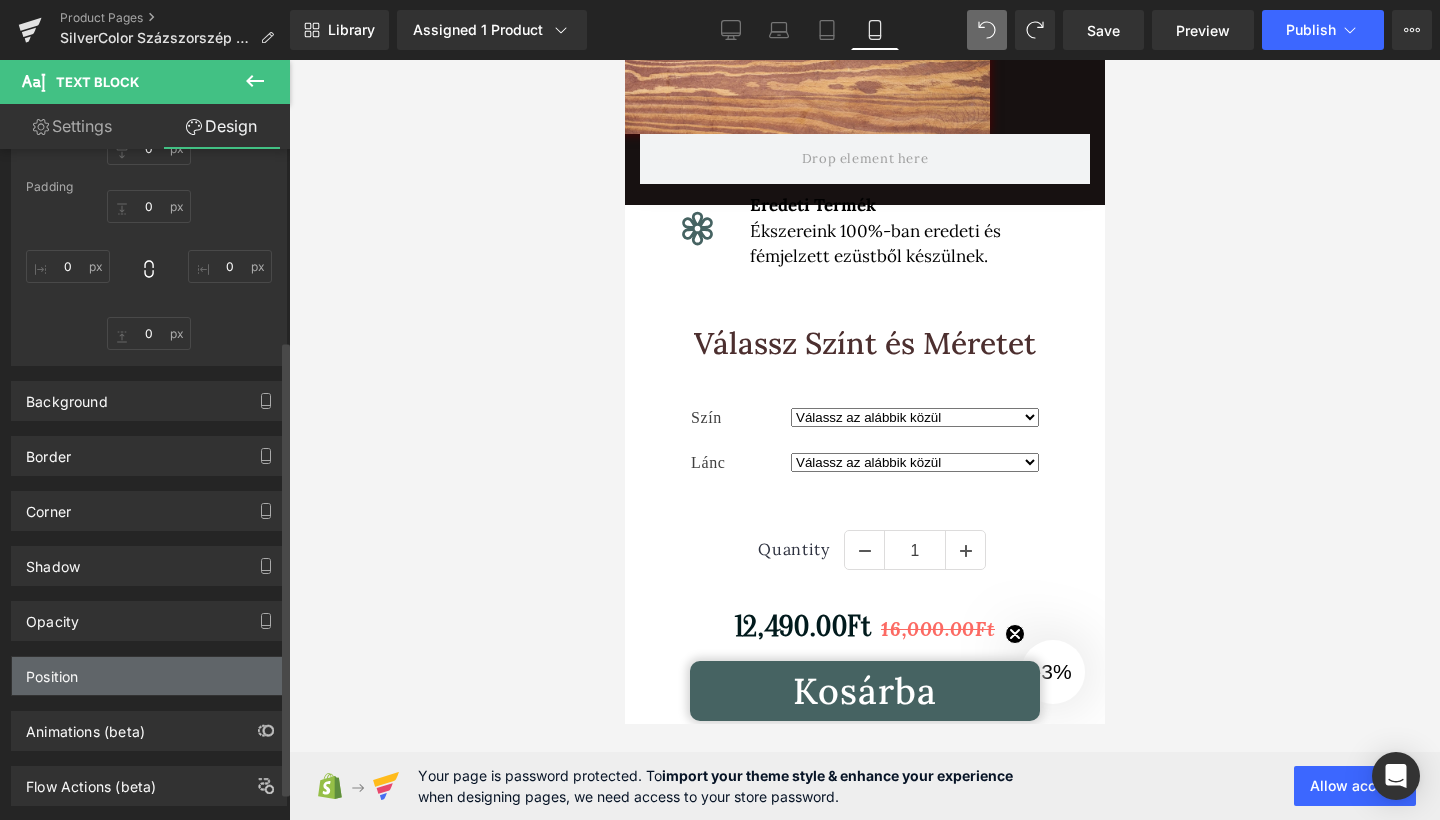 click on "Position" at bounding box center (149, 676) 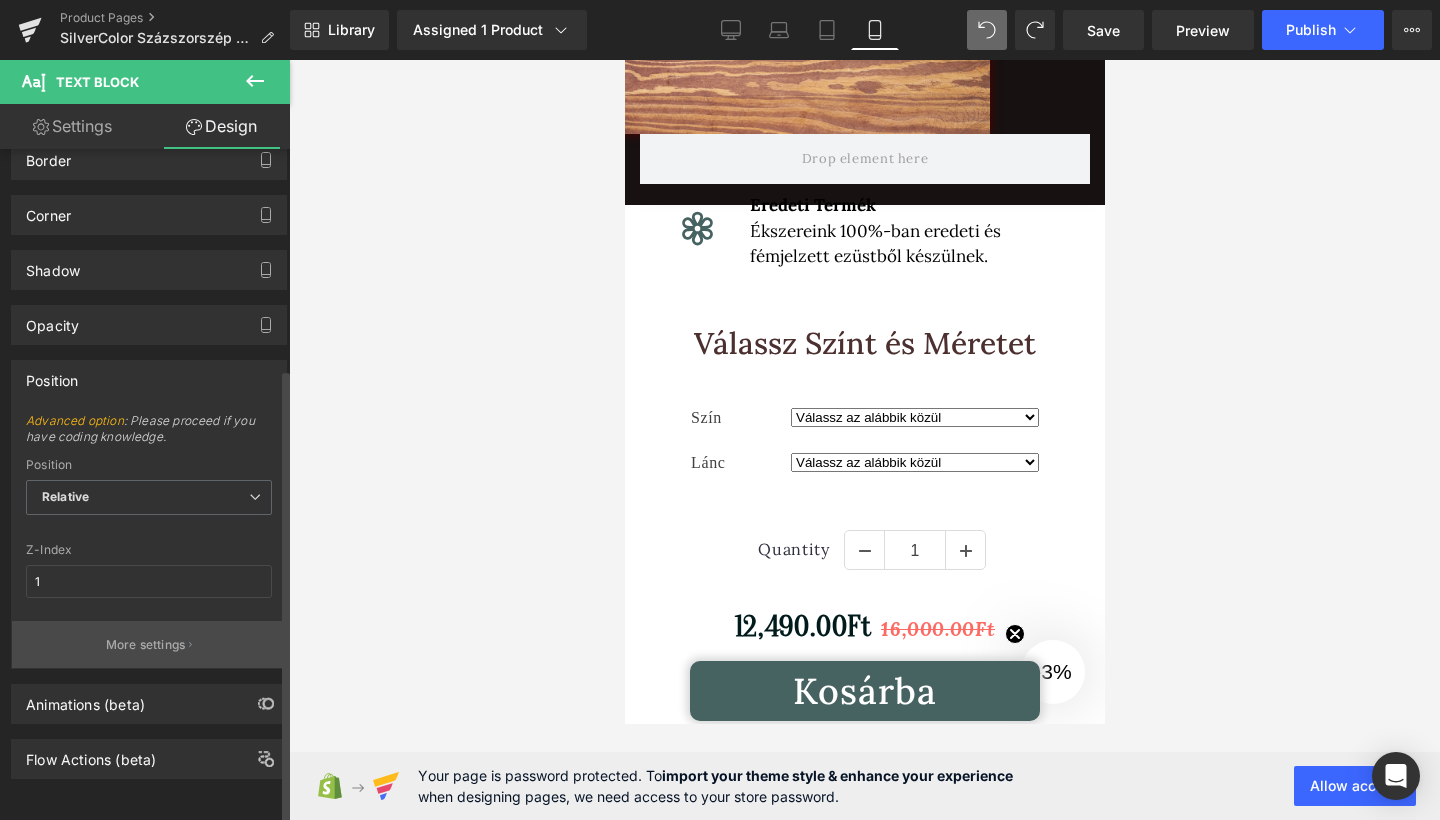 click on "More settings" at bounding box center (146, 645) 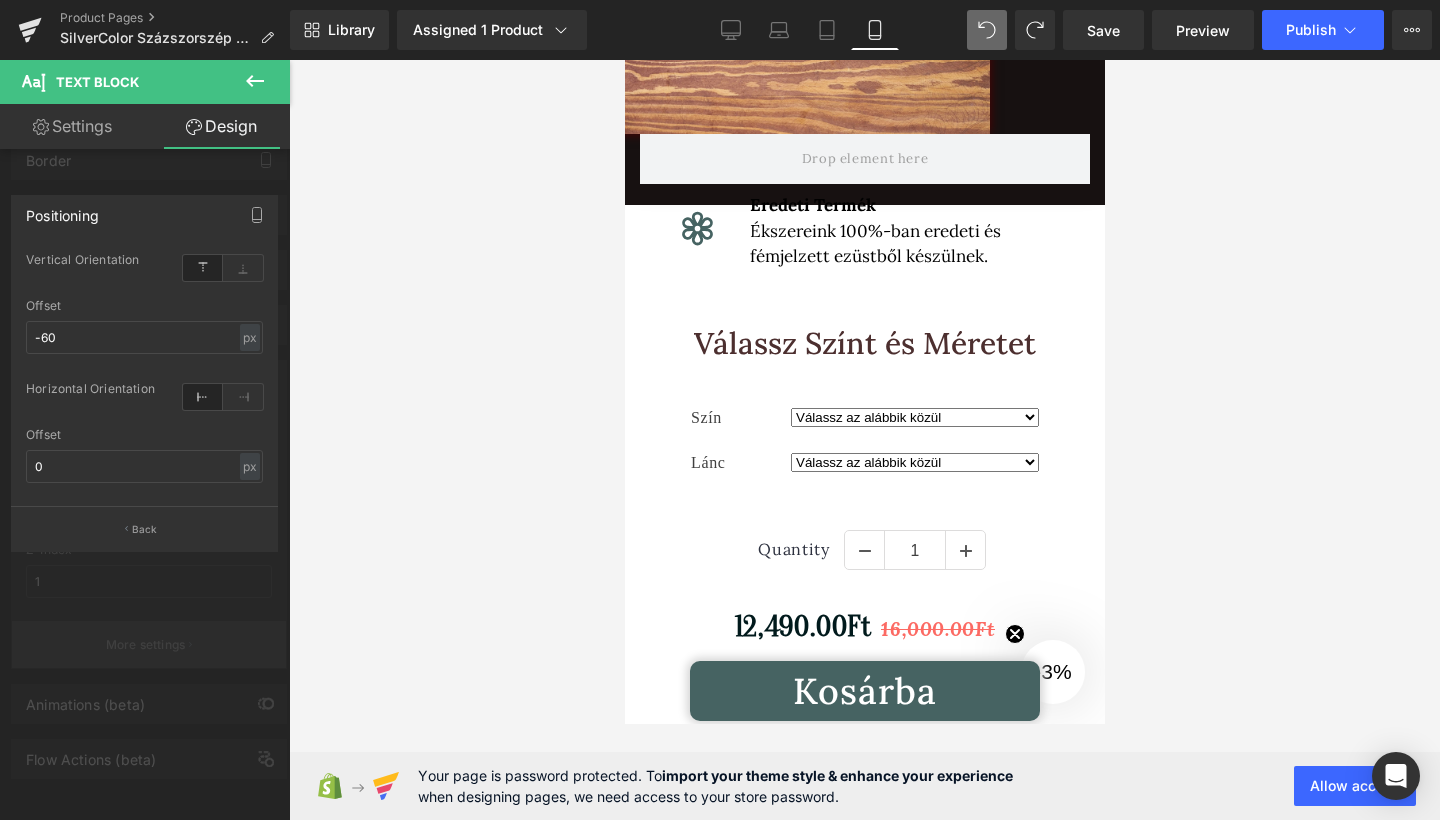 scroll, scrollTop: 592, scrollLeft: 0, axis: vertical 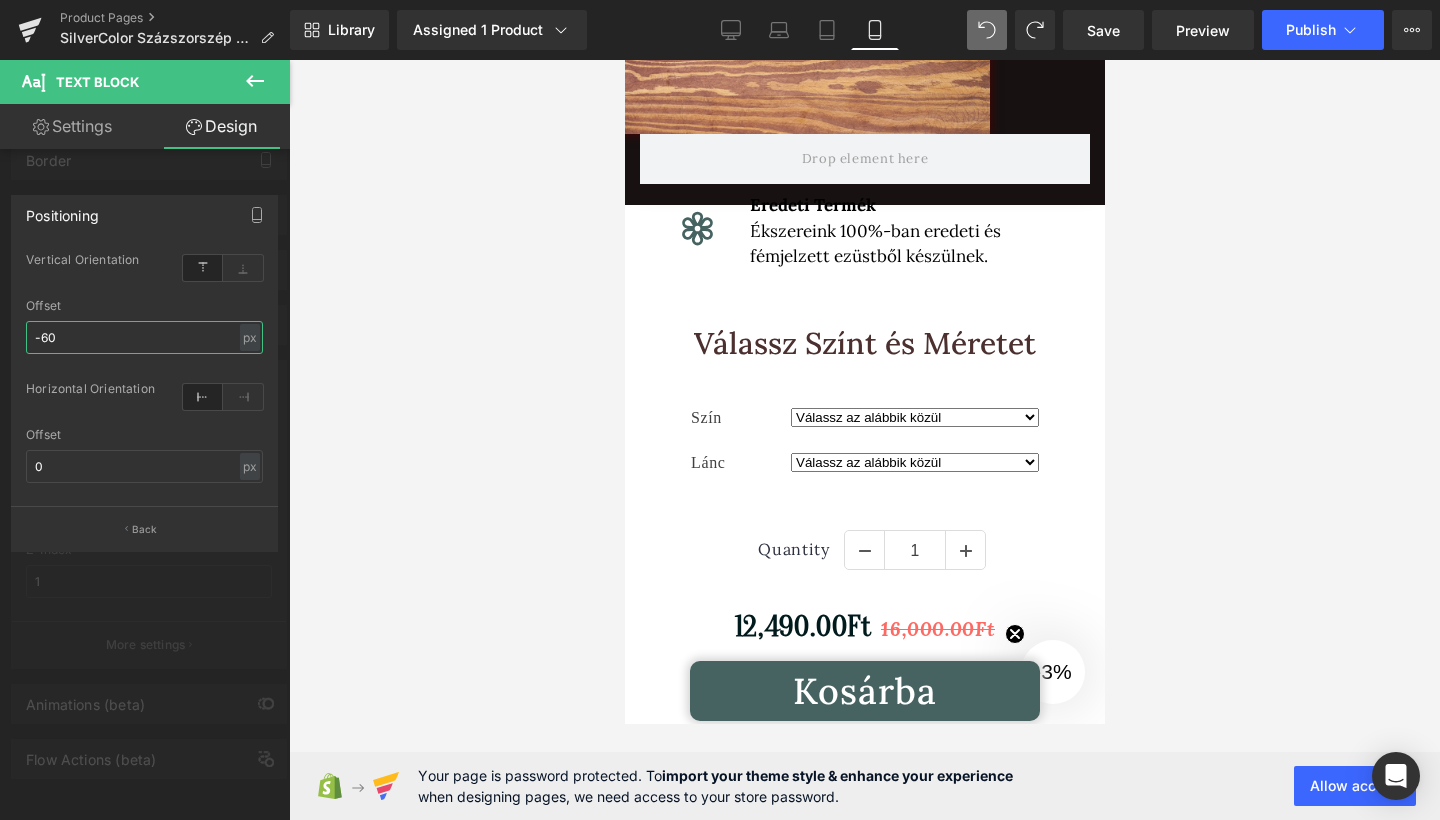click on "-60" at bounding box center (144, 337) 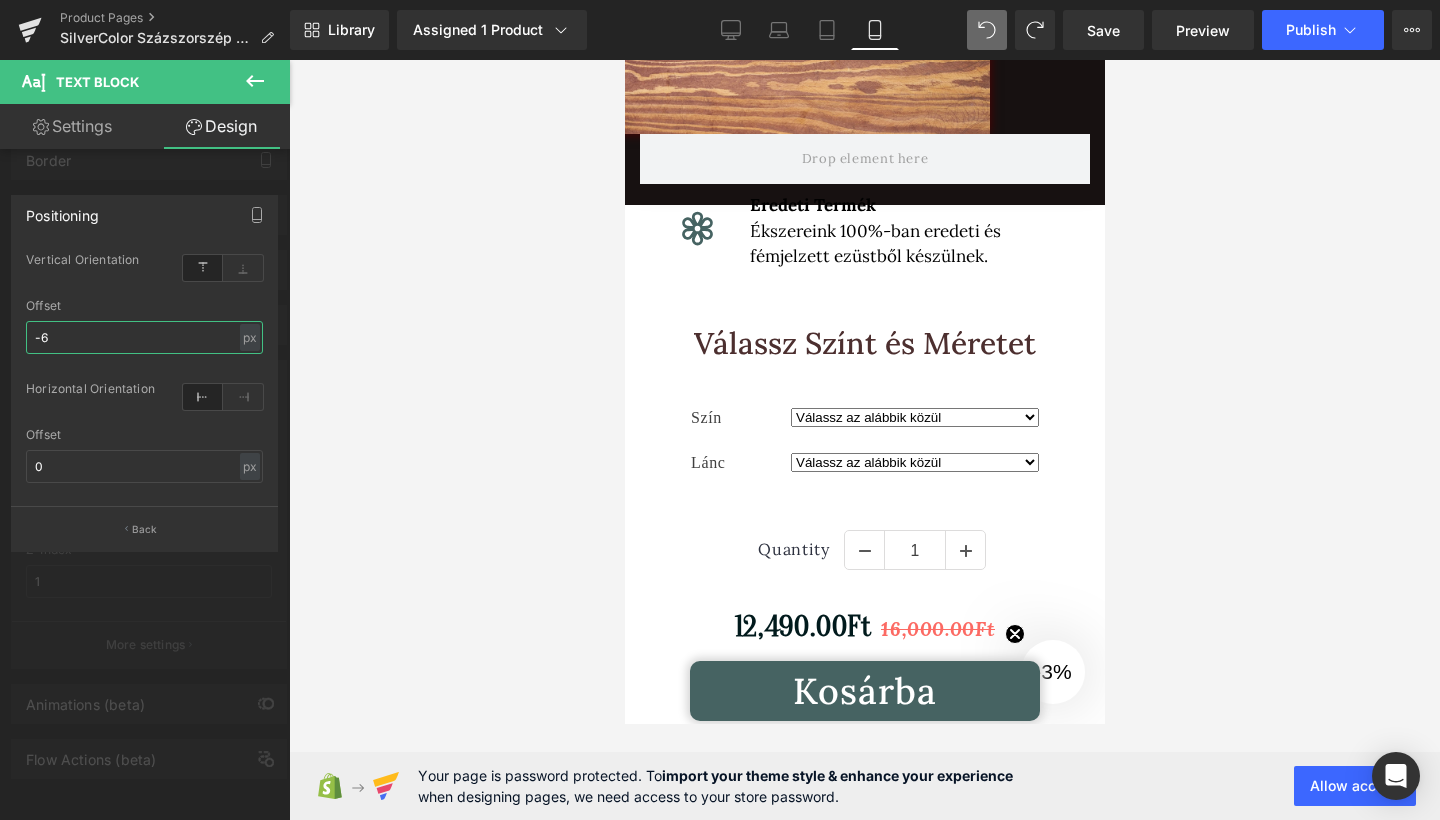 type on "-" 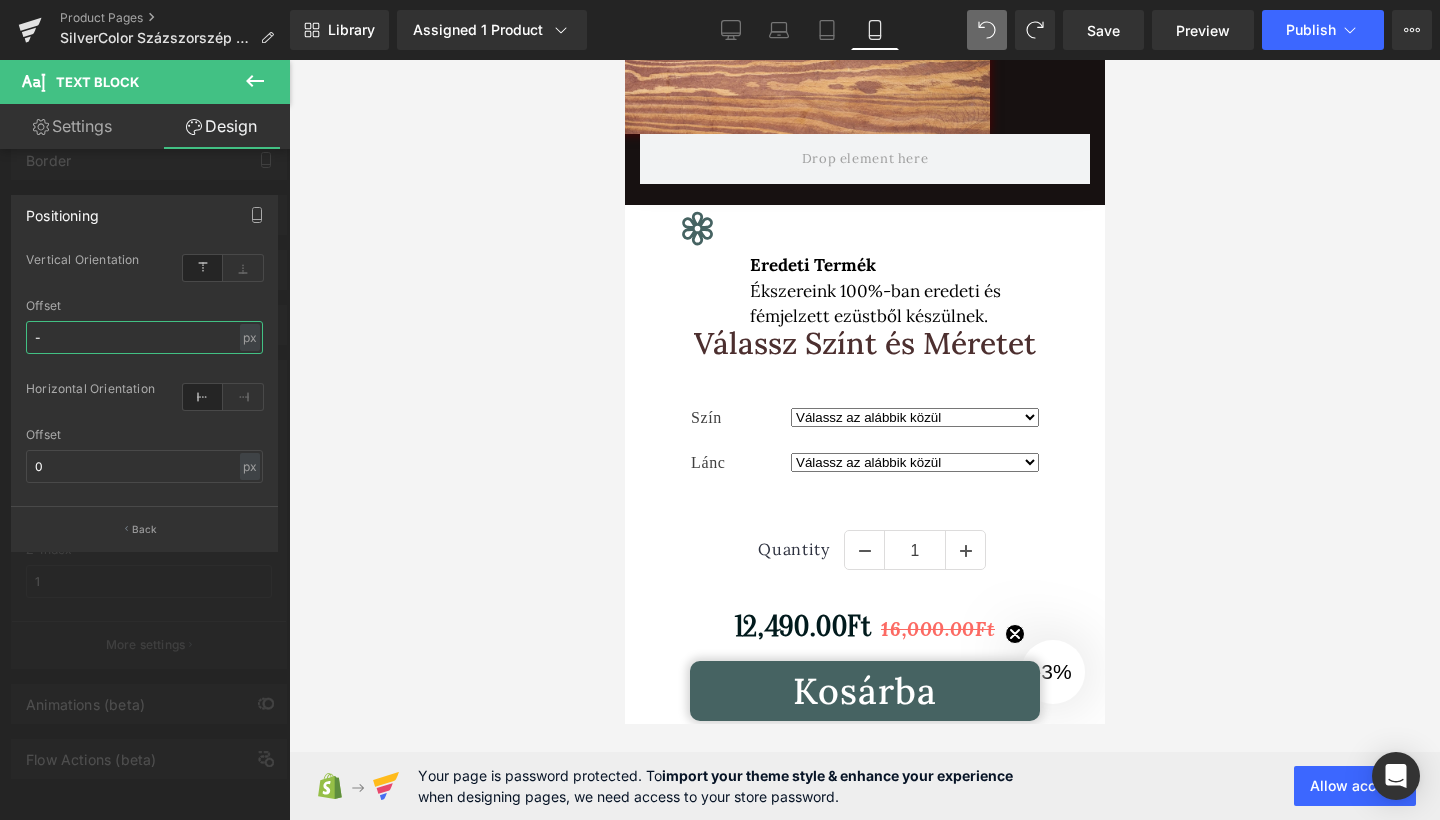 type 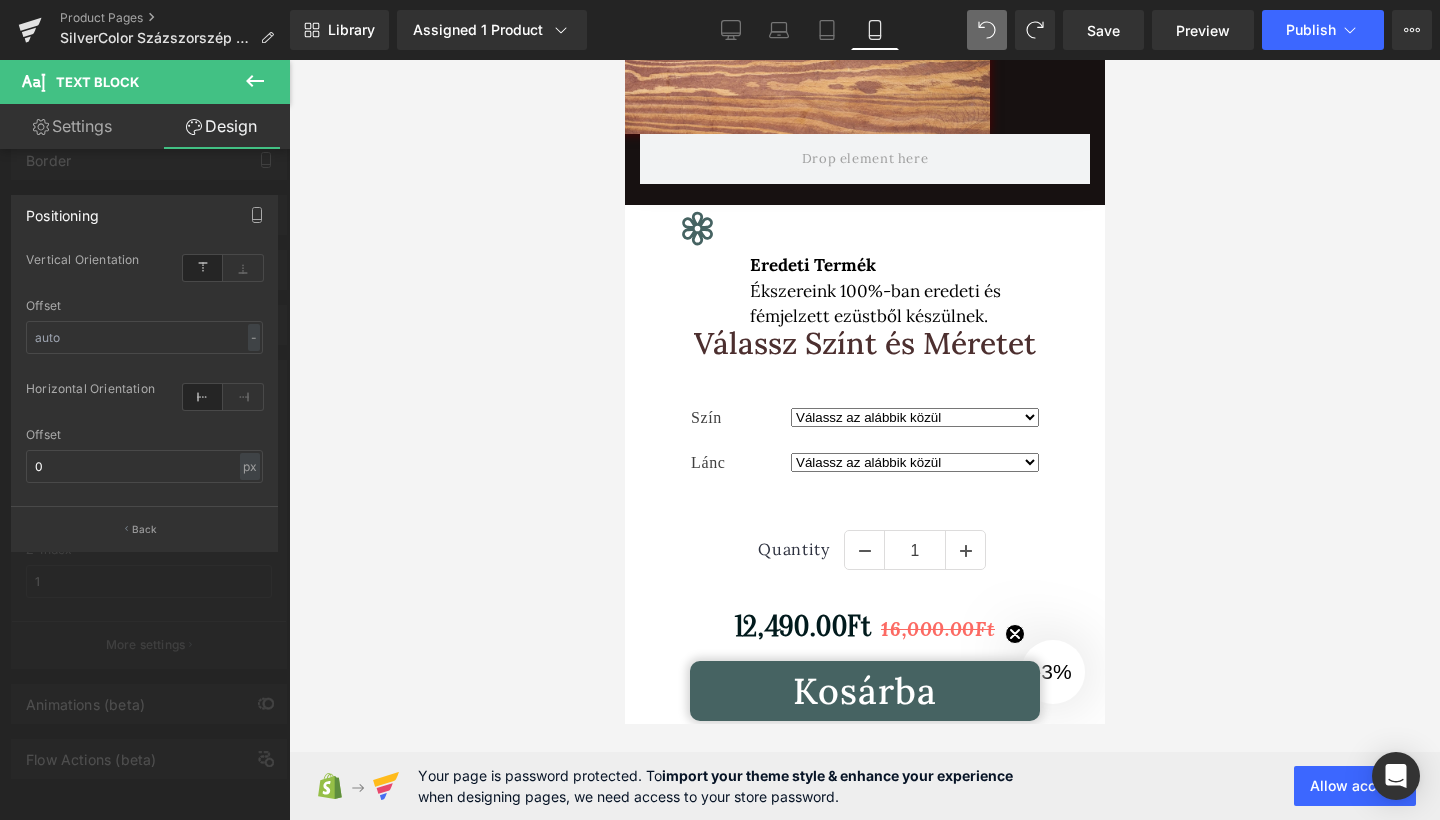 click on "Ugrás a tartalomhoz
Főoldal
Ékszereink
Ékszereink
Fülbevalók
Medálok" at bounding box center (864, 1203) 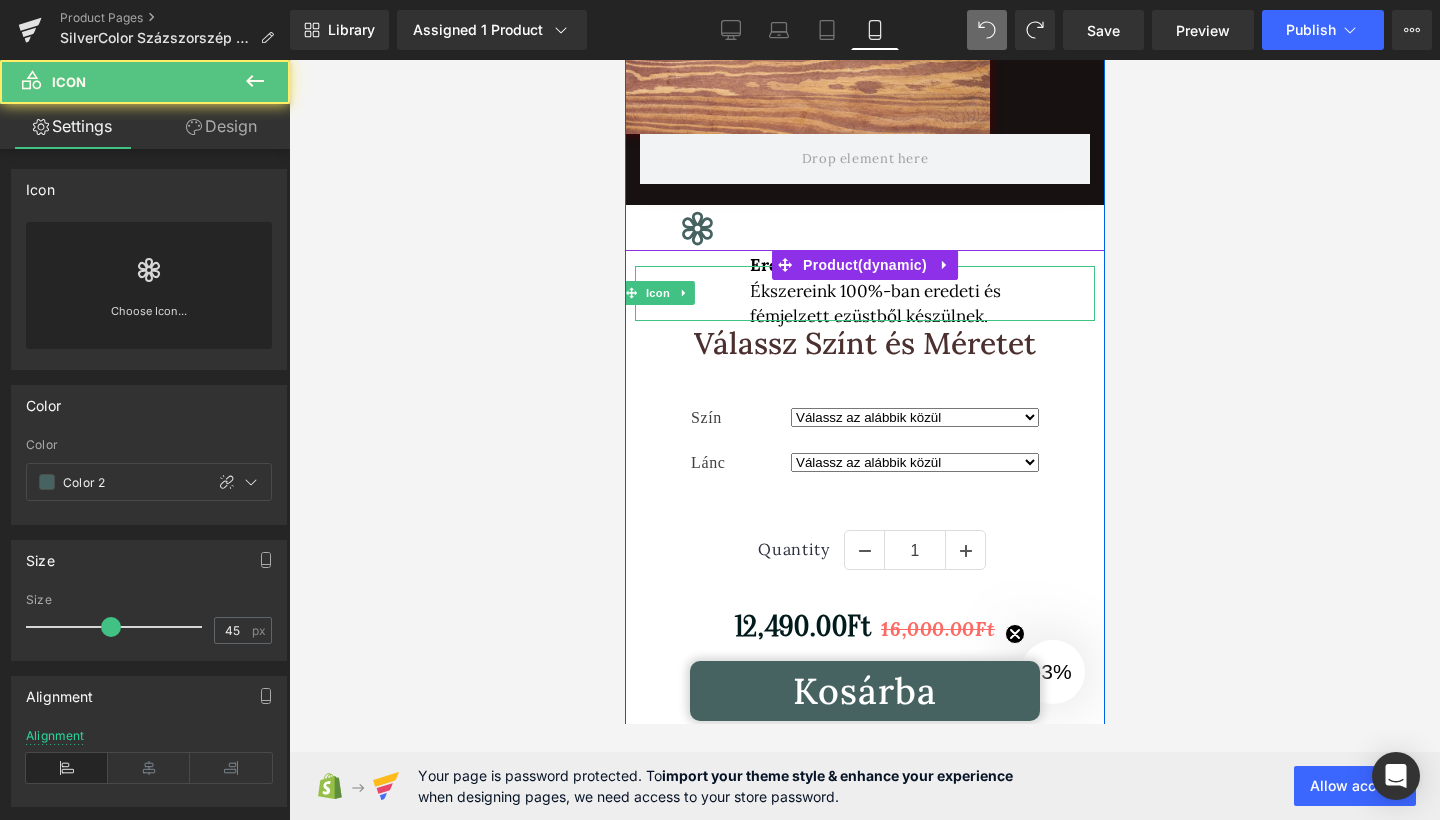 click at bounding box center [864, 294] 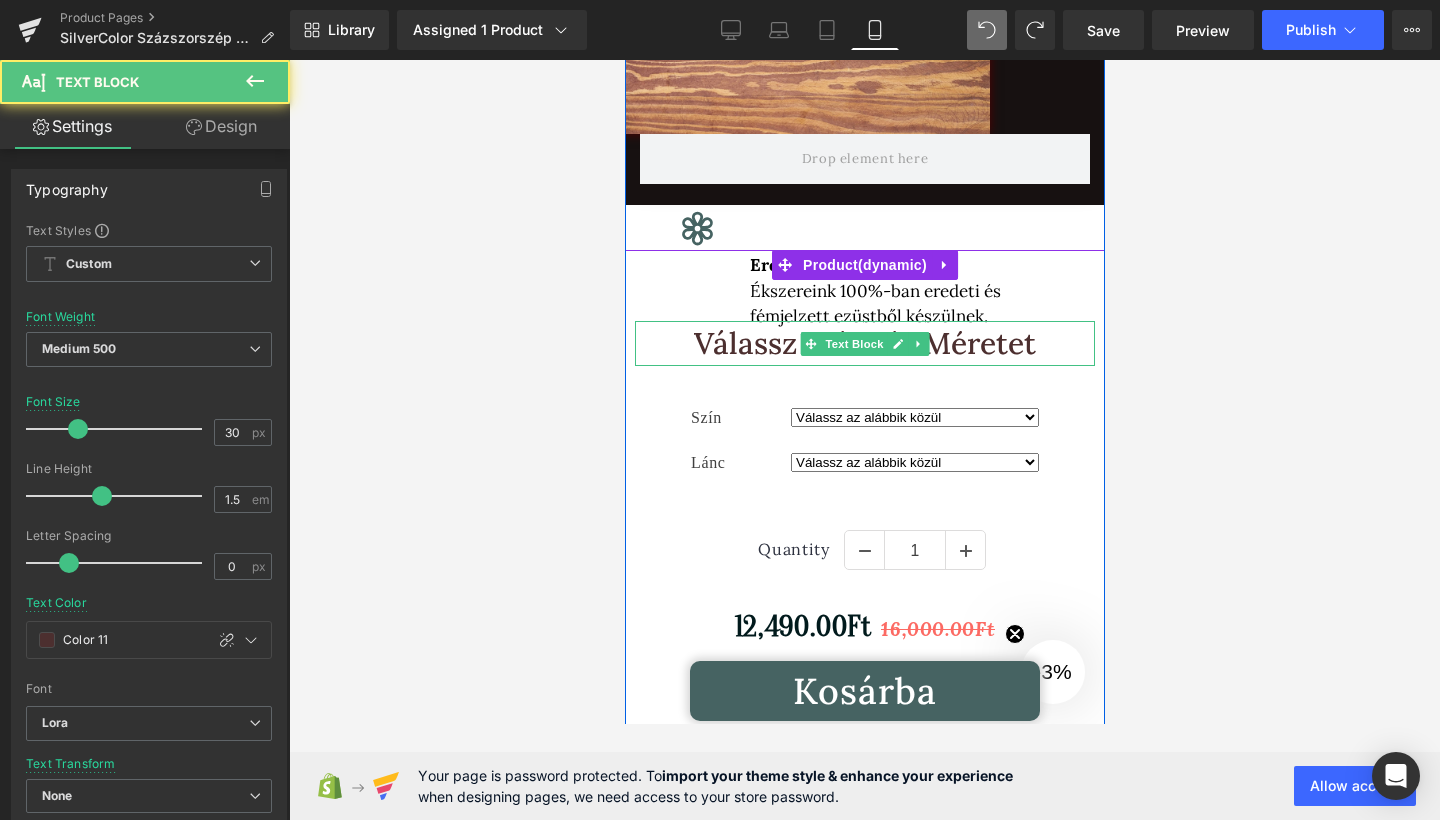 click on "Válassz Színt és Méretet" at bounding box center (864, 343) 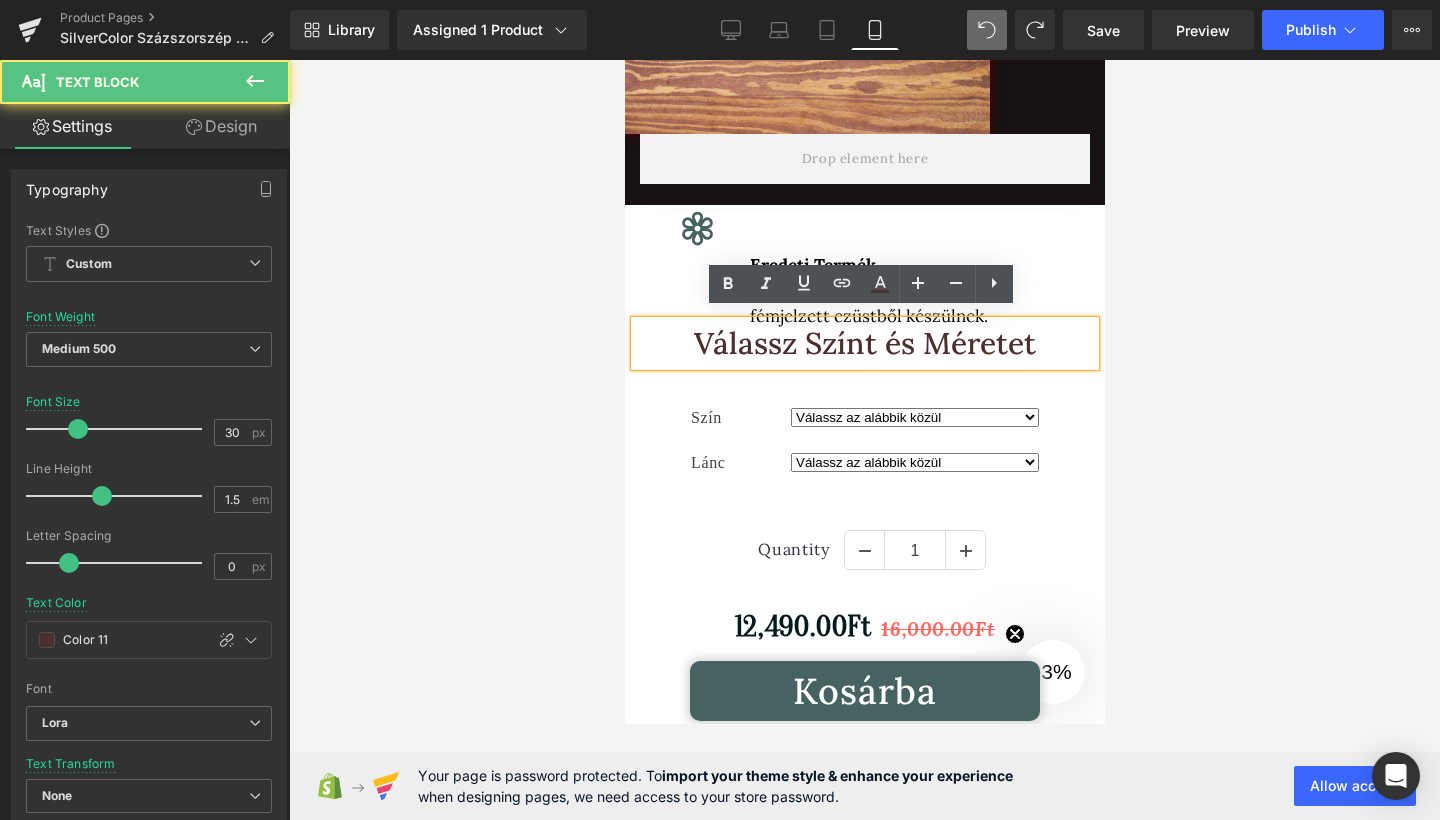 click at bounding box center [864, 440] 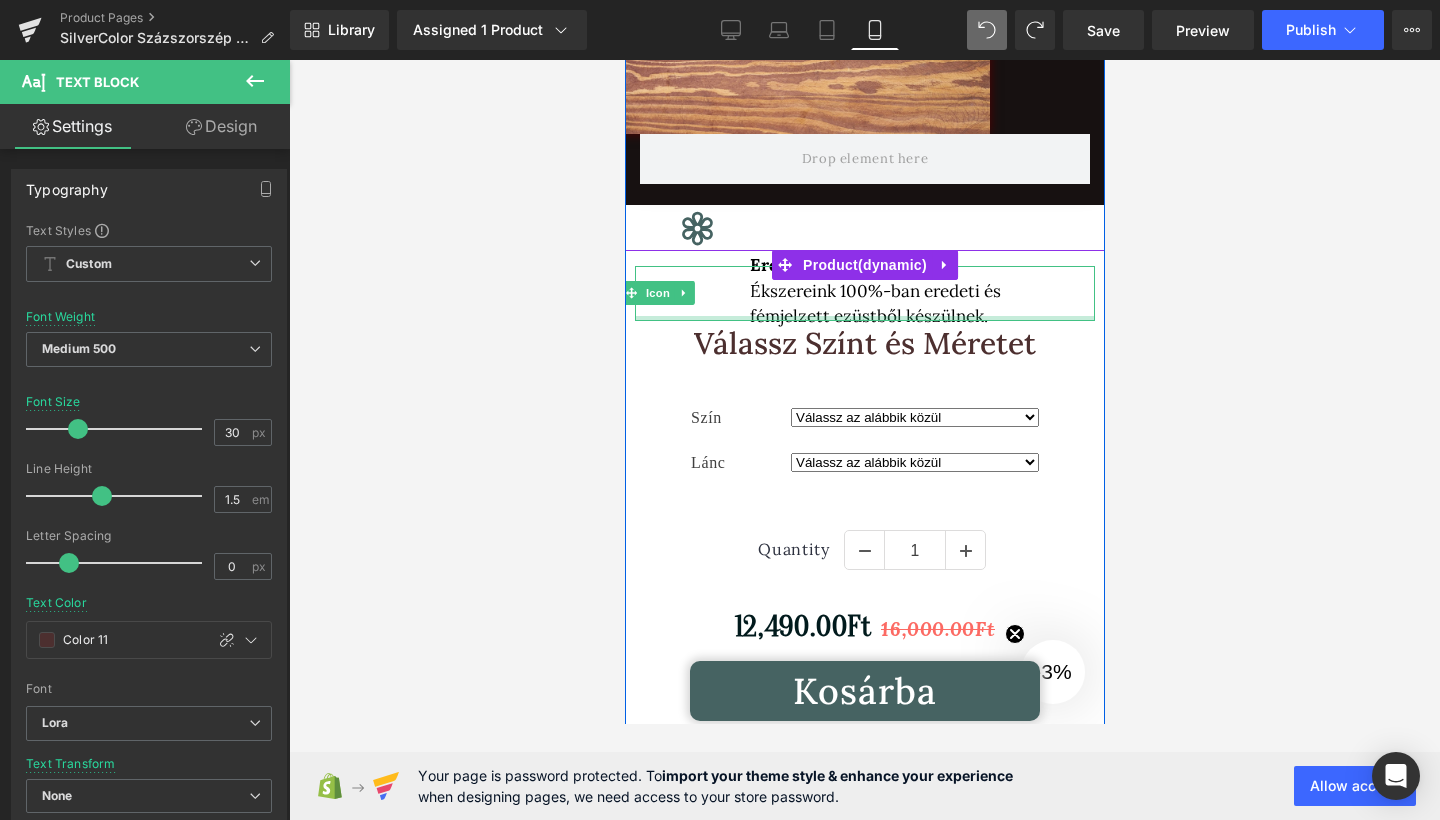 click at bounding box center (864, 318) 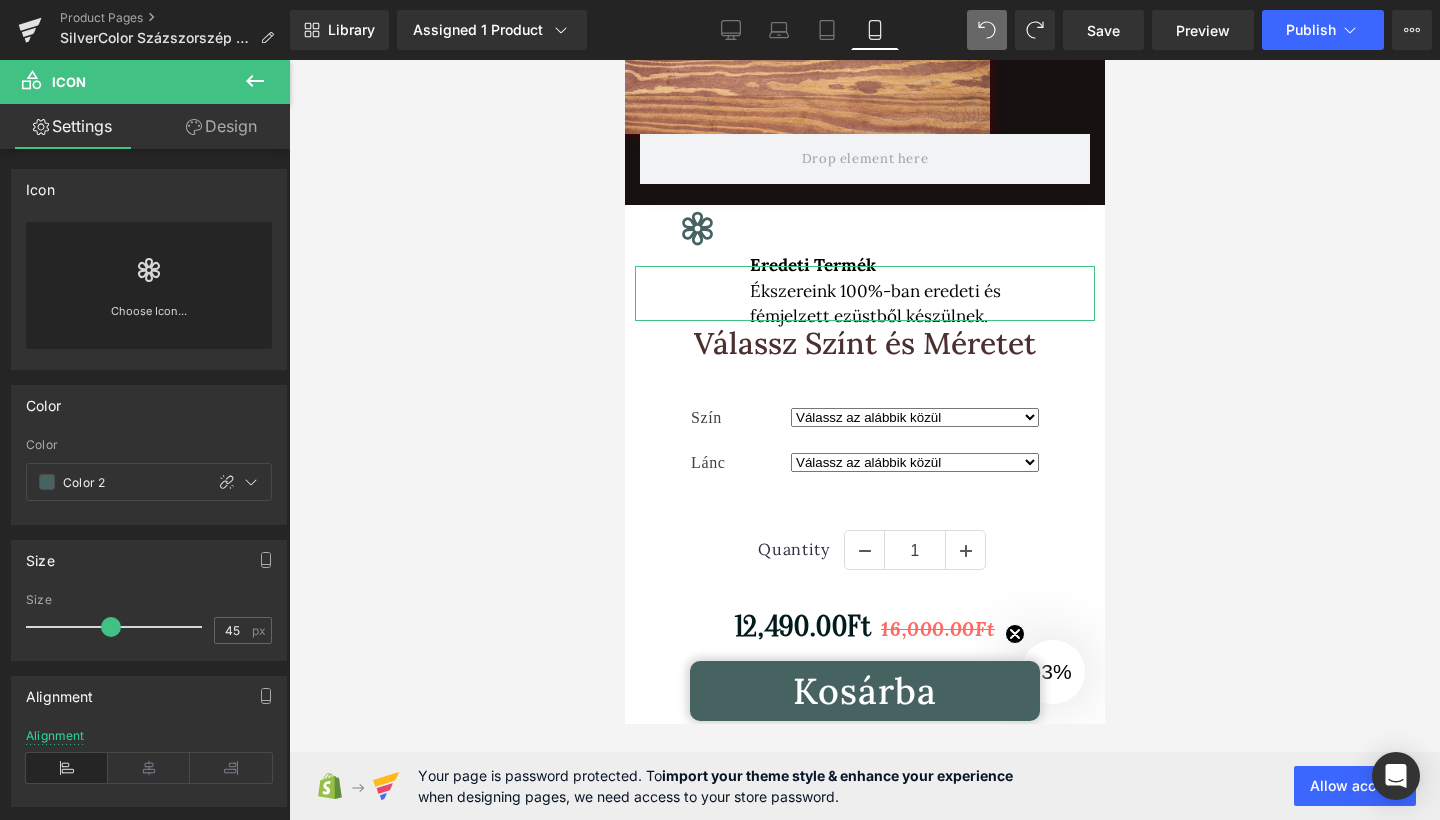 click on "Design" at bounding box center [221, 126] 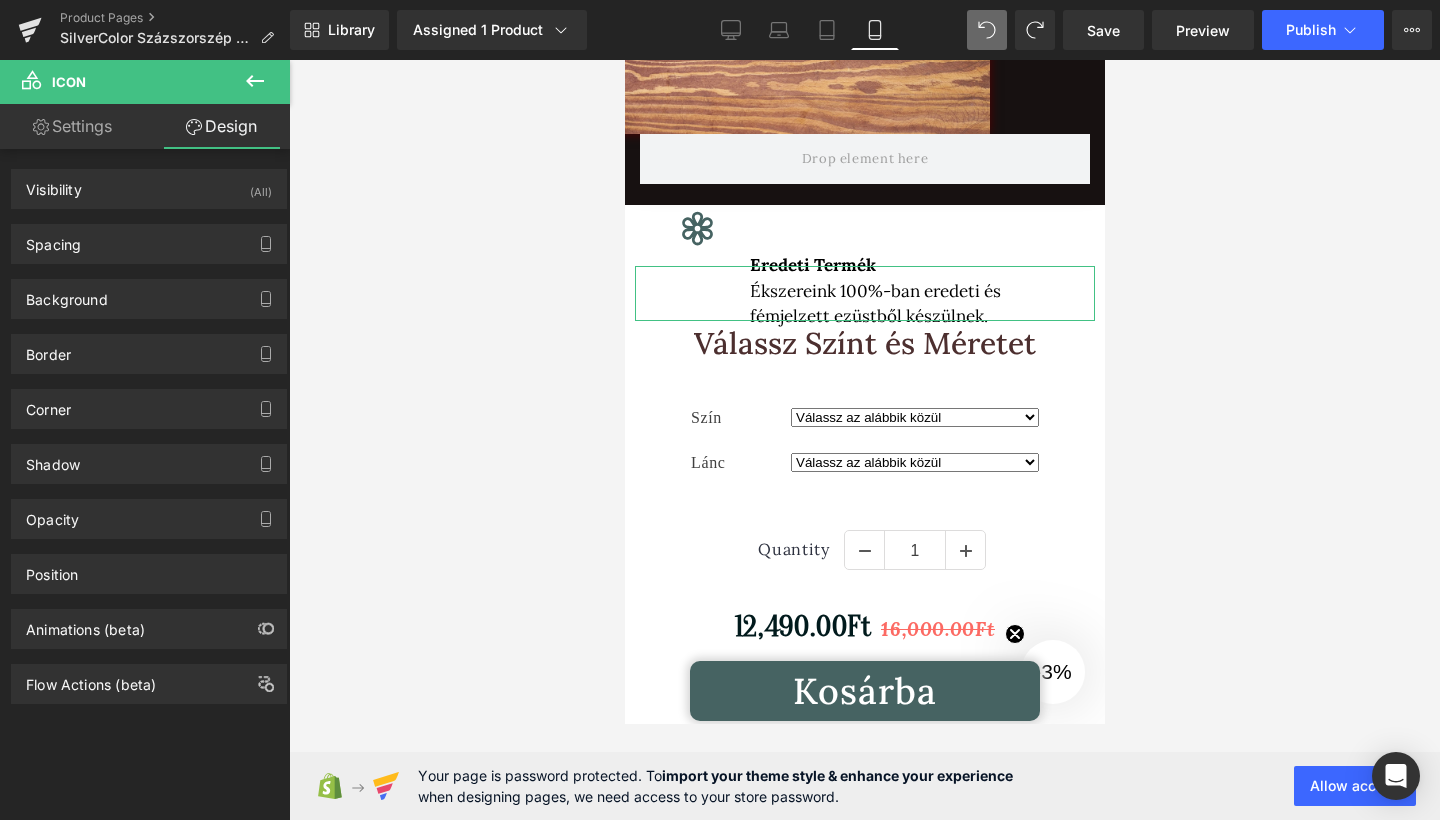 type on "1" 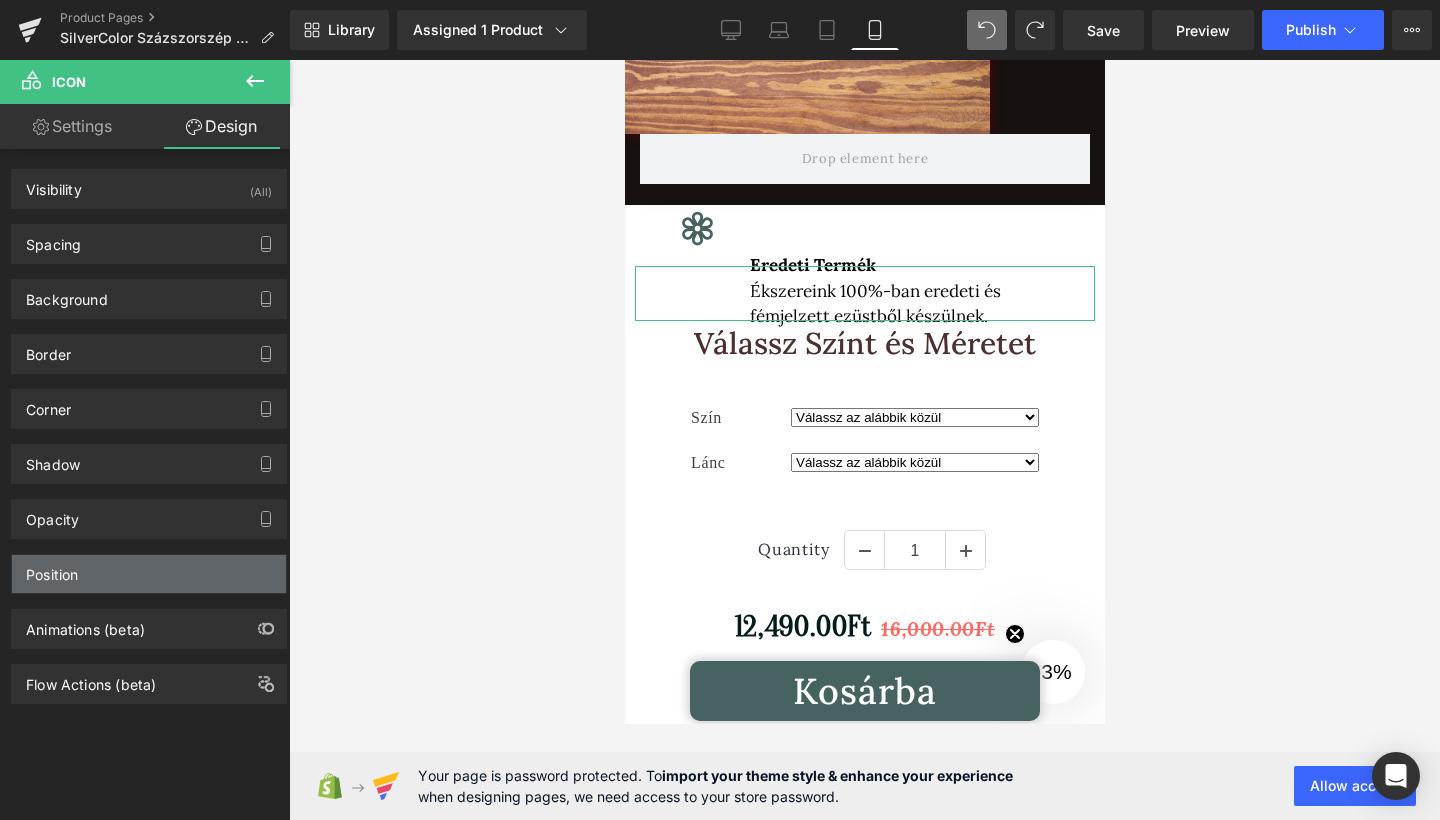 click on "Position" at bounding box center [149, 574] 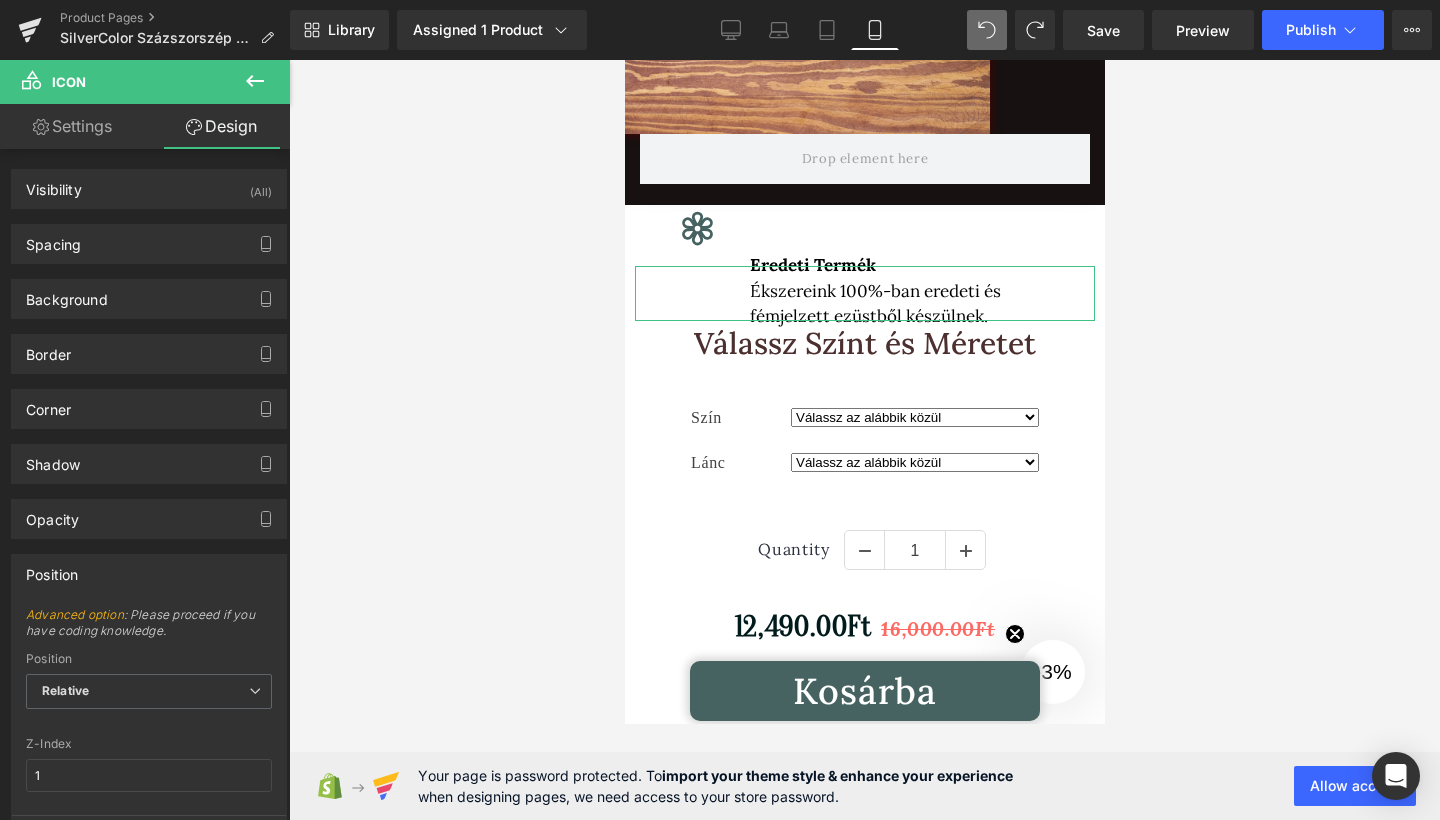 scroll, scrollTop: 61, scrollLeft: 0, axis: vertical 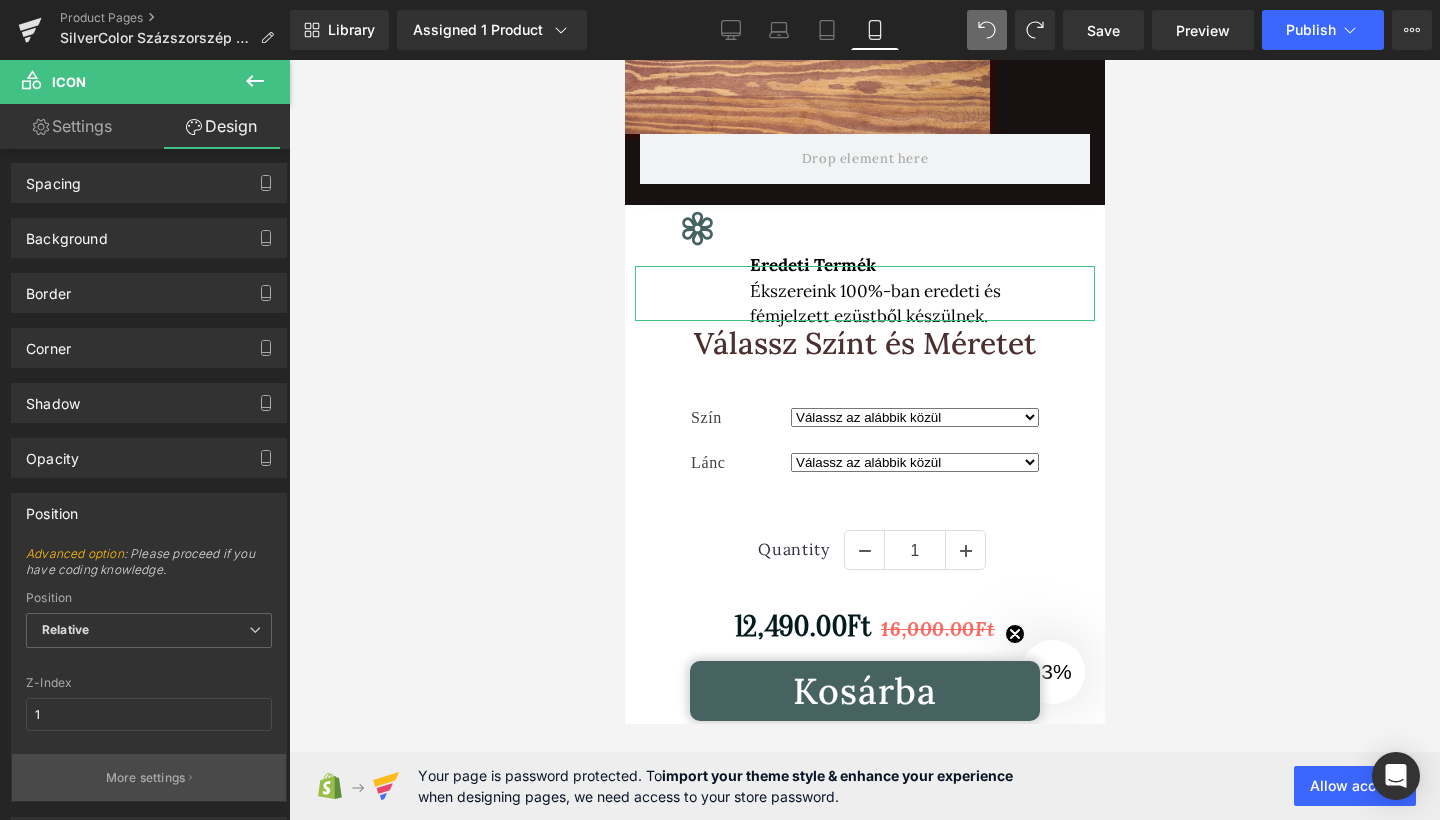 click on "More settings" at bounding box center [149, 777] 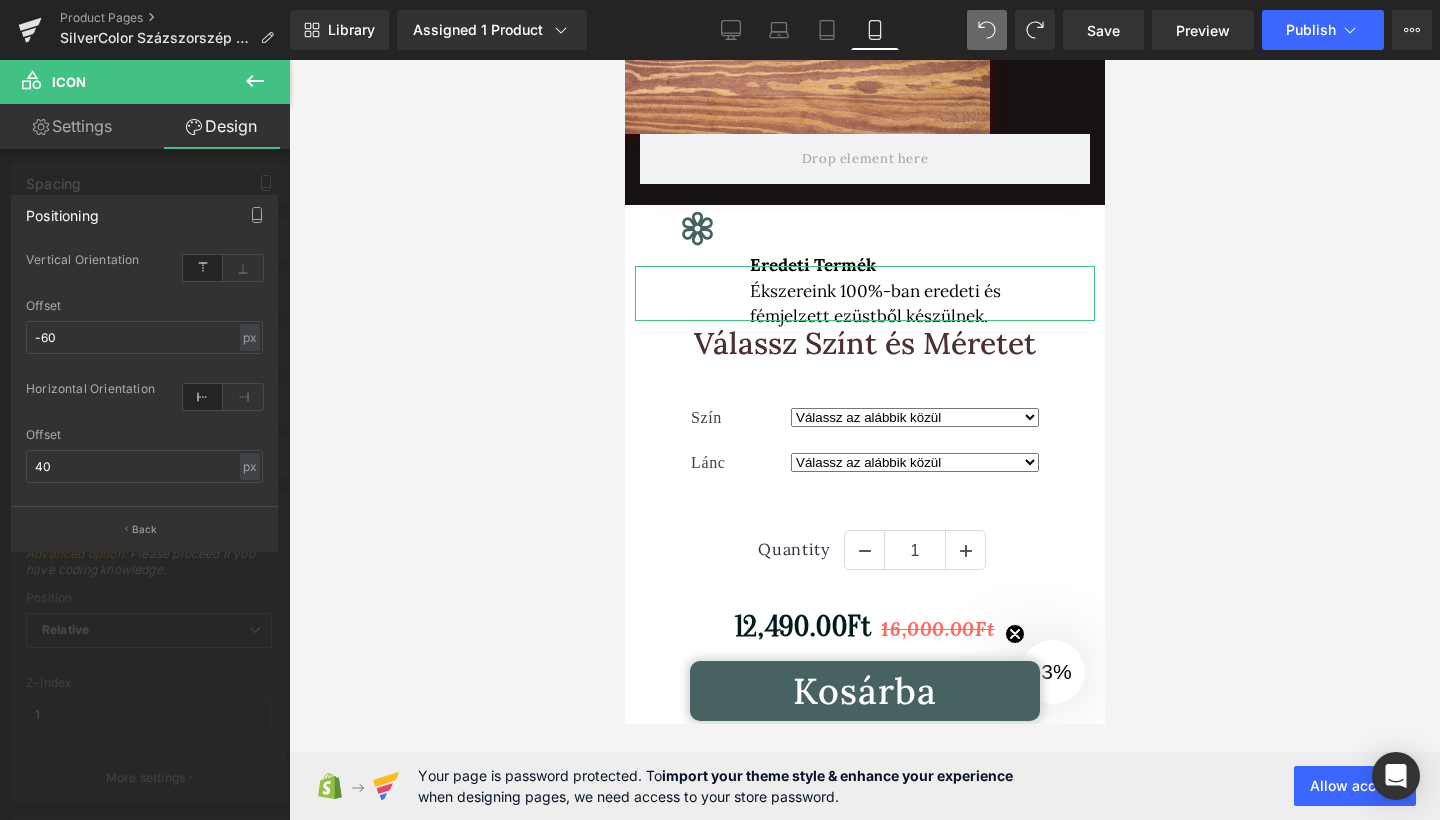 click on "Offset" at bounding box center [144, 306] 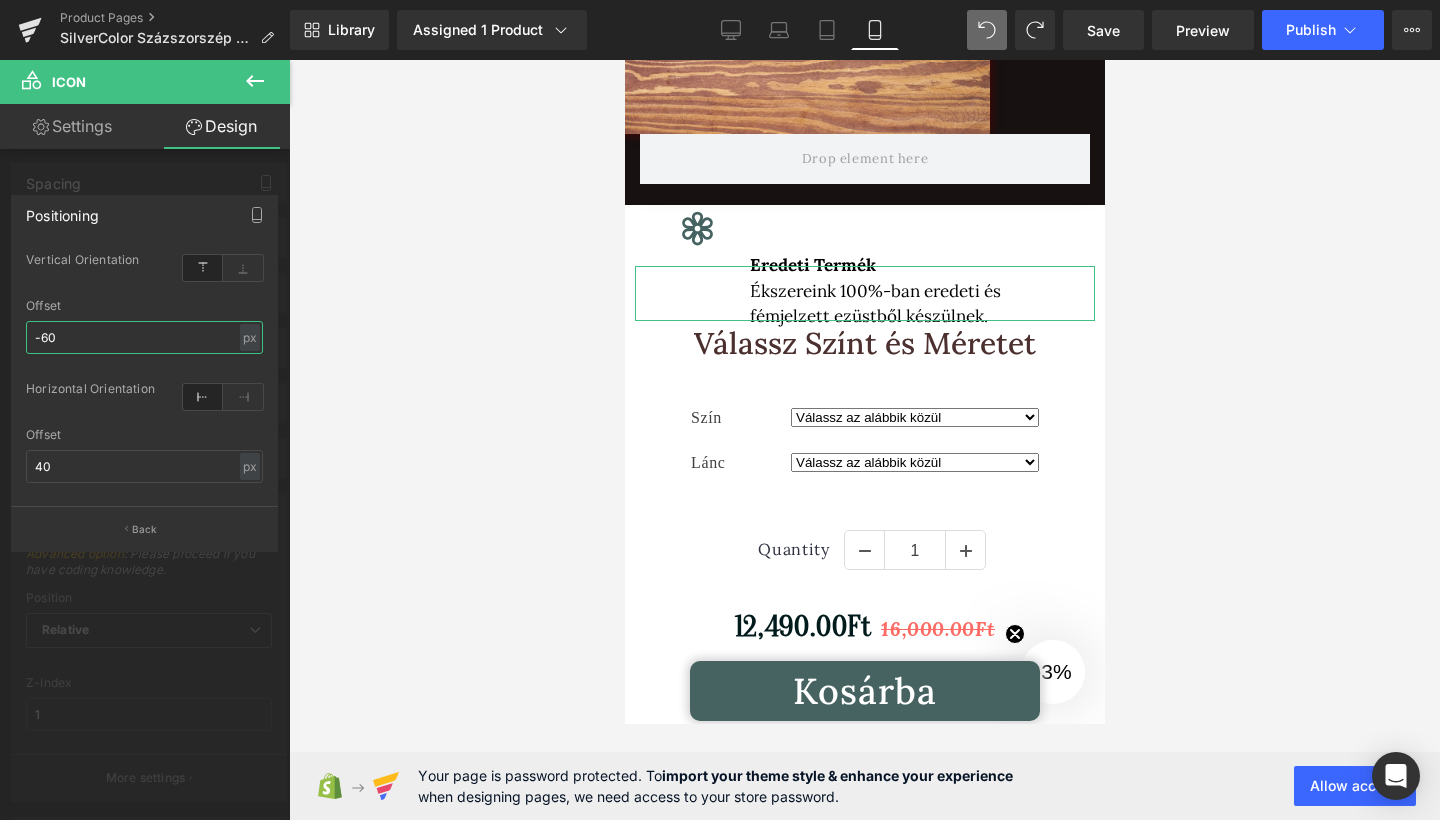click on "-60" at bounding box center [144, 337] 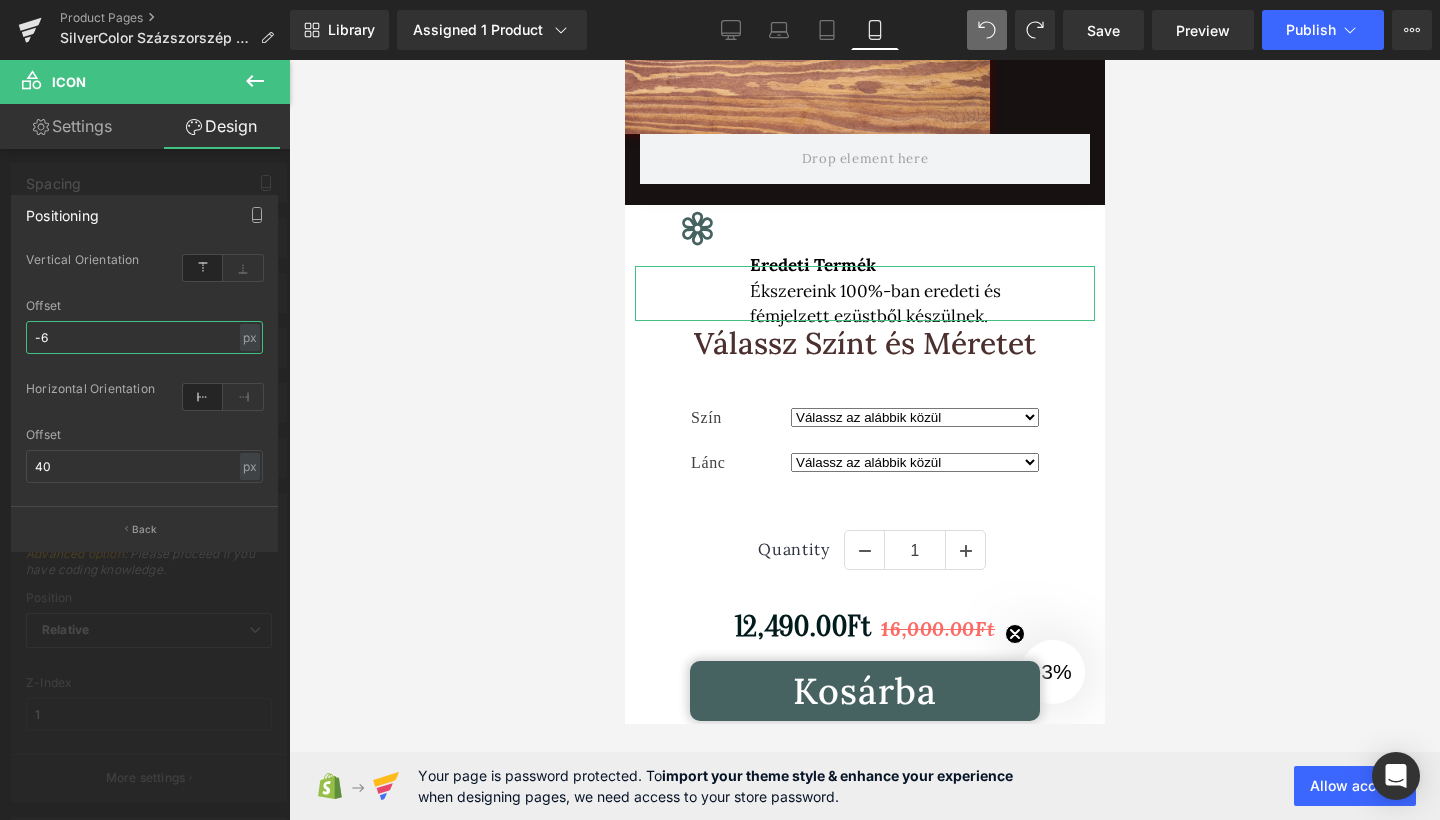 type on "-" 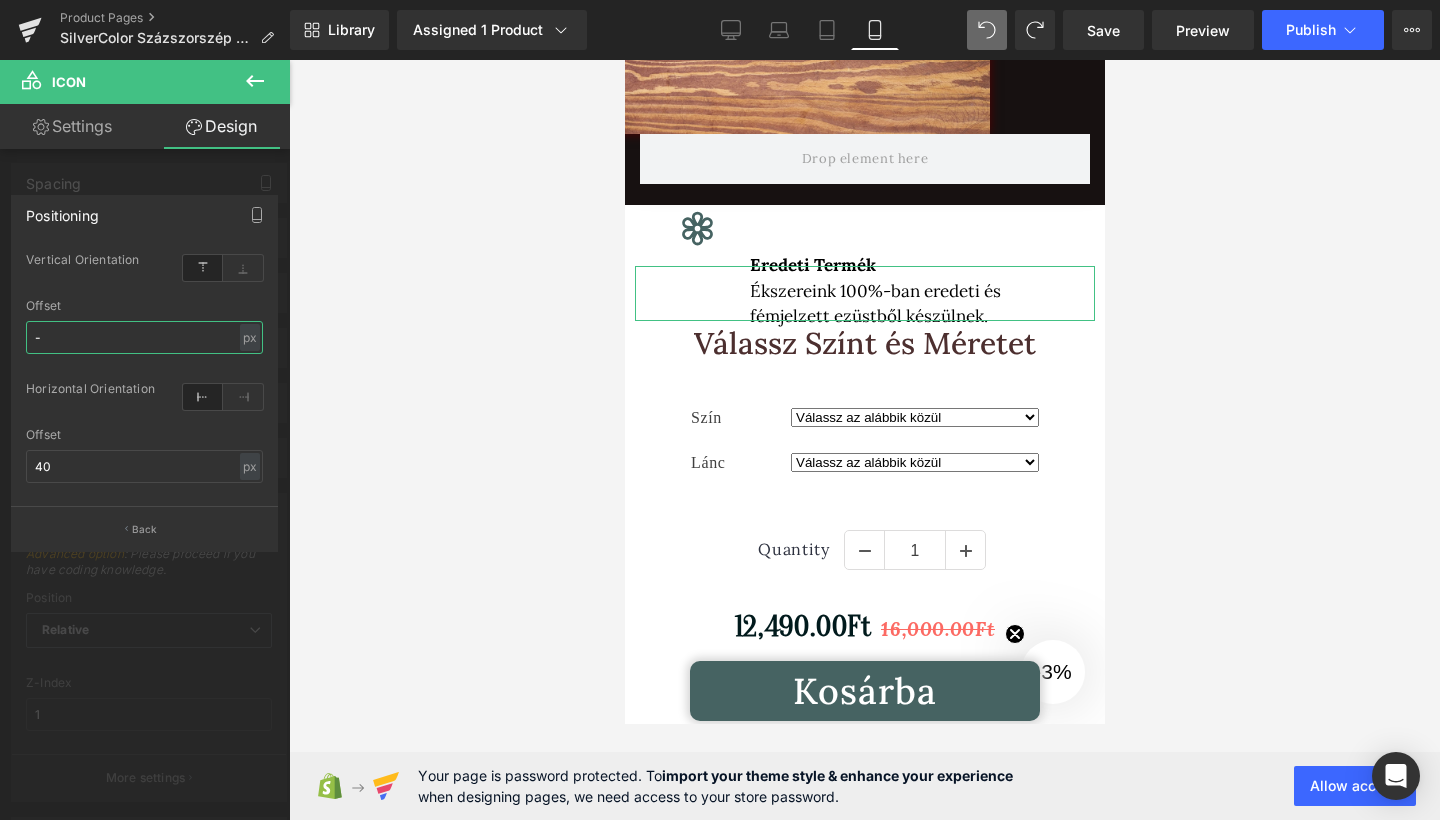 type 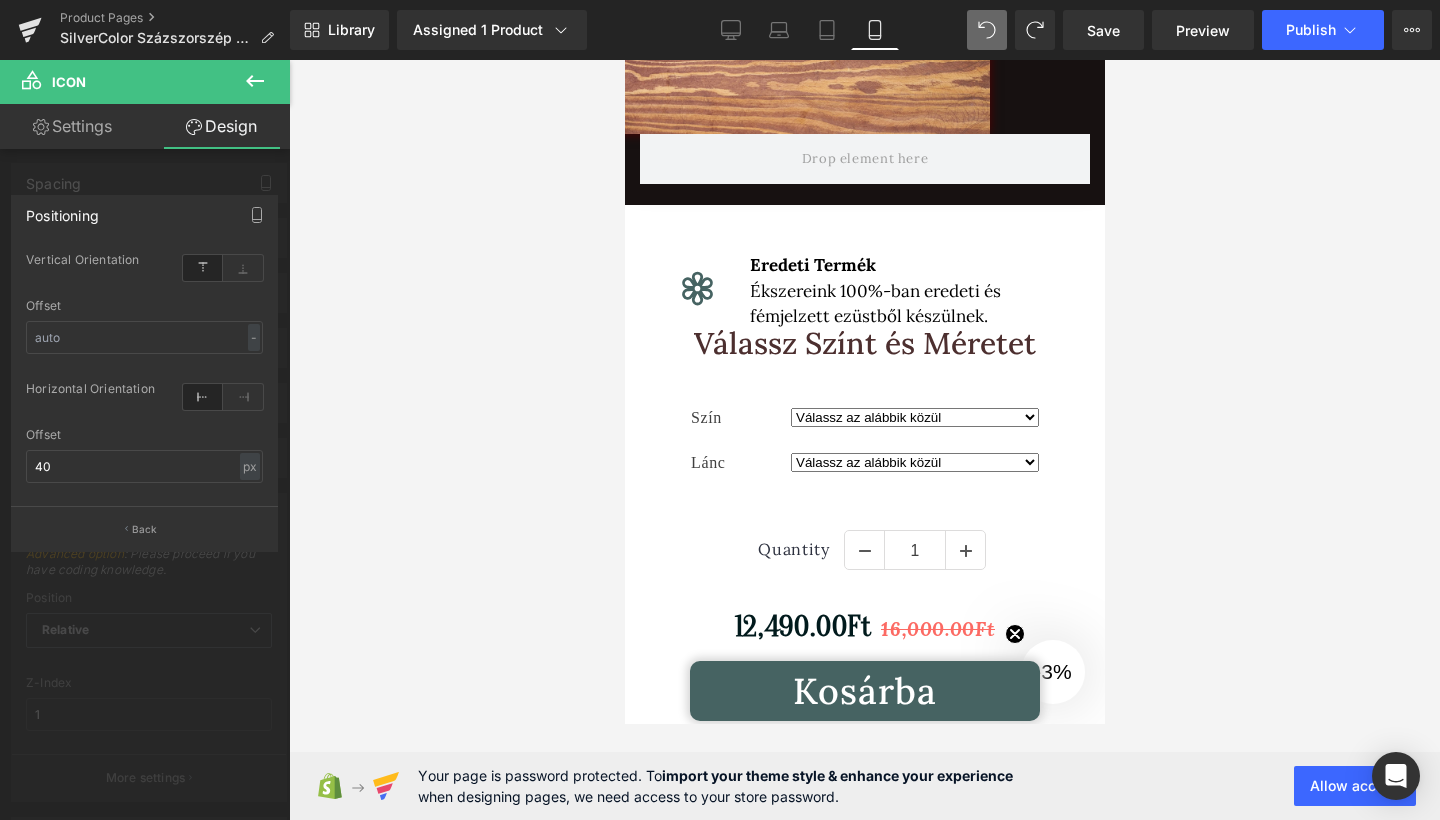 click at bounding box center (864, 440) 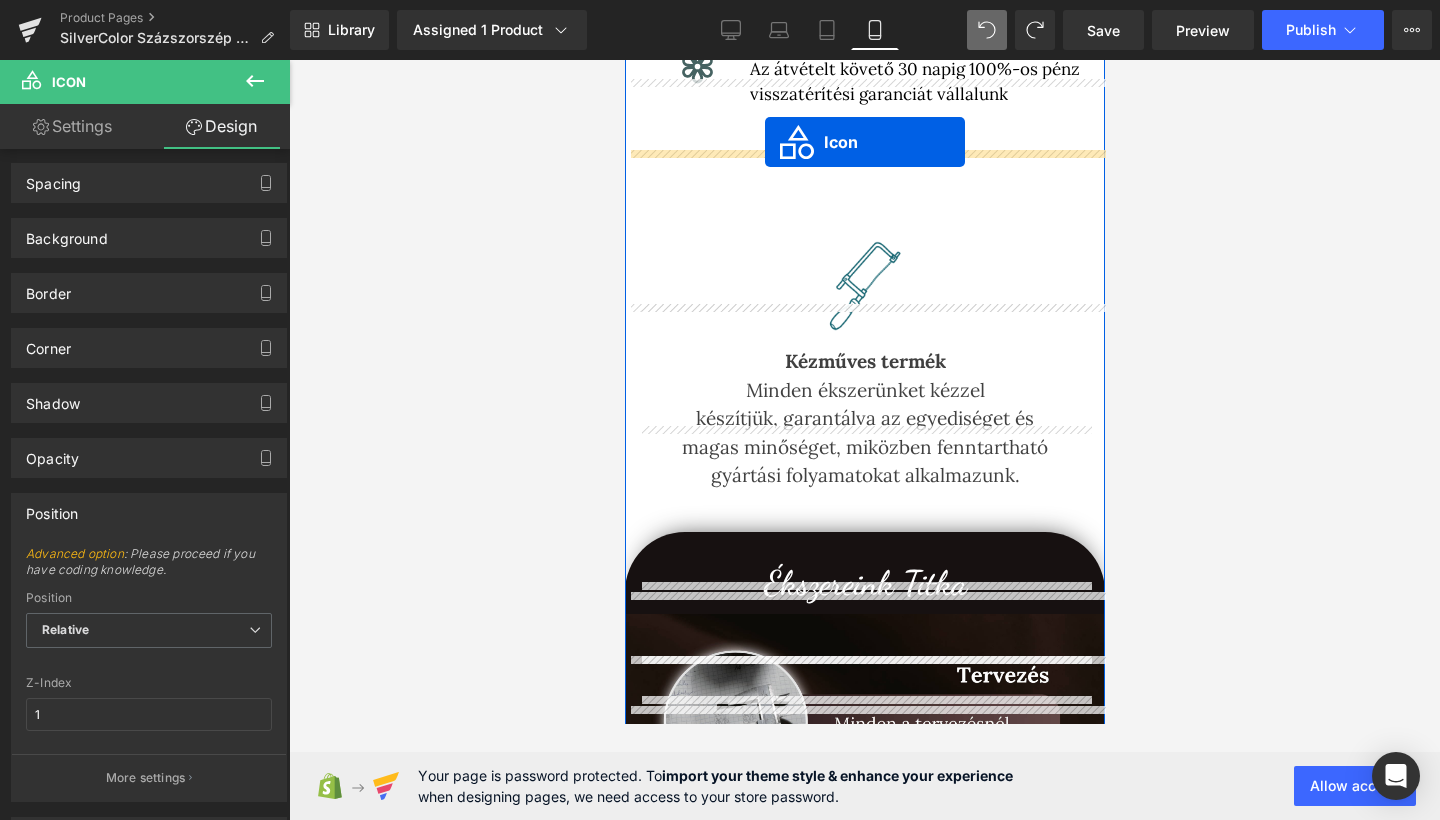 scroll, scrollTop: 994, scrollLeft: 0, axis: vertical 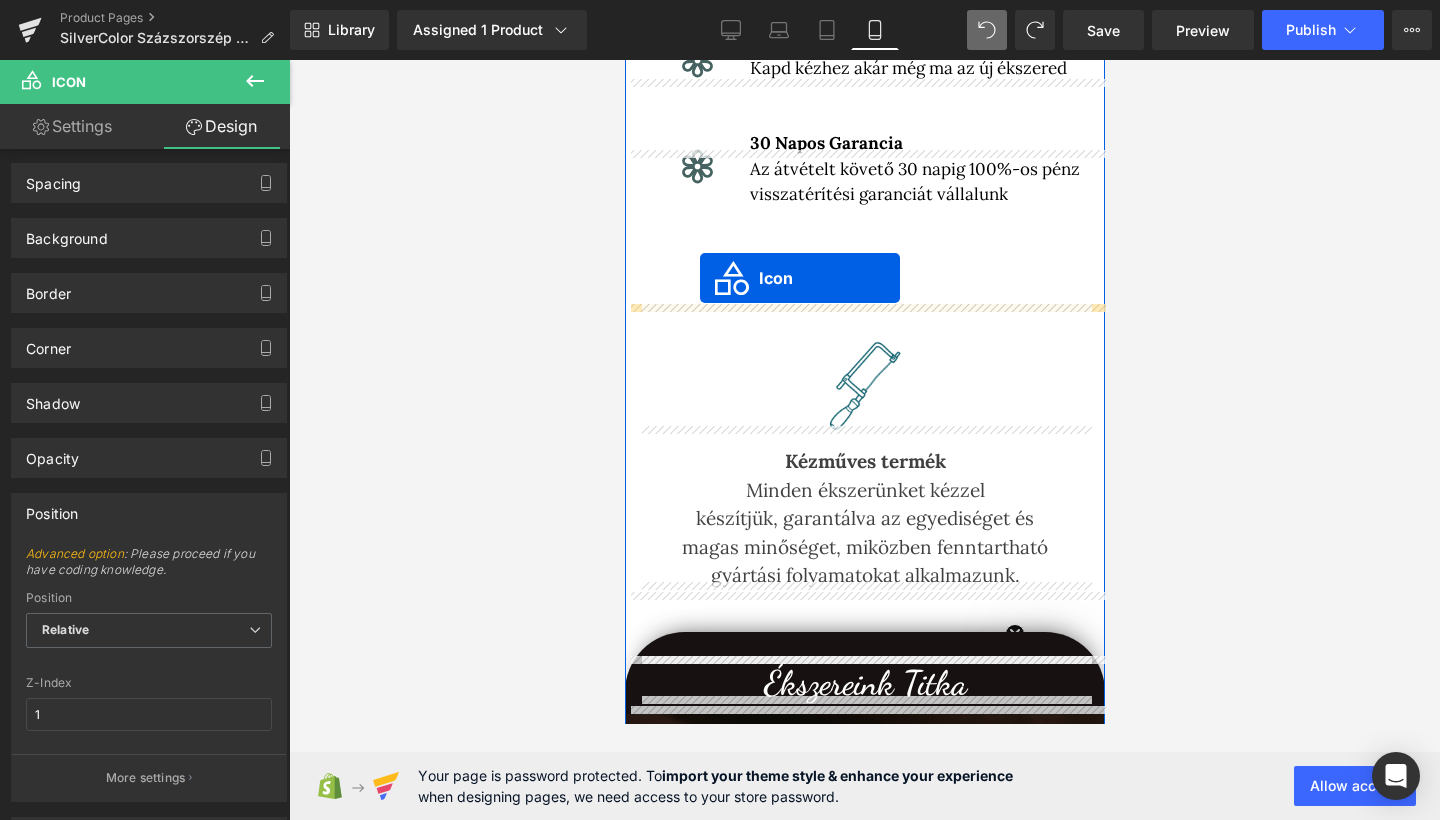 drag, startPoint x: 642, startPoint y: 281, endPoint x: 696, endPoint y: 285, distance: 54.147945 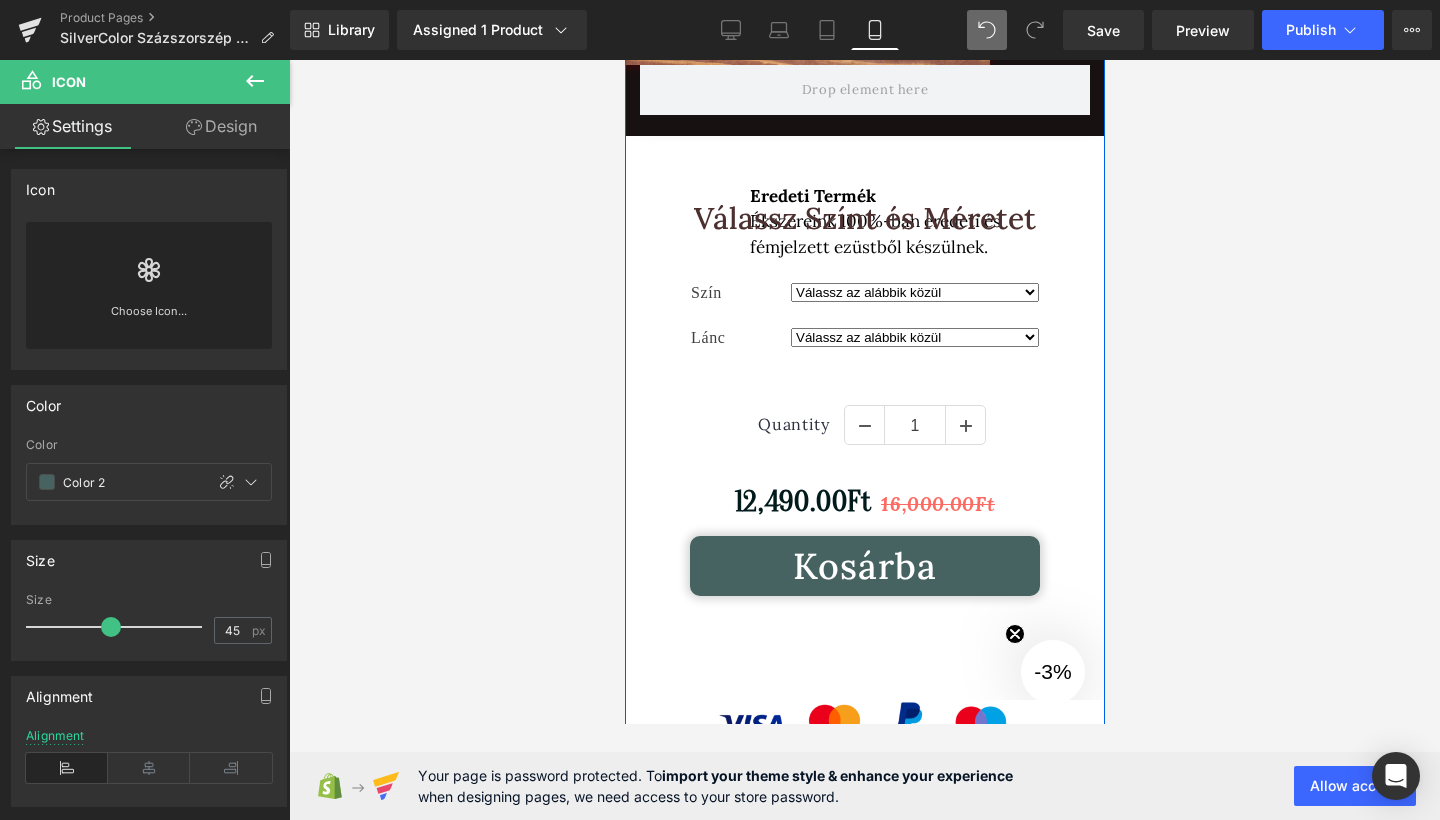 scroll, scrollTop: 3111, scrollLeft: 0, axis: vertical 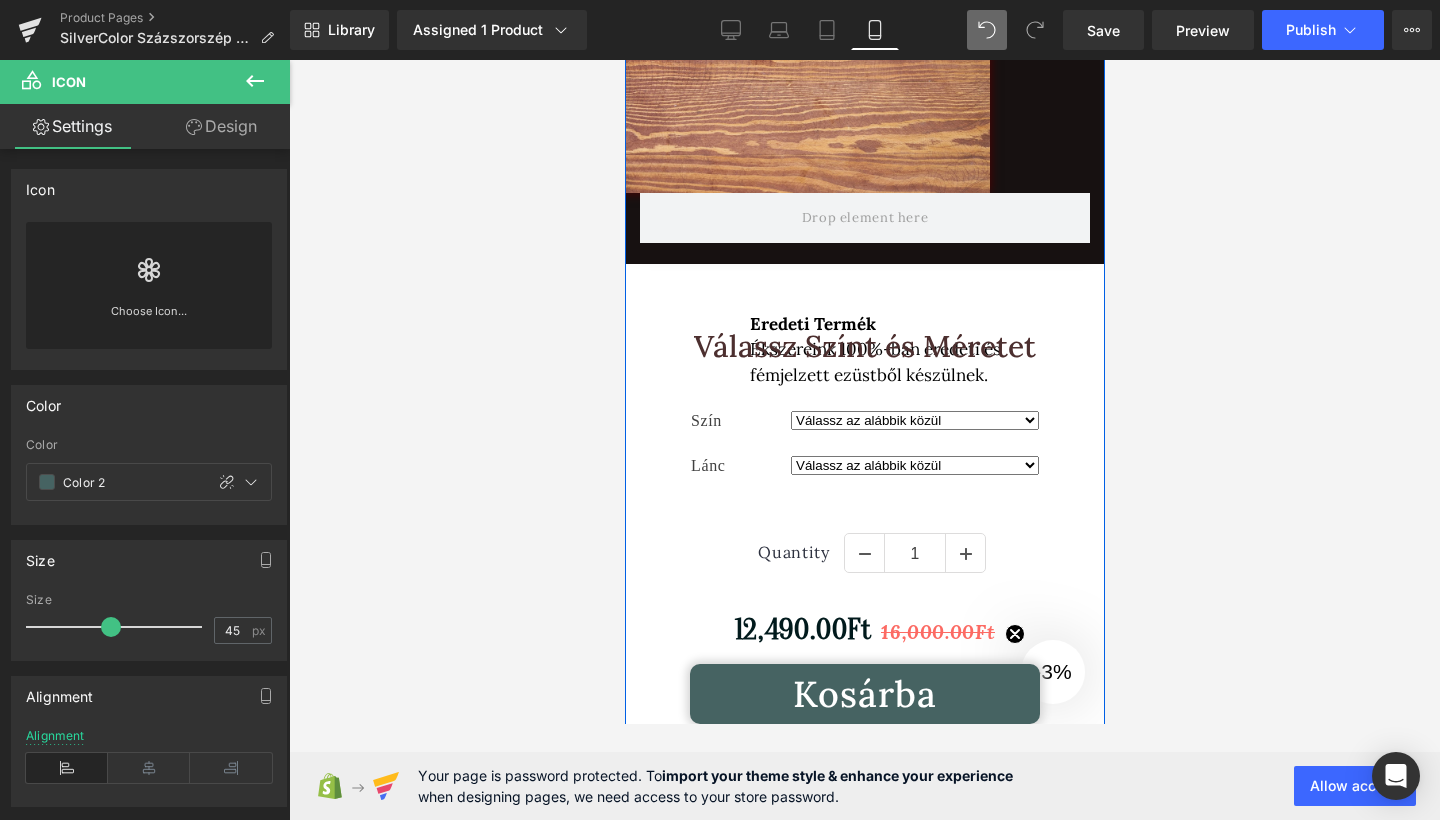 click on "Ez a  kézzel készült , ezüst medál a  szépség  és a  stílus  találkozása egy ékszerben, kiváló választás, ha egy különleges, de  elérhető árú kiegészítőt keresel . Megjelenését a természet és a frissesség, inspirálta biztosak vagyunk benne, hogy  mindegyik ruhadarabodhoz  jól fog  illeszkedni.  Text Block         Gyors 1-5 napos kiszállítás Kapd kézhez akár még ma az új ékszered Text Block         Icon         30 Napos Garancia Az átvételt követő 30 napig 100%-os pénz visszatérítési garanciát vállalunk Text Block         Icon
Icon         Image         Kézműves termék Minden ékszerünket kézzel  készítjük, garantálva az egyediséget és magas minőséget, miközben fenntartható gyártási folyamatokat alkalmazunk. Text Block         Row         Ékszereink Titka Heading         Row
Image         Művészet + Minőség + Kultúra Text Block         Text Block
Youtube         Row         Row" at bounding box center (864, 574) 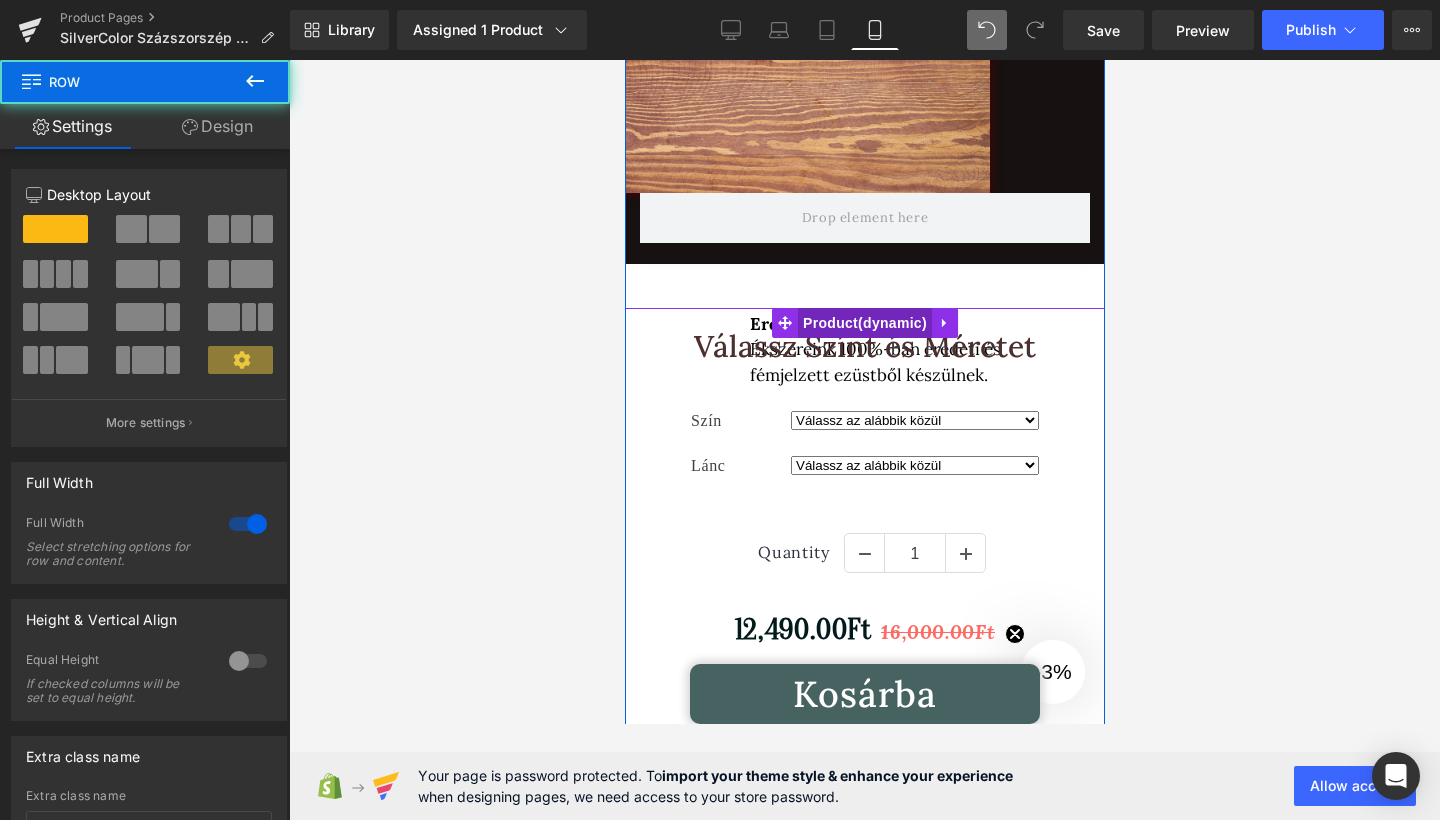 click on "Product" at bounding box center [864, 323] 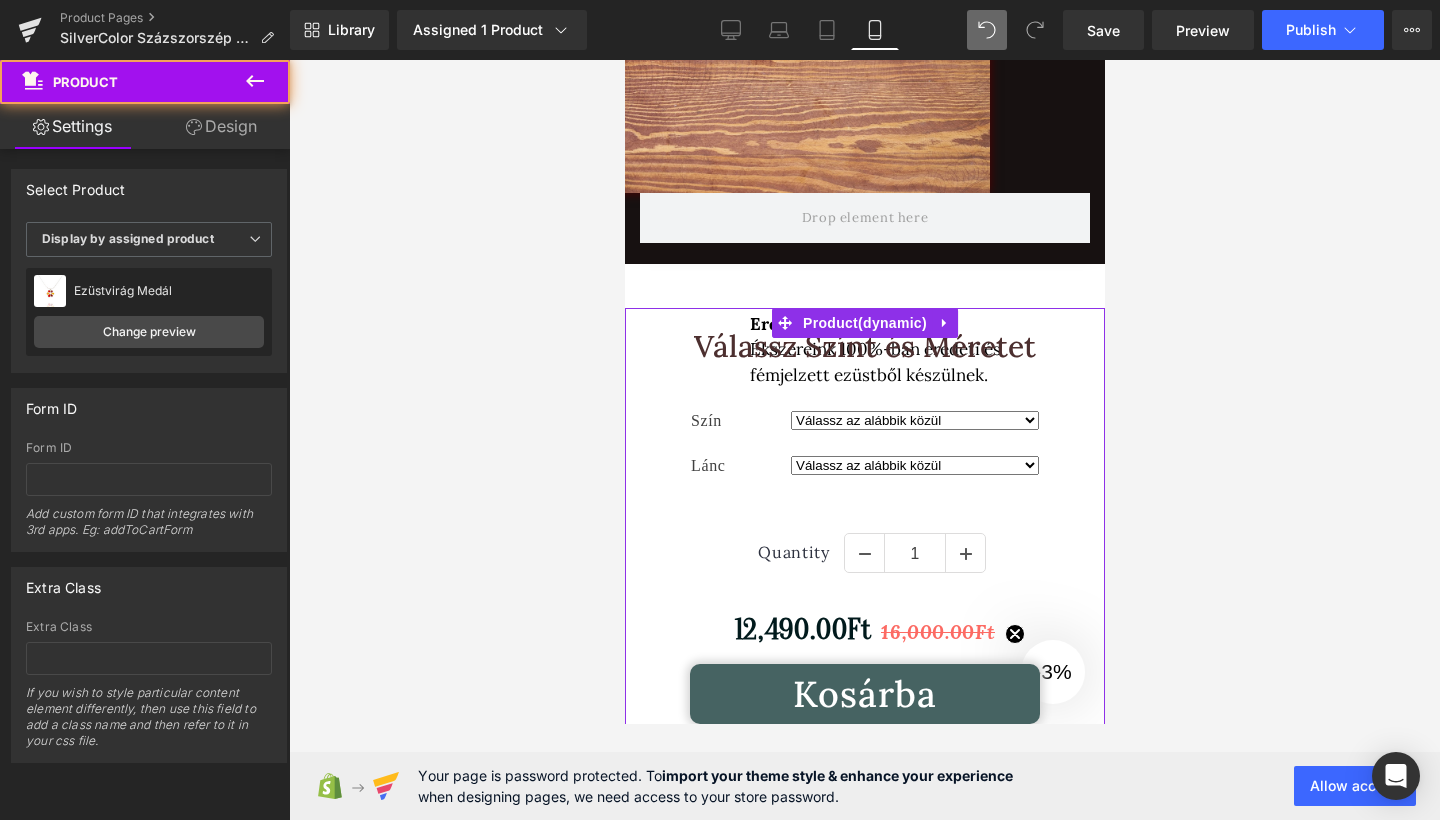 drag, startPoint x: 220, startPoint y: 107, endPoint x: 214, endPoint y: 132, distance: 25.70992 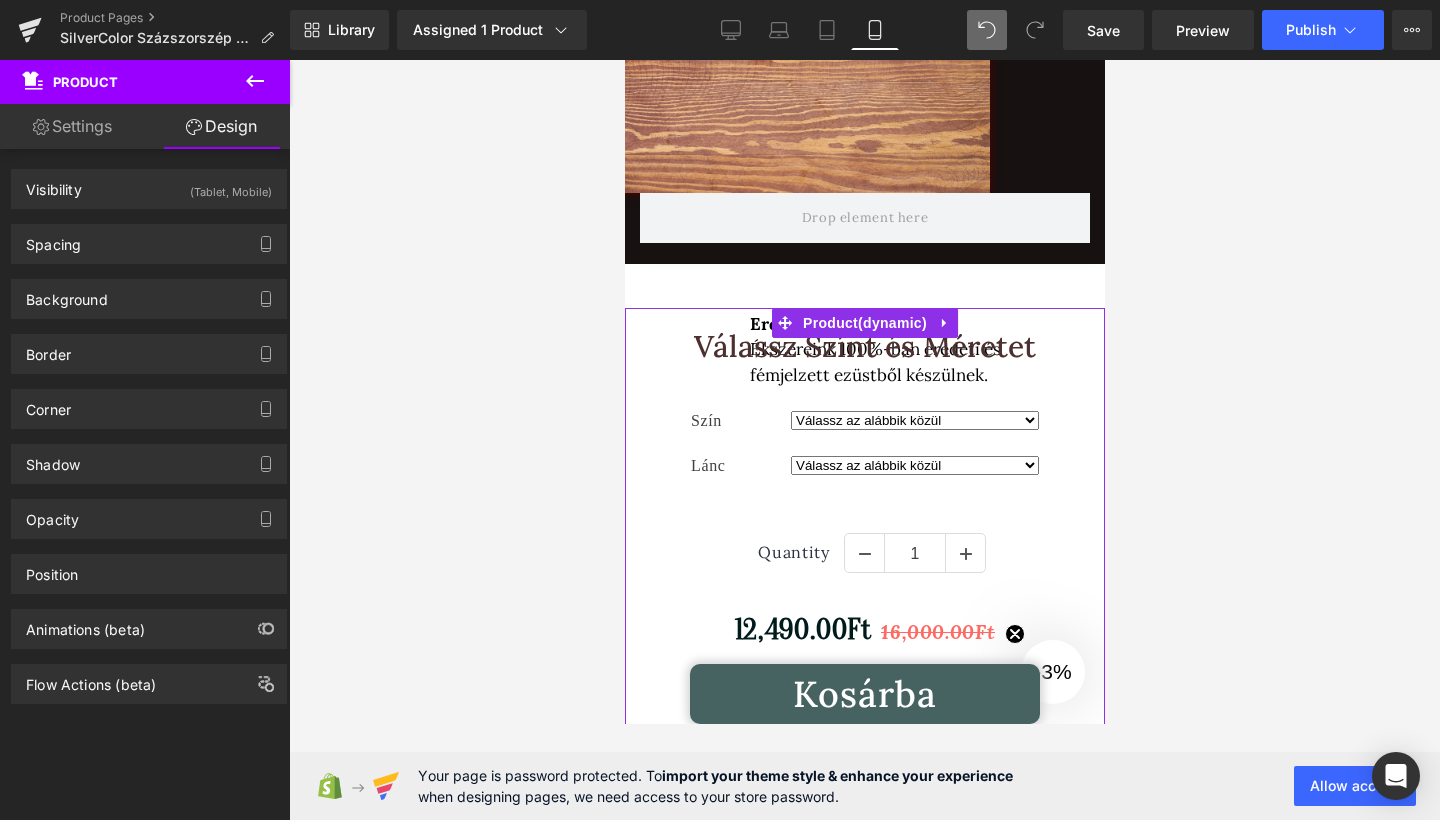 click on "Background
Color & Image color
transparent Color transparent 0 %
Image  Replace Image  Upload image or  Browse gallery Image Src Image Quality Lighter Lightest
Lighter
Lighter Lightest Only support for UCare CDN
More settings" at bounding box center (149, 291) 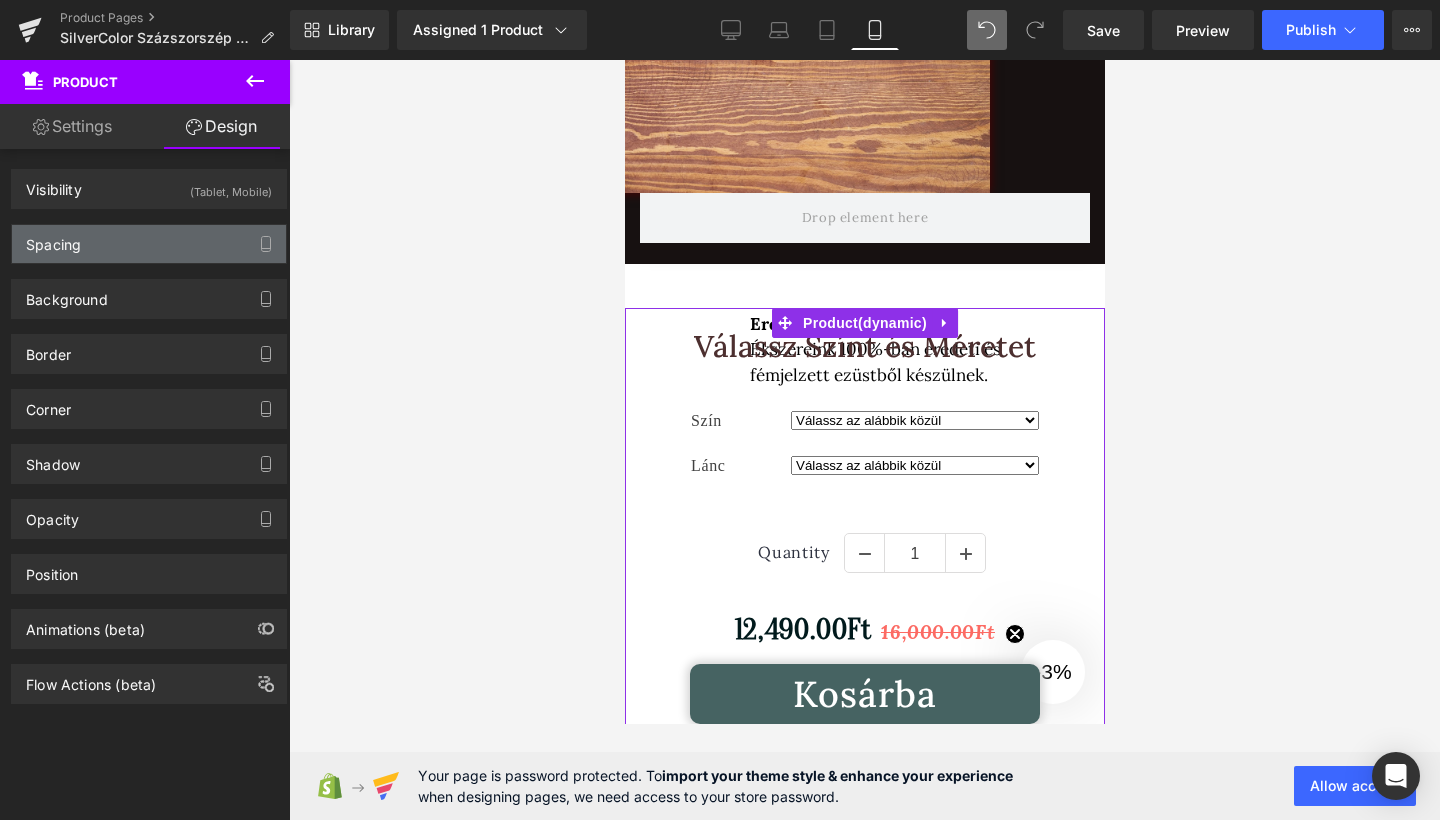 click on "Spacing" at bounding box center (149, 244) 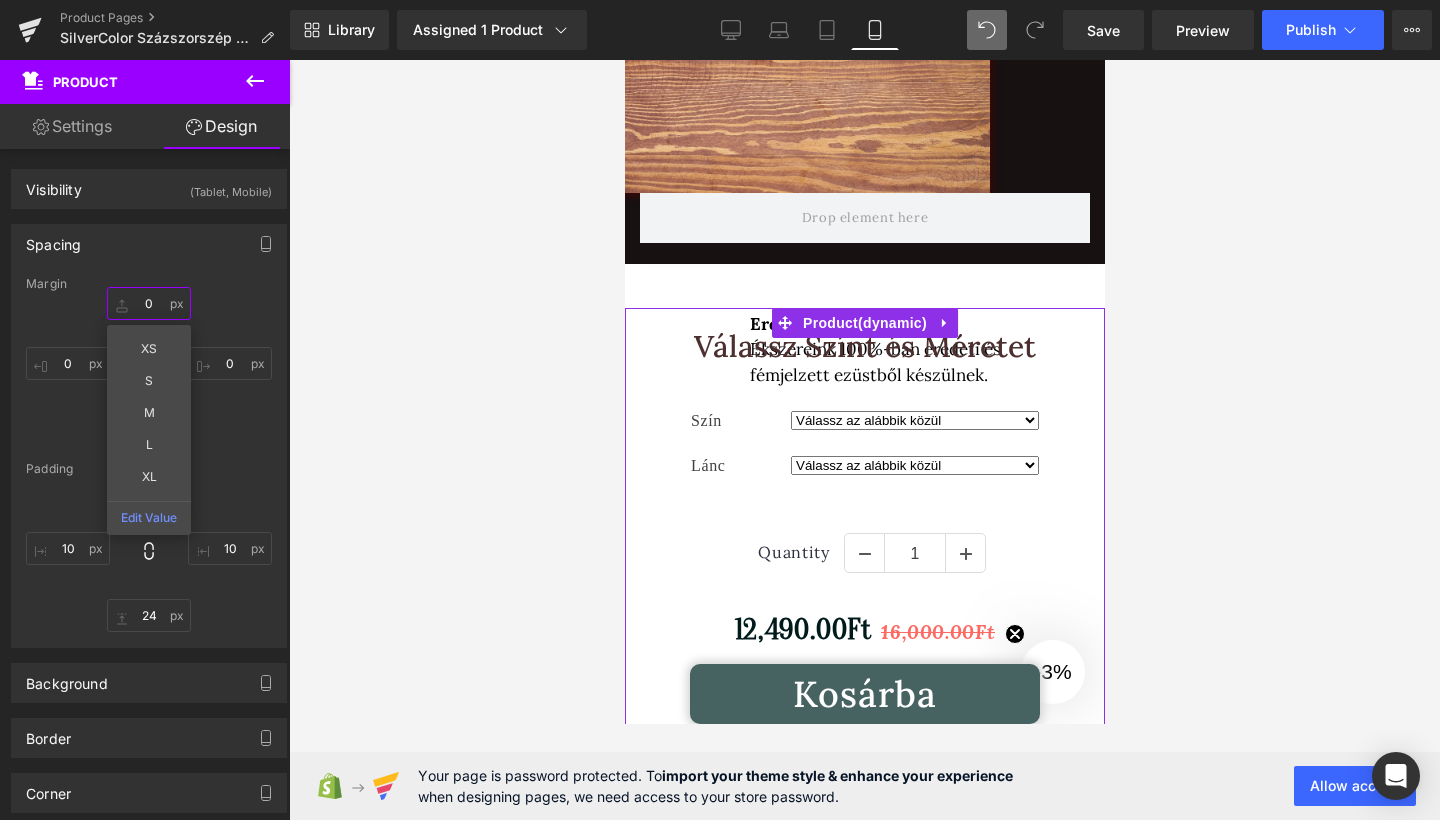 click on "0" at bounding box center [149, 303] 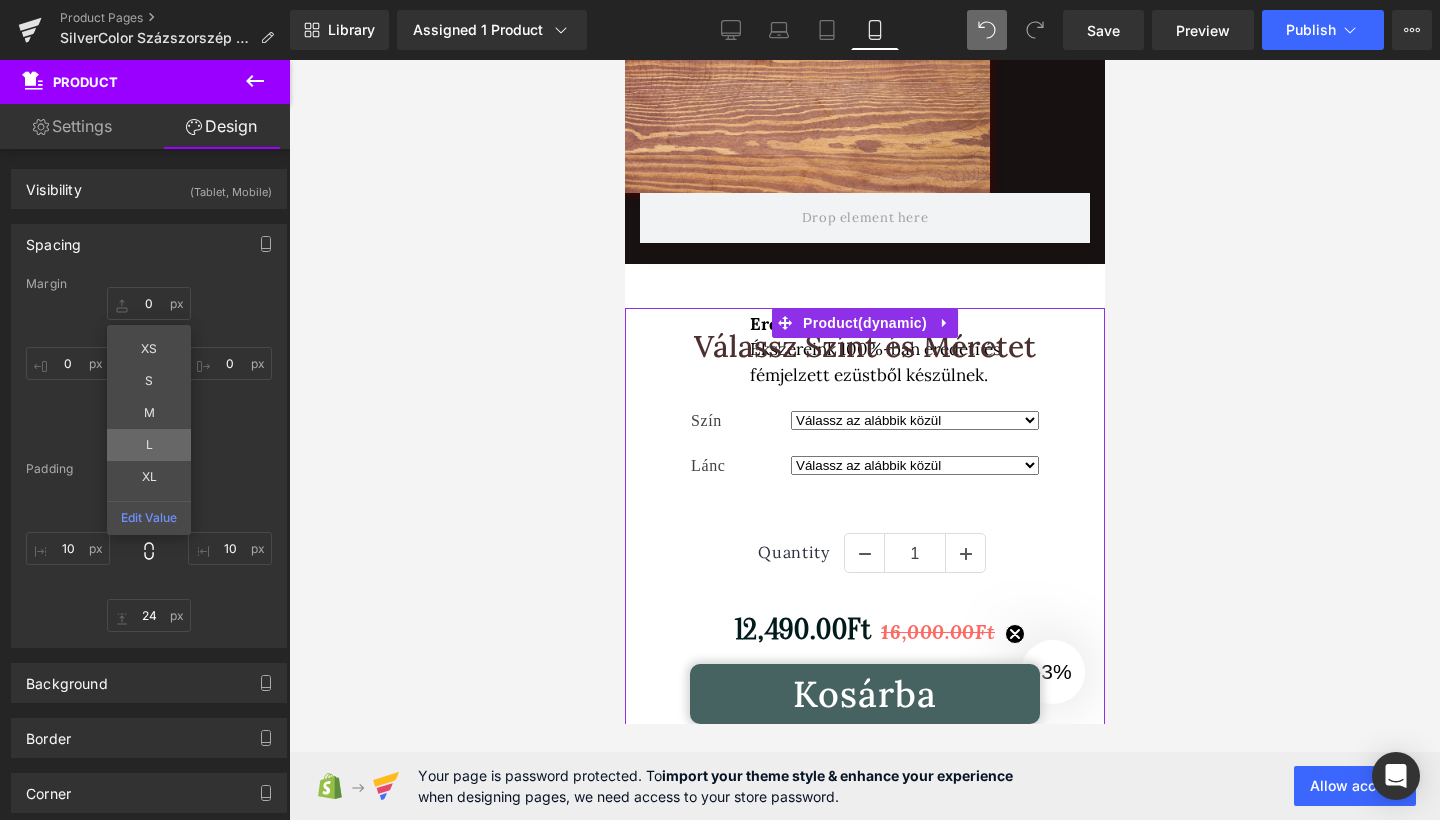 type on "L" 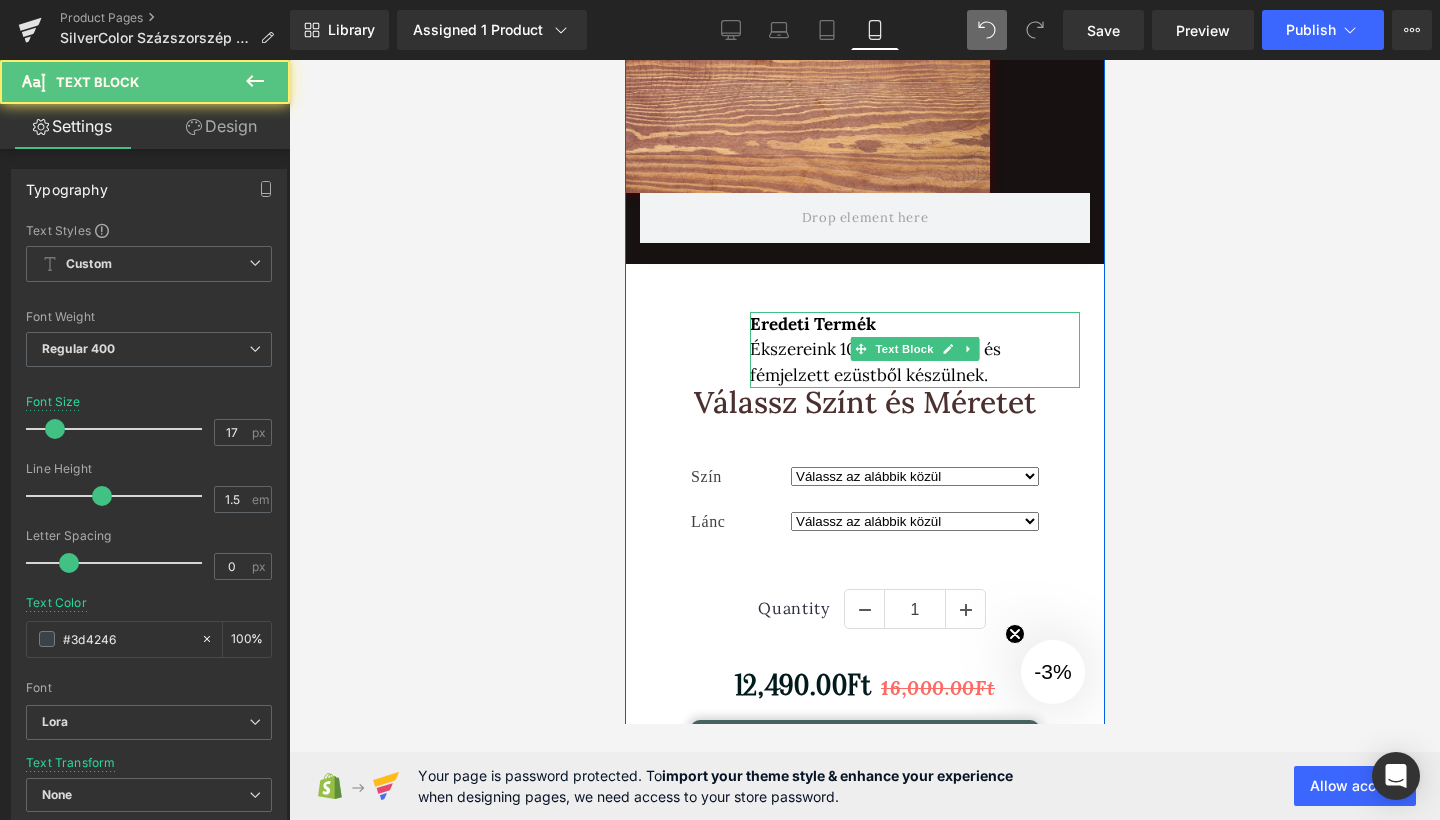 click on "Ékszereink 100%-ban eredeti és fémjelzett ezüstből készülnek." at bounding box center [874, 362] 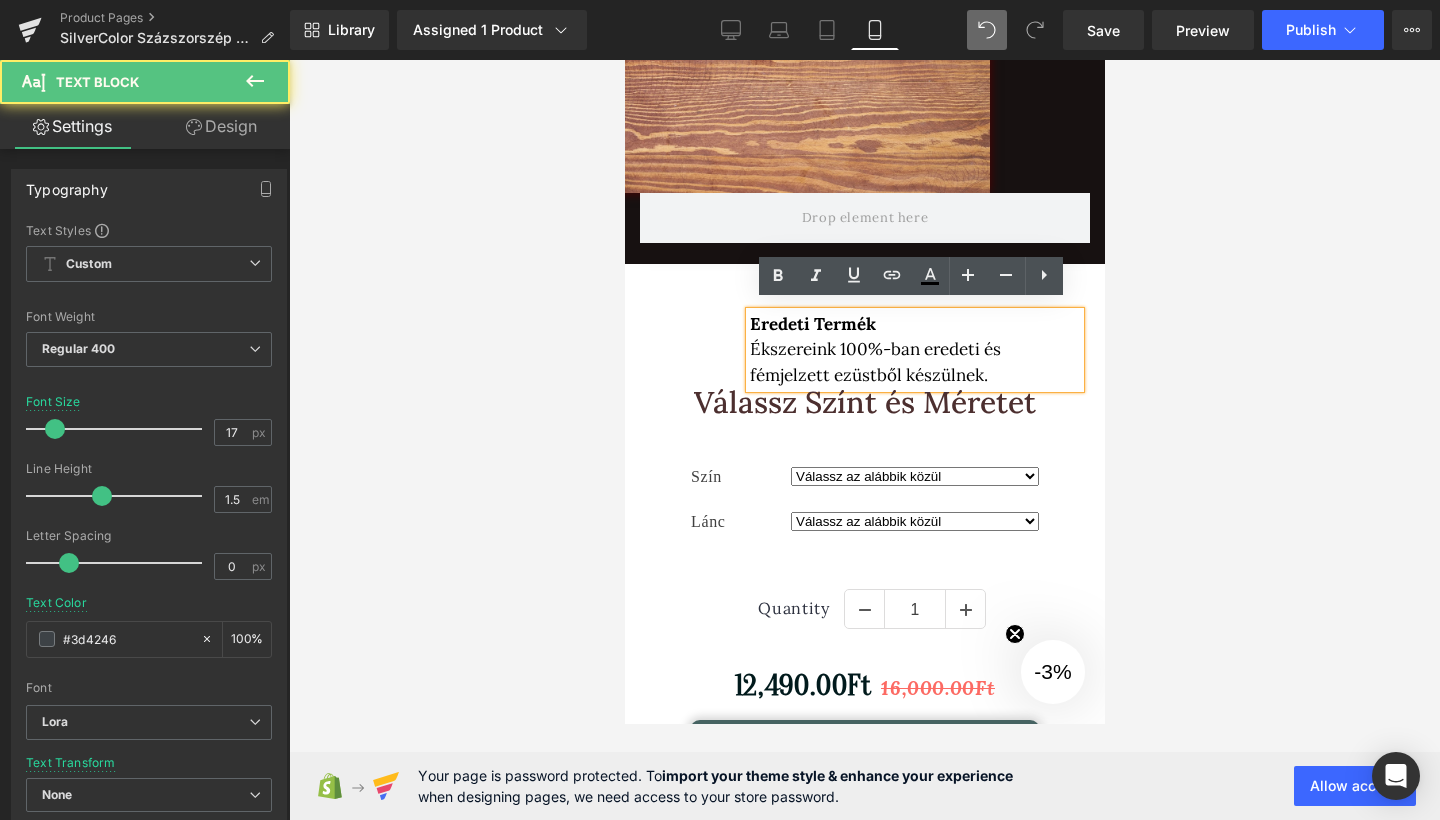 click at bounding box center (864, 440) 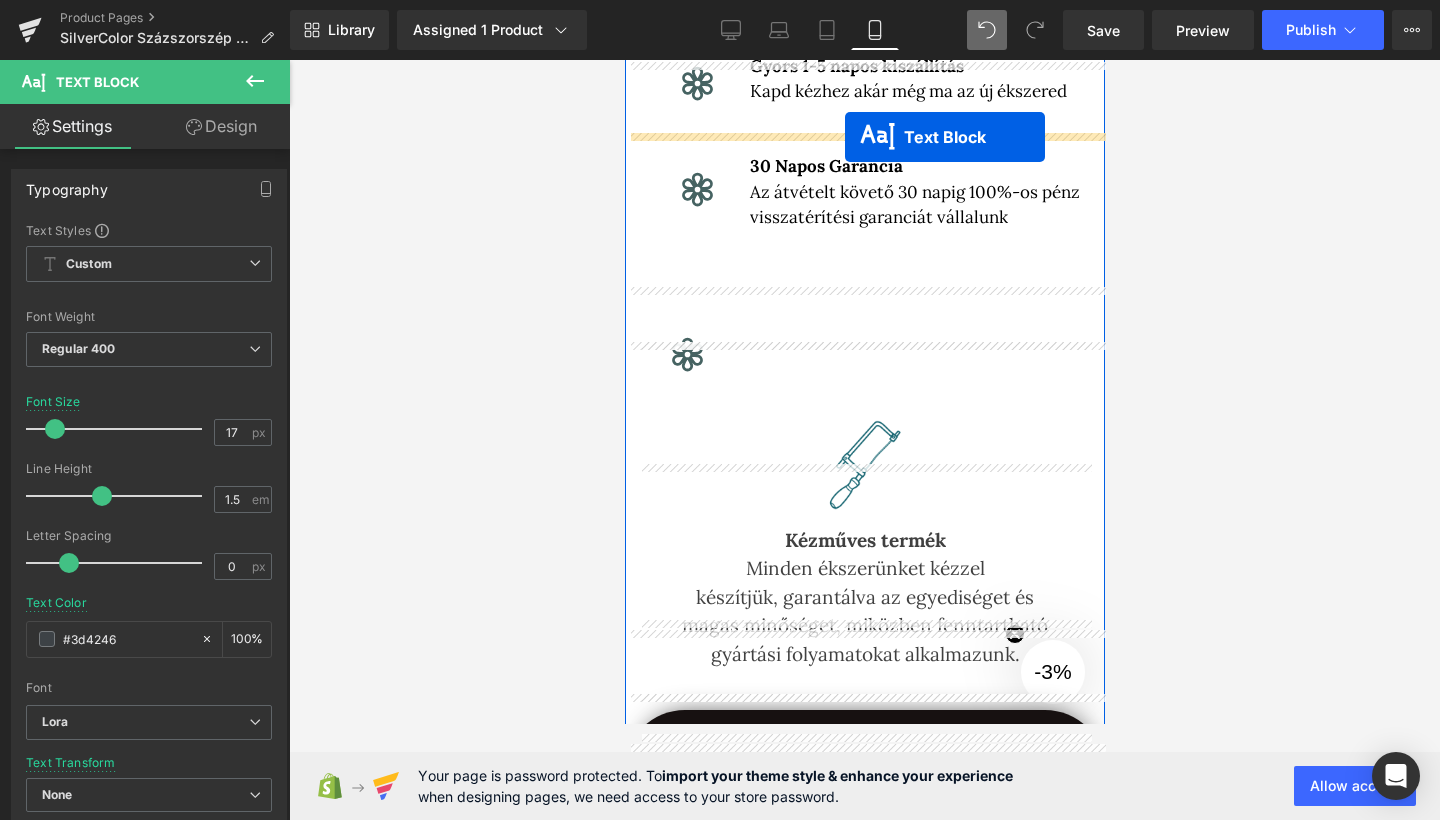 scroll, scrollTop: 831, scrollLeft: 0, axis: vertical 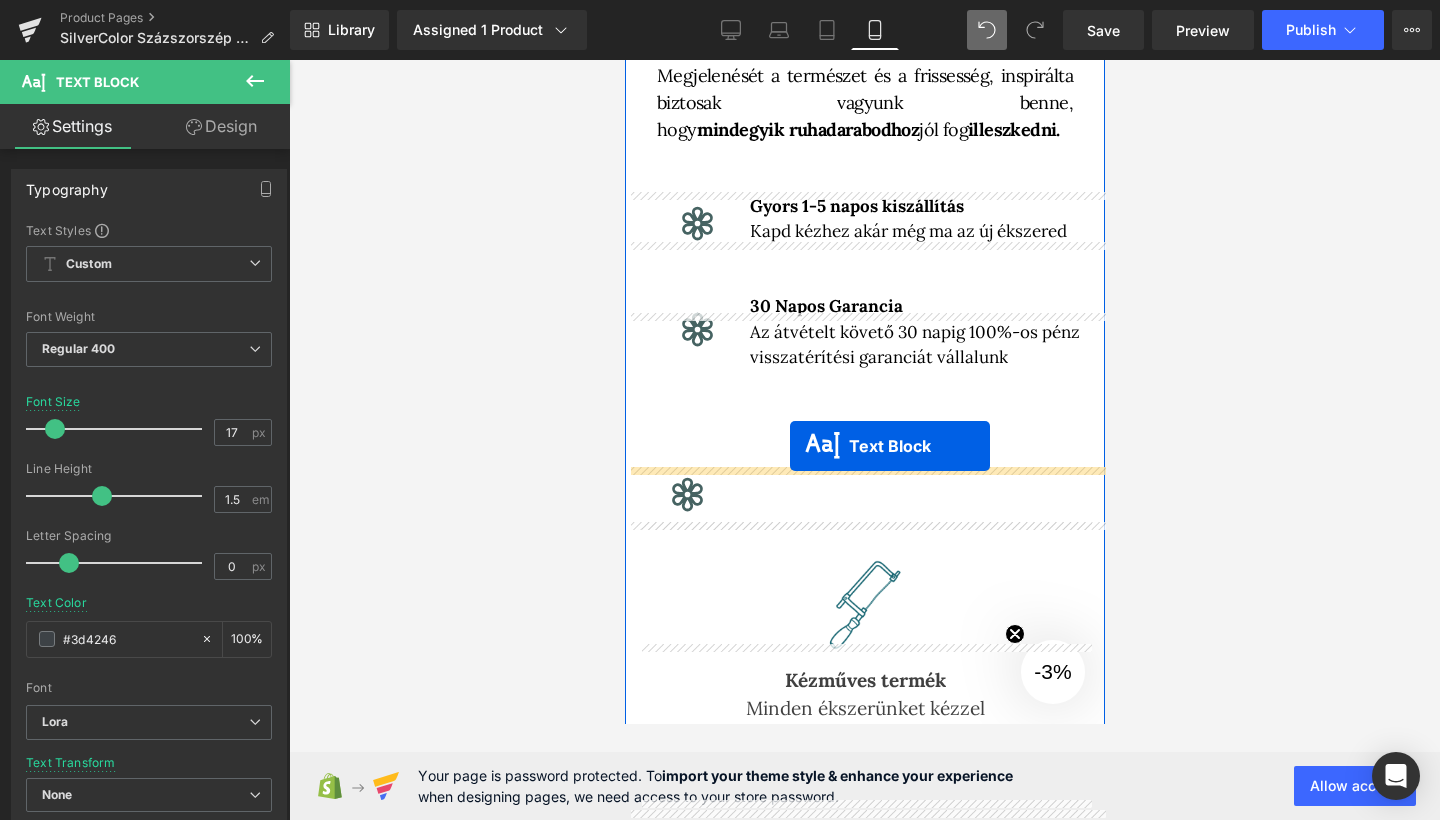 drag, startPoint x: 861, startPoint y: 347, endPoint x: 789, endPoint y: 444, distance: 120.80149 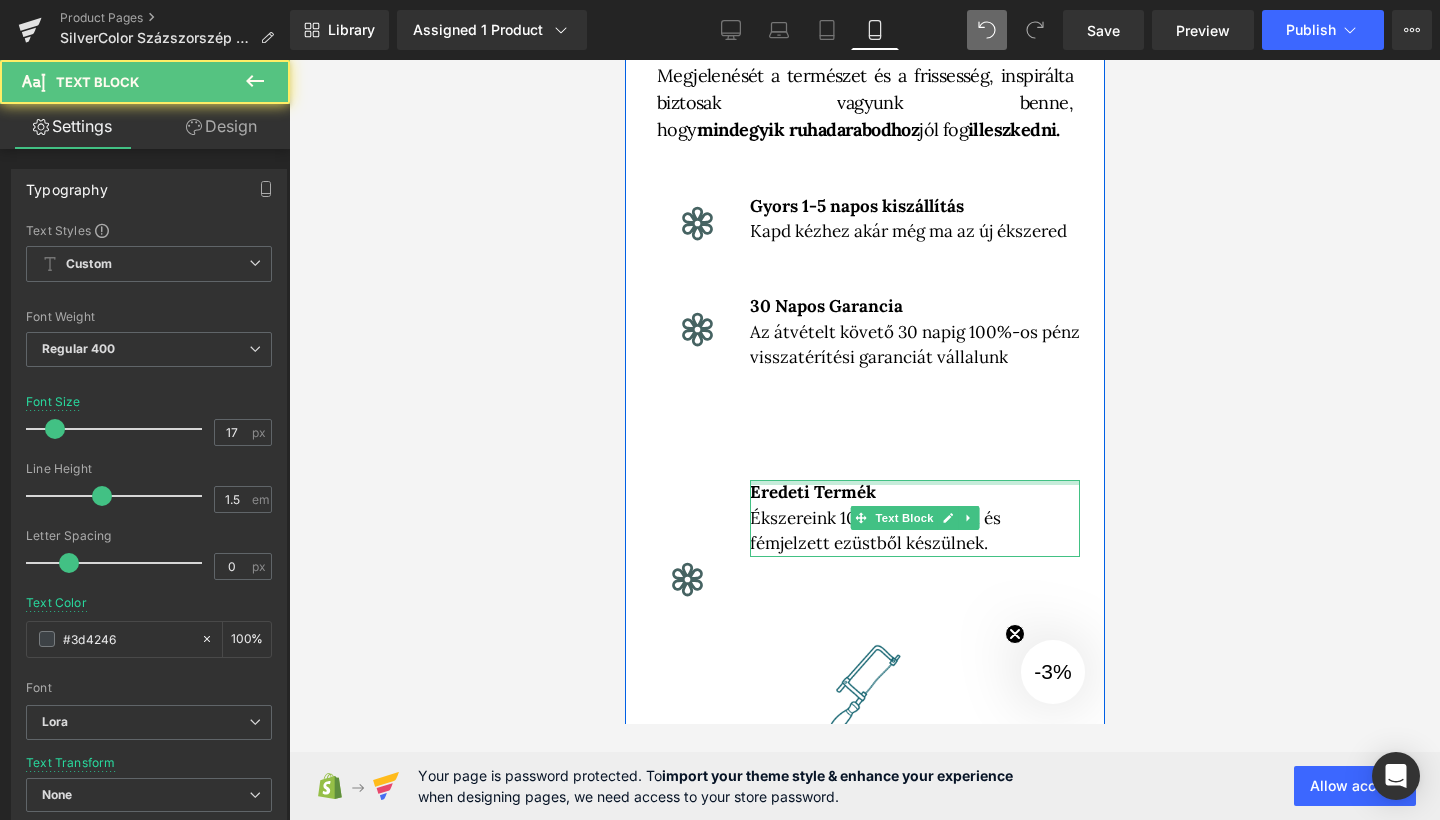 click at bounding box center [864, 445] 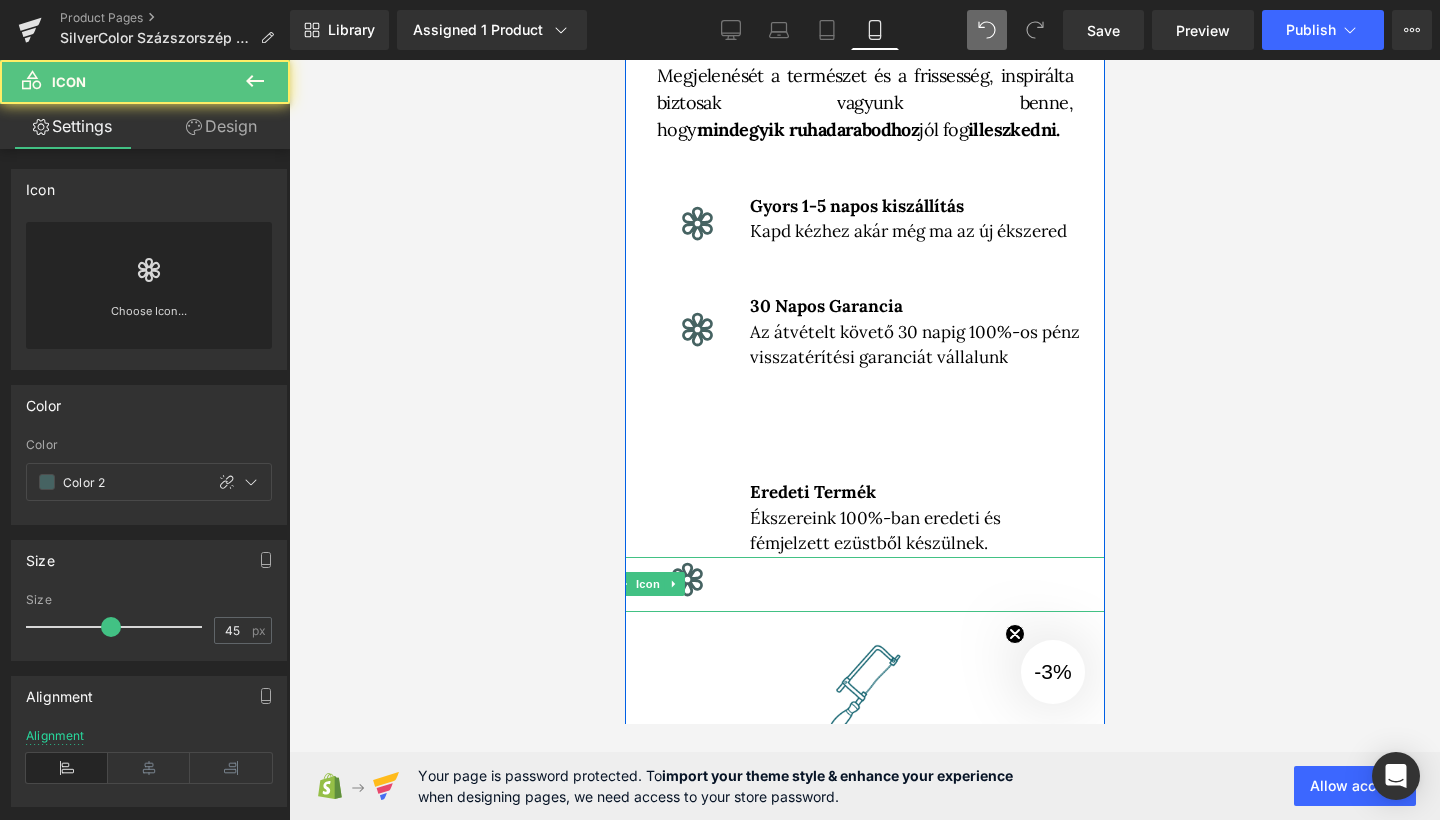 click on "Icon" at bounding box center (864, 585) 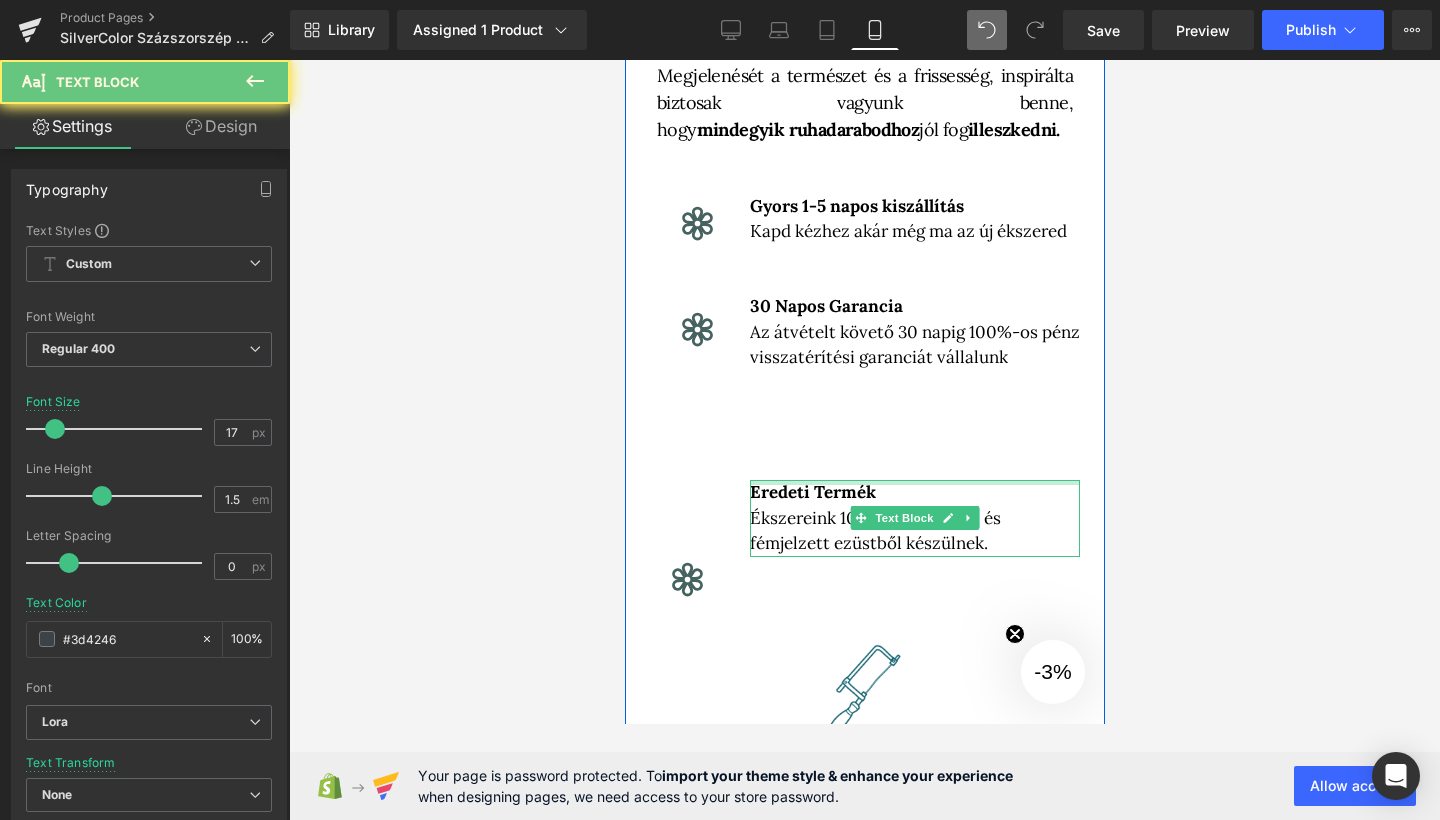 click on "Eredeti Termék" at bounding box center (812, 492) 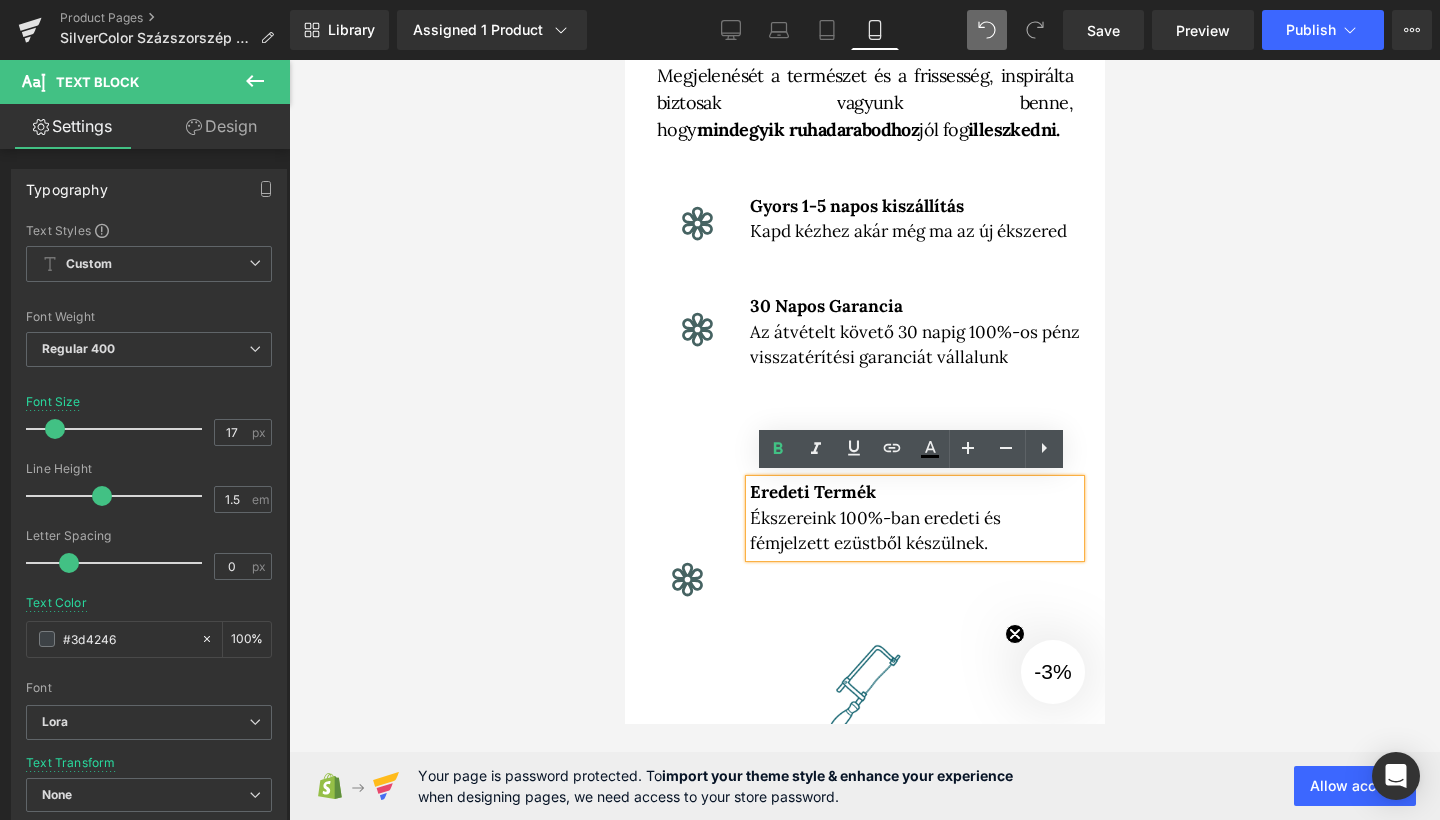 click on "Design" at bounding box center [221, 126] 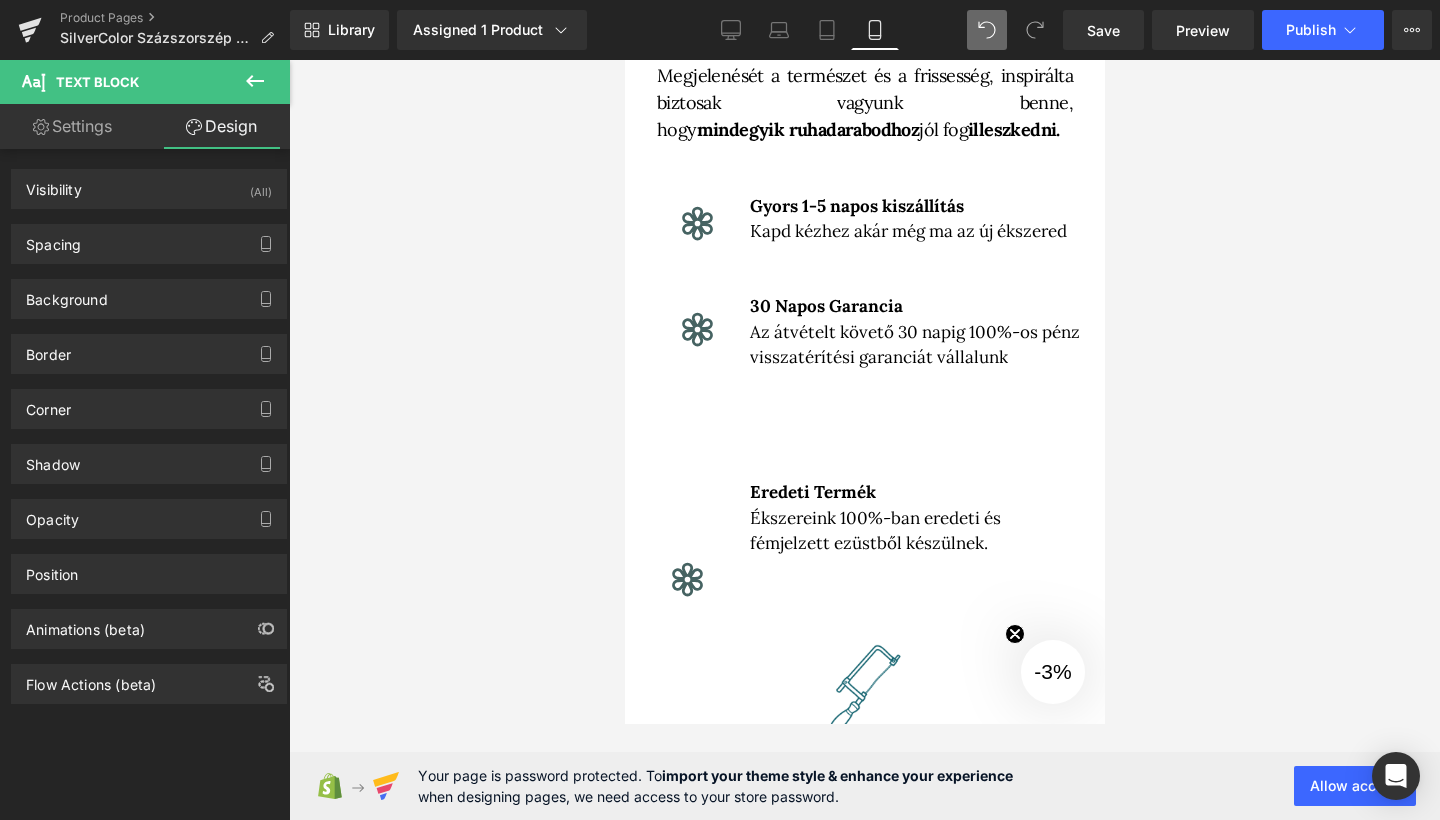type on "XS" 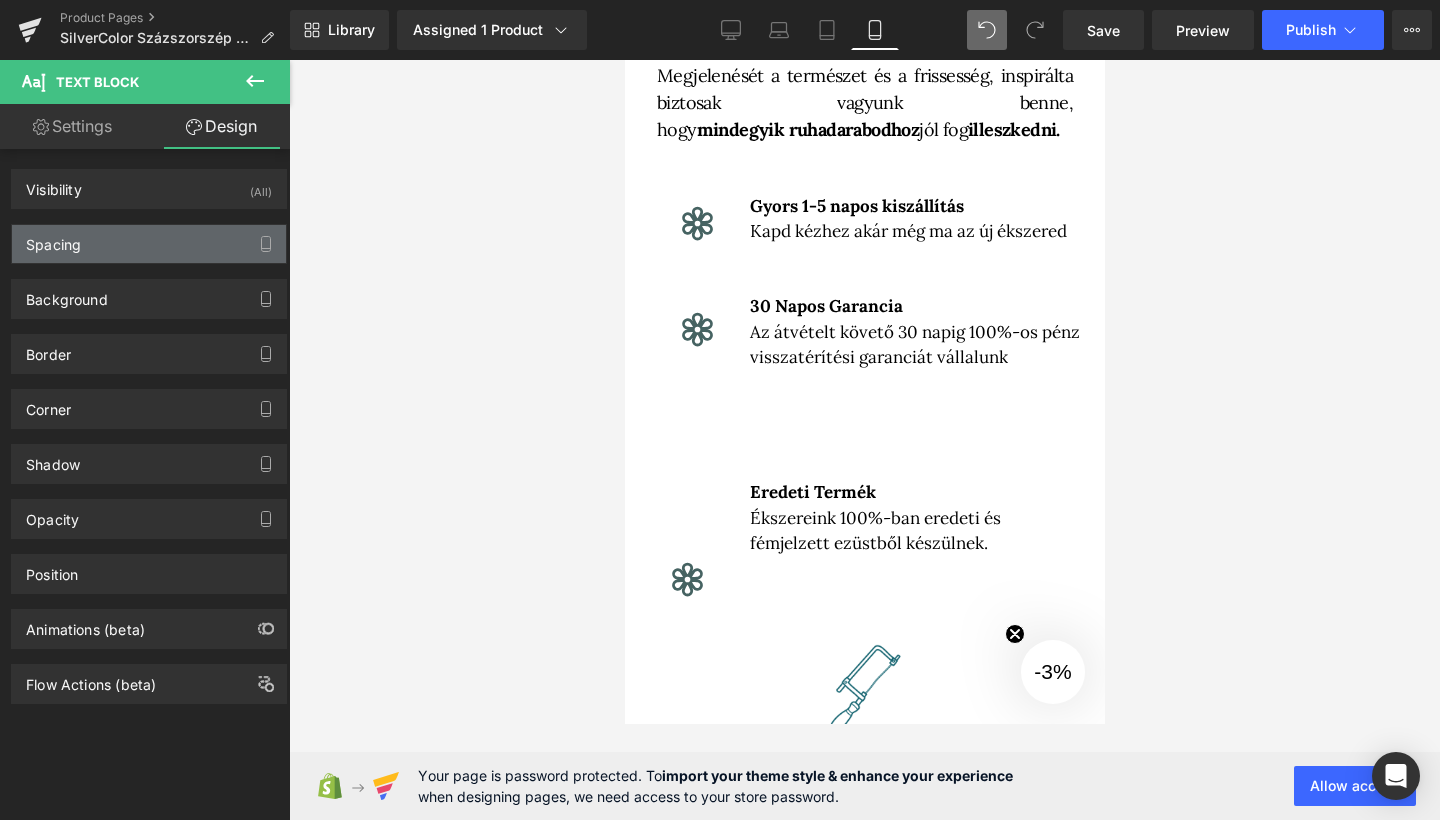 click on "Spacing" at bounding box center (149, 244) 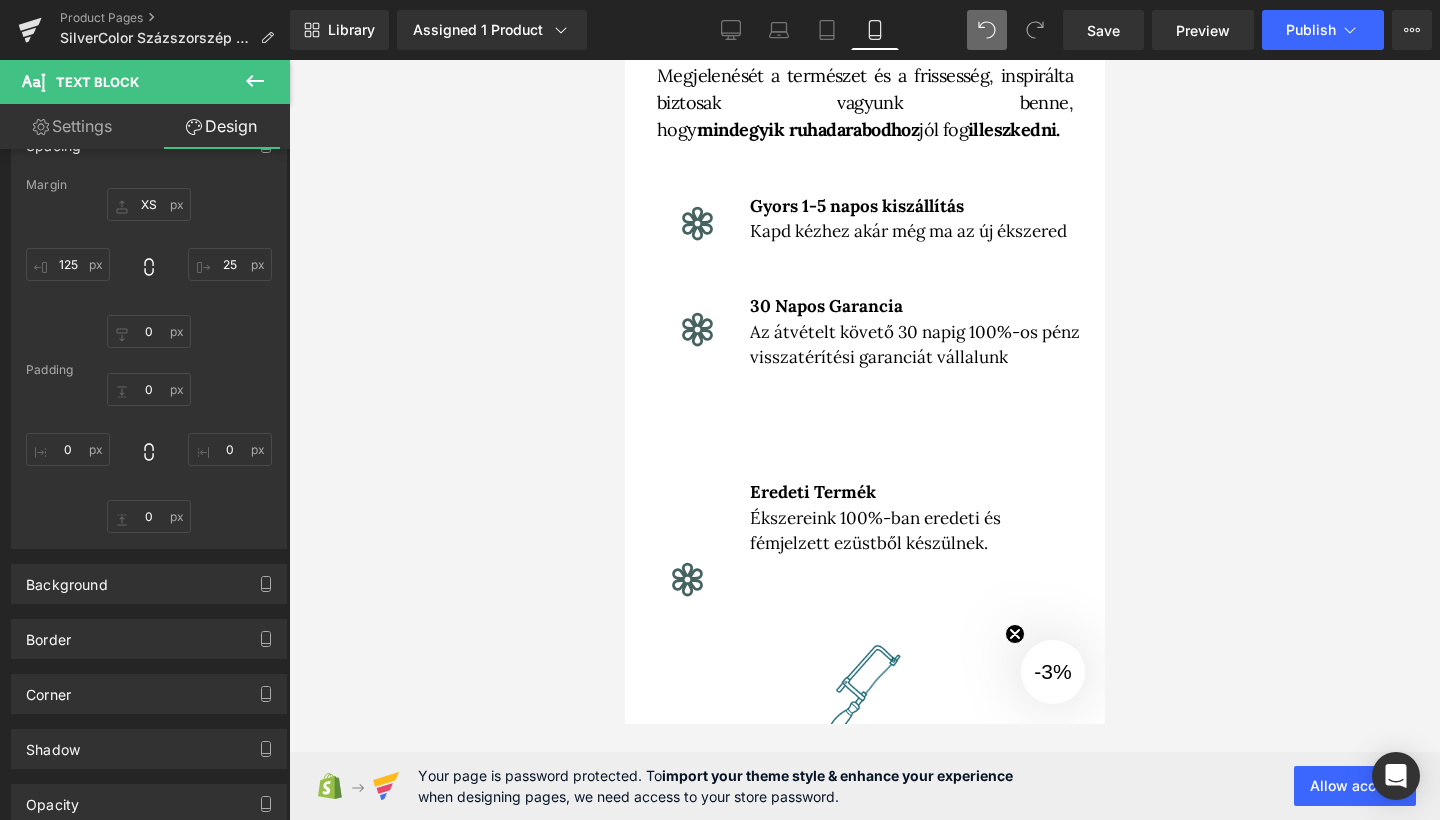 scroll, scrollTop: 98, scrollLeft: 0, axis: vertical 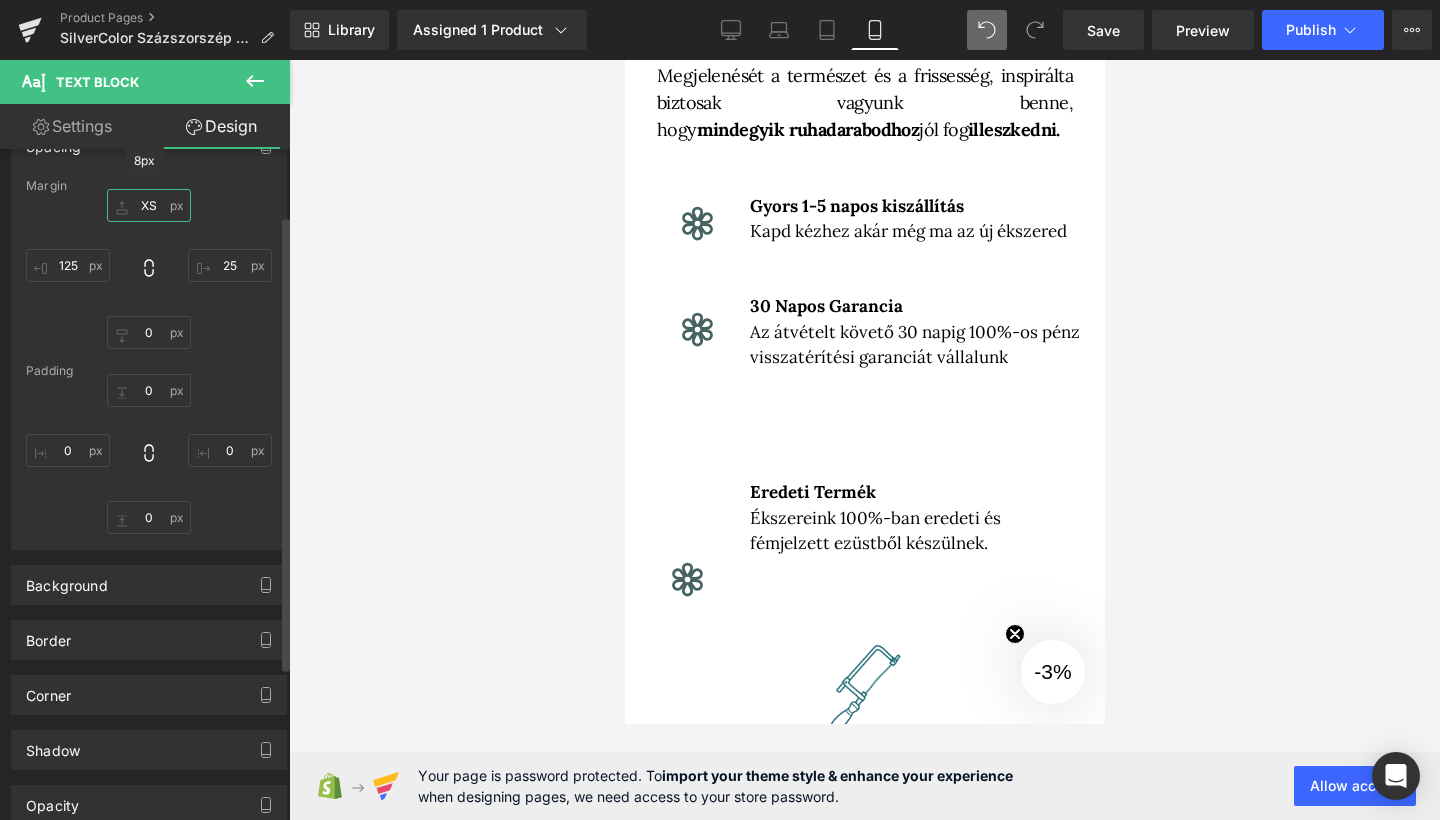 click on "XS" at bounding box center (149, 205) 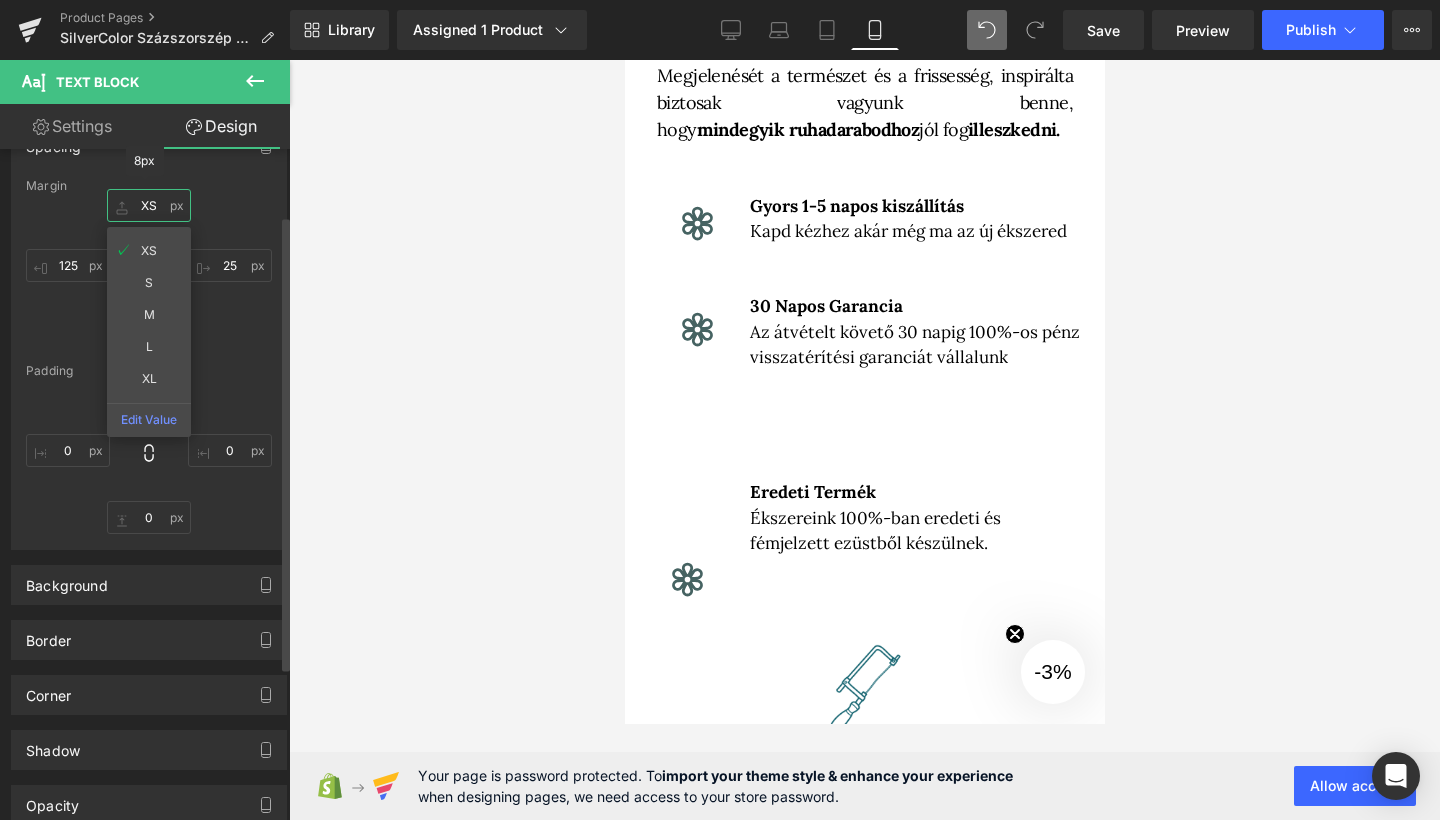type on "X" 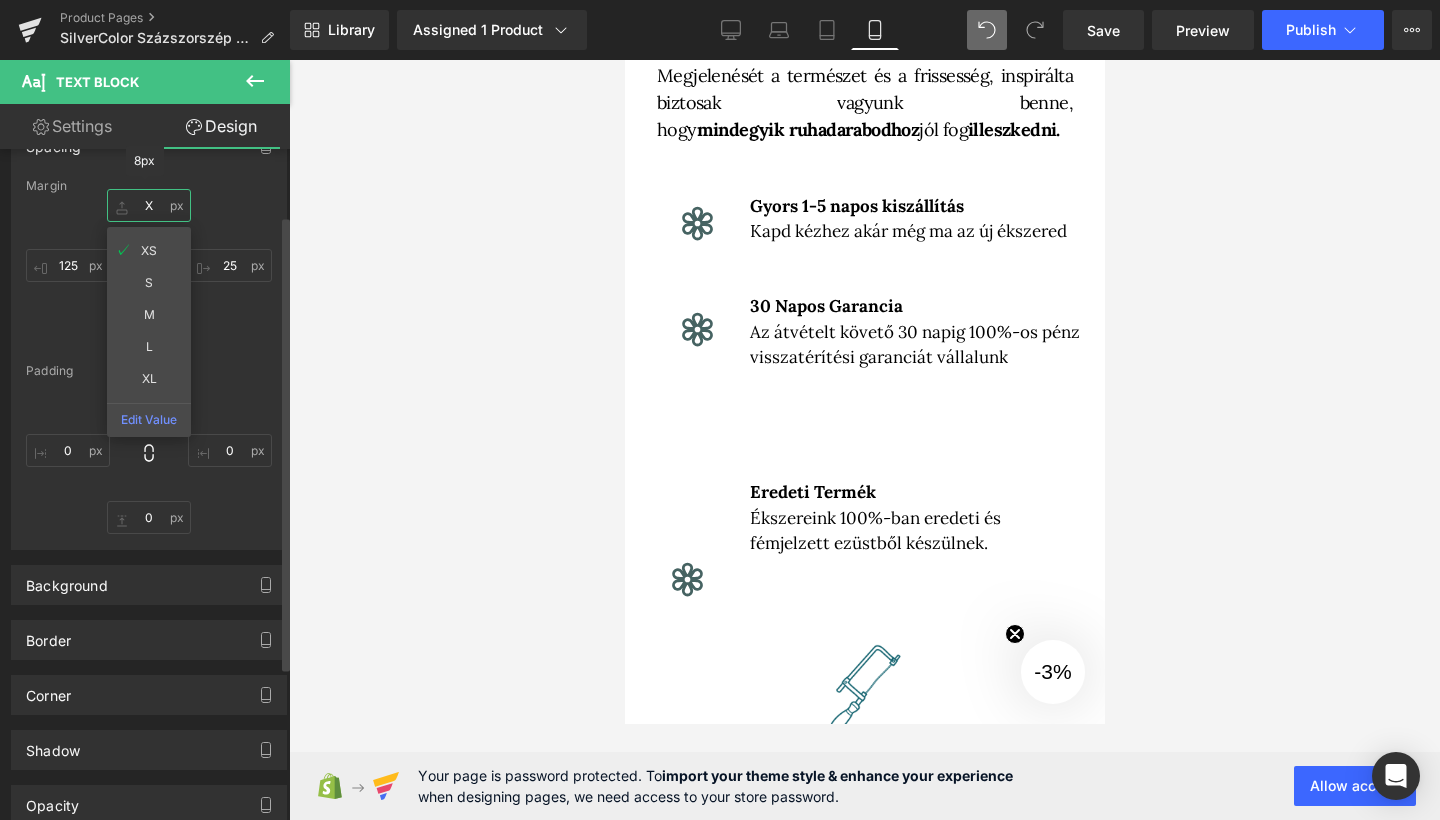 type 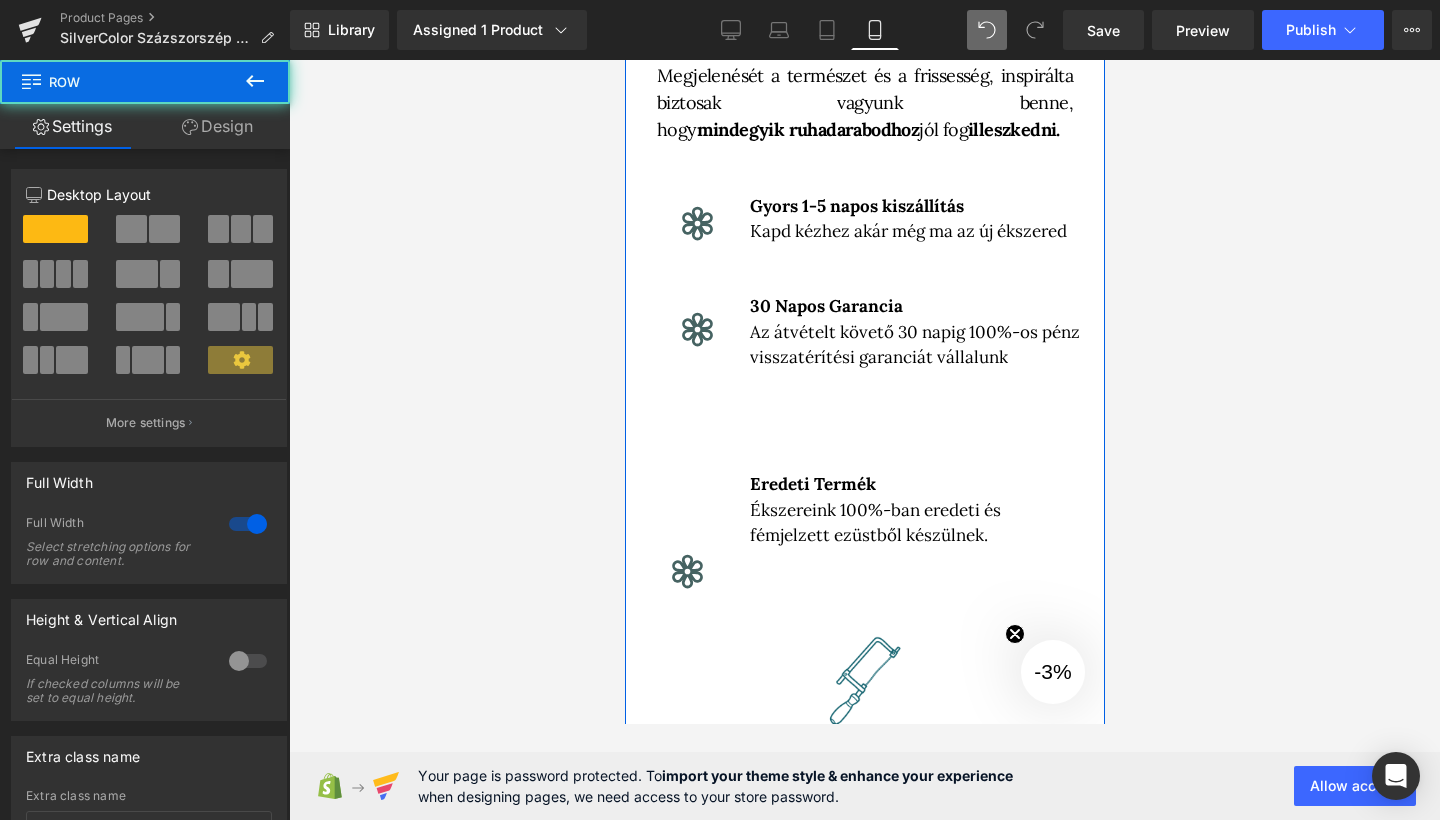 click on "Ez a  kézzel készült , ezüst medál a  szépség  és a  stílus  találkozása egy ékszerben, kiváló választás, ha egy különleges, de  elérhető árú kiegészítőt keresel . Megjelenését a természet és a frissesség, inspirálta biztosak vagyunk benne, hogy  mindegyik ruhadarabodhoz  jól fog  illeszkedni.  Text Block         Gyors 1-5 napos kiszállítás Kapd kézhez akár még ma az új ékszered Text Block         Icon         30 Napos Garancia Az átvételt követő 30 napig 100%-os pénz visszatérítési garanciát vállalunk Text Block         Icon         Eredeti Termék Ékszereink 100%-ban eredeti és fémjelzett ezüstből készülnek. Text Block
Icon         Image         Kézműves termék Minden ékszerünket kézzel  készítjük, garantálva az egyediséget és magas minőséget, miközben fenntartható gyártási folyamatokat alkalmazunk. Text Block         Row         Ékszereink Titka Heading         Row
Image" at bounding box center (864, 2878) 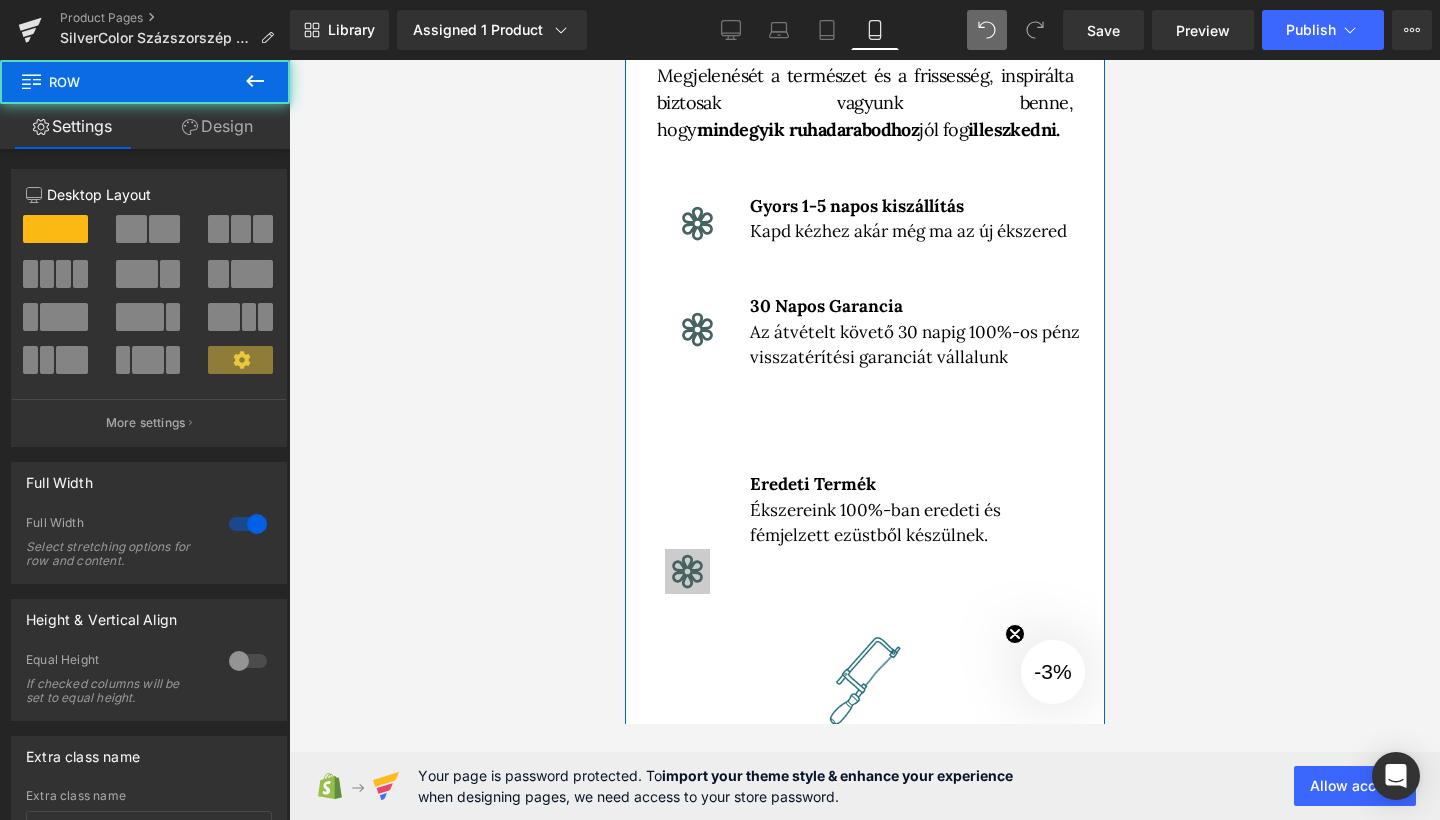 click 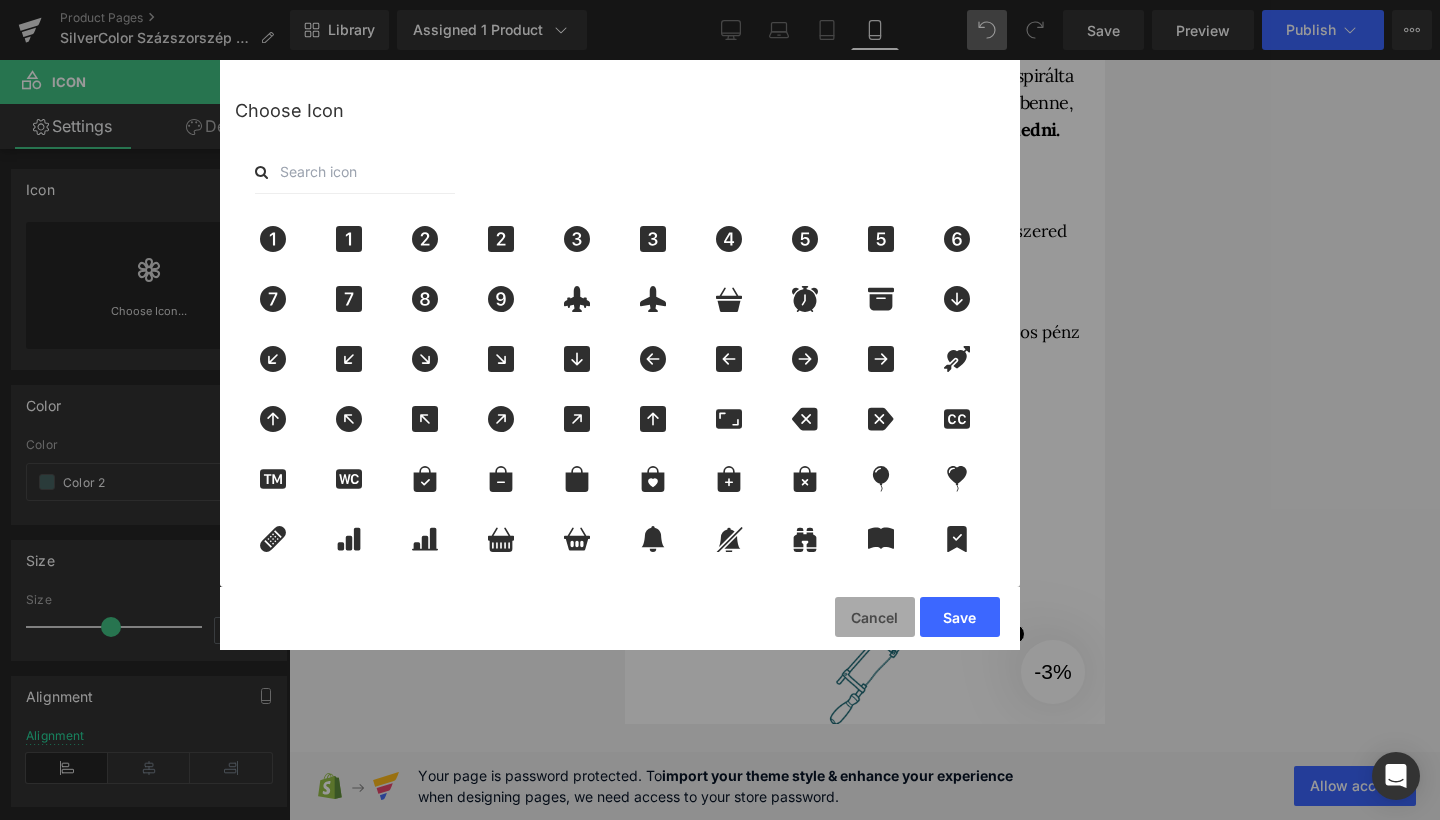 click on "Cancel" at bounding box center [875, 617] 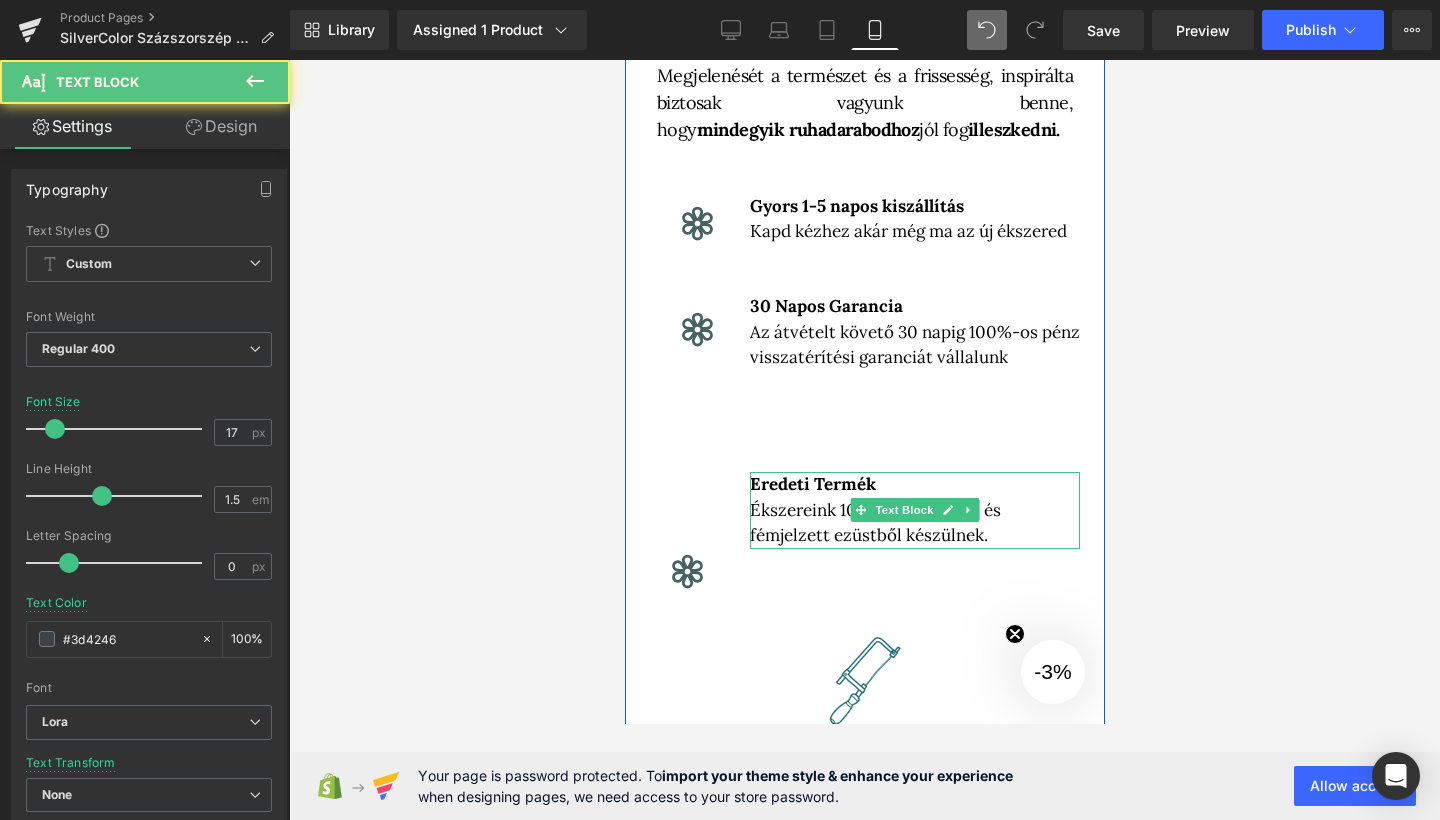 click on "Ékszereink 100%-ban eredeti és fémjelzett ezüstből készülnek." at bounding box center (874, 523) 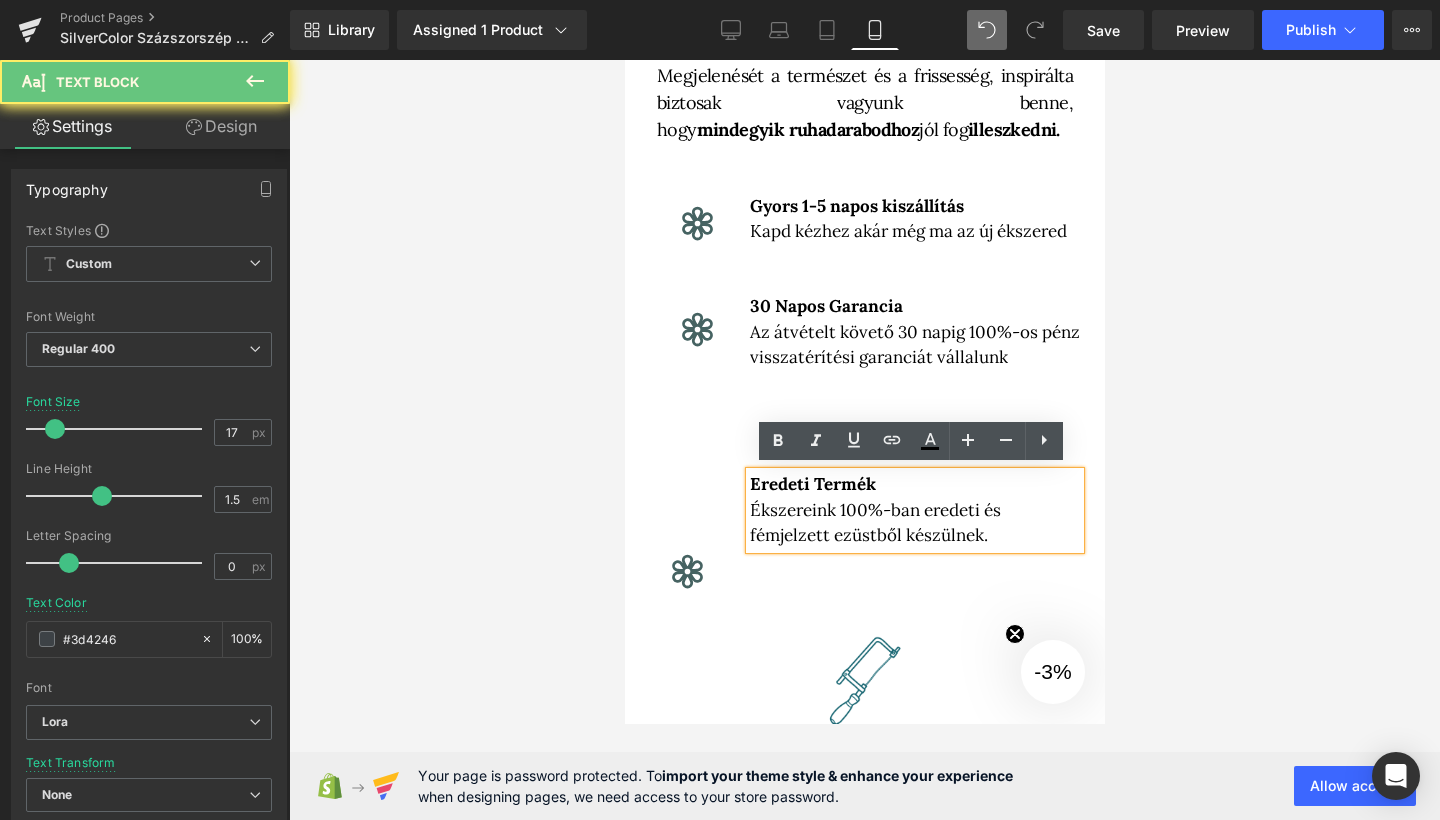 click on "Ékszereink 100%-ban eredeti és fémjelzett ezüstből készülnek." at bounding box center [874, 523] 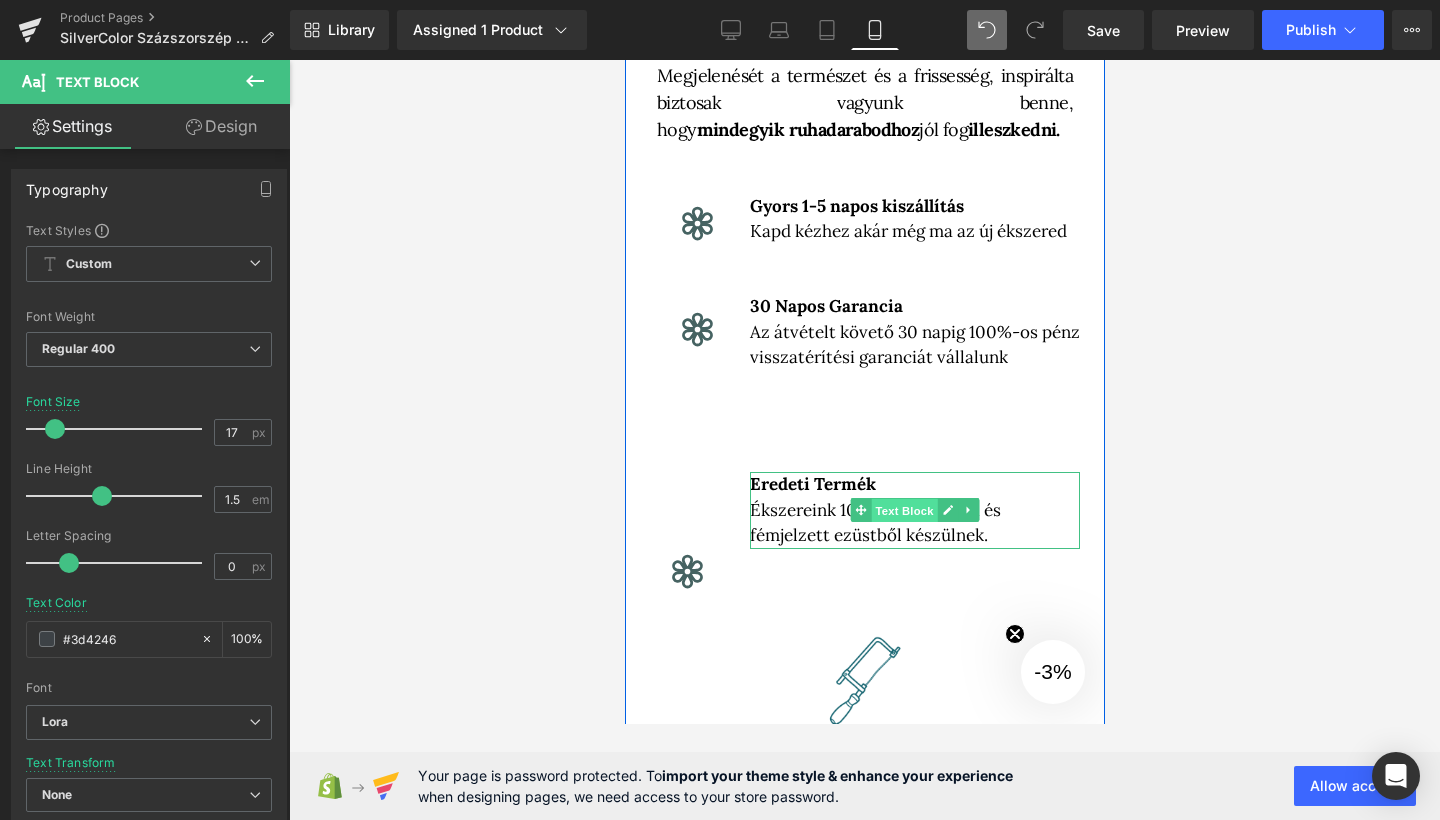 click on "Text Block" at bounding box center (903, 510) 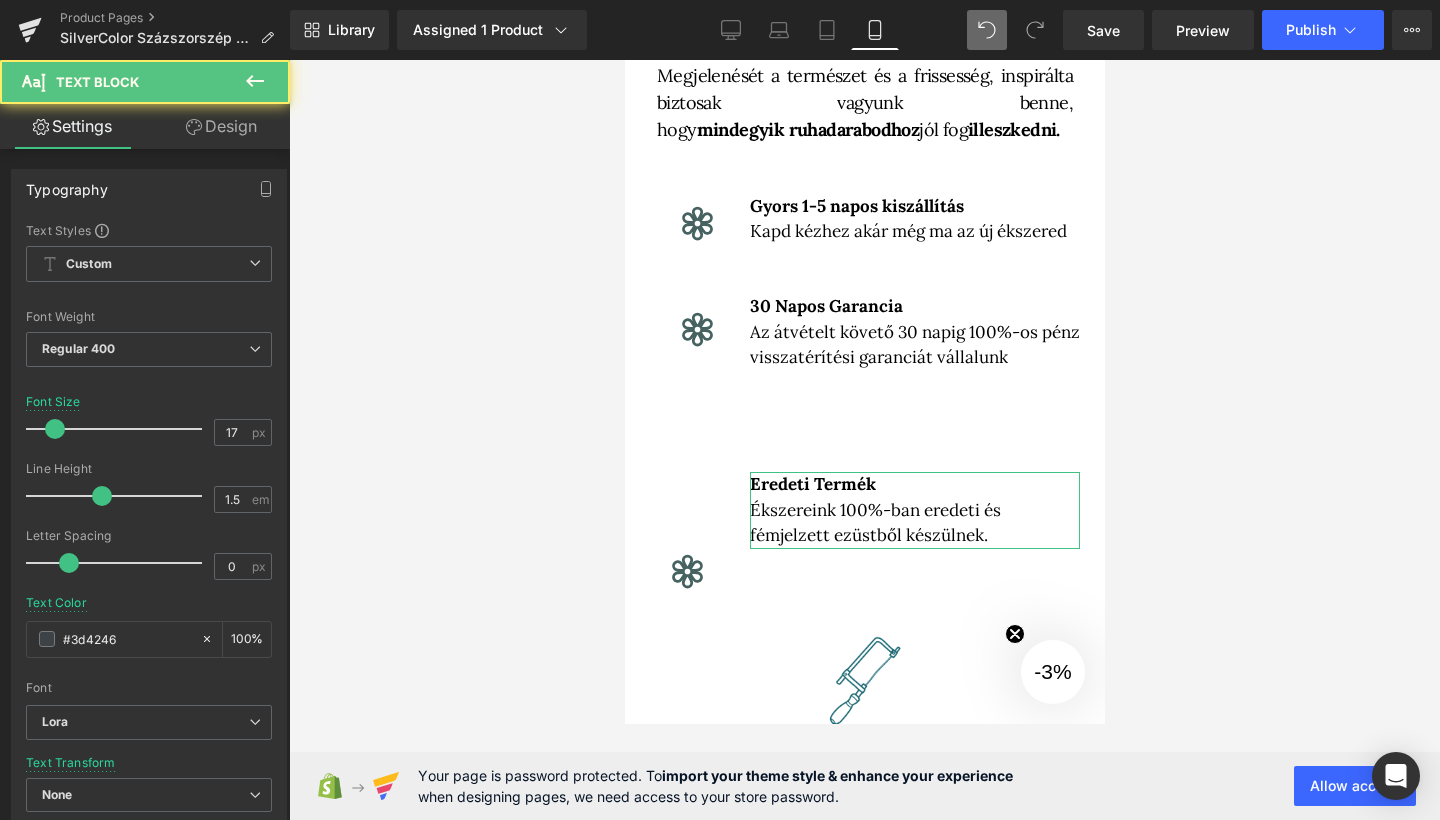 click on "Design" at bounding box center (221, 126) 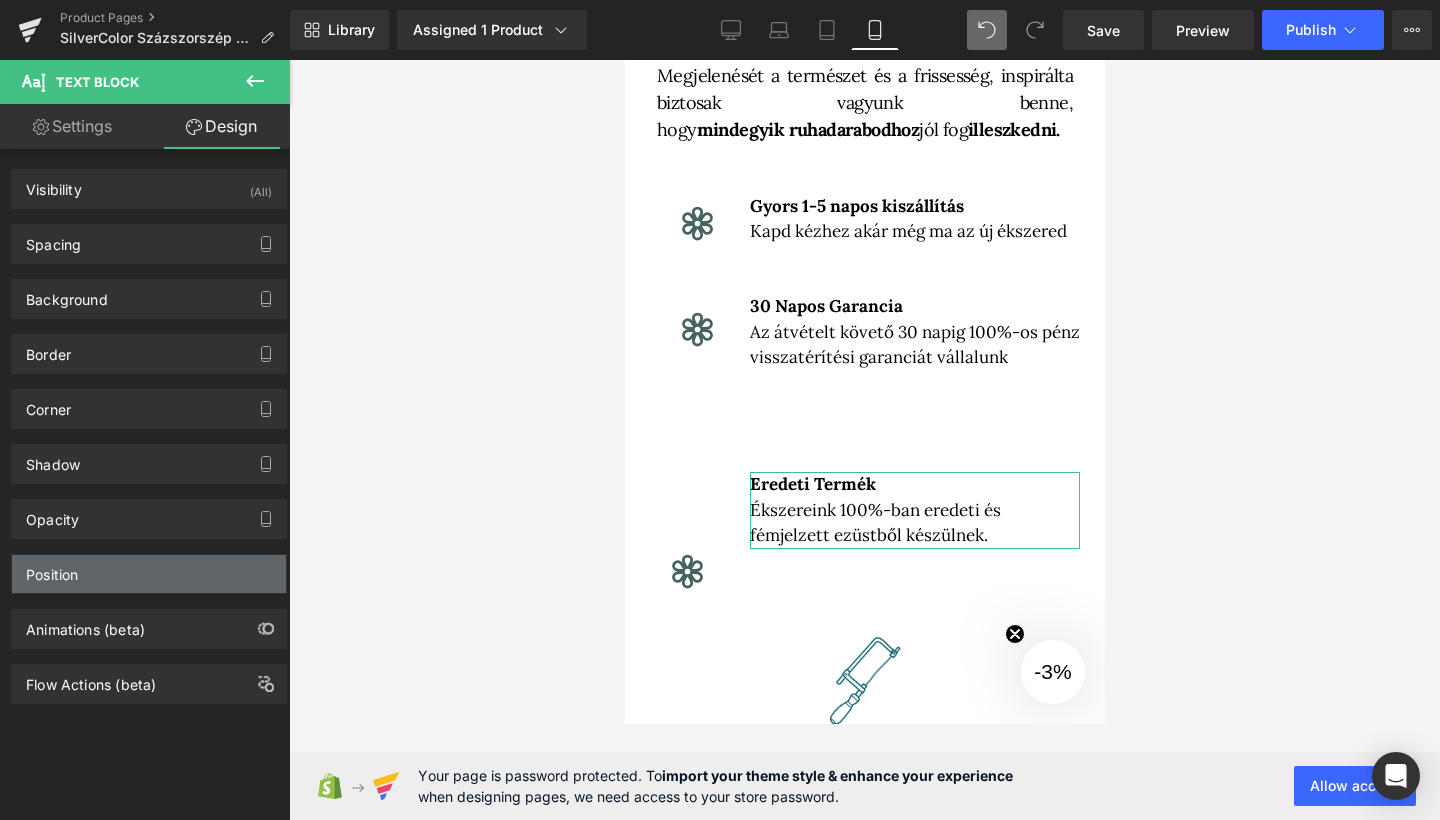 click on "Position" at bounding box center (149, 574) 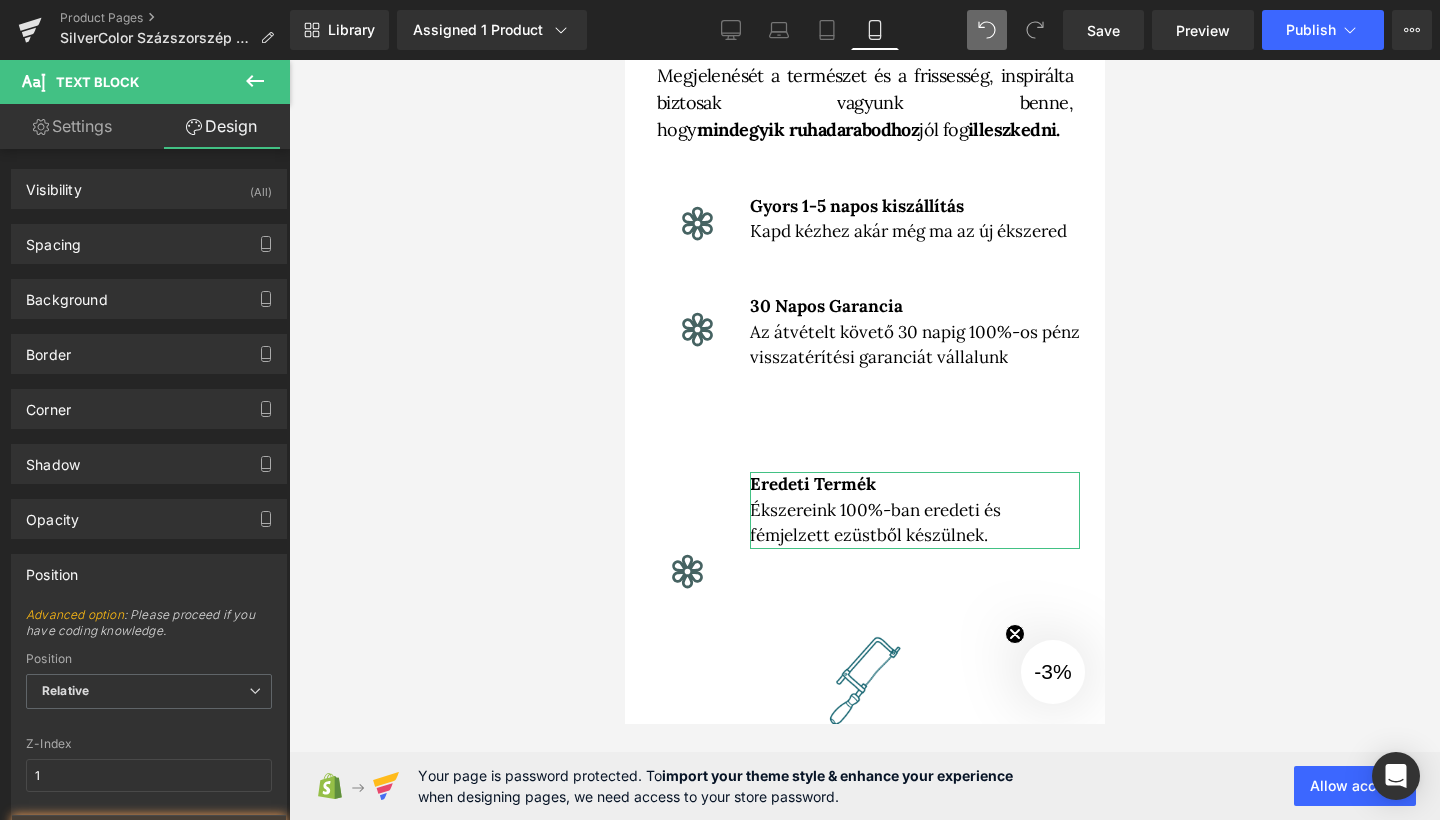 scroll, scrollTop: 130, scrollLeft: 0, axis: vertical 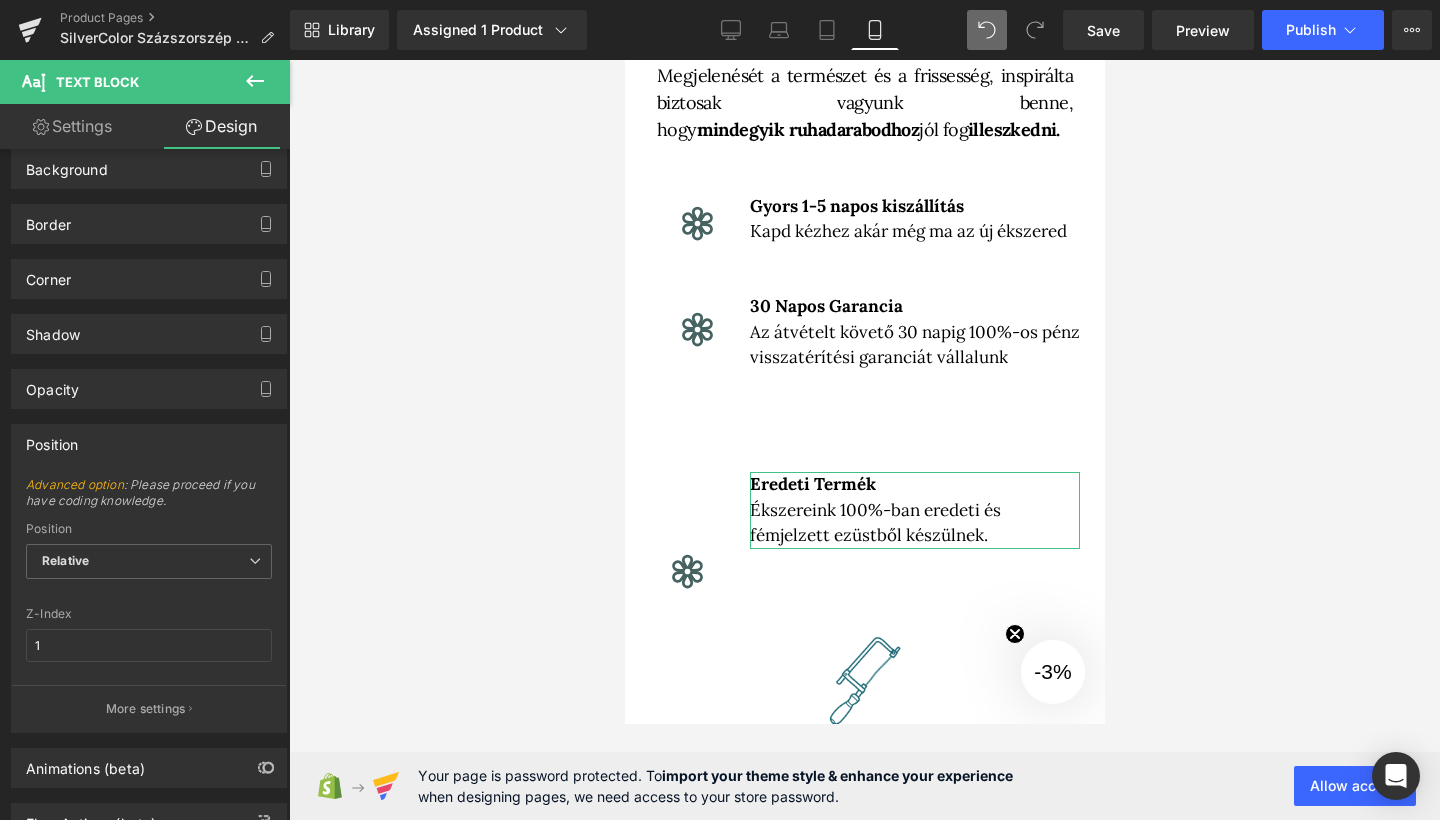 click at bounding box center (149, 678) 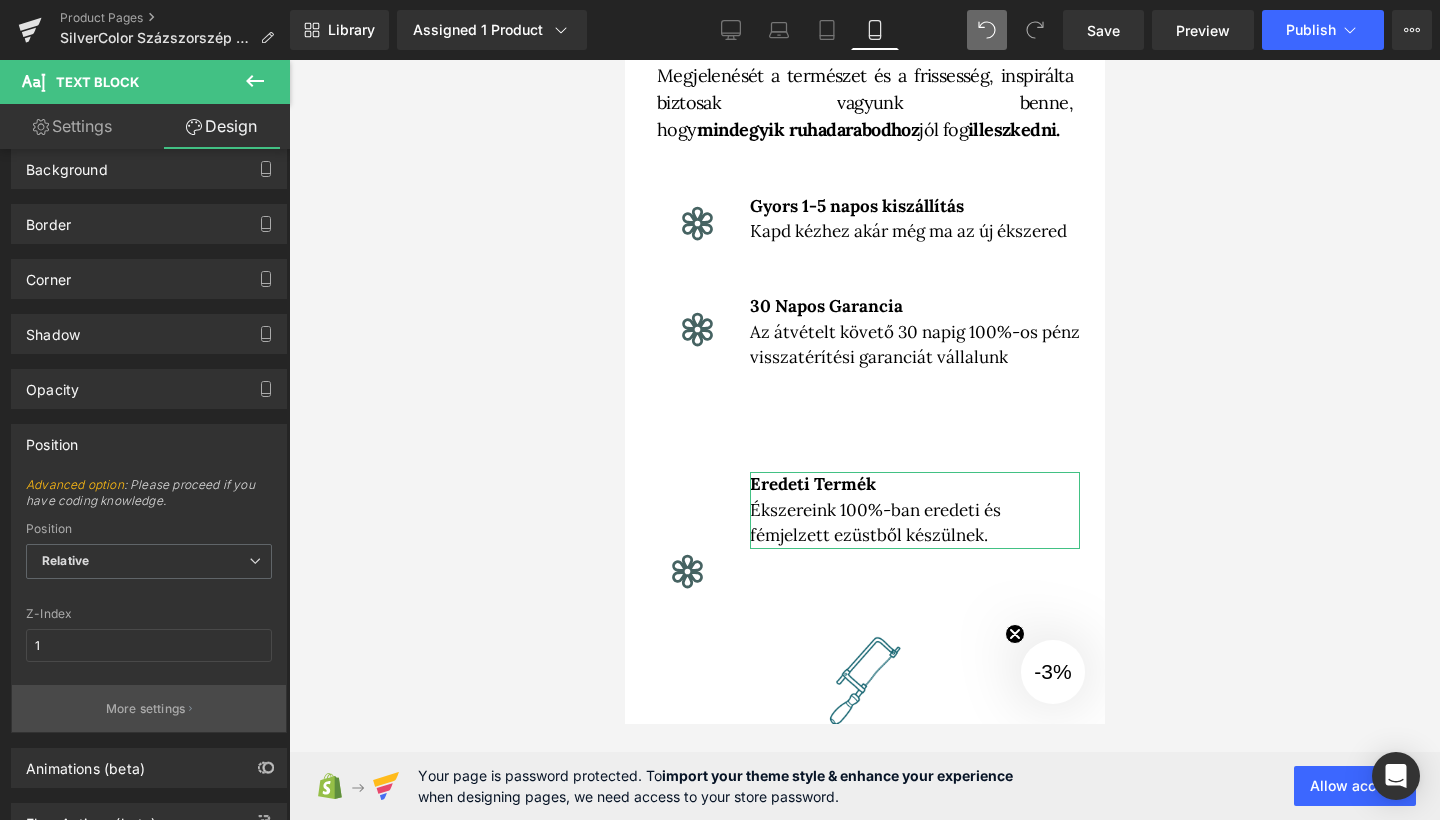 click on "More settings" at bounding box center (149, 708) 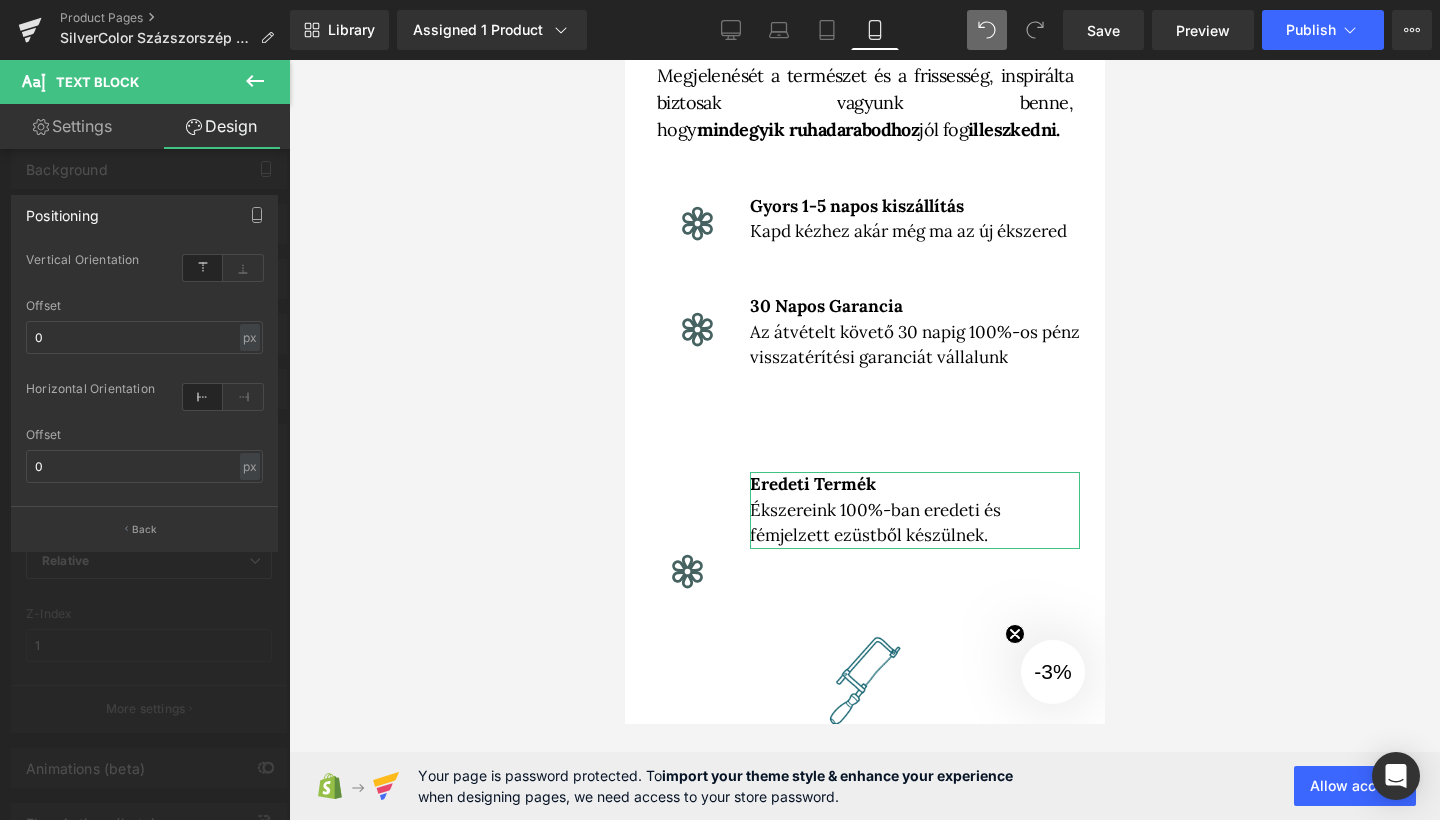 click on "Offset 0 px % px" at bounding box center (144, 338) 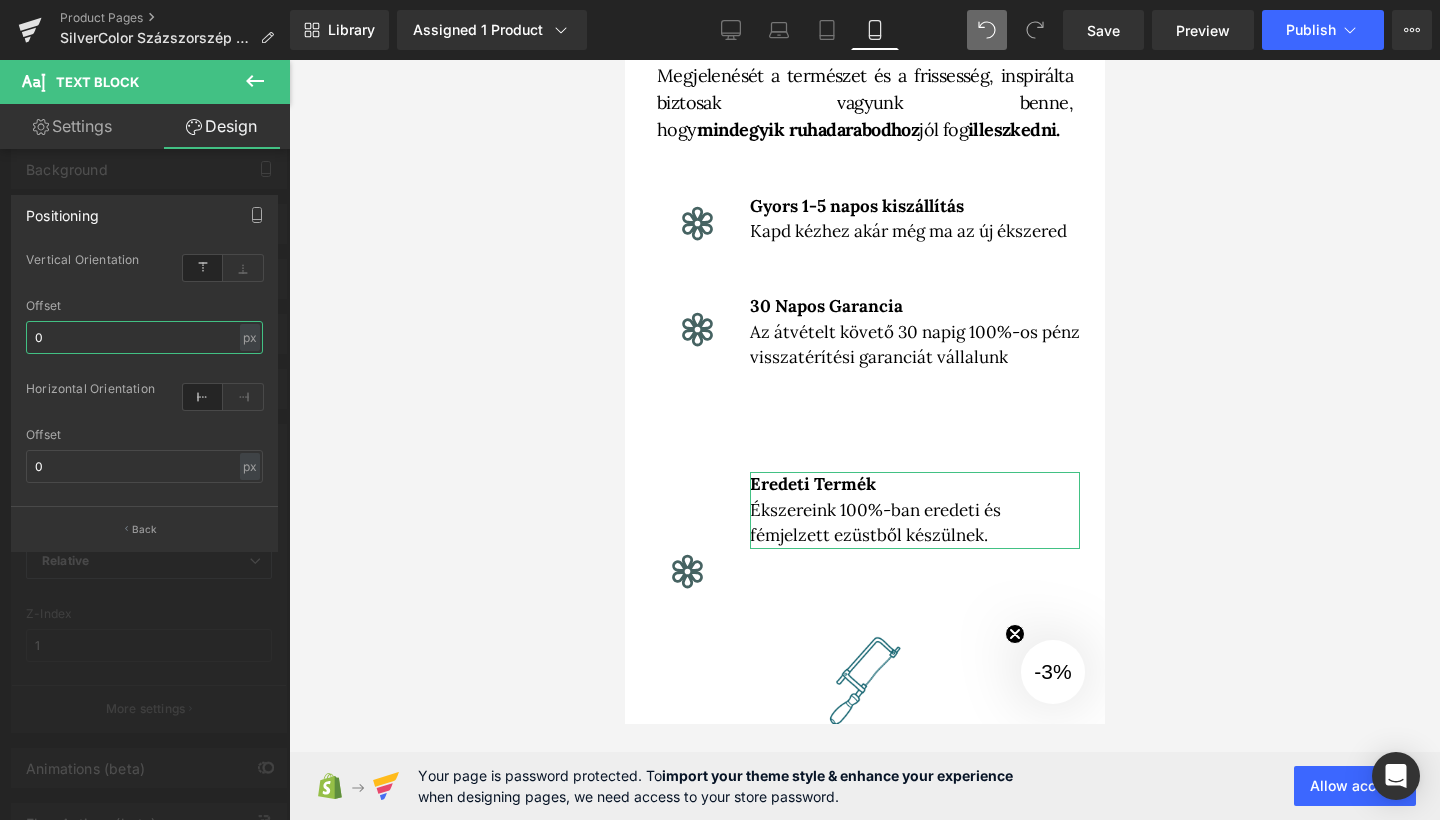 click on "0" at bounding box center (144, 337) 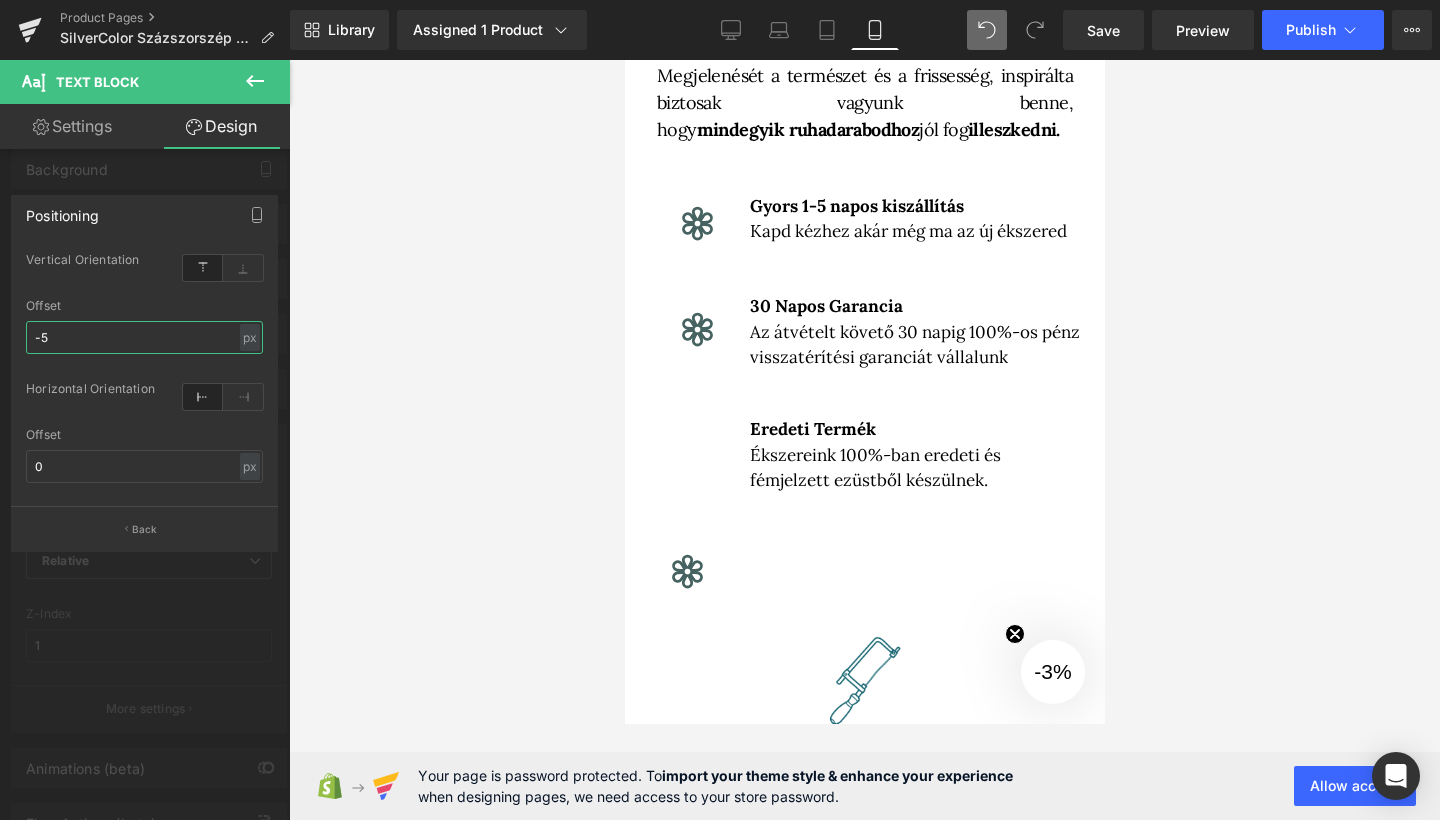 type on "-50" 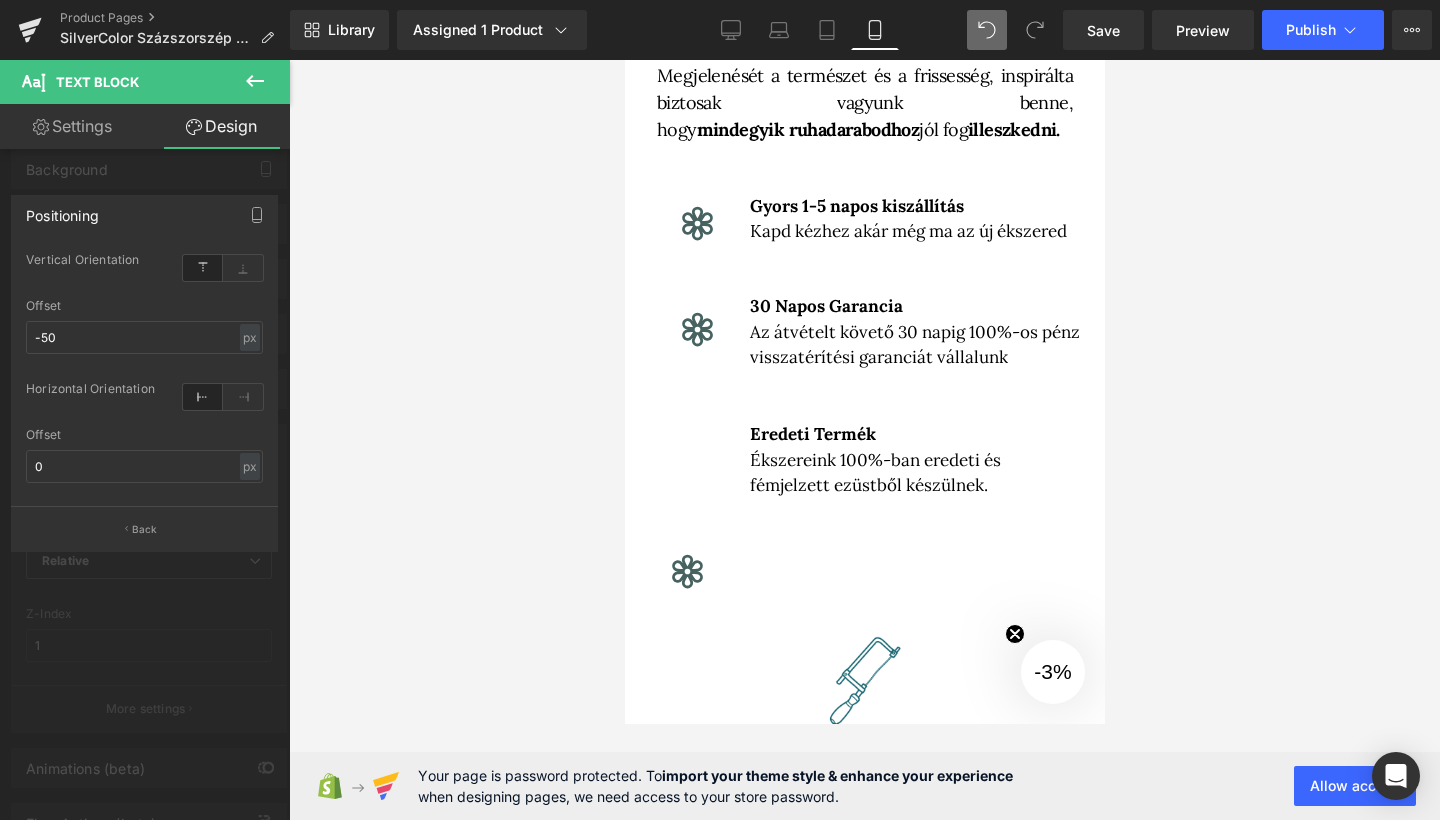 click on "Ugrás a tartalomhoz
Főoldal
Ékszereink
Ékszereink
Fülbevalók
Medálok" at bounding box center [864, 3510] 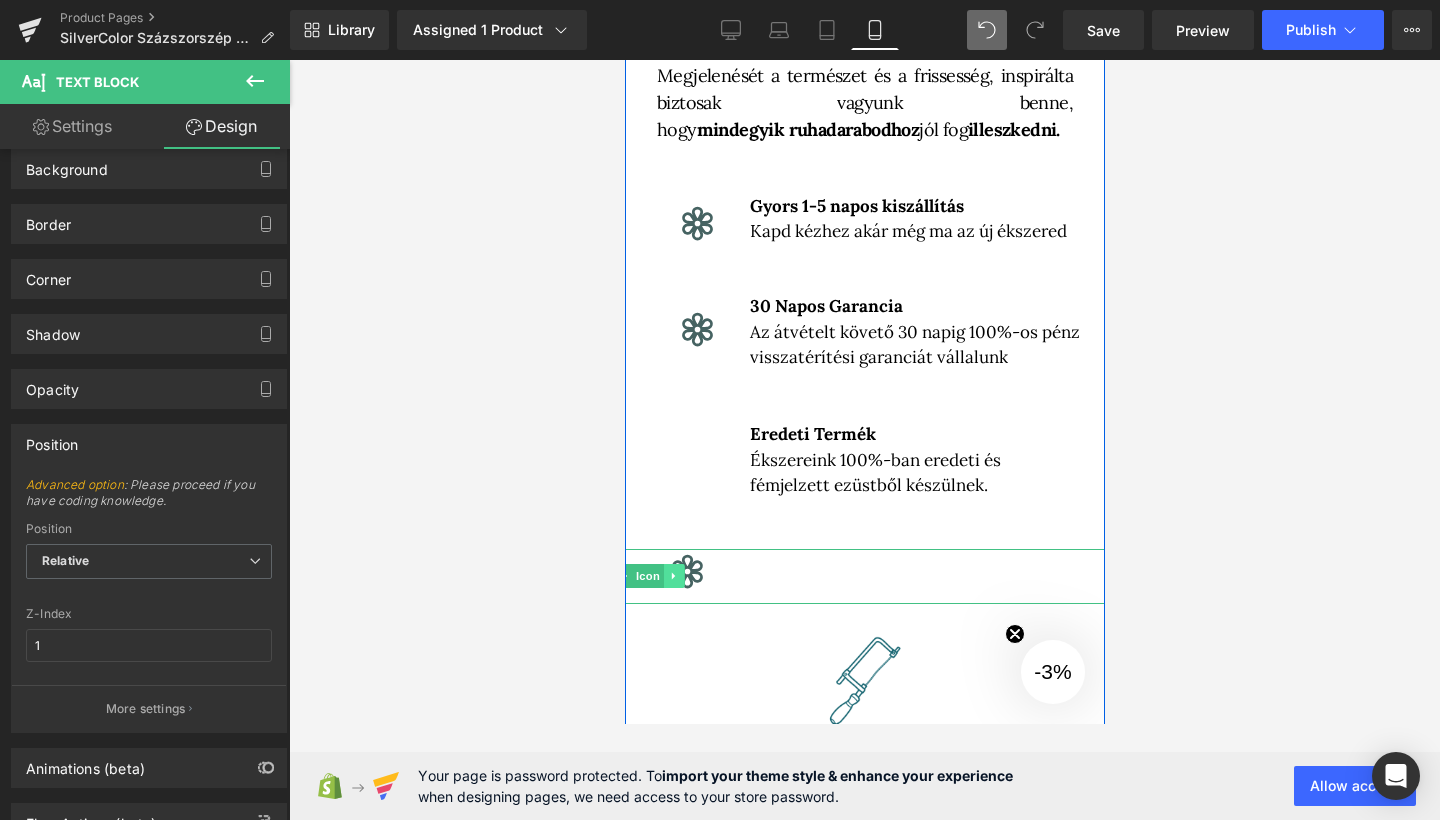 click 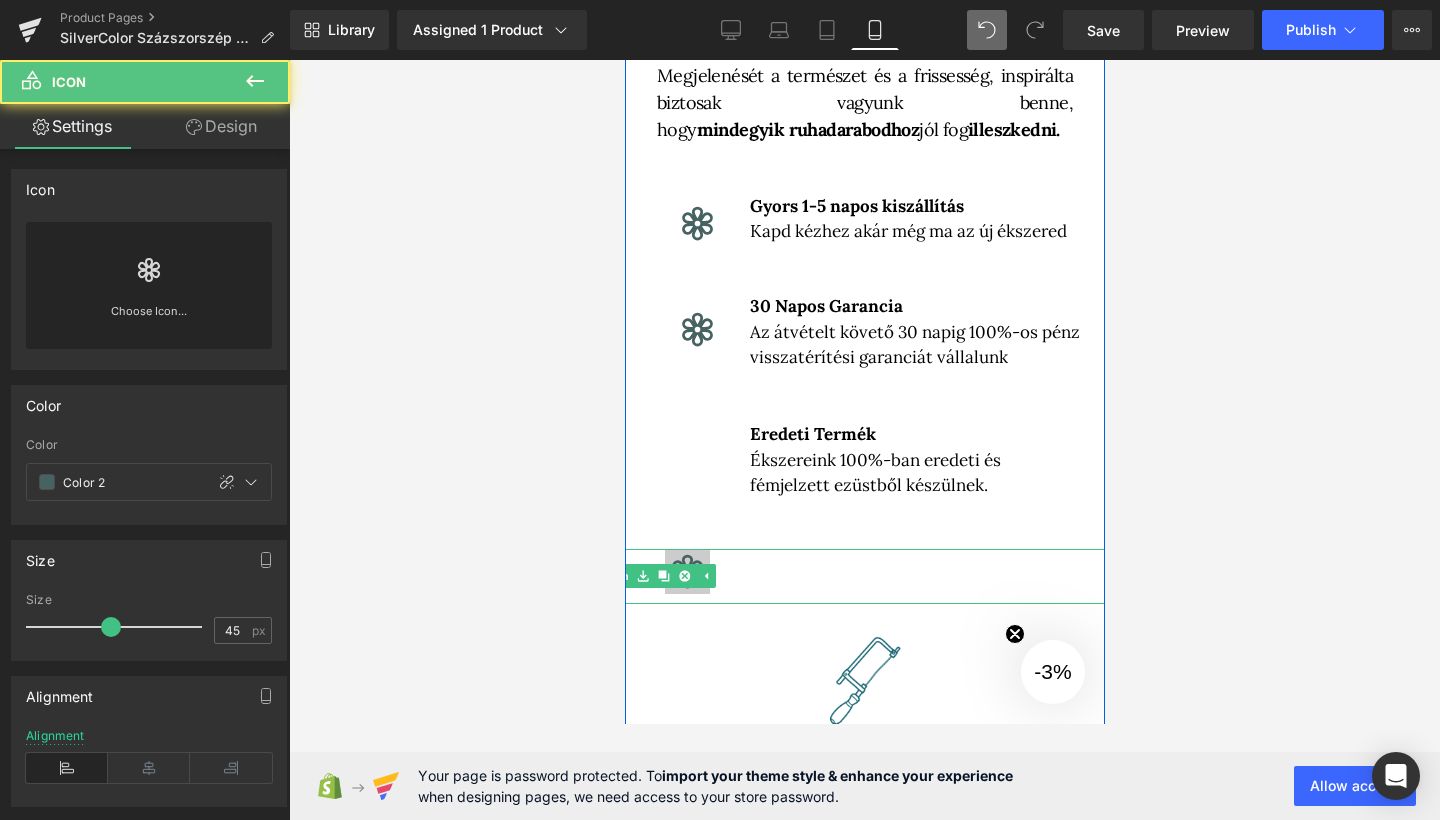 click 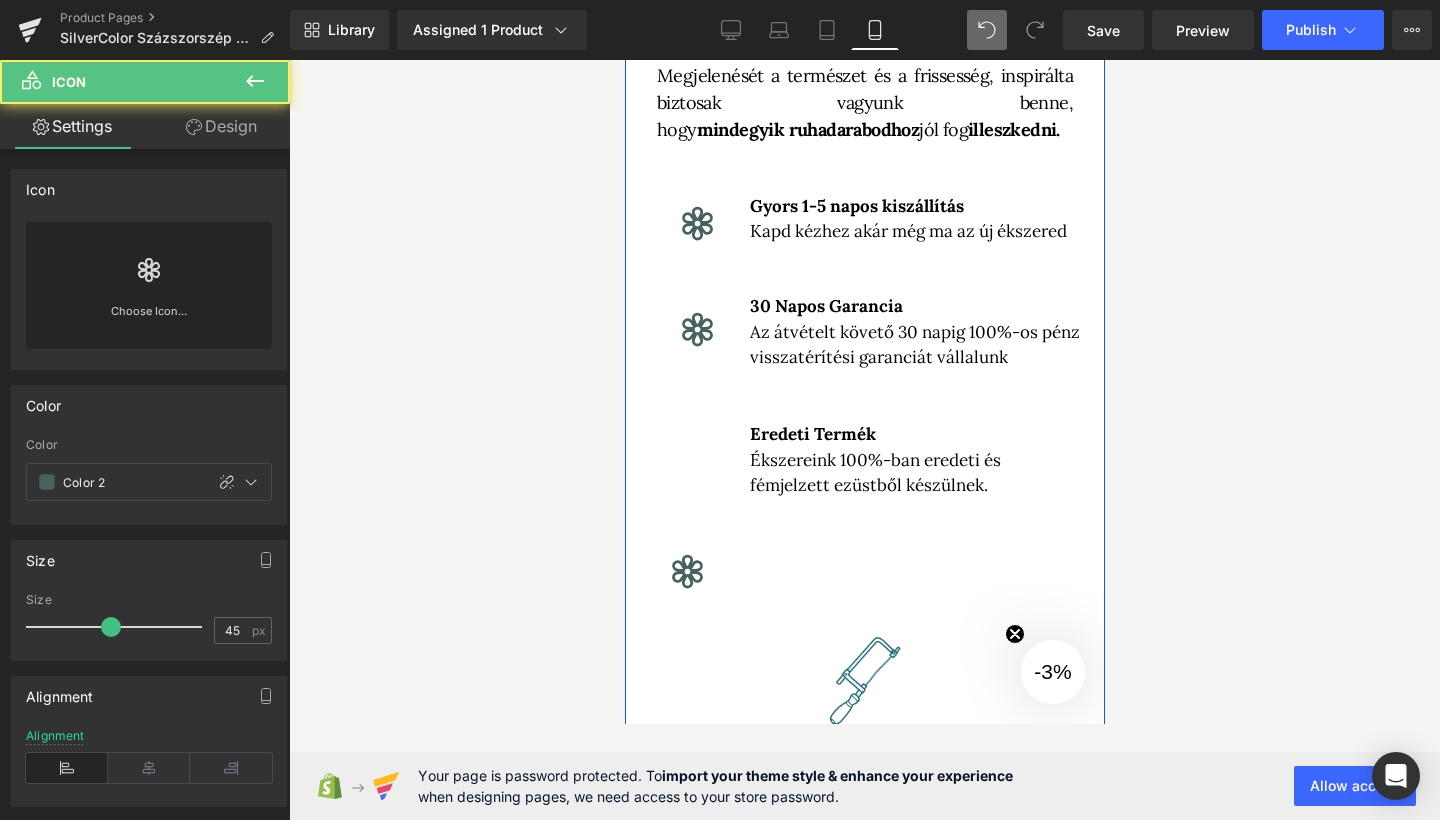 click on "Product Pages SilverColor Százszorszép Medál (NEW) Library Assigned 1 Product  Product Preview
Ezüstvirág Medál Manage assigned products Mobile Desktop Laptop Tablet Mobile Save Preview Publish Scheduled View Live Page View with current Template Save Template to Library Schedule Publish  Optimize  Publish Settings Shortcuts  Your page can’t be published   You've reached the maximum number of published pages on your plan  (24/999999).  You need to upgrade your plan or unpublish all your pages to get 1 publish slot.   Unpublish pages   Upgrade plan  Elements Global Style Base Row  rows, columns, layouts, div Heading  headings, titles, h1,h2,h3,h4,h5,h6 Text Block  texts, paragraphs, contents, blocks Image  images, photos, alts, uploads Icon  icons, symbols Button  button, call to action, cta Separator  separators, dividers, horizontal lines Liquid  Banner Parallax" at bounding box center (720, 0) 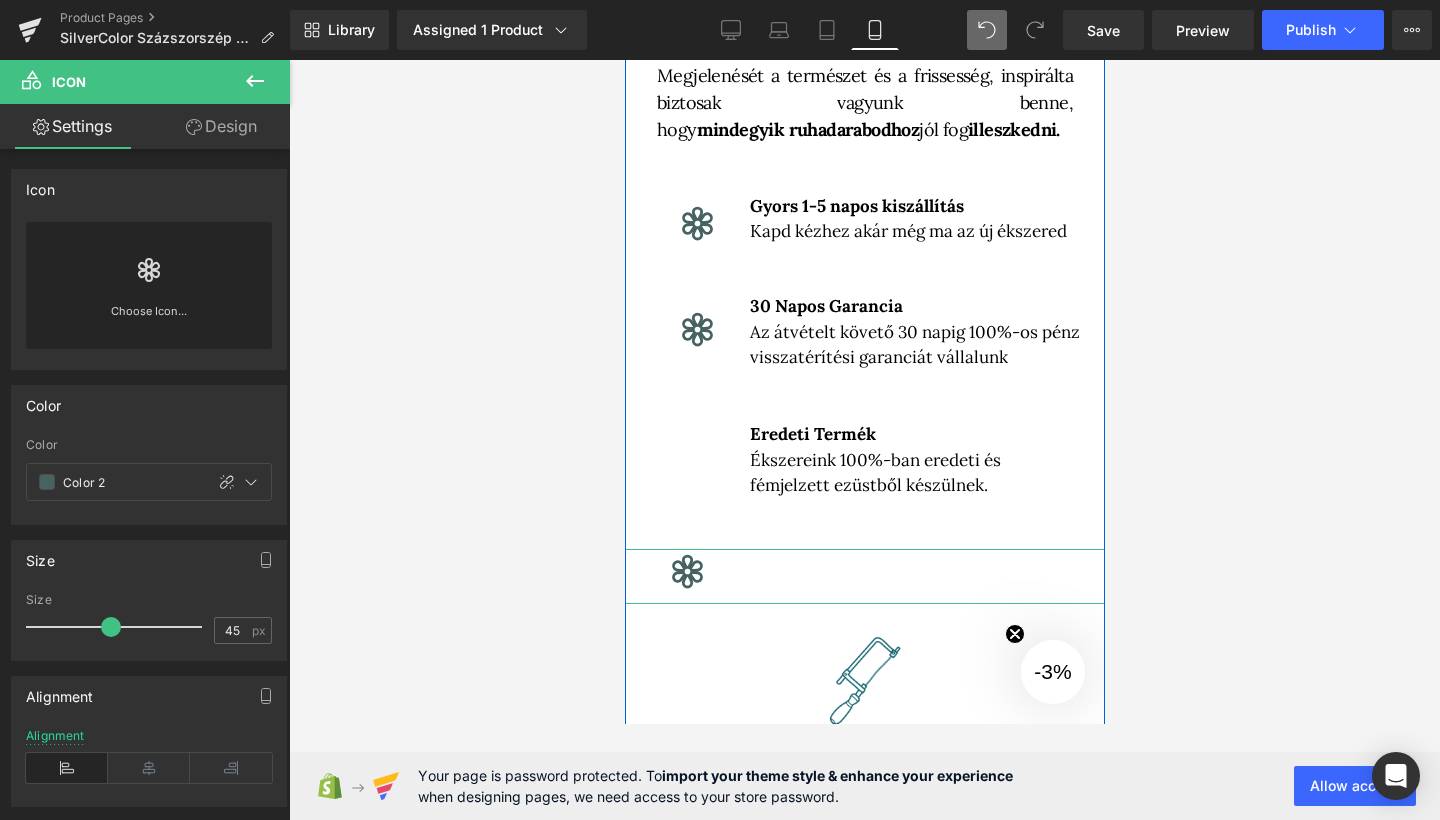 click 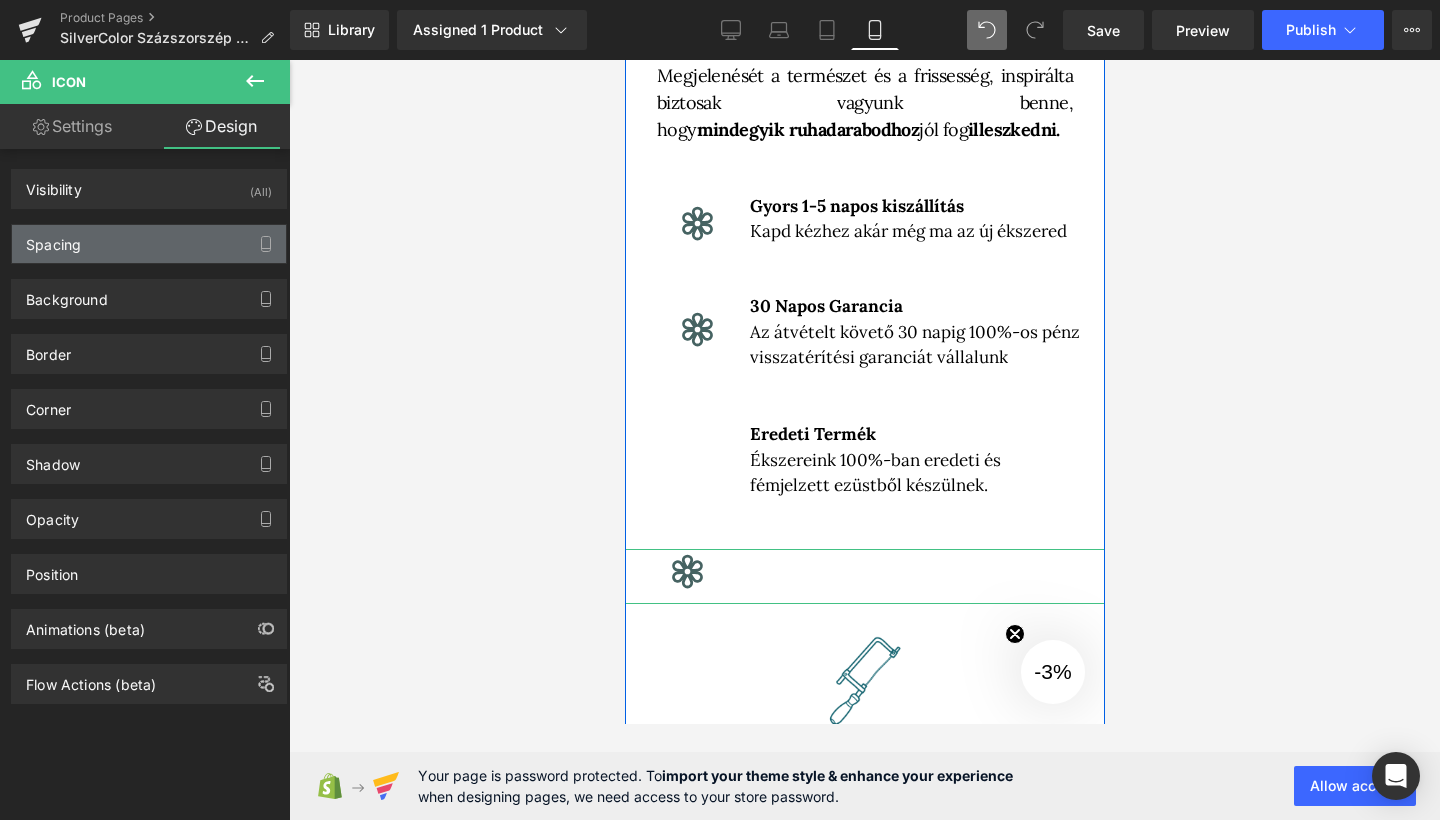 click on "Spacing" at bounding box center [149, 244] 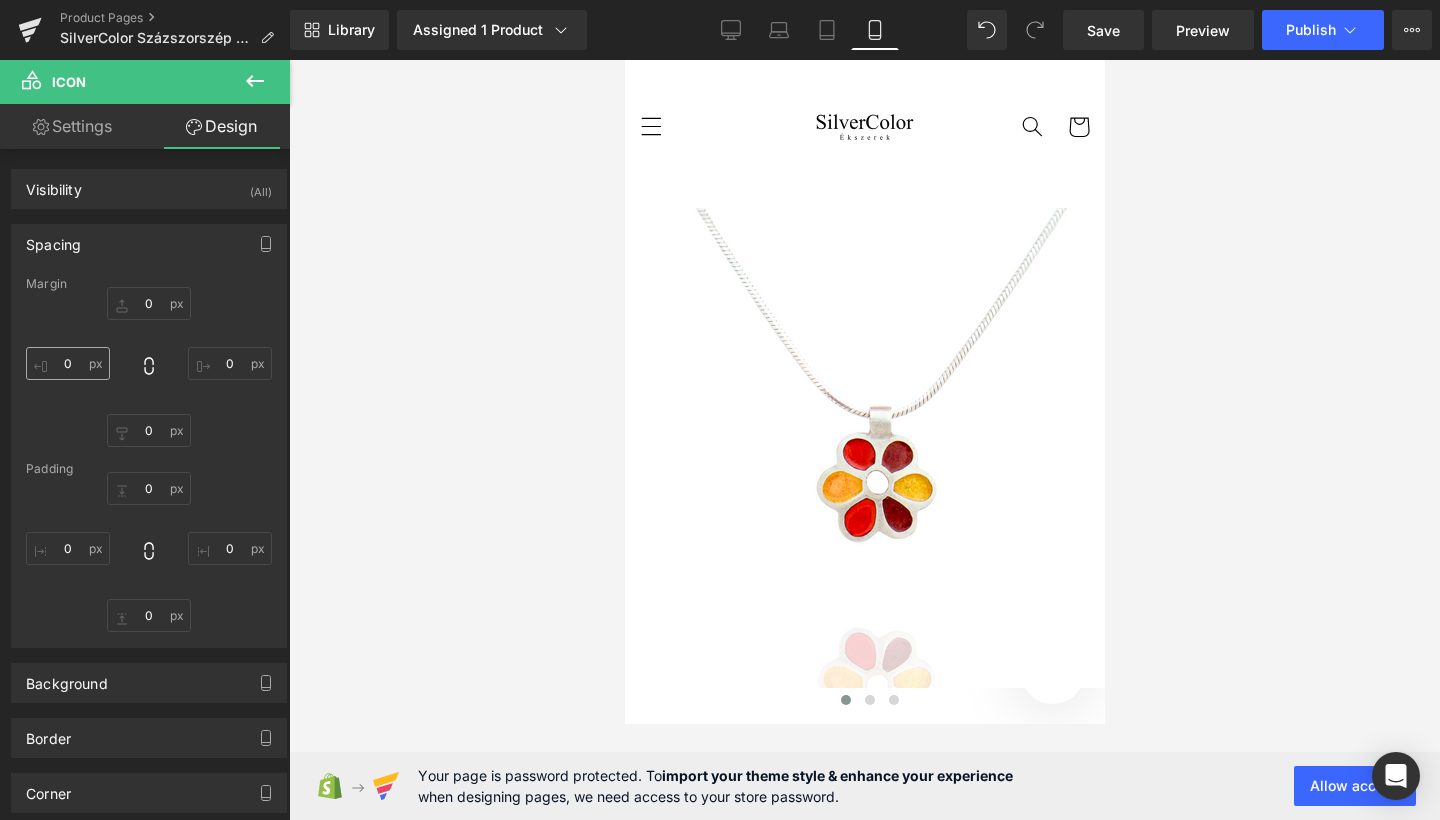 scroll, scrollTop: 831, scrollLeft: 0, axis: vertical 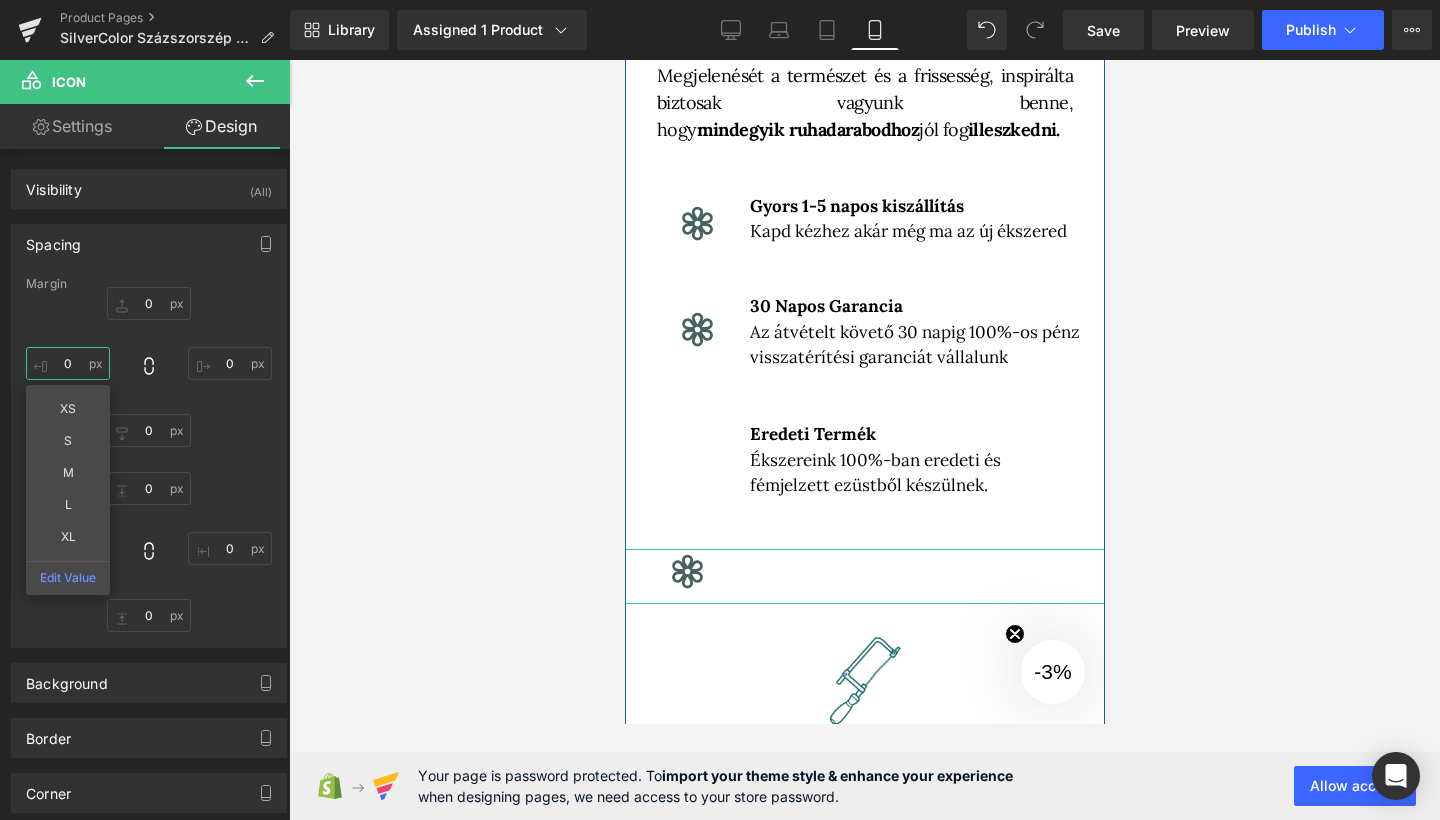 click on "0" at bounding box center [68, 363] 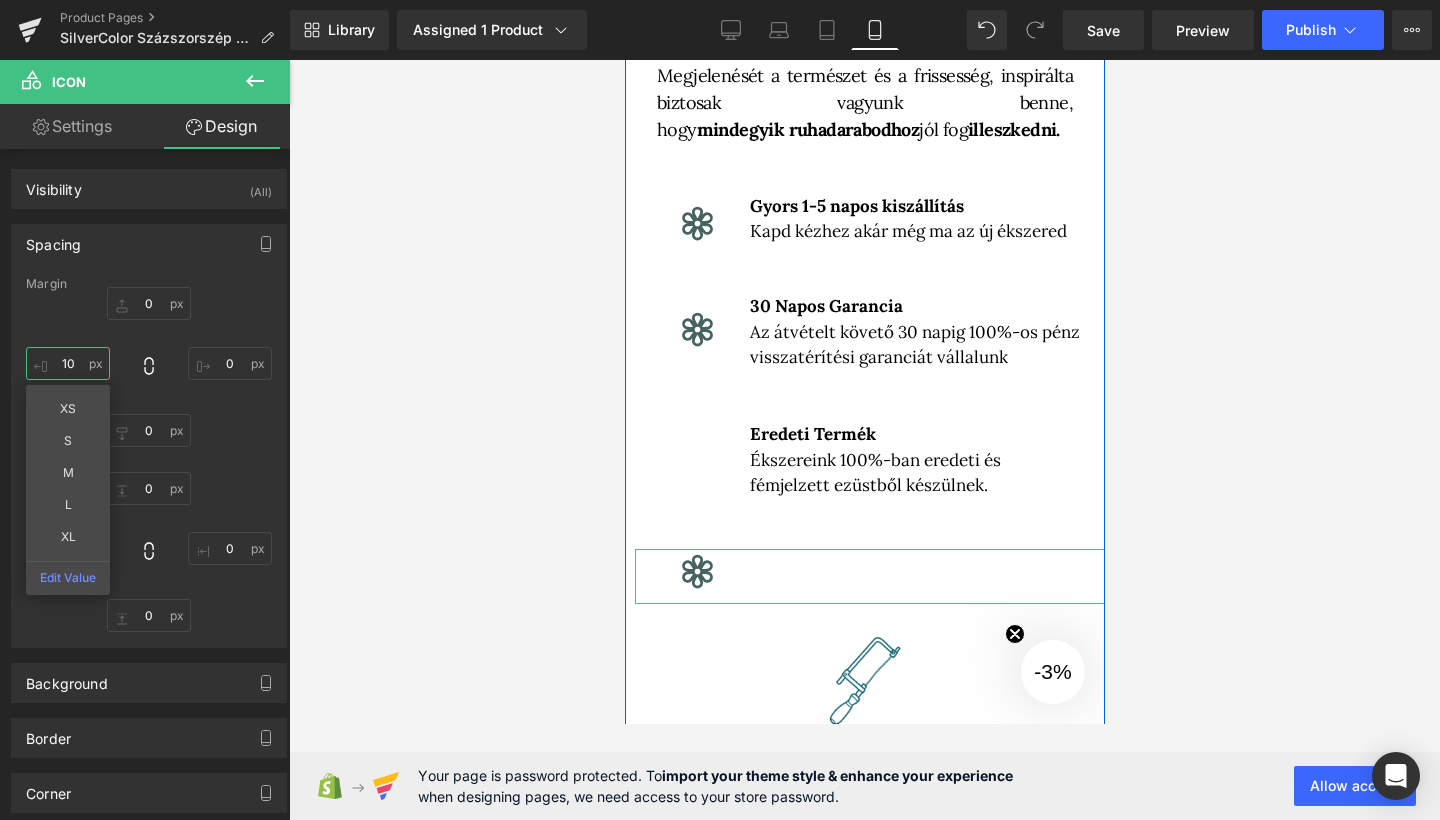 scroll, scrollTop: 324, scrollLeft: 0, axis: vertical 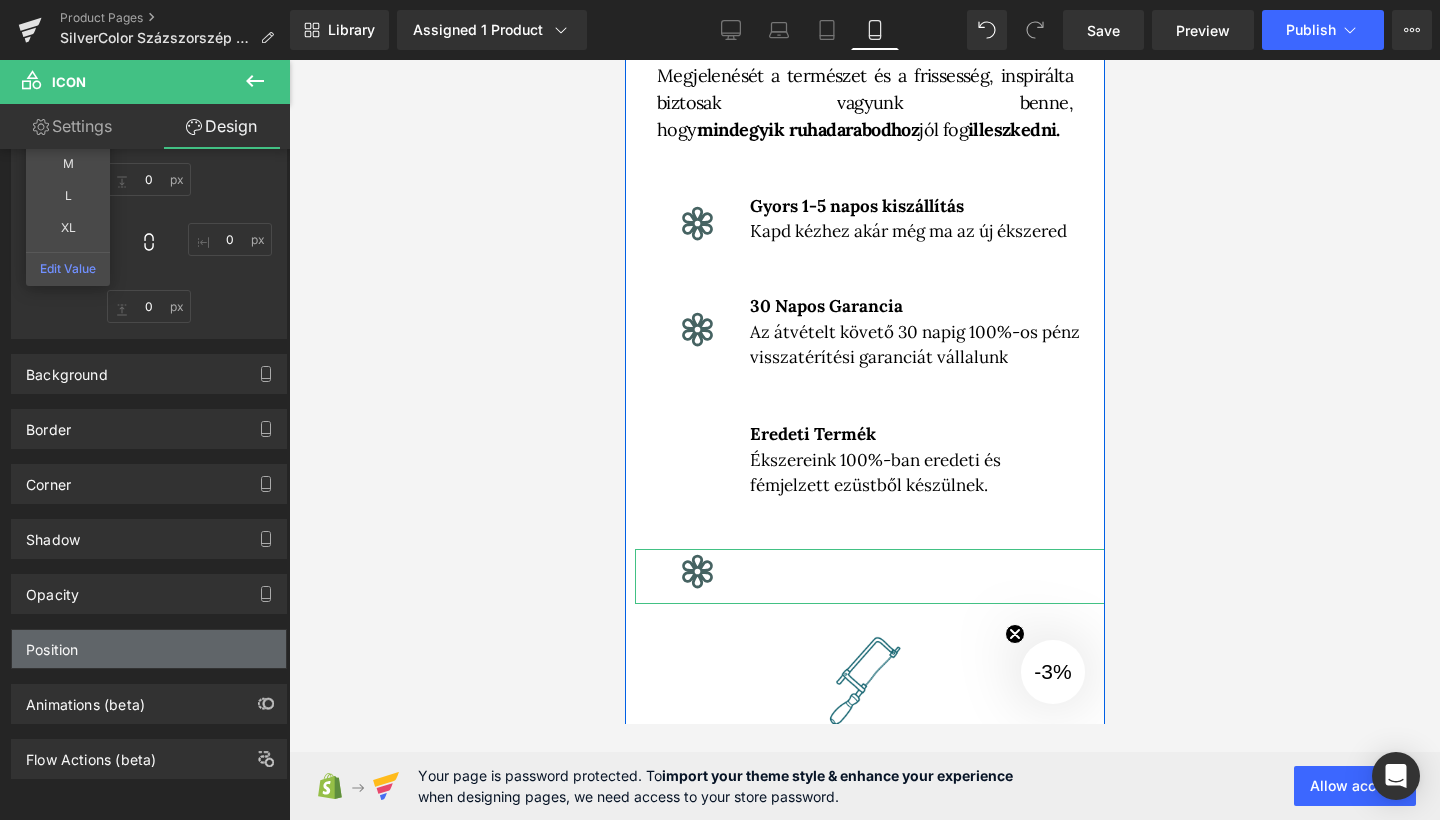 type on "10" 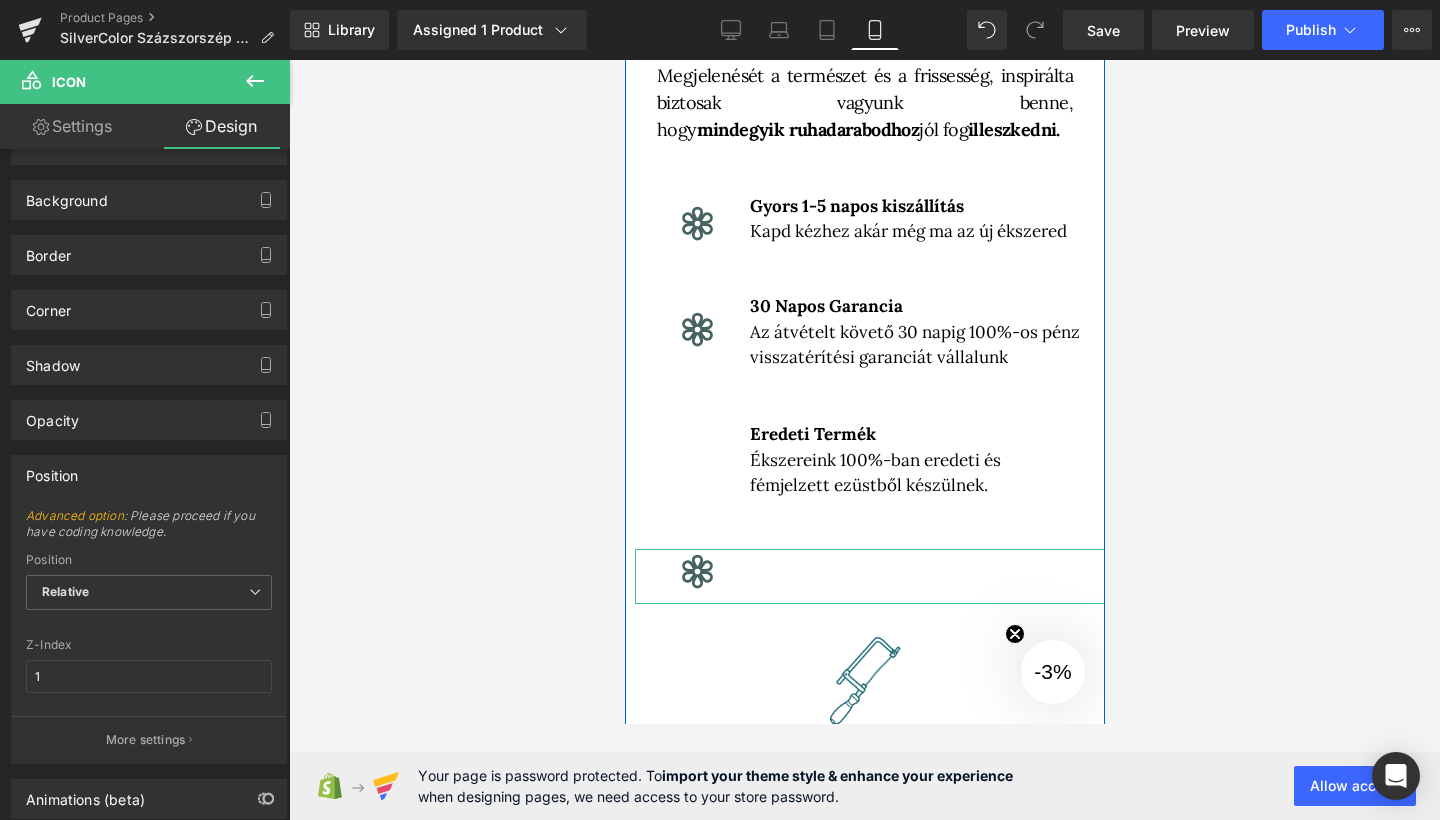 scroll, scrollTop: 506, scrollLeft: 0, axis: vertical 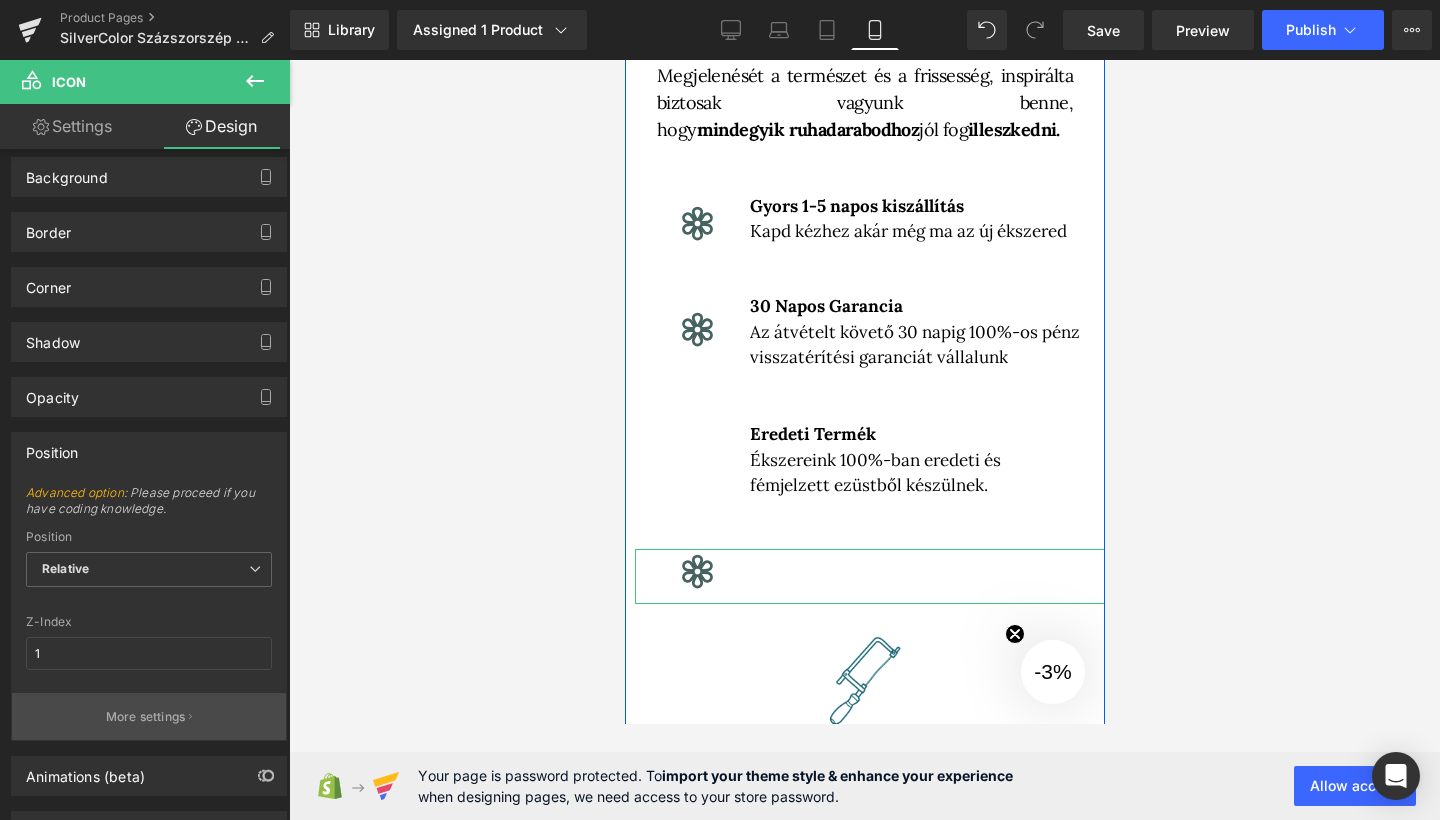 click on "More settings" at bounding box center (146, 717) 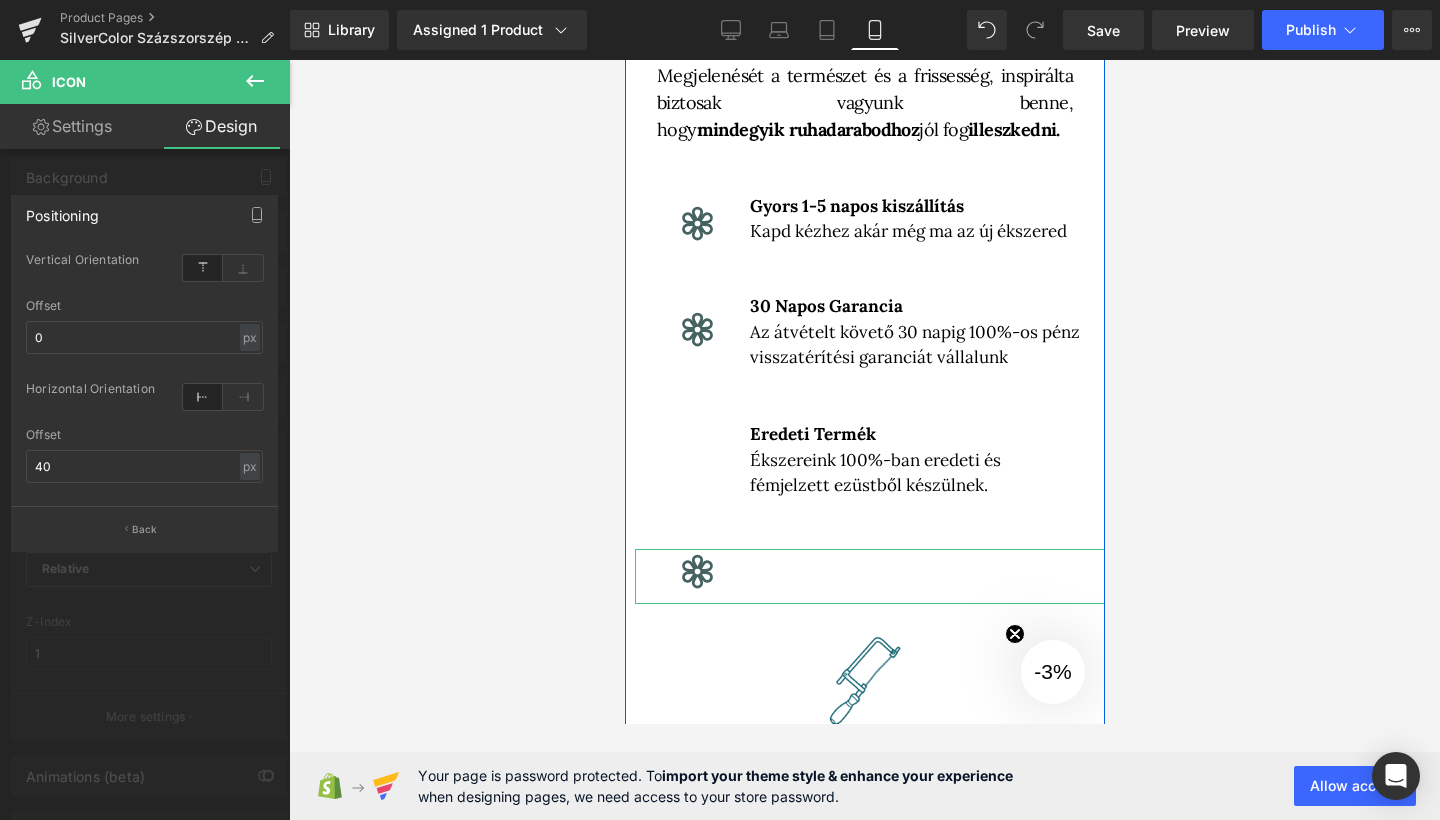 click at bounding box center (223, 267) 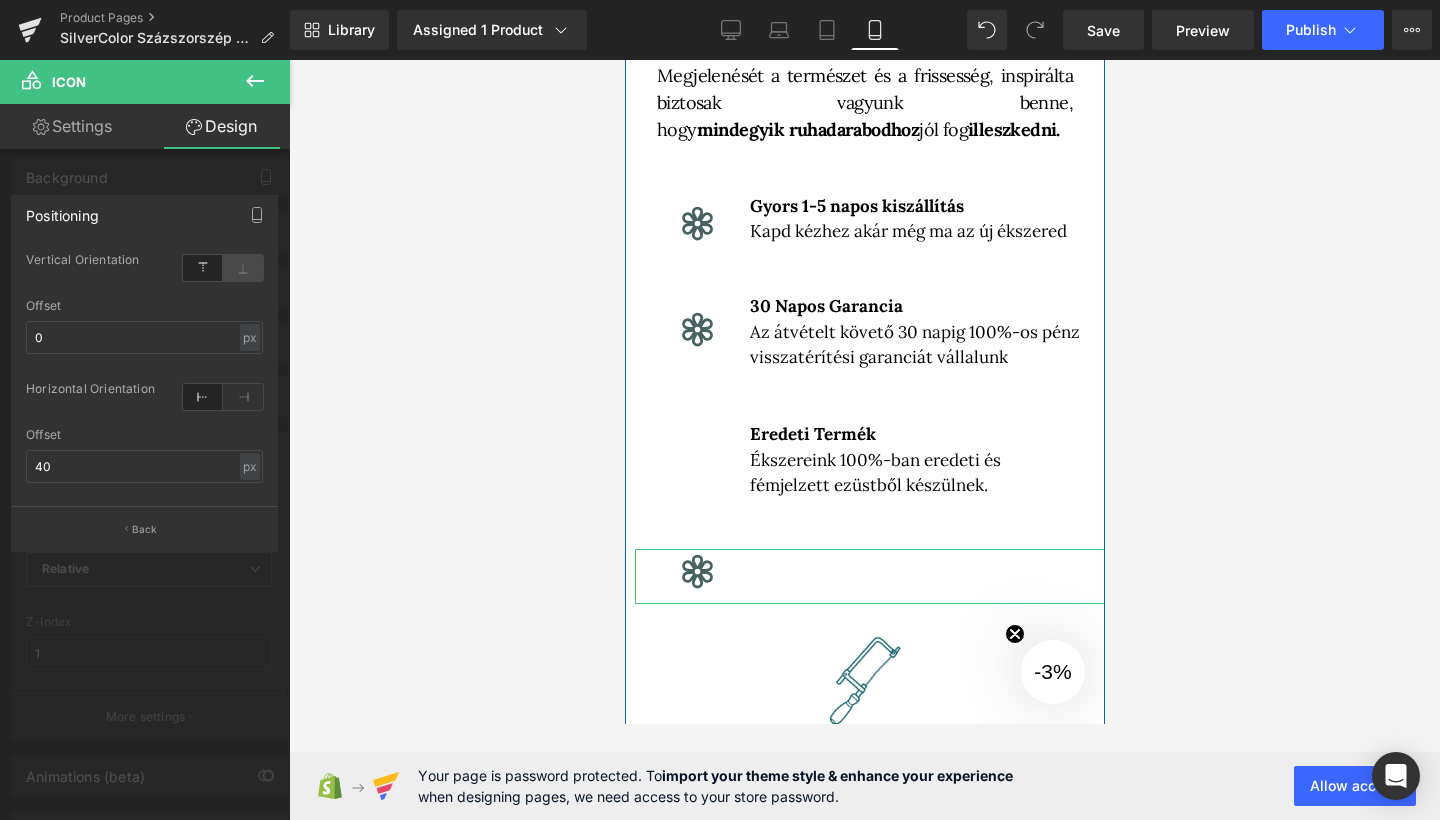 click at bounding box center (243, 268) 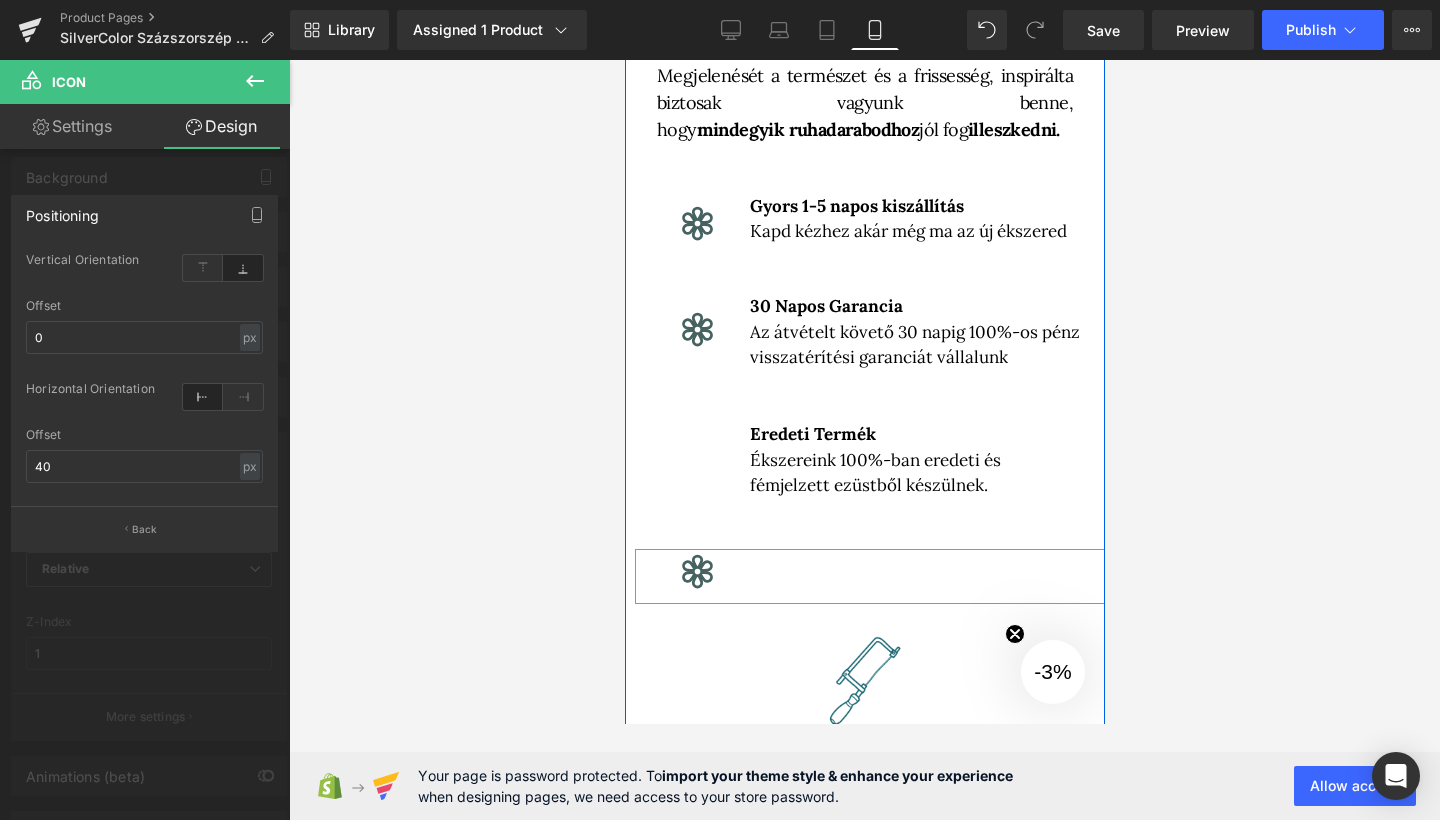 click at bounding box center (145, 445) 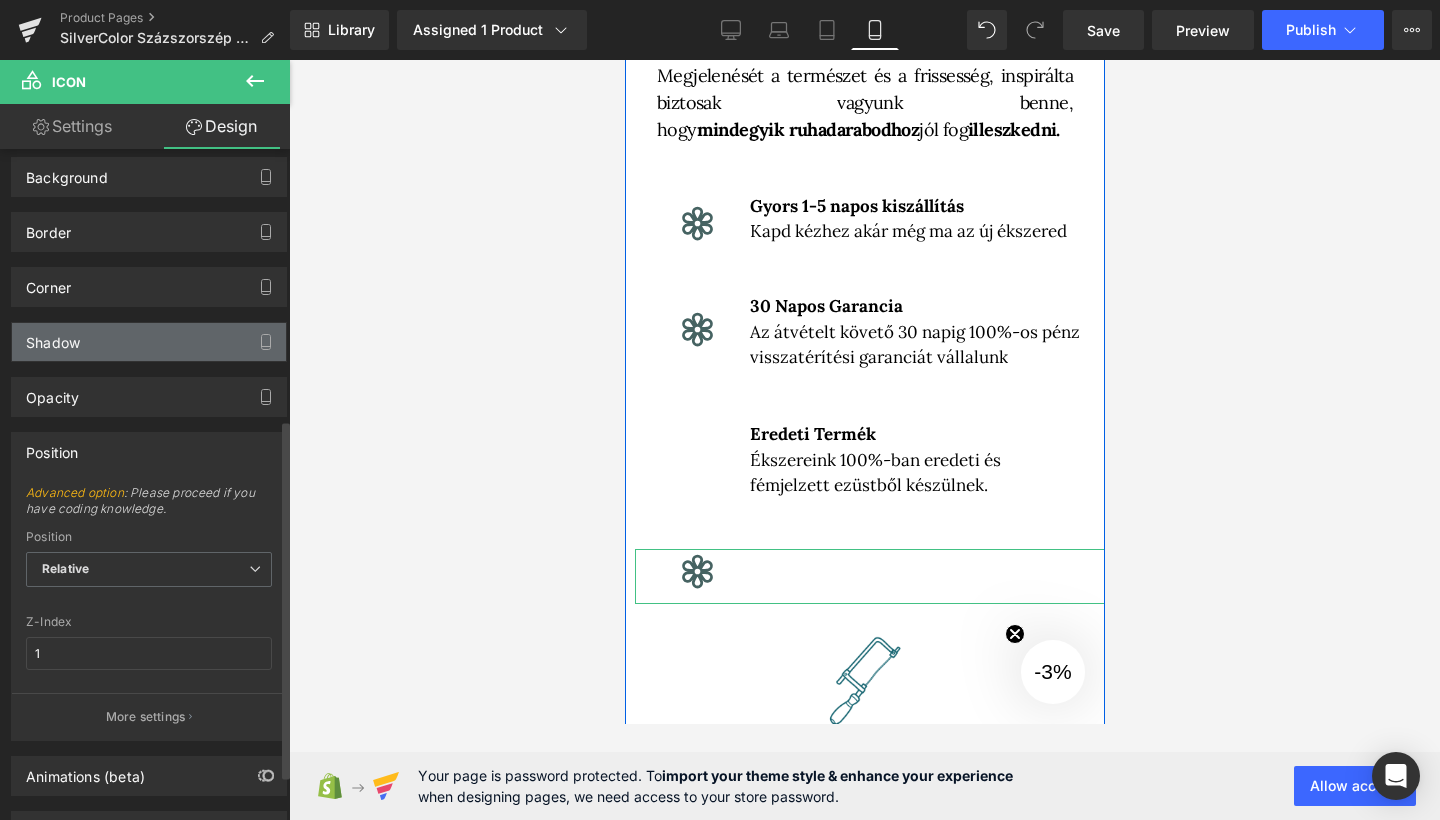 click on "Shadow" at bounding box center (53, 337) 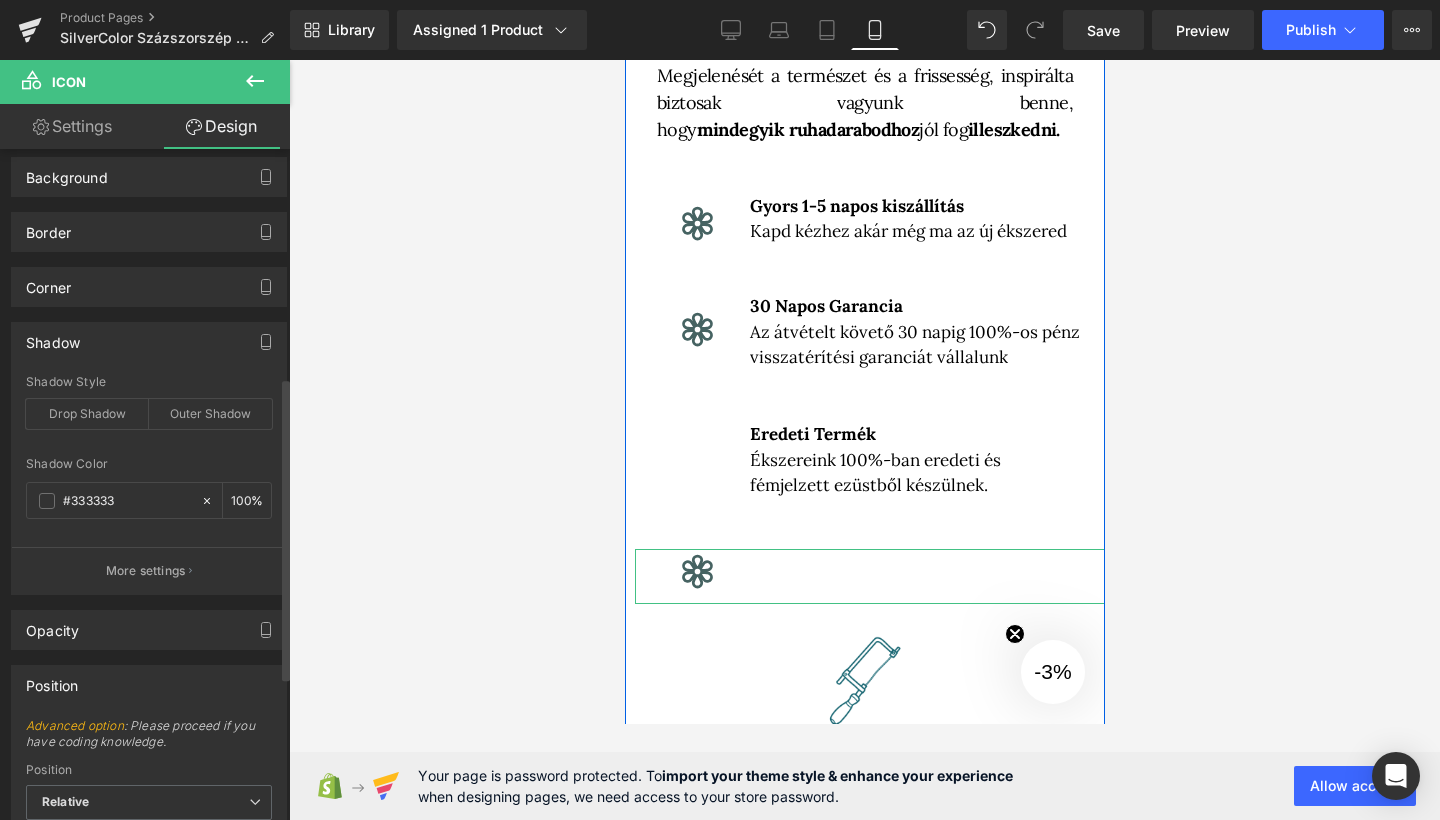 click on "Shadow" at bounding box center [53, 337] 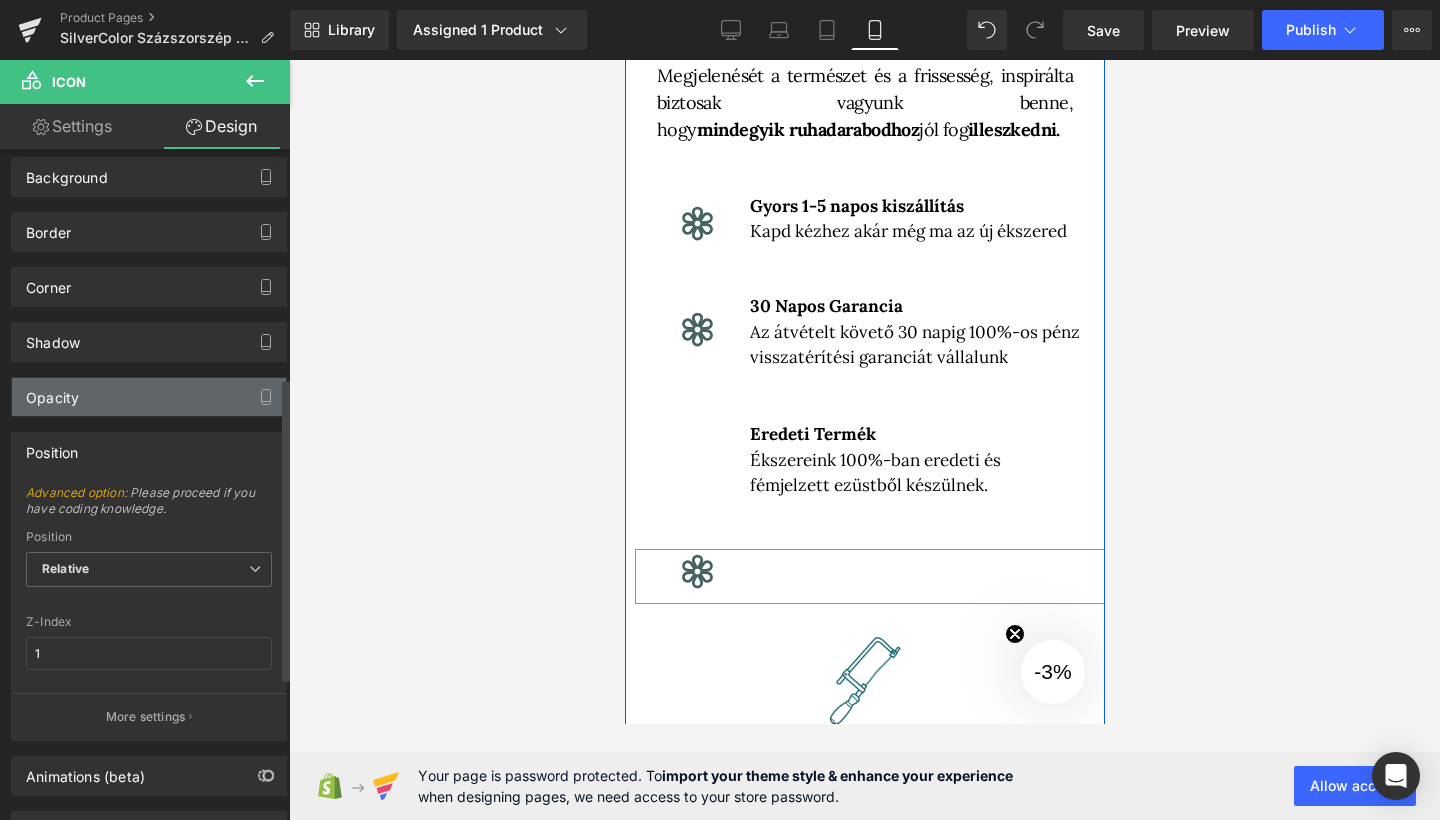 scroll, scrollTop: 575, scrollLeft: 0, axis: vertical 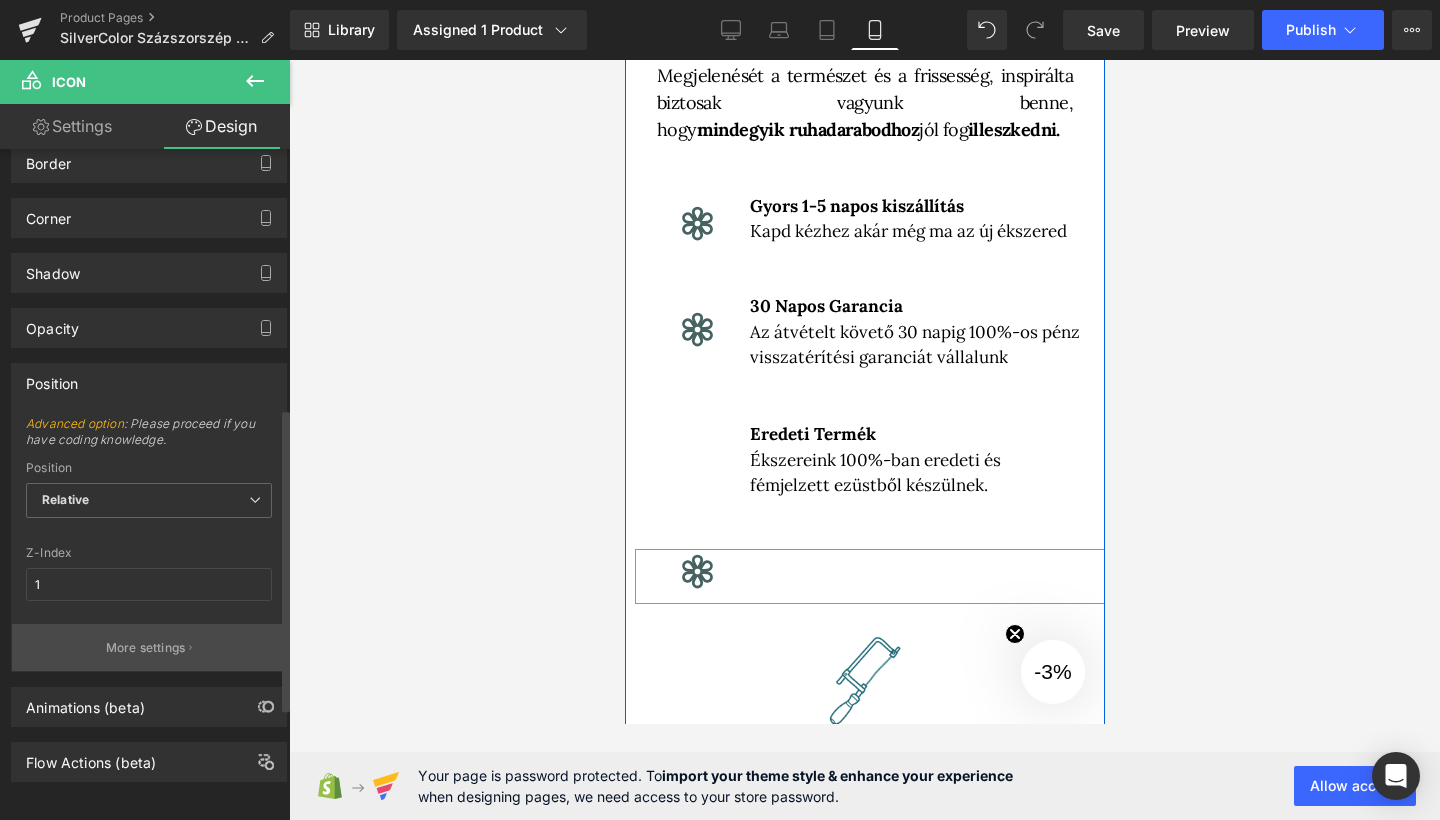 click on "More settings" at bounding box center [149, 647] 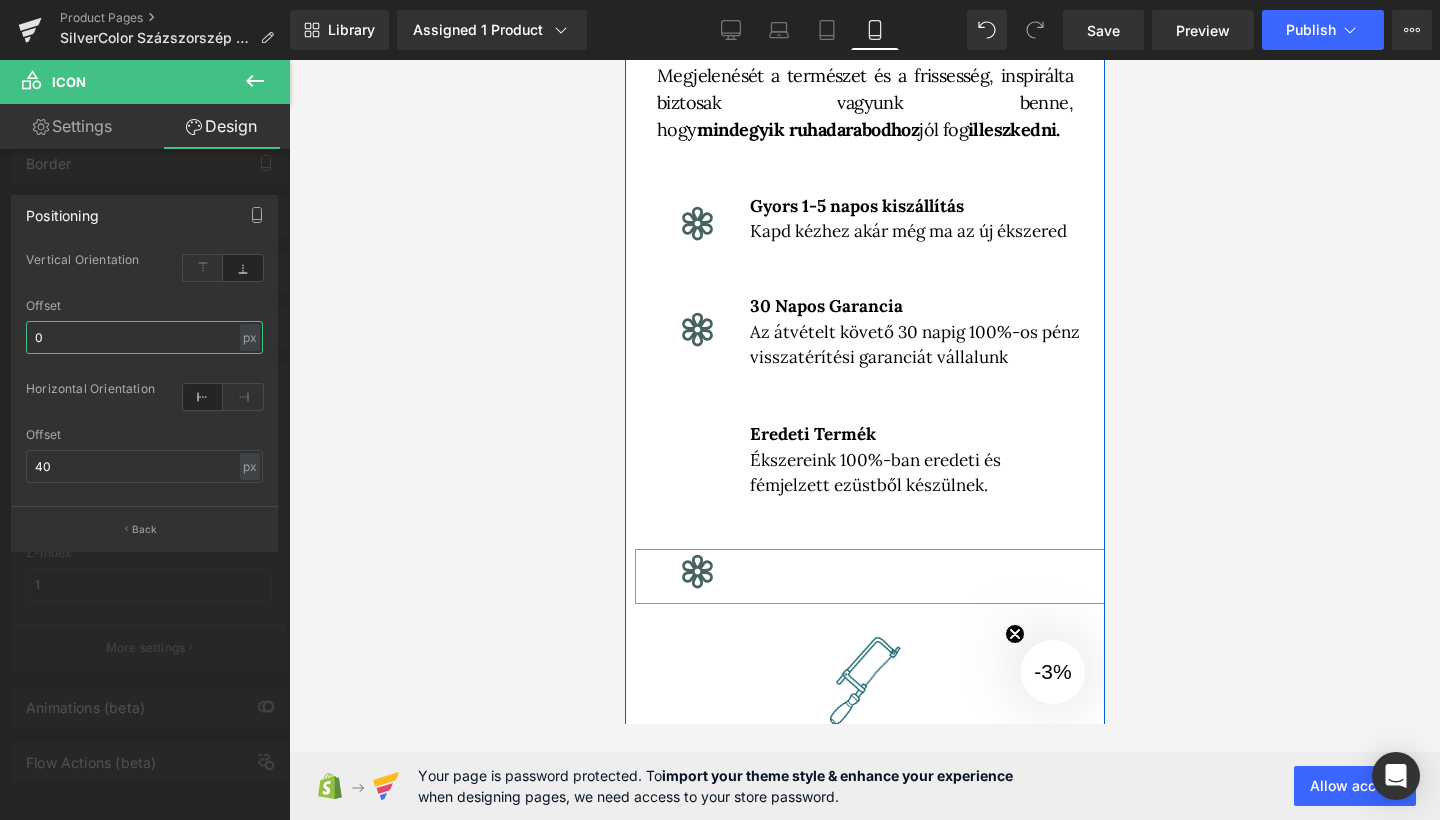 click on "0" at bounding box center (144, 337) 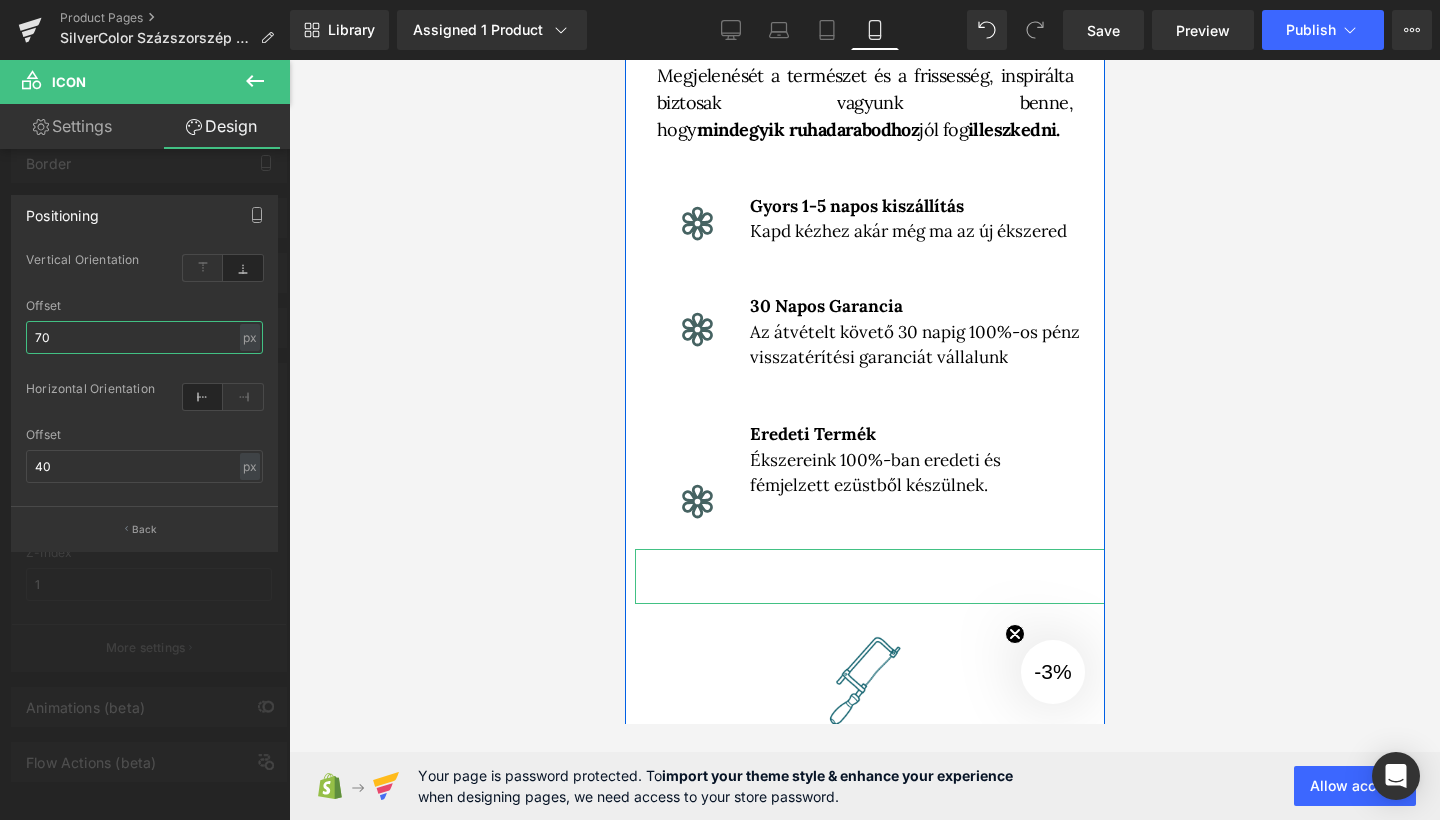 type on "7" 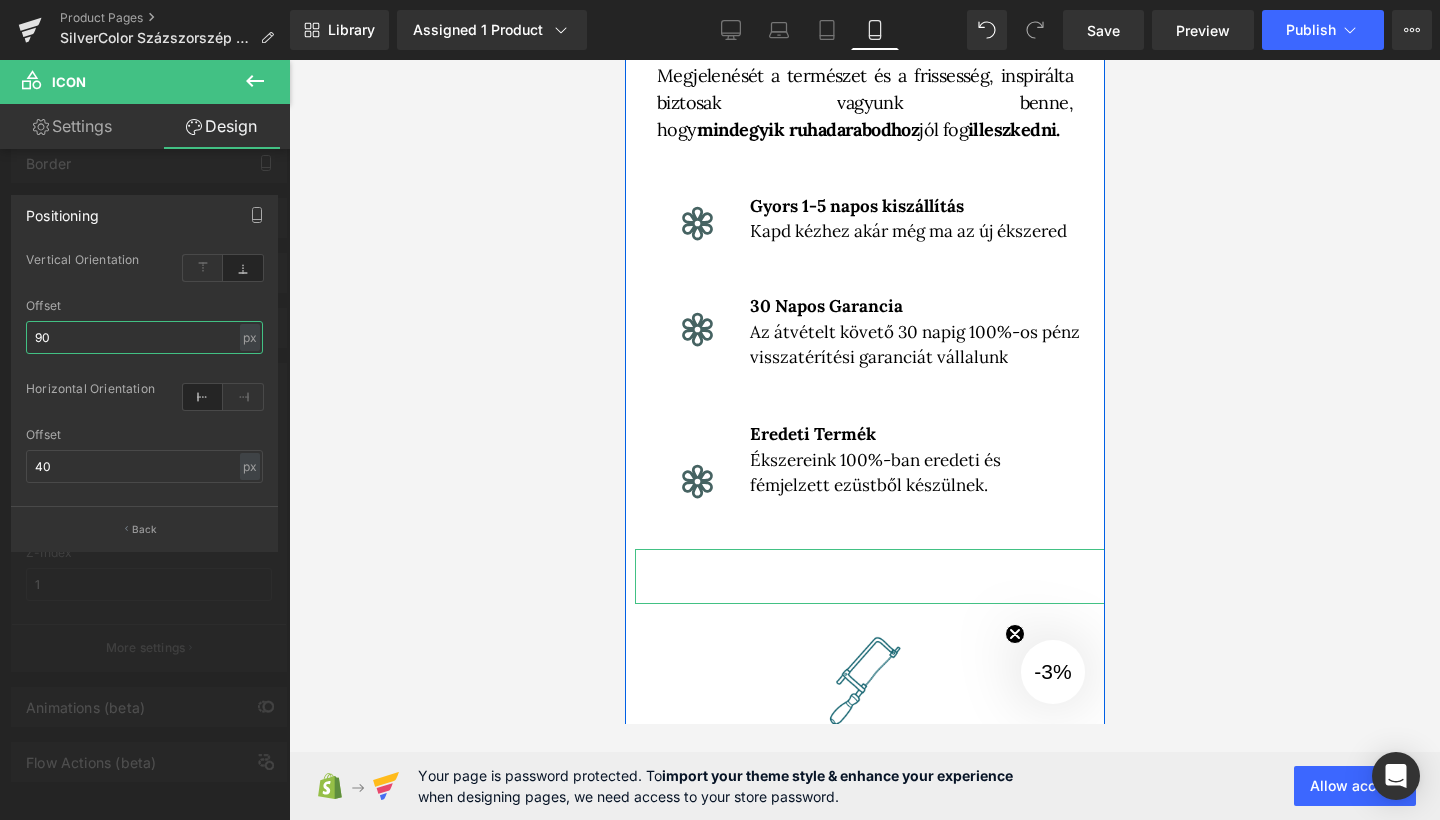 type on "9" 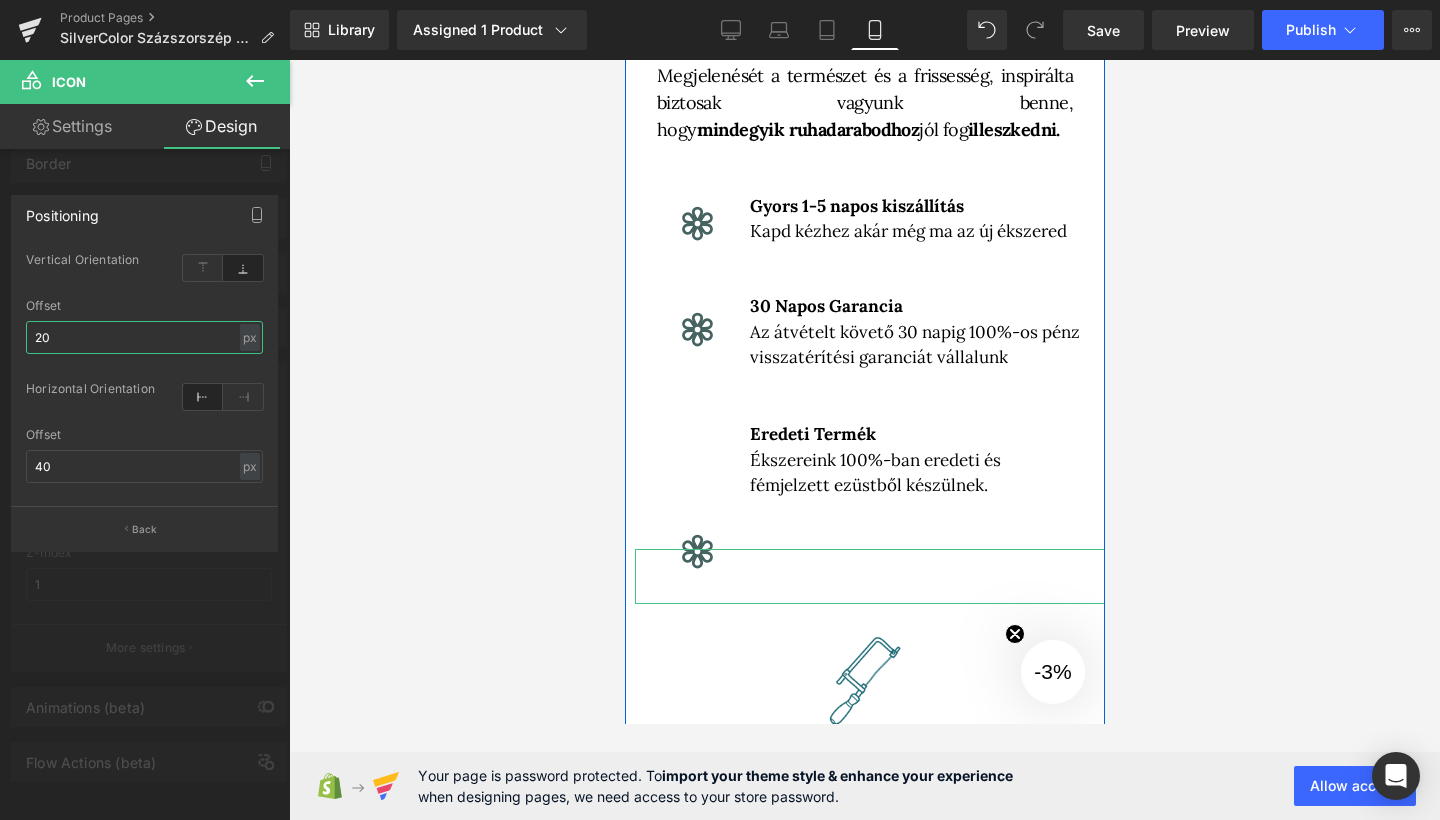type on "2" 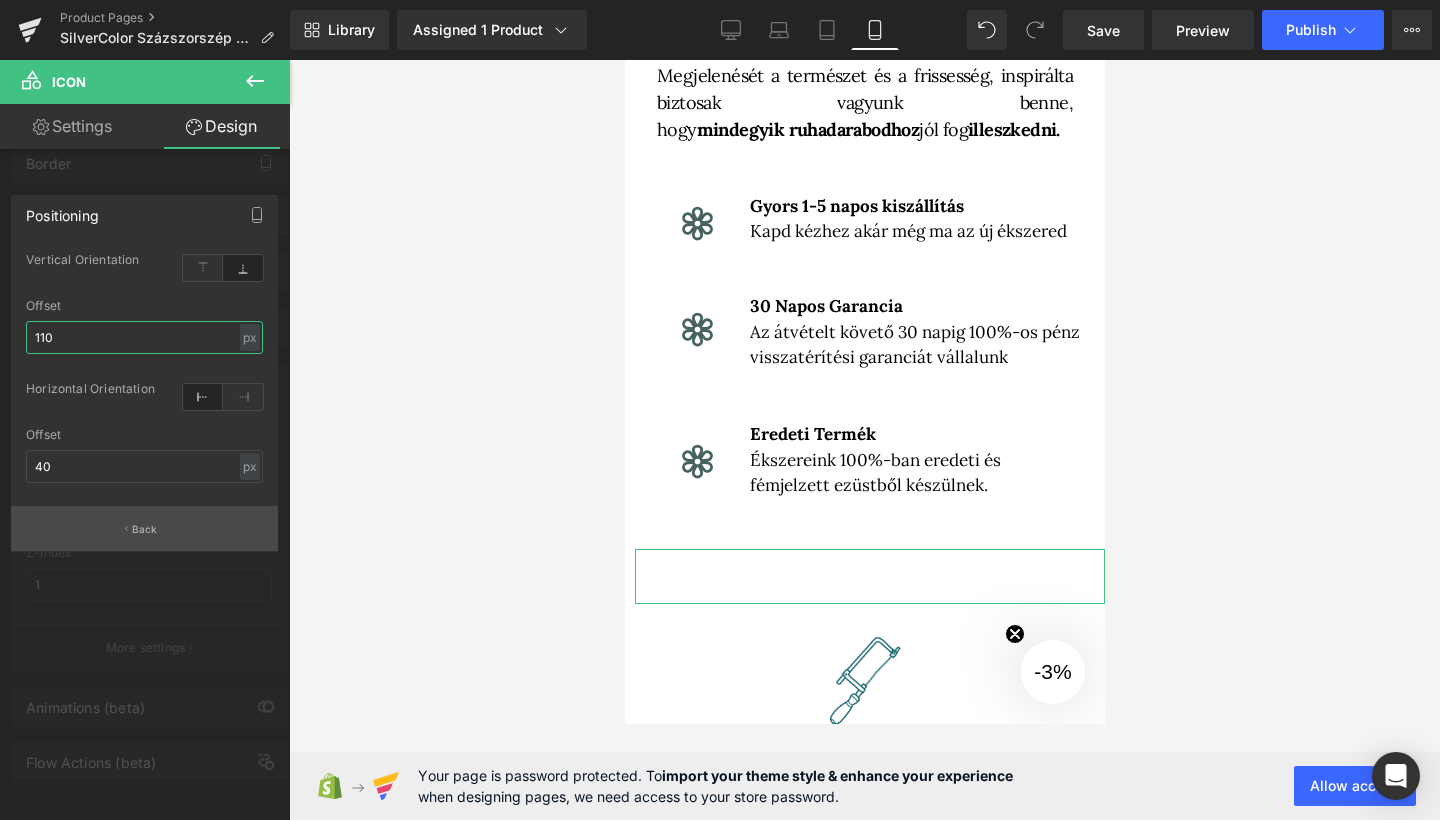 type on "110" 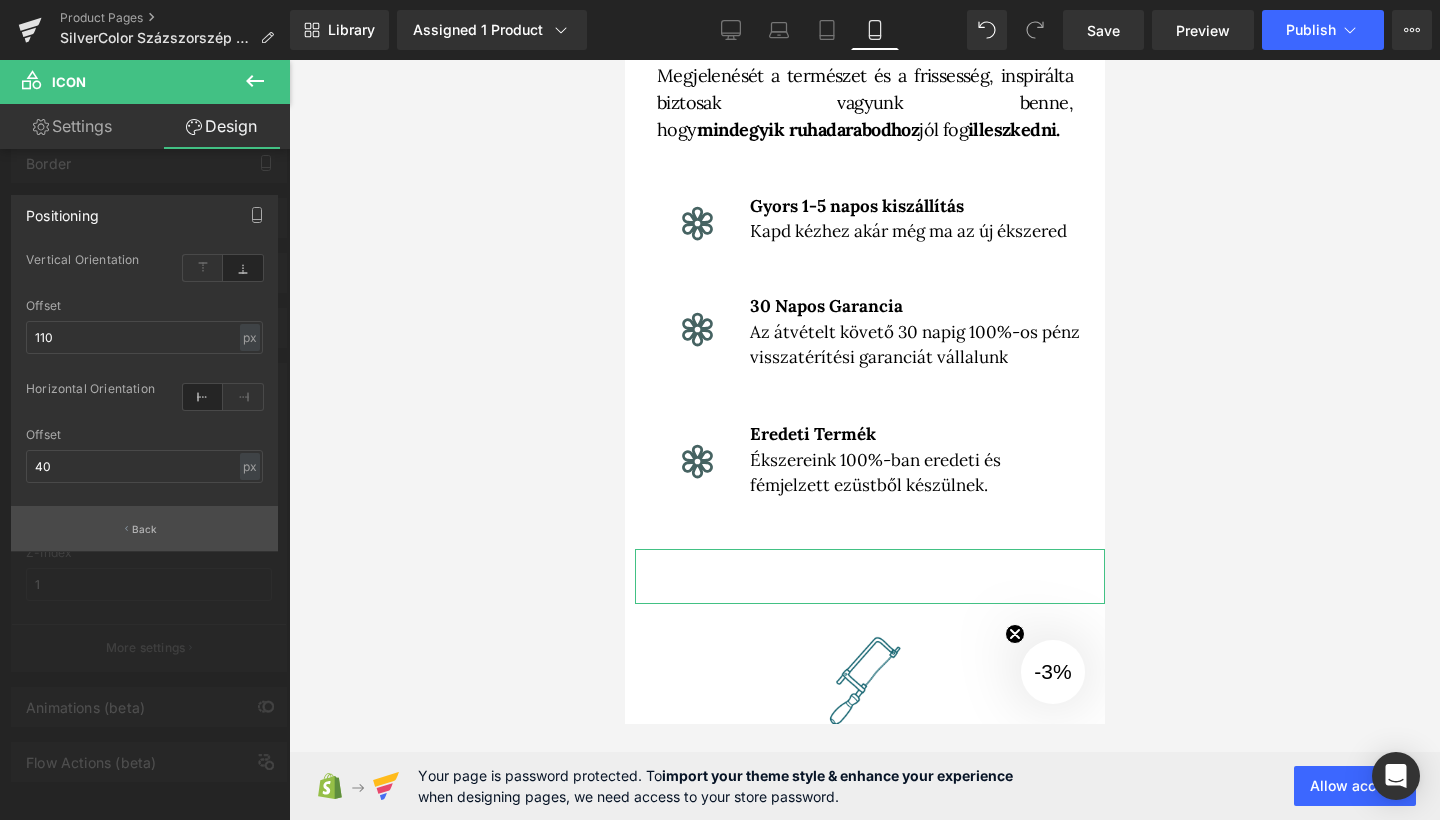 click on "Back" at bounding box center [144, 528] 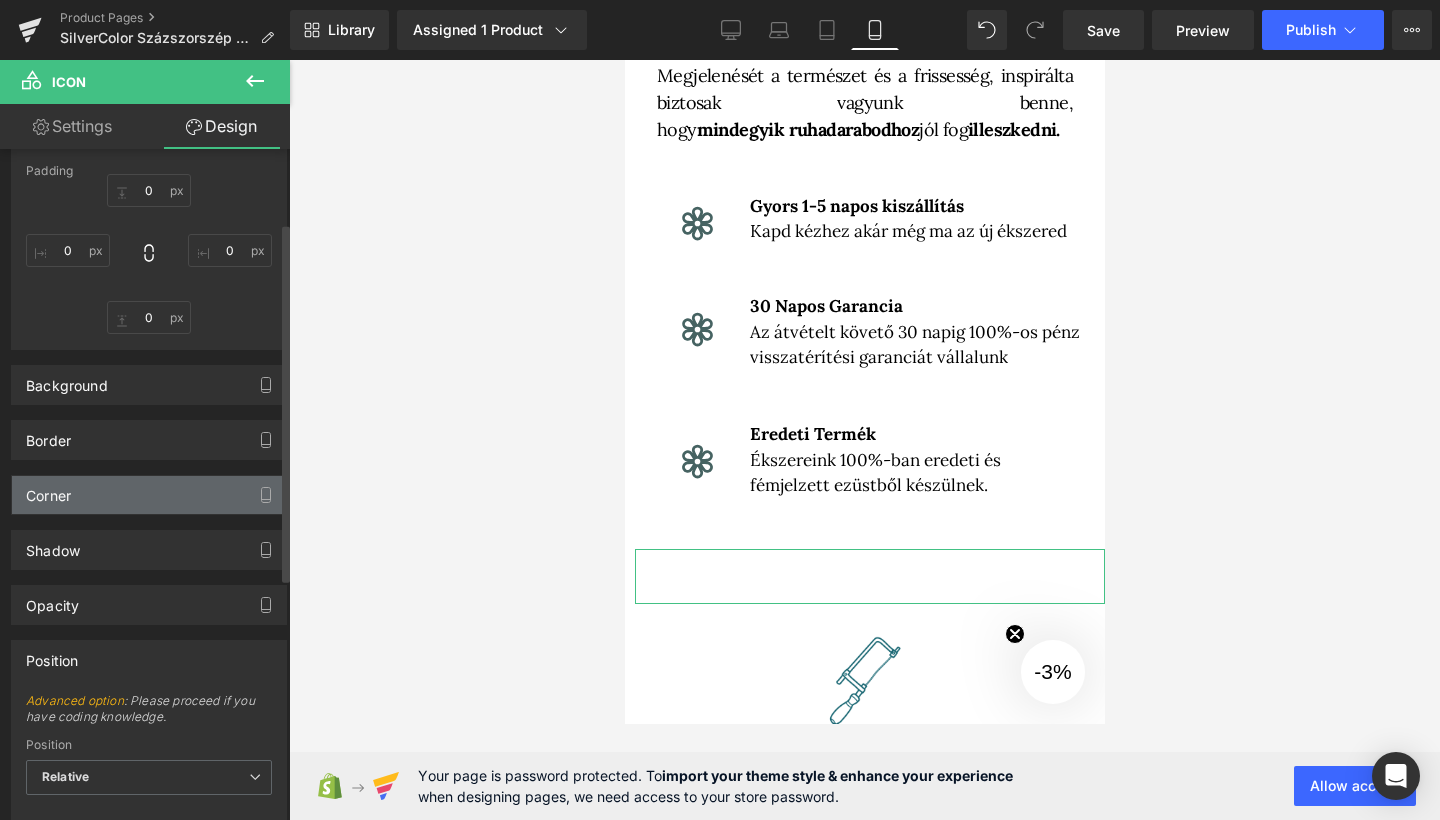 scroll, scrollTop: 138, scrollLeft: 0, axis: vertical 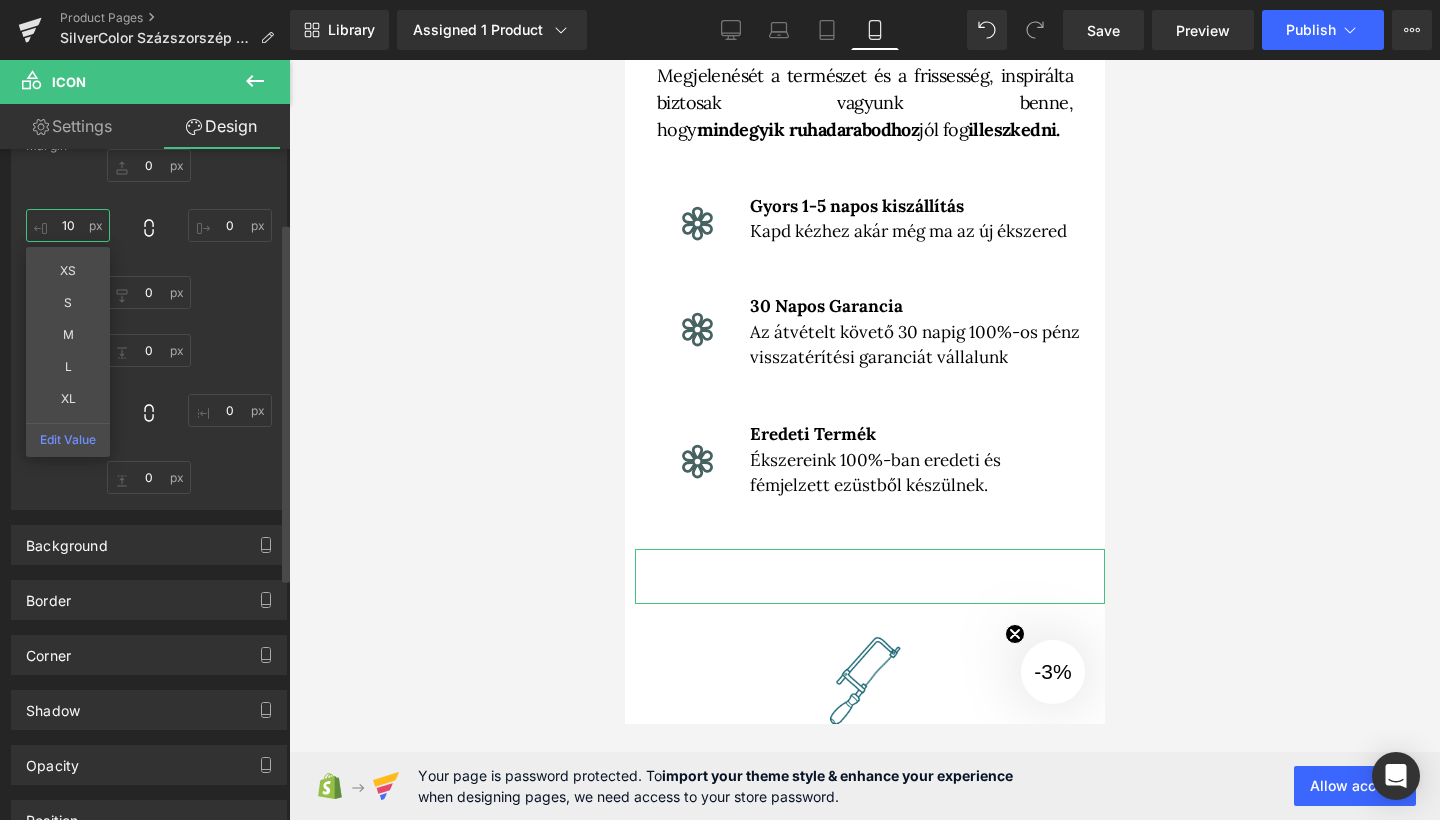 click on "10" at bounding box center [68, 225] 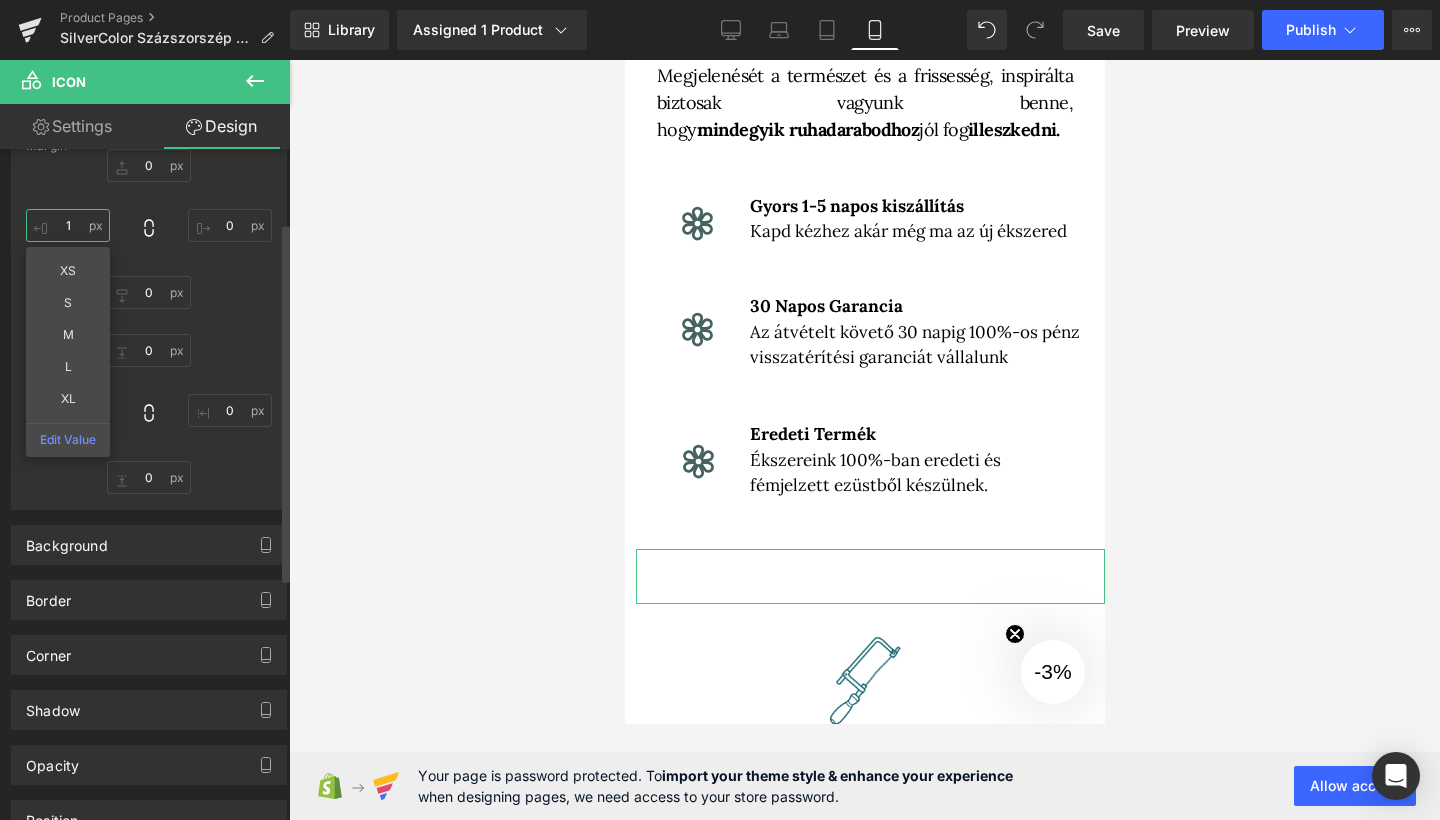 type on "12" 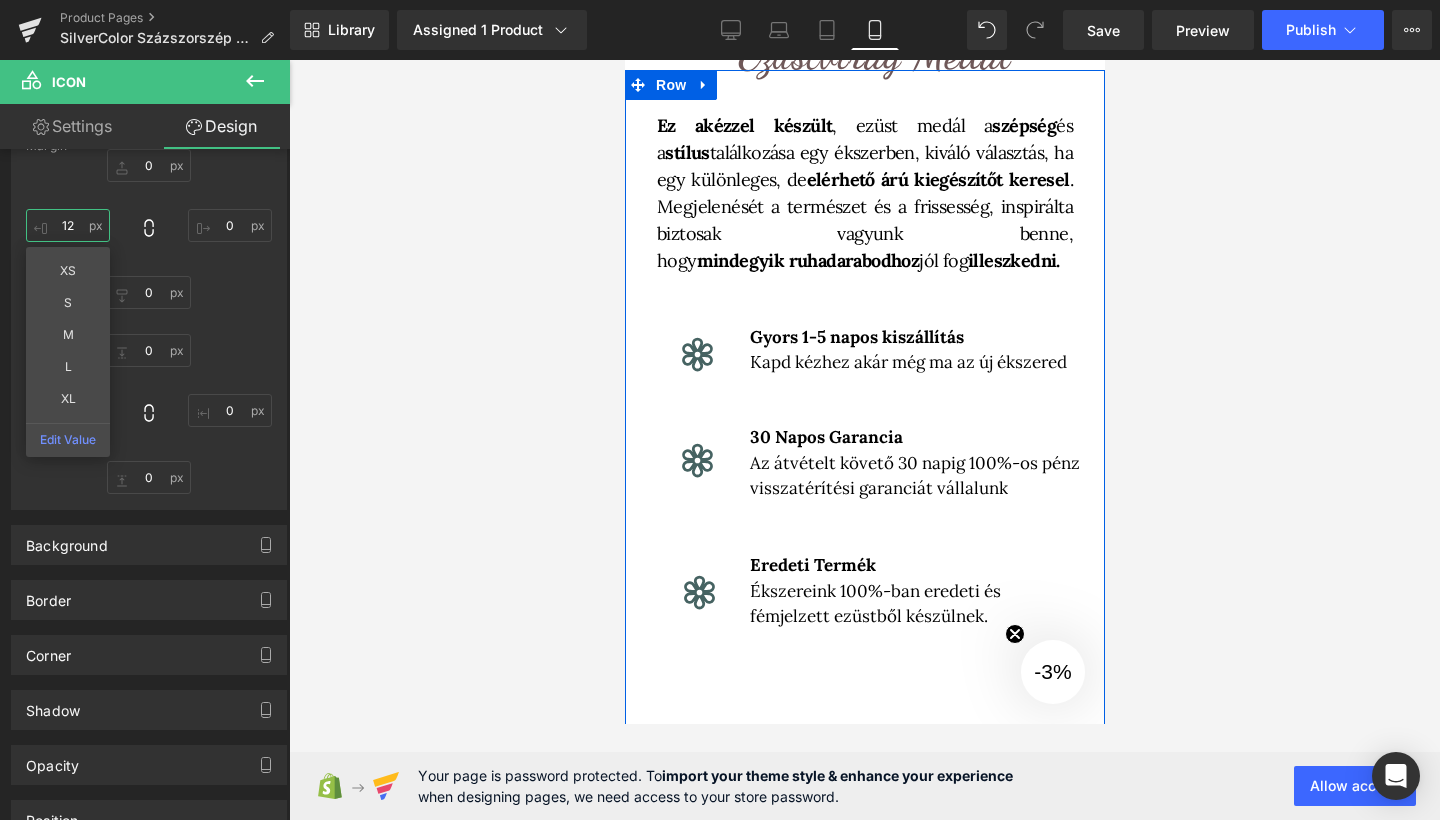 scroll, scrollTop: 691, scrollLeft: 0, axis: vertical 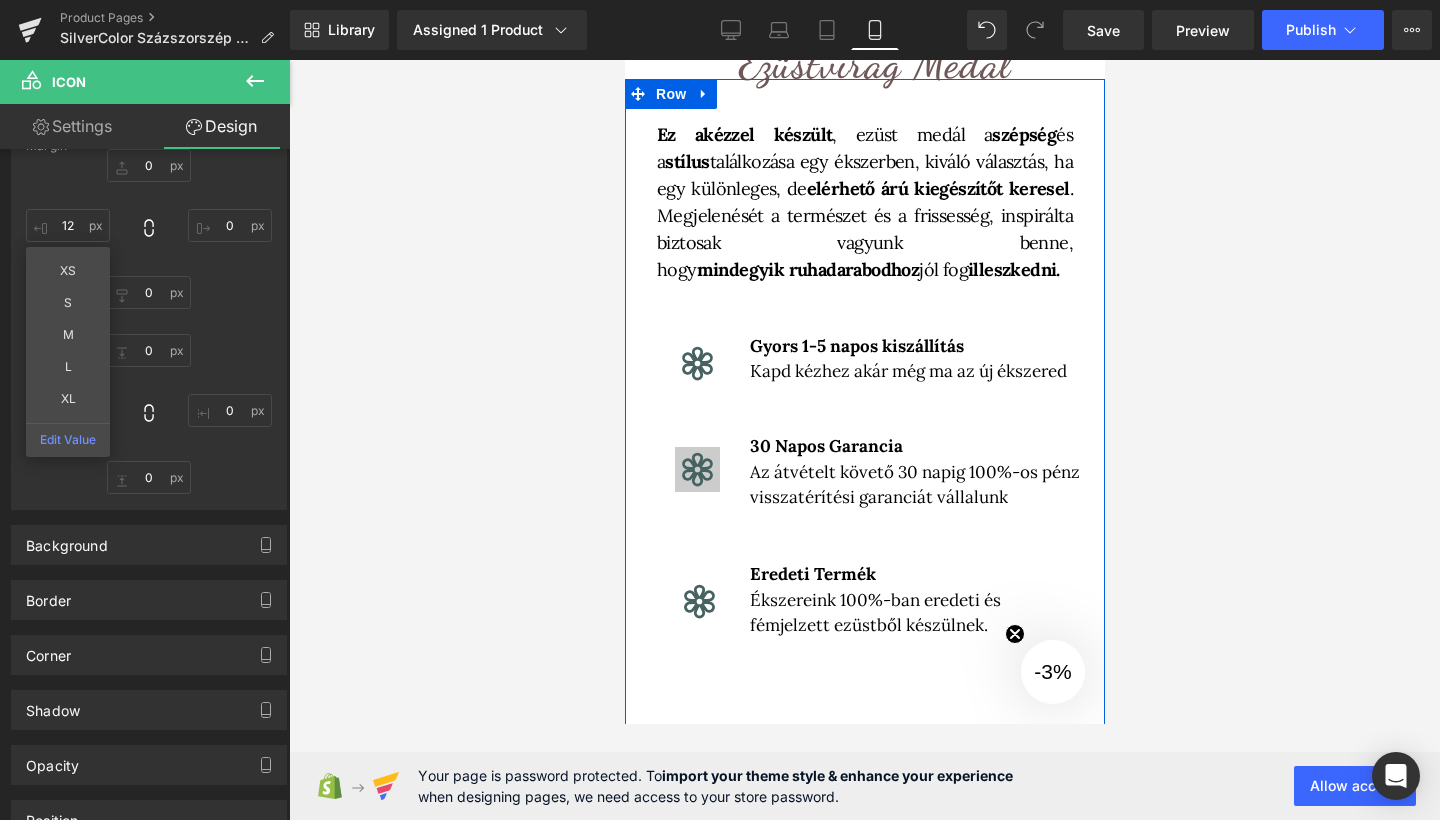 drag, startPoint x: 697, startPoint y: 462, endPoint x: 707, endPoint y: 471, distance: 13.453624 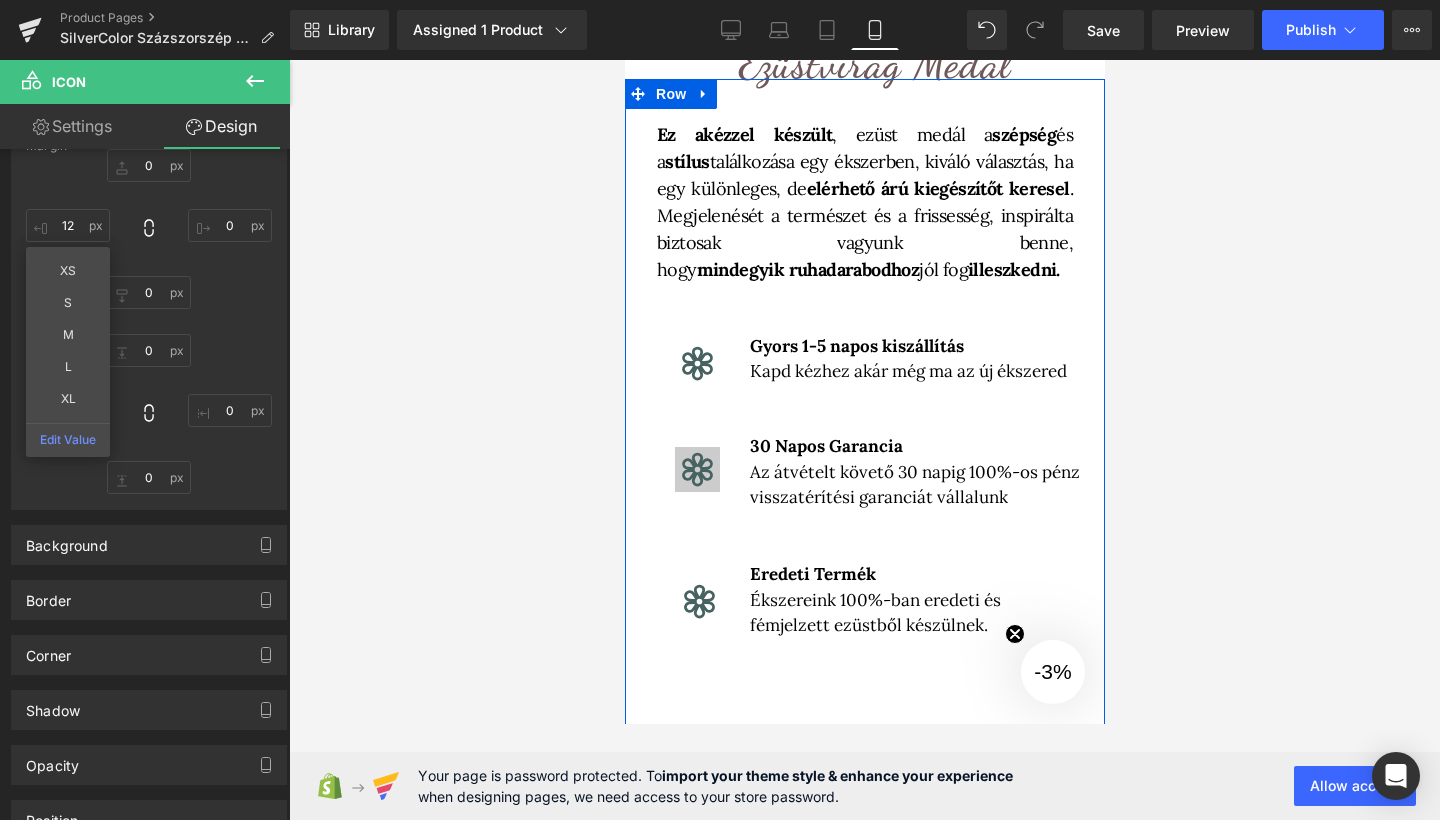 click 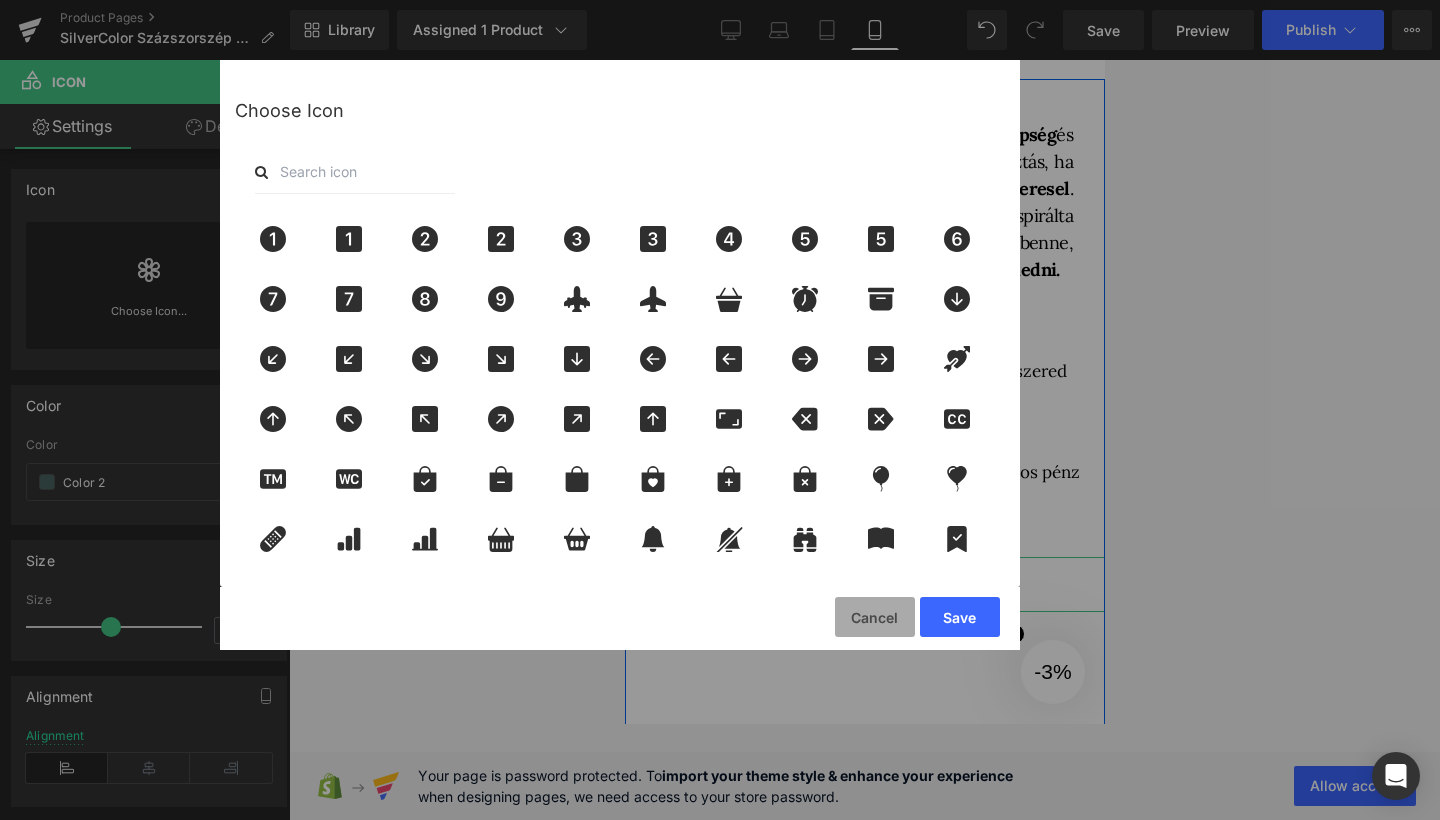 click on "Cancel" at bounding box center (875, 617) 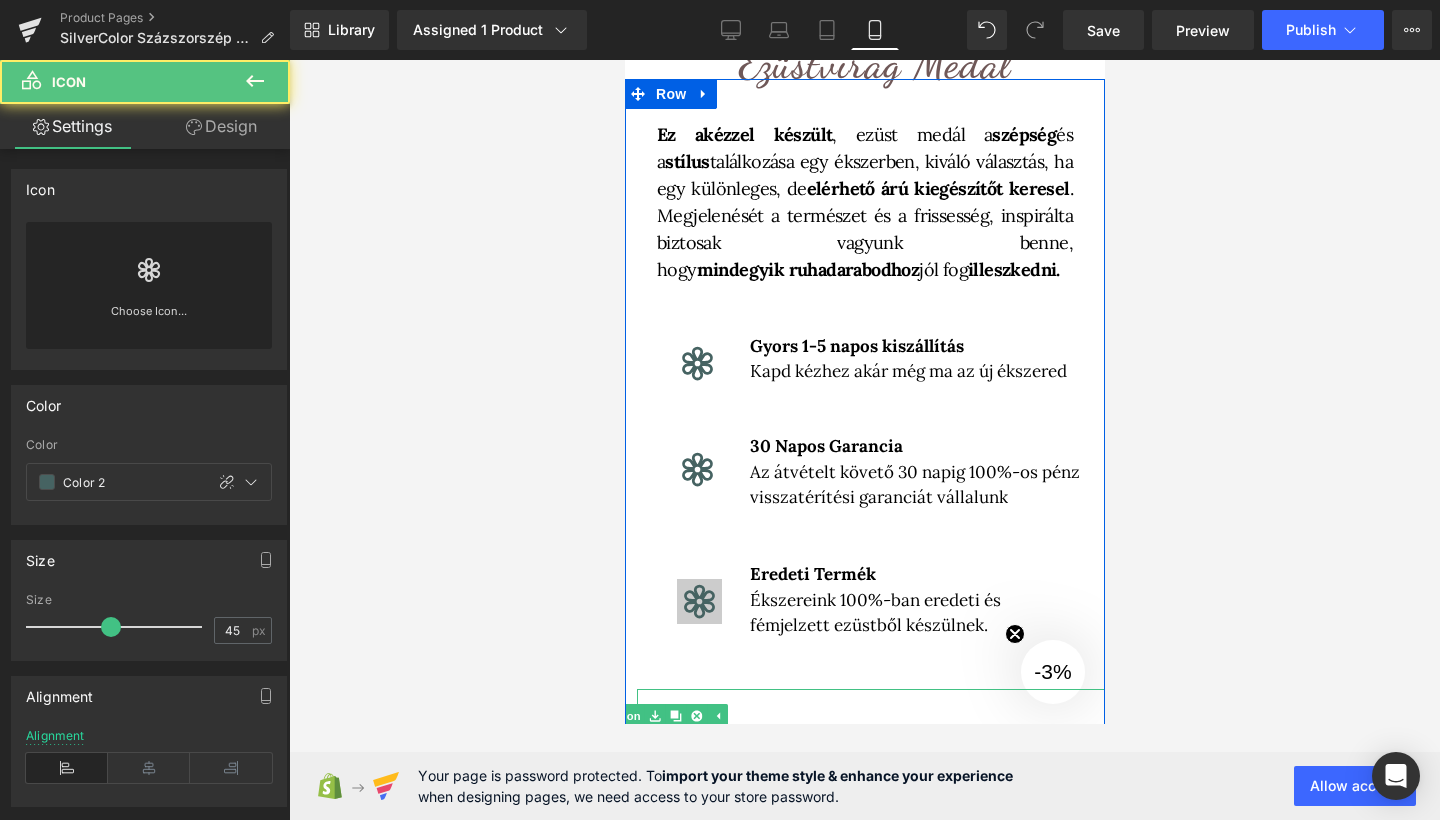 click 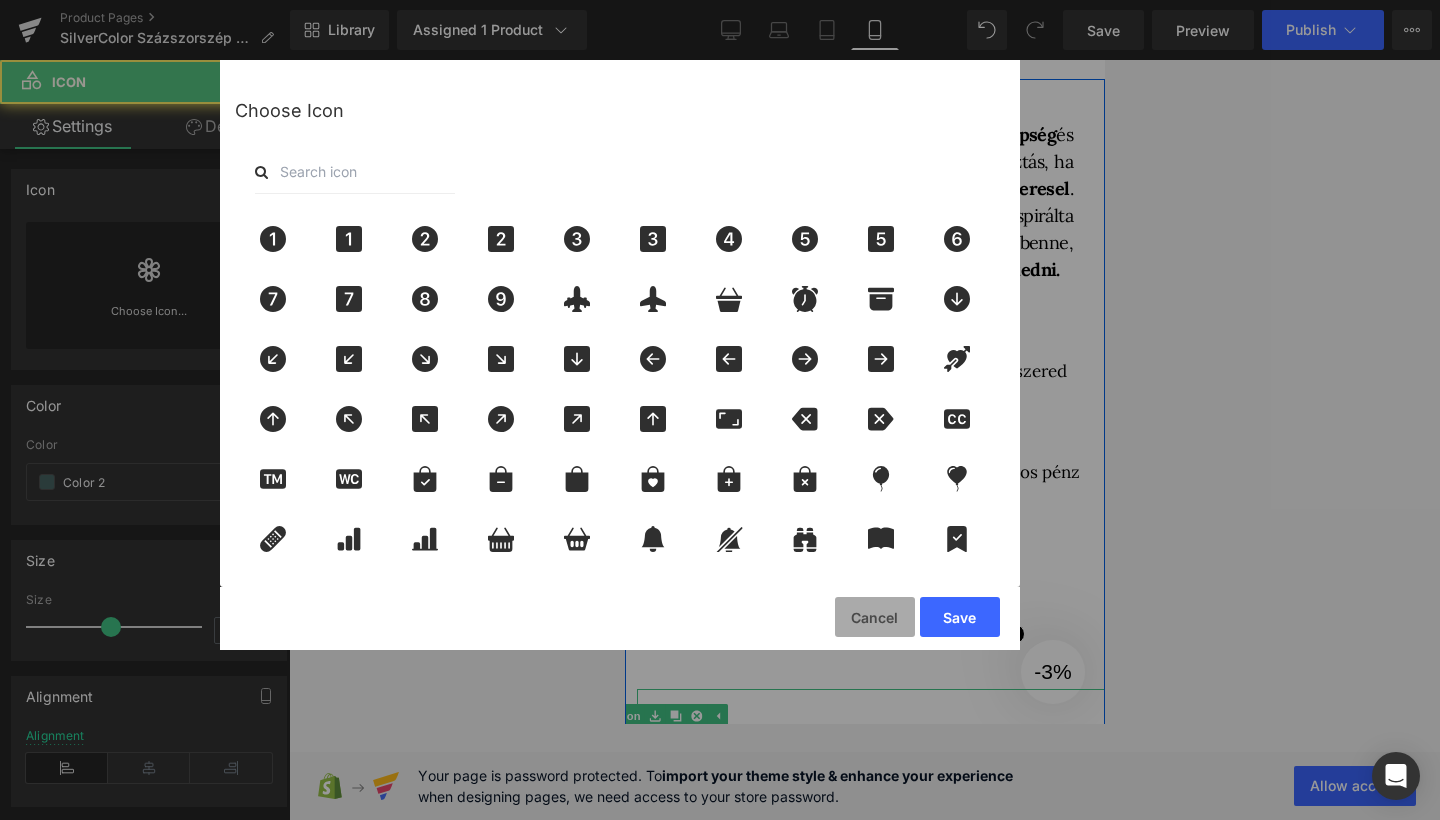 click on "Cancel" at bounding box center (875, 617) 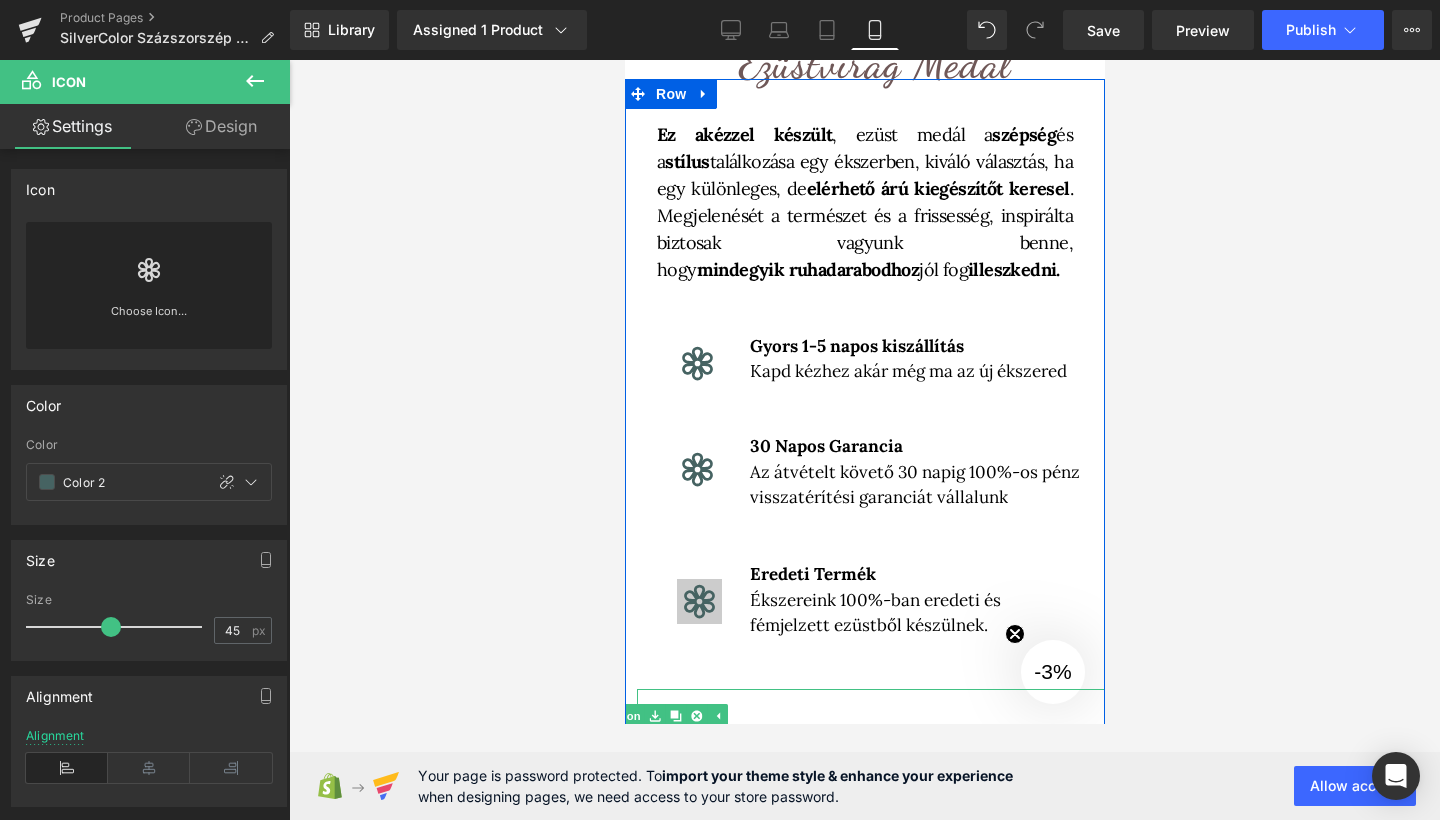 click 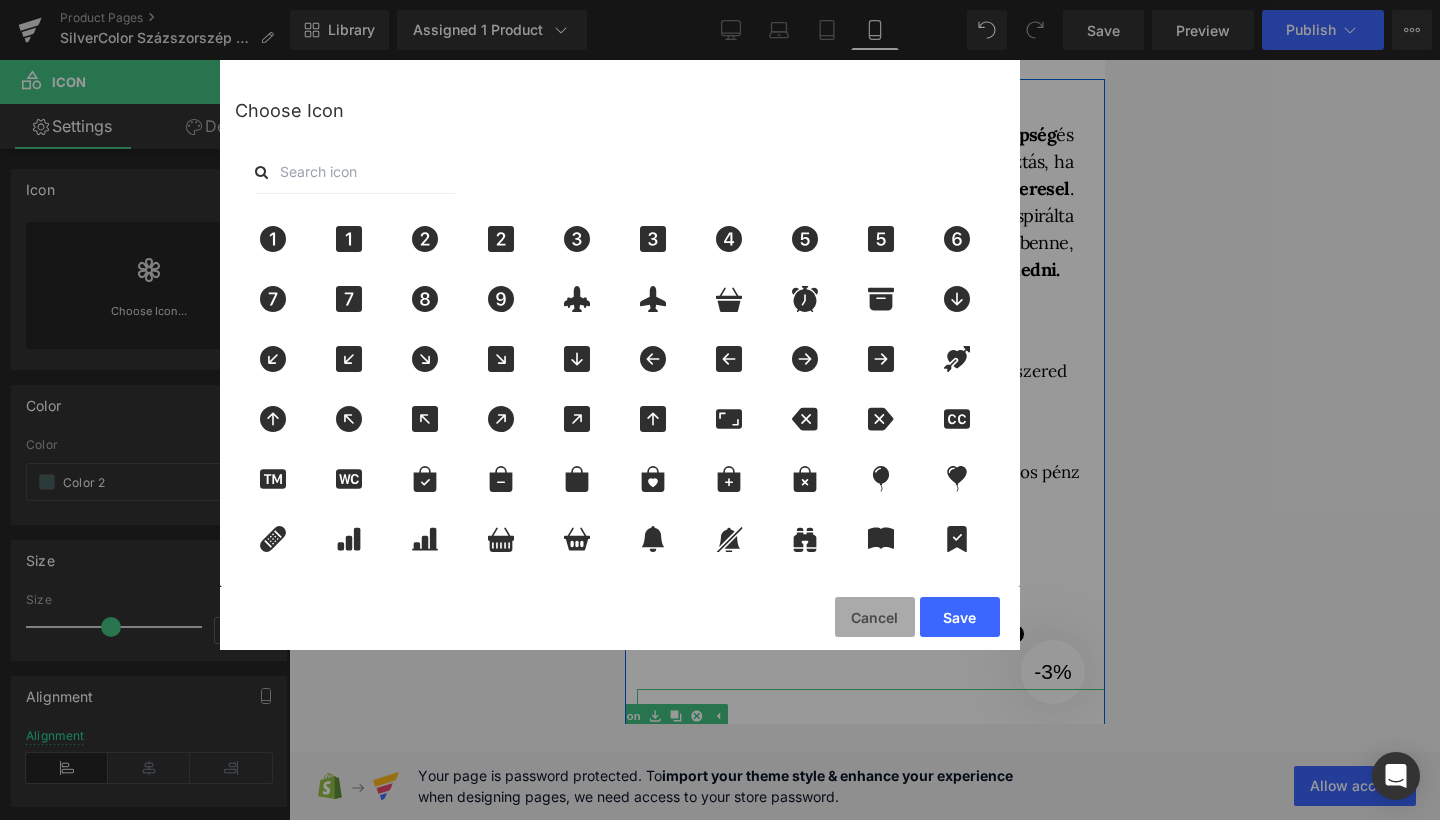 click on "Cancel" at bounding box center [875, 617] 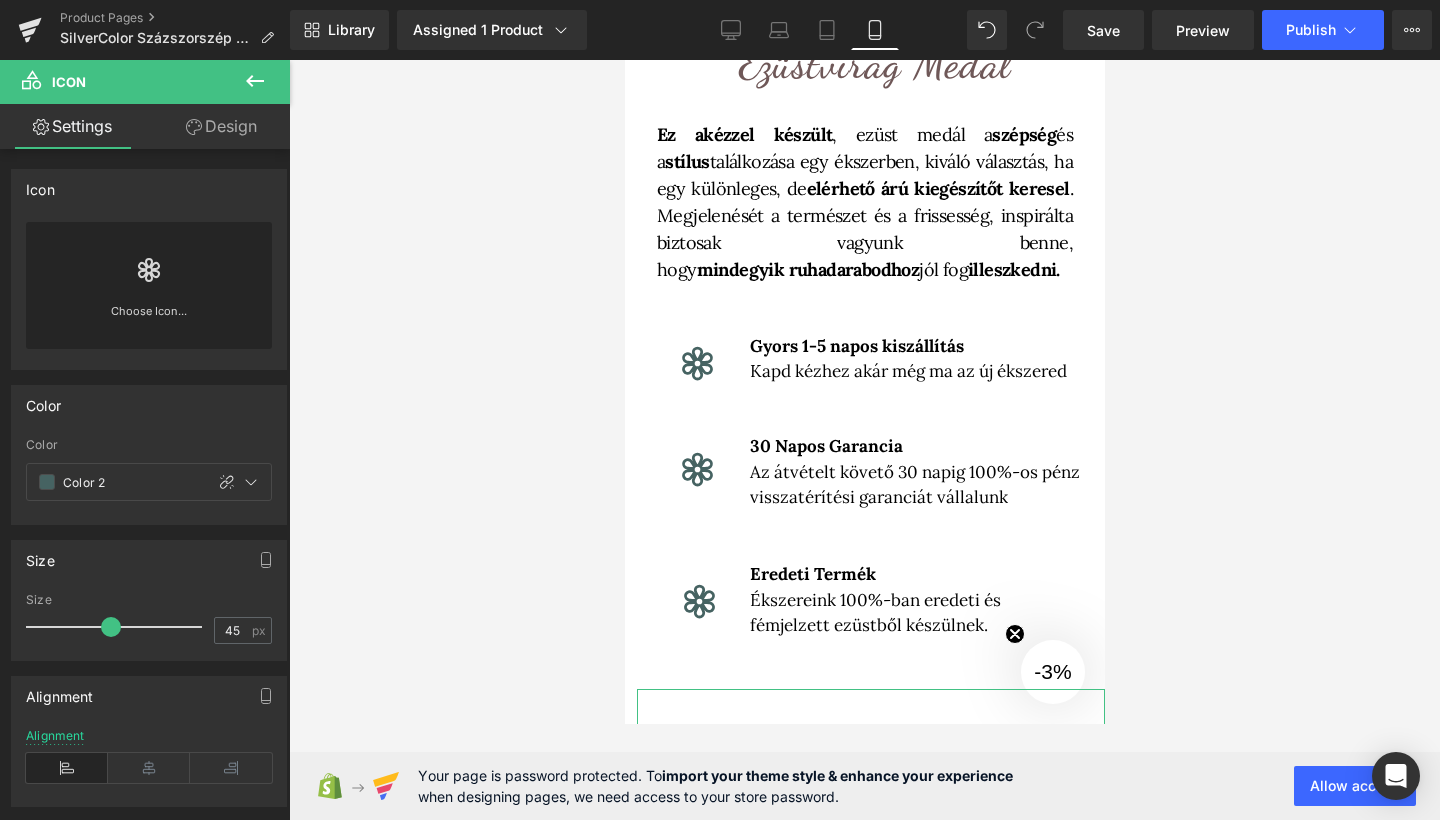 click on "Design" at bounding box center [221, 126] 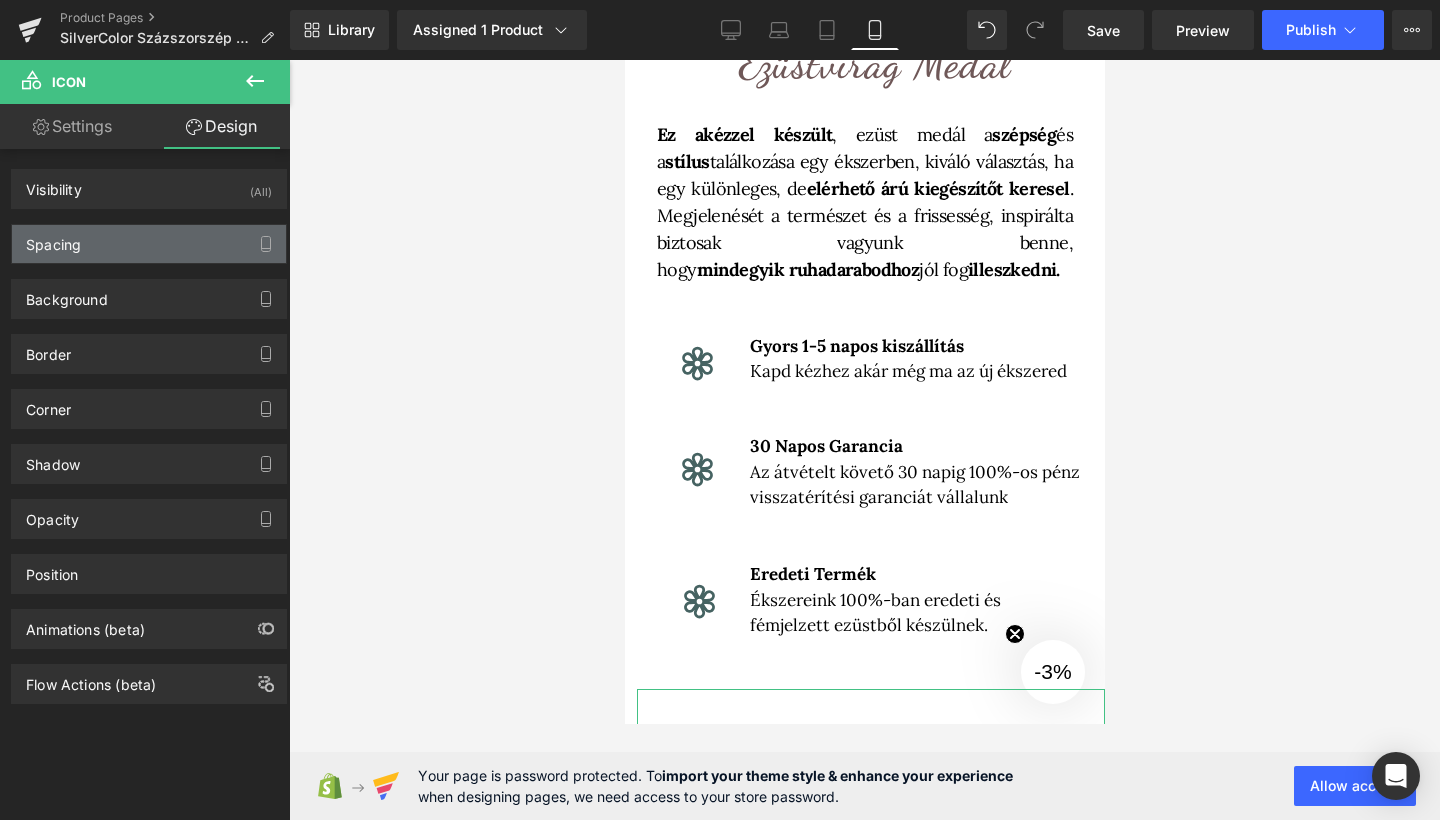 click on "Spacing" at bounding box center [149, 244] 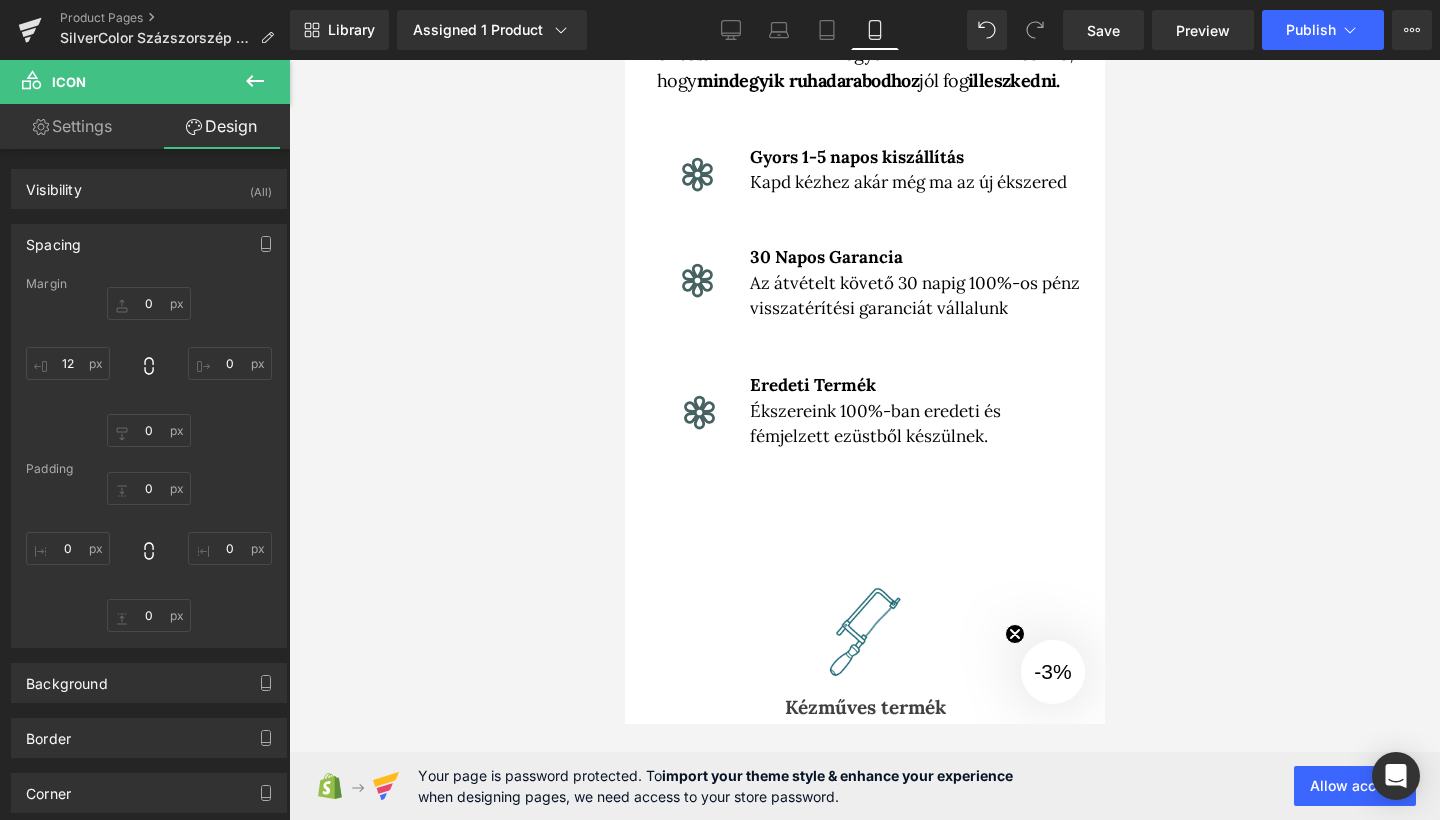 scroll, scrollTop: 931, scrollLeft: 0, axis: vertical 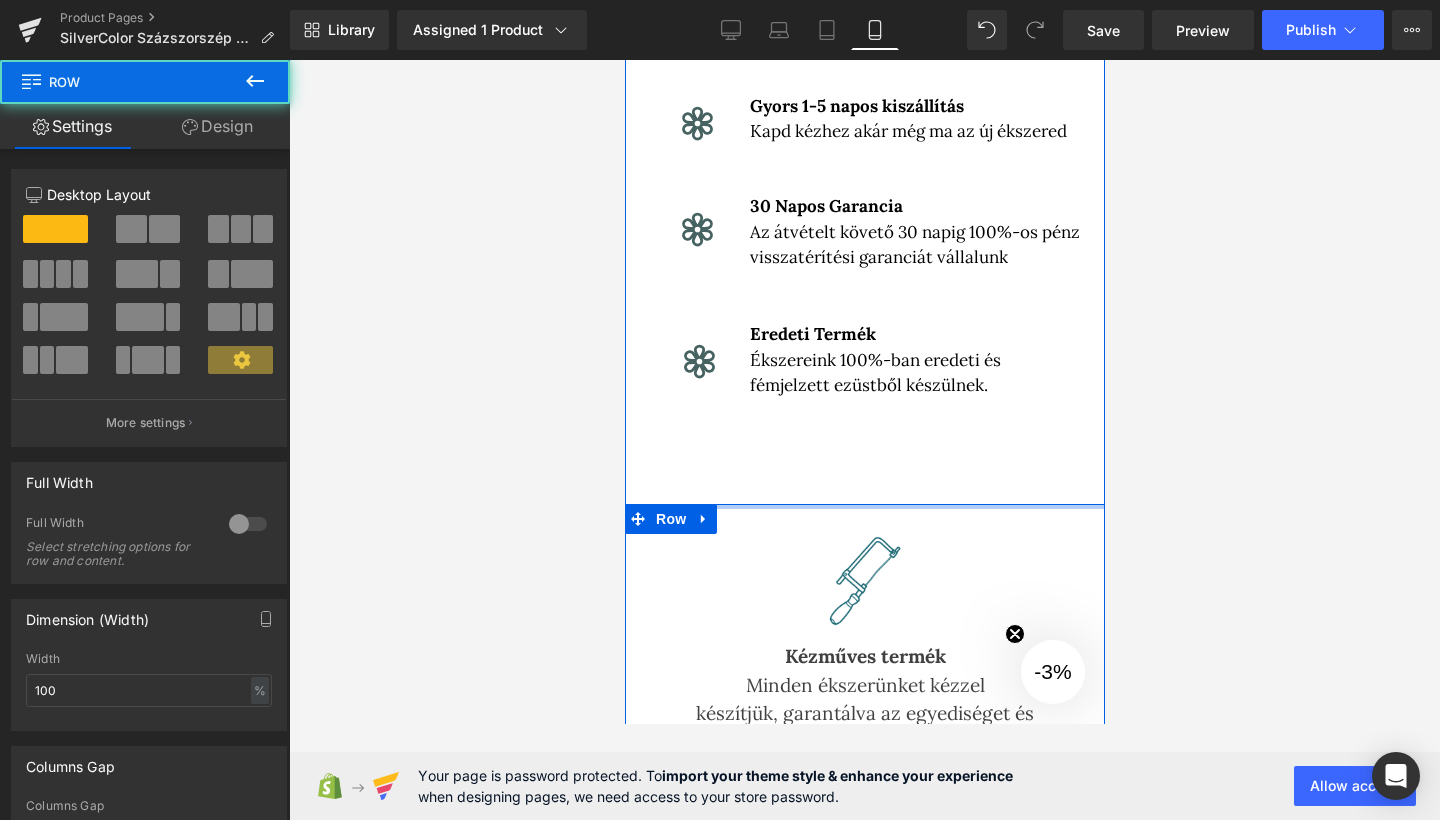 click at bounding box center [864, 506] 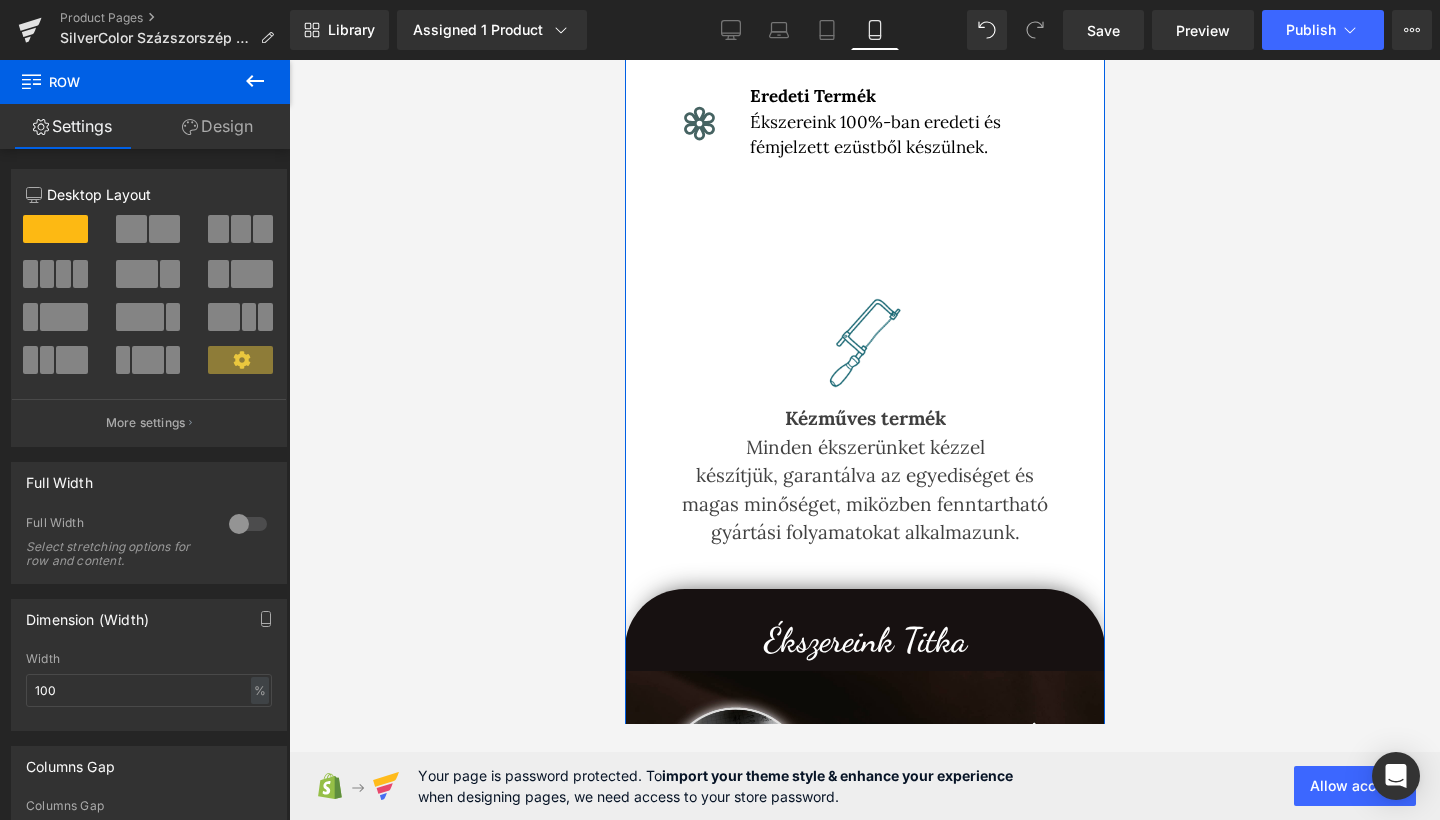 scroll, scrollTop: 1173, scrollLeft: 0, axis: vertical 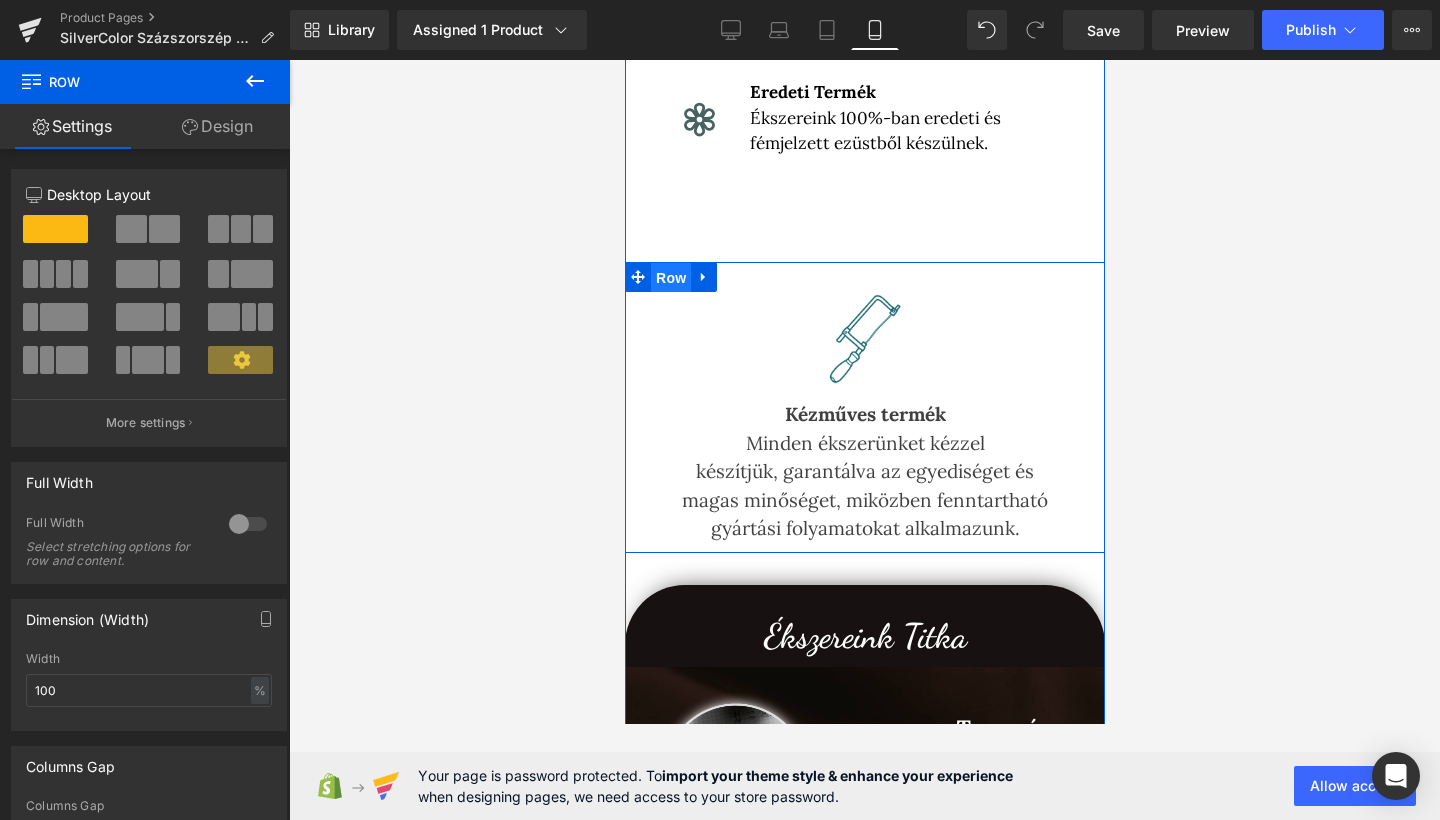 click on "Row" at bounding box center (670, 278) 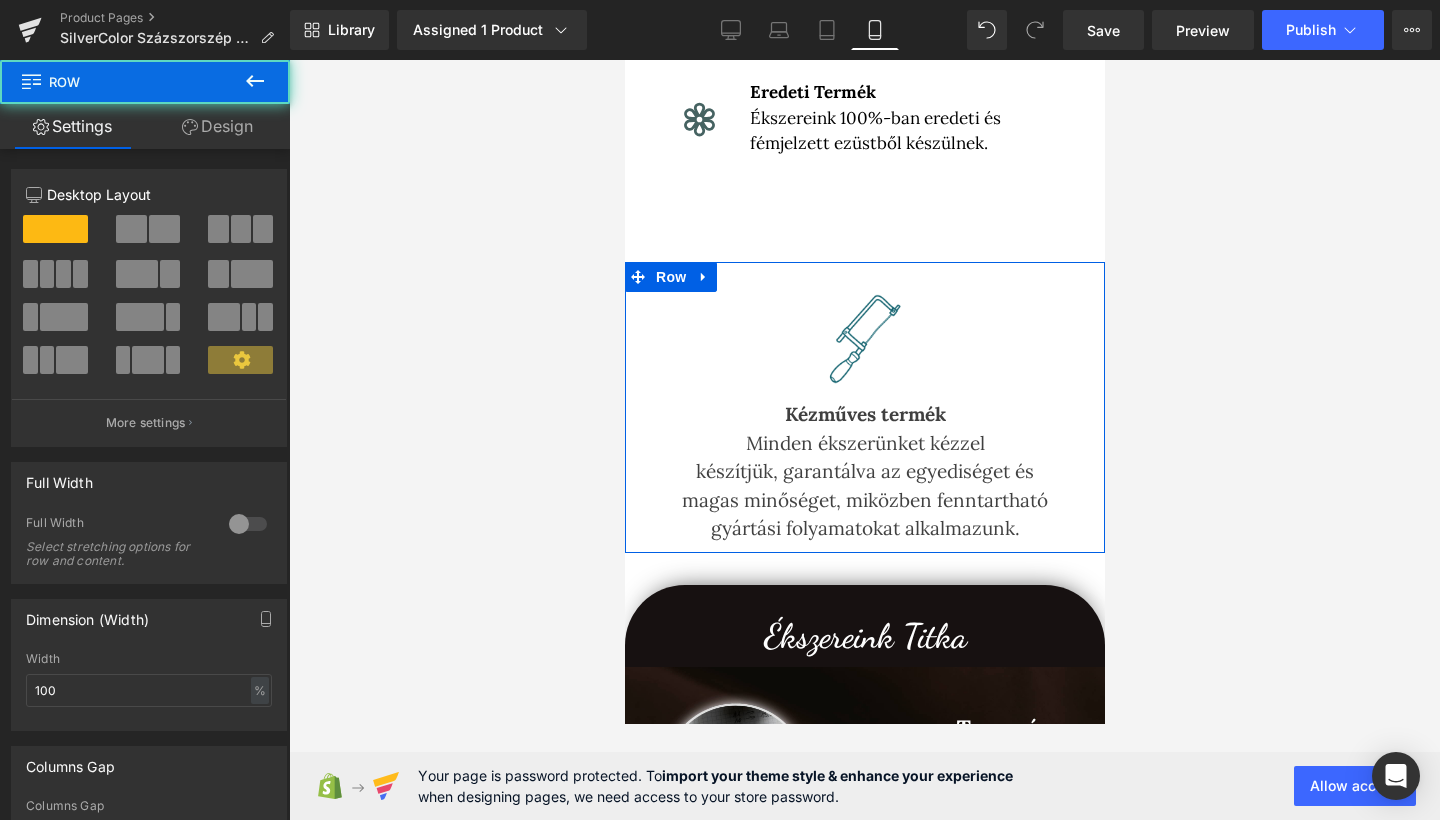 click on "Design" at bounding box center [217, 126] 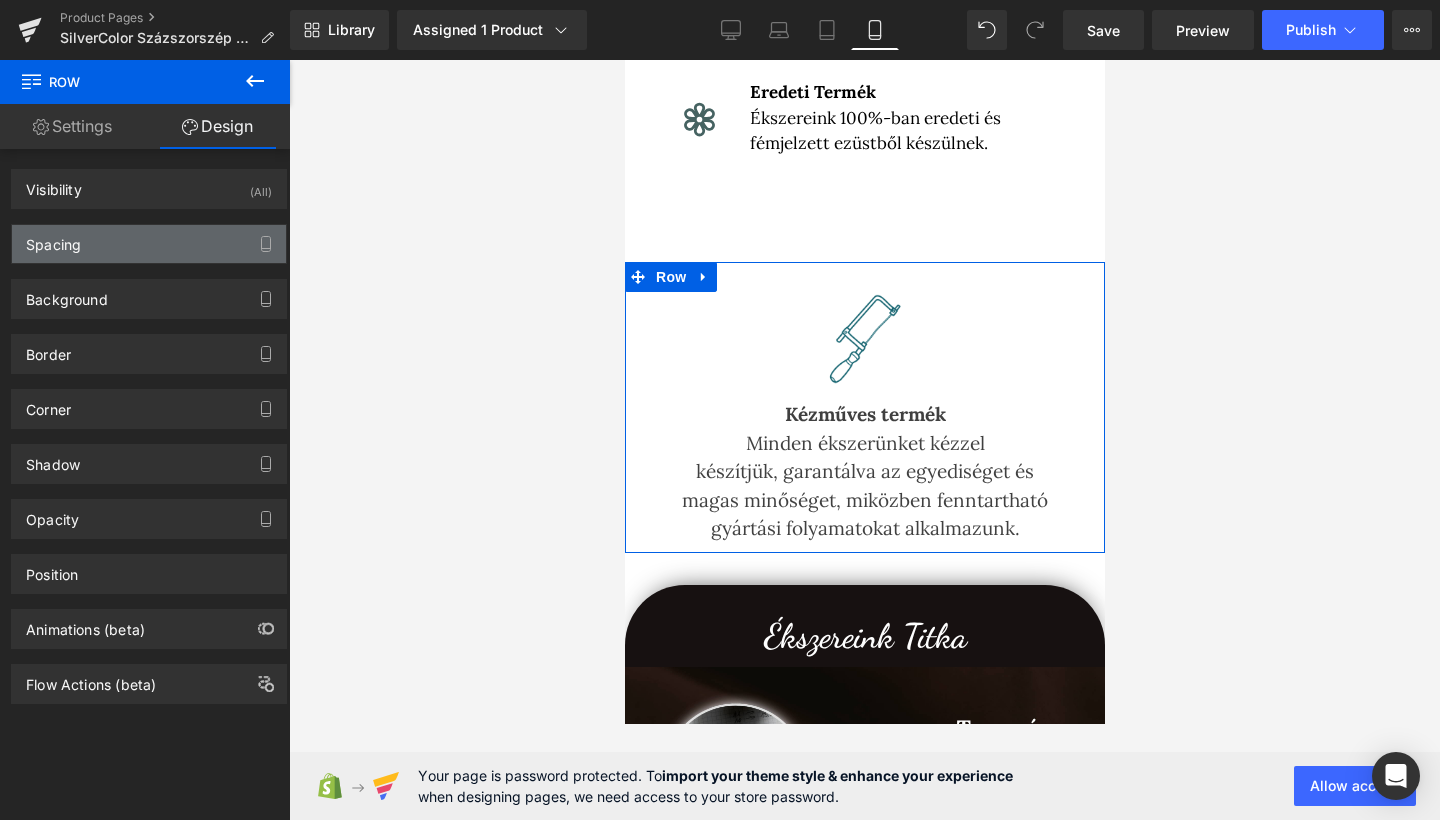 click on "Spacing" at bounding box center (149, 244) 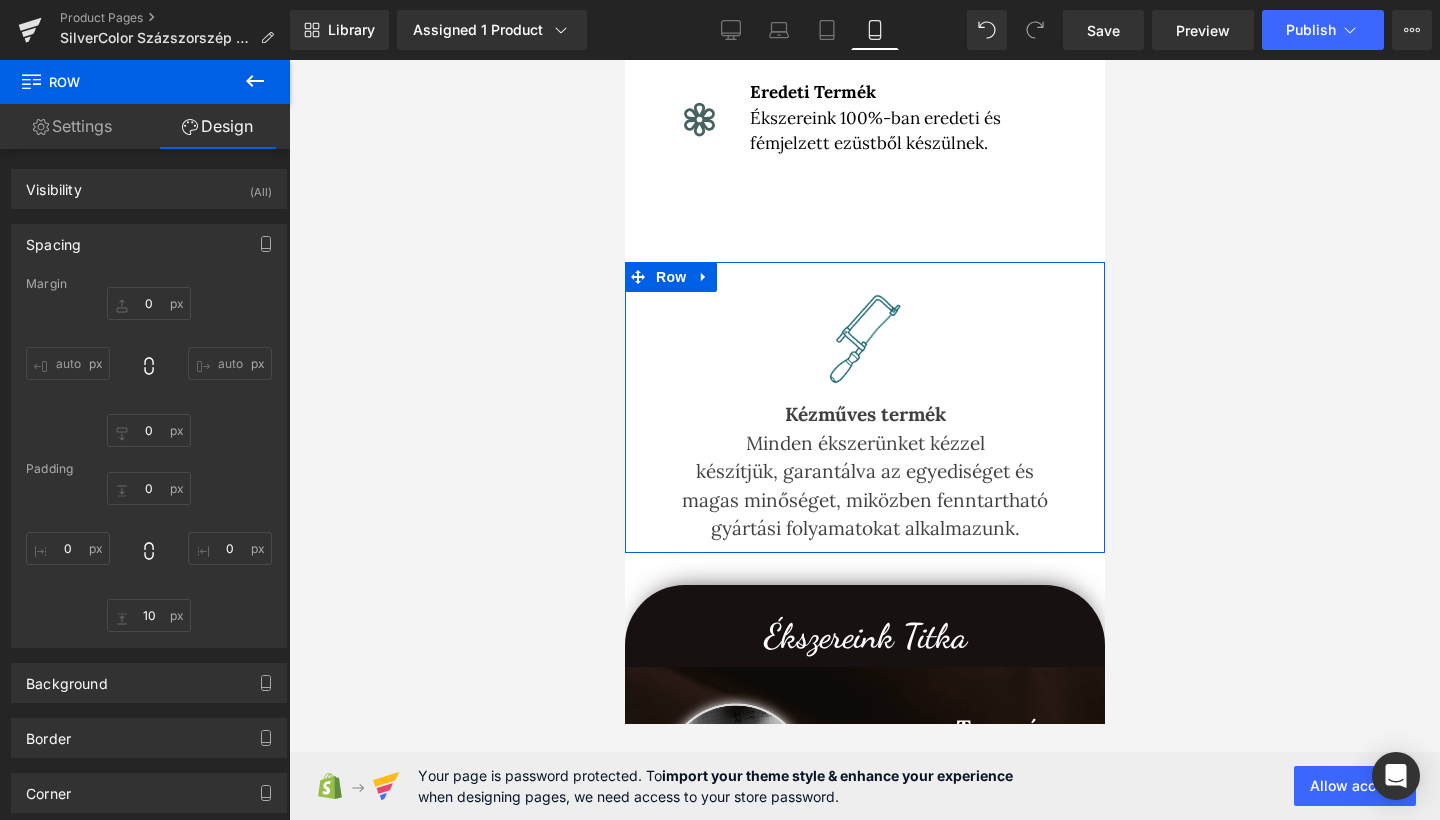 click on "Spacing" at bounding box center (149, 244) 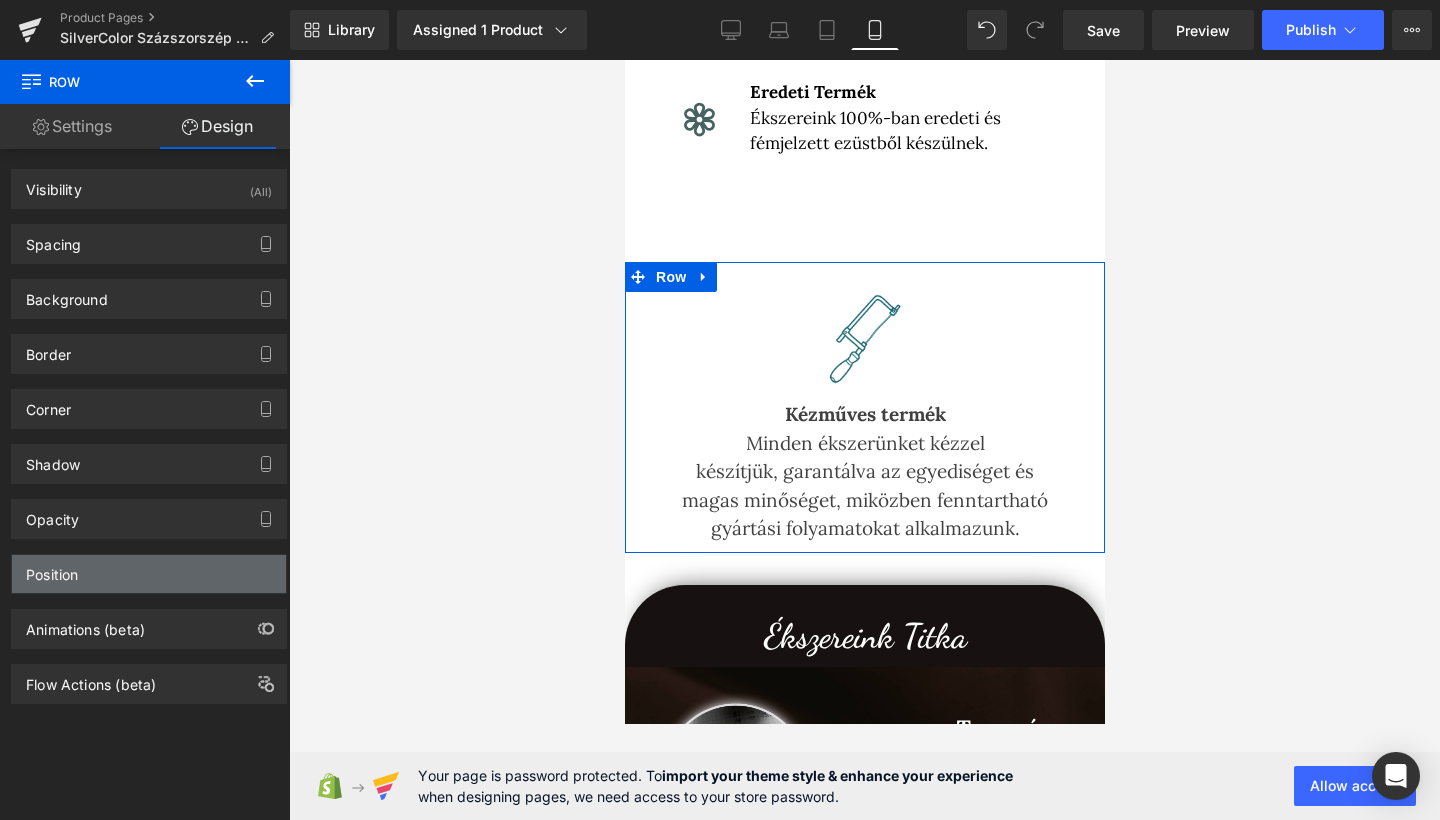 click on "Position" at bounding box center (149, 574) 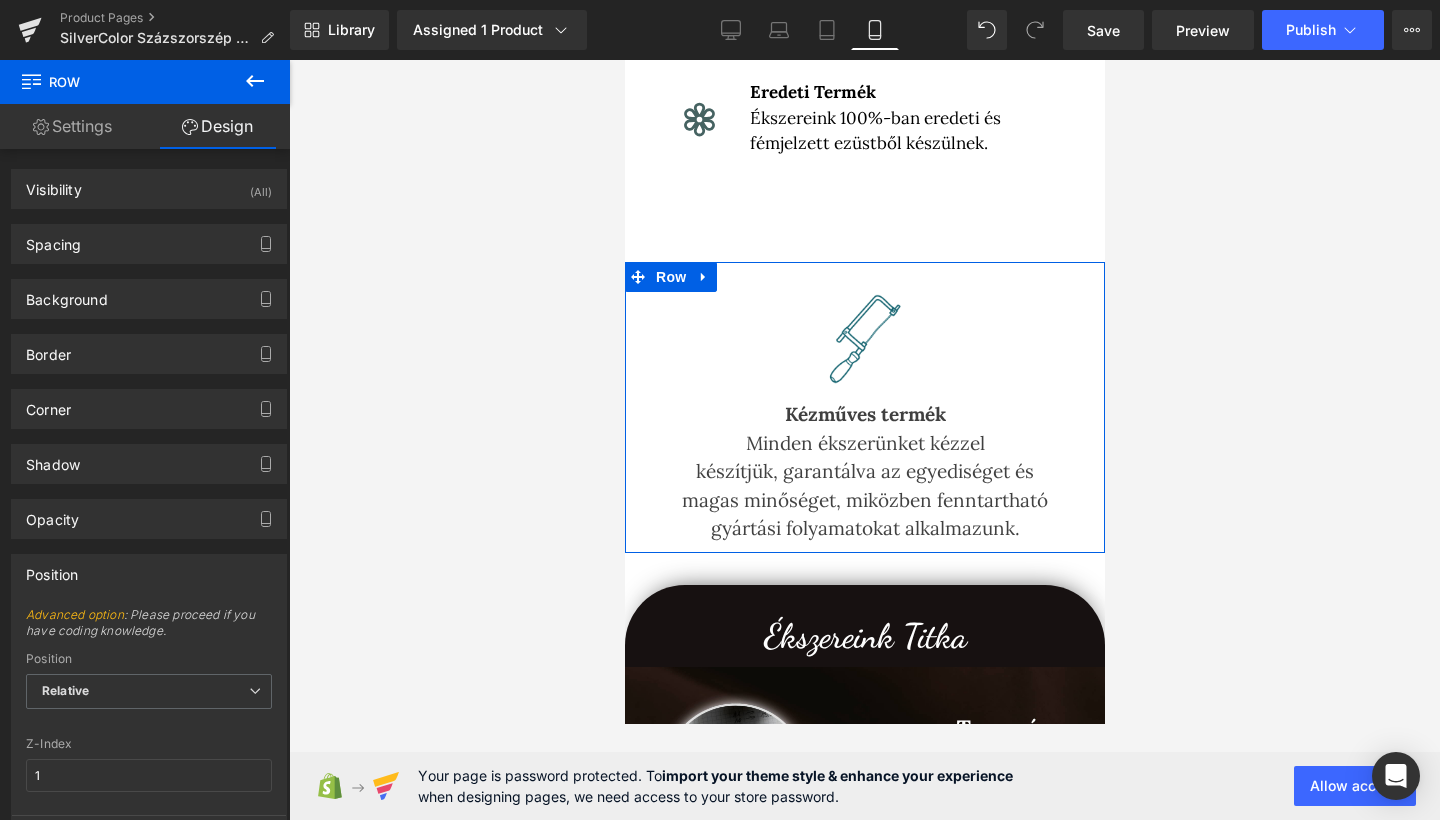 scroll, scrollTop: 120, scrollLeft: 0, axis: vertical 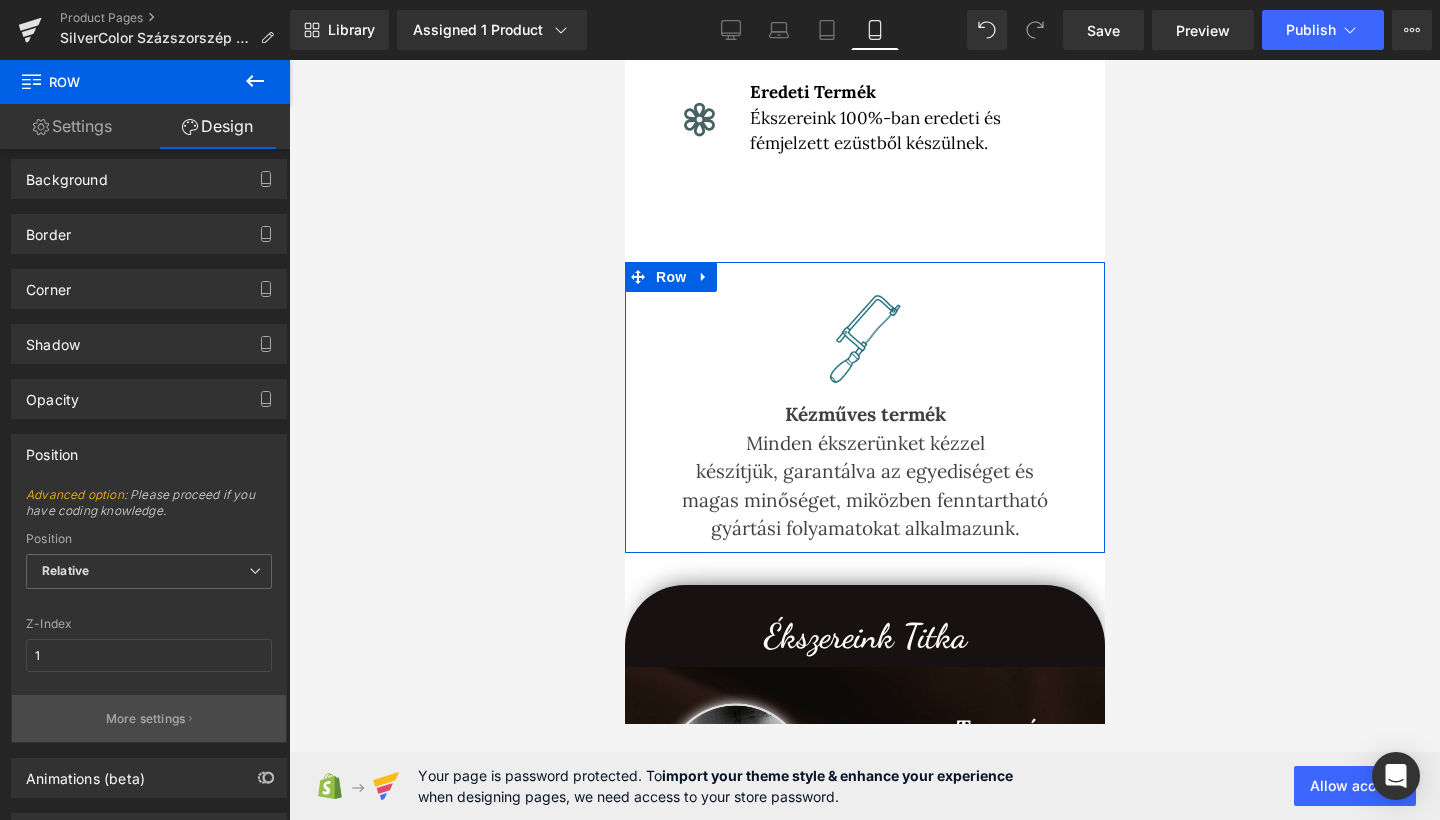 click on "More settings" at bounding box center (149, 718) 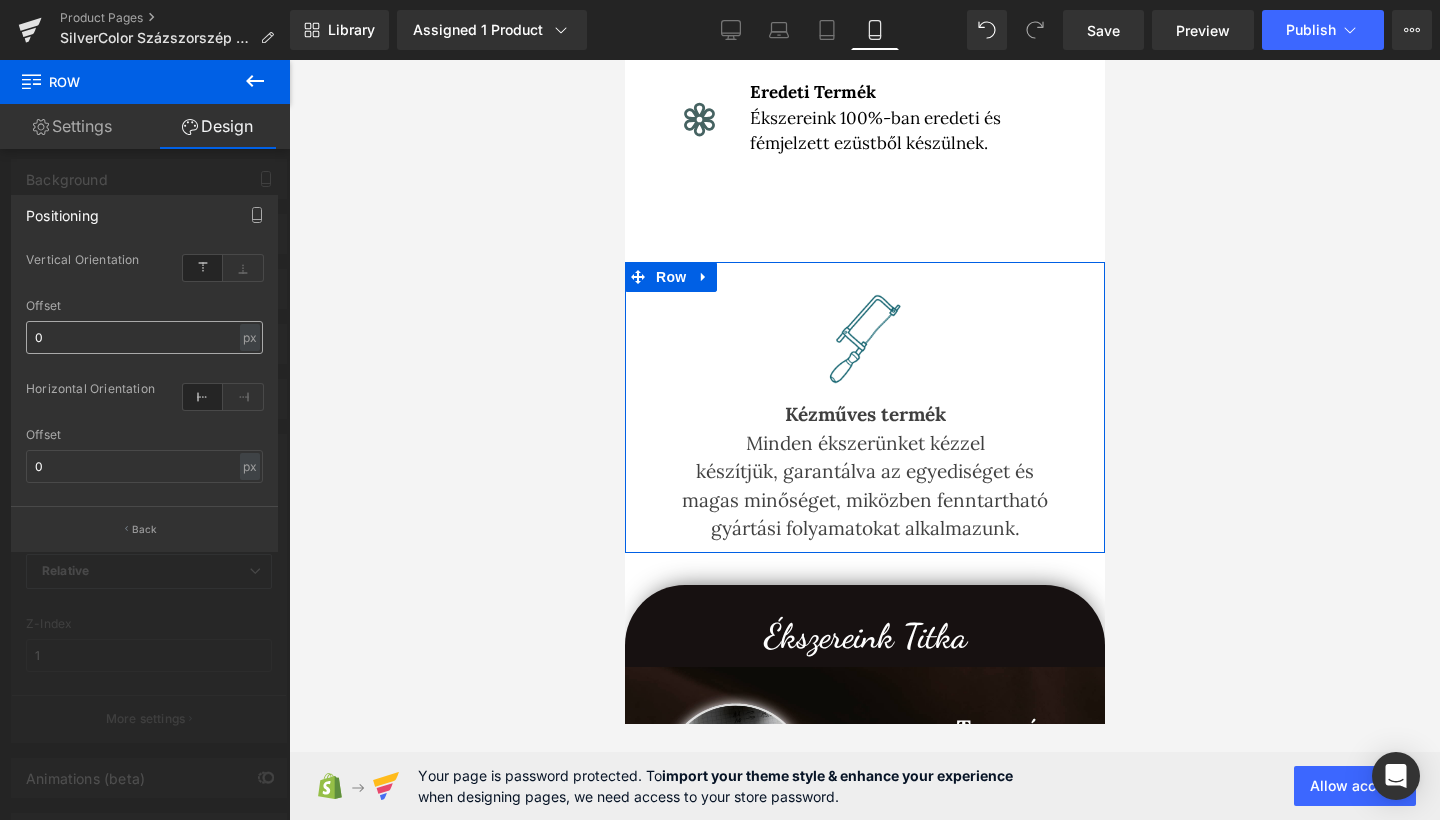 scroll, scrollTop: 153, scrollLeft: 0, axis: vertical 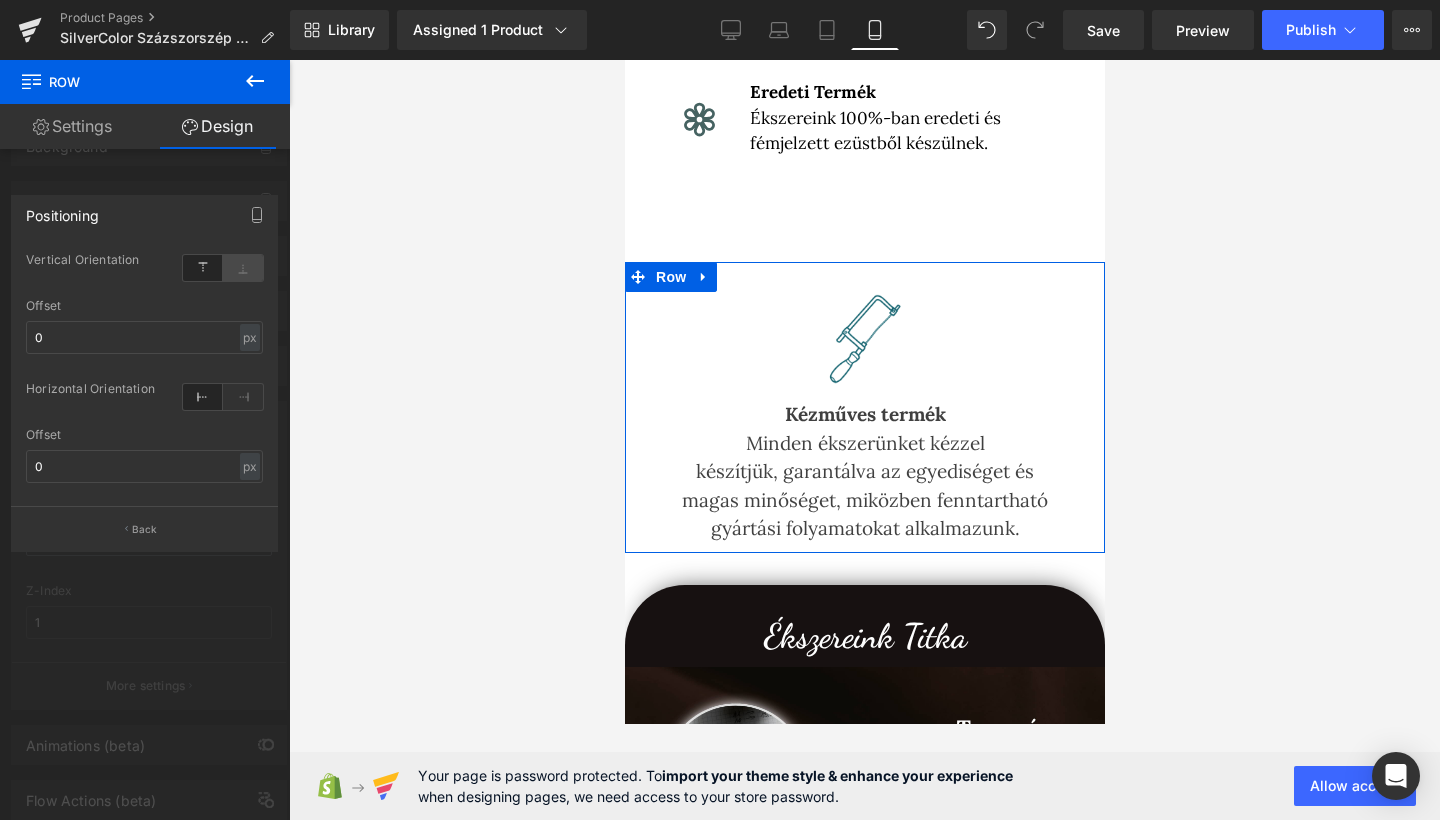 click at bounding box center [243, 268] 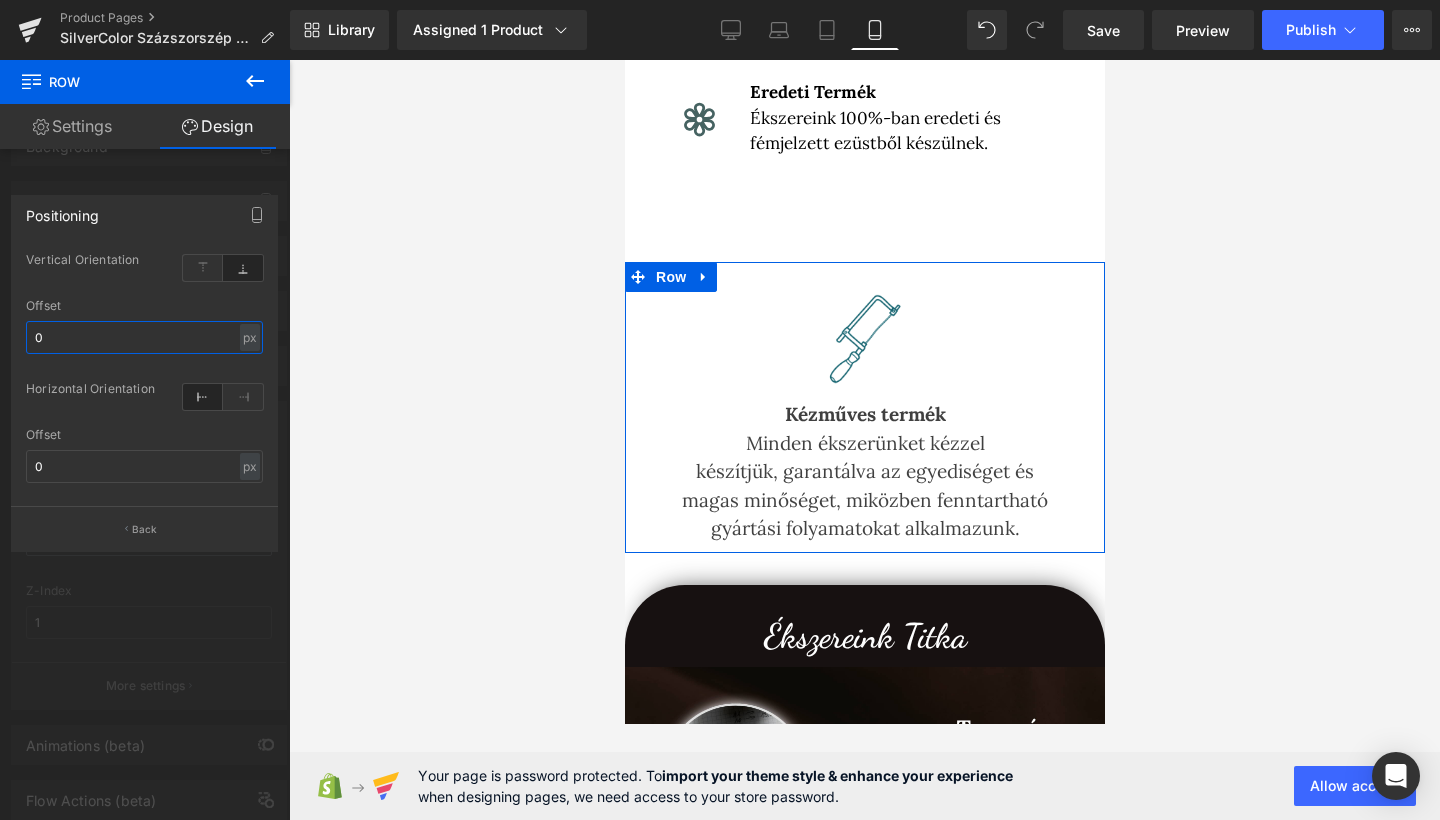 click on "0" at bounding box center (144, 337) 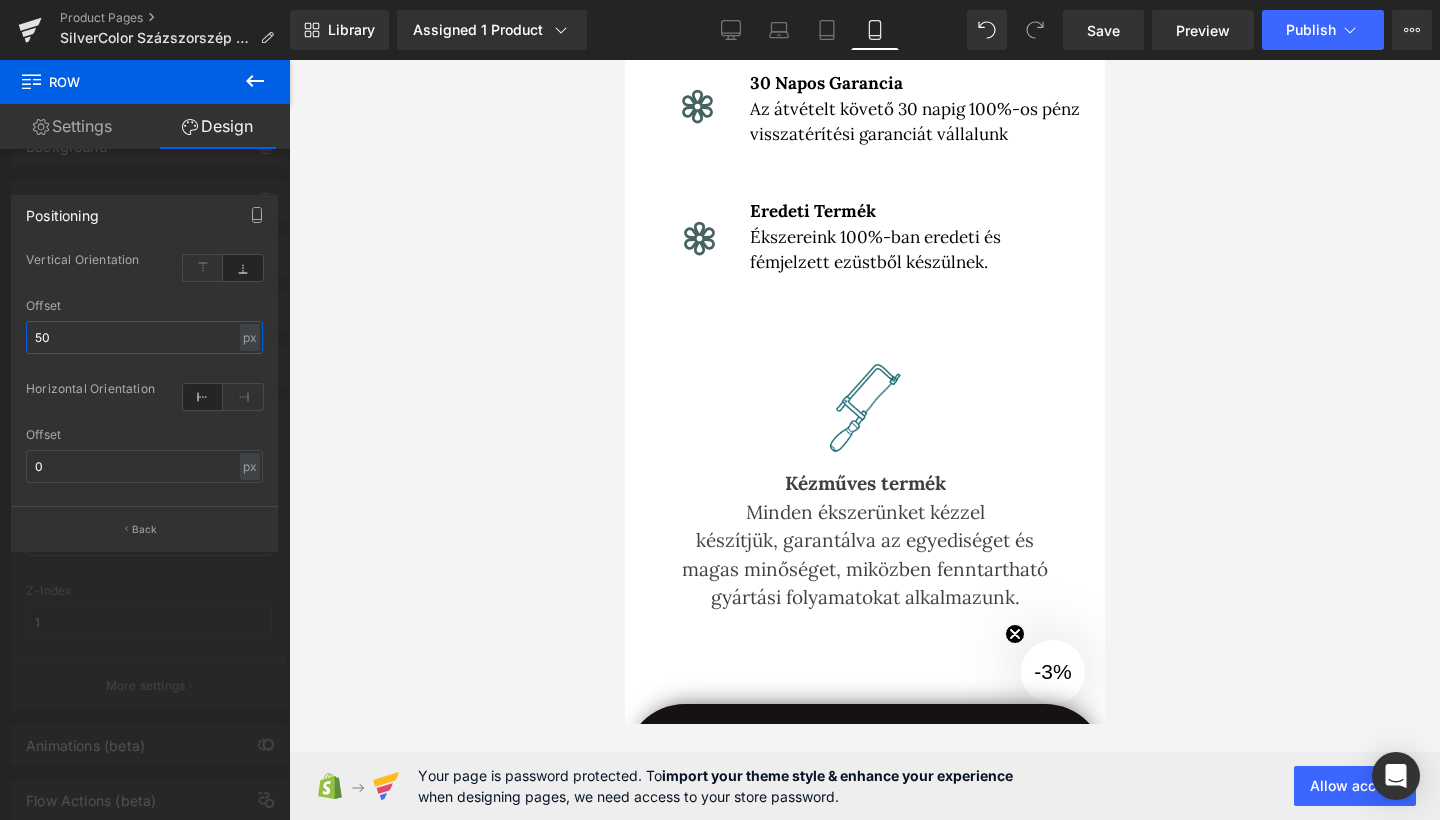 scroll, scrollTop: 1064, scrollLeft: 0, axis: vertical 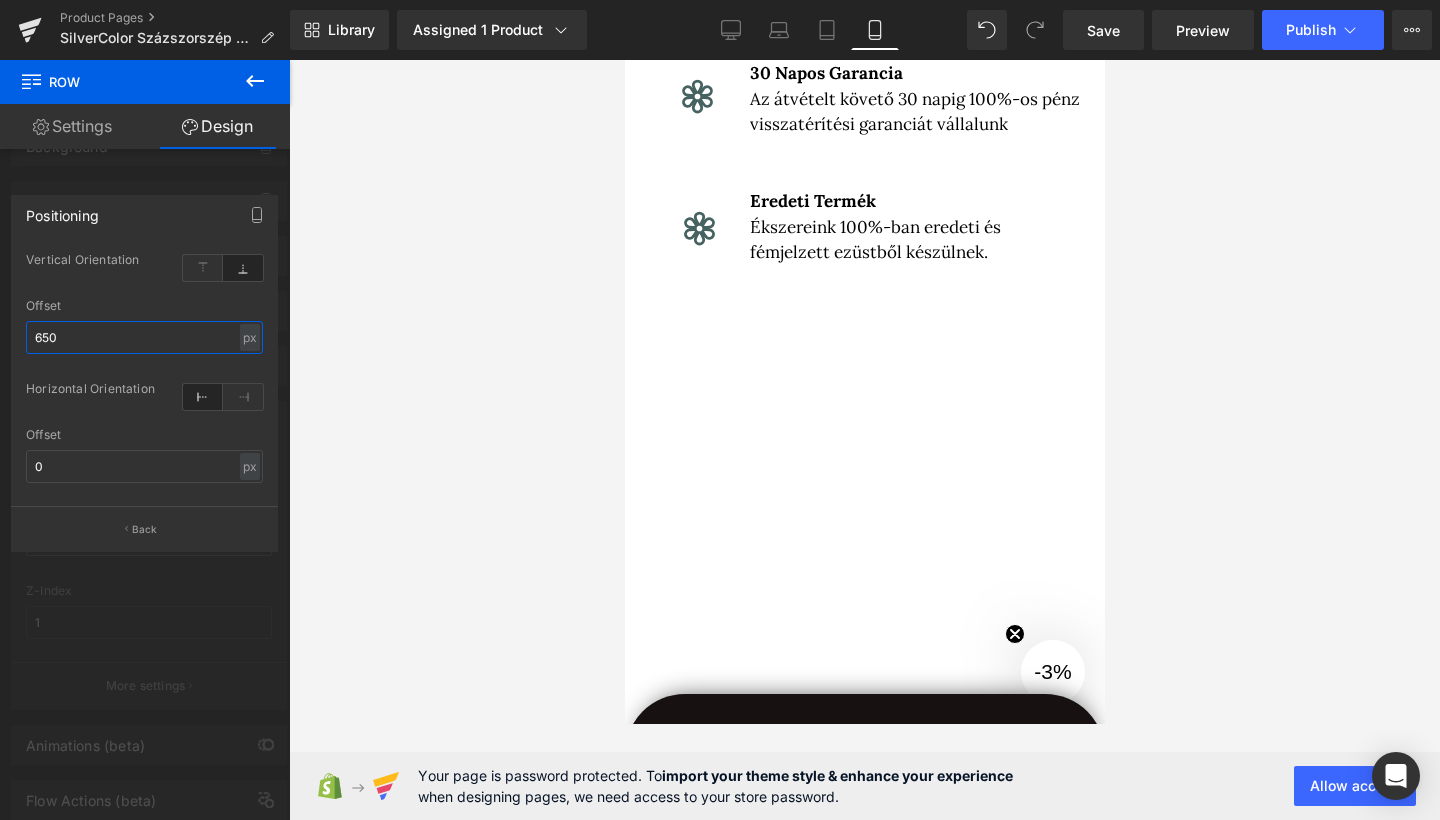 type on "60" 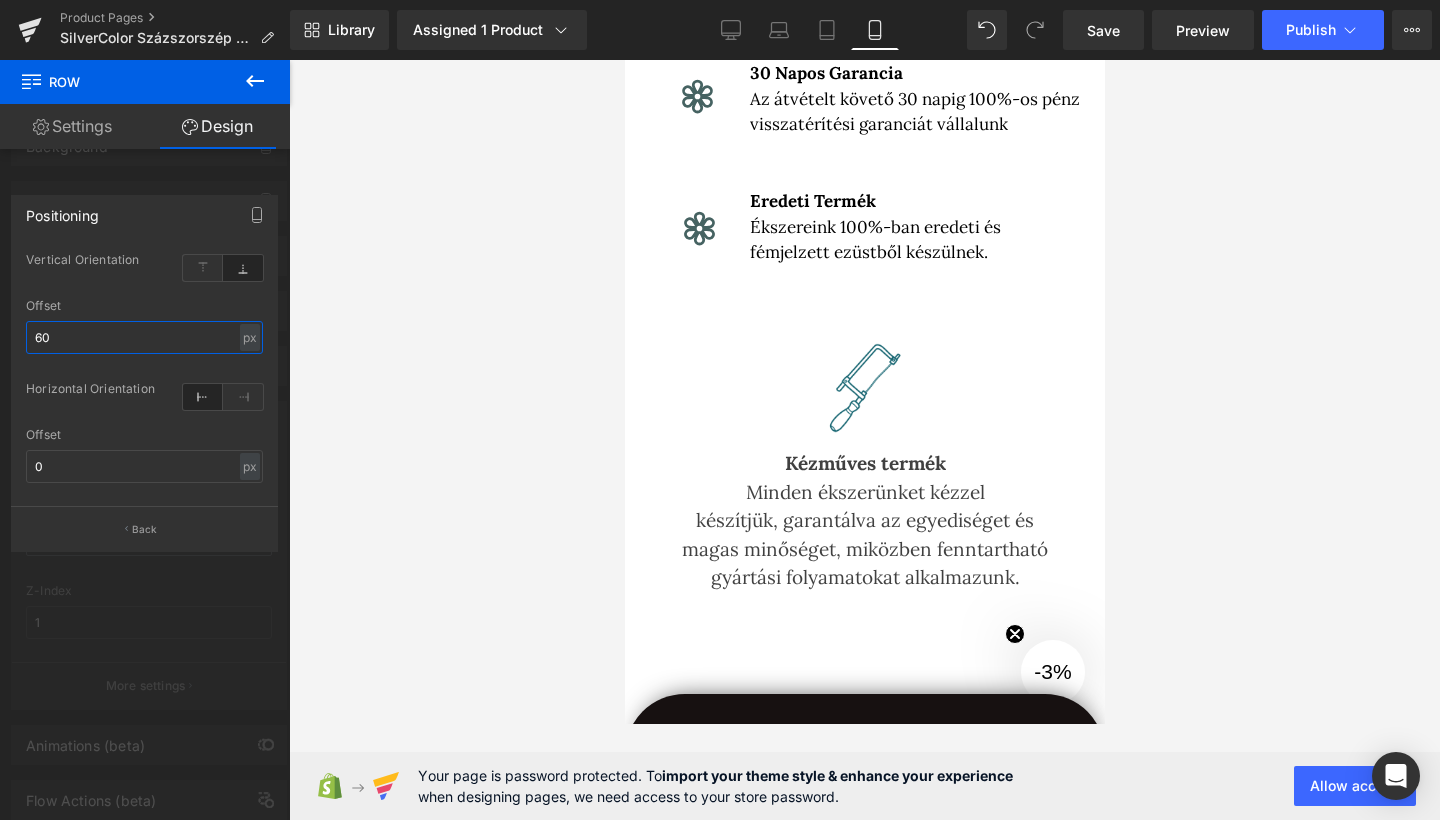 scroll, scrollTop: 1194, scrollLeft: 0, axis: vertical 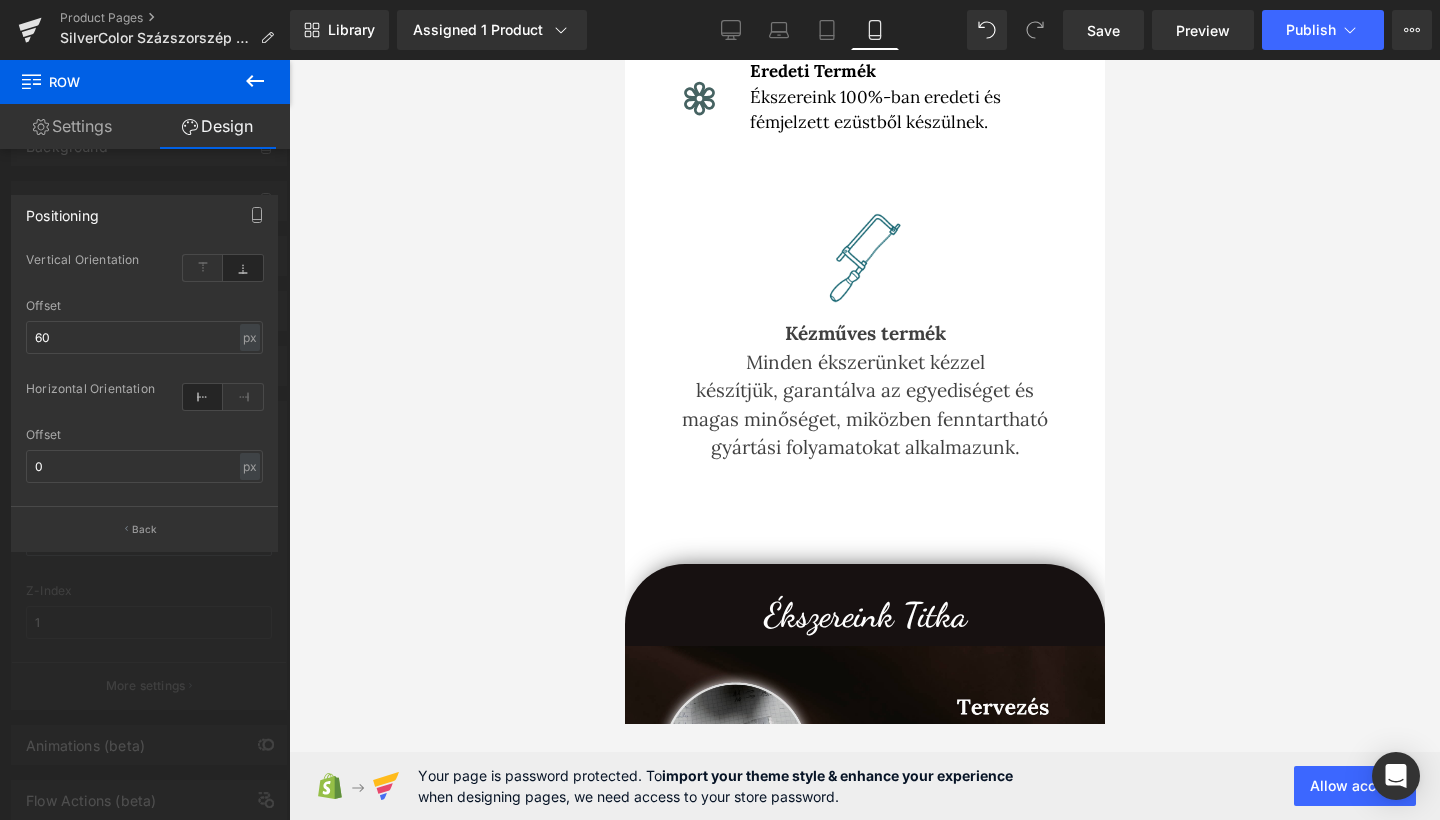 click on "Ugrás a tartalomhoz
Főoldal
Ékszereink
Ékszereink
Fülbevalók
Medálok" at bounding box center [864, 3147] 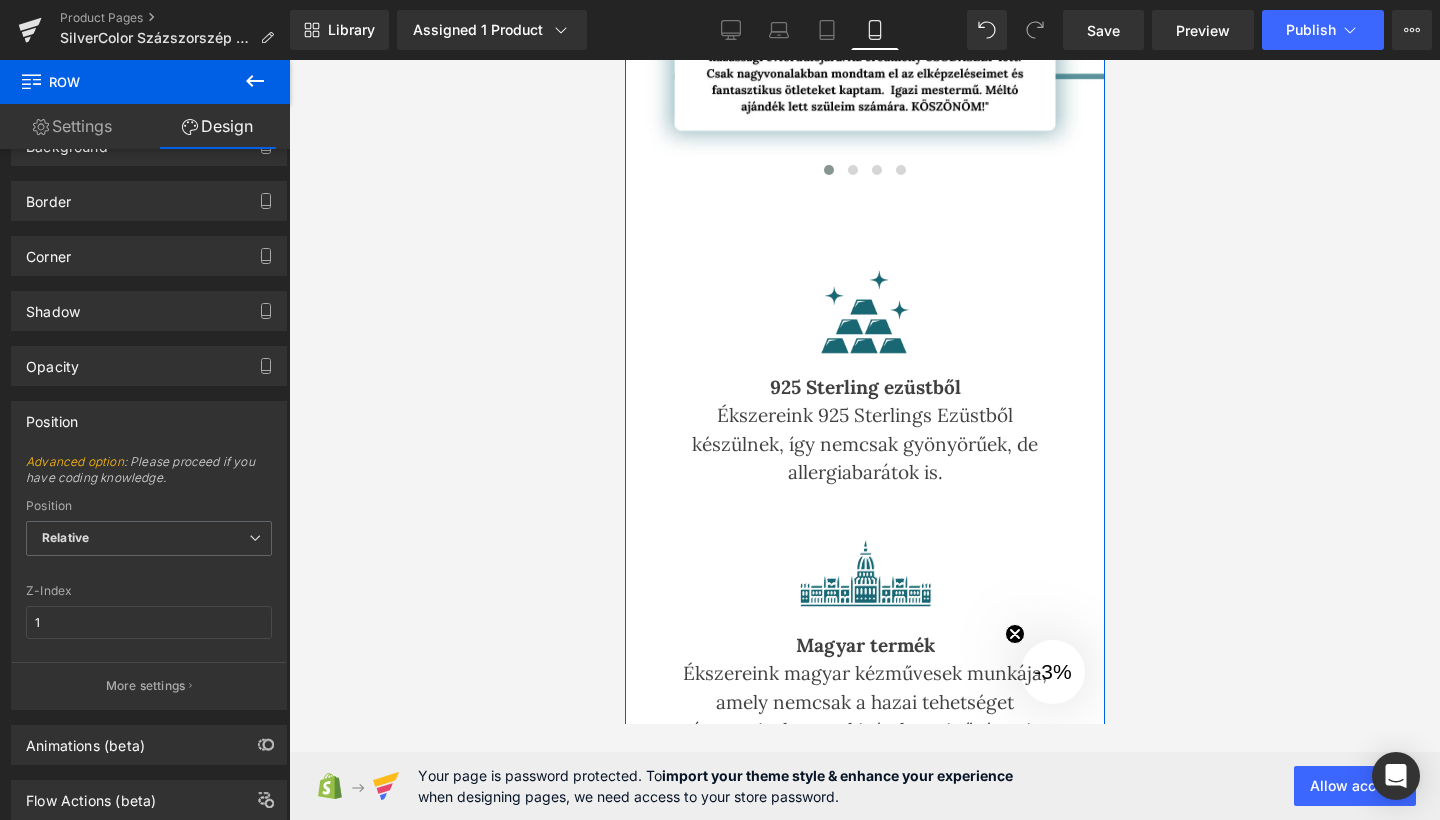 scroll, scrollTop: 5881, scrollLeft: 0, axis: vertical 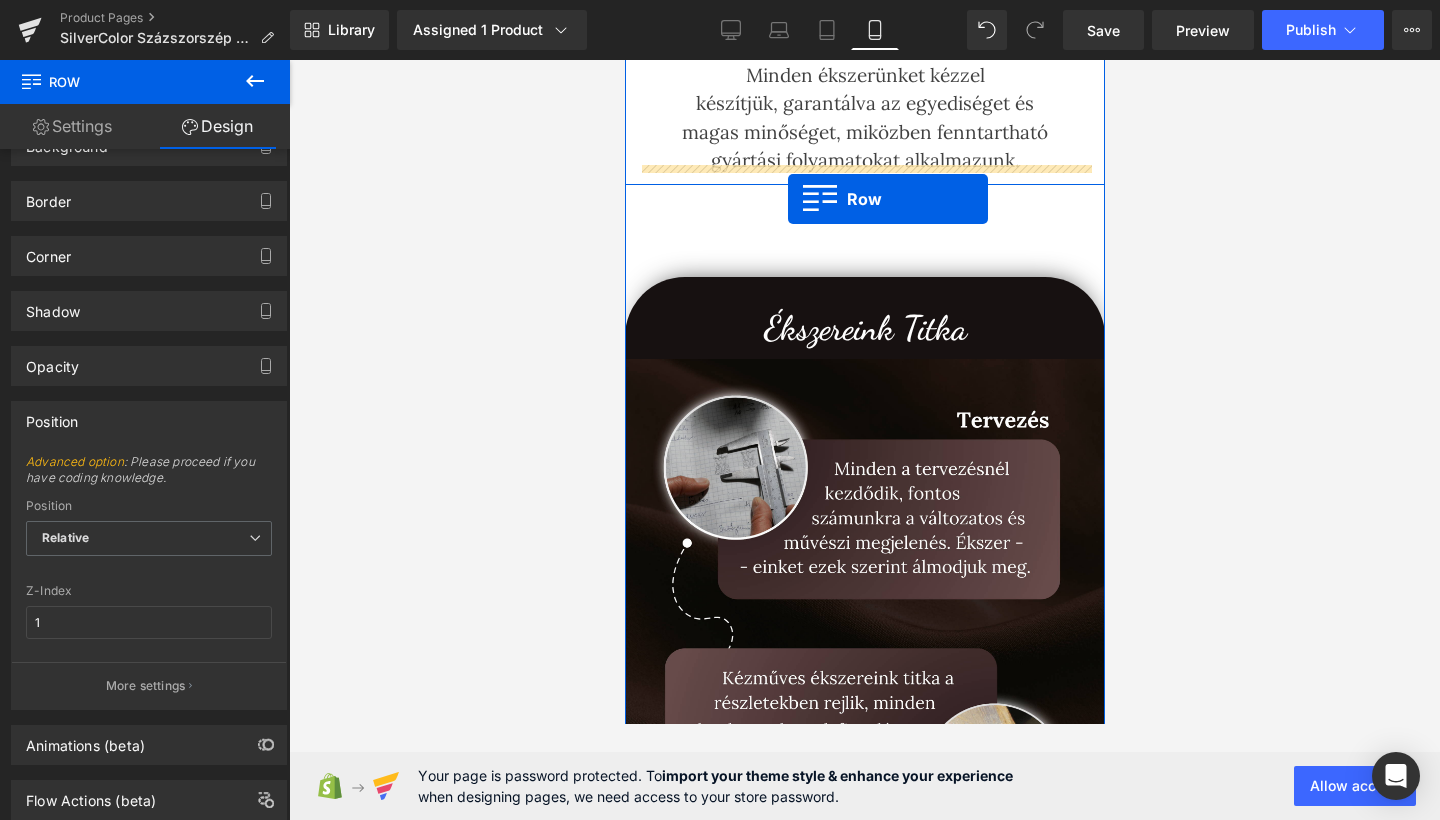 drag, startPoint x: 640, startPoint y: 254, endPoint x: 787, endPoint y: 199, distance: 156.95222 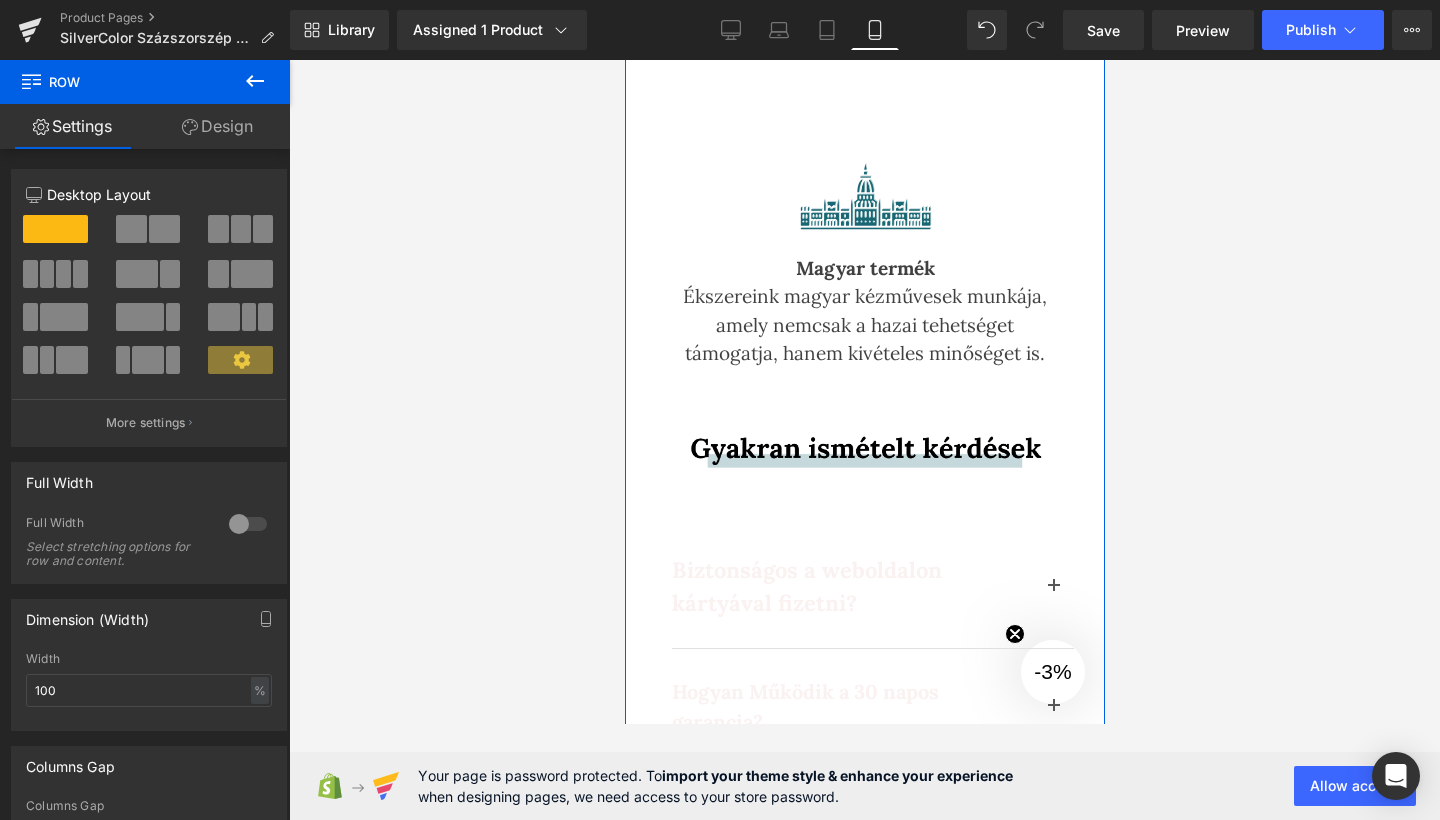 scroll, scrollTop: 5965, scrollLeft: 0, axis: vertical 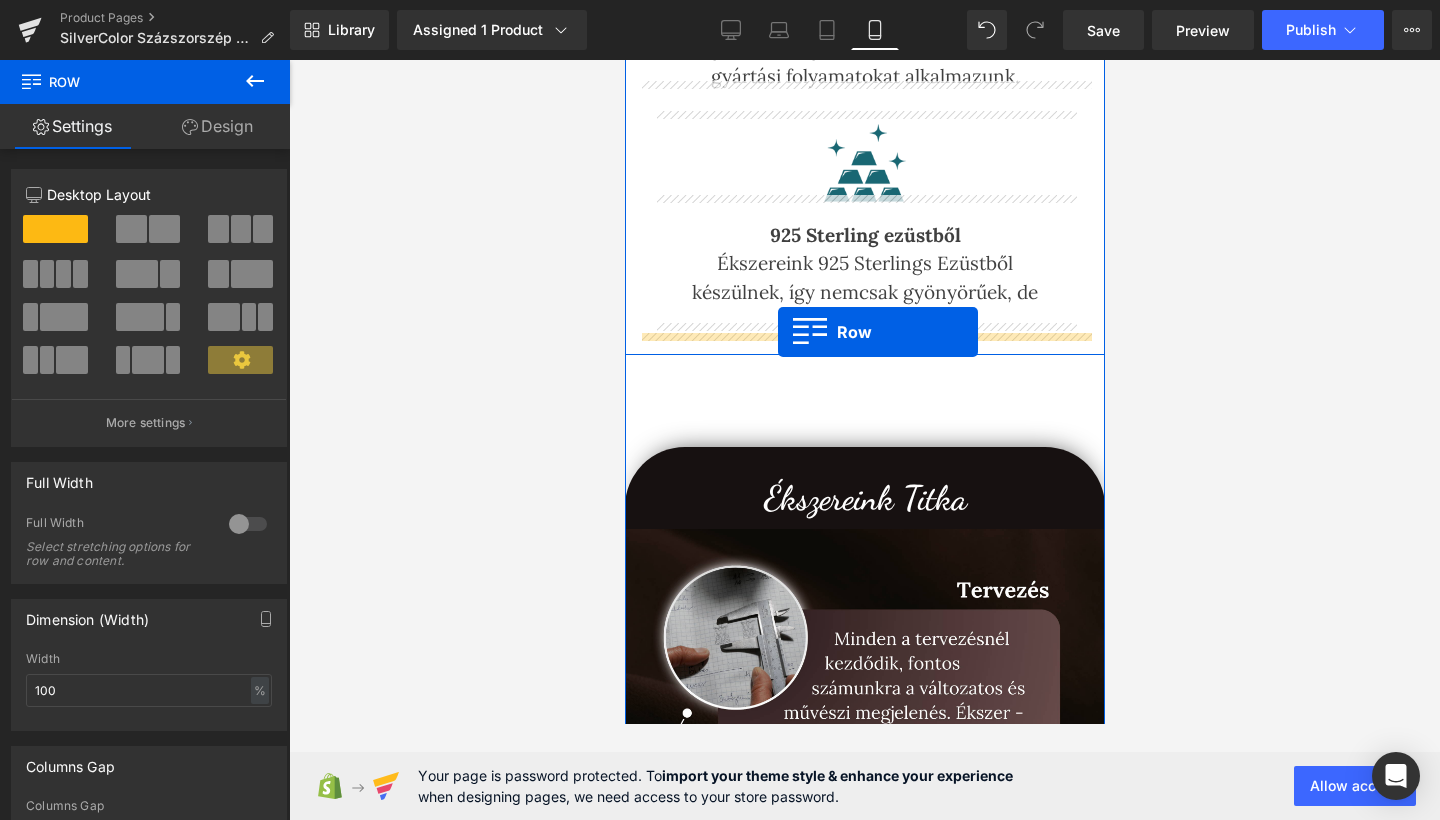drag, startPoint x: 642, startPoint y: 403, endPoint x: 777, endPoint y: 332, distance: 152.53197 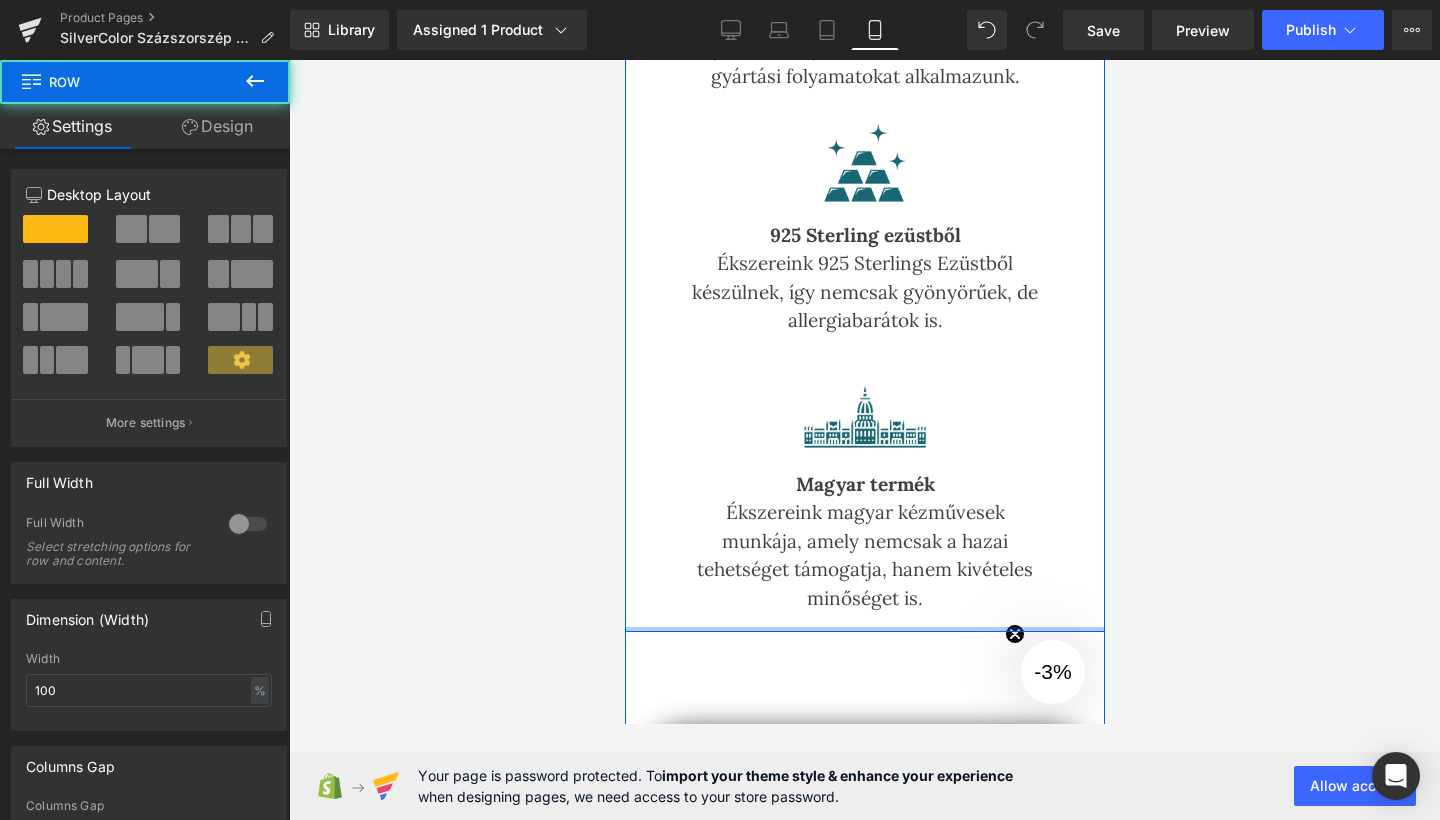 drag, startPoint x: 819, startPoint y: 621, endPoint x: 834, endPoint y: 588, distance: 36.249138 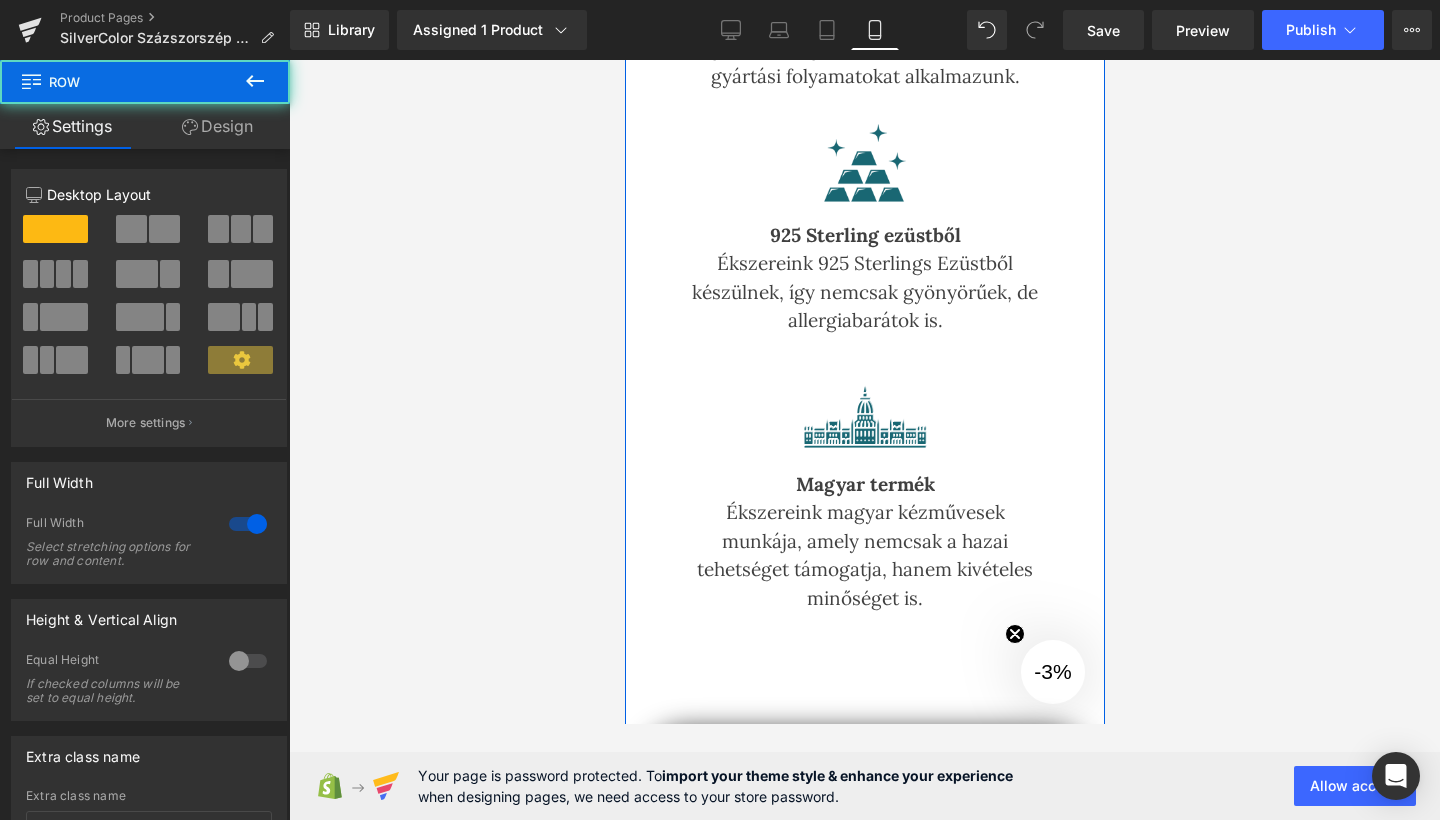 click on "Ez a  kézzel készült , ezüst medál a  szépség  és a  stílus  találkozása egy ékszerben, kiváló választás, ha egy különleges, de  elérhető árú kiegészítőt keresel . Megjelenését a természet és a frissesség, inspirálta biztosak vagyunk benne, hogy  mindegyik ruhadarabodhoz  jól fog  illeszkedni.  Text Block         Gyors 1-5 napos kiszállítás Kapd kézhez akár még ma az új ékszered Text Block         Icon         30 Napos Garancia Az átvételt követő 30 napig 100%-os pénz visszatérítési garanciát vállalunk Text Block         Icon         Eredeti Termék Ékszereink 100%-ban eredeti és fémjelzett ezüstből készülnek. Text Block
Icon         Image         Kézműves termék Minden ékszerünket kézzel  készítjük, garantálva az egyediséget és magas minőséget, miközben fenntartható gyártási folyamatokat alkalmazunk. Text Block         Image         925 Sterling ezüstből Text Block         Row         Image         Text Block" at bounding box center [864, 2146] 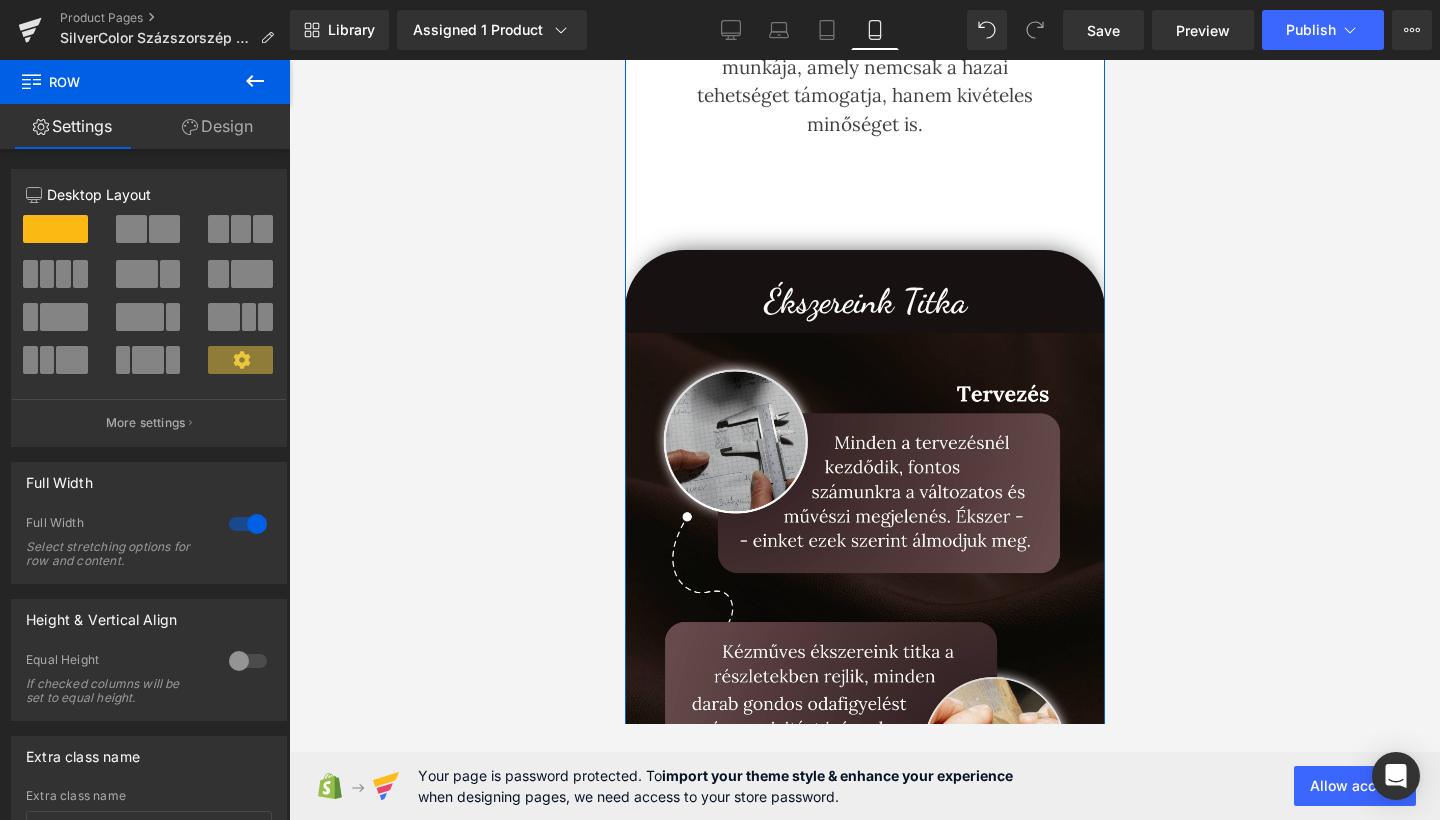 scroll, scrollTop: 2062, scrollLeft: 0, axis: vertical 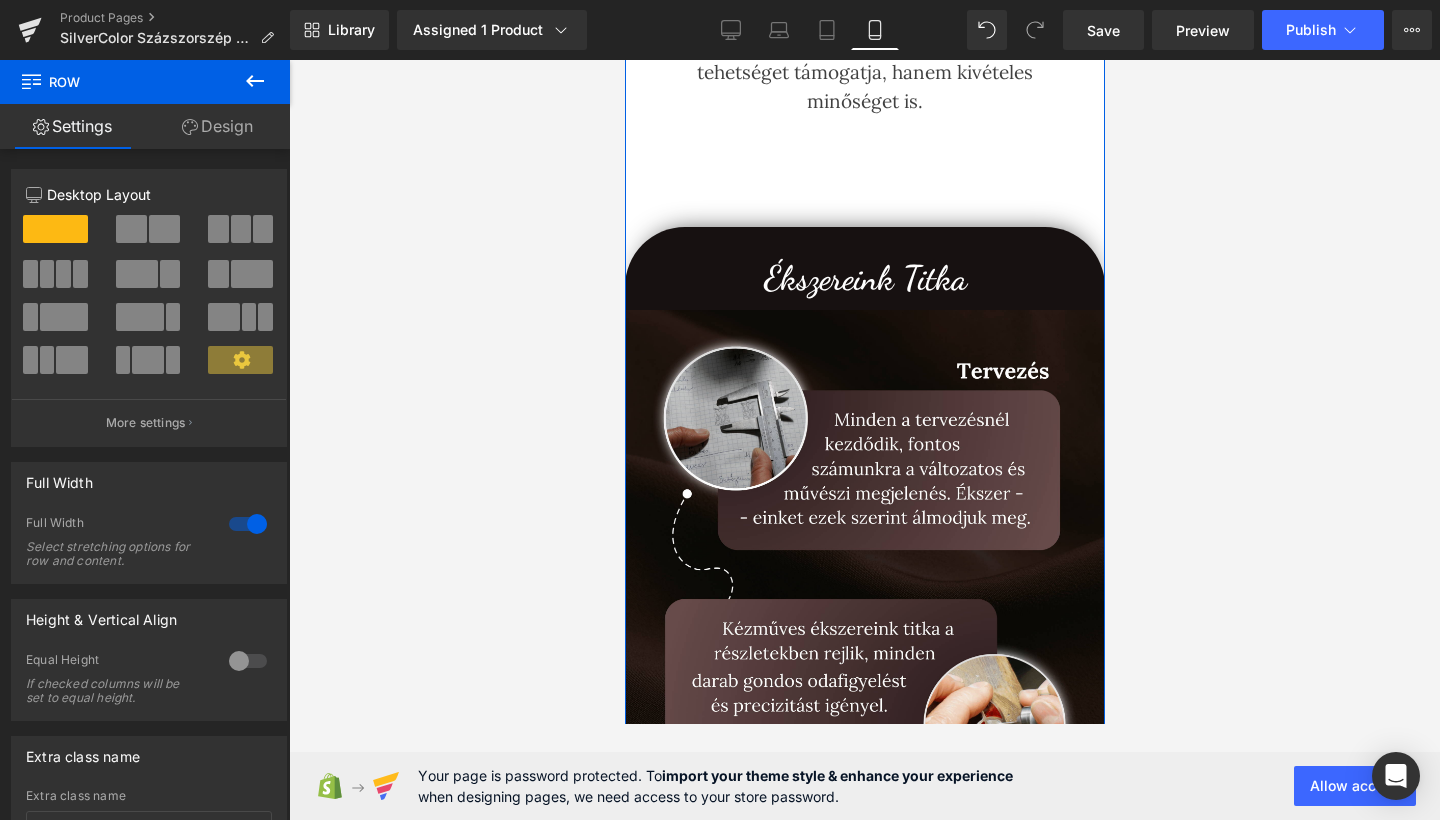 click on "Ez a  kézzel készült , ezüst medál a  szépség  és a  stílus  találkozása egy ékszerben, kiváló választás, ha egy különleges, de  elérhető árú kiegészítőt keresel . Megjelenését a természet és a frissesség, inspirálta biztosak vagyunk benne, hogy  mindegyik ruhadarabodhoz  jól fog  illeszkedni.  Text Block         Gyors 1-5 napos kiszállítás Kapd kézhez akár még ma az új ékszered Text Block         Icon         30 Napos Garancia Az átvételt követő 30 napig 100%-os pénz visszatérítési garanciát vállalunk Text Block         Icon         Eredeti Termék Ékszereink 100%-ban eredeti és fémjelzett ezüstből készülnek. Text Block
Icon         Image         Kézműves termék Minden ékszerünket kézzel  készítjük, garantálva az egyediséget és magas minőséget, miközben fenntartható gyártási folyamatokat alkalmazunk. Text Block         Image         925 Sterling ezüstből Text Block         Row         Image         Text Block" at bounding box center [864, 1649] 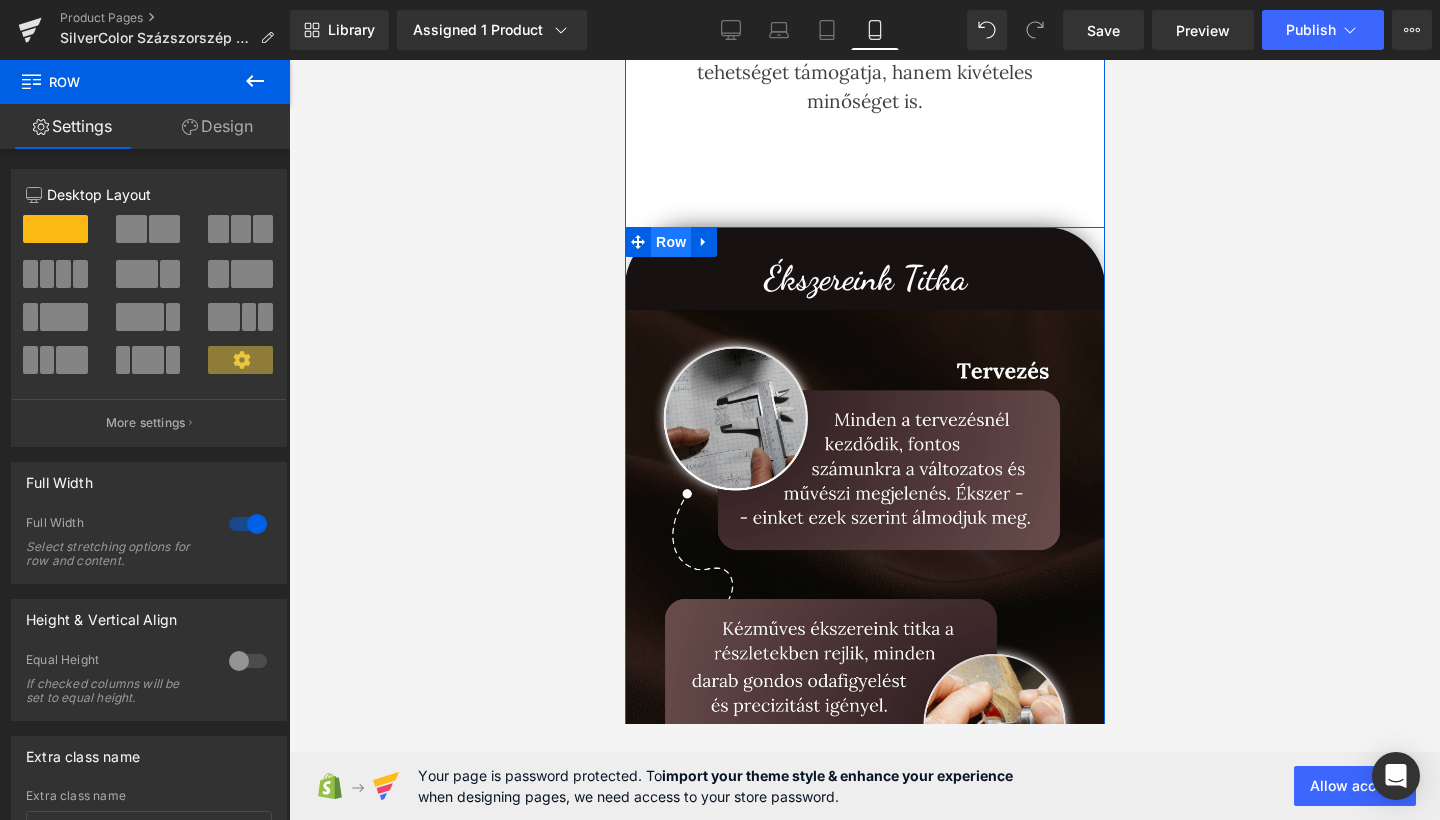 click on "Row" at bounding box center (670, 242) 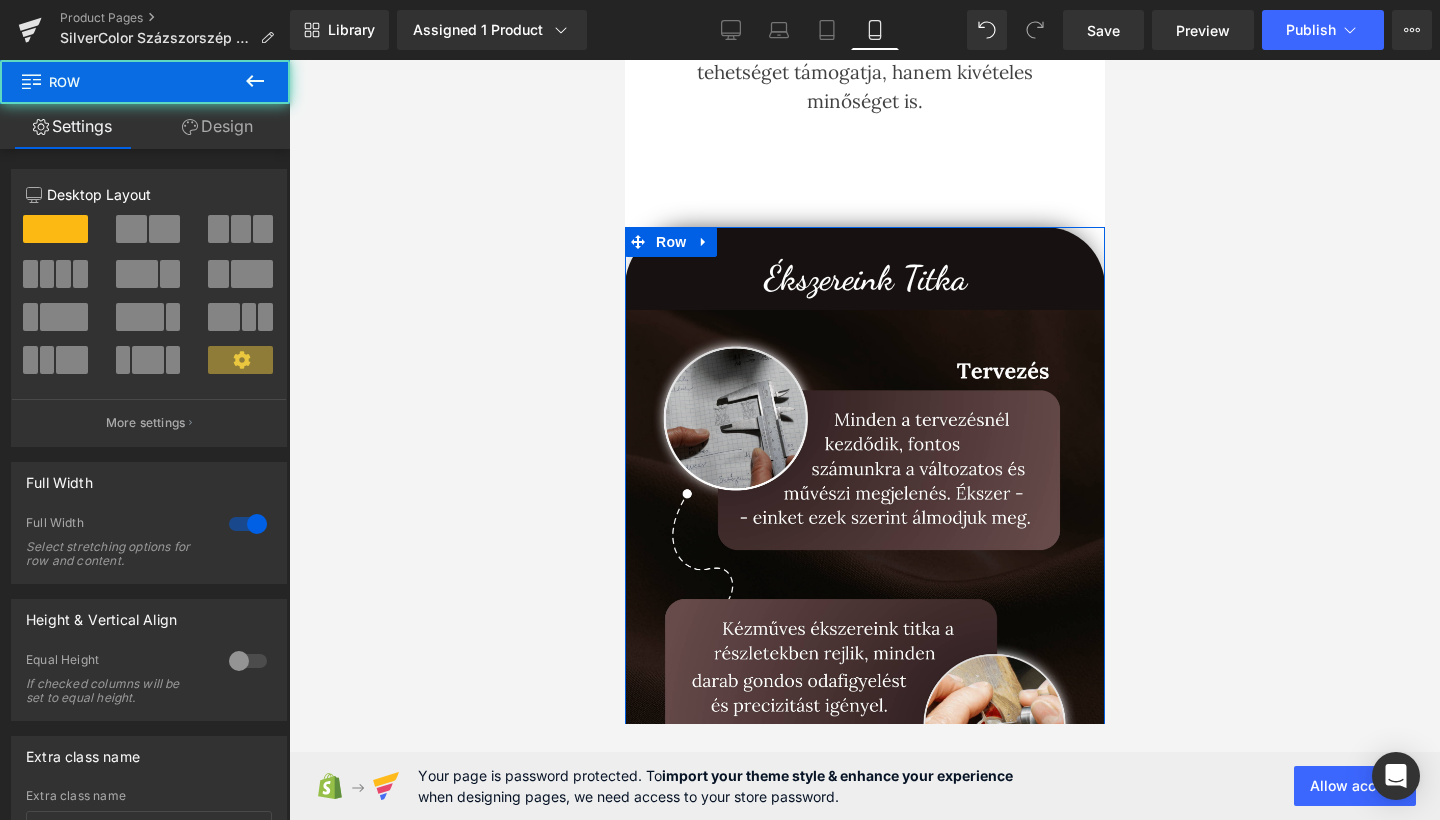 click on "Design" at bounding box center (217, 126) 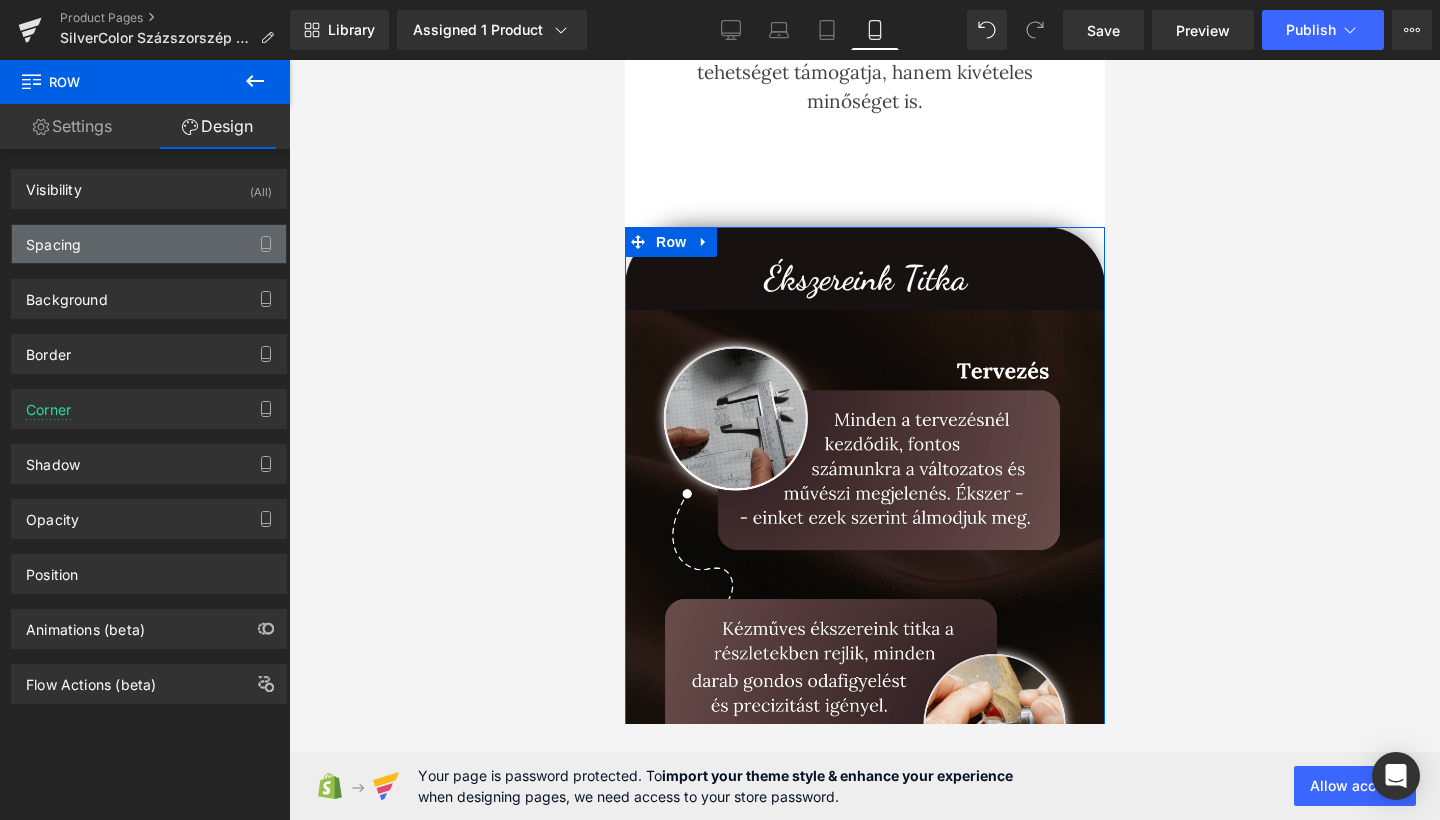 click on "Spacing" at bounding box center (149, 244) 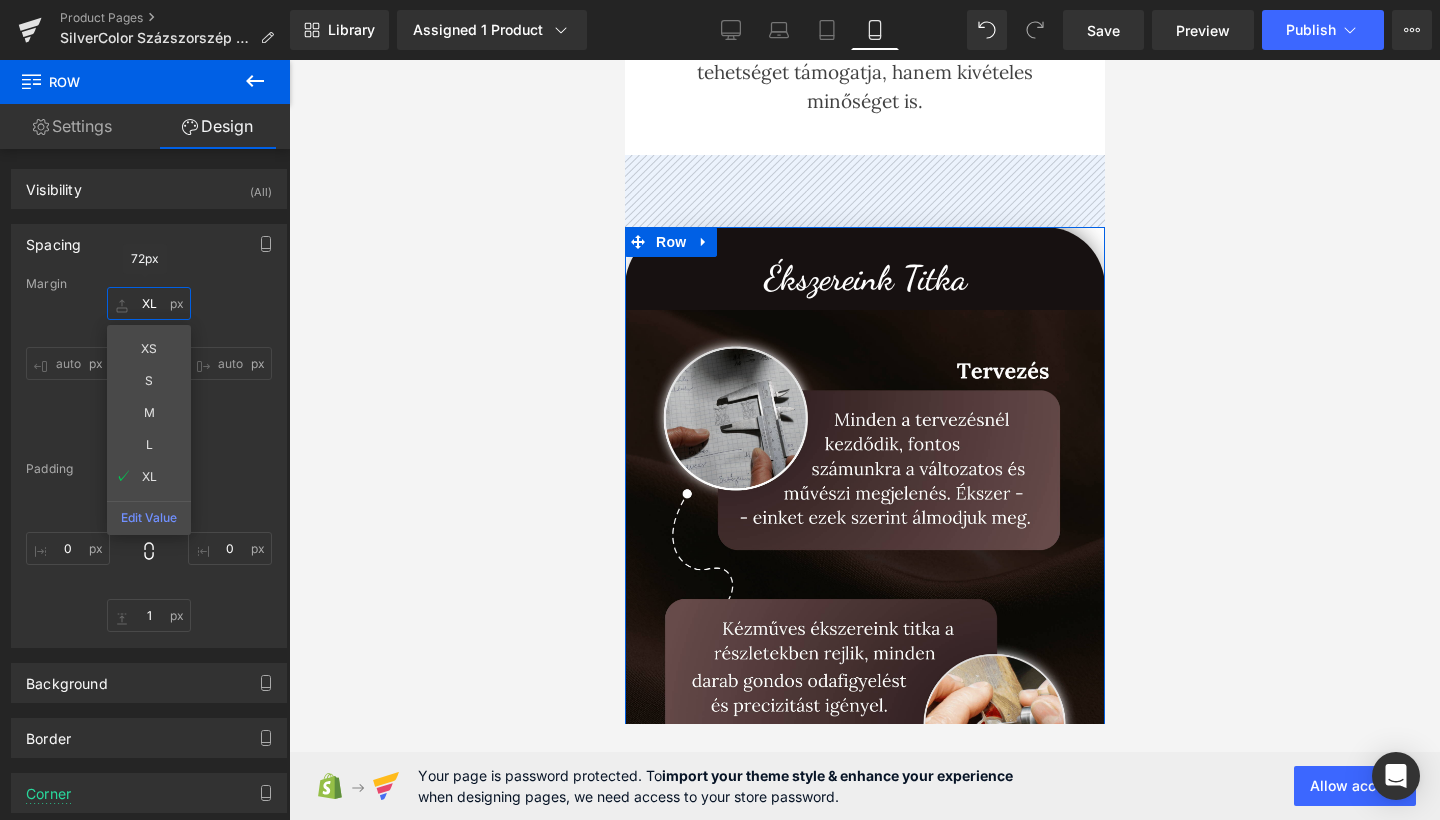 click on "XL" at bounding box center [149, 303] 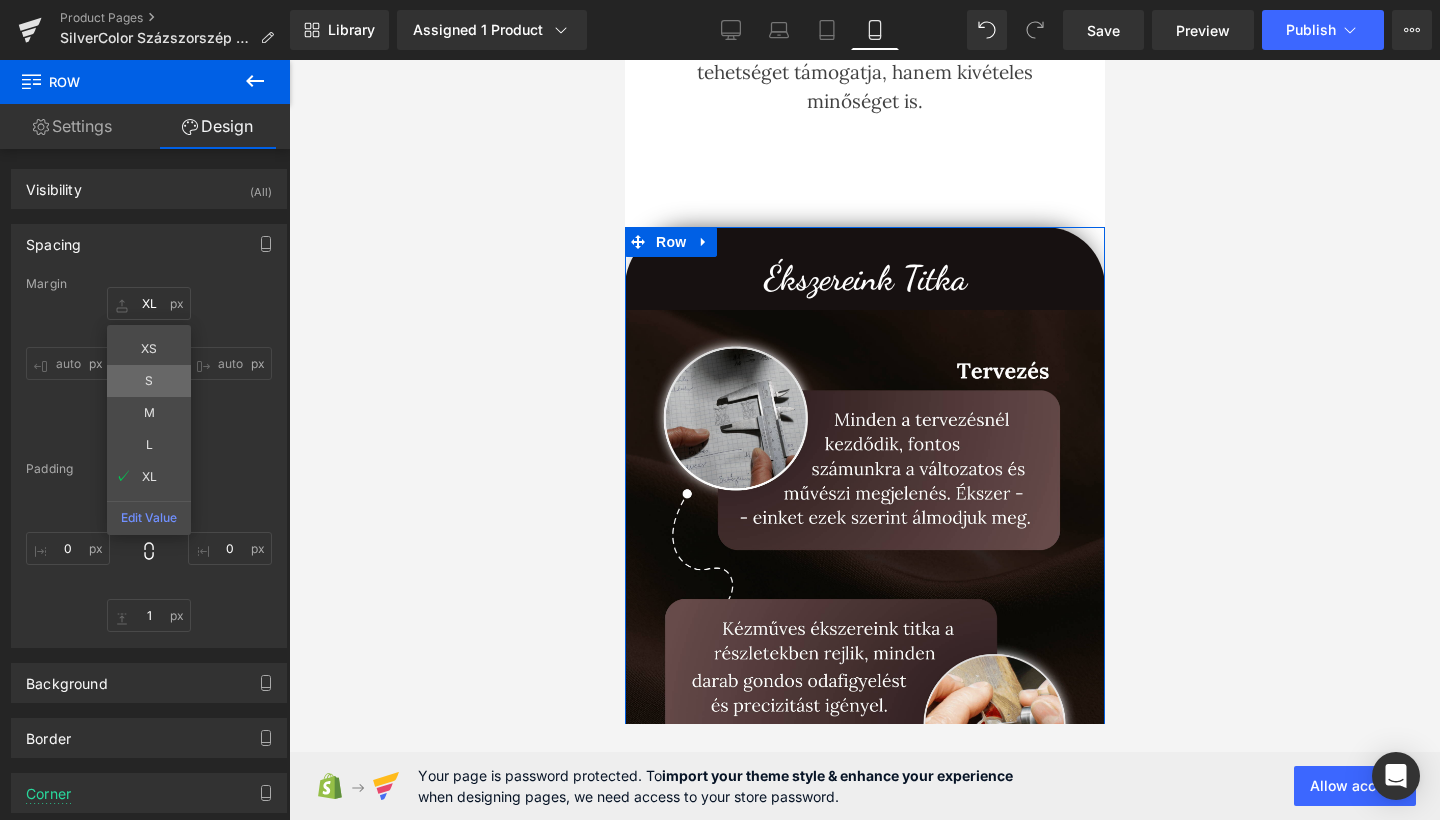 type on "S" 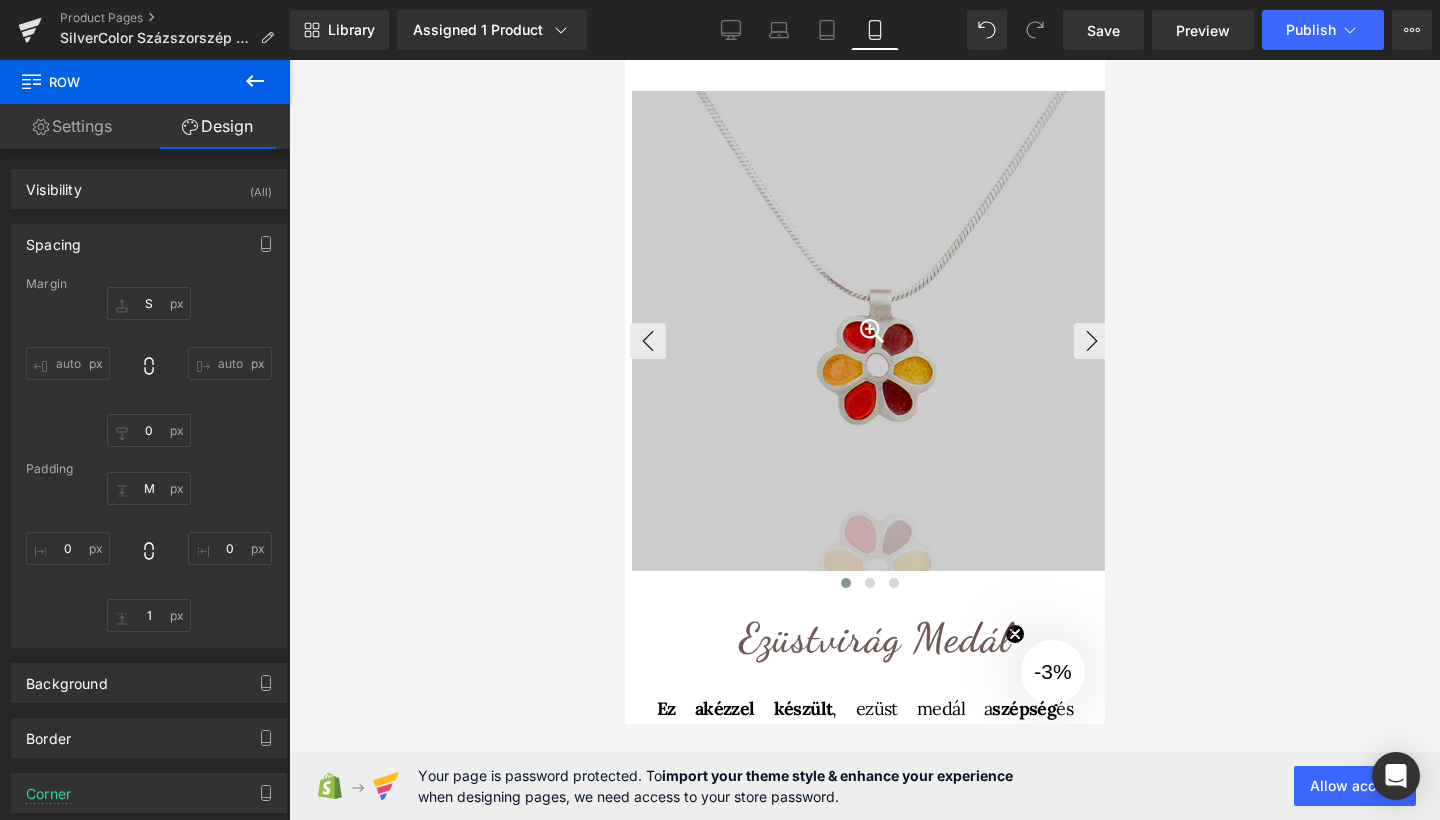 scroll, scrollTop: 105, scrollLeft: 0, axis: vertical 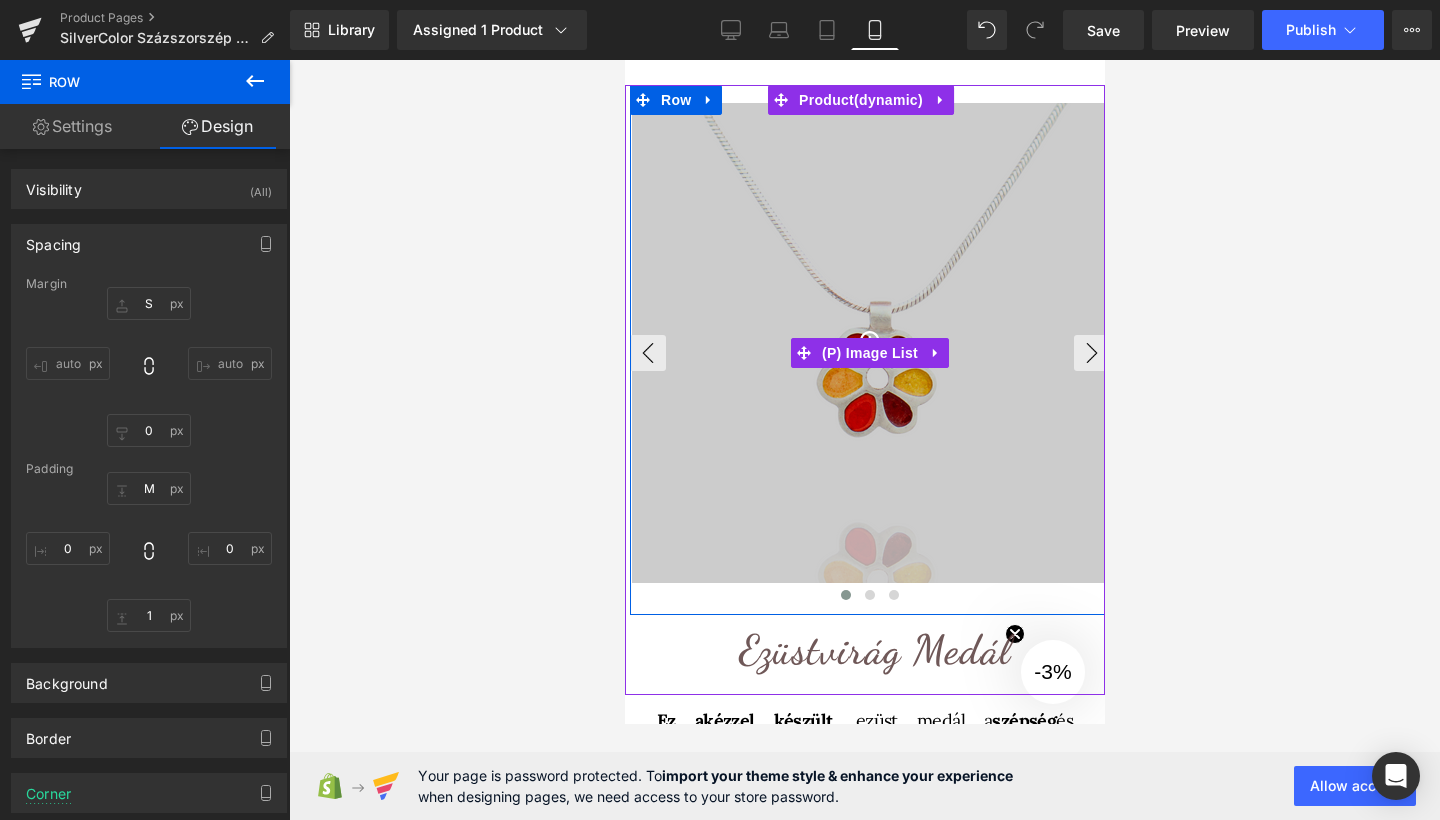 click on "›" at bounding box center (1091, 353) 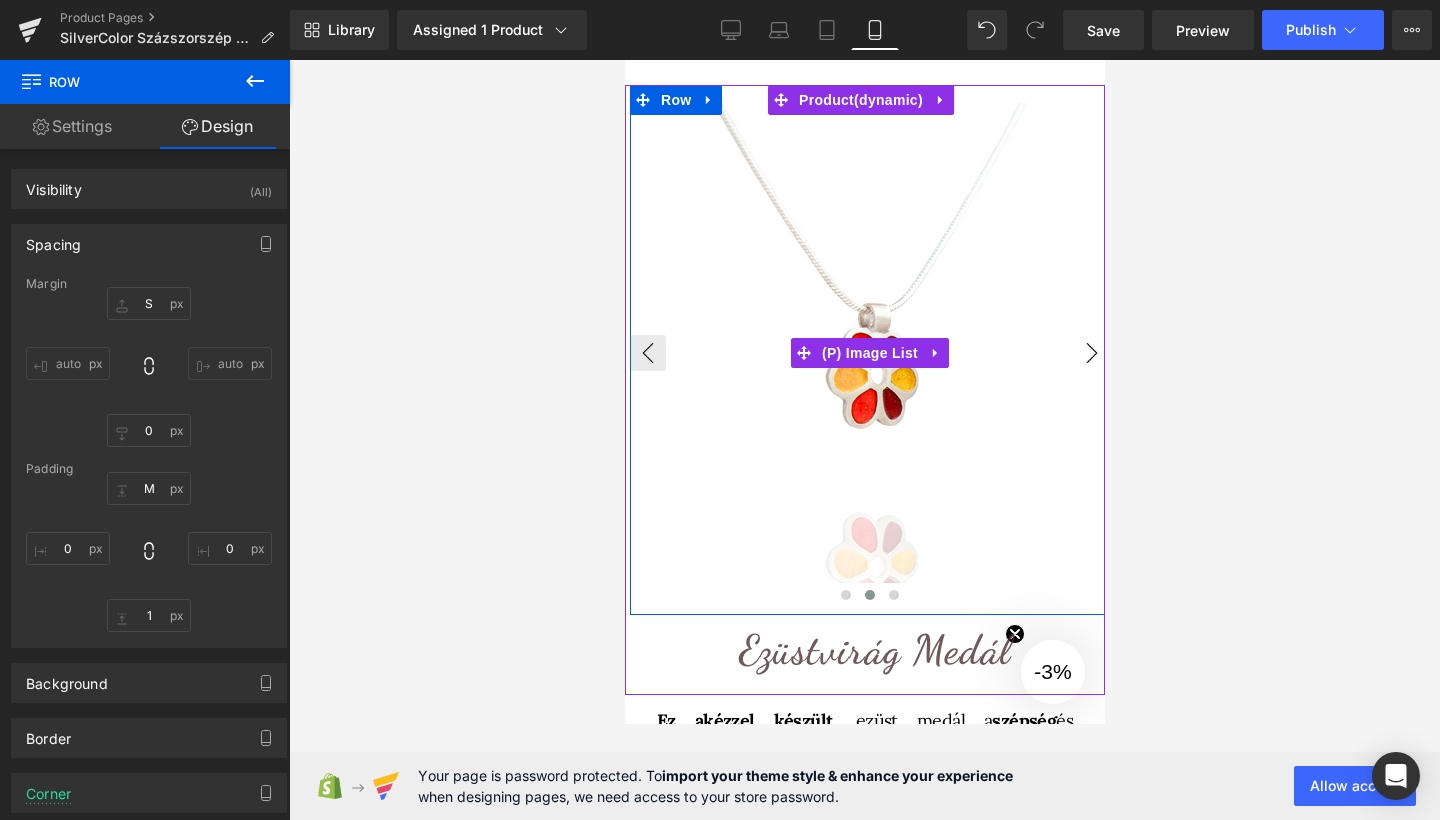 click on "›" at bounding box center (1091, 353) 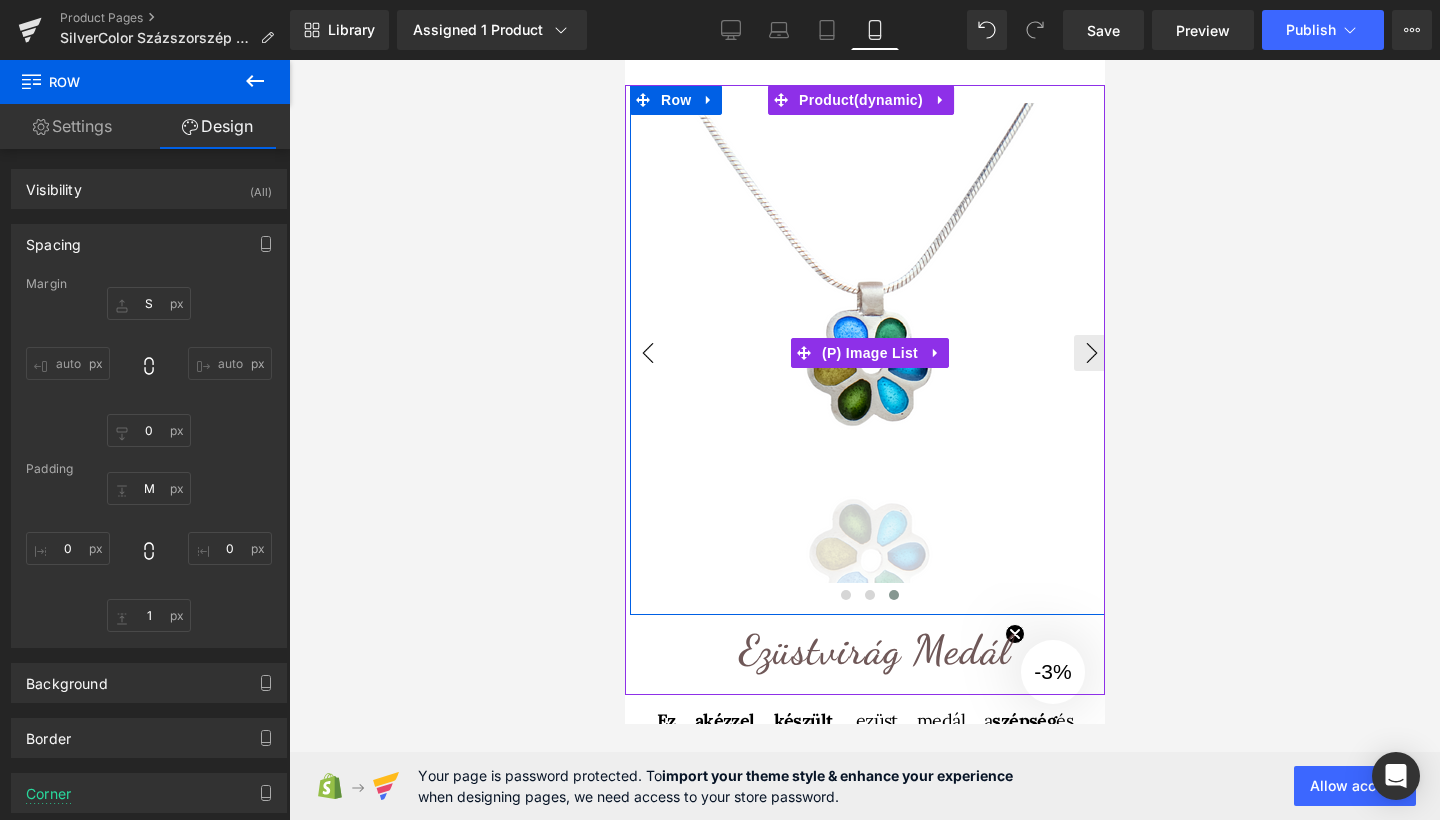 click on "‹" at bounding box center [647, 353] 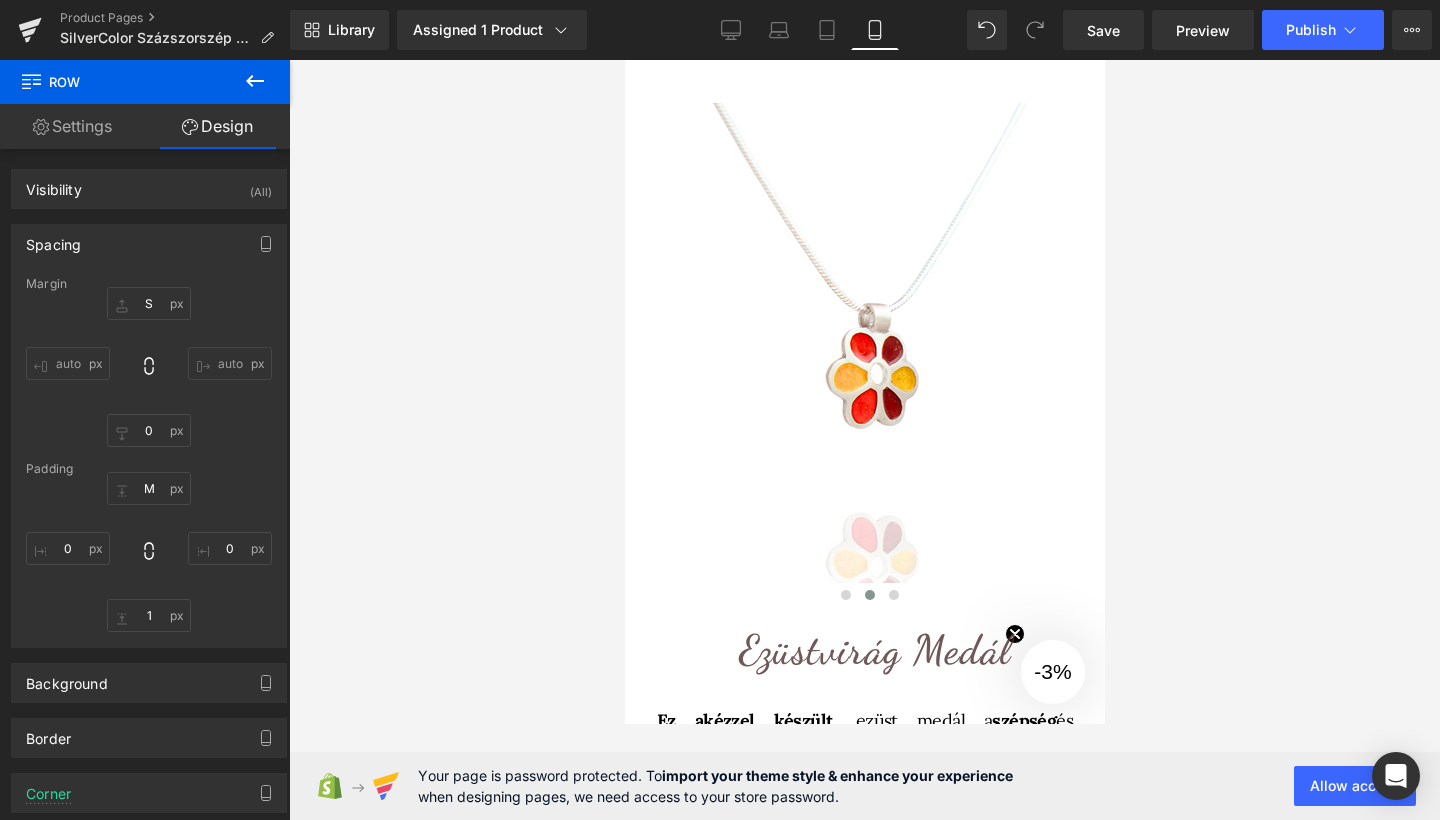 click at bounding box center [864, 440] 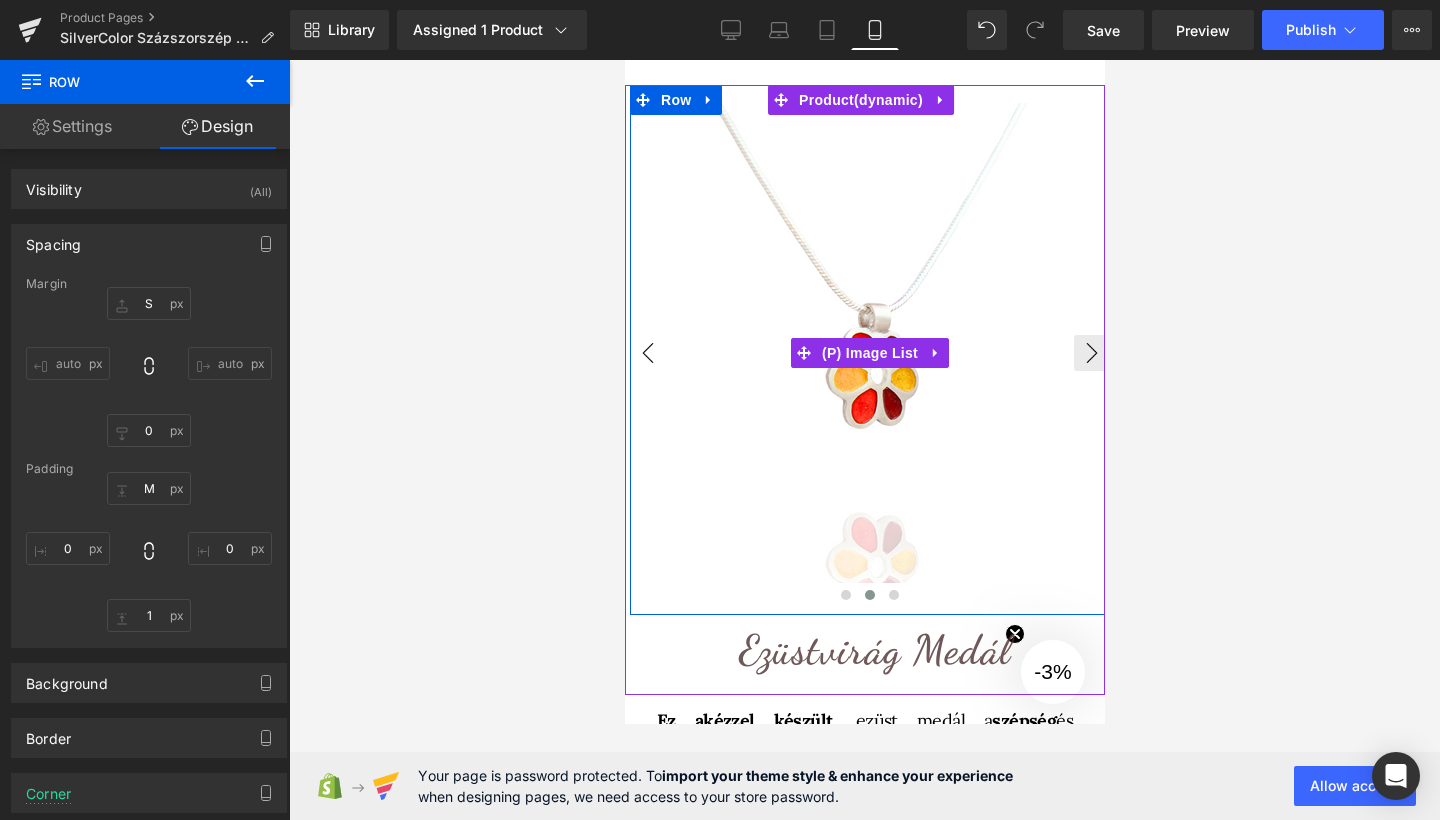 click on "‹" at bounding box center [647, 353] 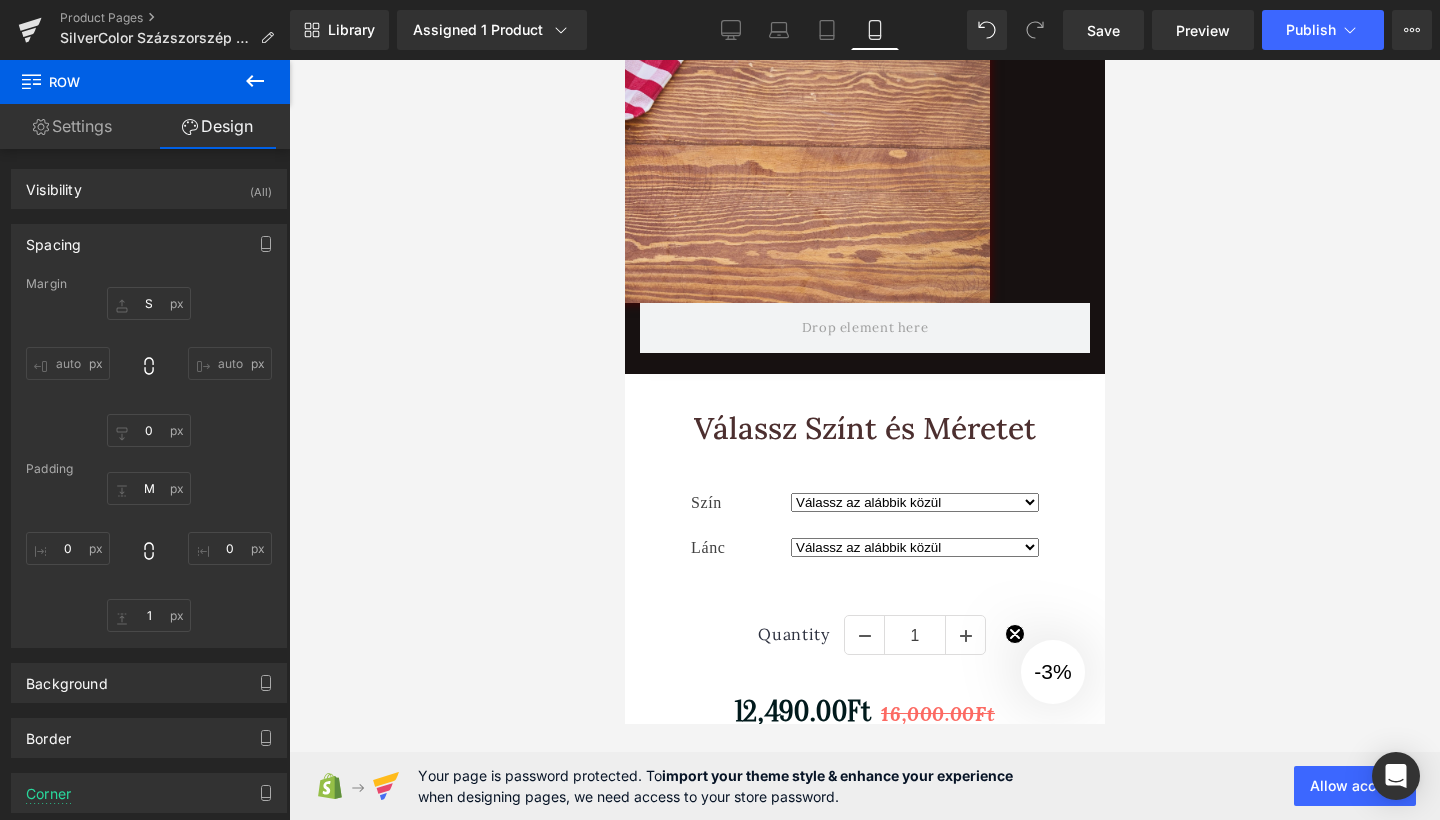scroll, scrollTop: 3558, scrollLeft: 0, axis: vertical 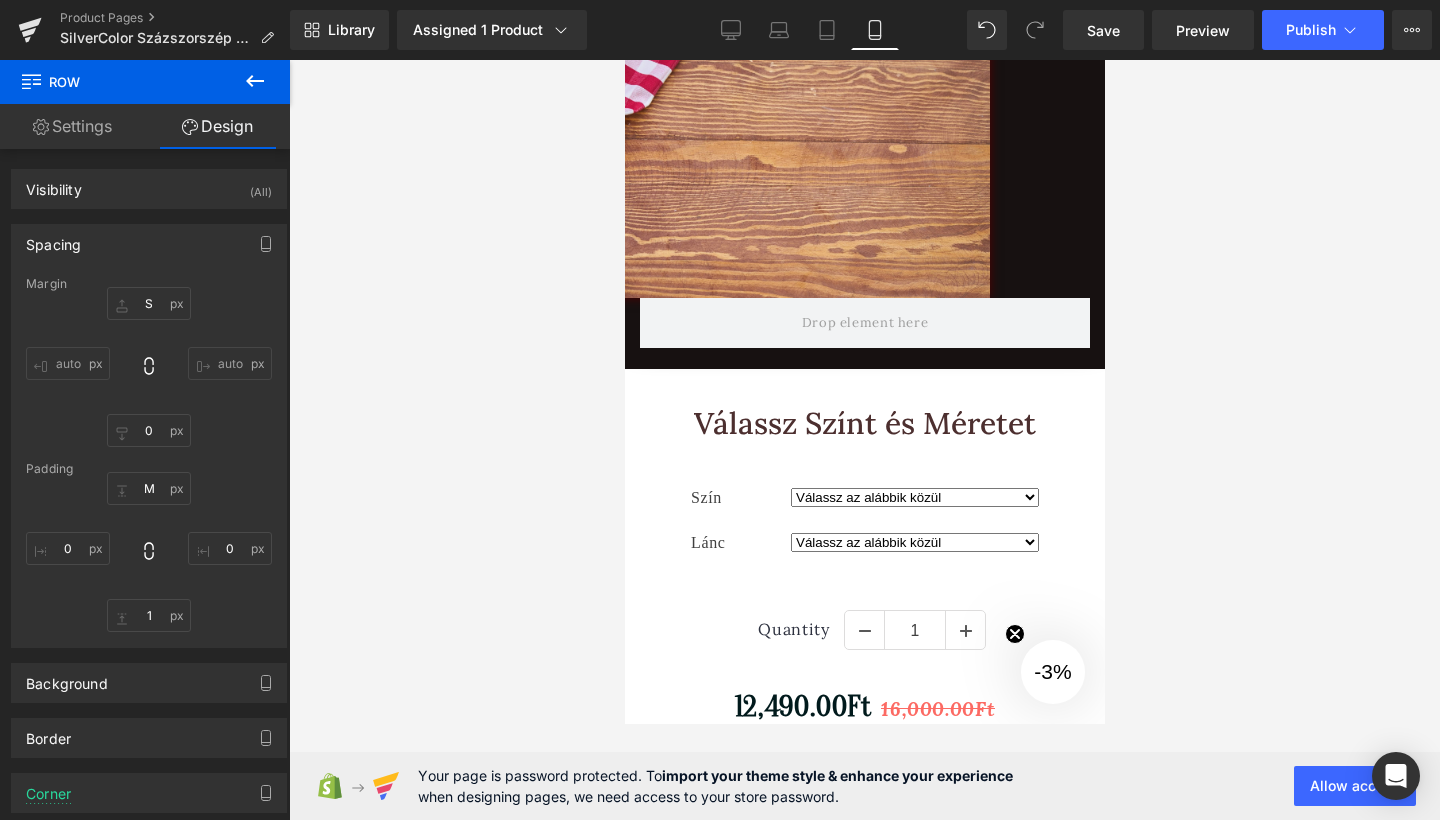 click at bounding box center [255, 82] 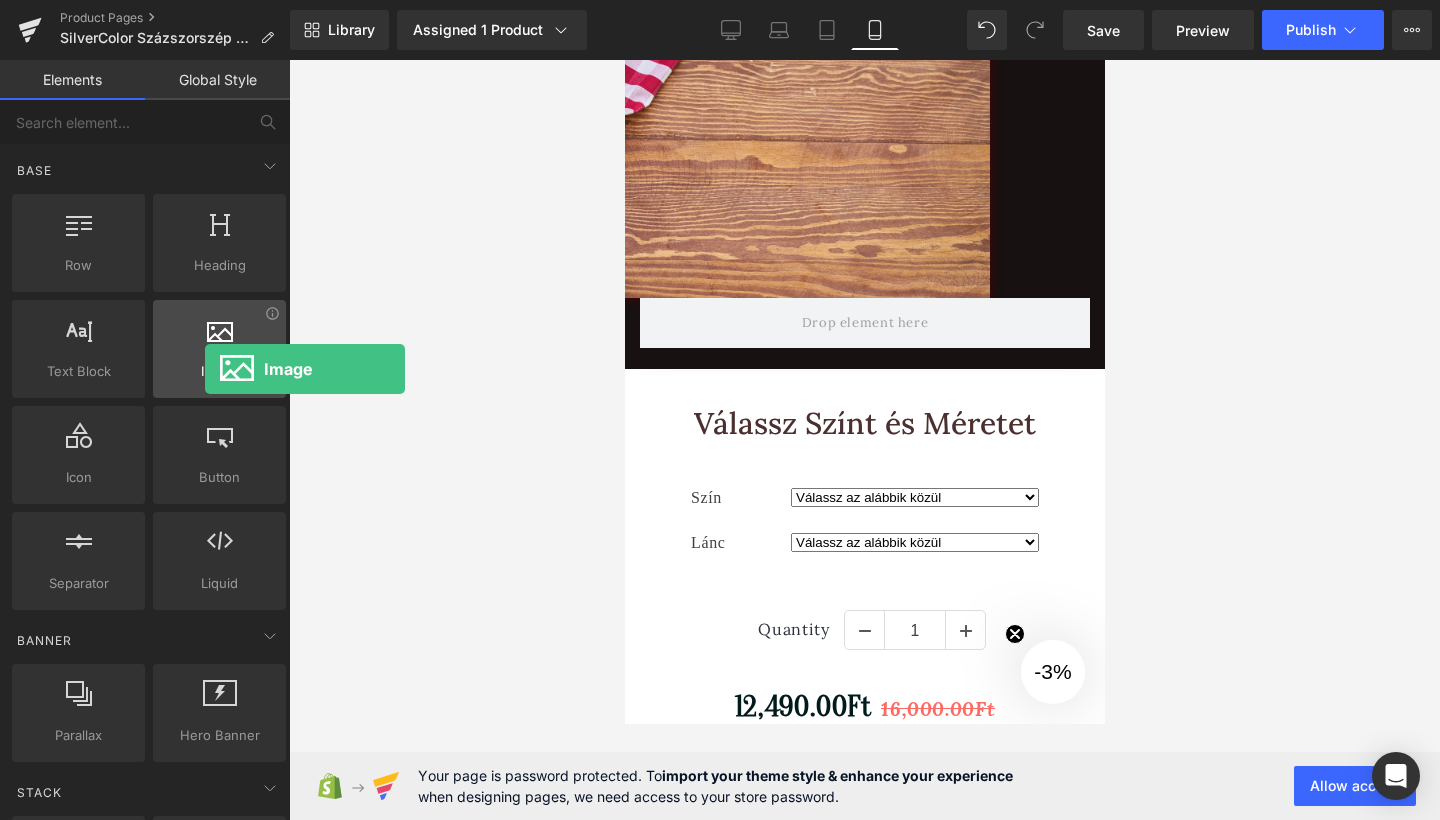 drag, startPoint x: 200, startPoint y: 341, endPoint x: 193, endPoint y: 367, distance: 26.925823 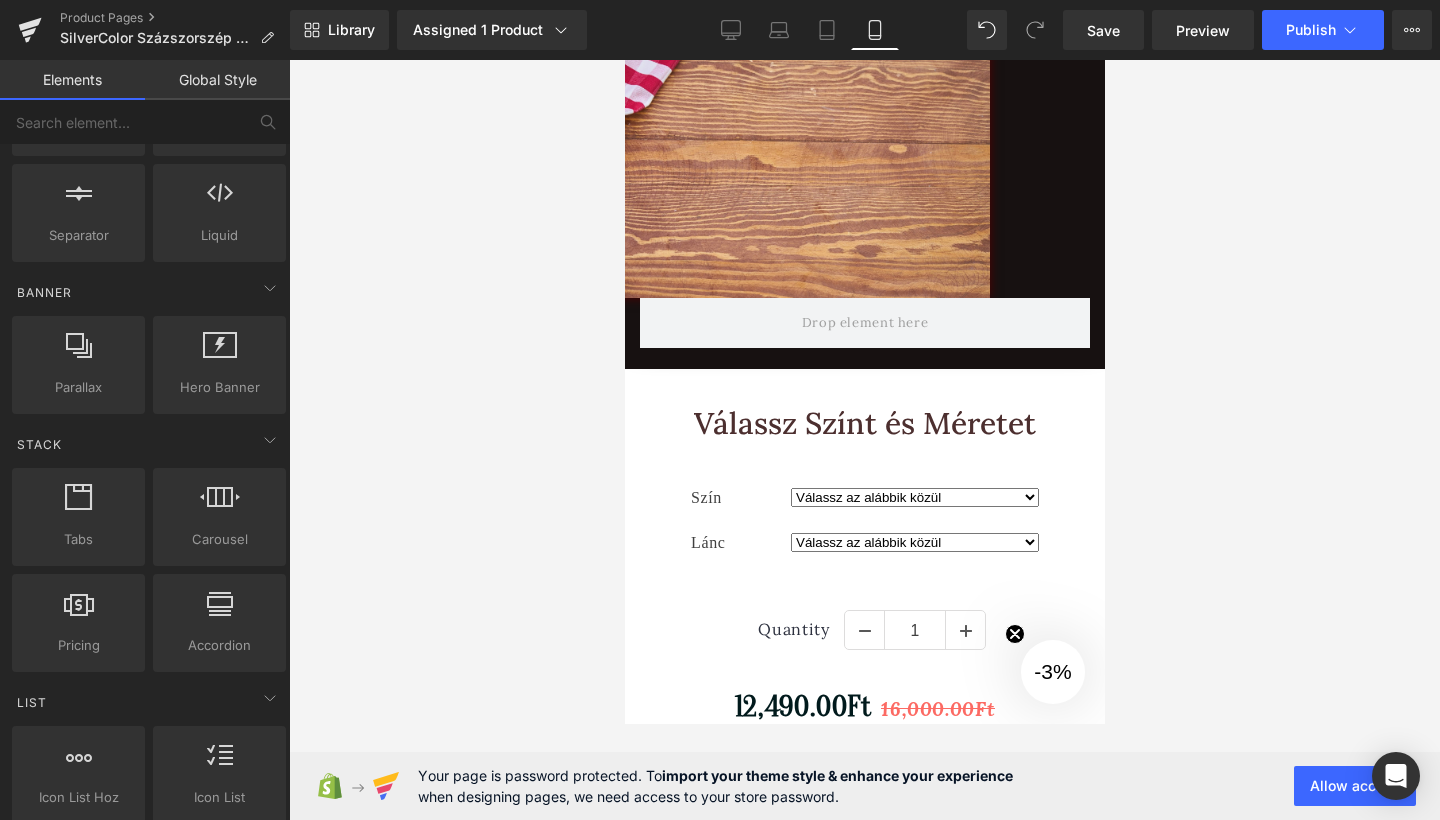 scroll, scrollTop: 359, scrollLeft: 0, axis: vertical 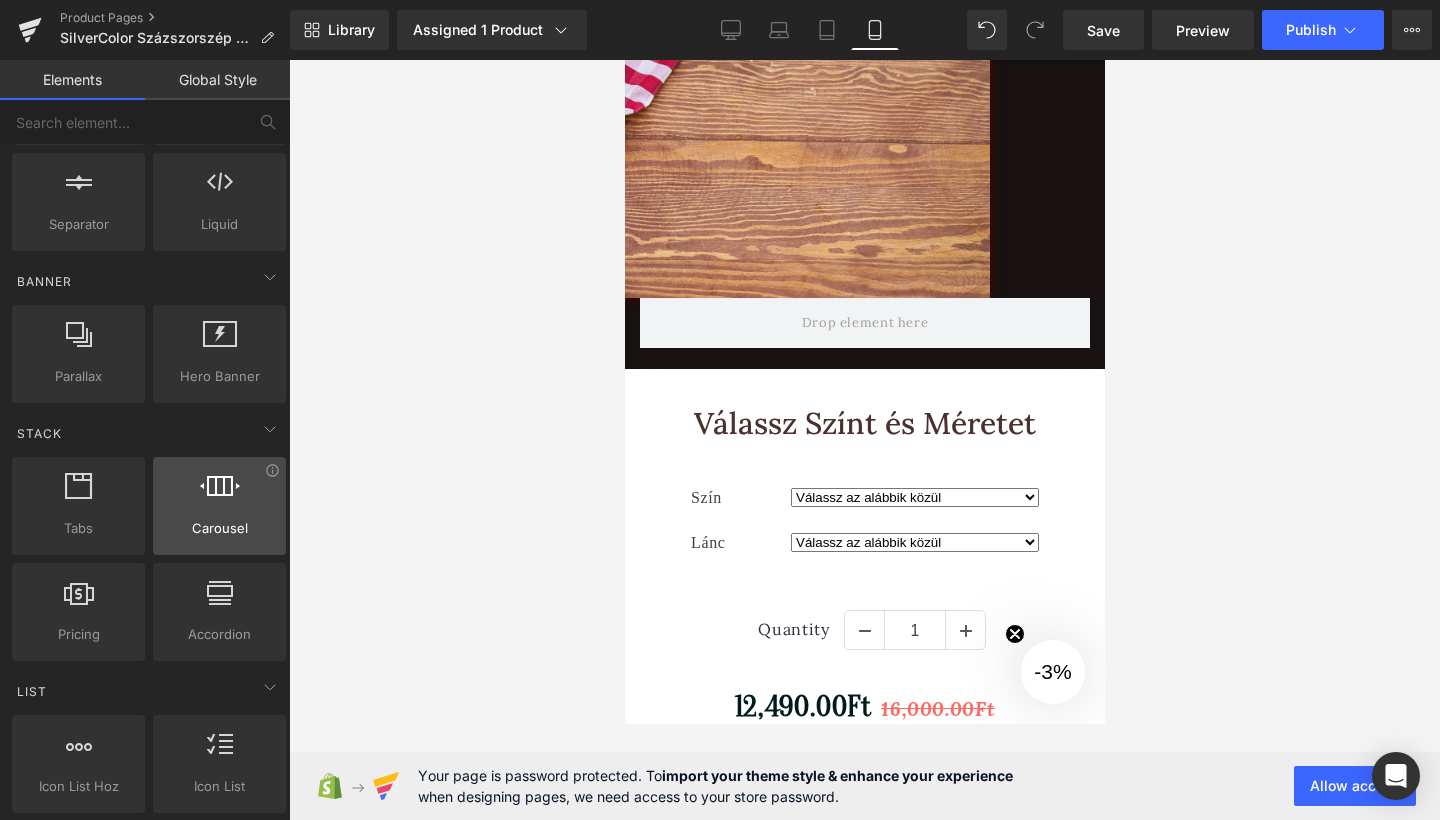 click on "Carousel  carousels, slideshows, sliders, slides" at bounding box center (219, 506) 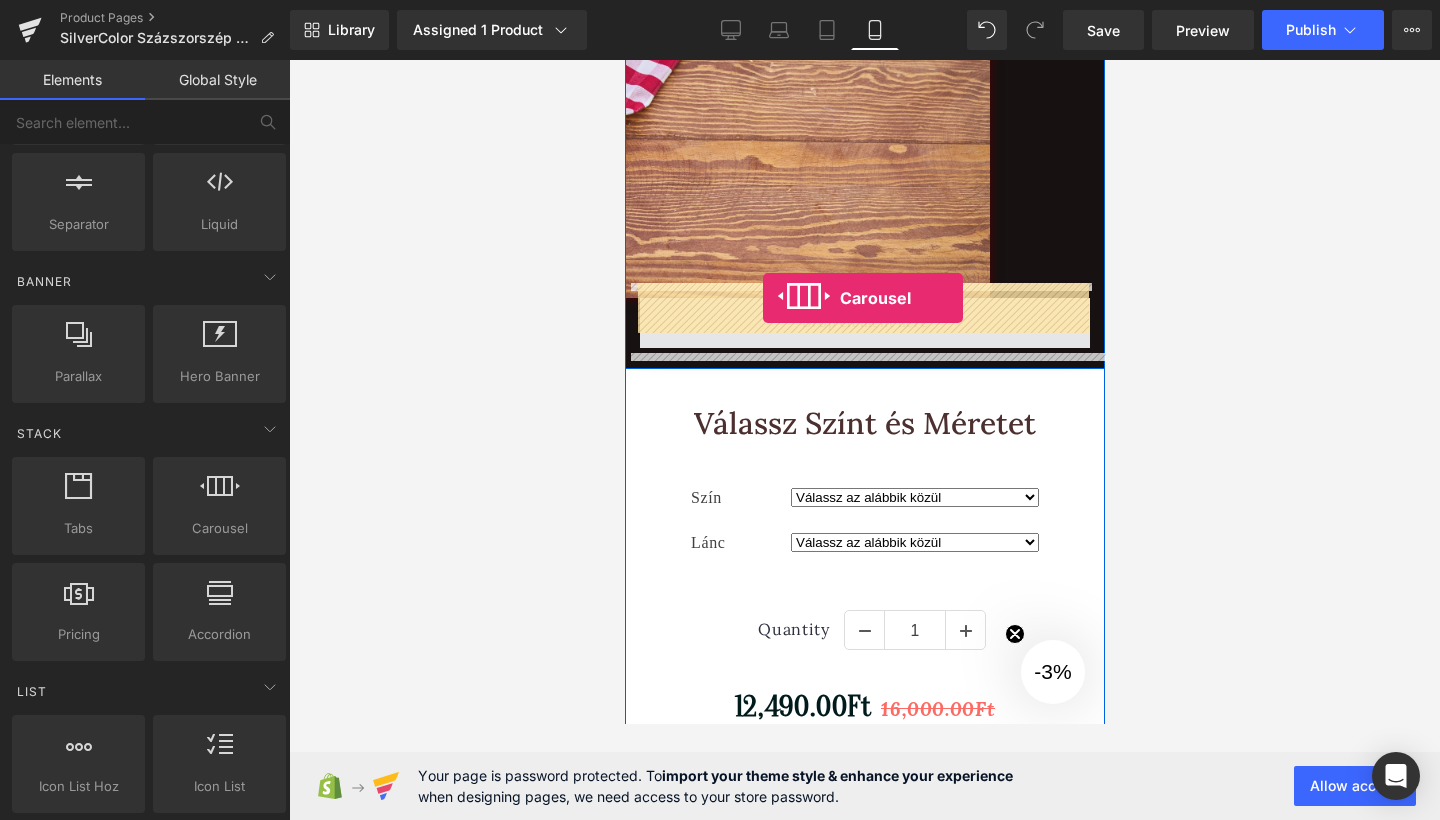 drag, startPoint x: 835, startPoint y: 546, endPoint x: 762, endPoint y: 298, distance: 258.52078 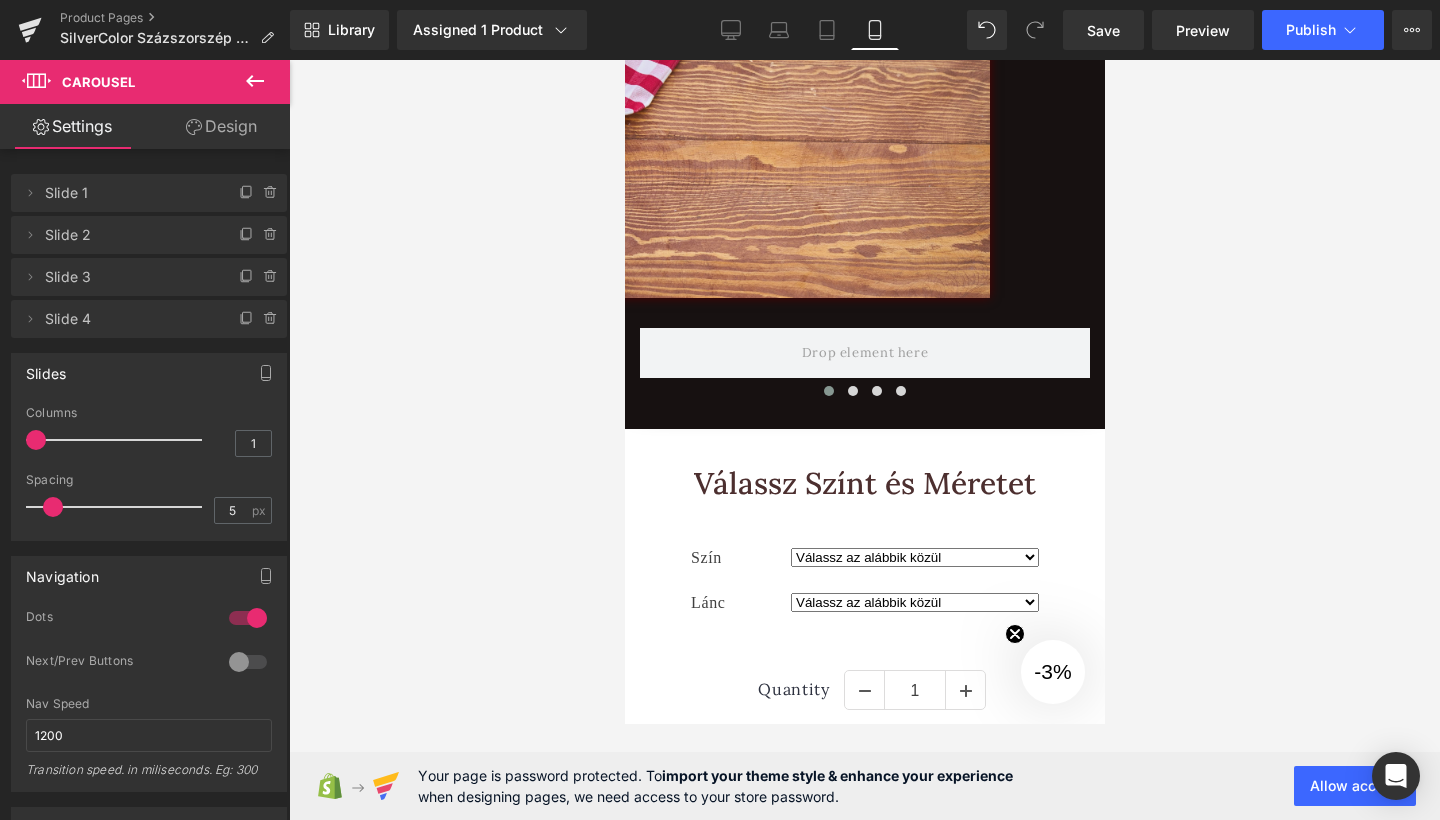 click at bounding box center (255, 82) 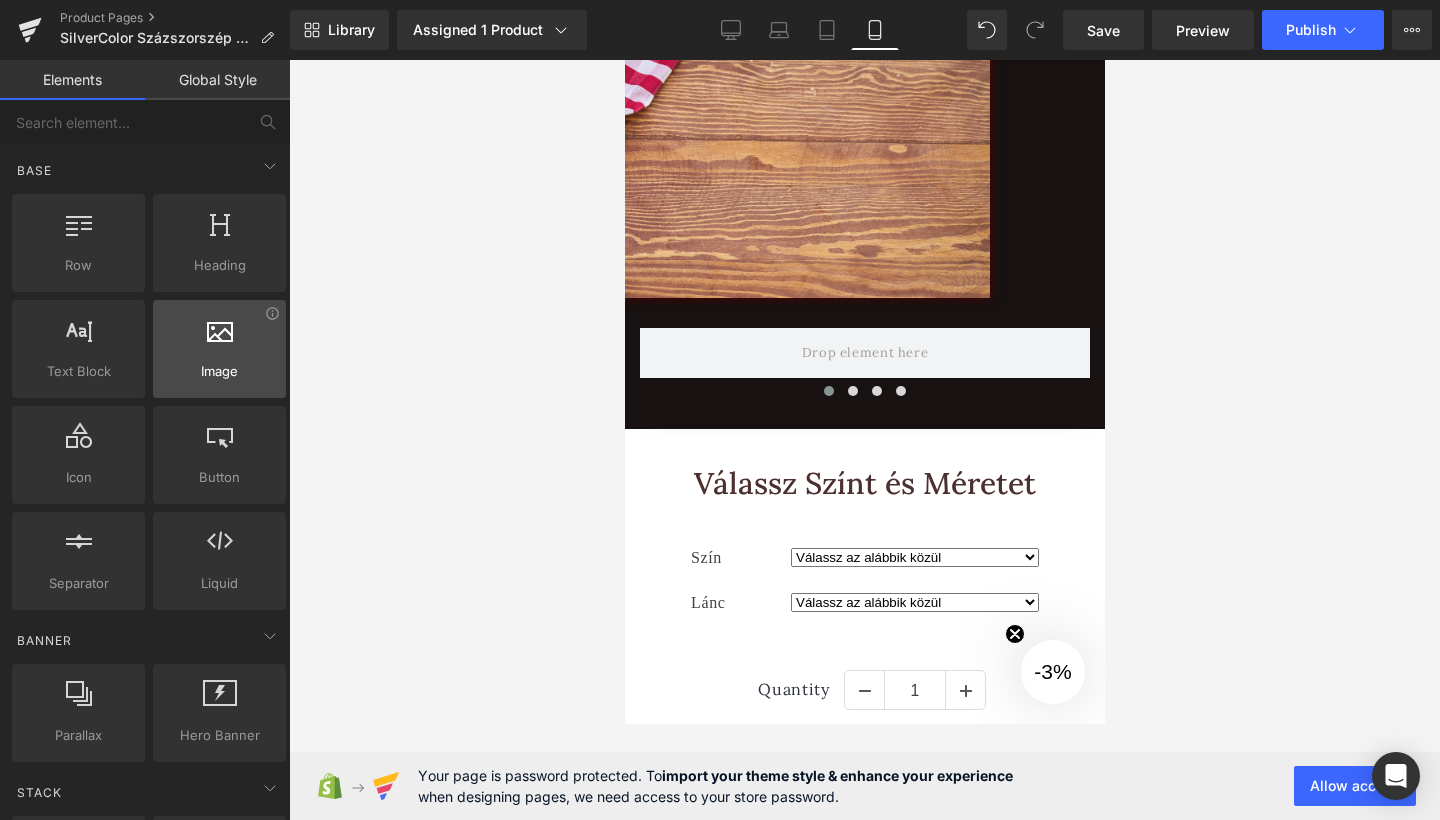 scroll, scrollTop: 0, scrollLeft: 0, axis: both 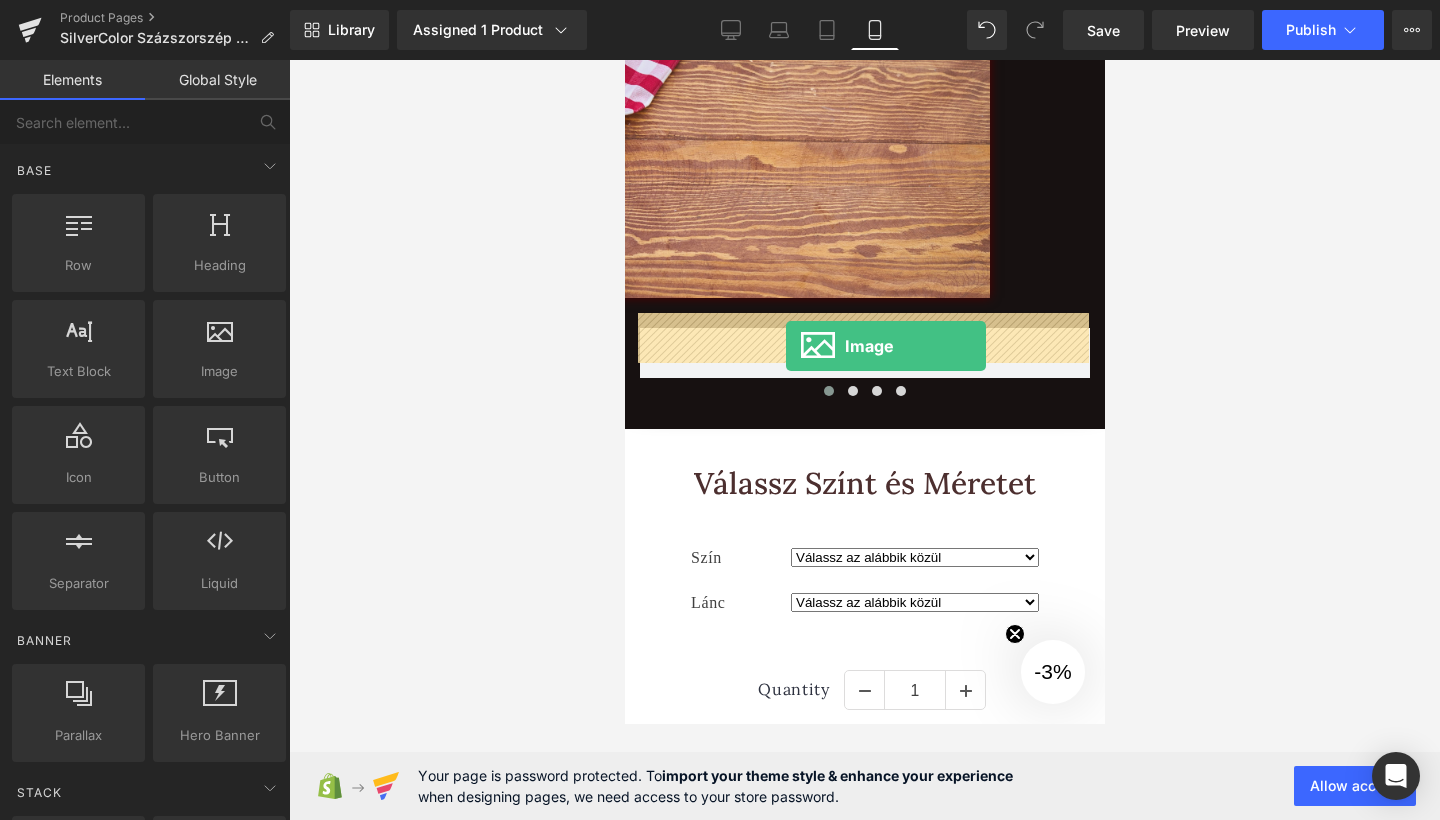 drag, startPoint x: 137, startPoint y: 303, endPoint x: 373, endPoint y: 357, distance: 242.09915 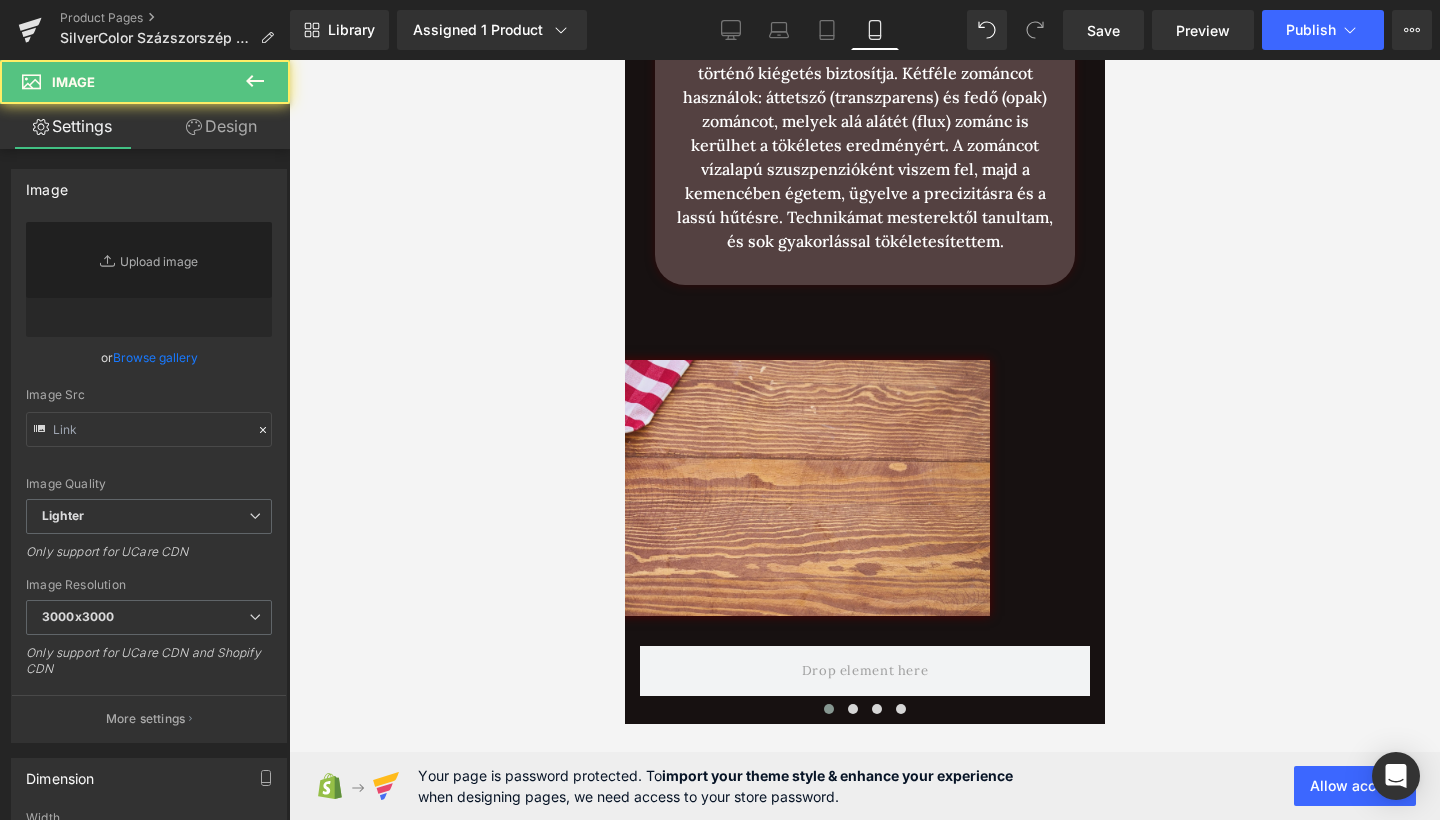 type on "//d1um8515vdn9kb.cloudfront.net/images/parallax.jpg" 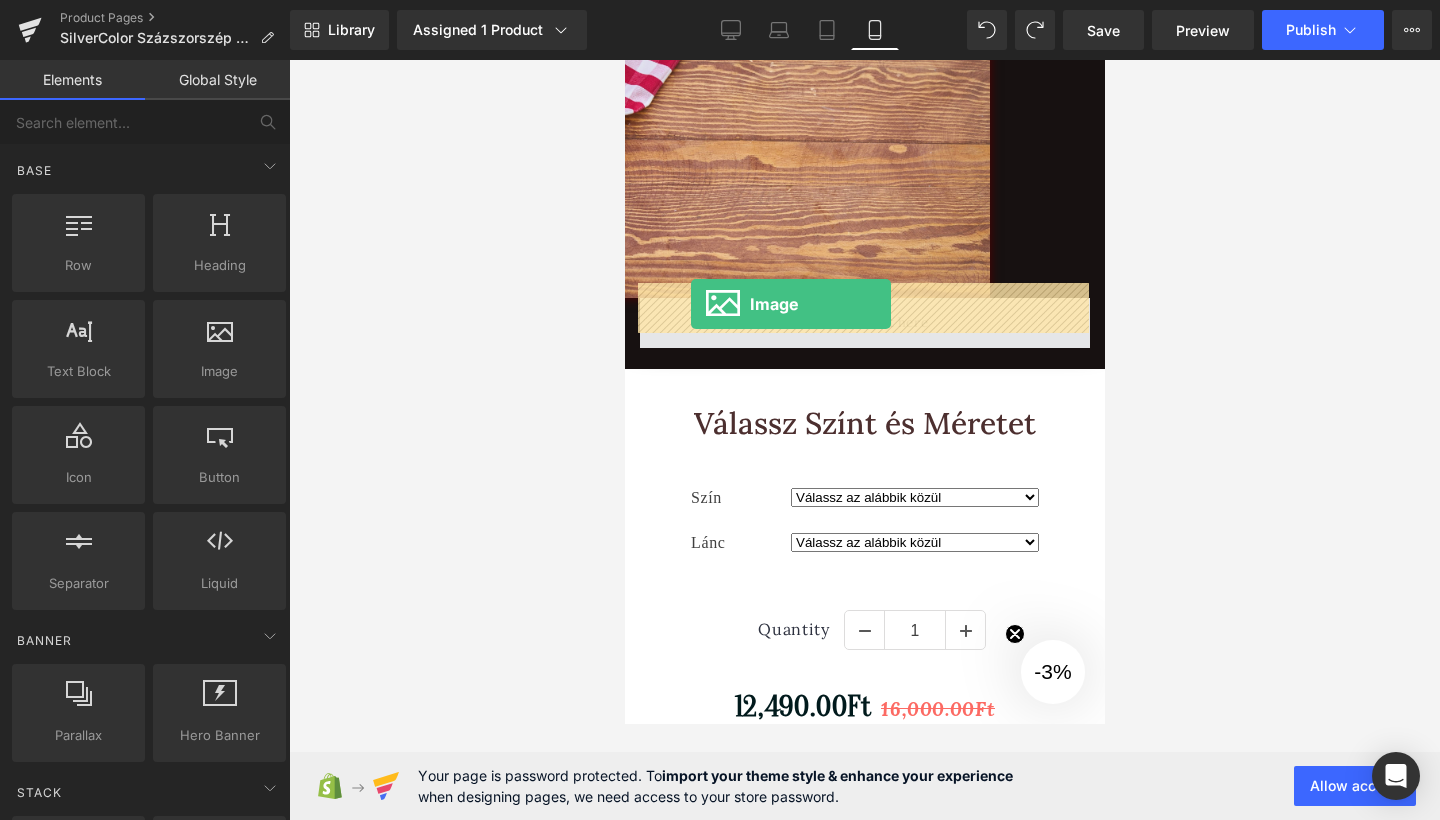 drag, startPoint x: 818, startPoint y: 363, endPoint x: 711, endPoint y: 307, distance: 120.76837 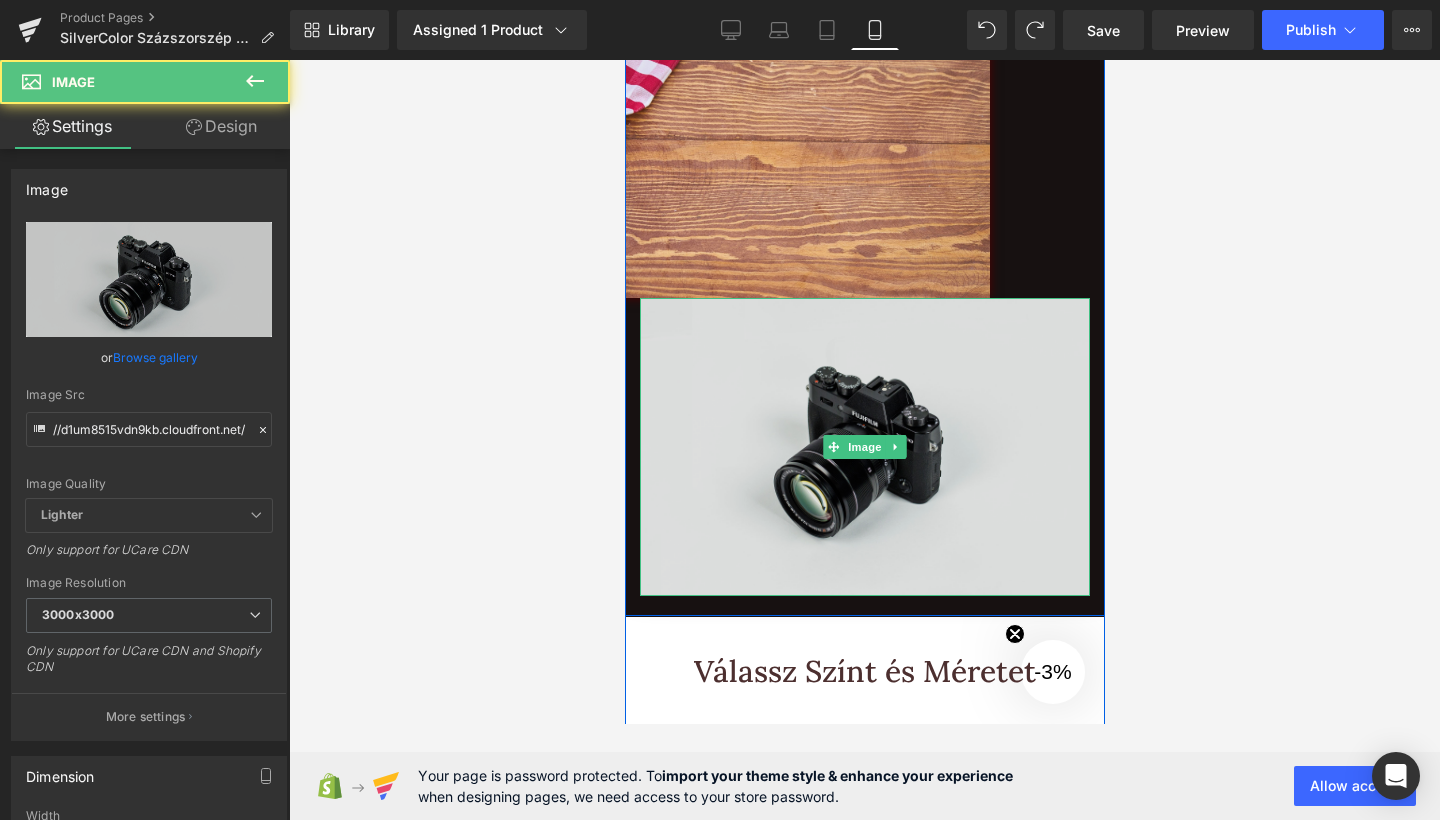 click at bounding box center [864, 447] 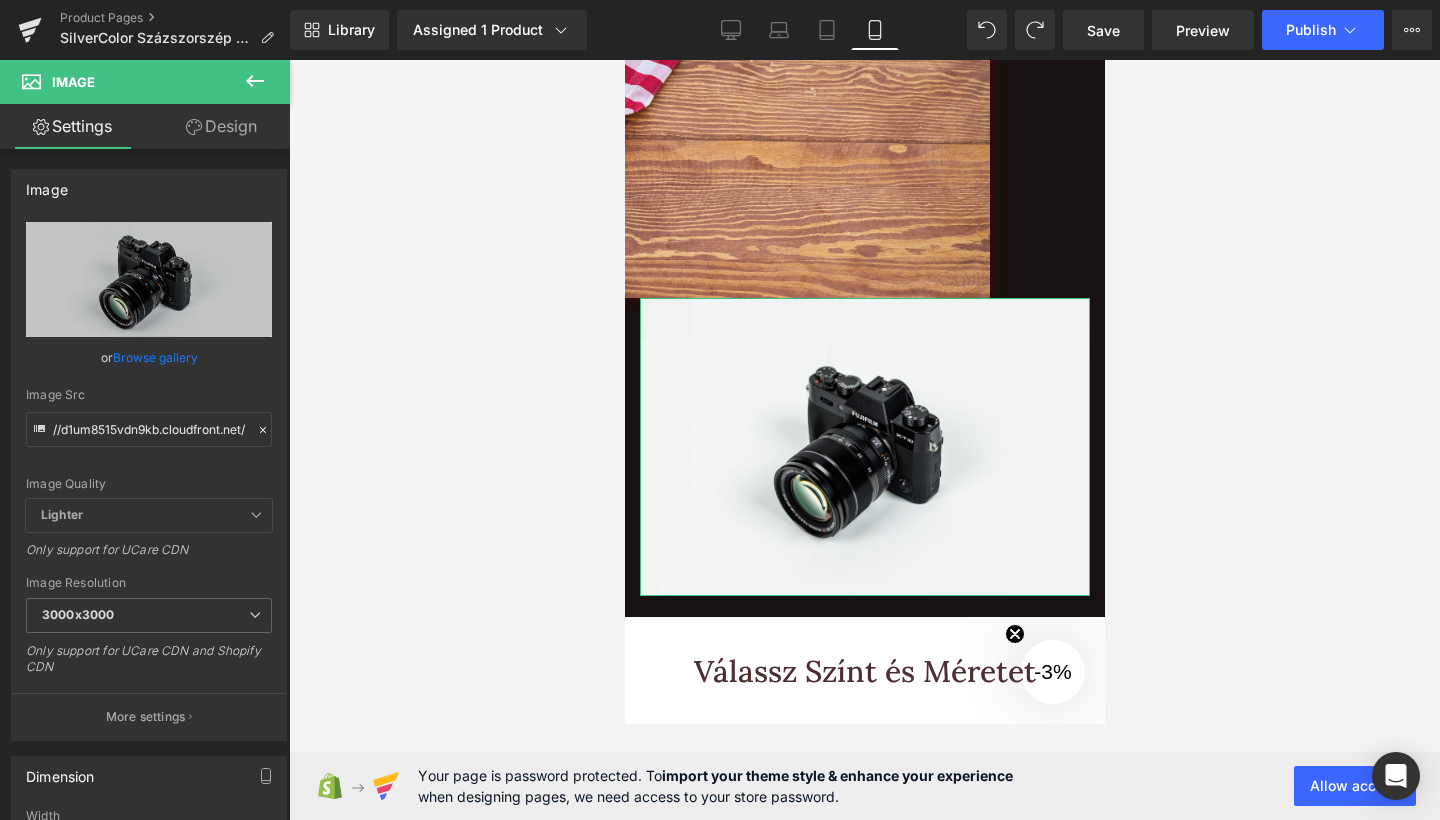 click on "Design" at bounding box center [221, 126] 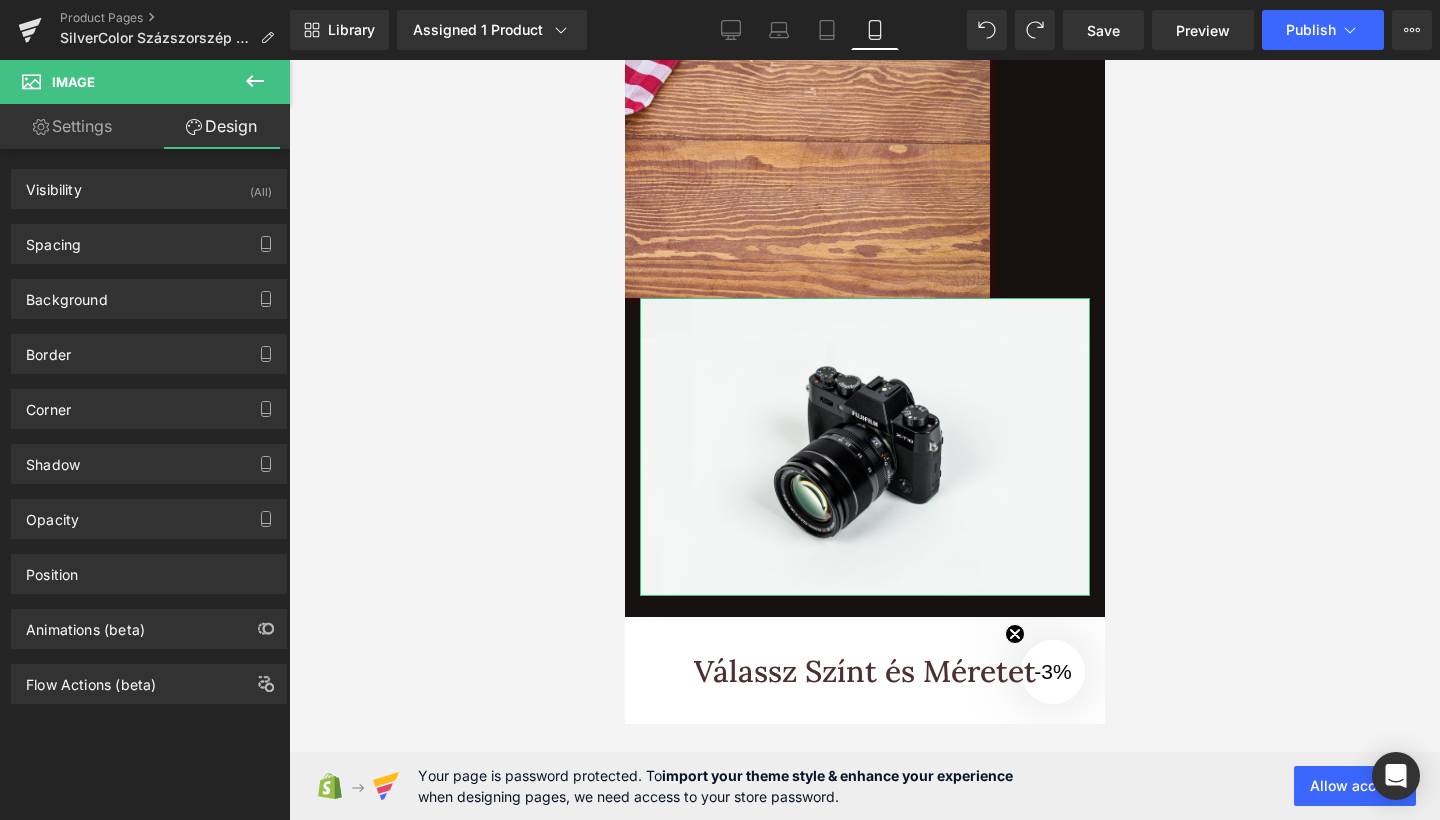click on "Background
Color & Image color
transparent Color transparent 0 %
Image  Replace Image  Upload image or  Browse gallery Image Src Image Quality Lighter Lightest
Lighter
Lighter Lightest Only support for UCare CDN
More settings" at bounding box center (149, 291) 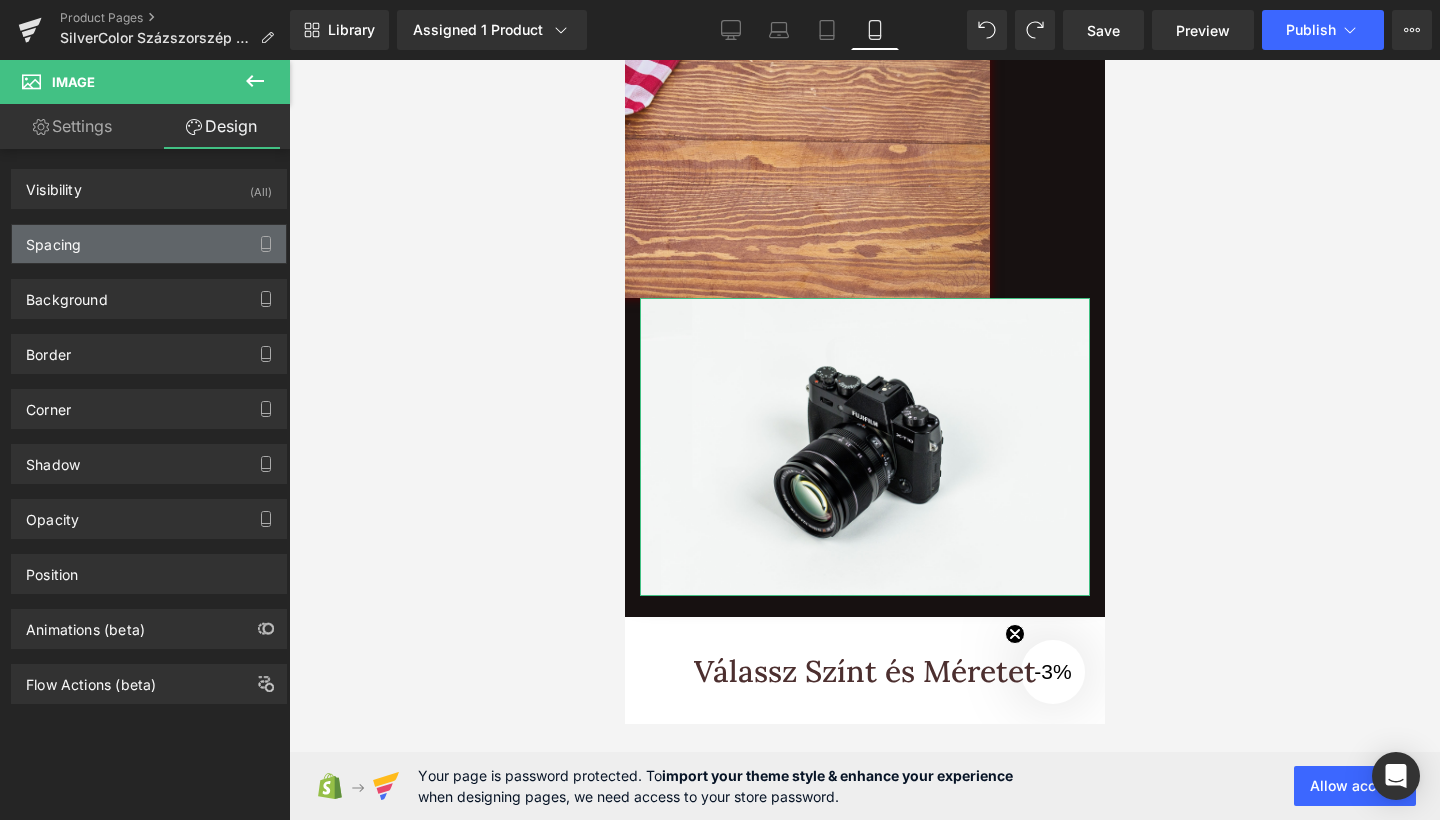 click on "Spacing" at bounding box center [149, 244] 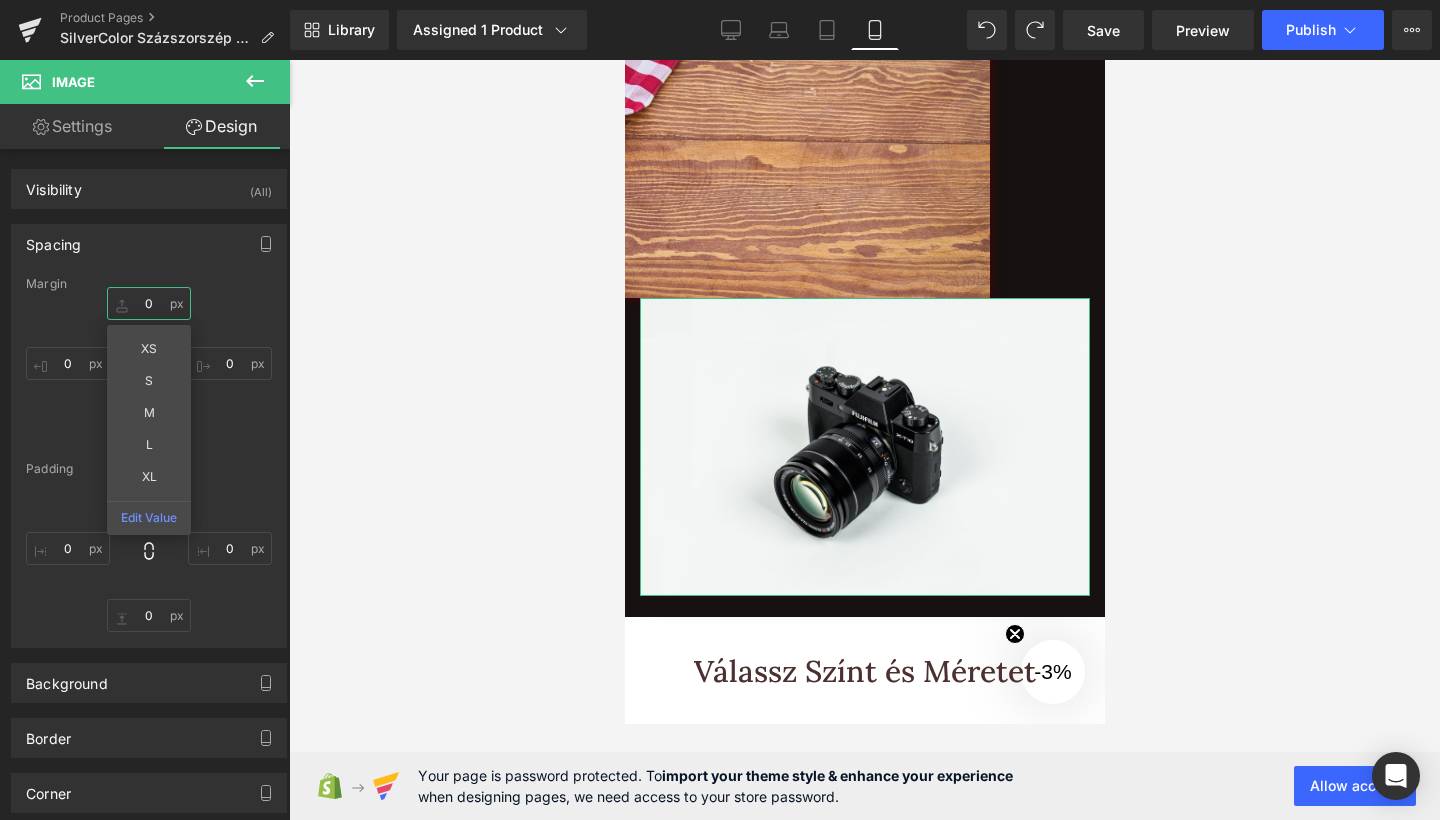 click on "0" at bounding box center (149, 303) 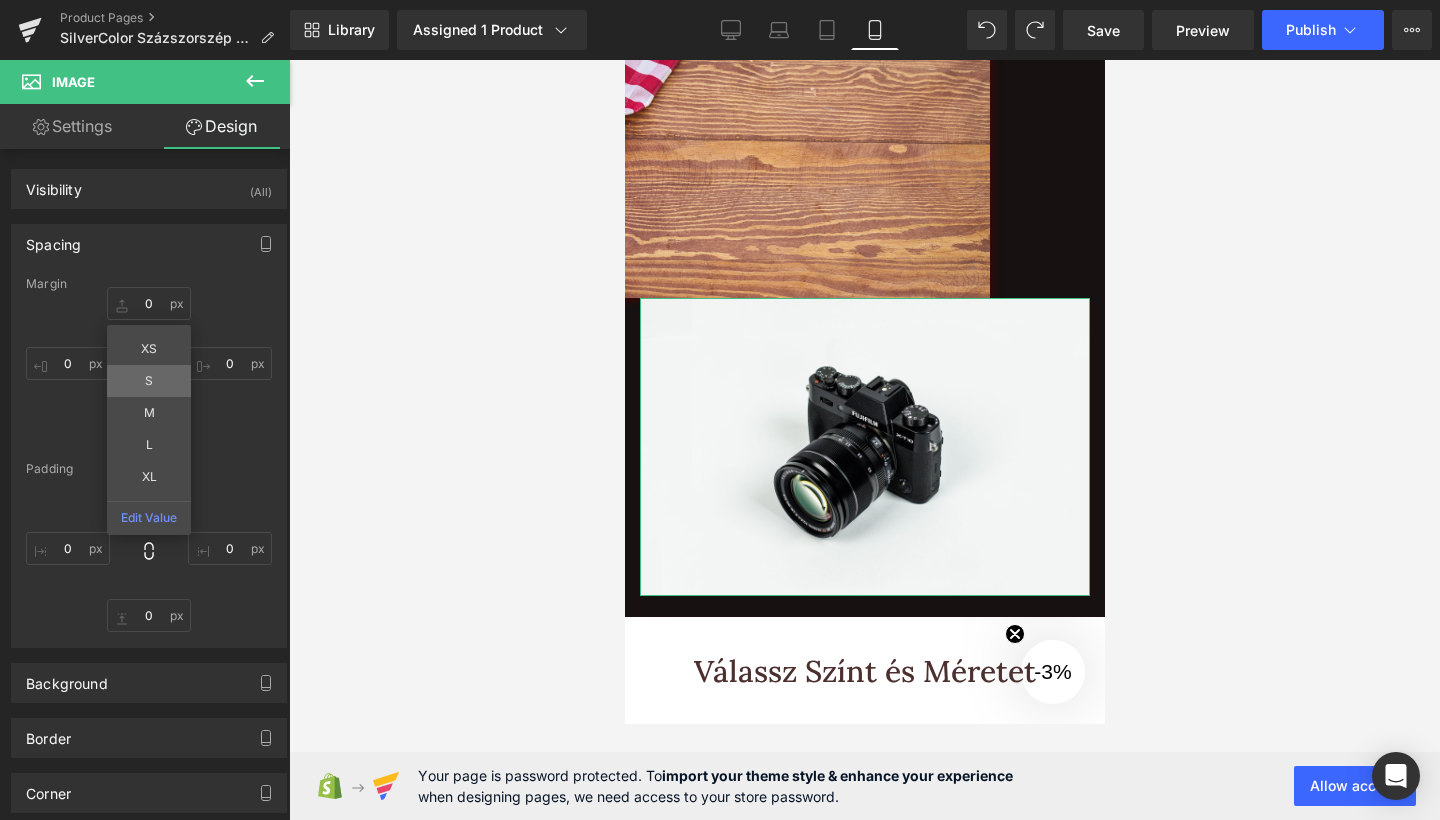type on "S" 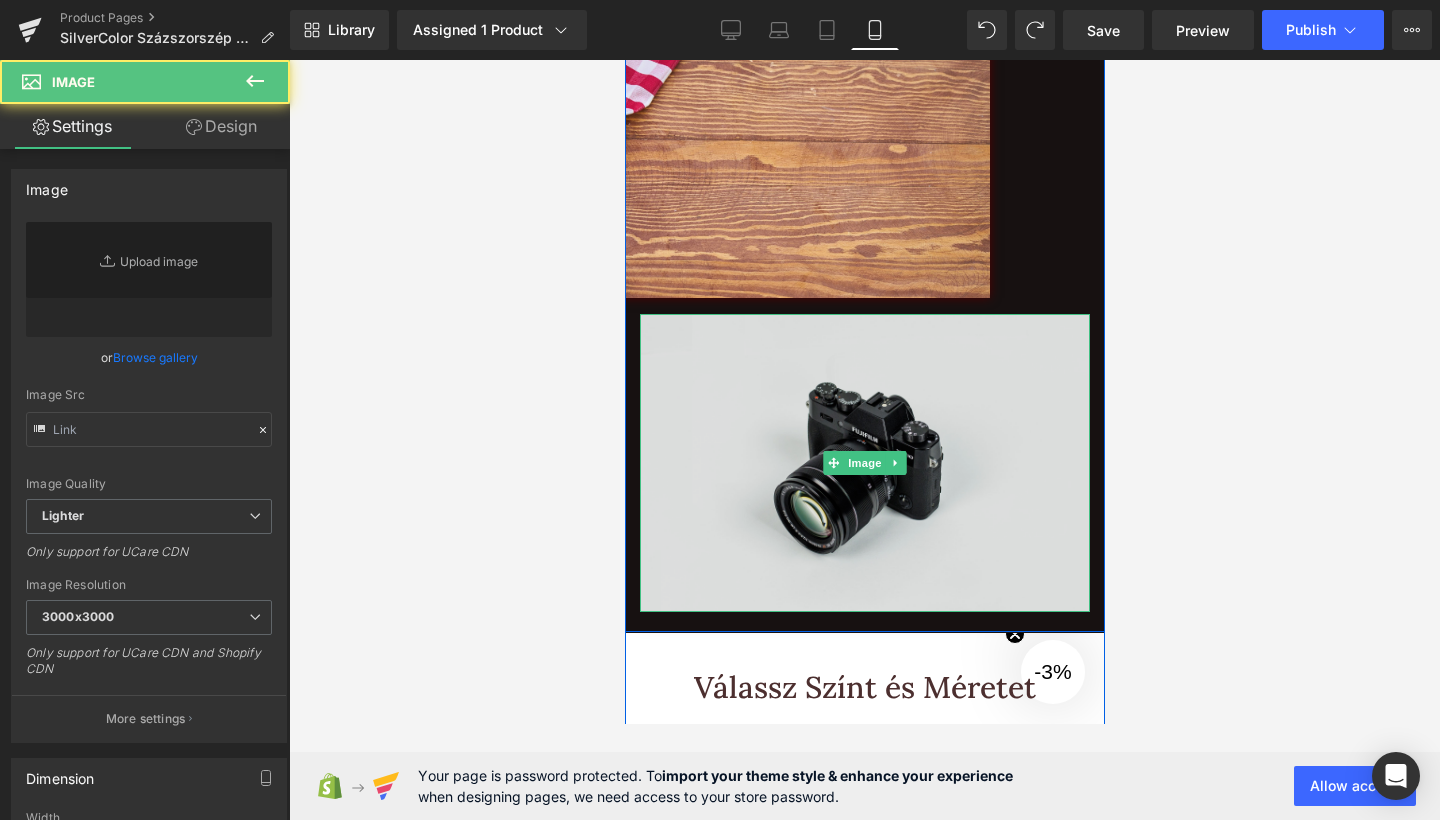 click at bounding box center [864, 463] 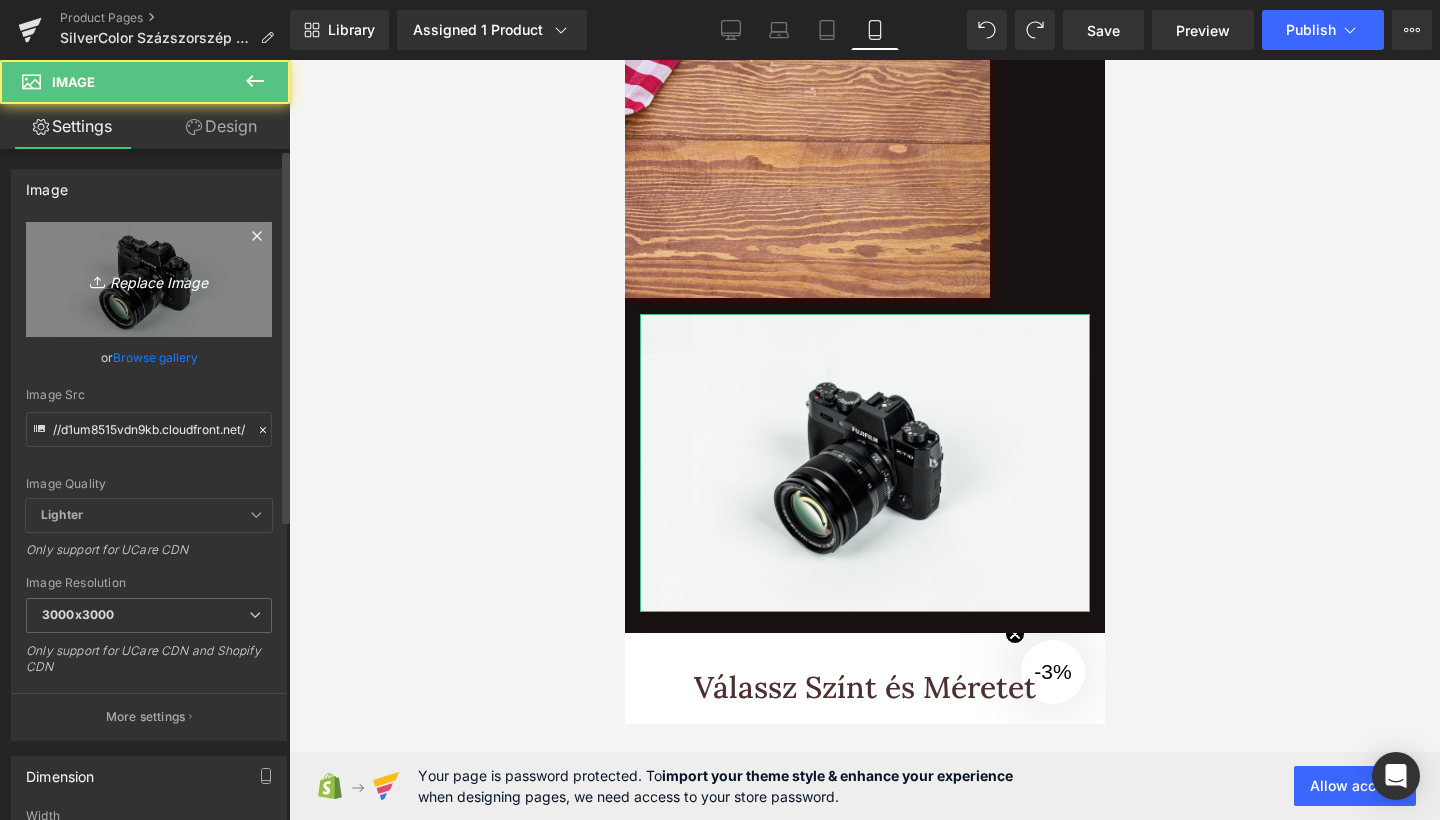 click on "Replace Image" at bounding box center (149, 279) 